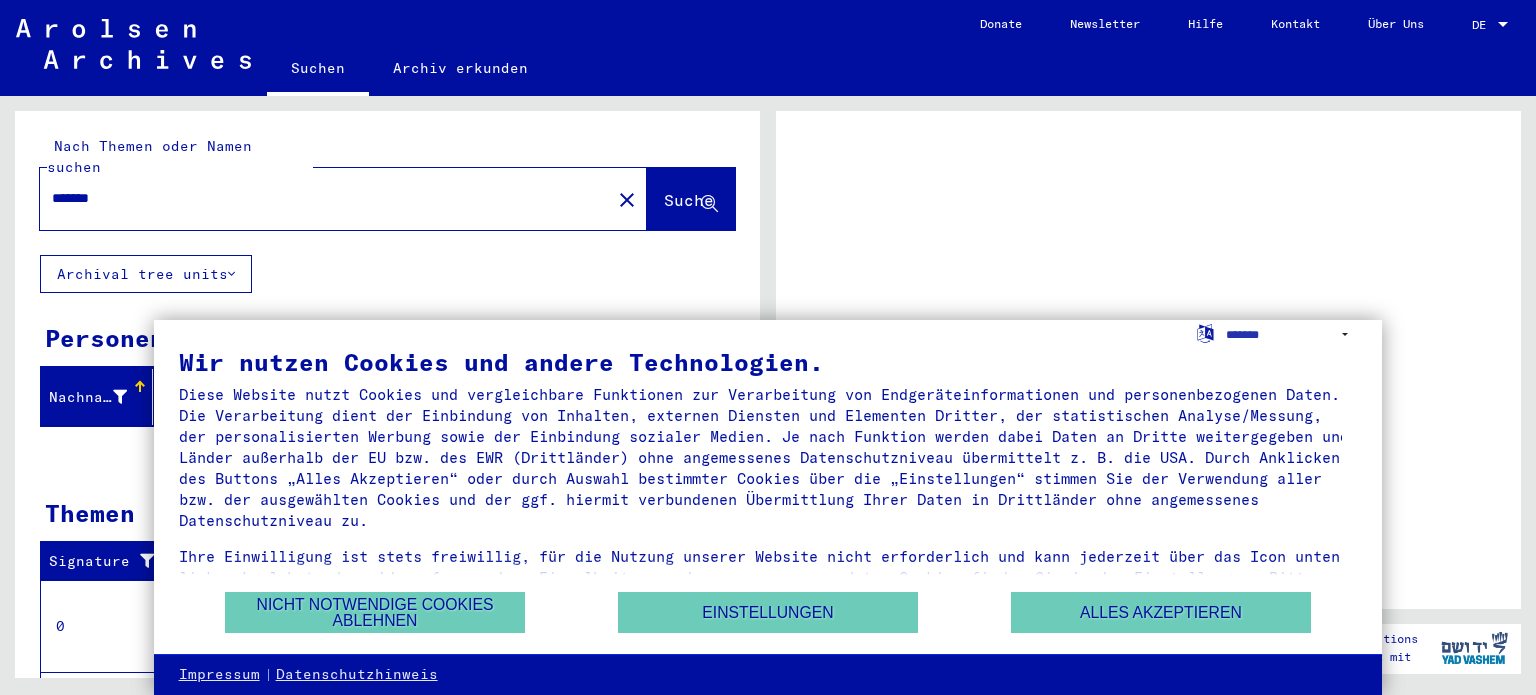 scroll, scrollTop: 0, scrollLeft: 0, axis: both 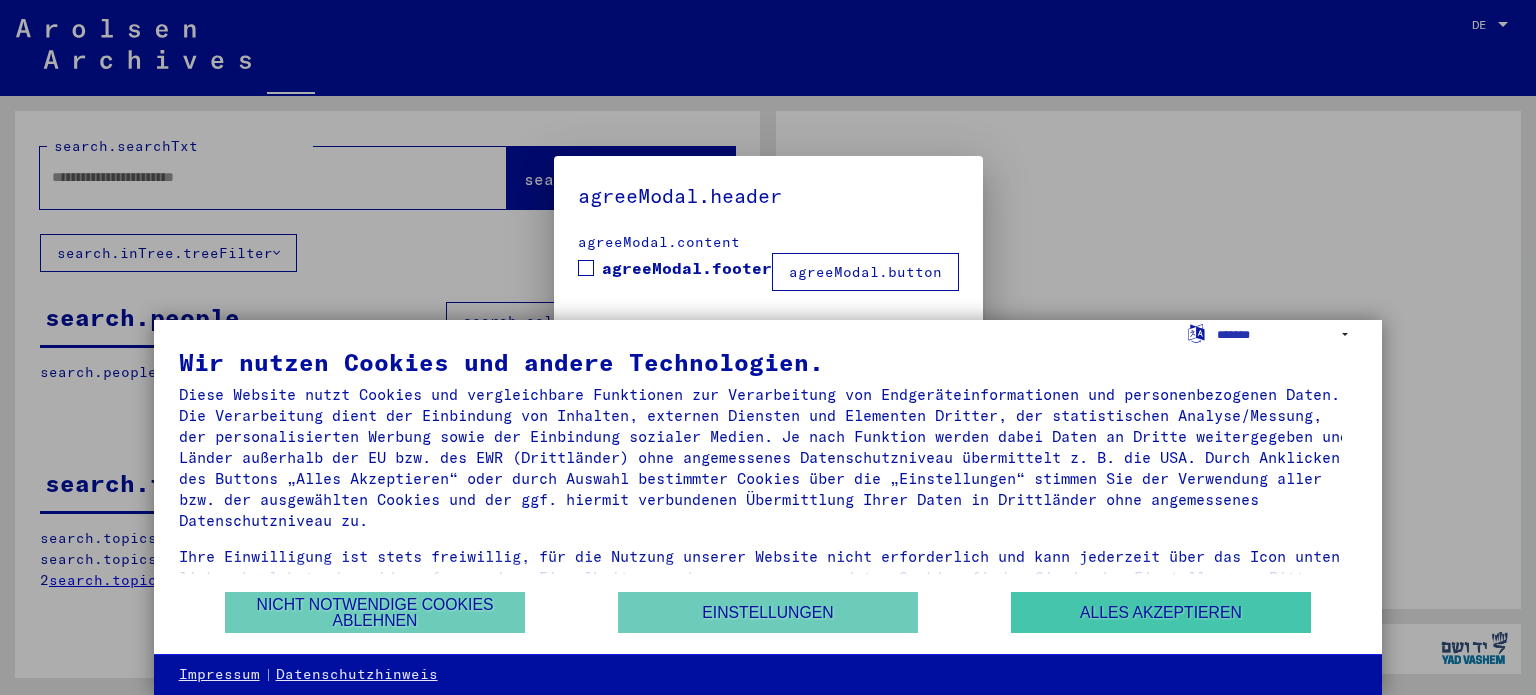 type on "*******" 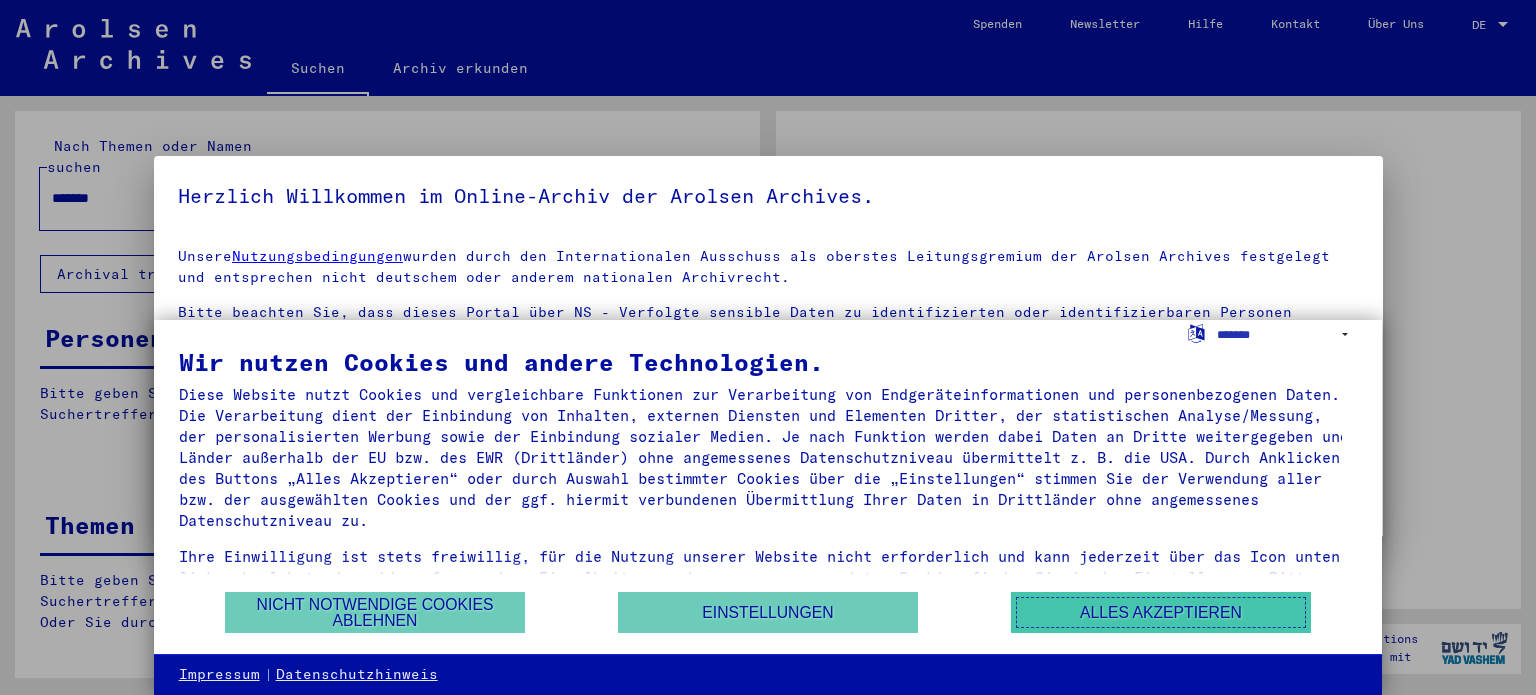 click on "Alles akzeptieren" at bounding box center (1161, 612) 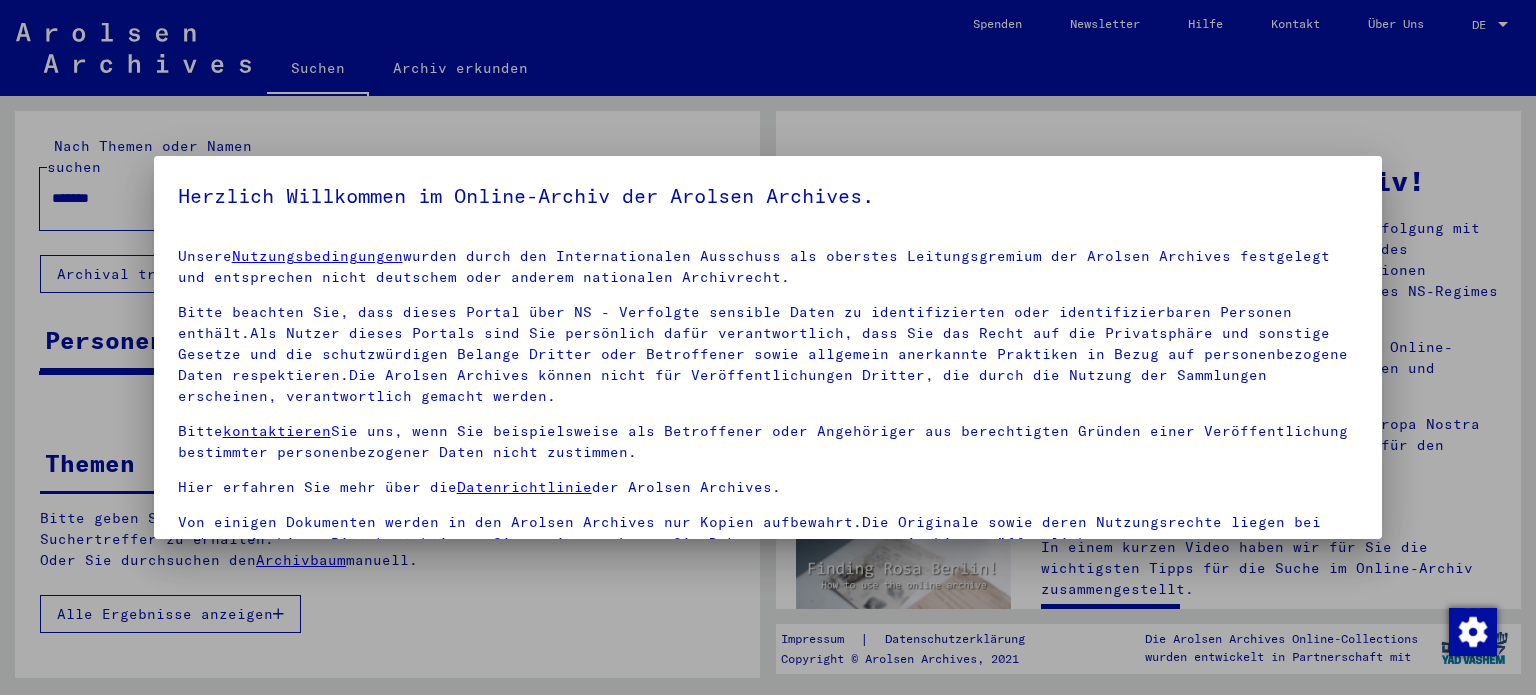 scroll, scrollTop: 28, scrollLeft: 0, axis: vertical 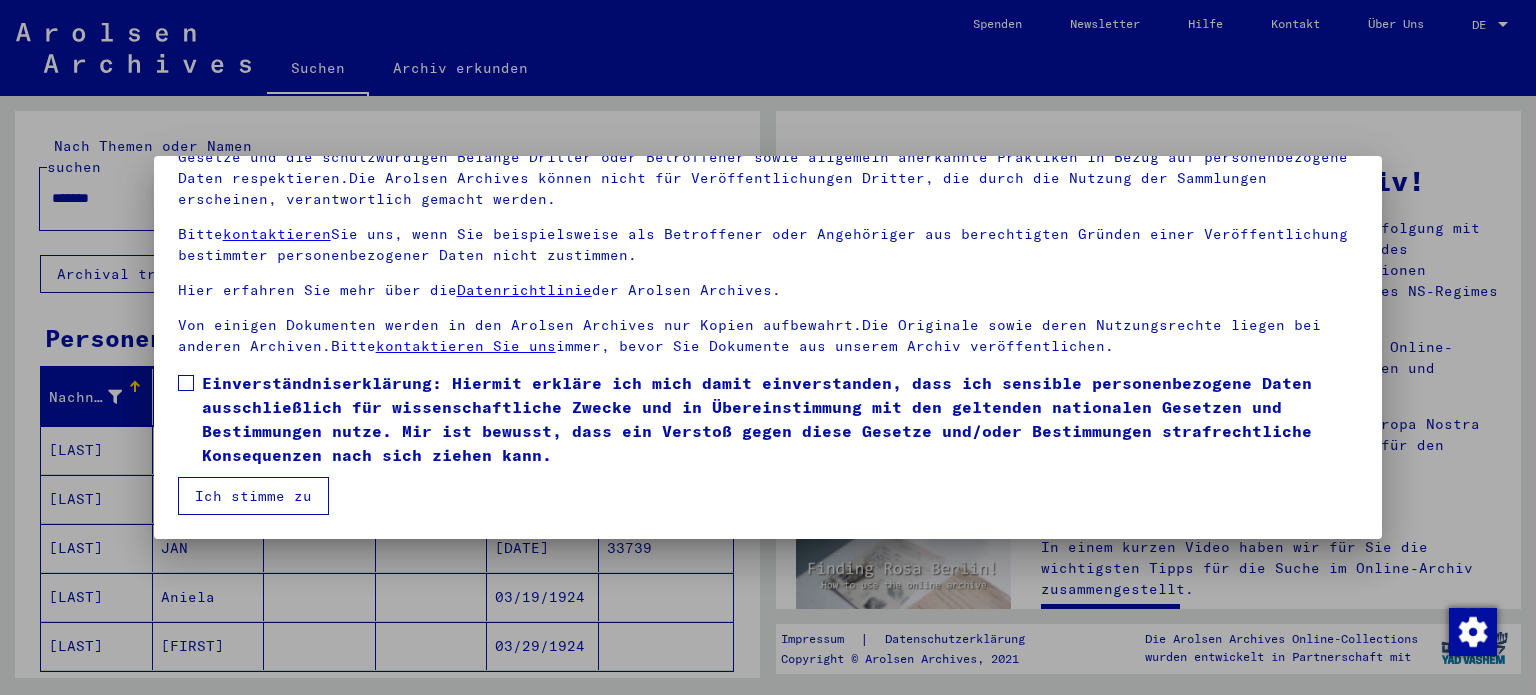 click on "Ich stimme zu" at bounding box center [253, 496] 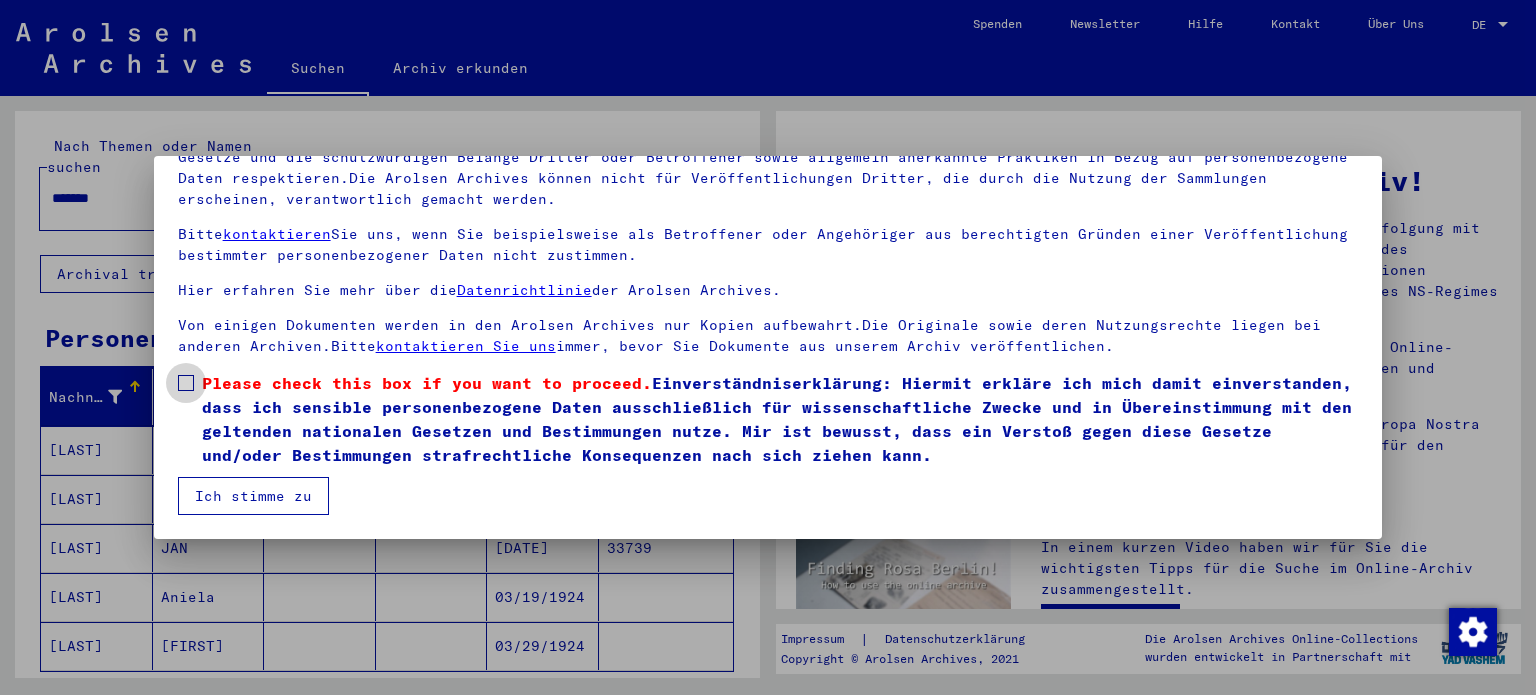 click on "Please check this box if you want to proceed." at bounding box center [427, 383] 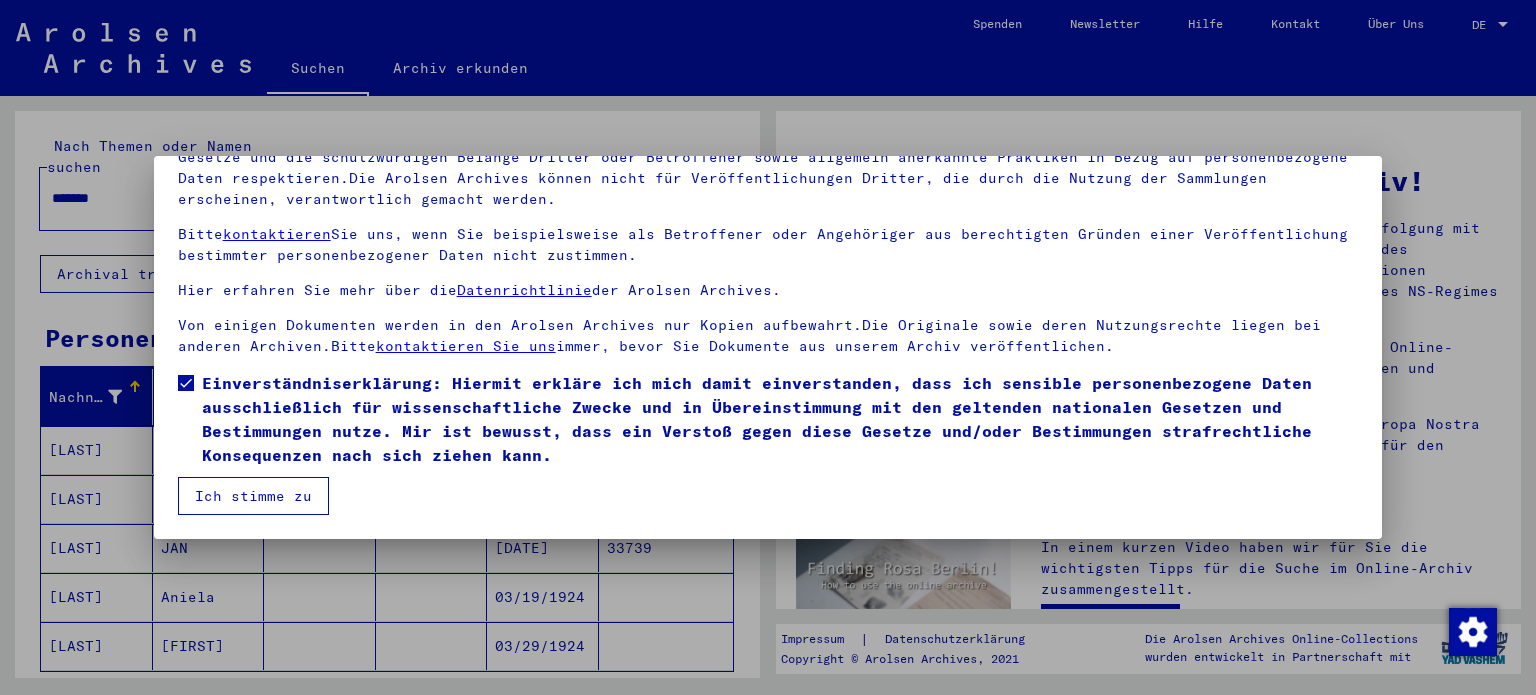 click on "Ich stimme zu" at bounding box center [253, 496] 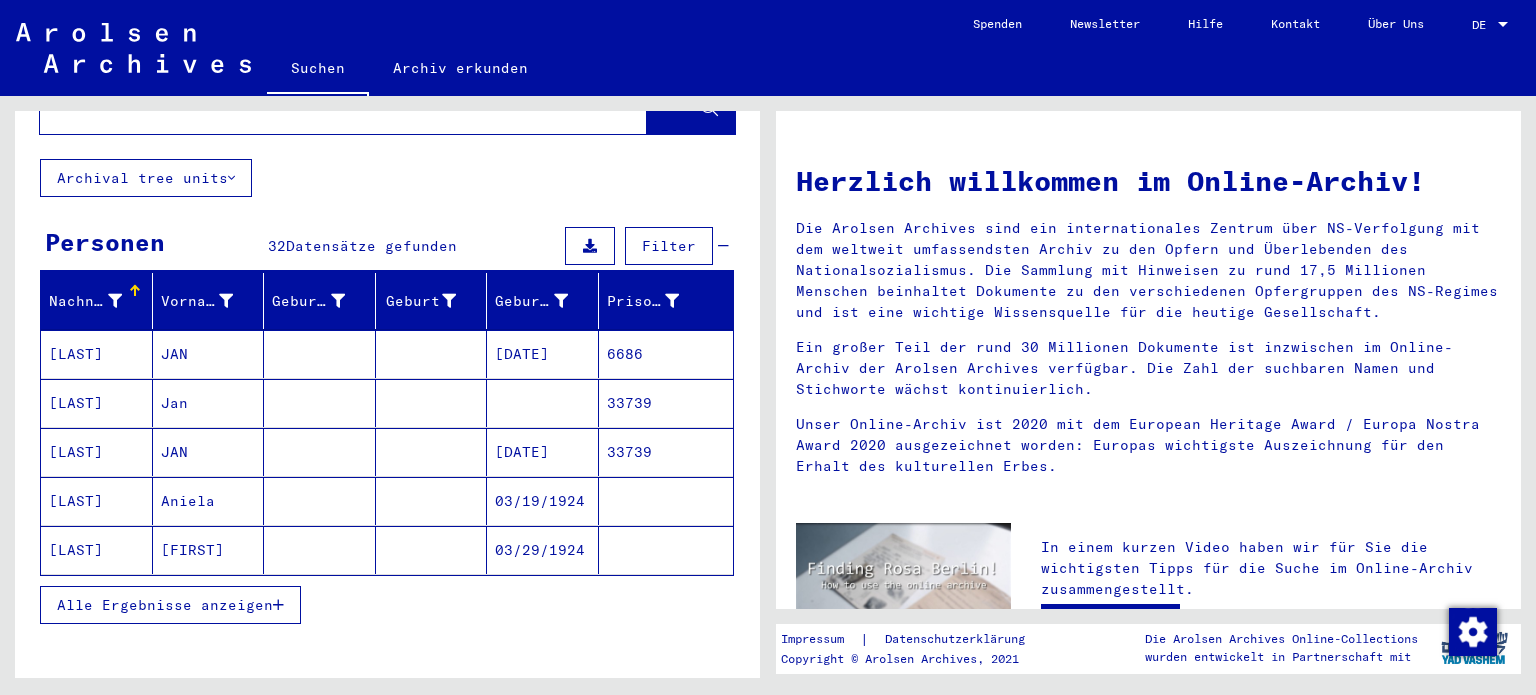 scroll, scrollTop: 100, scrollLeft: 0, axis: vertical 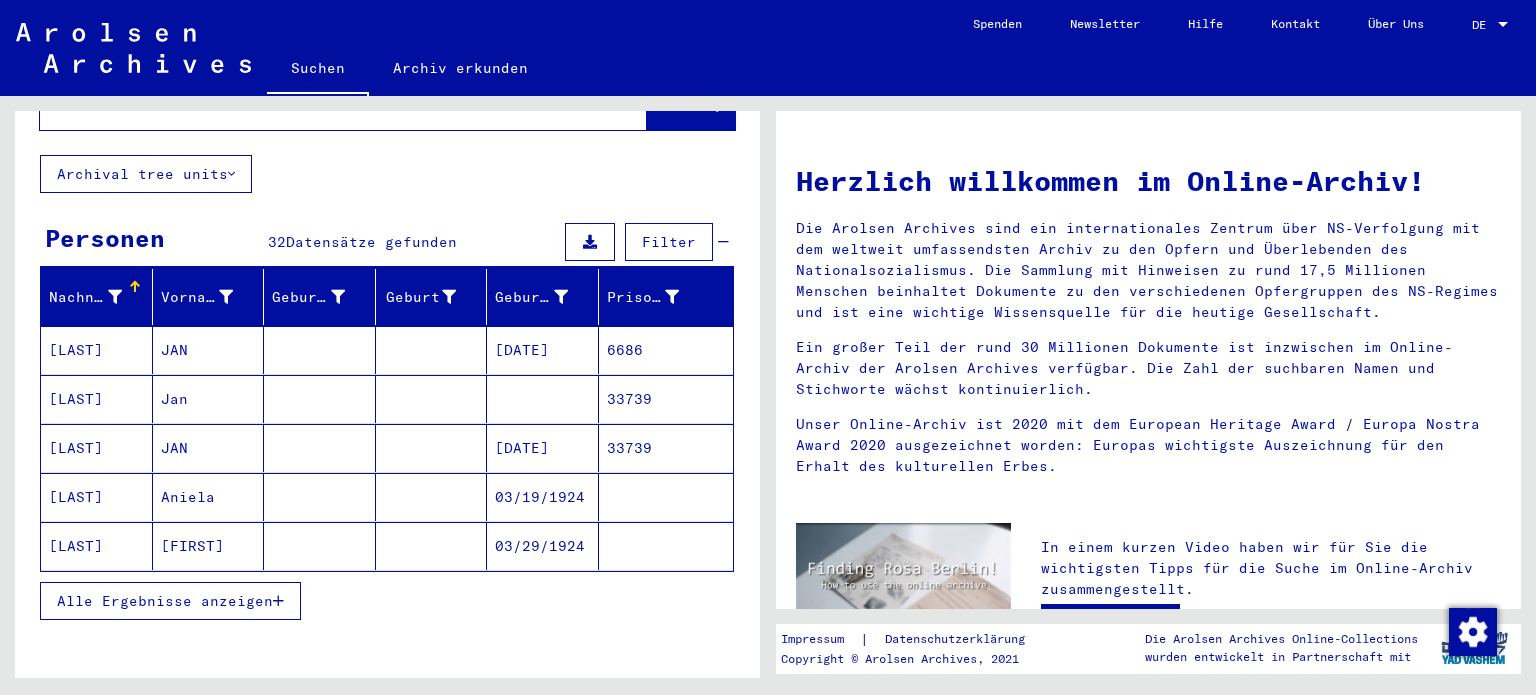 click on "Alle Ergebnisse anzeigen" at bounding box center [165, 601] 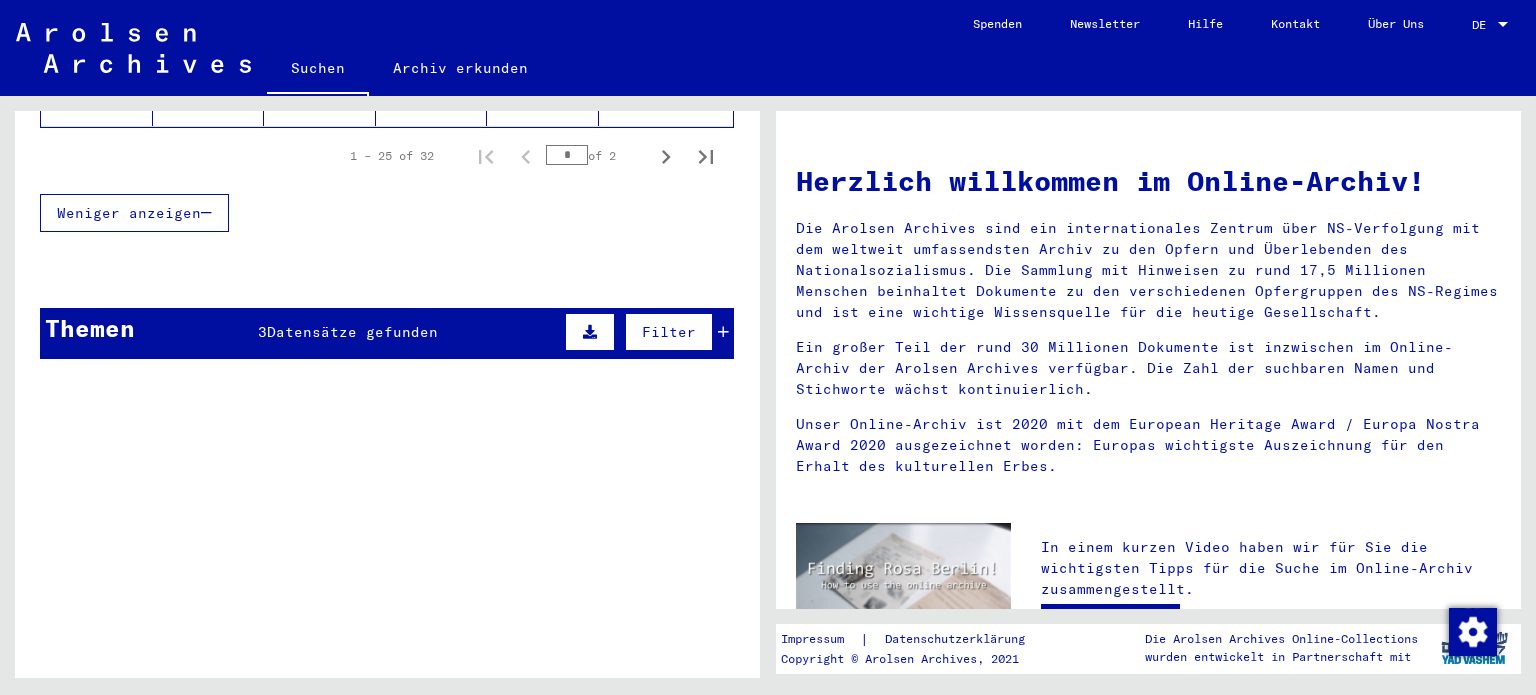 scroll, scrollTop: 1529, scrollLeft: 0, axis: vertical 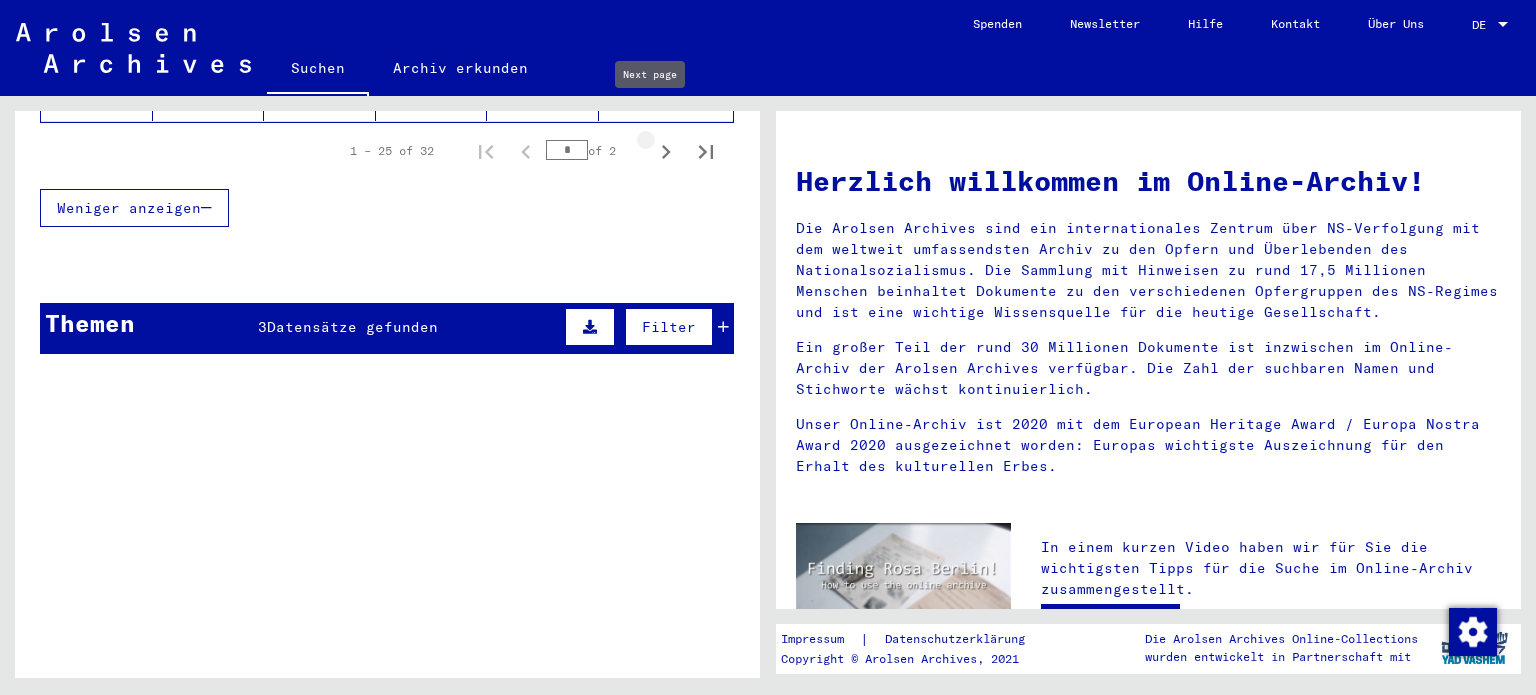 click 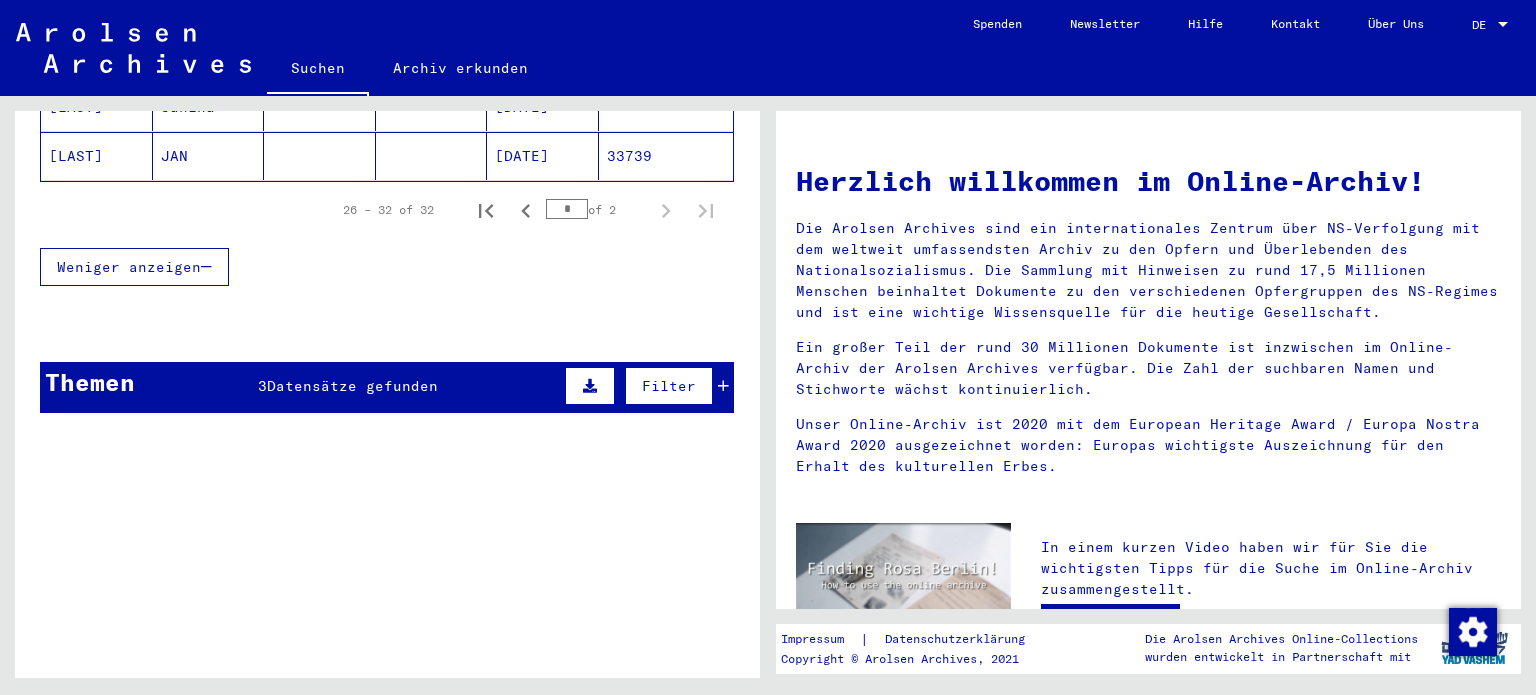 scroll, scrollTop: 351, scrollLeft: 0, axis: vertical 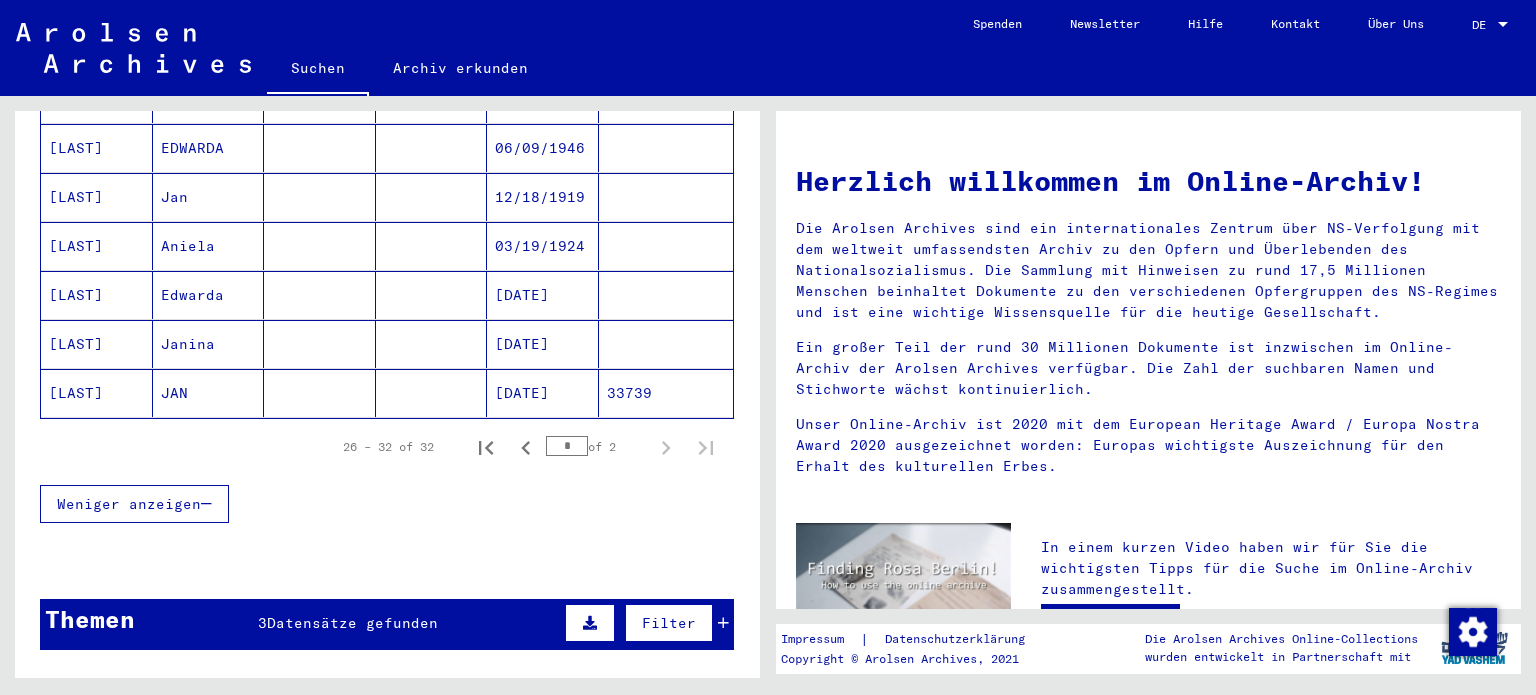 click on "[LAST]" 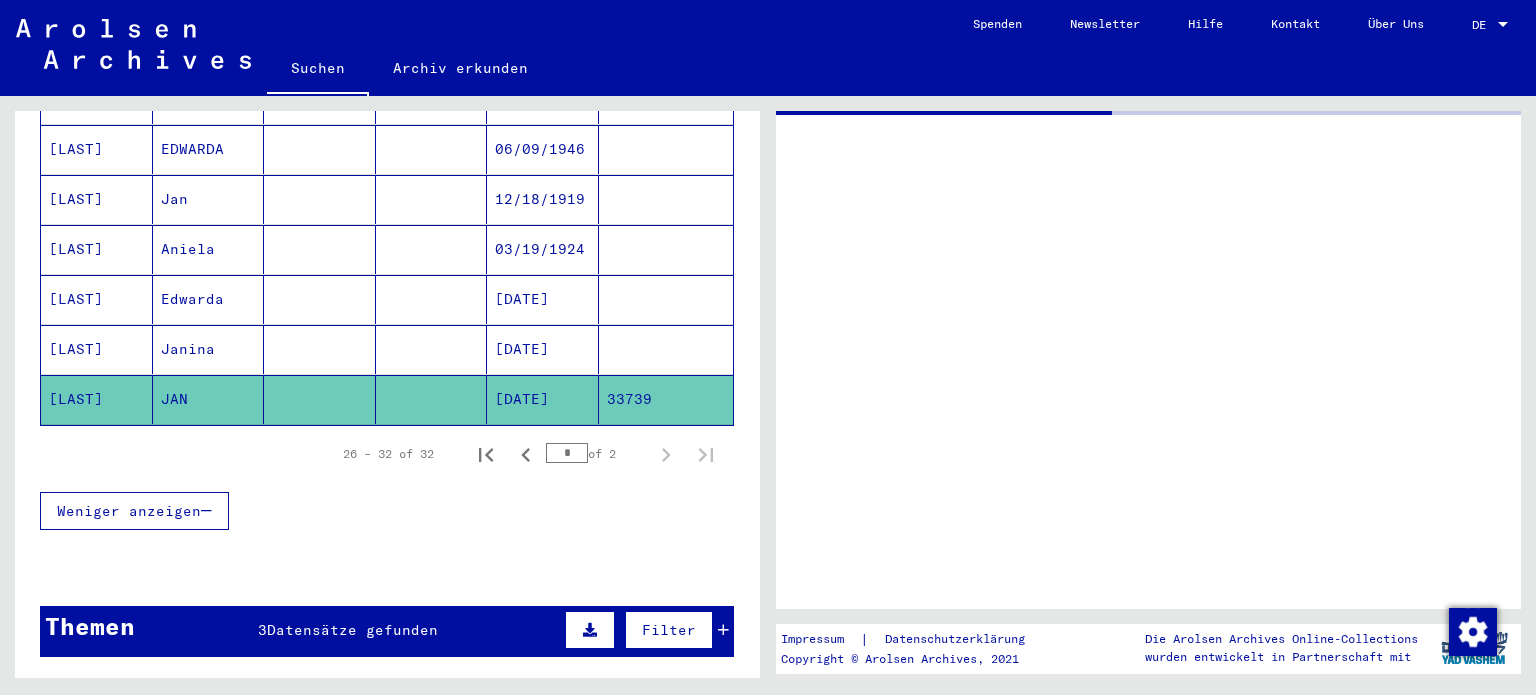 scroll, scrollTop: 352, scrollLeft: 0, axis: vertical 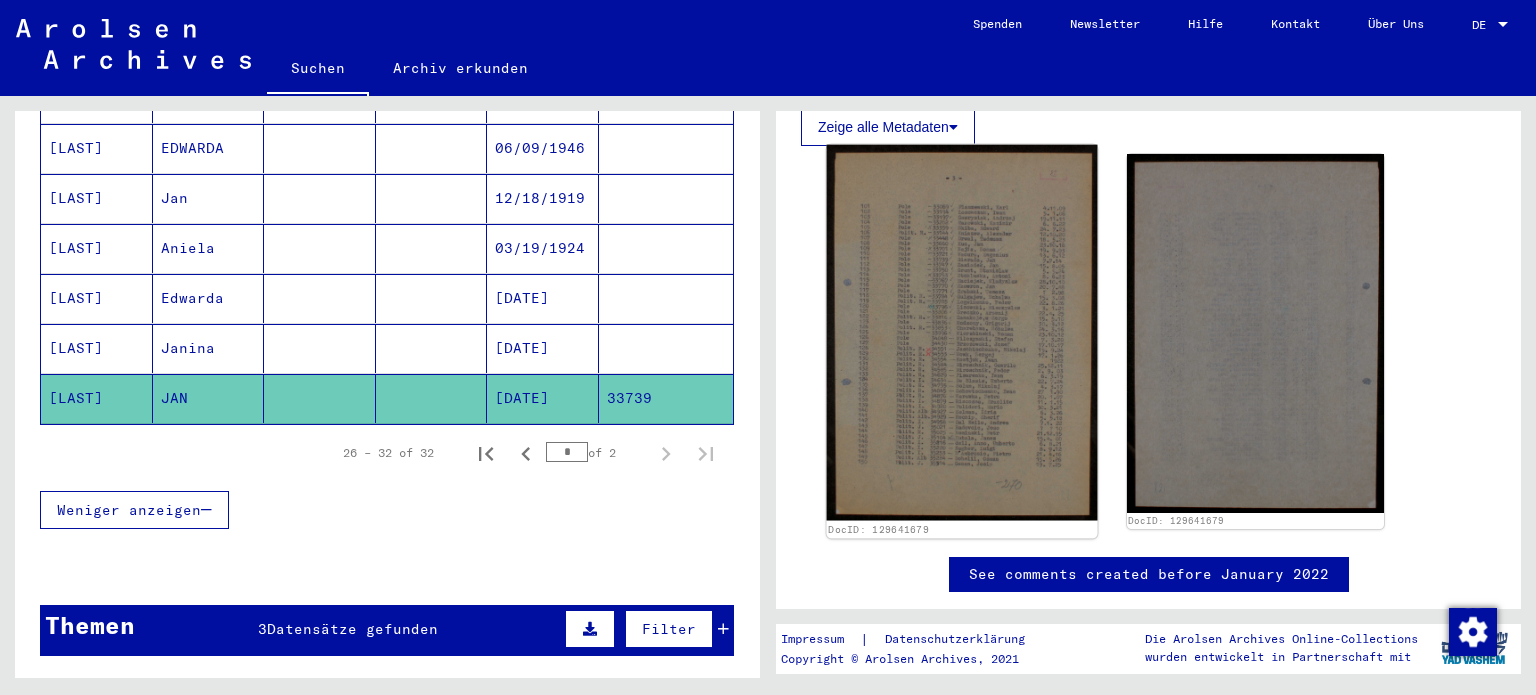click 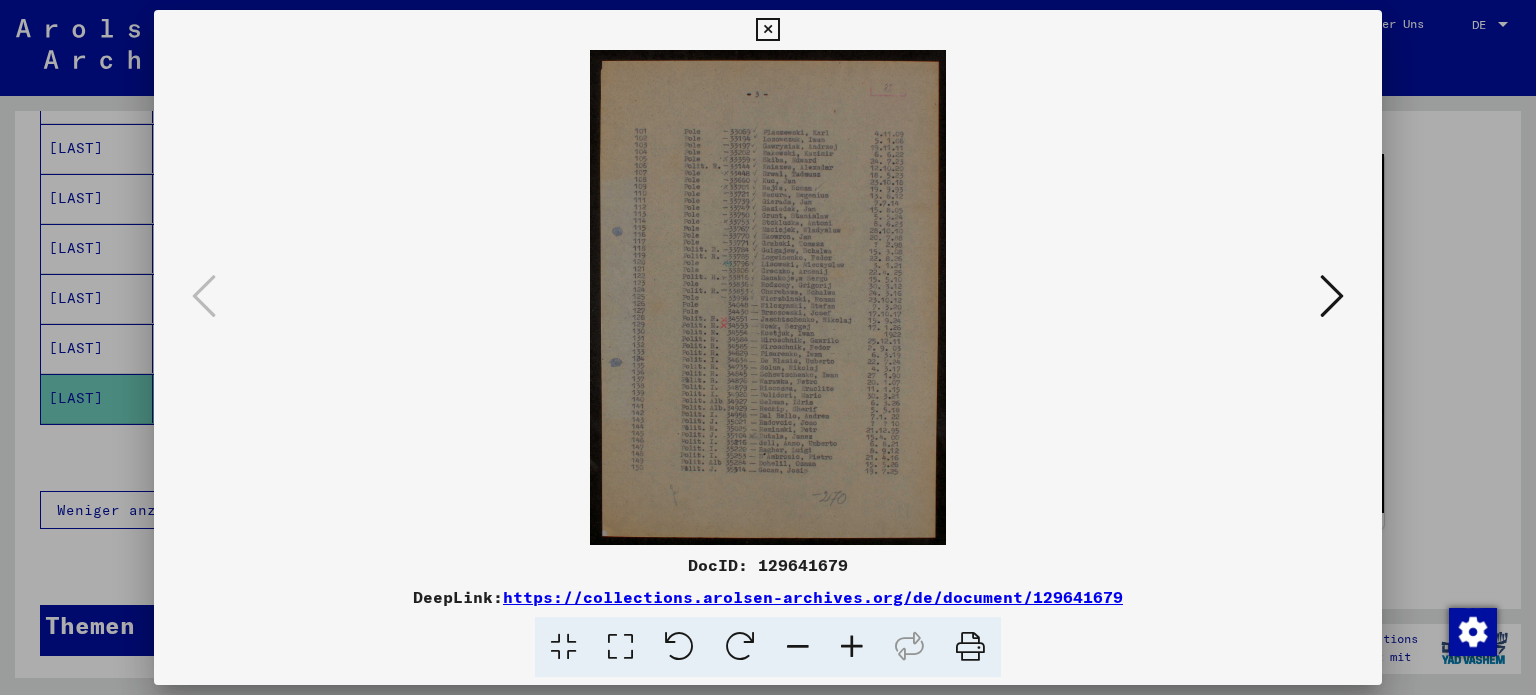 click at bounding box center [620, 647] 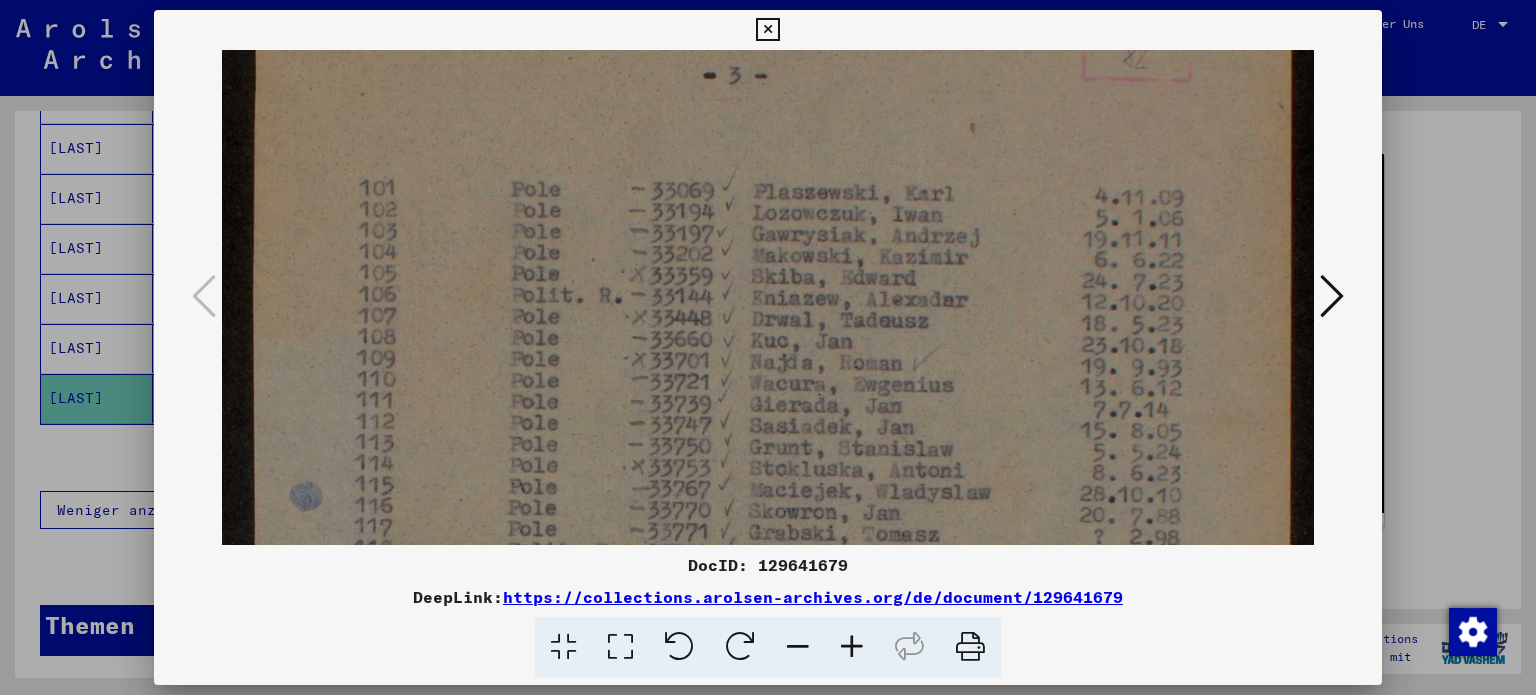 scroll, scrollTop: 167, scrollLeft: 0, axis: vertical 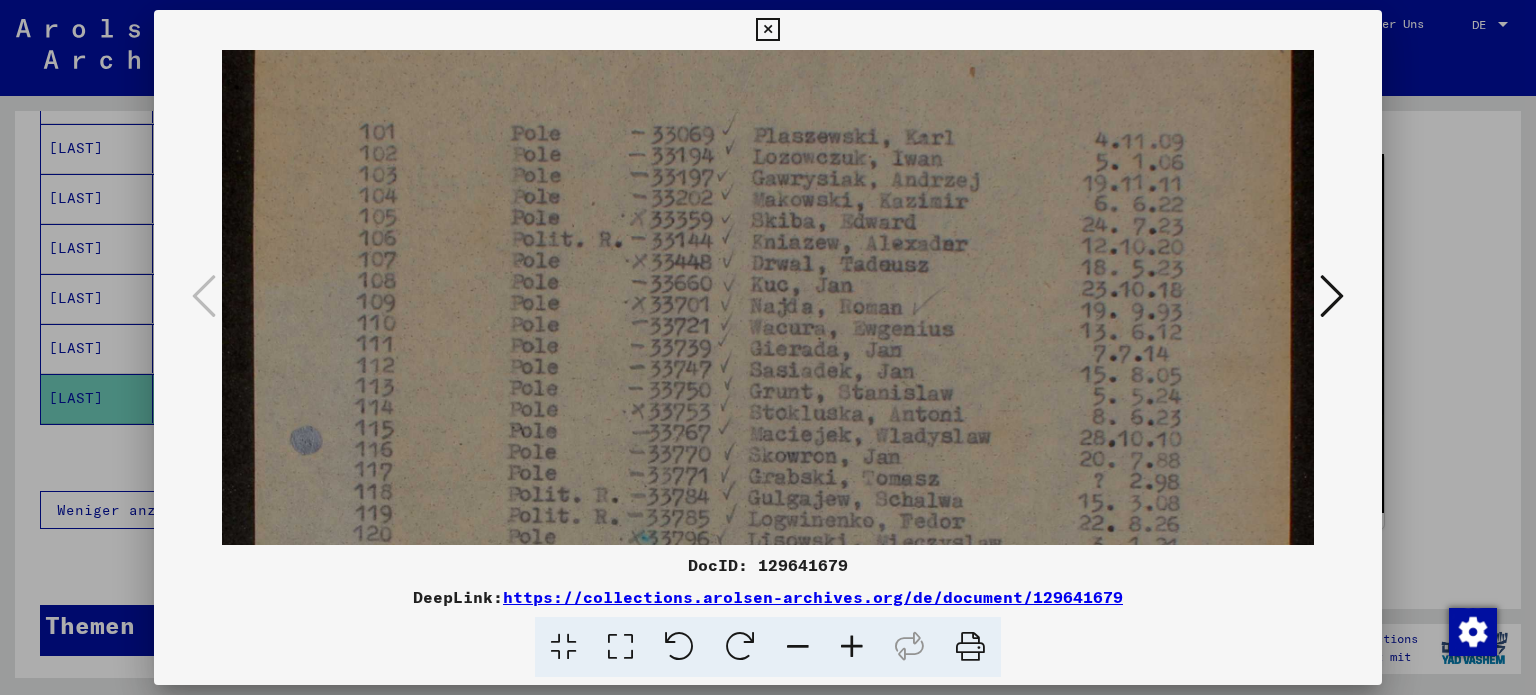 drag, startPoint x: 801, startPoint y: 359, endPoint x: 780, endPoint y: 193, distance: 167.32304 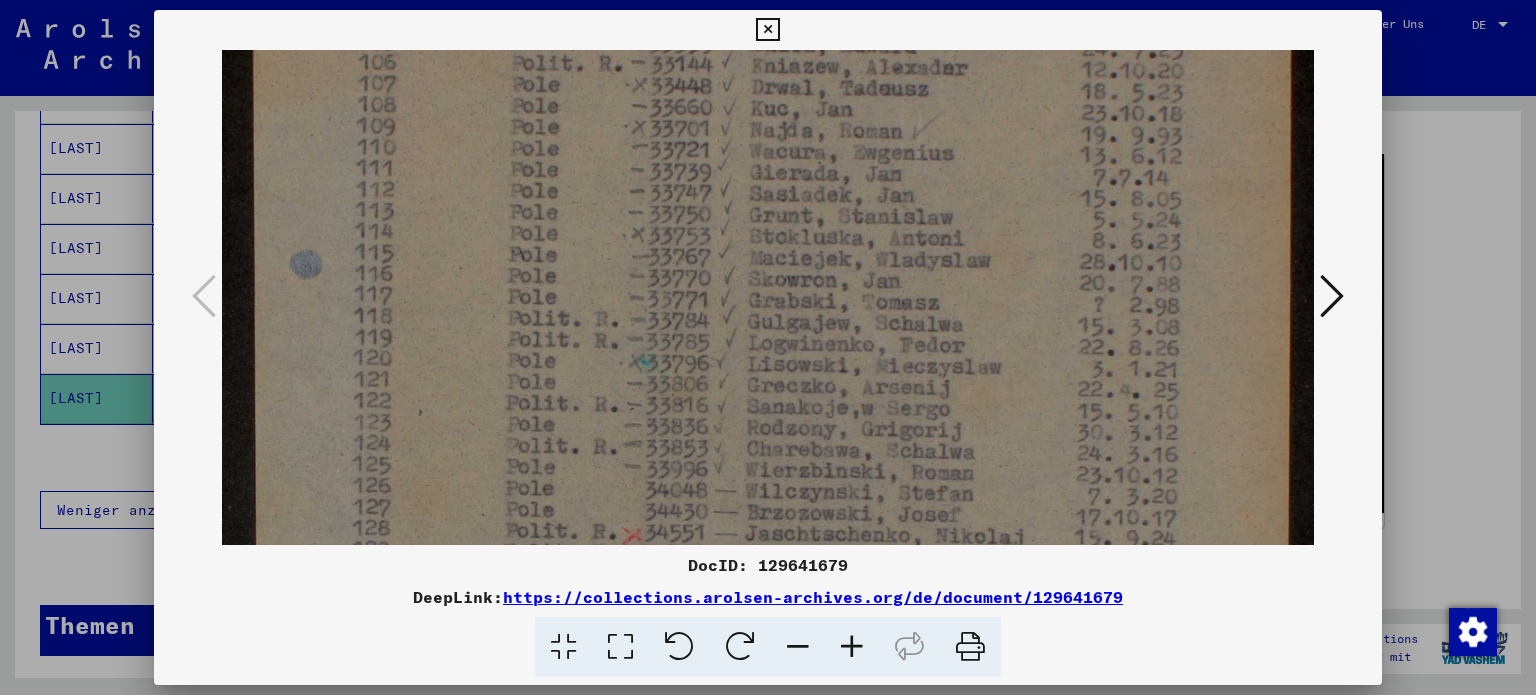 scroll, scrollTop: 376, scrollLeft: 0, axis: vertical 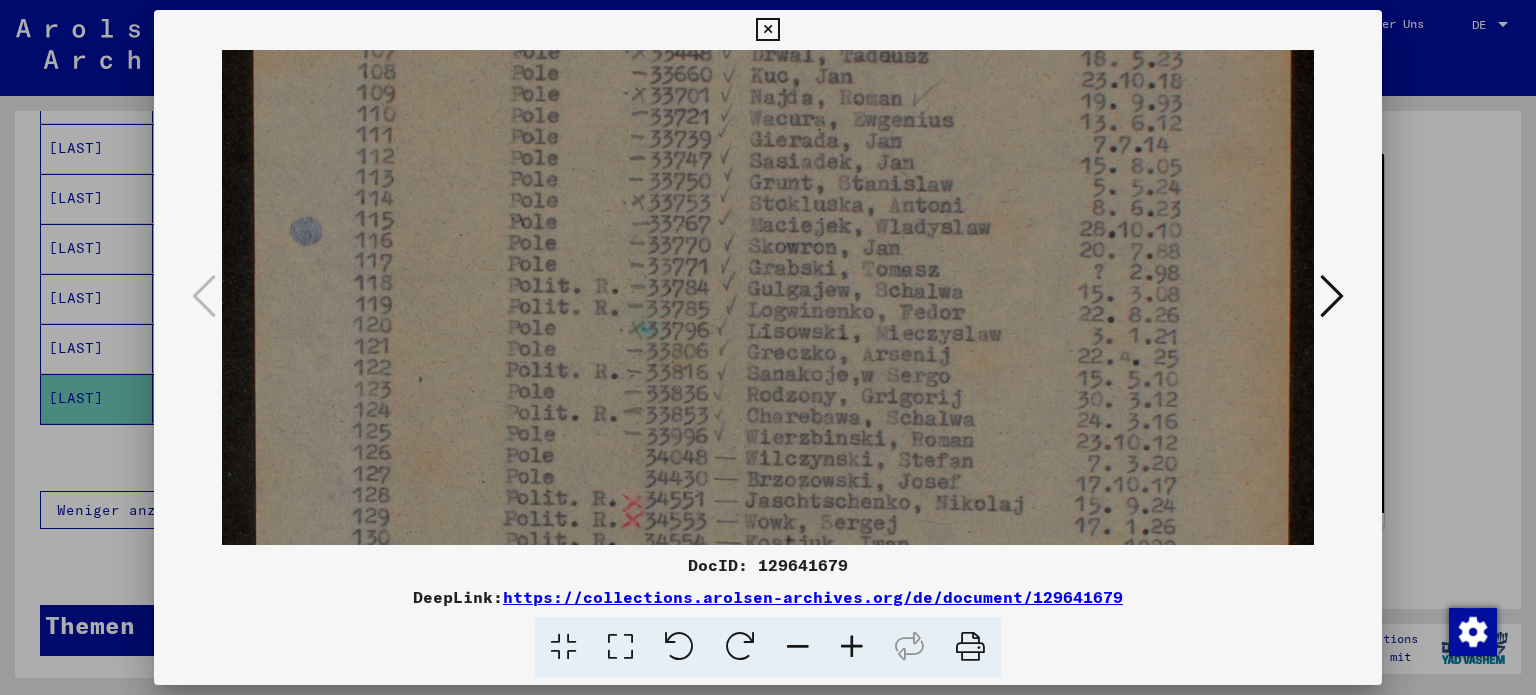 drag, startPoint x: 832, startPoint y: 378, endPoint x: 836, endPoint y: 172, distance: 206.03883 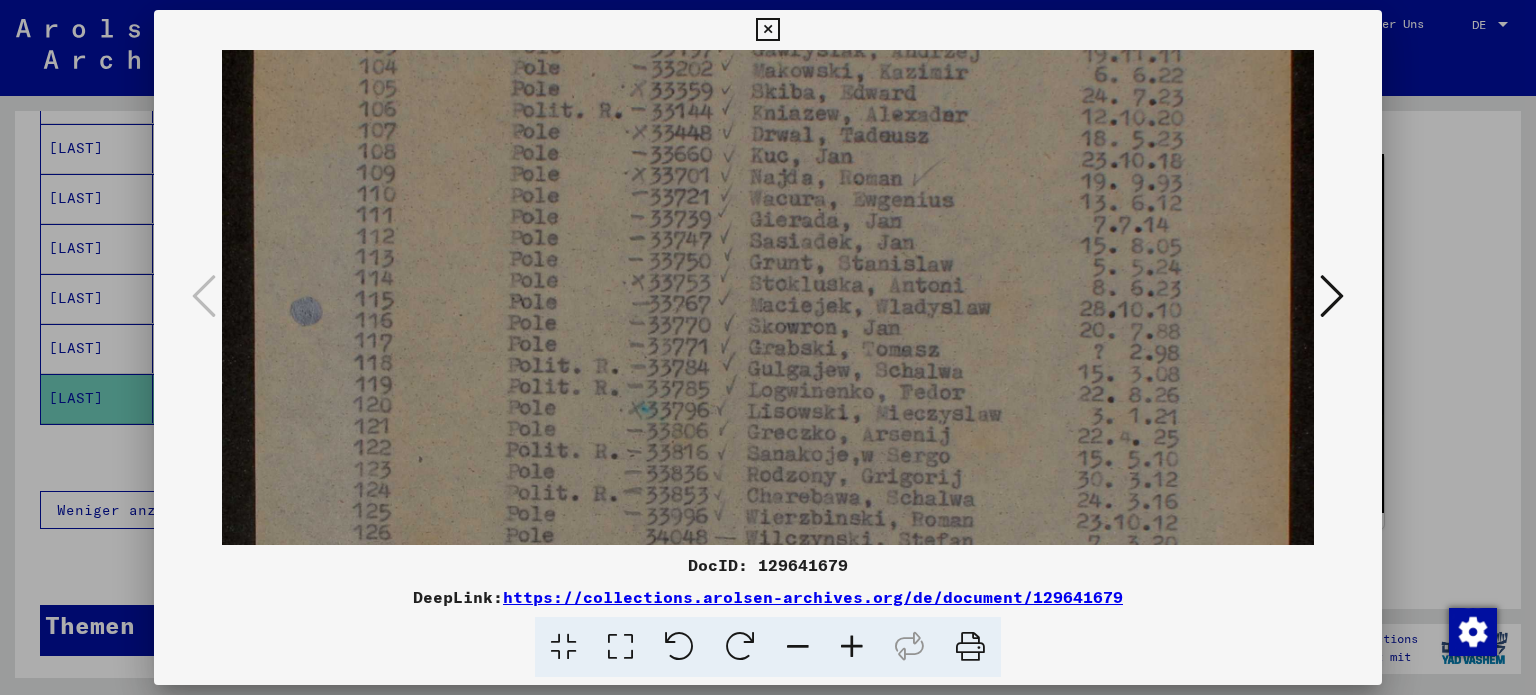 drag, startPoint x: 898, startPoint y: 166, endPoint x: 897, endPoint y: 222, distance: 56.008926 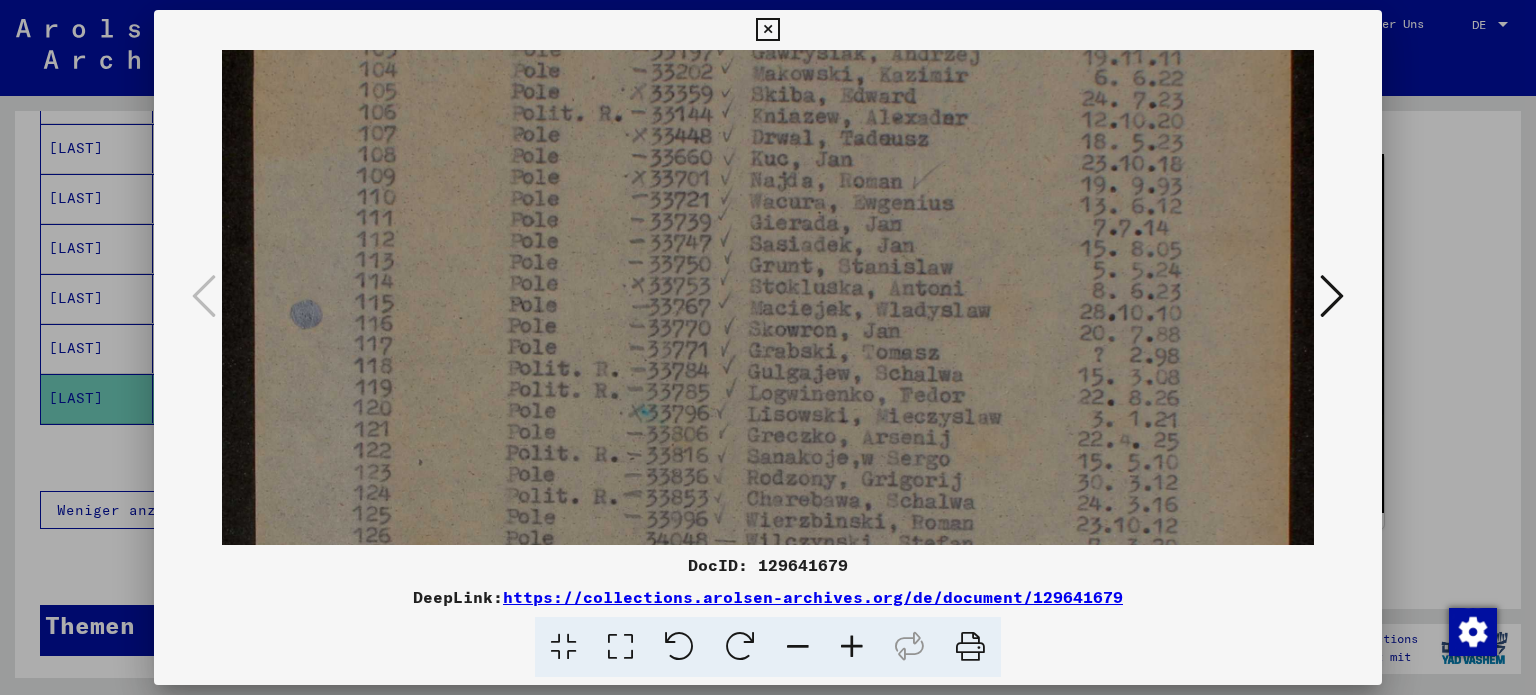 click at bounding box center (768, 347) 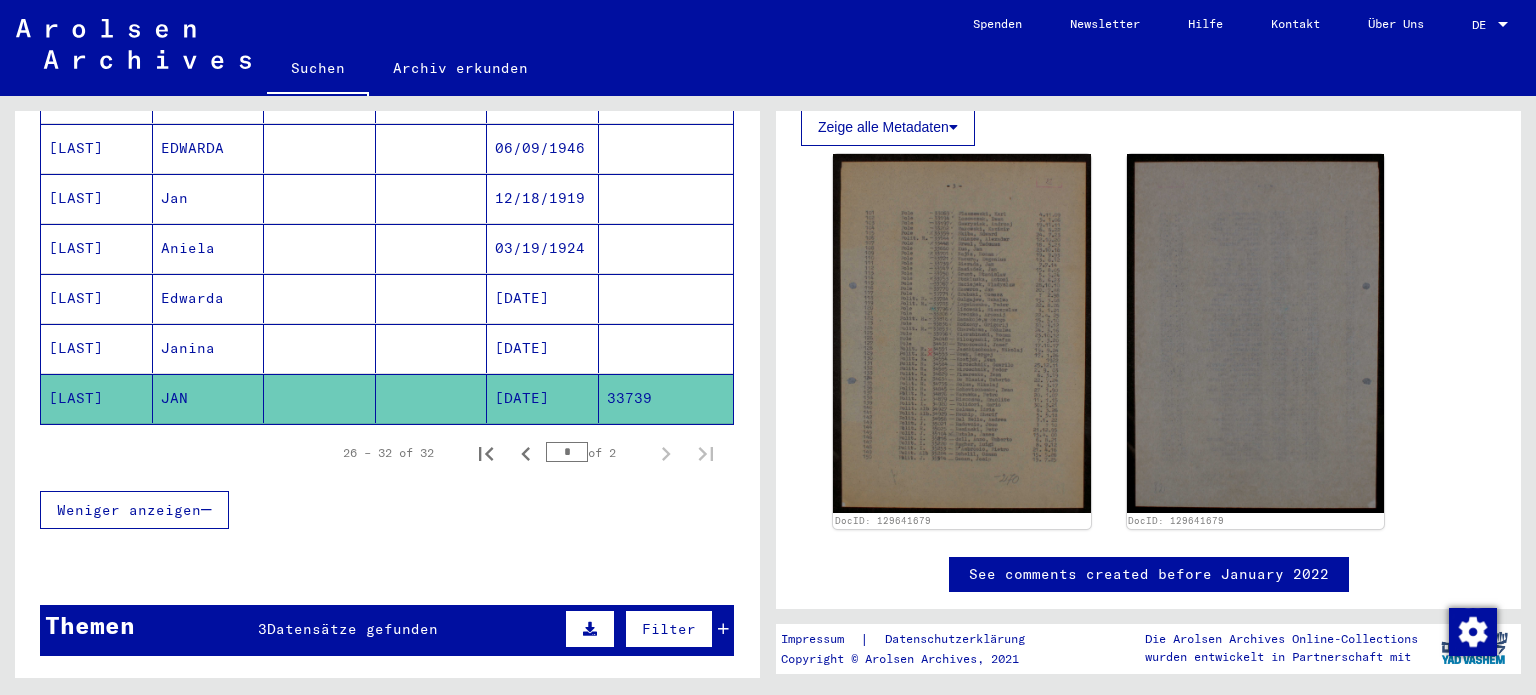 click on "[LAST]" at bounding box center (97, 398) 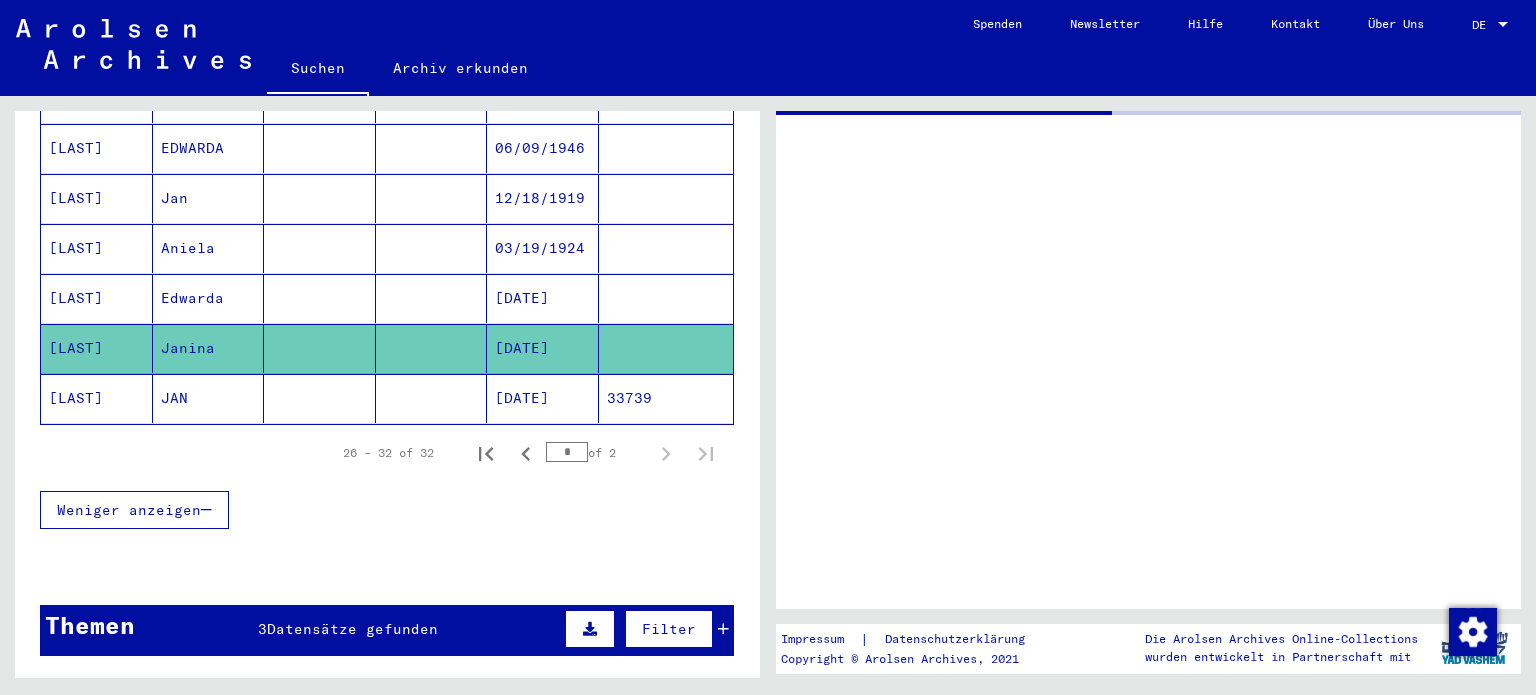 scroll, scrollTop: 0, scrollLeft: 0, axis: both 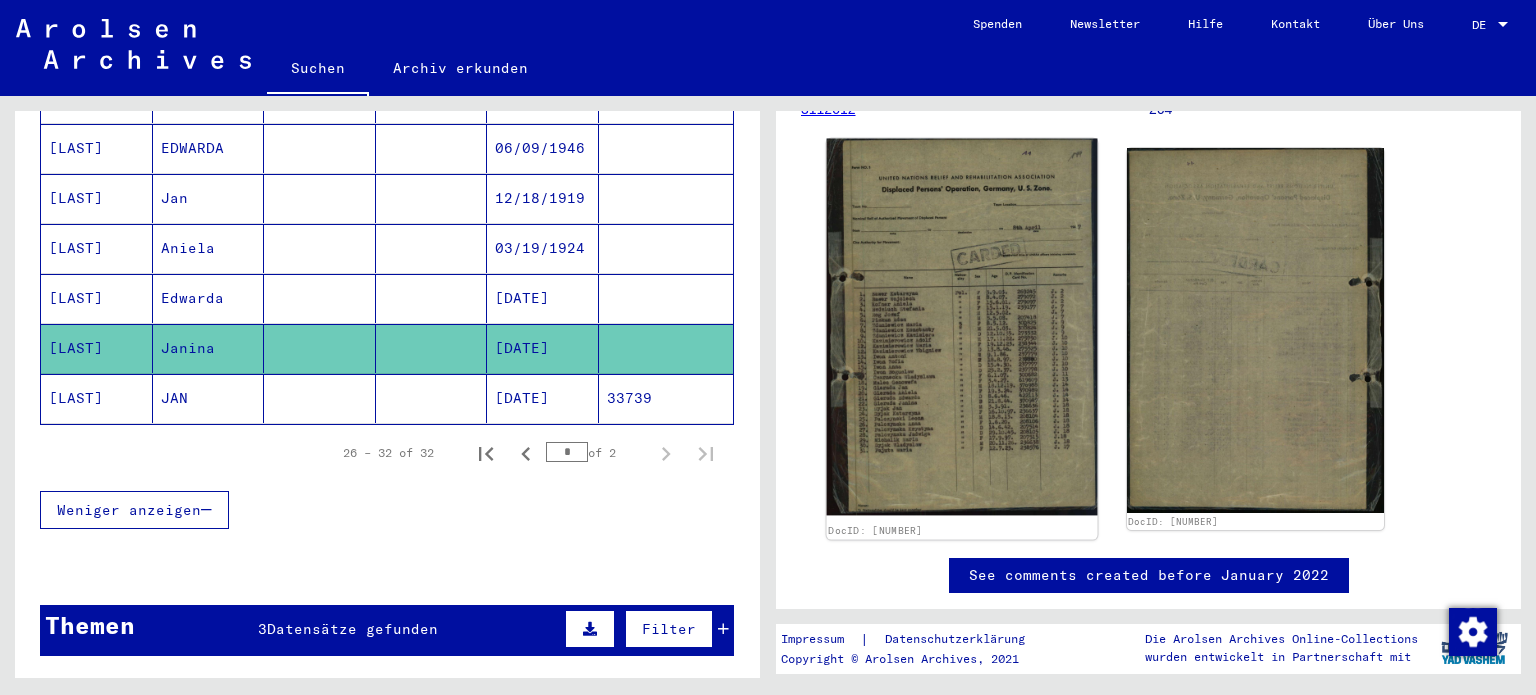 click 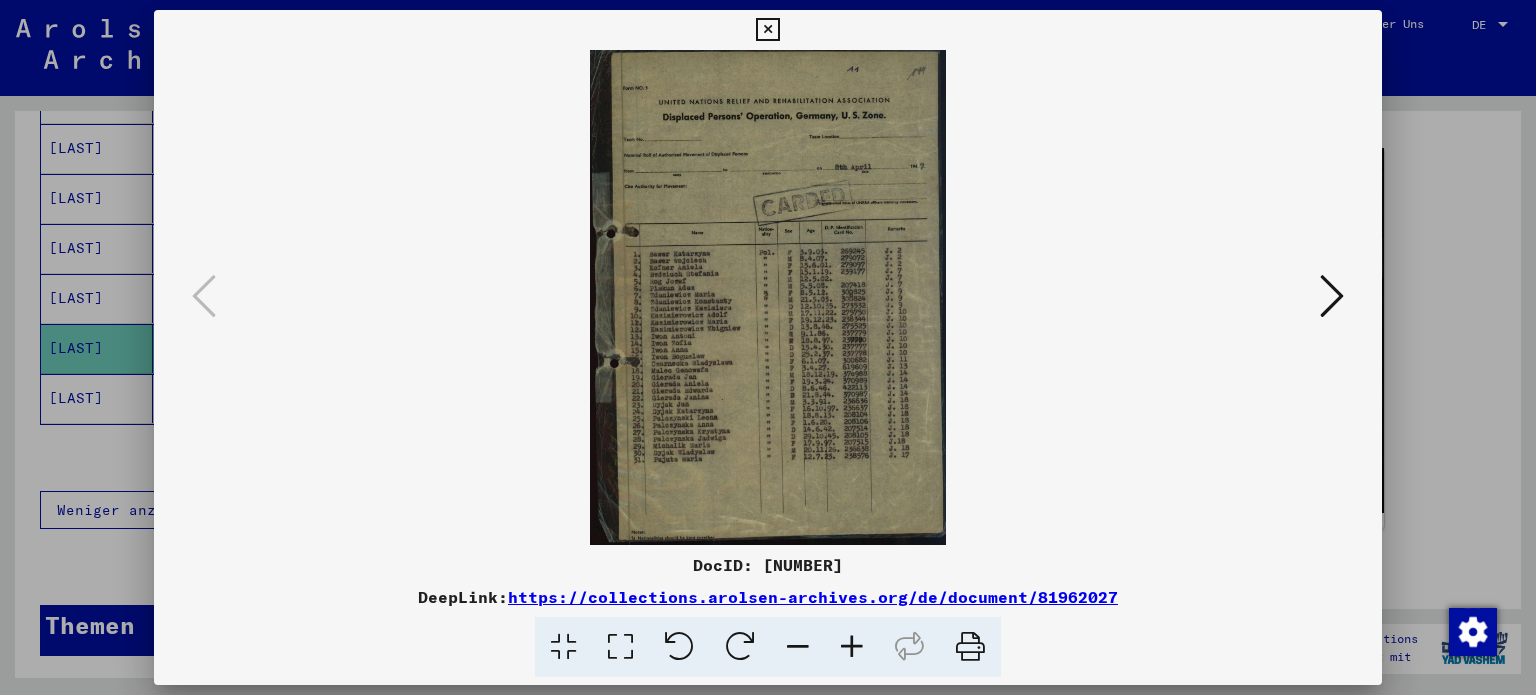 click at bounding box center (620, 647) 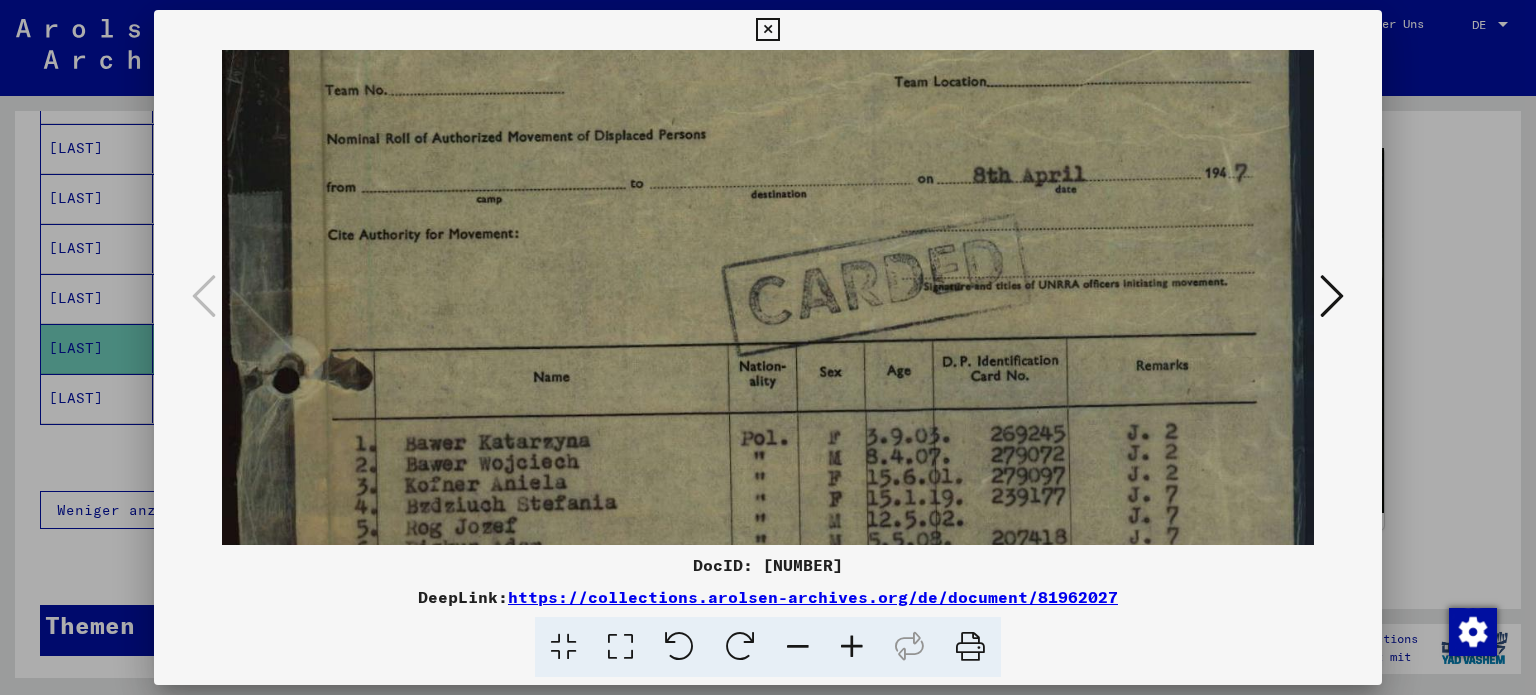 drag, startPoint x: 772, startPoint y: 371, endPoint x: 756, endPoint y: 124, distance: 247.51767 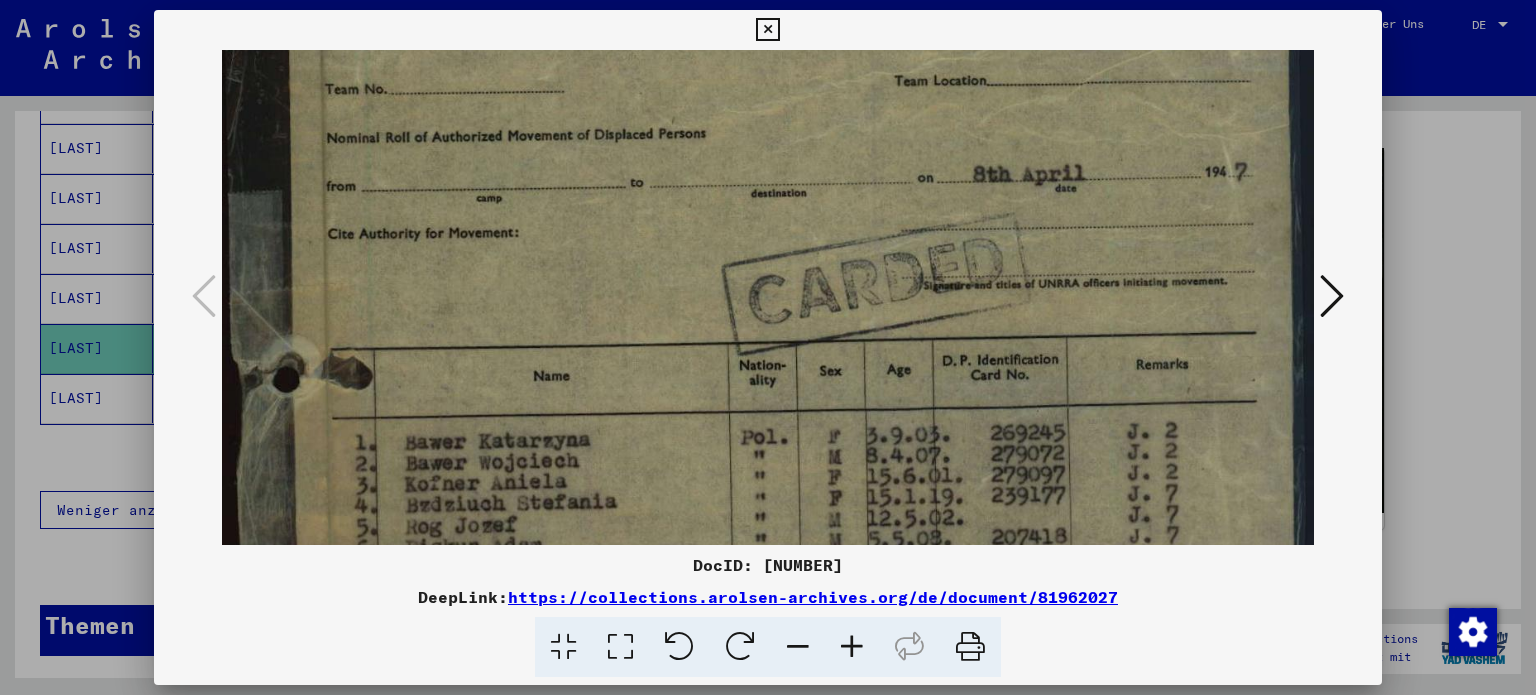 click at bounding box center (768, 575) 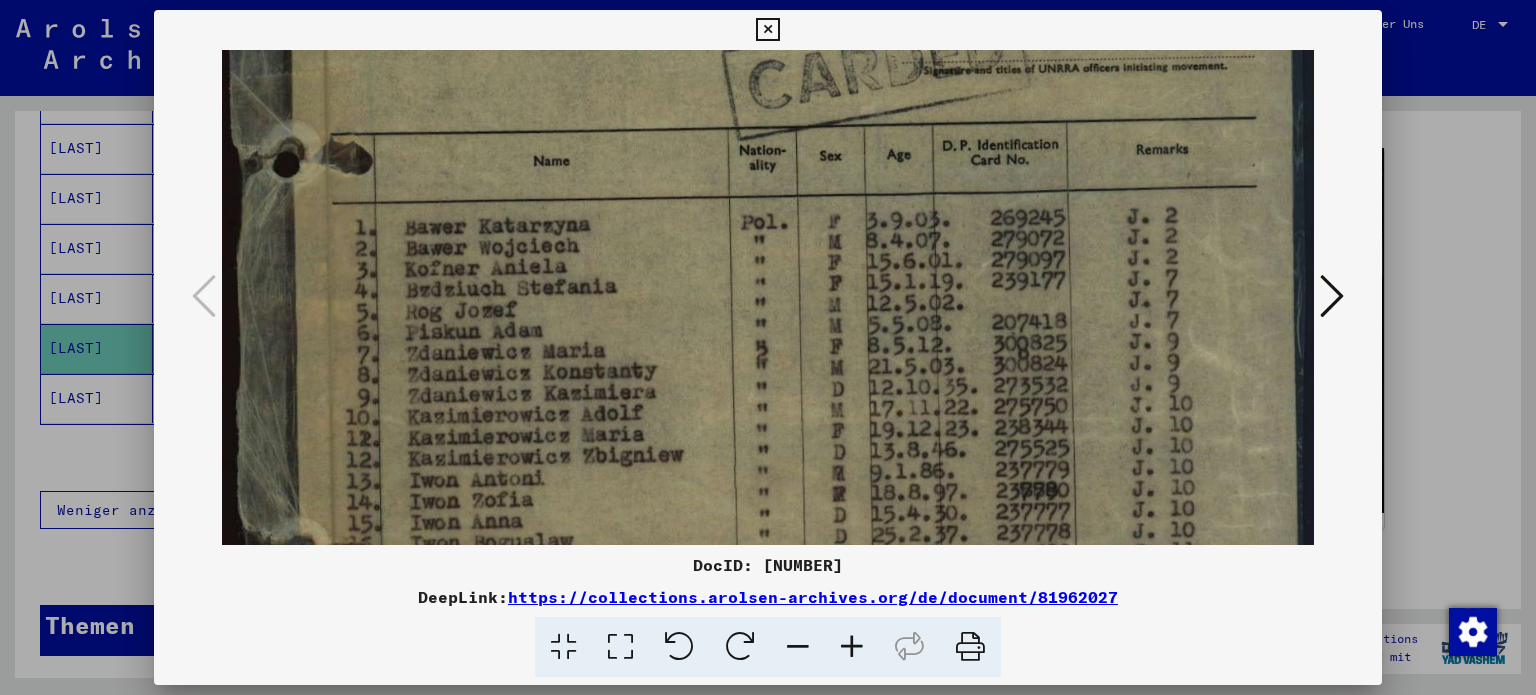 drag, startPoint x: 772, startPoint y: 327, endPoint x: 761, endPoint y: 144, distance: 183.3303 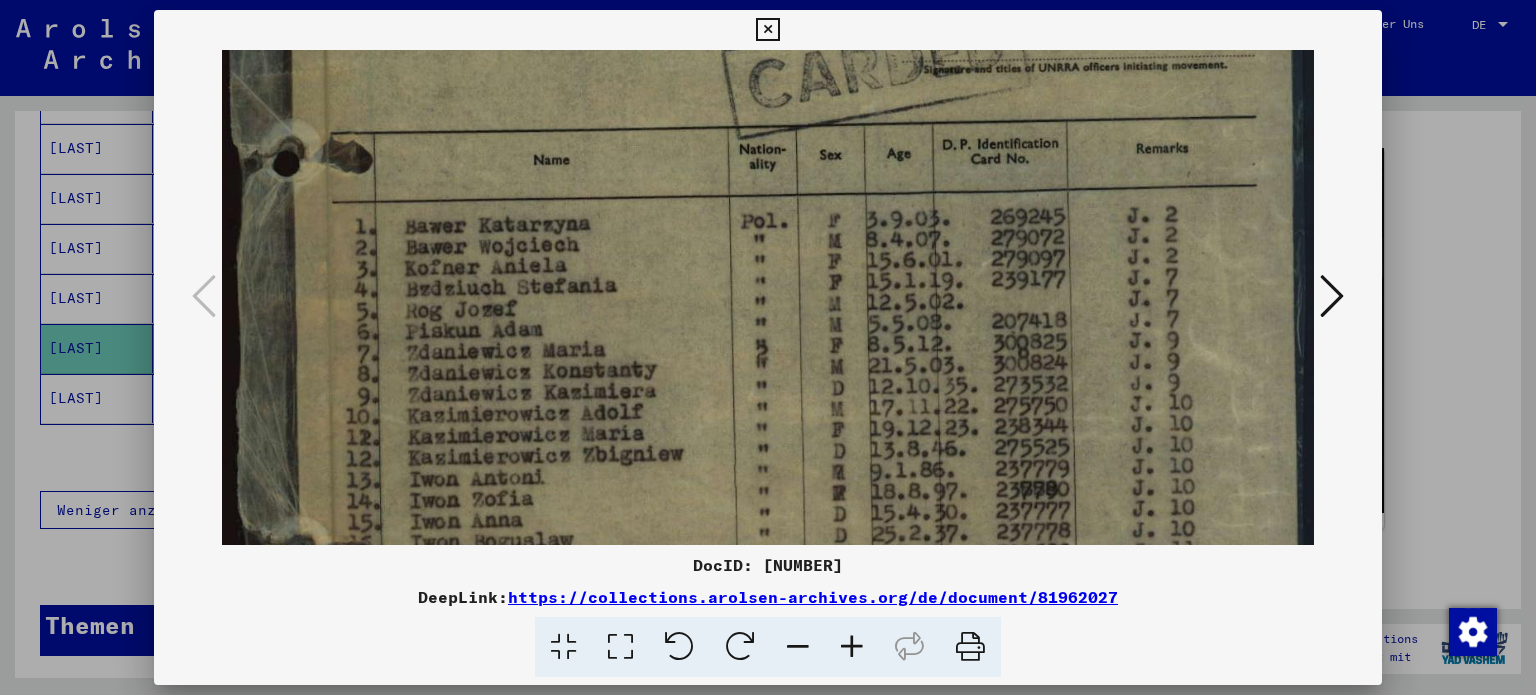 click at bounding box center [768, 347] 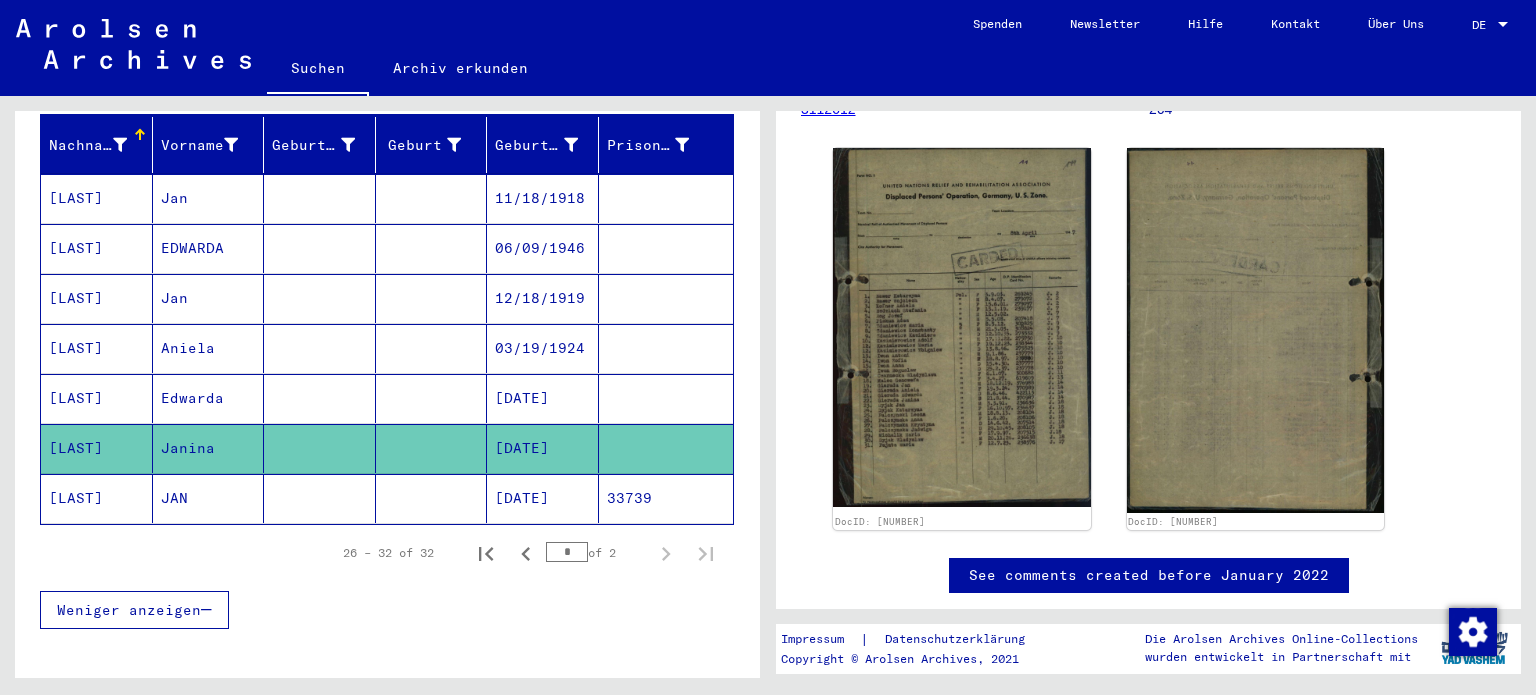 scroll, scrollTop: 52, scrollLeft: 0, axis: vertical 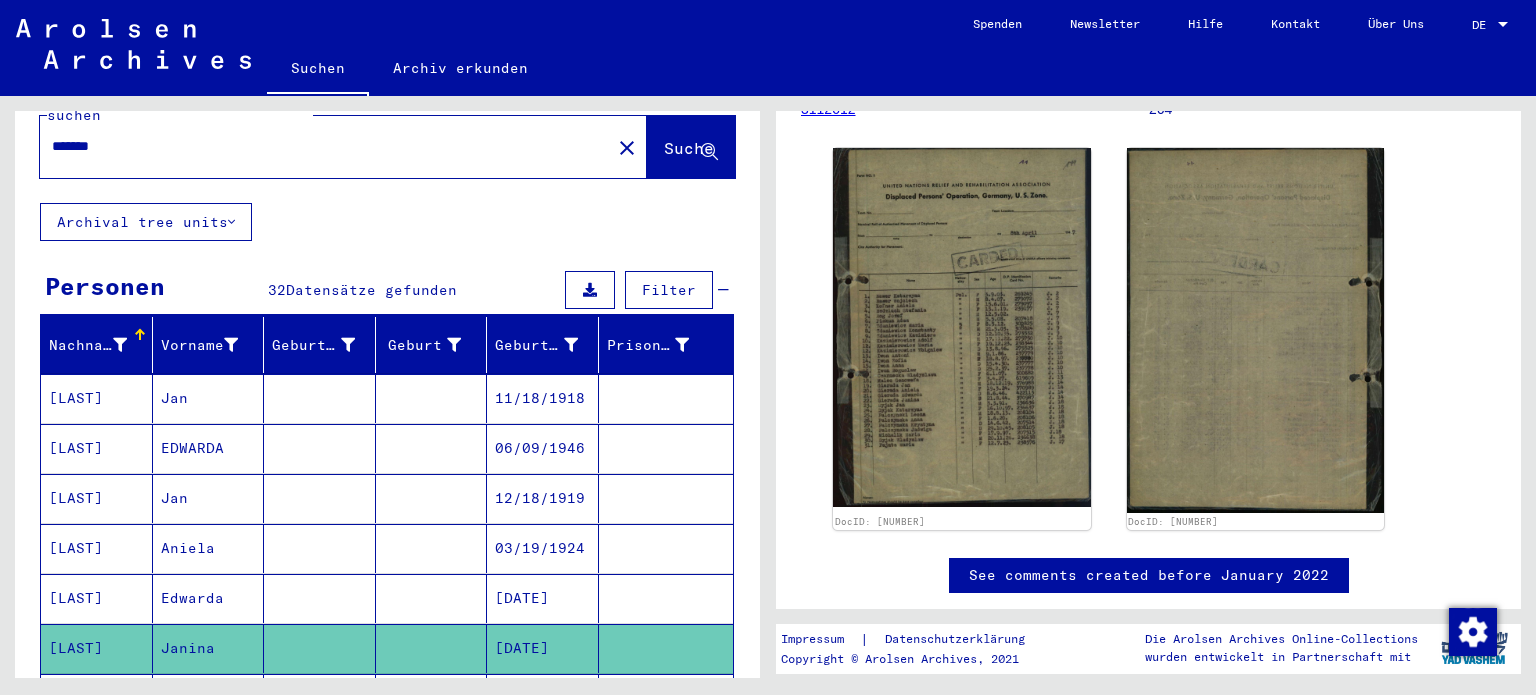 click at bounding box center [320, 448] 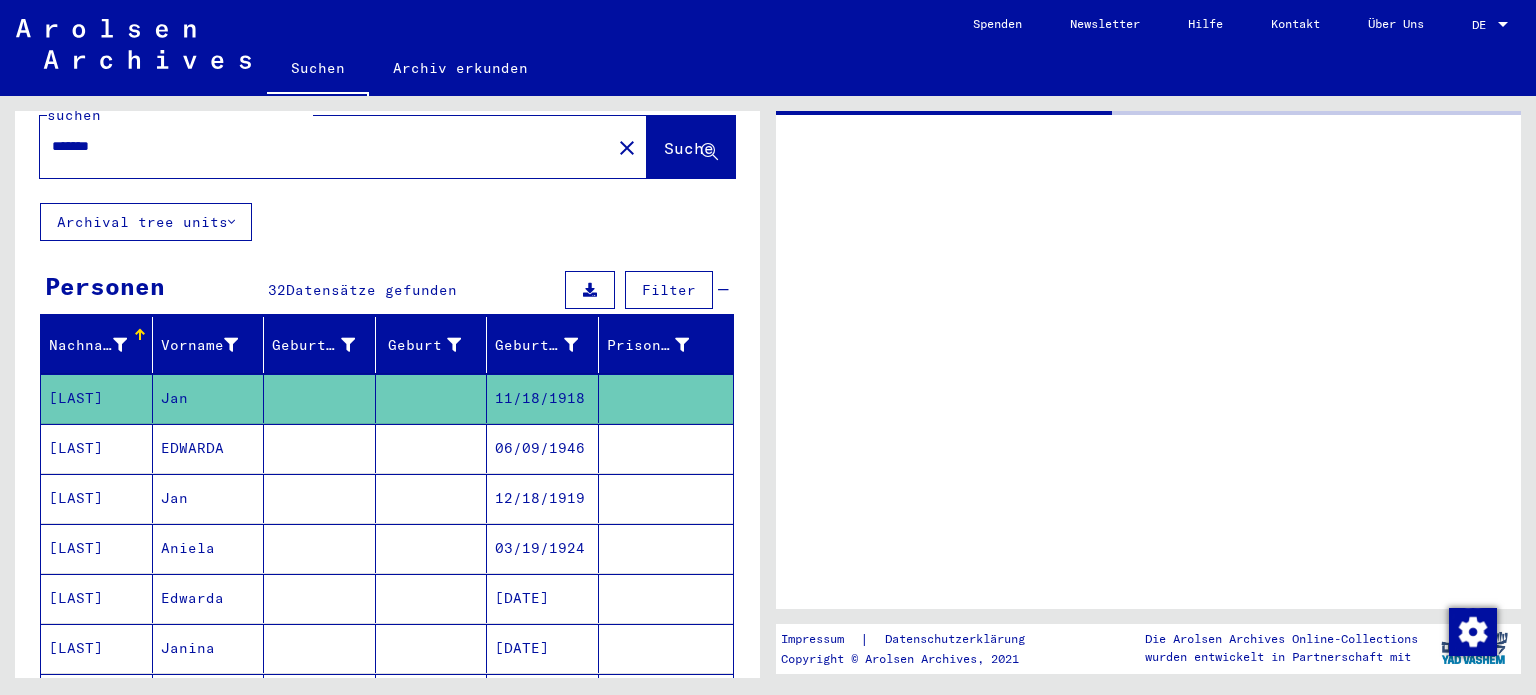 scroll, scrollTop: 0, scrollLeft: 0, axis: both 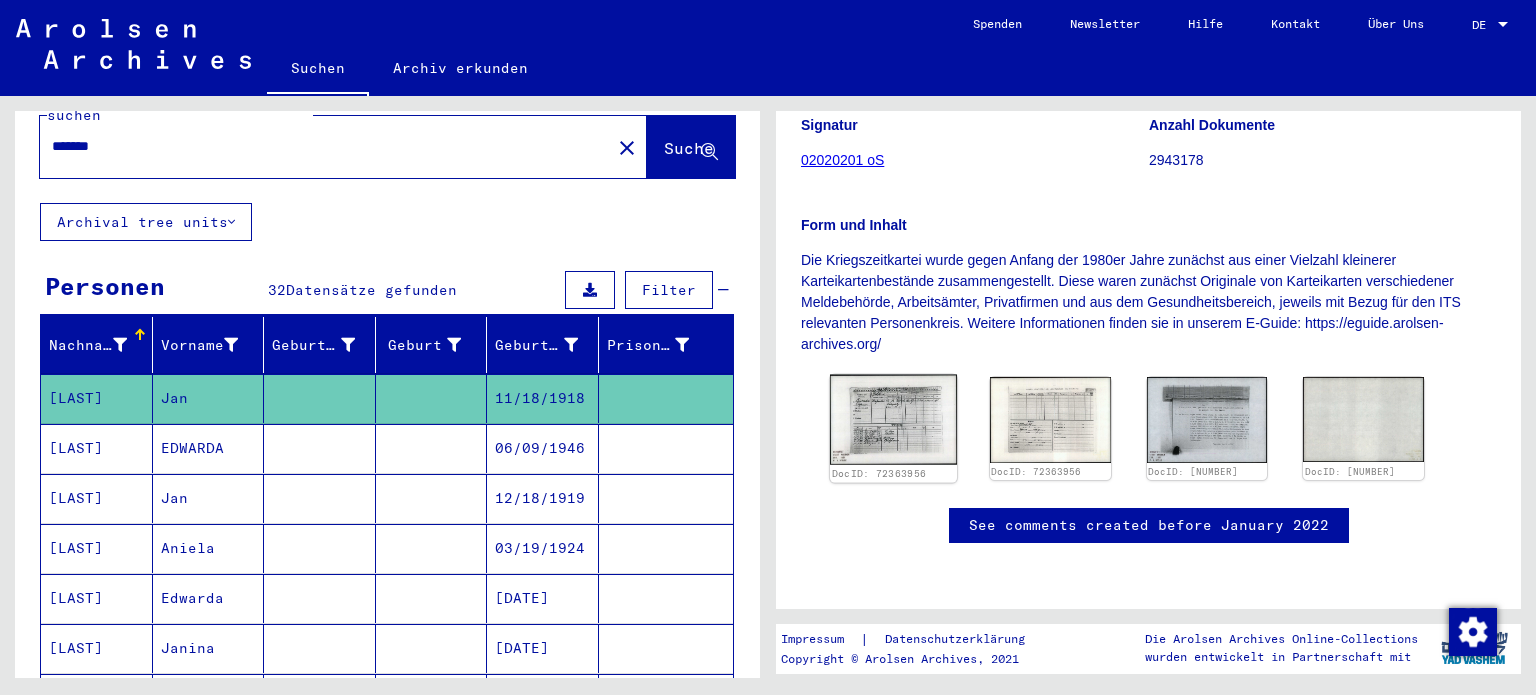click 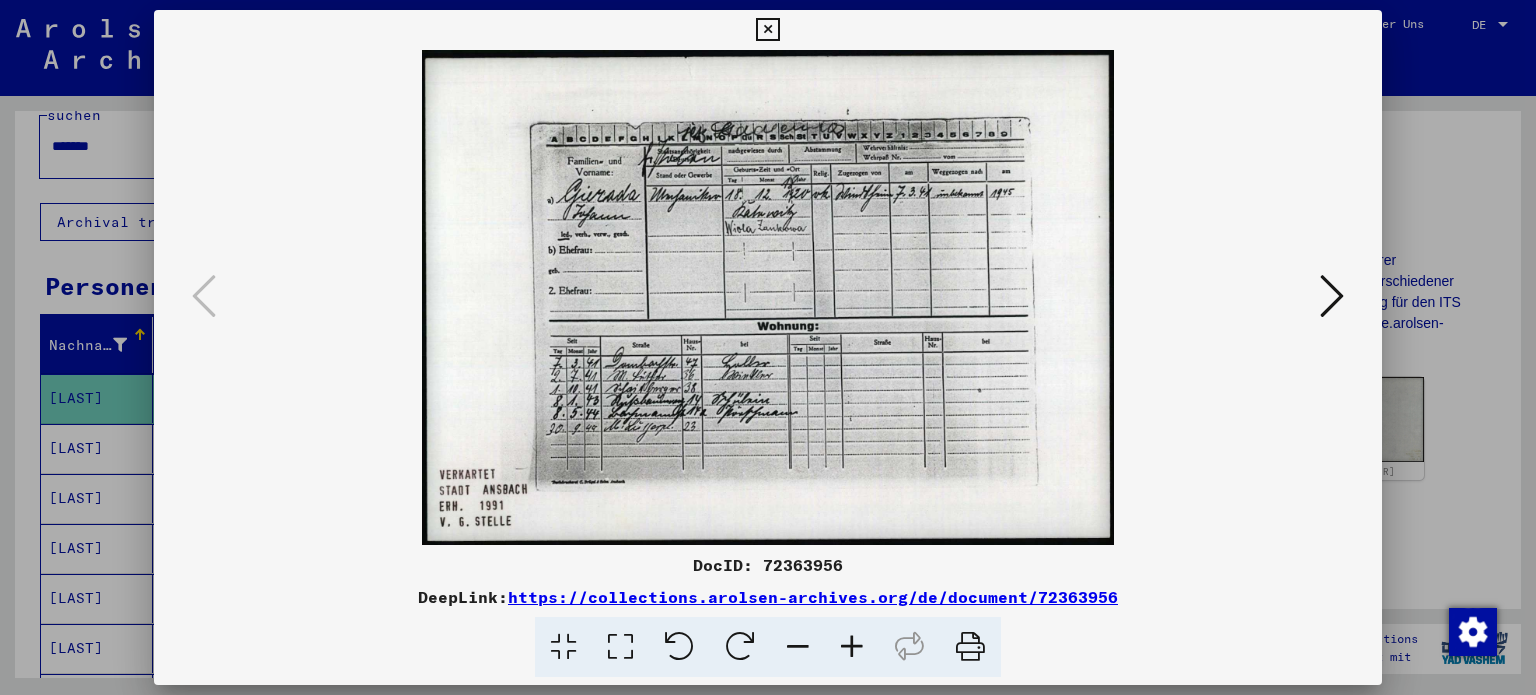 click at bounding box center [620, 647] 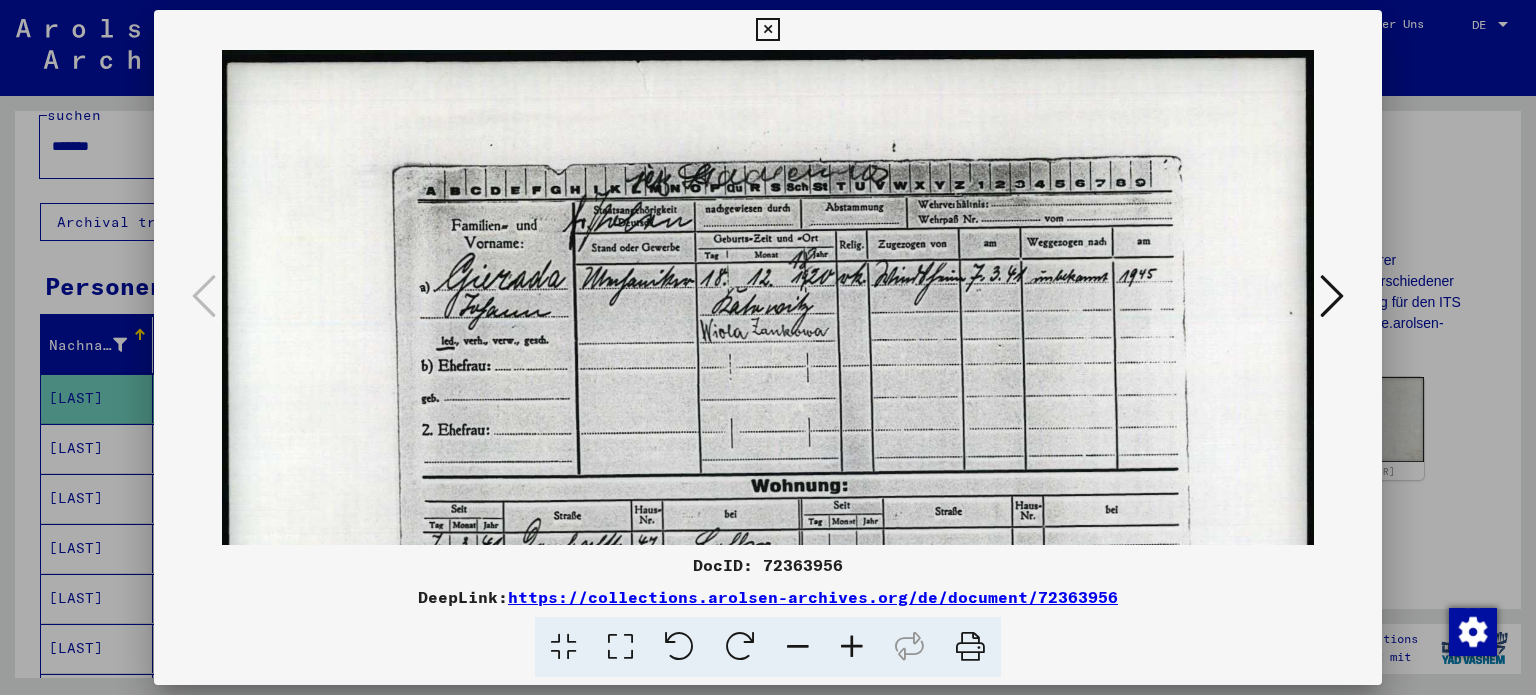 click at bounding box center [768, 347] 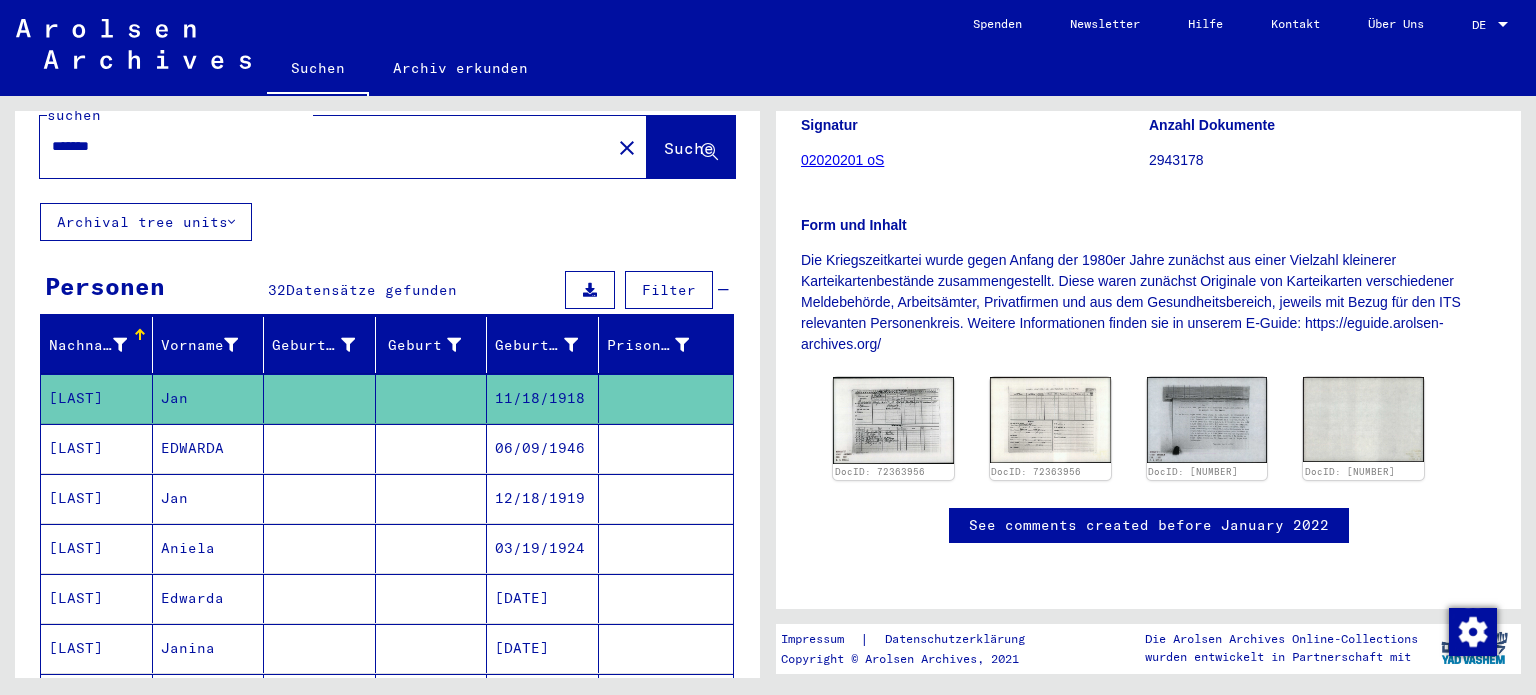scroll, scrollTop: 552, scrollLeft: 0, axis: vertical 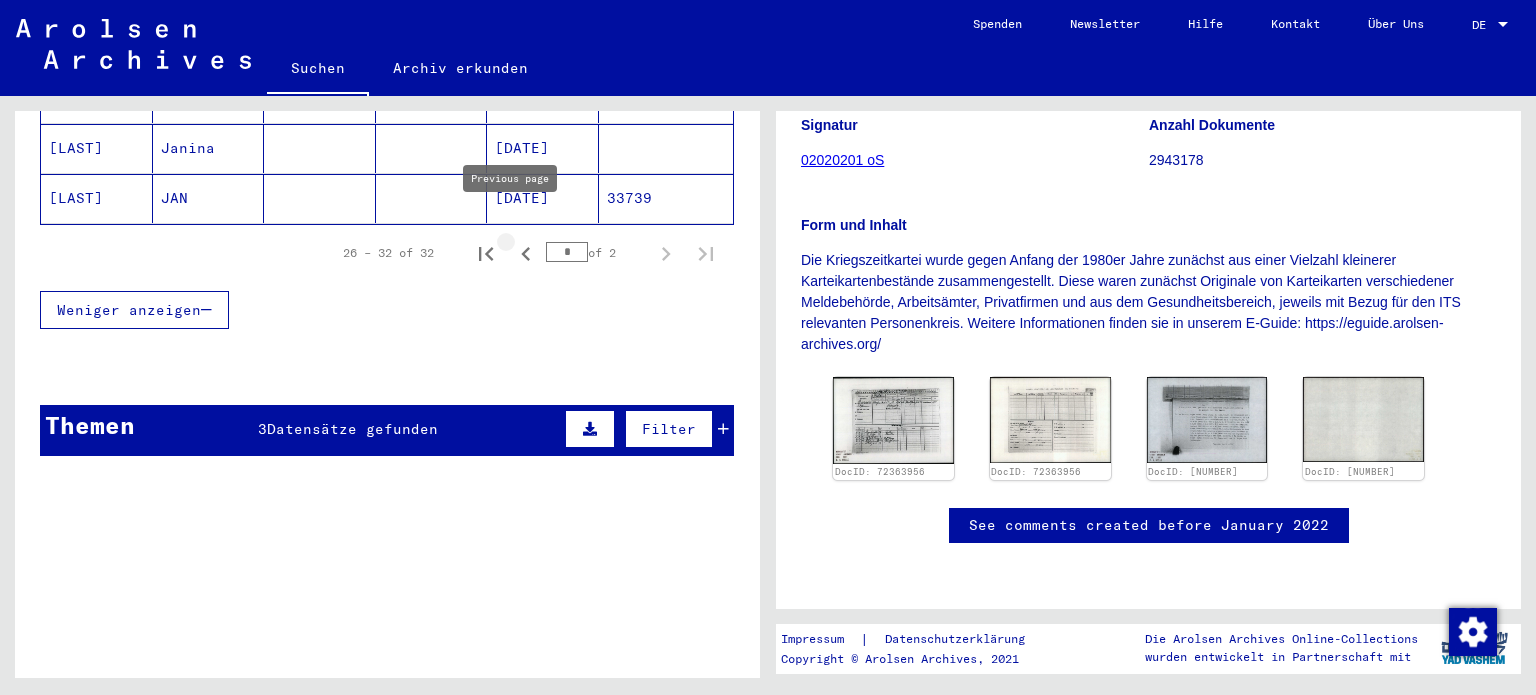 click 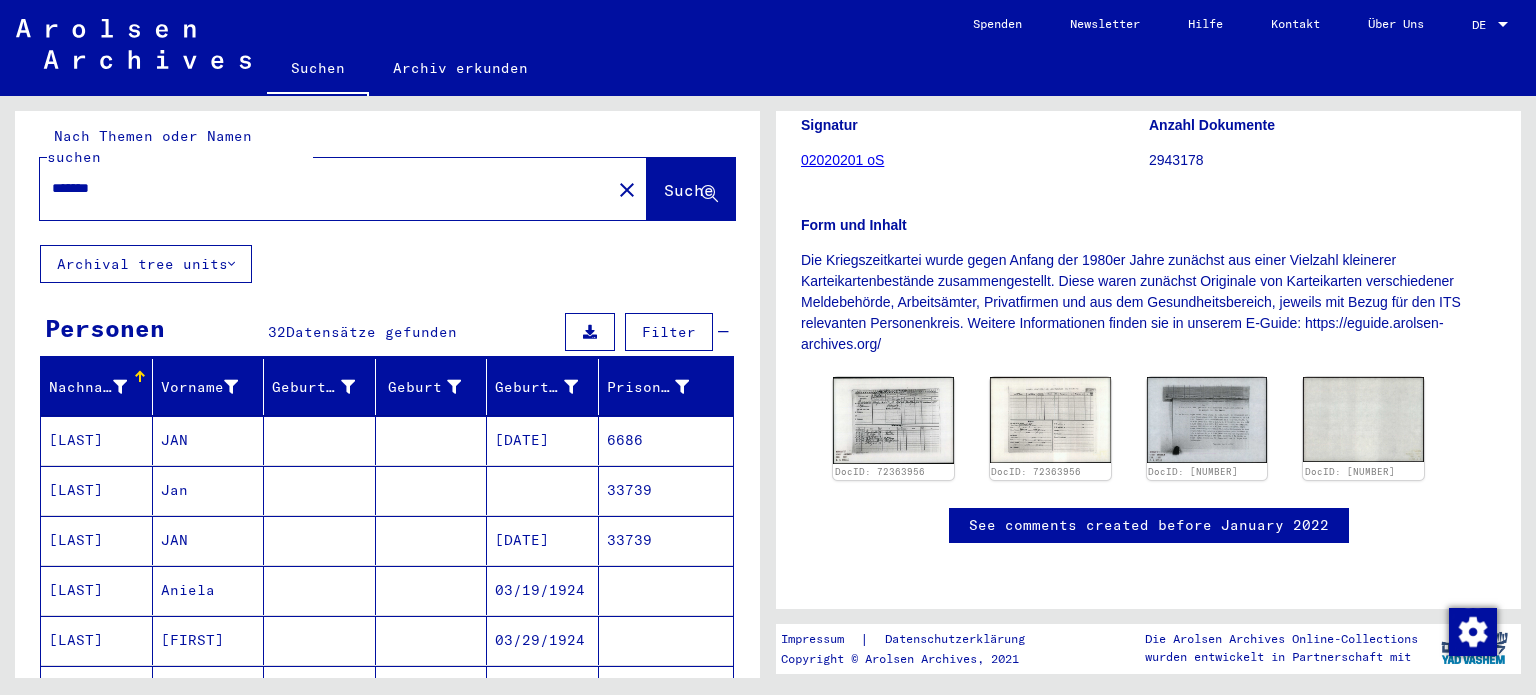 scroll, scrollTop: 0, scrollLeft: 0, axis: both 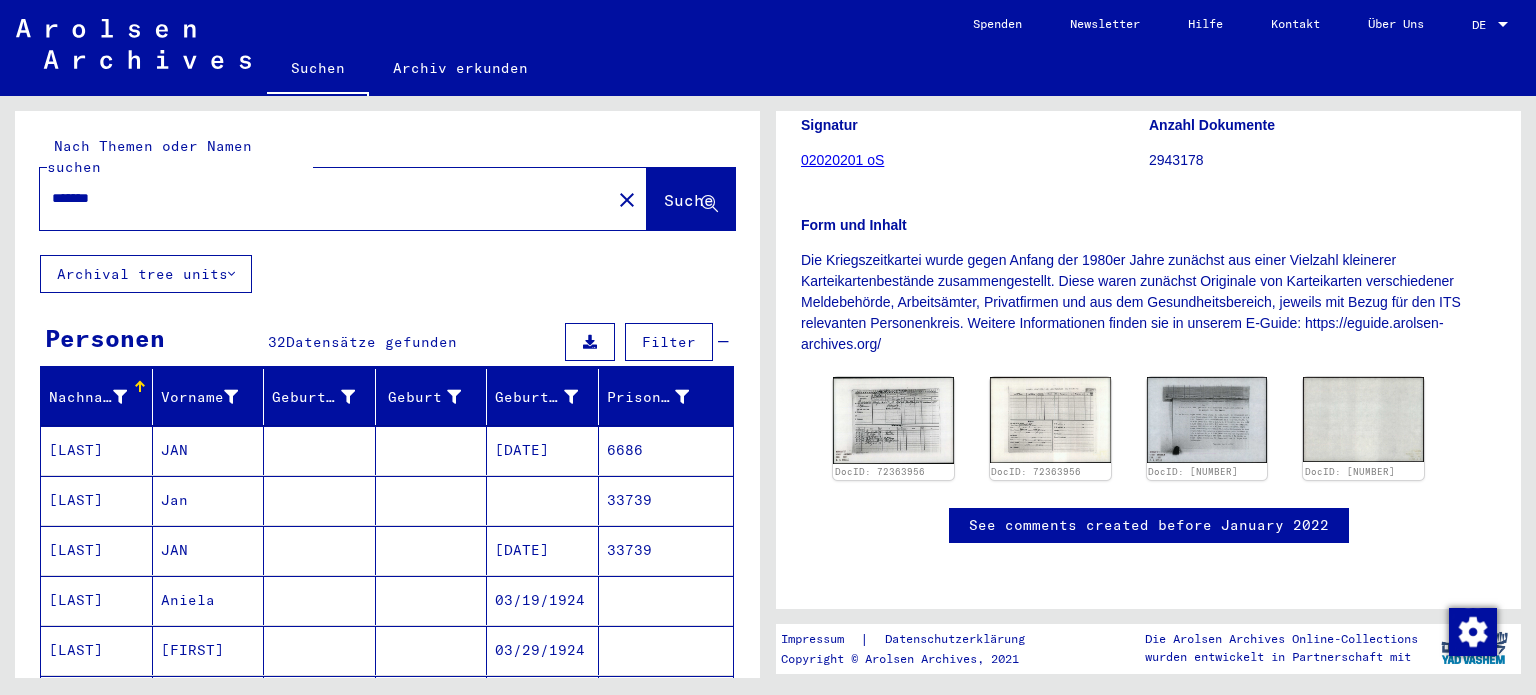 drag, startPoint x: 143, startPoint y: 171, endPoint x: 18, endPoint y: 175, distance: 125.06398 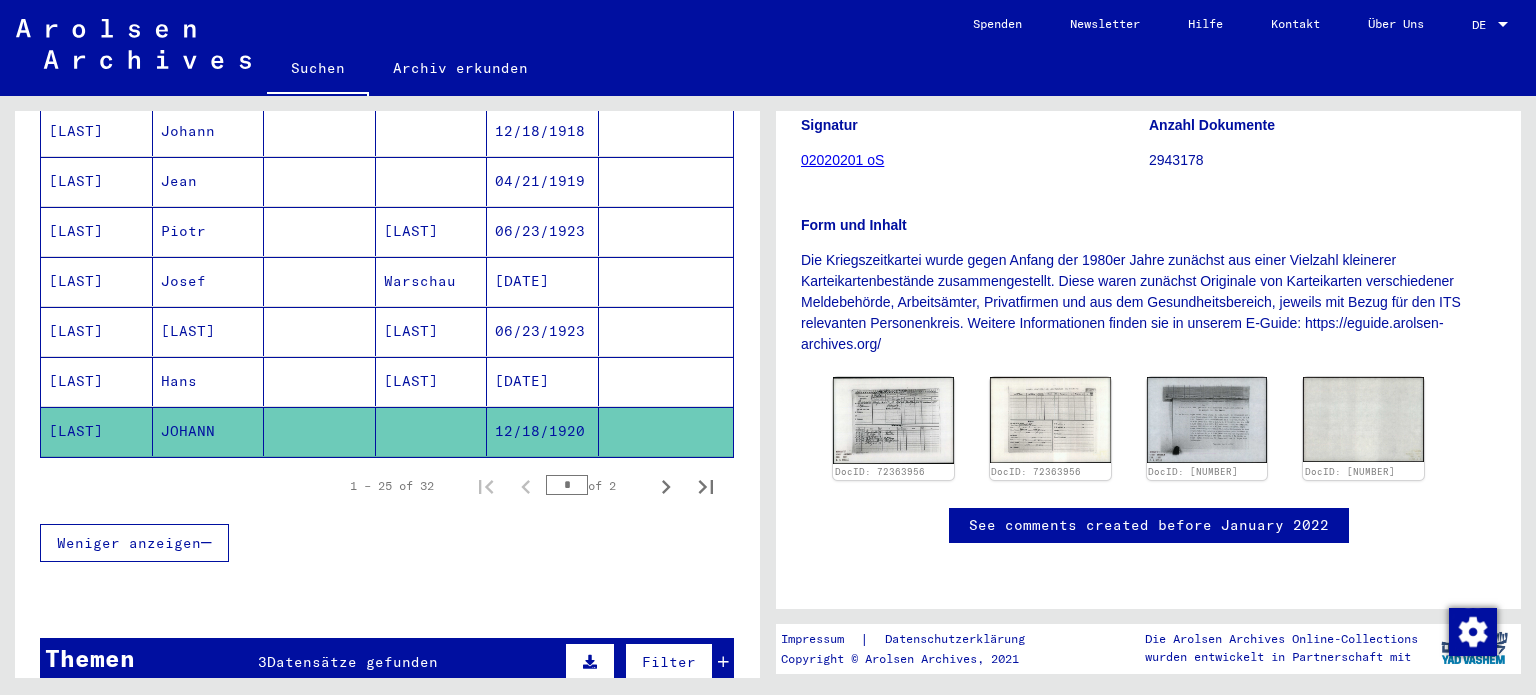 scroll, scrollTop: 1500, scrollLeft: 0, axis: vertical 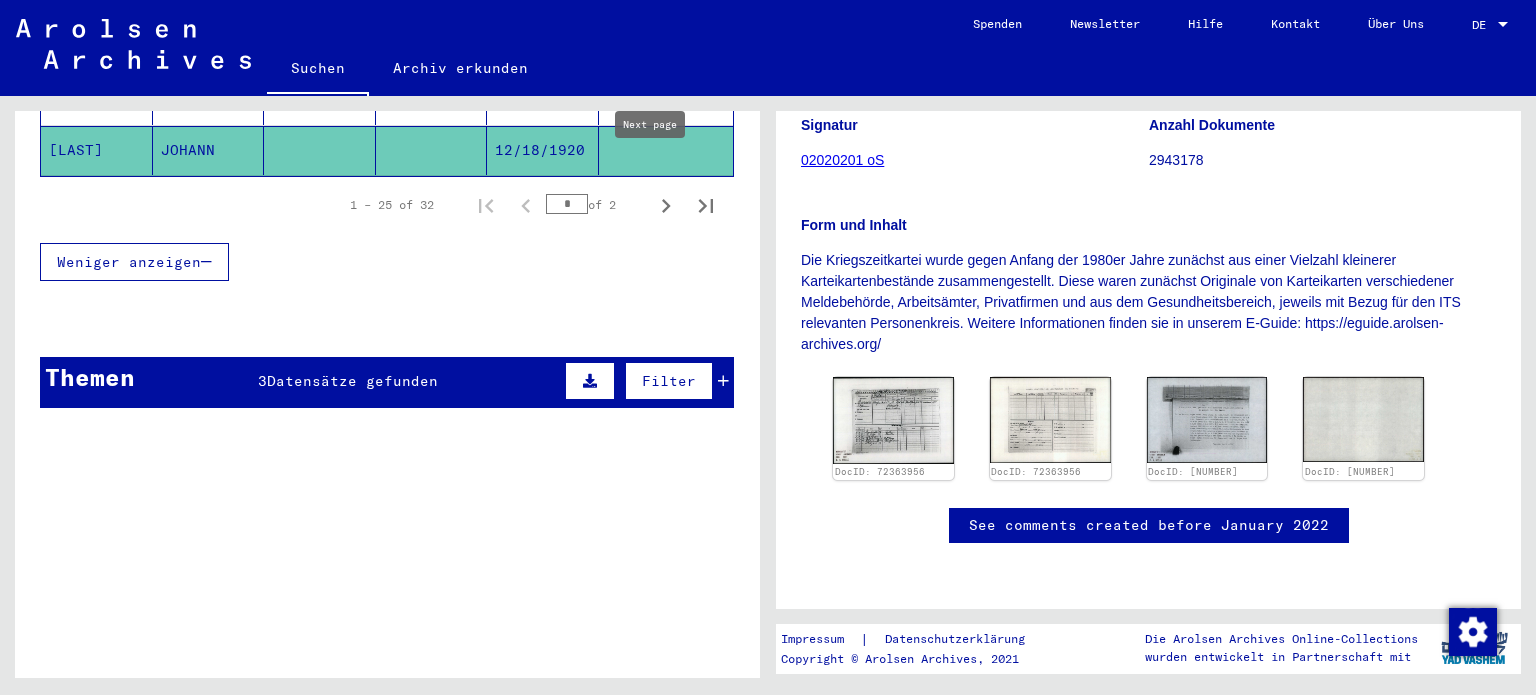 click 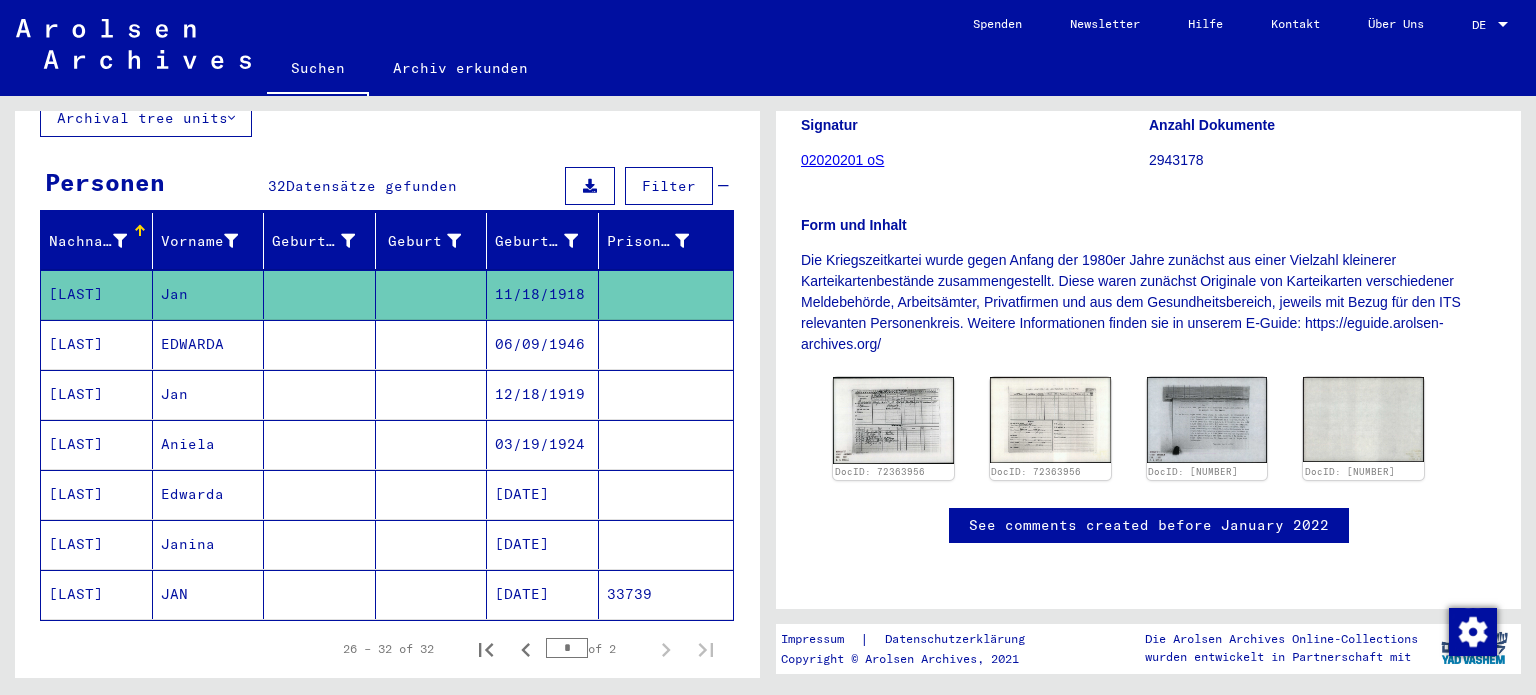 scroll, scrollTop: 0, scrollLeft: 0, axis: both 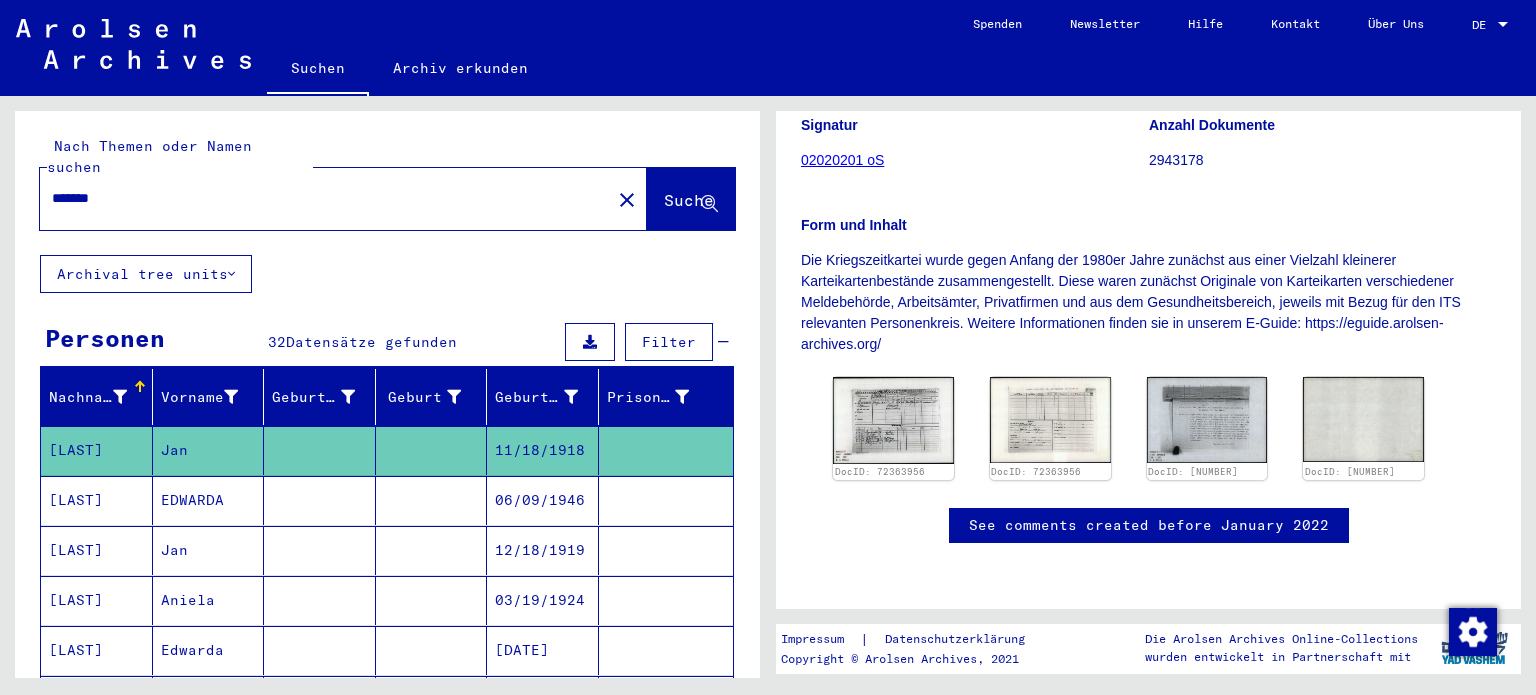 click on "*******" 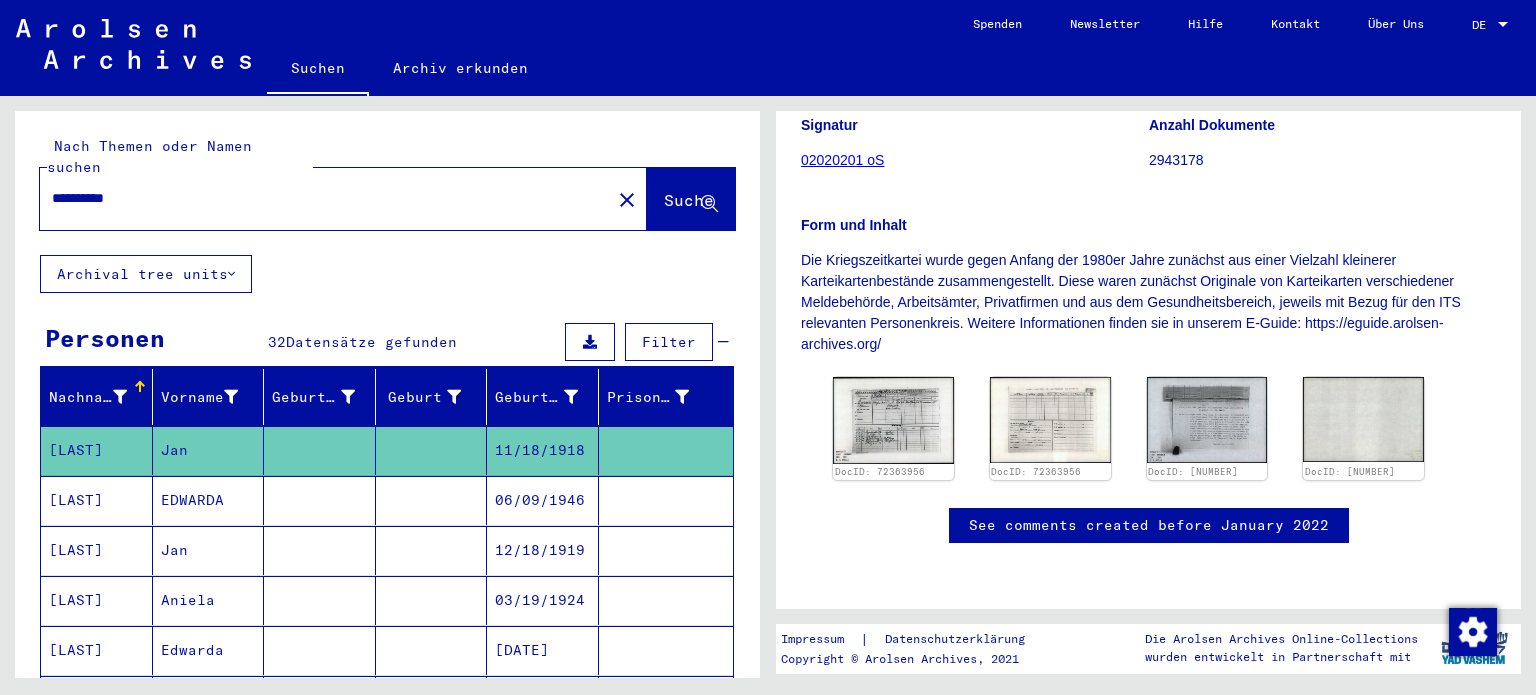 type on "**********" 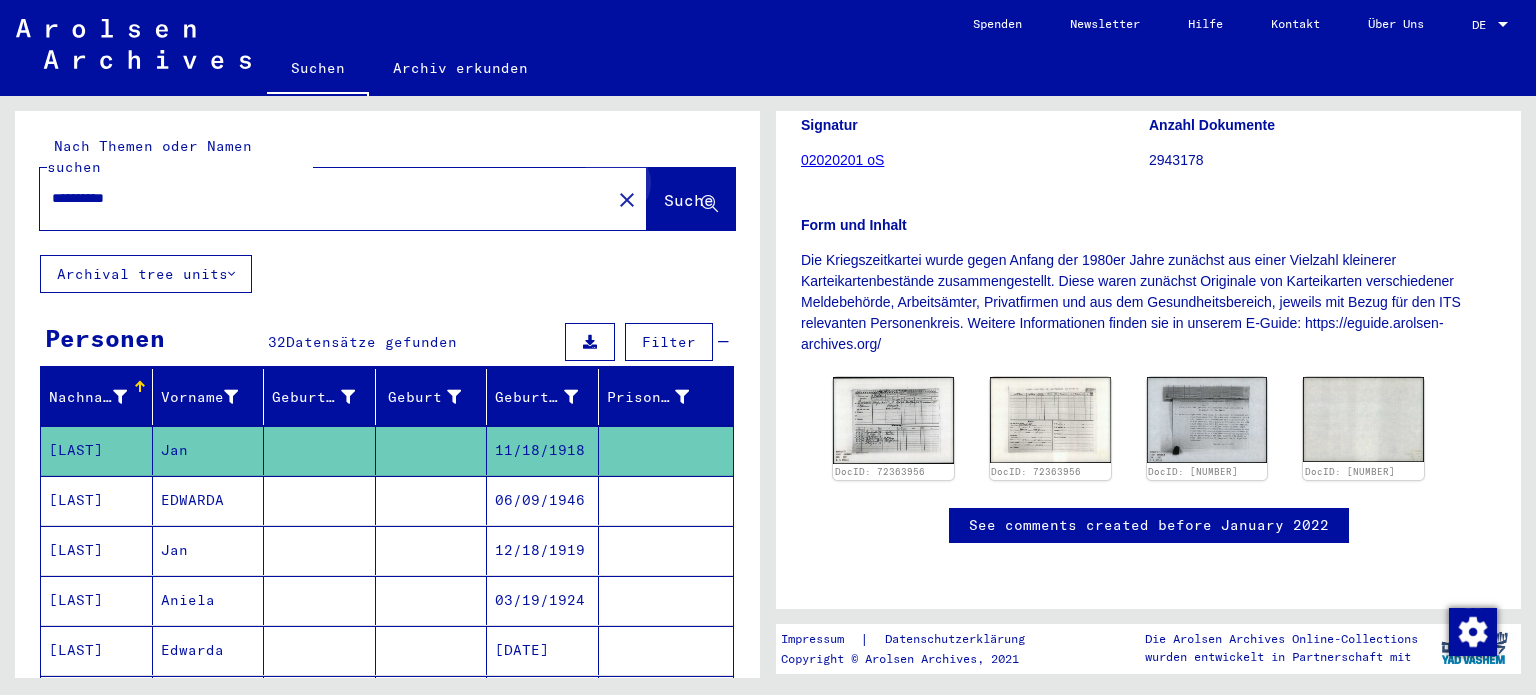 click on "Suche" 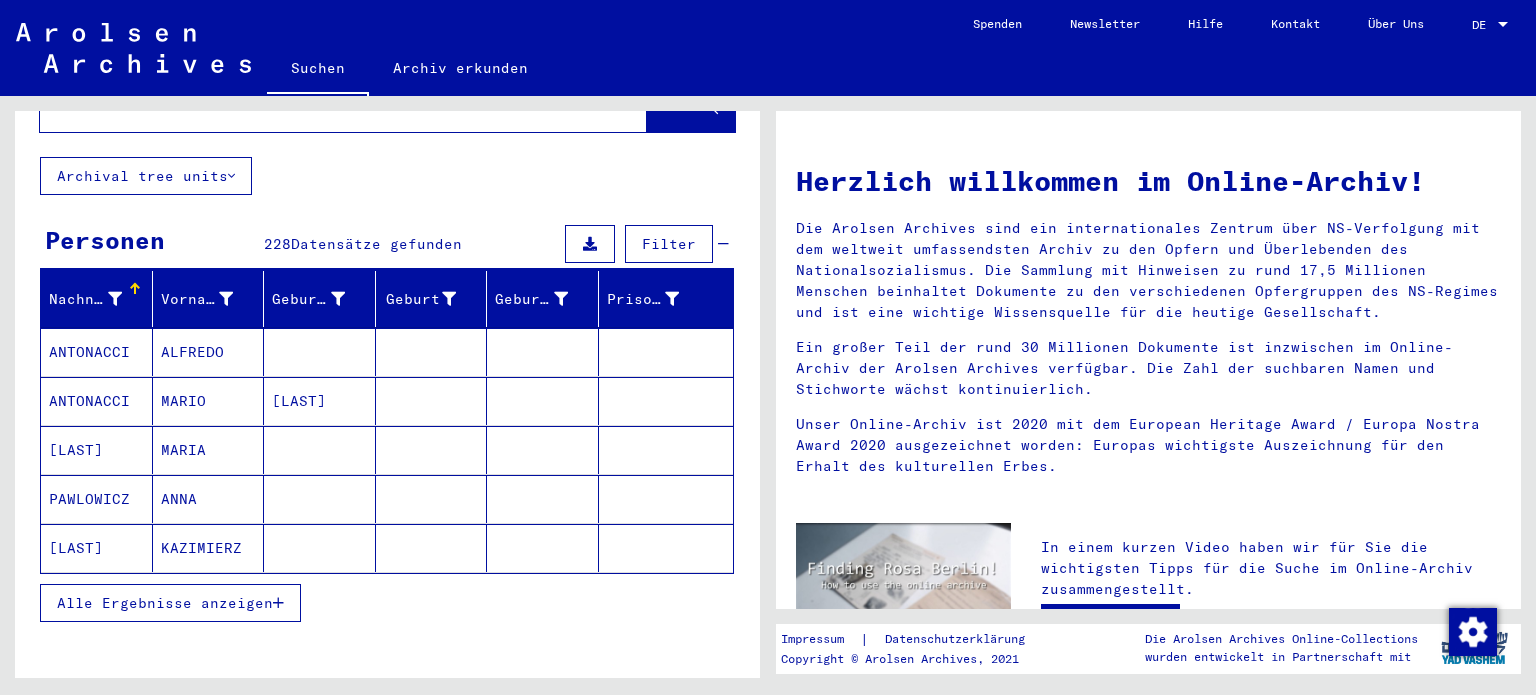 scroll, scrollTop: 100, scrollLeft: 0, axis: vertical 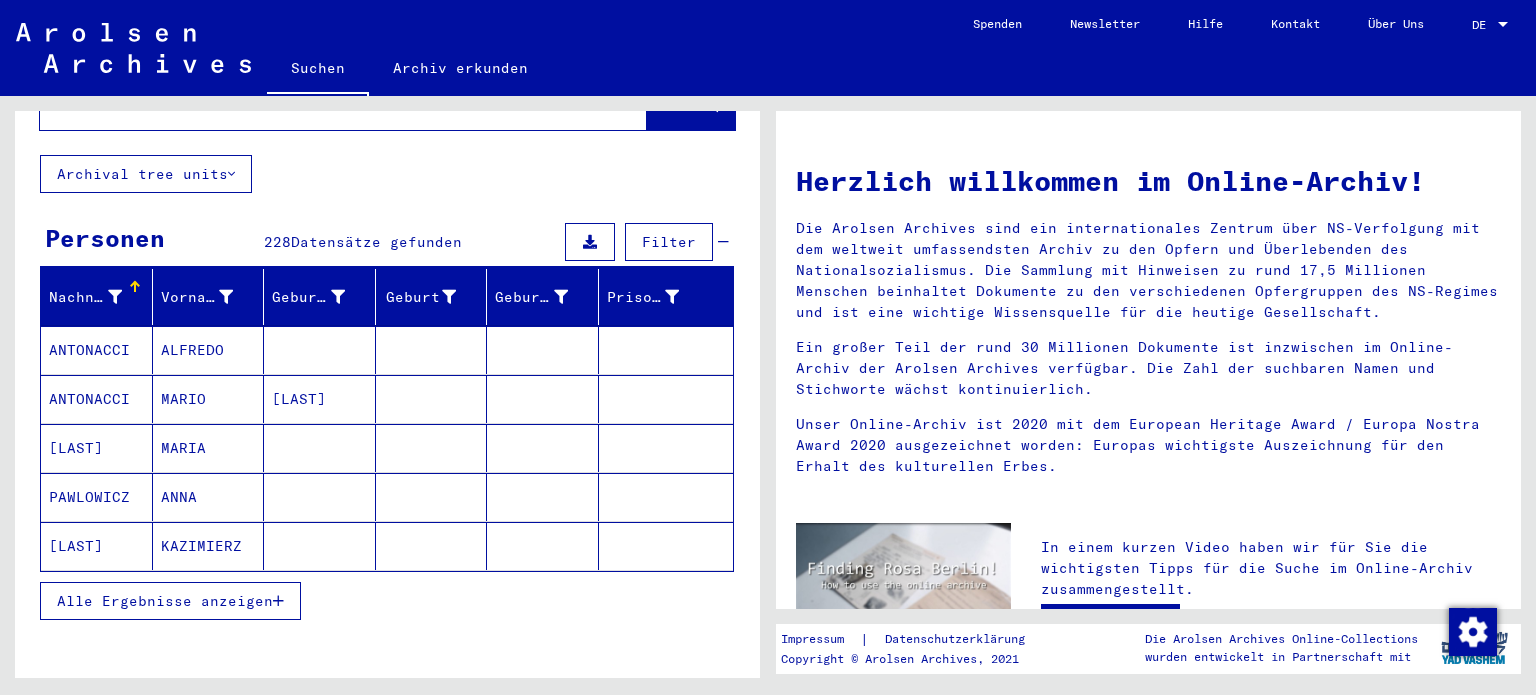 click on "Alle Ergebnisse anzeigen" at bounding box center (165, 601) 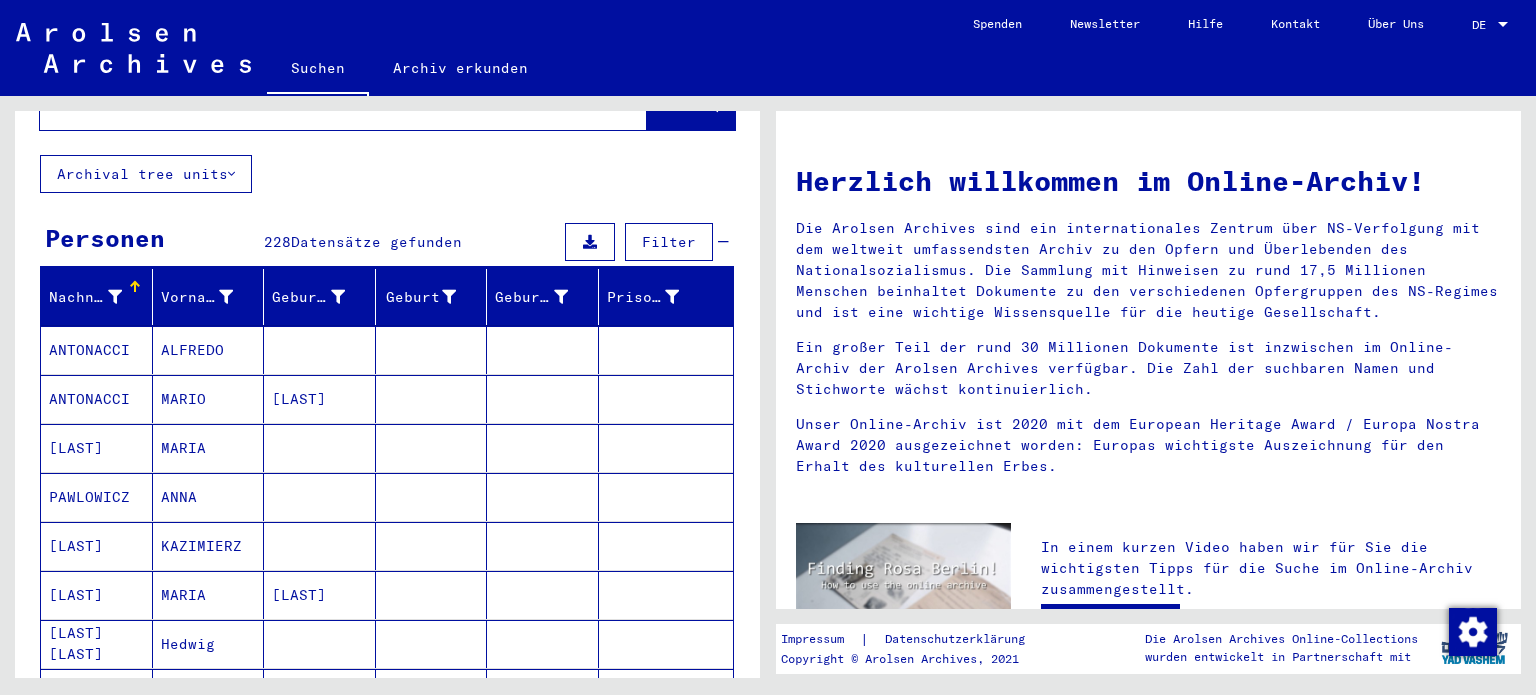 click on "[LAST]" at bounding box center (97, 595) 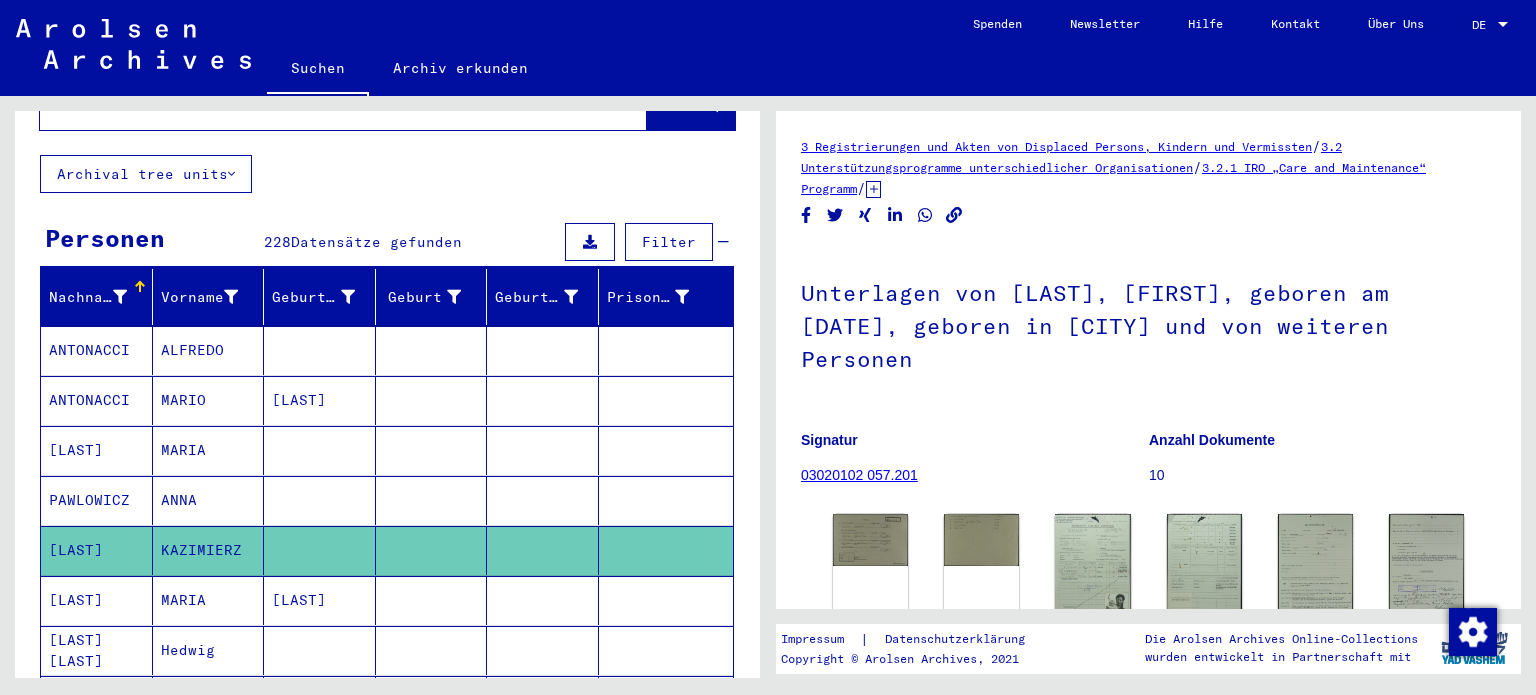 scroll, scrollTop: 0, scrollLeft: 0, axis: both 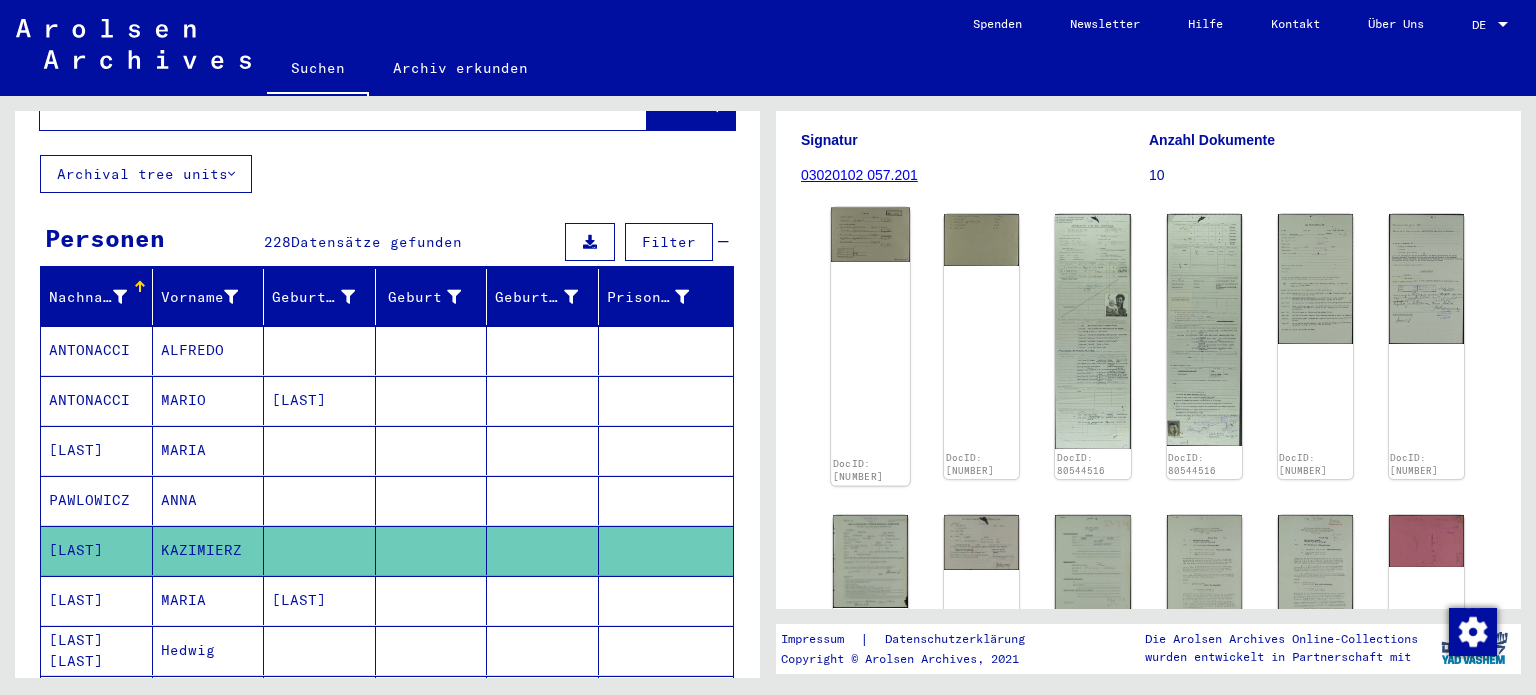 click 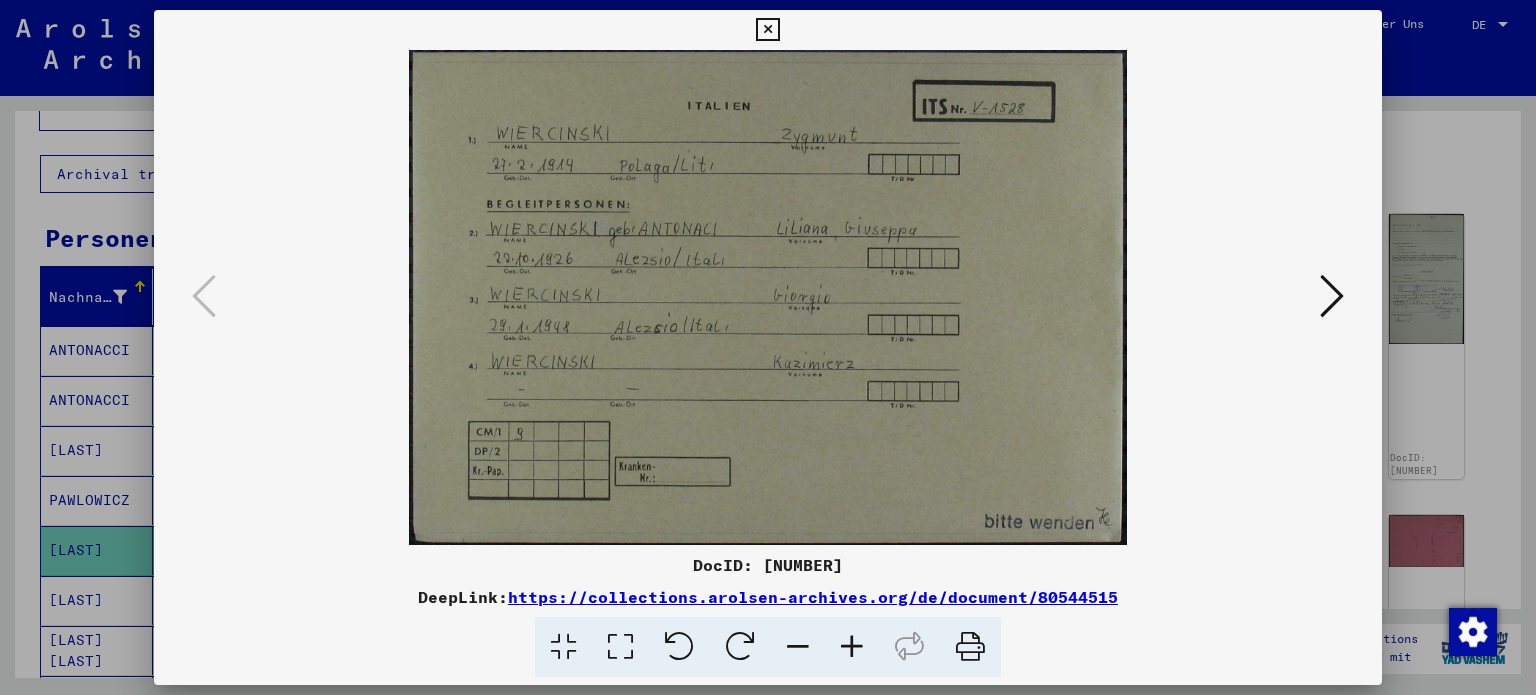click at bounding box center [1332, 296] 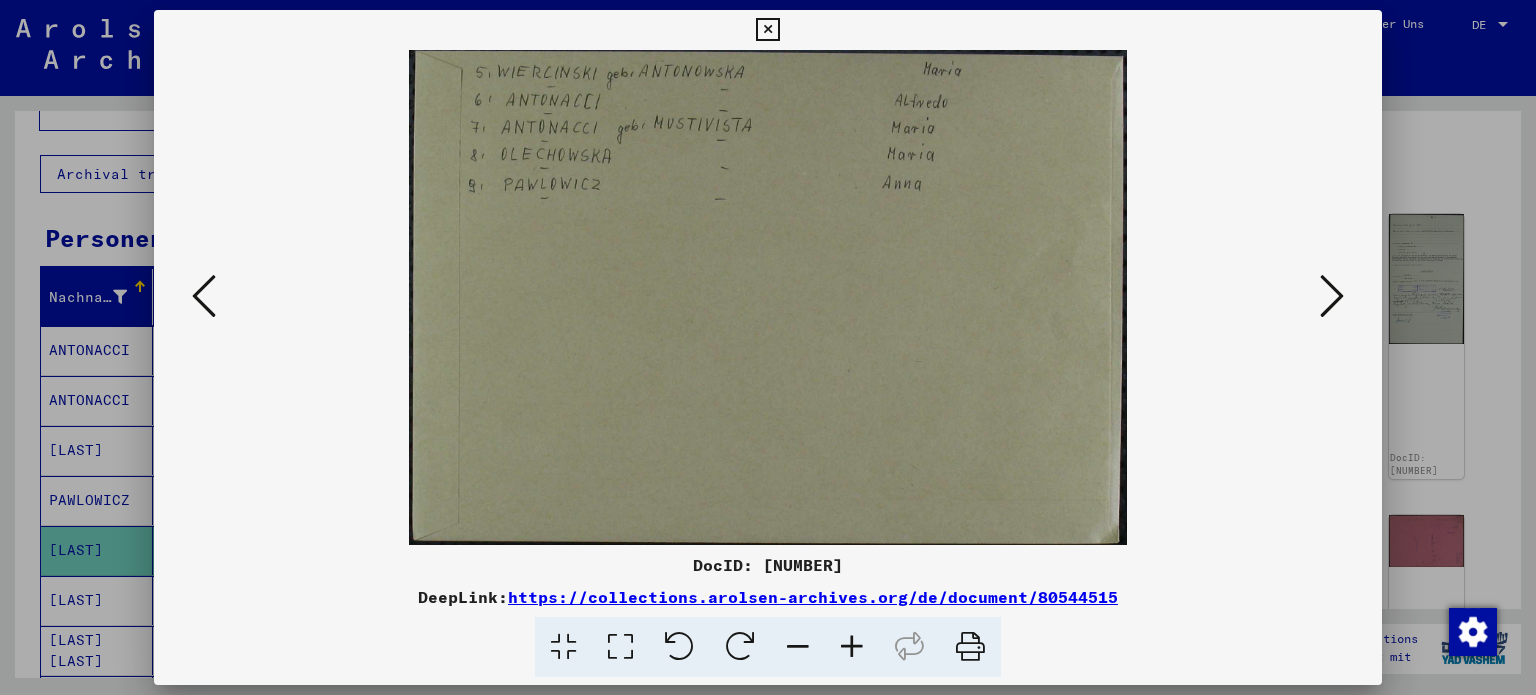 click at bounding box center (1332, 296) 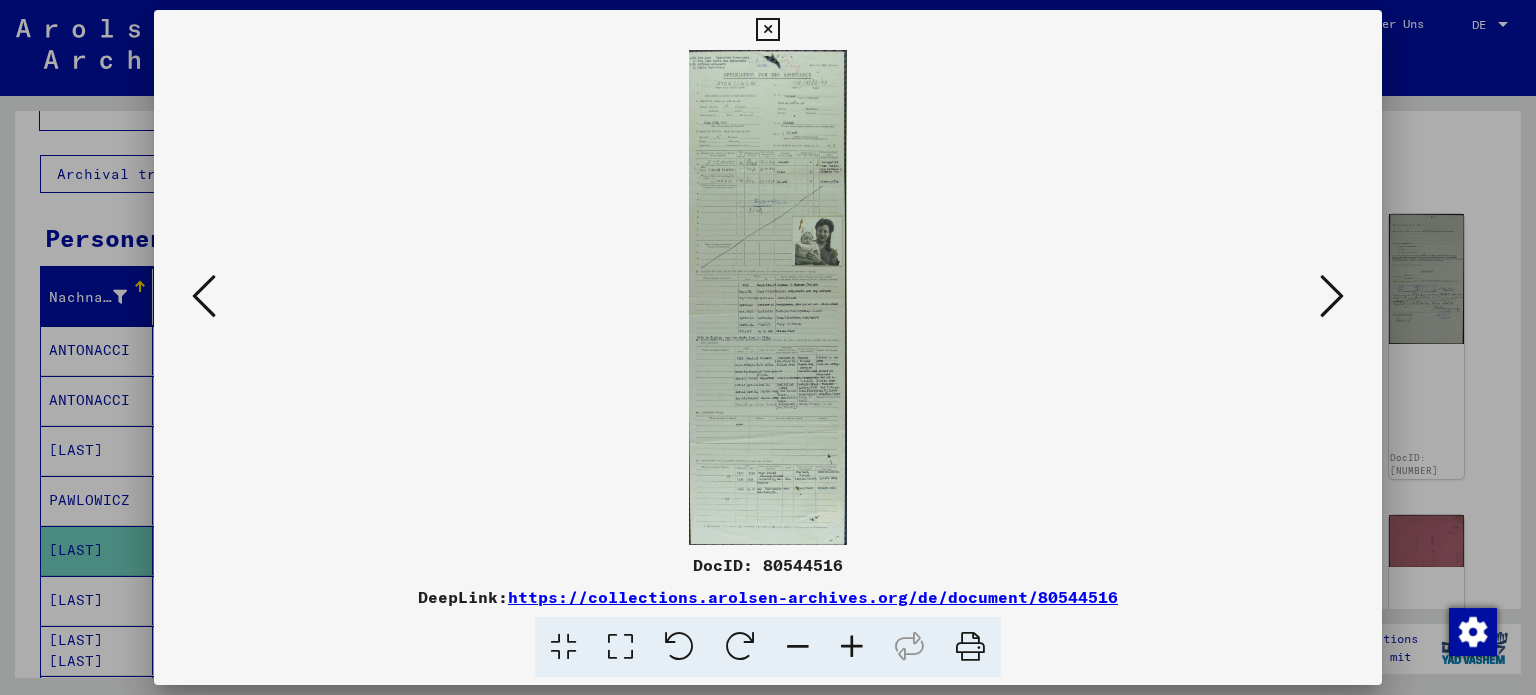click at bounding box center (620, 647) 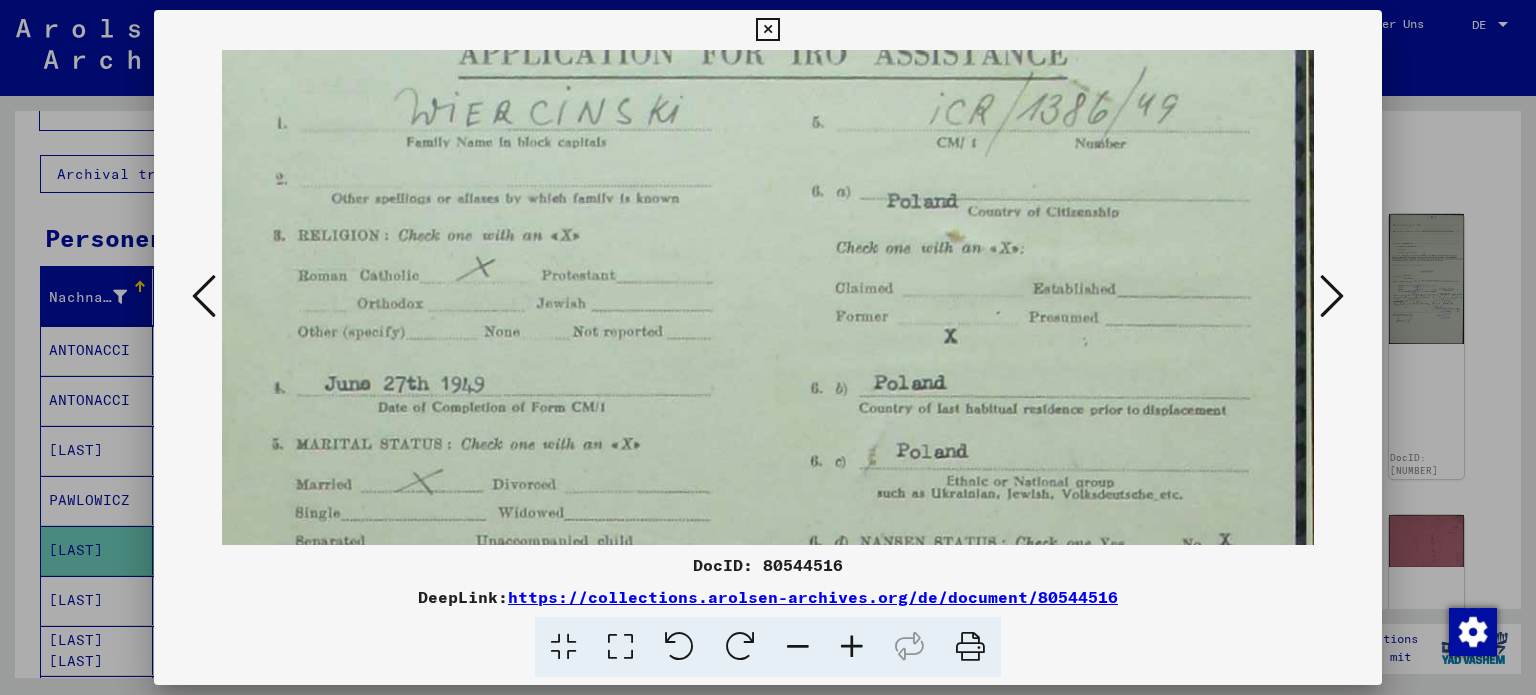drag, startPoint x: 853, startPoint y: 346, endPoint x: 851, endPoint y: 198, distance: 148.01352 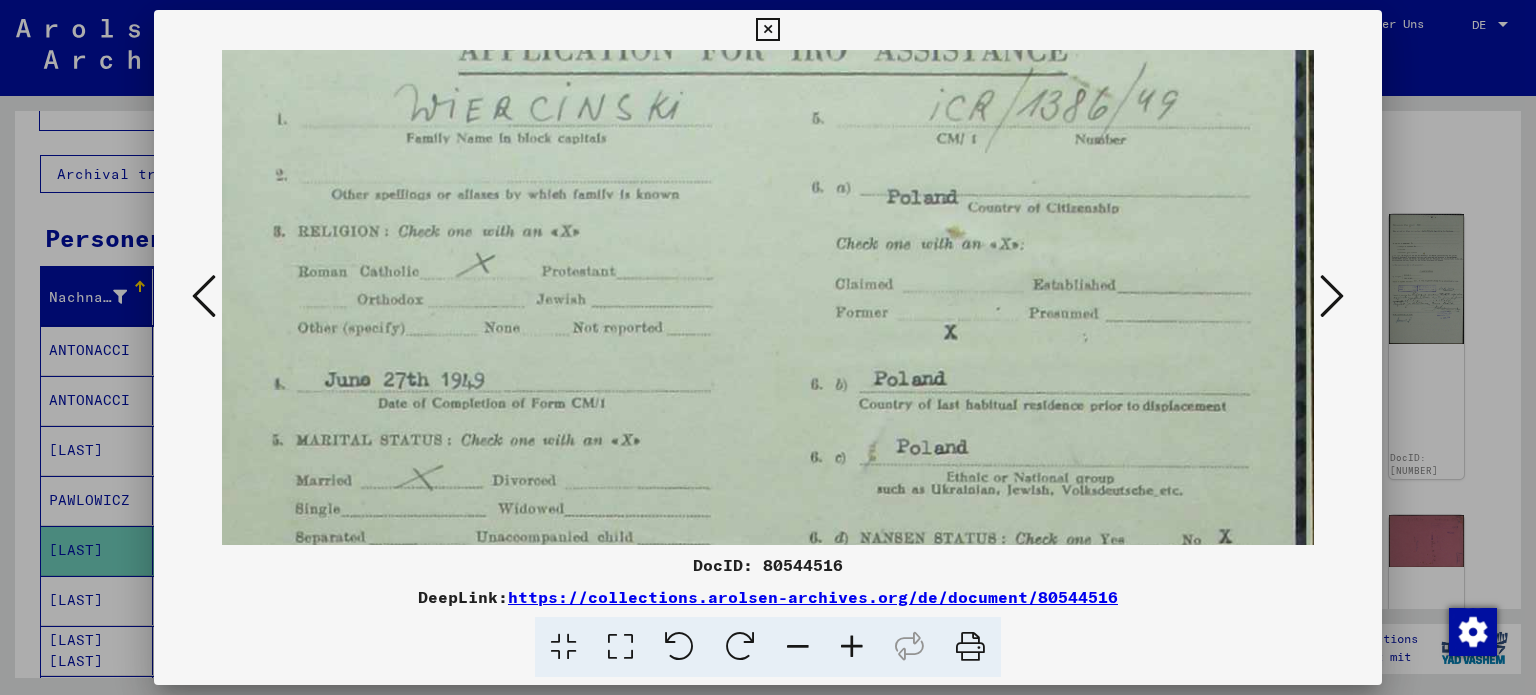 scroll, scrollTop: 215, scrollLeft: 0, axis: vertical 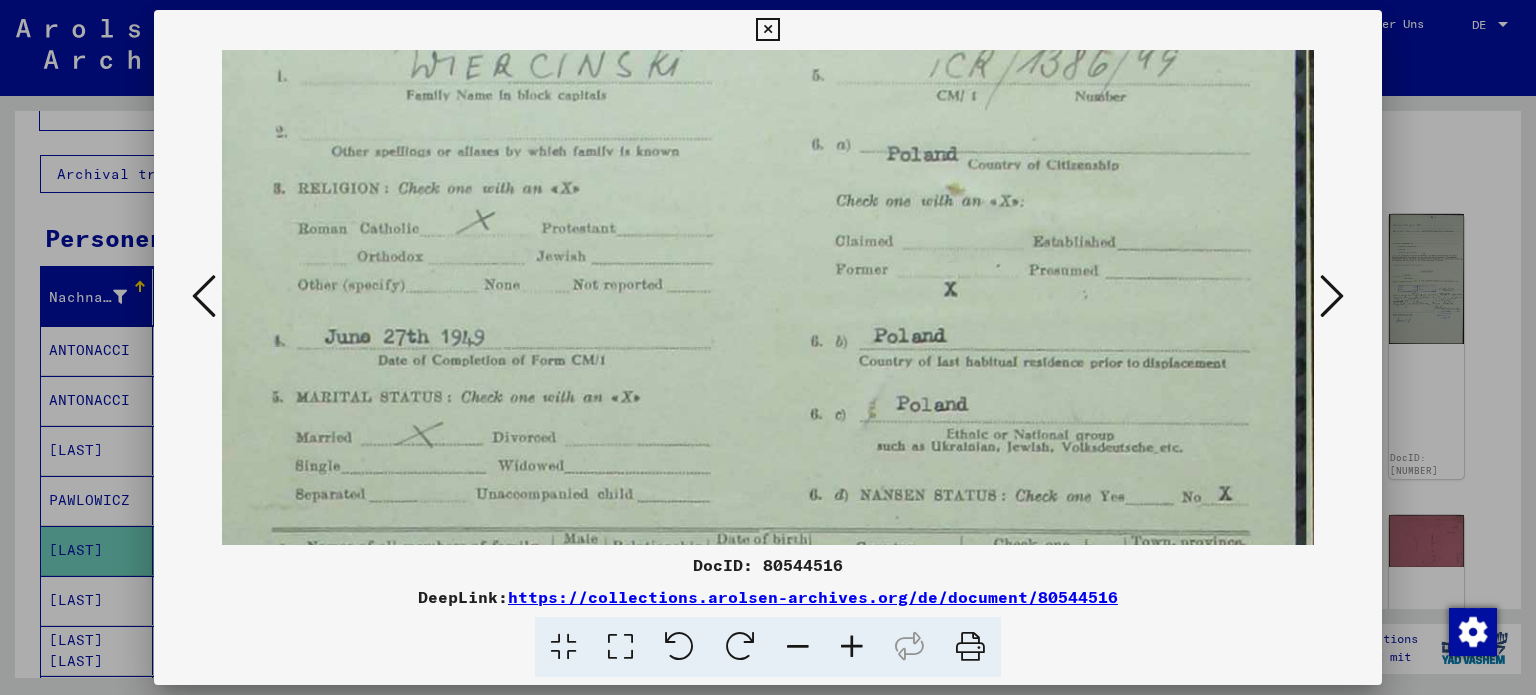 drag, startPoint x: 862, startPoint y: 352, endPoint x: 860, endPoint y: 310, distance: 42.047592 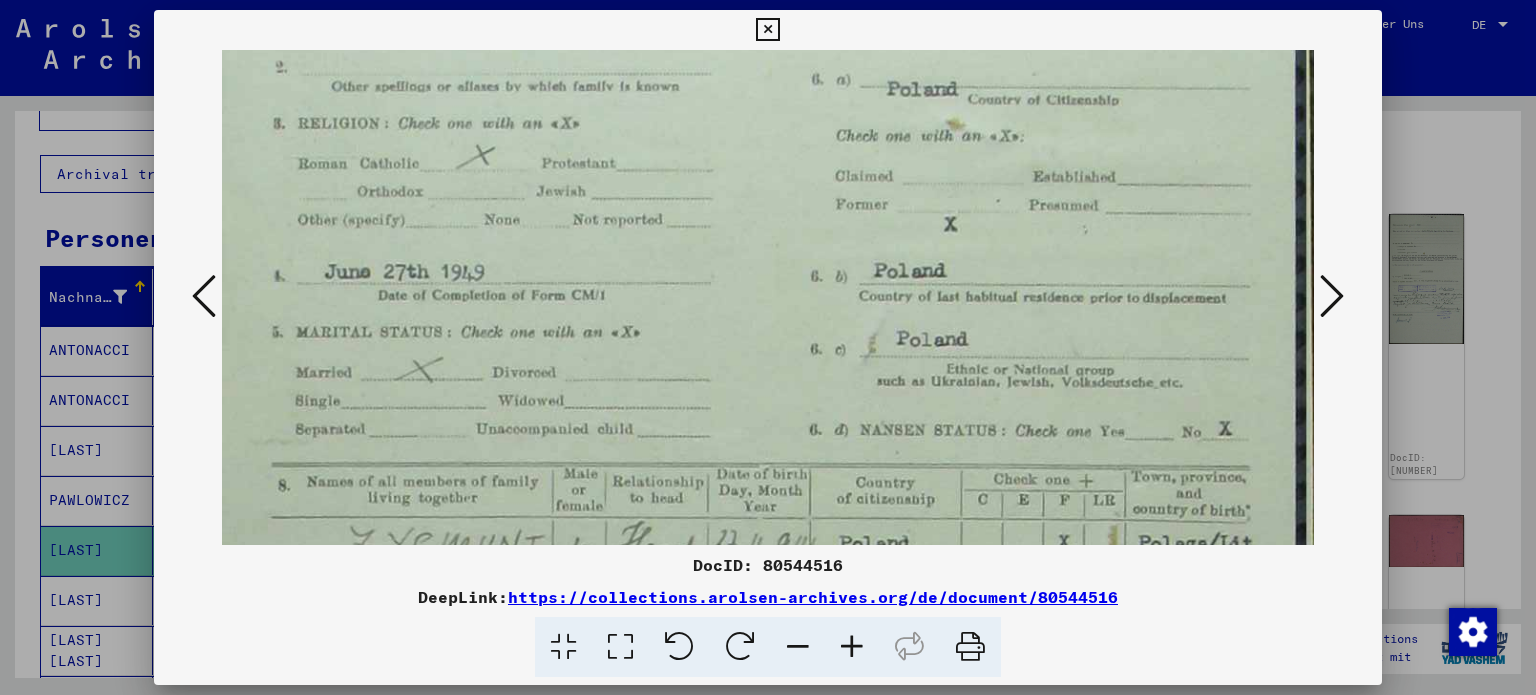 drag, startPoint x: 835, startPoint y: 367, endPoint x: 839, endPoint y: 309, distance: 58.137768 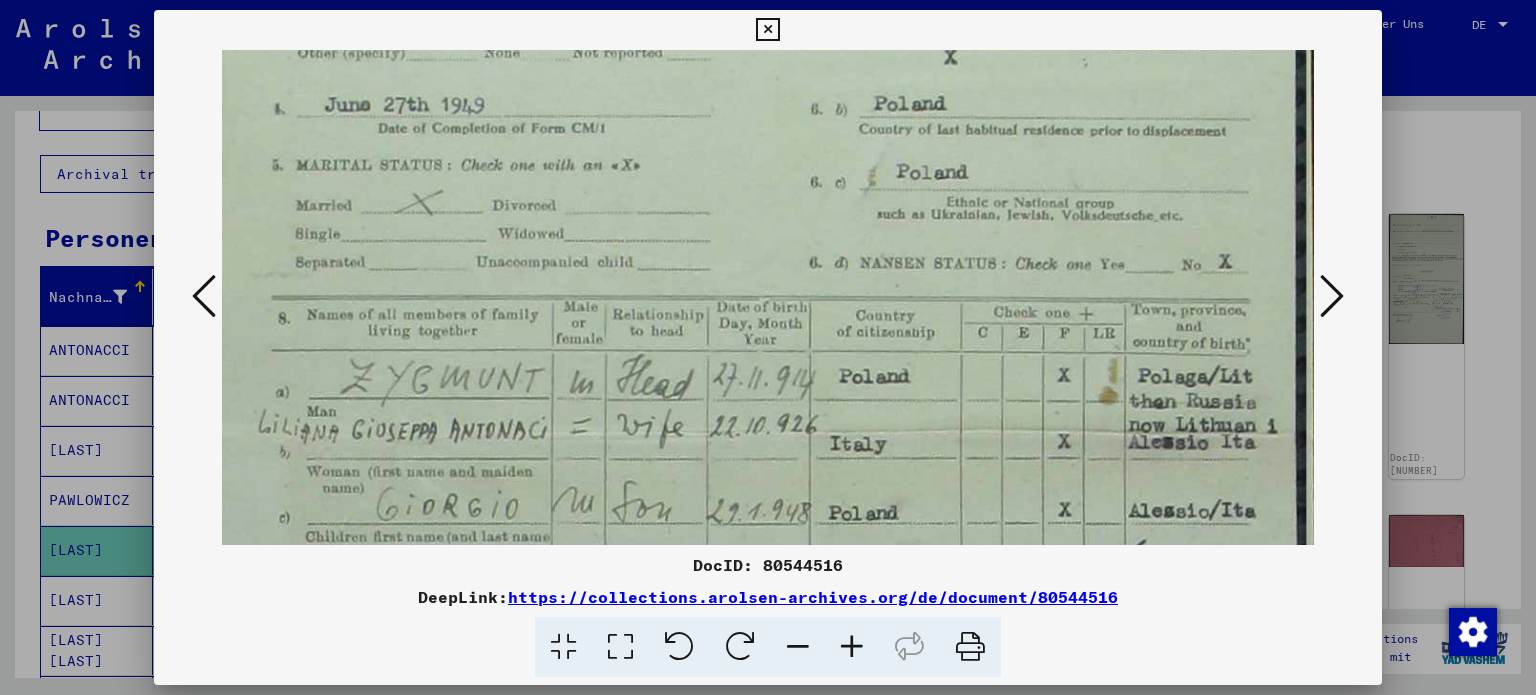 scroll, scrollTop: 471, scrollLeft: 0, axis: vertical 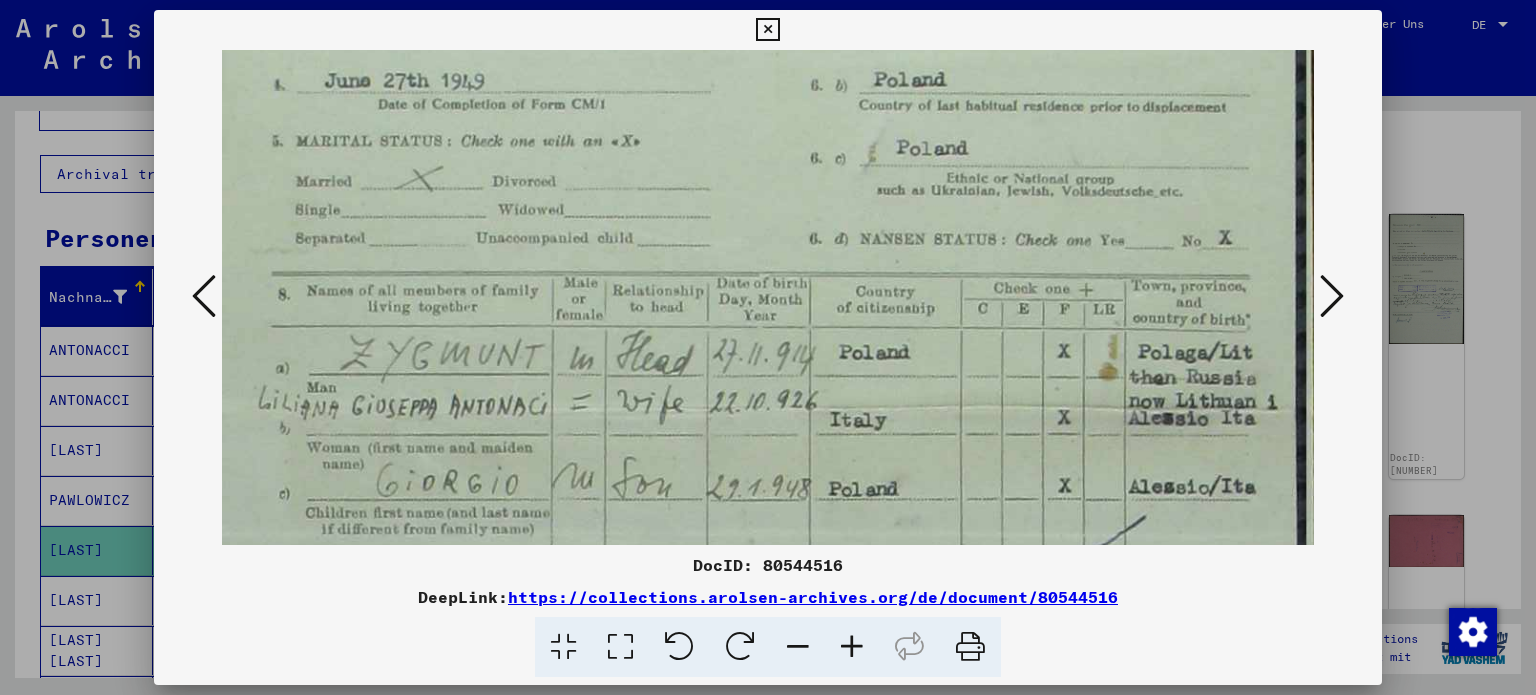 drag, startPoint x: 845, startPoint y: 365, endPoint x: 841, endPoint y: 178, distance: 187.04277 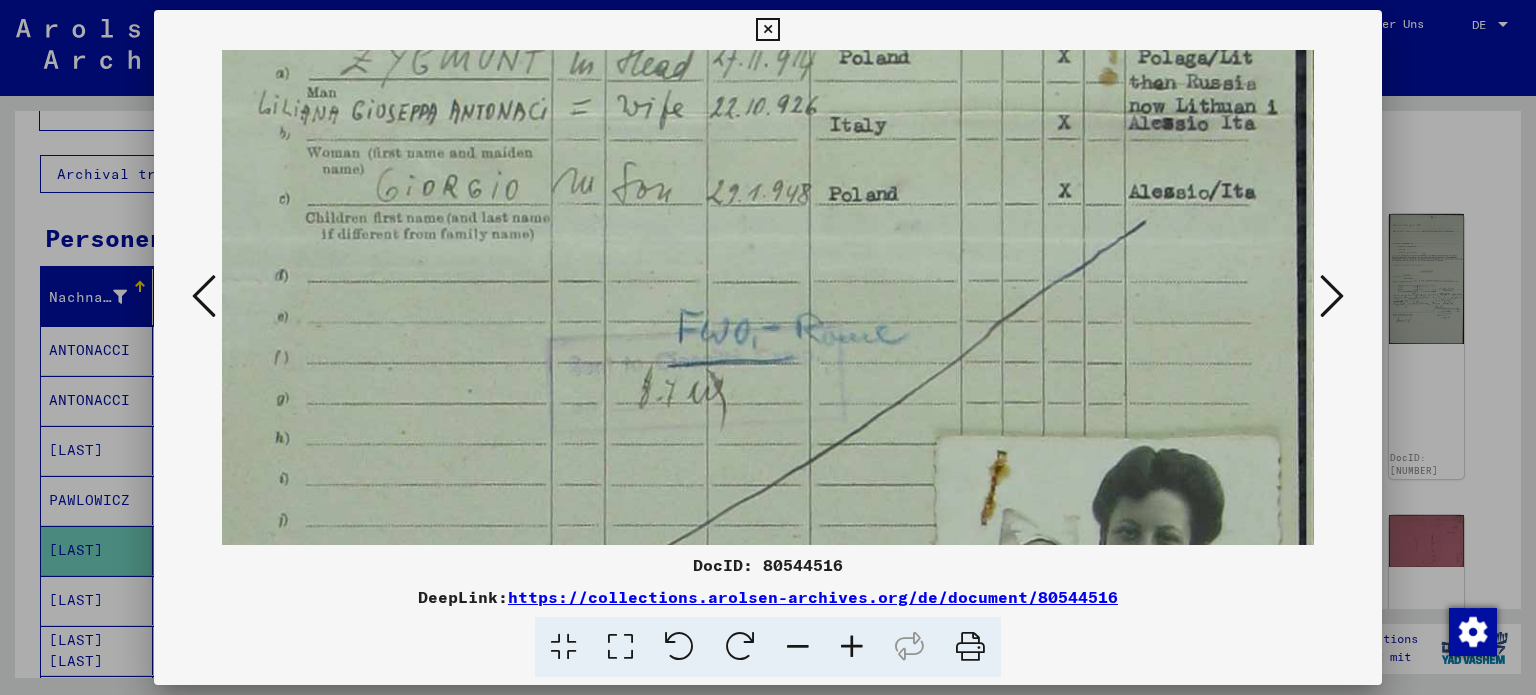 drag, startPoint x: 1112, startPoint y: 443, endPoint x: 1113, endPoint y: 139, distance: 304.00165 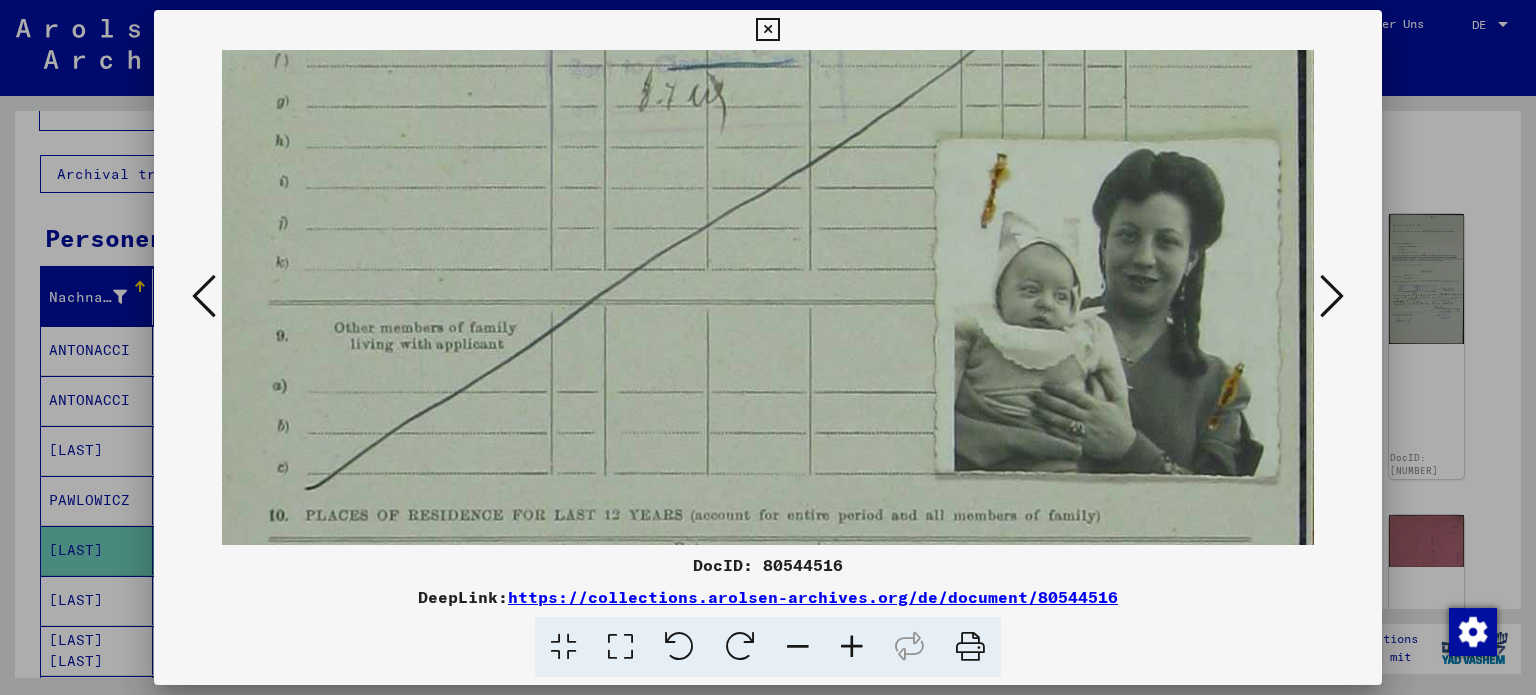 drag, startPoint x: 1064, startPoint y: 395, endPoint x: 1042, endPoint y: 127, distance: 268.90146 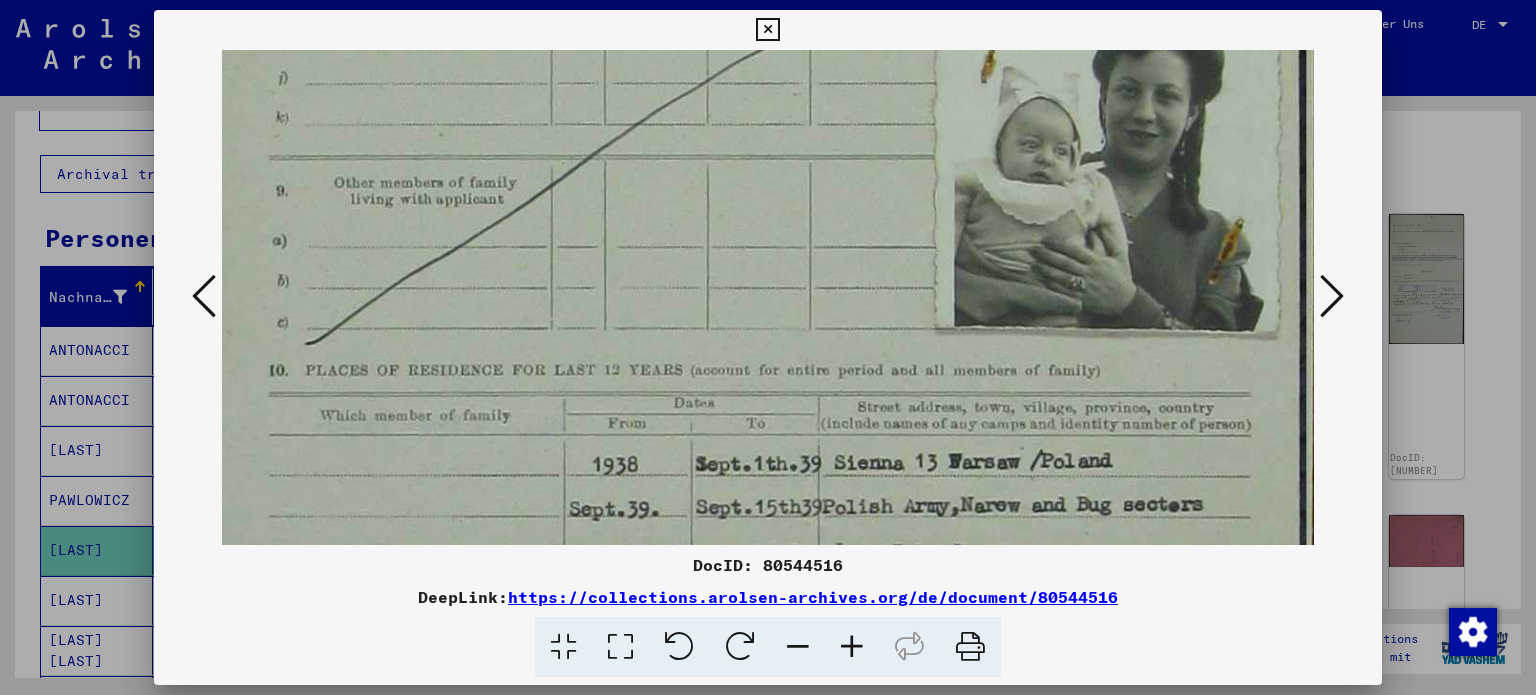scroll, scrollTop: 1284, scrollLeft: 0, axis: vertical 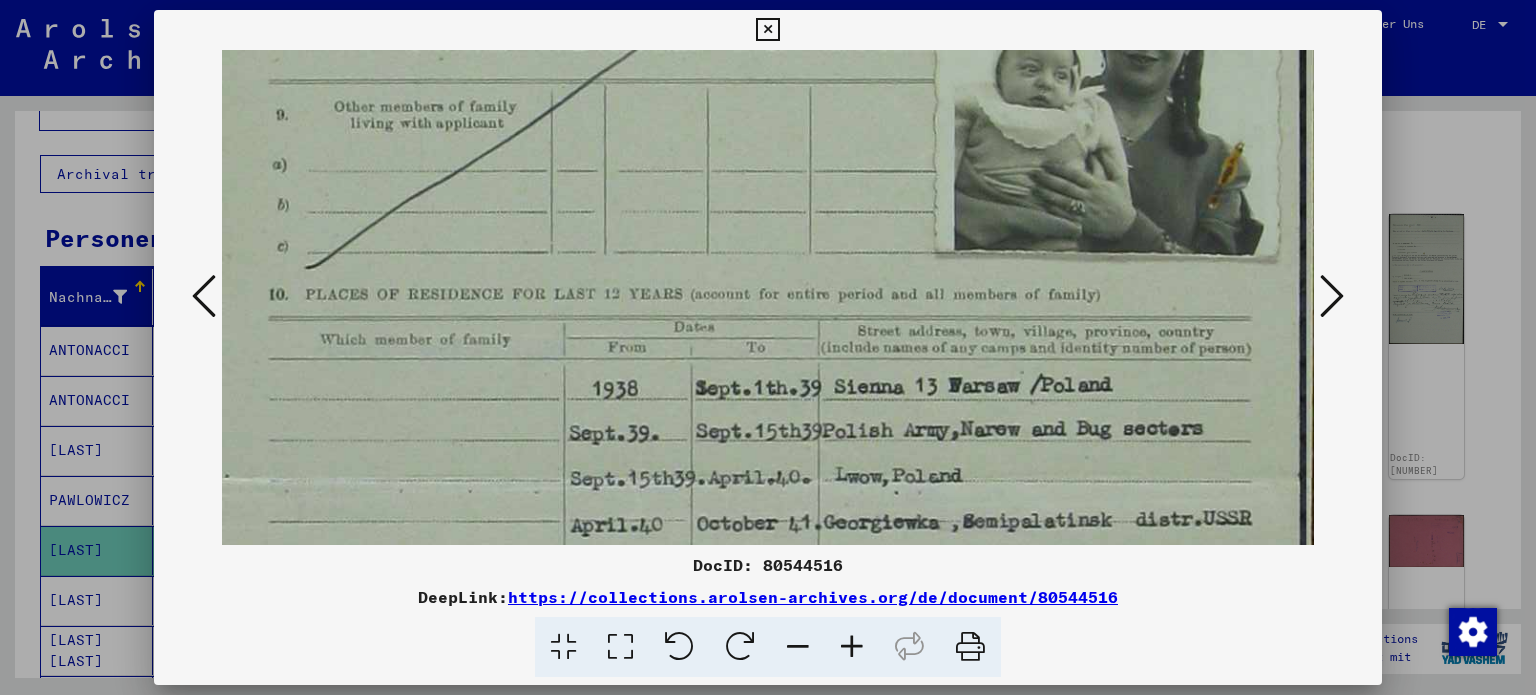drag, startPoint x: 994, startPoint y: 379, endPoint x: 1003, endPoint y: 191, distance: 188.2153 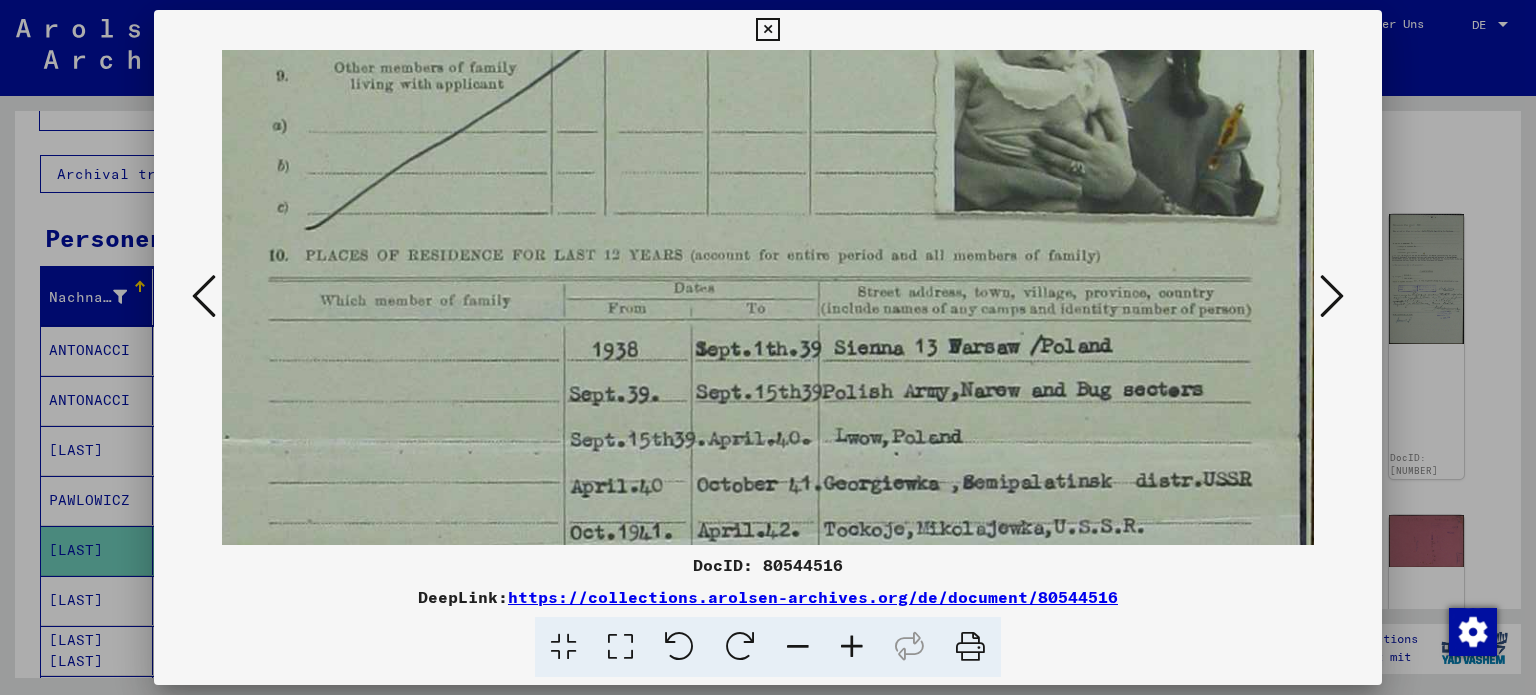drag, startPoint x: 982, startPoint y: 288, endPoint x: 981, endPoint y: 270, distance: 18.027756 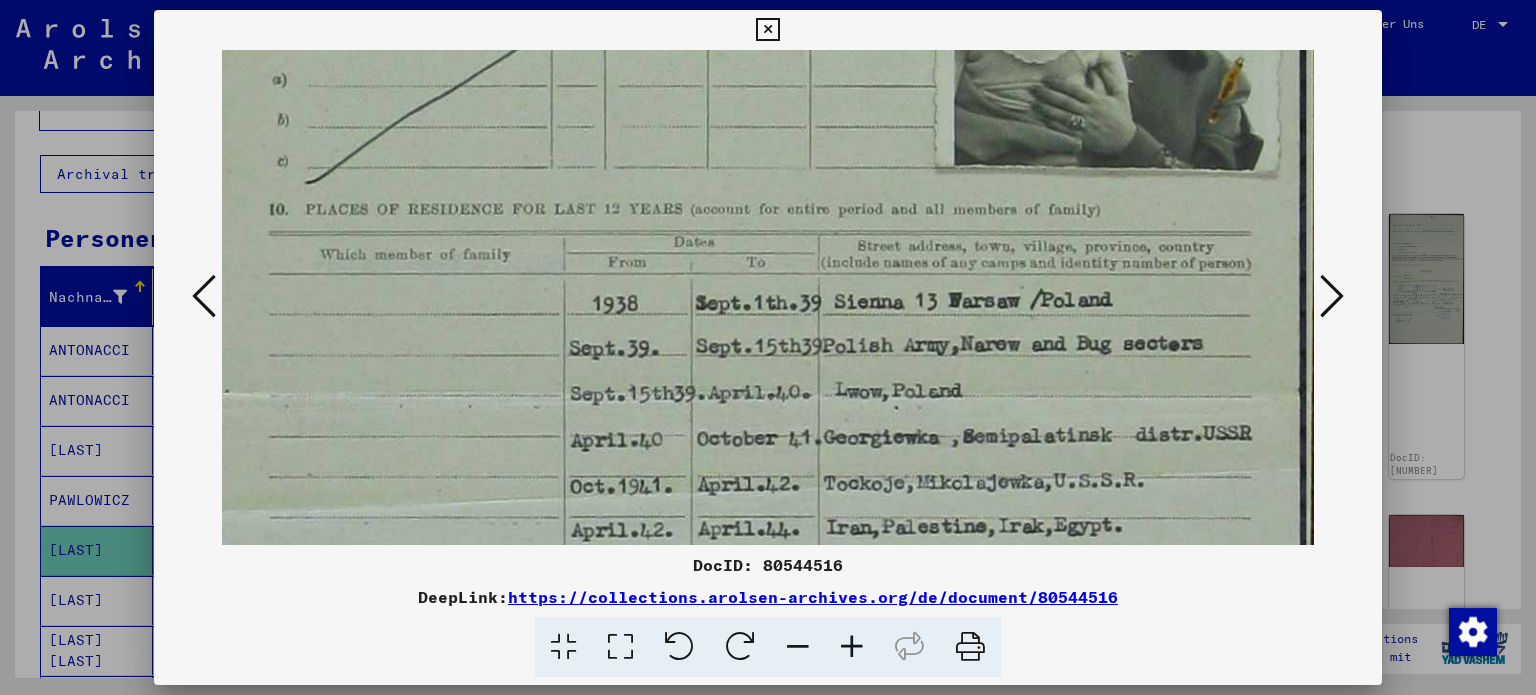 drag, startPoint x: 1002, startPoint y: 361, endPoint x: 994, endPoint y: 326, distance: 35.902645 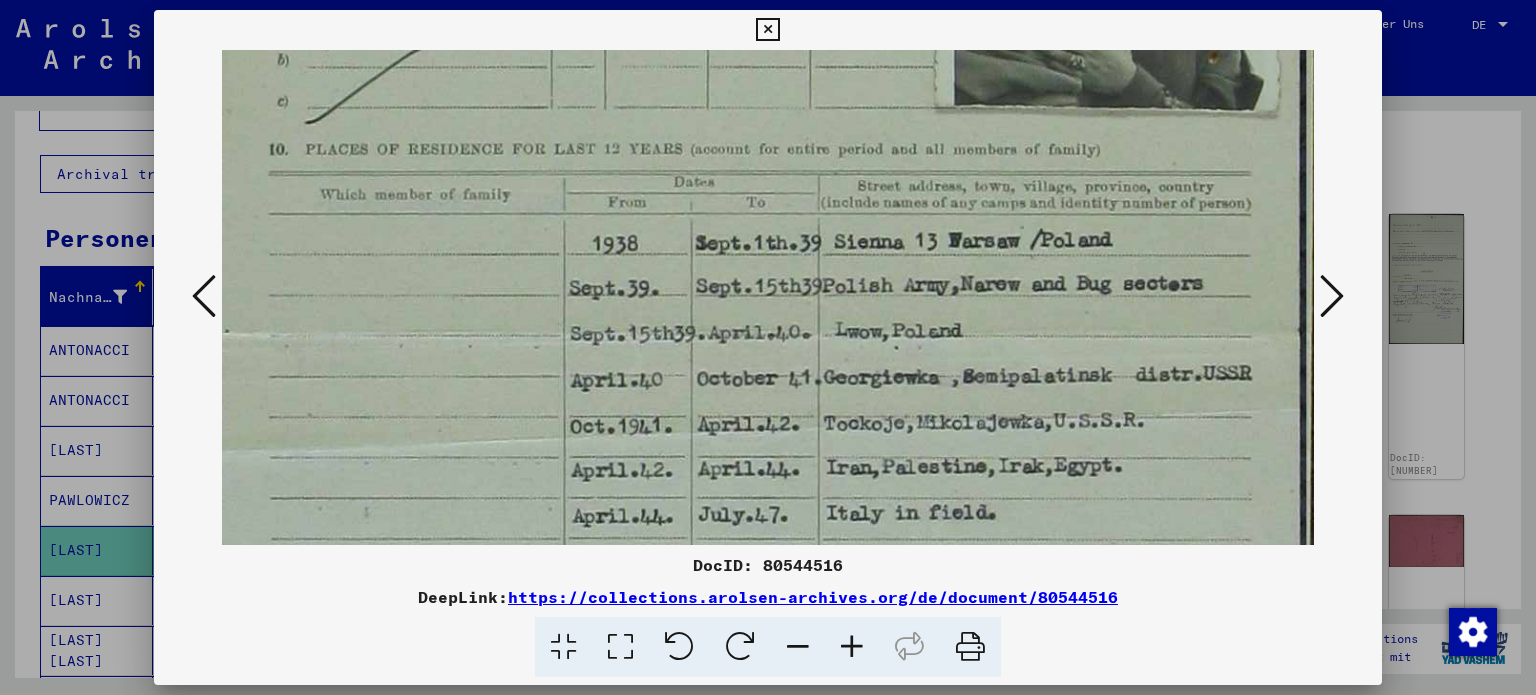 scroll, scrollTop: 1440, scrollLeft: 0, axis: vertical 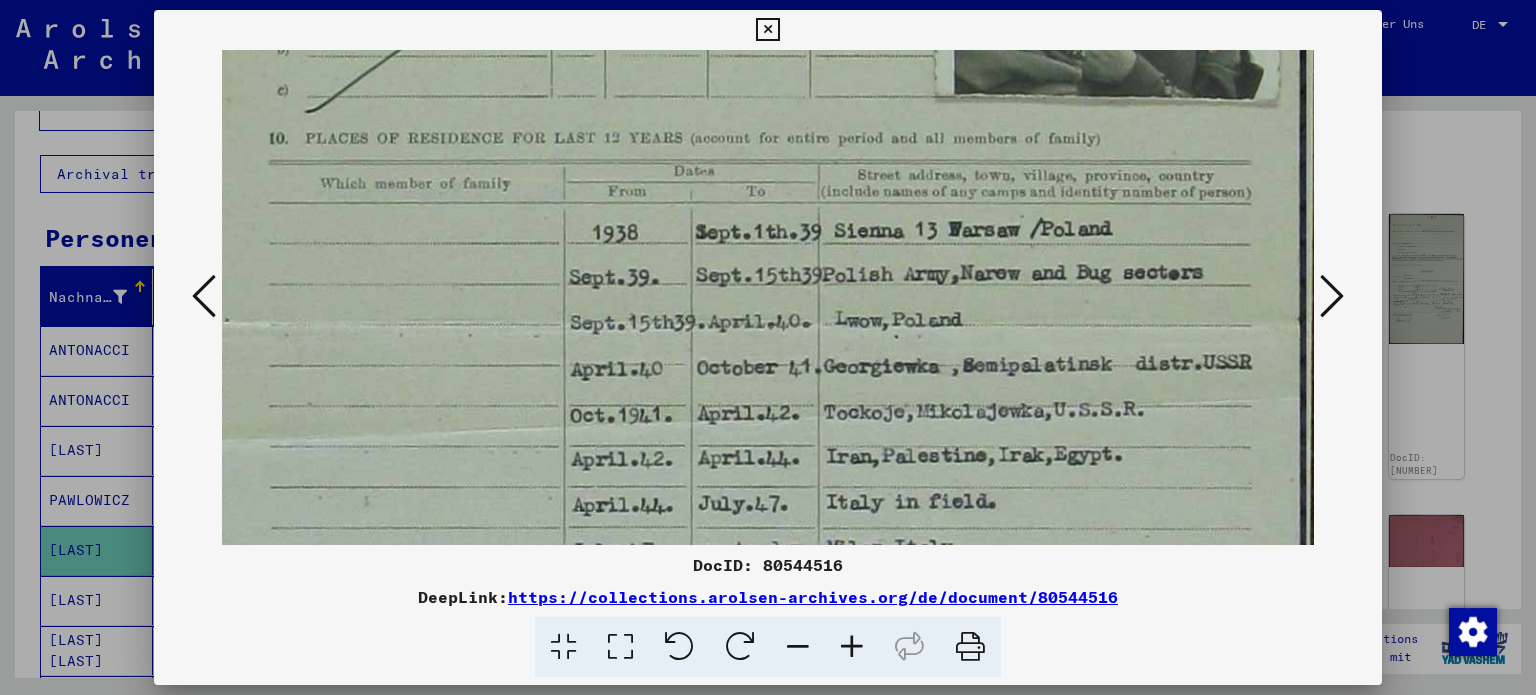 drag, startPoint x: 996, startPoint y: 347, endPoint x: 989, endPoint y: 295, distance: 52.46904 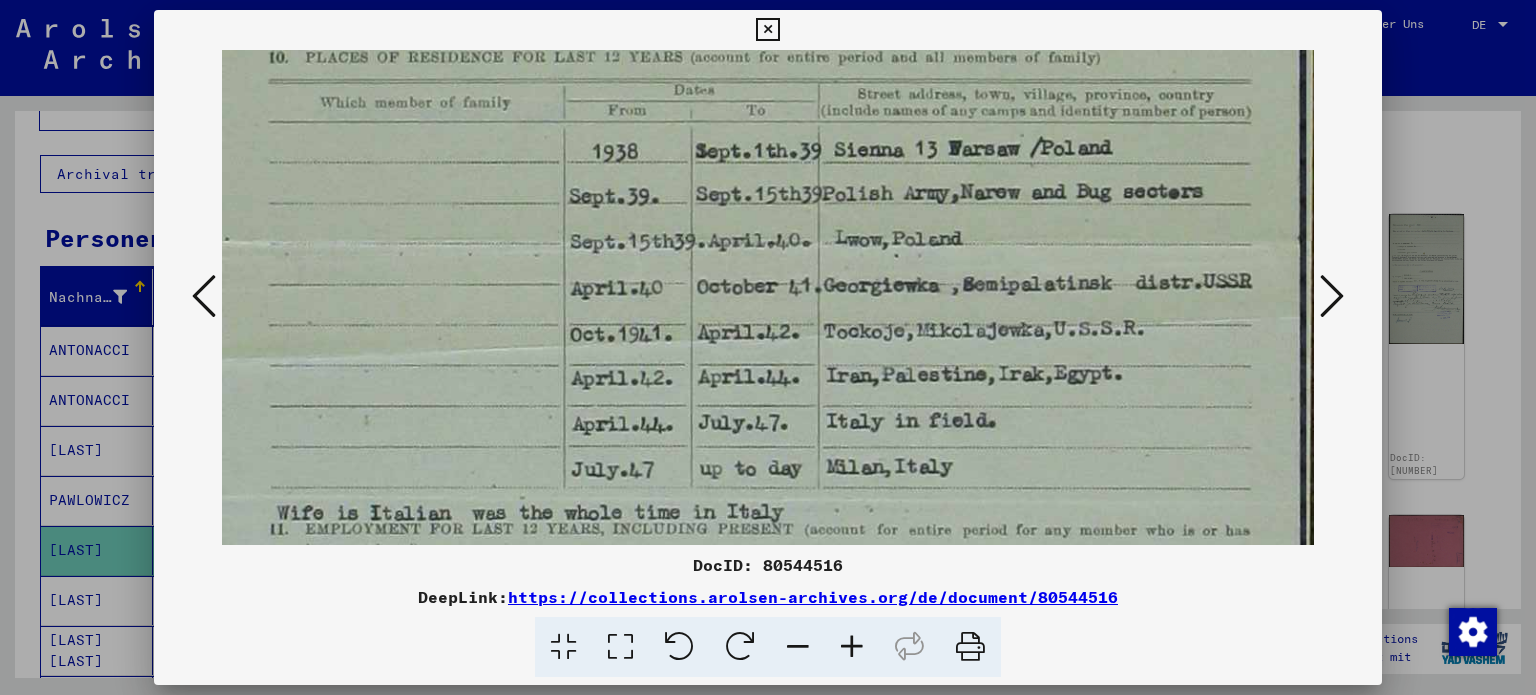 scroll, scrollTop: 1531, scrollLeft: 0, axis: vertical 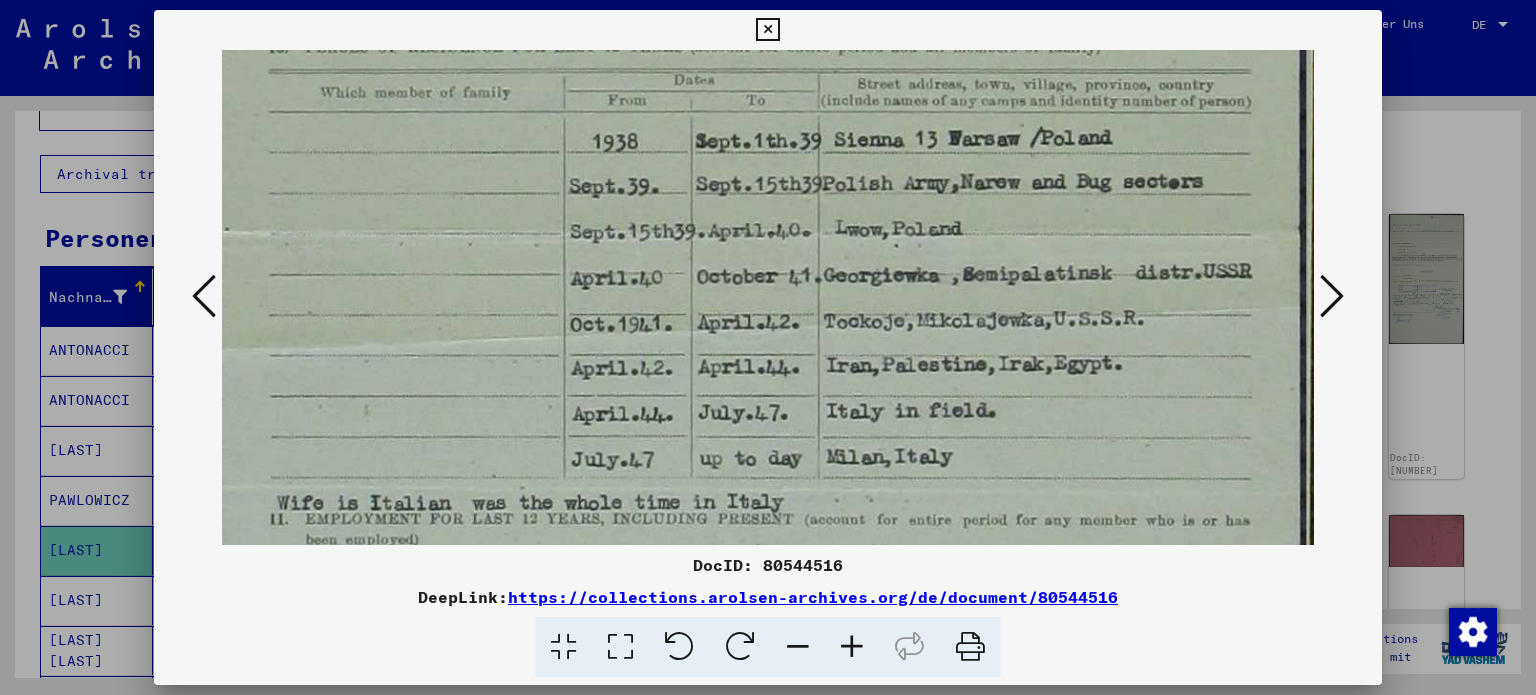 drag, startPoint x: 972, startPoint y: 370, endPoint x: 965, endPoint y: 289, distance: 81.3019 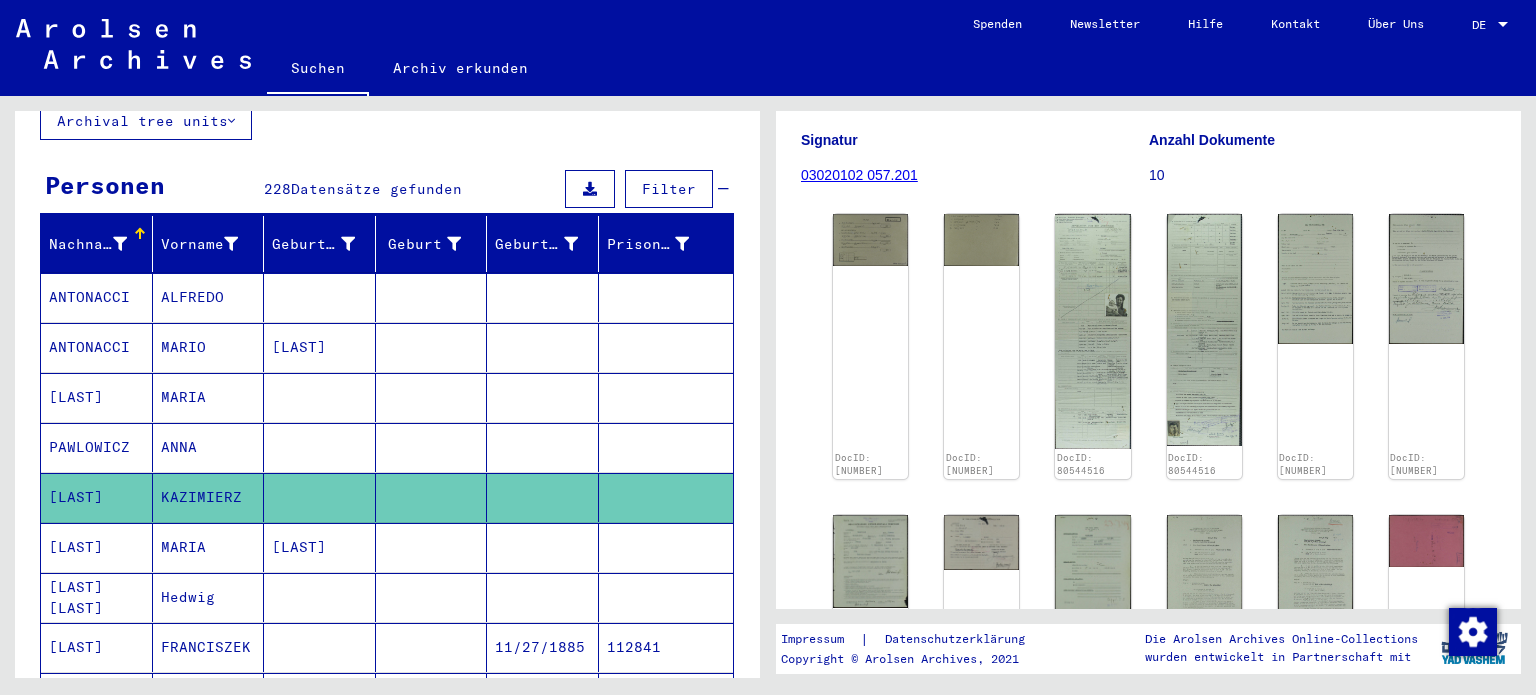 scroll, scrollTop: 200, scrollLeft: 0, axis: vertical 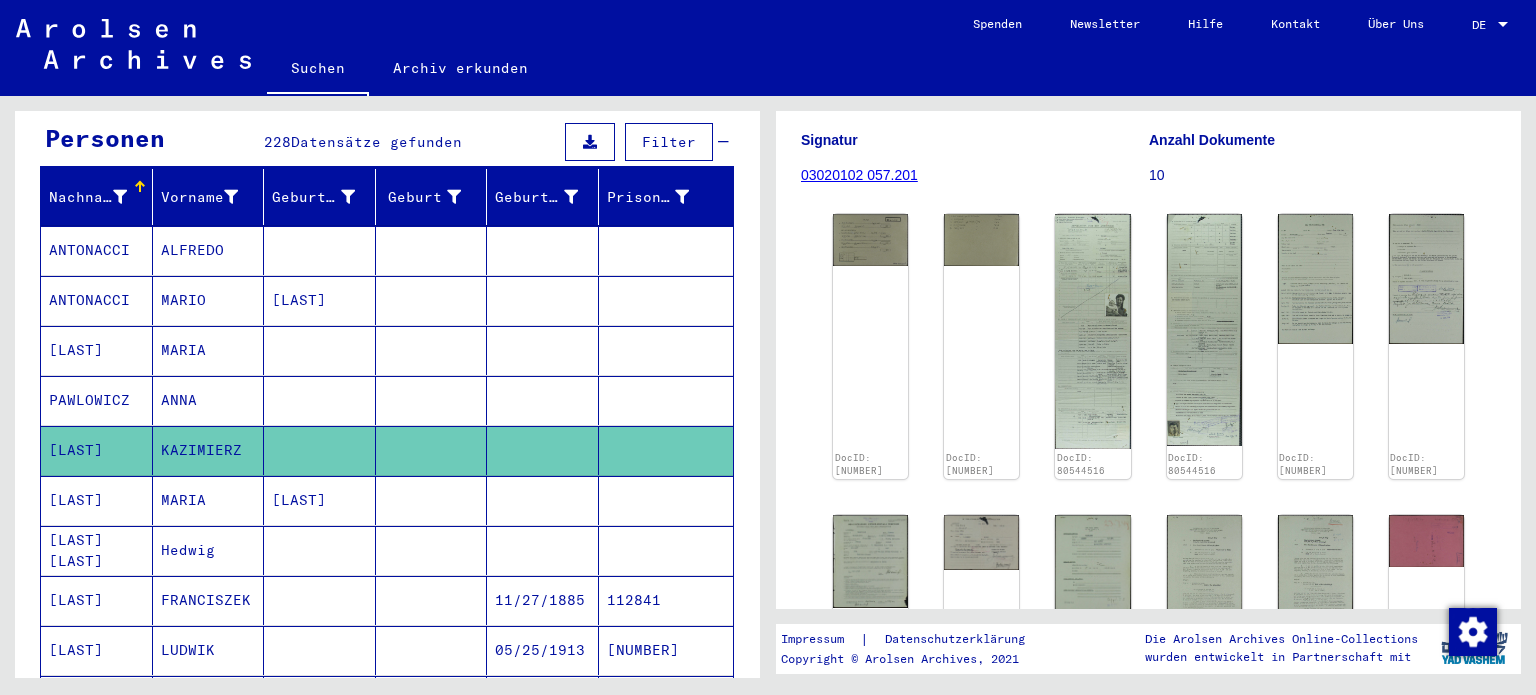click on "[LAST]" at bounding box center [97, 550] 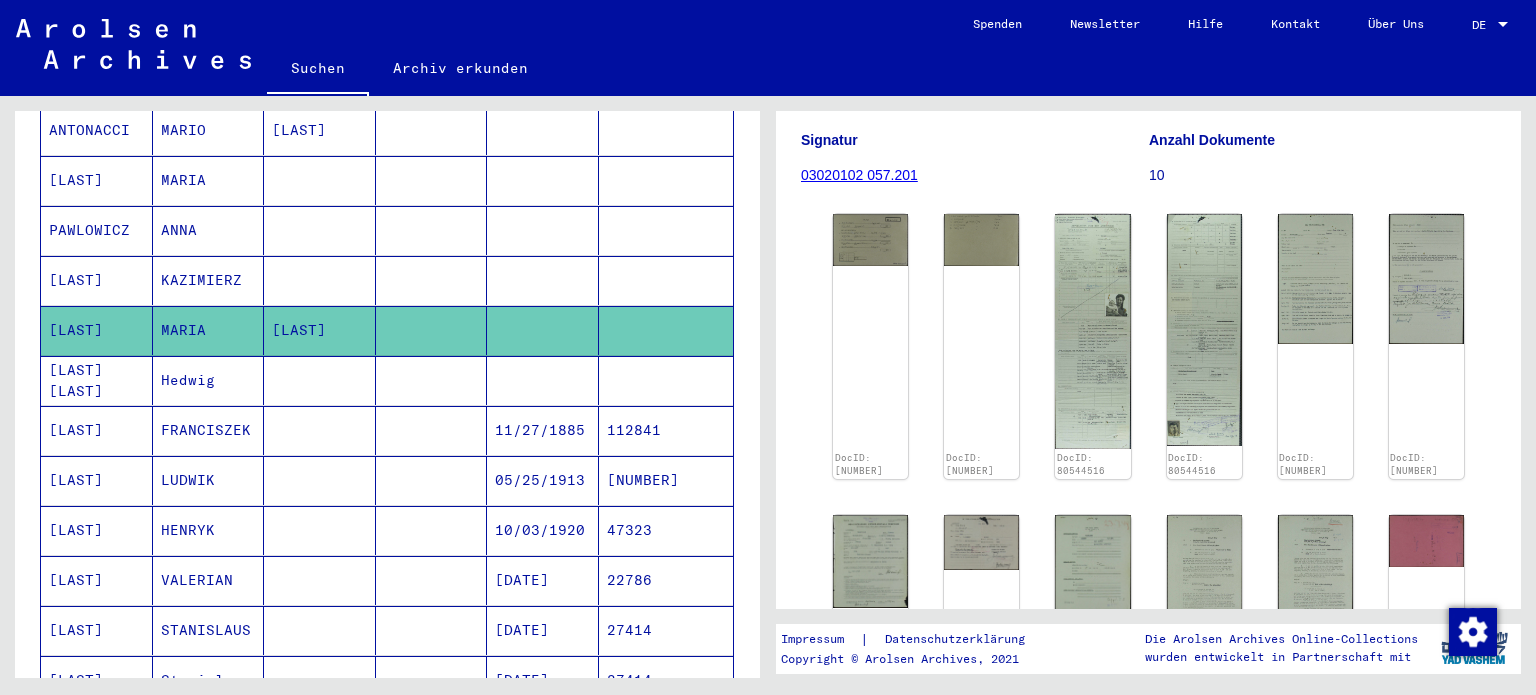 scroll, scrollTop: 400, scrollLeft: 0, axis: vertical 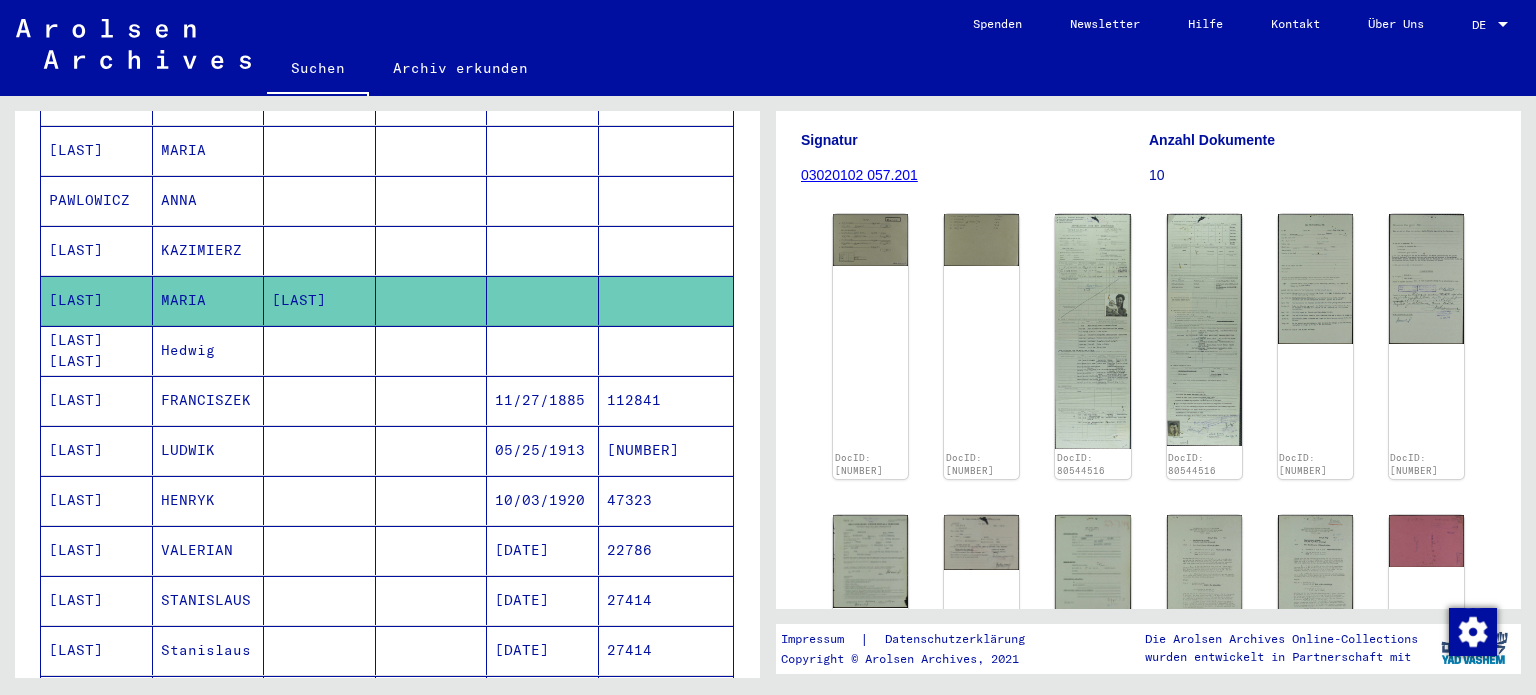 click on "[LAST] [LAST]" at bounding box center (97, 400) 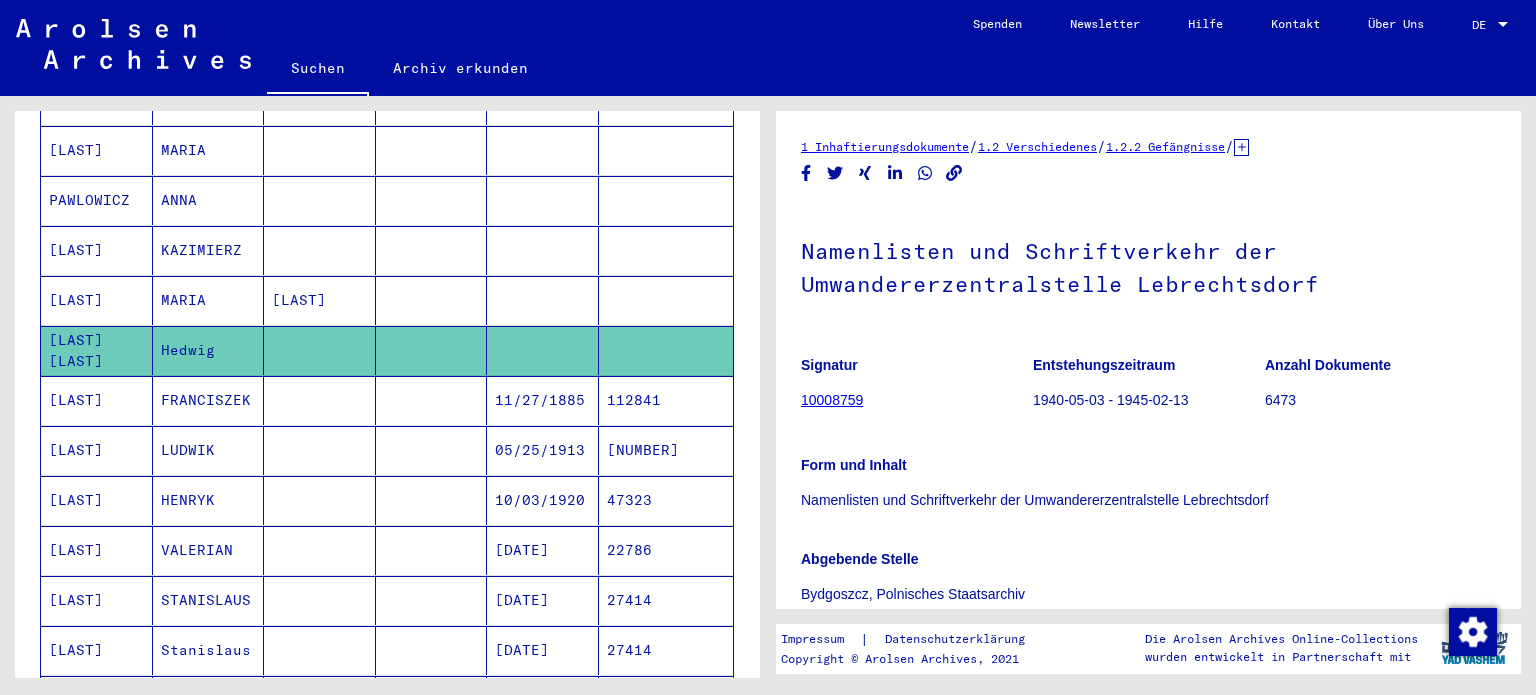 scroll, scrollTop: 0, scrollLeft: 0, axis: both 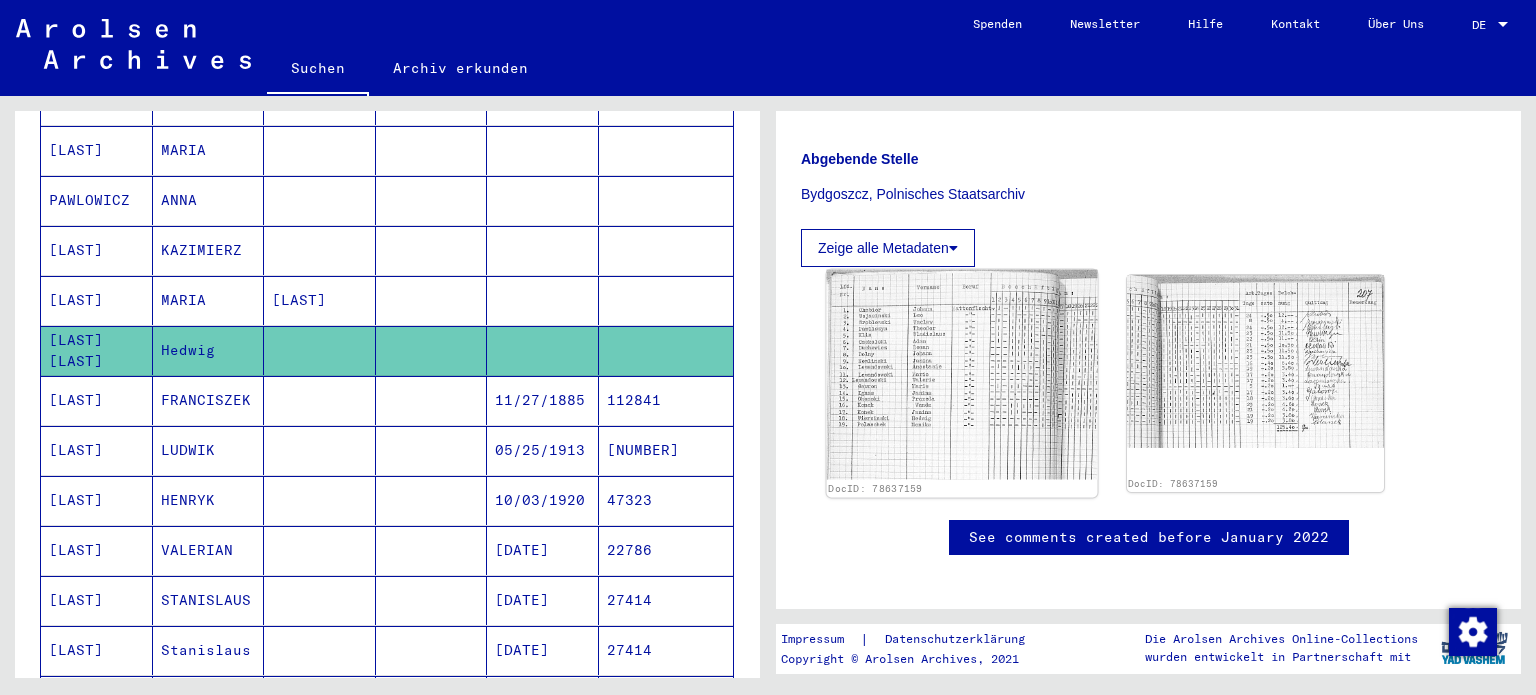 click 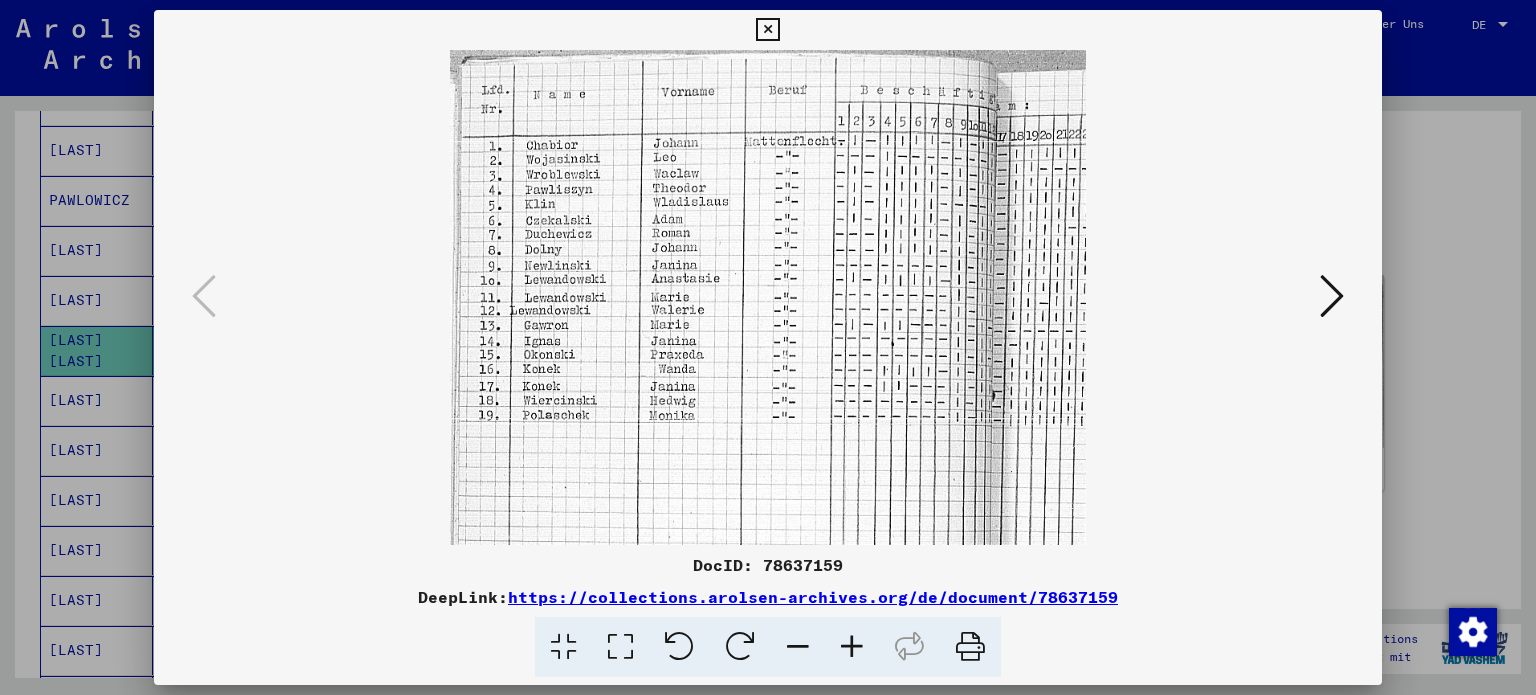 click at bounding box center (1332, 296) 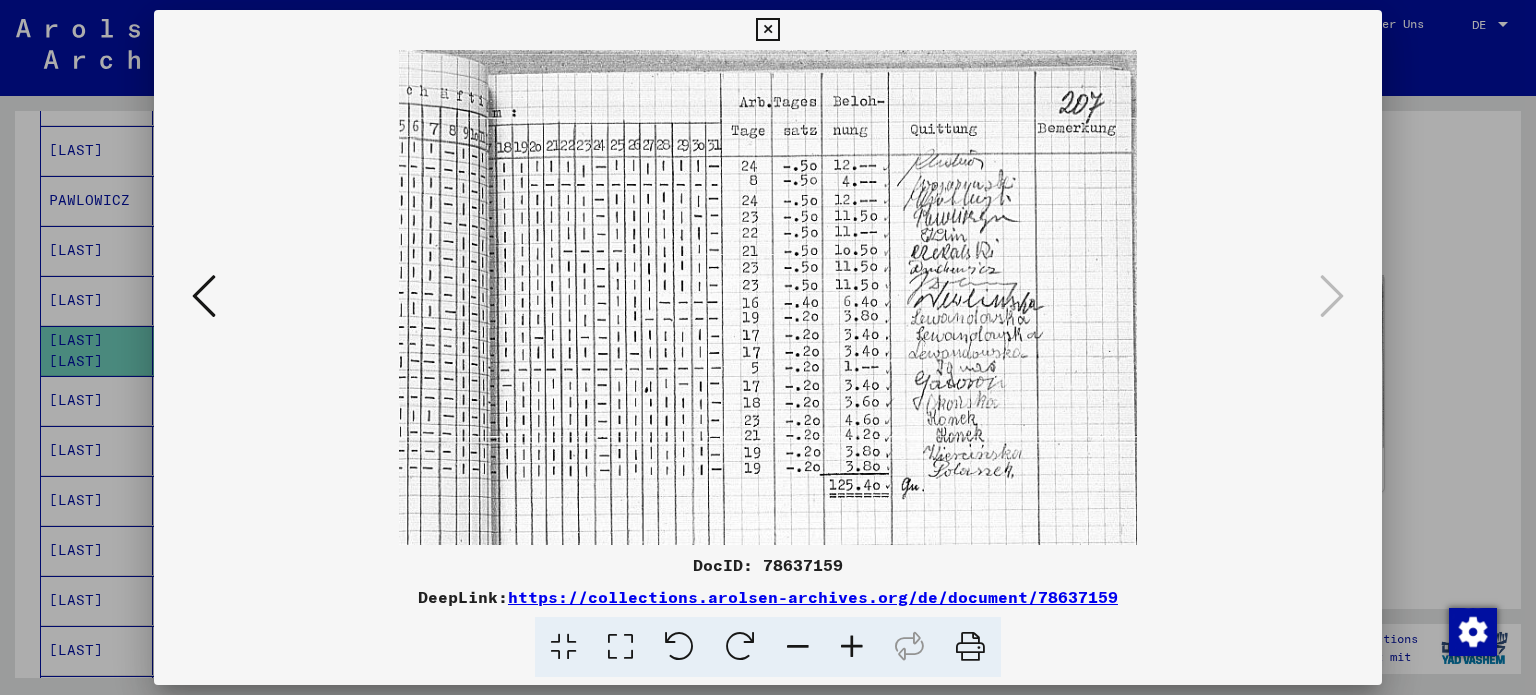 click at bounding box center [768, 347] 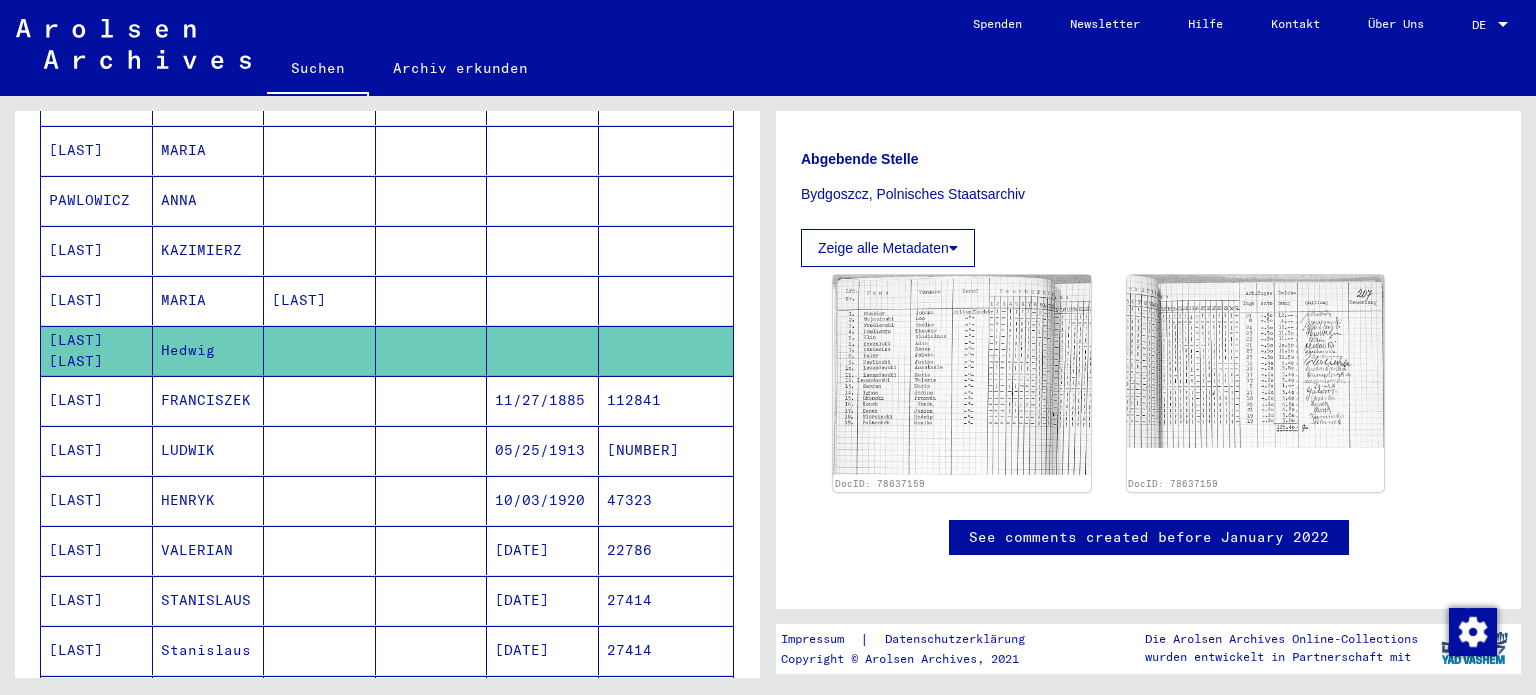 click on "[LAST]" at bounding box center (97, 450) 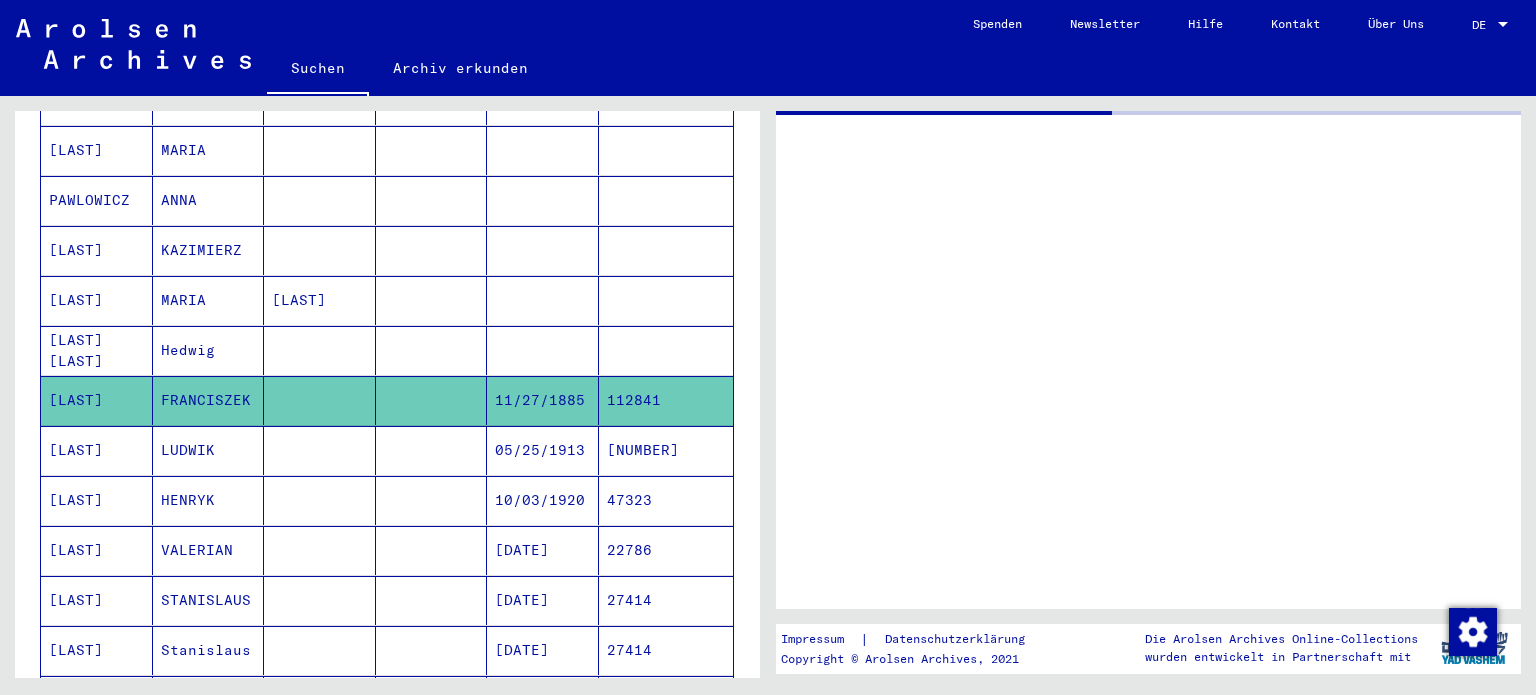 scroll, scrollTop: 0, scrollLeft: 0, axis: both 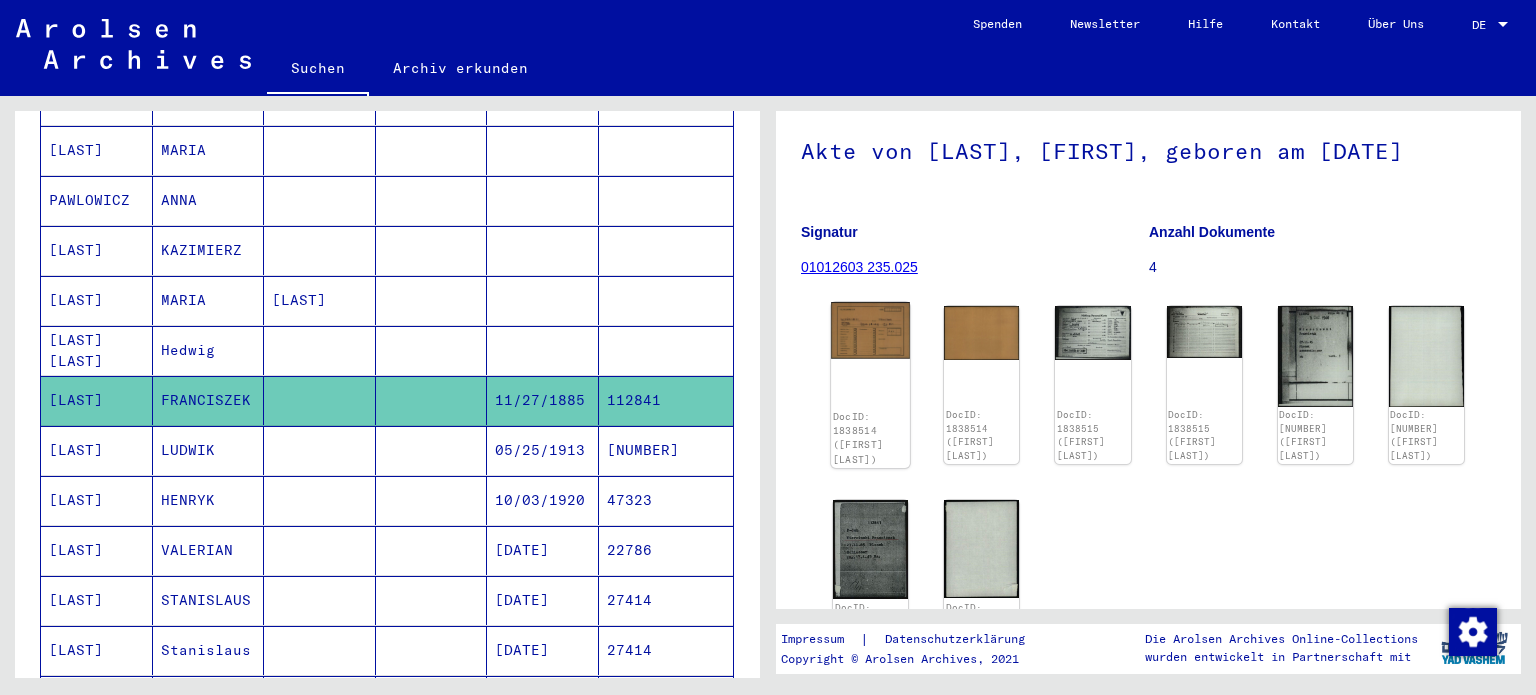click 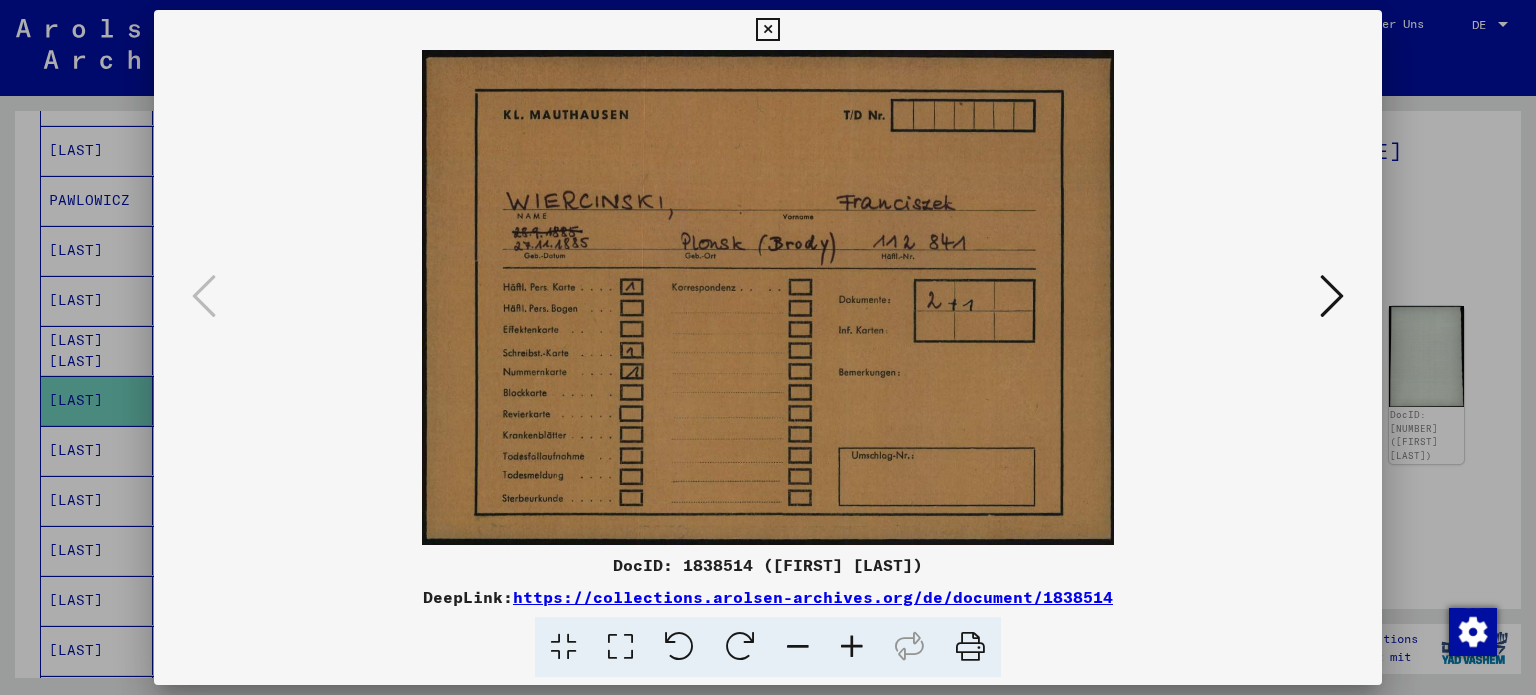 click at bounding box center (1332, 296) 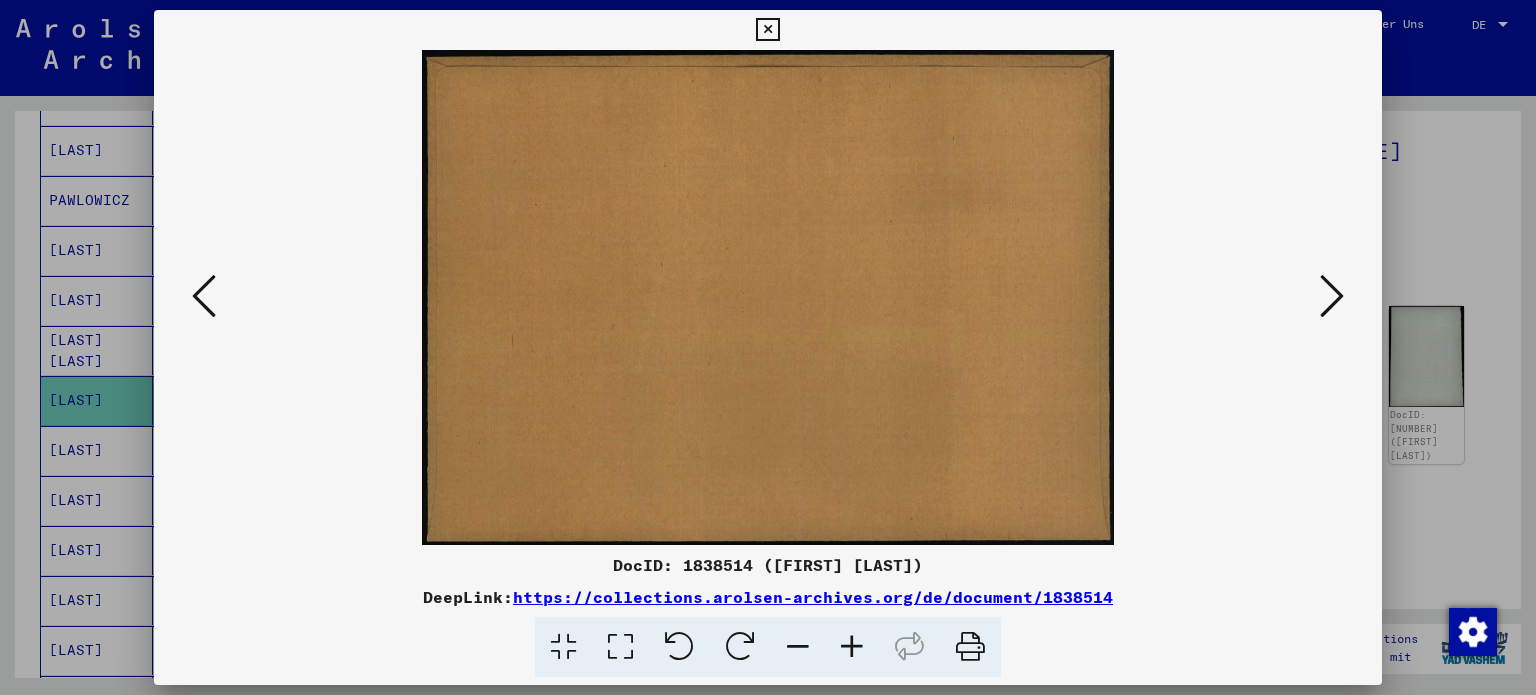 click at bounding box center [1332, 296] 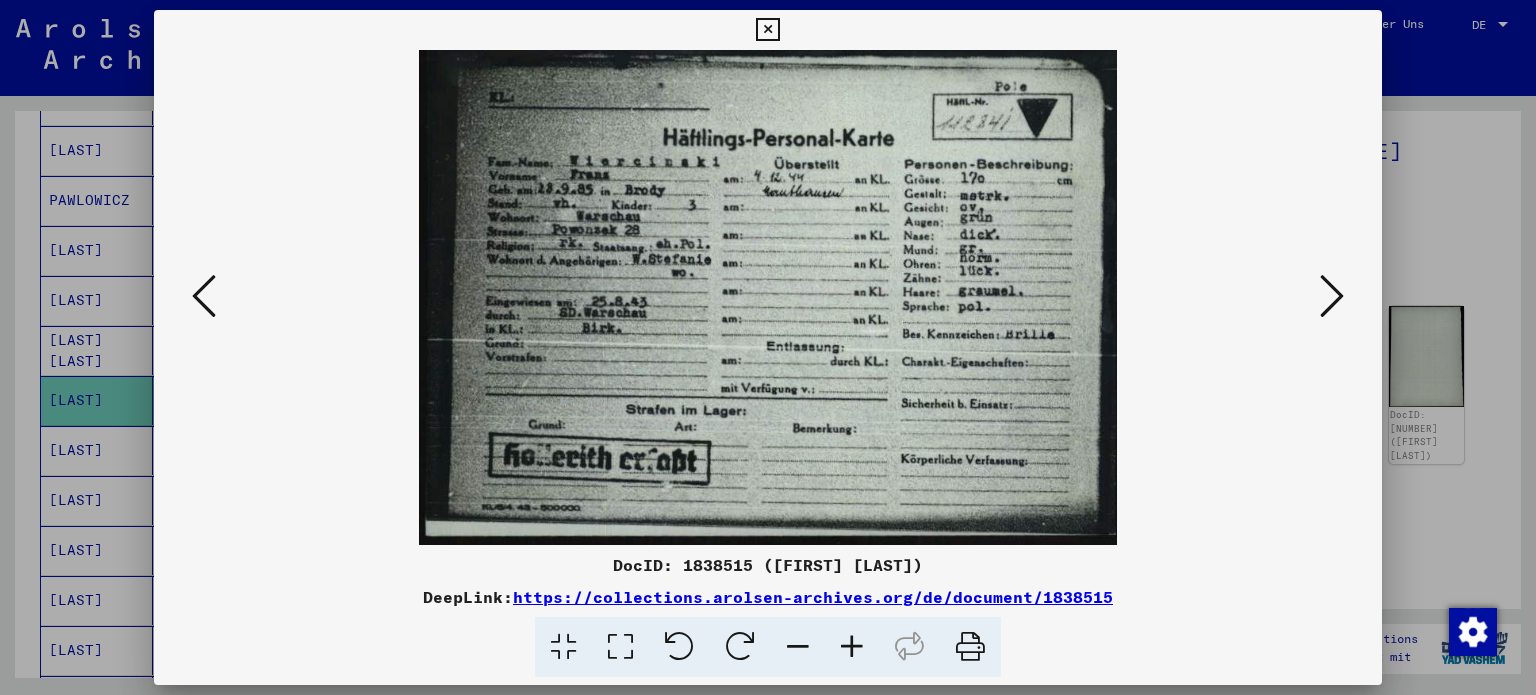 click at bounding box center (767, 30) 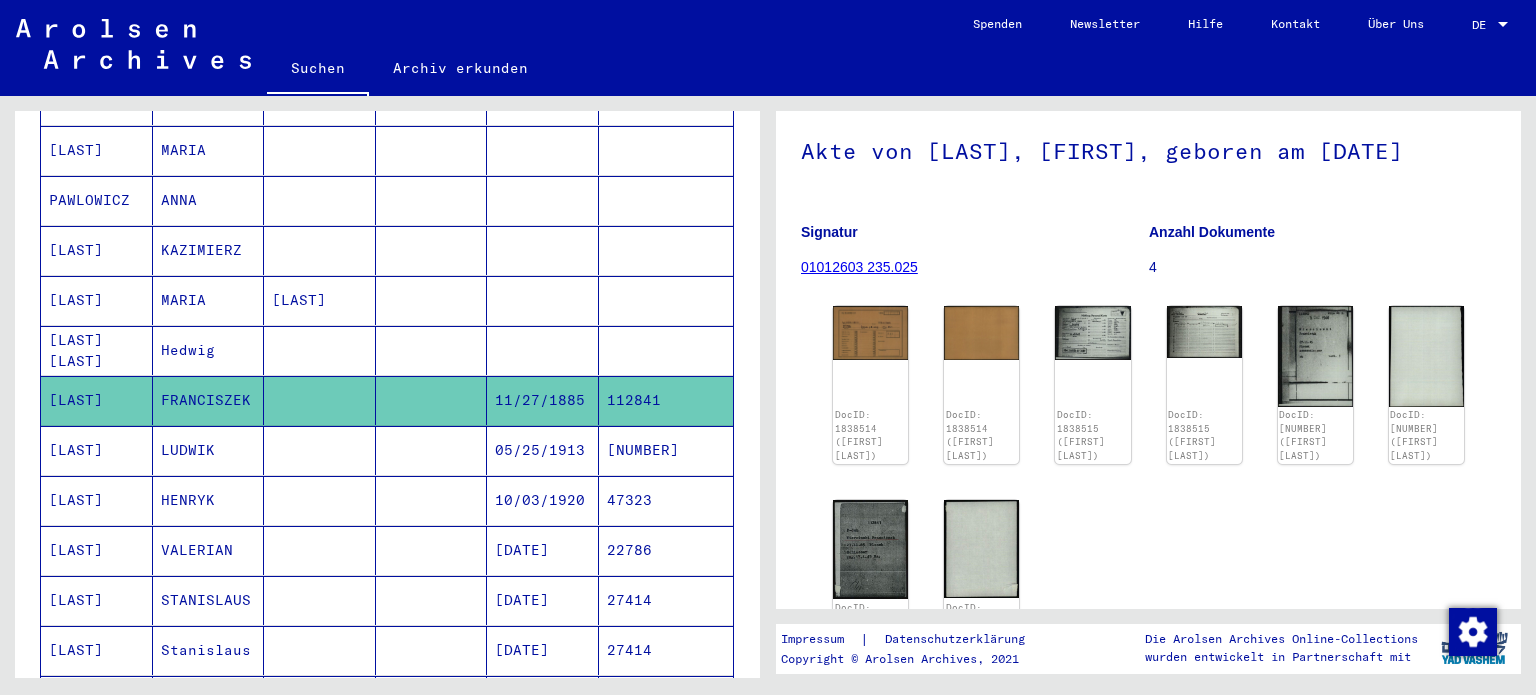 click on "[LAST]" at bounding box center (97, 500) 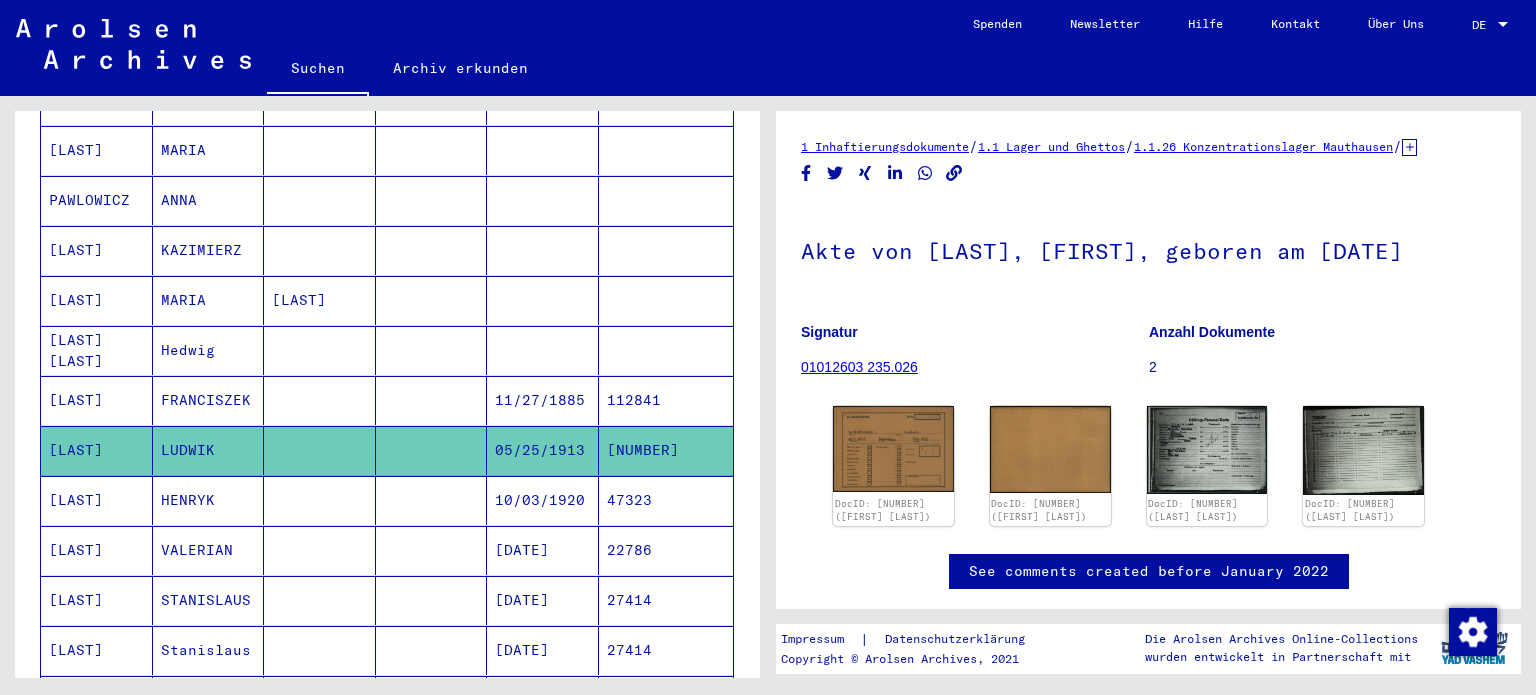 scroll, scrollTop: 175, scrollLeft: 0, axis: vertical 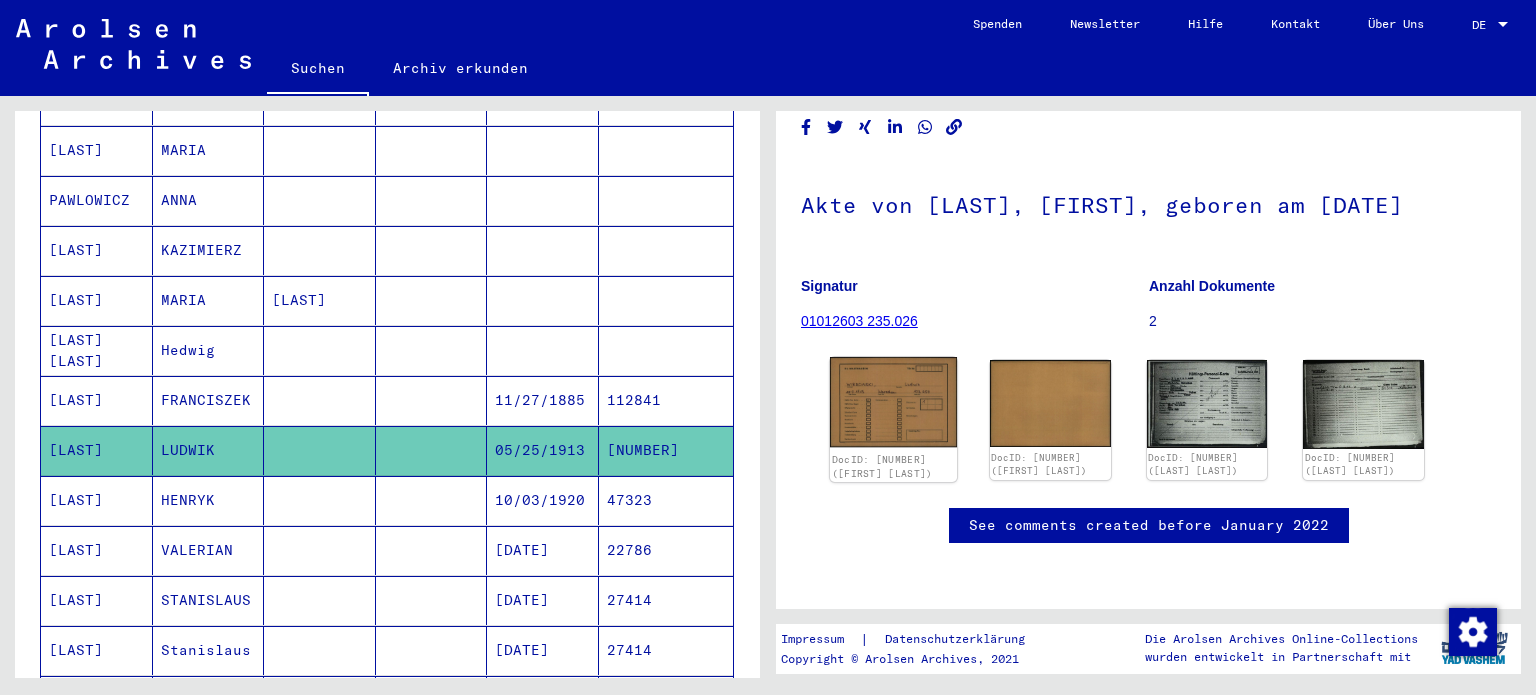 click 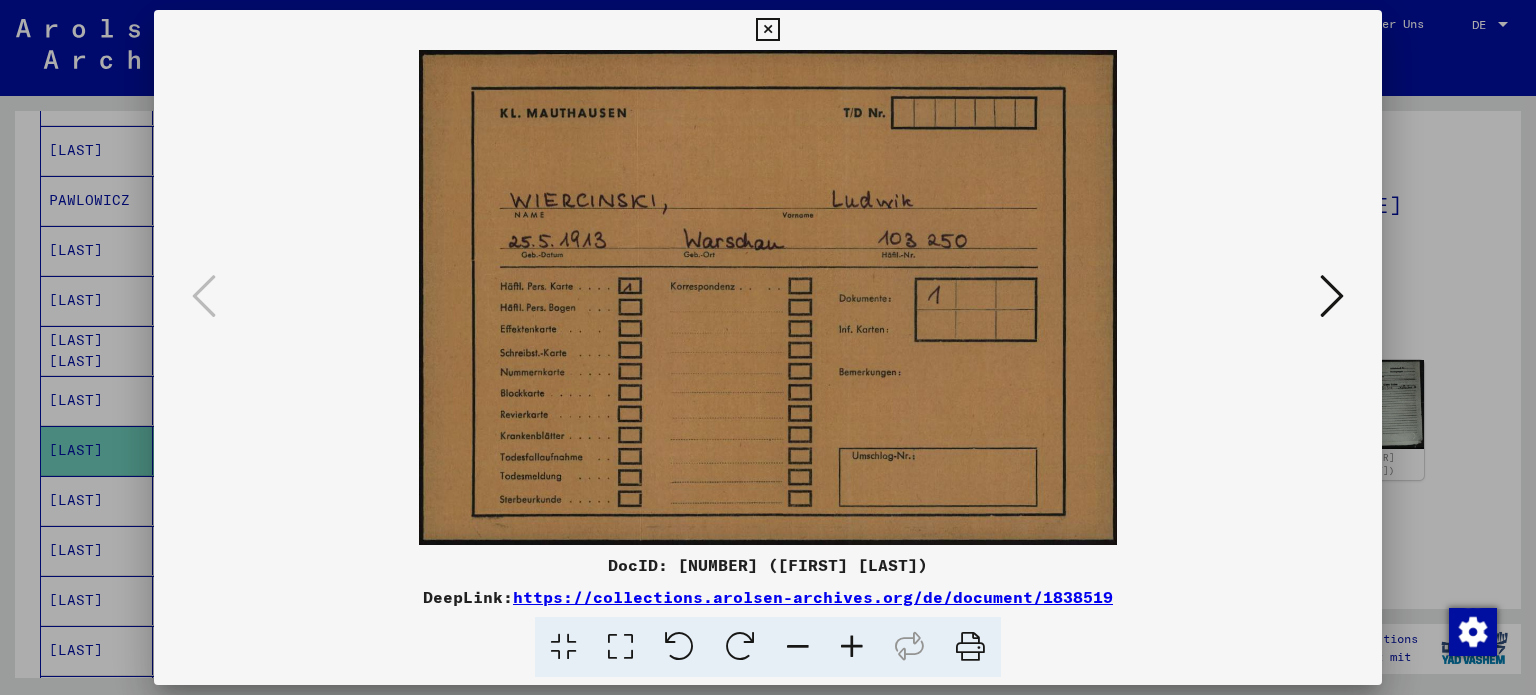 click at bounding box center (1332, 297) 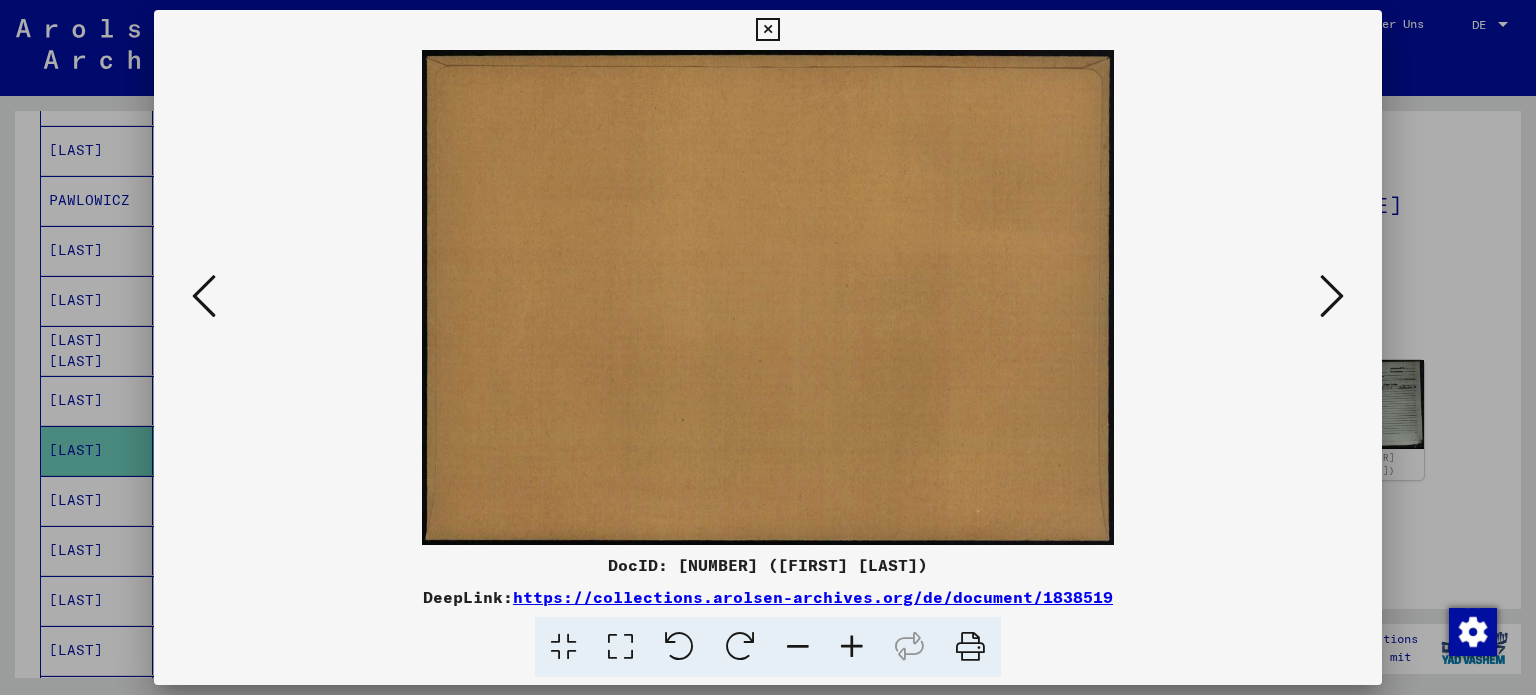 click at bounding box center [1332, 296] 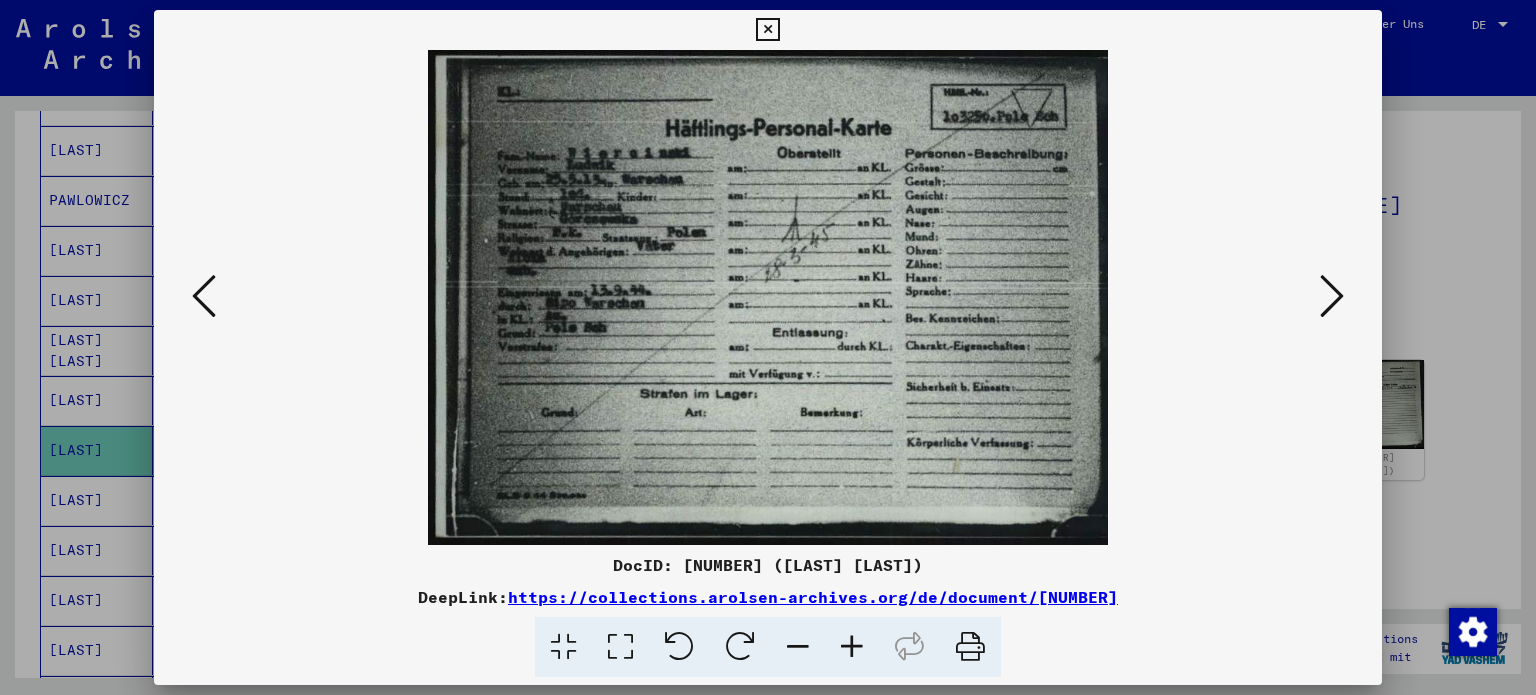 click at bounding box center [620, 647] 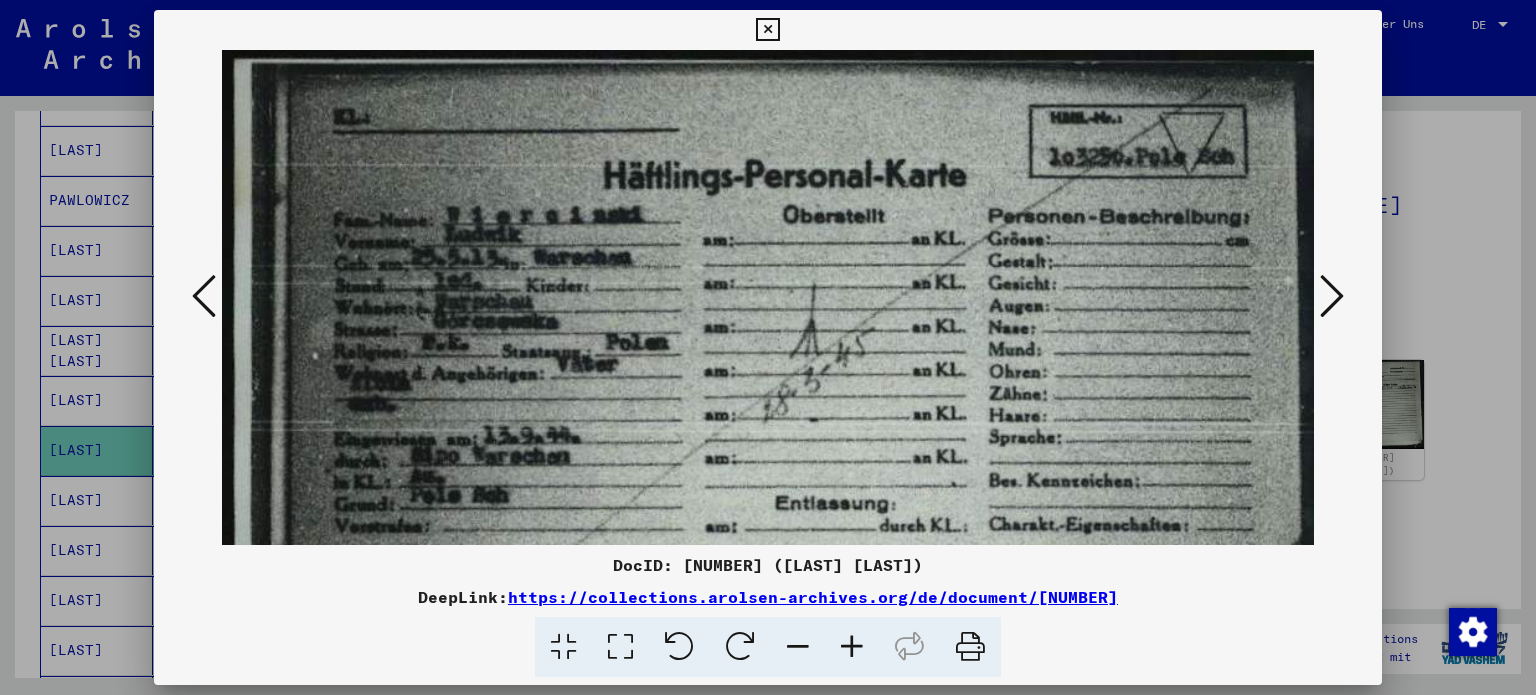 click at bounding box center (1332, 297) 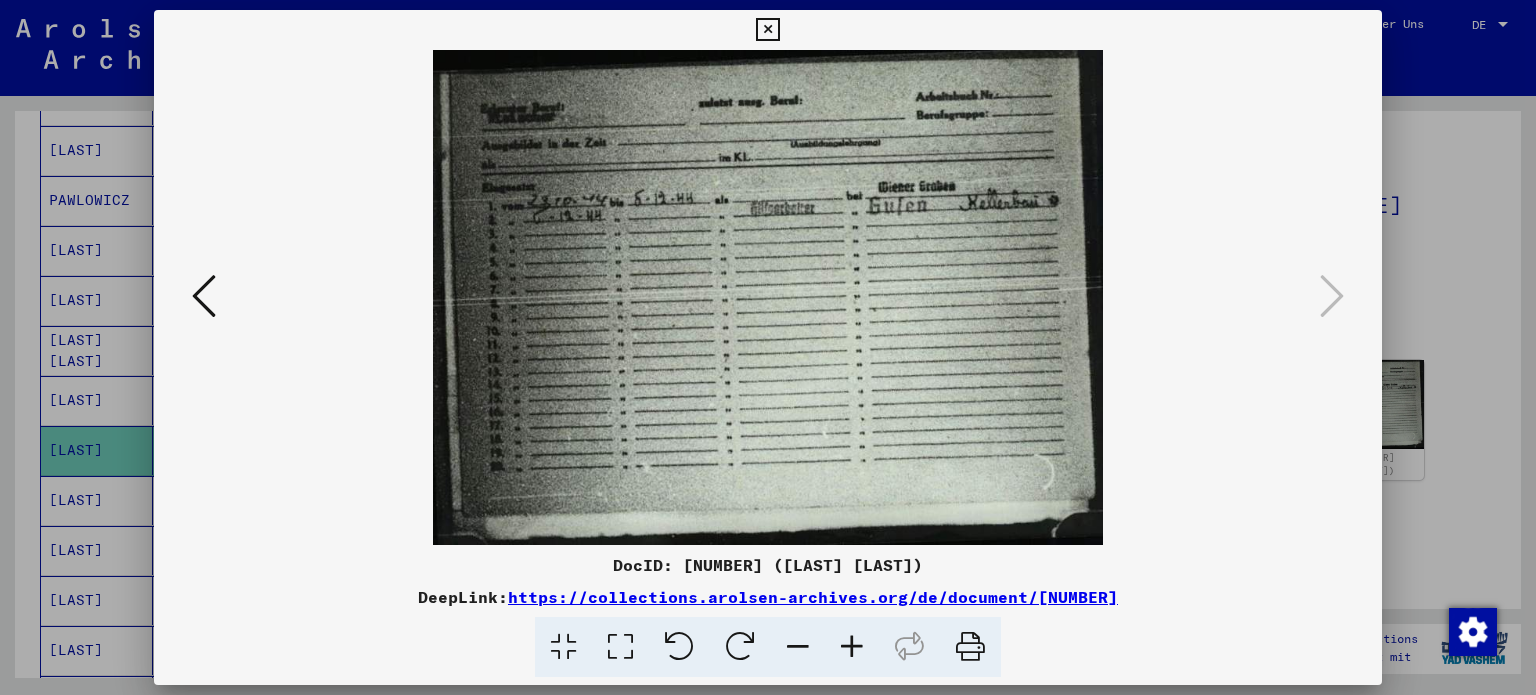 click at bounding box center [767, 30] 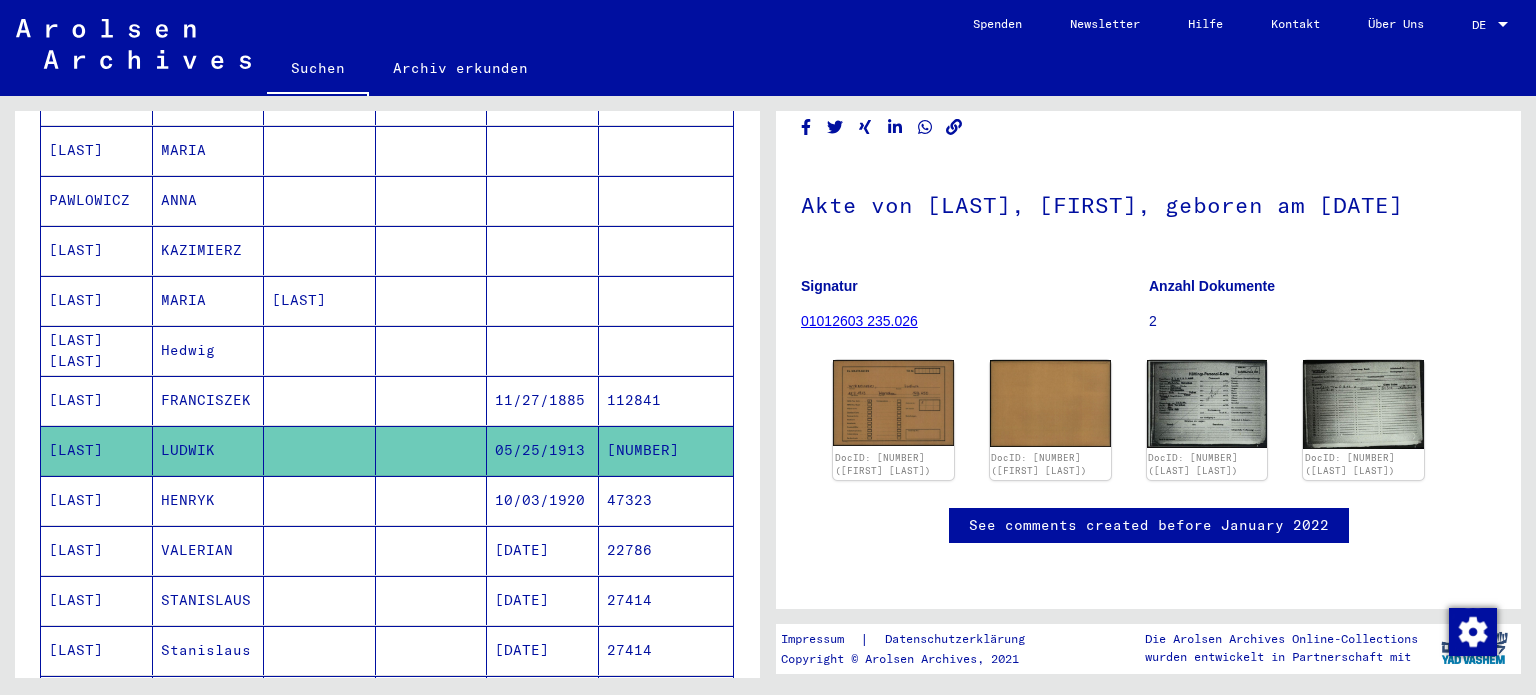 click on "[LAST]" at bounding box center (97, 550) 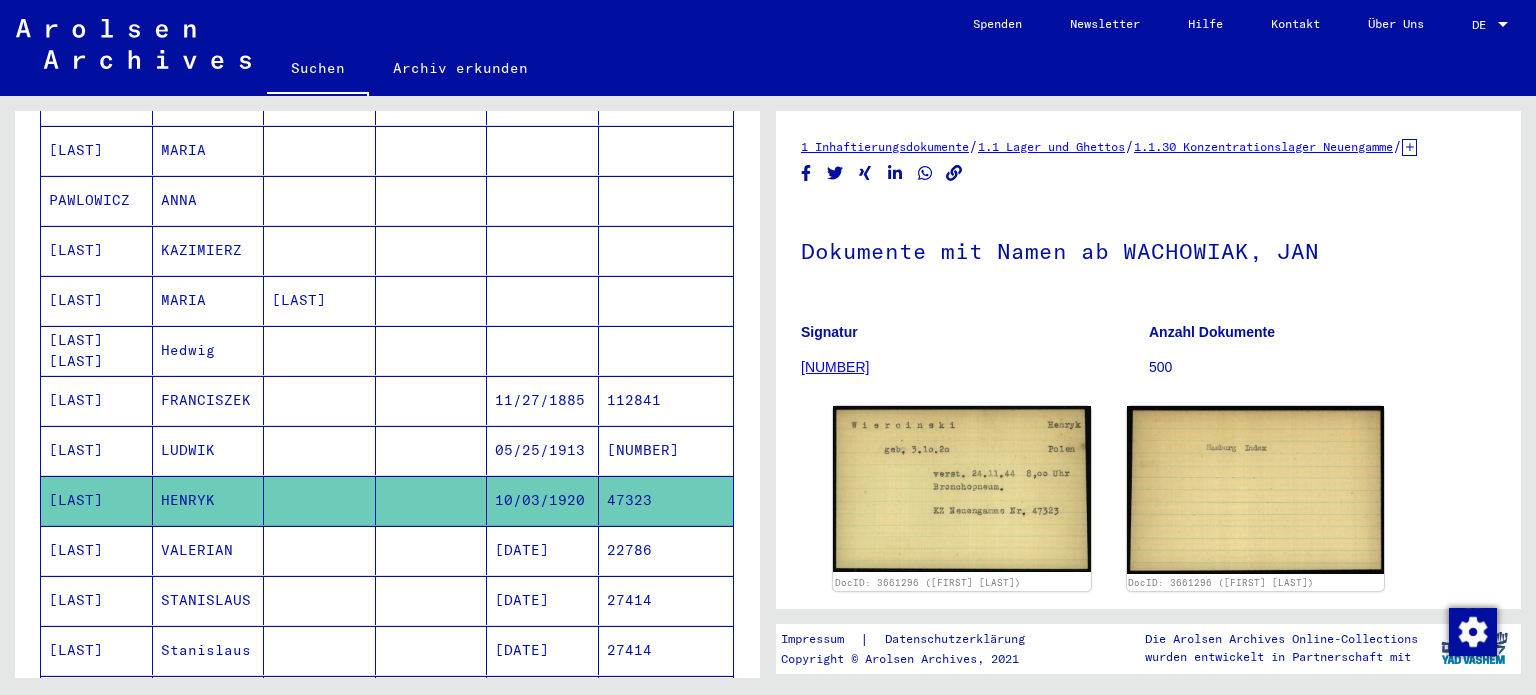 scroll, scrollTop: 0, scrollLeft: 0, axis: both 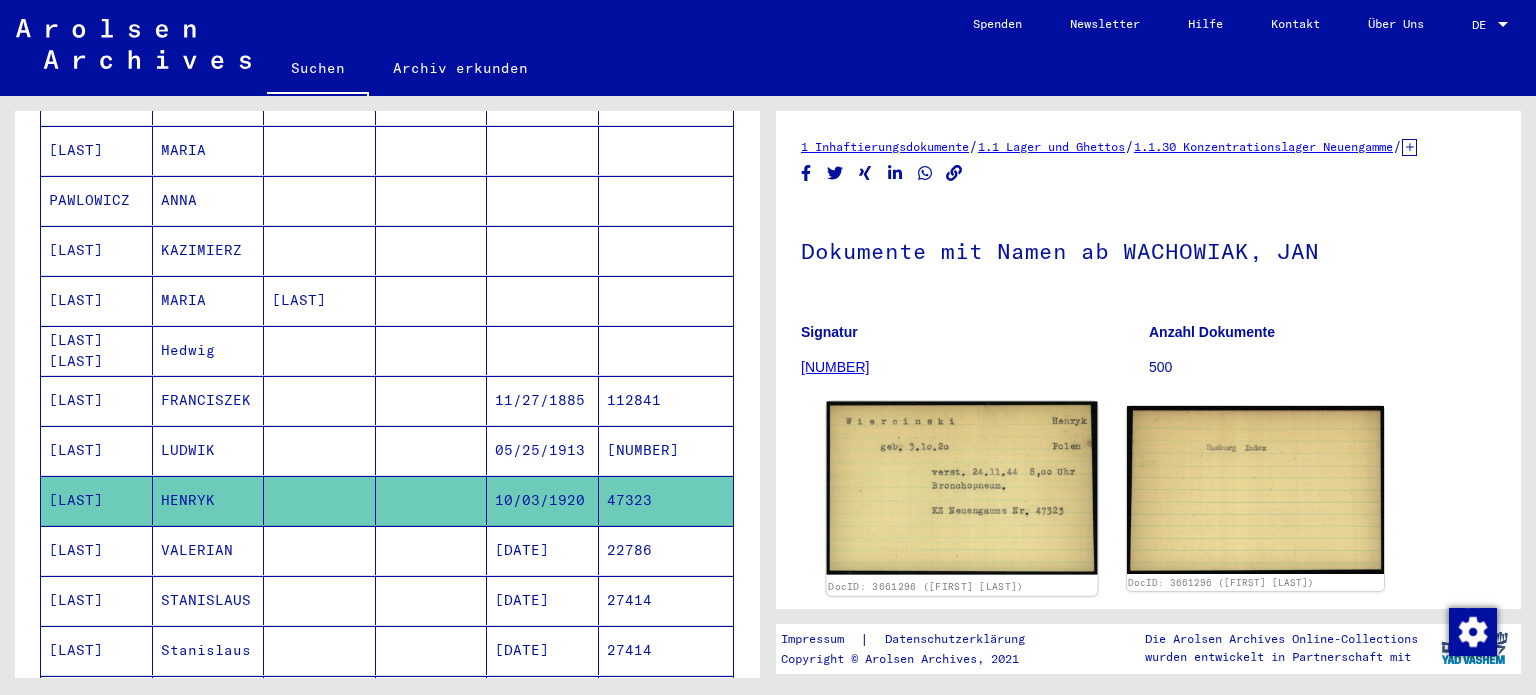 click 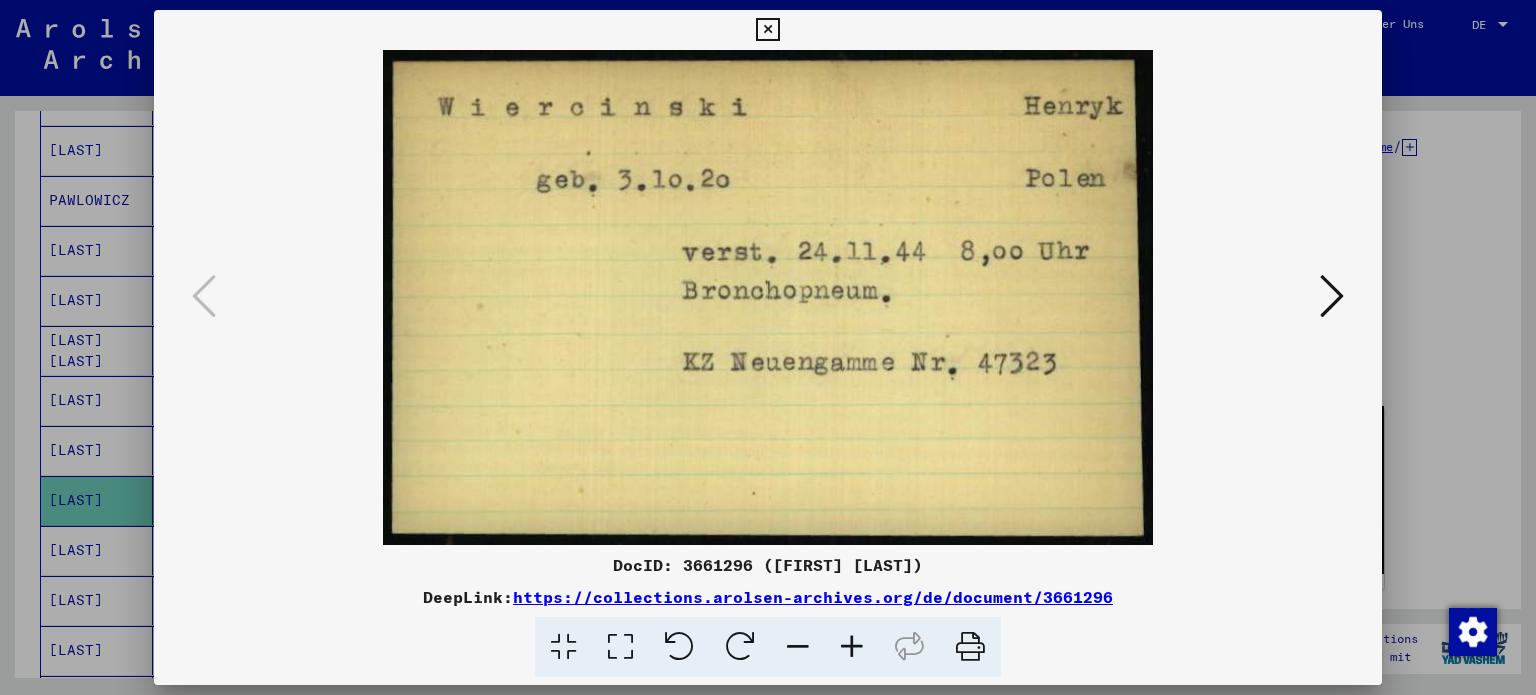 click at bounding box center [768, 297] 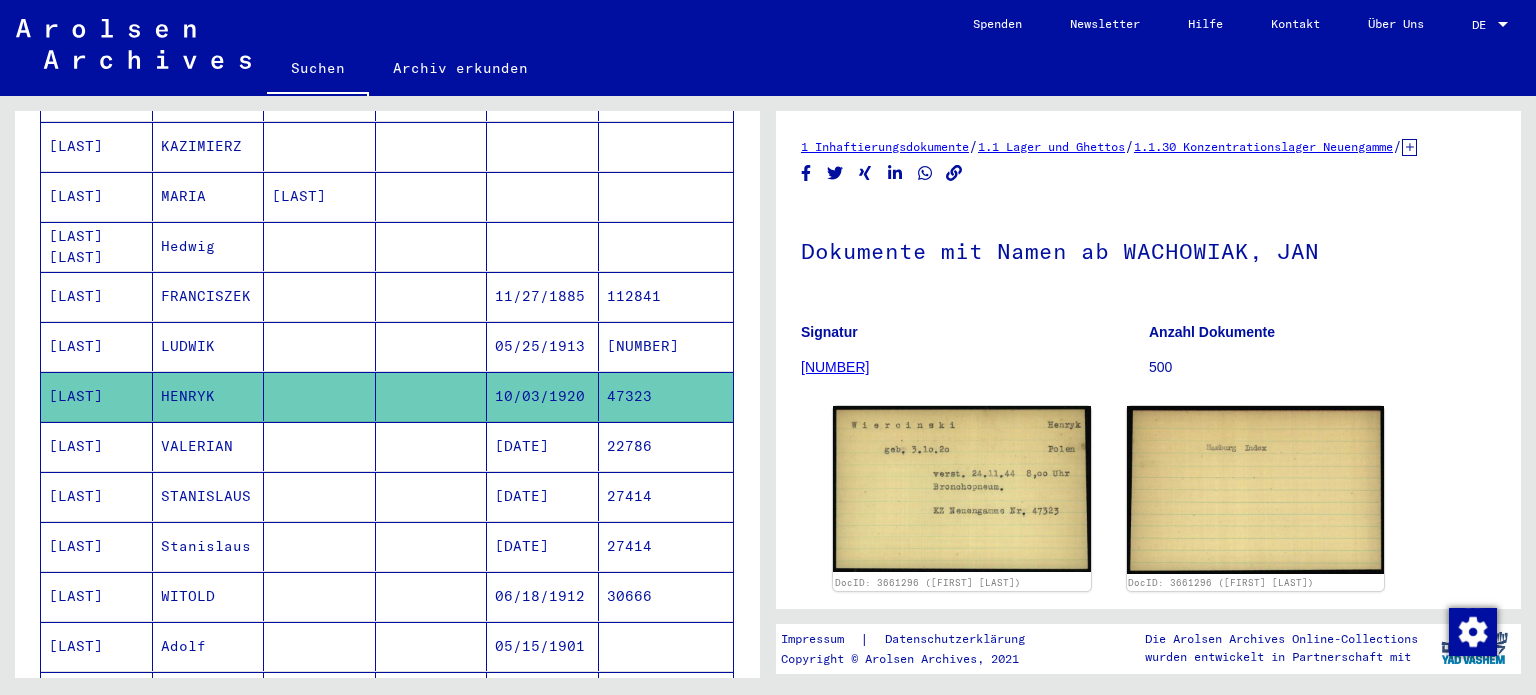 scroll, scrollTop: 500, scrollLeft: 0, axis: vertical 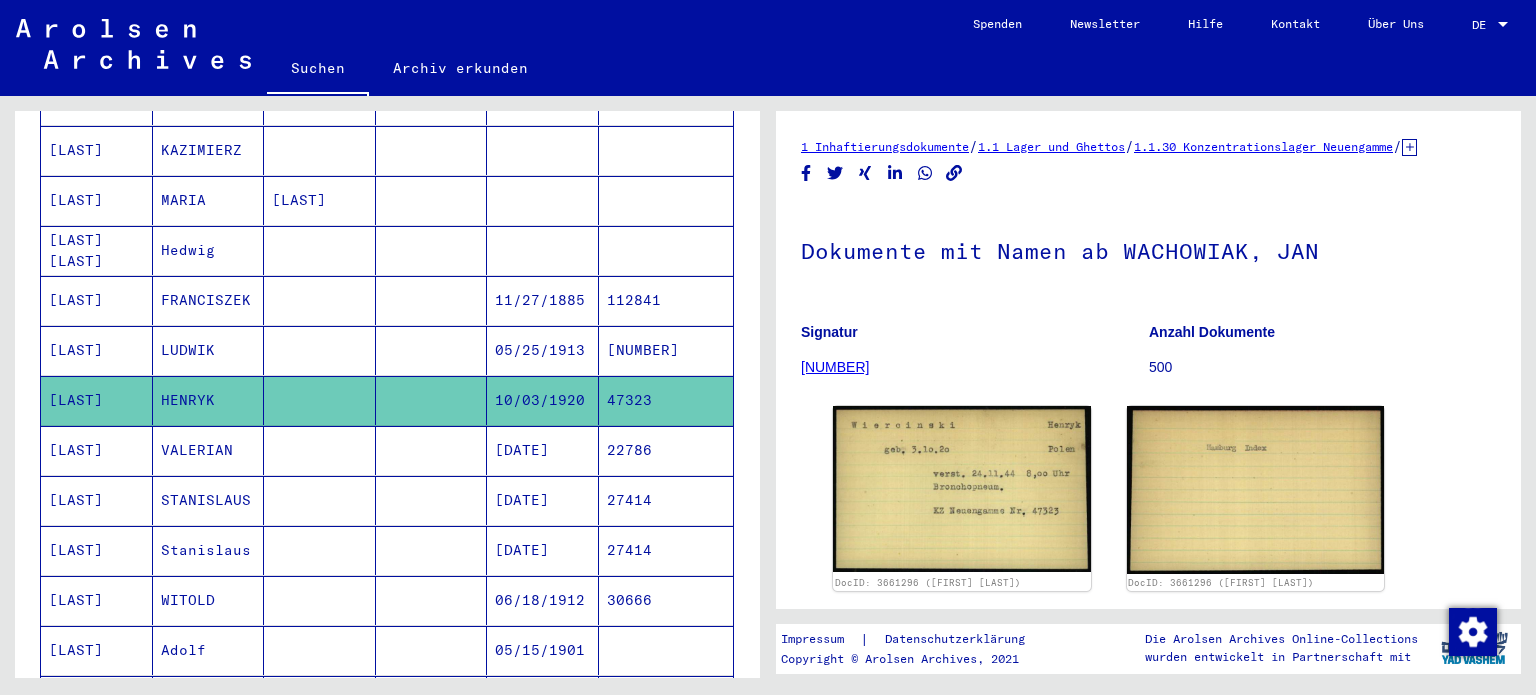 click on "[LAST]" at bounding box center (97, 500) 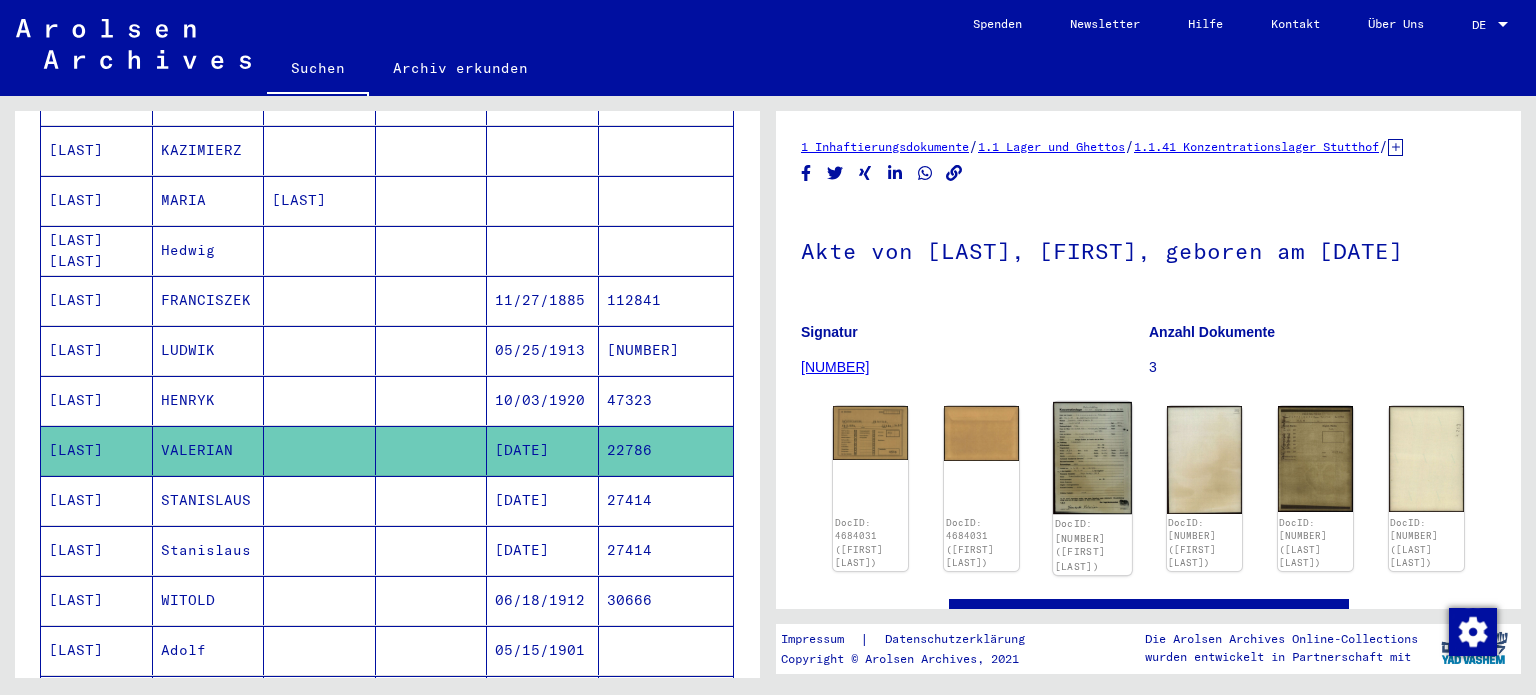 scroll, scrollTop: 0, scrollLeft: 0, axis: both 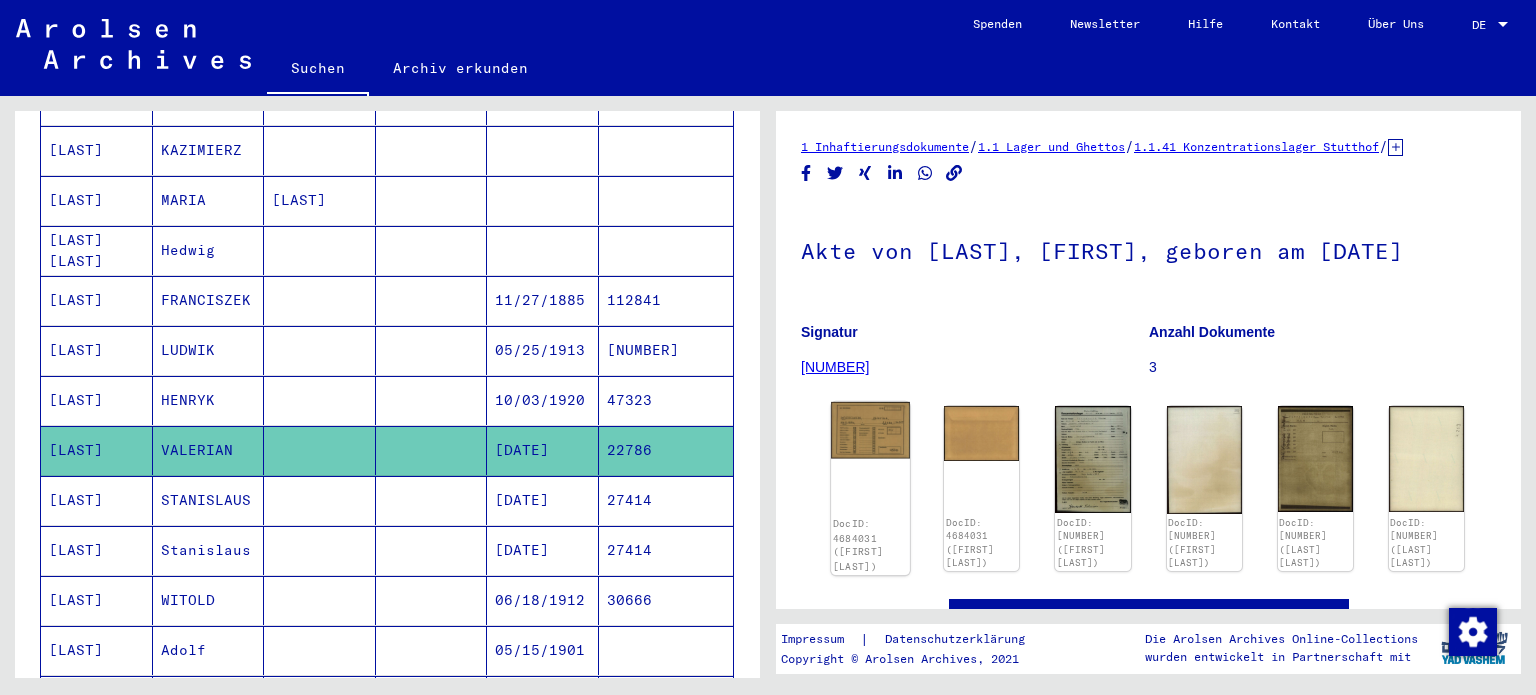 click 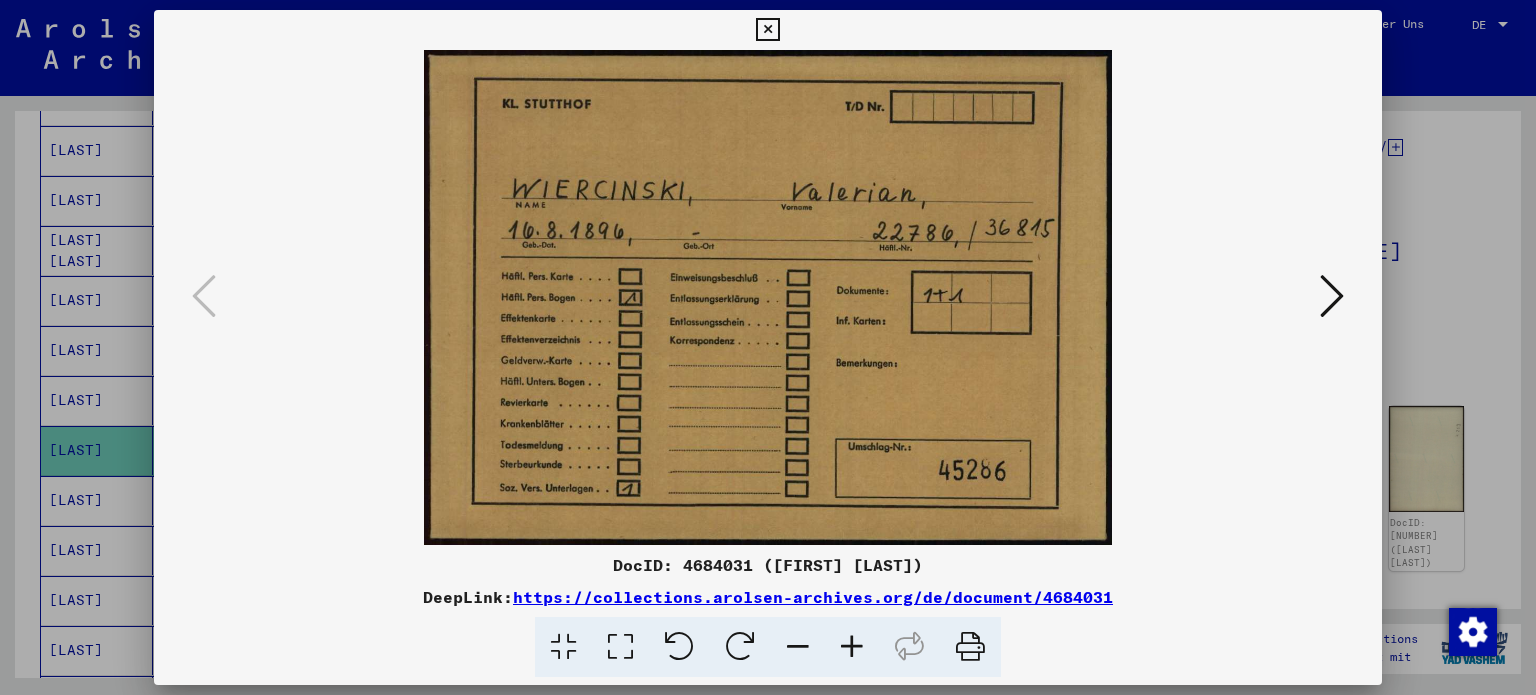 click at bounding box center (768, 297) 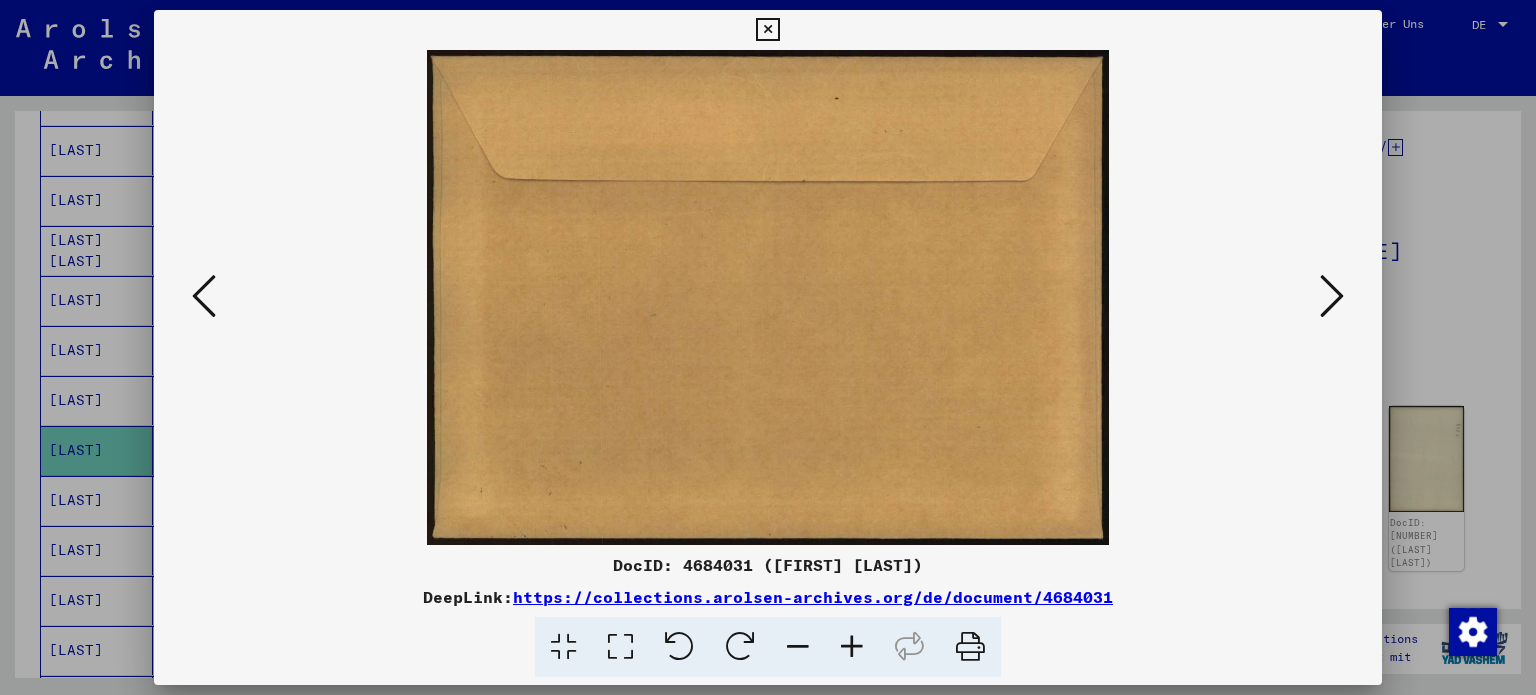 click at bounding box center [1332, 296] 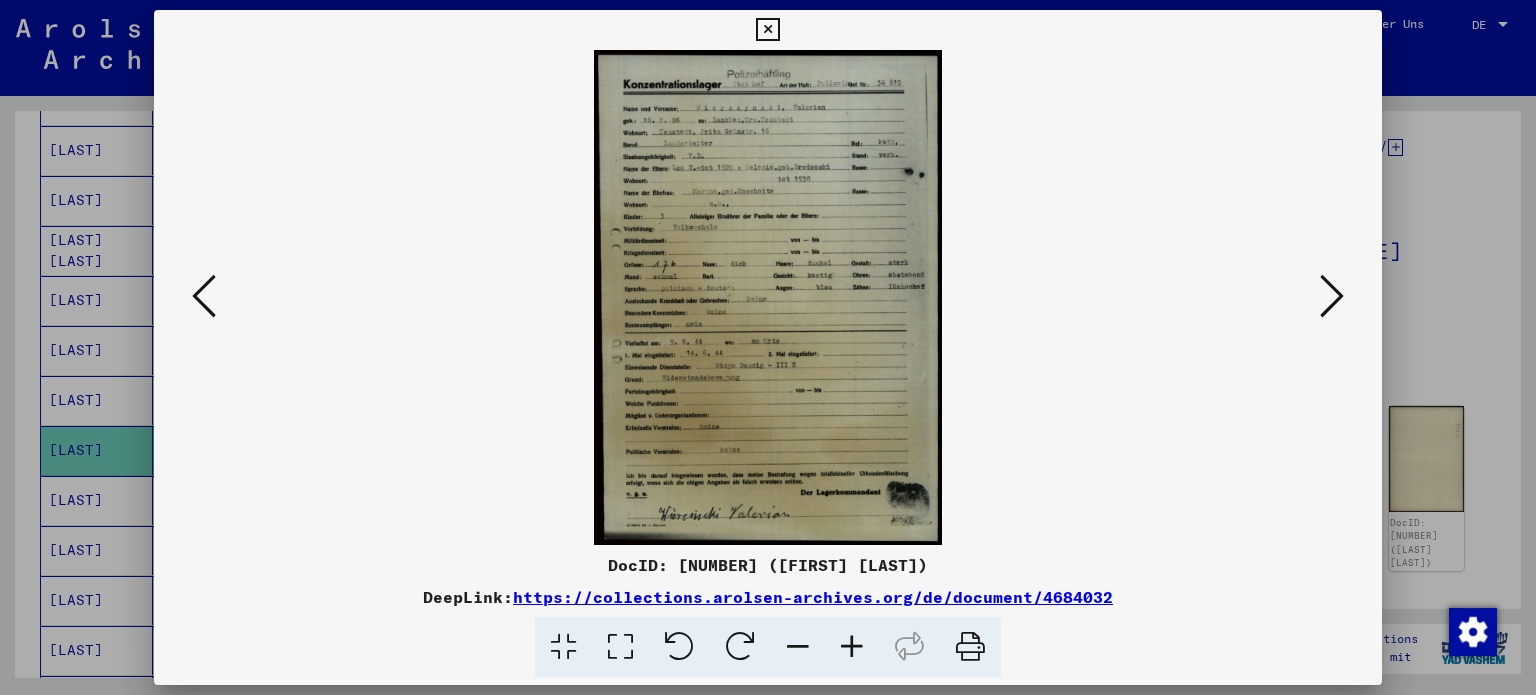 click at bounding box center (620, 647) 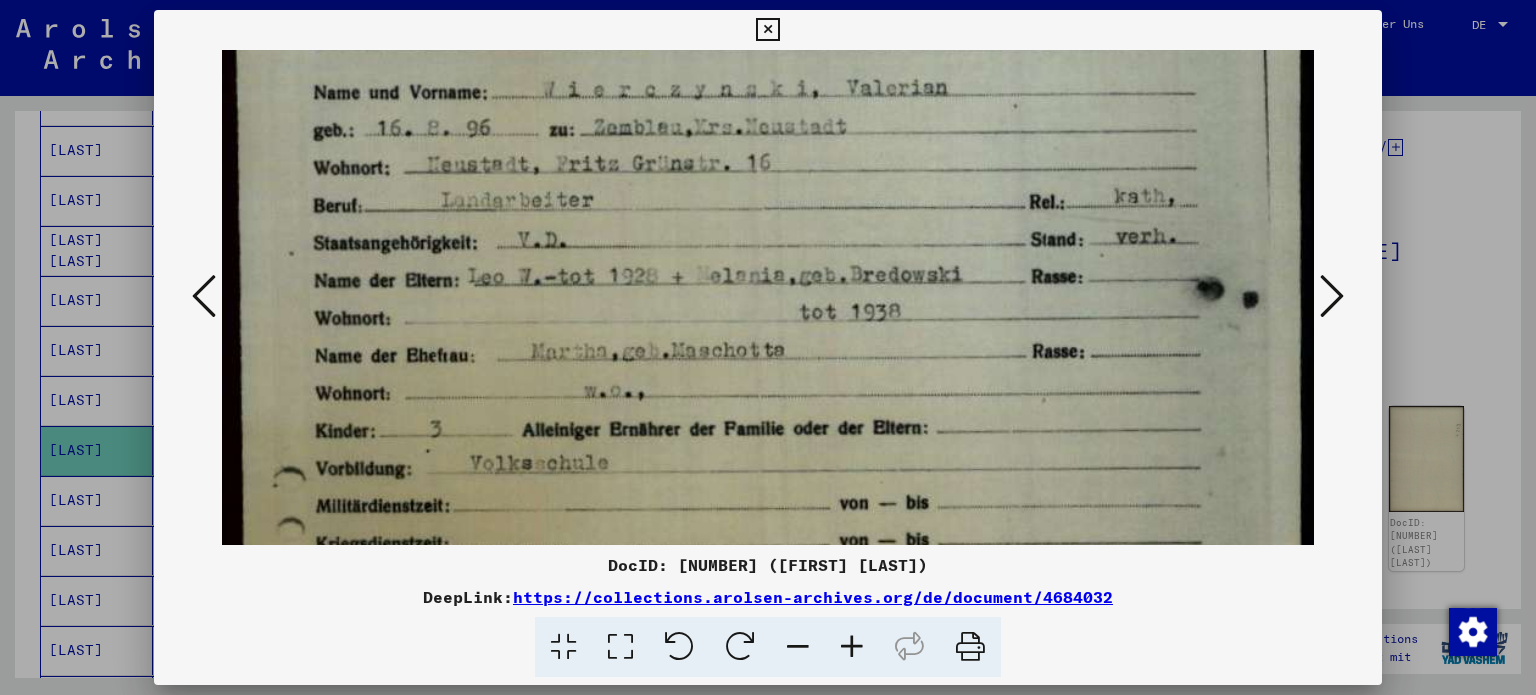 drag, startPoint x: 838, startPoint y: 351, endPoint x: 844, endPoint y: 248, distance: 103.17461 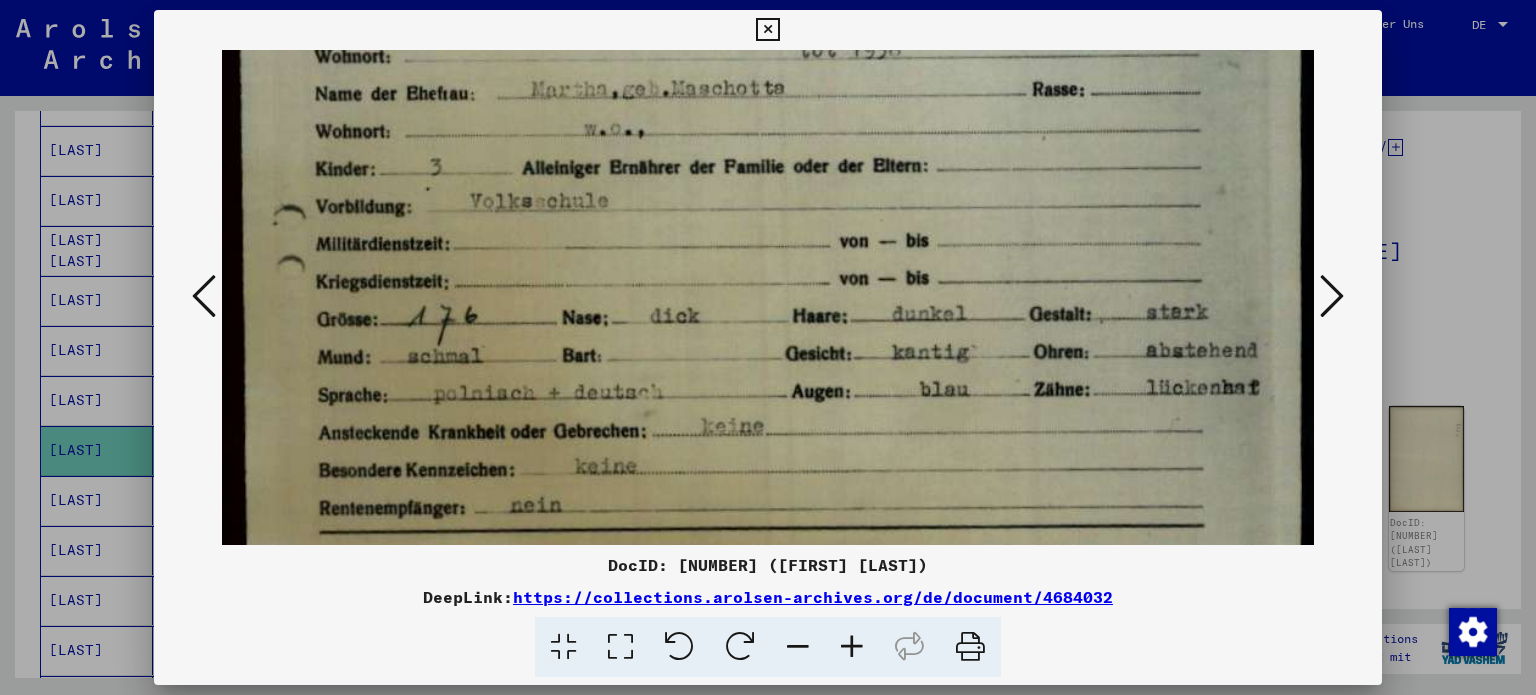 drag, startPoint x: 831, startPoint y: 320, endPoint x: 800, endPoint y: 147, distance: 175.75551 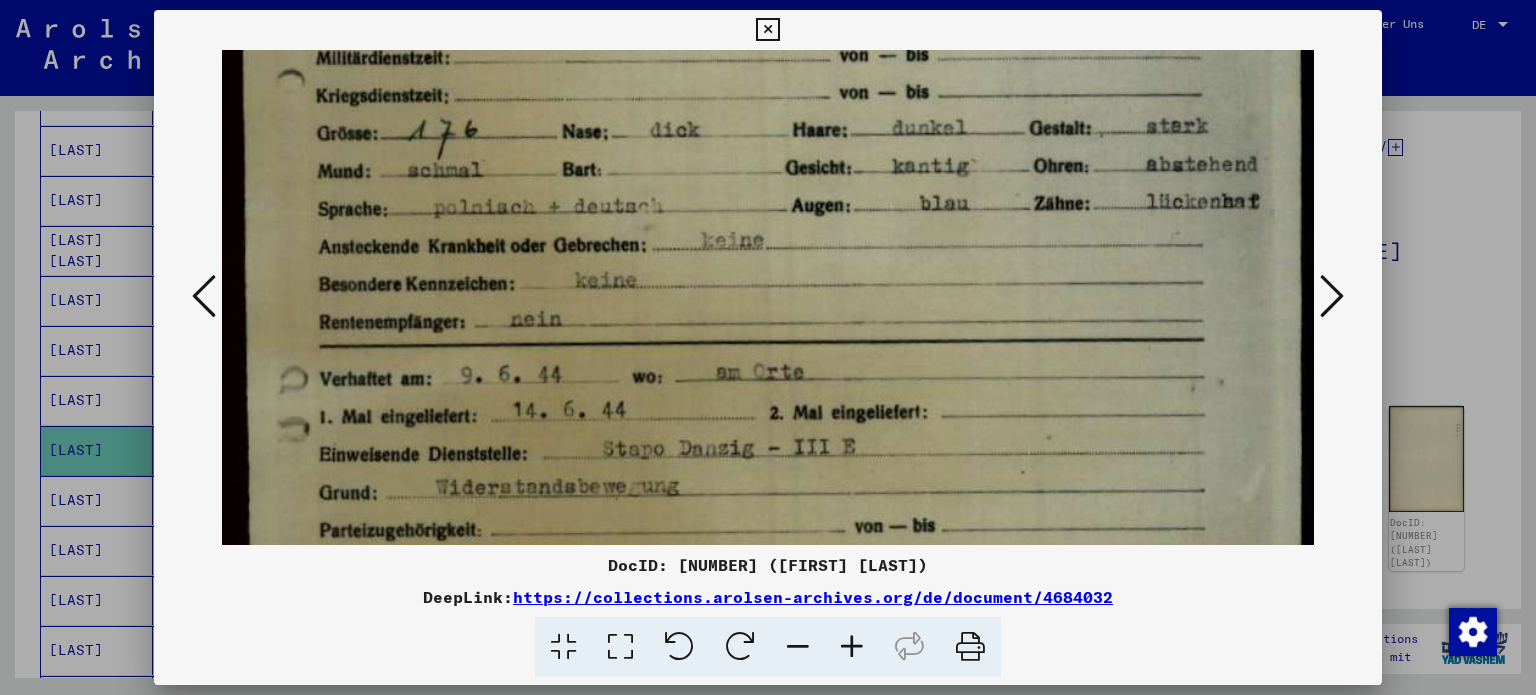 drag, startPoint x: 816, startPoint y: 304, endPoint x: 796, endPoint y: 169, distance: 136.47343 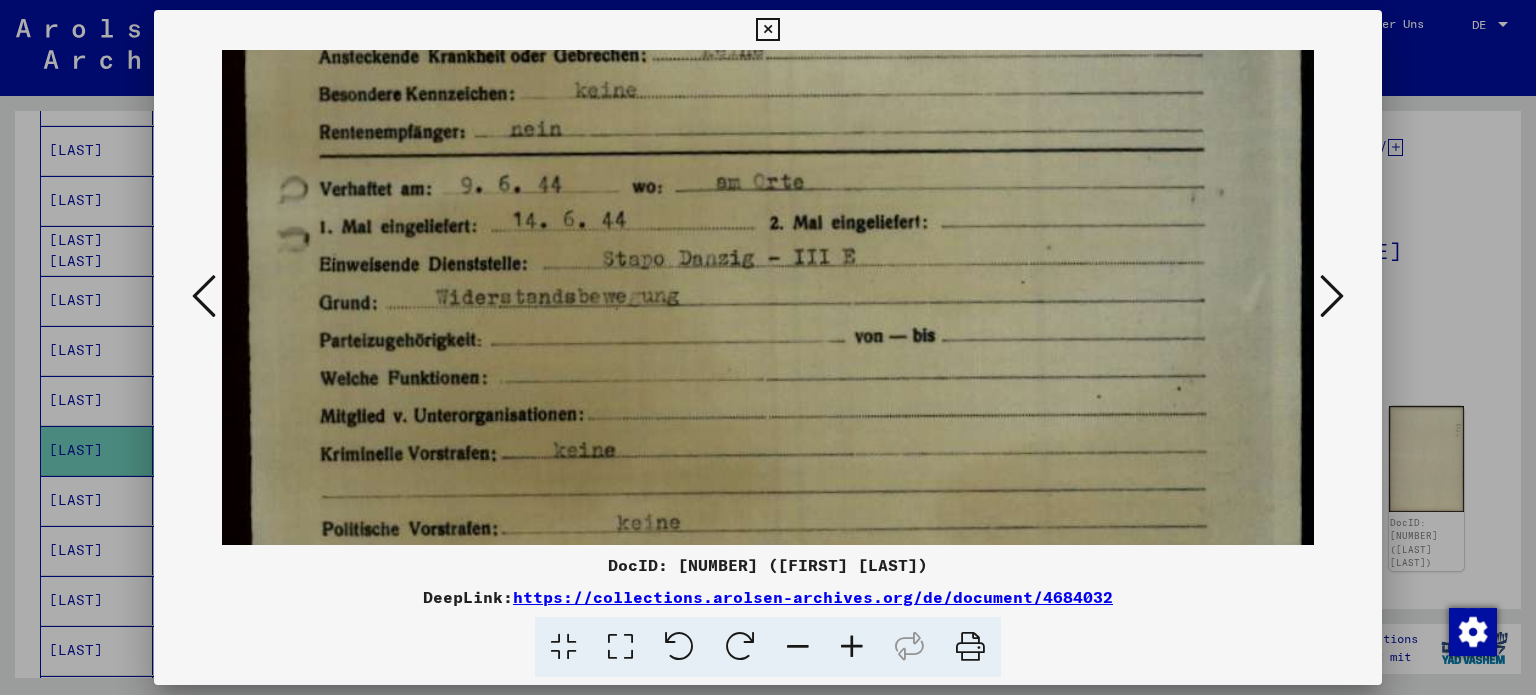 drag, startPoint x: 851, startPoint y: 376, endPoint x: 810, endPoint y: 185, distance: 195.35097 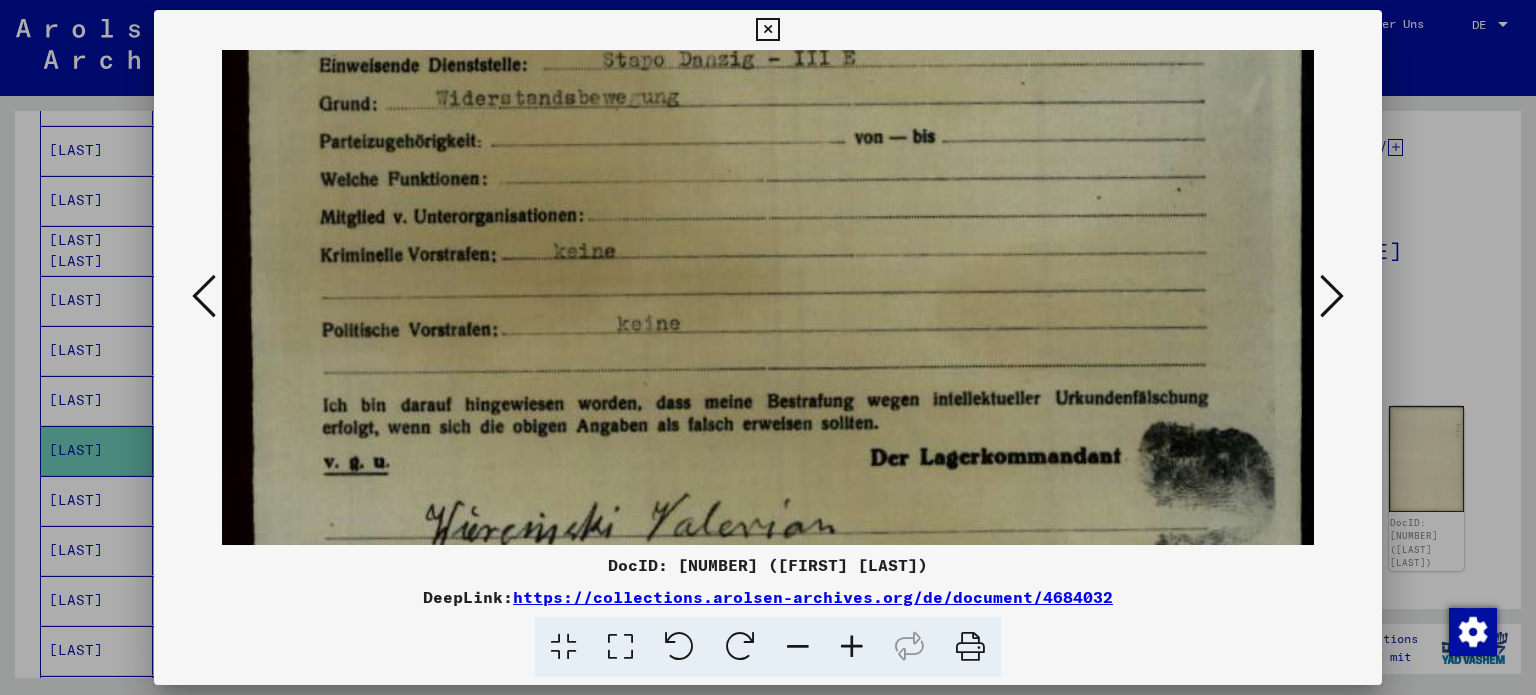 drag, startPoint x: 844, startPoint y: 356, endPoint x: 831, endPoint y: 163, distance: 193.43733 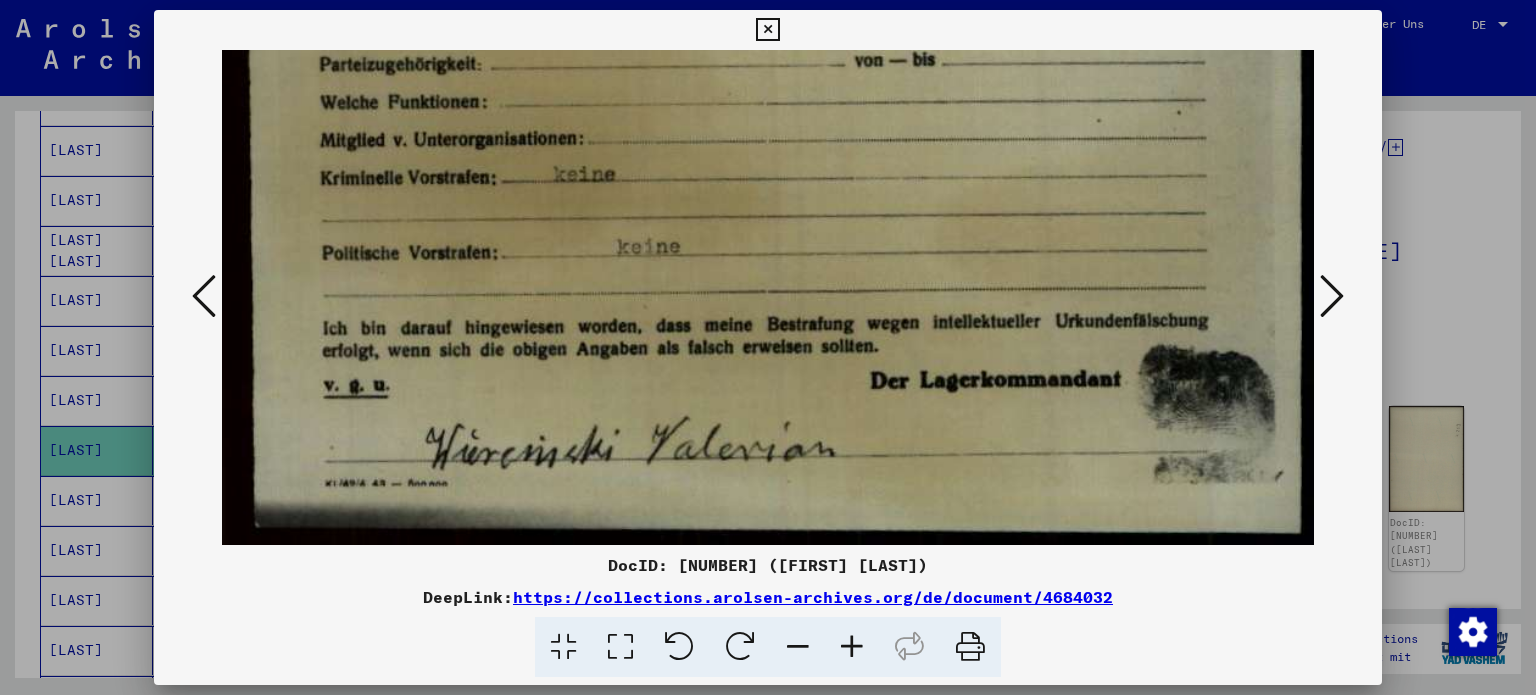 drag, startPoint x: 866, startPoint y: 353, endPoint x: 851, endPoint y: 266, distance: 88.28363 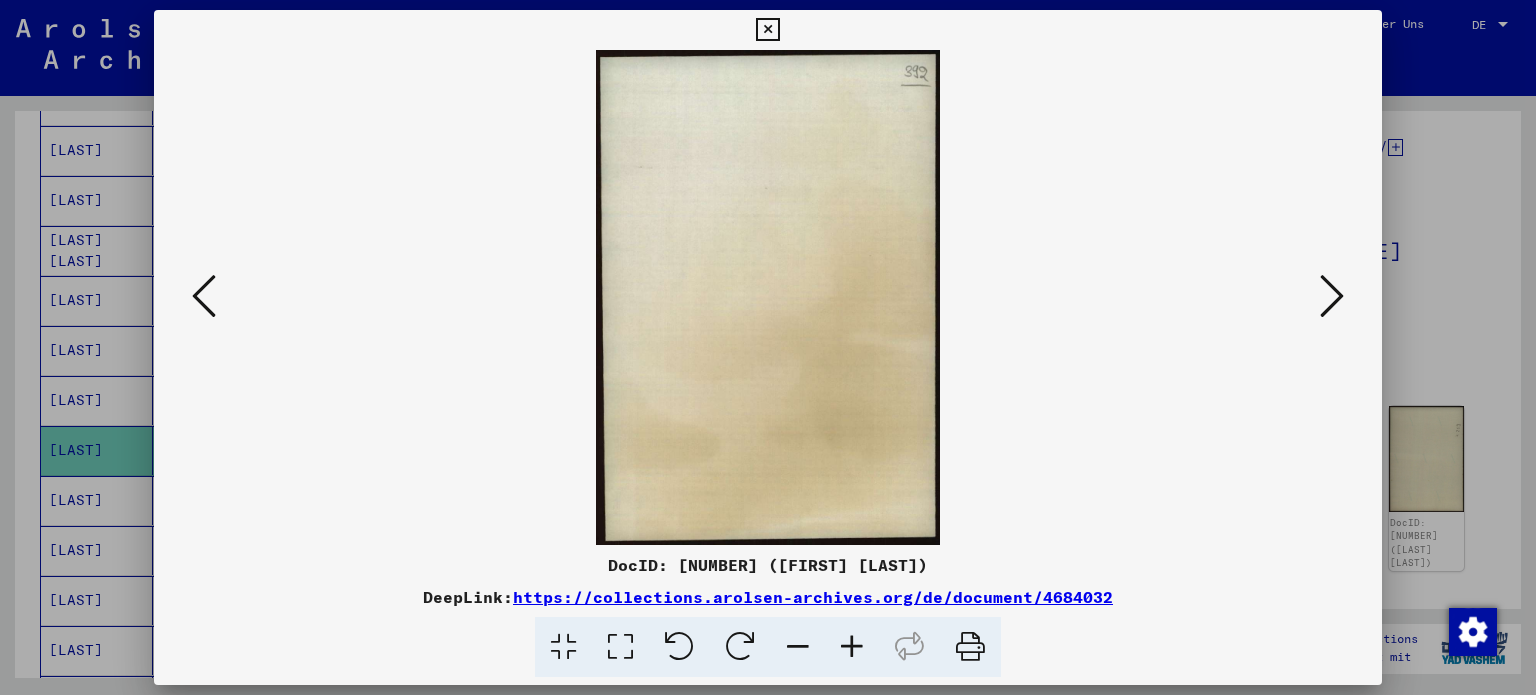 scroll, scrollTop: 0, scrollLeft: 0, axis: both 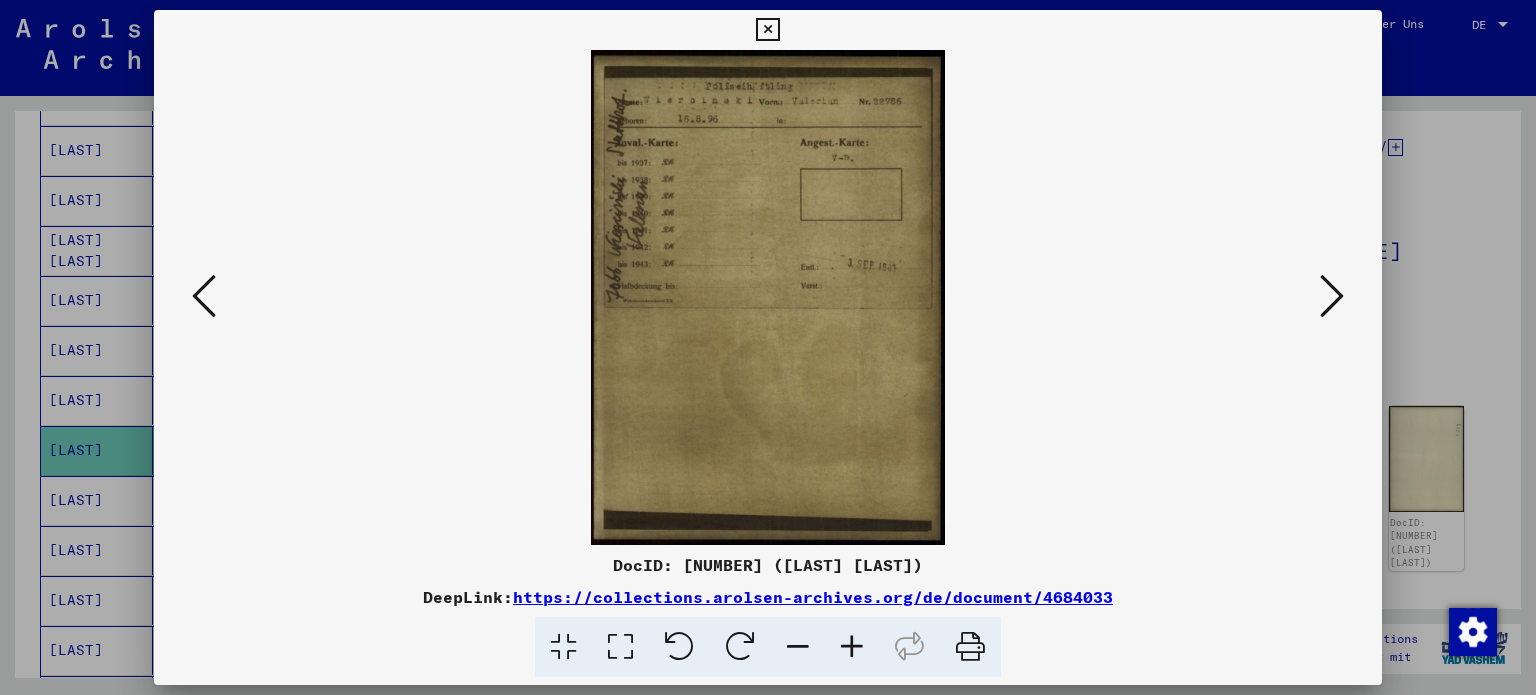 click at bounding box center [1332, 296] 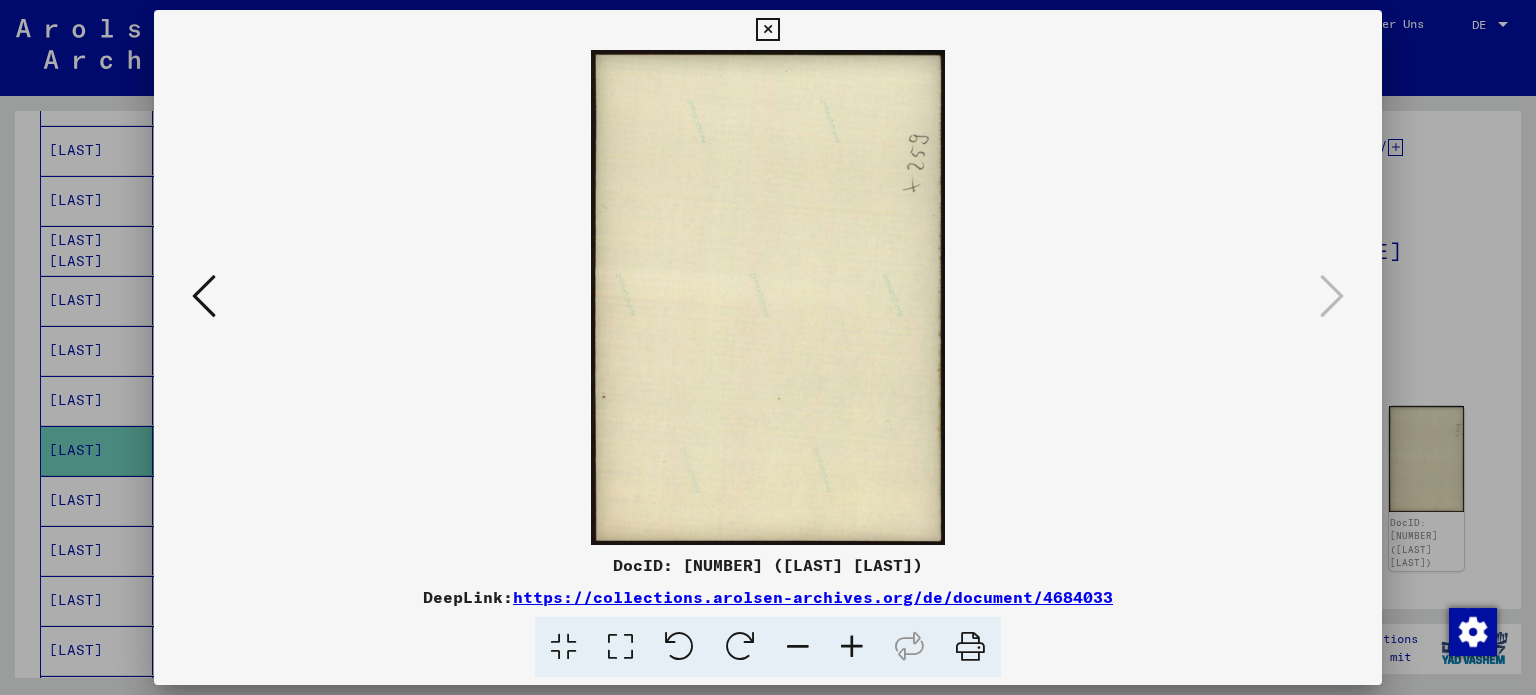 click at bounding box center [767, 30] 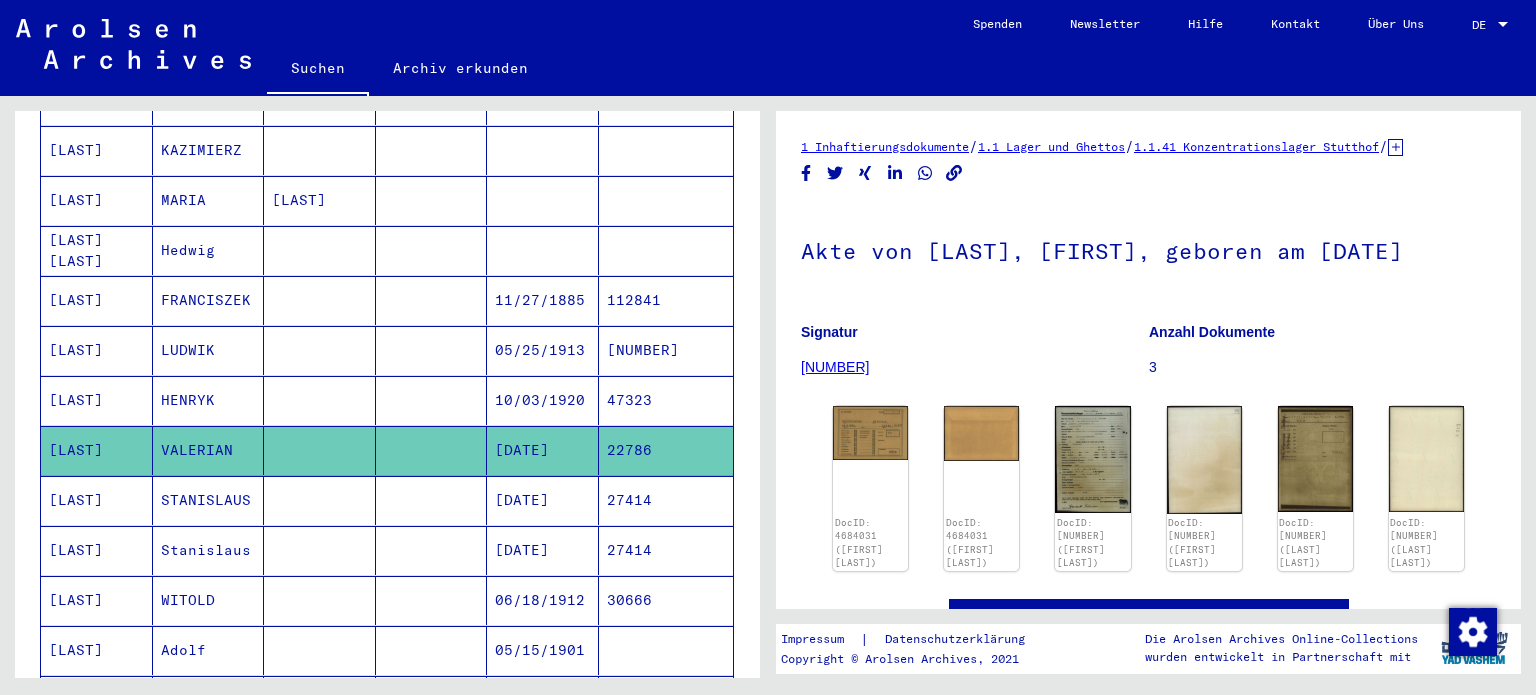click on "[LAST]" at bounding box center (97, 550) 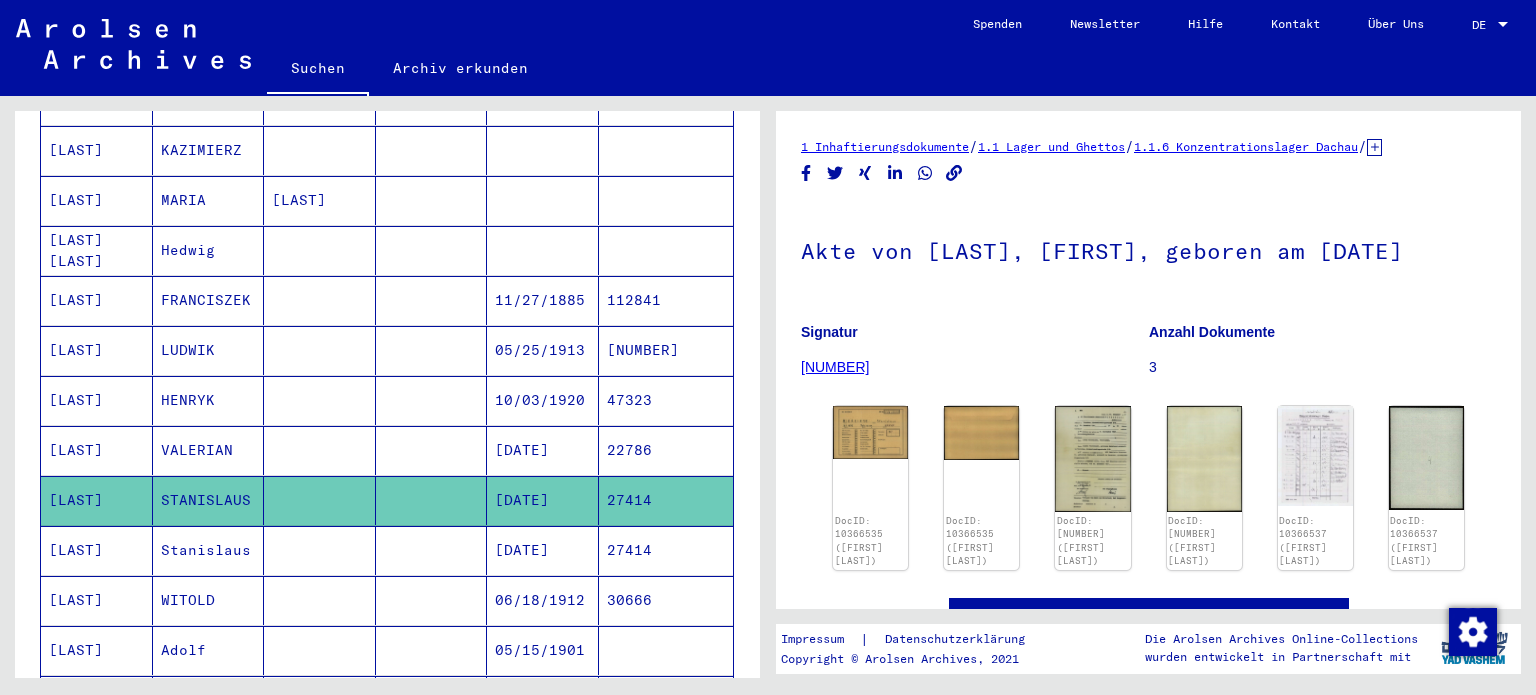 scroll, scrollTop: 0, scrollLeft: 0, axis: both 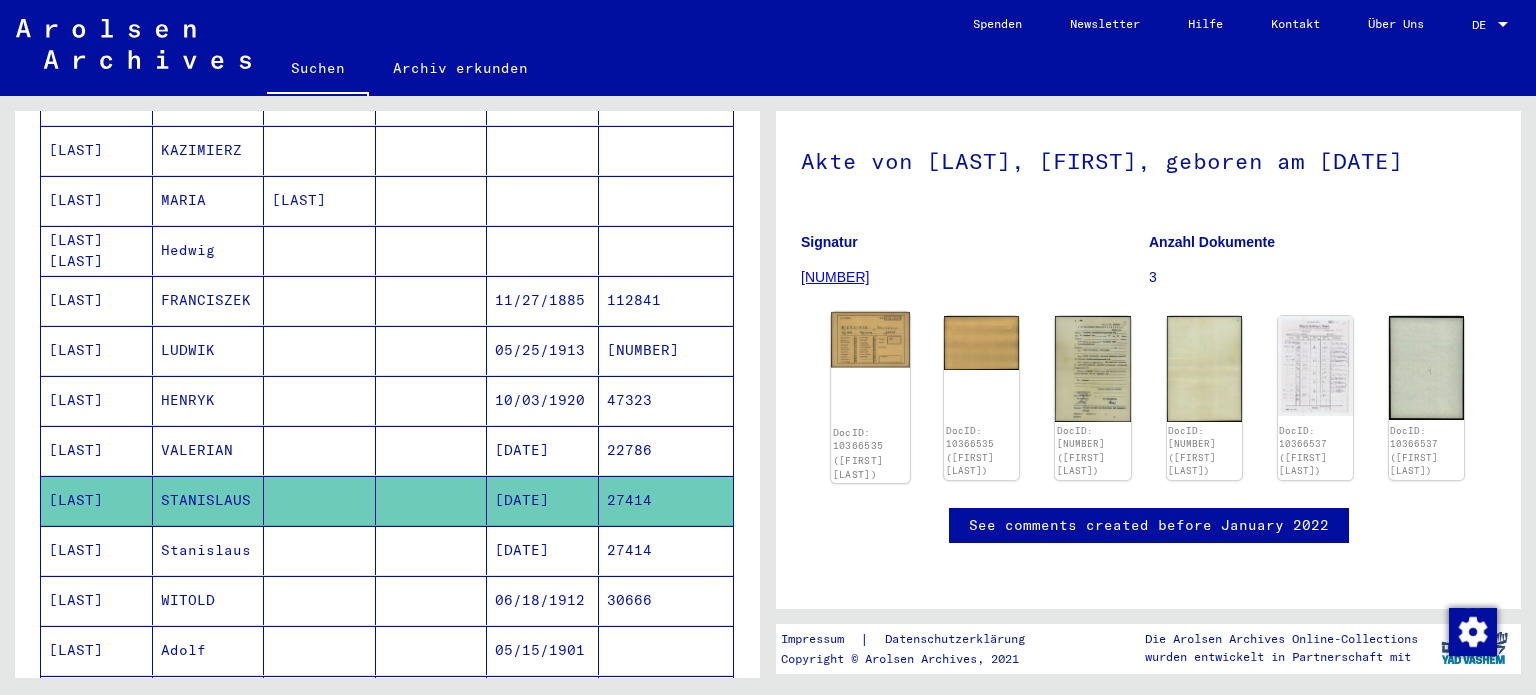 click 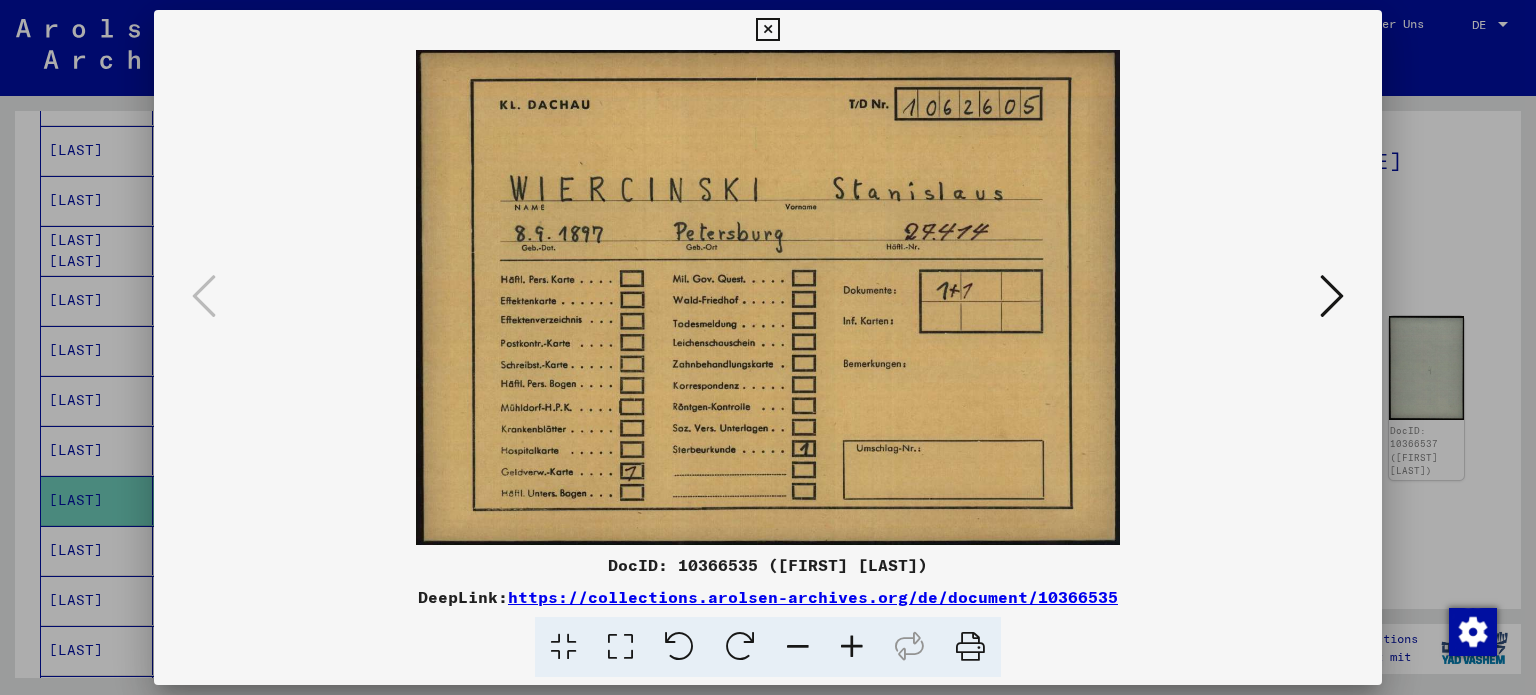 click at bounding box center (768, 297) 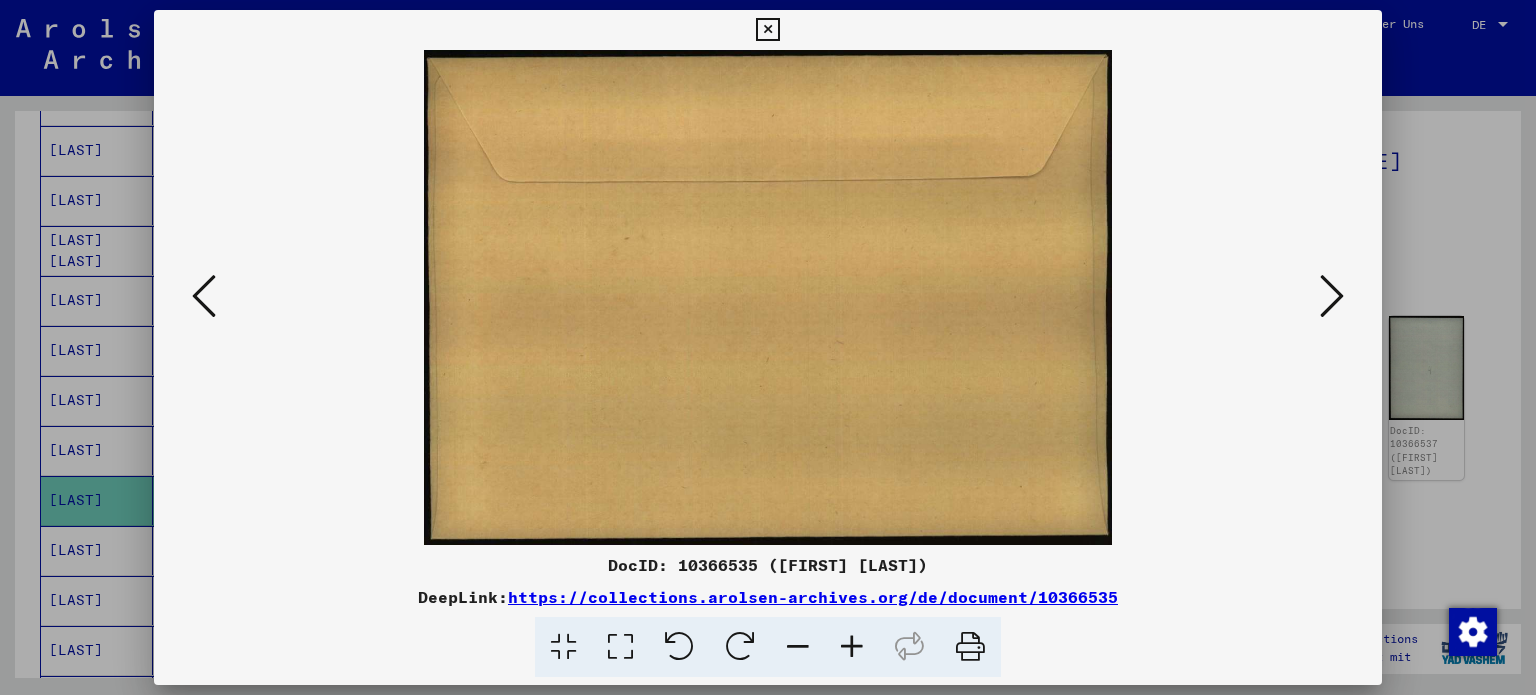 click at bounding box center [1332, 296] 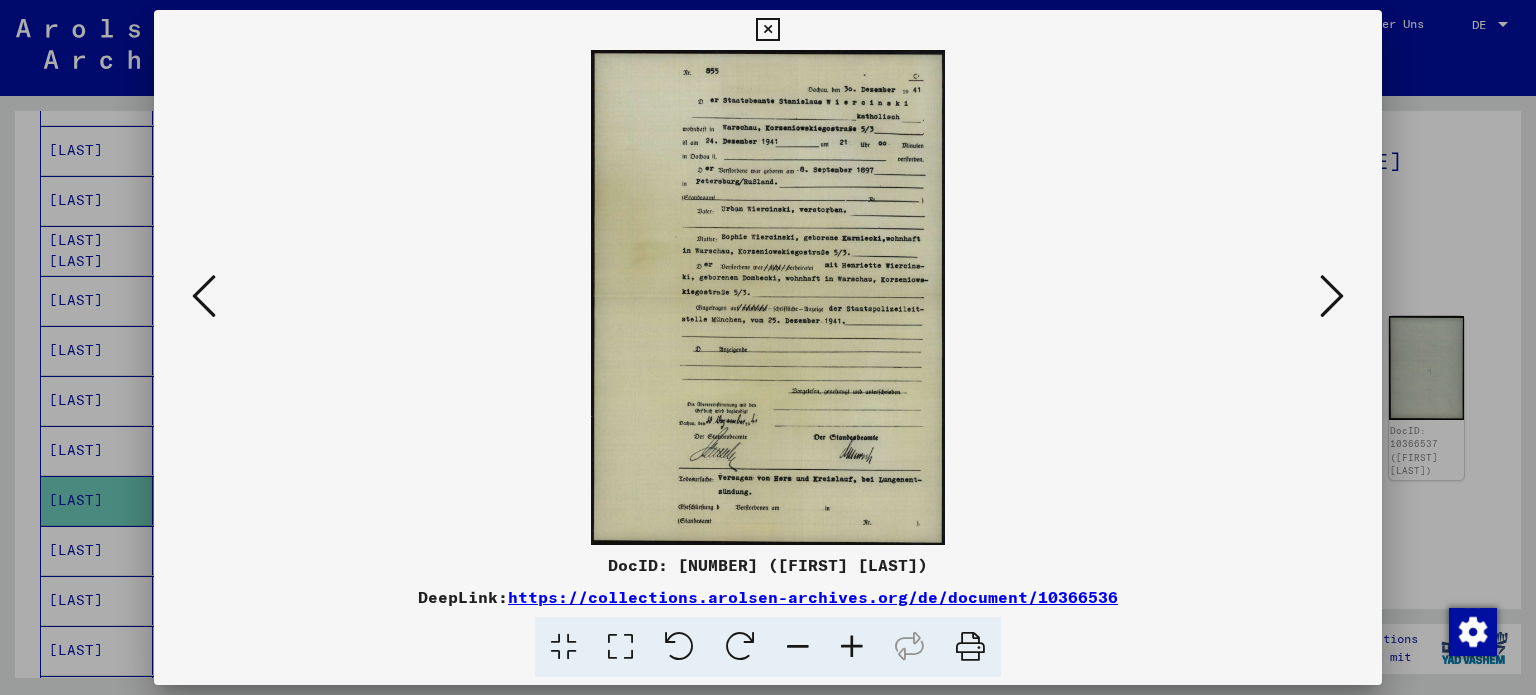 click at bounding box center [620, 647] 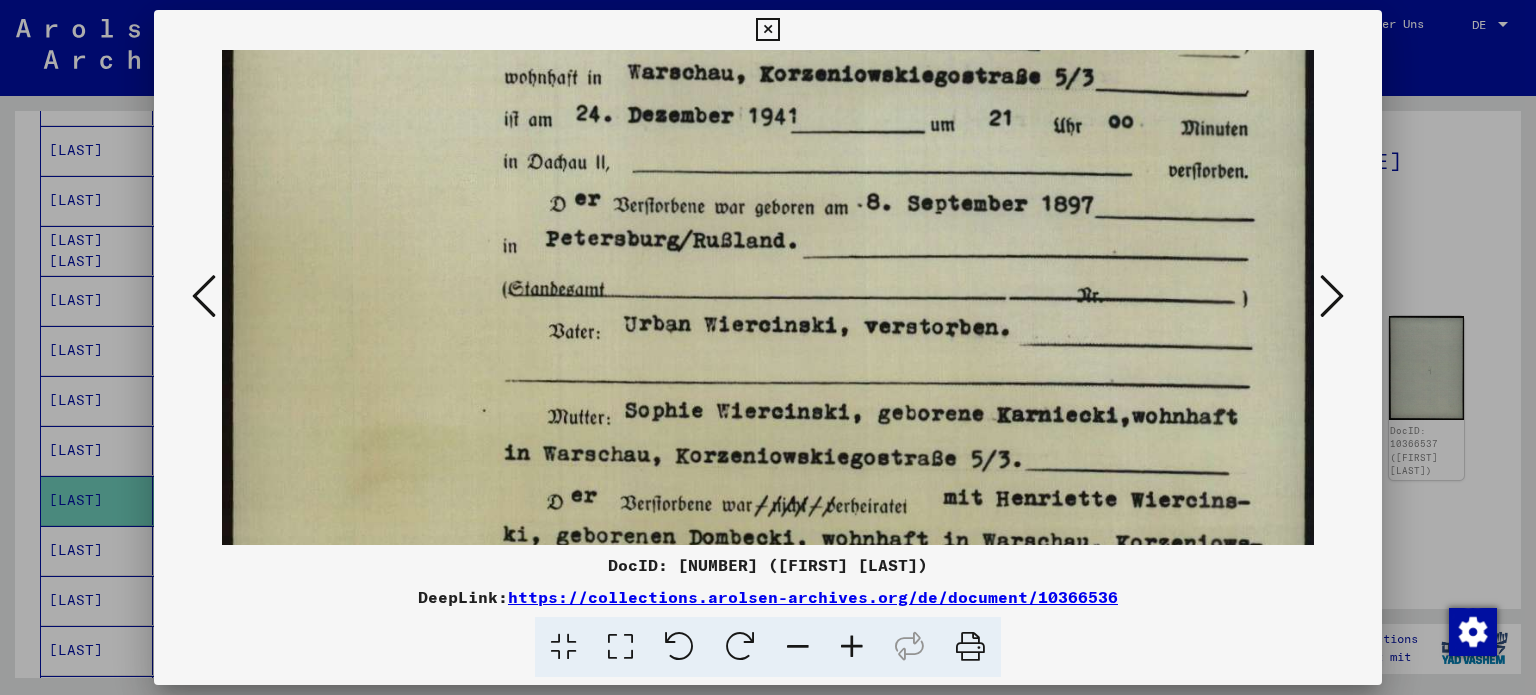 drag, startPoint x: 1027, startPoint y: 358, endPoint x: 1032, endPoint y: 188, distance: 170.07352 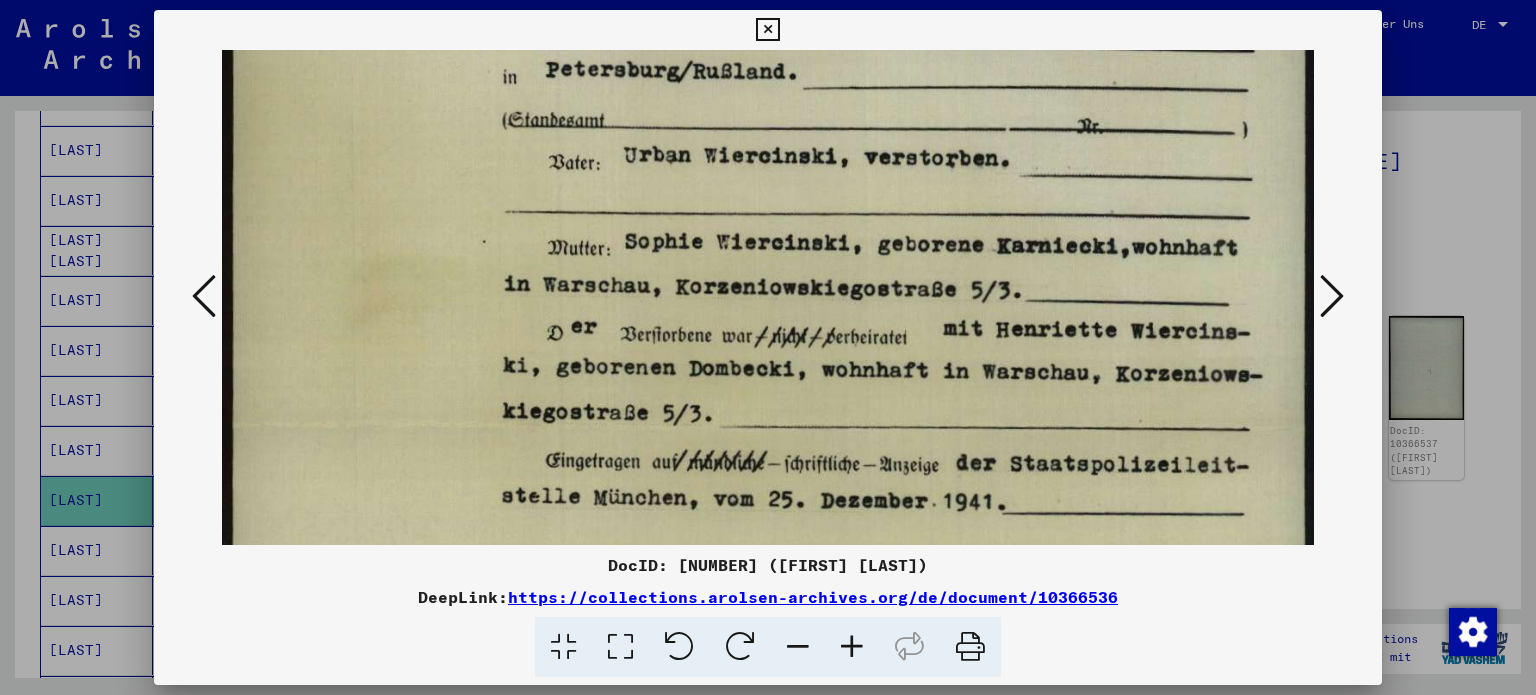 drag, startPoint x: 1041, startPoint y: 302, endPoint x: 1032, endPoint y: 229, distance: 73.552704 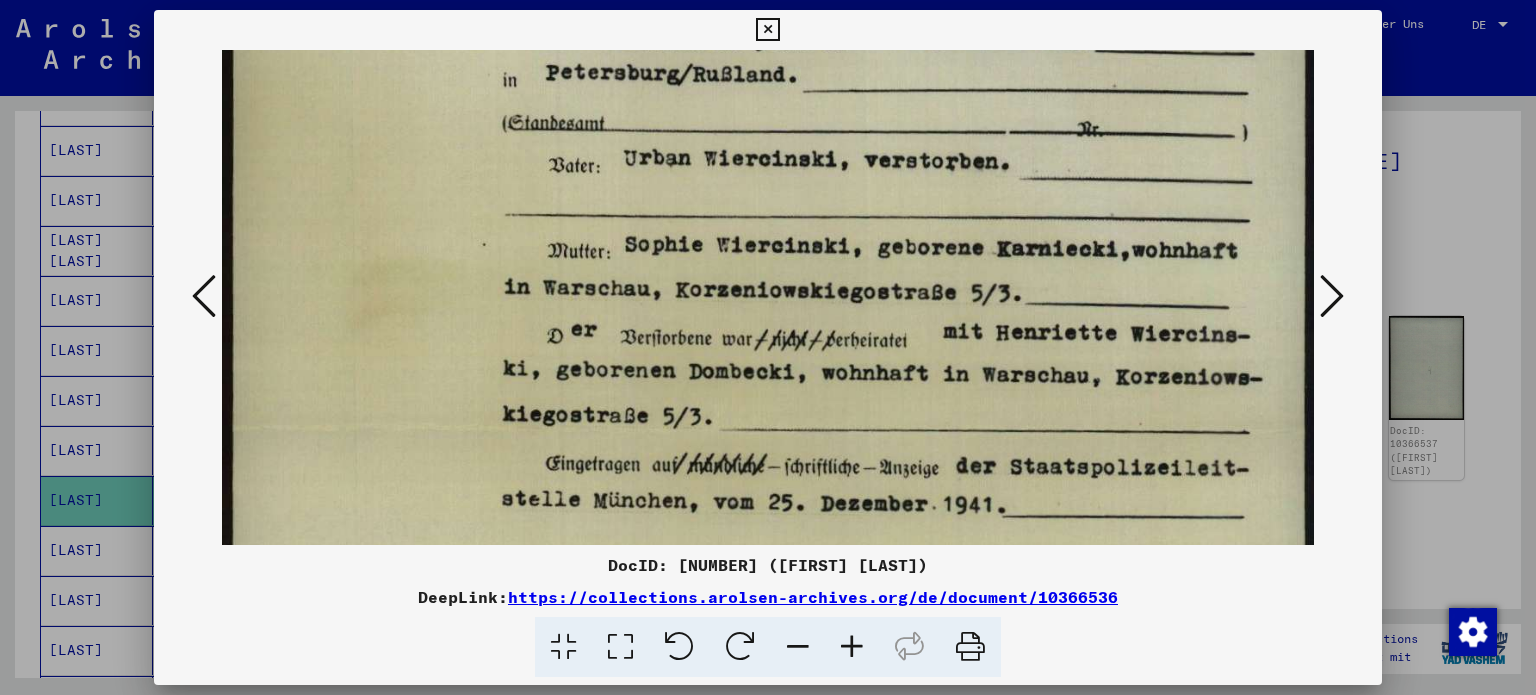 click at bounding box center (767, 30) 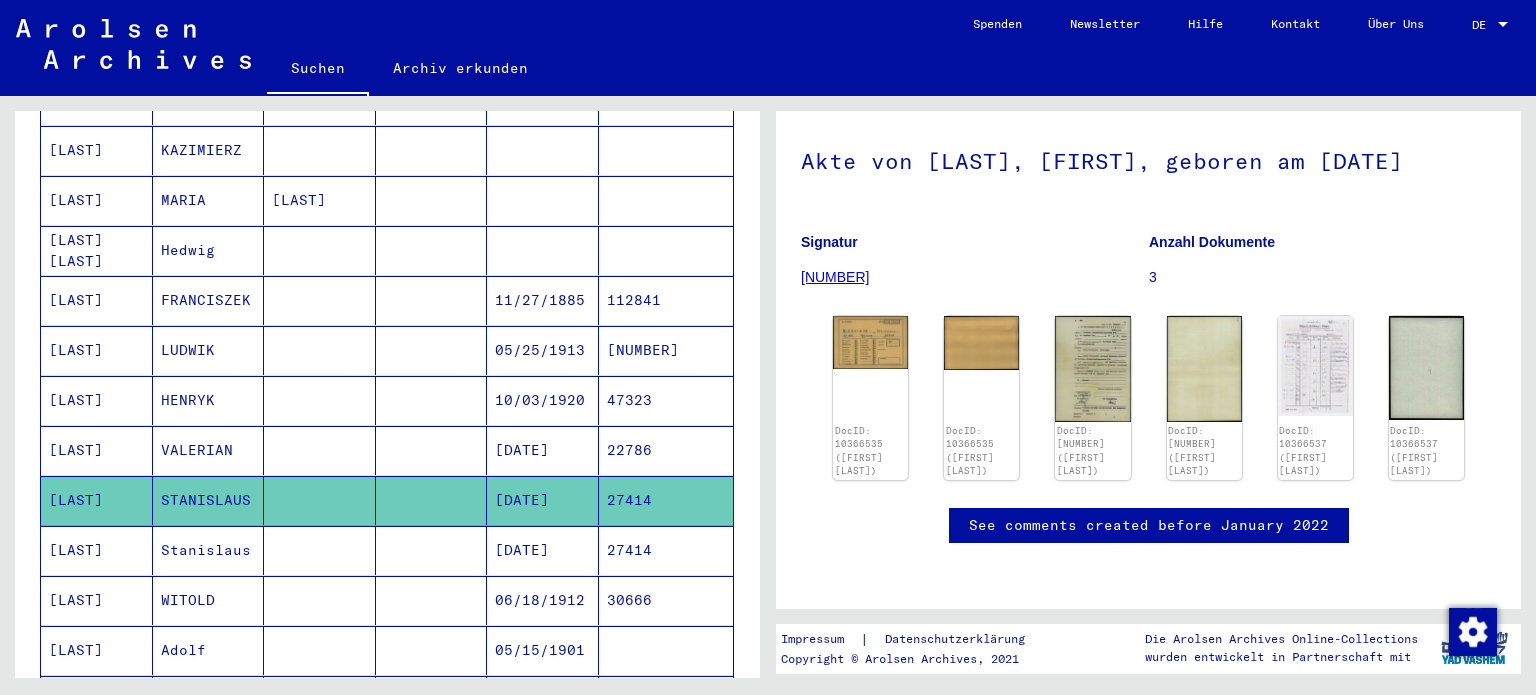click on "[LAST]" at bounding box center (97, 600) 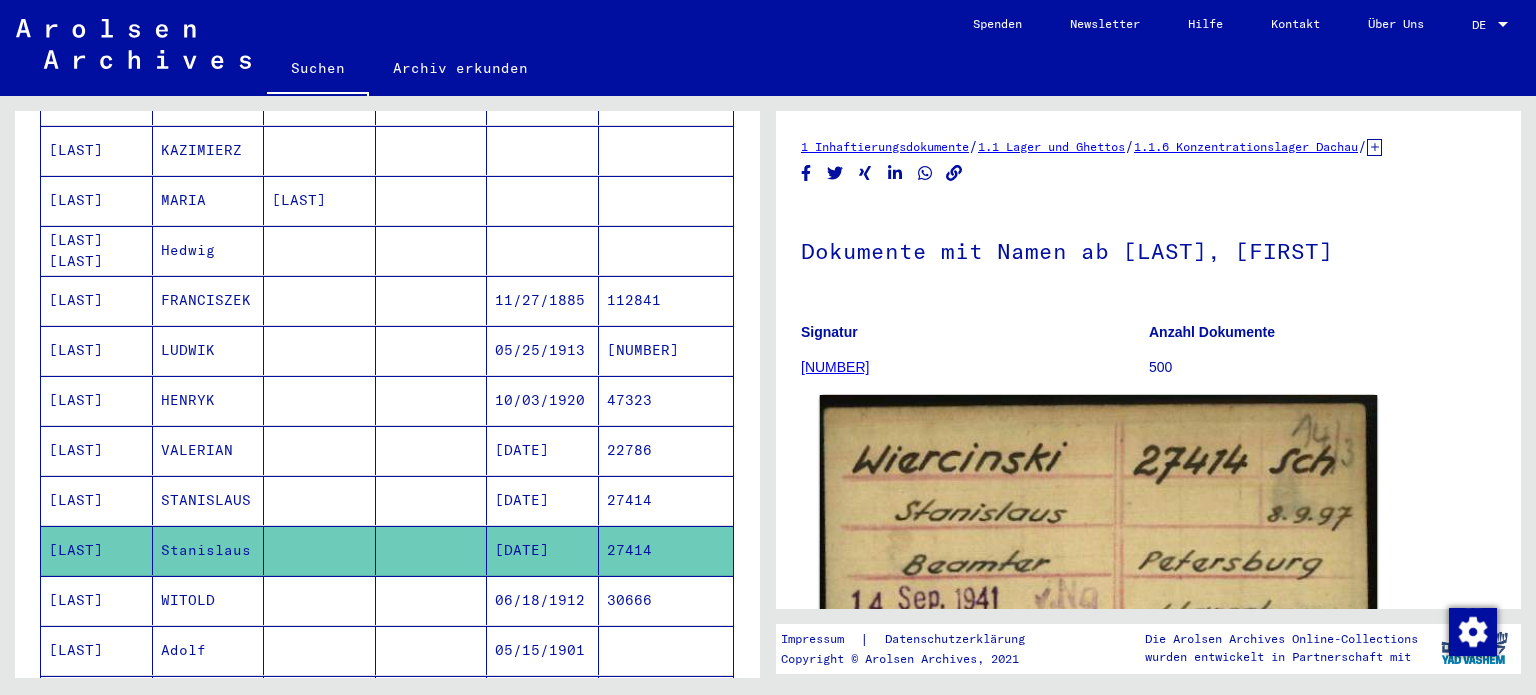scroll, scrollTop: 0, scrollLeft: 0, axis: both 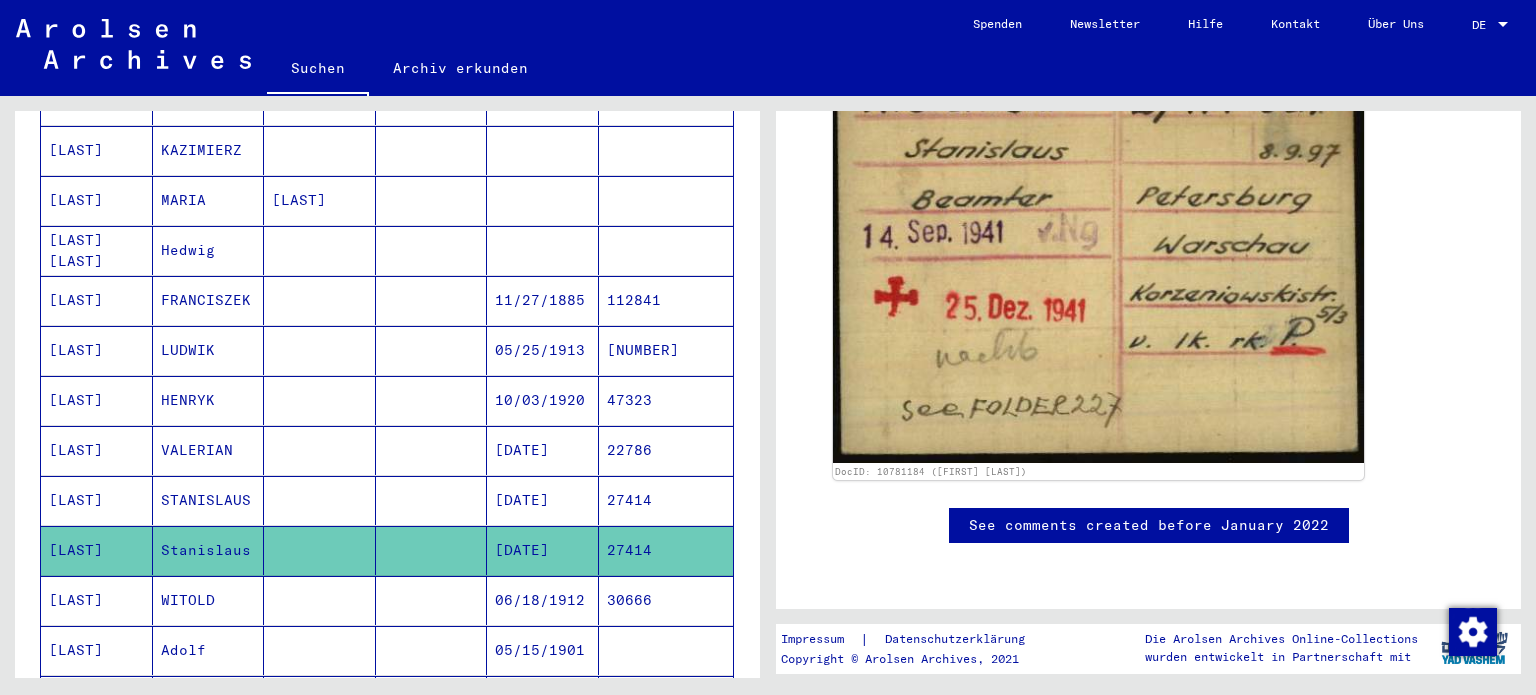 click on "[LAST]" at bounding box center [97, 650] 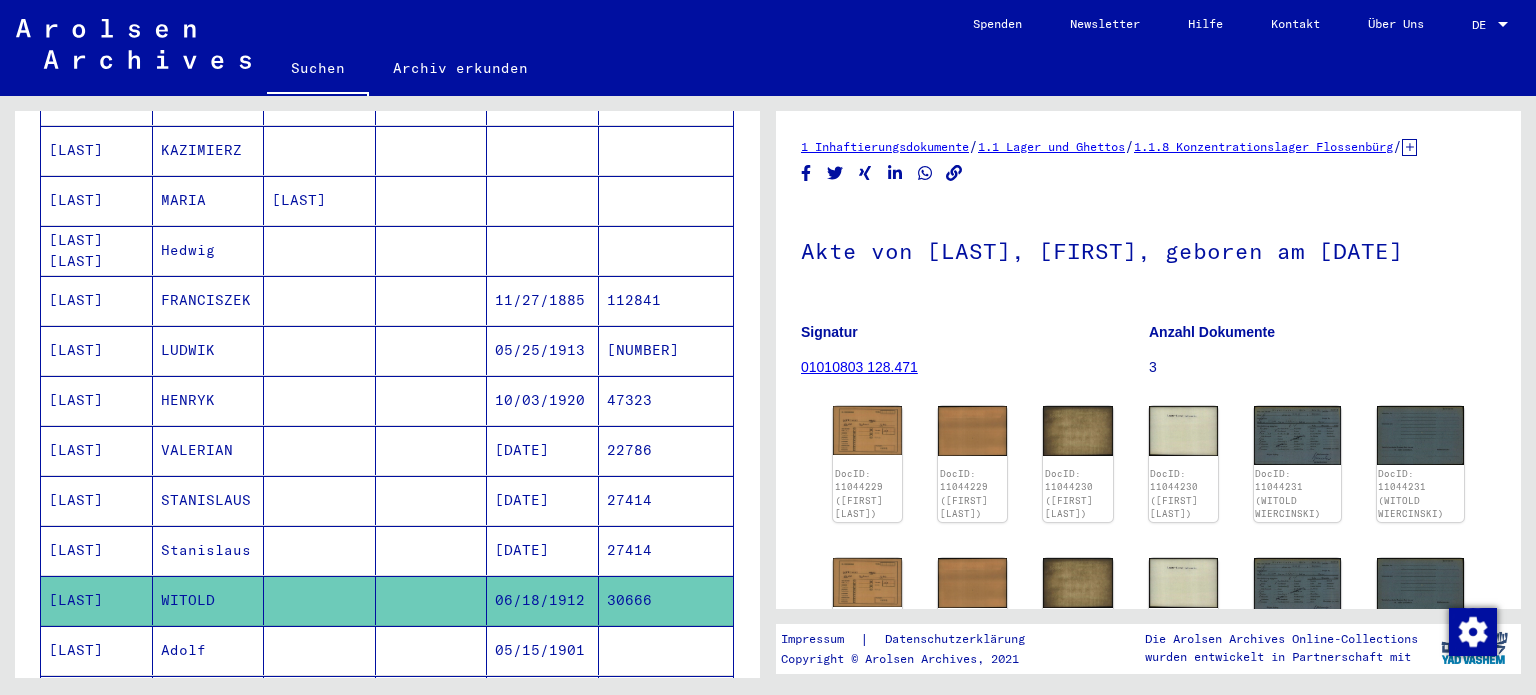 scroll, scrollTop: 0, scrollLeft: 0, axis: both 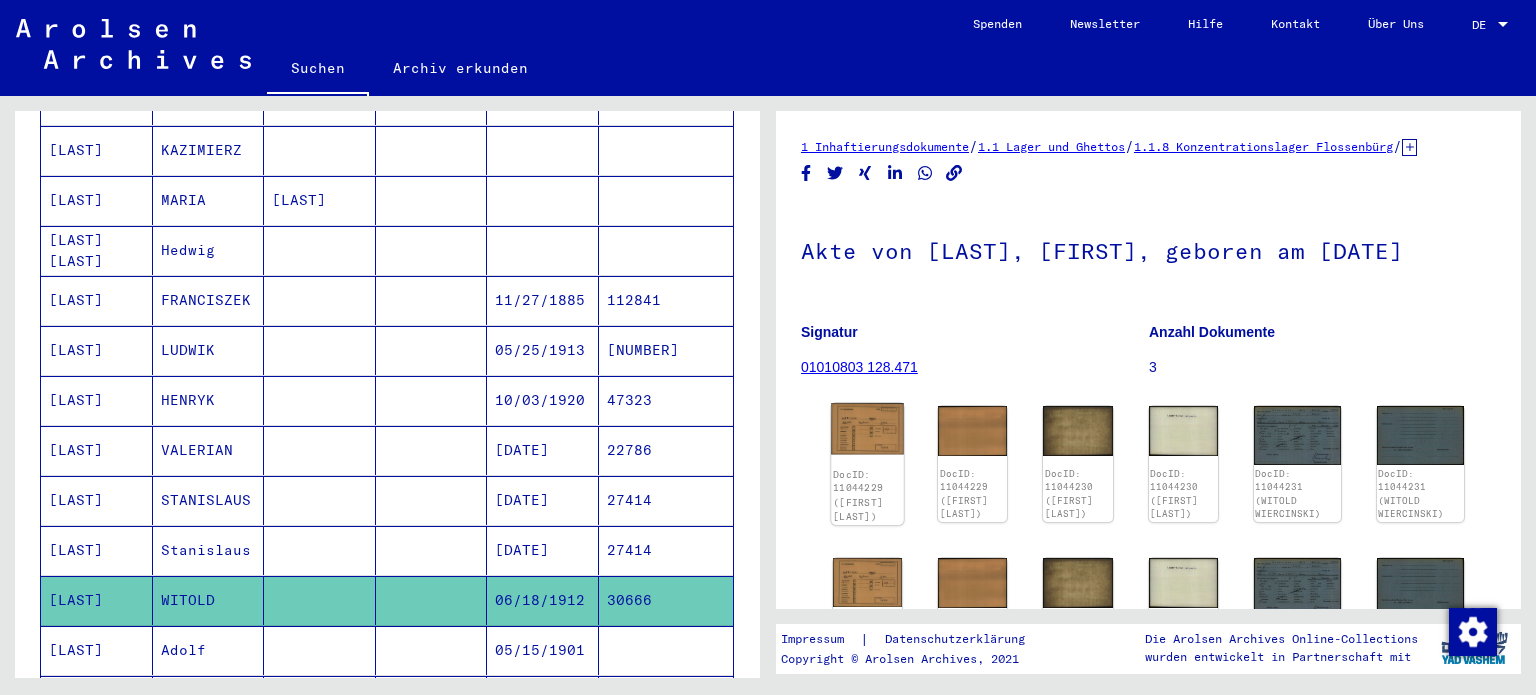 click 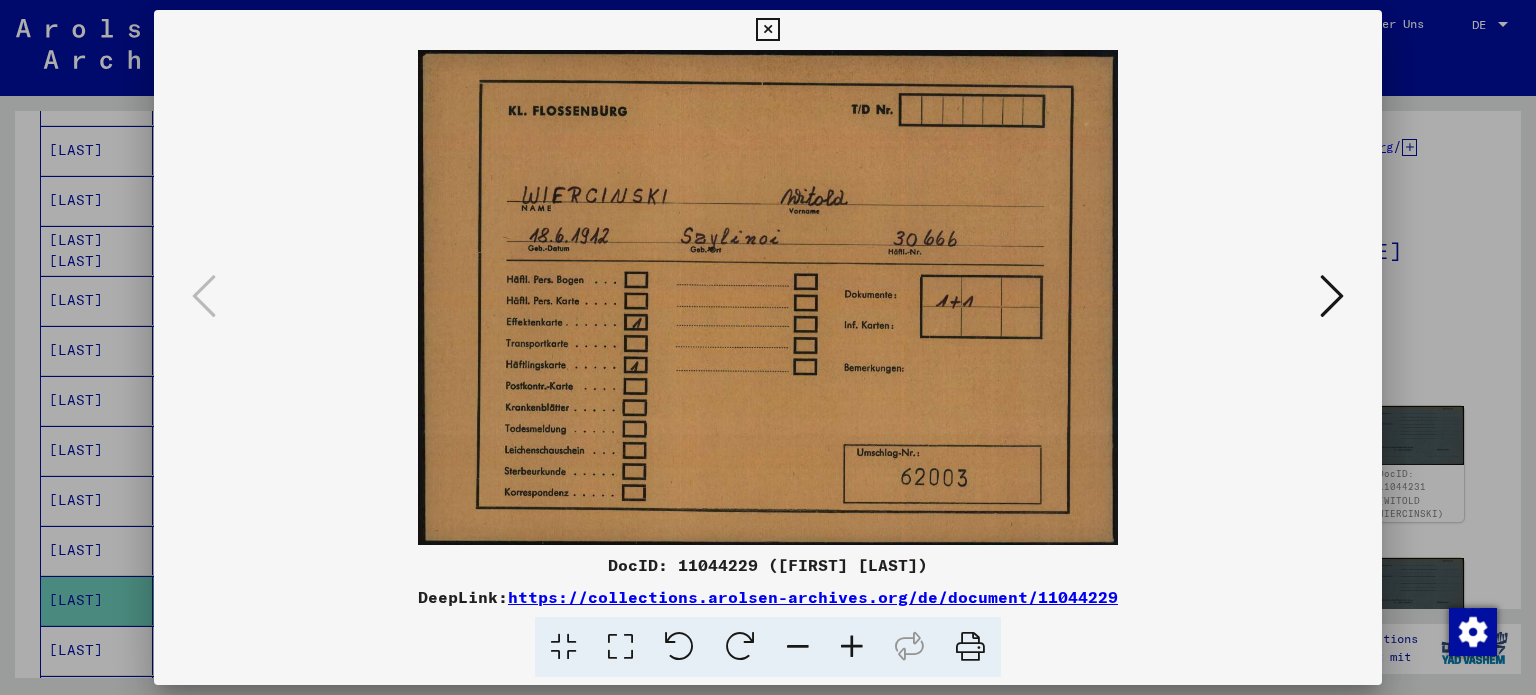 click at bounding box center [768, 297] 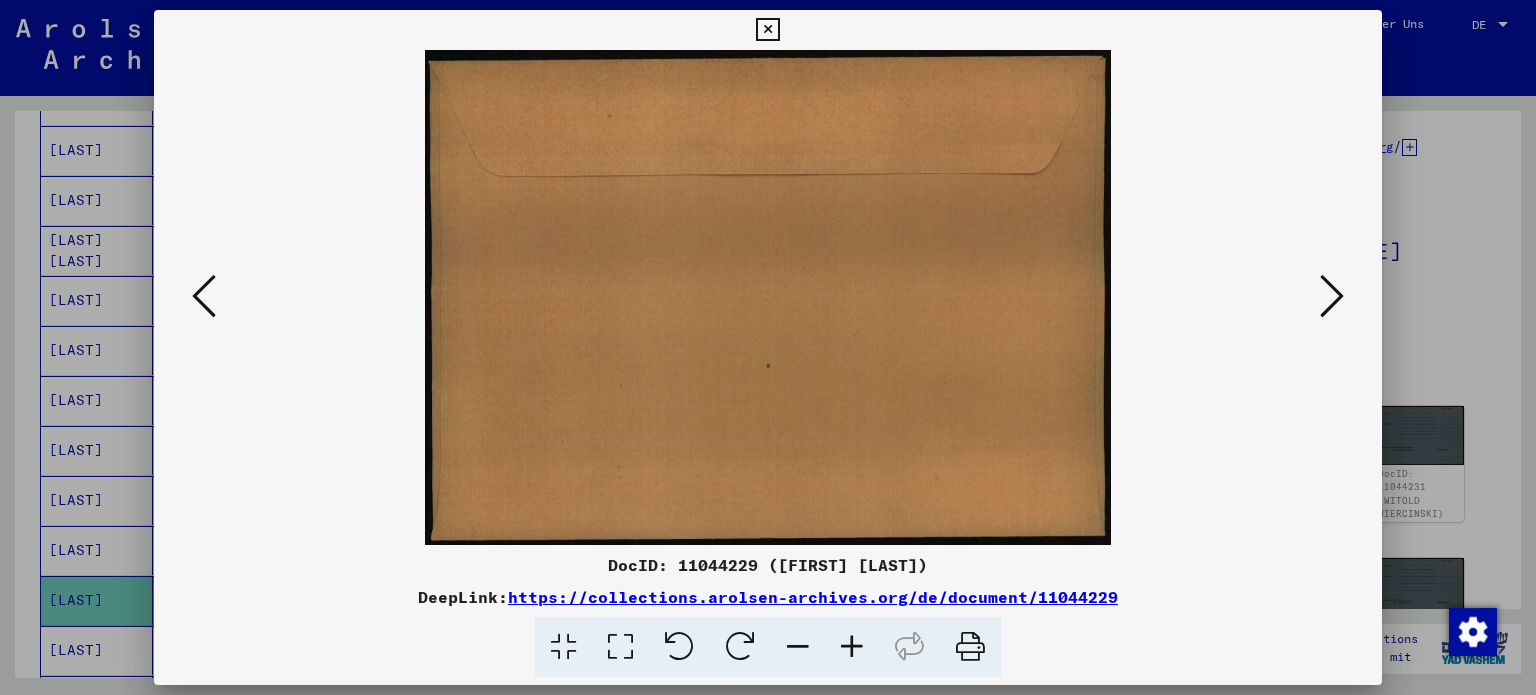 click at bounding box center (1332, 296) 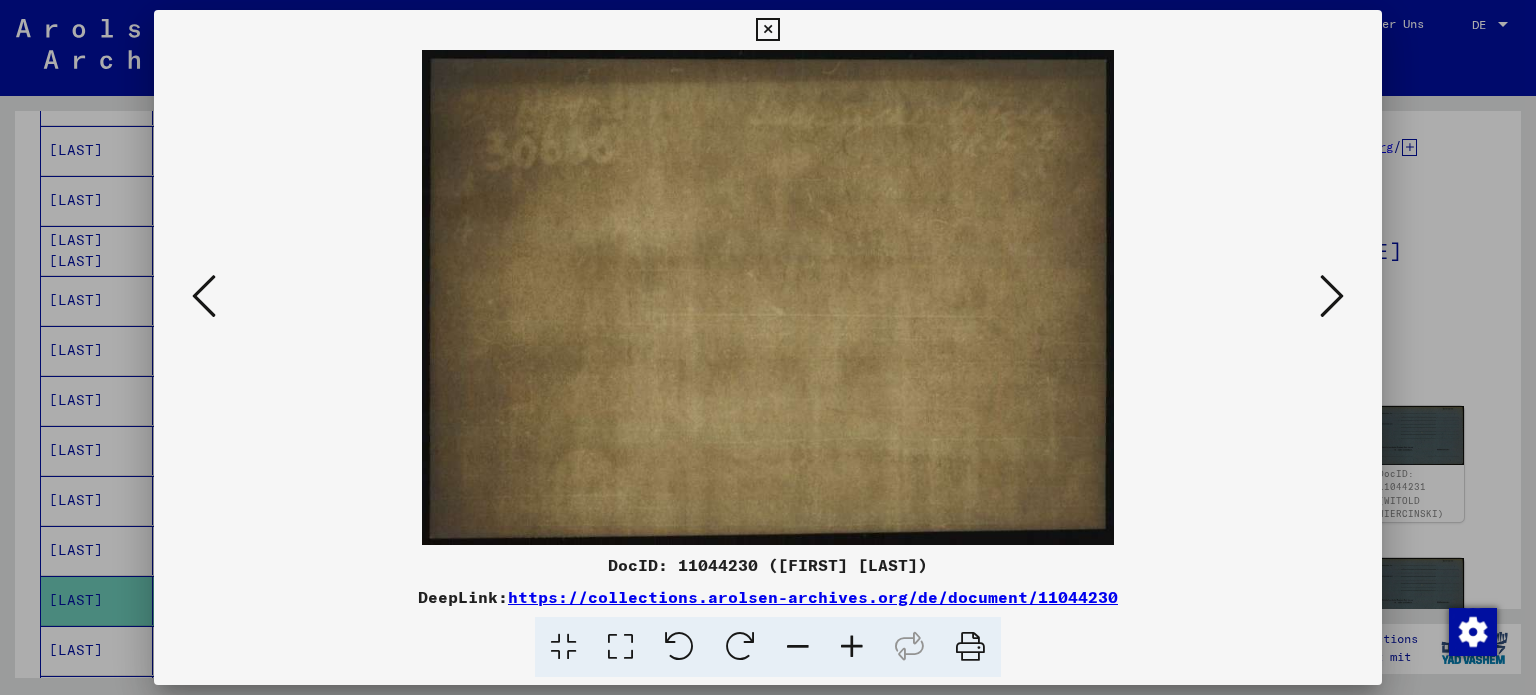 click at bounding box center (1332, 296) 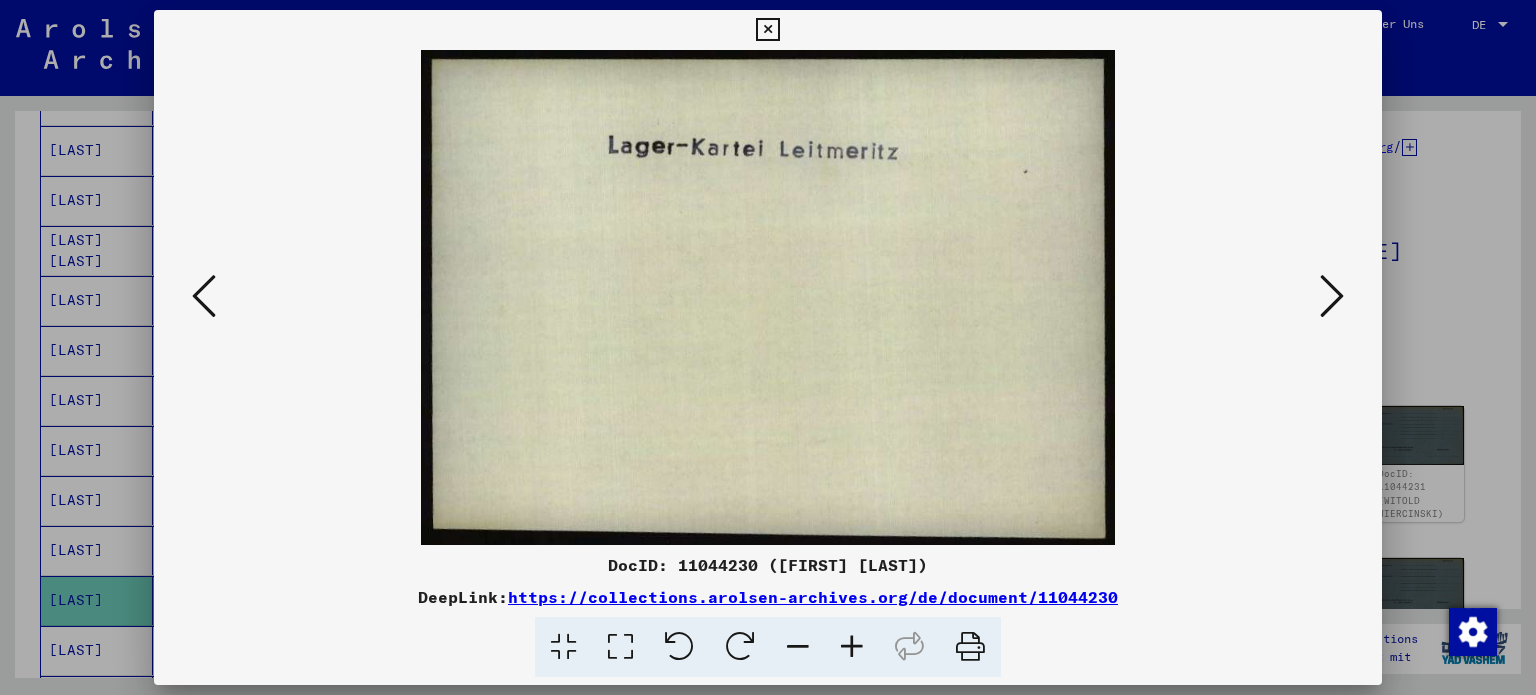 click at bounding box center (1332, 296) 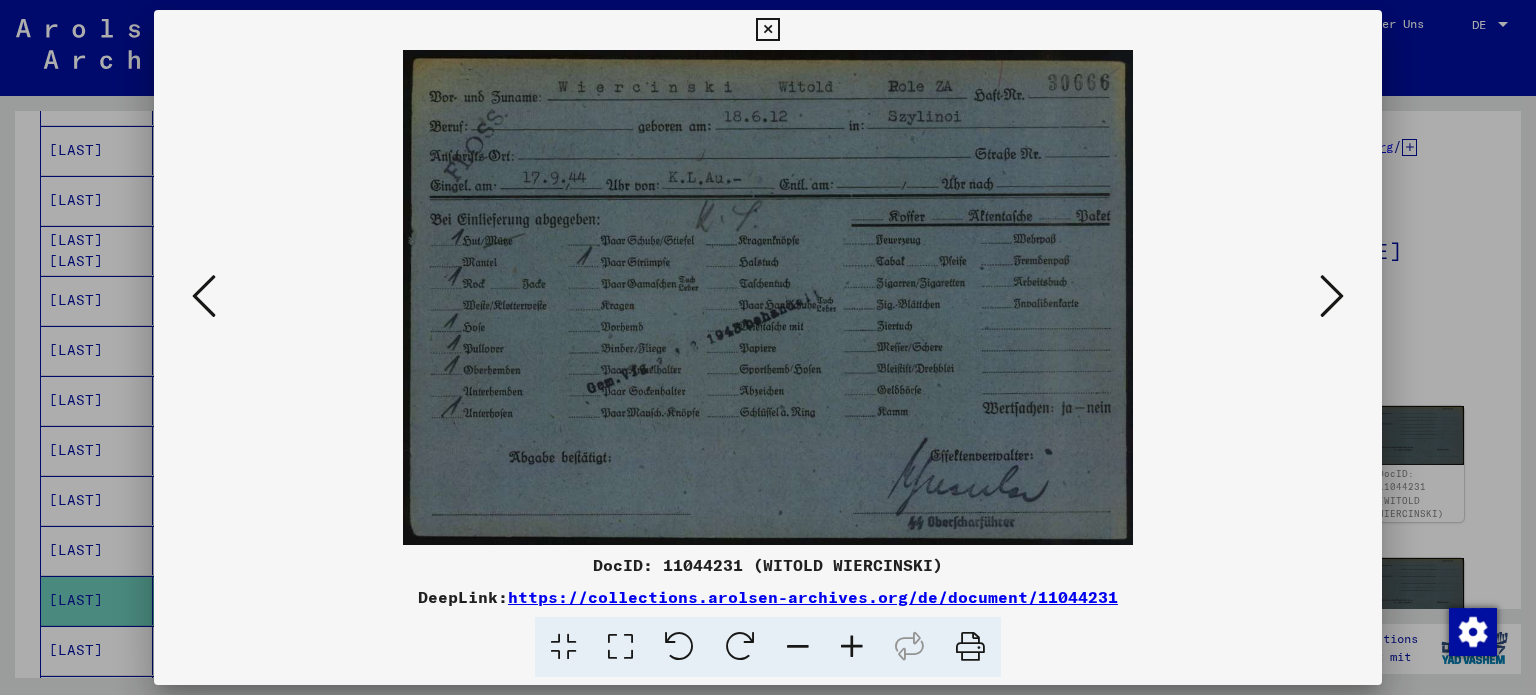 click at bounding box center [1332, 296] 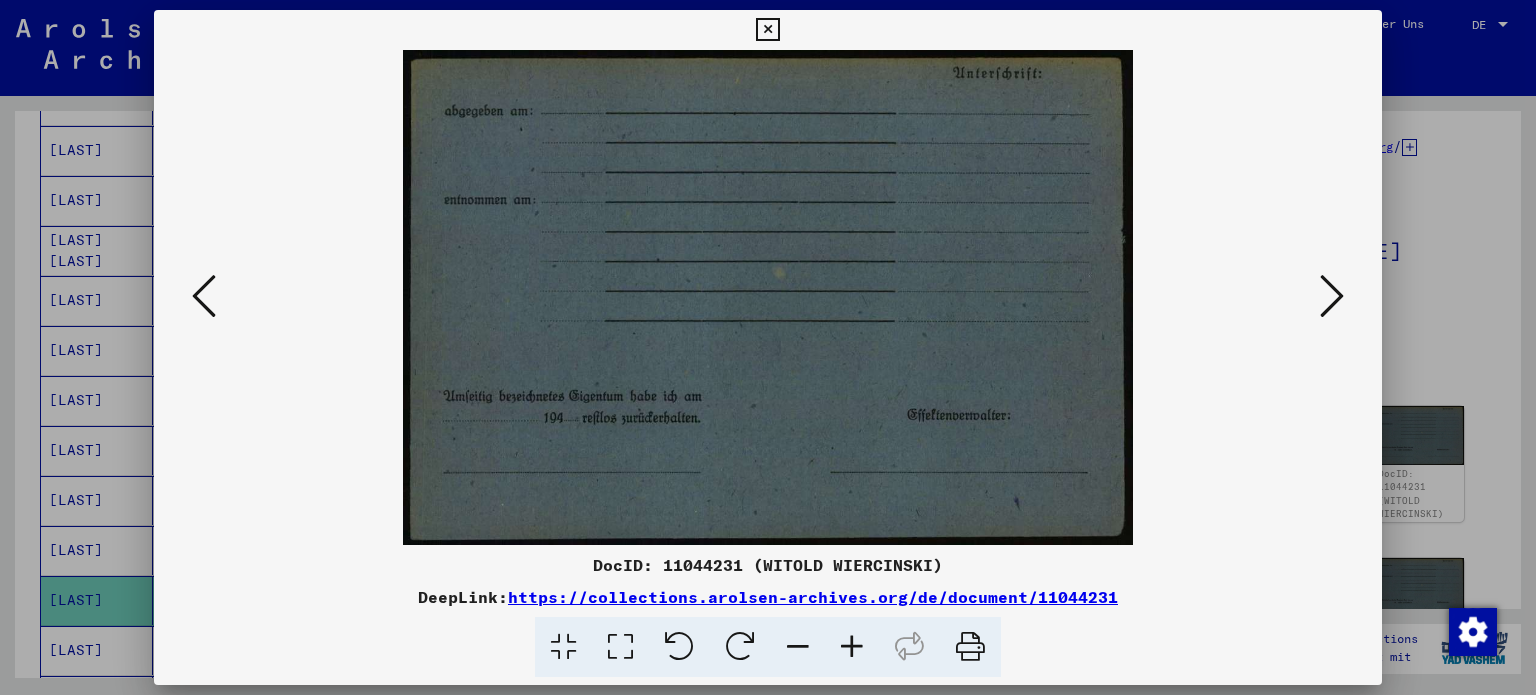 click at bounding box center [1332, 296] 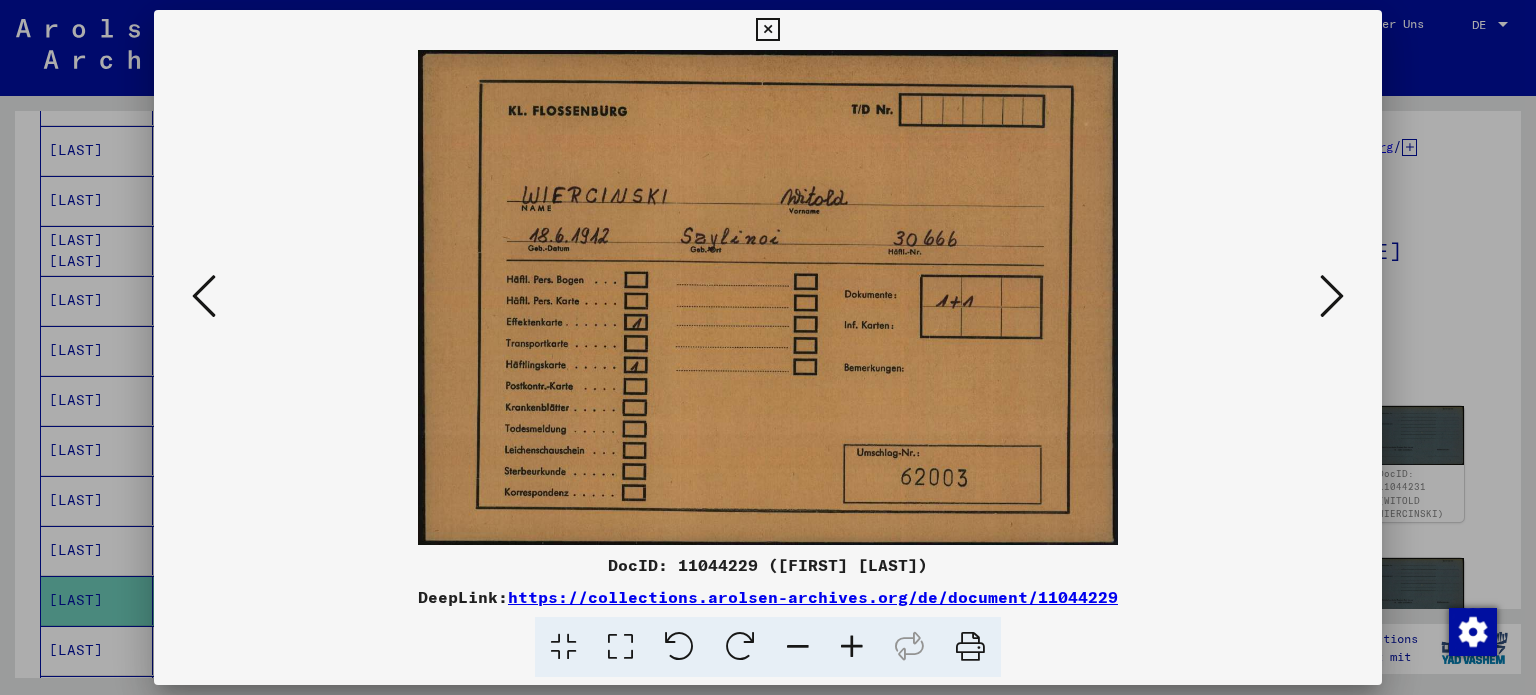 click at bounding box center (1332, 296) 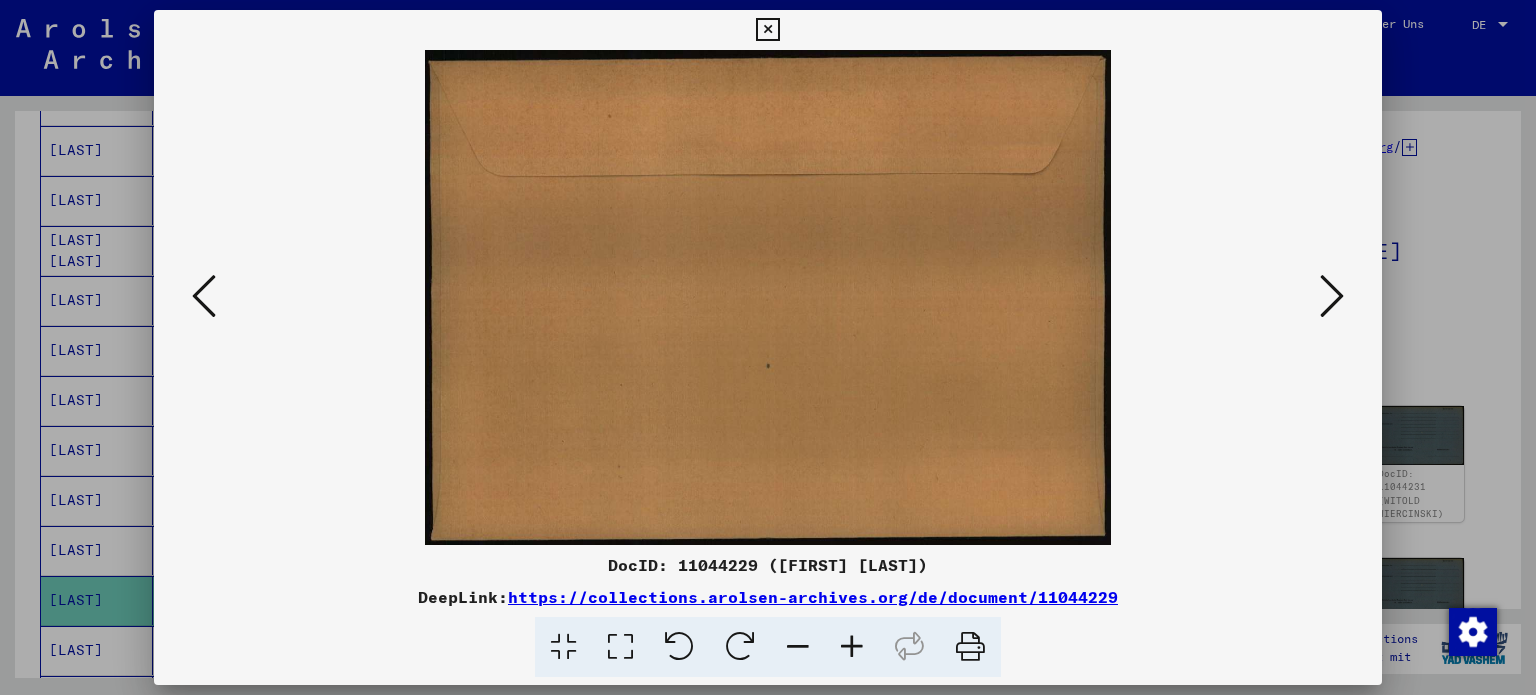click at bounding box center [1332, 296] 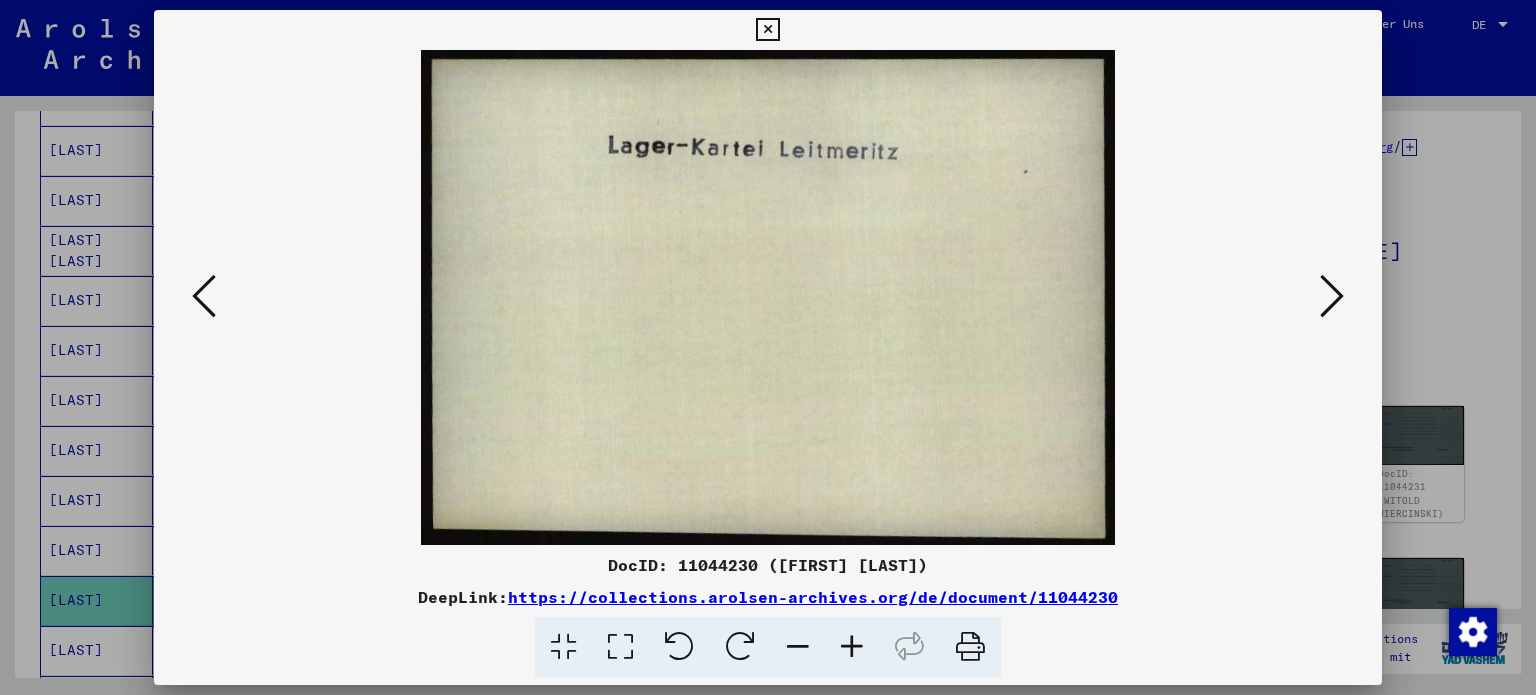 click at bounding box center (1332, 296) 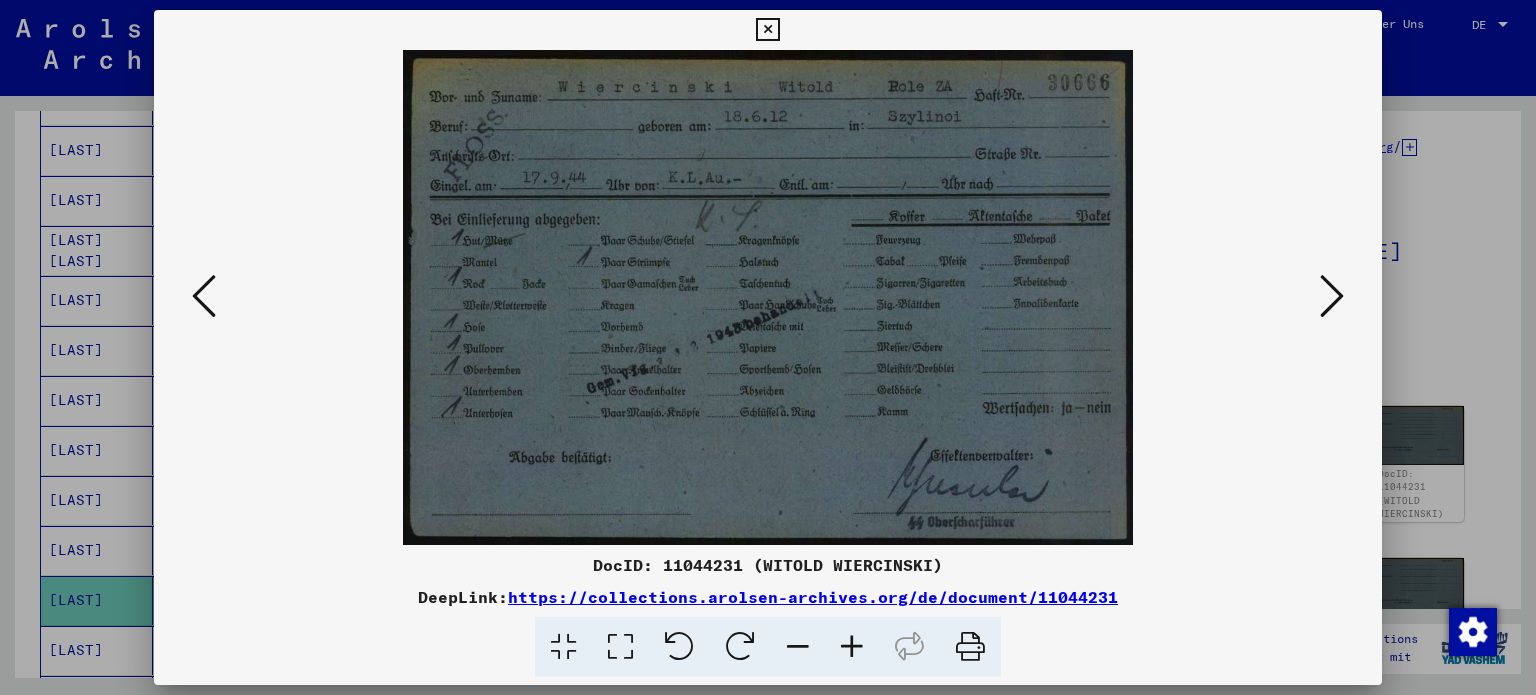 click at bounding box center [1332, 296] 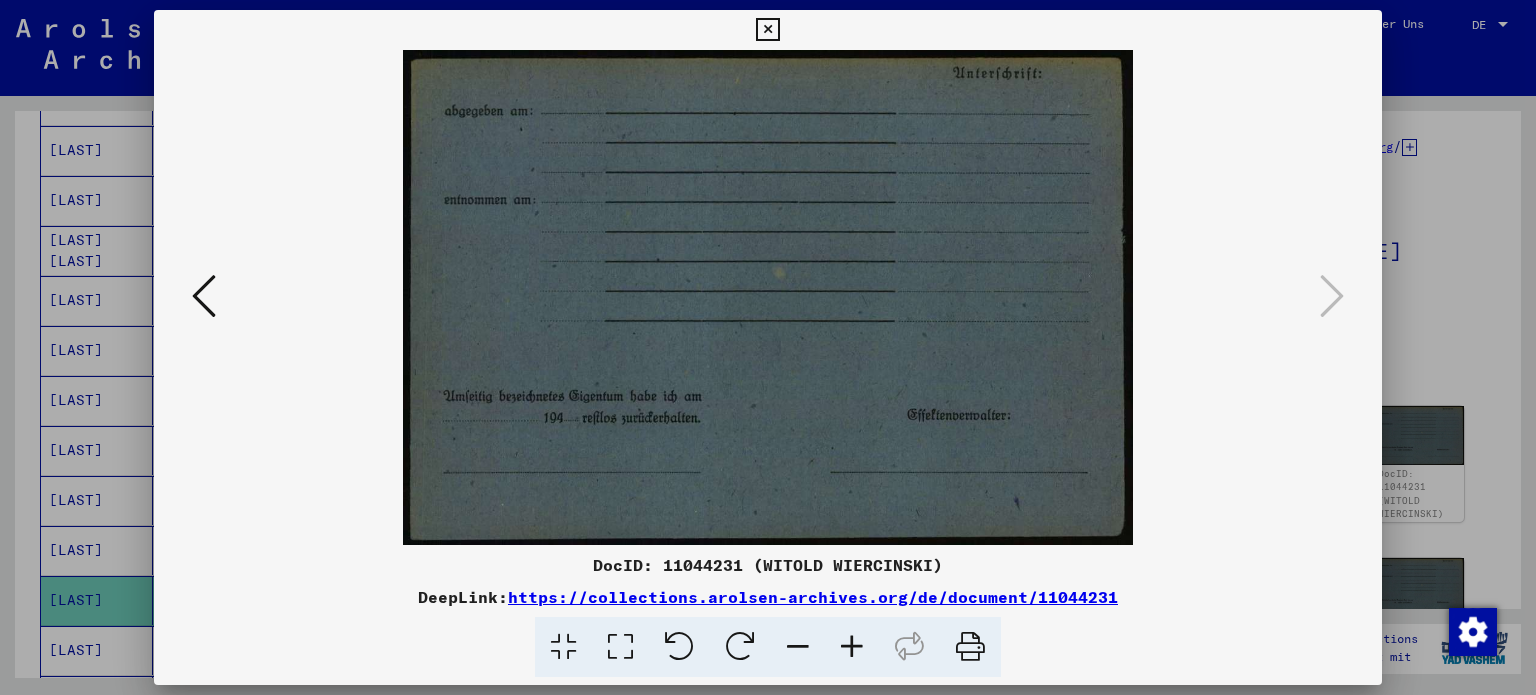 click at bounding box center [767, 30] 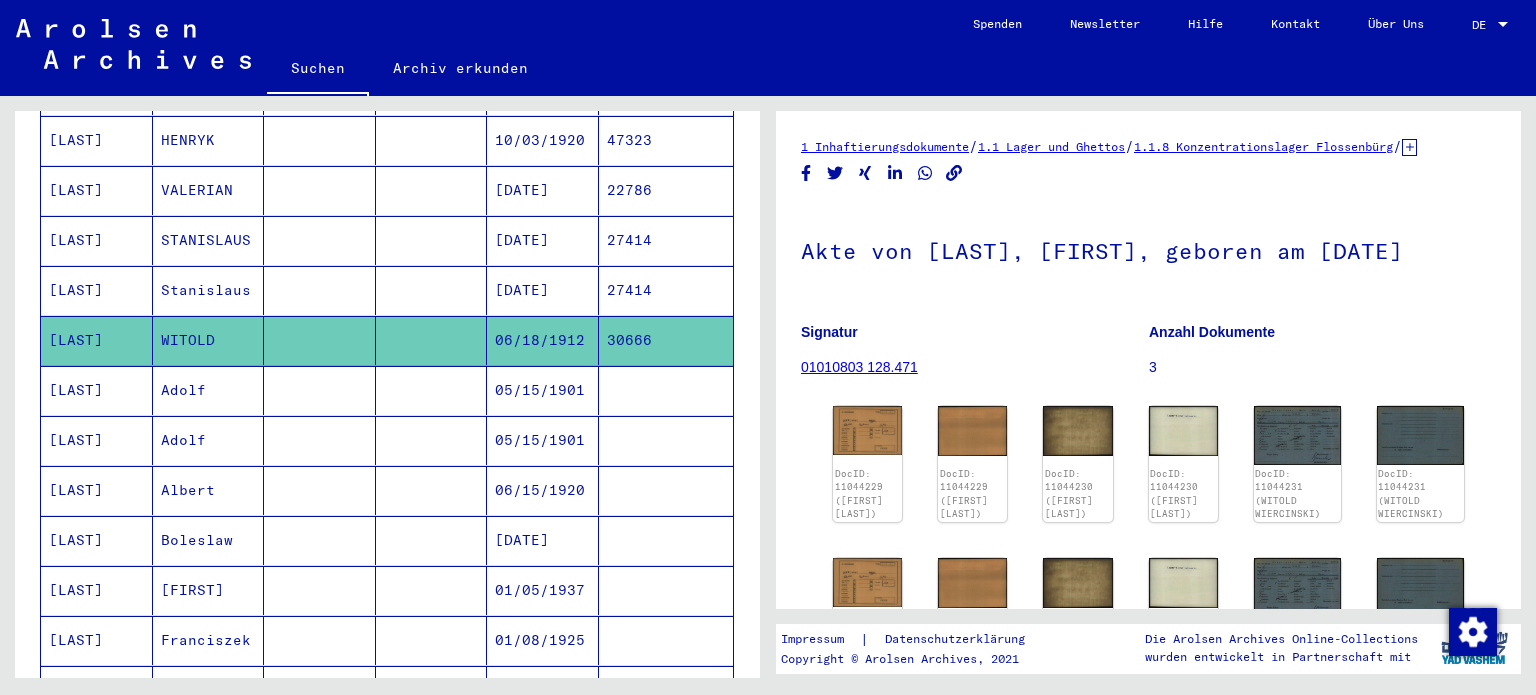 scroll, scrollTop: 800, scrollLeft: 0, axis: vertical 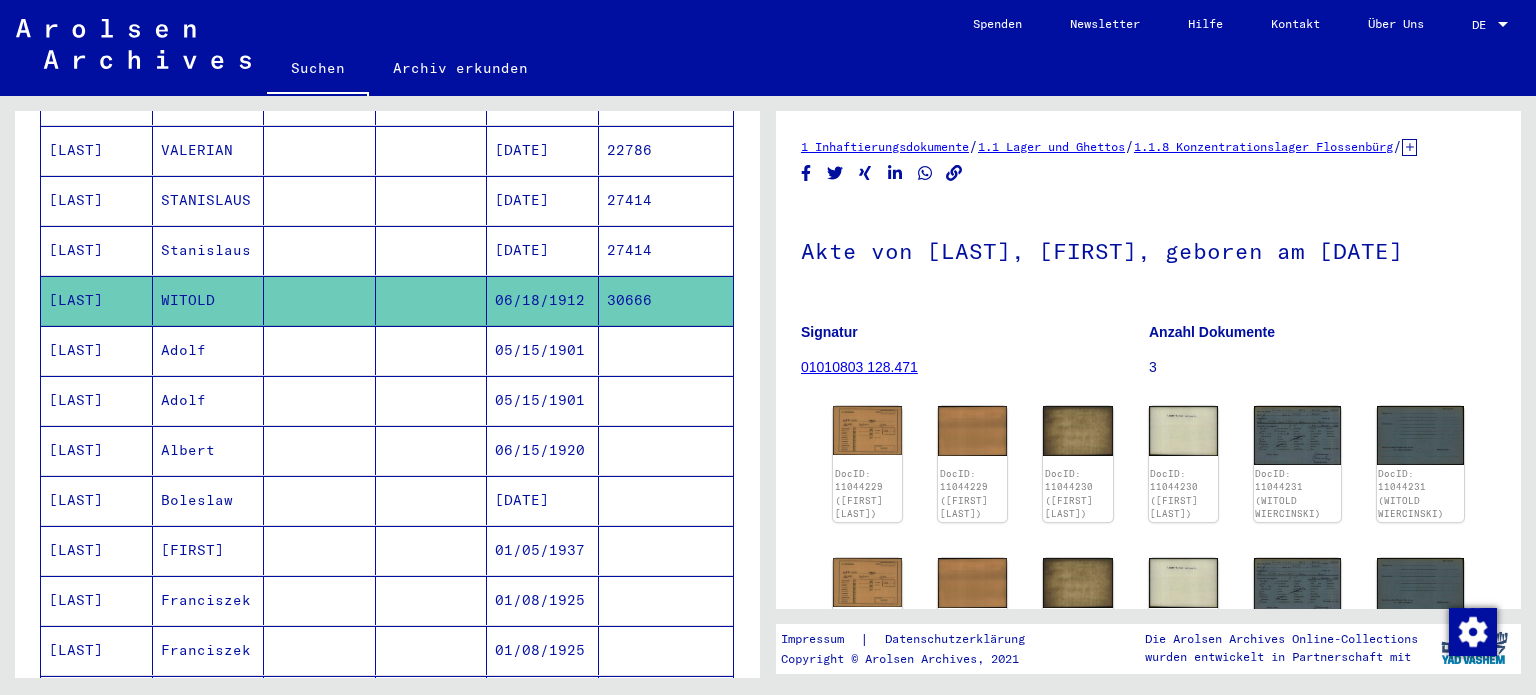click on "[LAST]" at bounding box center (97, 400) 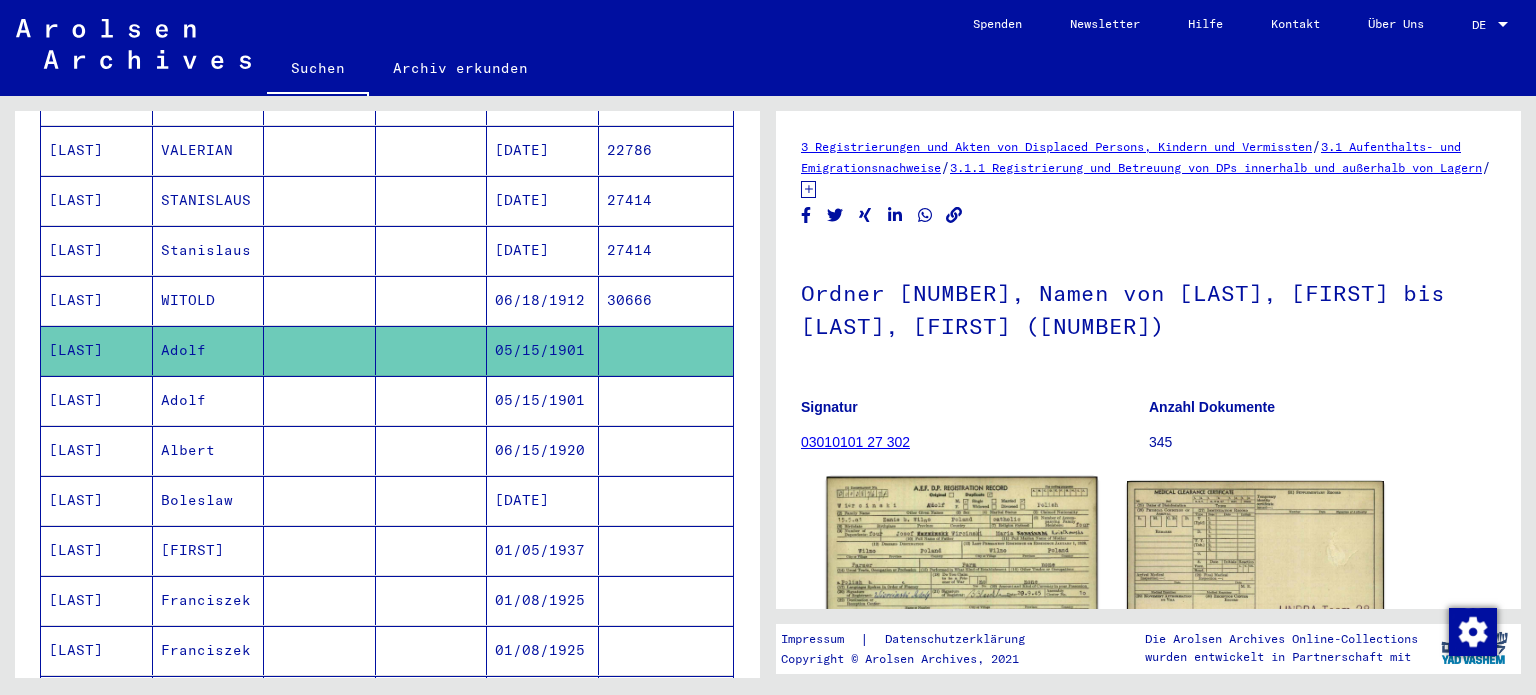 scroll, scrollTop: 0, scrollLeft: 0, axis: both 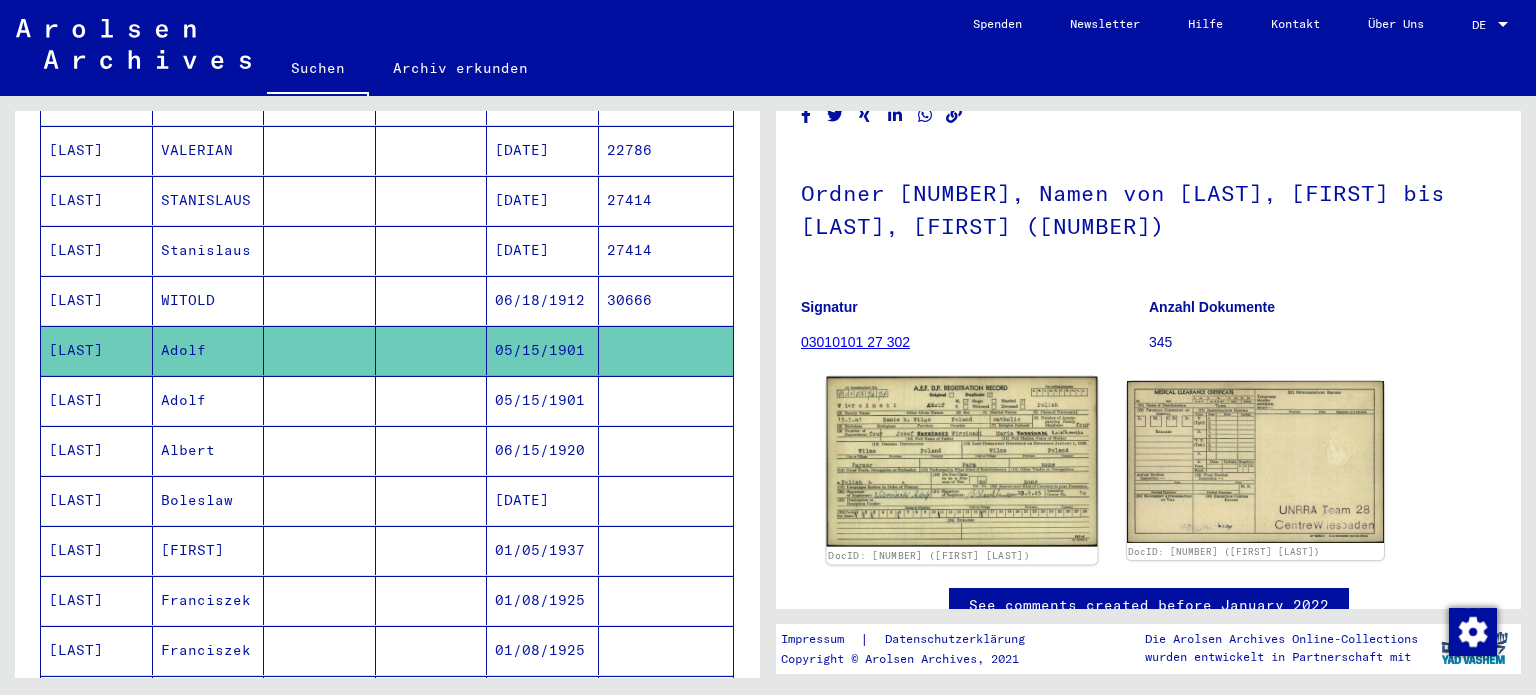 click 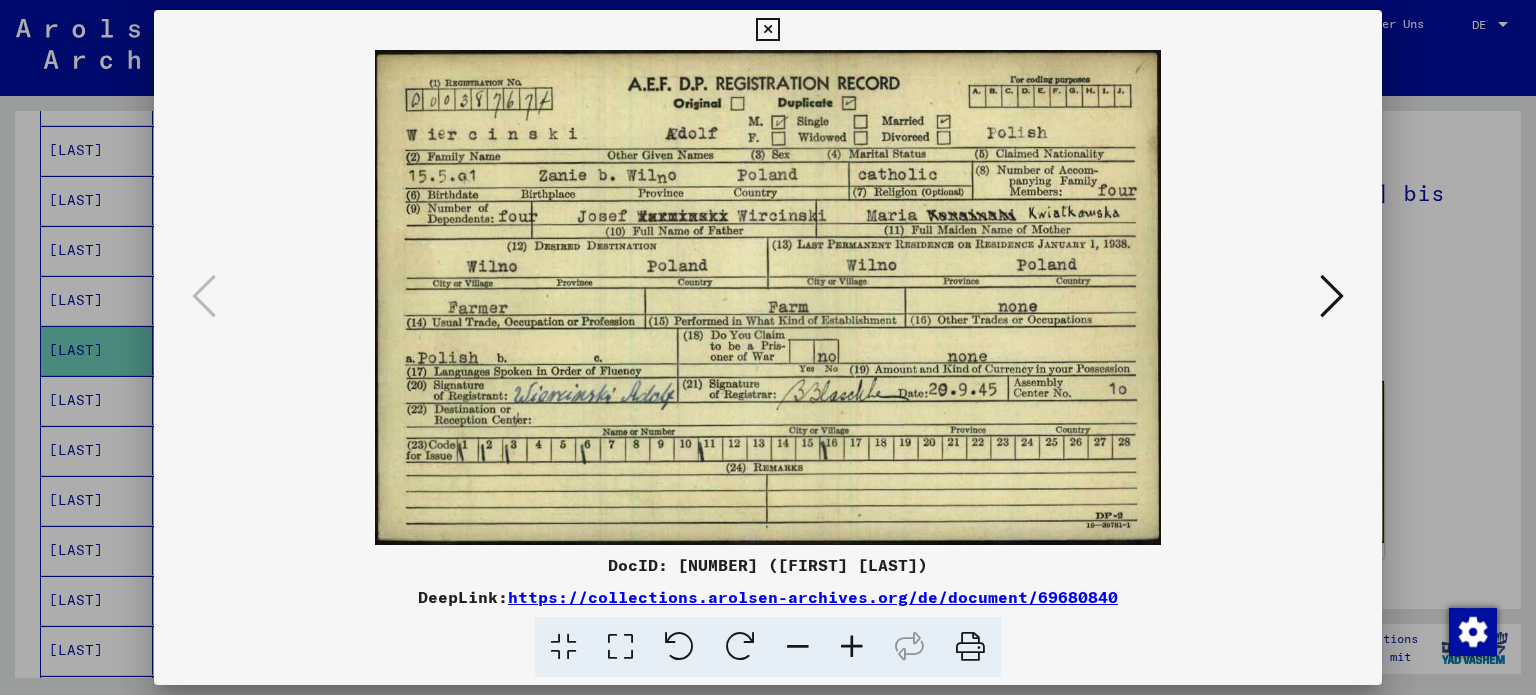 click at bounding box center (767, 30) 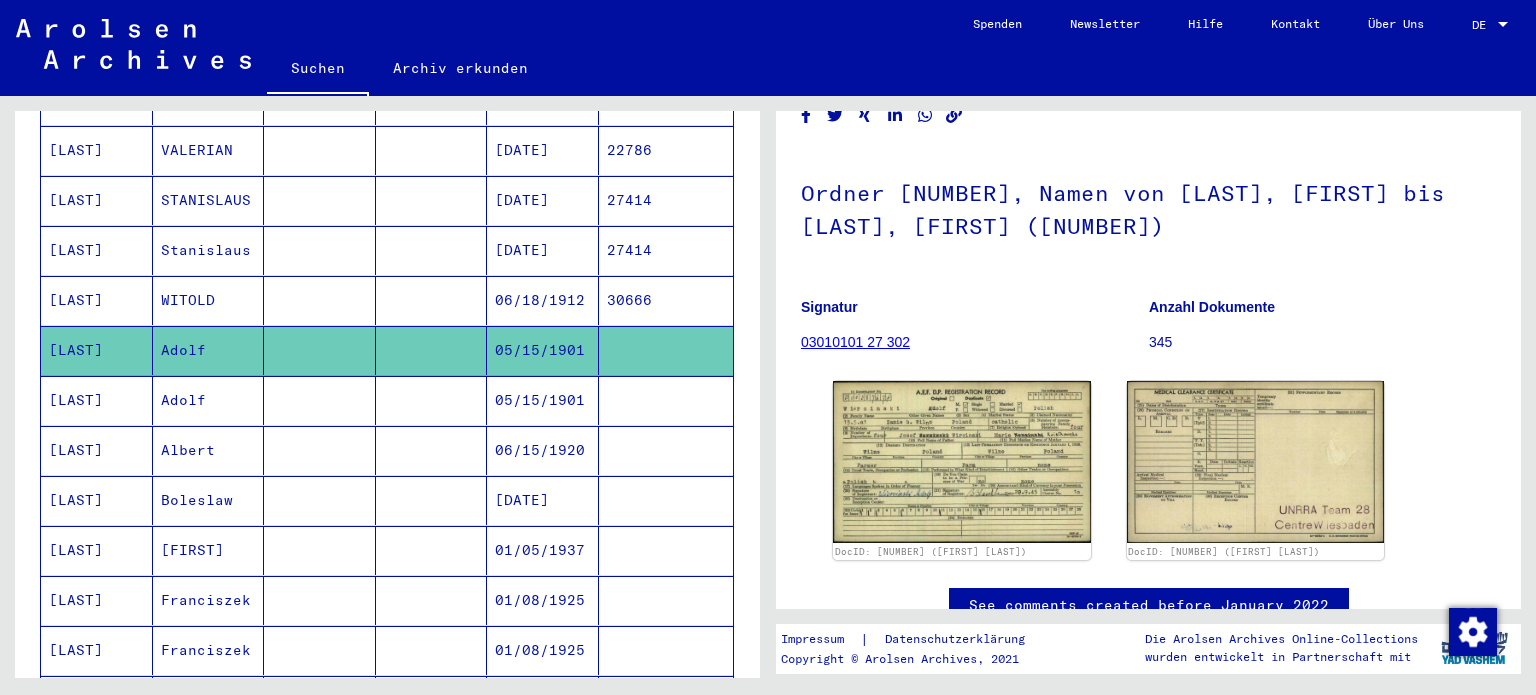 click on "[LAST]" at bounding box center (97, 450) 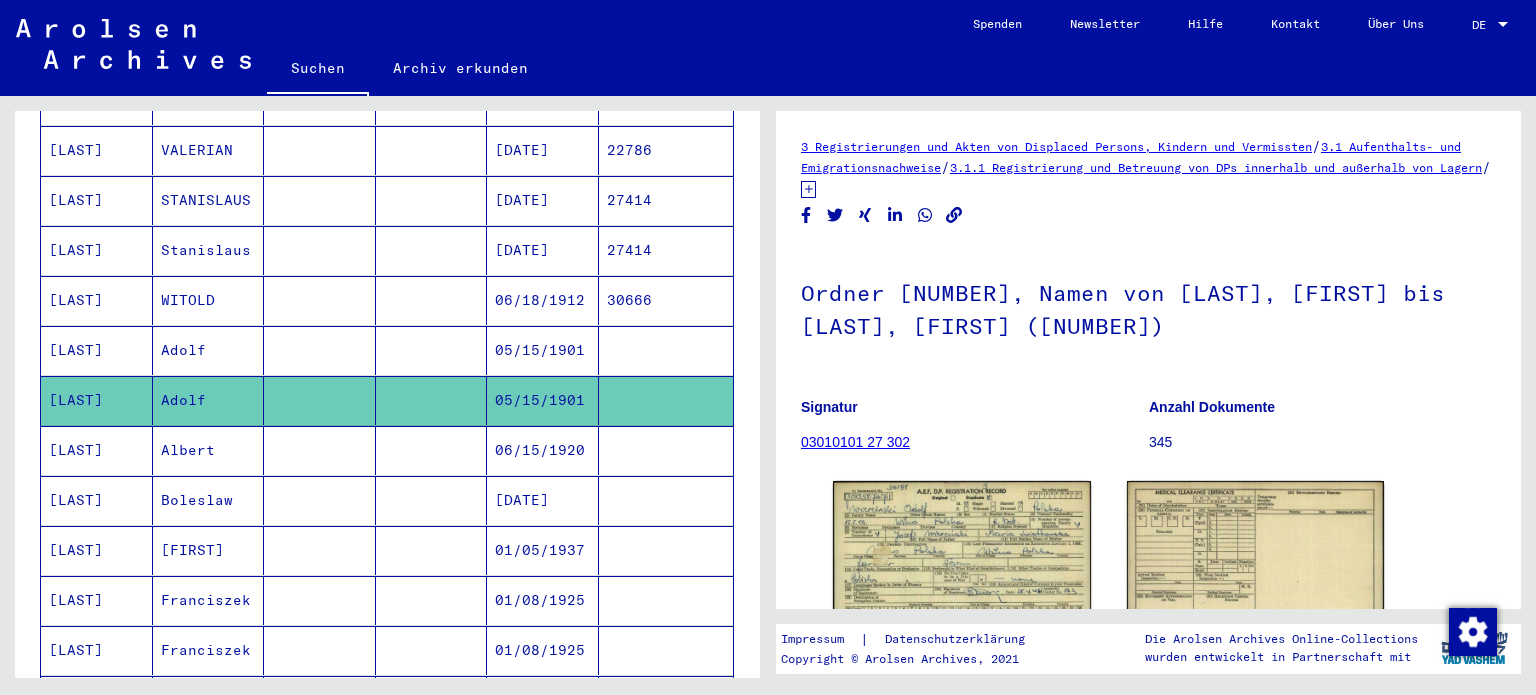 scroll, scrollTop: 0, scrollLeft: 0, axis: both 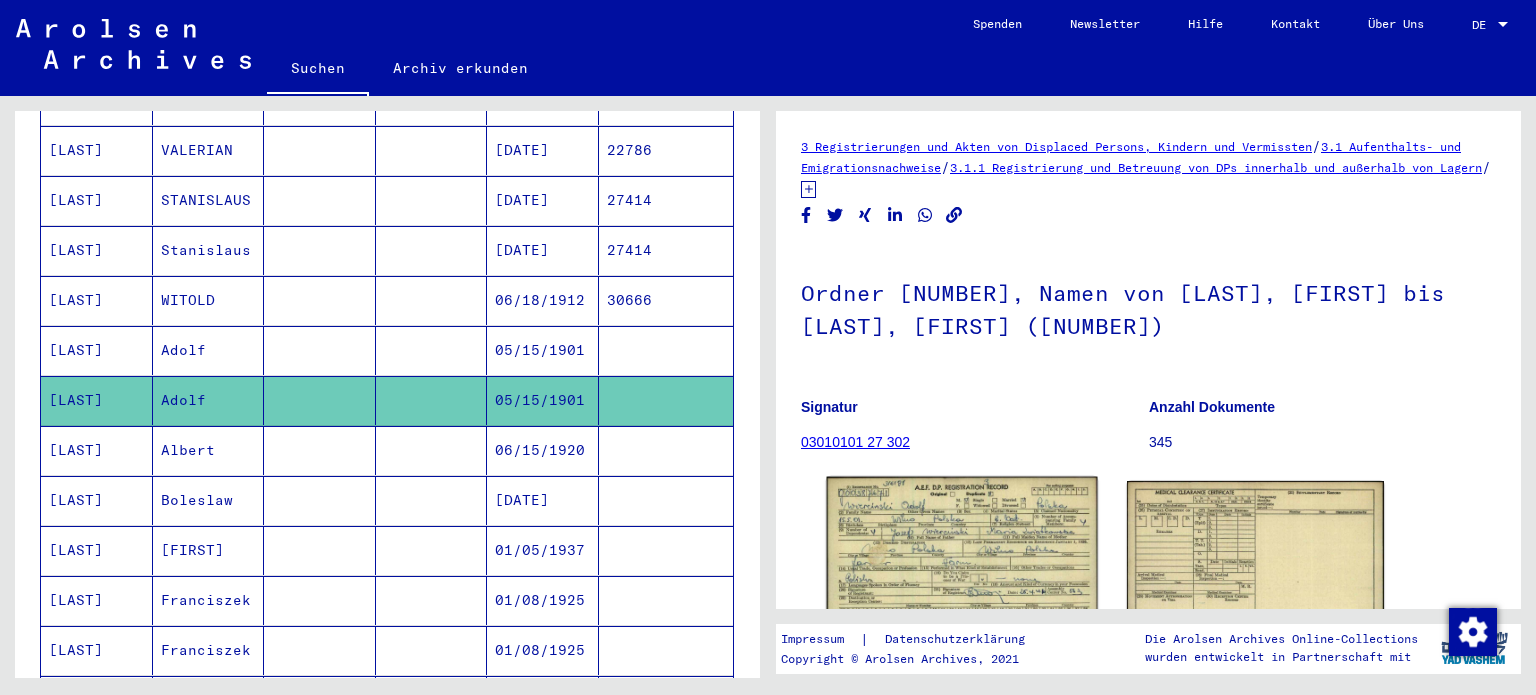 click 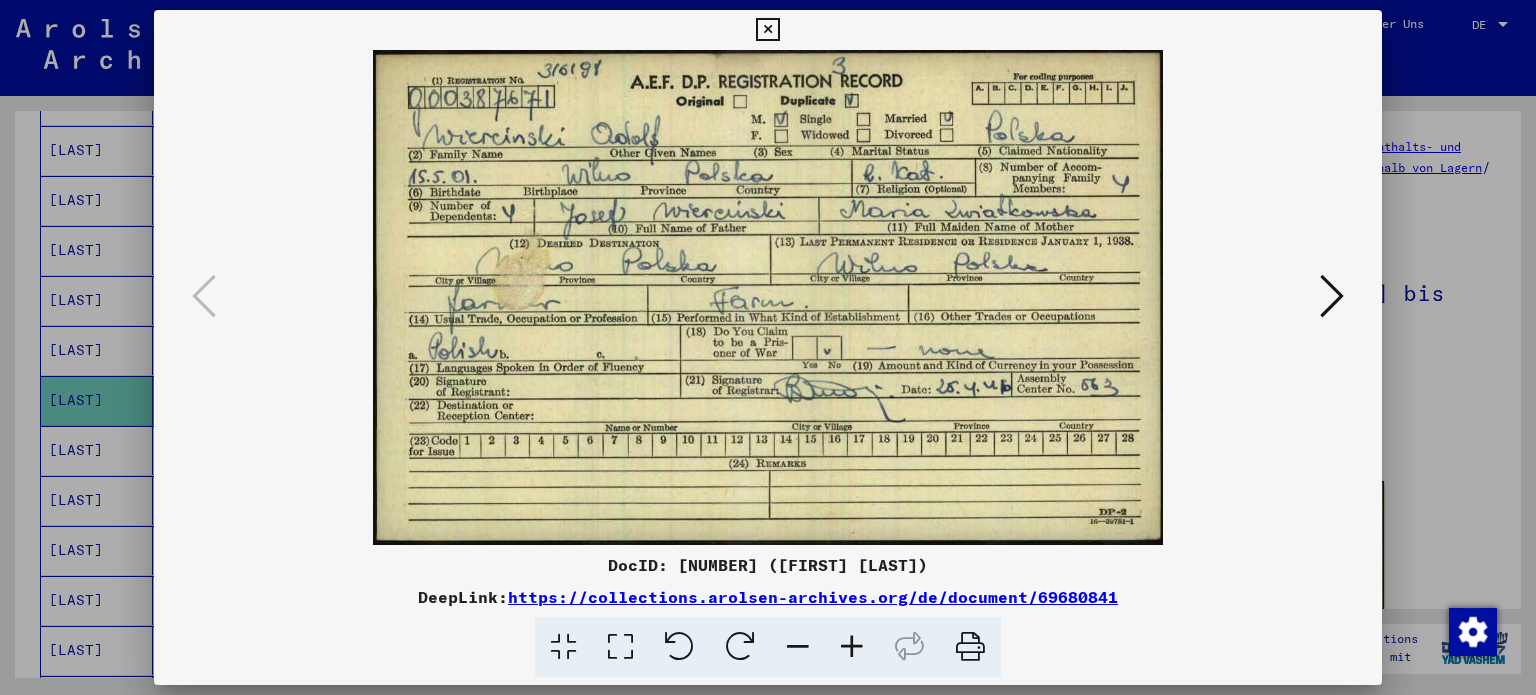 click at bounding box center (767, 30) 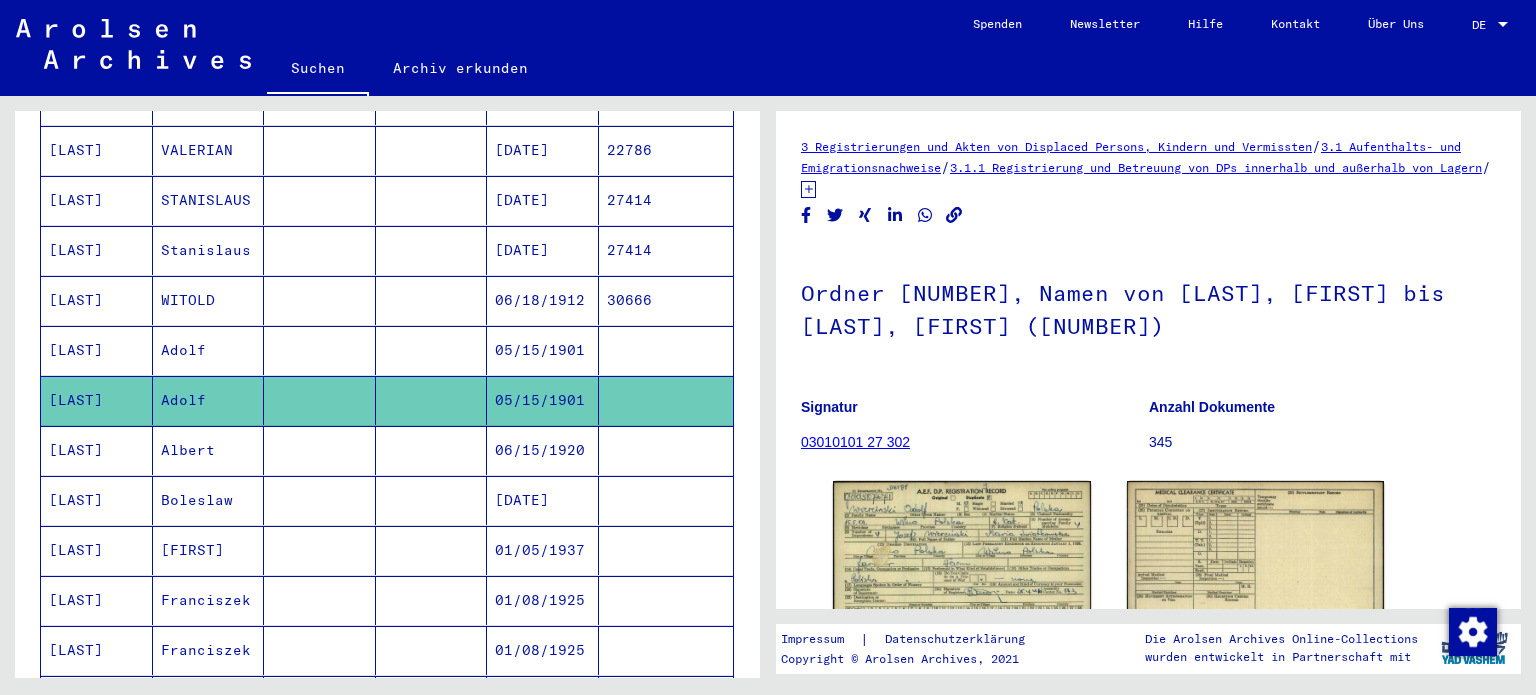 click on "[LAST]" at bounding box center (97, 500) 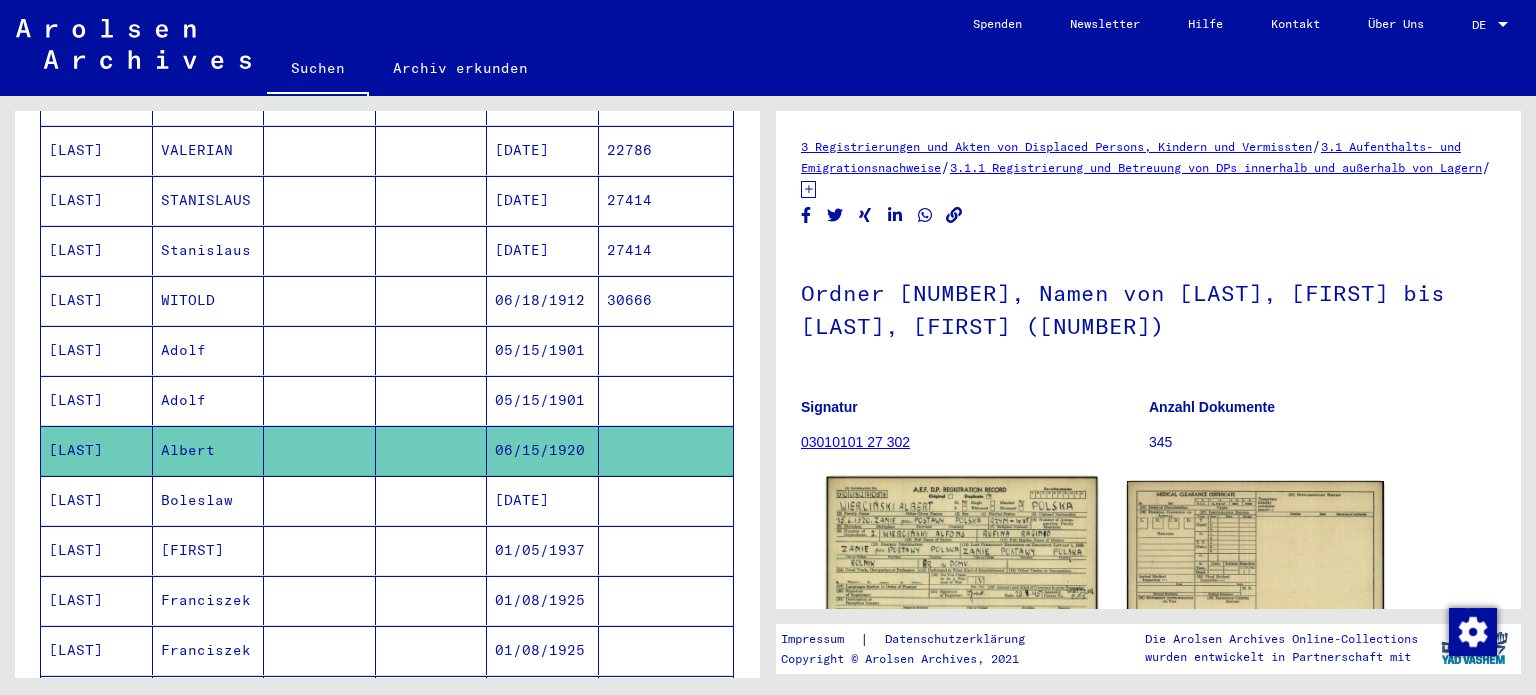 scroll, scrollTop: 0, scrollLeft: 0, axis: both 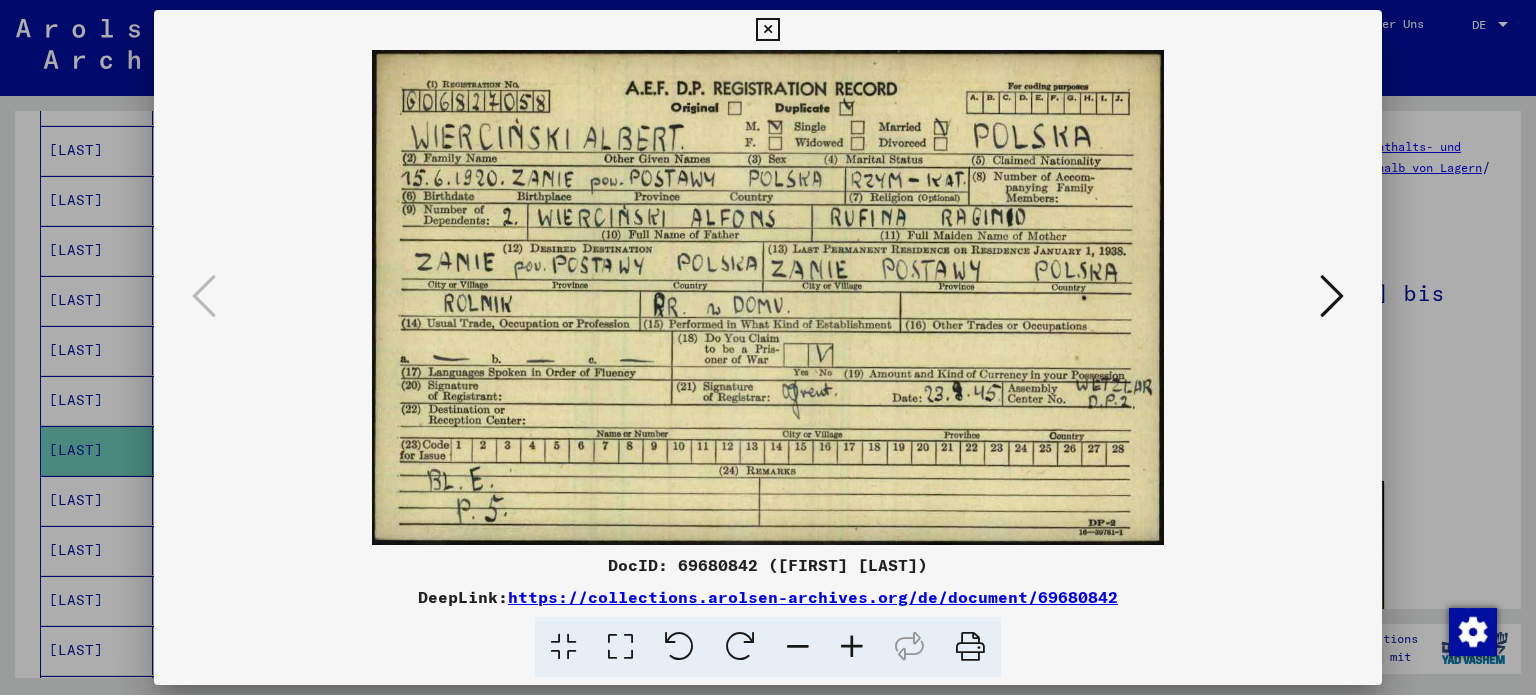 drag, startPoint x: 782, startPoint y: 25, endPoint x: 751, endPoint y: 40, distance: 34.43835 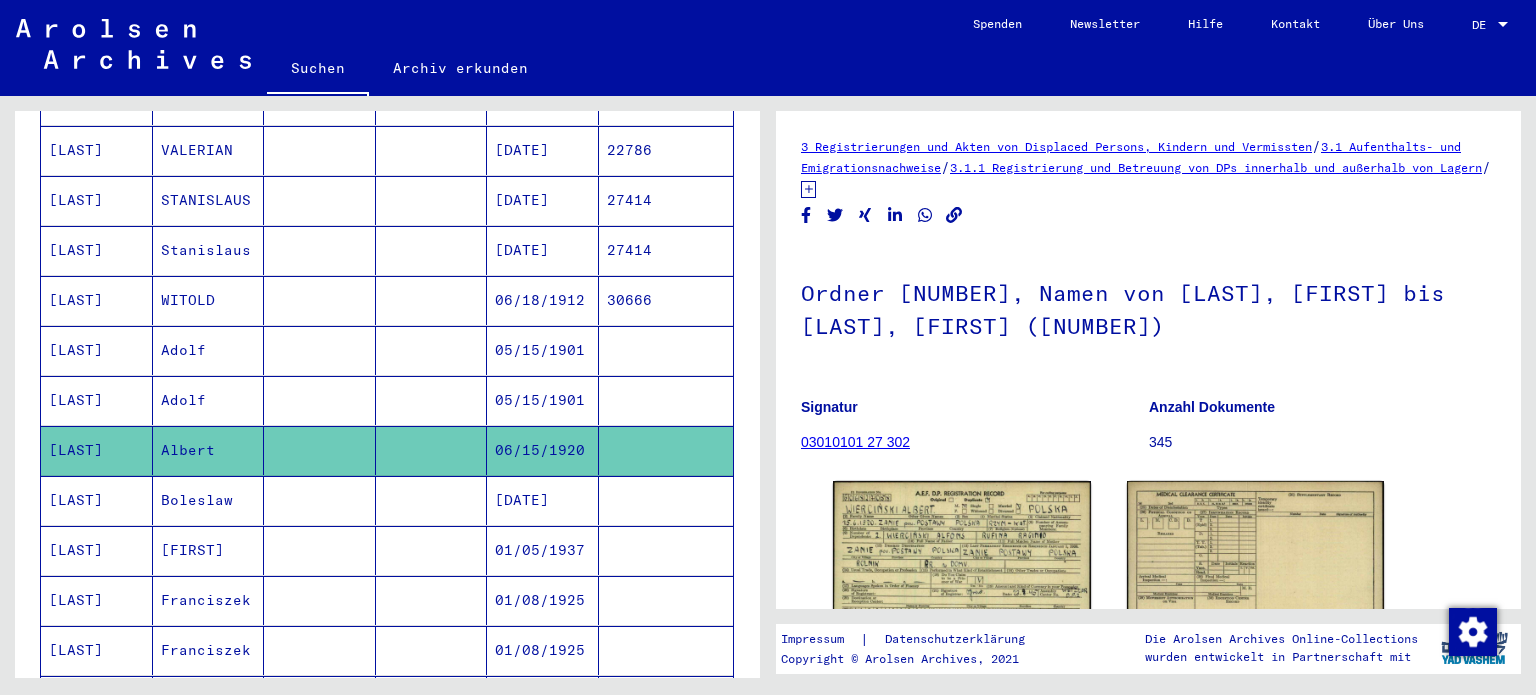 click on "[LAST]" at bounding box center (97, 550) 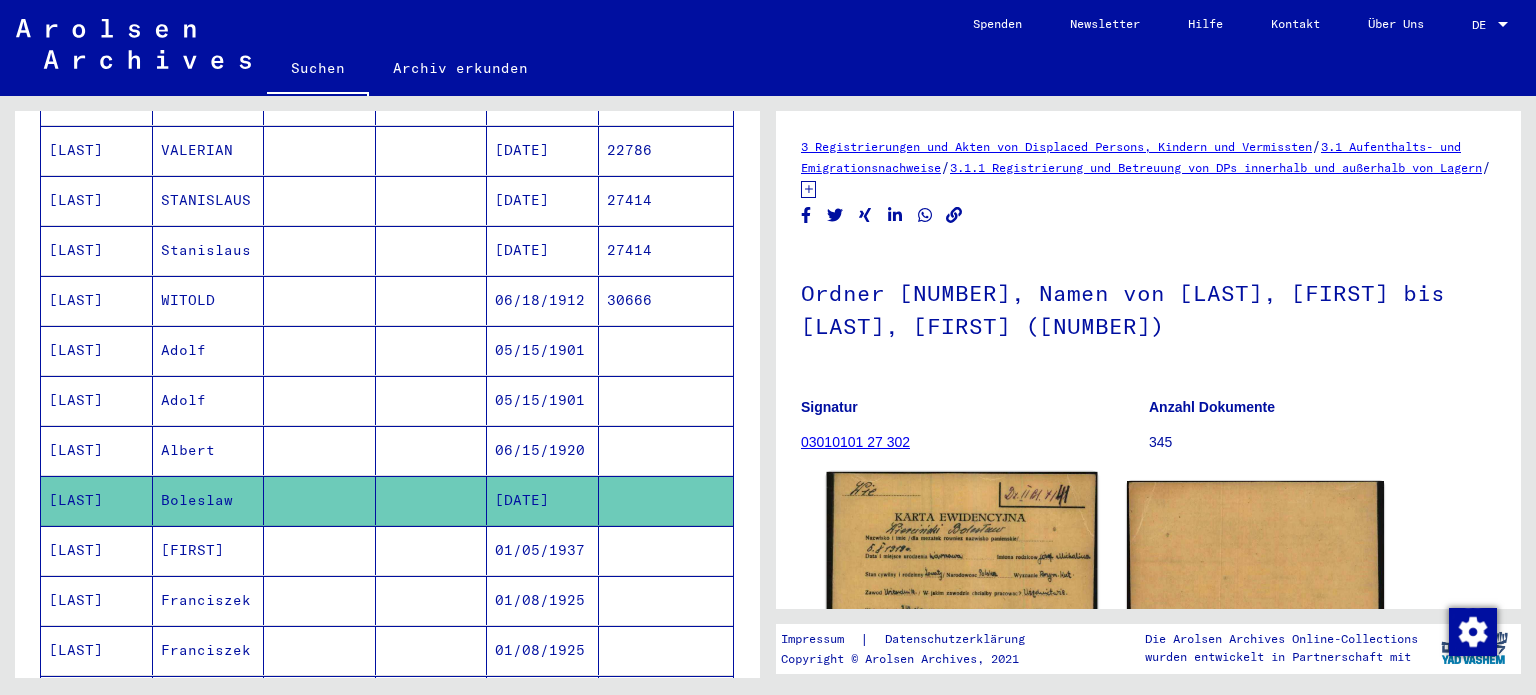 scroll, scrollTop: 0, scrollLeft: 0, axis: both 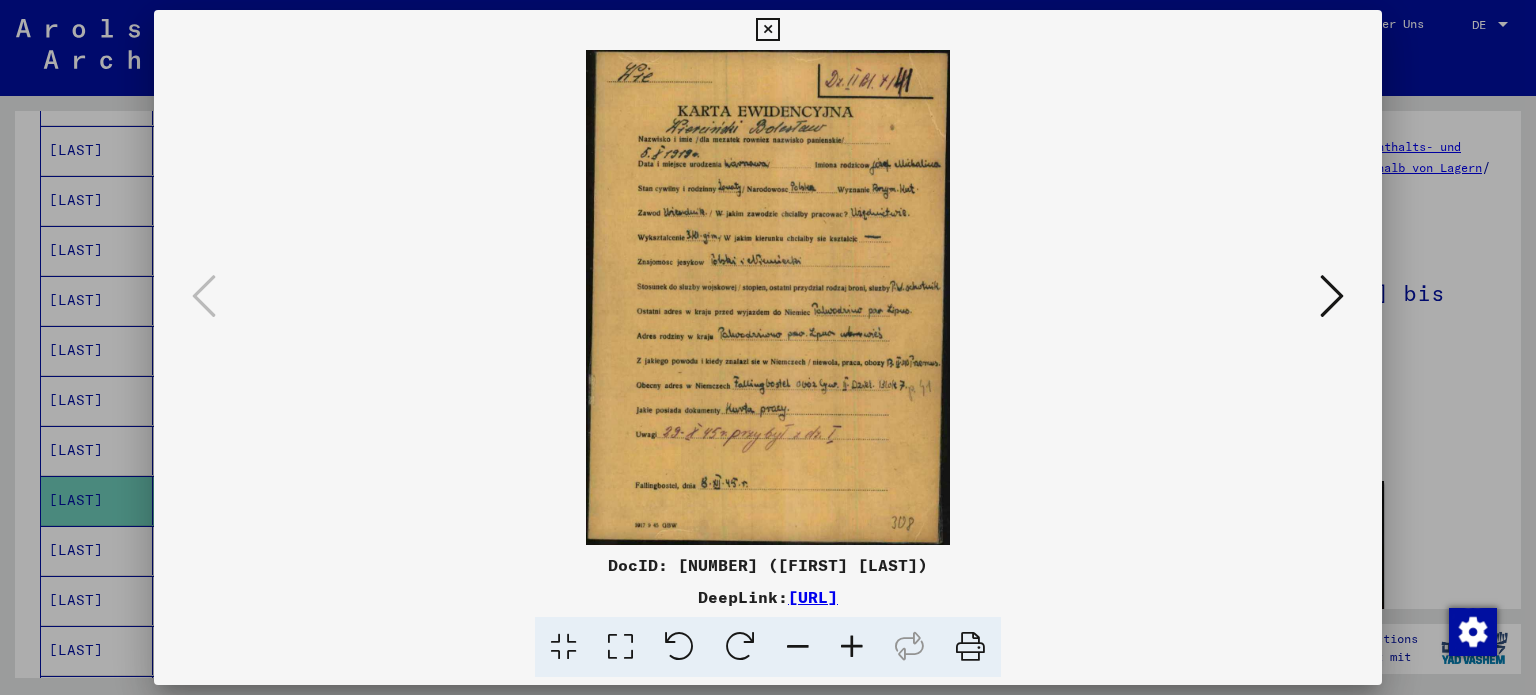 click at bounding box center (620, 647) 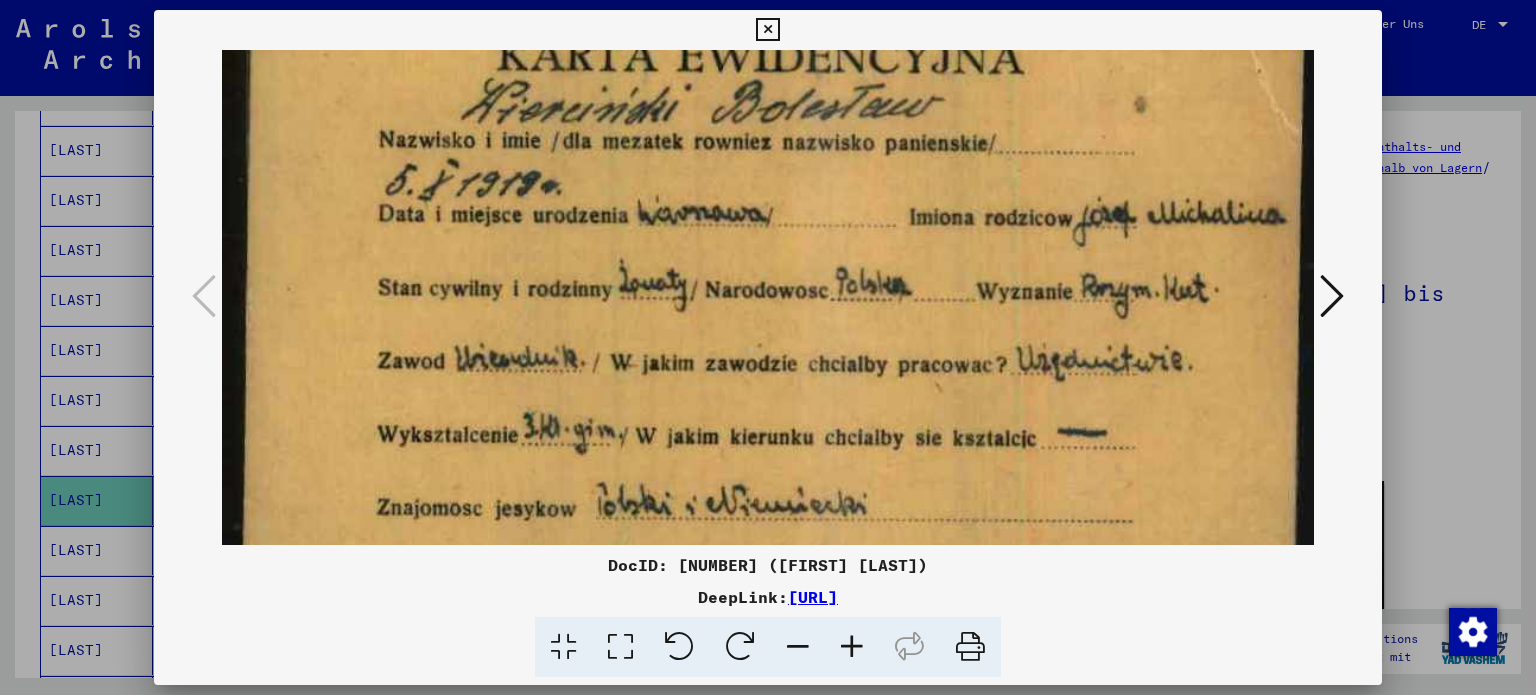 drag, startPoint x: 984, startPoint y: 410, endPoint x: 988, endPoint y: 235, distance: 175.04572 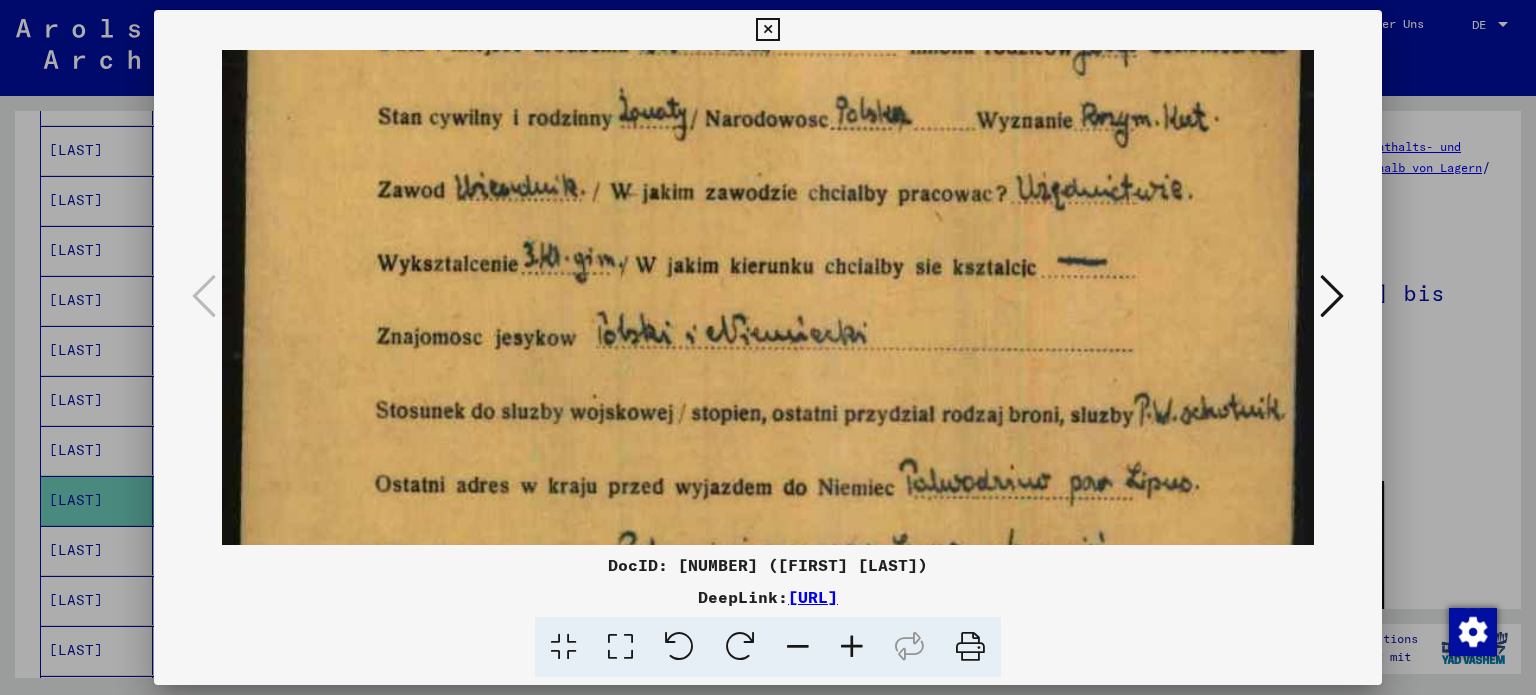 drag, startPoint x: 947, startPoint y: 382, endPoint x: 927, endPoint y: 216, distance: 167.20049 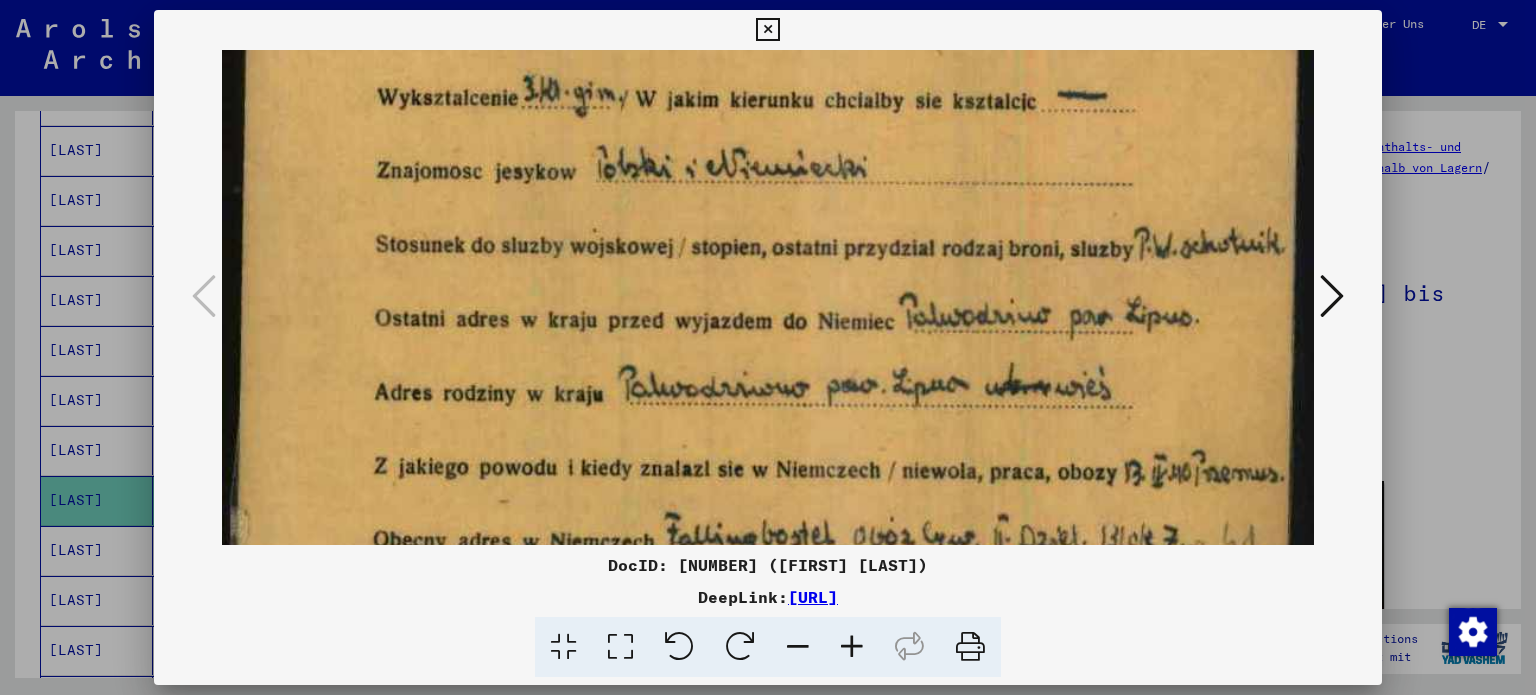 drag, startPoint x: 924, startPoint y: 355, endPoint x: 940, endPoint y: 269, distance: 87.47571 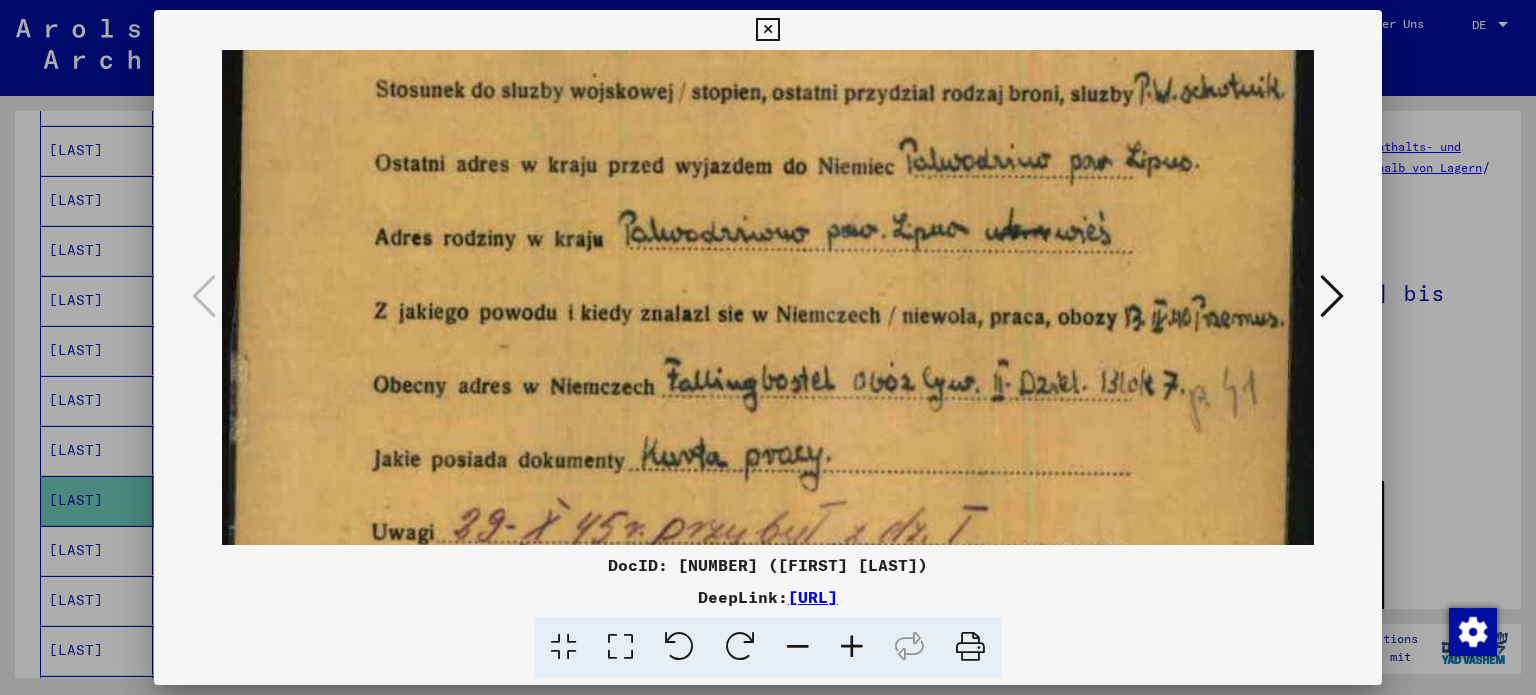 drag, startPoint x: 970, startPoint y: 372, endPoint x: 974, endPoint y: 281, distance: 91.08787 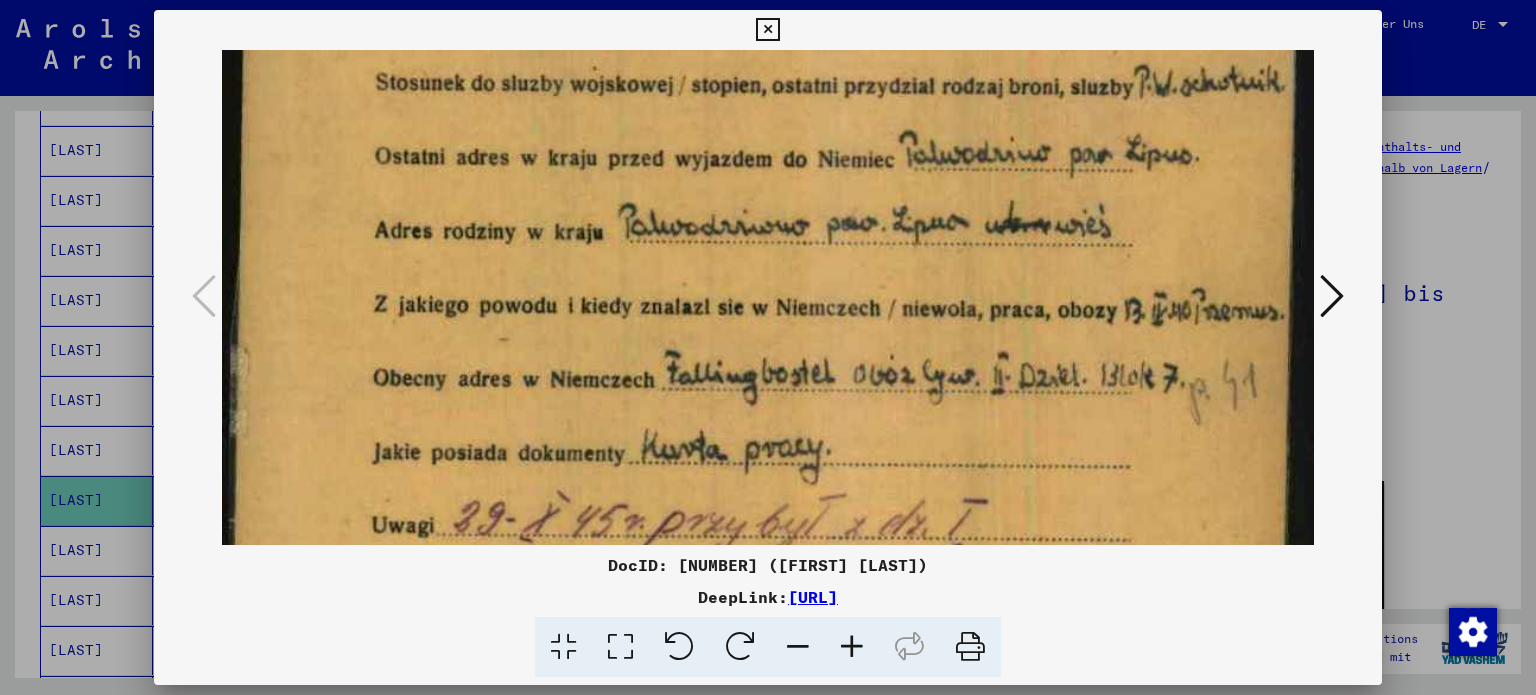 click at bounding box center (1332, 296) 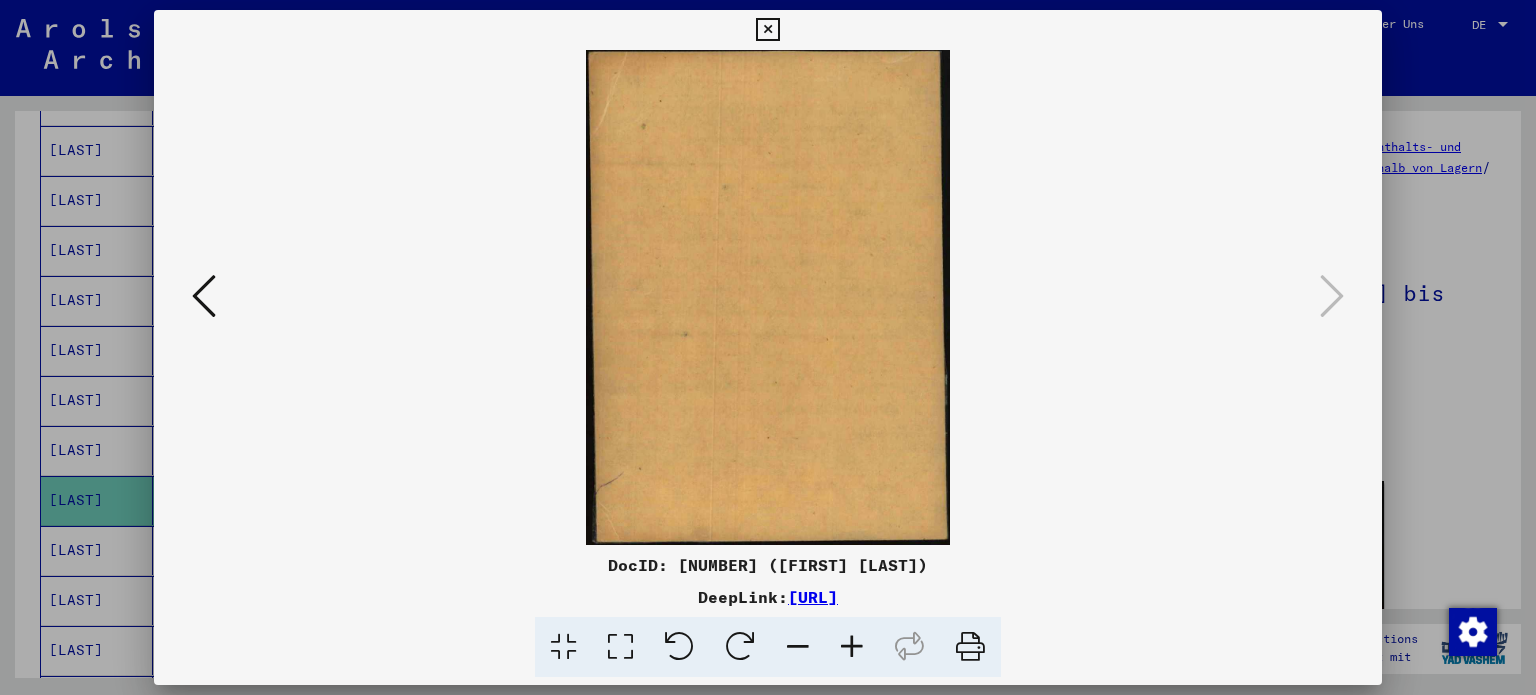 click at bounding box center (767, 30) 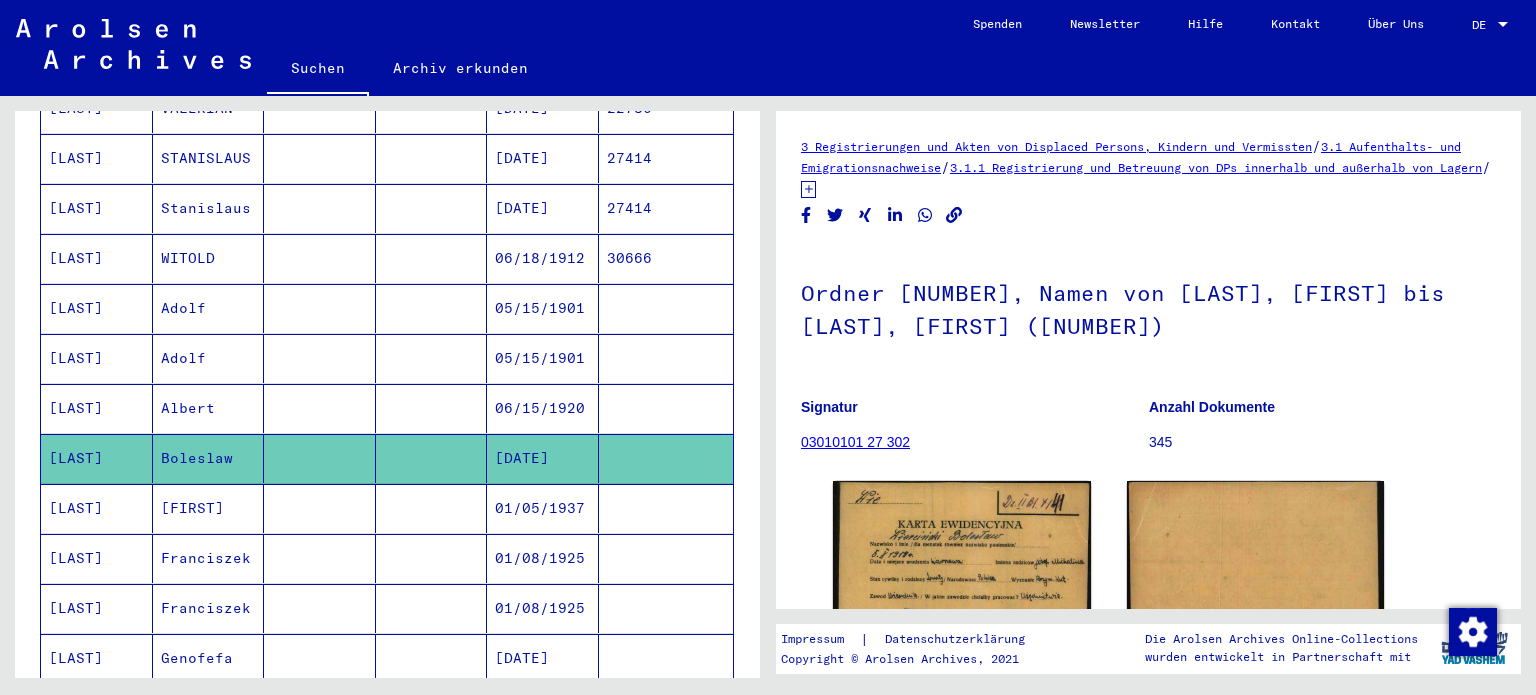scroll, scrollTop: 900, scrollLeft: 0, axis: vertical 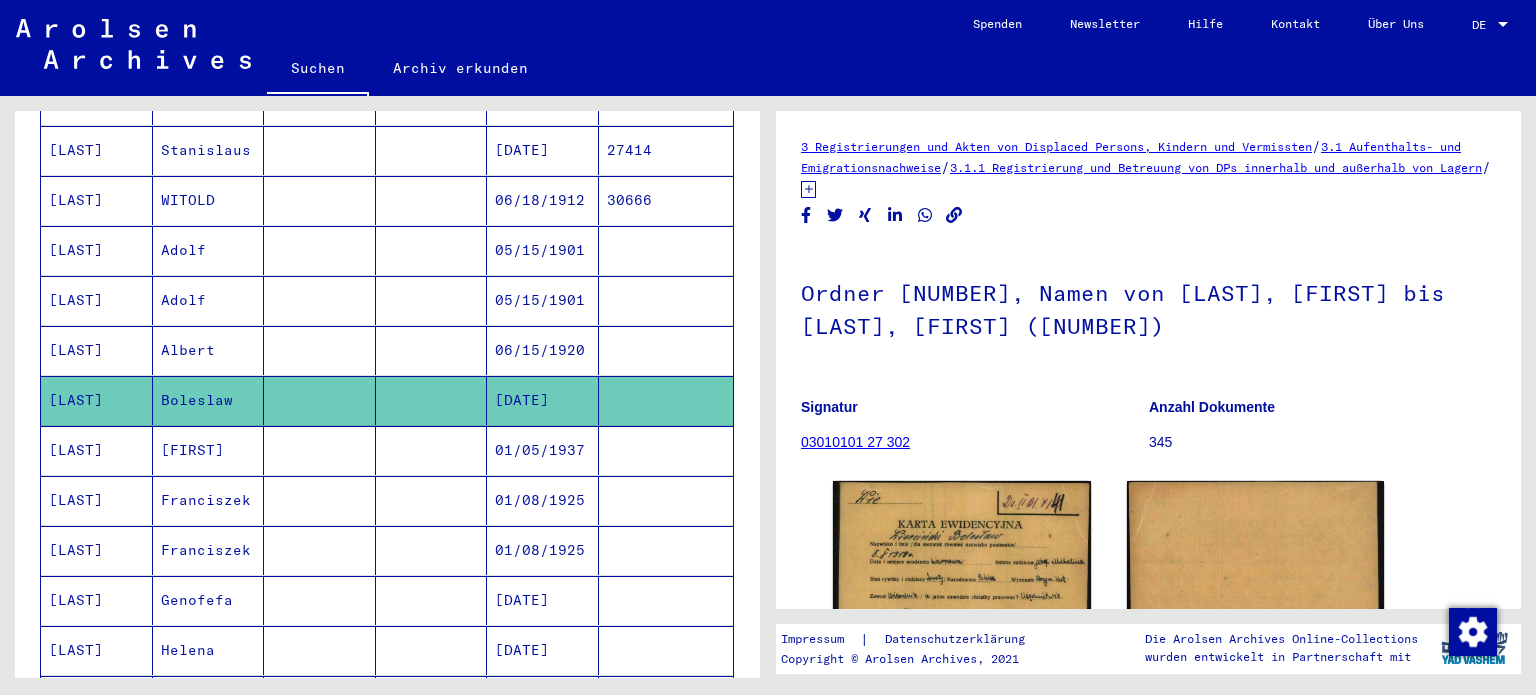 click on "[LAST]" at bounding box center [97, 500] 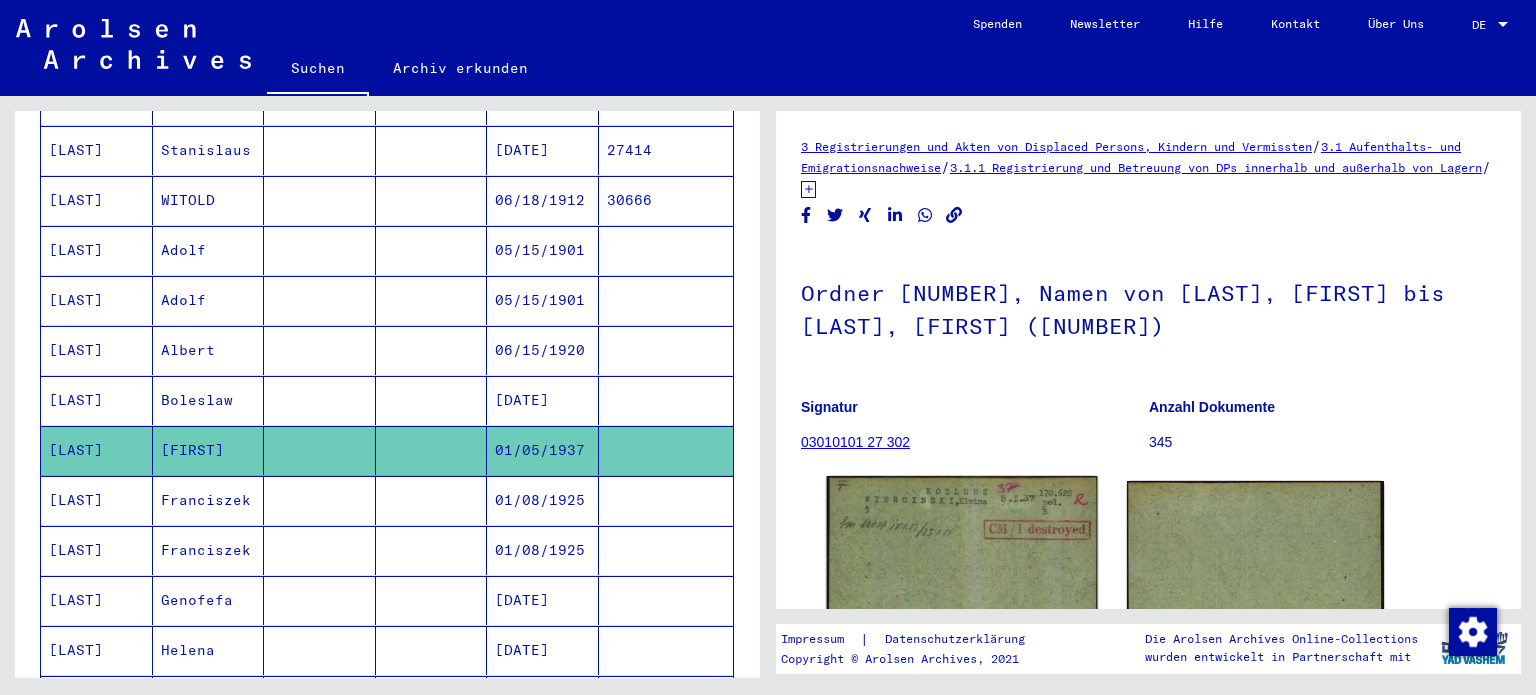 scroll, scrollTop: 0, scrollLeft: 0, axis: both 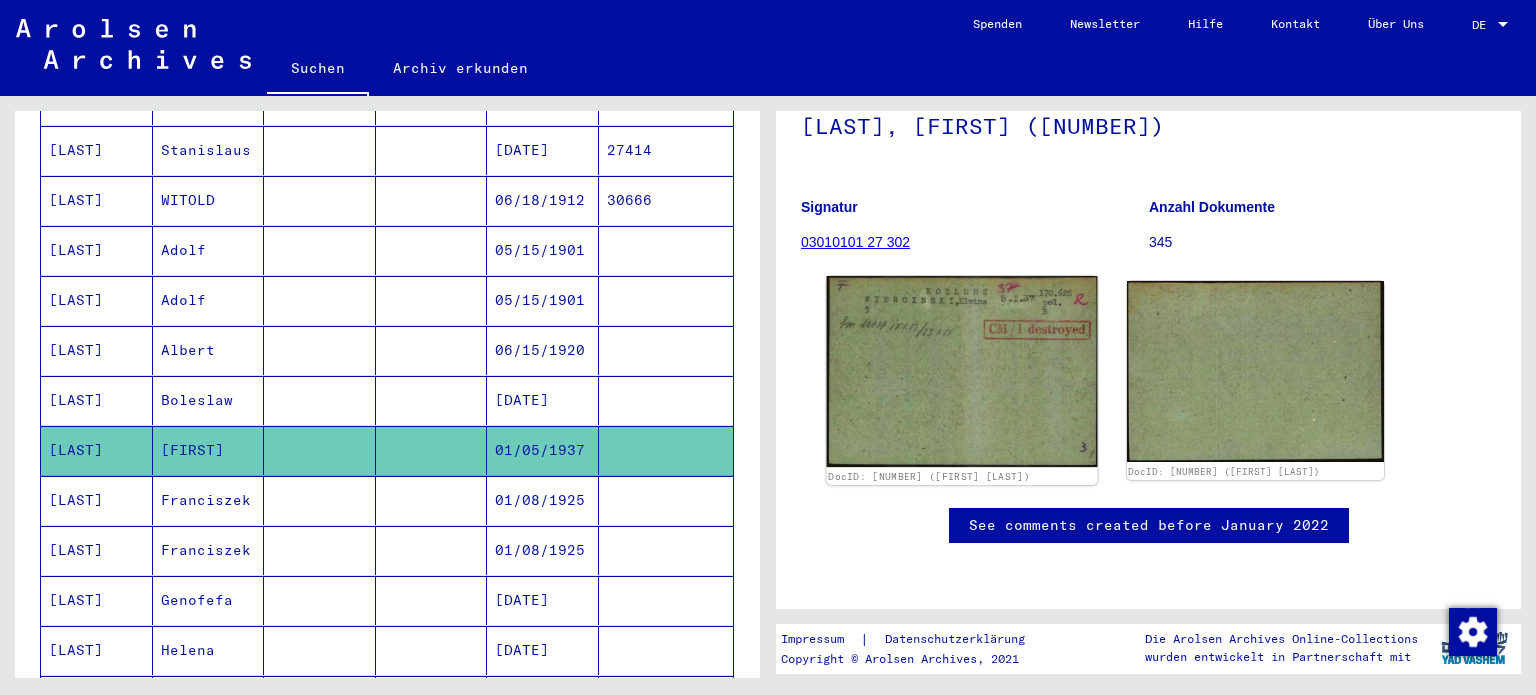 click 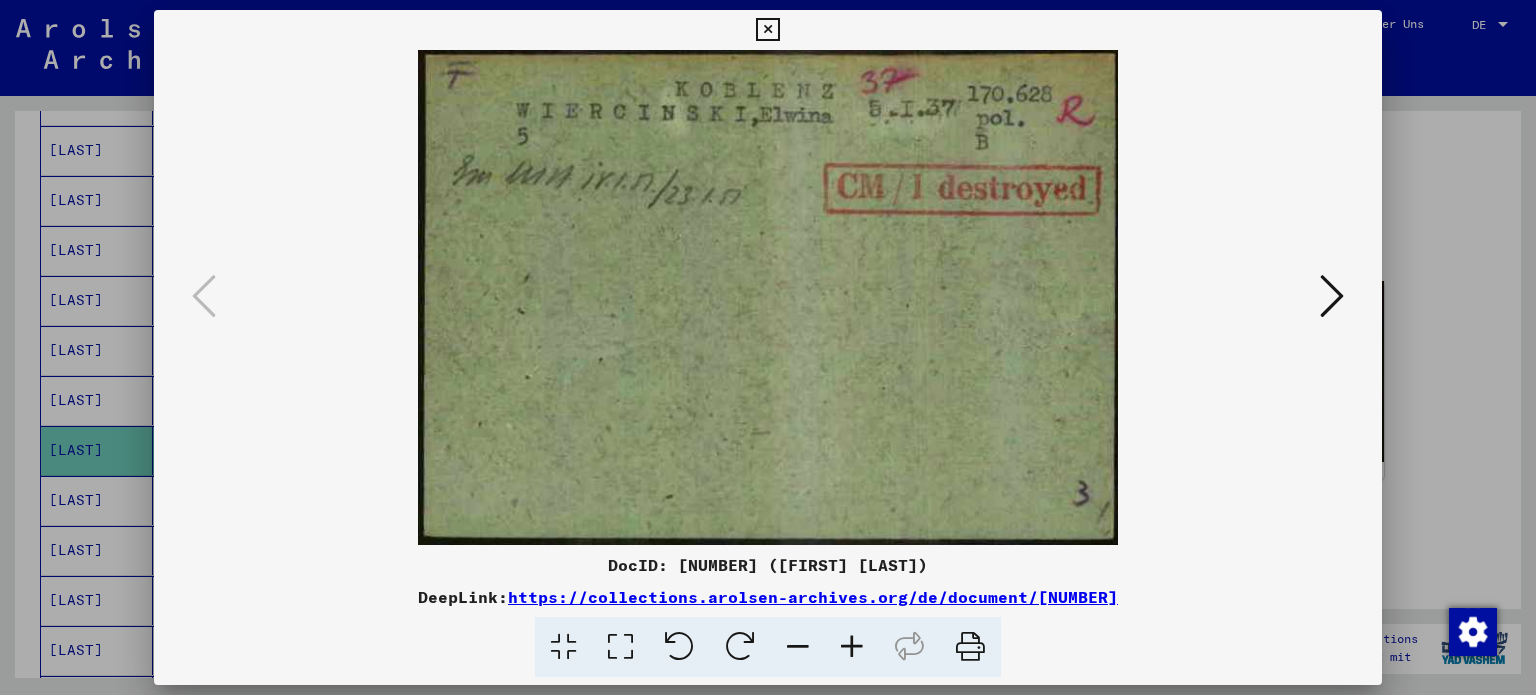click at bounding box center (767, 30) 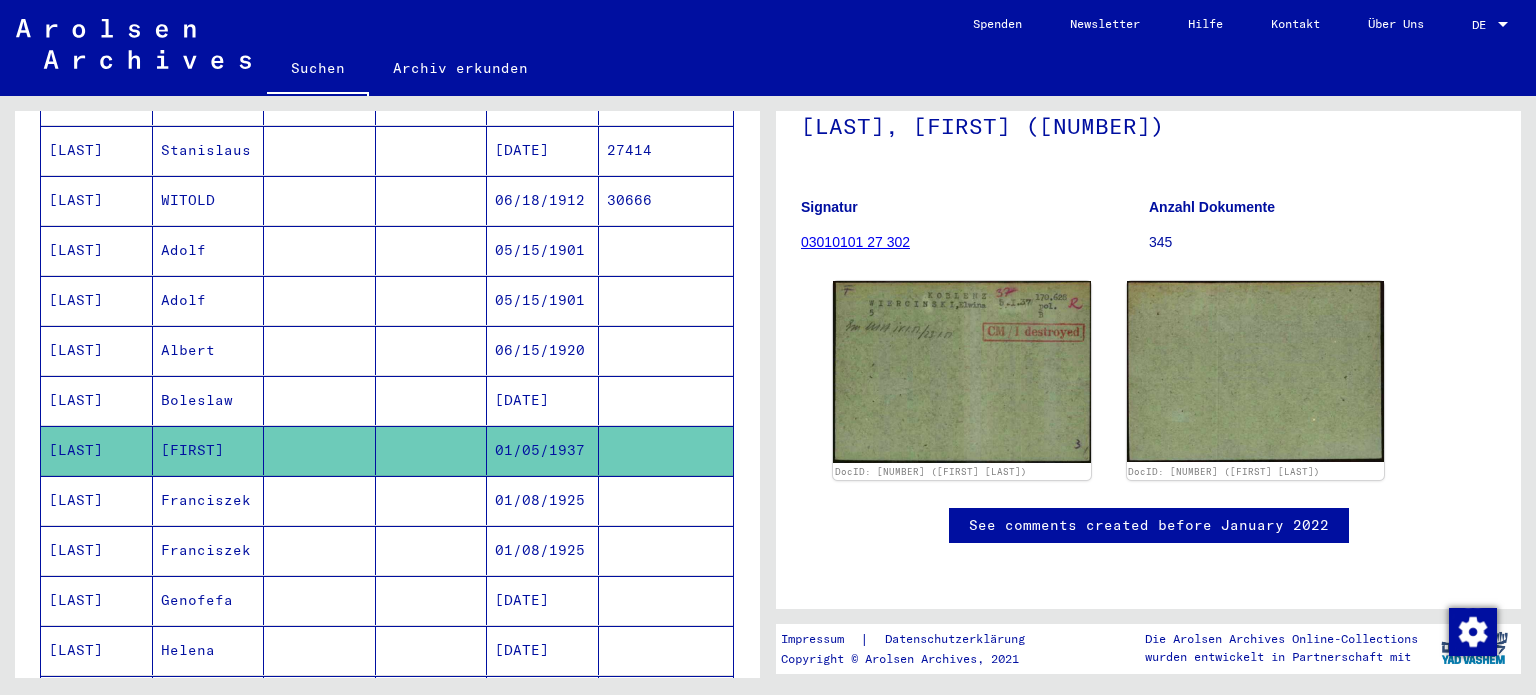 click on "[LAST]" at bounding box center (97, 550) 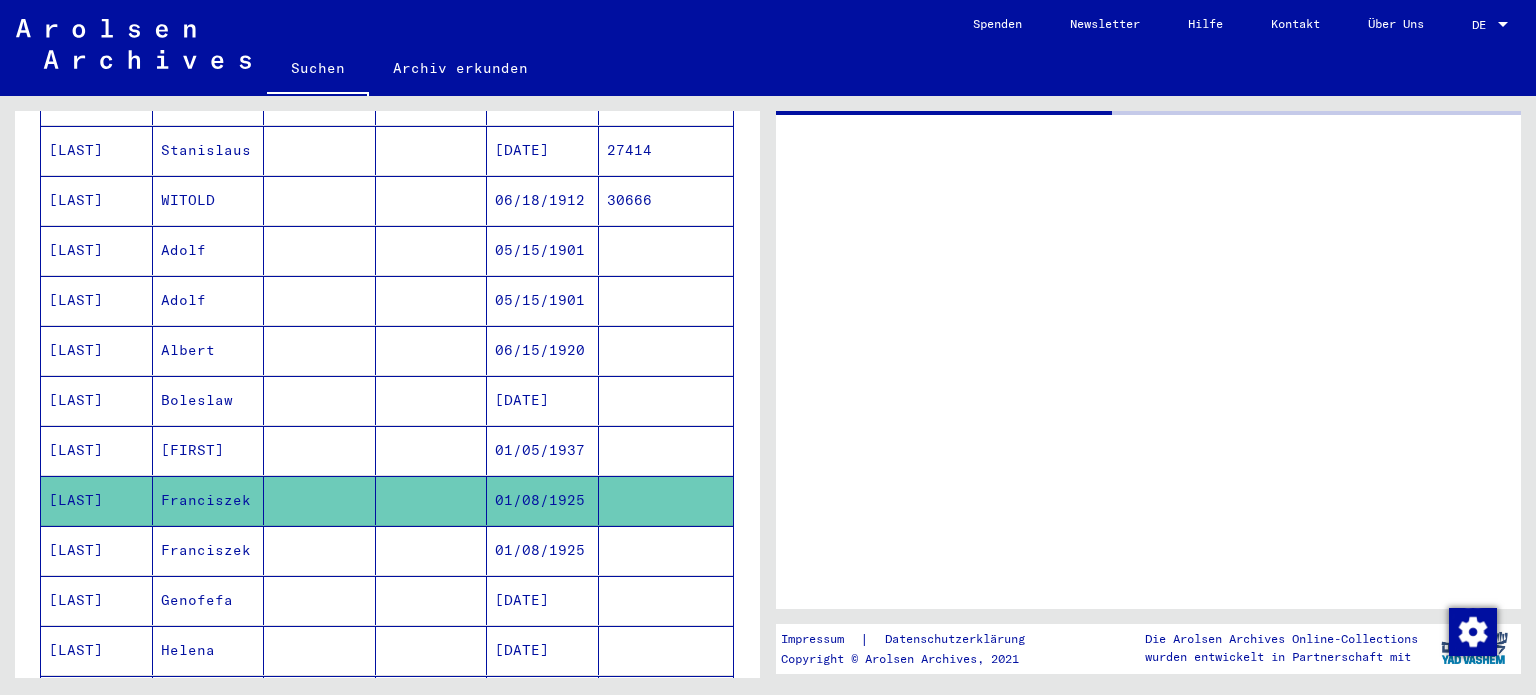 scroll, scrollTop: 0, scrollLeft: 0, axis: both 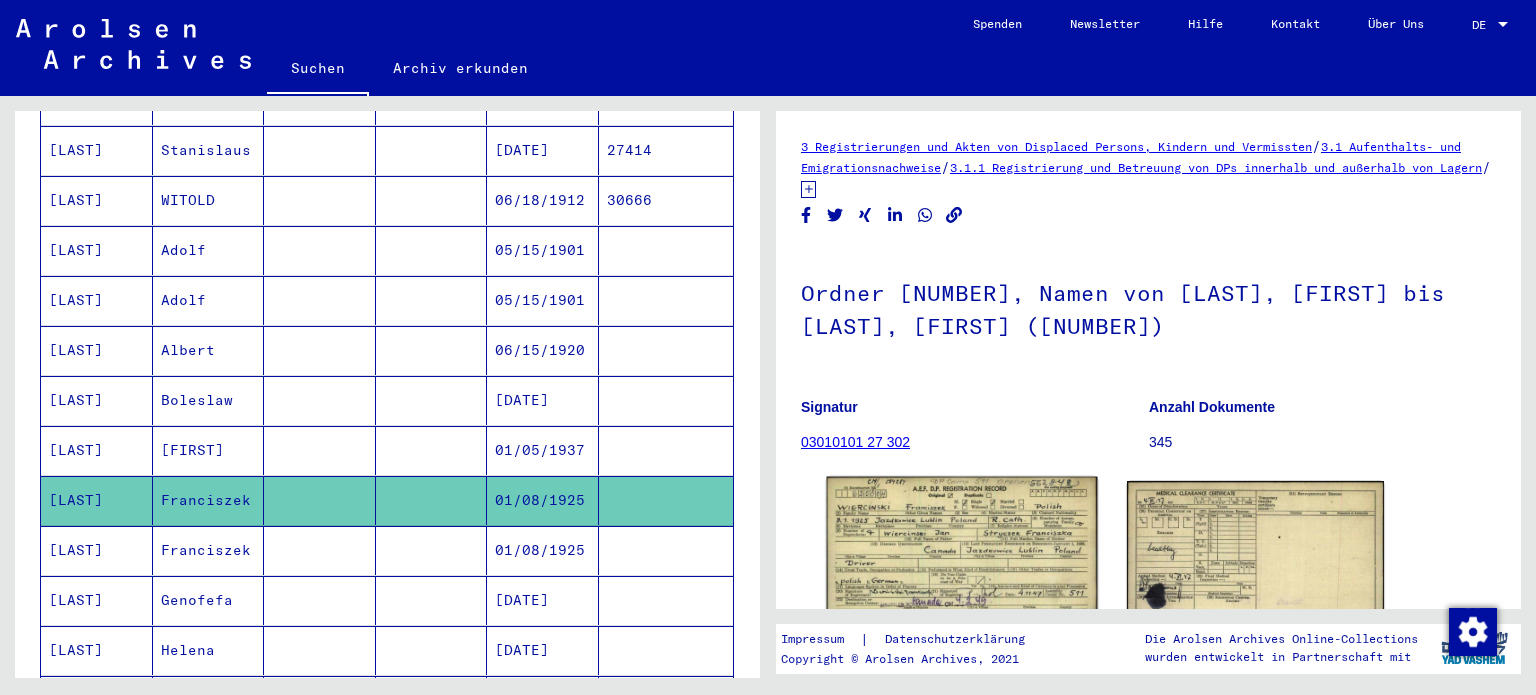 click 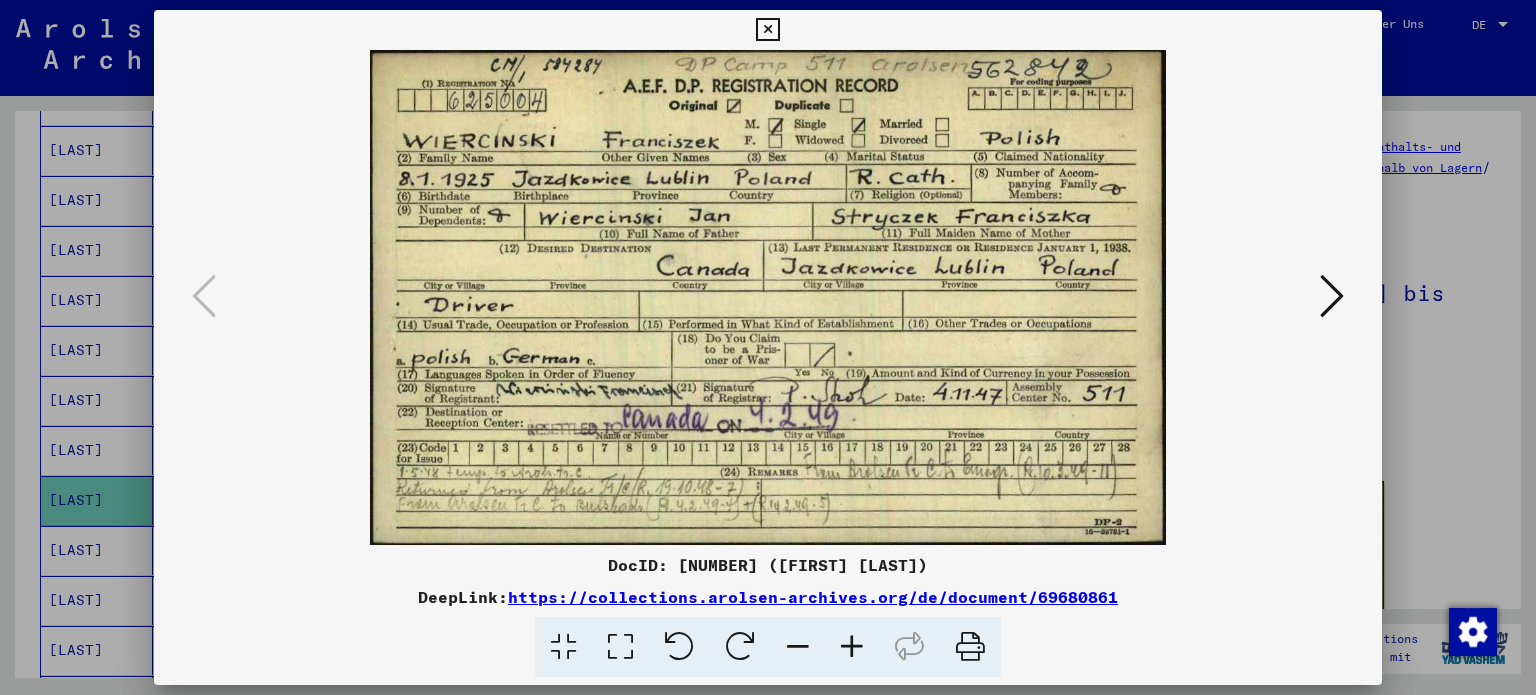 click at bounding box center (767, 30) 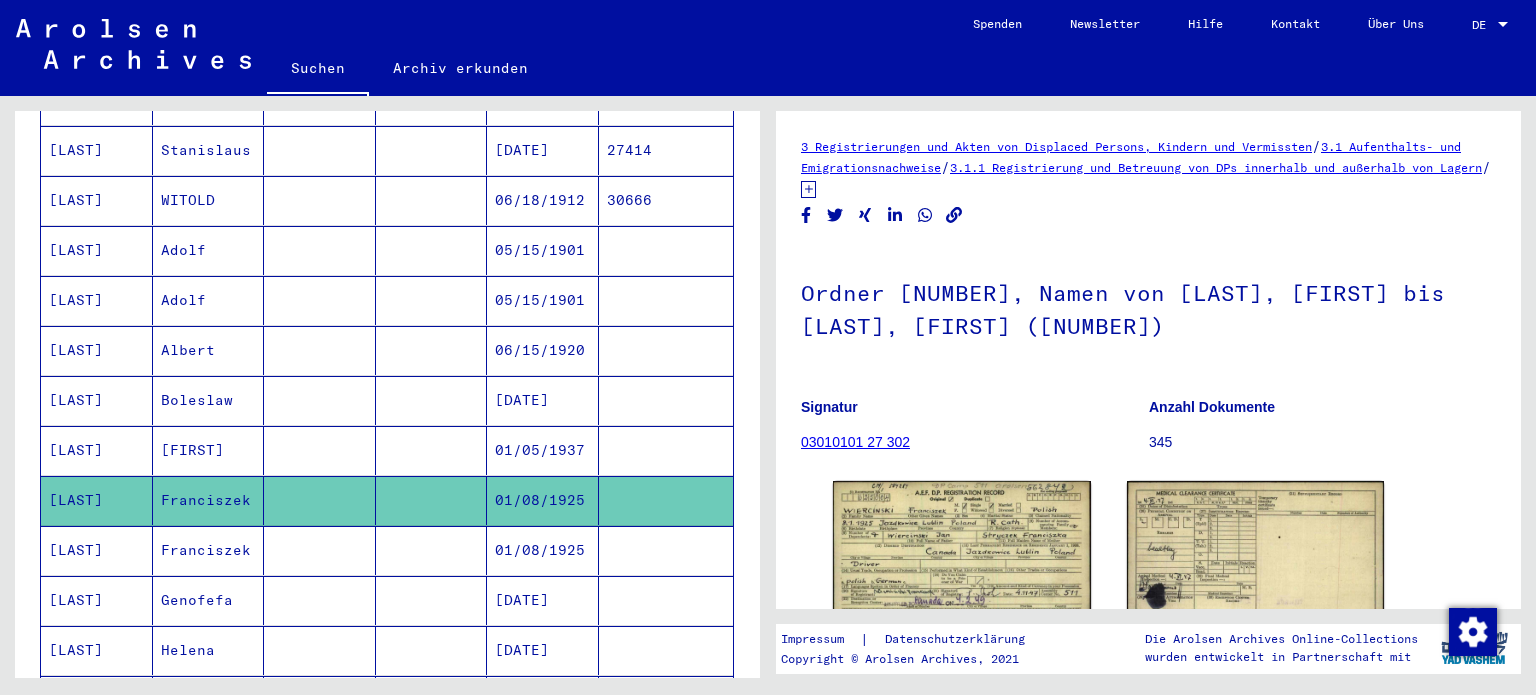 click on "[LAST]" at bounding box center [97, 600] 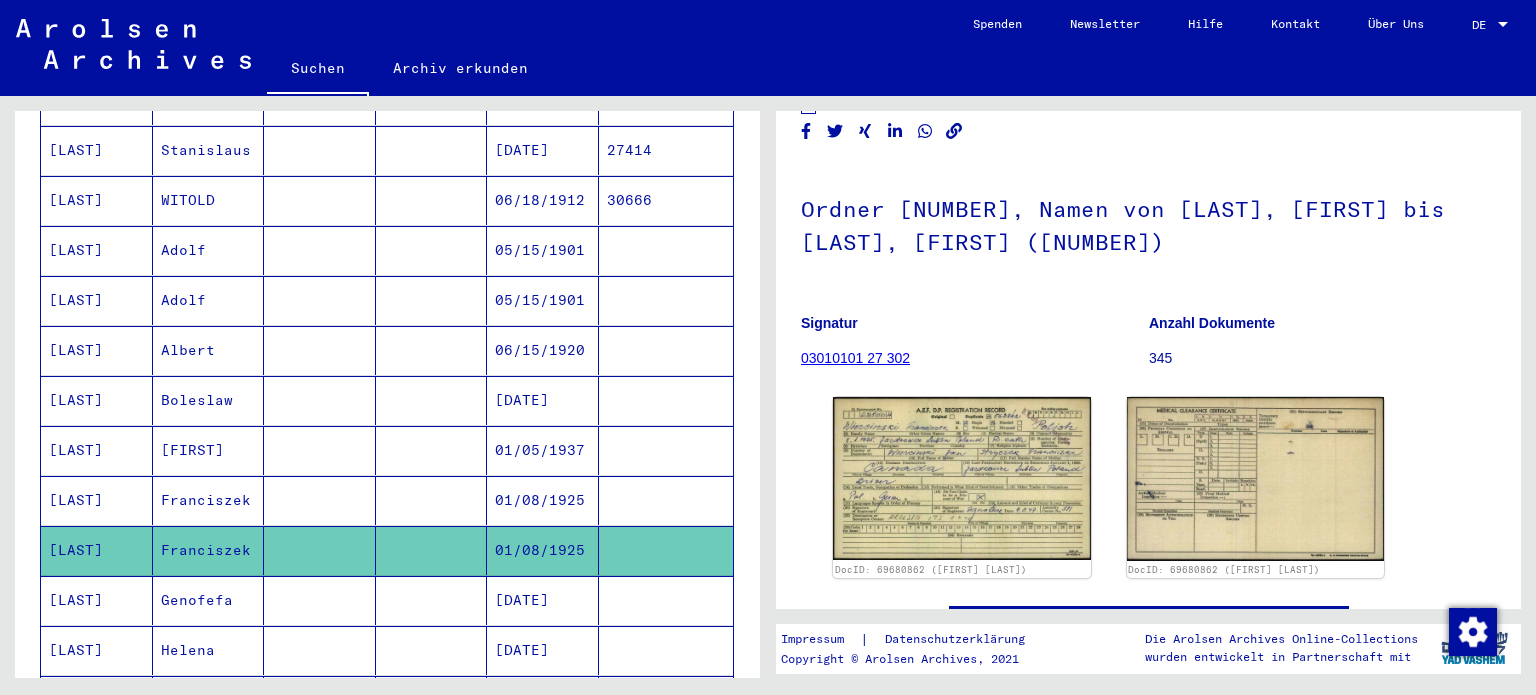 scroll, scrollTop: 300, scrollLeft: 0, axis: vertical 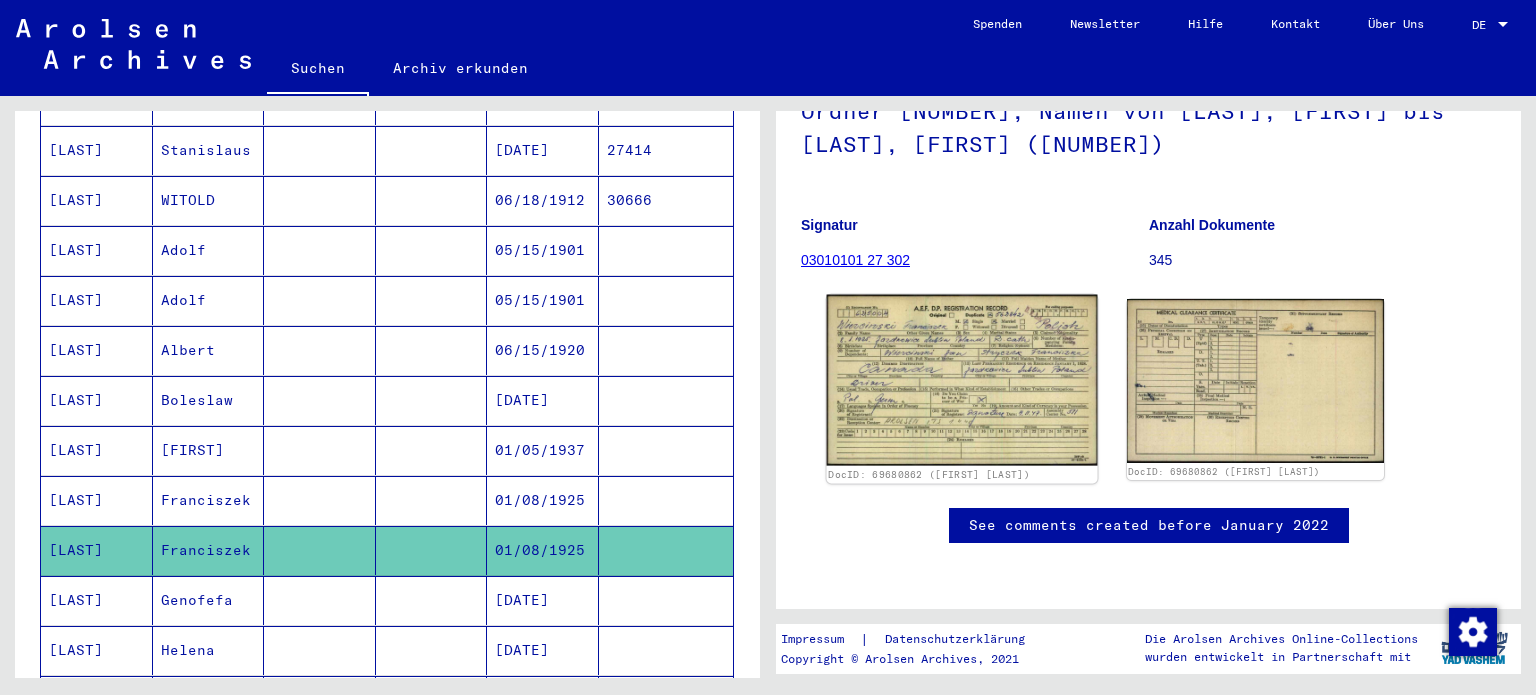 click 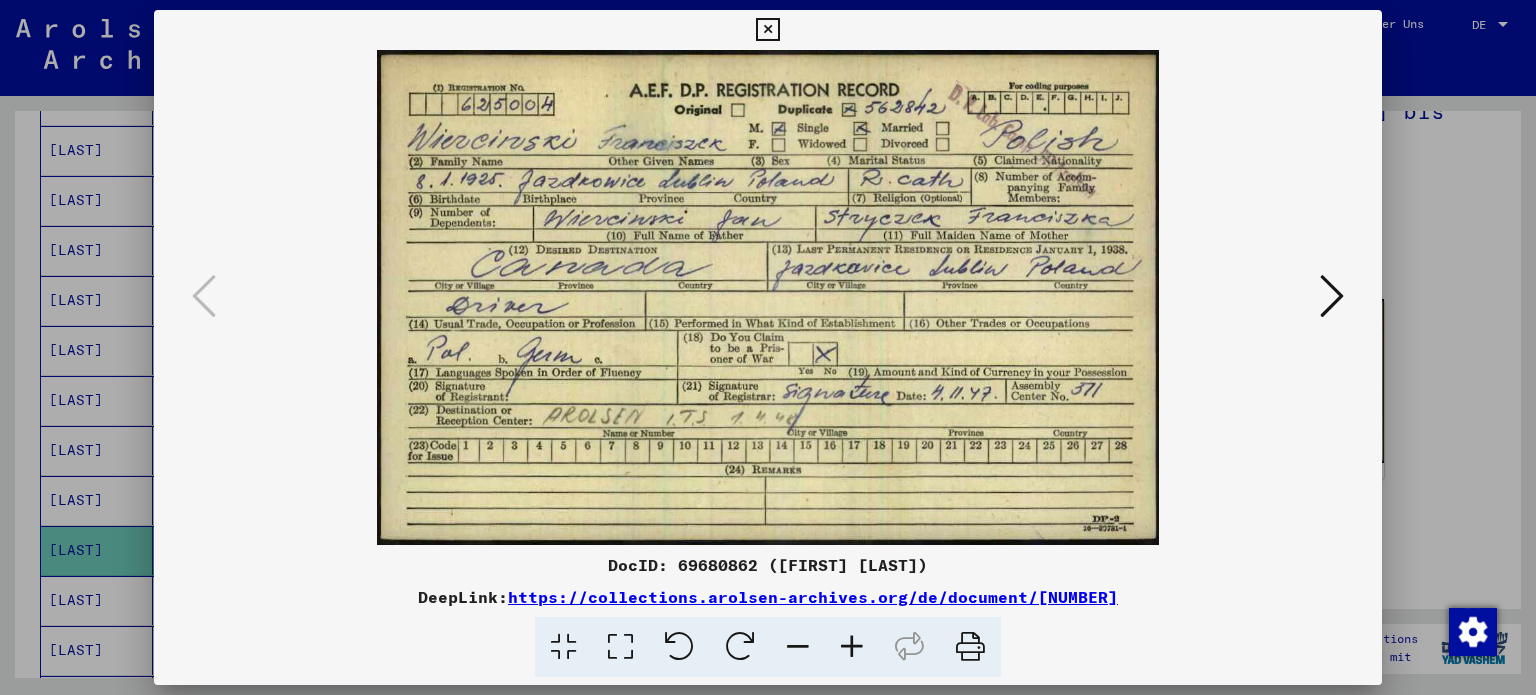 click at bounding box center (767, 30) 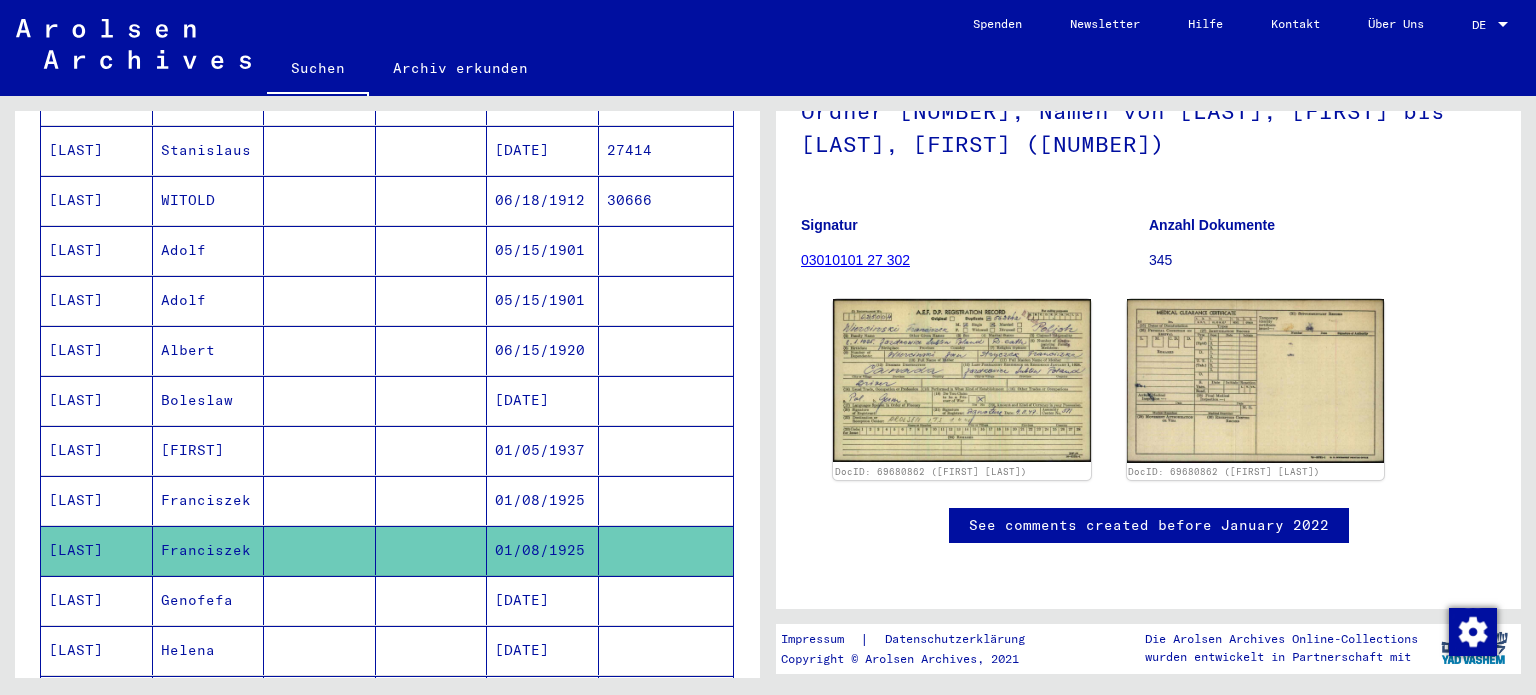 click on "[LAST]" at bounding box center [97, 650] 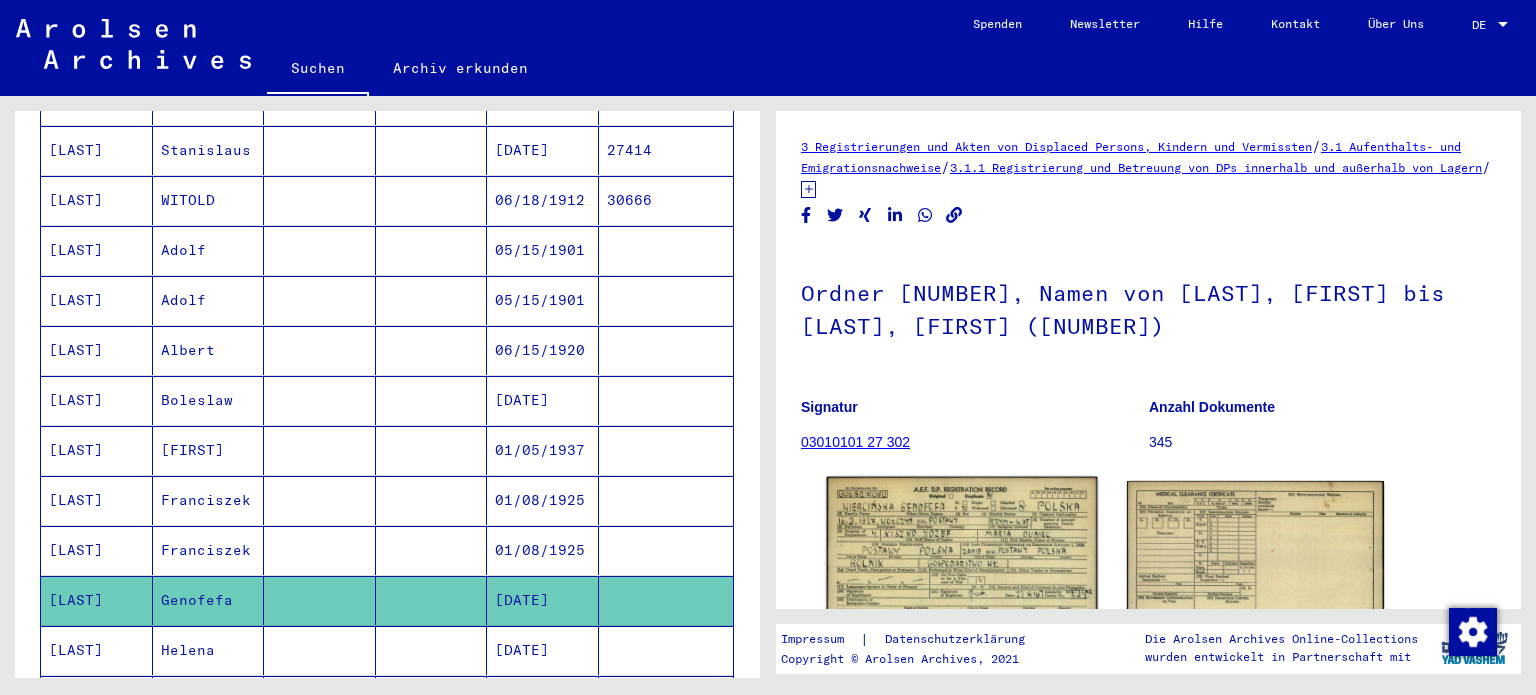 scroll, scrollTop: 0, scrollLeft: 0, axis: both 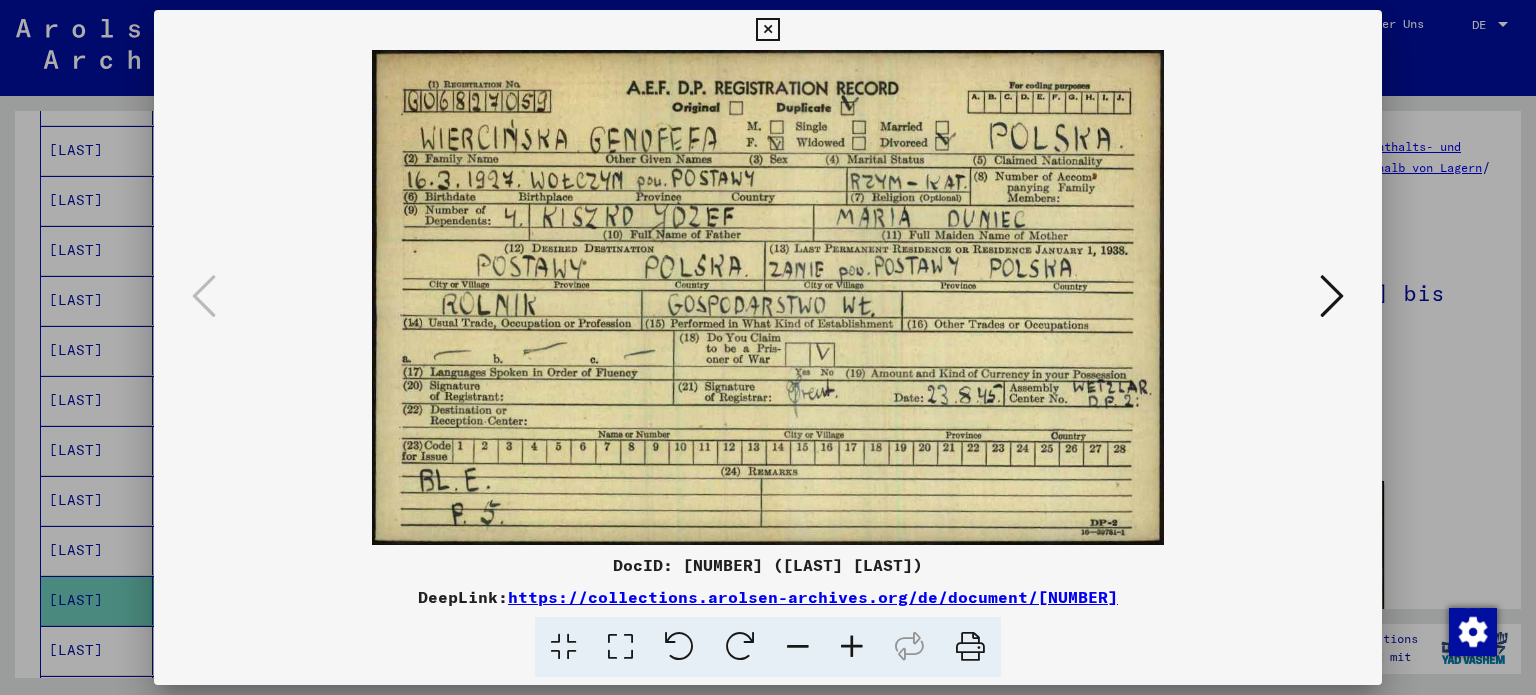 click at bounding box center (767, 30) 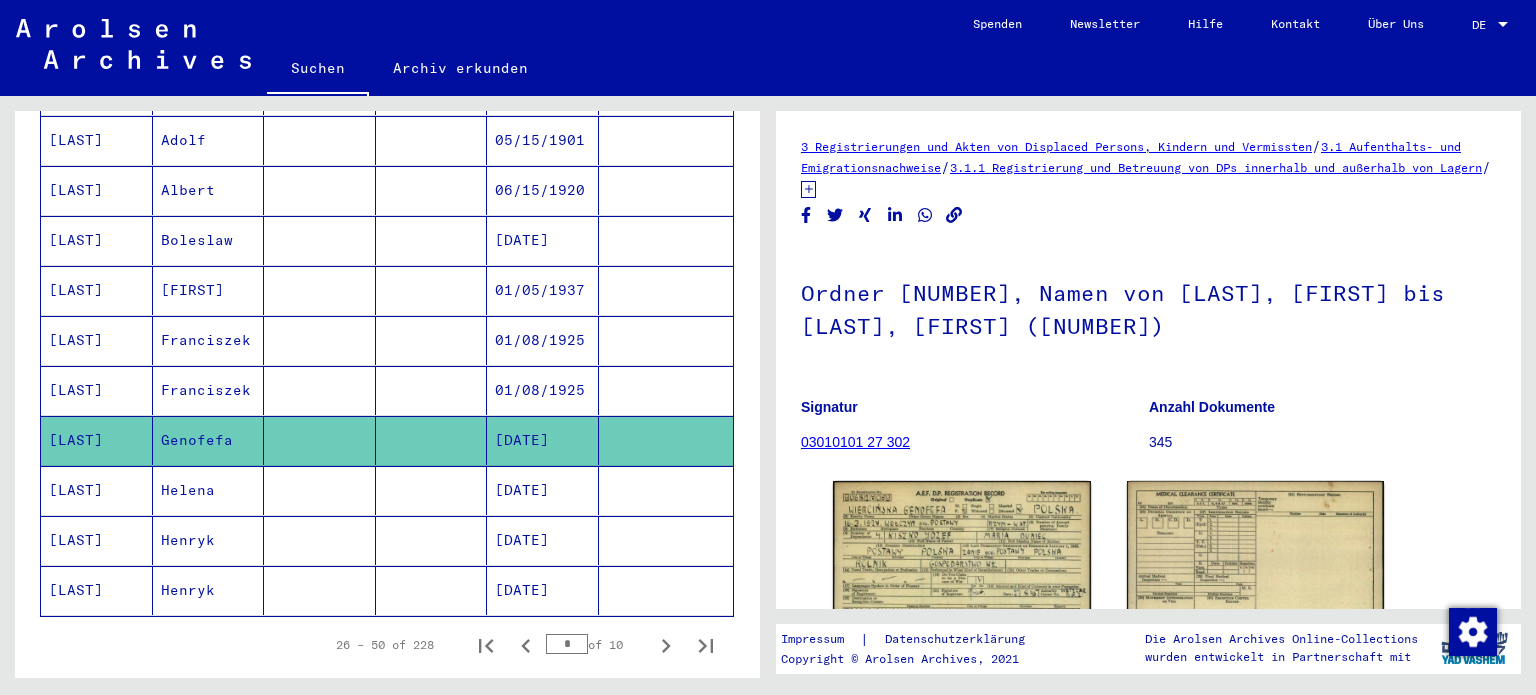 scroll, scrollTop: 1100, scrollLeft: 0, axis: vertical 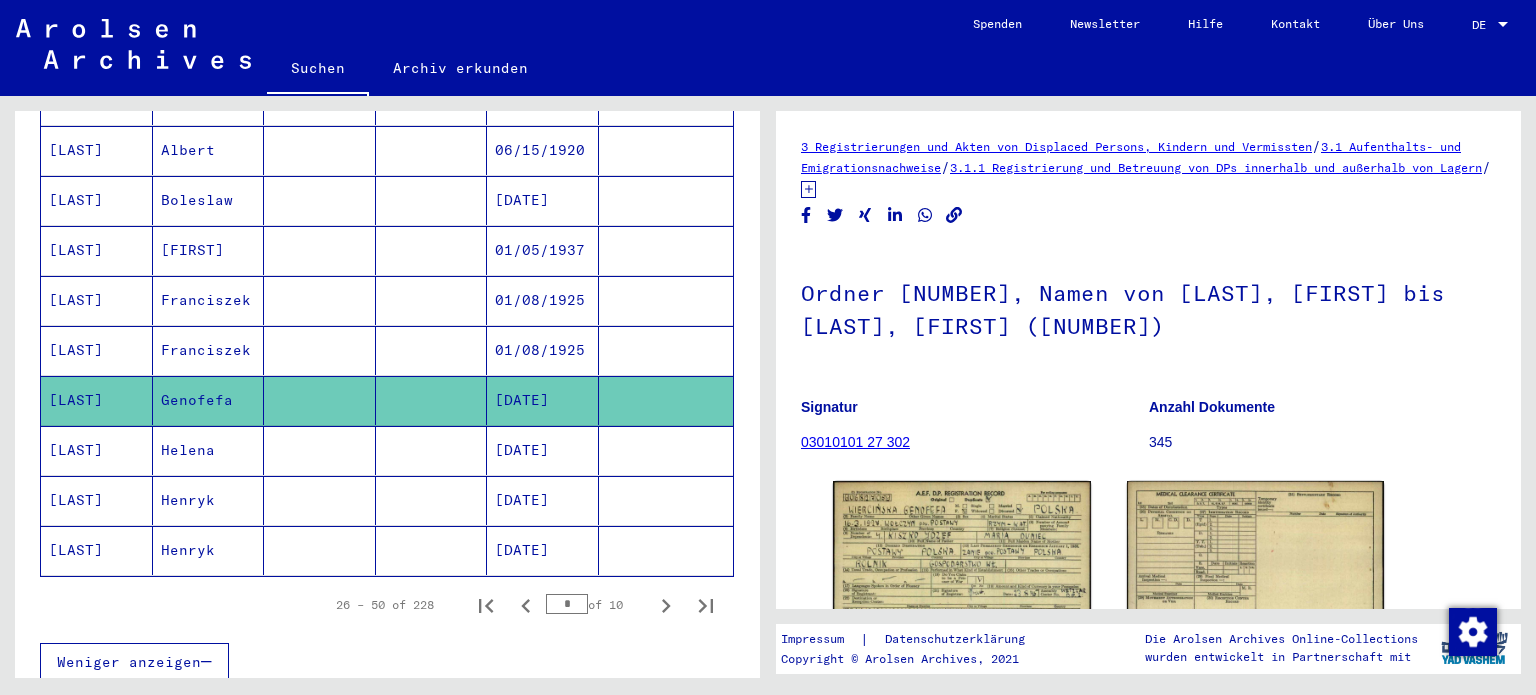 click on "[LAST]" at bounding box center [97, 500] 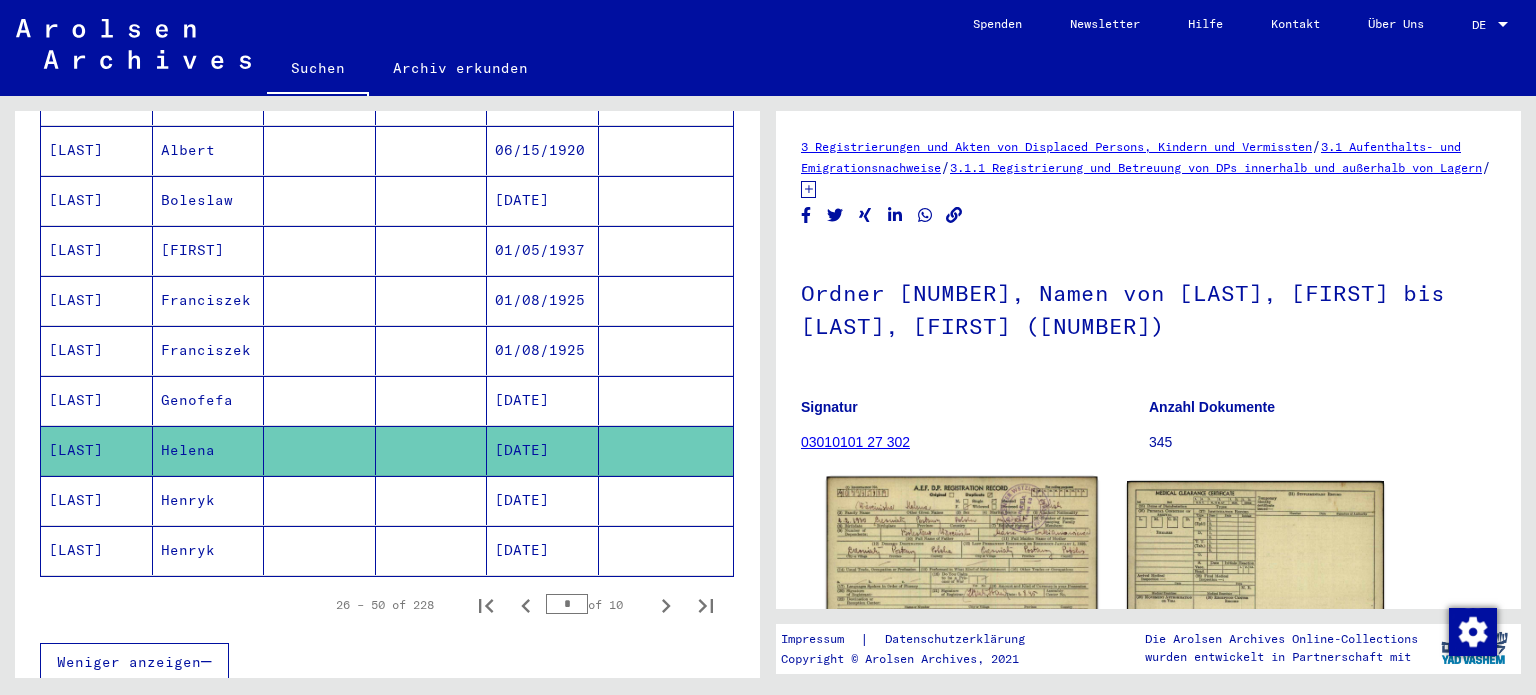 scroll, scrollTop: 0, scrollLeft: 0, axis: both 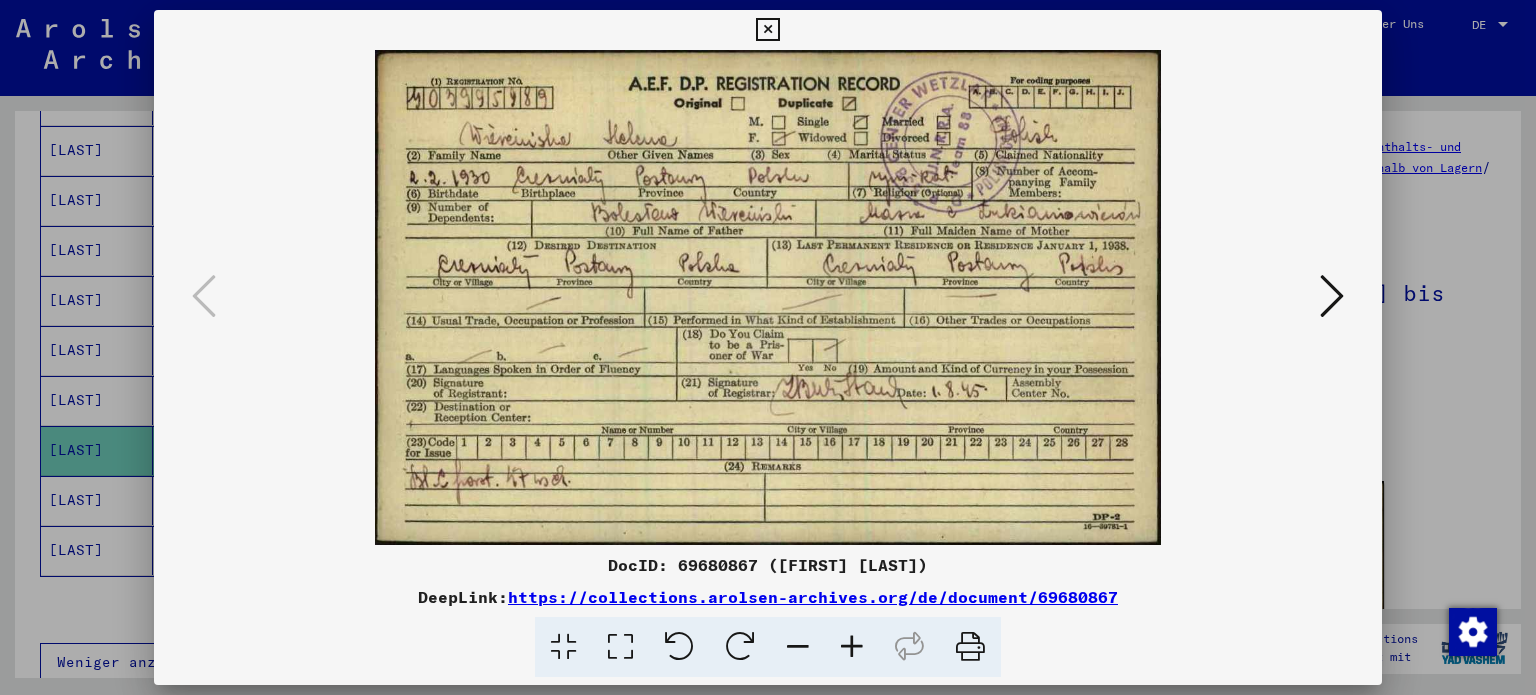 drag, startPoint x: 770, startPoint y: 23, endPoint x: 574, endPoint y: 158, distance: 237.9937 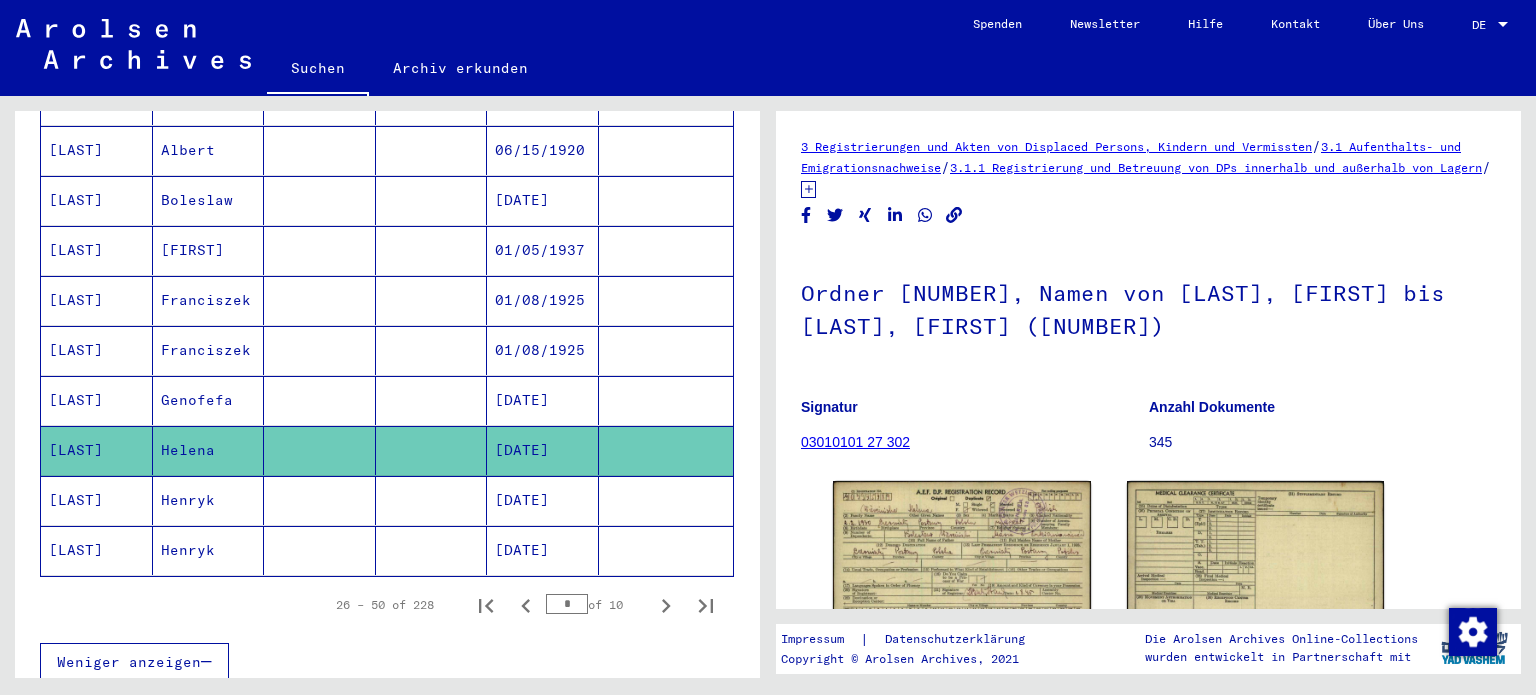 click on "[LAST]" at bounding box center (97, 550) 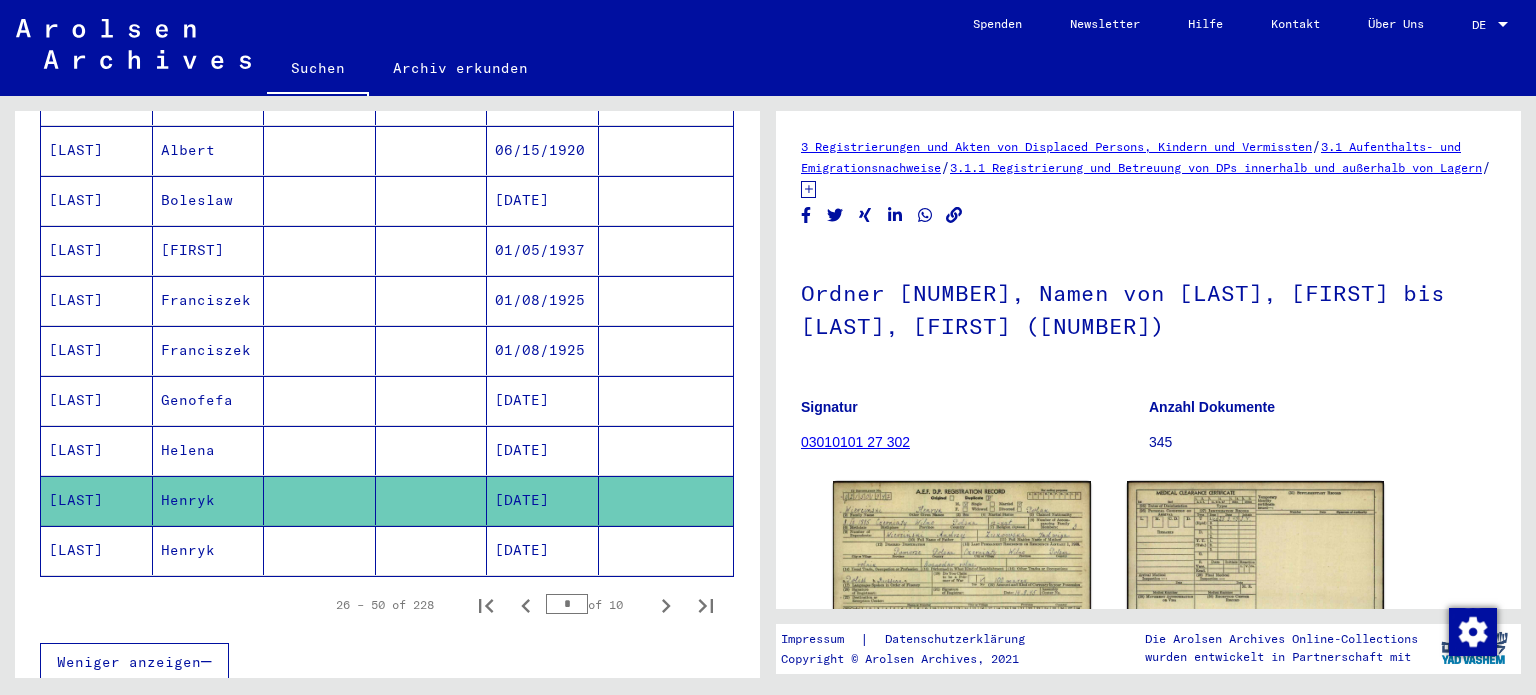 scroll, scrollTop: 0, scrollLeft: 0, axis: both 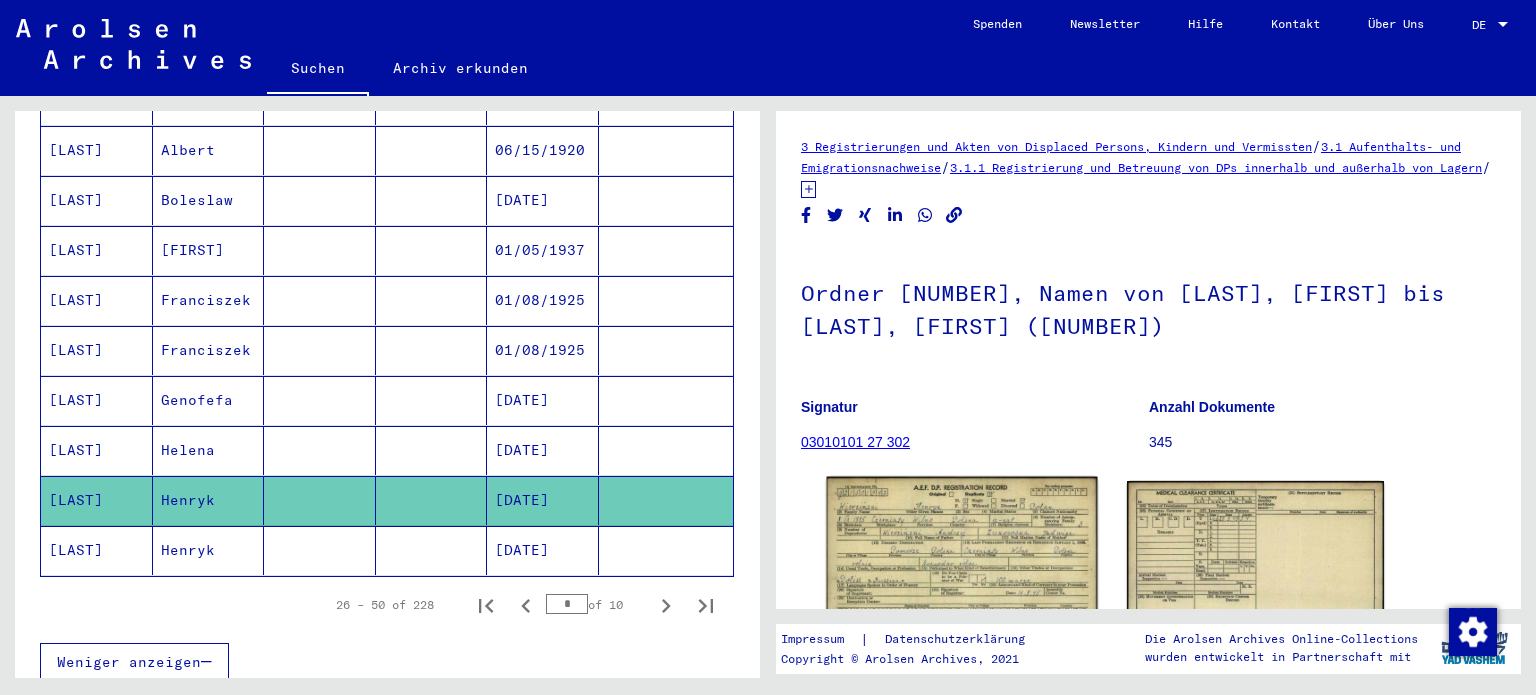 click 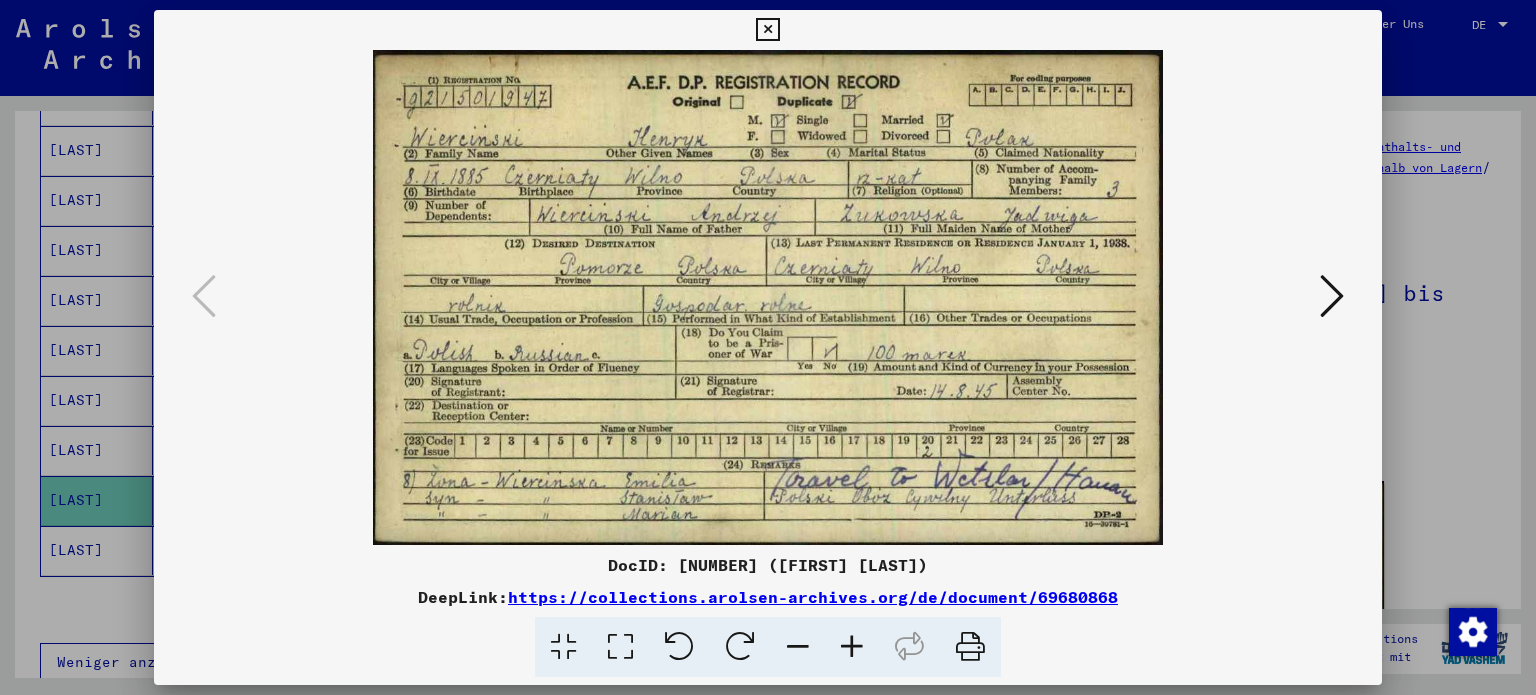 click at bounding box center (767, 30) 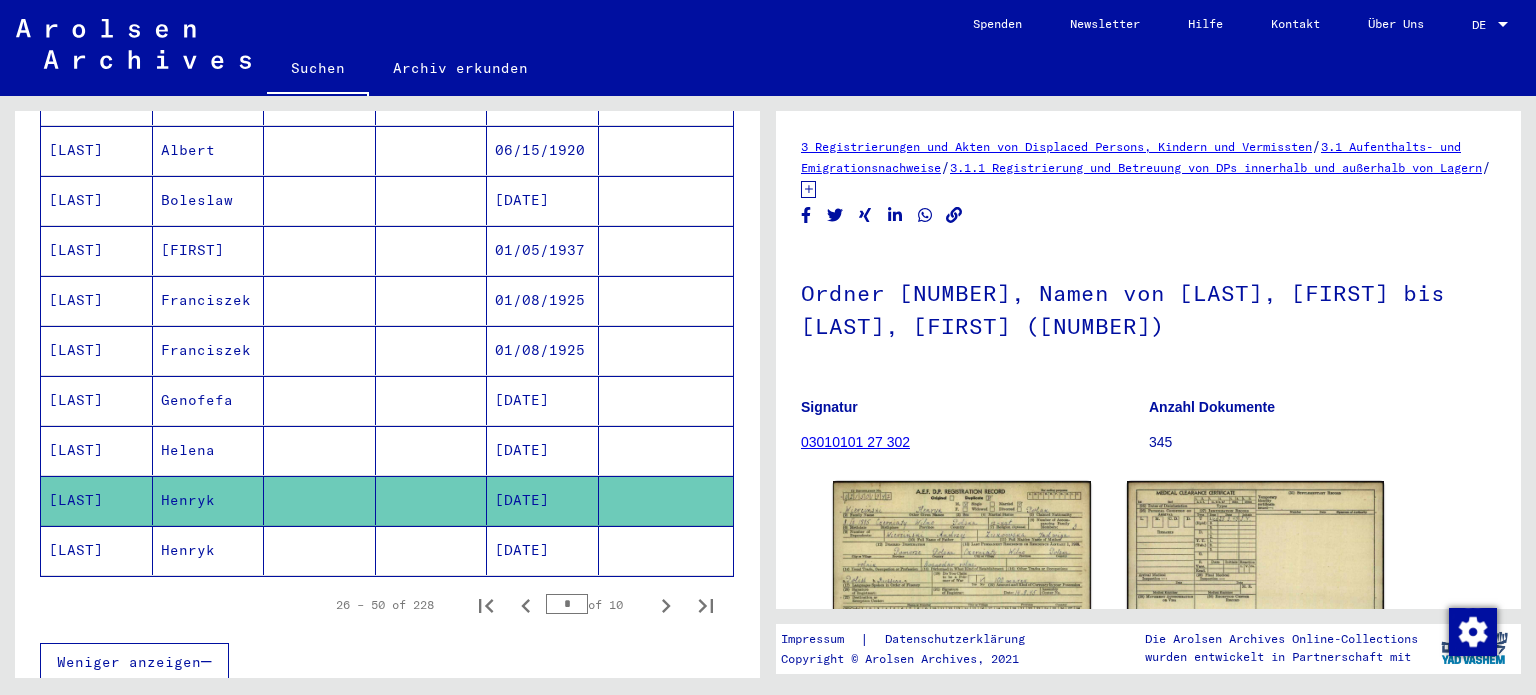 click on "Henryk" 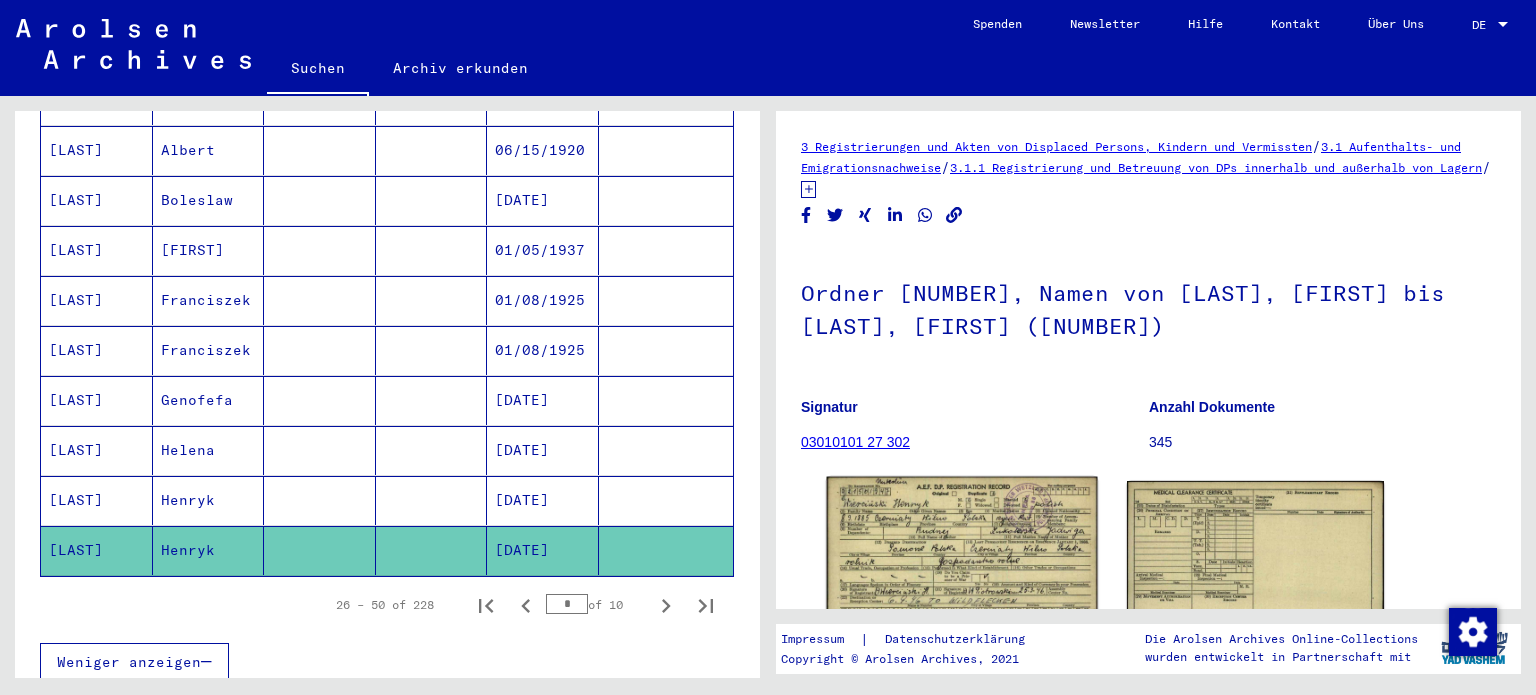 scroll, scrollTop: 0, scrollLeft: 0, axis: both 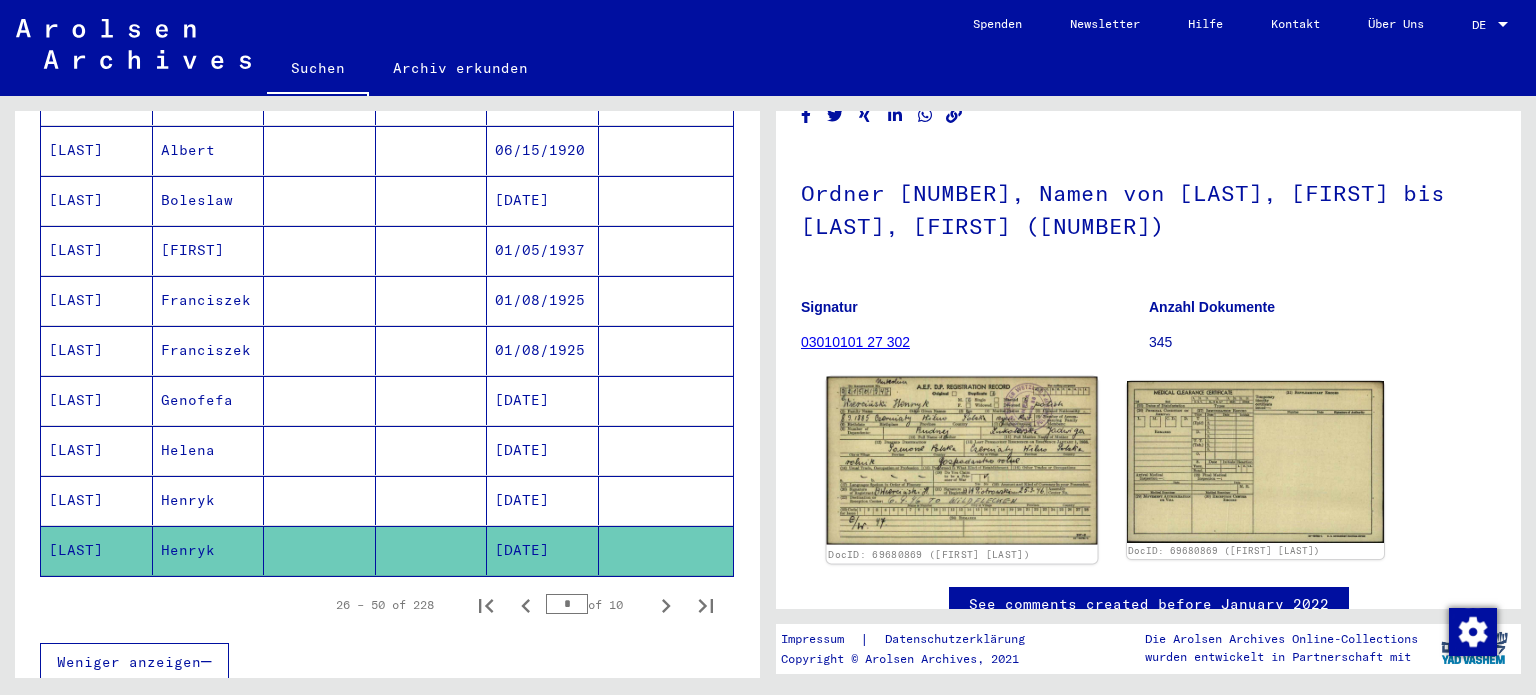 click 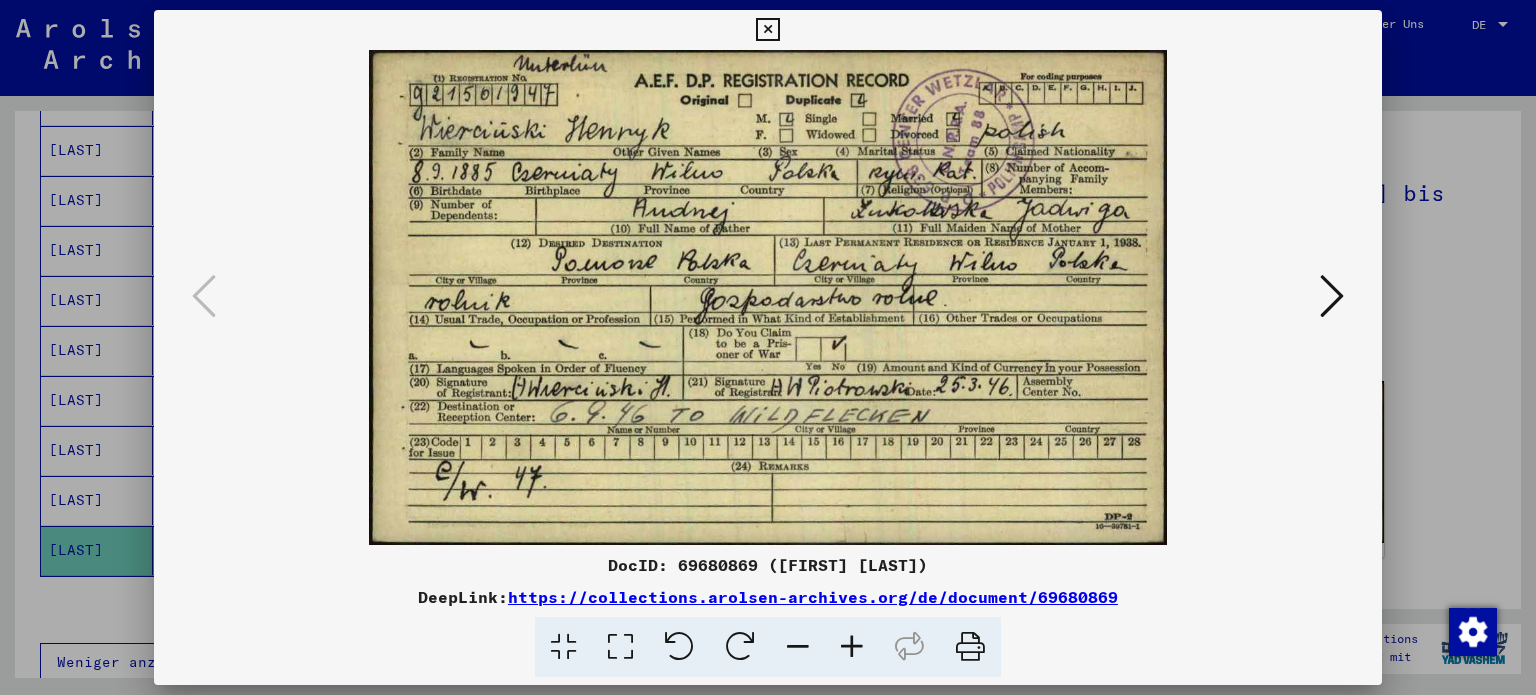 click at bounding box center [767, 30] 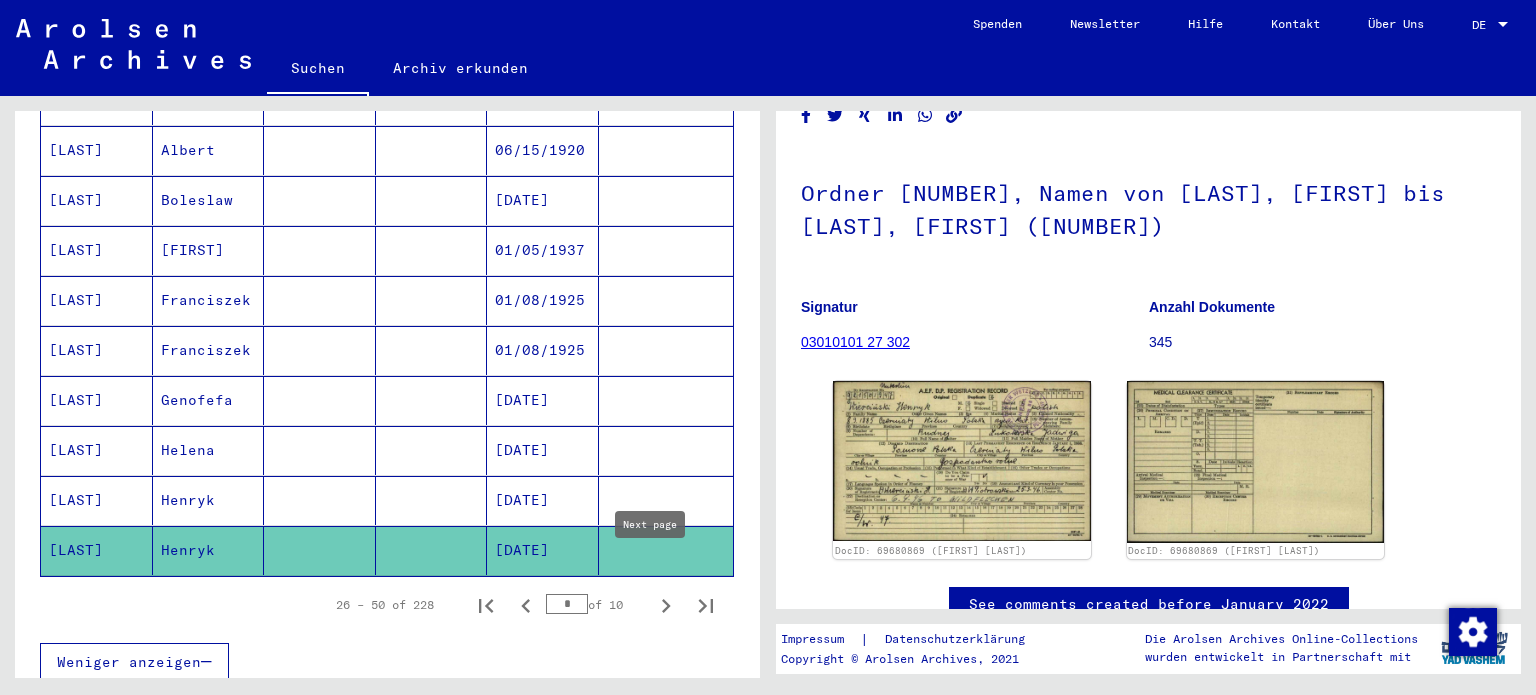 click 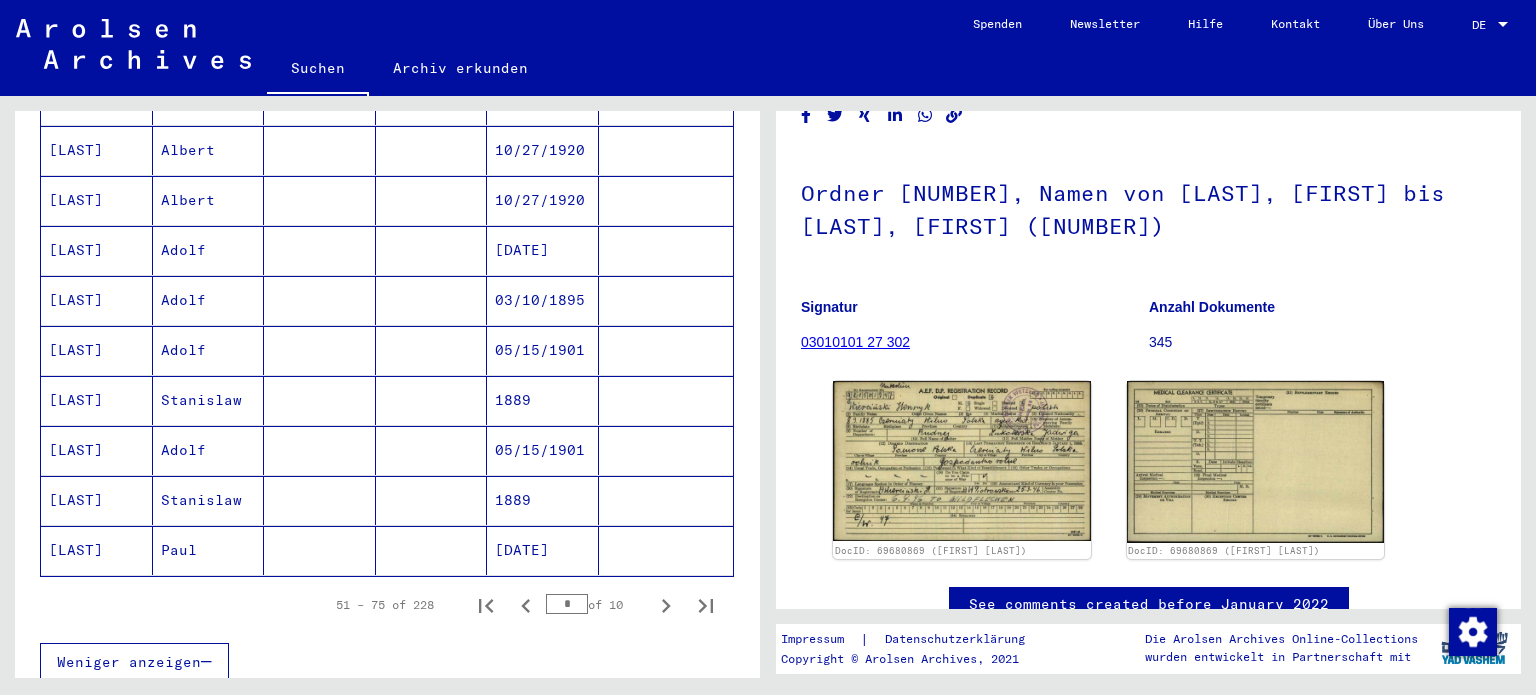 click on "[LAST]" 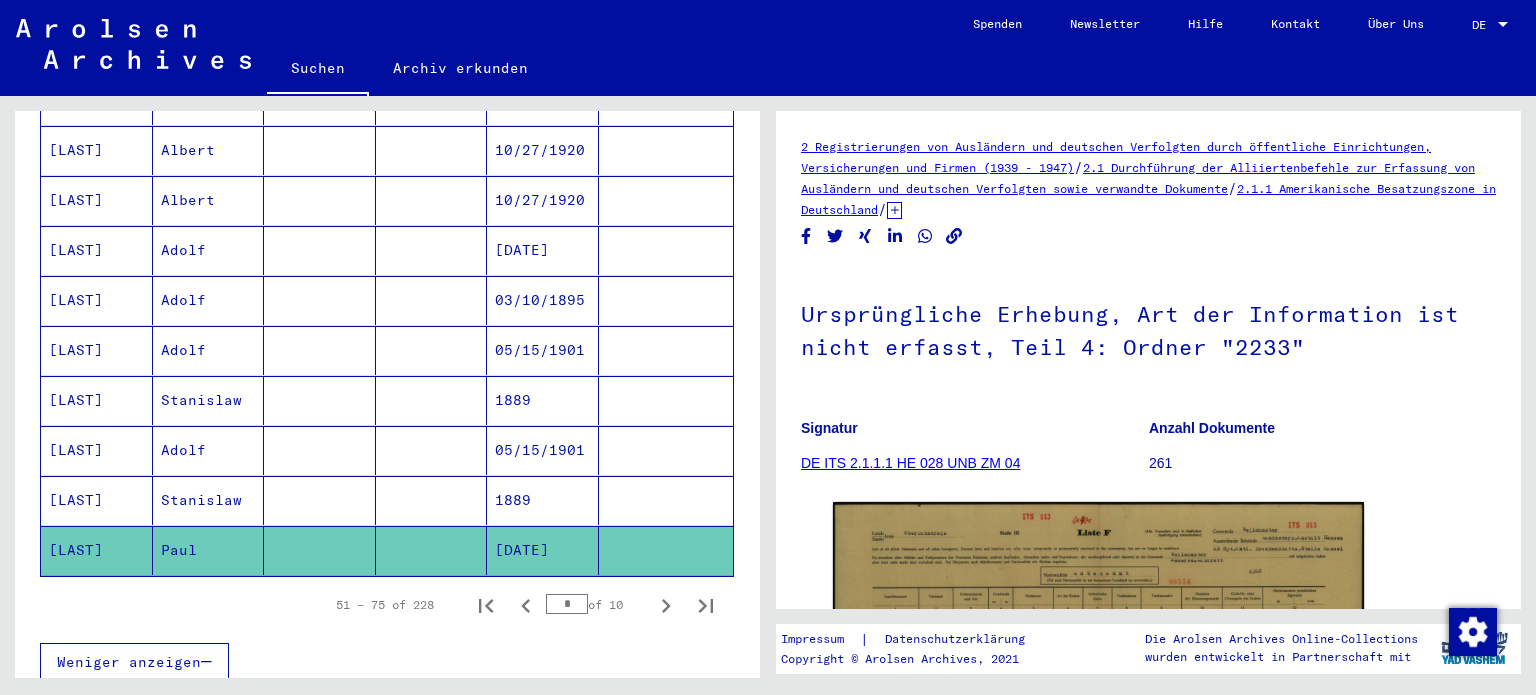 scroll, scrollTop: 0, scrollLeft: 0, axis: both 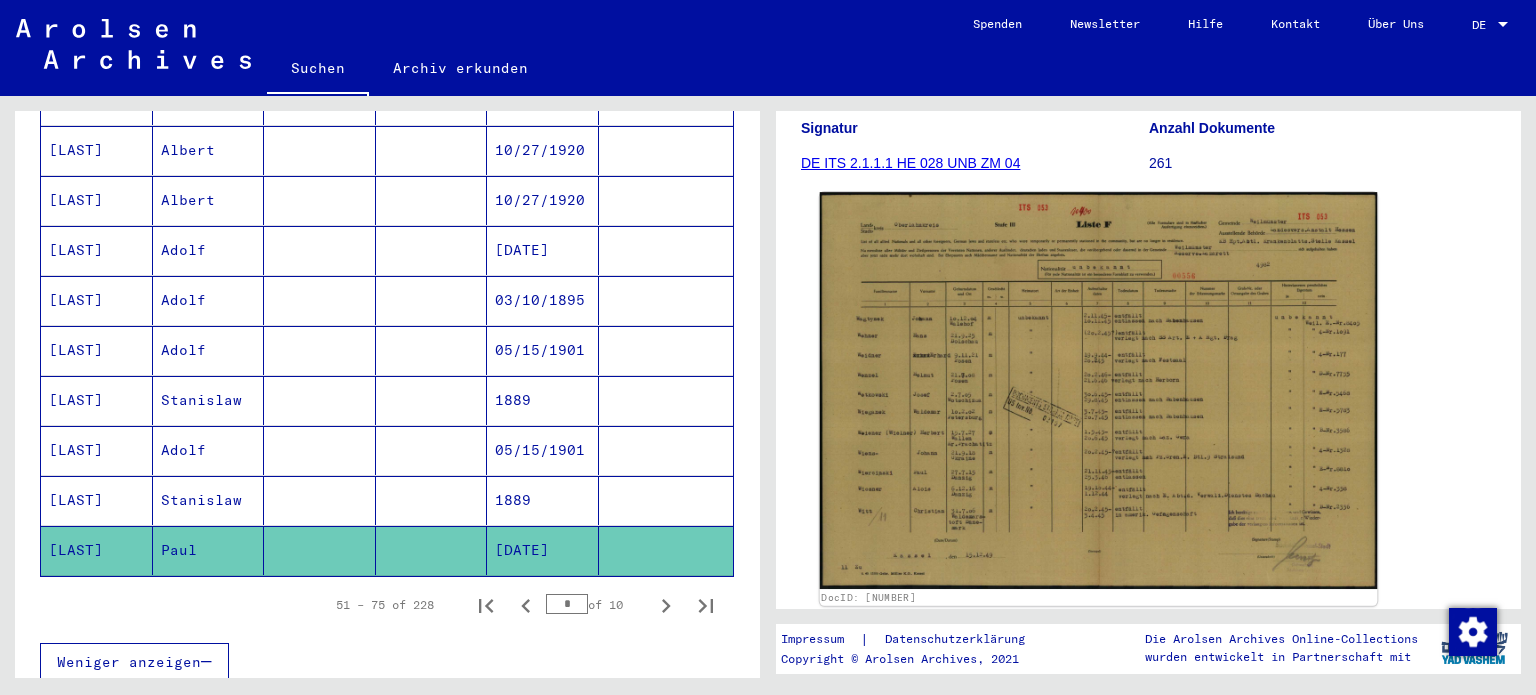 click 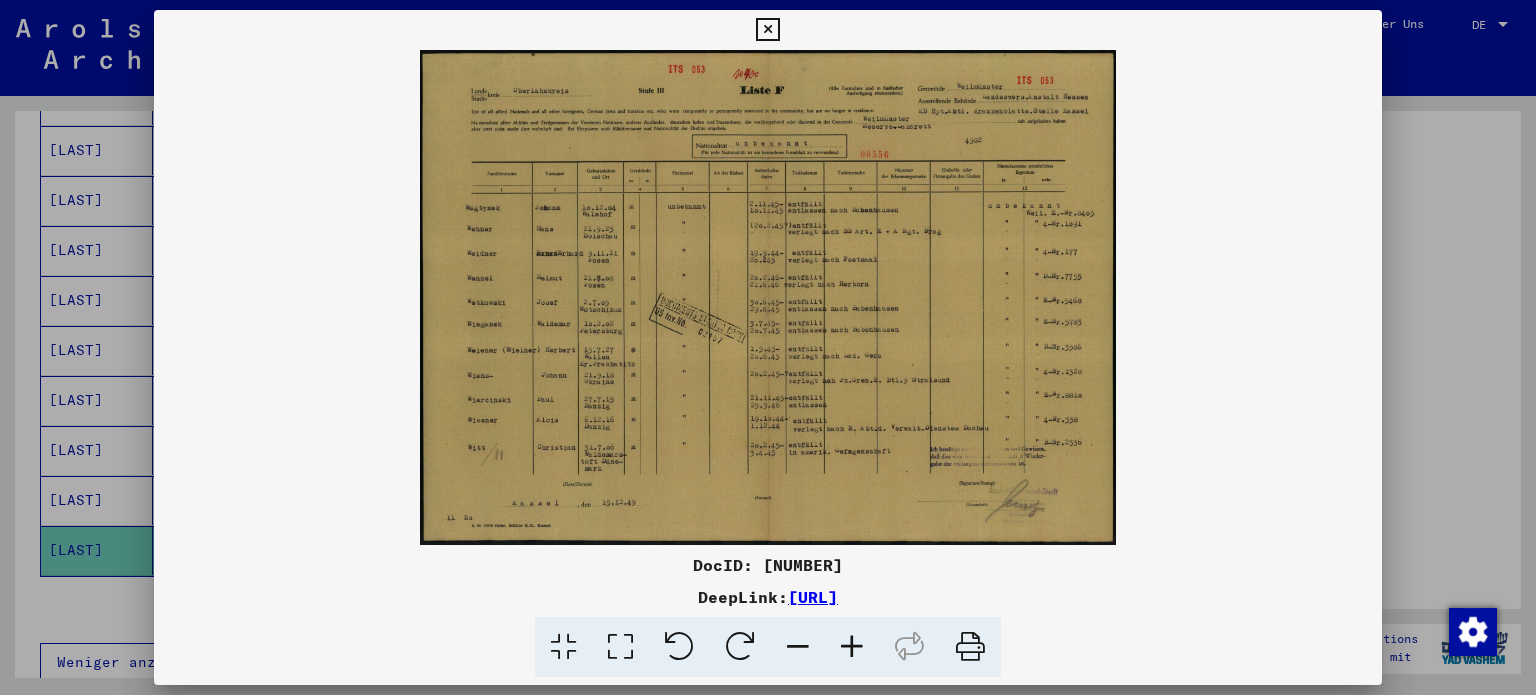 click at bounding box center (620, 647) 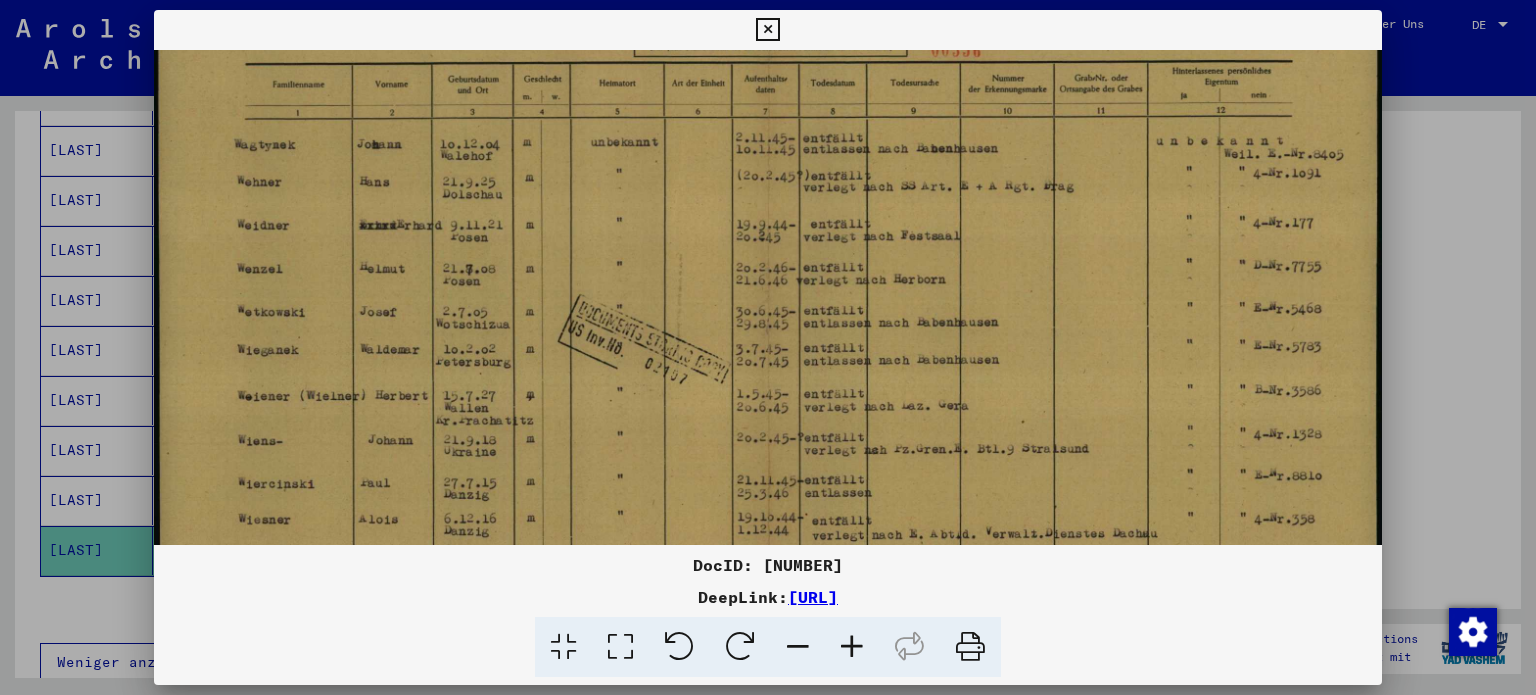 scroll, scrollTop: 190, scrollLeft: 0, axis: vertical 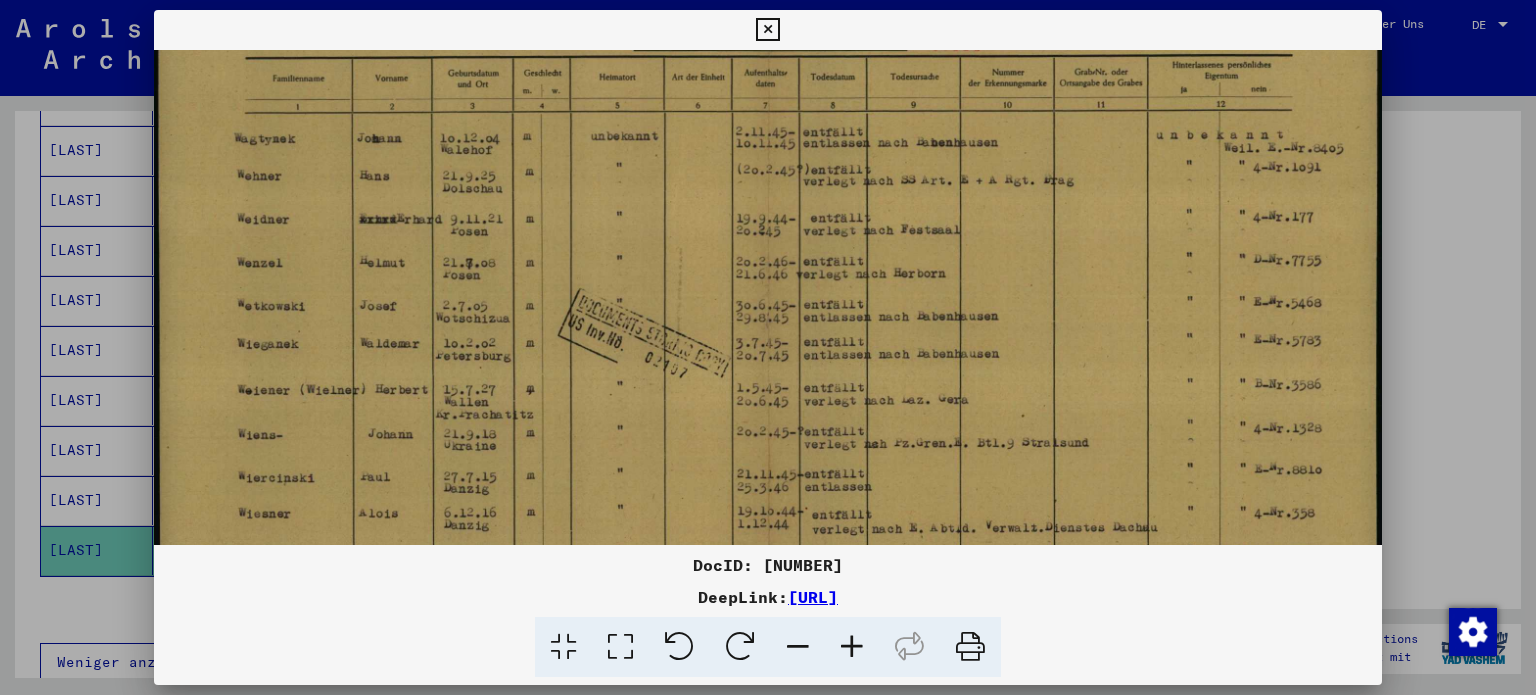 drag, startPoint x: 703, startPoint y: 359, endPoint x: 694, endPoint y: 223, distance: 136.29747 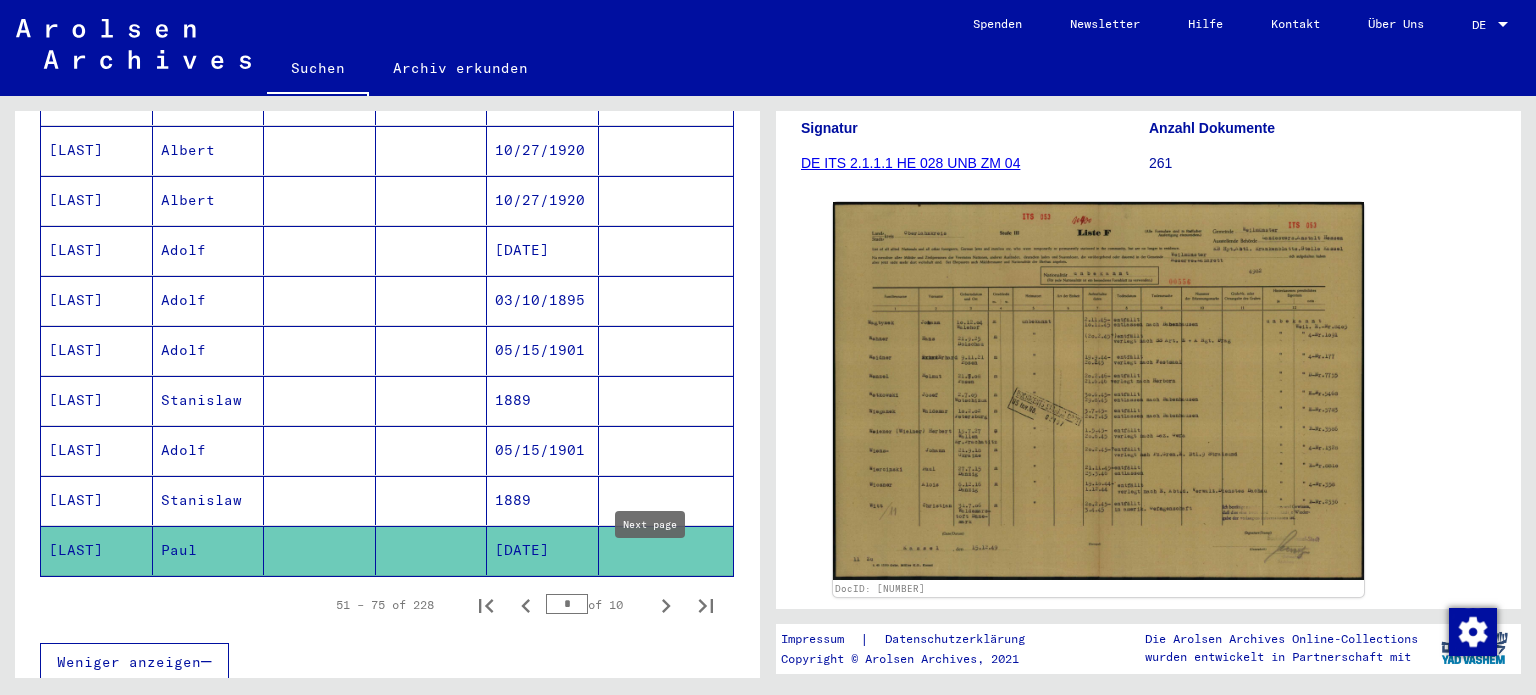 click 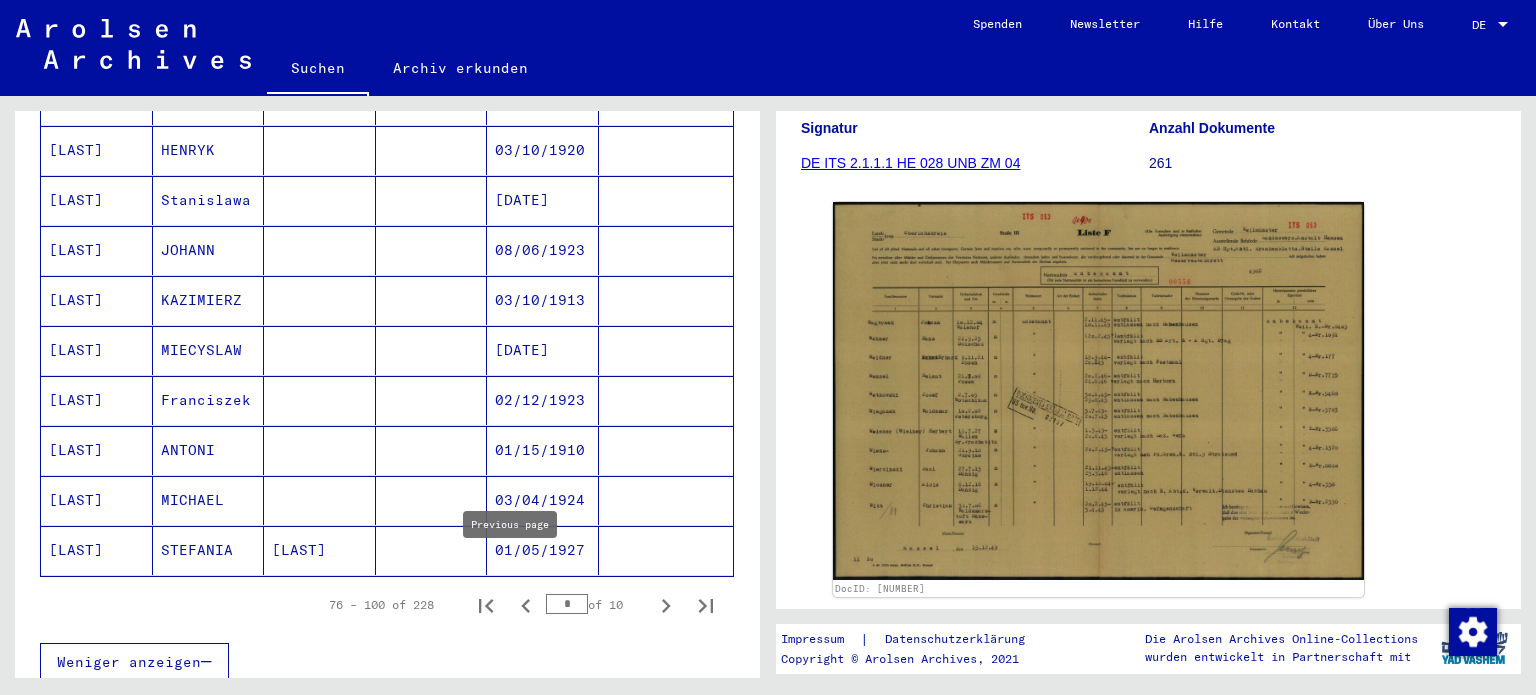 click 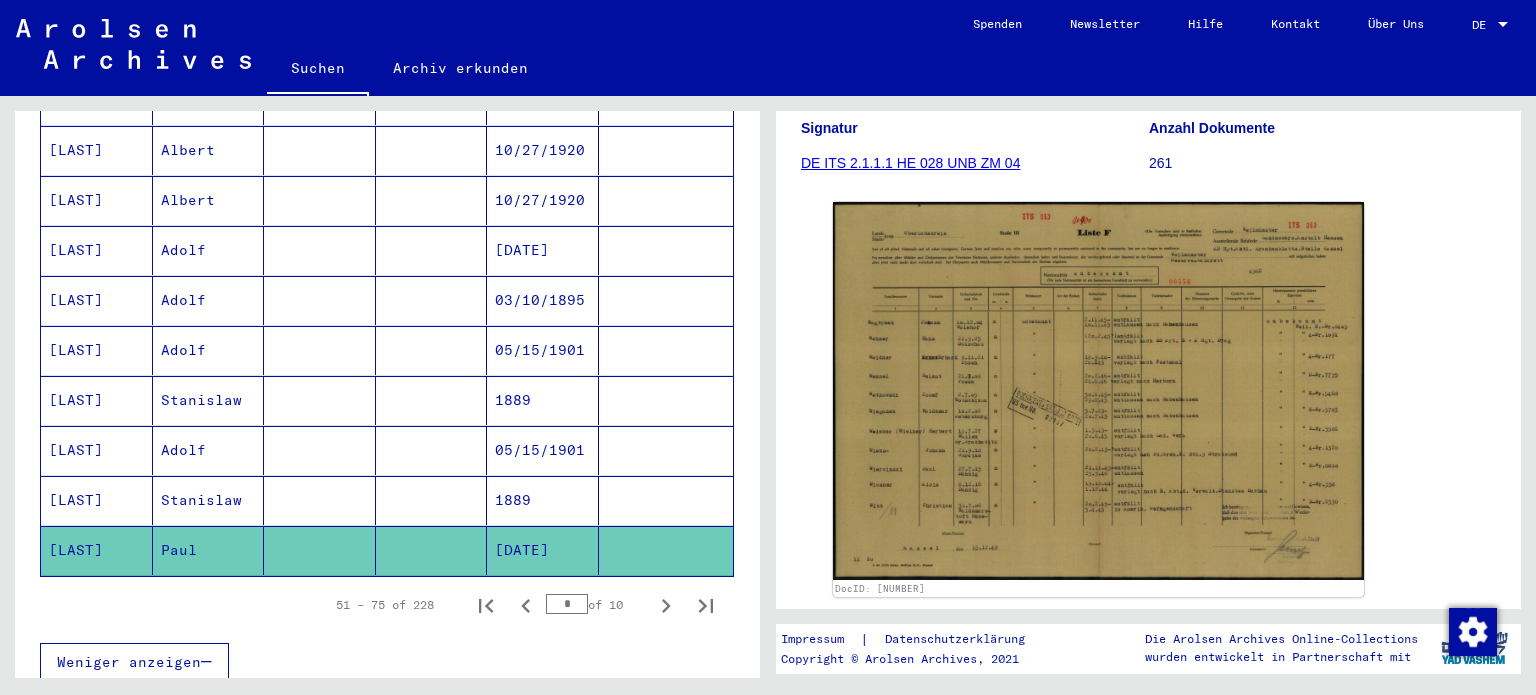 click at bounding box center (320, 550) 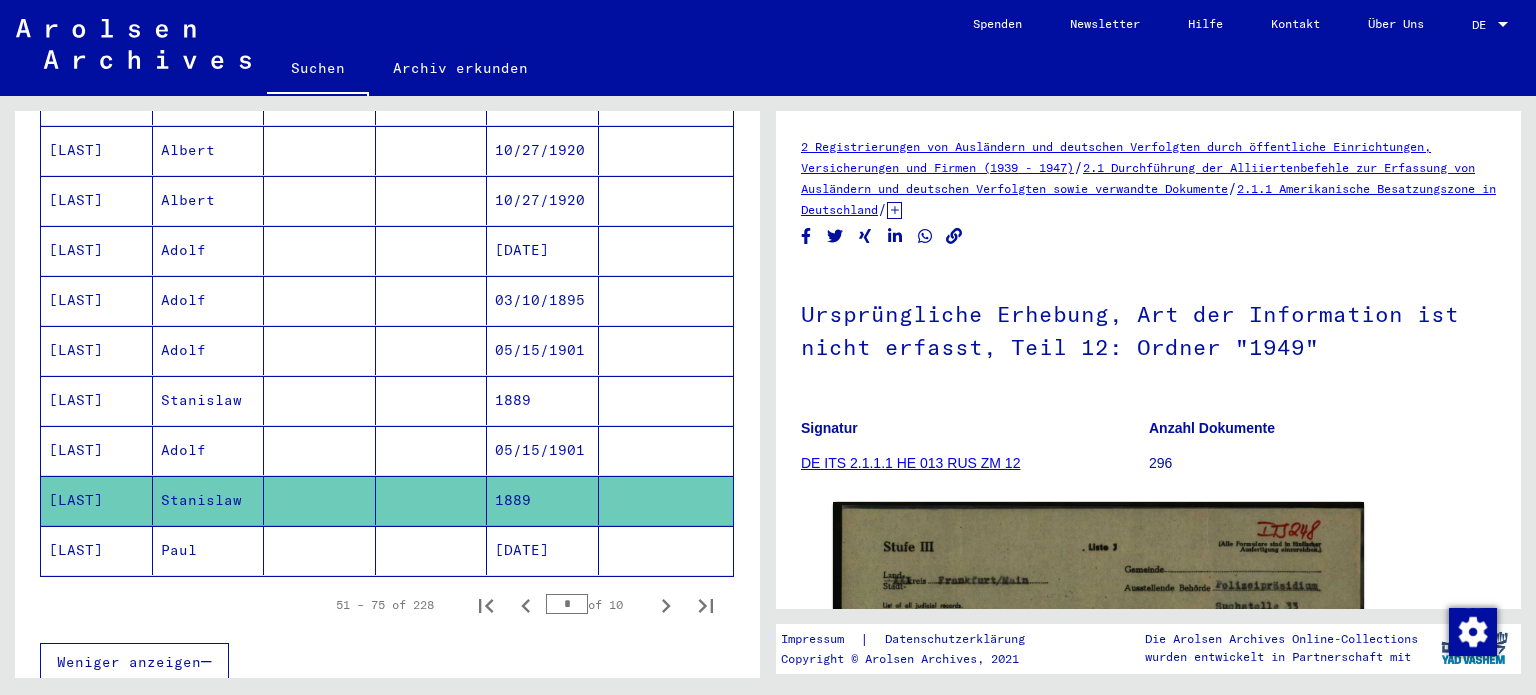 scroll, scrollTop: 0, scrollLeft: 0, axis: both 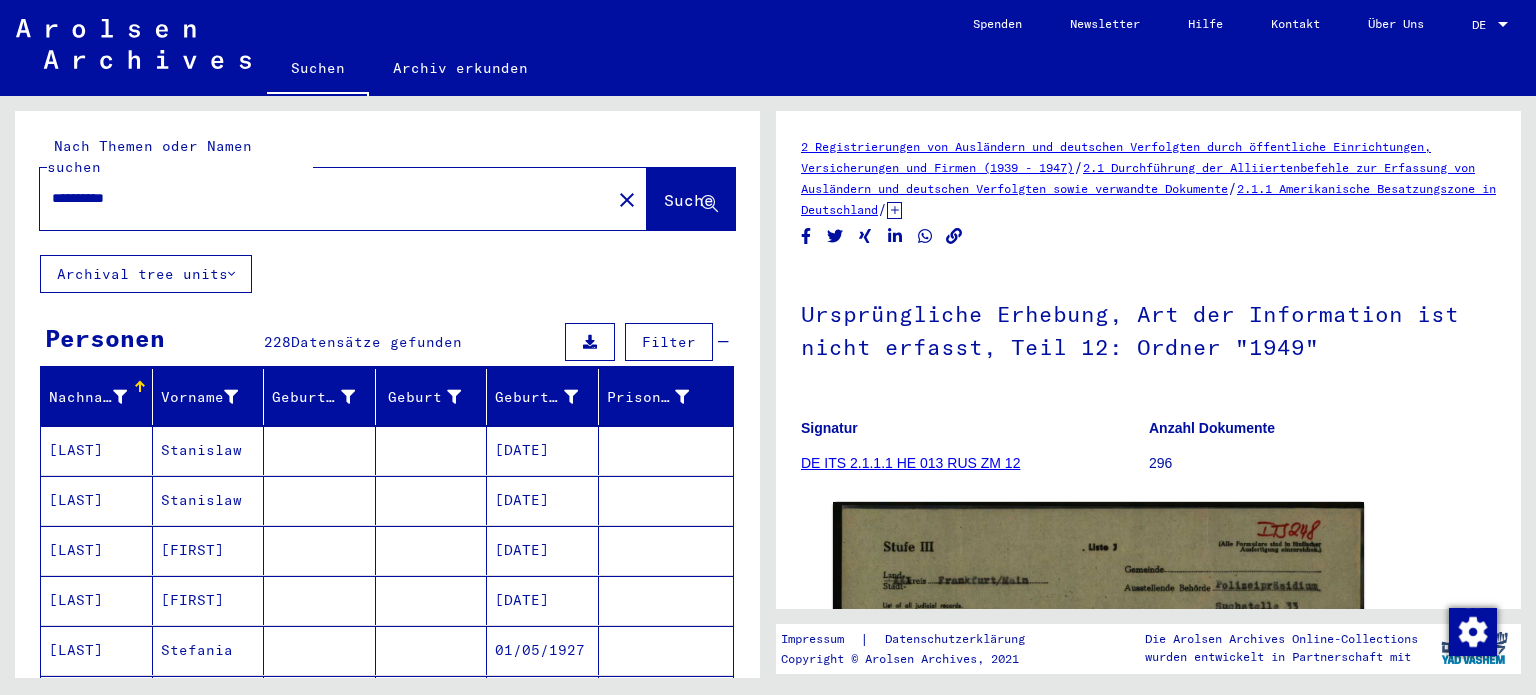 click on "**********" at bounding box center (325, 198) 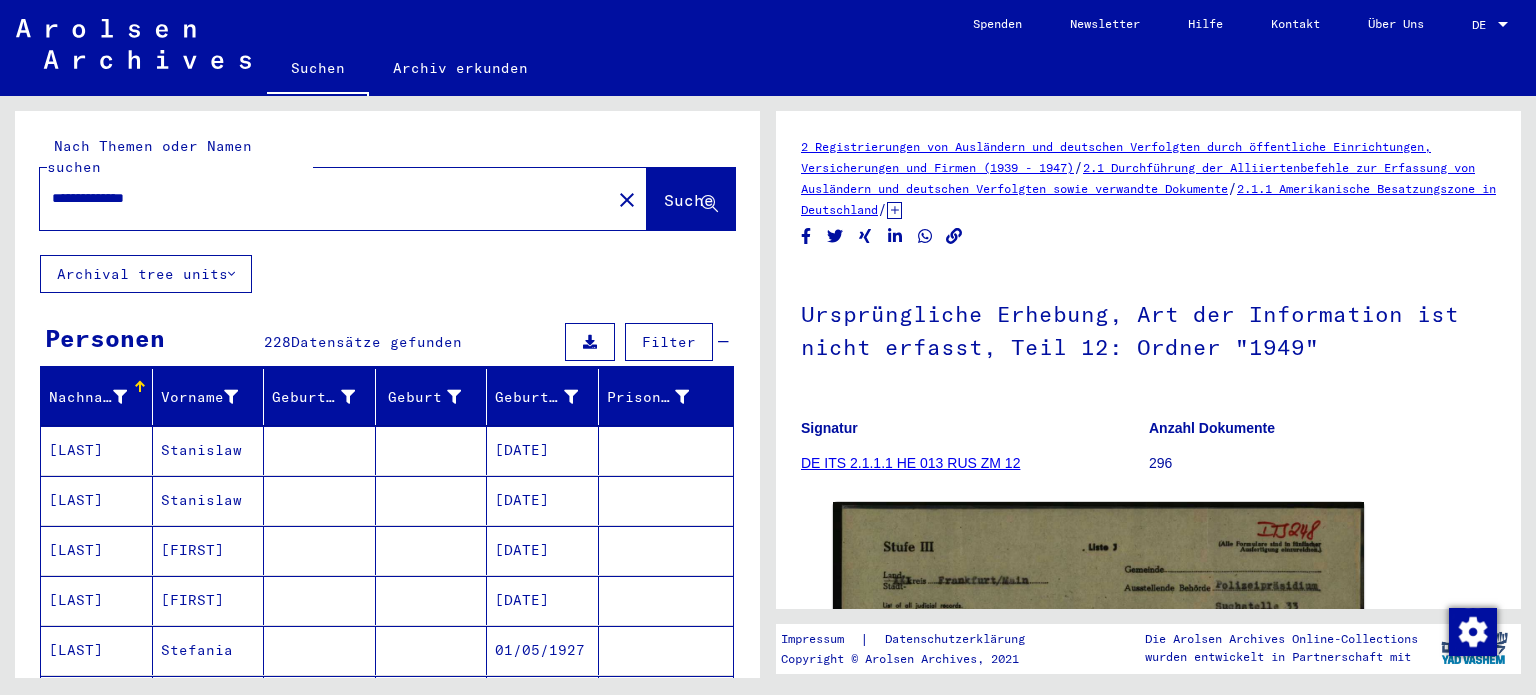type on "**********" 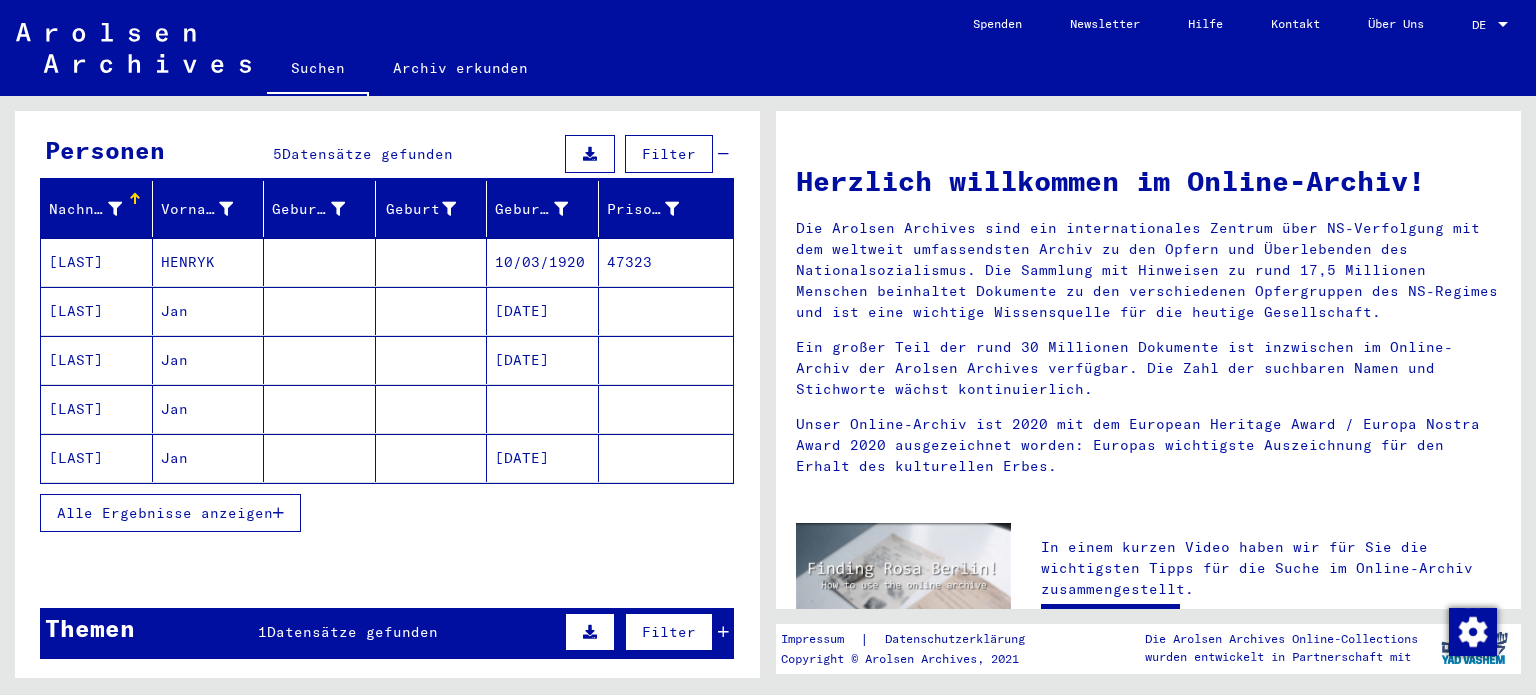scroll, scrollTop: 200, scrollLeft: 0, axis: vertical 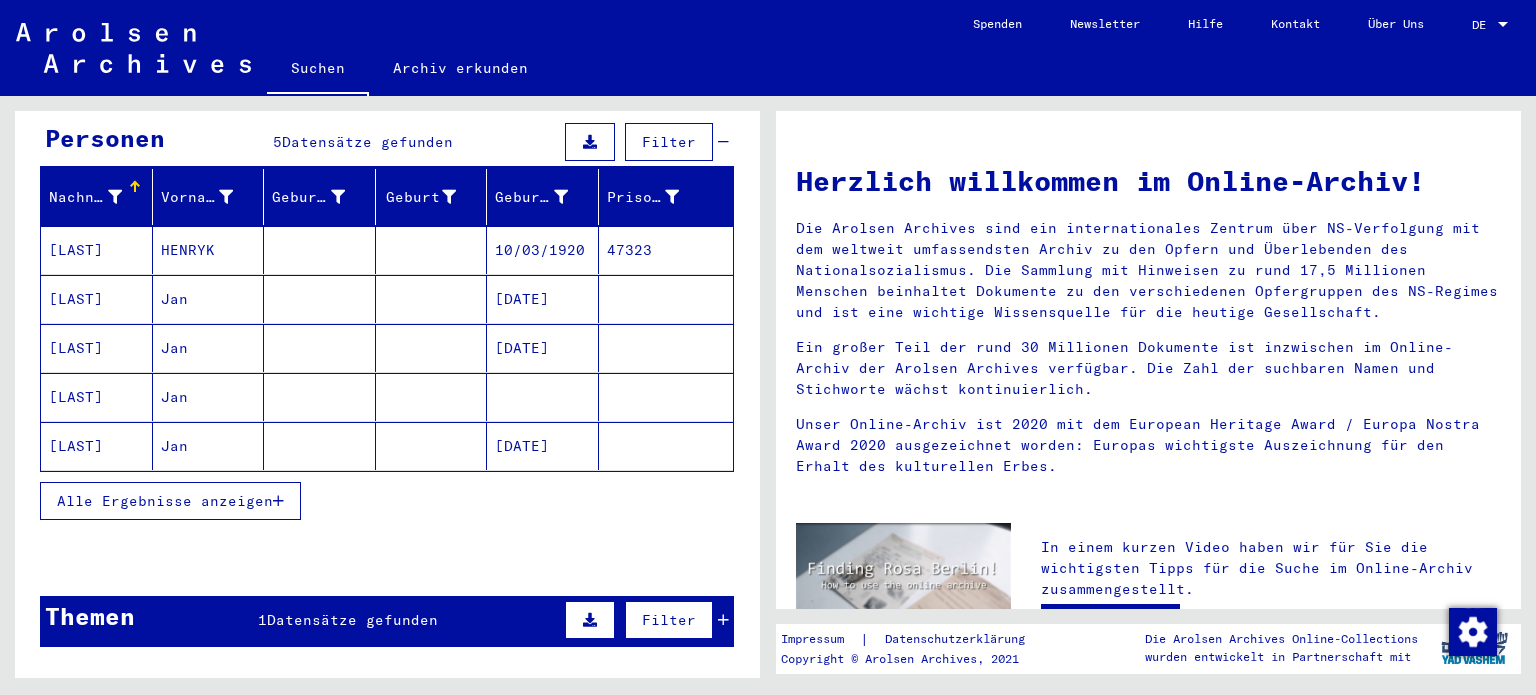 click on "Alle Ergebnisse anzeigen" at bounding box center [165, 501] 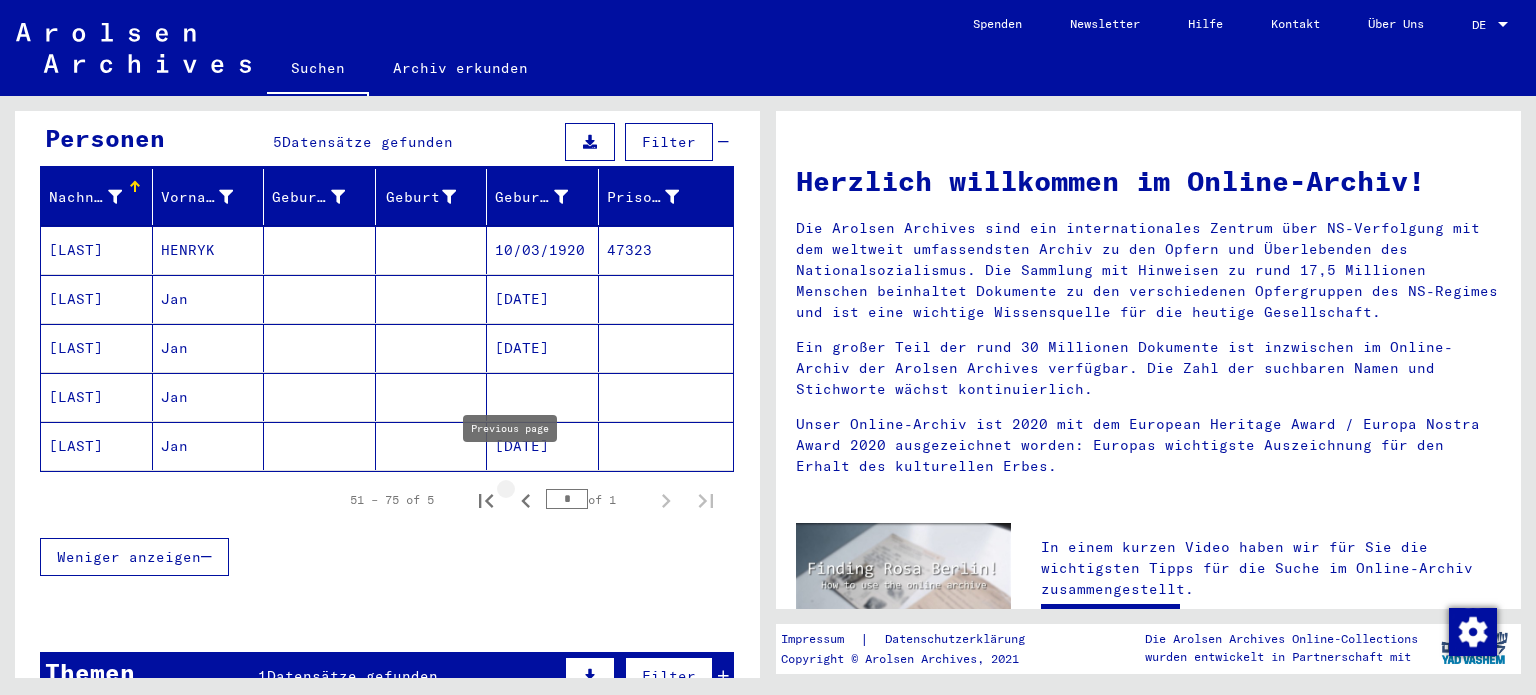 click 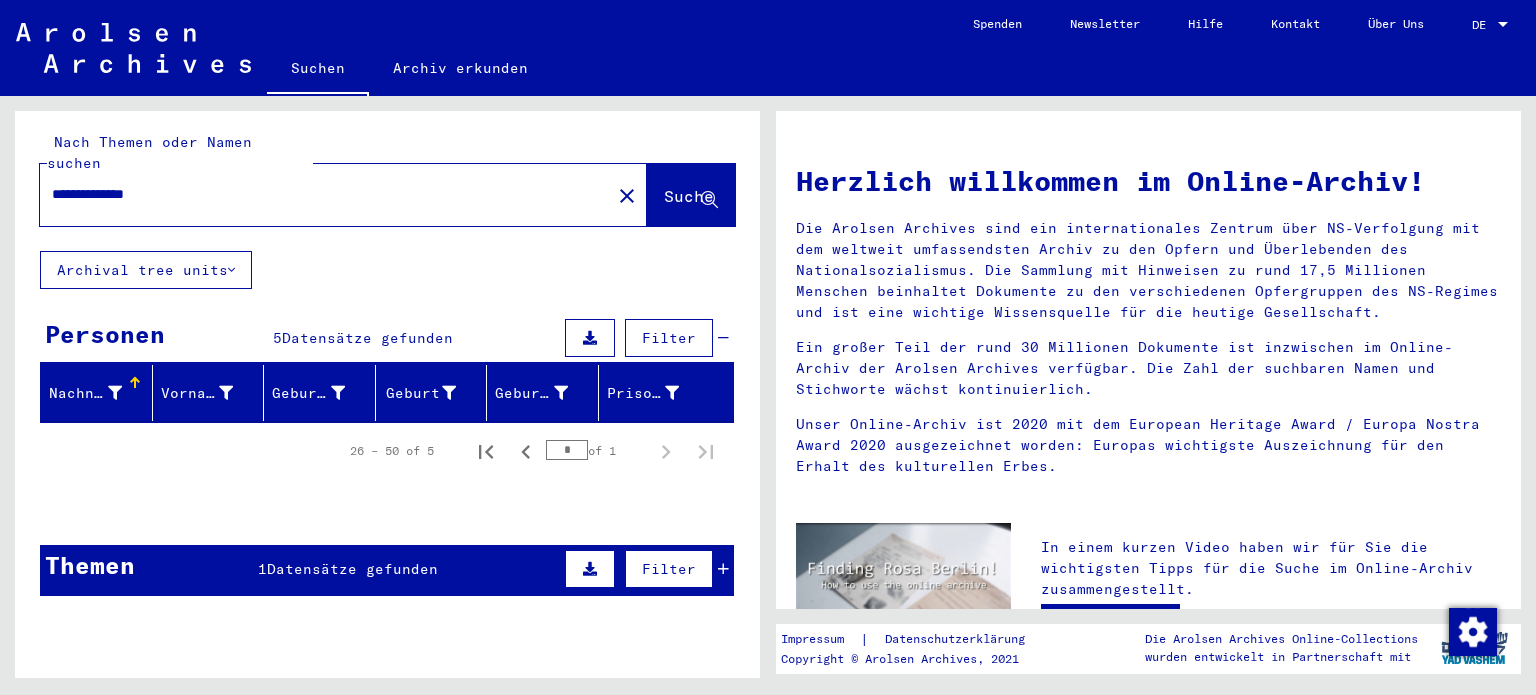 scroll, scrollTop: 0, scrollLeft: 0, axis: both 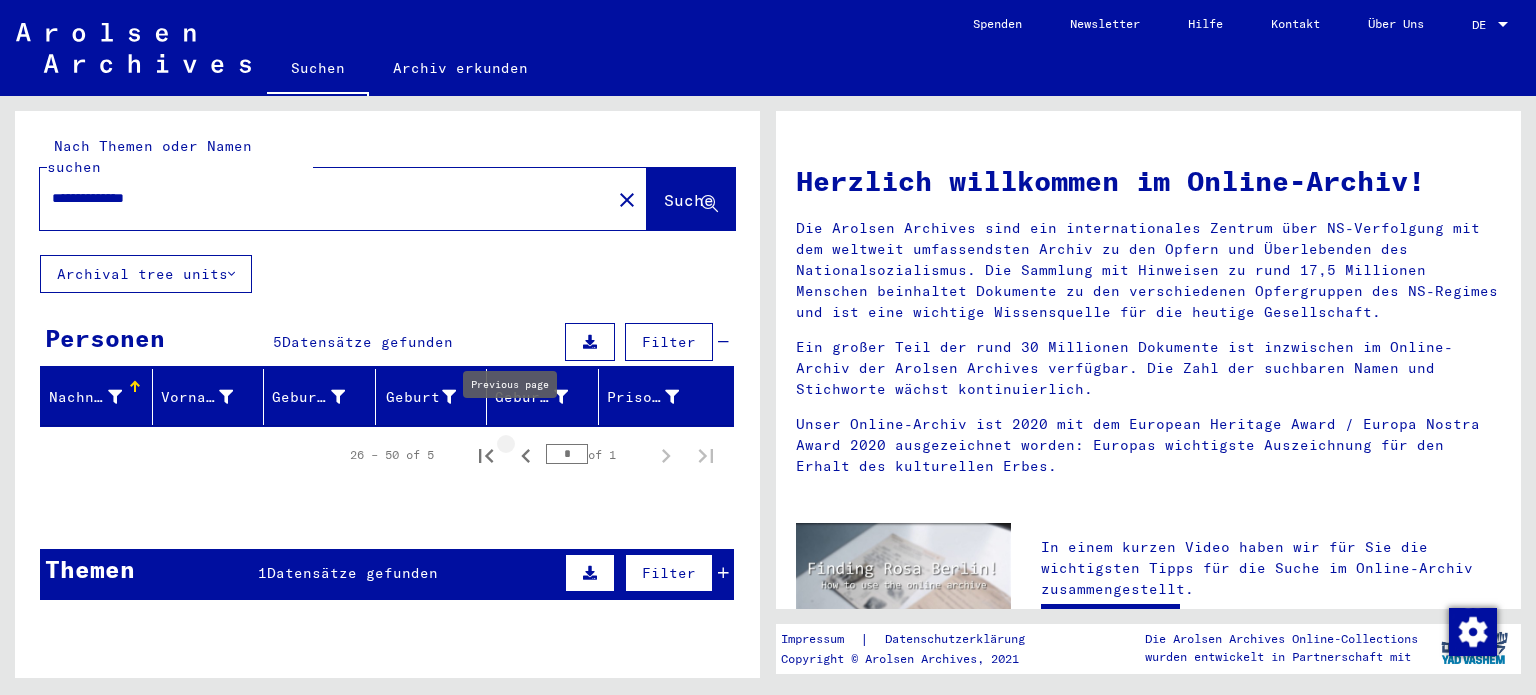 click 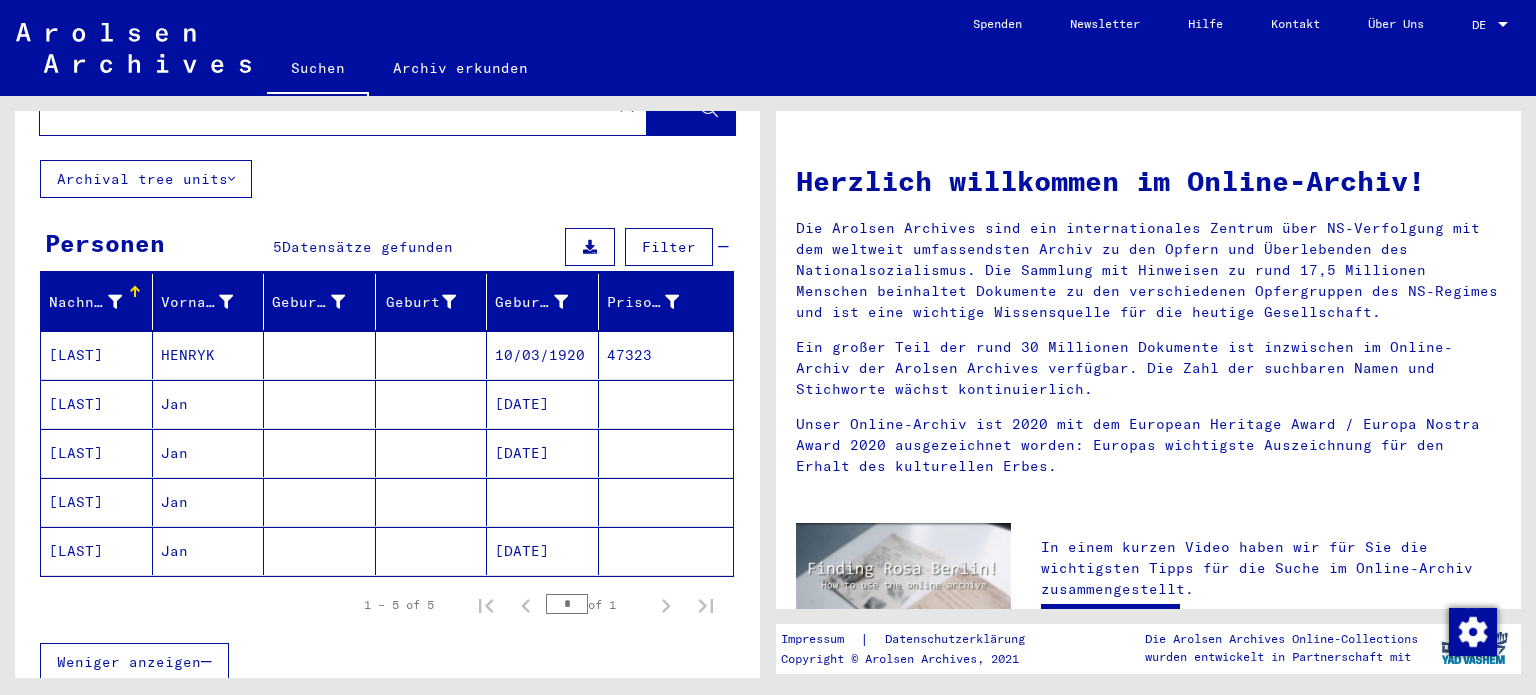 scroll, scrollTop: 100, scrollLeft: 0, axis: vertical 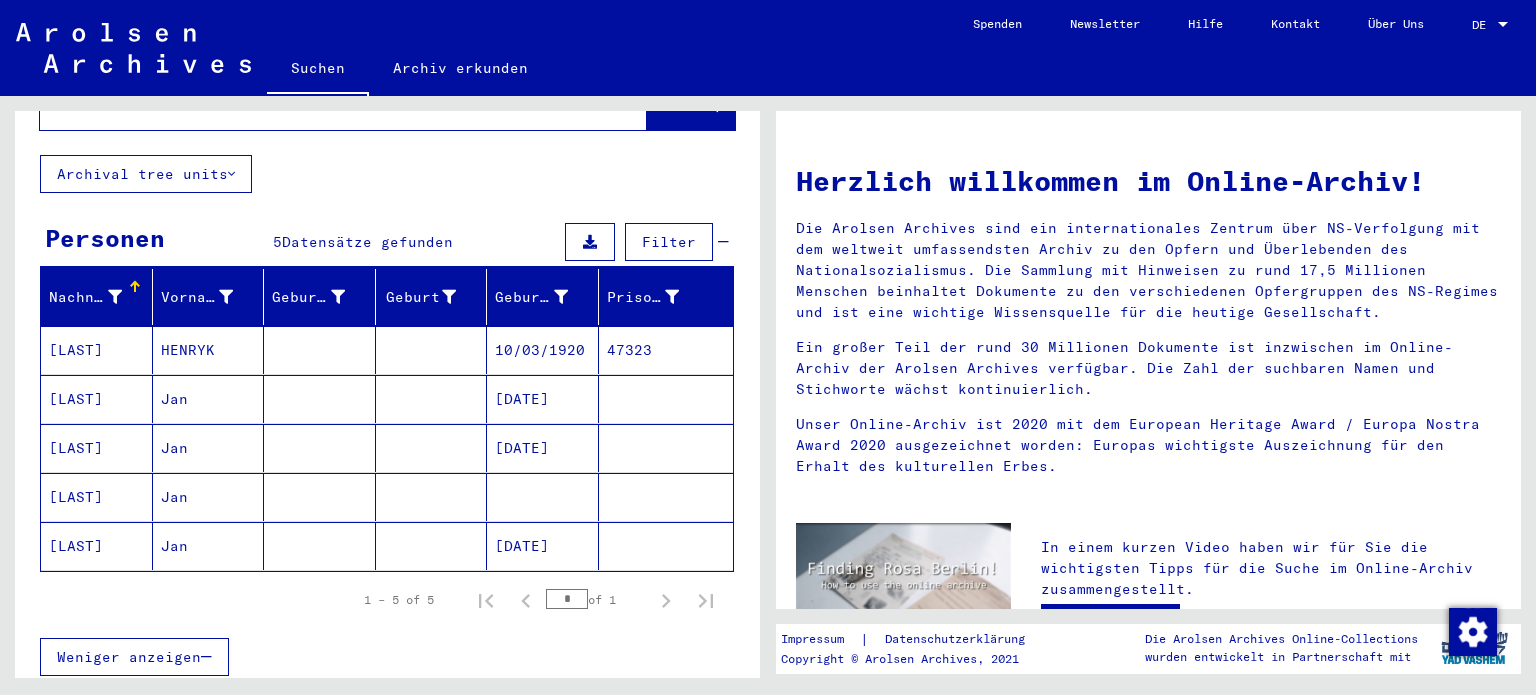 click on "[LAST]" at bounding box center (97, 399) 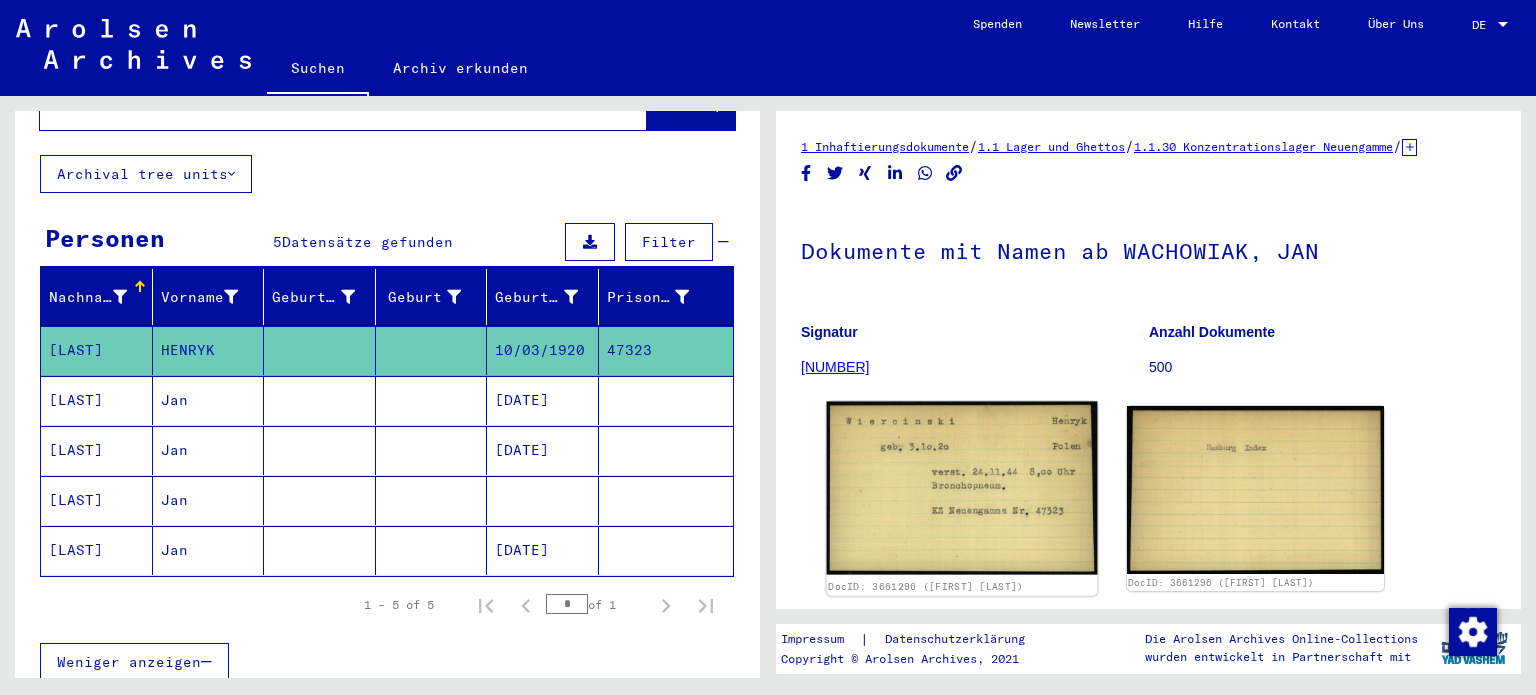 scroll, scrollTop: 0, scrollLeft: 0, axis: both 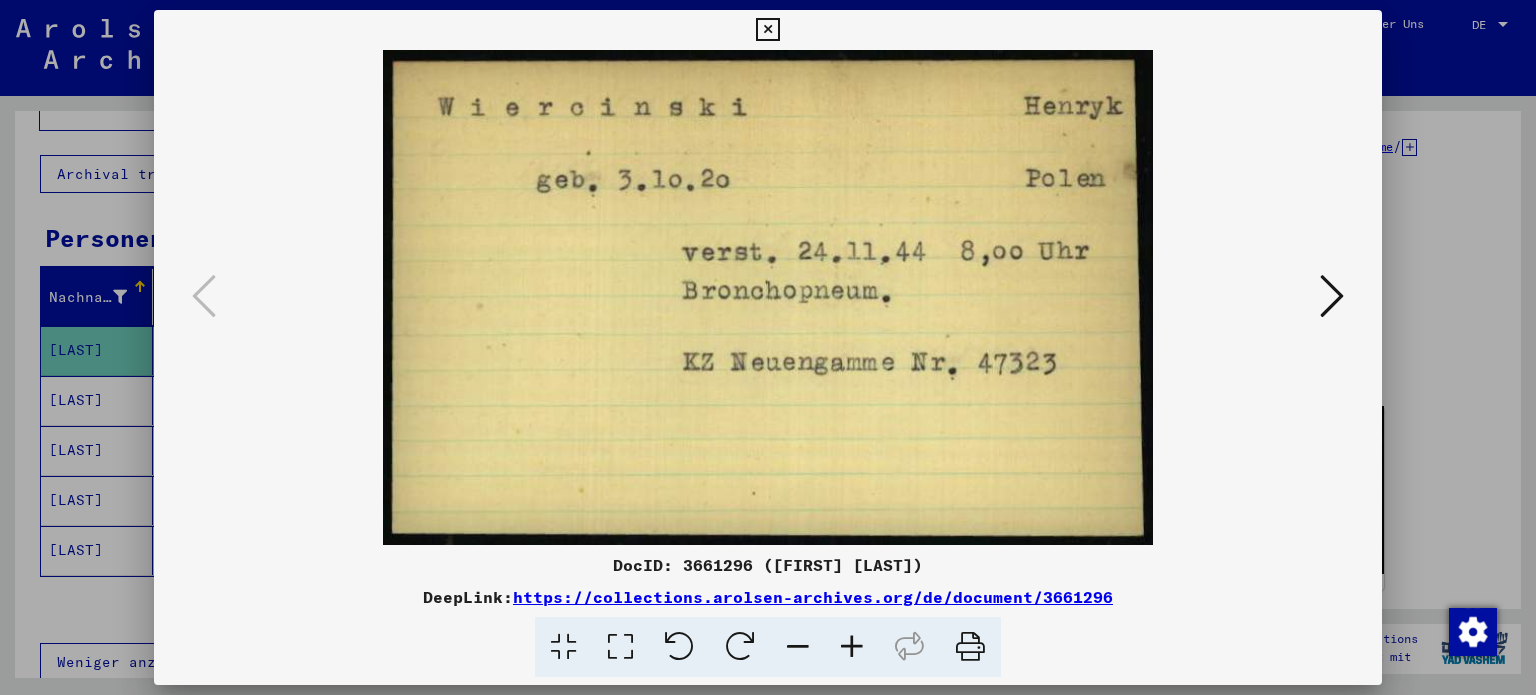 click at bounding box center [767, 30] 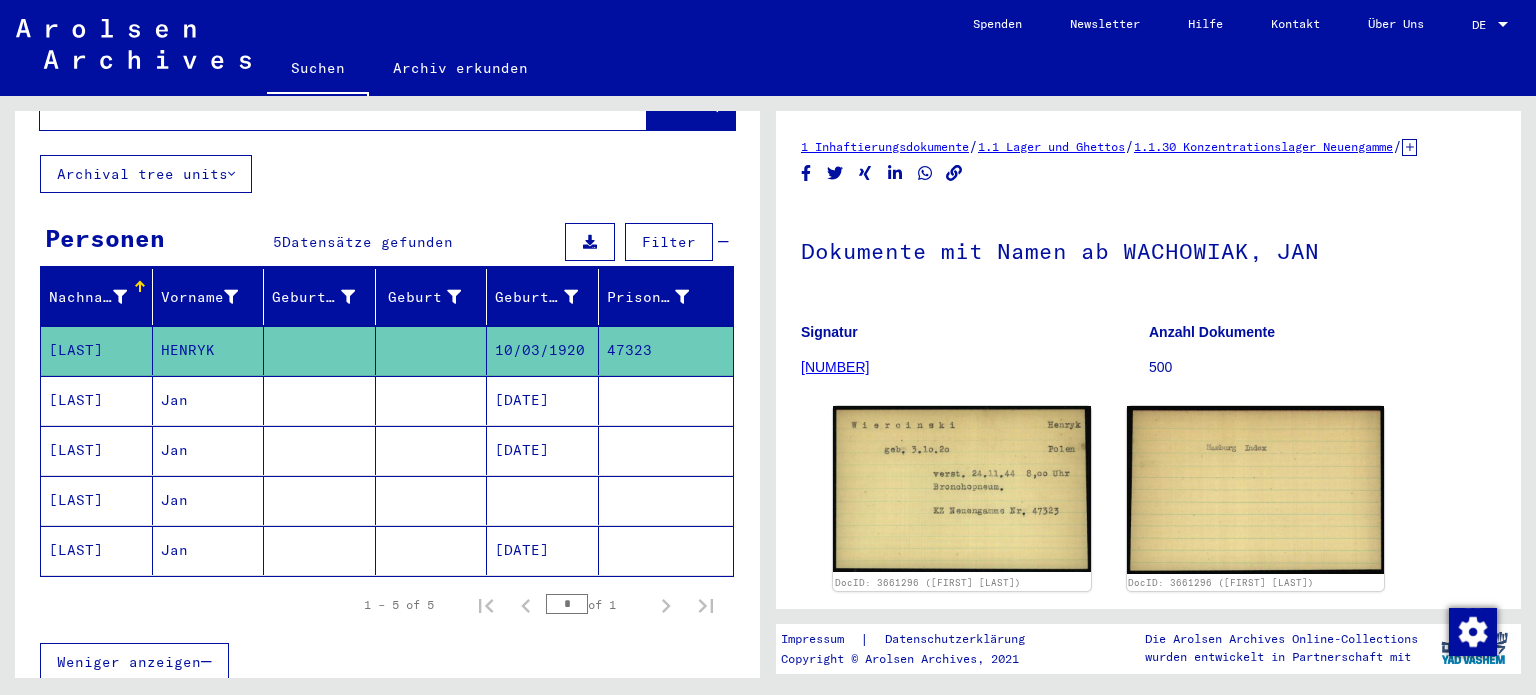 click on "[LAST]" at bounding box center (97, 450) 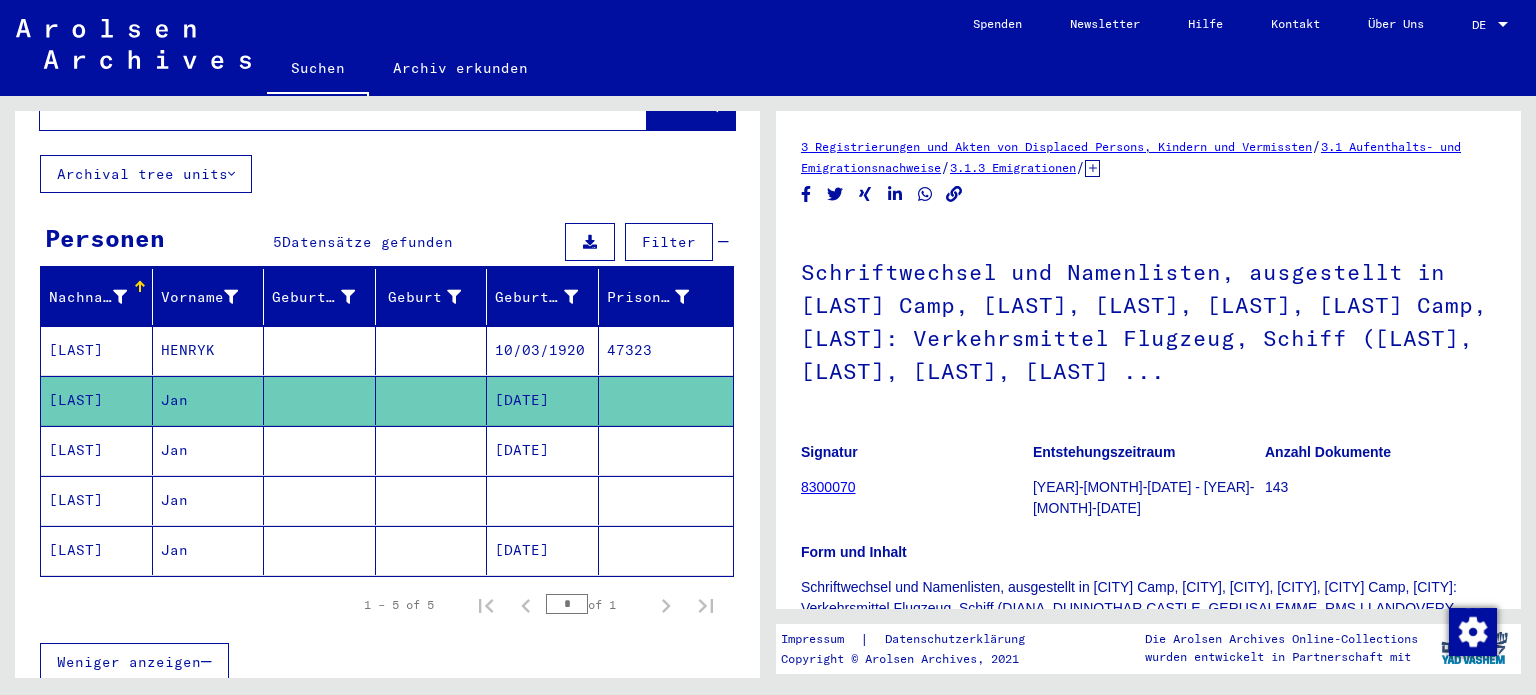 scroll, scrollTop: 0, scrollLeft: 0, axis: both 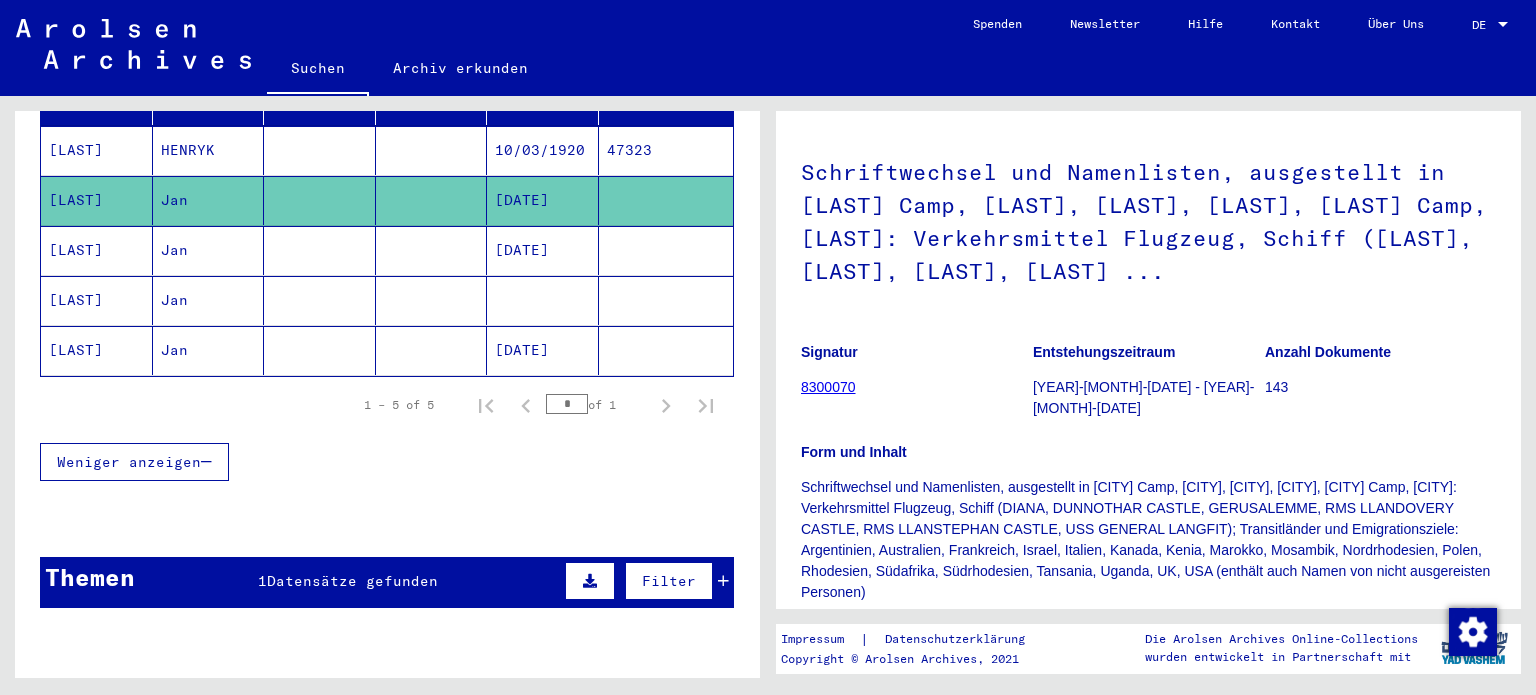 click on "[LAST]" at bounding box center [97, 350] 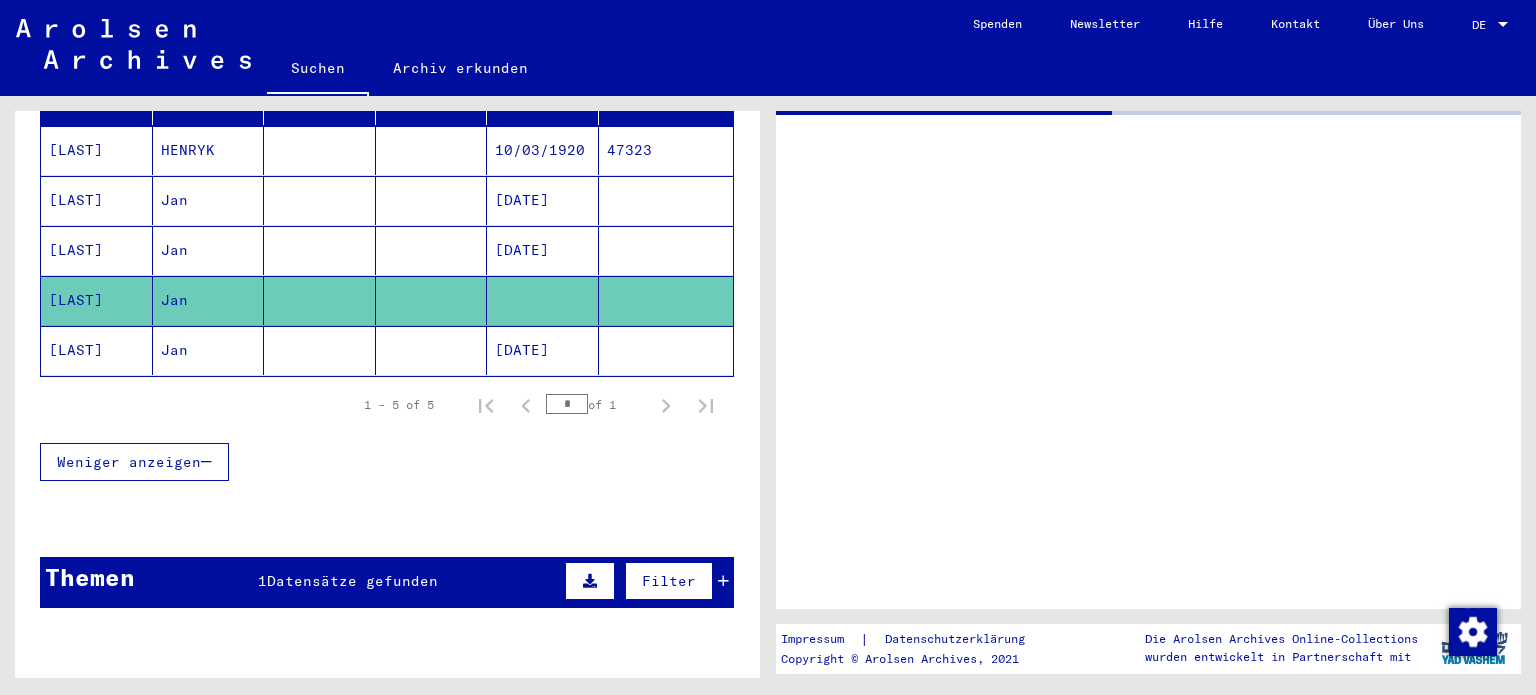 scroll, scrollTop: 0, scrollLeft: 0, axis: both 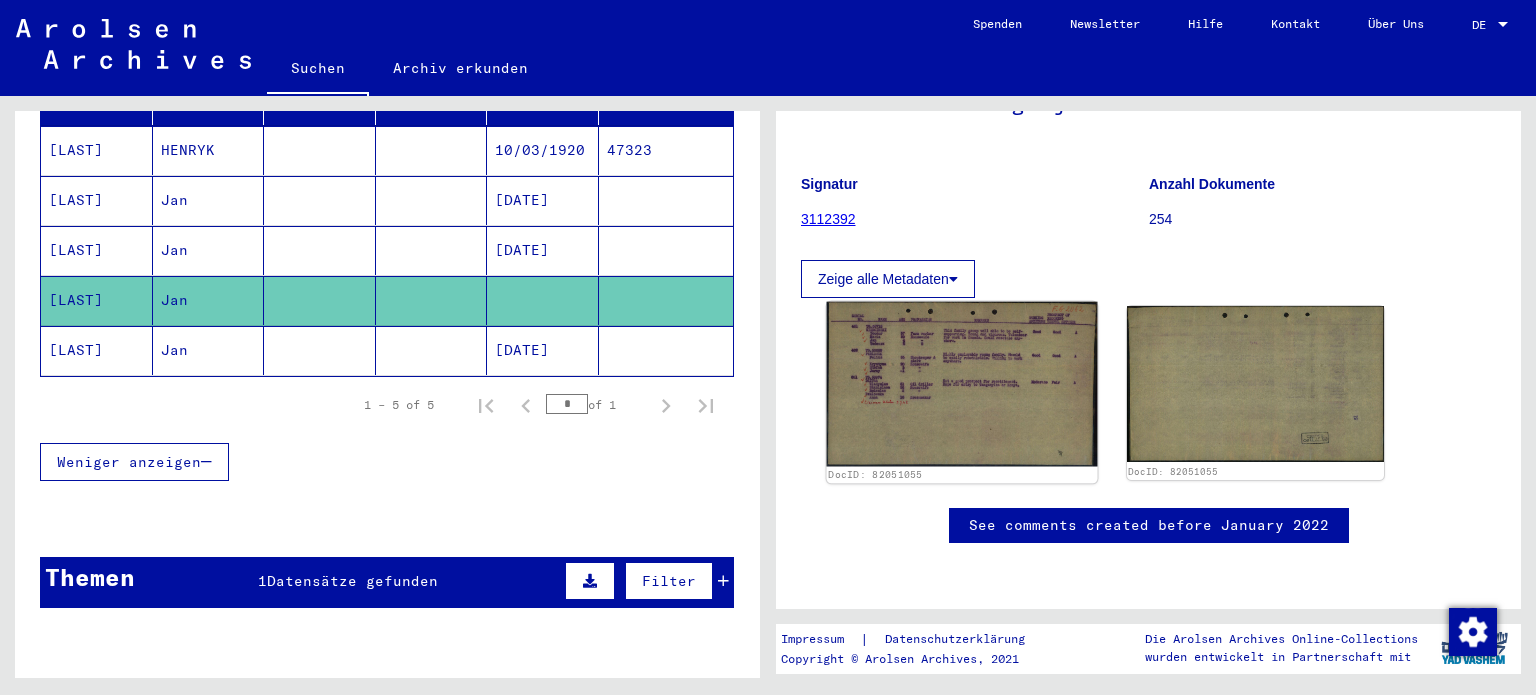 click 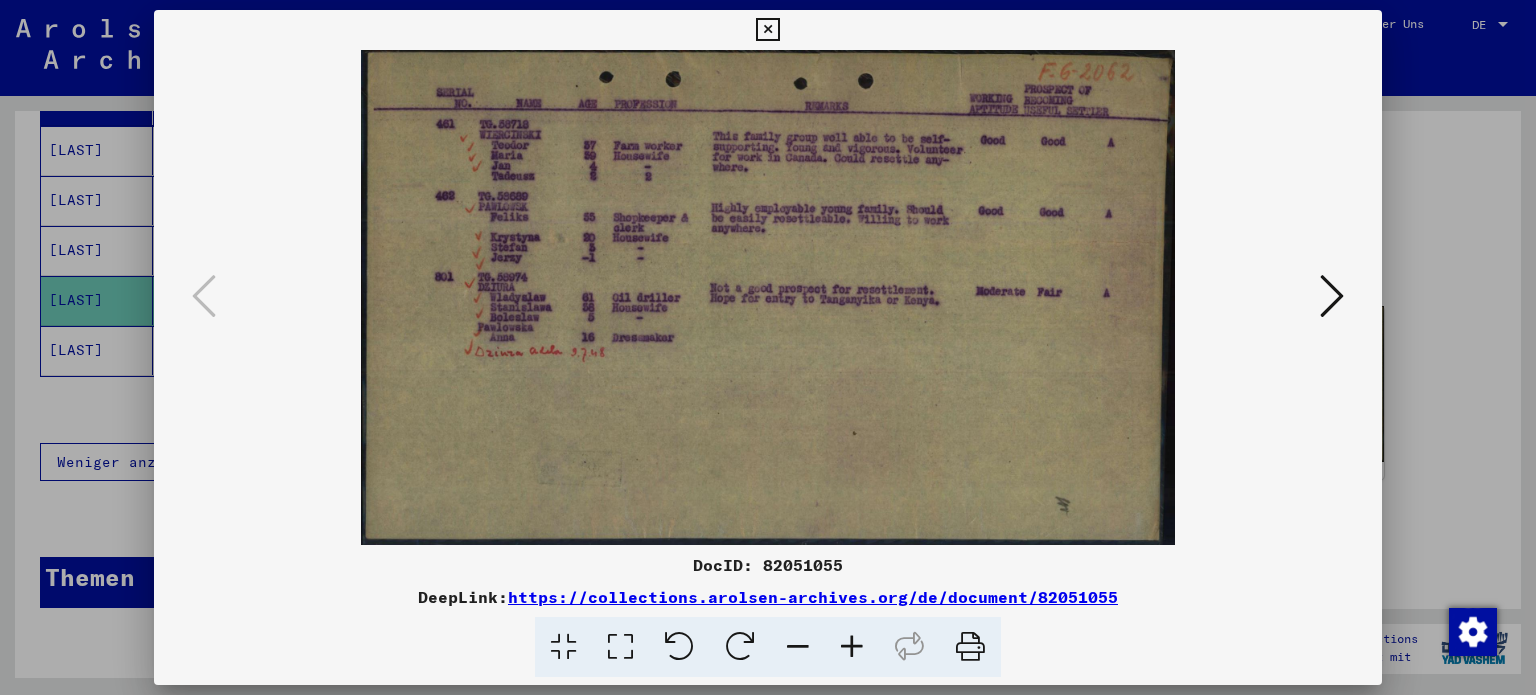 click at bounding box center [620, 647] 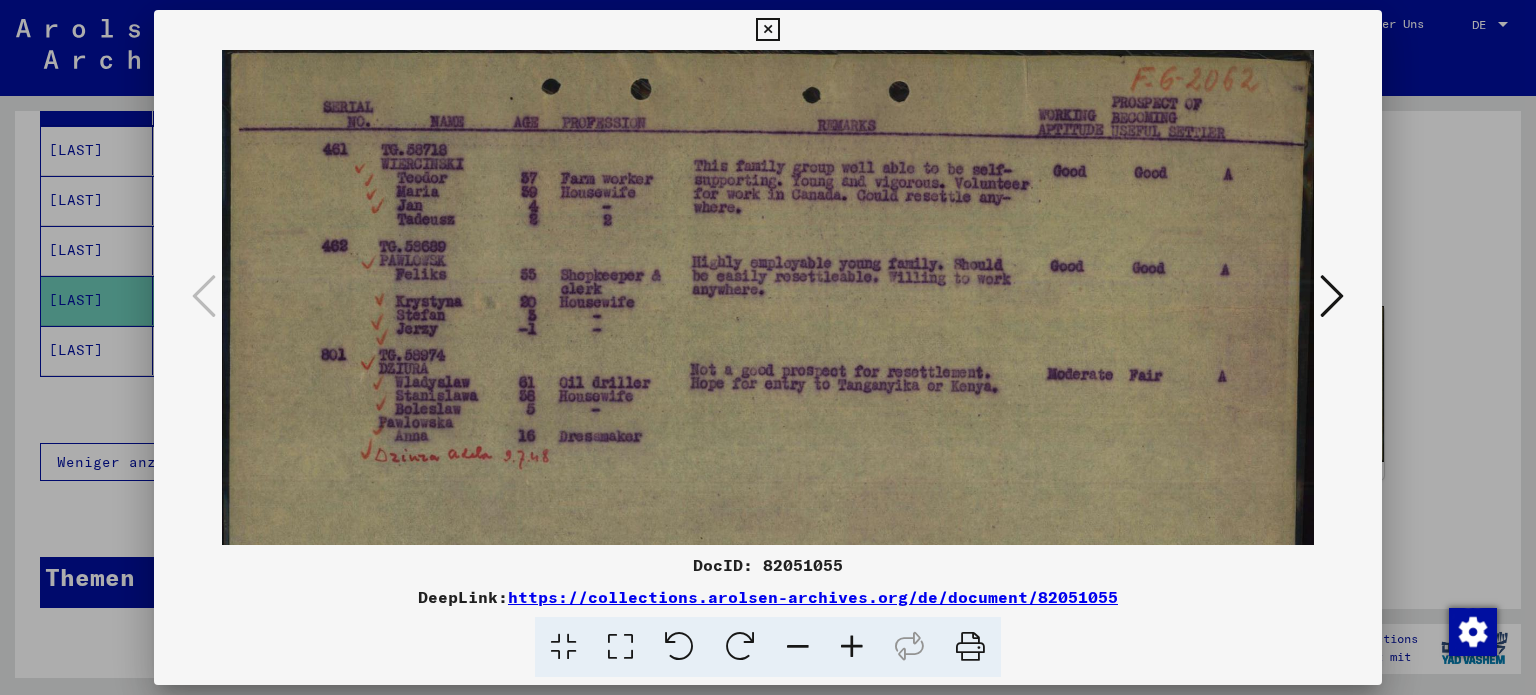 click at bounding box center [767, 30] 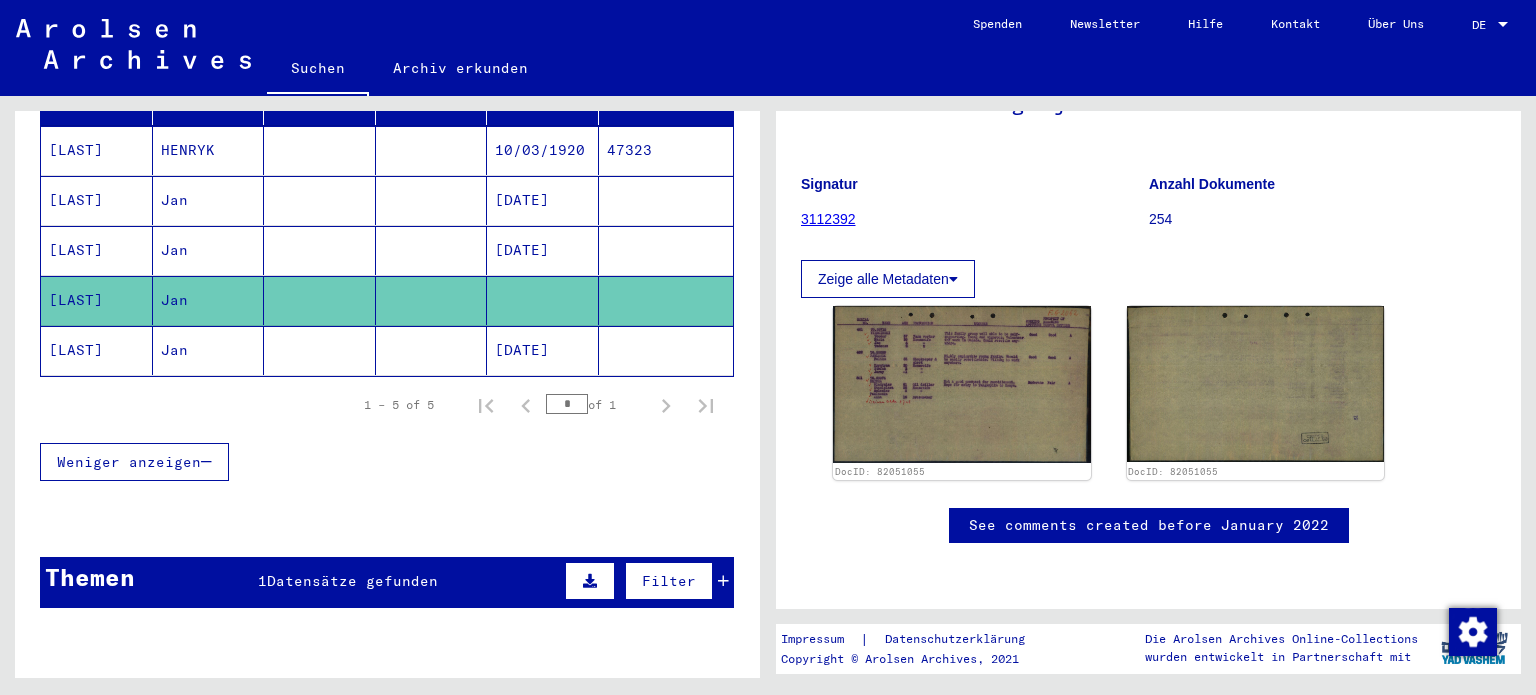 scroll, scrollTop: 0, scrollLeft: 0, axis: both 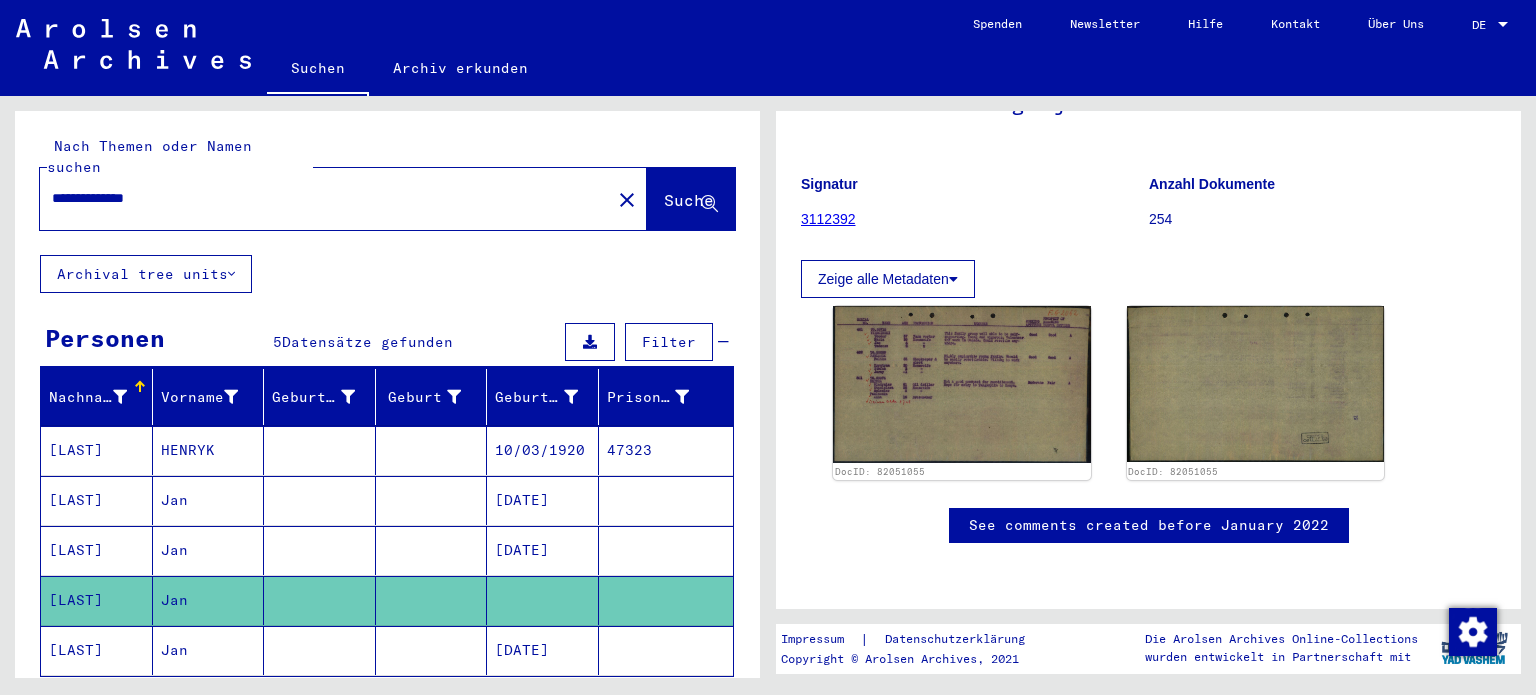 click on "**********" at bounding box center [325, 198] 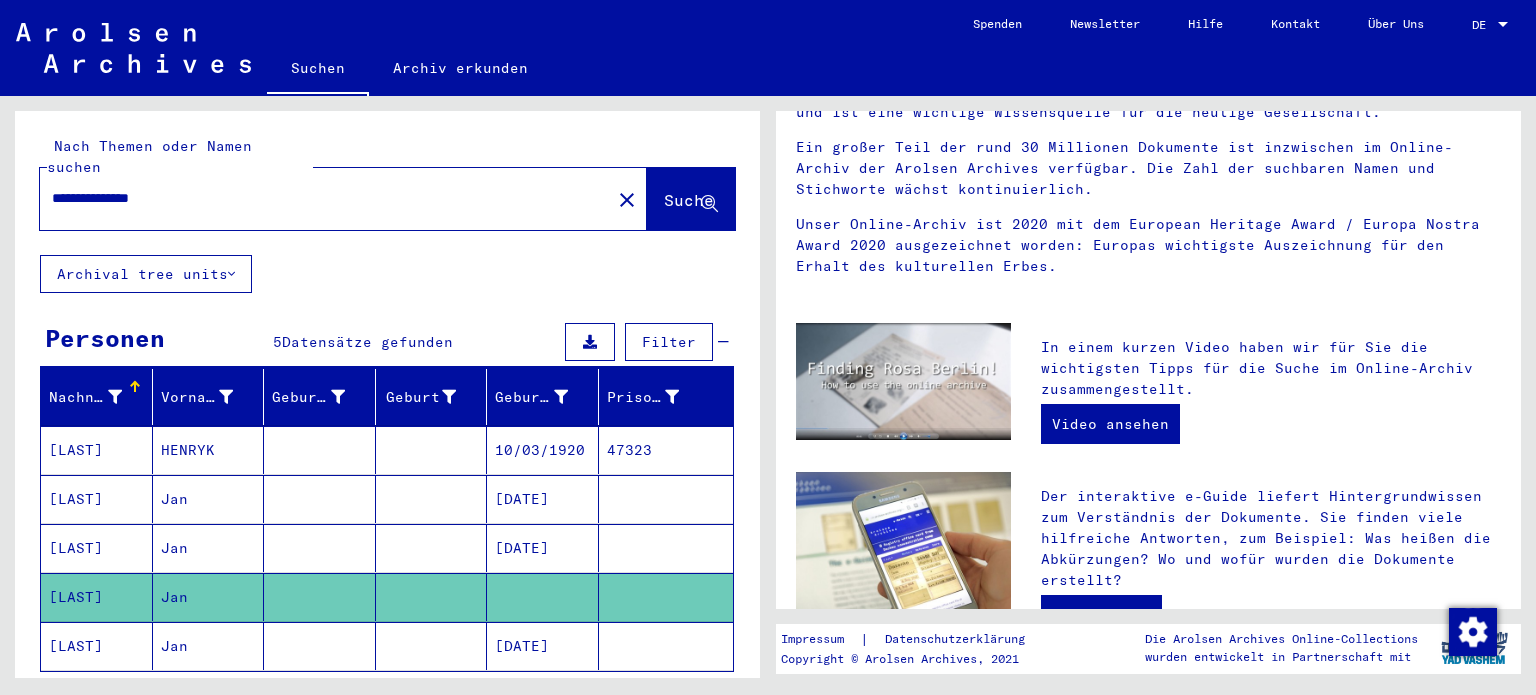 scroll, scrollTop: 0, scrollLeft: 0, axis: both 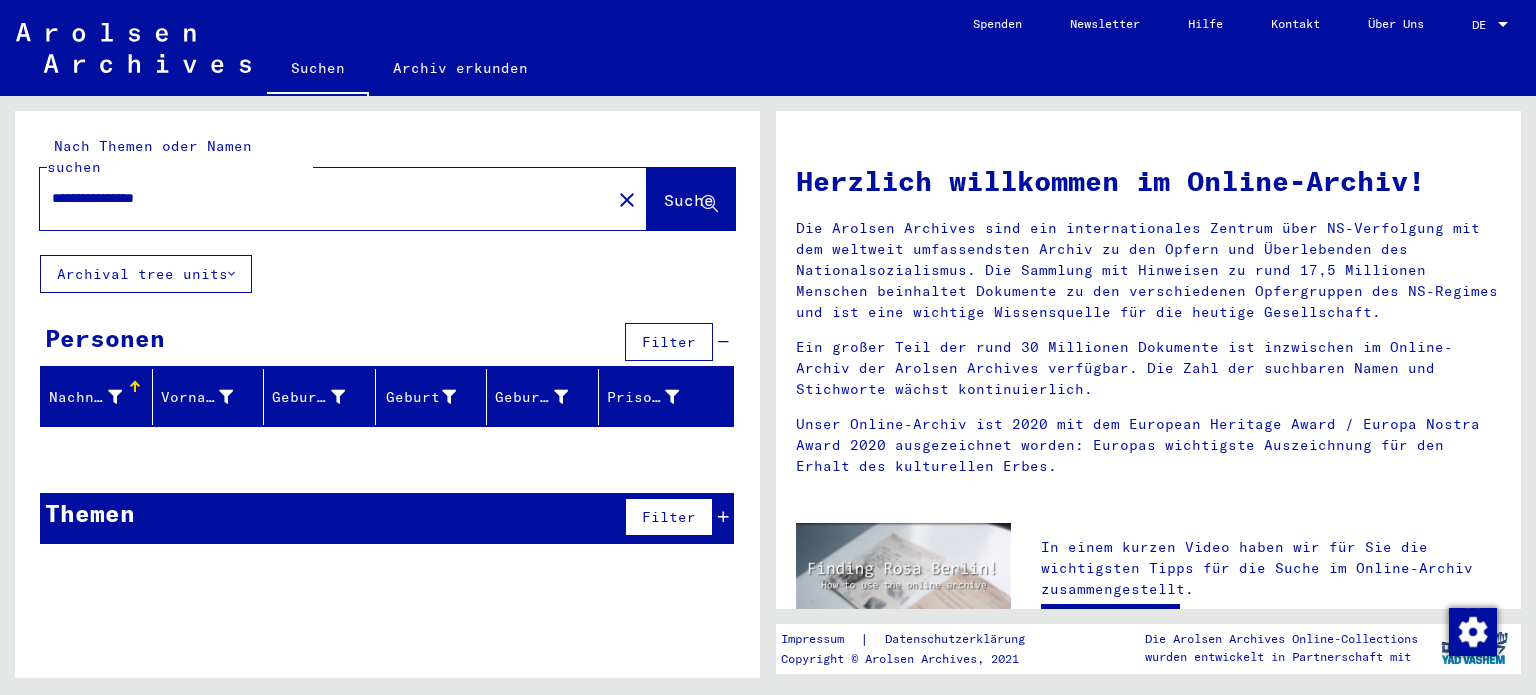 click on "Suche" 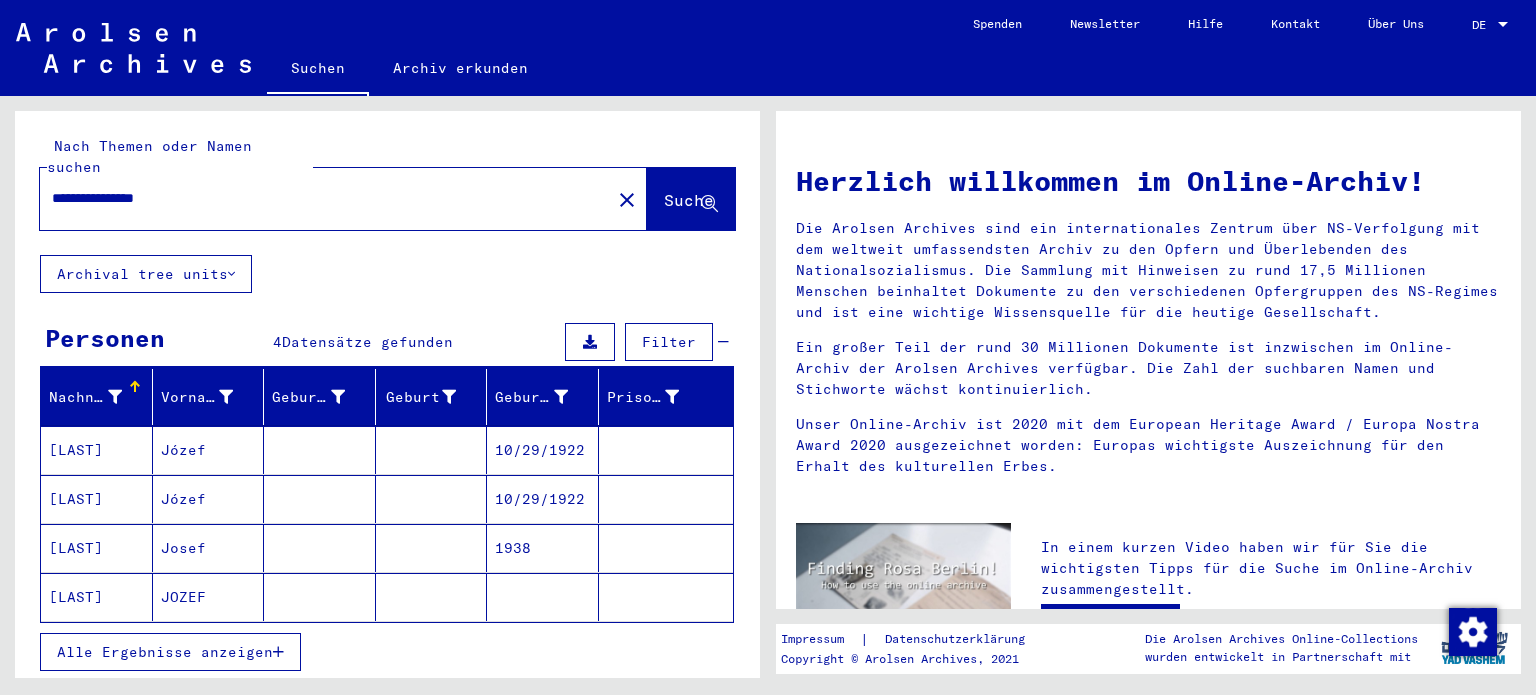 click on "[LAST]" 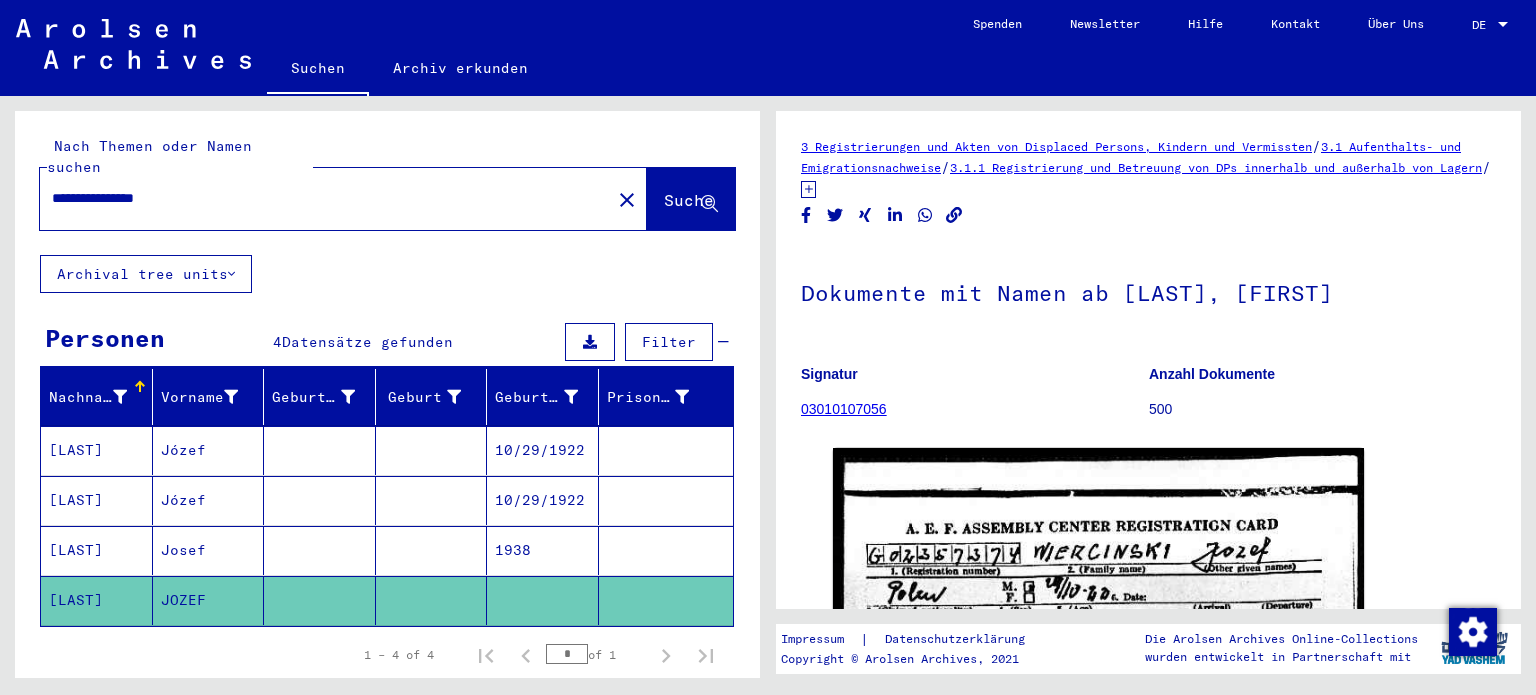 scroll, scrollTop: 0, scrollLeft: 0, axis: both 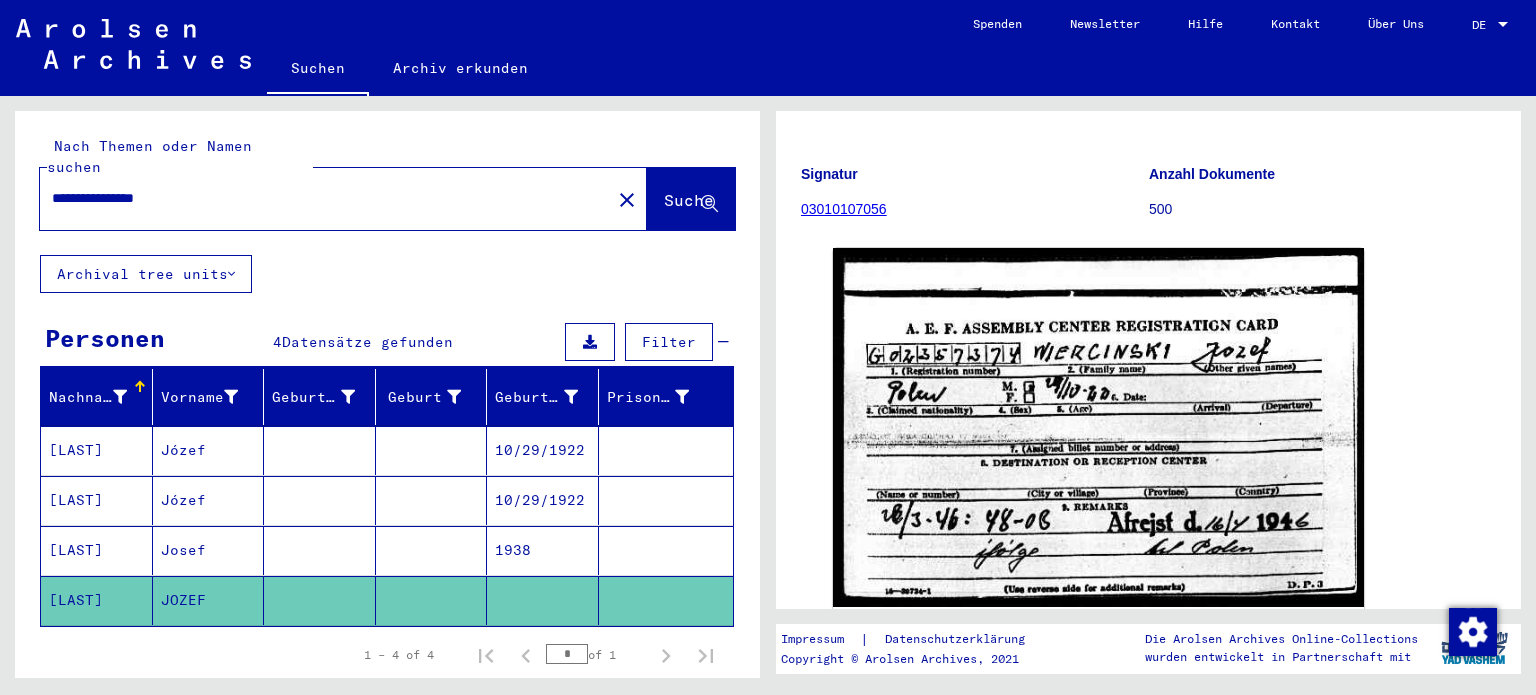 click on "[LAST]" at bounding box center [97, 600] 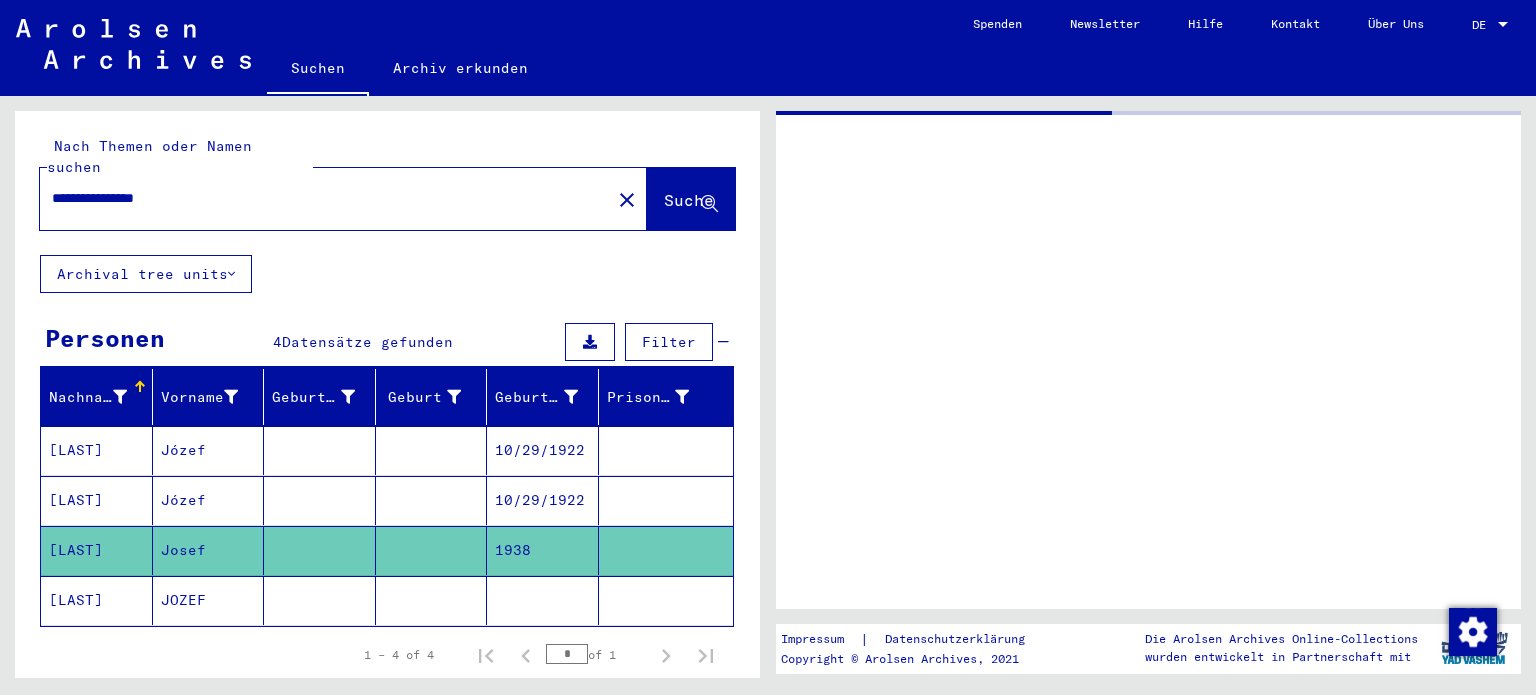 scroll, scrollTop: 0, scrollLeft: 0, axis: both 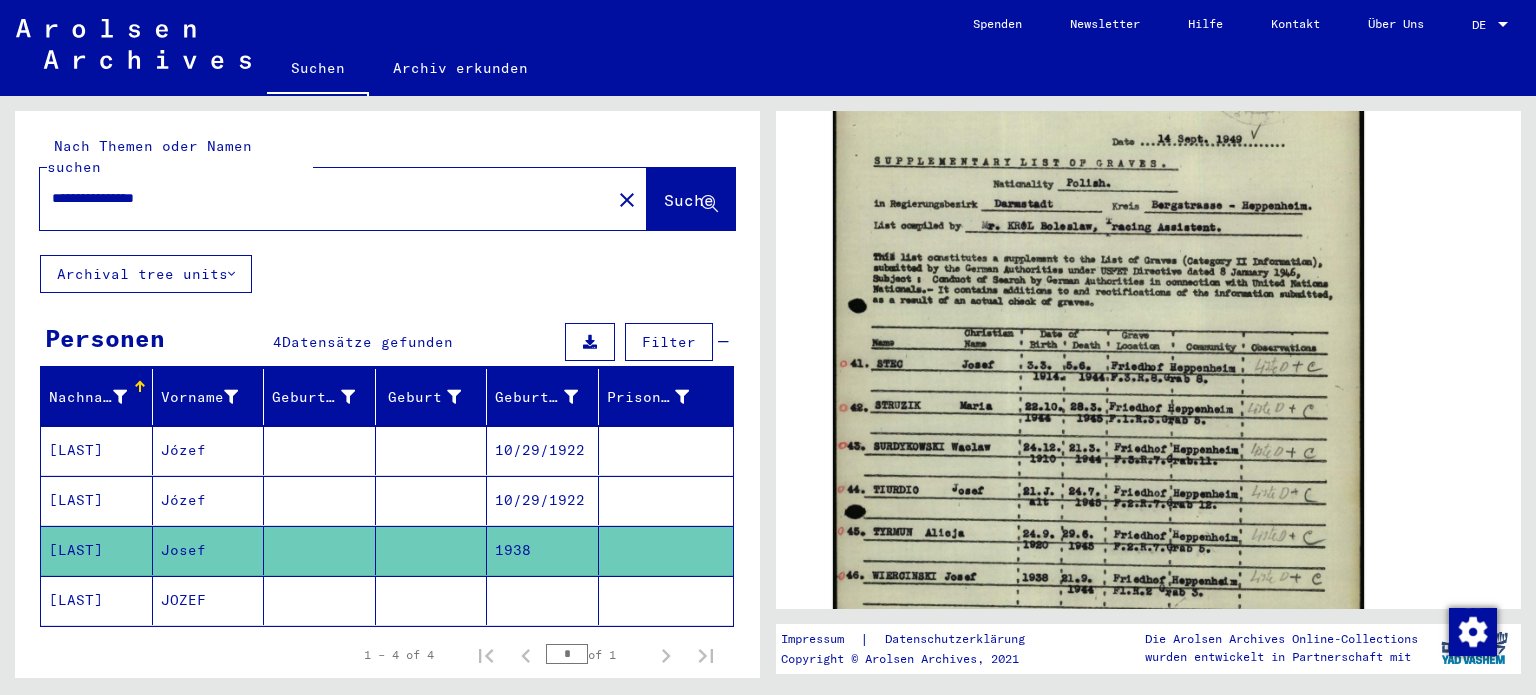click on "[LAST]" at bounding box center [97, 550] 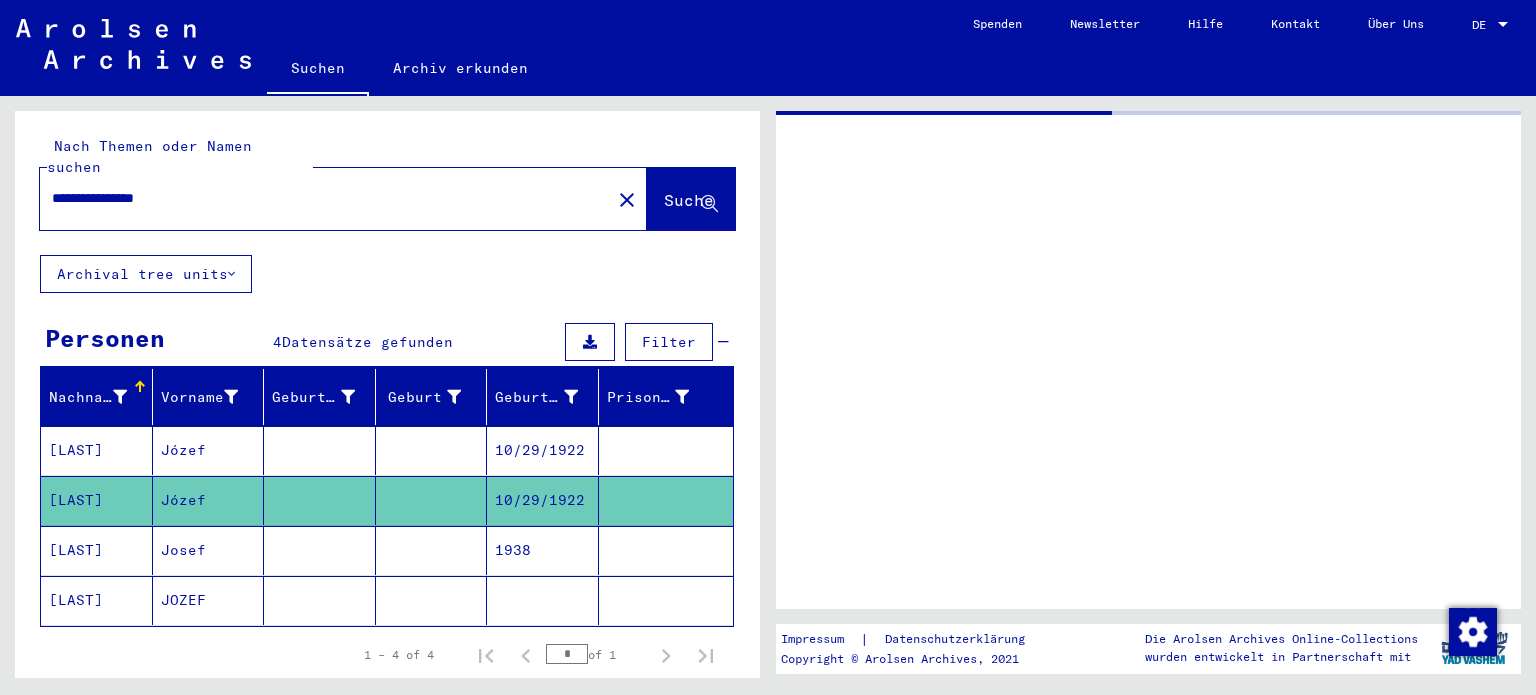 scroll, scrollTop: 0, scrollLeft: 0, axis: both 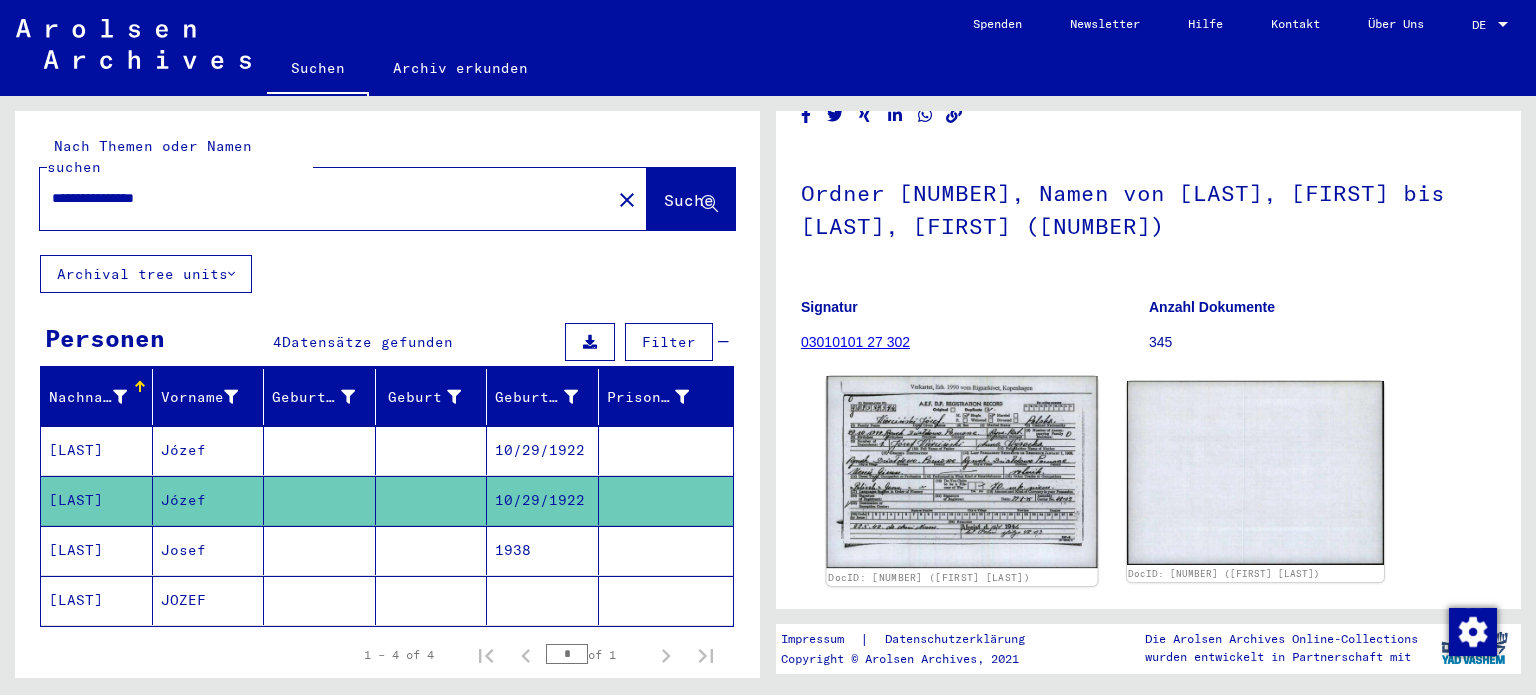 click 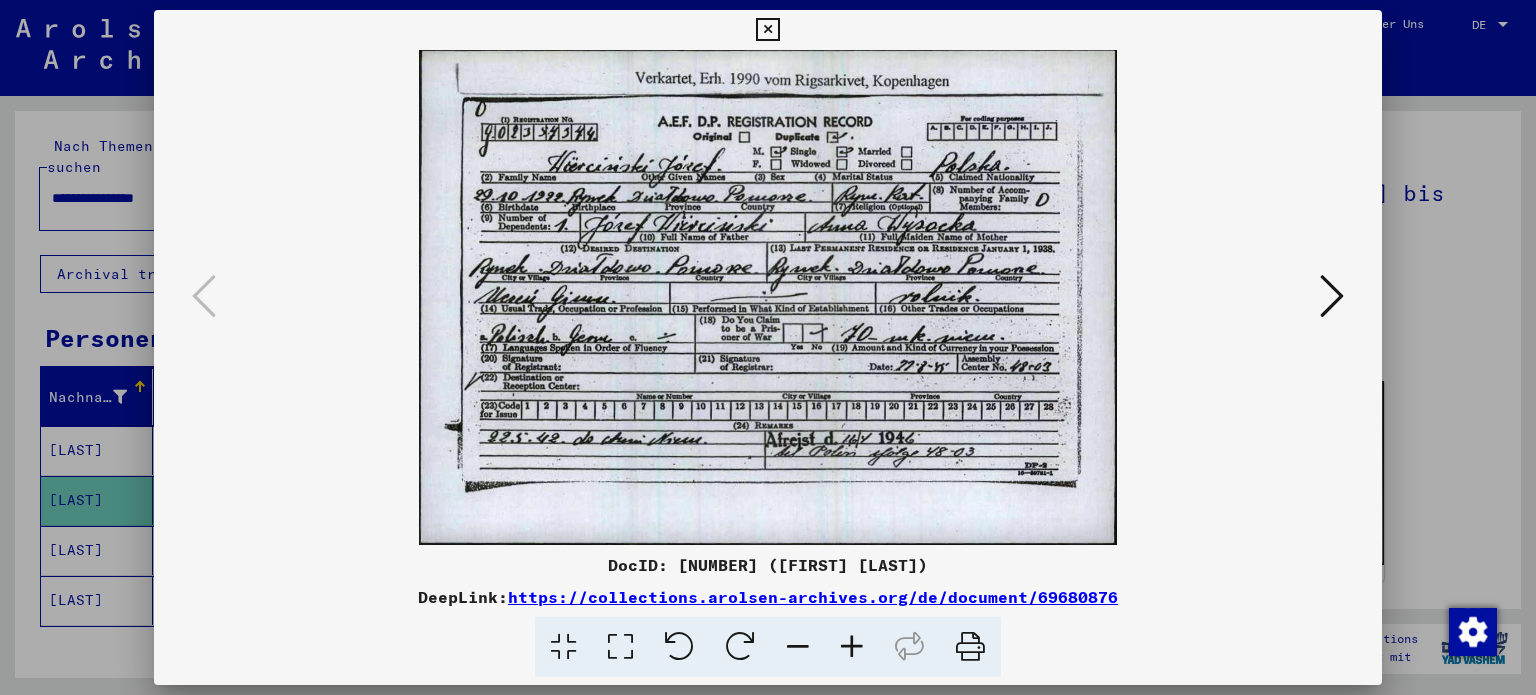 click at bounding box center [767, 30] 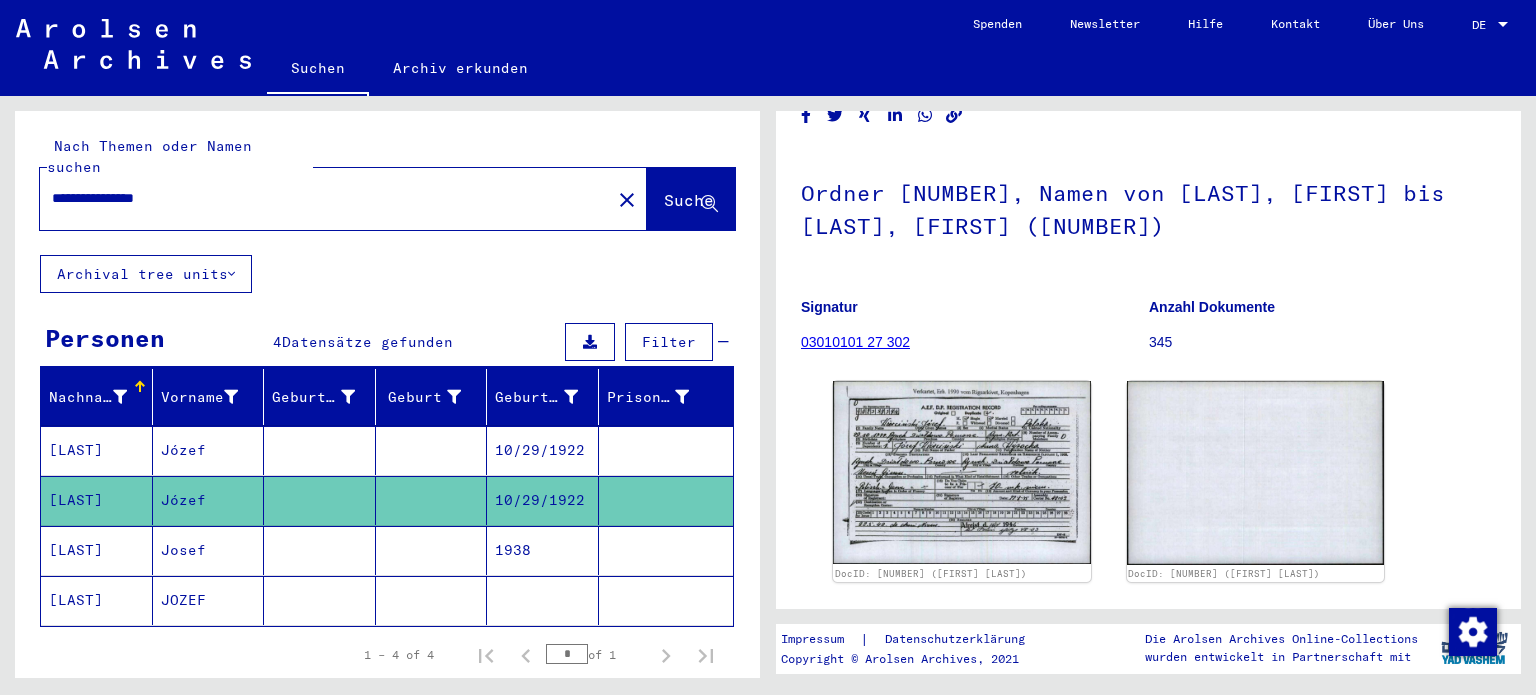 click on "**********" at bounding box center [325, 198] 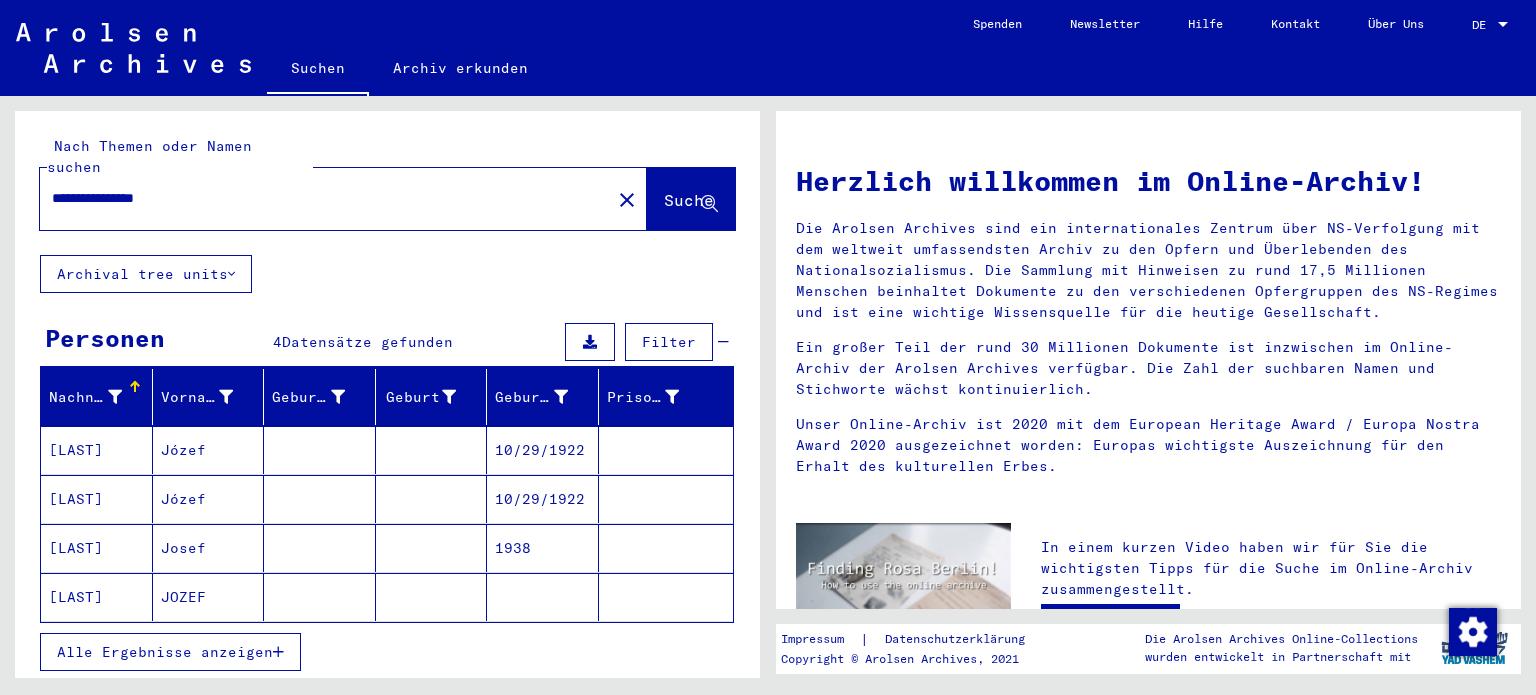 click on "Alle Ergebnisse anzeigen" at bounding box center (165, 652) 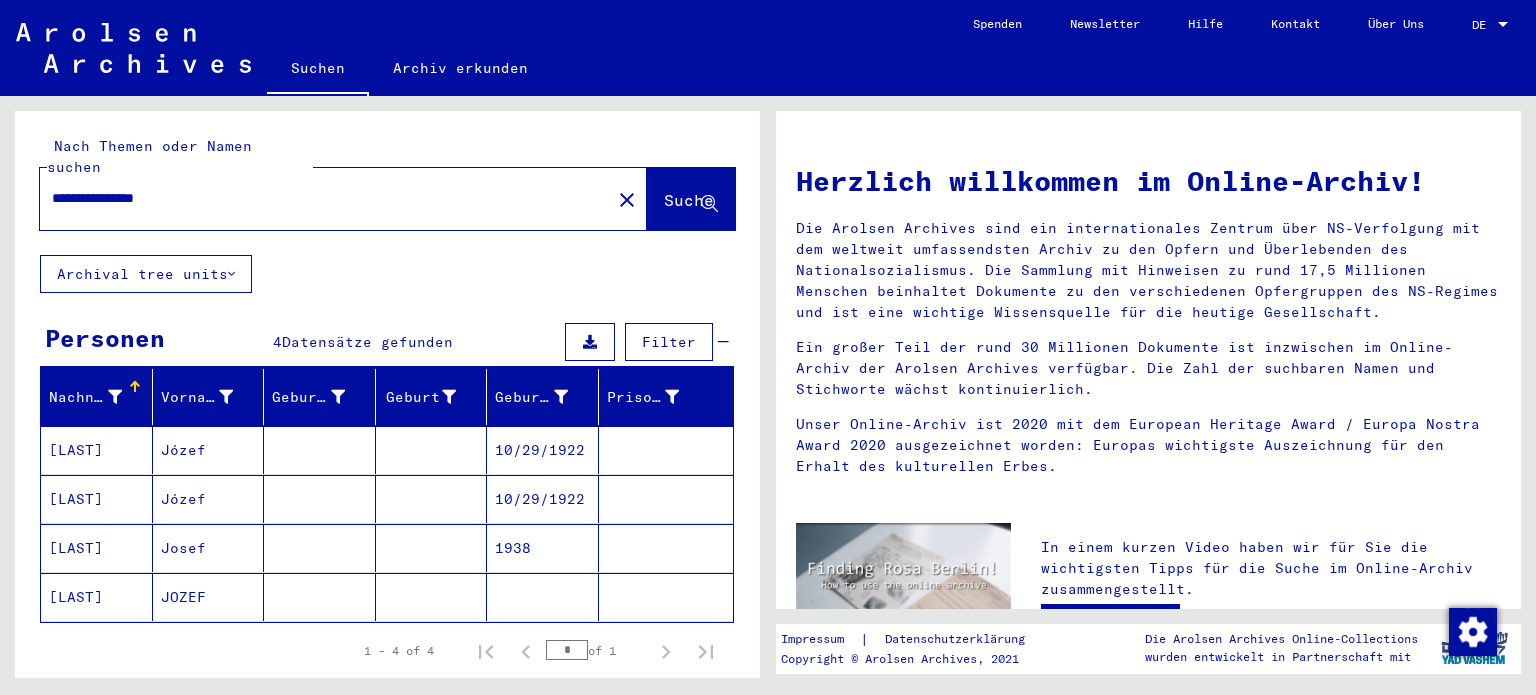drag, startPoint x: 205, startPoint y: 181, endPoint x: 129, endPoint y: 179, distance: 76.02631 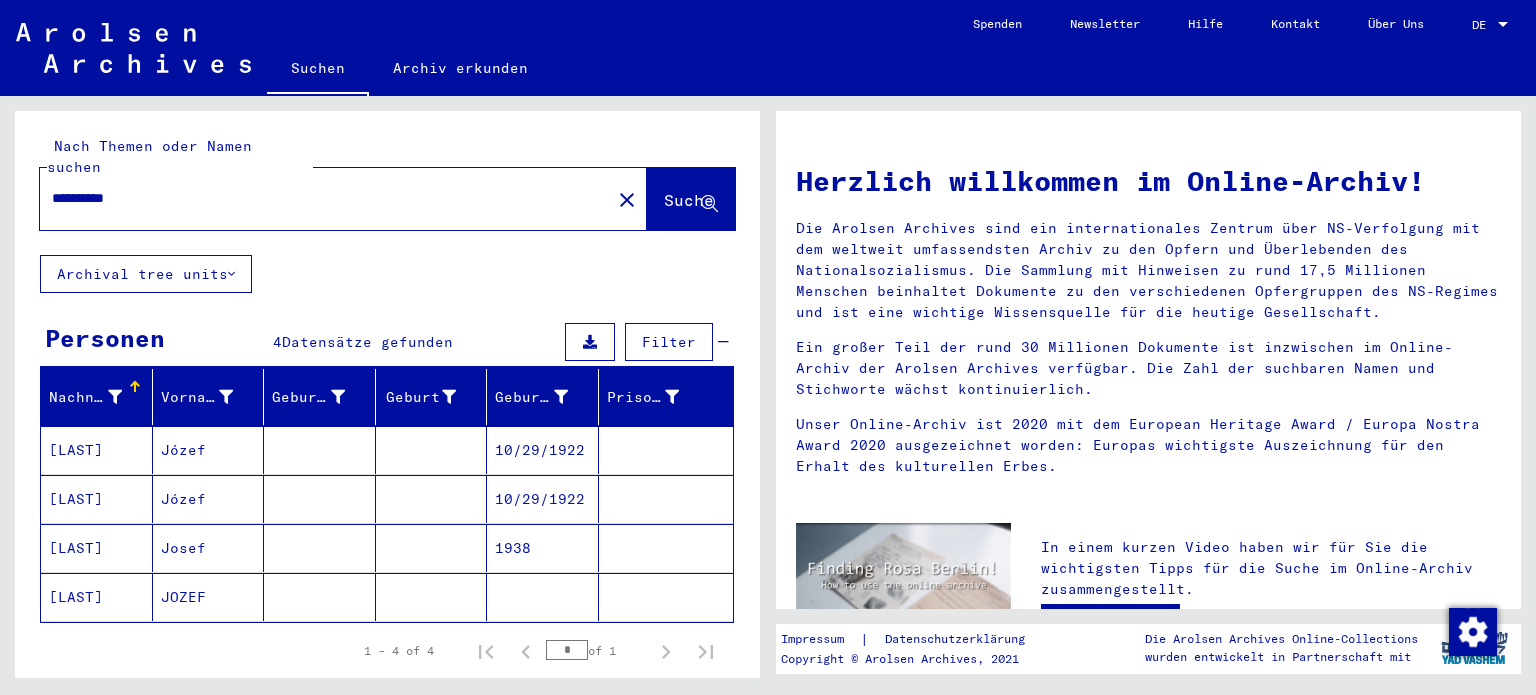 type on "**********" 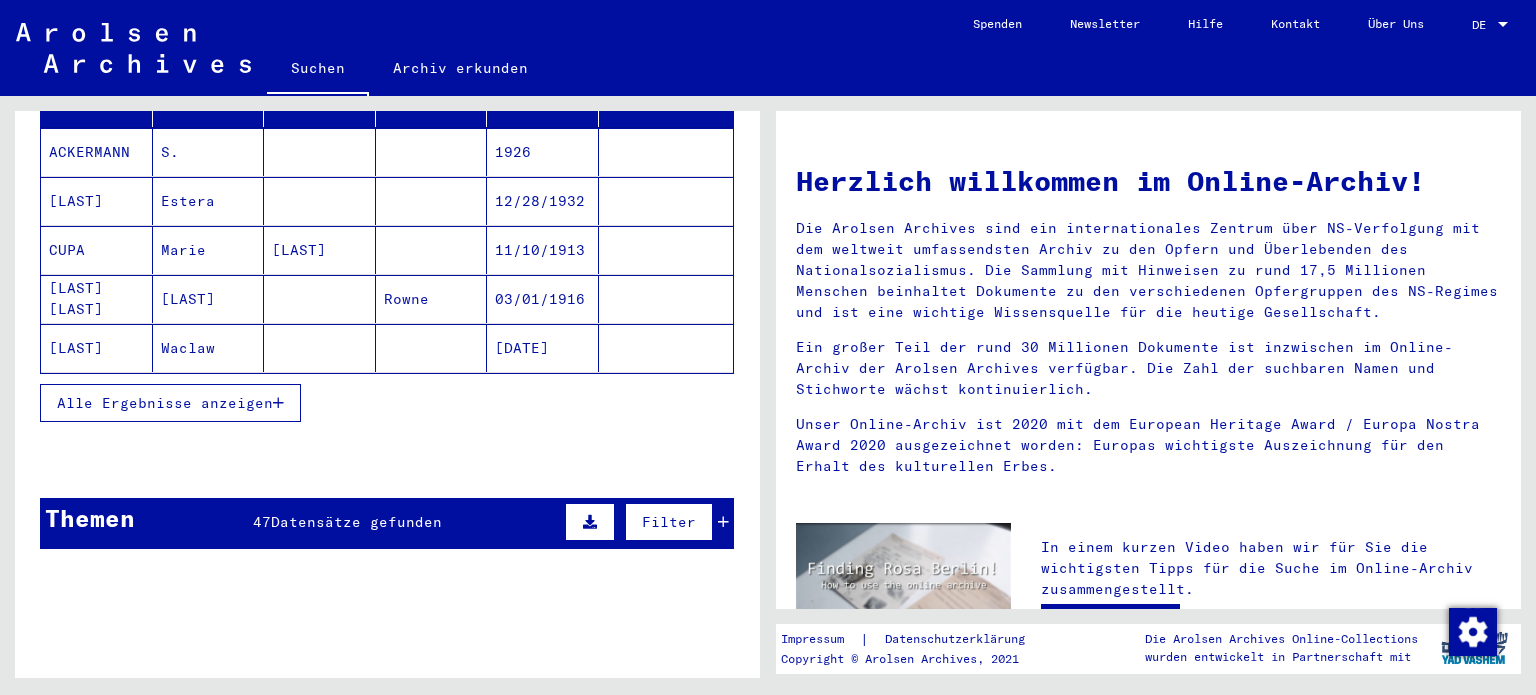 scroll, scrollTop: 300, scrollLeft: 0, axis: vertical 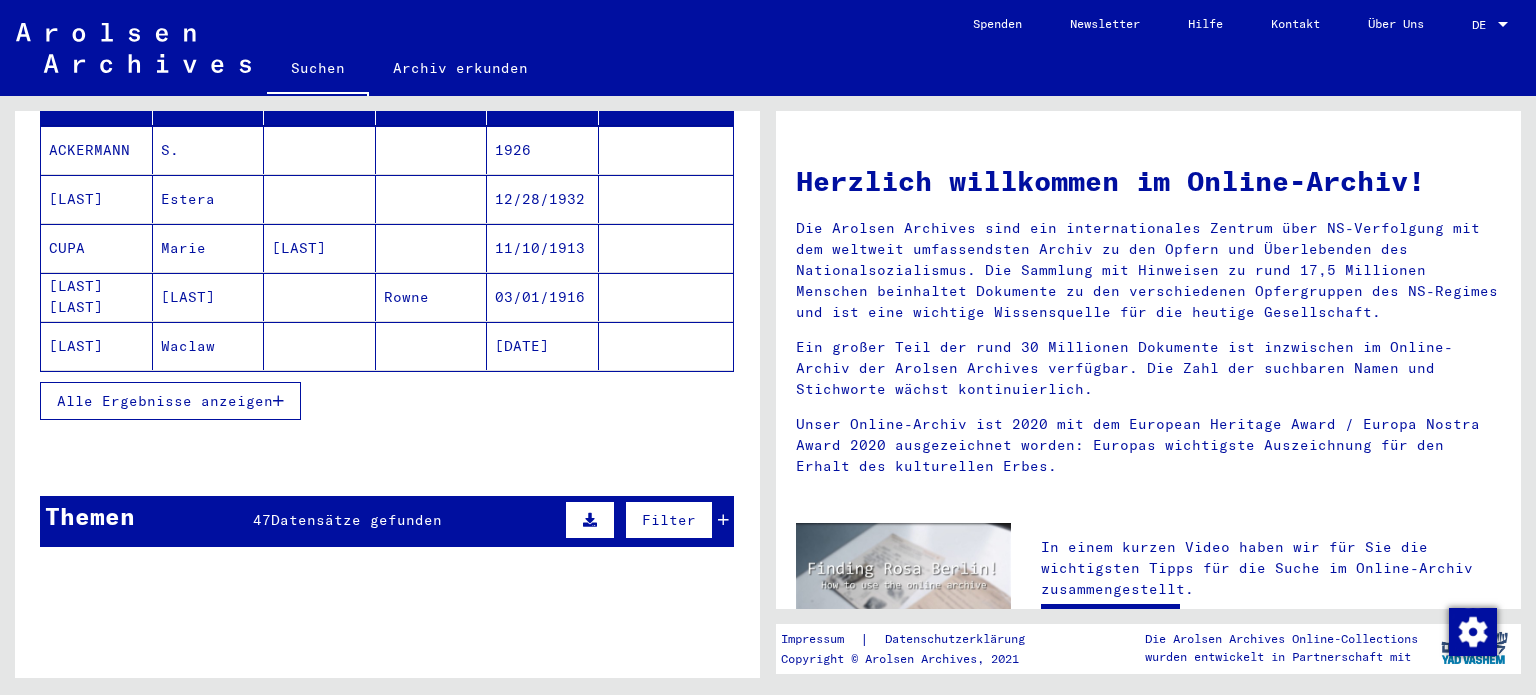 click on "Alle Ergebnisse anzeigen" at bounding box center (165, 401) 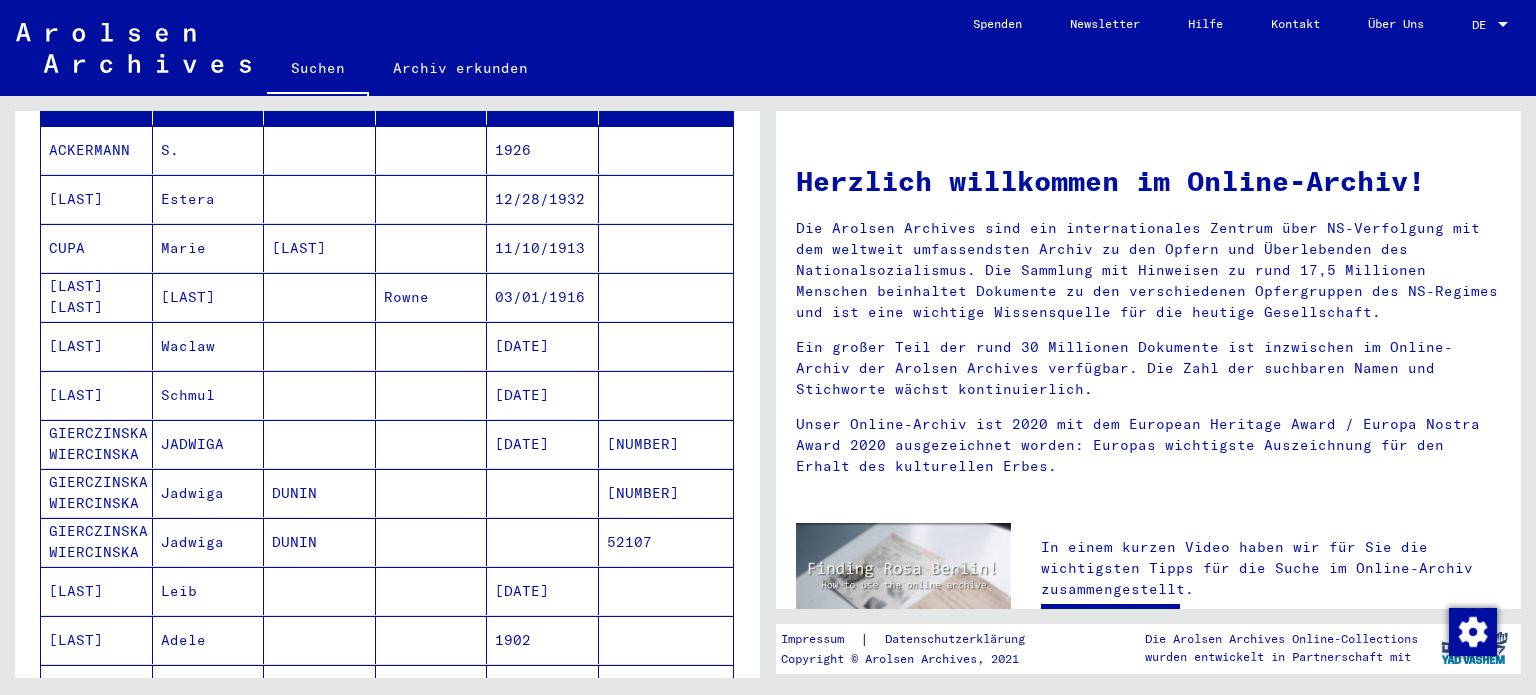 click on "GIERCZINSKA WIERCINSKA" at bounding box center [97, 493] 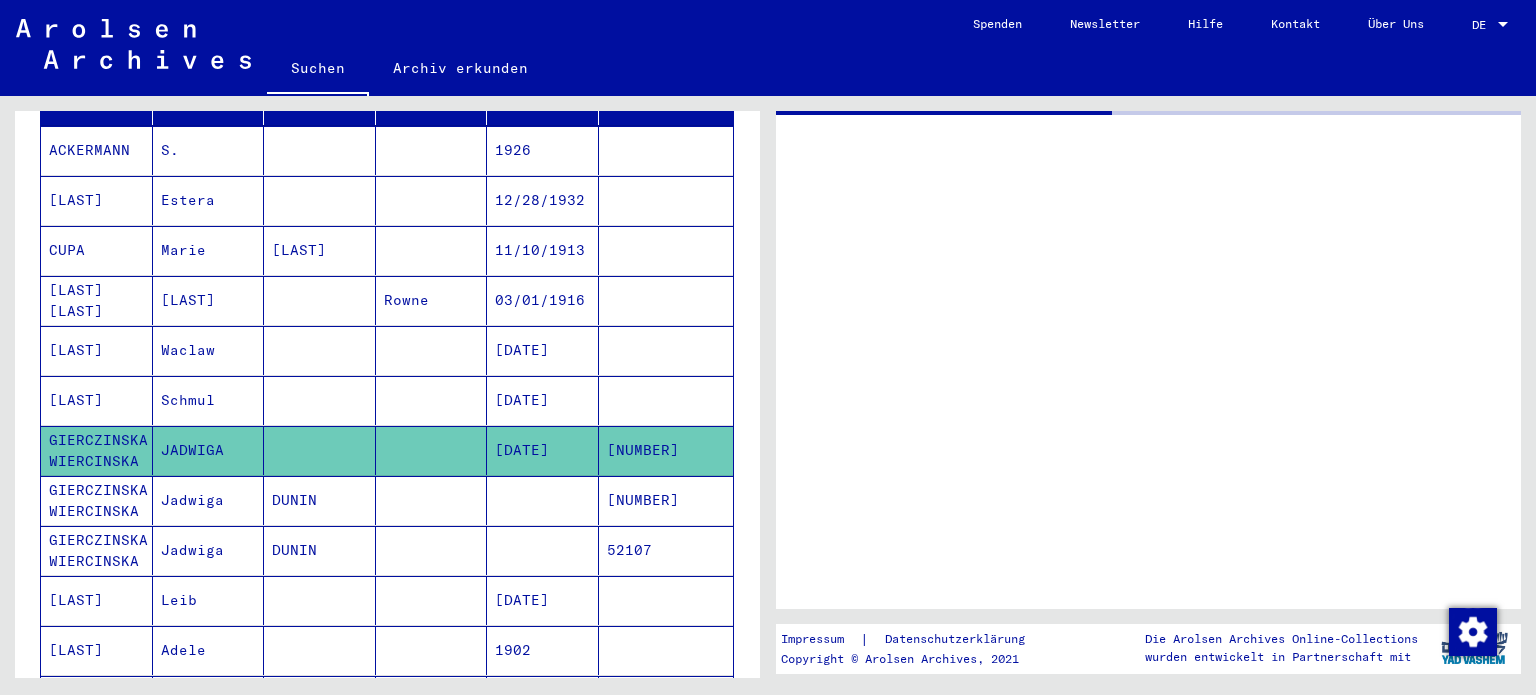 scroll, scrollTop: 300, scrollLeft: 0, axis: vertical 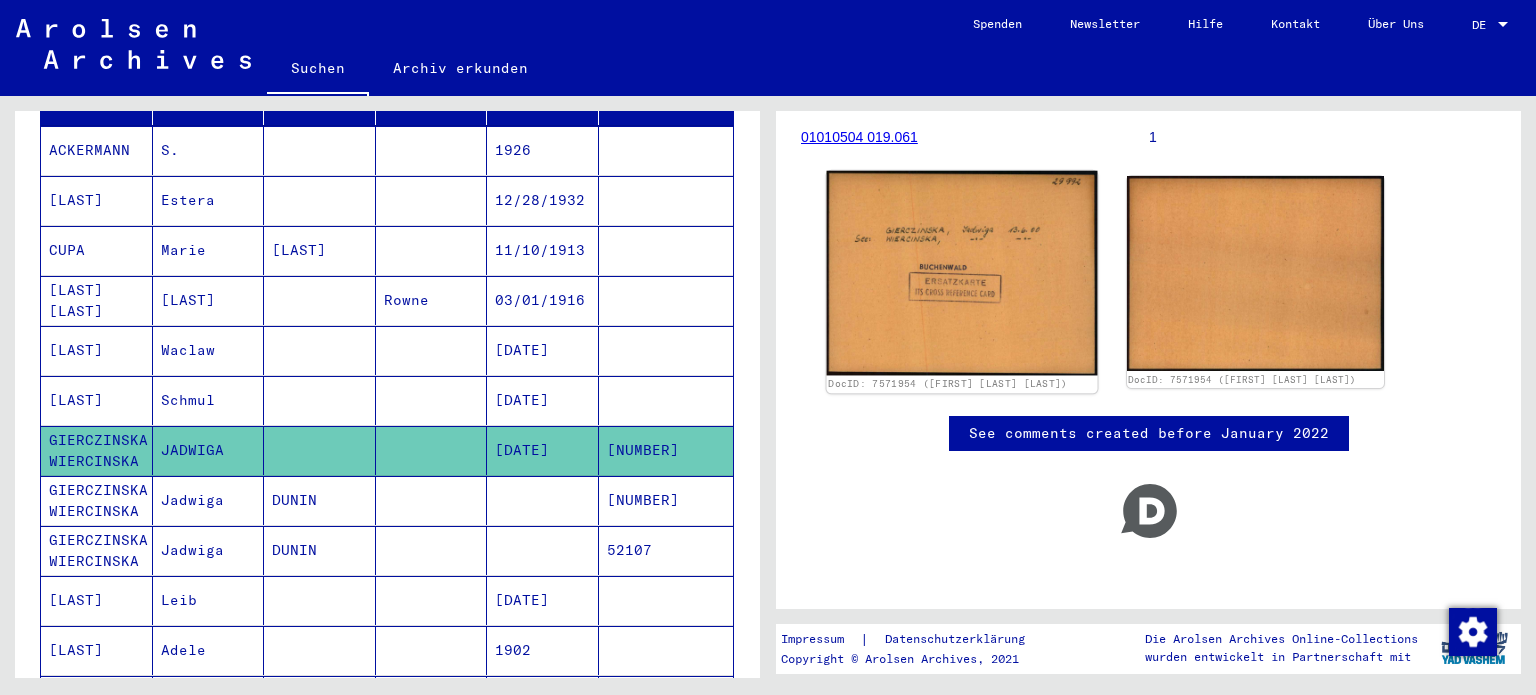 click 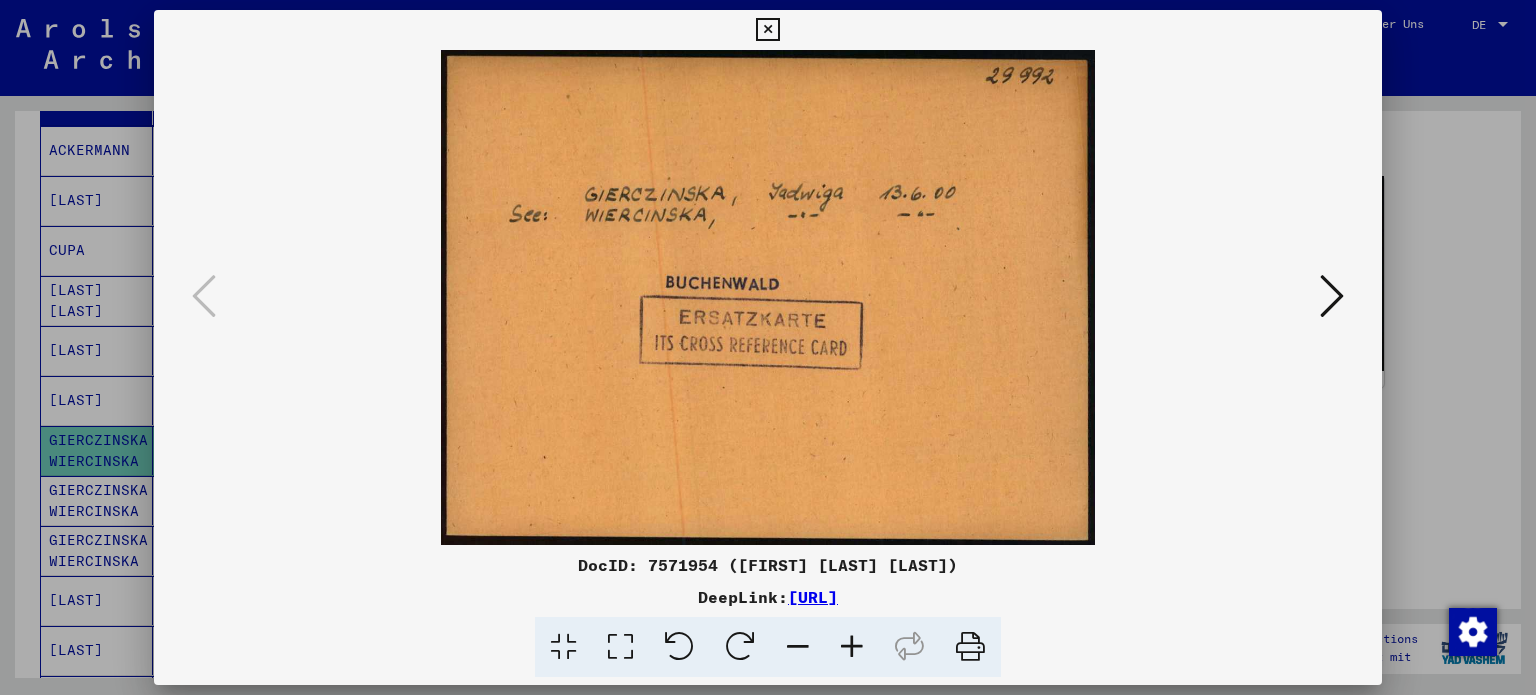 click at bounding box center (767, 30) 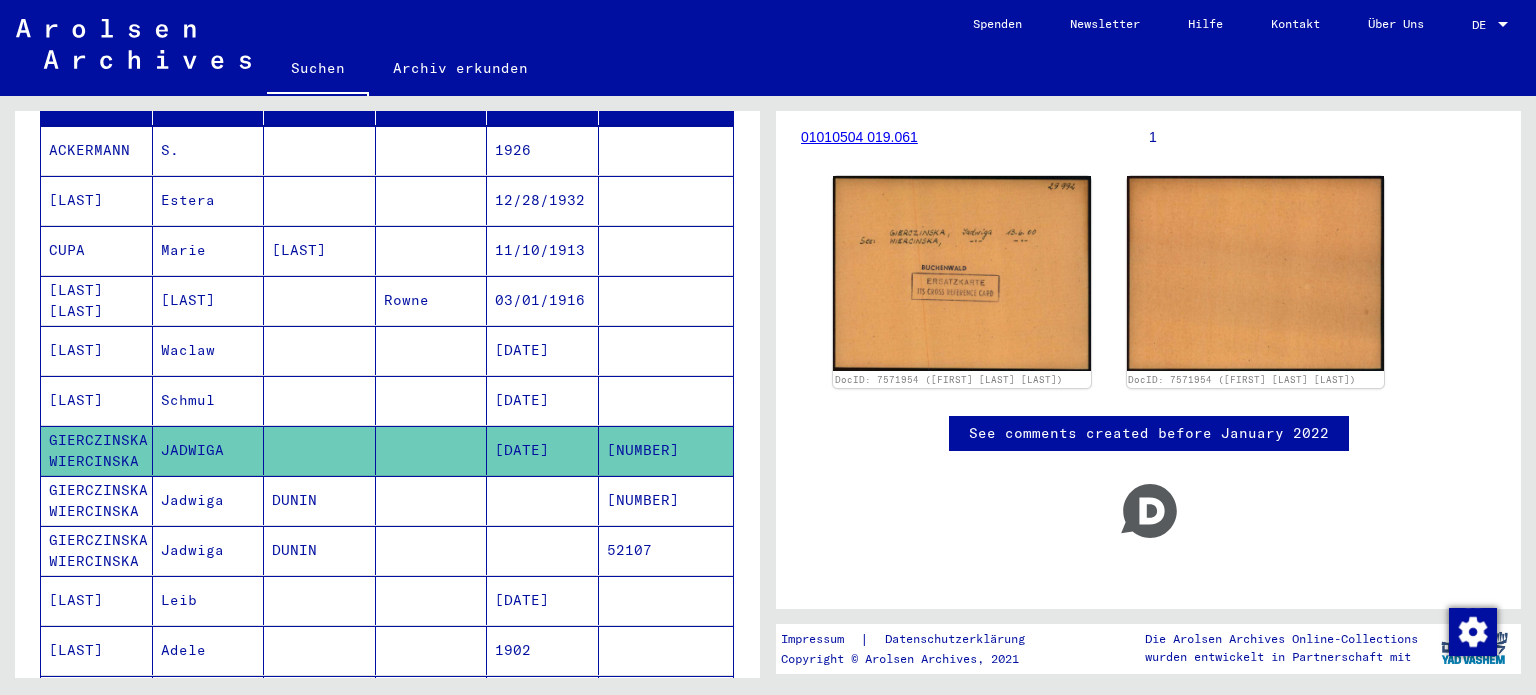 click on "GIERCZINSKA WIERCINSKA" at bounding box center [97, 550] 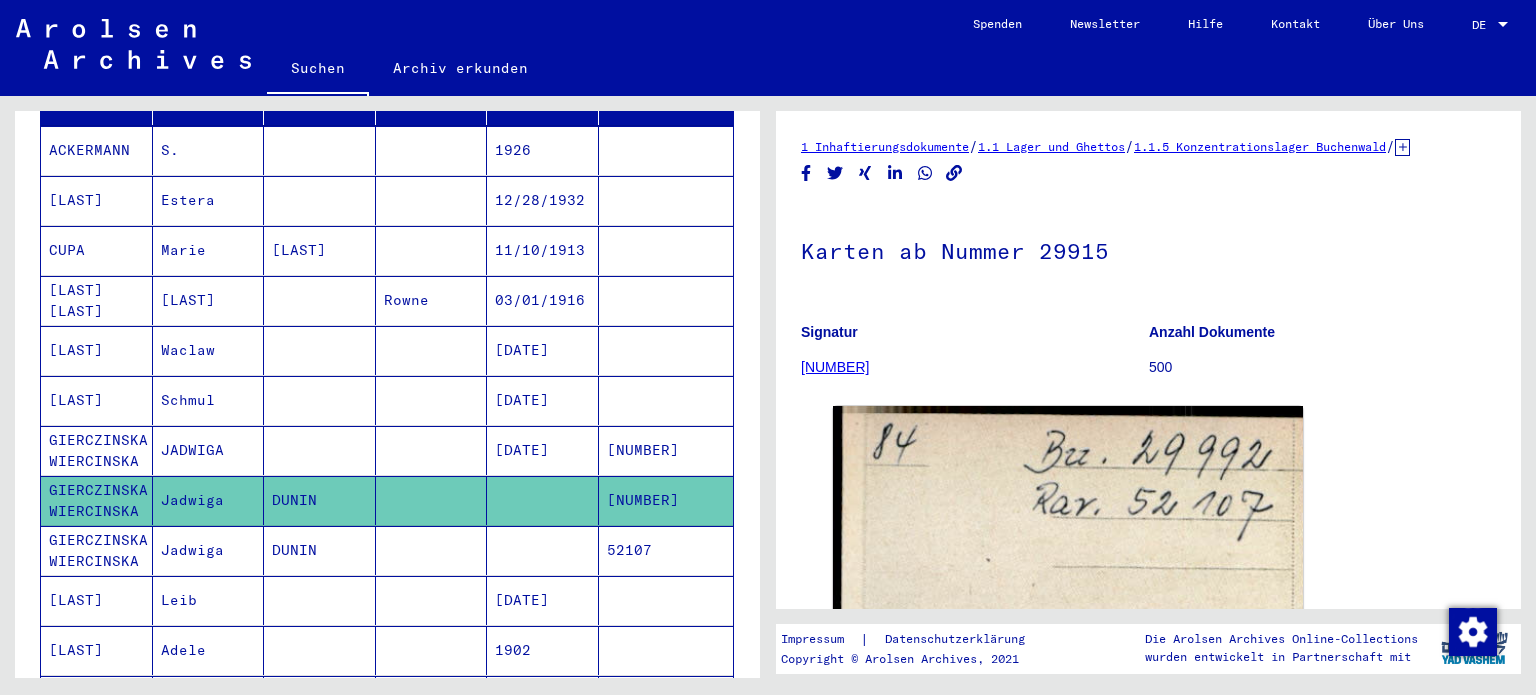 click on "GIERCZINSKA WIERCINSKA" at bounding box center [97, 600] 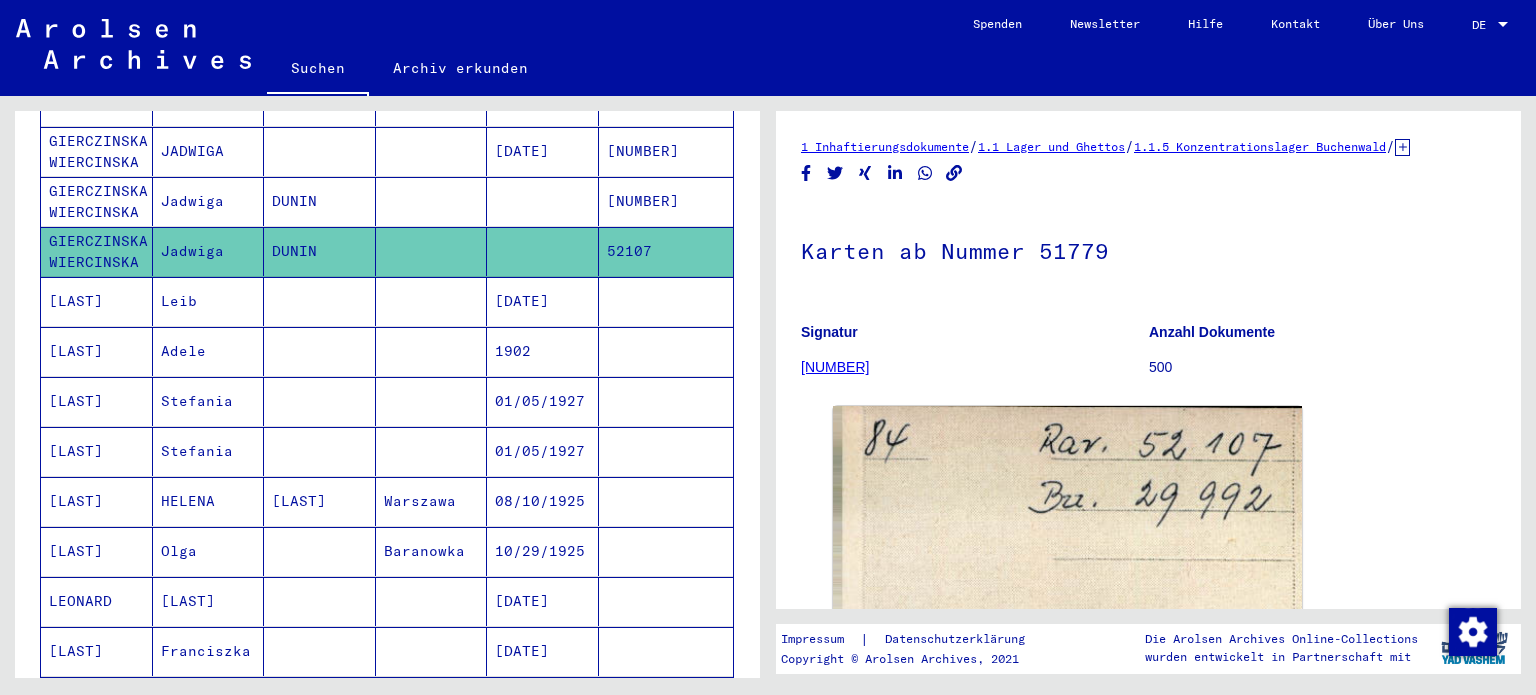 scroll, scrollTop: 600, scrollLeft: 0, axis: vertical 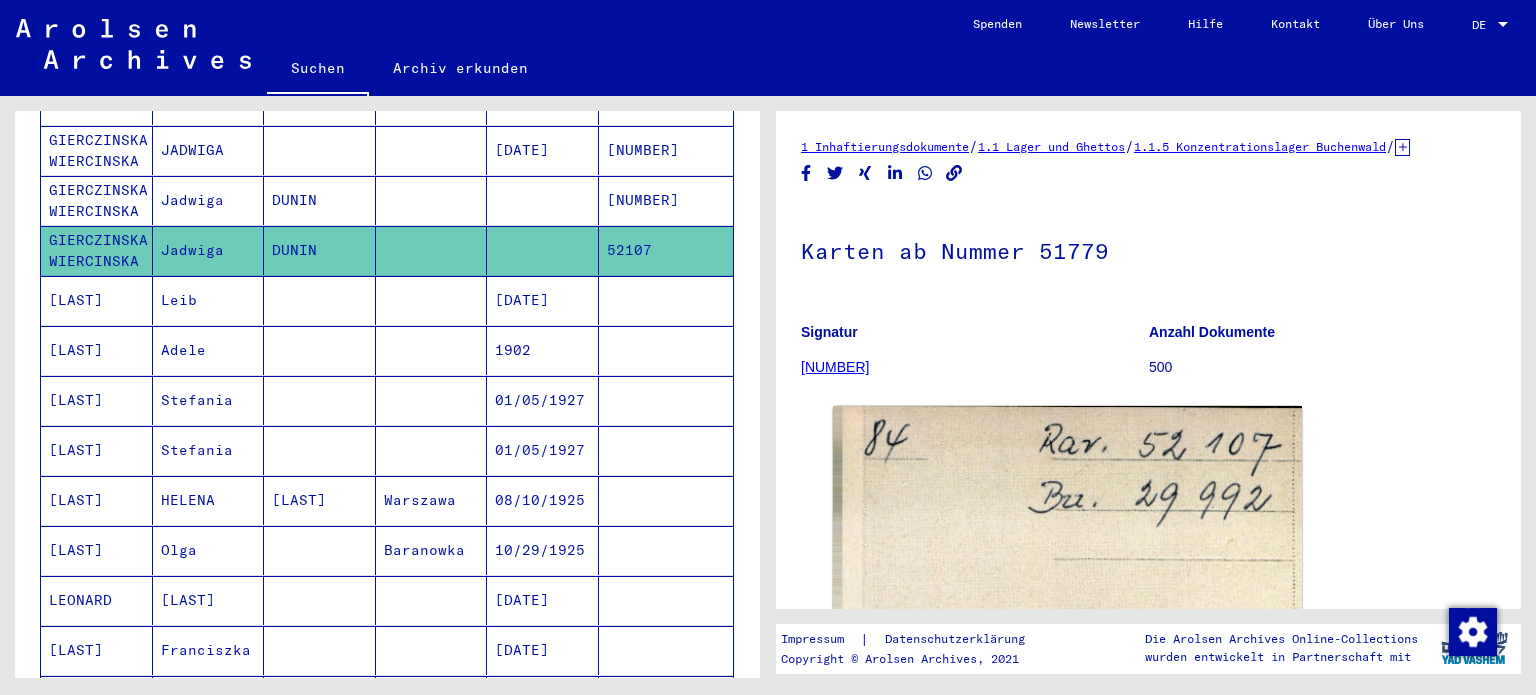 click on "[LAST]" at bounding box center (320, 550) 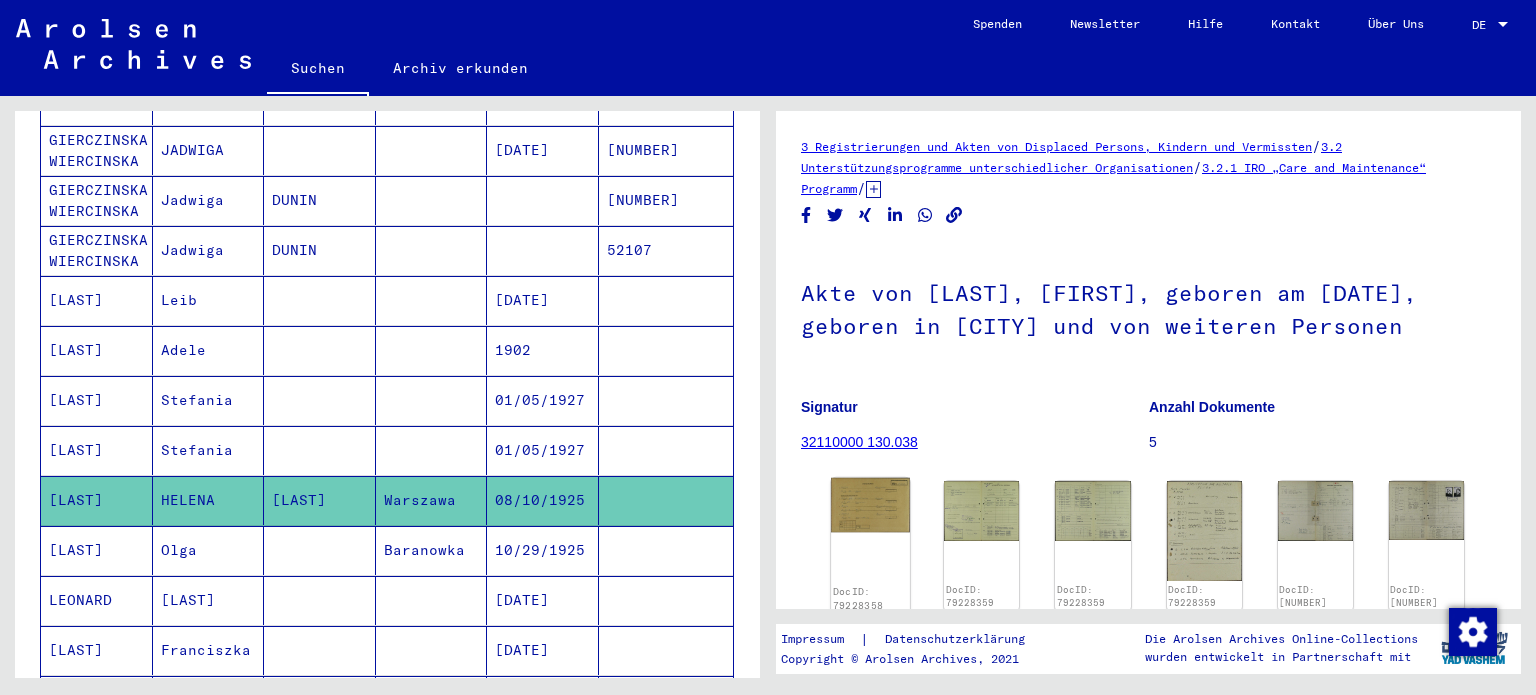 click 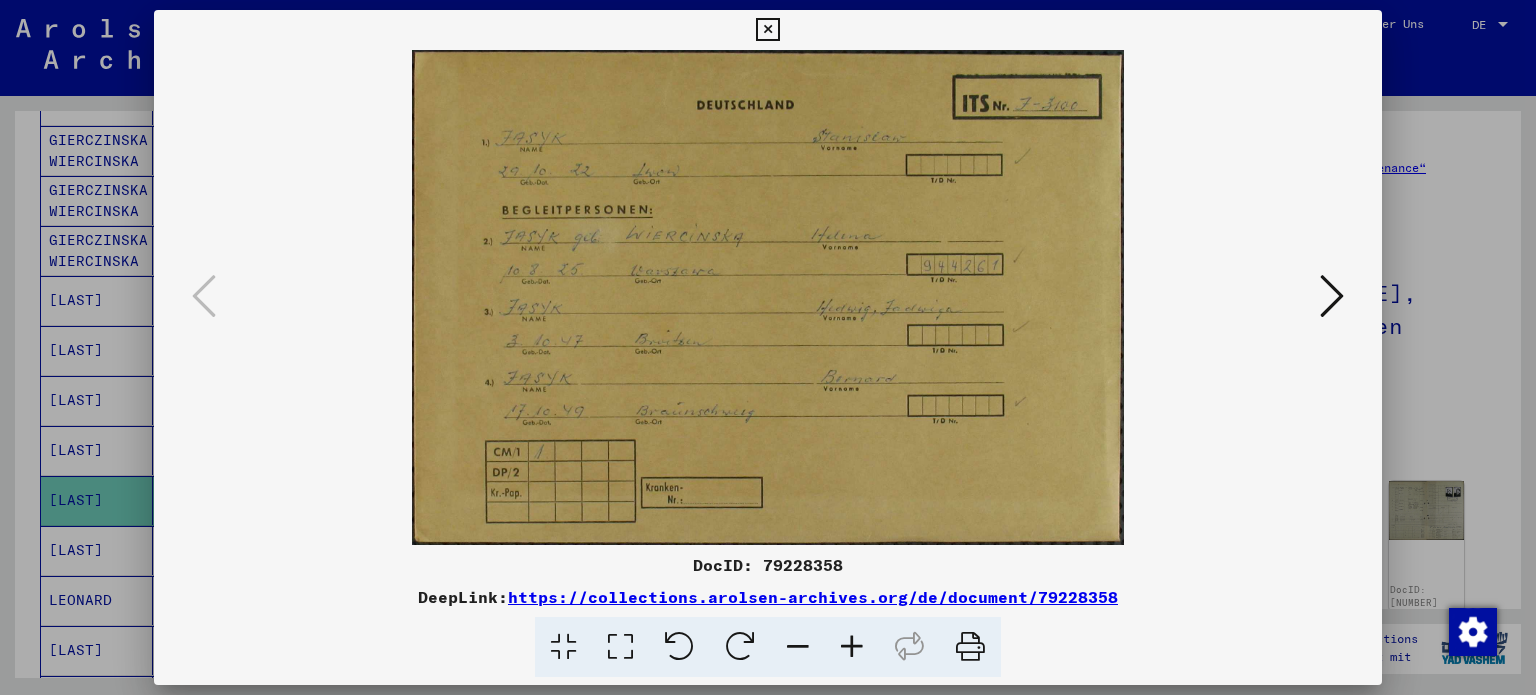 click at bounding box center [767, 30] 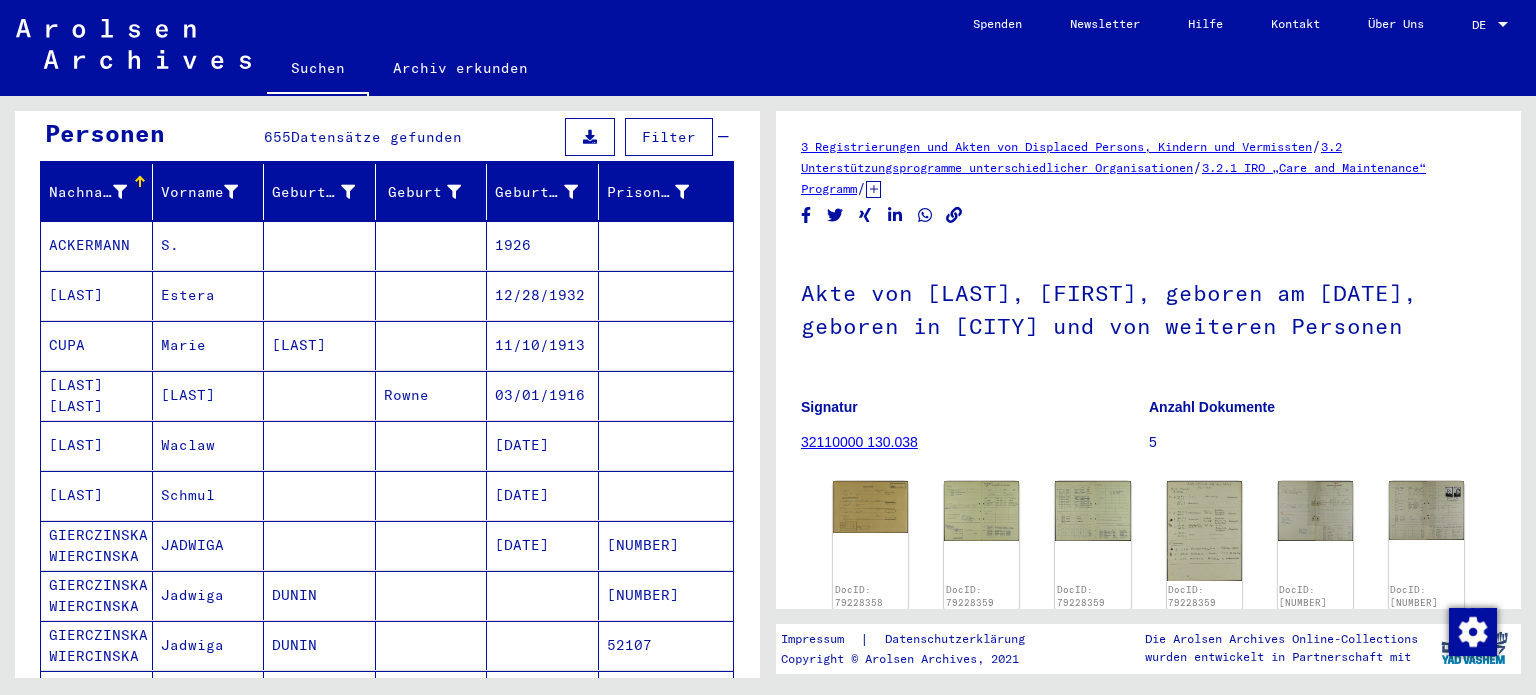 scroll, scrollTop: 100, scrollLeft: 0, axis: vertical 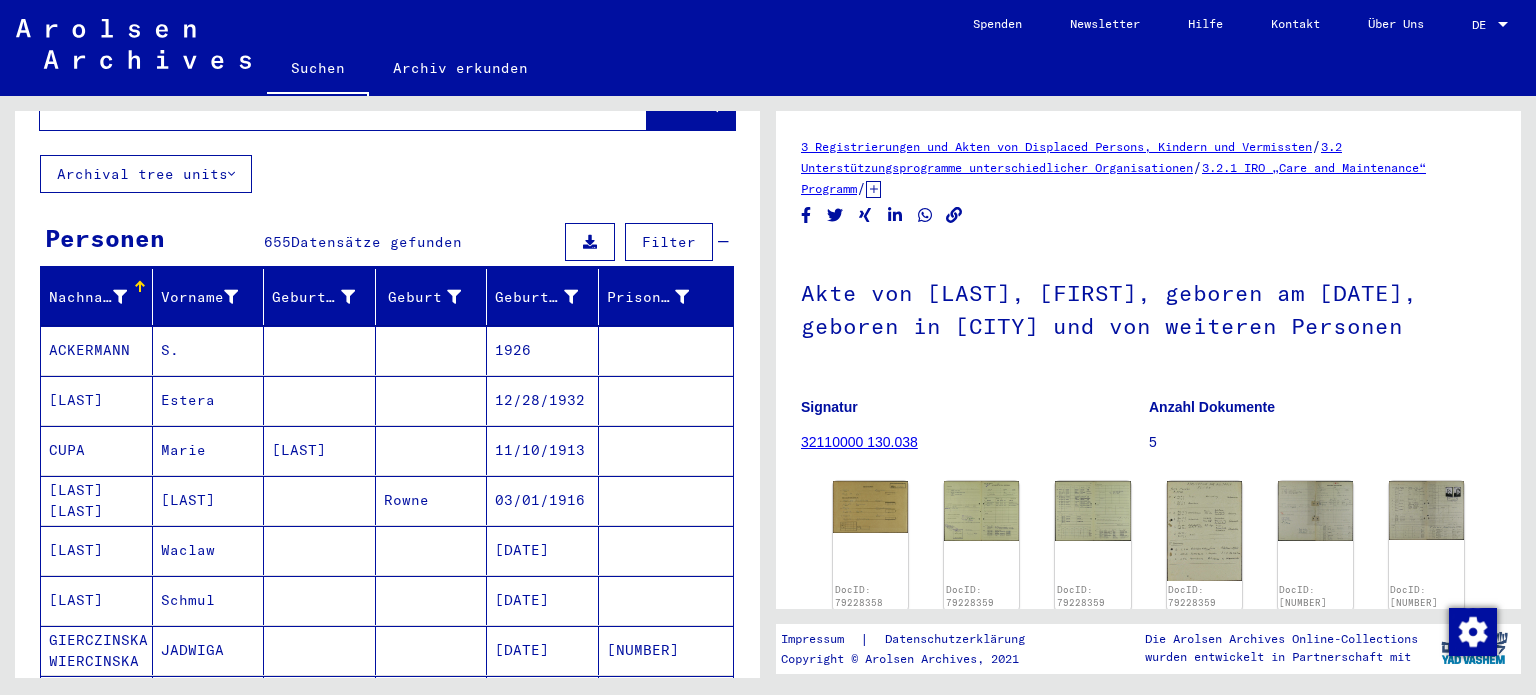 click on "Marie" at bounding box center [209, 500] 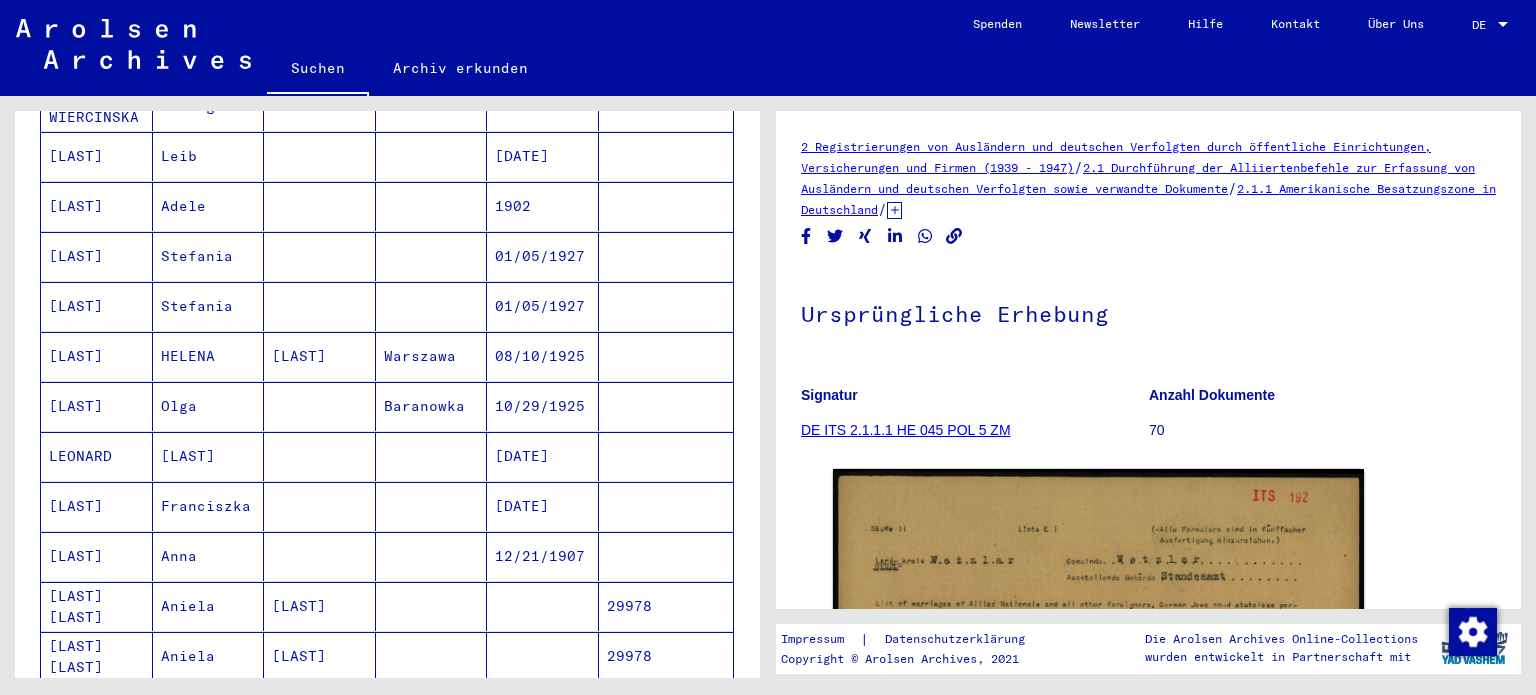 scroll, scrollTop: 800, scrollLeft: 0, axis: vertical 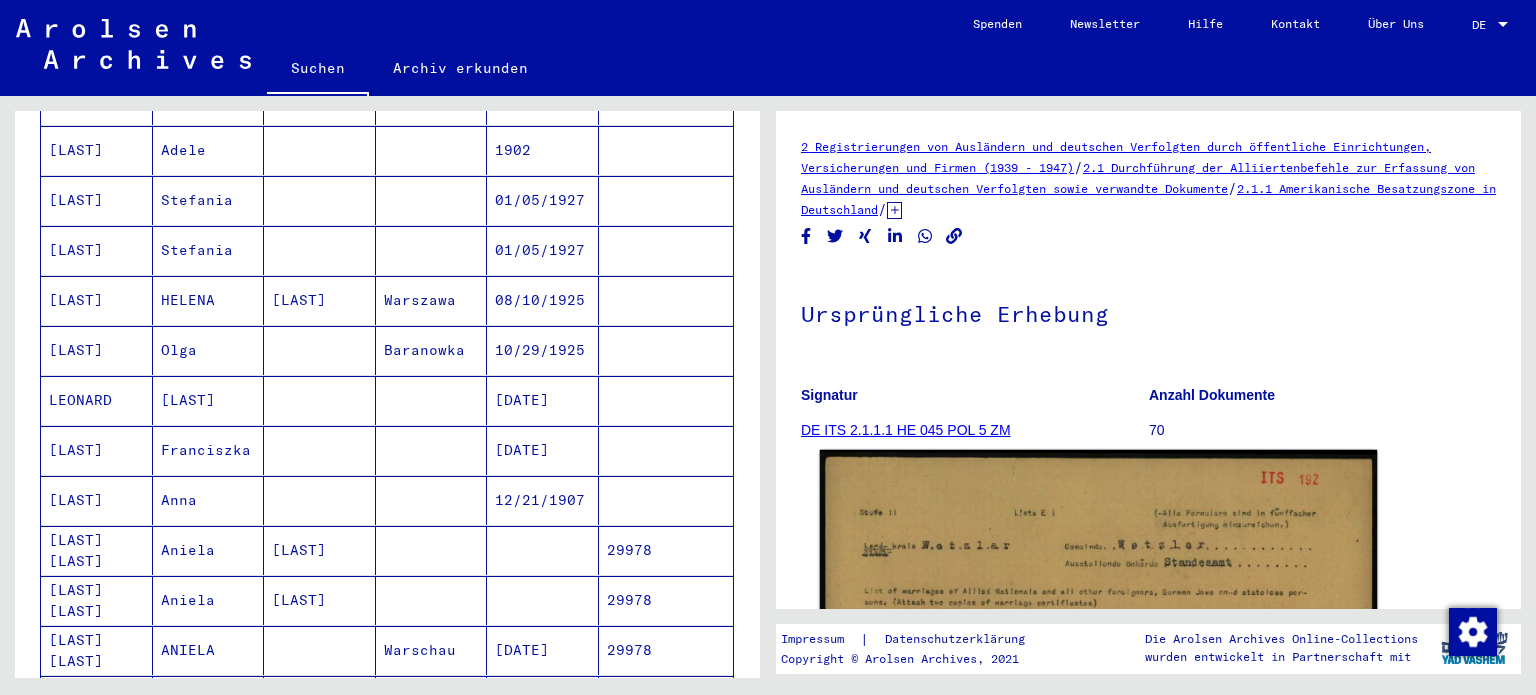 click 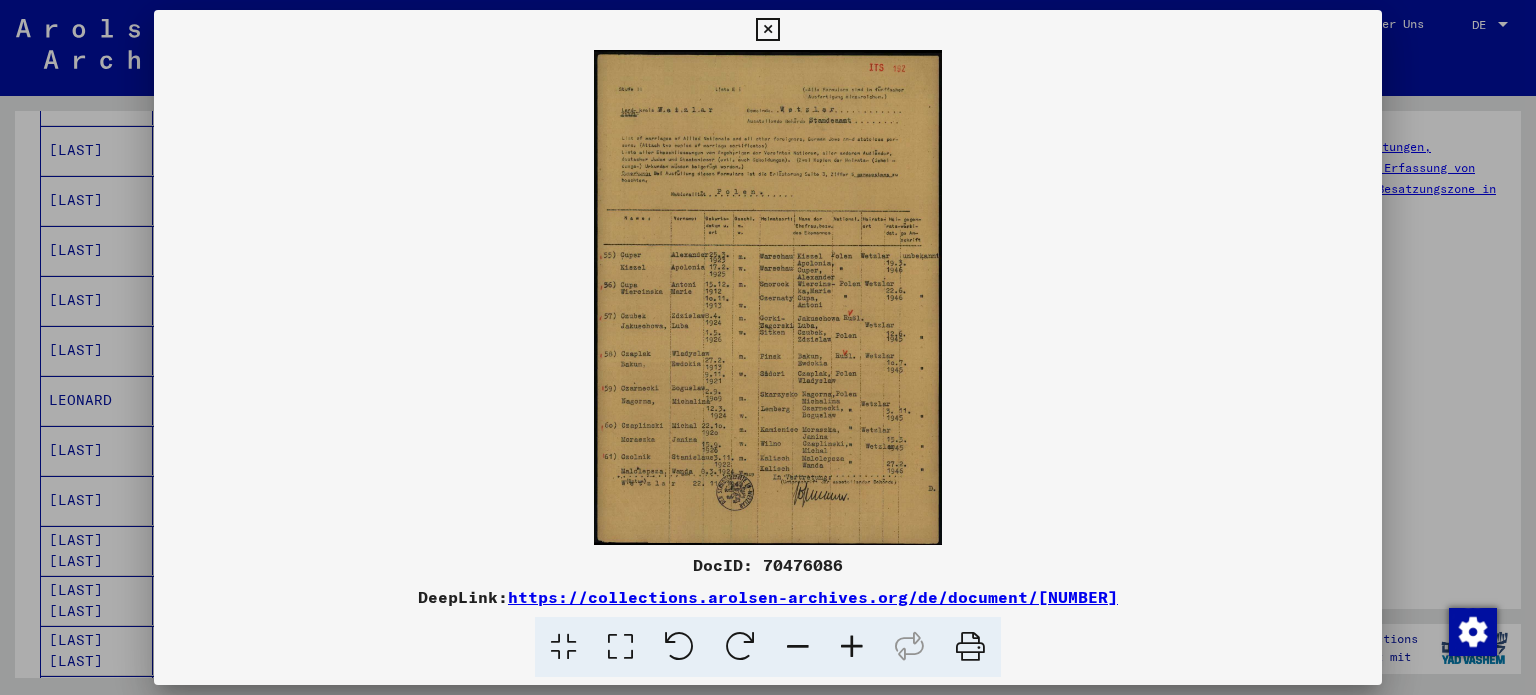 click at bounding box center [620, 647] 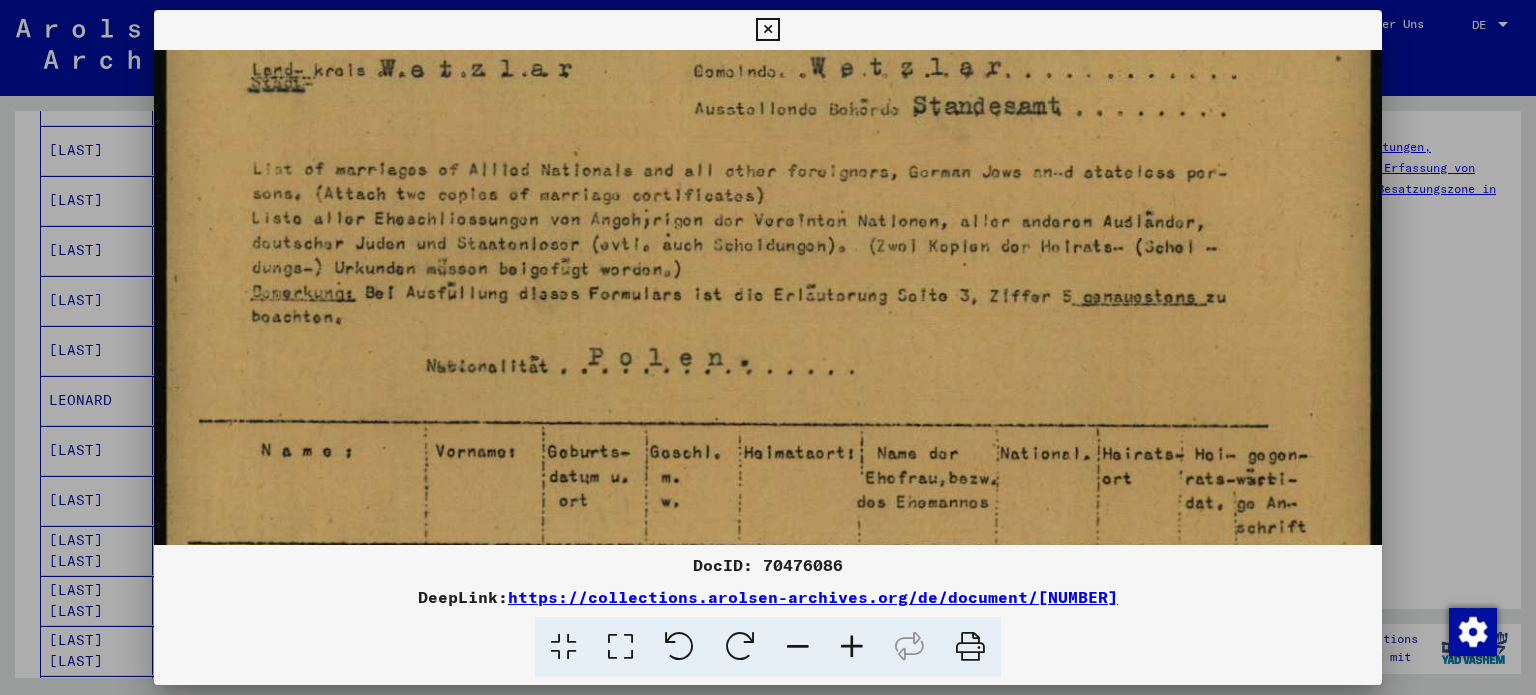 drag, startPoint x: 661, startPoint y: 353, endPoint x: 621, endPoint y: 222, distance: 136.9708 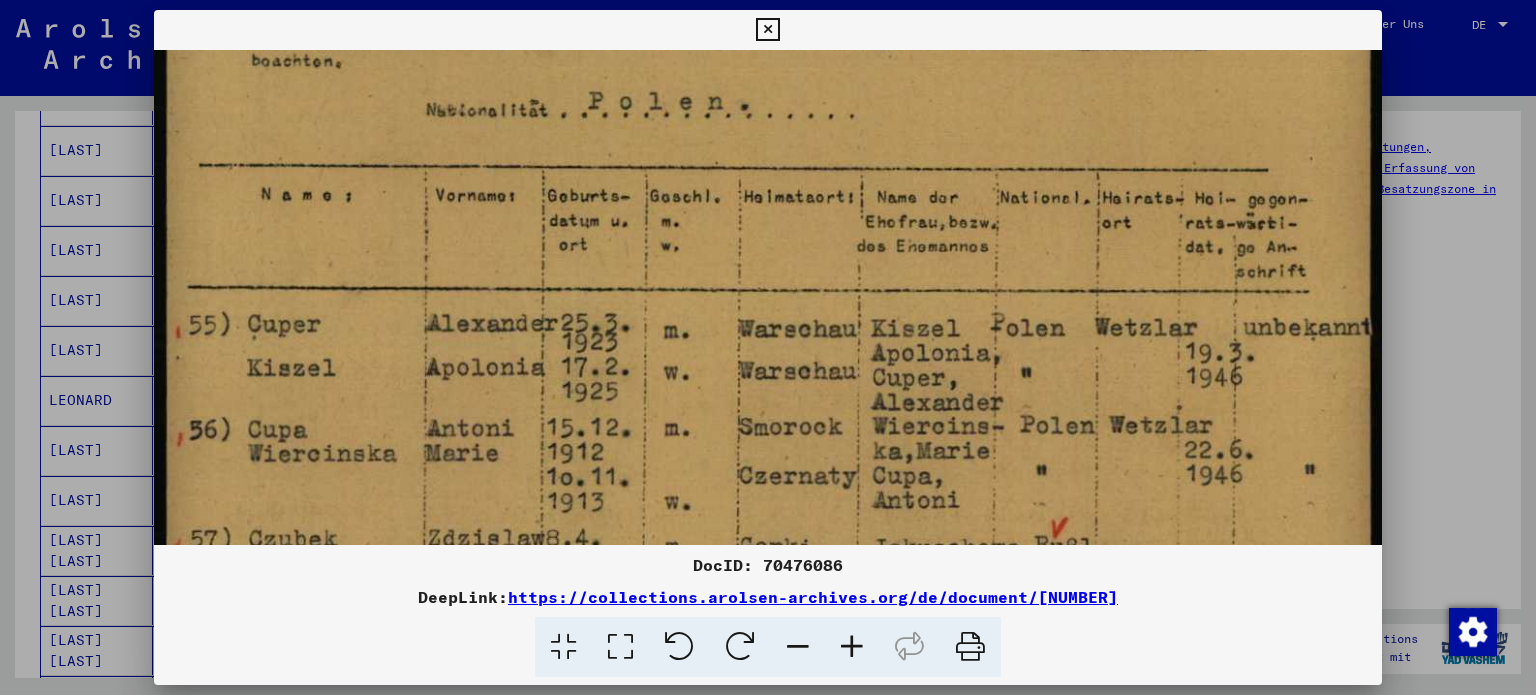 drag, startPoint x: 648, startPoint y: 375, endPoint x: 624, endPoint y: 123, distance: 253.14027 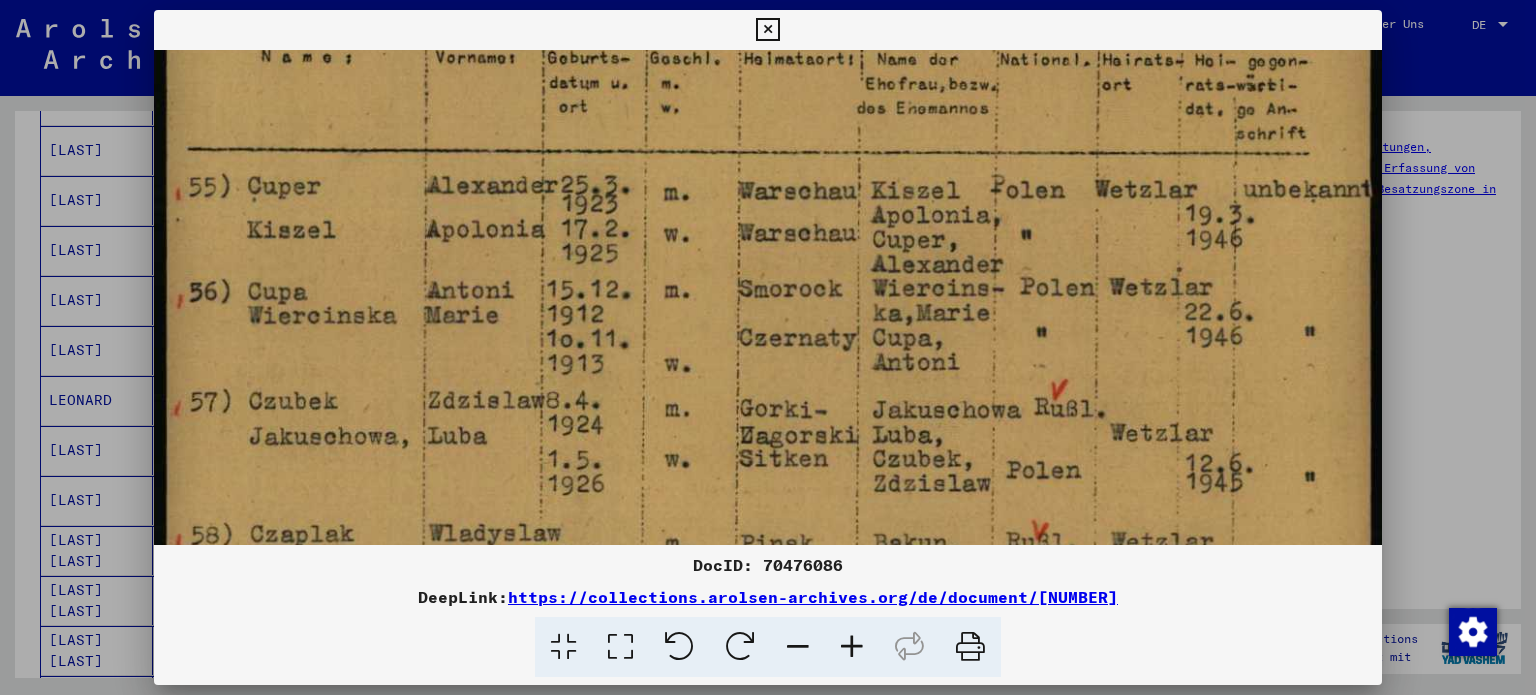scroll, scrollTop: 588, scrollLeft: 0, axis: vertical 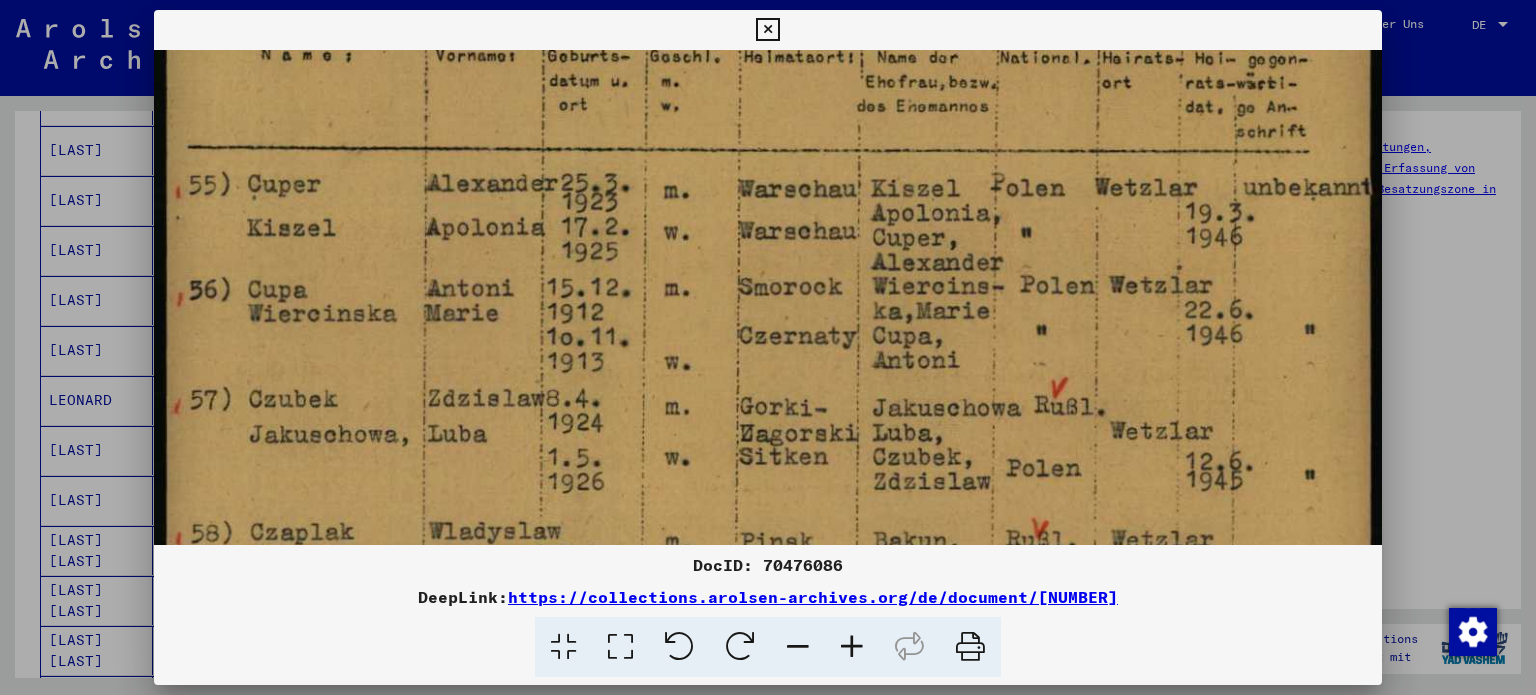 drag, startPoint x: 660, startPoint y: 364, endPoint x: 652, endPoint y: 244, distance: 120.26637 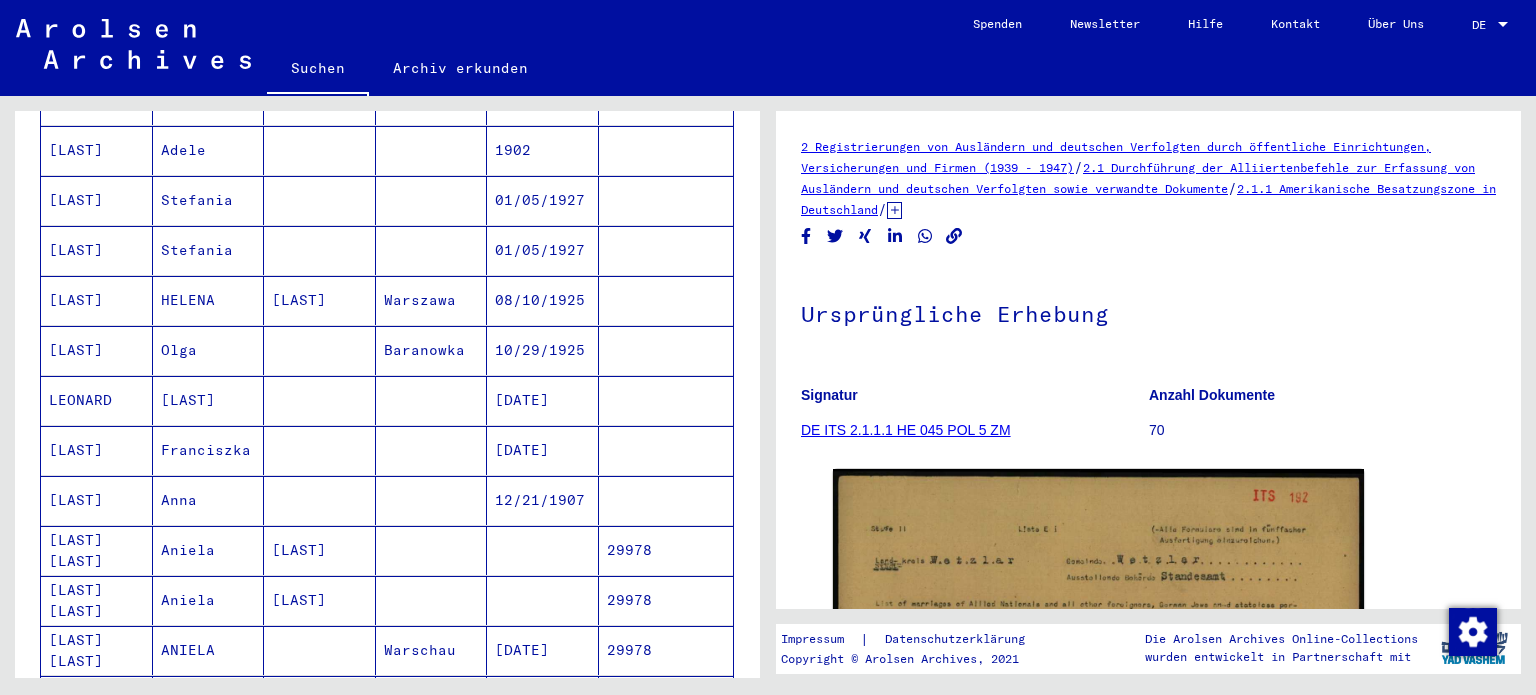 click on "[LAST] [LAST]" at bounding box center (97, 600) 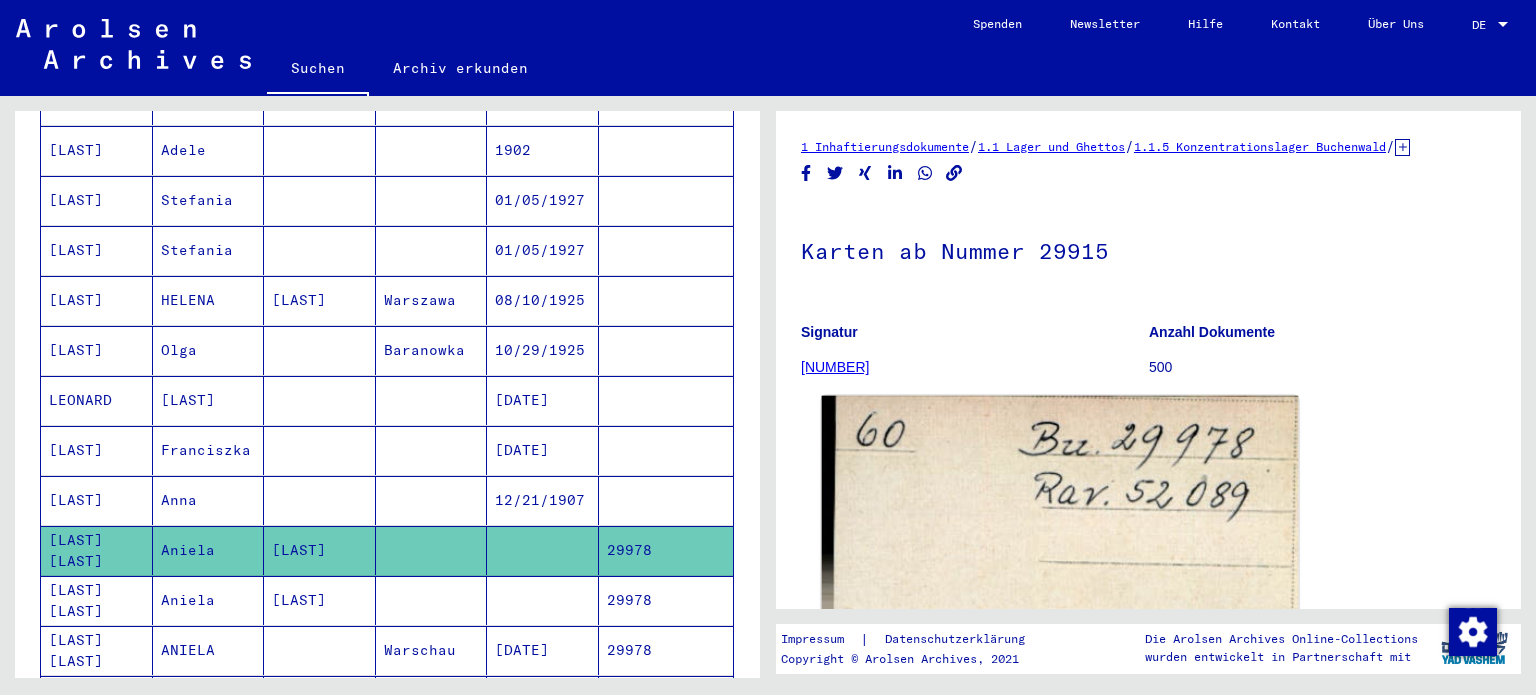 scroll, scrollTop: 300, scrollLeft: 0, axis: vertical 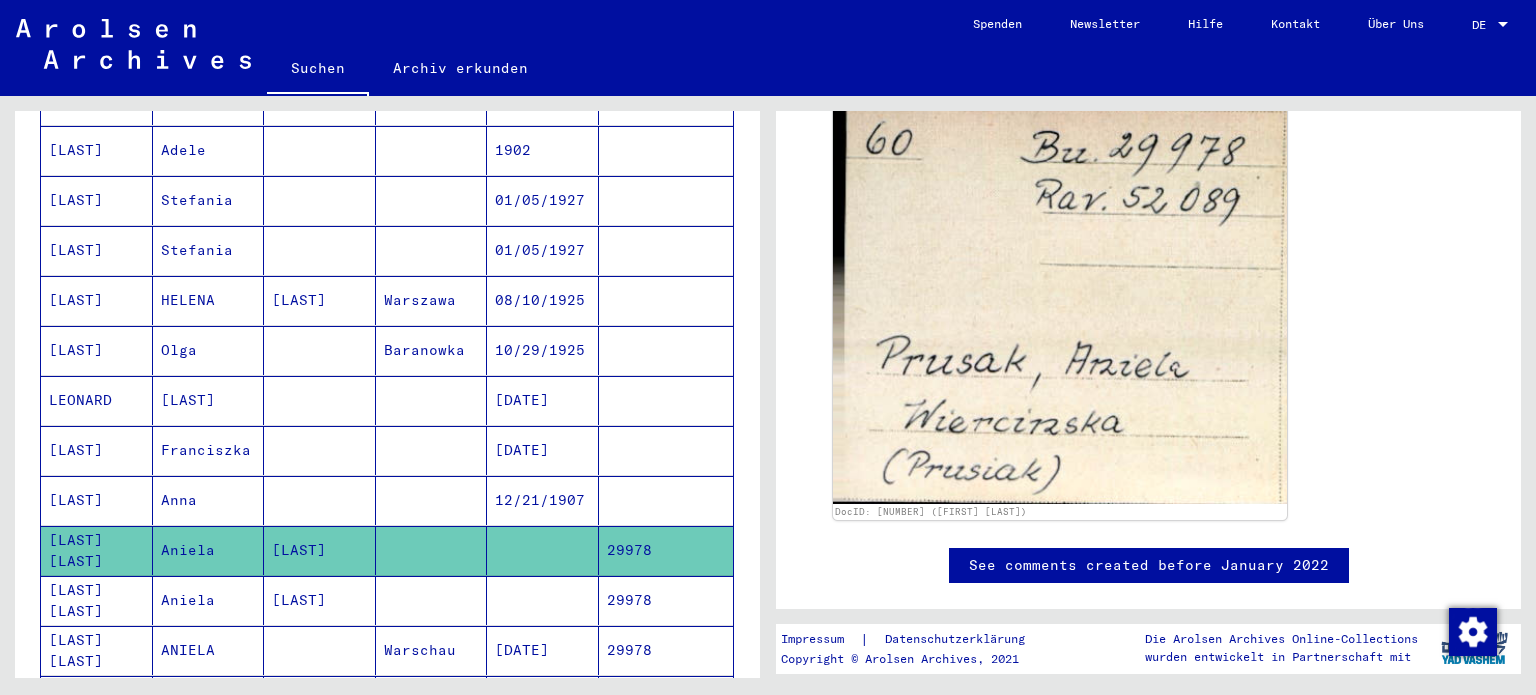 click on "[LAST] [LAST]" at bounding box center (97, 650) 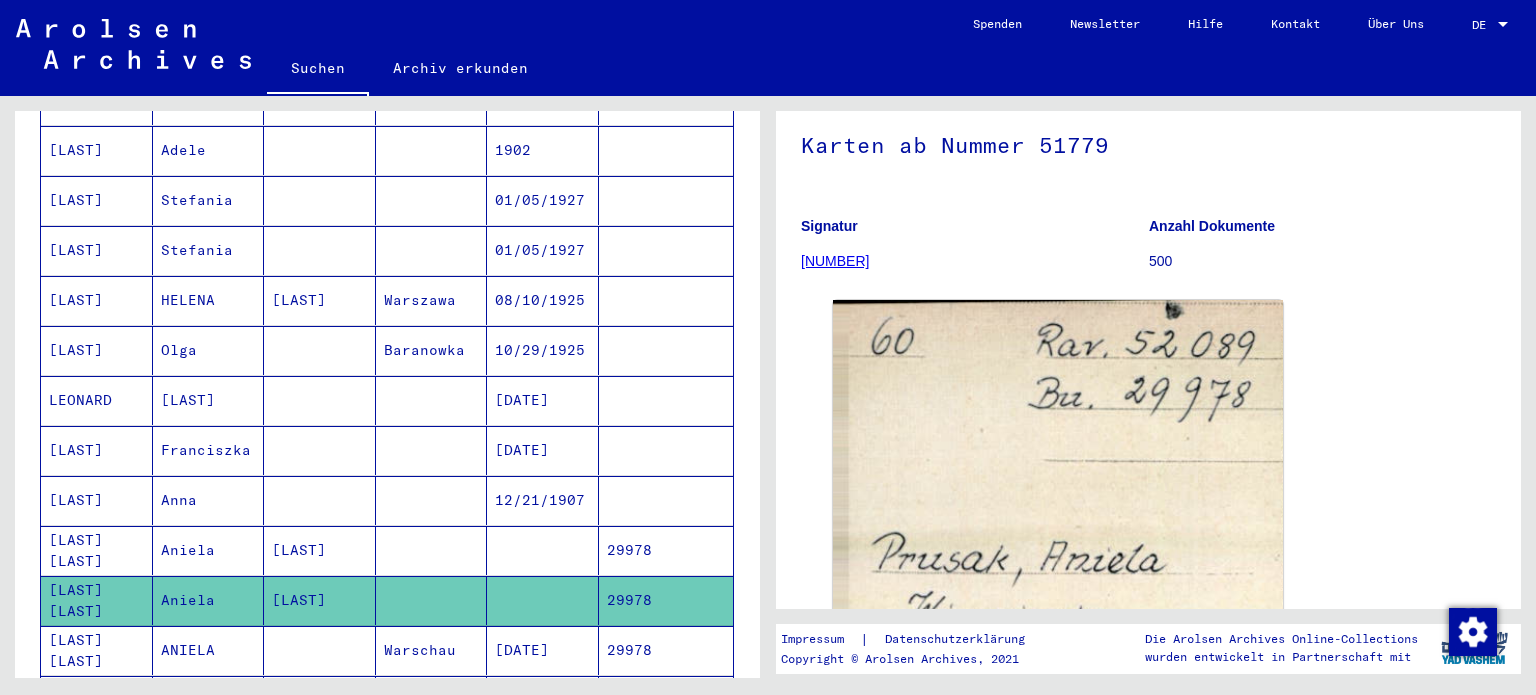 scroll, scrollTop: 400, scrollLeft: 0, axis: vertical 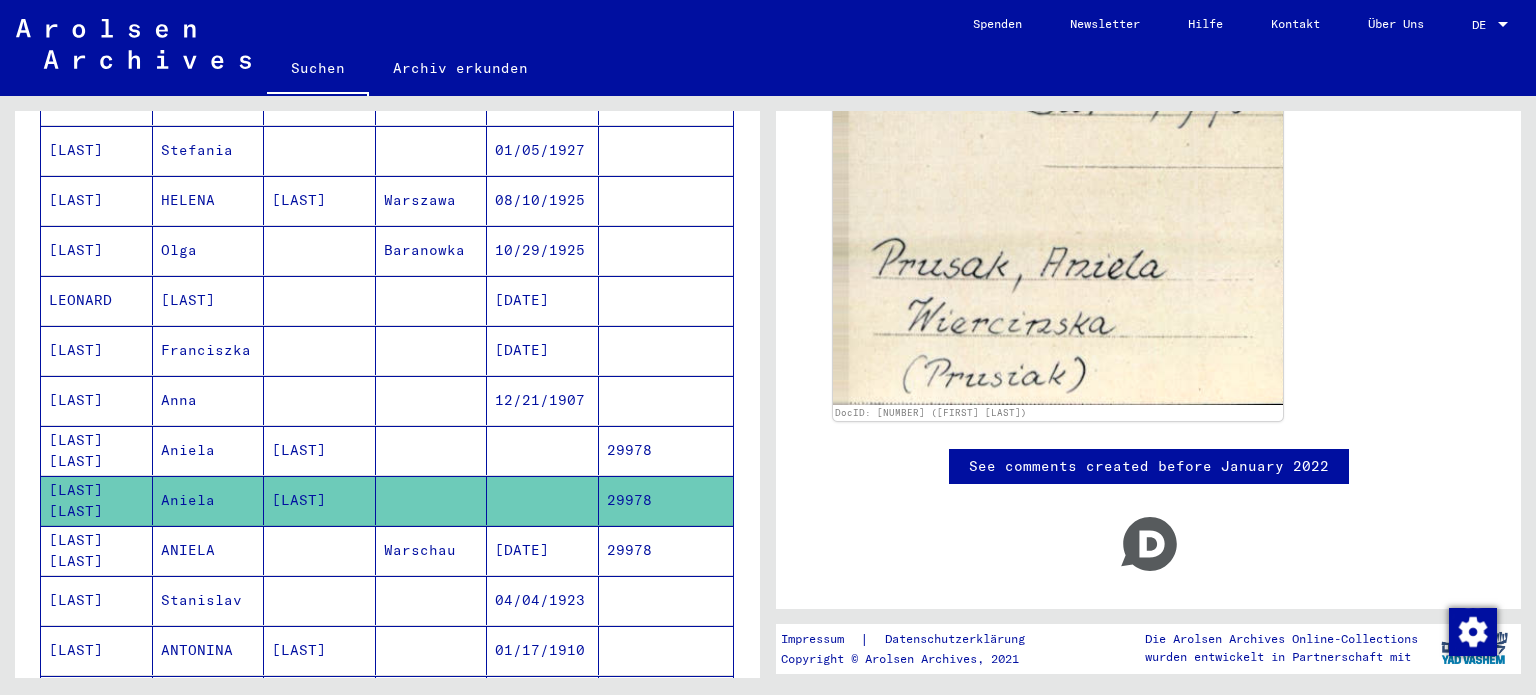click on "[LAST] [LAST]" at bounding box center [97, 600] 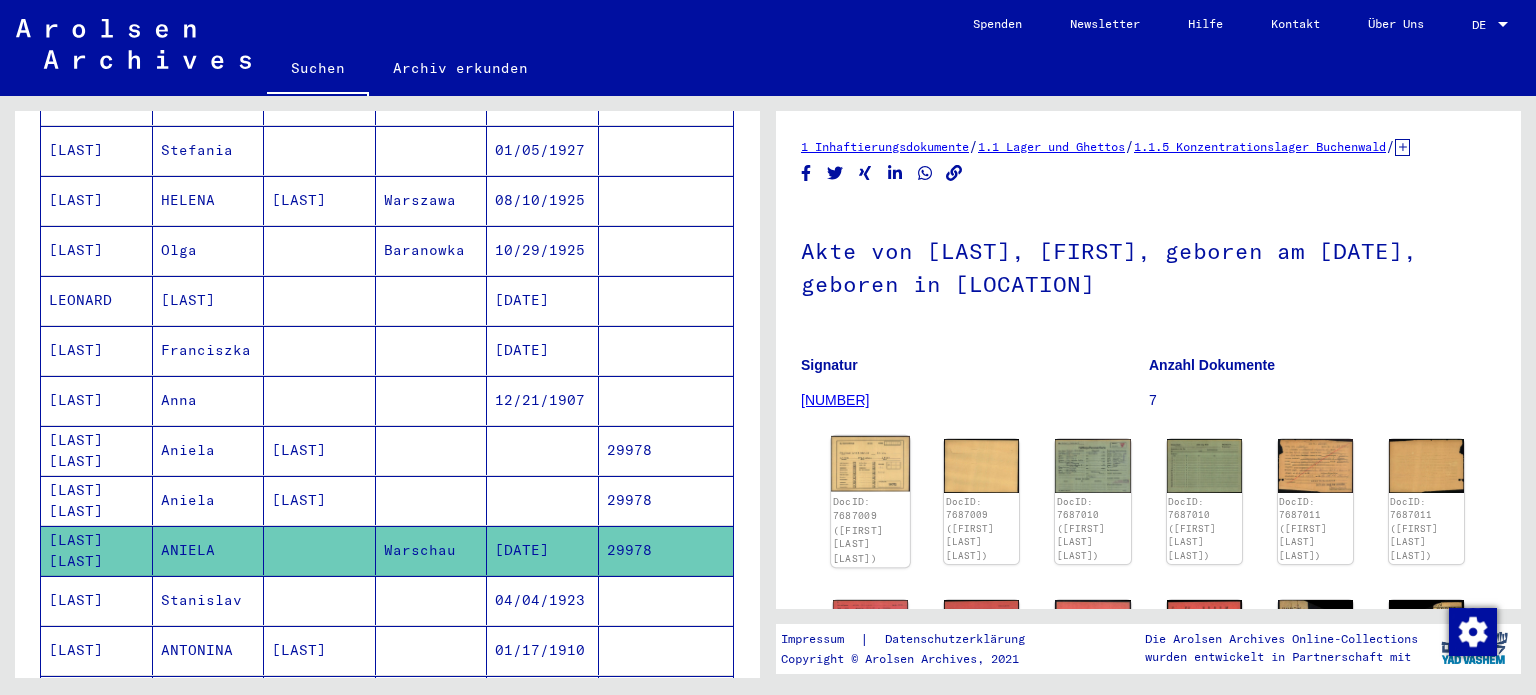 click 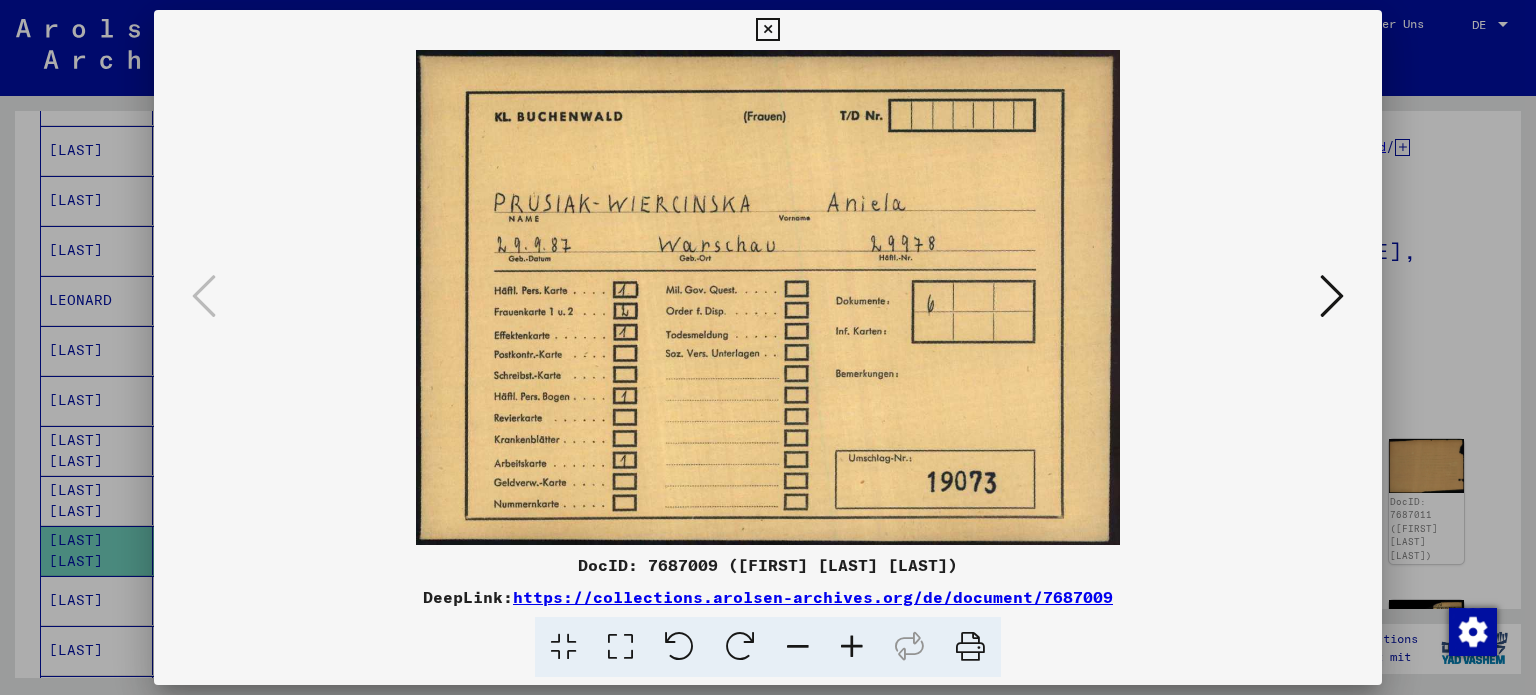 click at bounding box center [1332, 296] 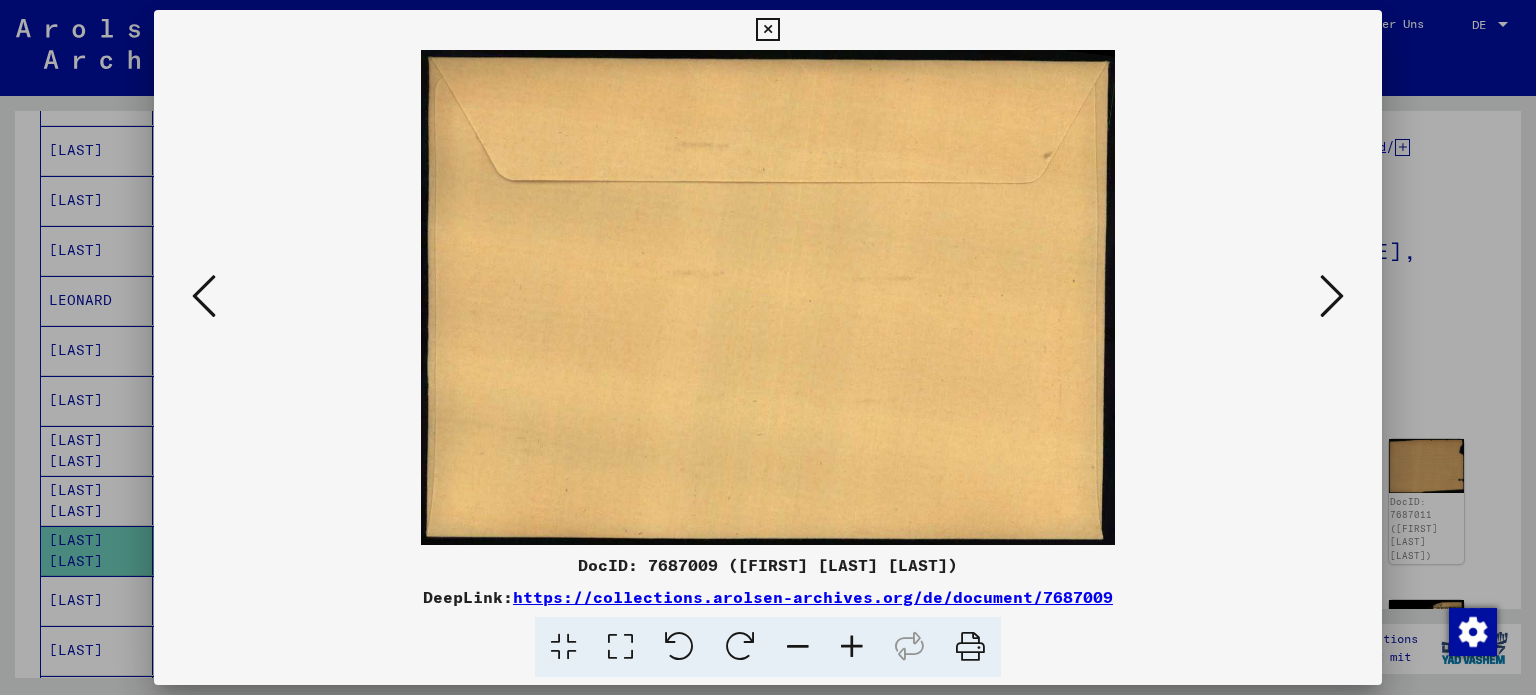 click at bounding box center [1332, 296] 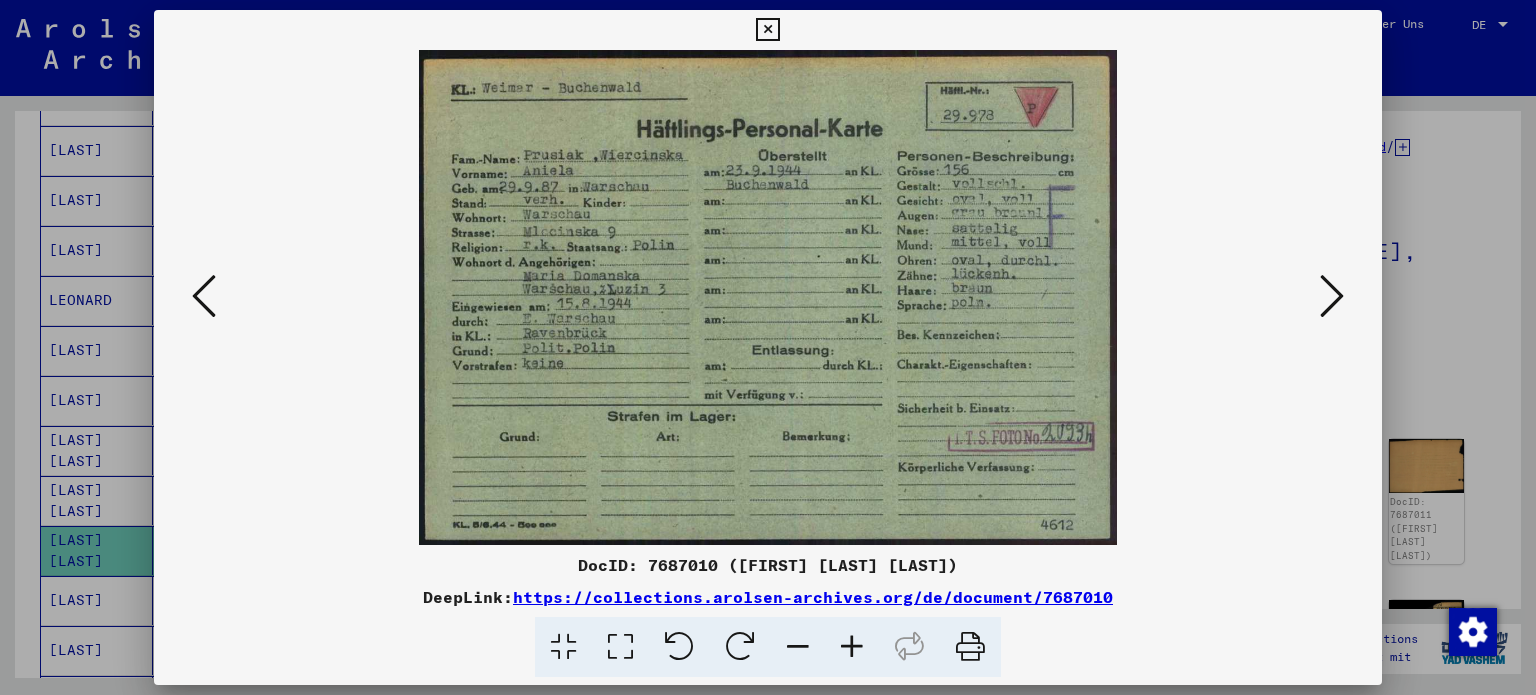 drag, startPoint x: 1322, startPoint y: 291, endPoint x: 1292, endPoint y: 291, distance: 30 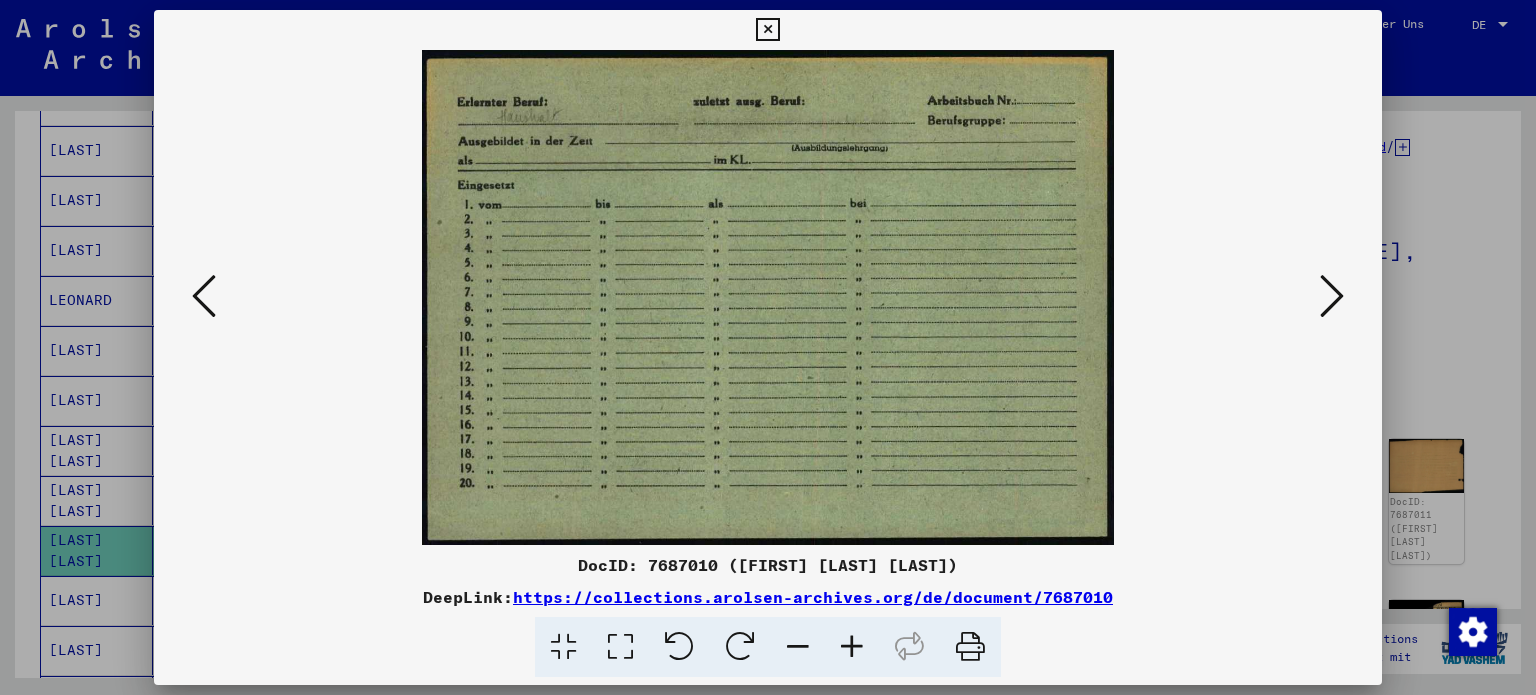 click at bounding box center (767, 30) 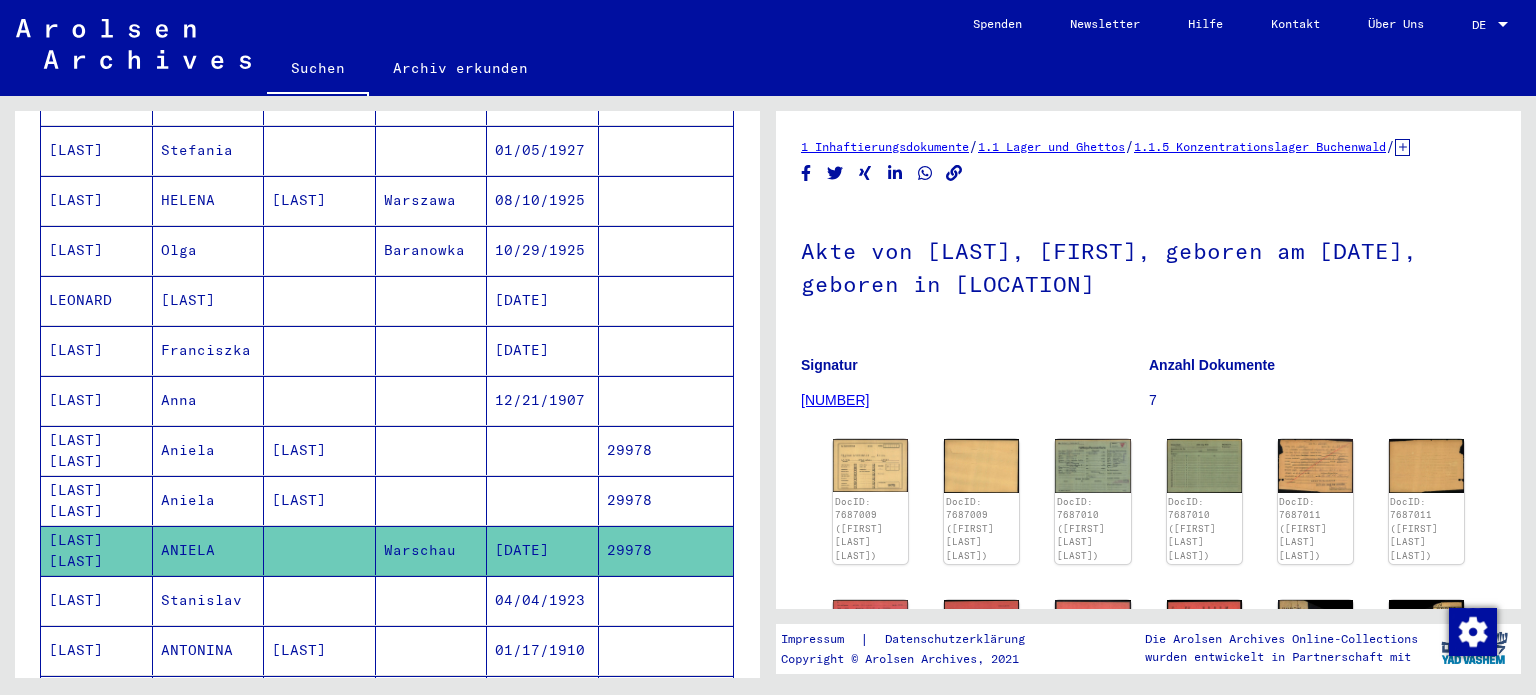 click 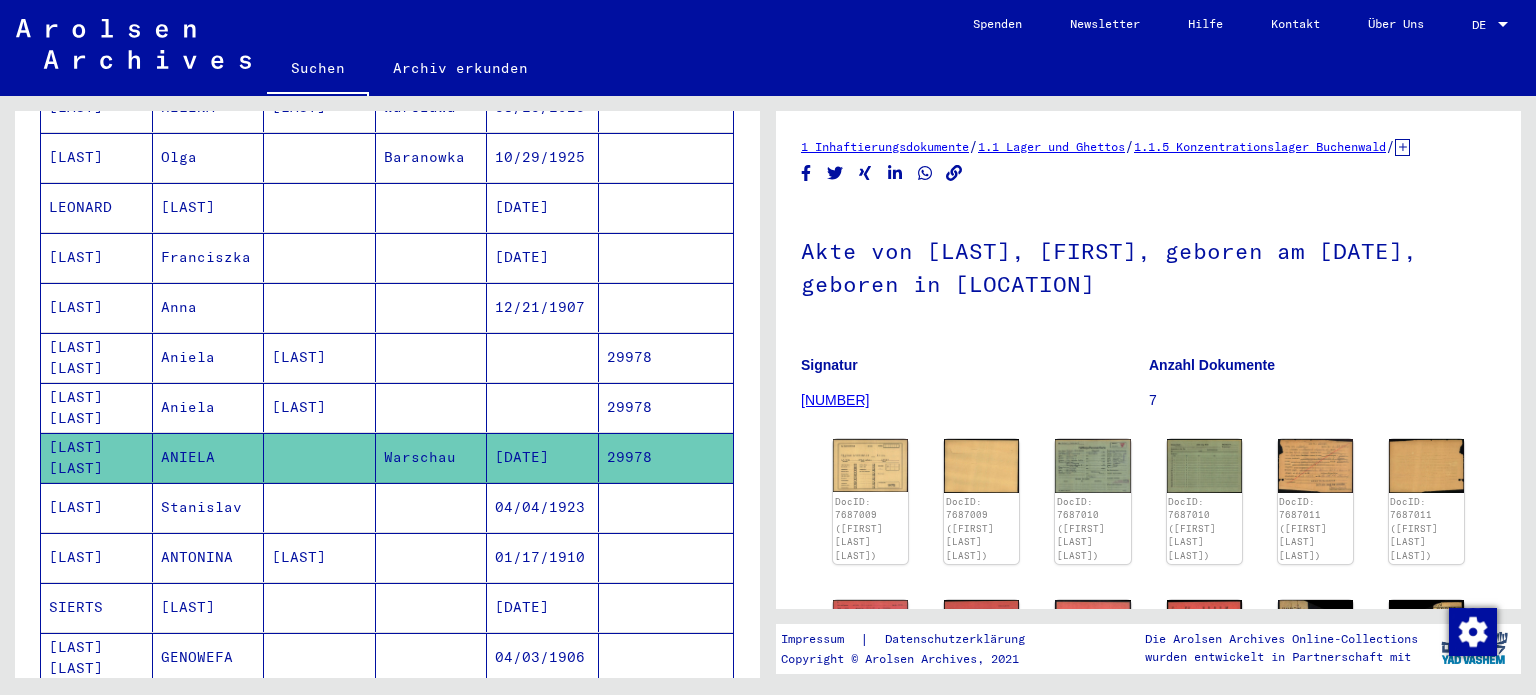 scroll, scrollTop: 1000, scrollLeft: 0, axis: vertical 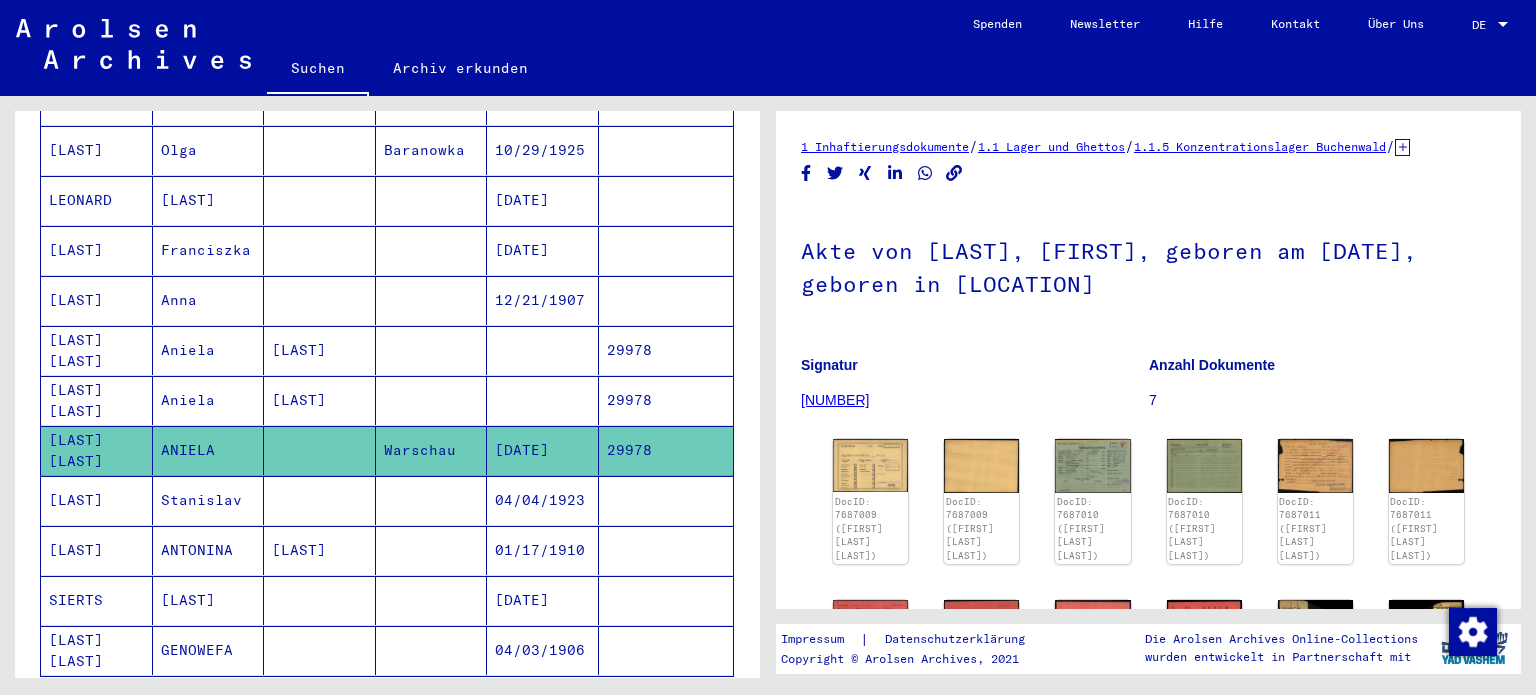 click on "ANTONINA" at bounding box center (209, 600) 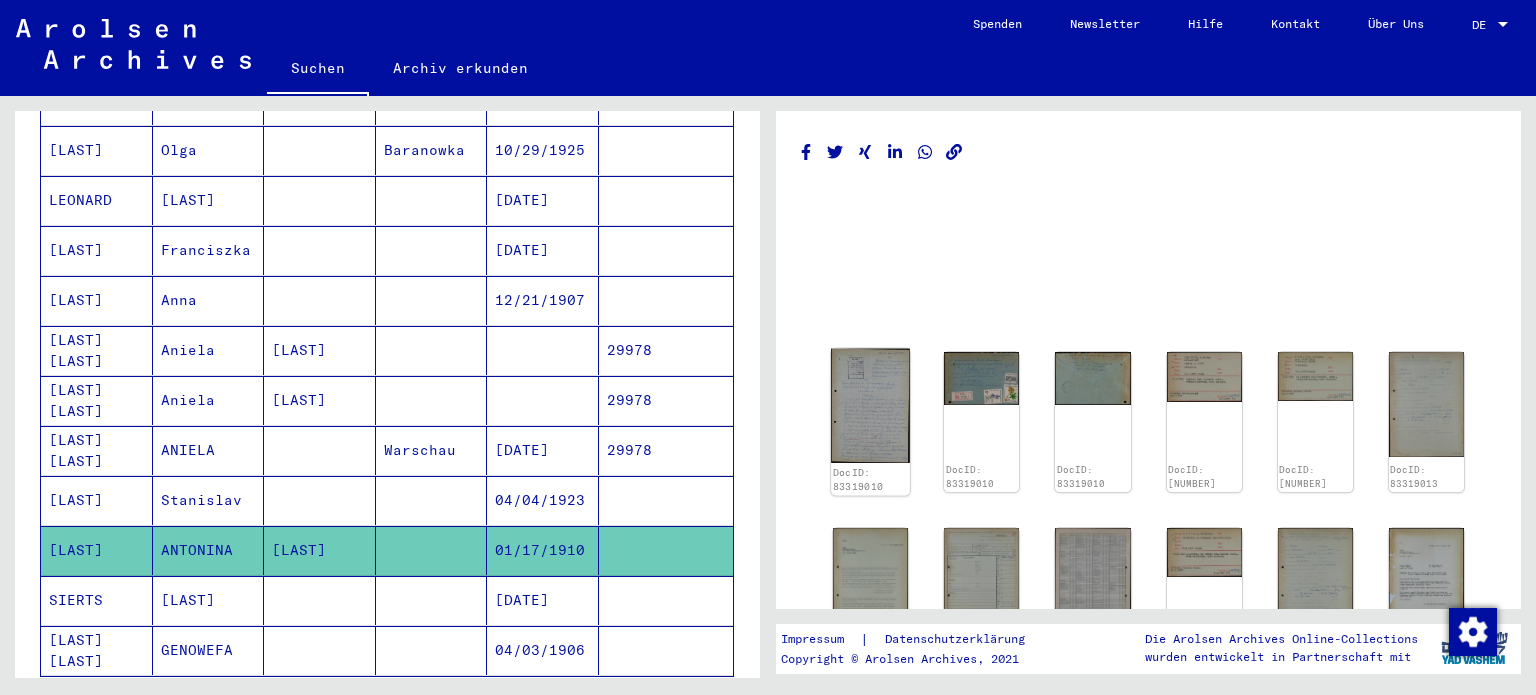 click 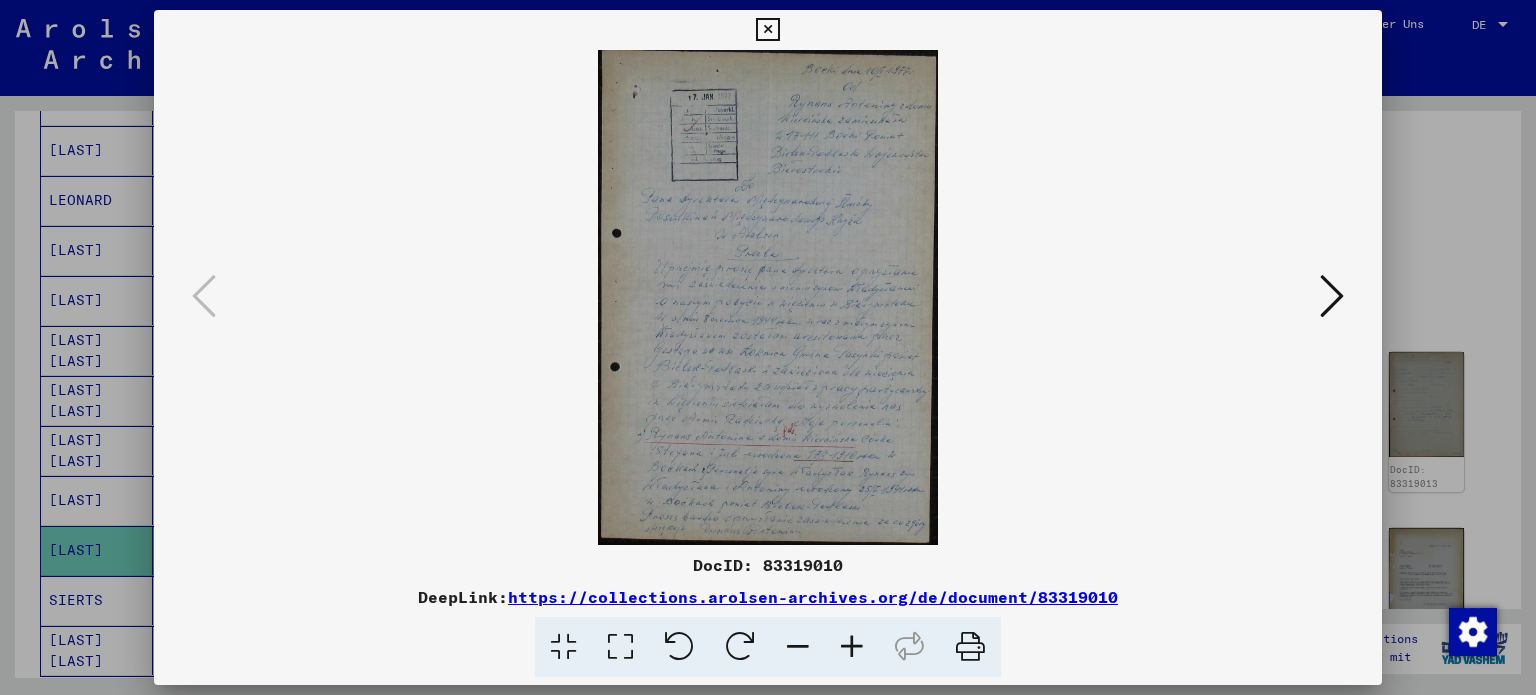 click at bounding box center [620, 647] 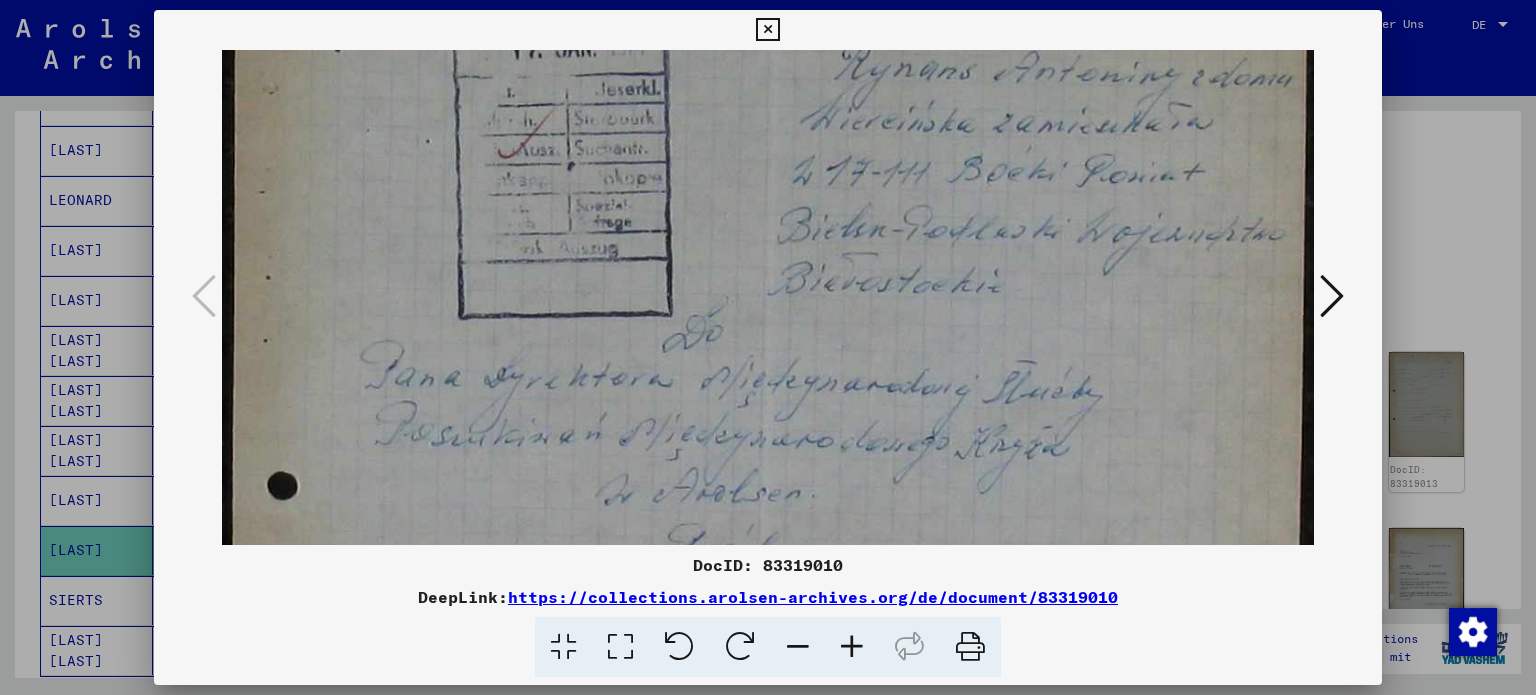 scroll, scrollTop: 167, scrollLeft: 0, axis: vertical 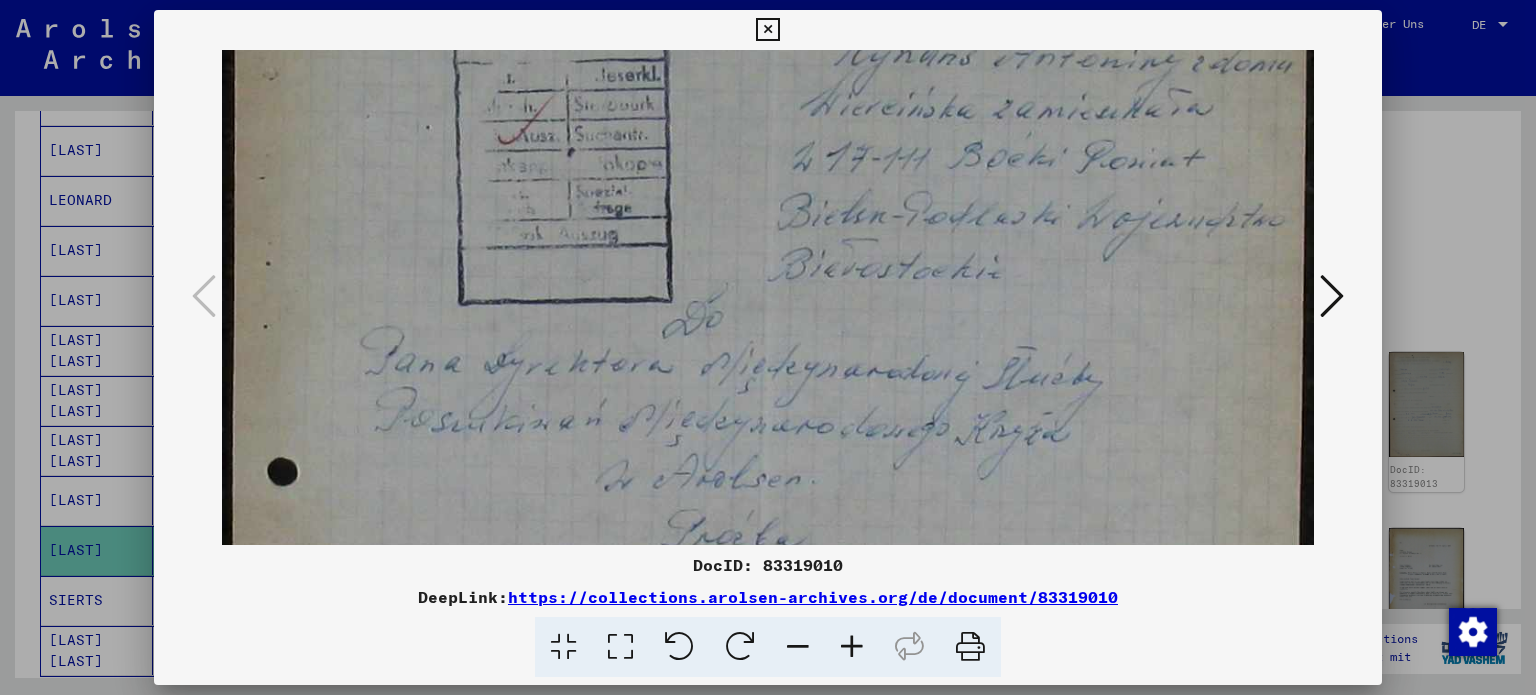 drag, startPoint x: 984, startPoint y: 404, endPoint x: 1004, endPoint y: 266, distance: 139.44174 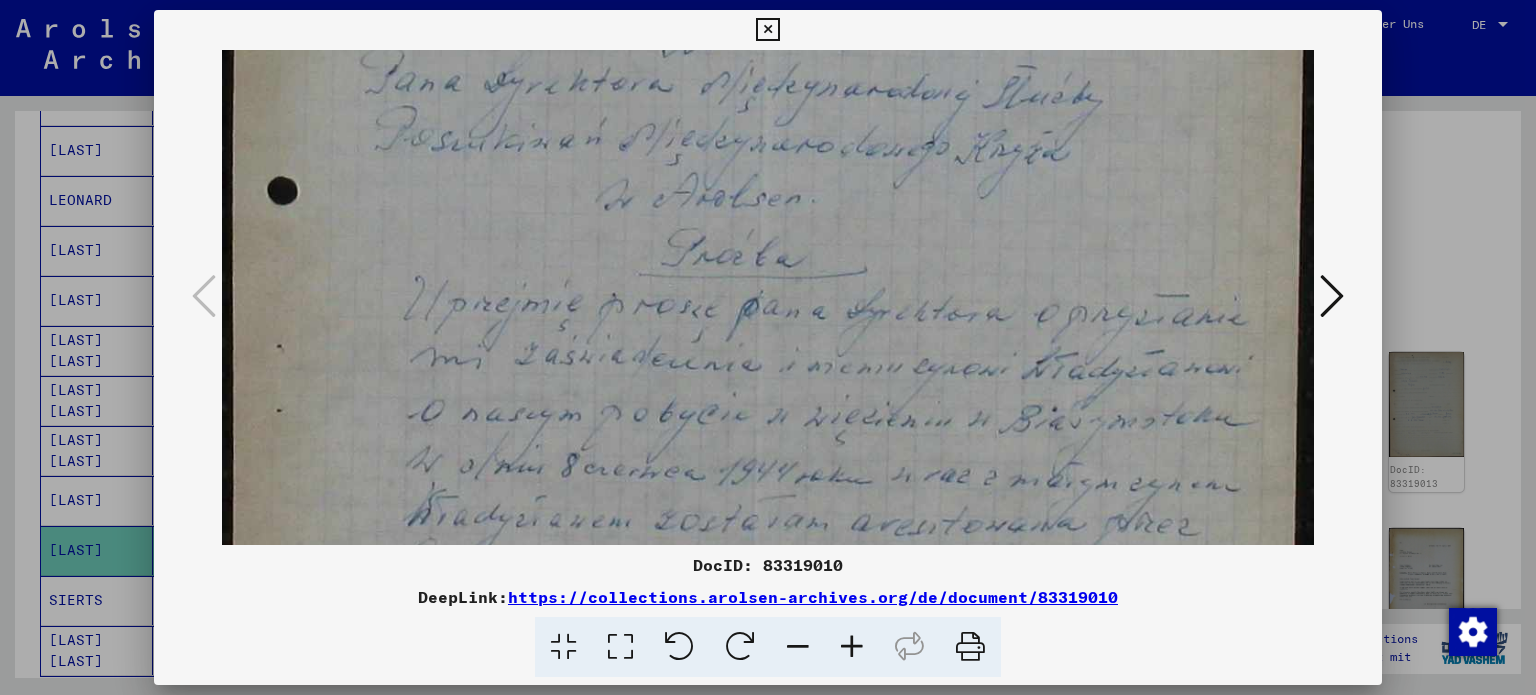 scroll, scrollTop: 467, scrollLeft: 0, axis: vertical 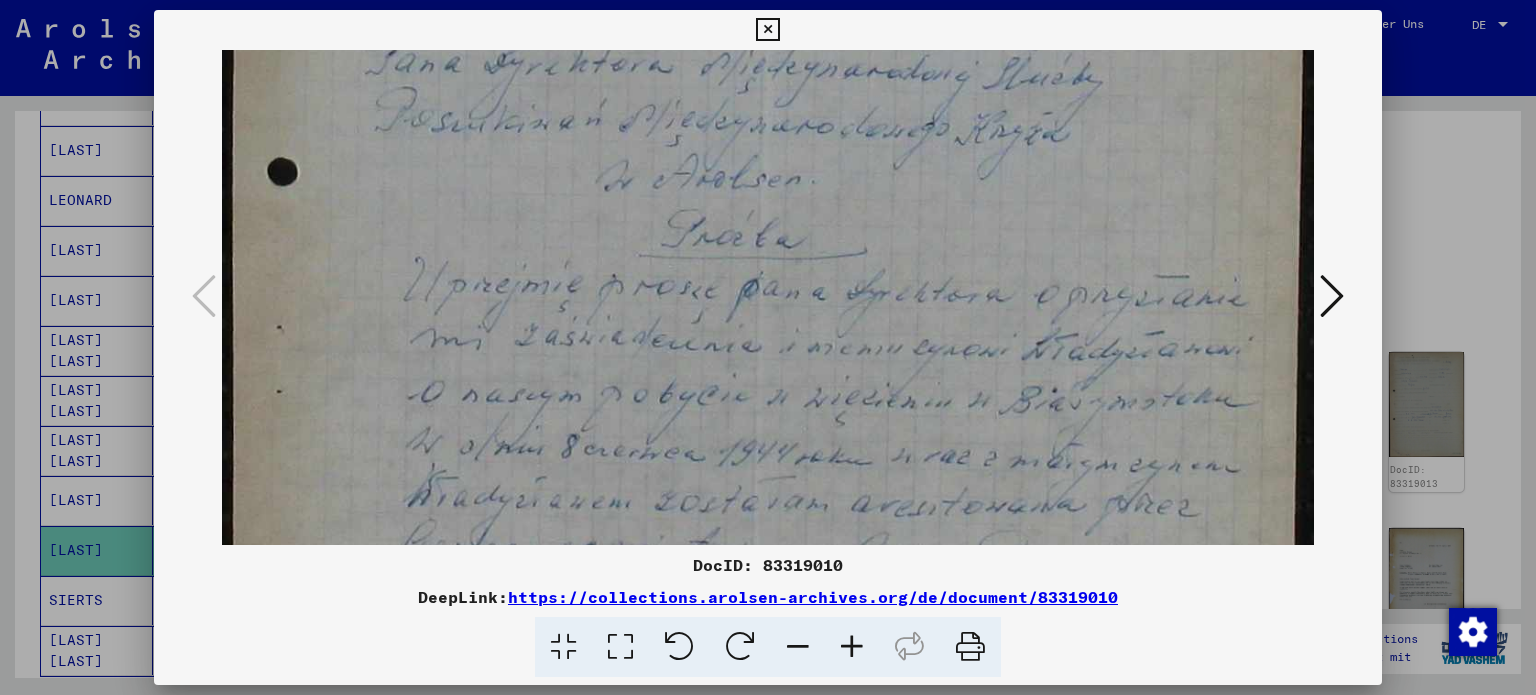 drag, startPoint x: 965, startPoint y: 454, endPoint x: 943, endPoint y: 161, distance: 293.82477 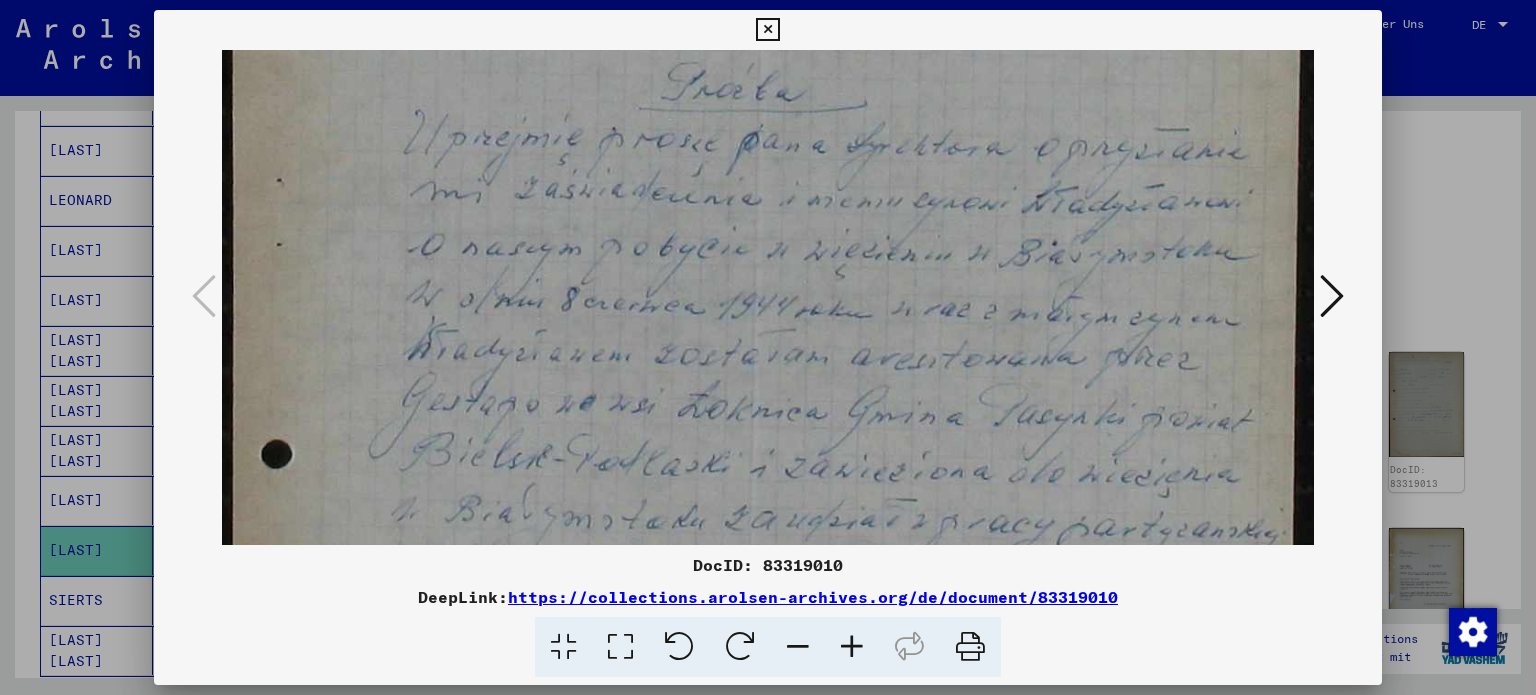 scroll, scrollTop: 625, scrollLeft: 0, axis: vertical 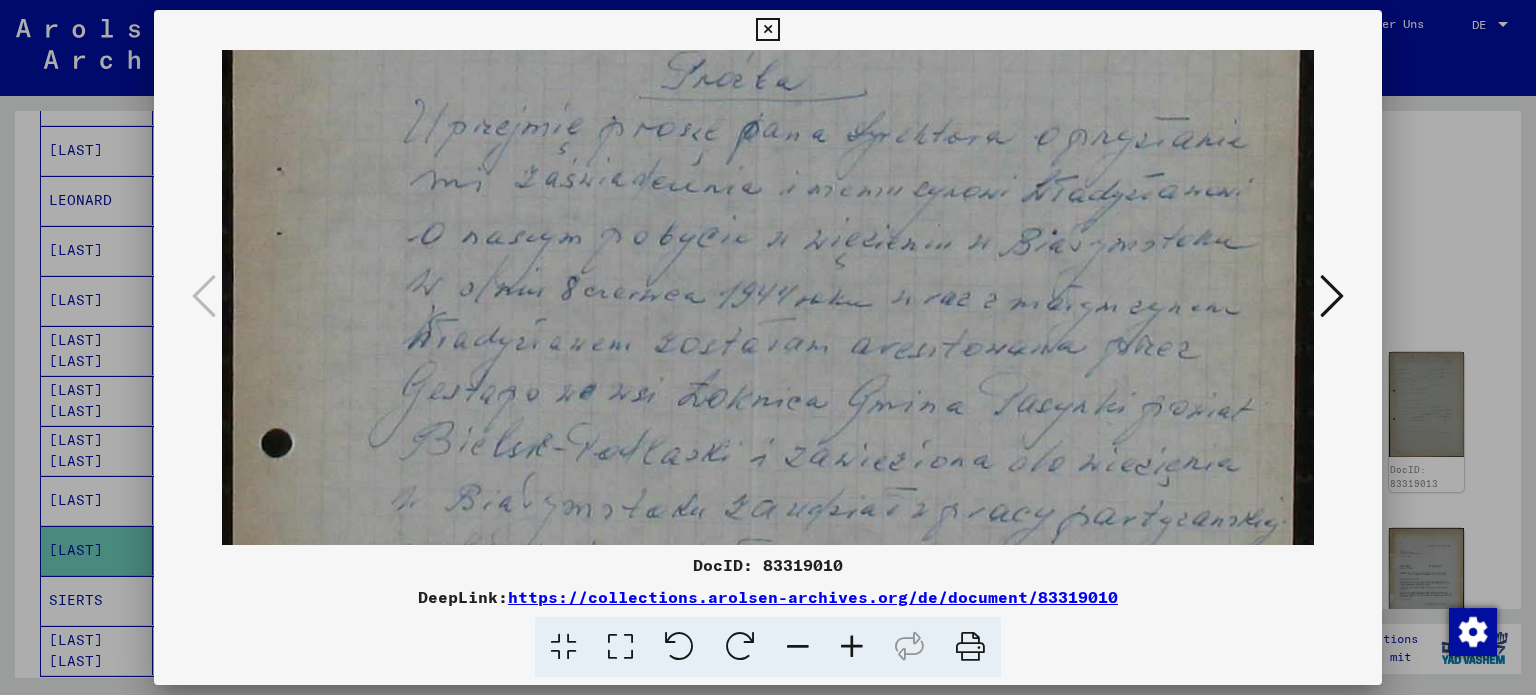 drag, startPoint x: 906, startPoint y: 444, endPoint x: 899, endPoint y: 296, distance: 148.16545 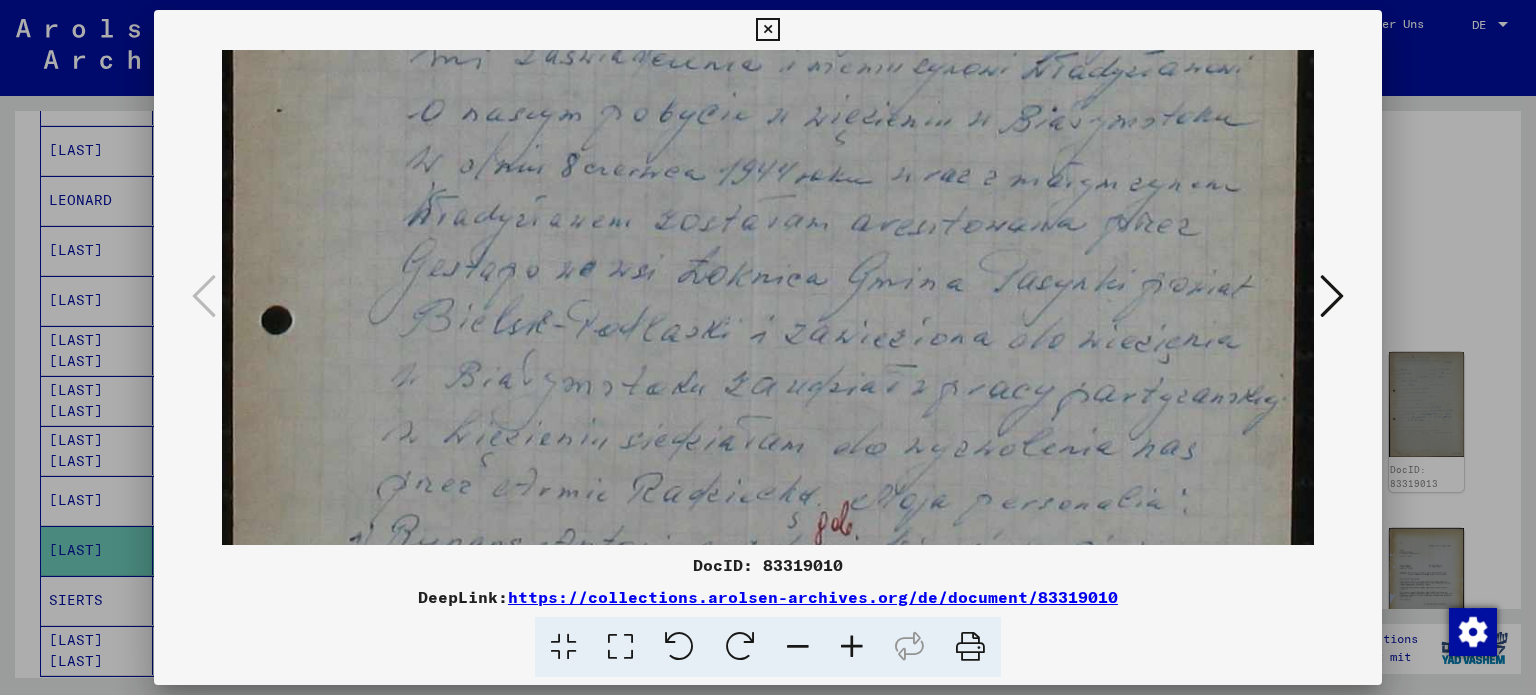 drag, startPoint x: 914, startPoint y: 378, endPoint x: 989, endPoint y: 255, distance: 144.06248 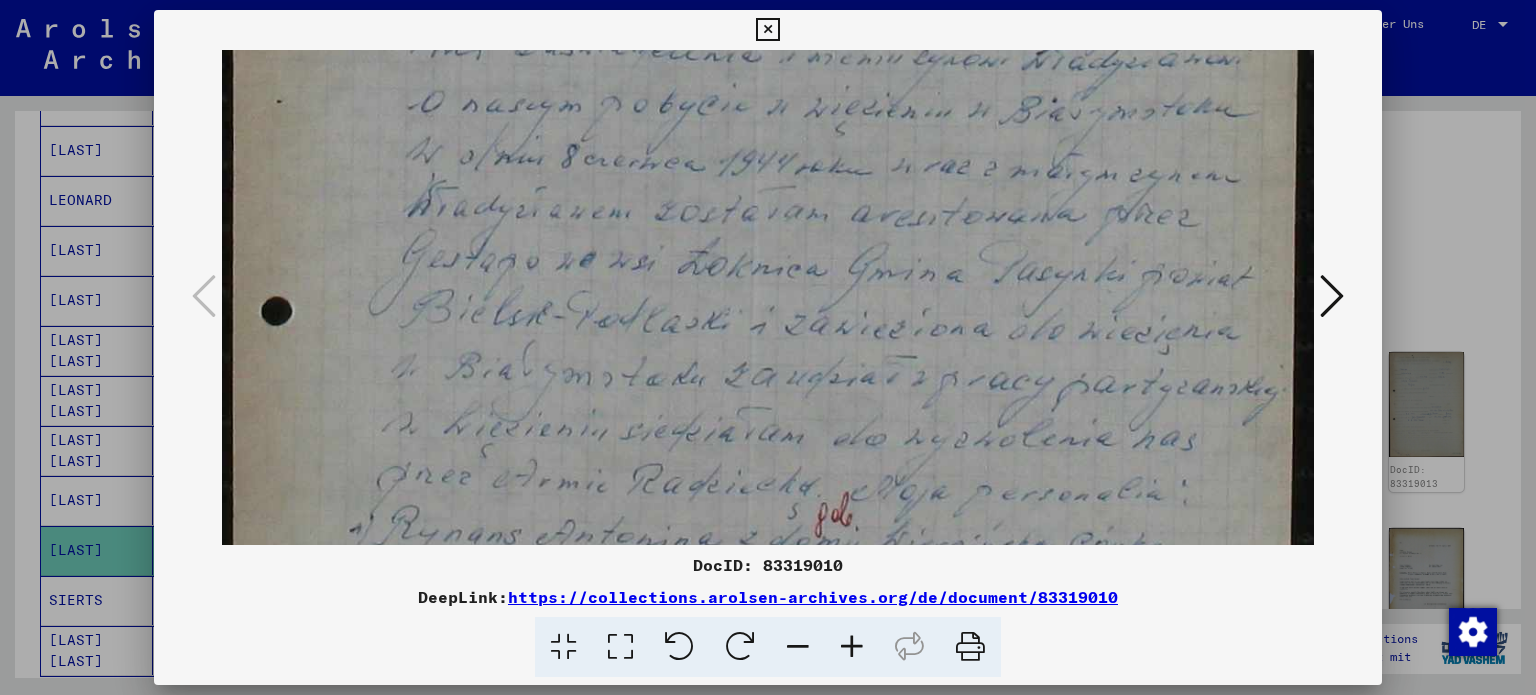 click at bounding box center (1332, 296) 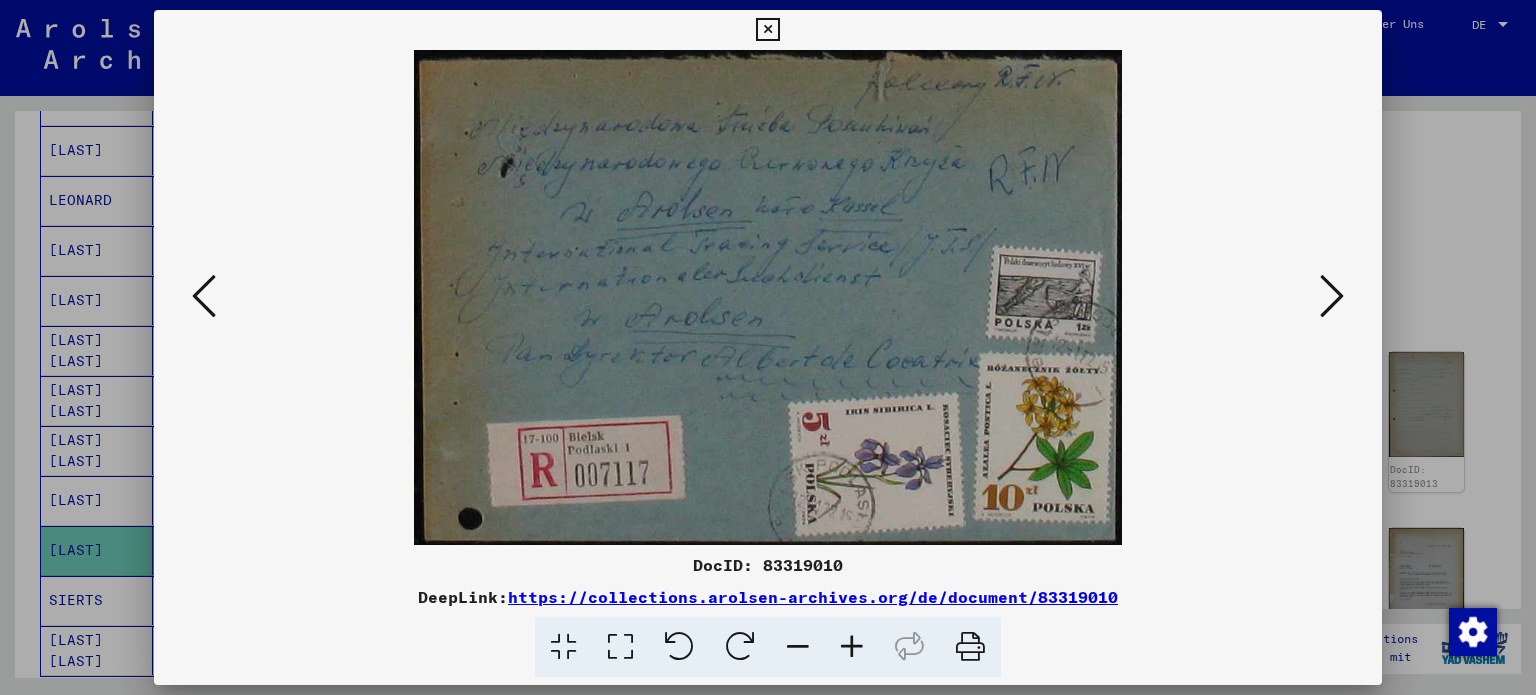 click at bounding box center [1332, 296] 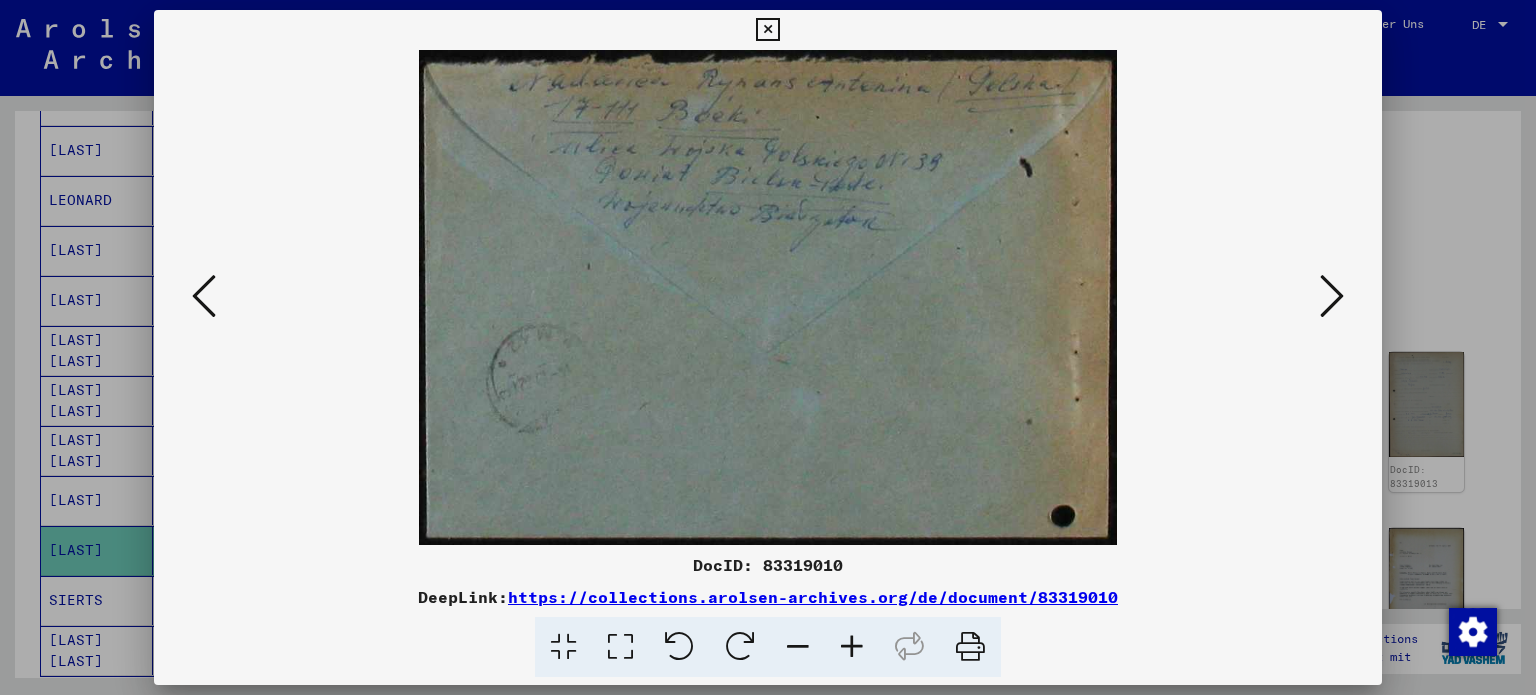 click at bounding box center (1332, 296) 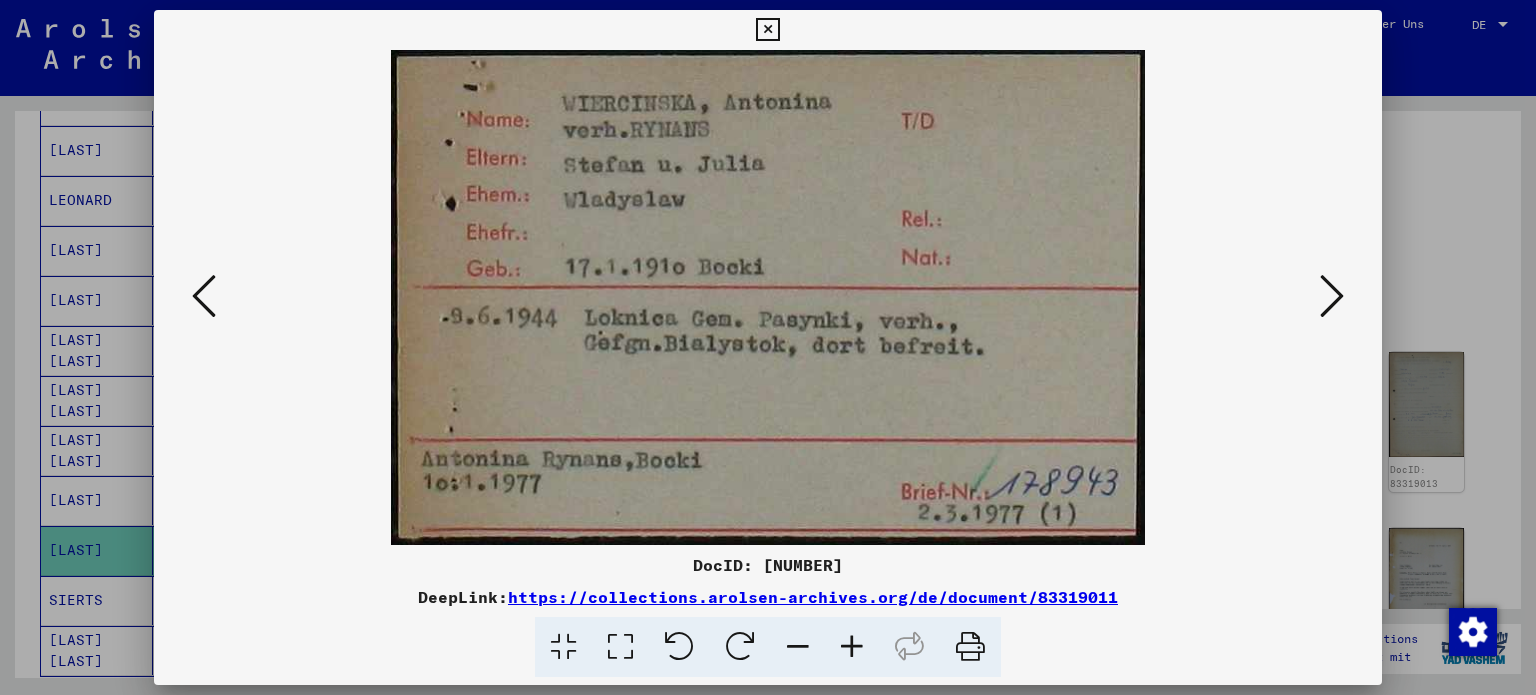 click at bounding box center [1332, 296] 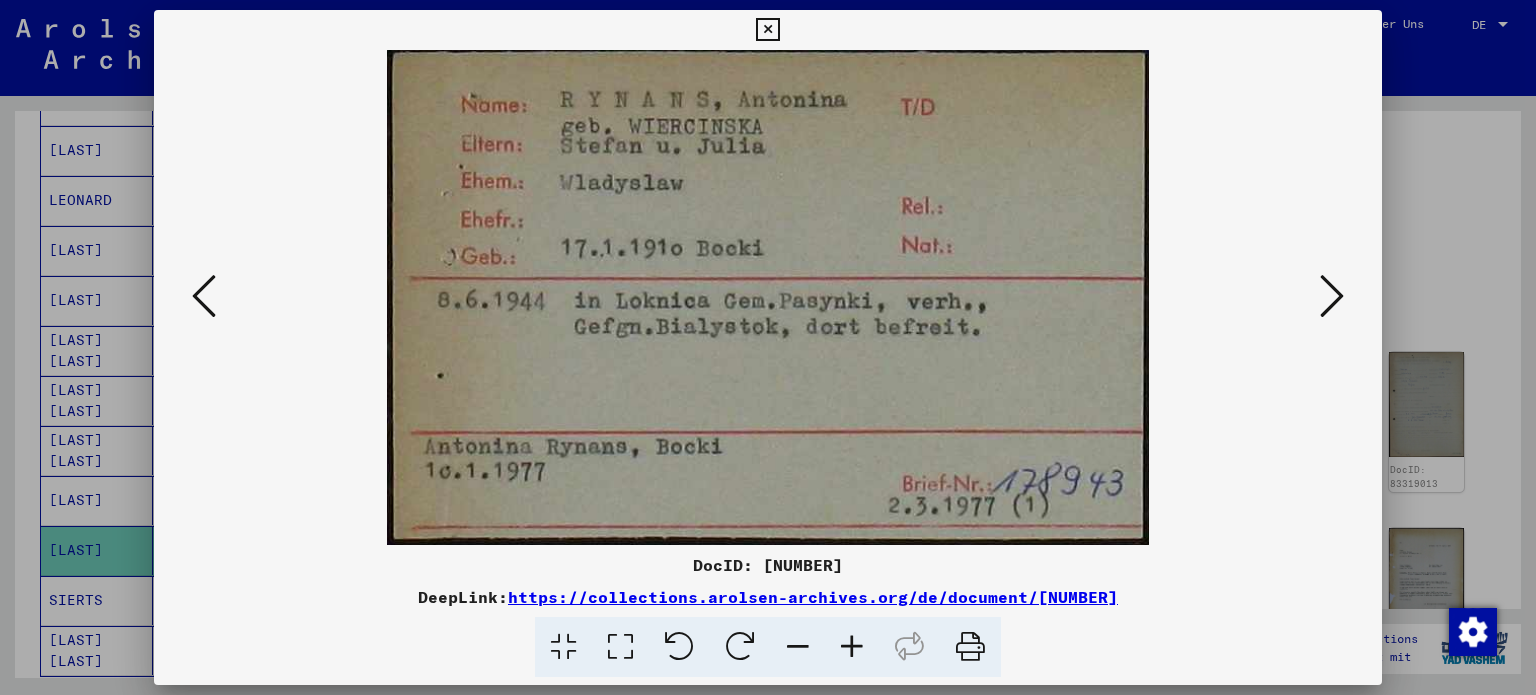 click at bounding box center (1332, 296) 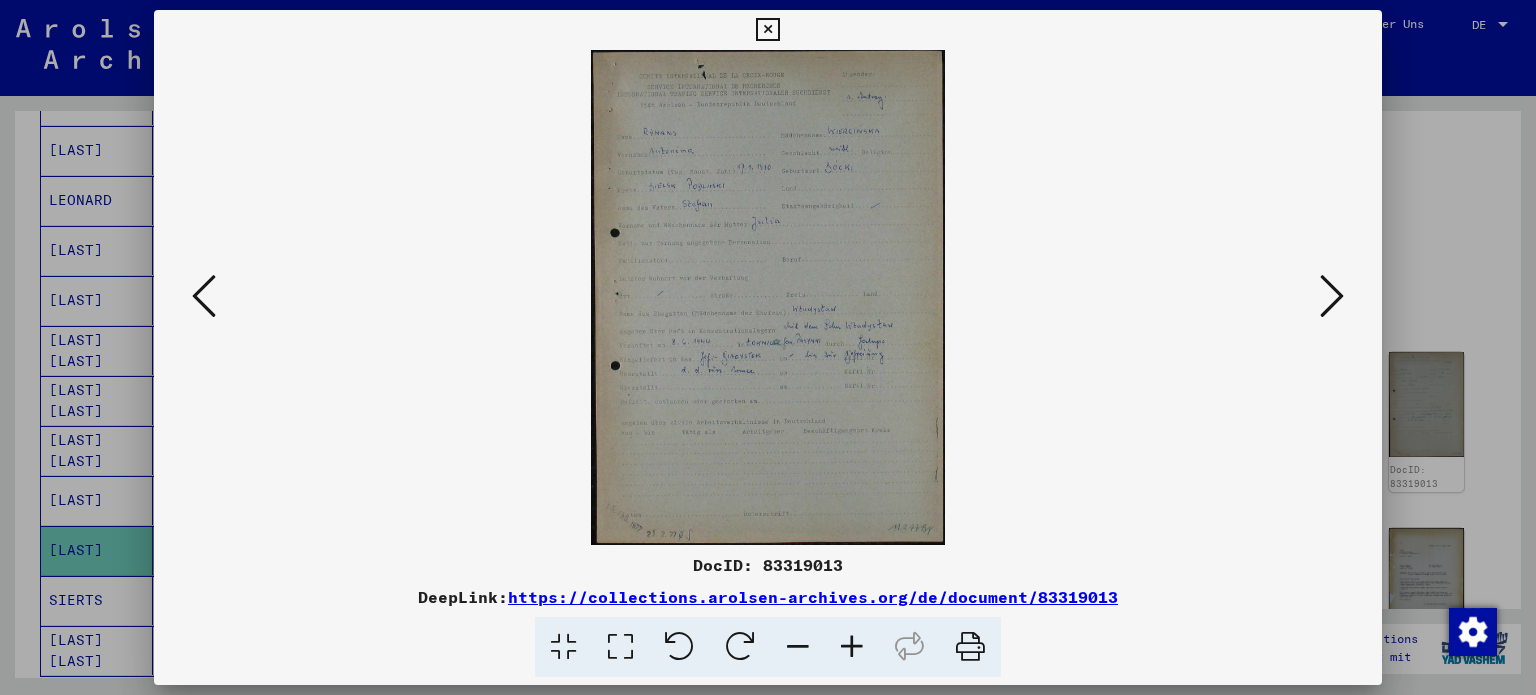 click at bounding box center (620, 647) 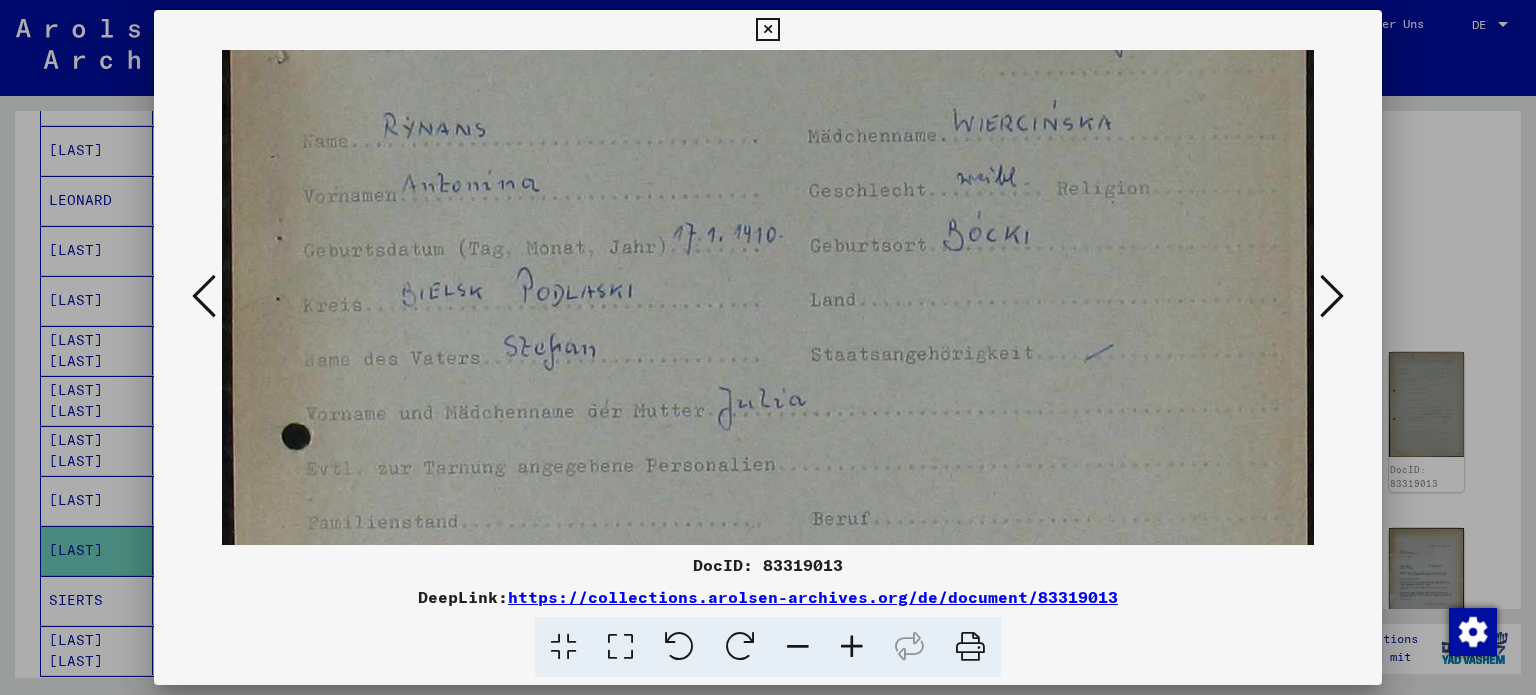 scroll, scrollTop: 184, scrollLeft: 0, axis: vertical 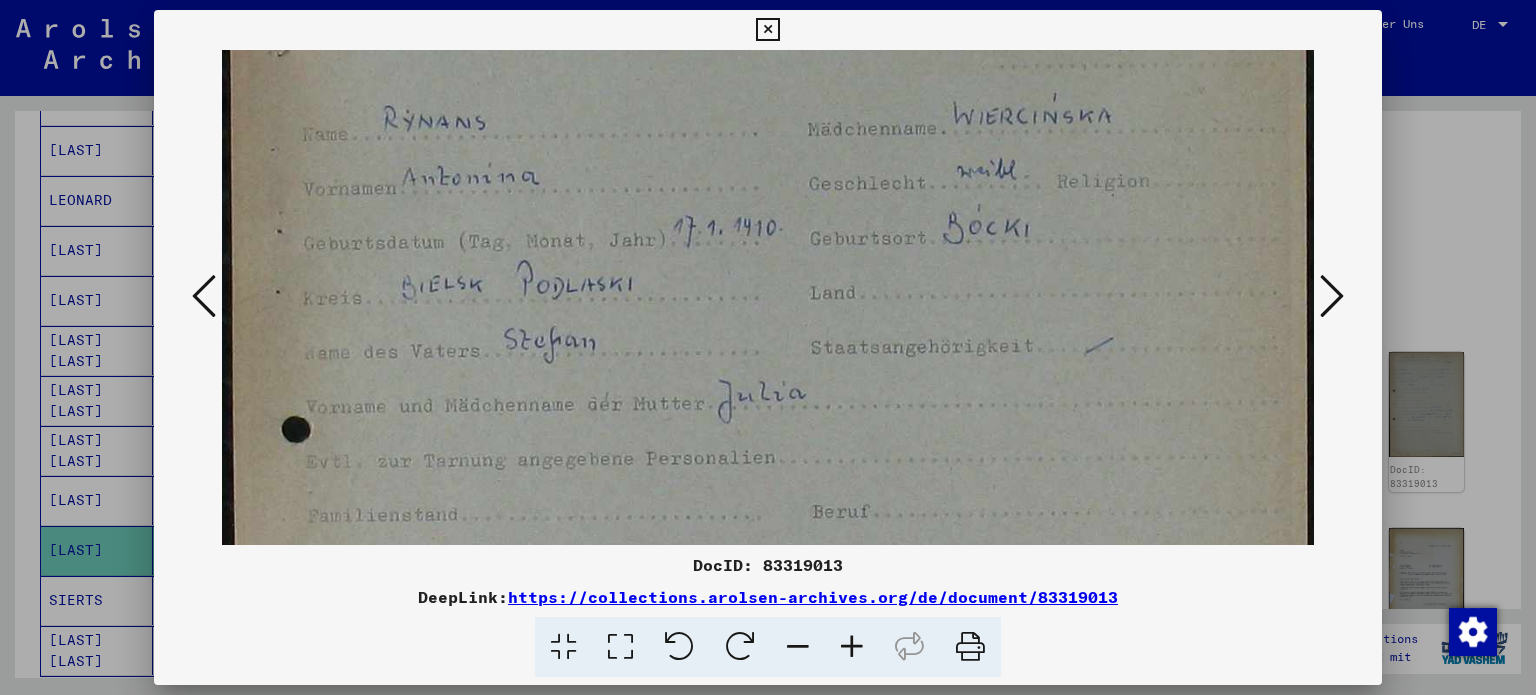 drag, startPoint x: 751, startPoint y: 427, endPoint x: 830, endPoint y: 247, distance: 196.57314 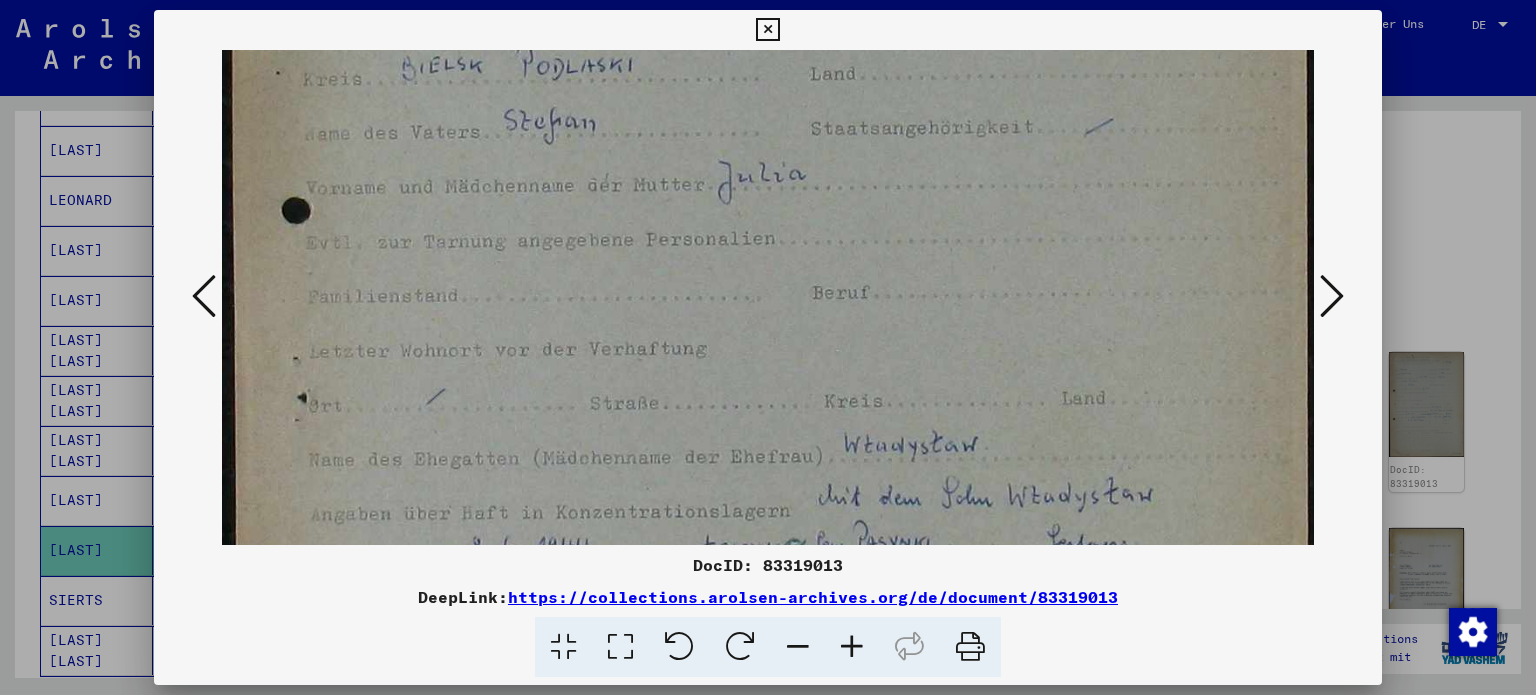 drag, startPoint x: 780, startPoint y: 364, endPoint x: 764, endPoint y: 179, distance: 185.6906 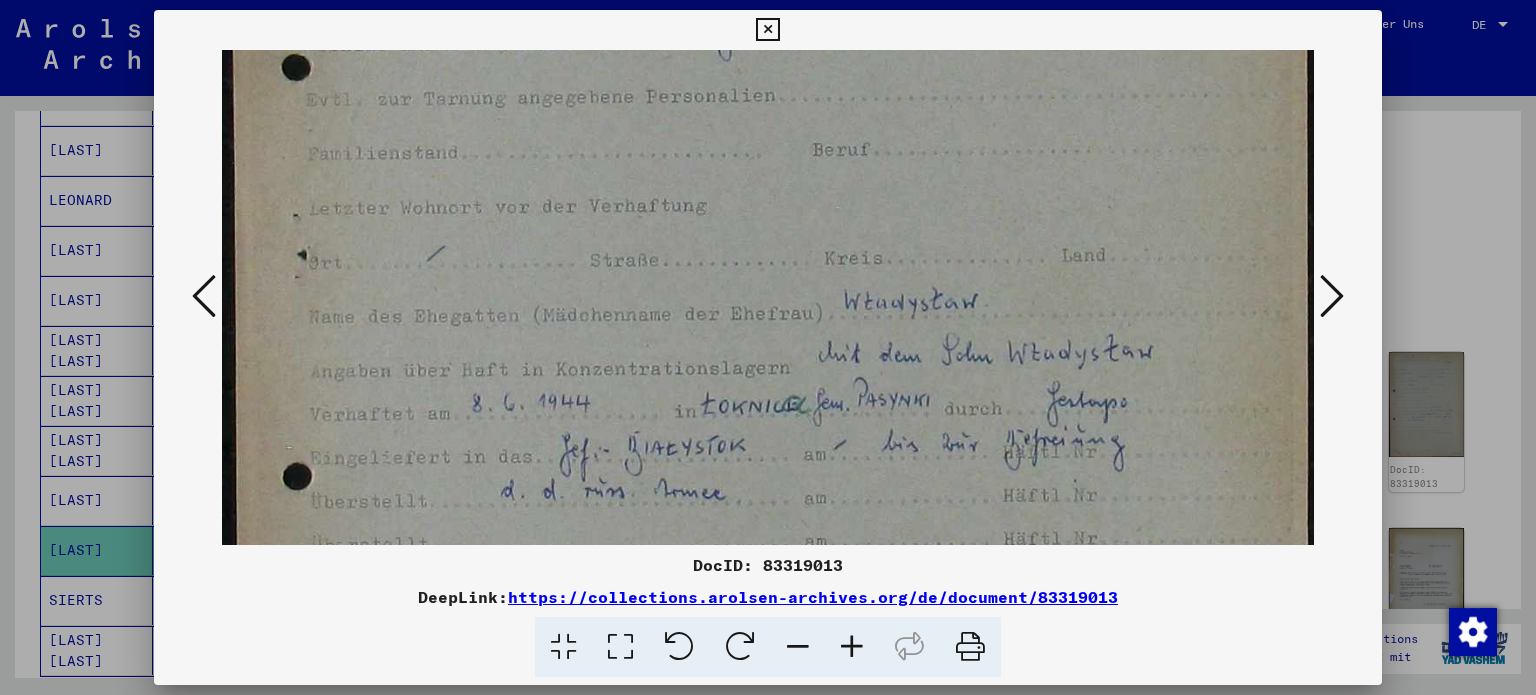 scroll, scrollTop: 547, scrollLeft: 0, axis: vertical 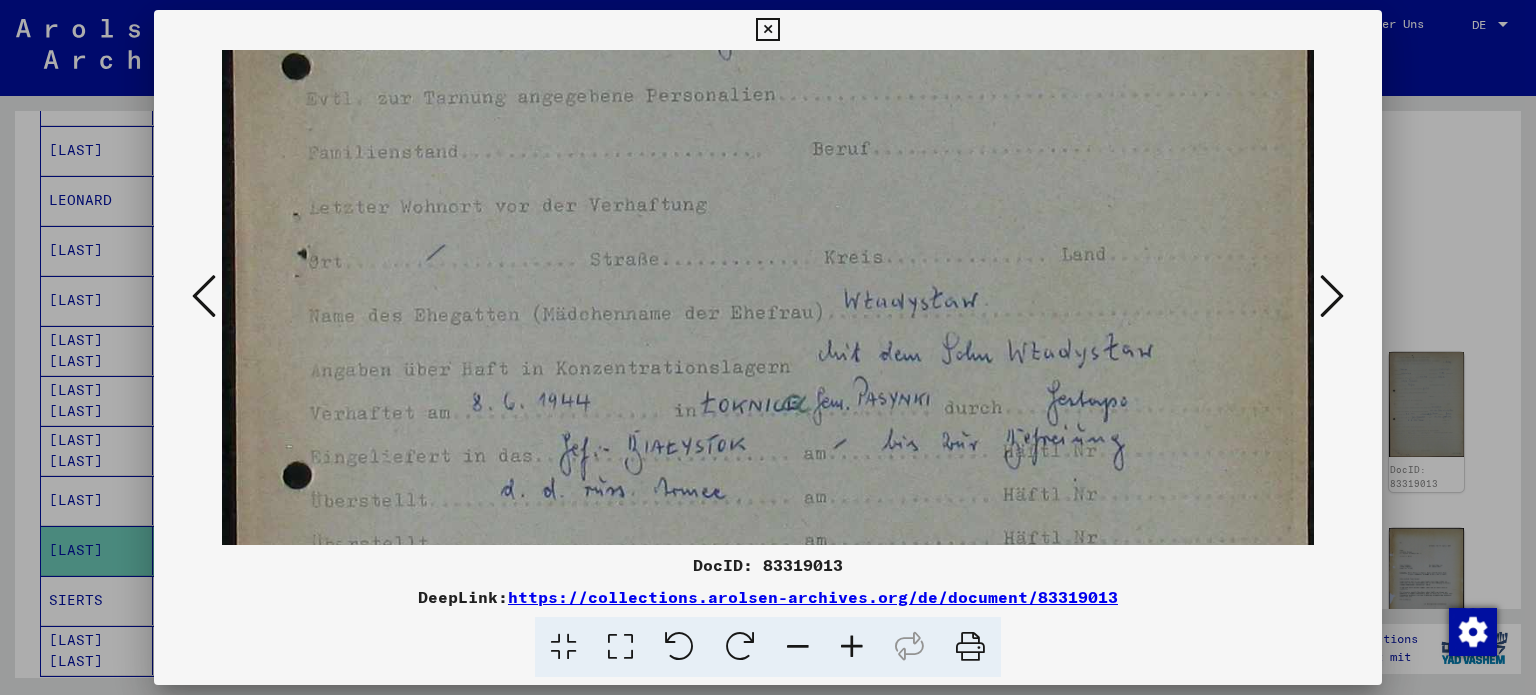 drag, startPoint x: 788, startPoint y: 391, endPoint x: 768, endPoint y: 249, distance: 143.40154 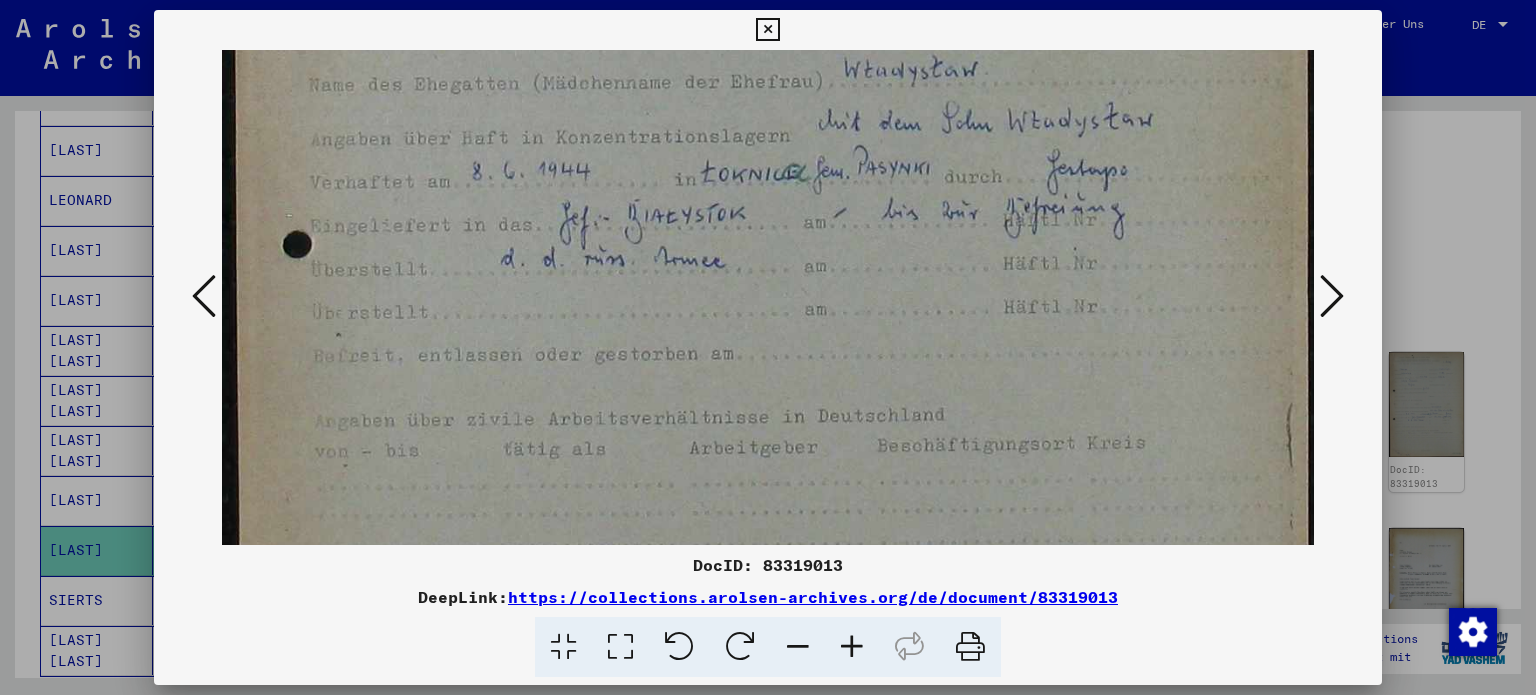 drag, startPoint x: 780, startPoint y: 429, endPoint x: 788, endPoint y: 202, distance: 227.14093 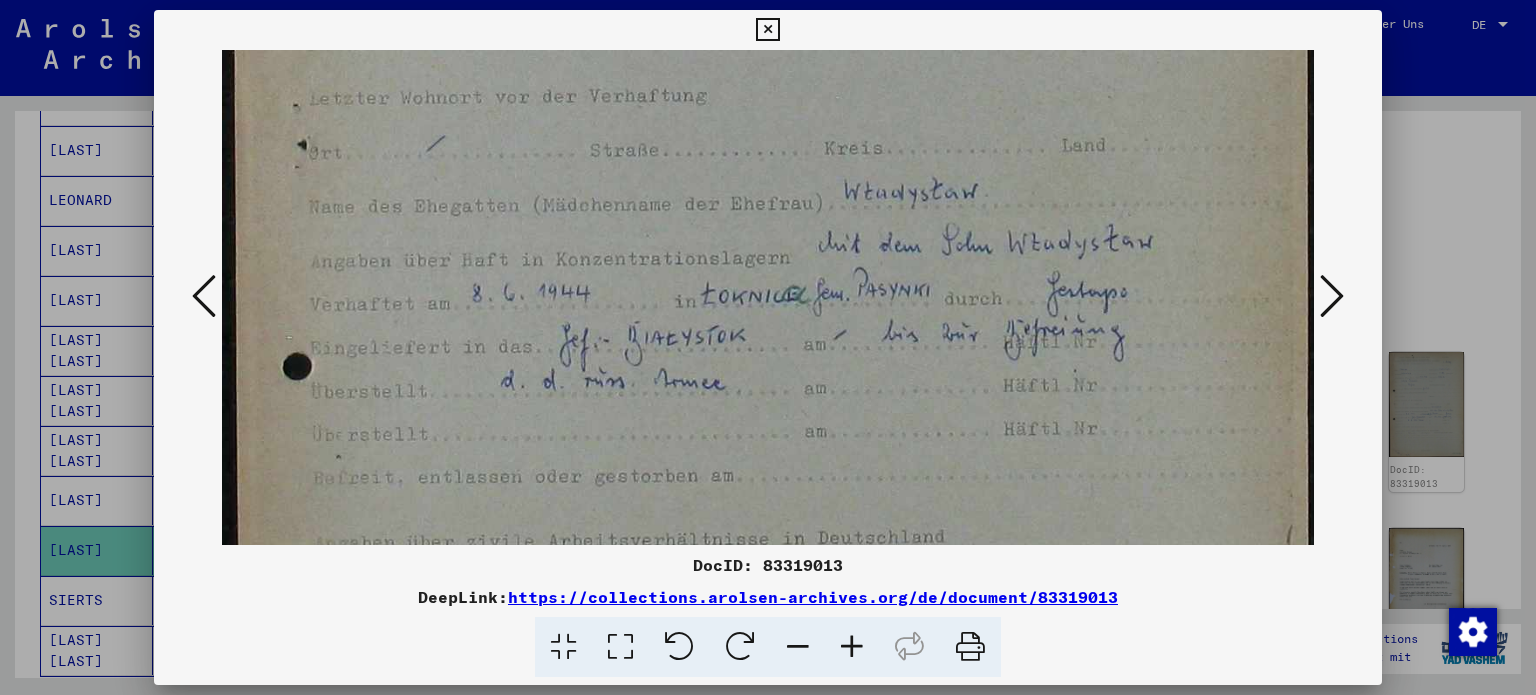 drag, startPoint x: 770, startPoint y: 403, endPoint x: 762, endPoint y: 475, distance: 72.443085 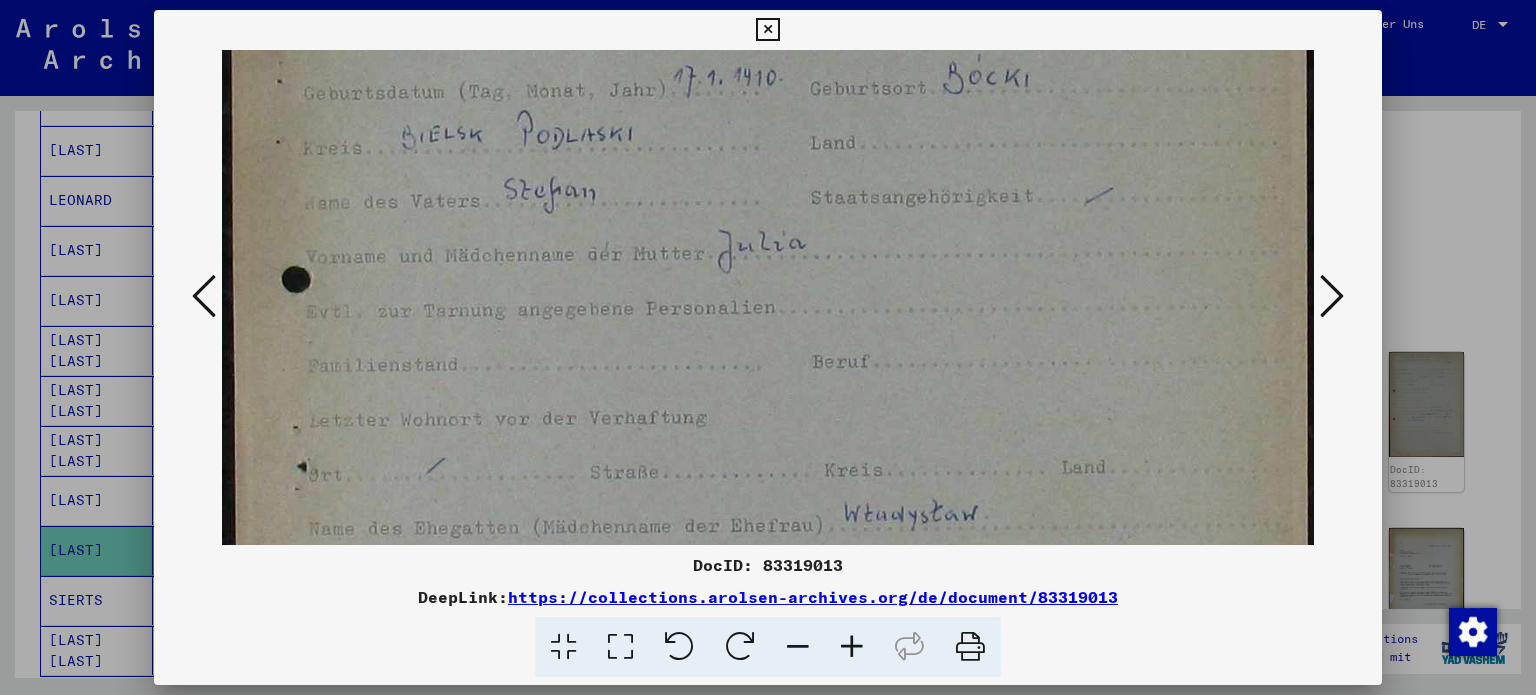 drag, startPoint x: 757, startPoint y: 364, endPoint x: 765, endPoint y: 317, distance: 47.67599 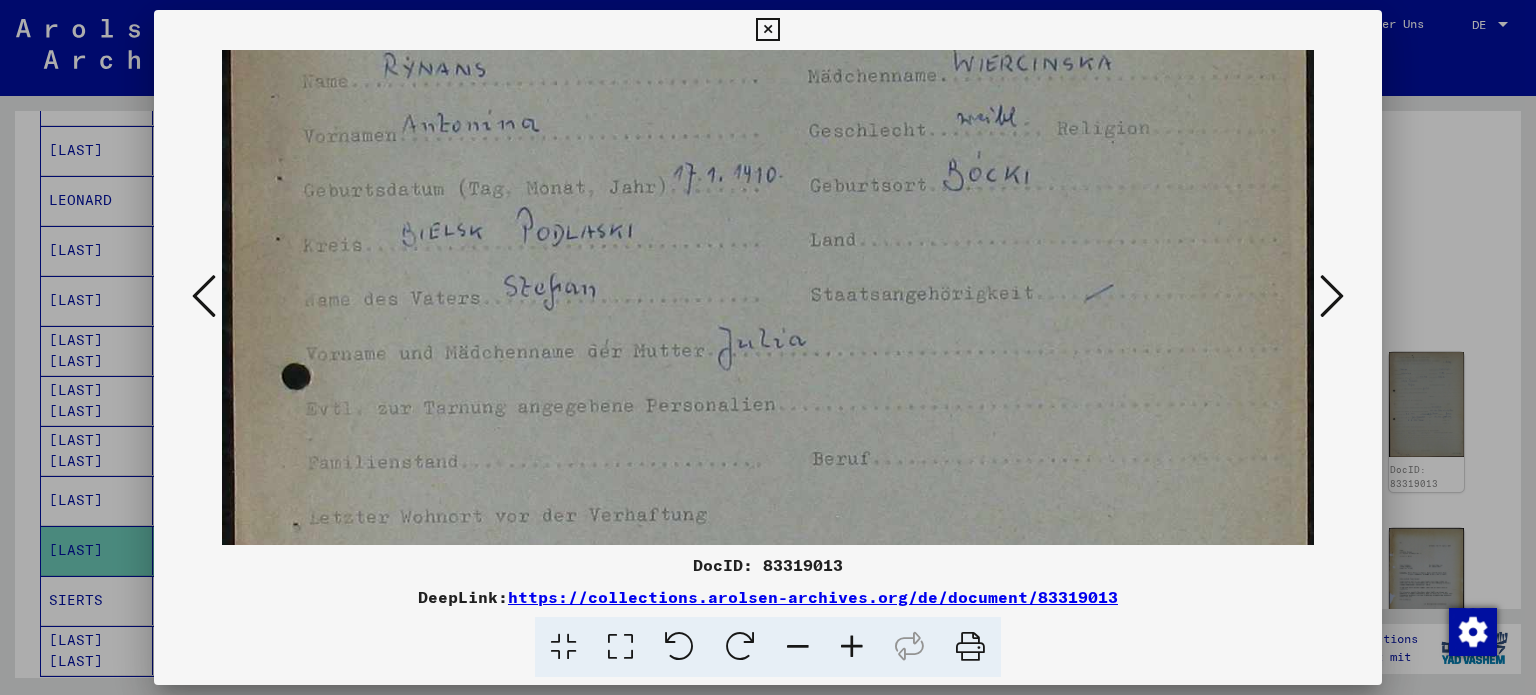 scroll, scrollTop: 236, scrollLeft: 0, axis: vertical 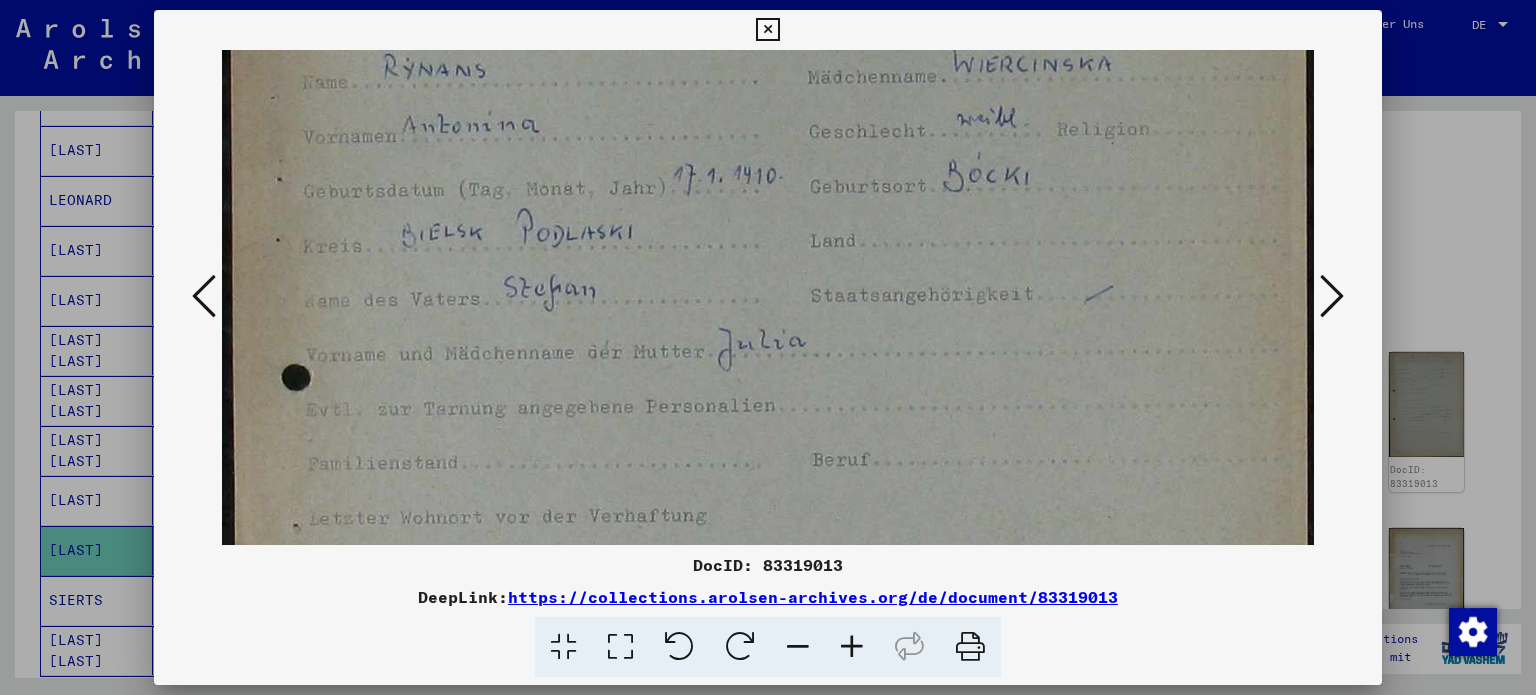 drag, startPoint x: 779, startPoint y: 334, endPoint x: 791, endPoint y: 391, distance: 58.249462 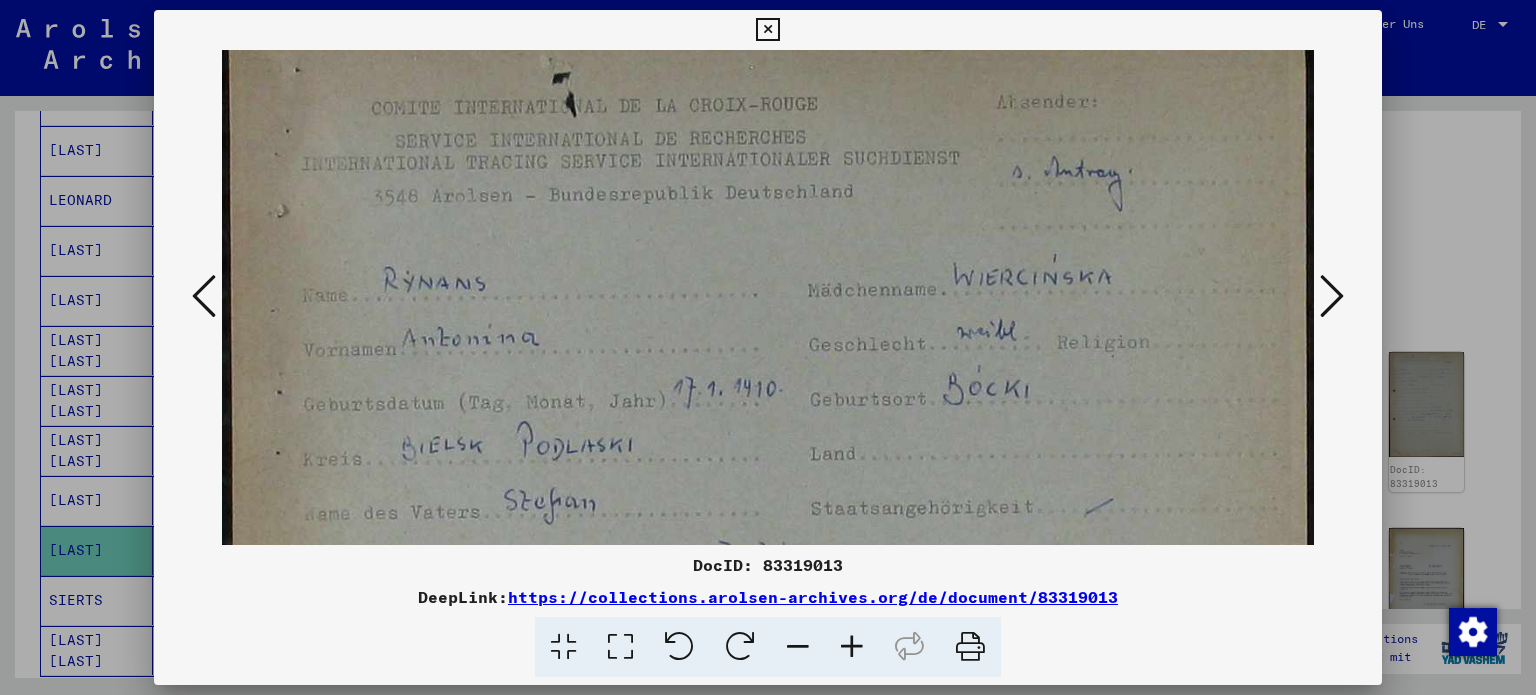 drag, startPoint x: 803, startPoint y: 233, endPoint x: 786, endPoint y: 351, distance: 119.218285 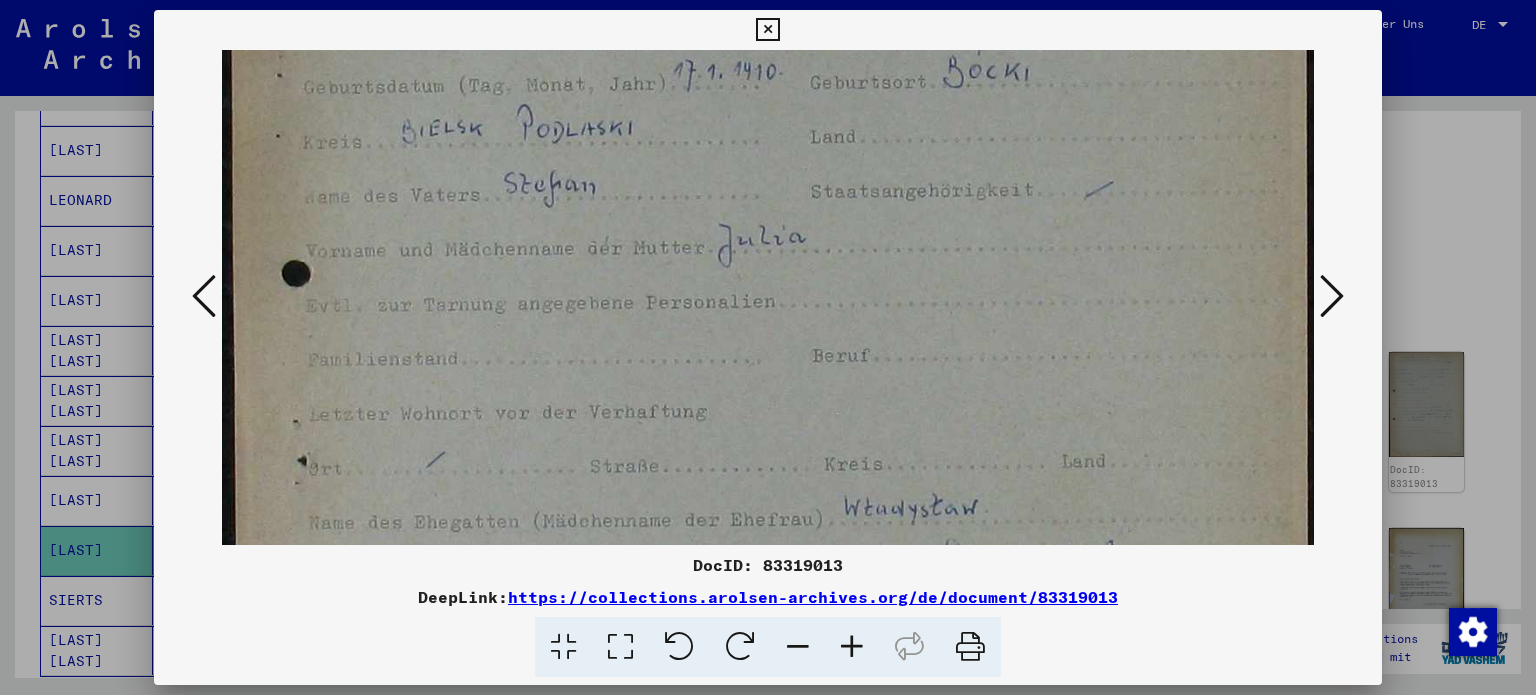 drag, startPoint x: 760, startPoint y: 381, endPoint x: 733, endPoint y: 88, distance: 294.2414 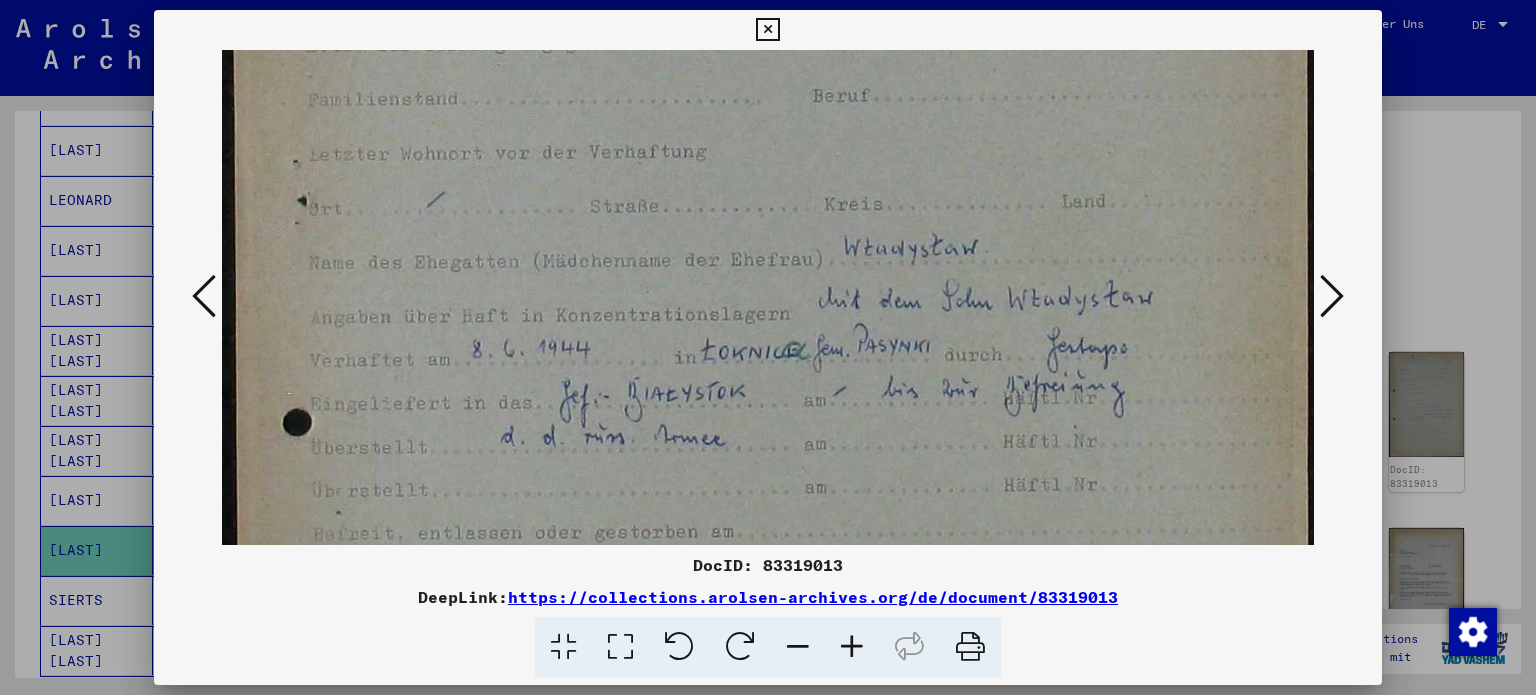 drag, startPoint x: 739, startPoint y: 333, endPoint x: 711, endPoint y: 78, distance: 256.53265 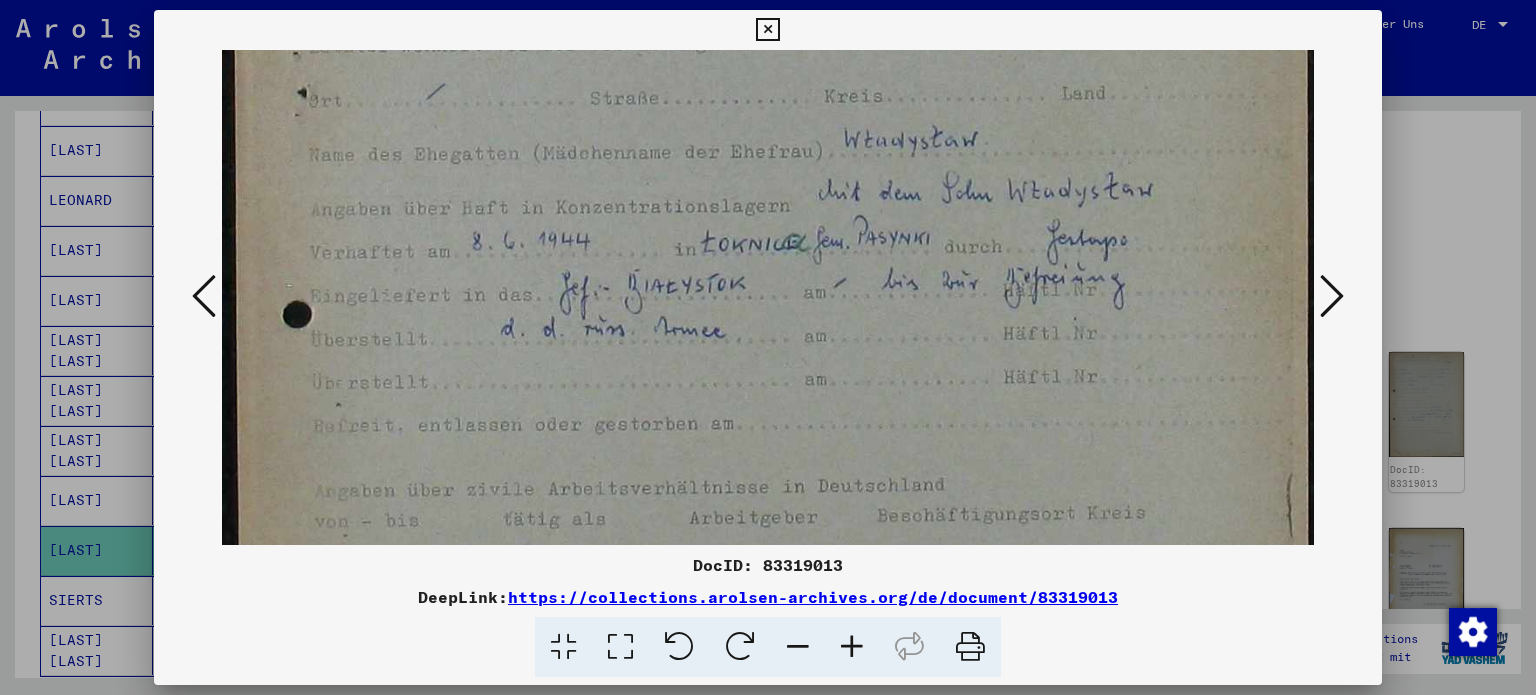 drag, startPoint x: 764, startPoint y: 433, endPoint x: 824, endPoint y: 336, distance: 114.05701 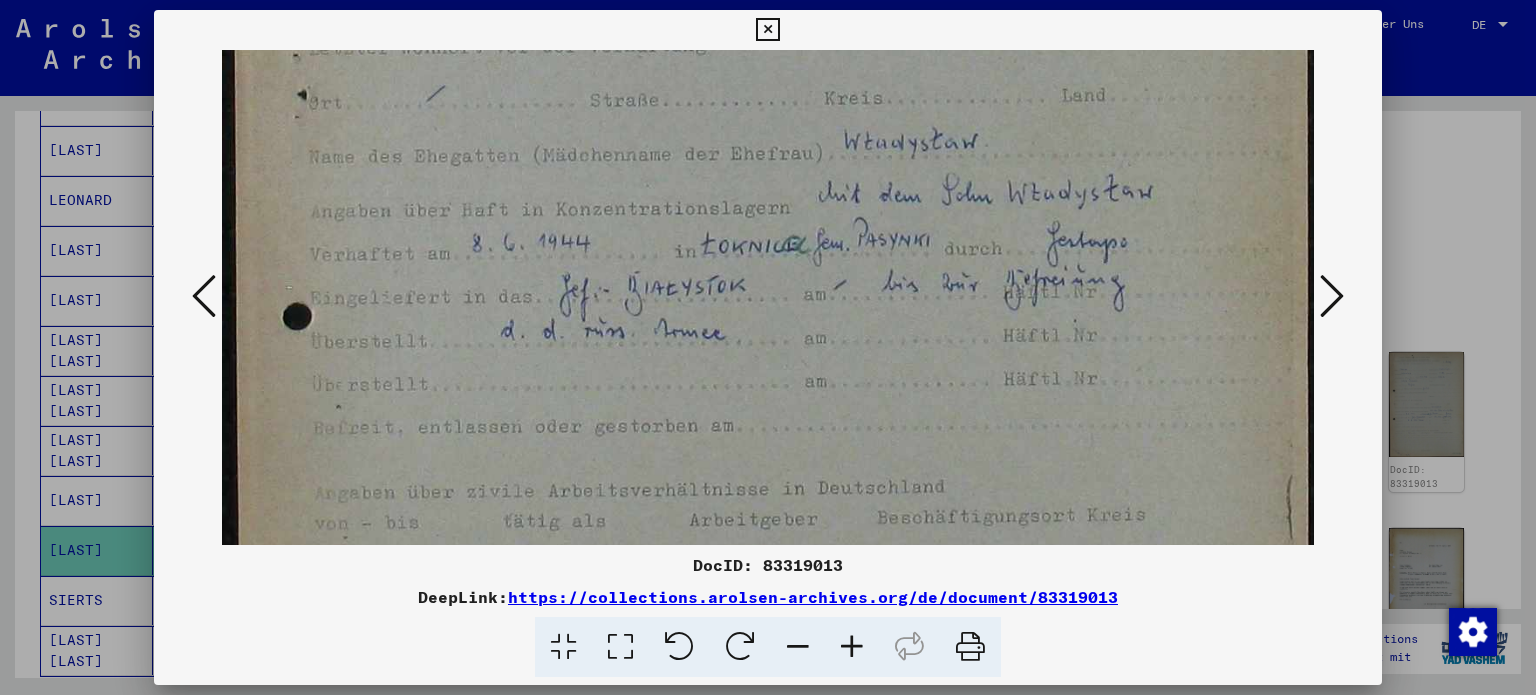 click at bounding box center [1332, 296] 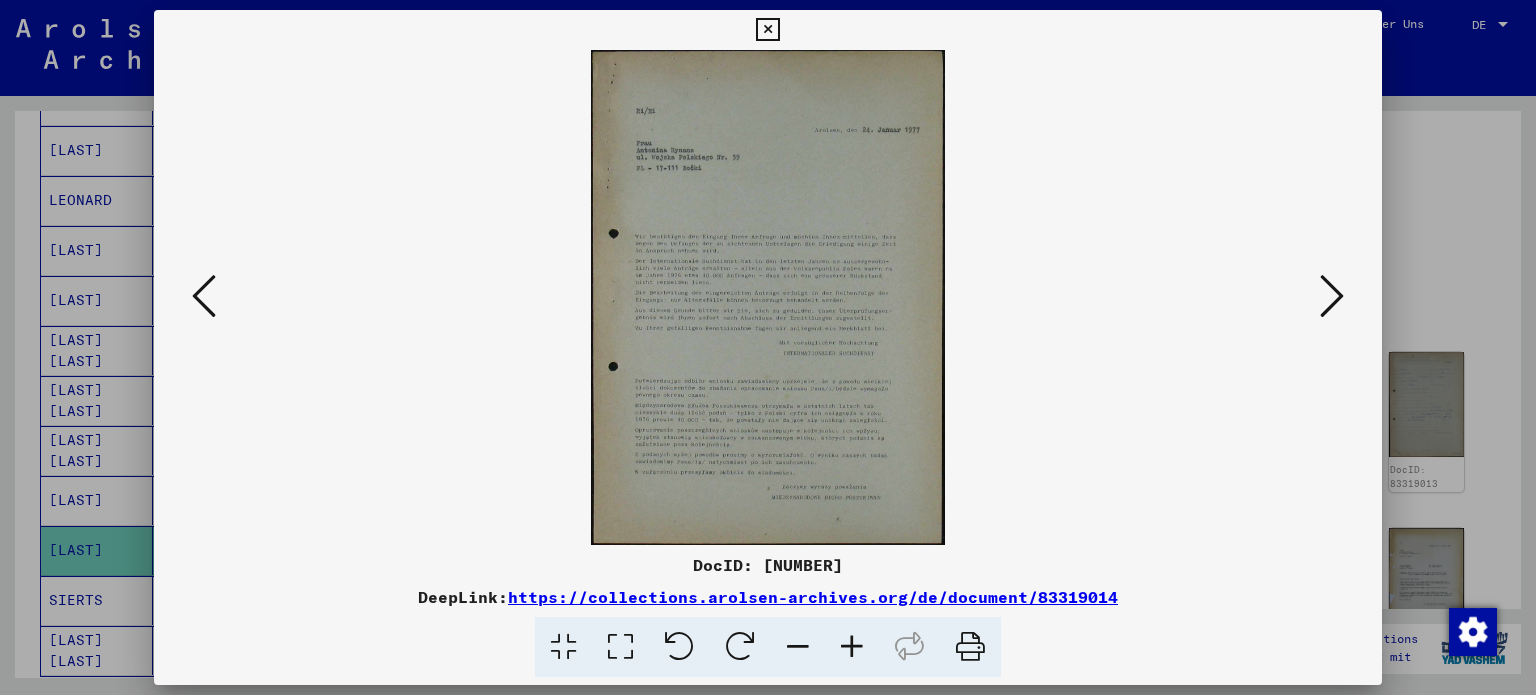 click at bounding box center (620, 647) 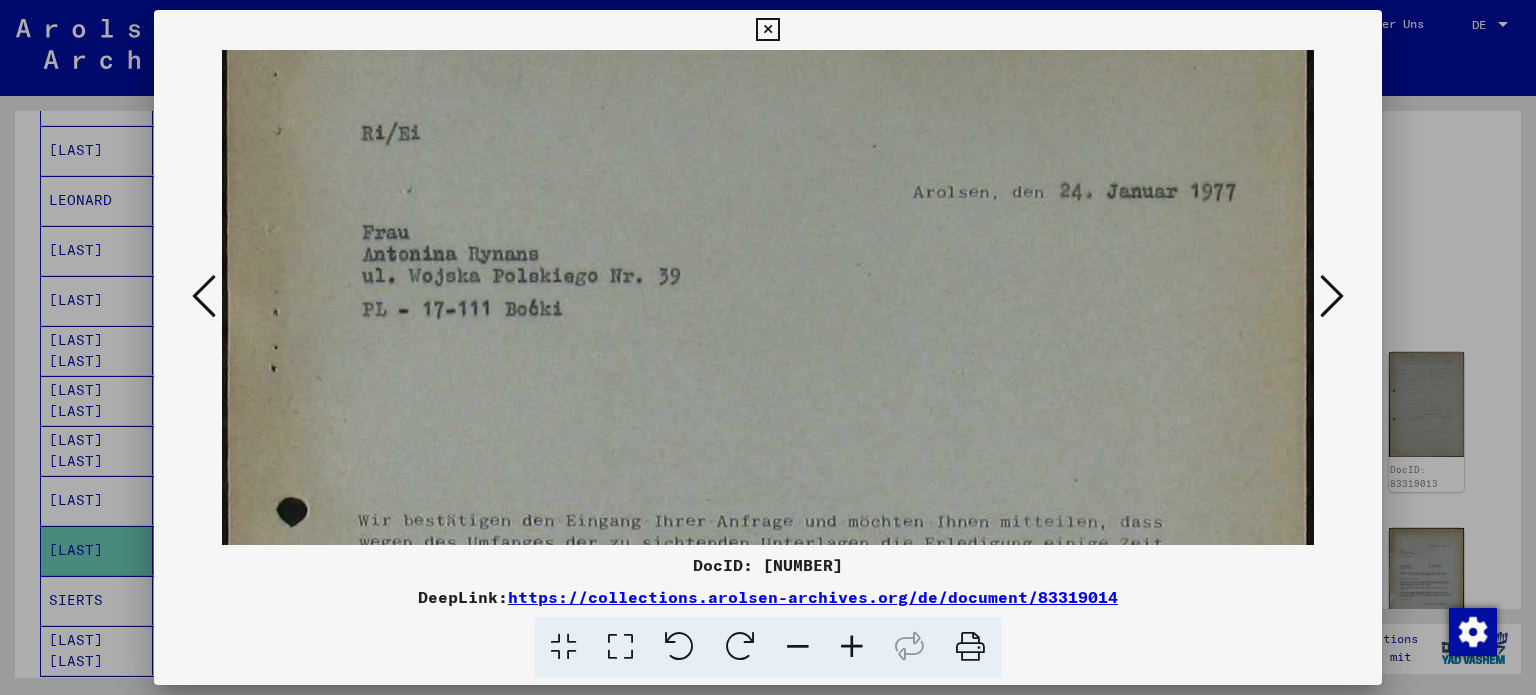 drag, startPoint x: 848, startPoint y: 415, endPoint x: 868, endPoint y: 334, distance: 83.43261 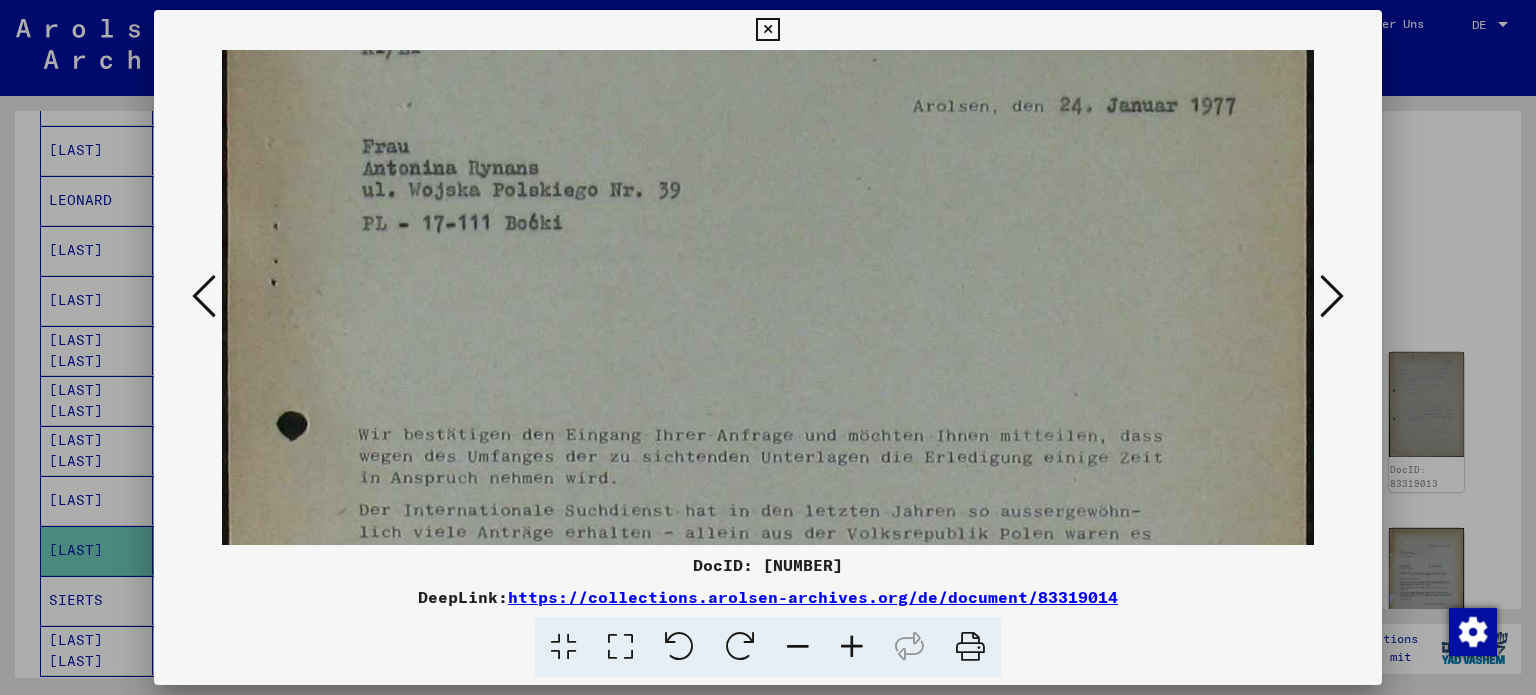drag, startPoint x: 871, startPoint y: 438, endPoint x: 858, endPoint y: 243, distance: 195.43285 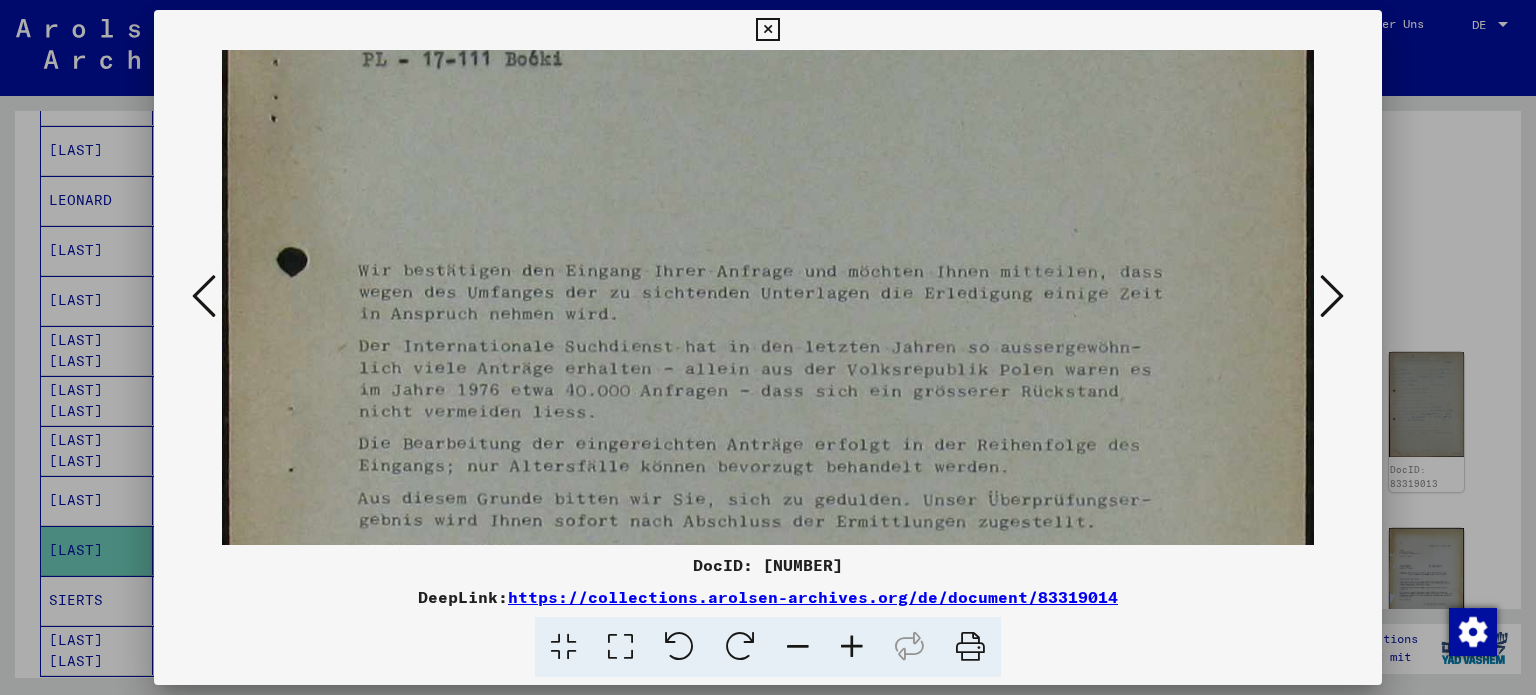 scroll, scrollTop: 384, scrollLeft: 0, axis: vertical 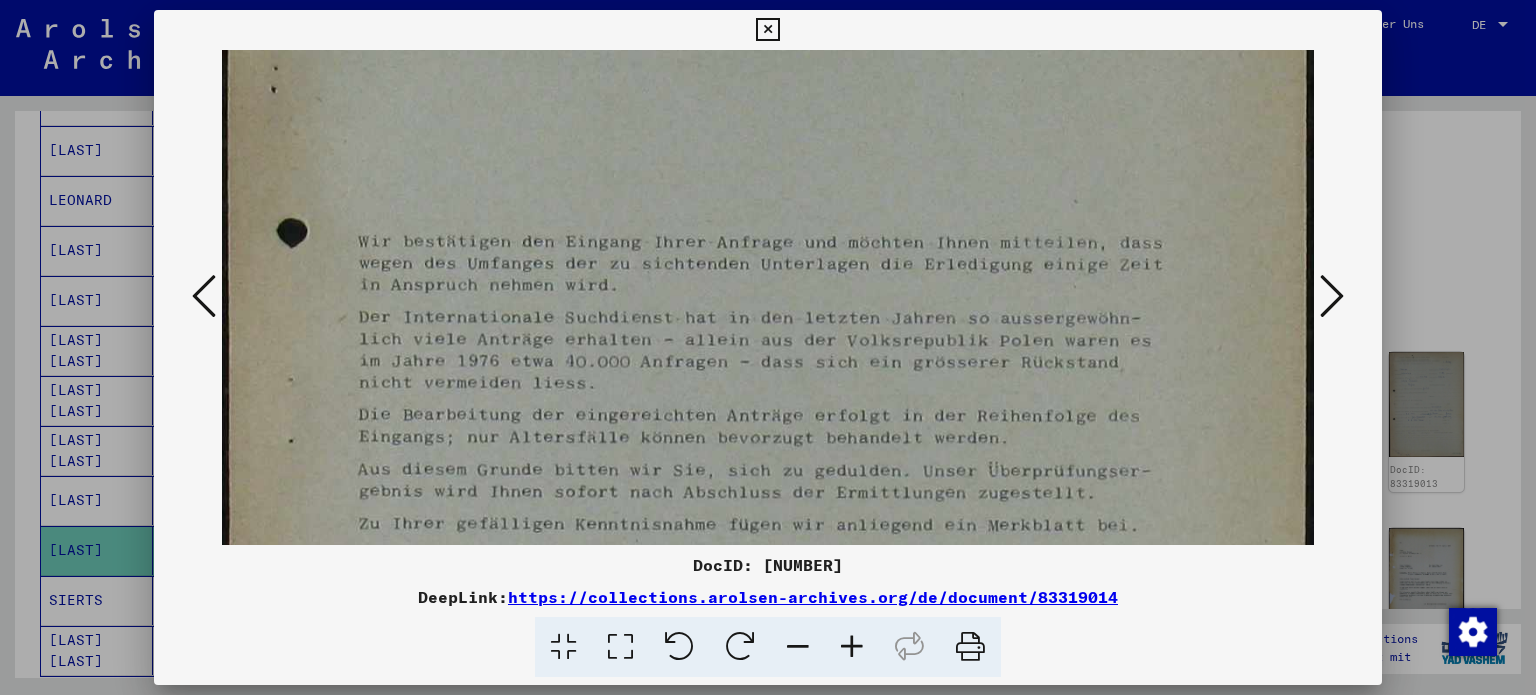 drag, startPoint x: 870, startPoint y: 279, endPoint x: 864, endPoint y: 251, distance: 28.635643 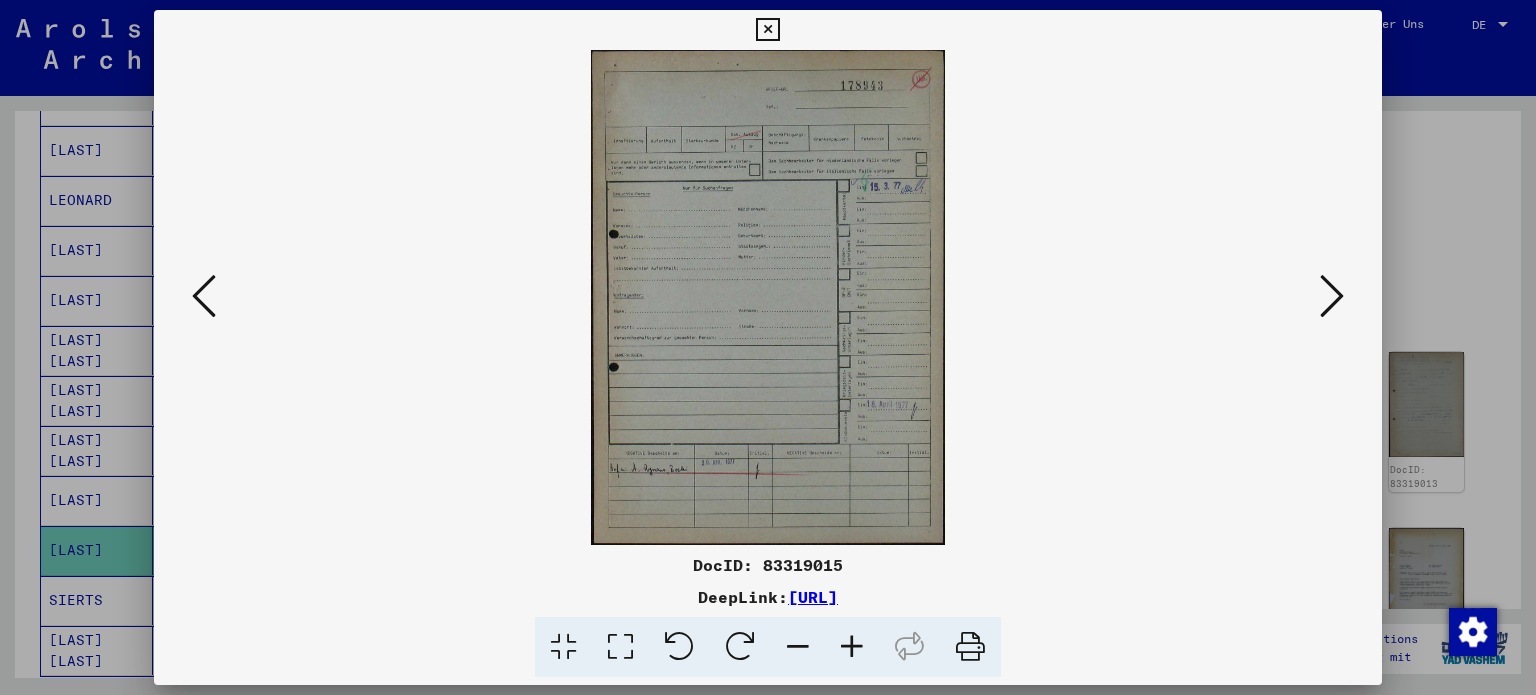 scroll, scrollTop: 0, scrollLeft: 0, axis: both 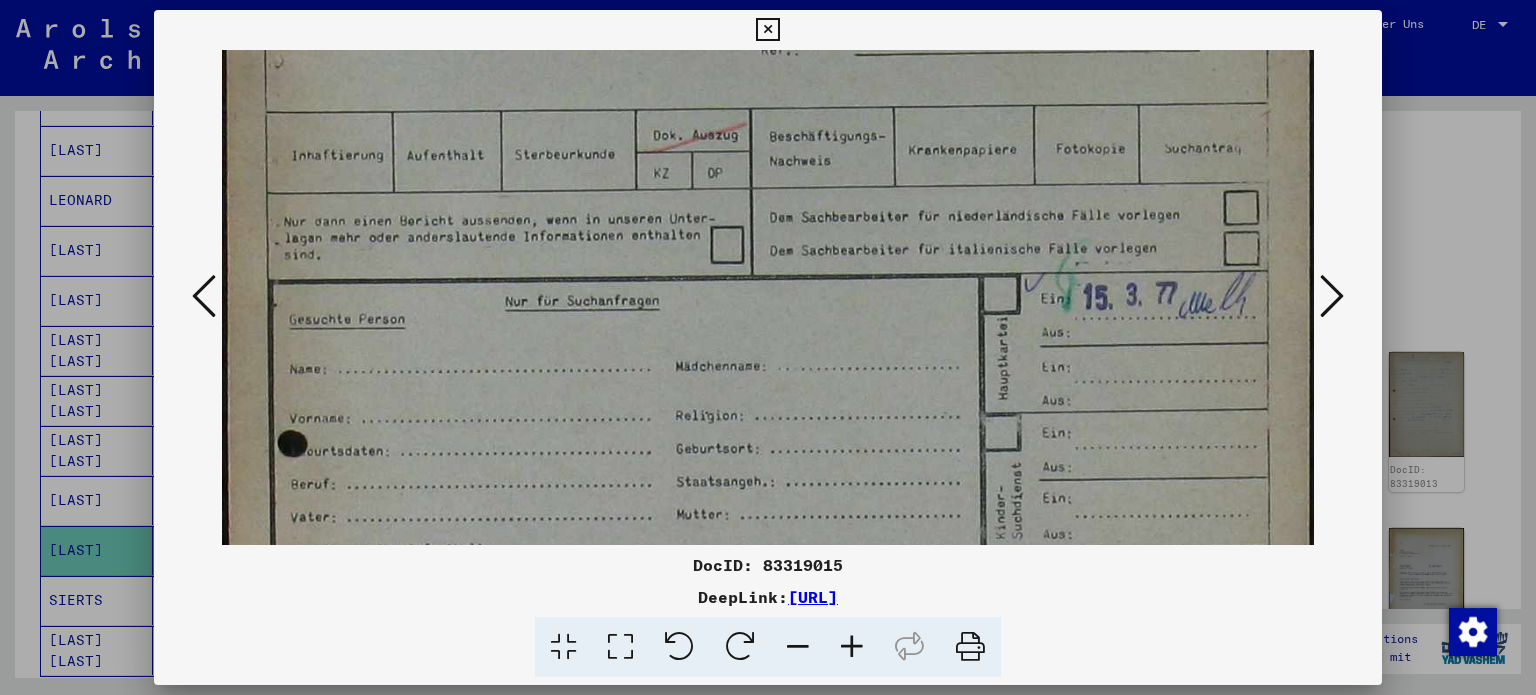 drag, startPoint x: 978, startPoint y: 361, endPoint x: 978, endPoint y: 186, distance: 175 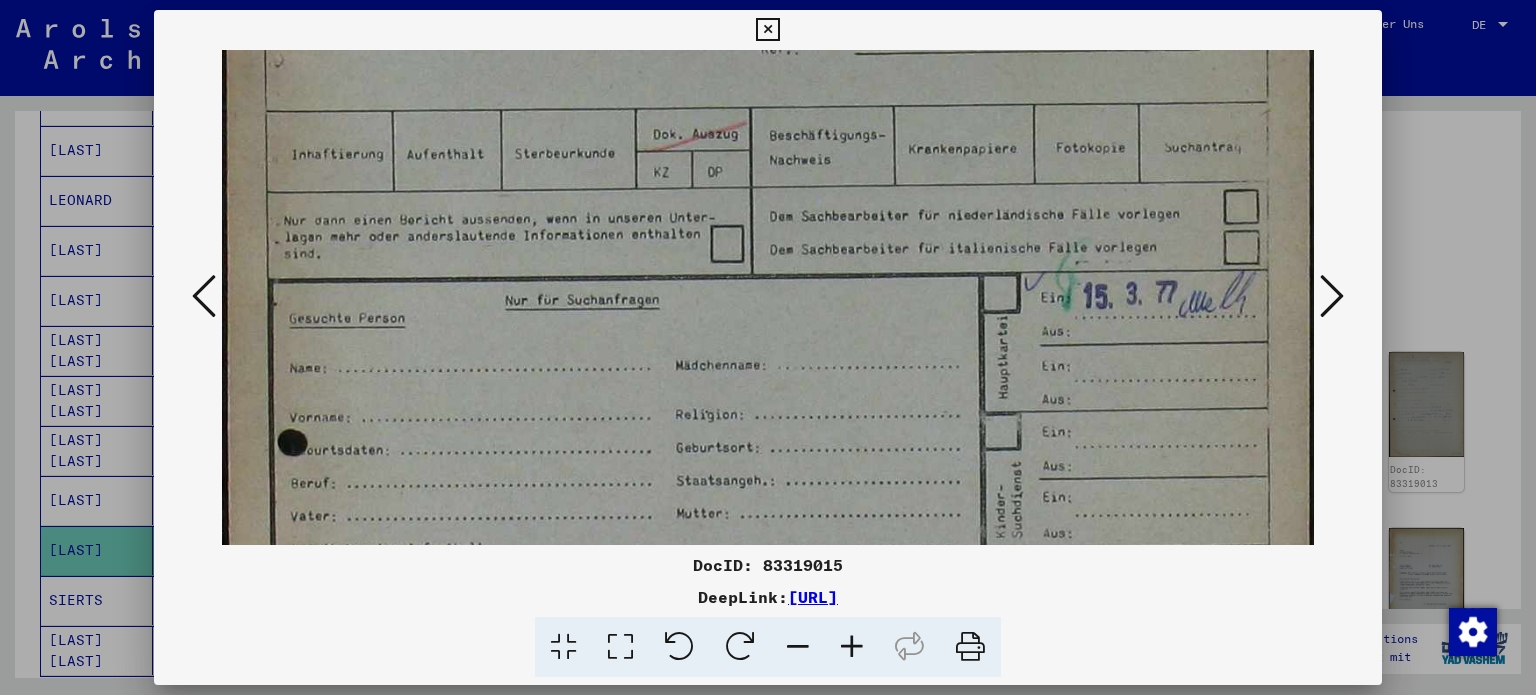 click at bounding box center (768, 639) 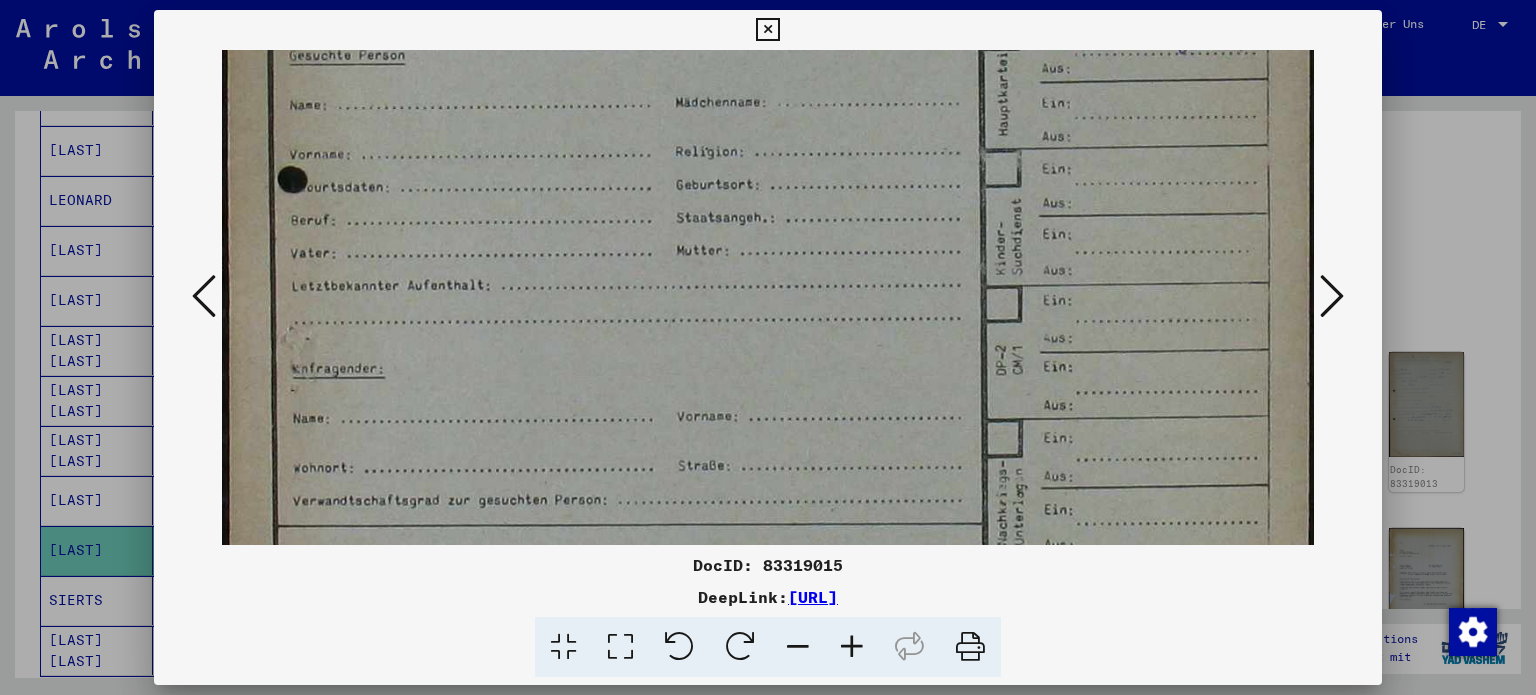 drag, startPoint x: 972, startPoint y: 400, endPoint x: 952, endPoint y: 144, distance: 256.78006 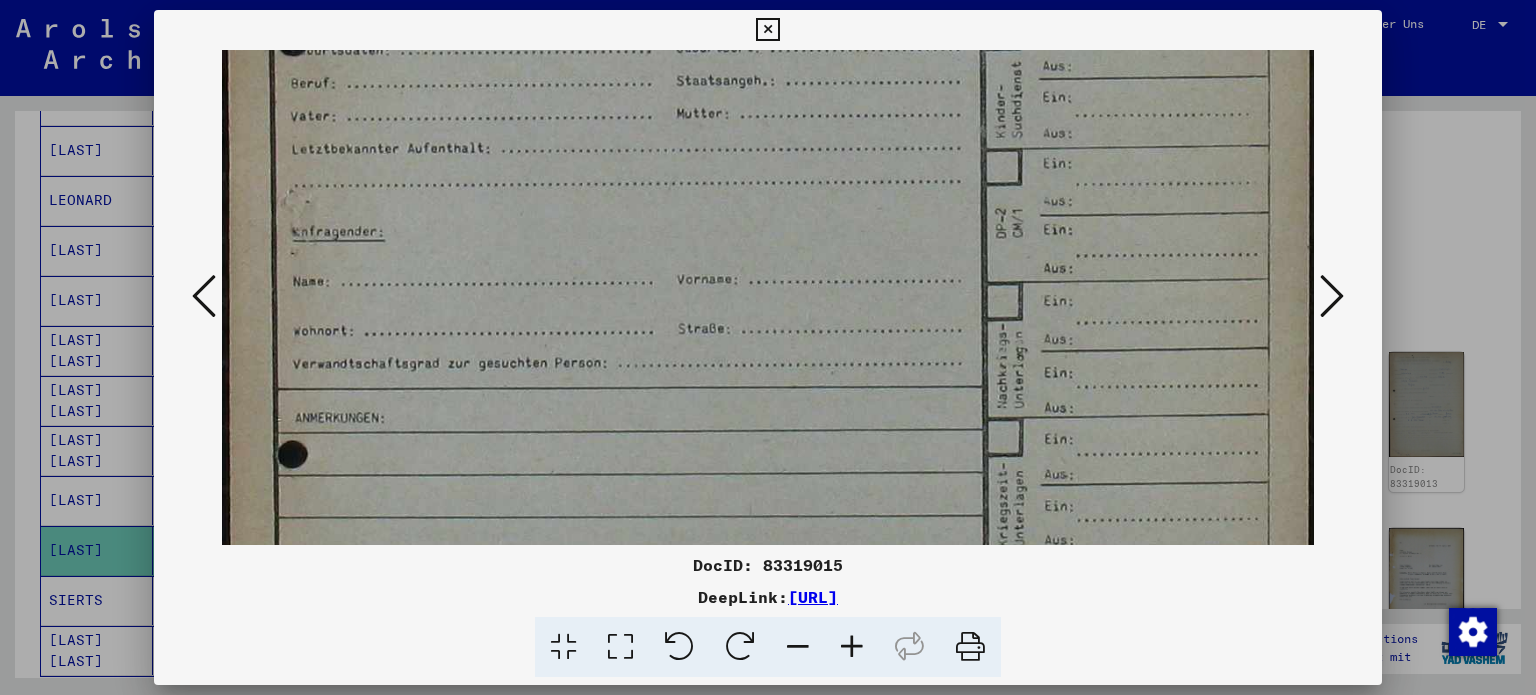 scroll, scrollTop: 741, scrollLeft: 0, axis: vertical 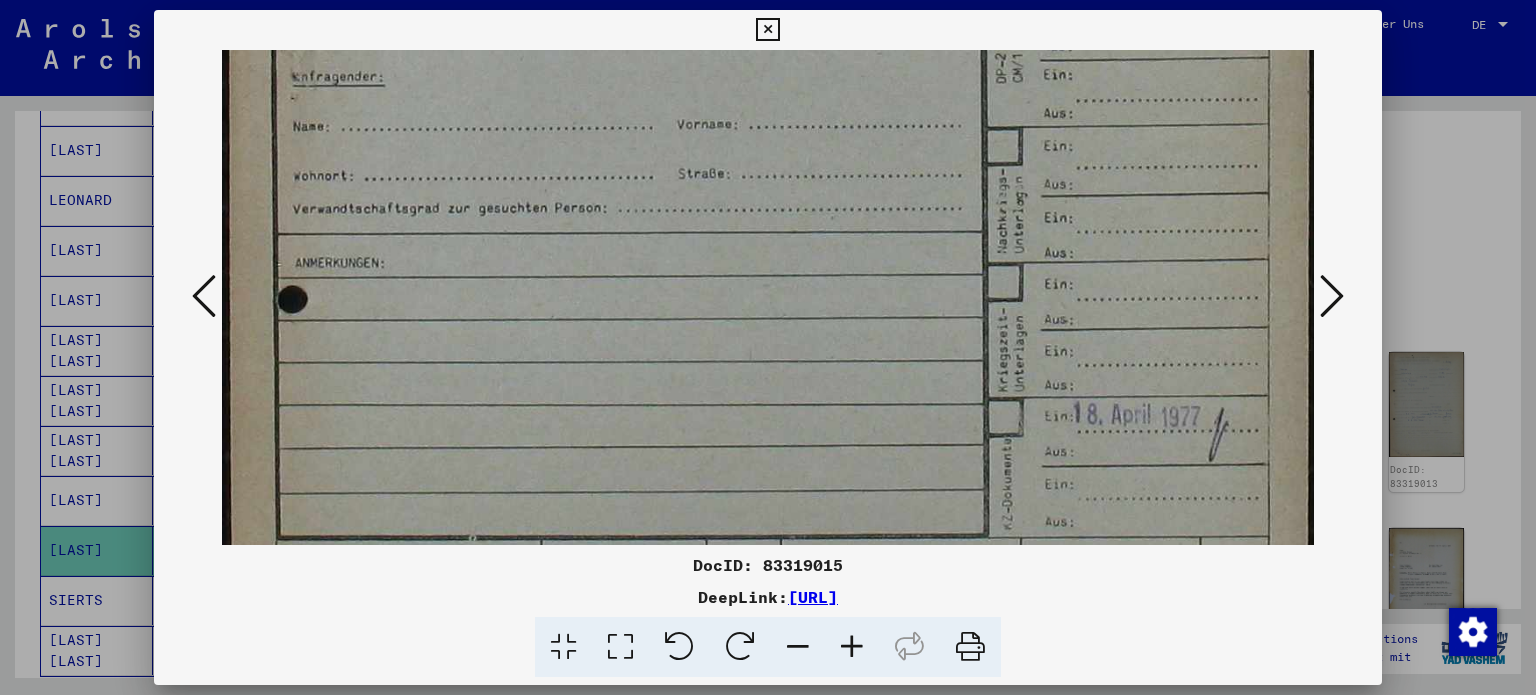 drag, startPoint x: 932, startPoint y: 403, endPoint x: 928, endPoint y: 106, distance: 297.02695 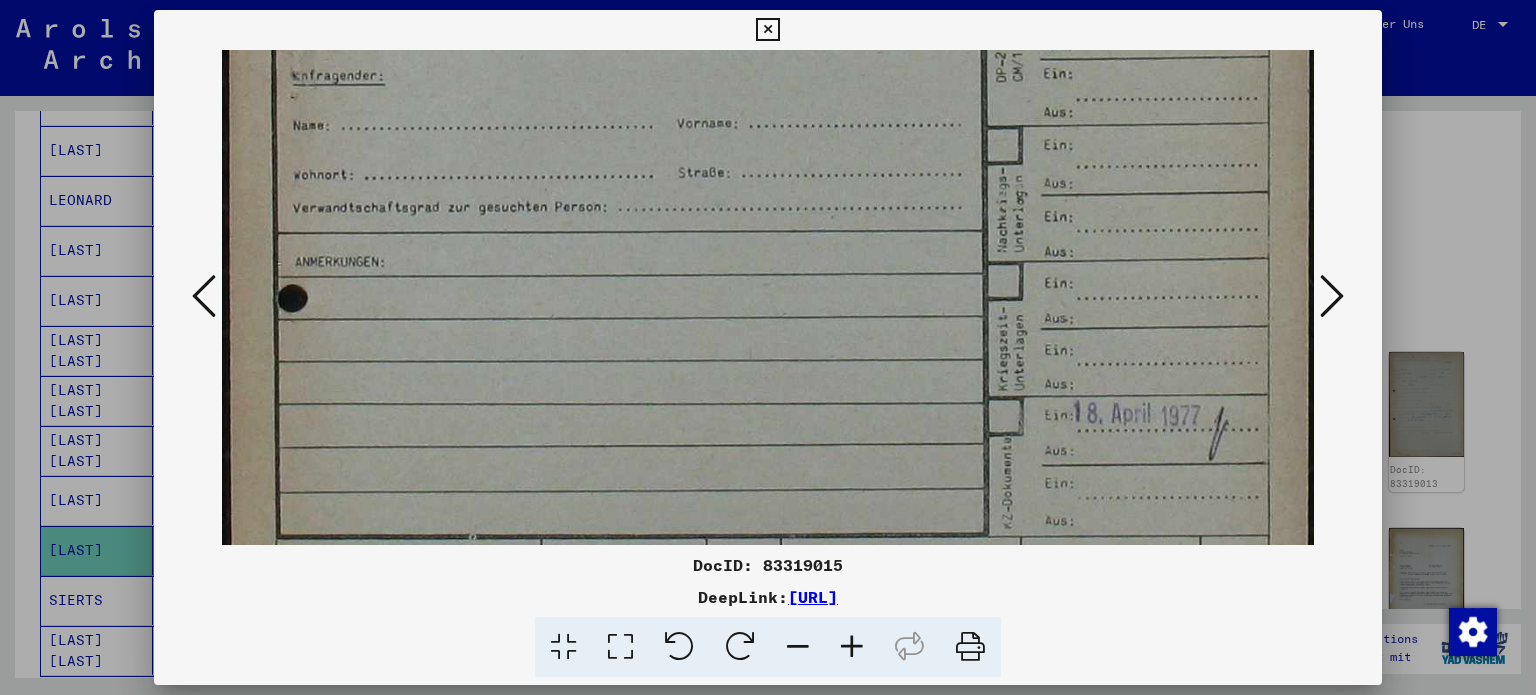 click at bounding box center [768, 83] 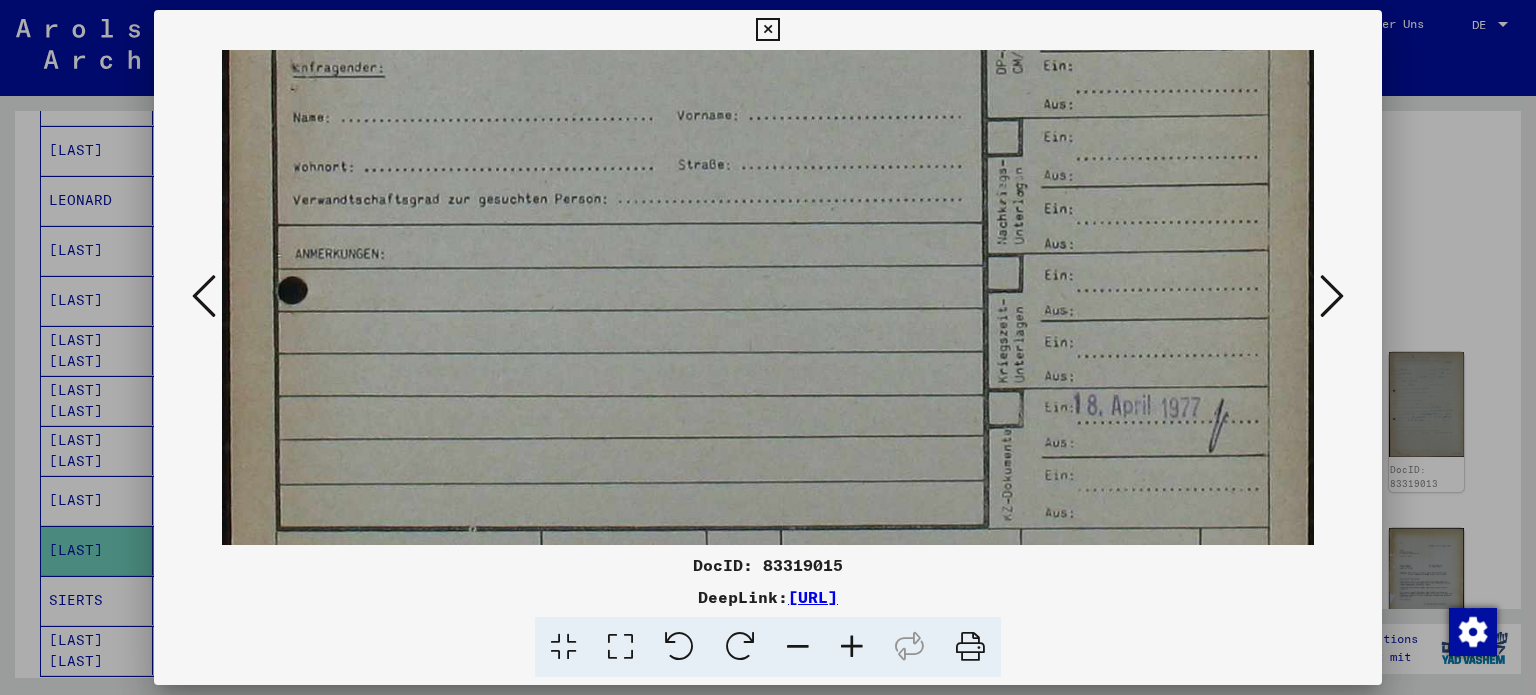 click at bounding box center [1332, 297] 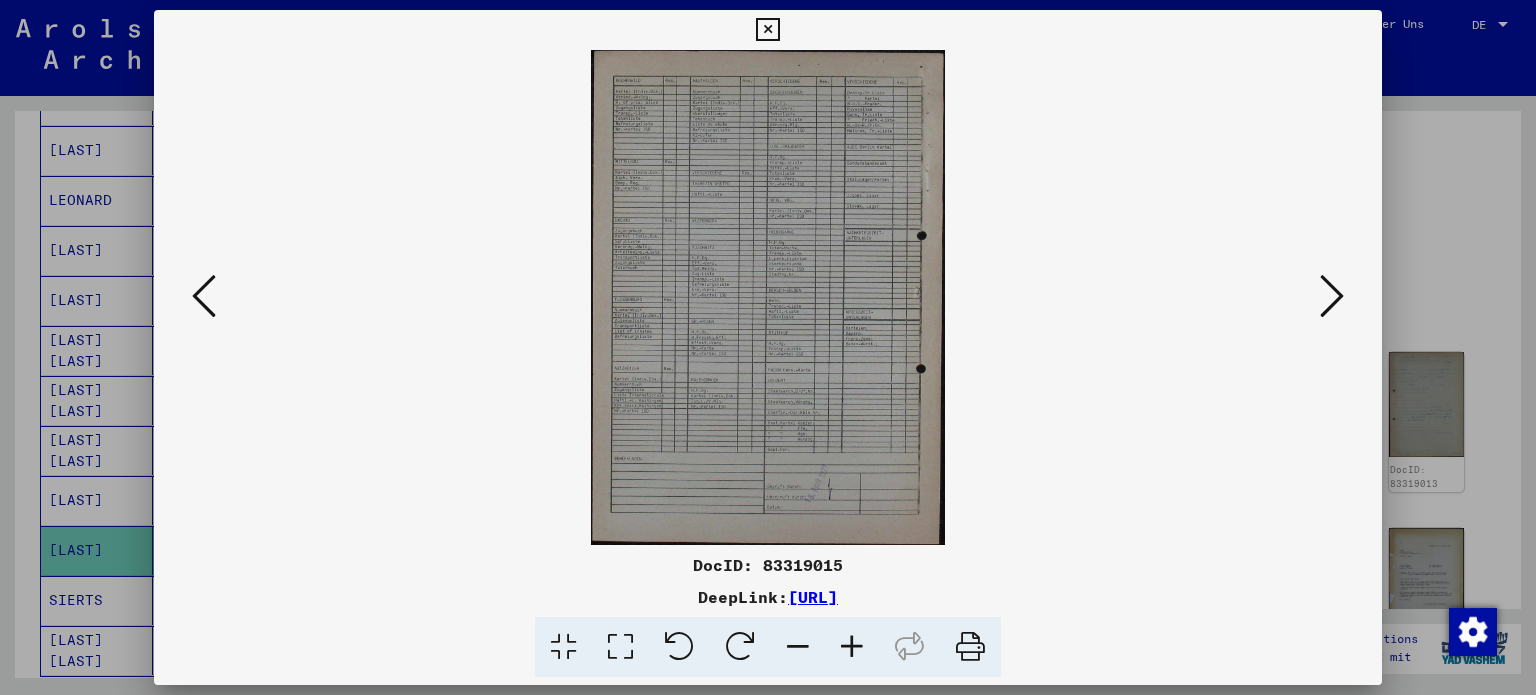 click at bounding box center (1332, 297) 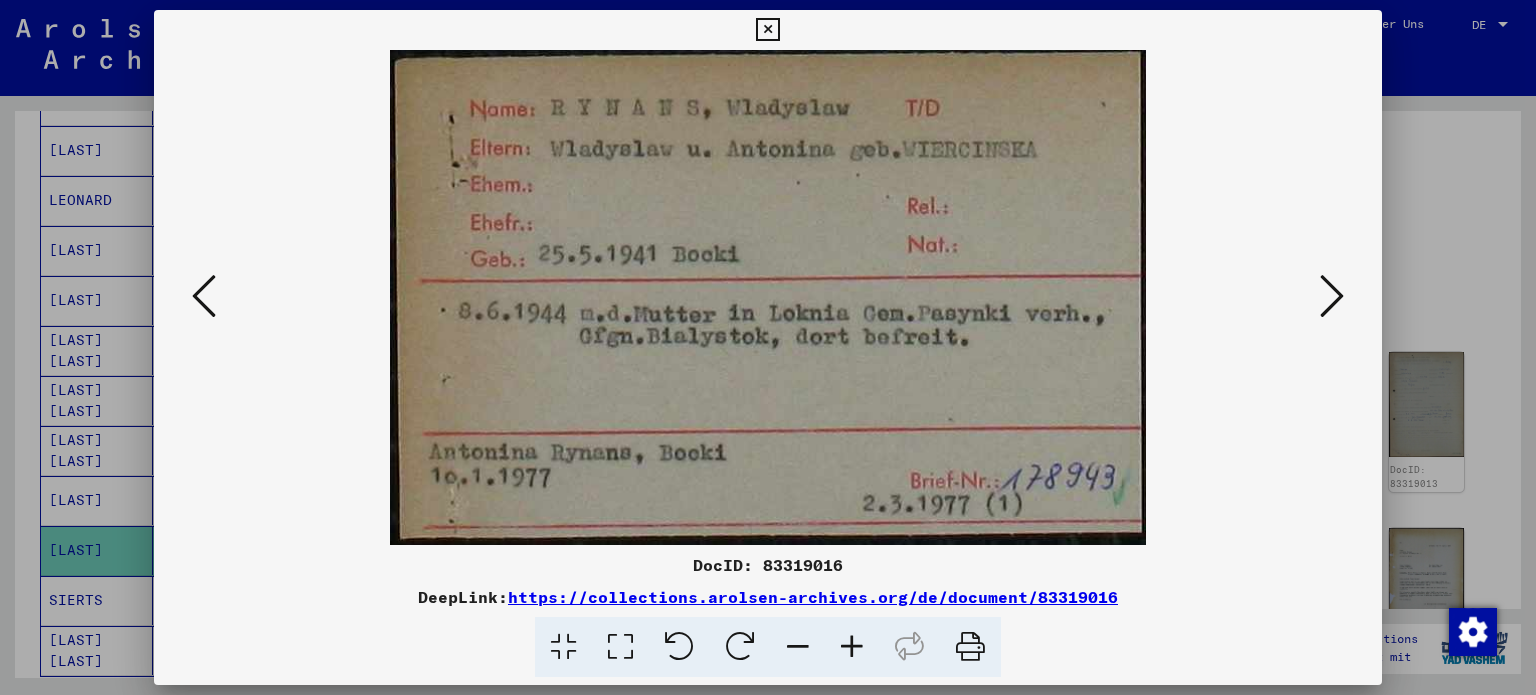 click at bounding box center (1332, 296) 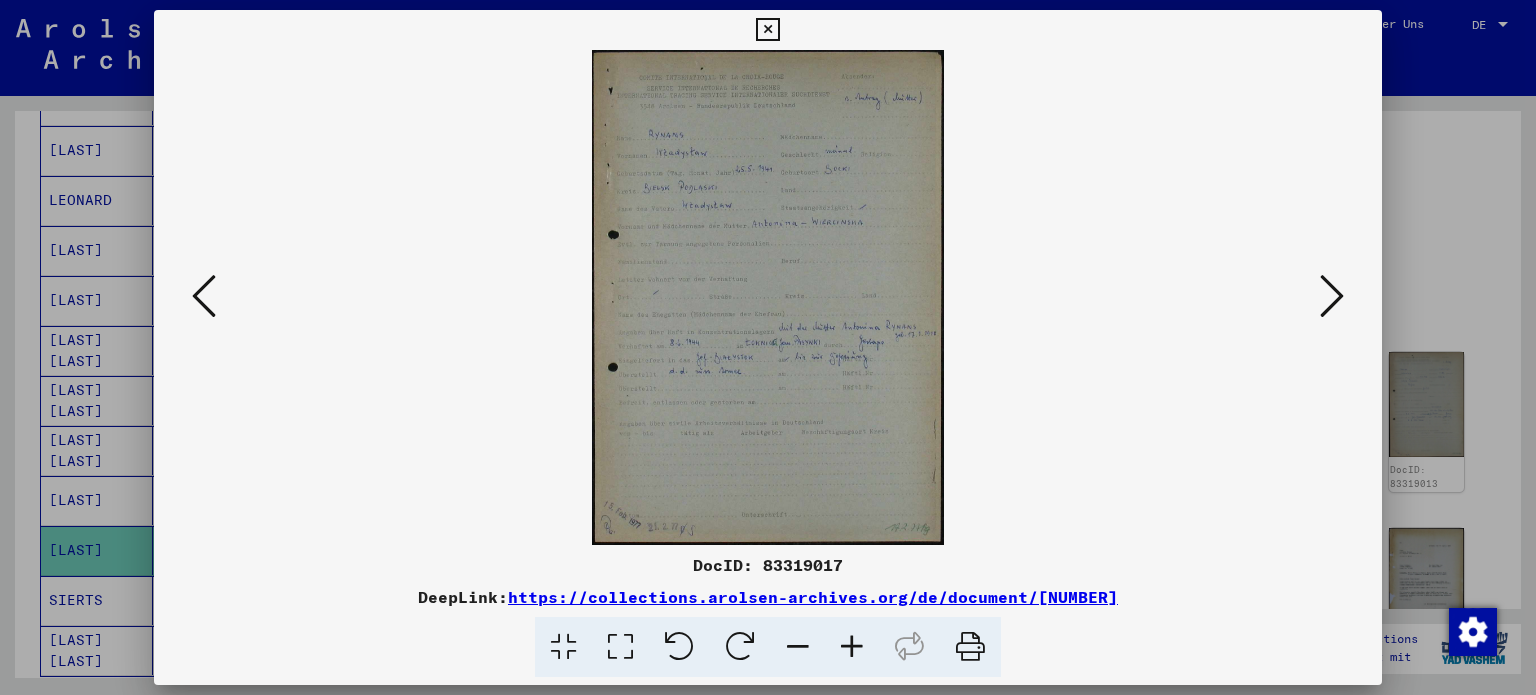 click at bounding box center (620, 647) 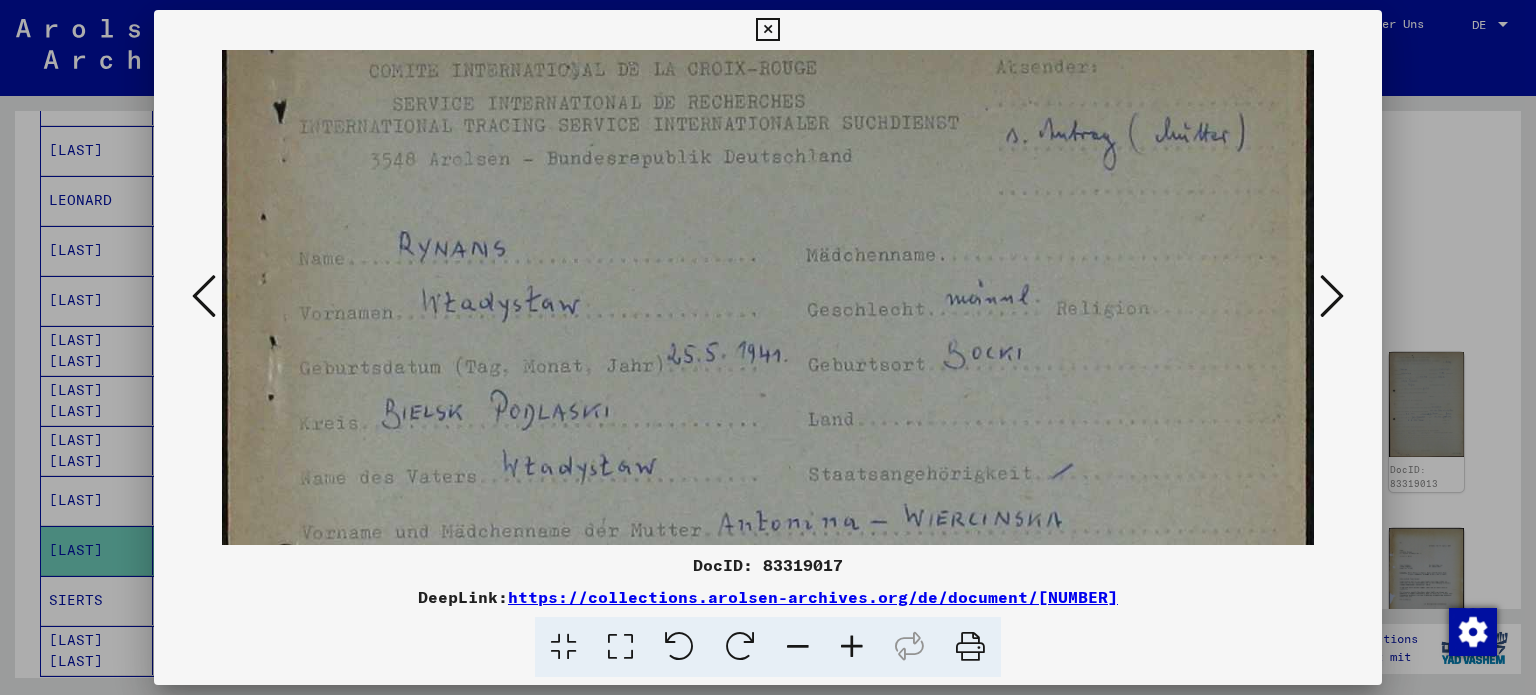 drag, startPoint x: 755, startPoint y: 423, endPoint x: 758, endPoint y: 397, distance: 26.172504 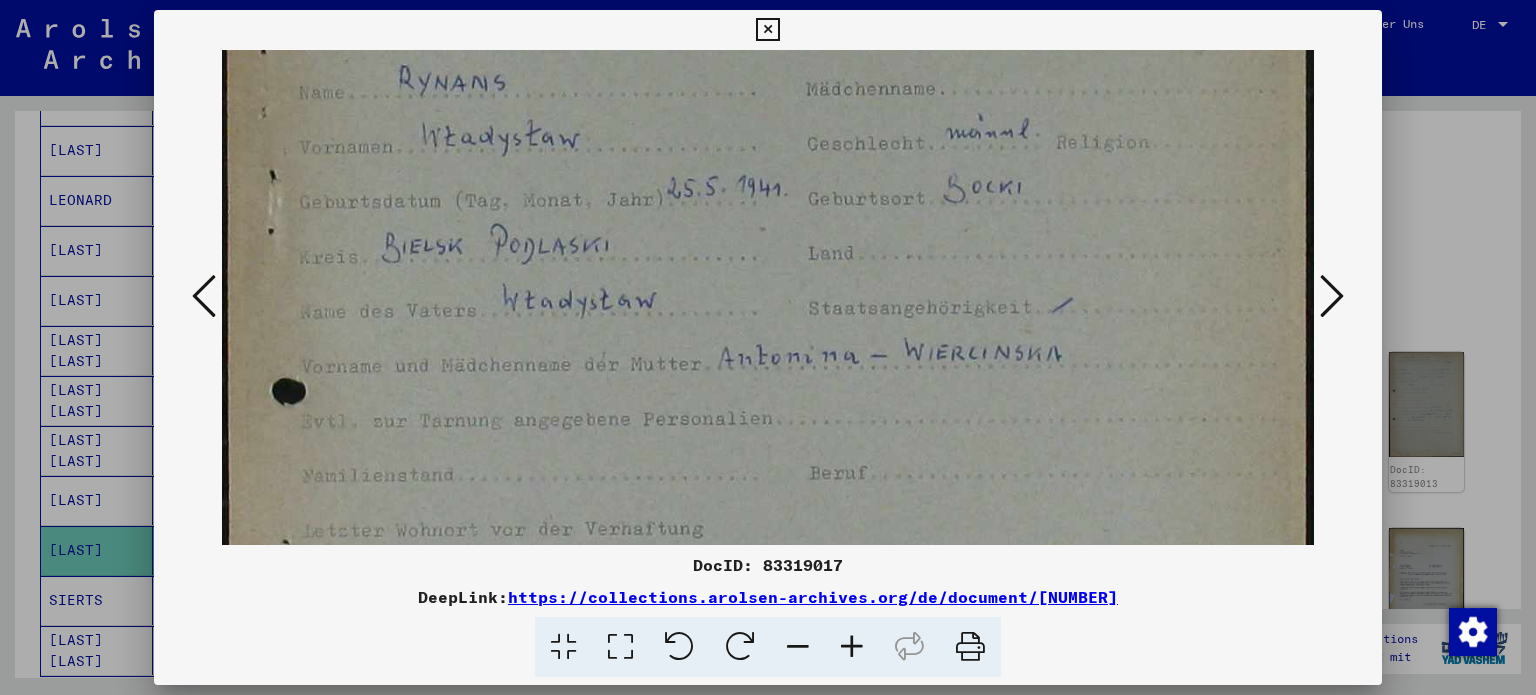 drag, startPoint x: 760, startPoint y: 474, endPoint x: 753, endPoint y: 322, distance: 152.1611 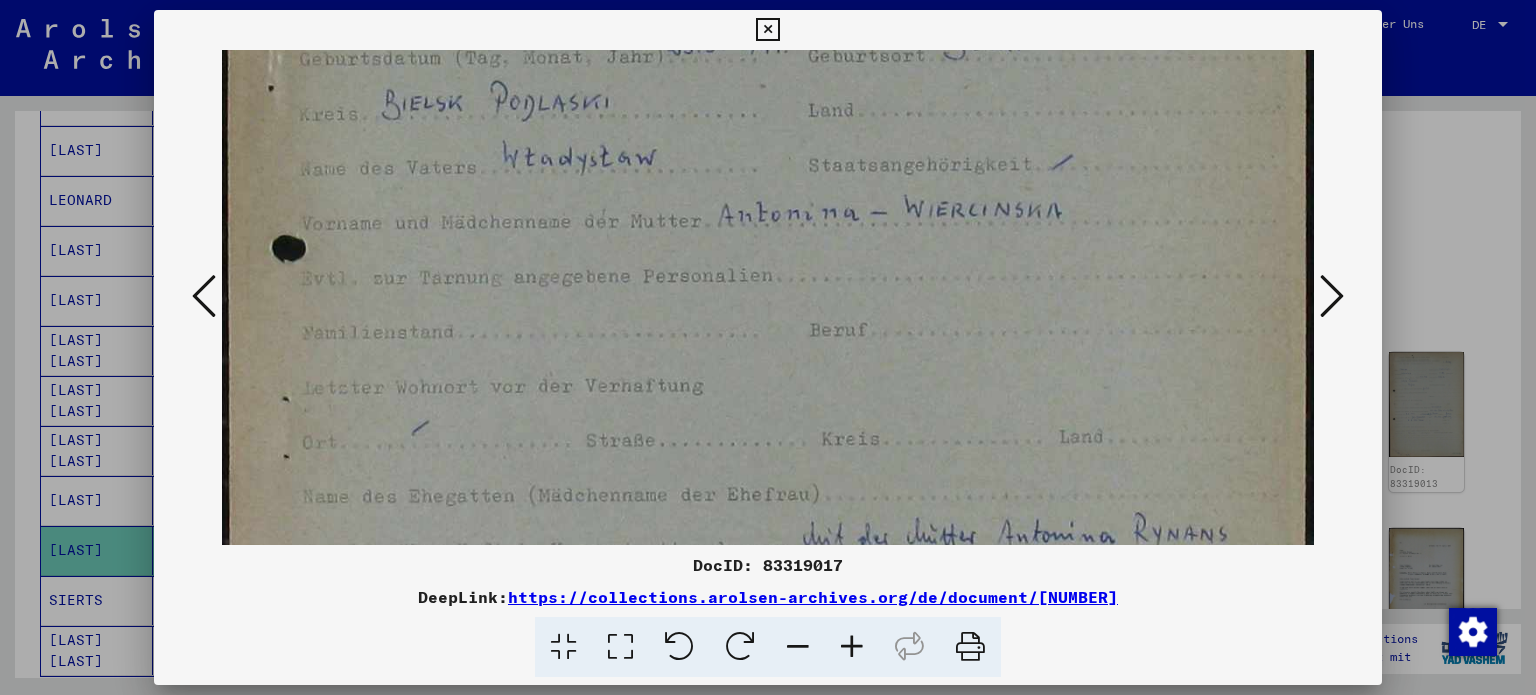 drag, startPoint x: 776, startPoint y: 414, endPoint x: 776, endPoint y: 266, distance: 148 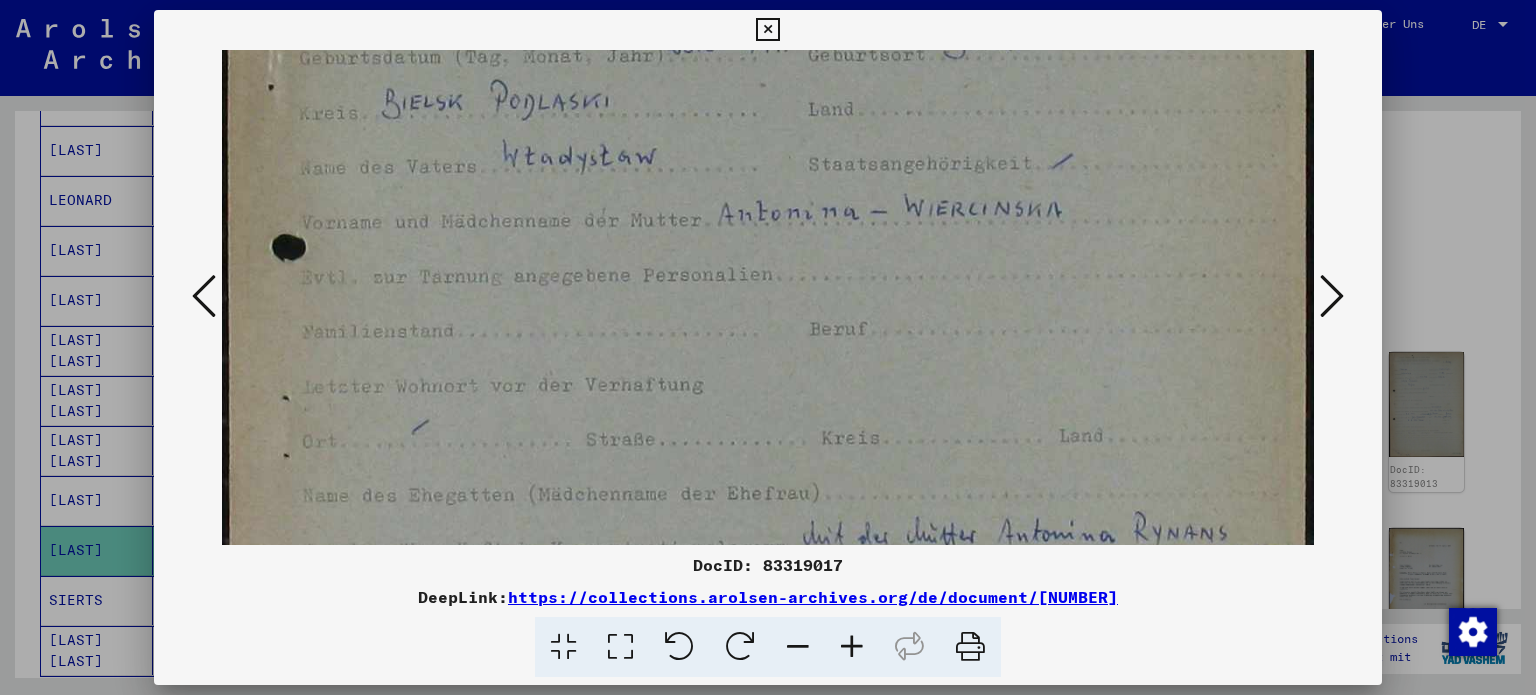 click at bounding box center (768, 442) 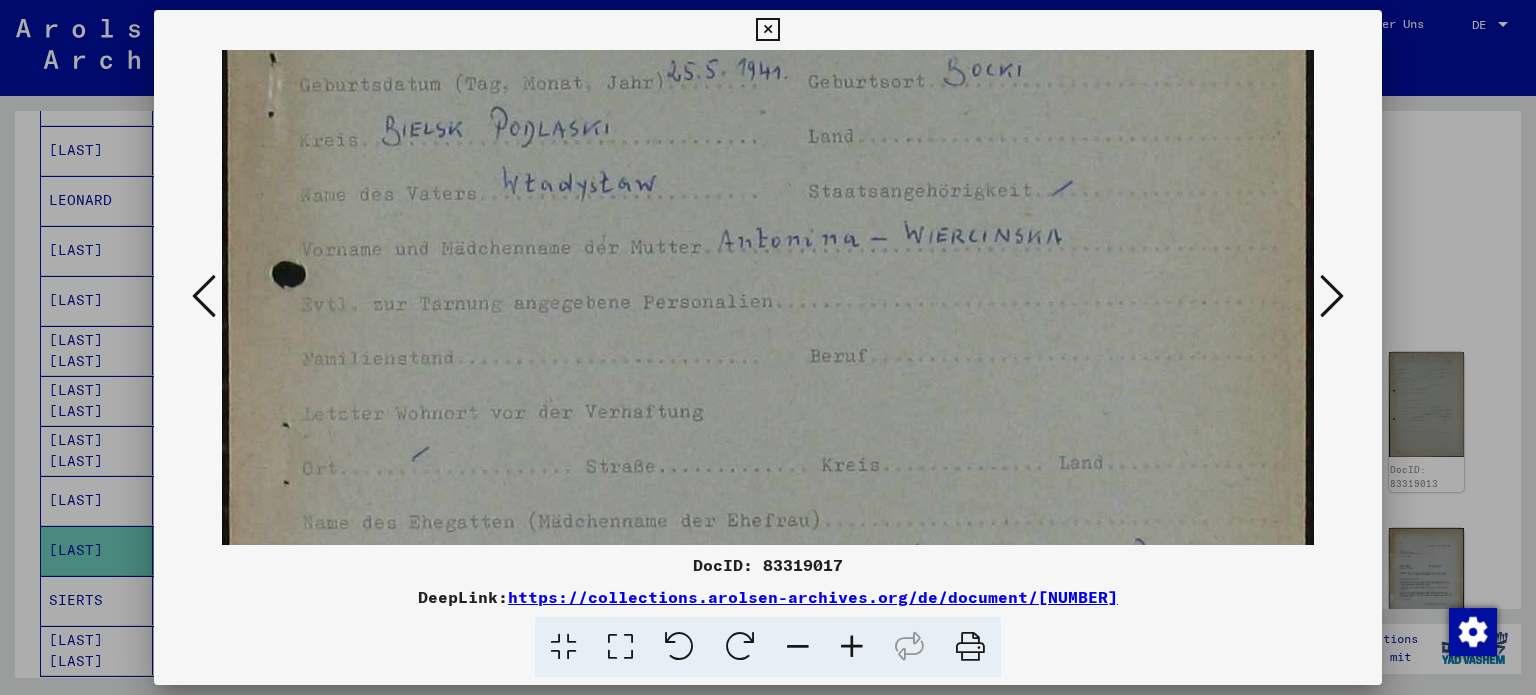 drag, startPoint x: 892, startPoint y: 415, endPoint x: 912, endPoint y: 470, distance: 58.5235 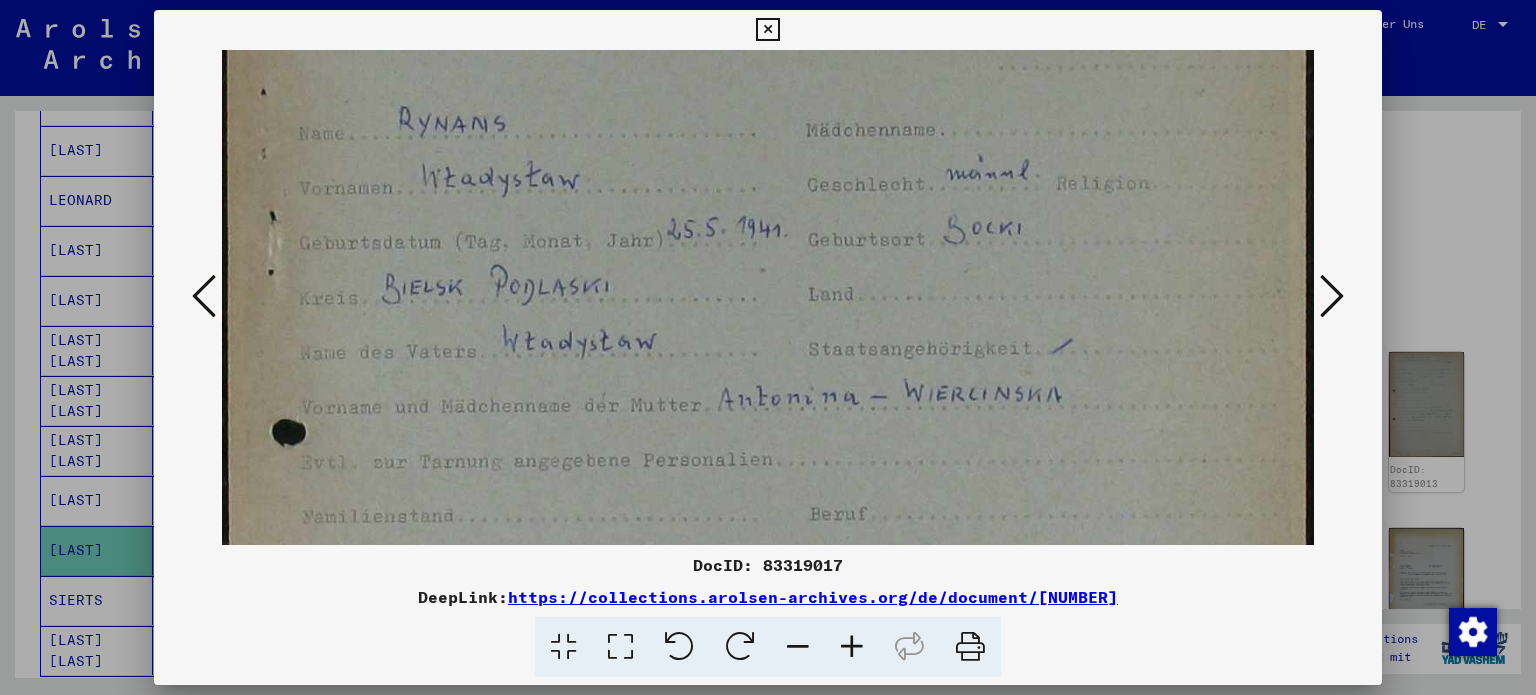 scroll, scrollTop: 104, scrollLeft: 0, axis: vertical 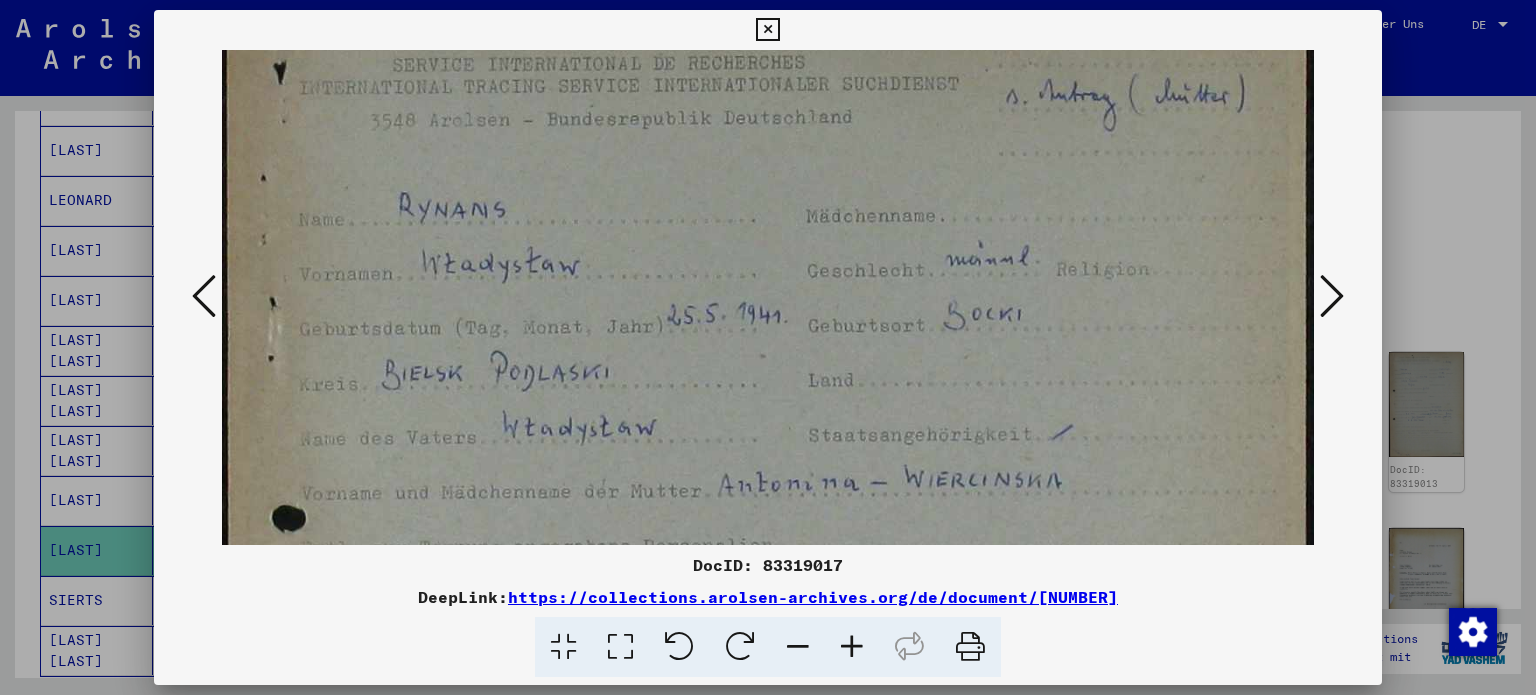 drag, startPoint x: 899, startPoint y: 259, endPoint x: 915, endPoint y: 499, distance: 240.53275 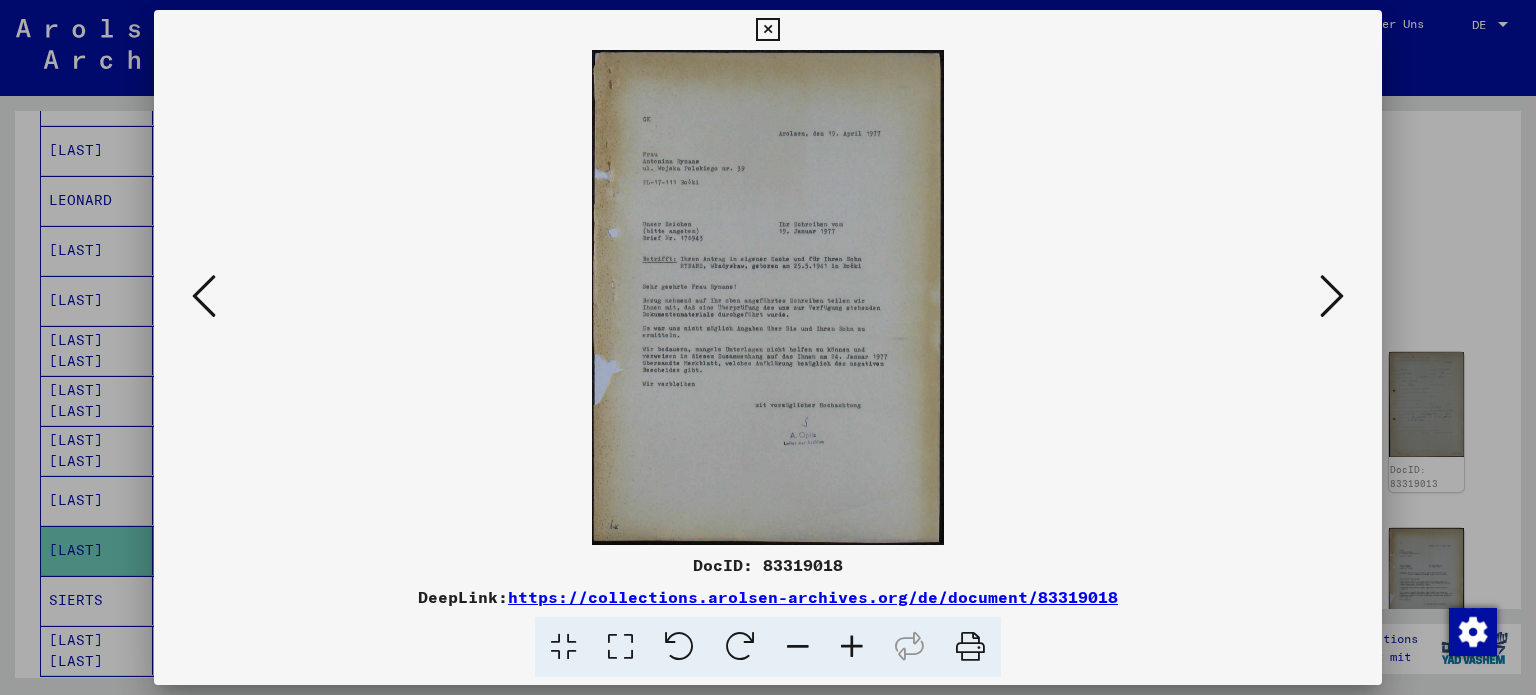 scroll, scrollTop: 0, scrollLeft: 0, axis: both 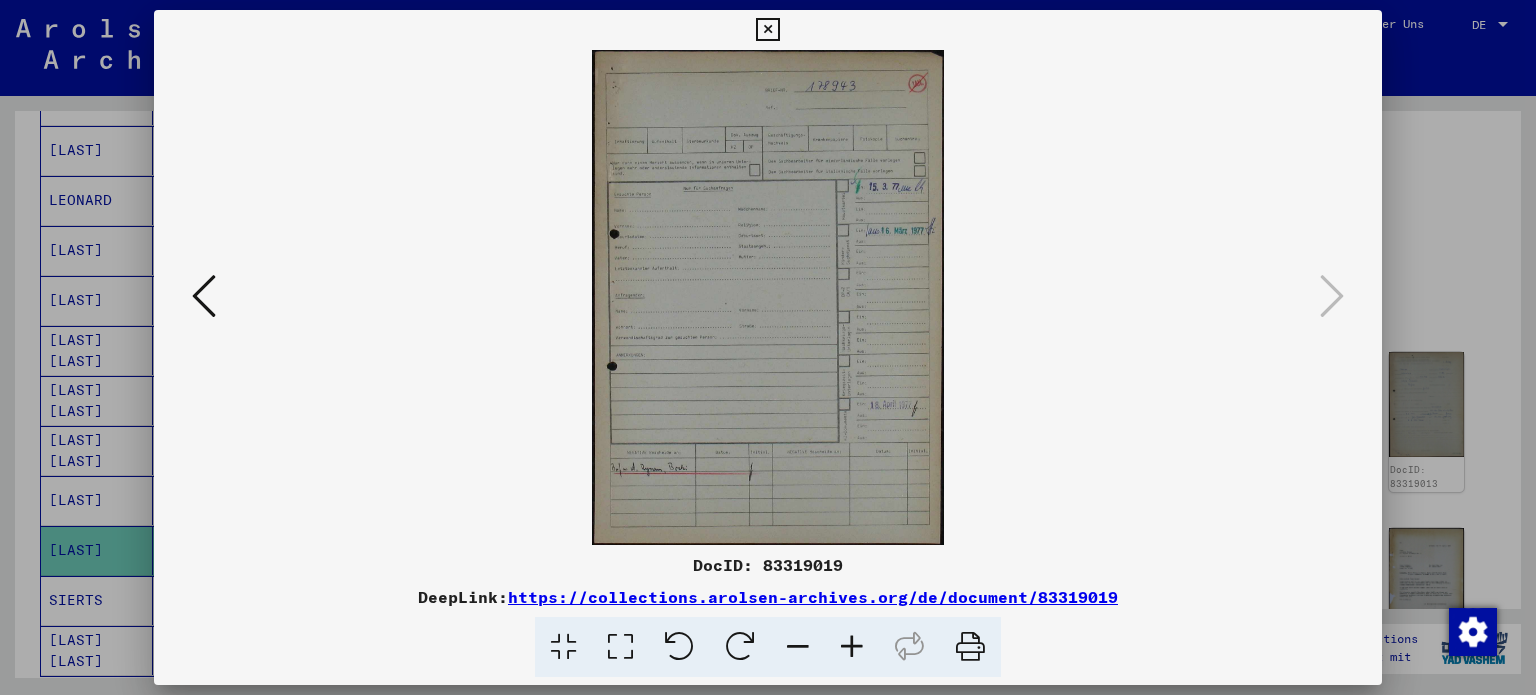 click at bounding box center (768, 297) 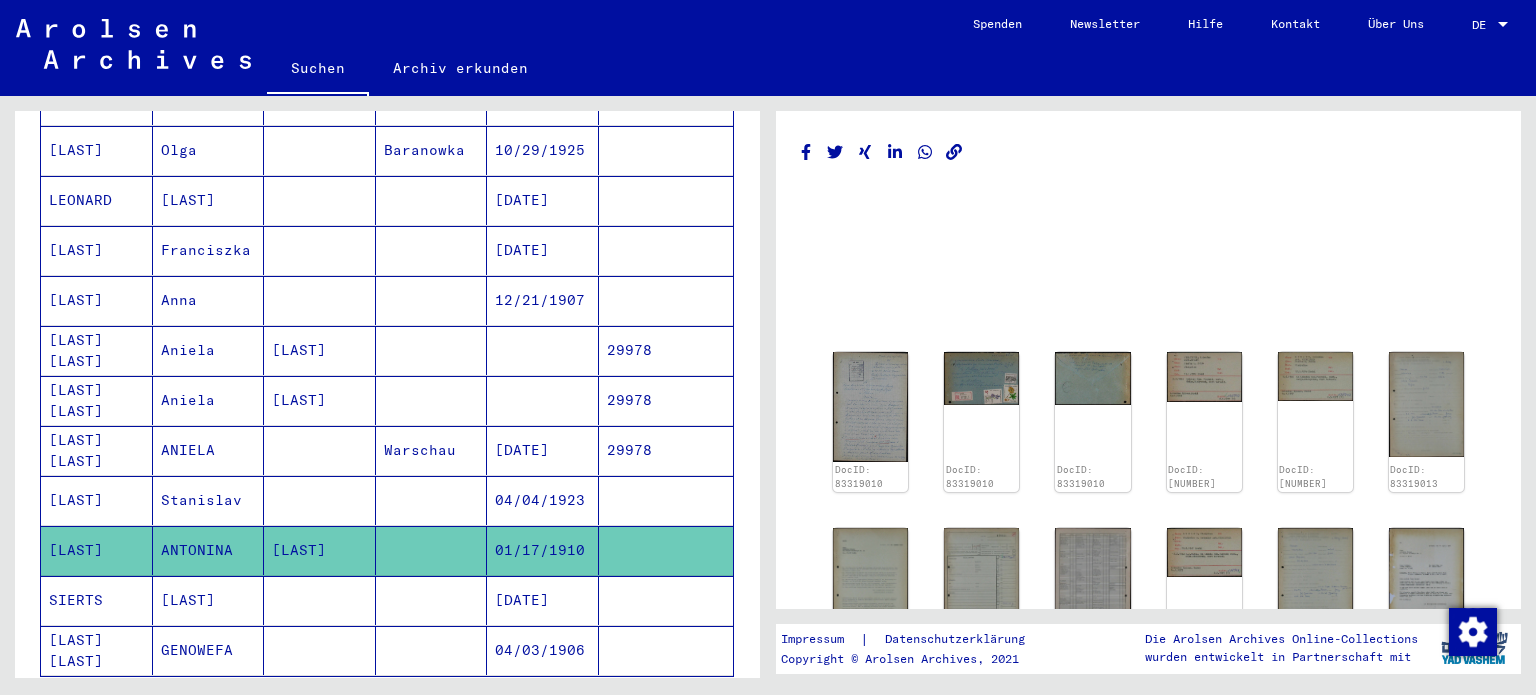 click on "[LAST] [LAST]" 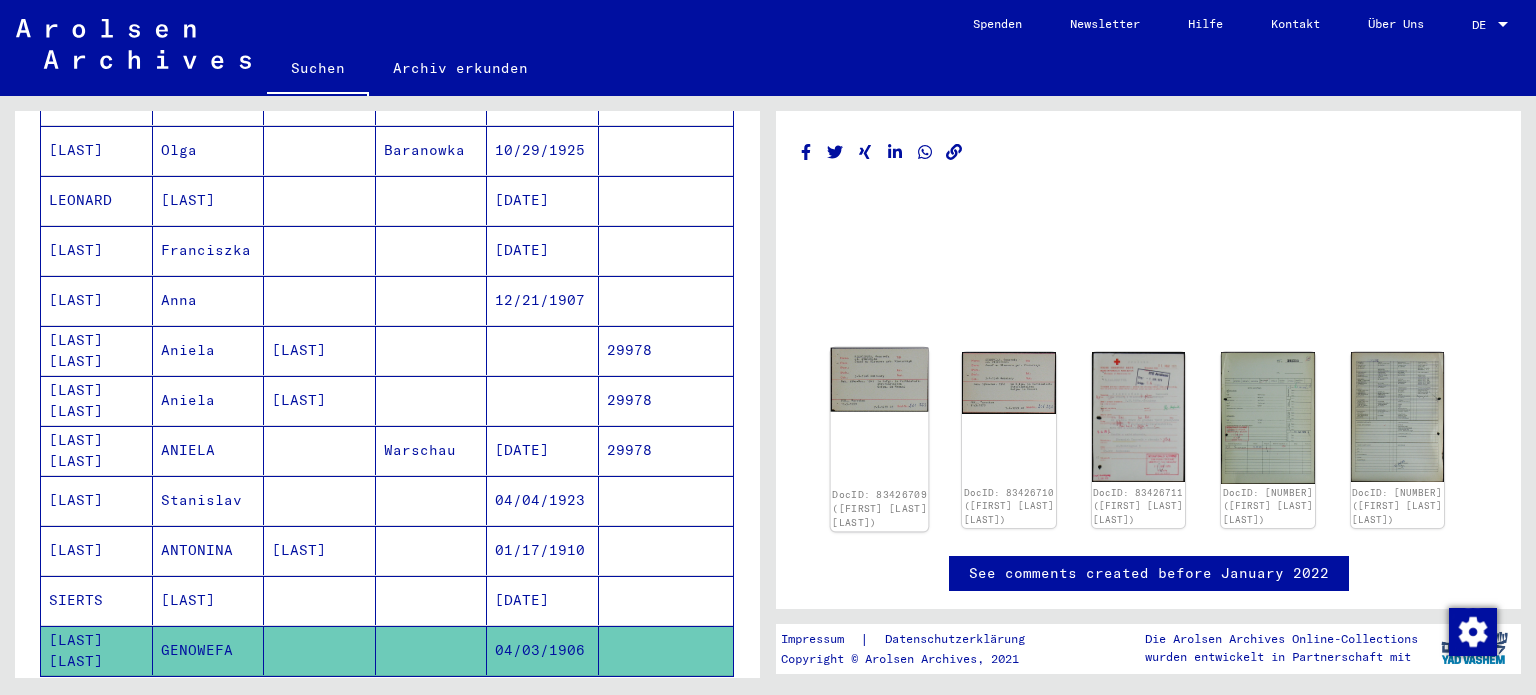 click 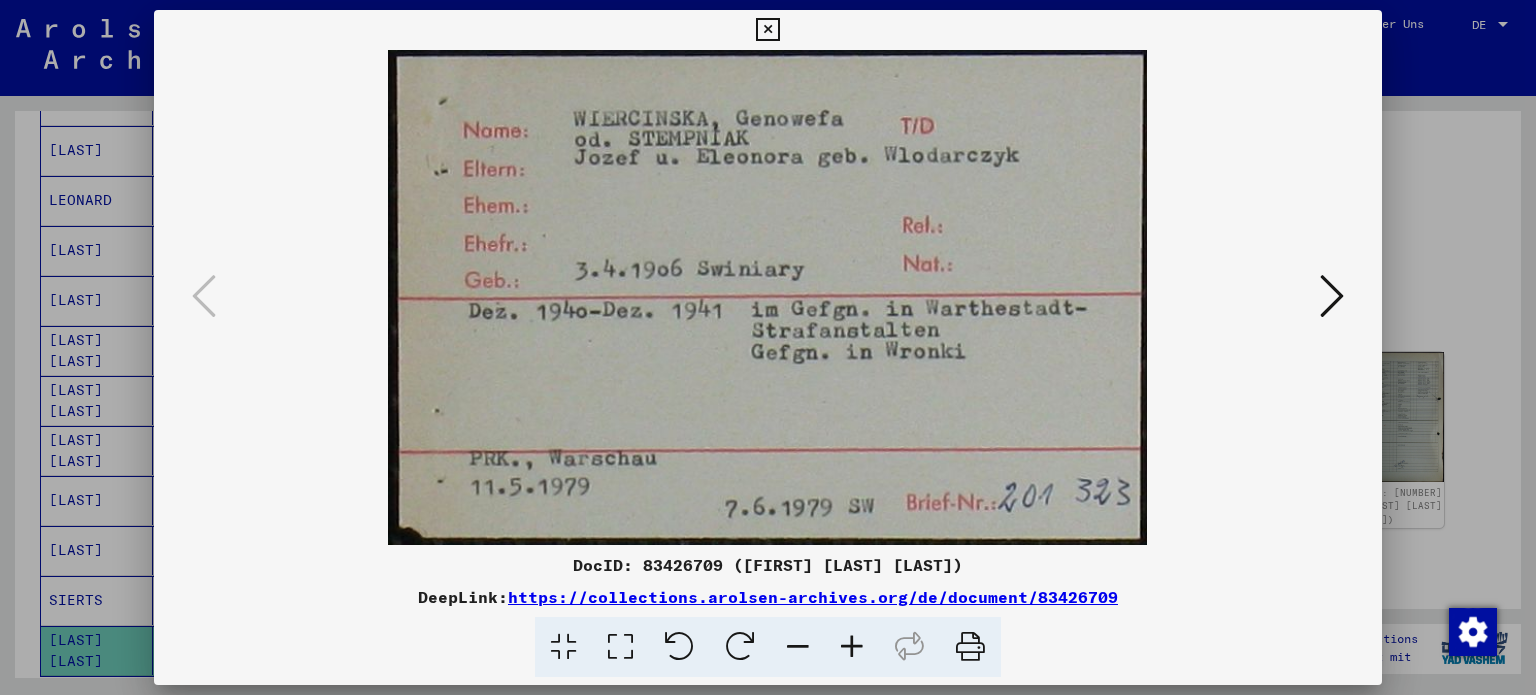 click at bounding box center (768, 297) 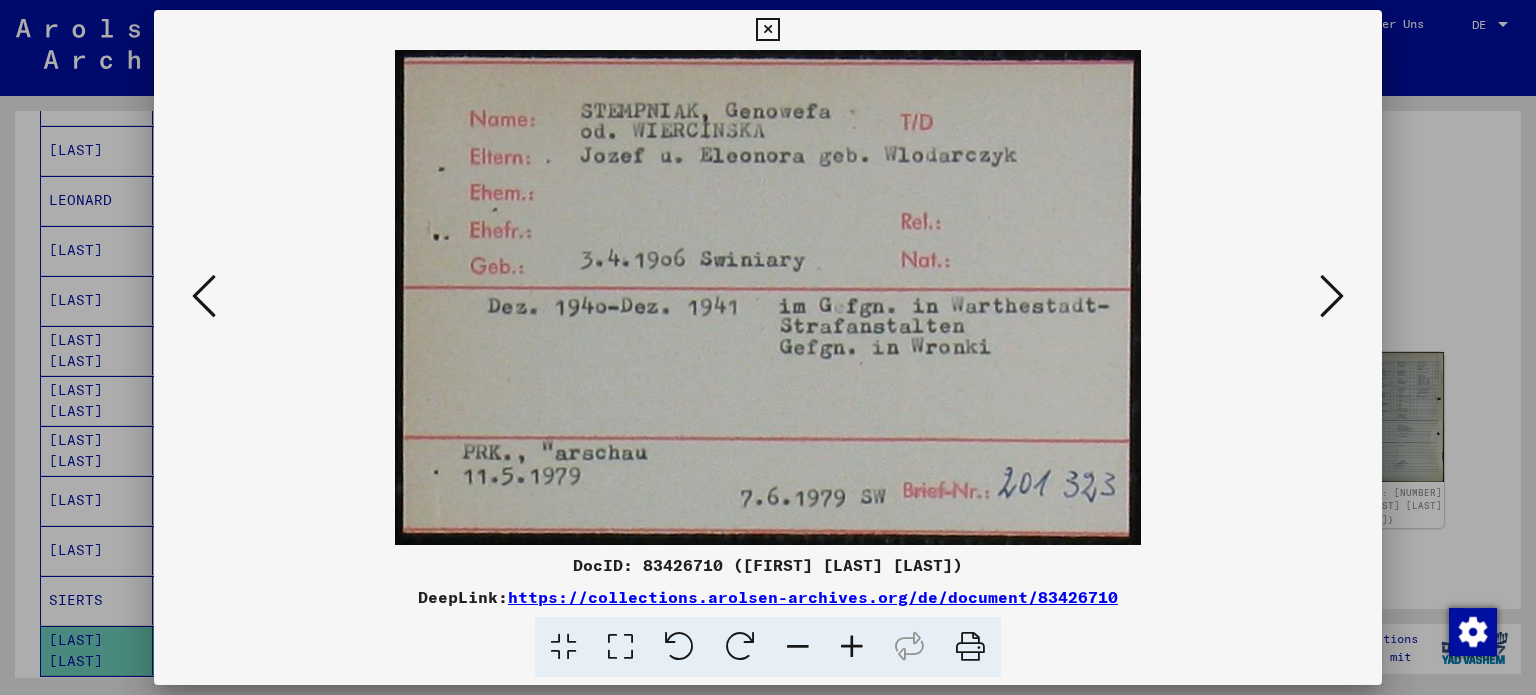 click at bounding box center [1332, 296] 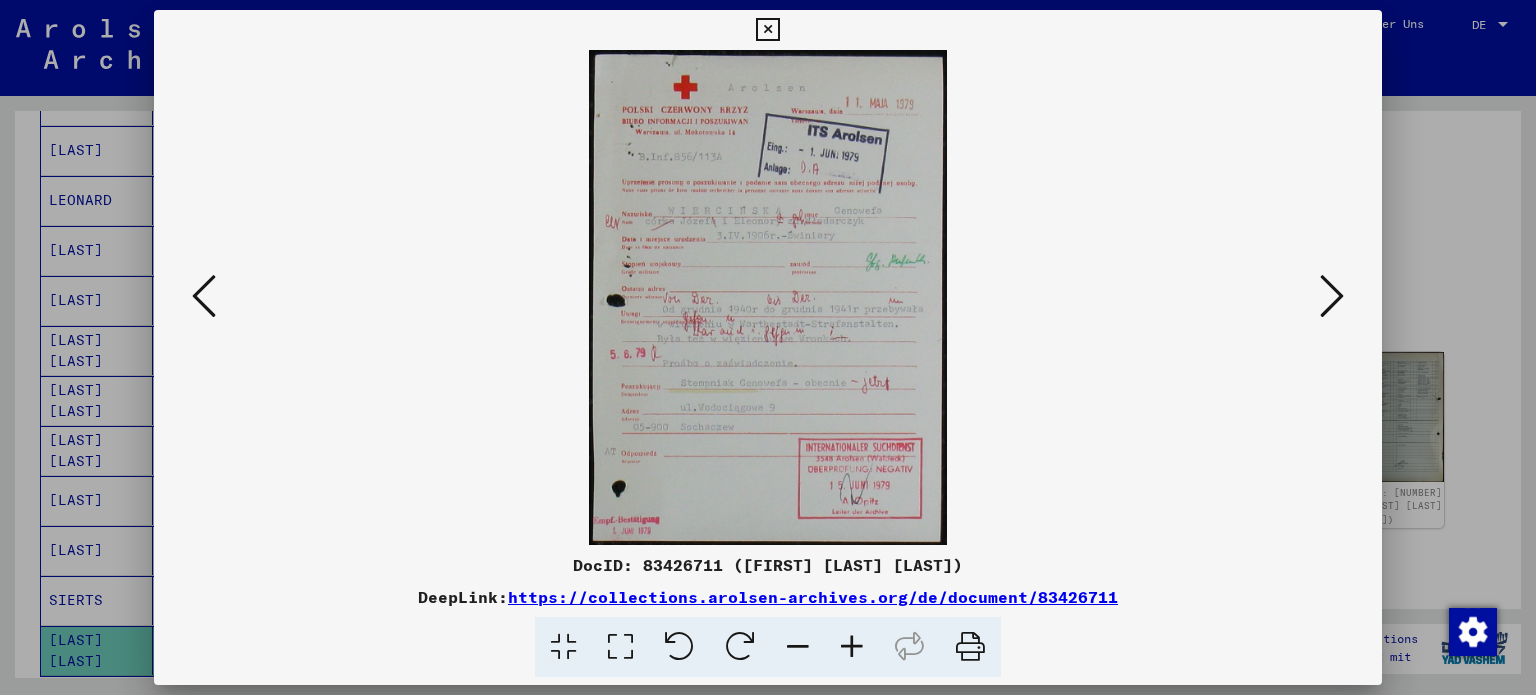 click at bounding box center (620, 647) 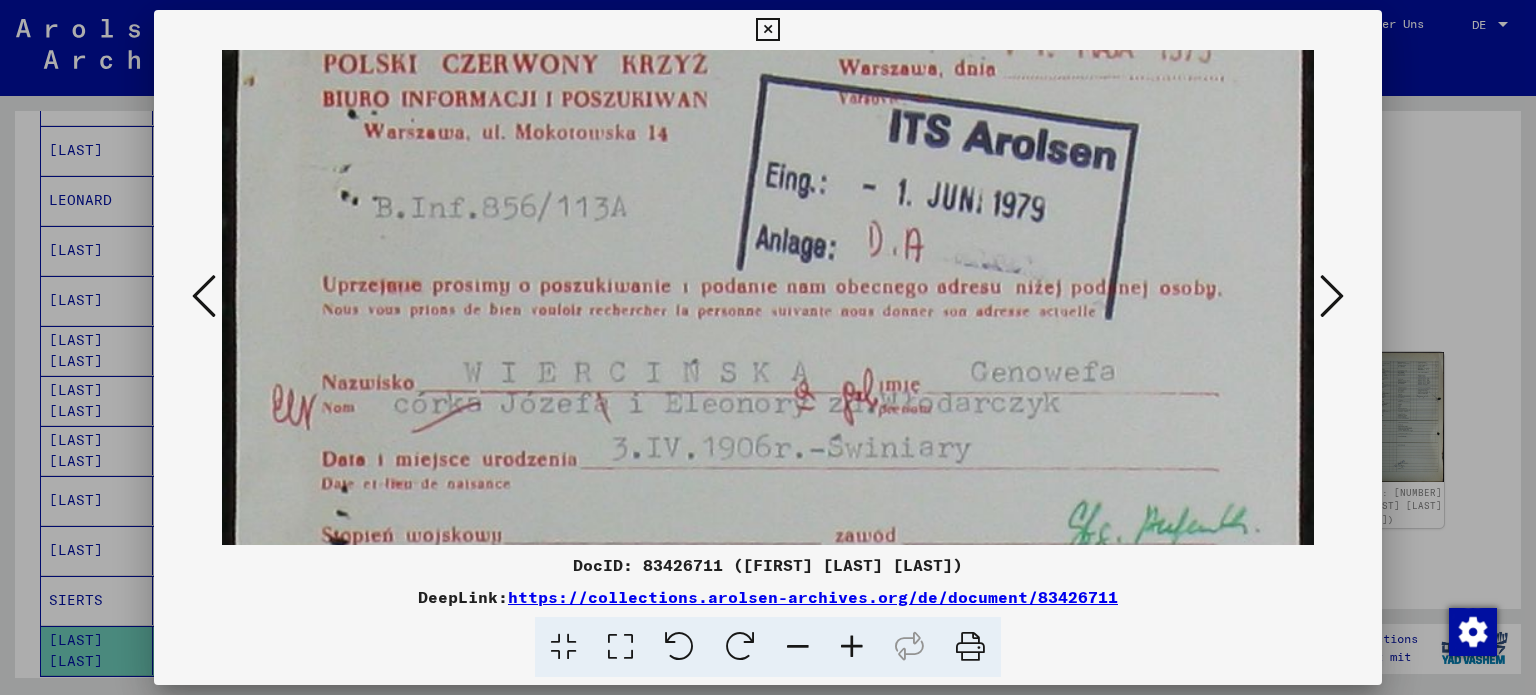 drag, startPoint x: 752, startPoint y: 377, endPoint x: 767, endPoint y: 198, distance: 179.6274 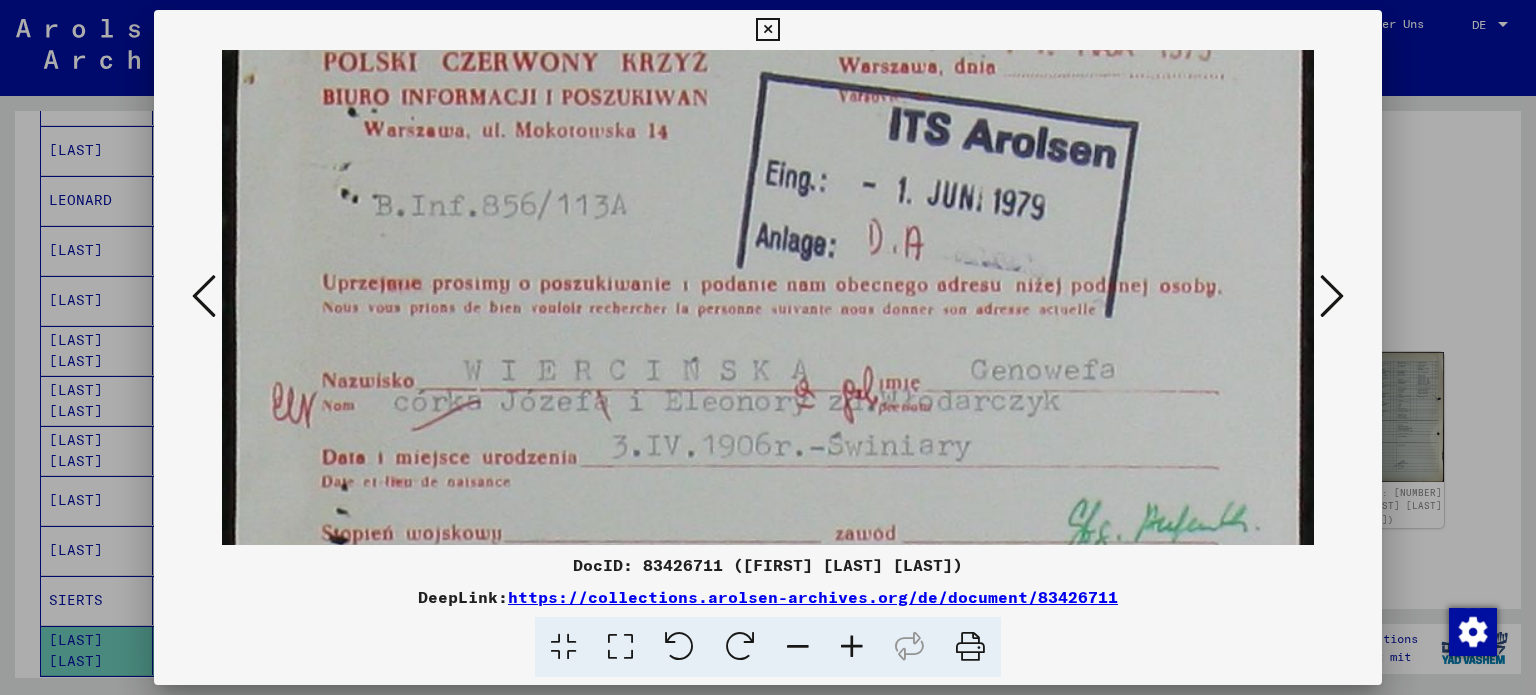 click at bounding box center (768, 636) 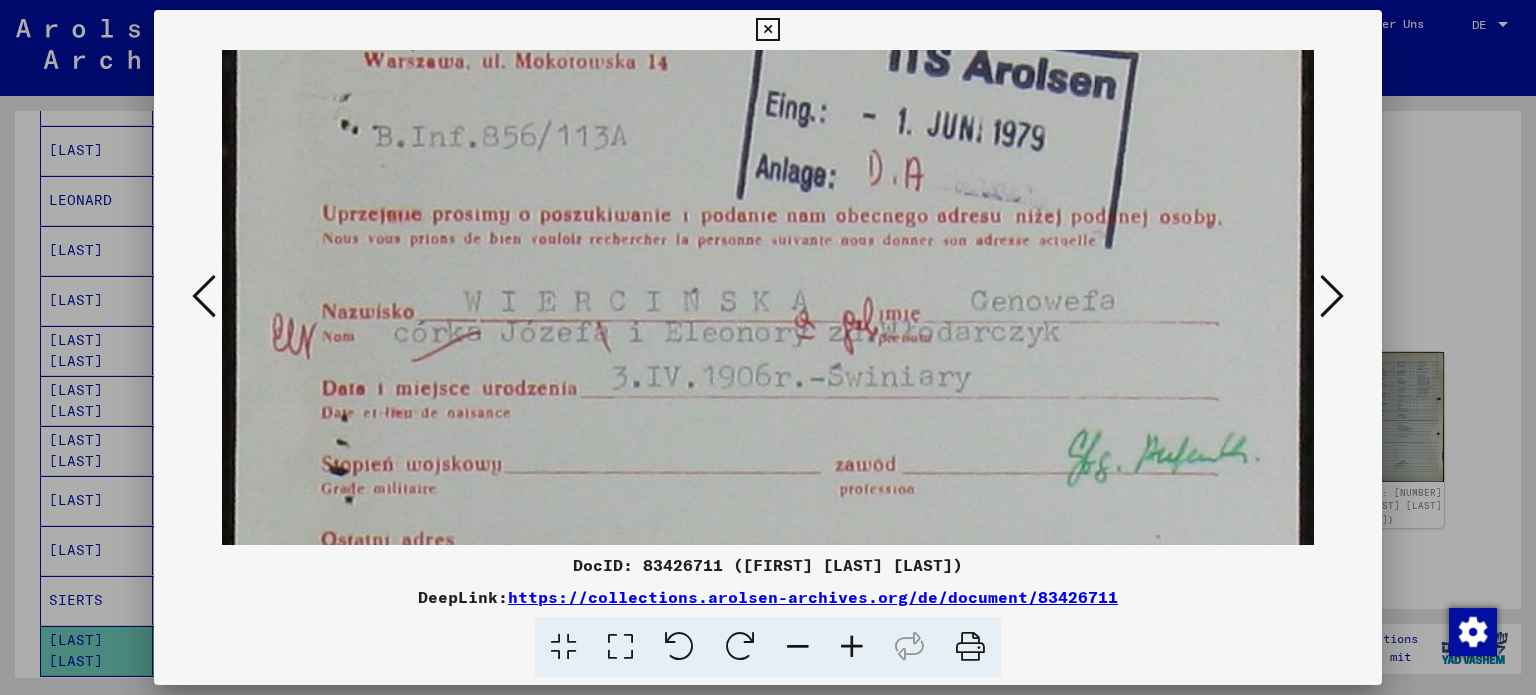 drag, startPoint x: 776, startPoint y: 330, endPoint x: 776, endPoint y: 299, distance: 31 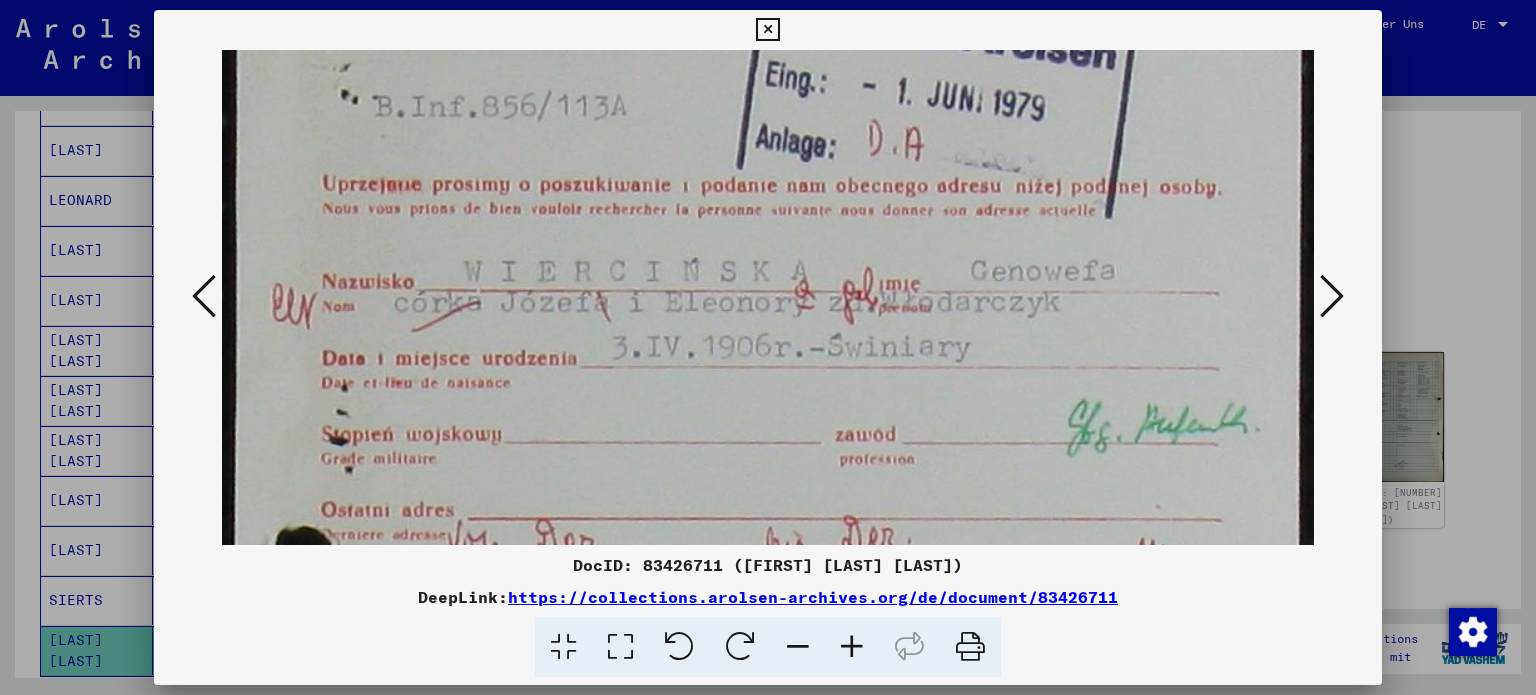 drag, startPoint x: 840, startPoint y: 444, endPoint x: 836, endPoint y: 415, distance: 29.274563 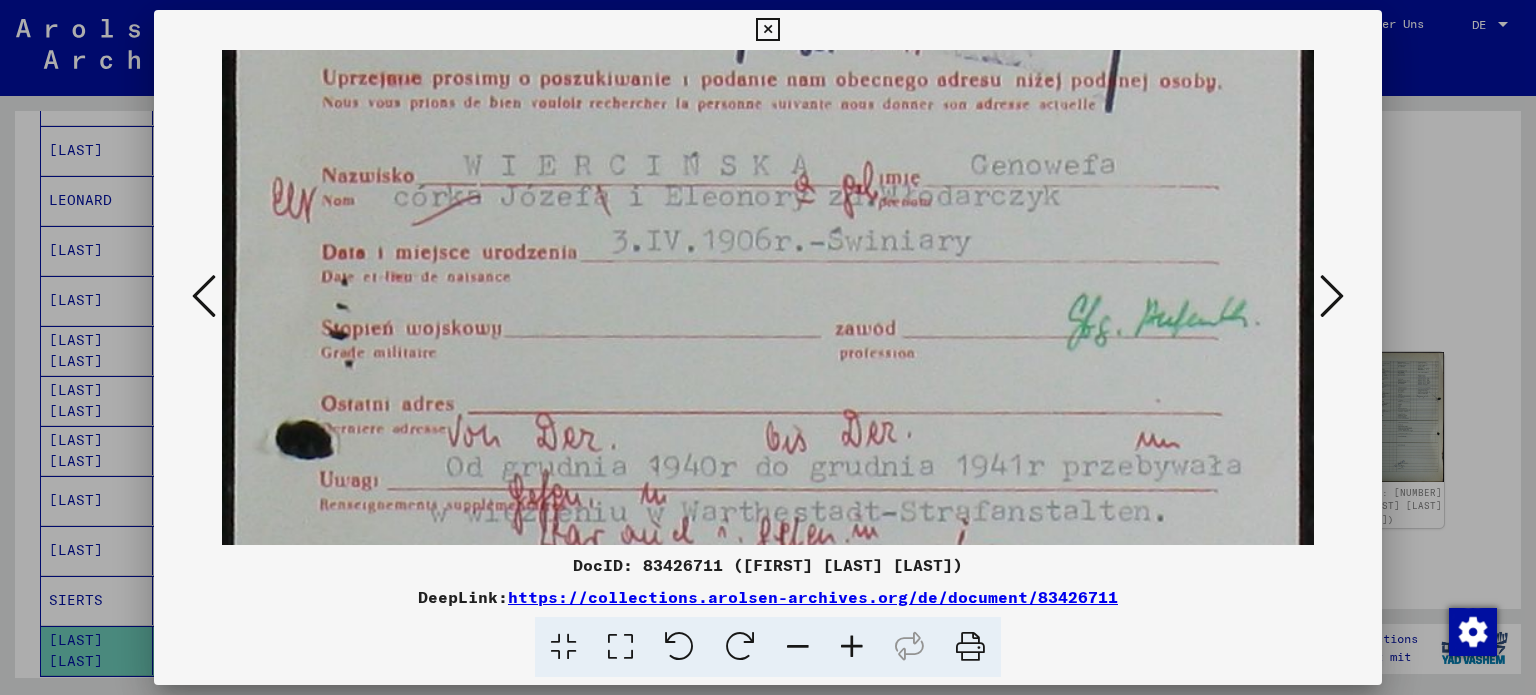 scroll, scrollTop: 403, scrollLeft: 0, axis: vertical 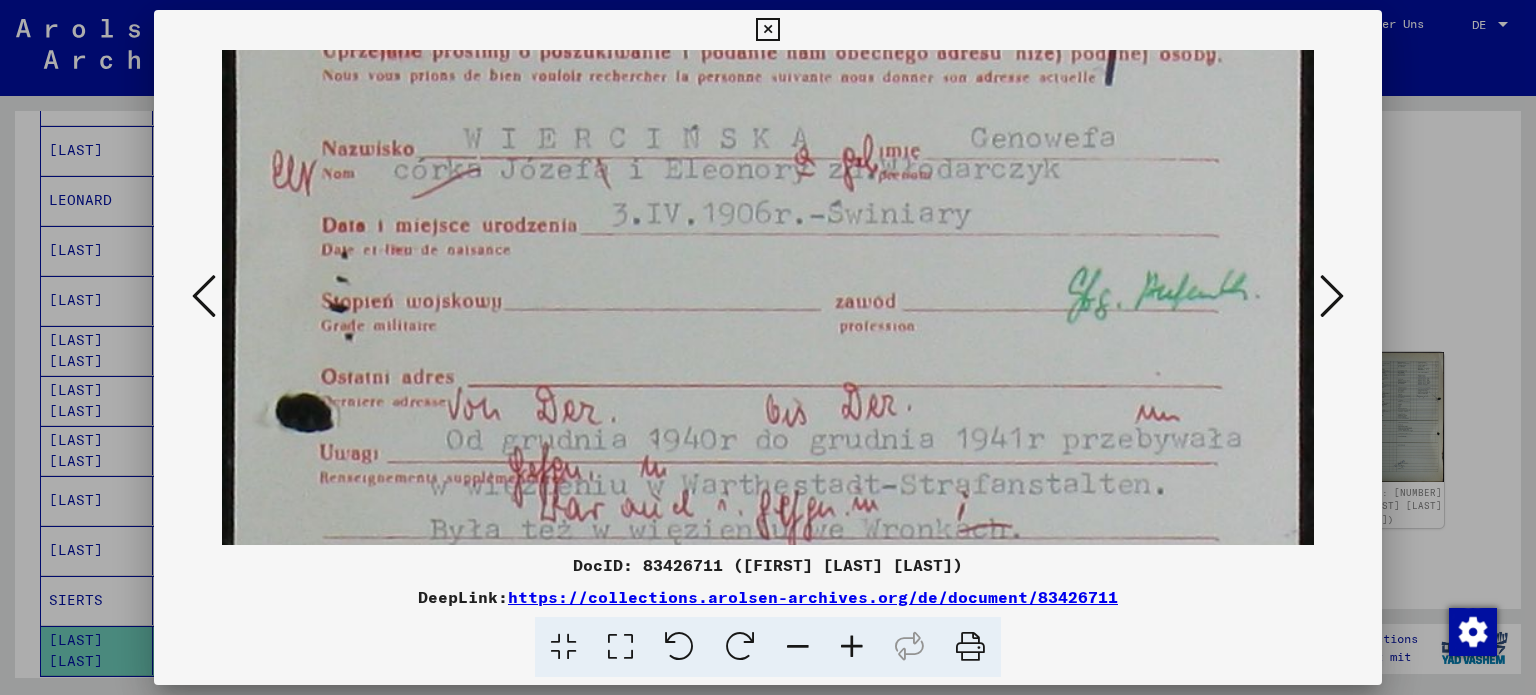 drag, startPoint x: 853, startPoint y: 423, endPoint x: 855, endPoint y: 333, distance: 90.02222 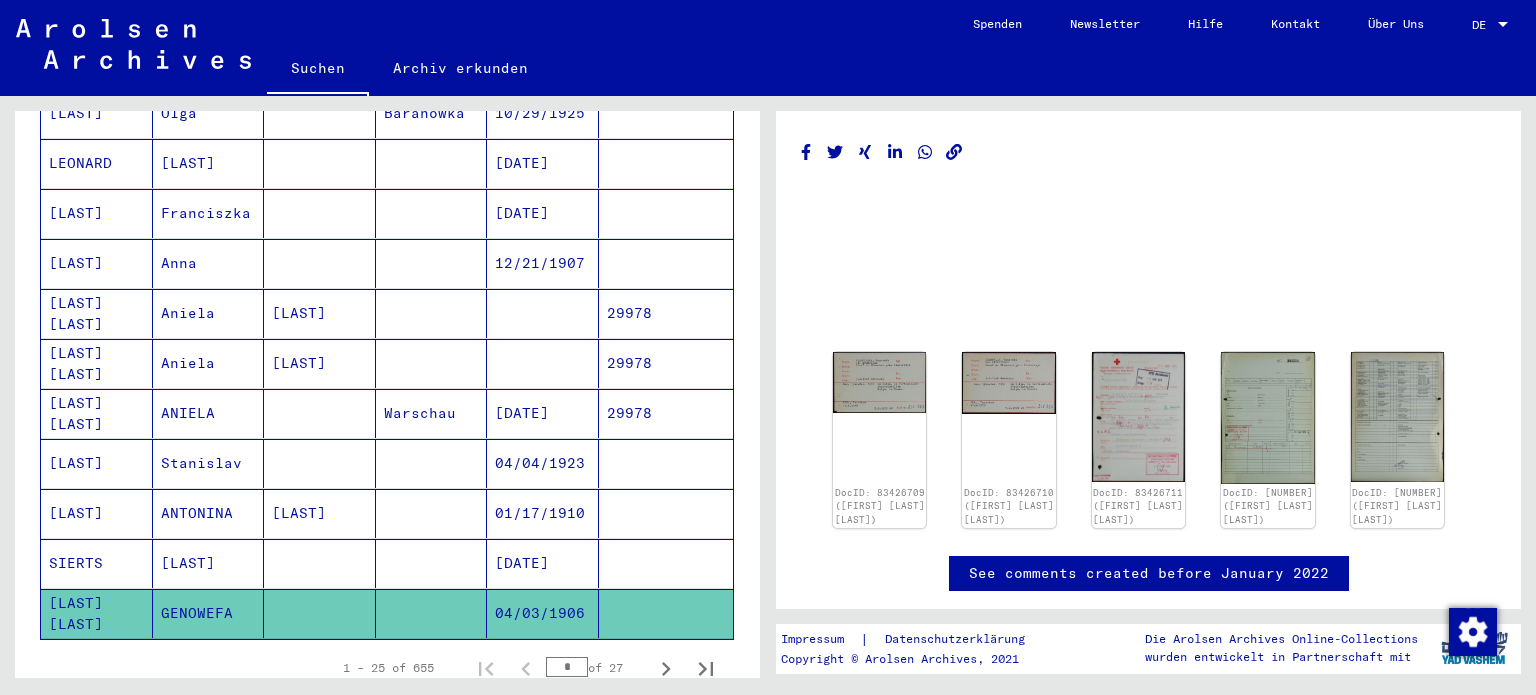 scroll, scrollTop: 1100, scrollLeft: 0, axis: vertical 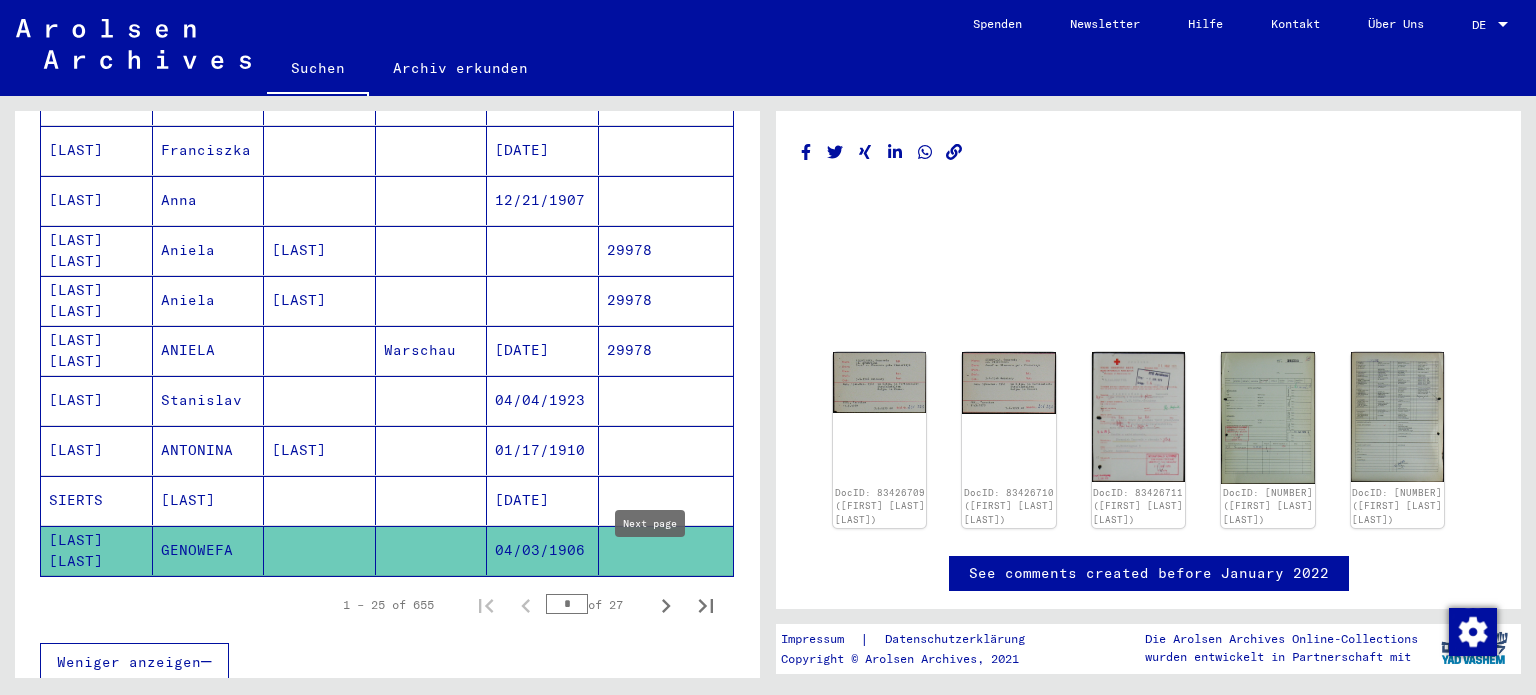 click 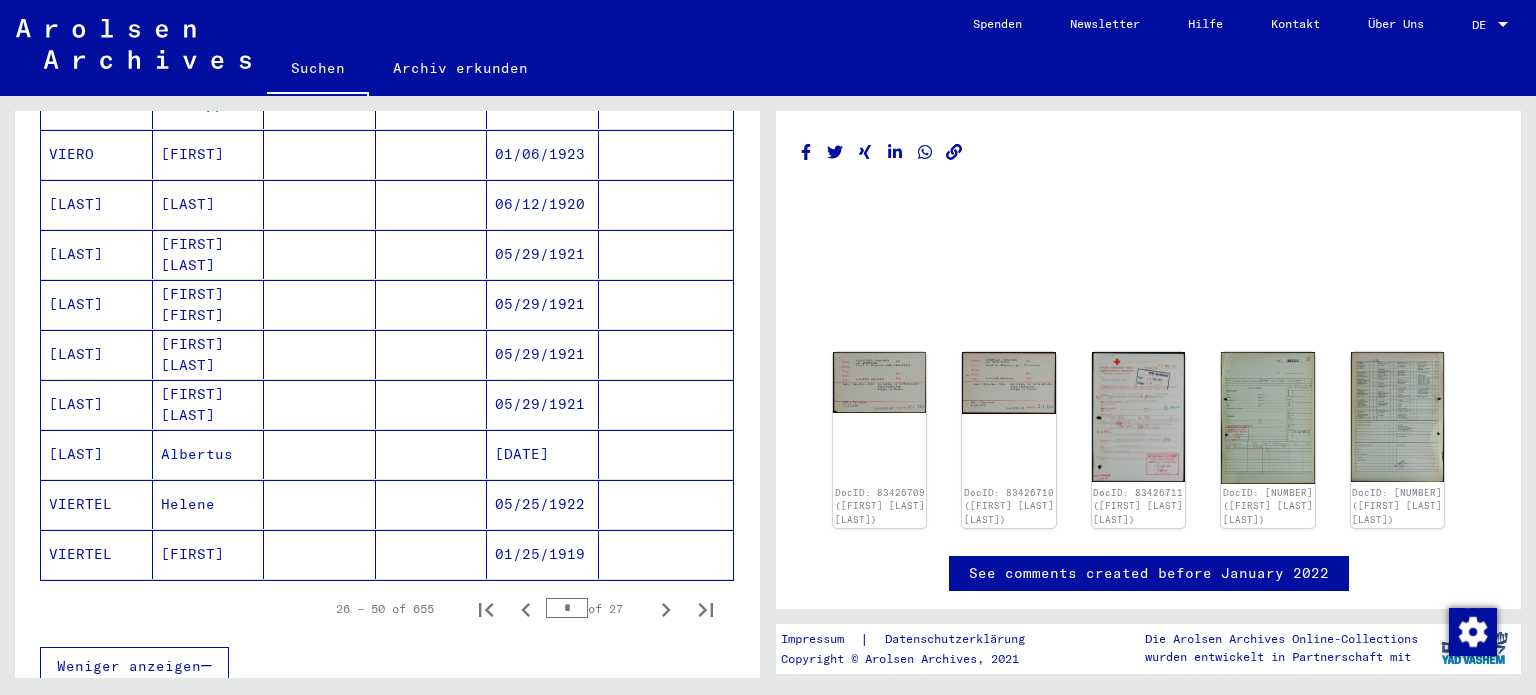 scroll, scrollTop: 1100, scrollLeft: 0, axis: vertical 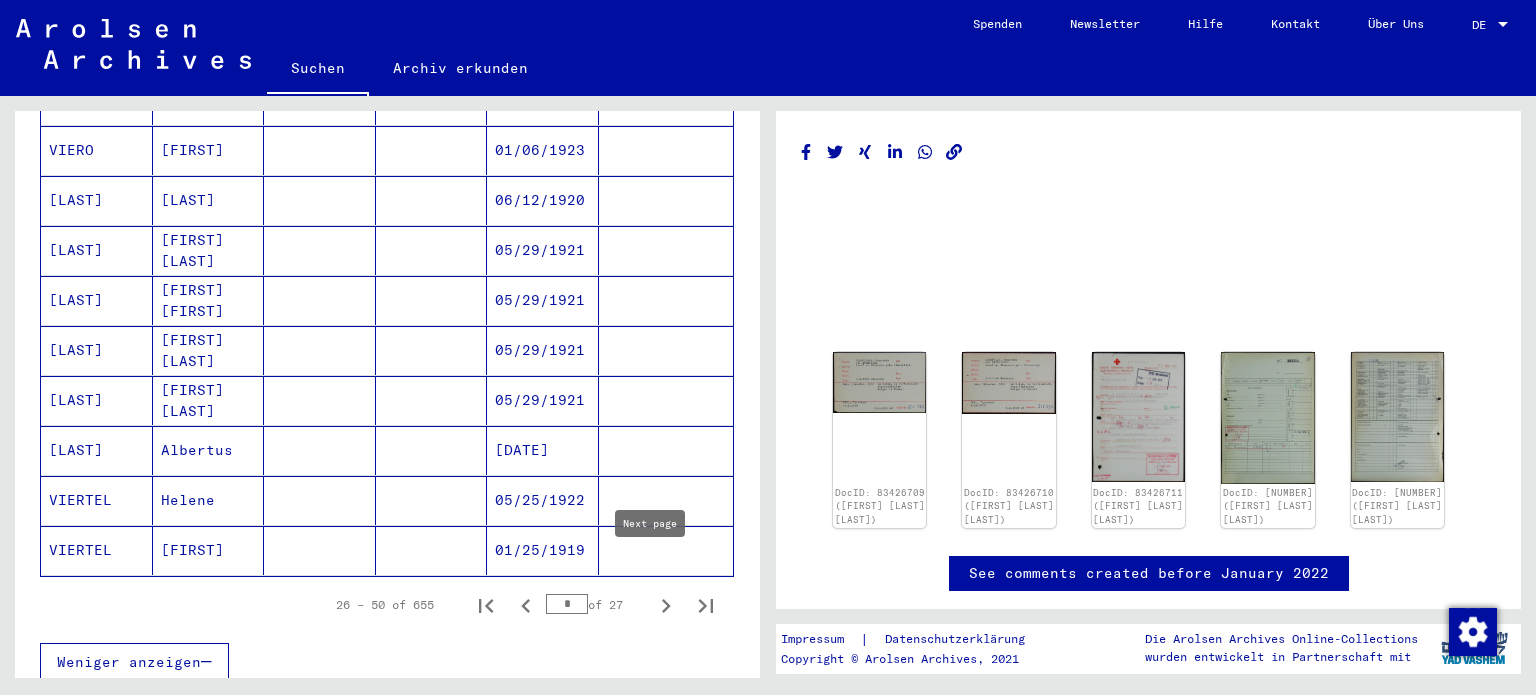 click 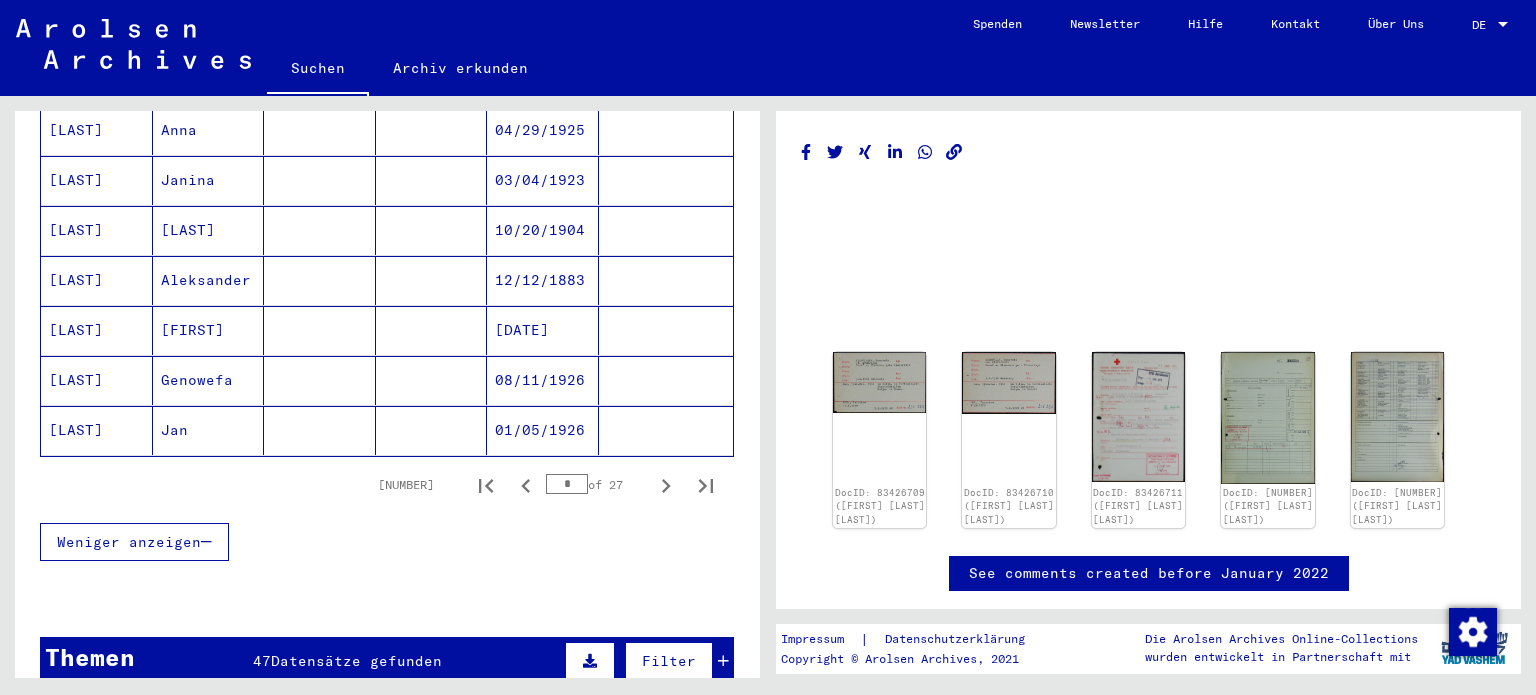 scroll, scrollTop: 1200, scrollLeft: 0, axis: vertical 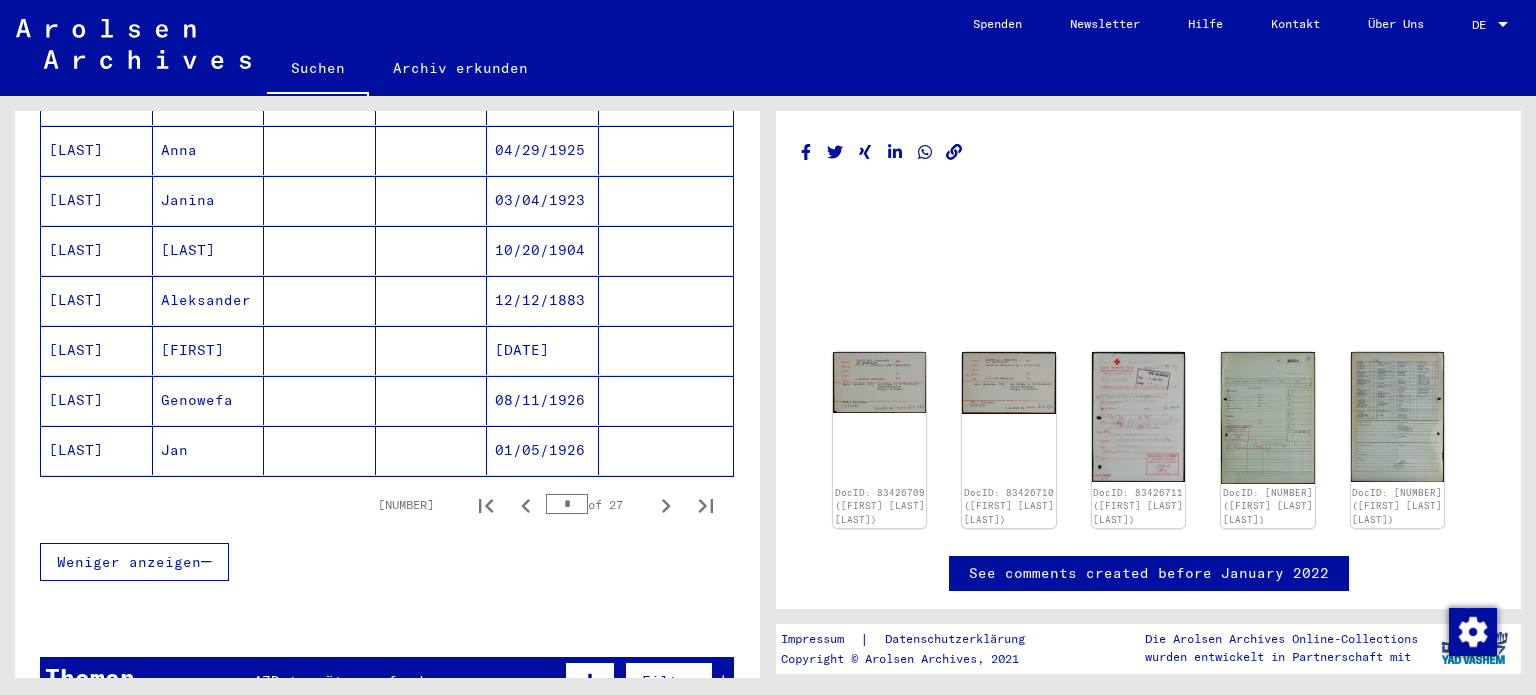 click on "[LAST]" at bounding box center [97, 400] 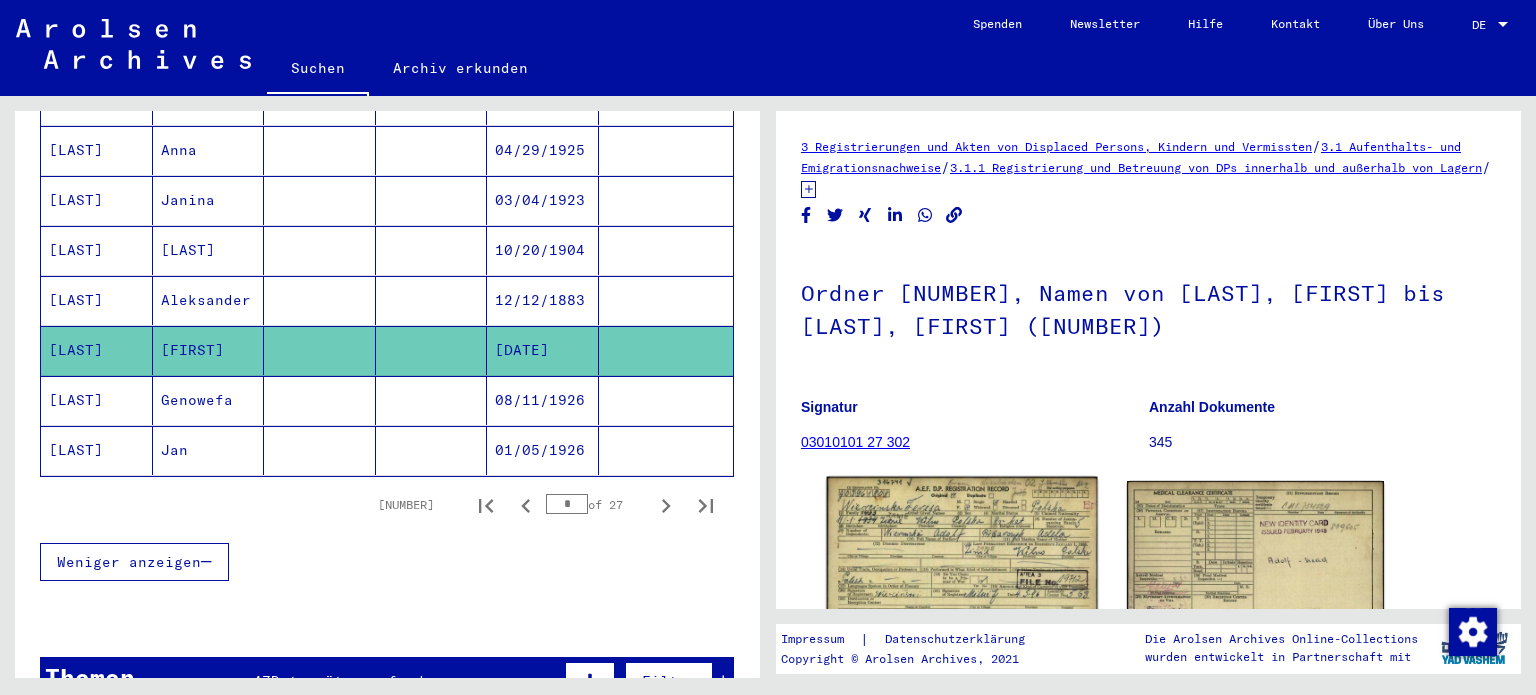 click 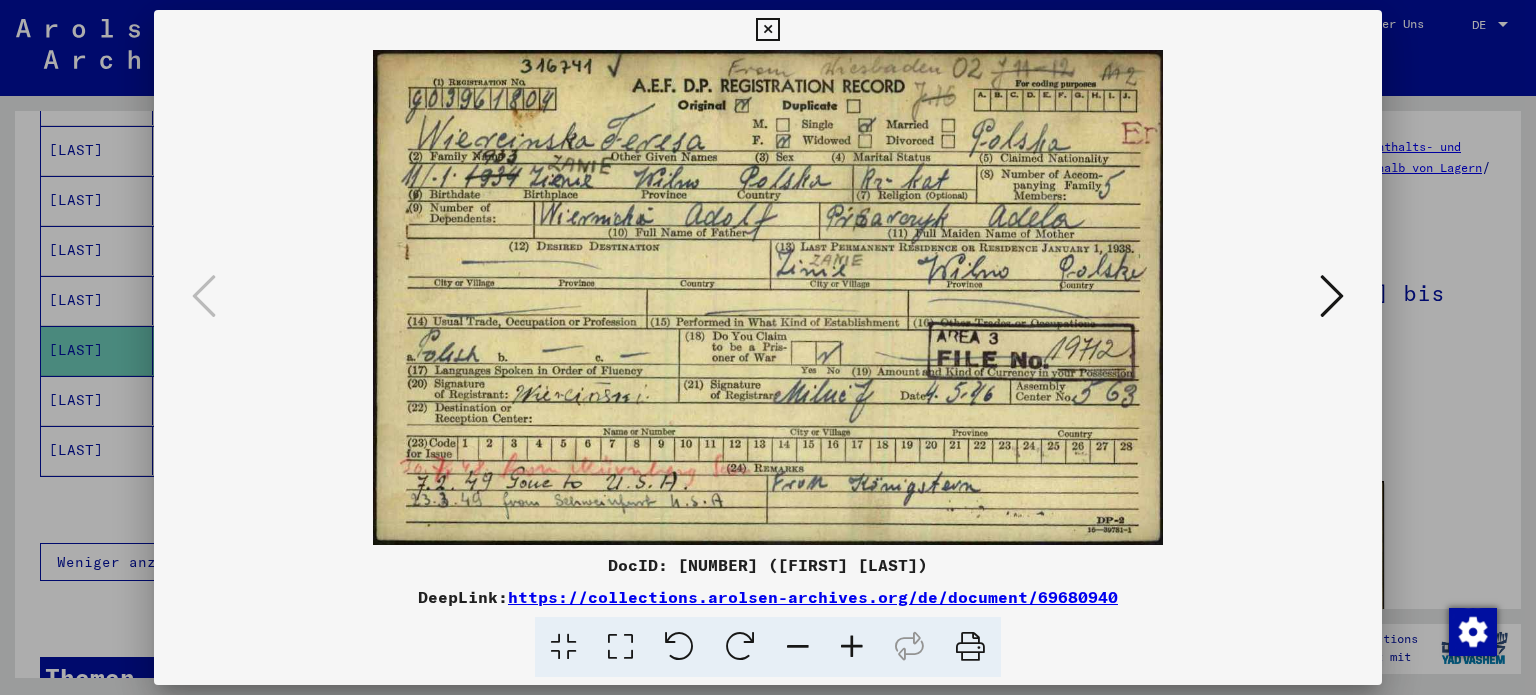 click at bounding box center (767, 30) 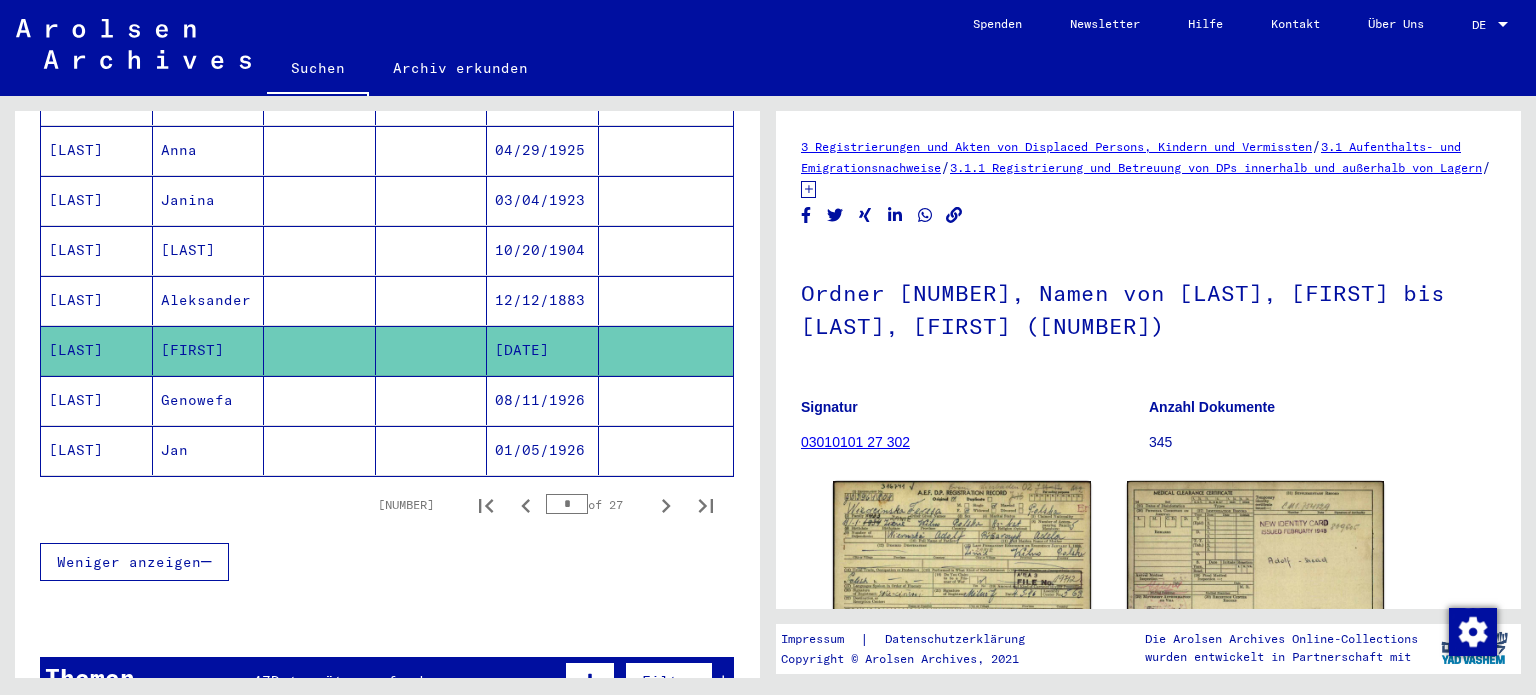 click on "[LAST]" at bounding box center [97, 350] 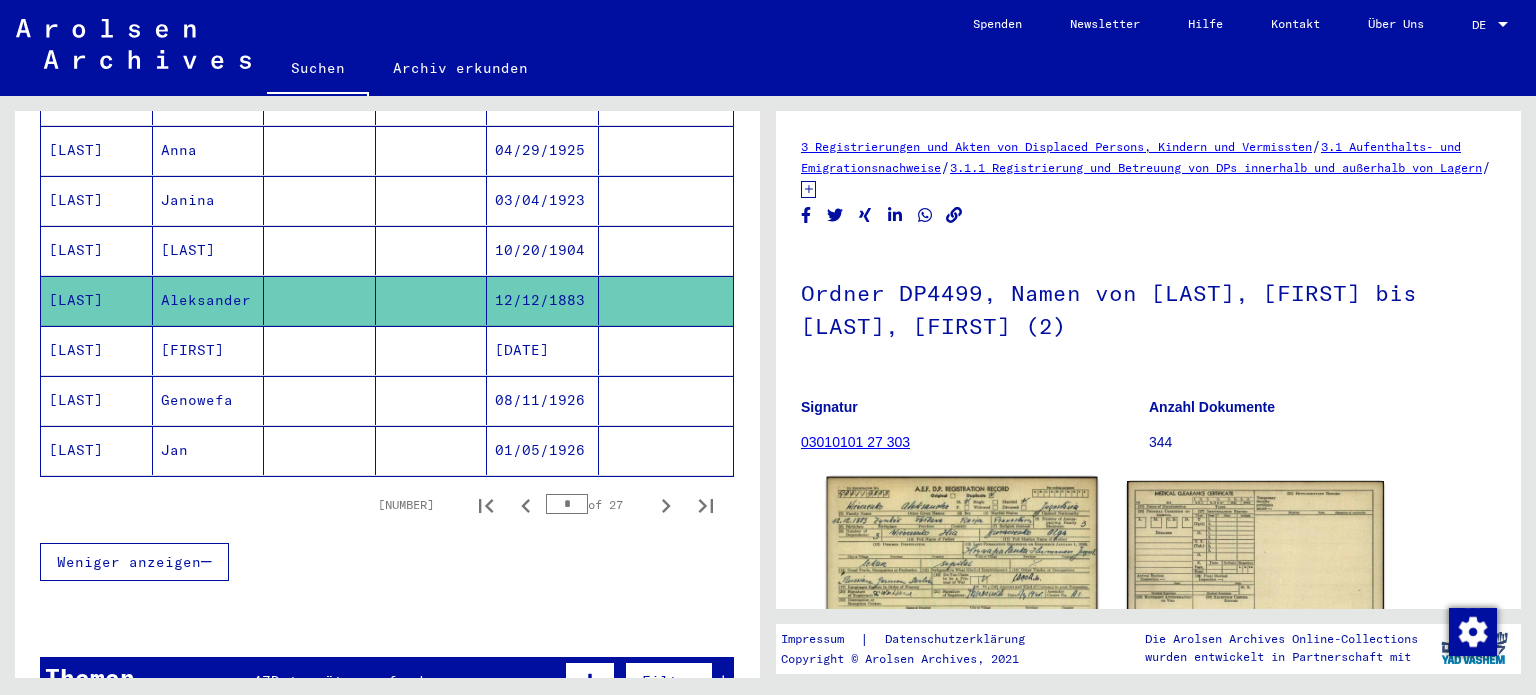 click 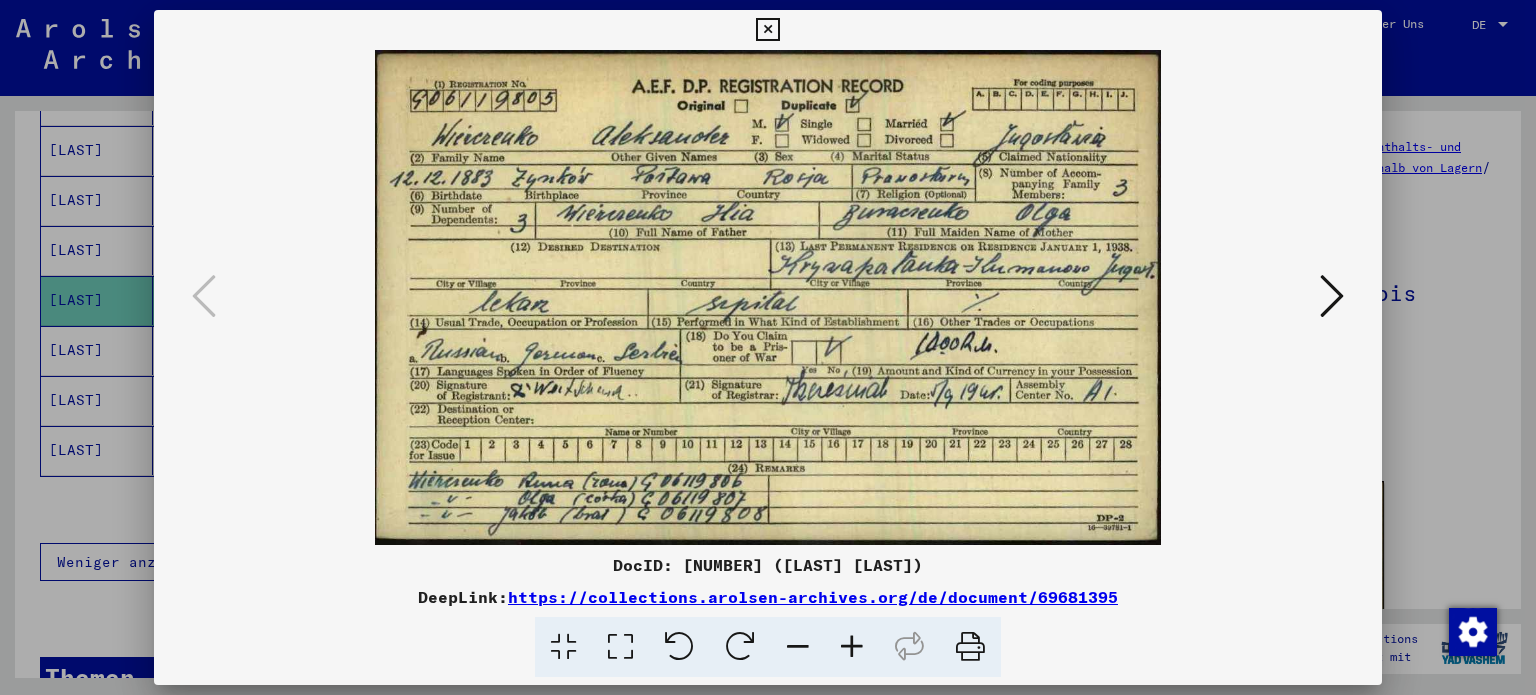 click at bounding box center [767, 30] 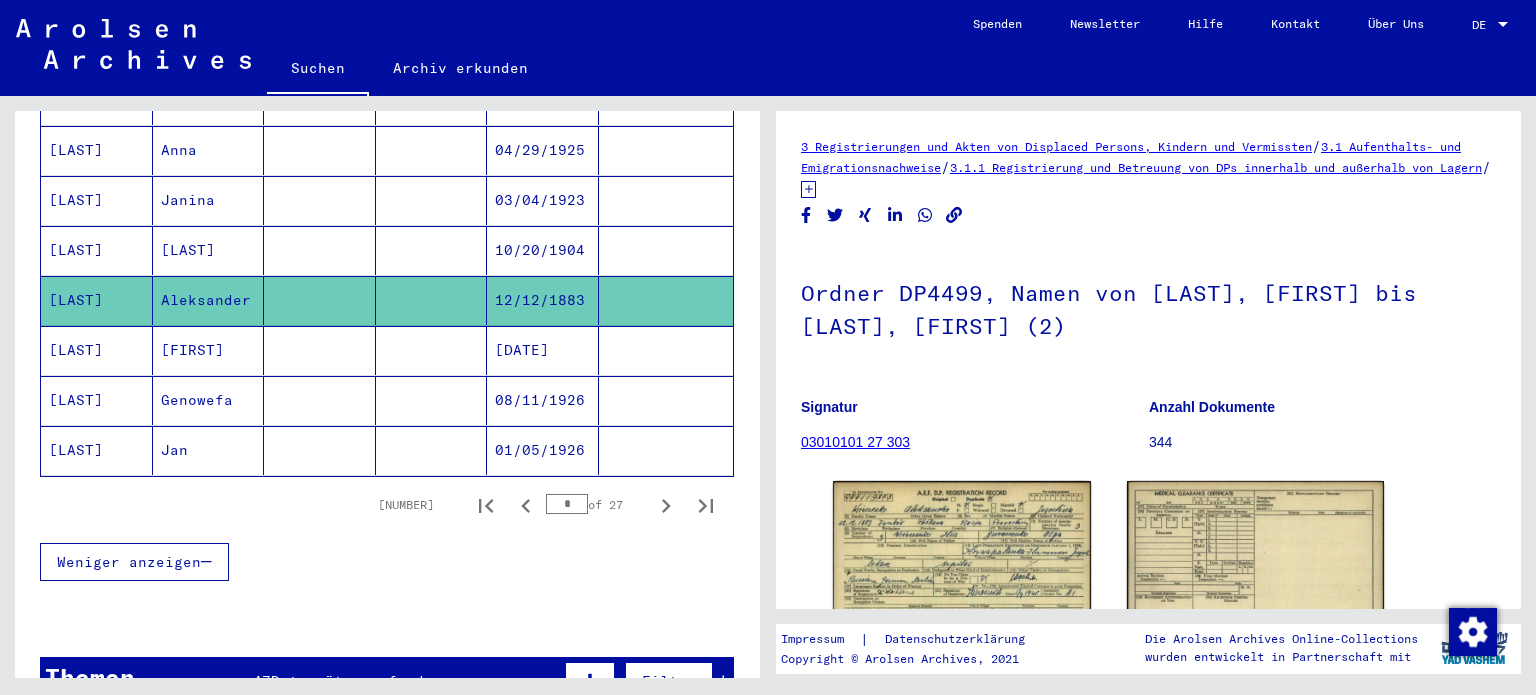 click on "[LAST]" at bounding box center [97, 250] 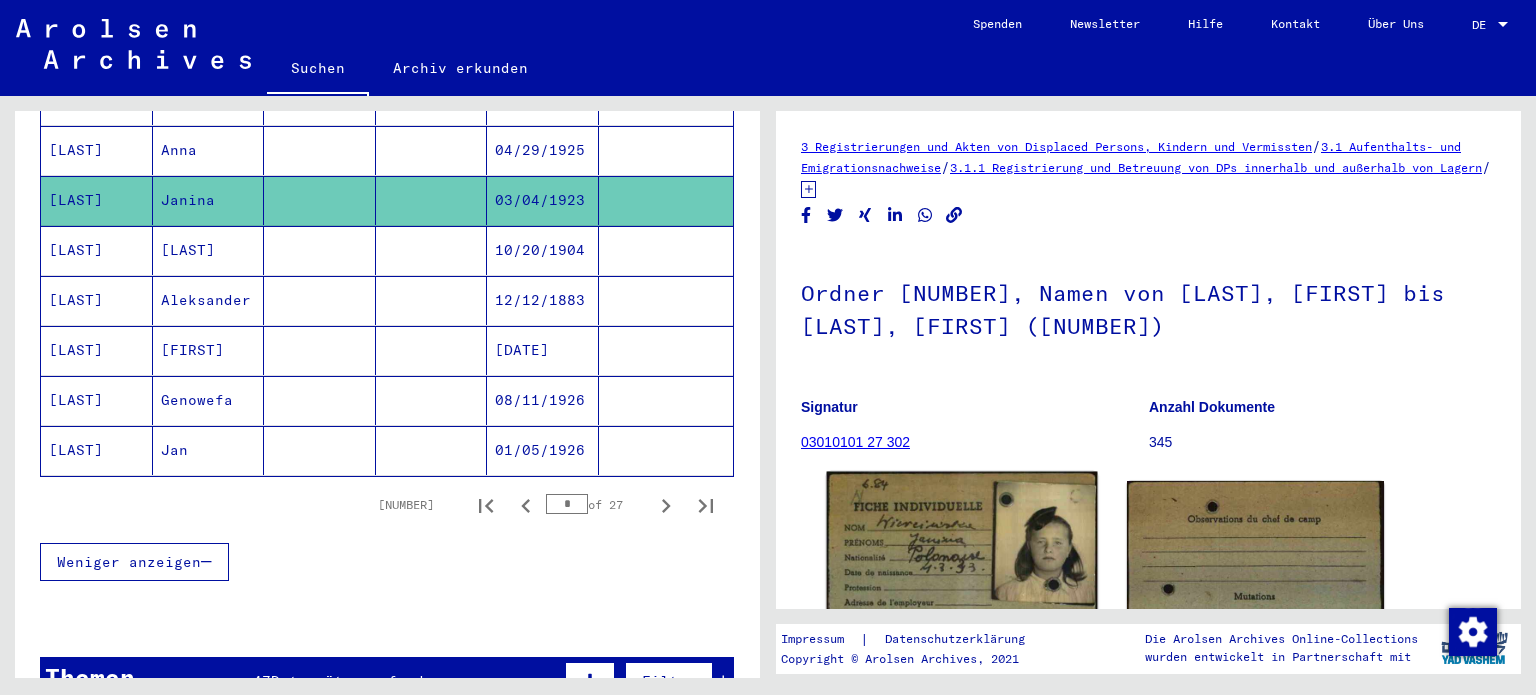 click 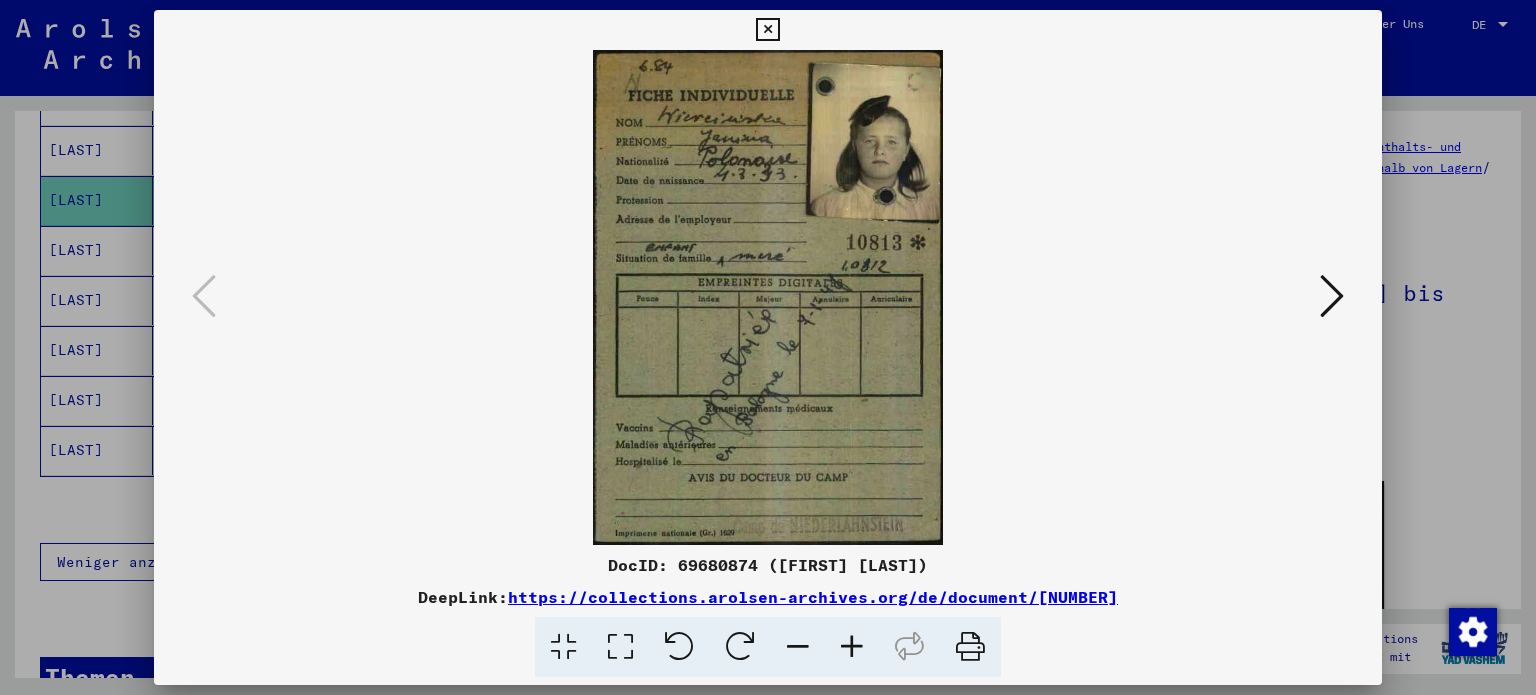 click at bounding box center (620, 647) 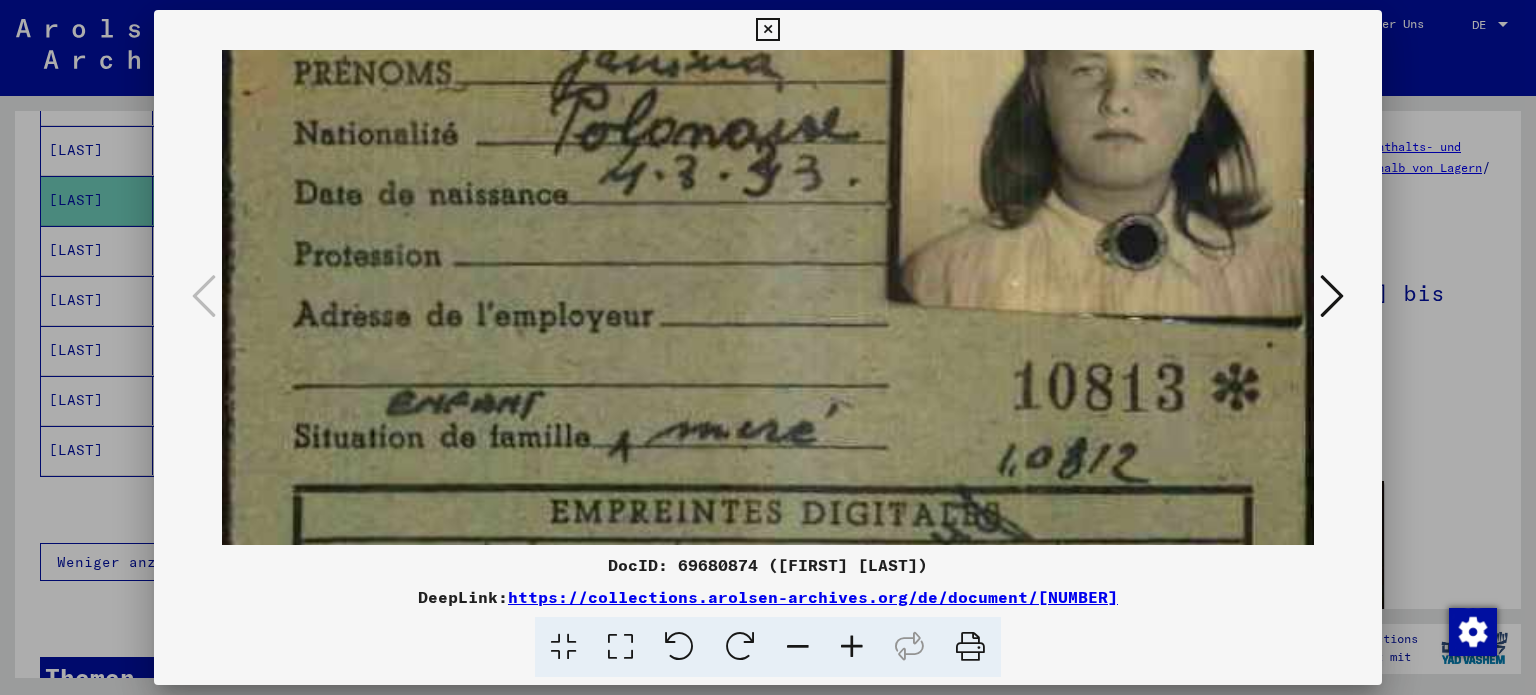drag, startPoint x: 864, startPoint y: 439, endPoint x: 830, endPoint y: 176, distance: 265.1886 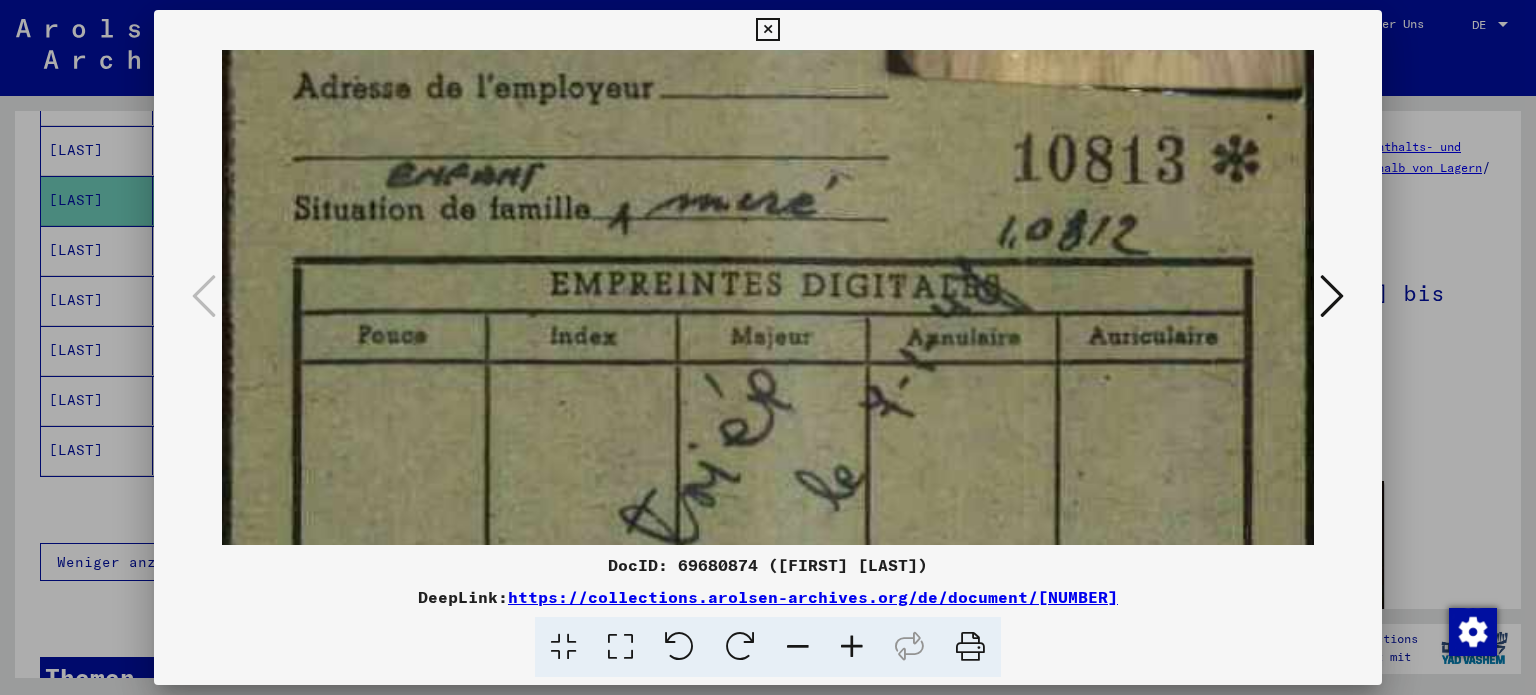 drag, startPoint x: 830, startPoint y: 355, endPoint x: 783, endPoint y: 151, distance: 209.34421 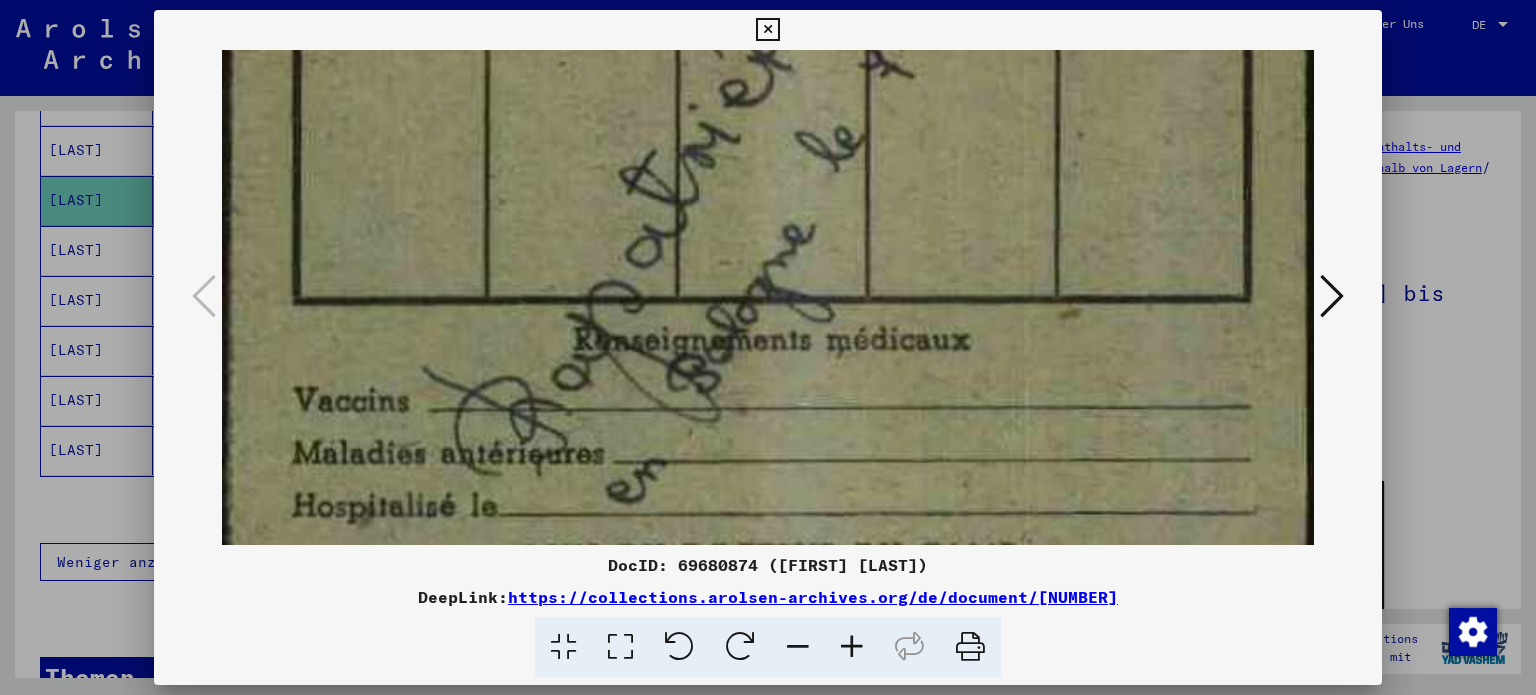 drag, startPoint x: 822, startPoint y: 375, endPoint x: 736, endPoint y: 41, distance: 344.8942 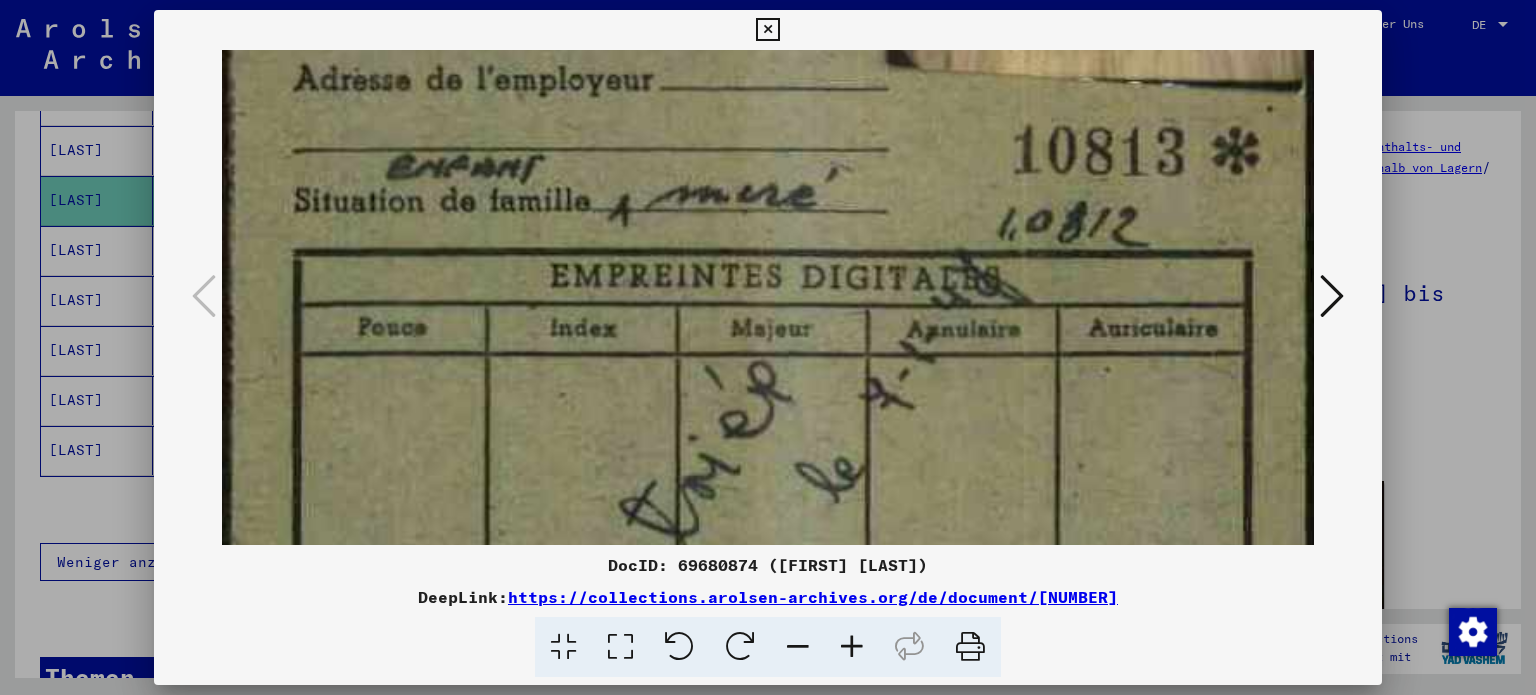 drag, startPoint x: 762, startPoint y: 179, endPoint x: 837, endPoint y: 195, distance: 76.687675 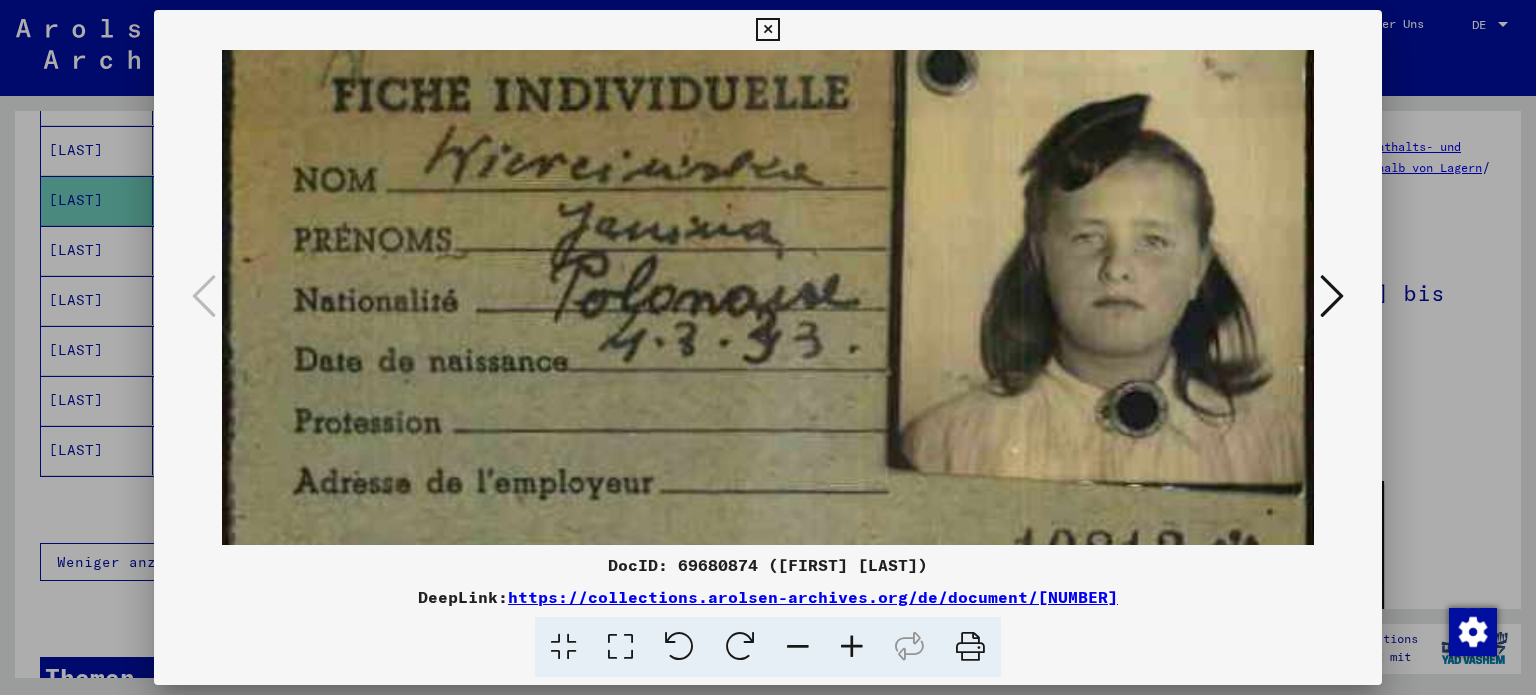 drag, startPoint x: 900, startPoint y: 119, endPoint x: 894, endPoint y: 483, distance: 364.04944 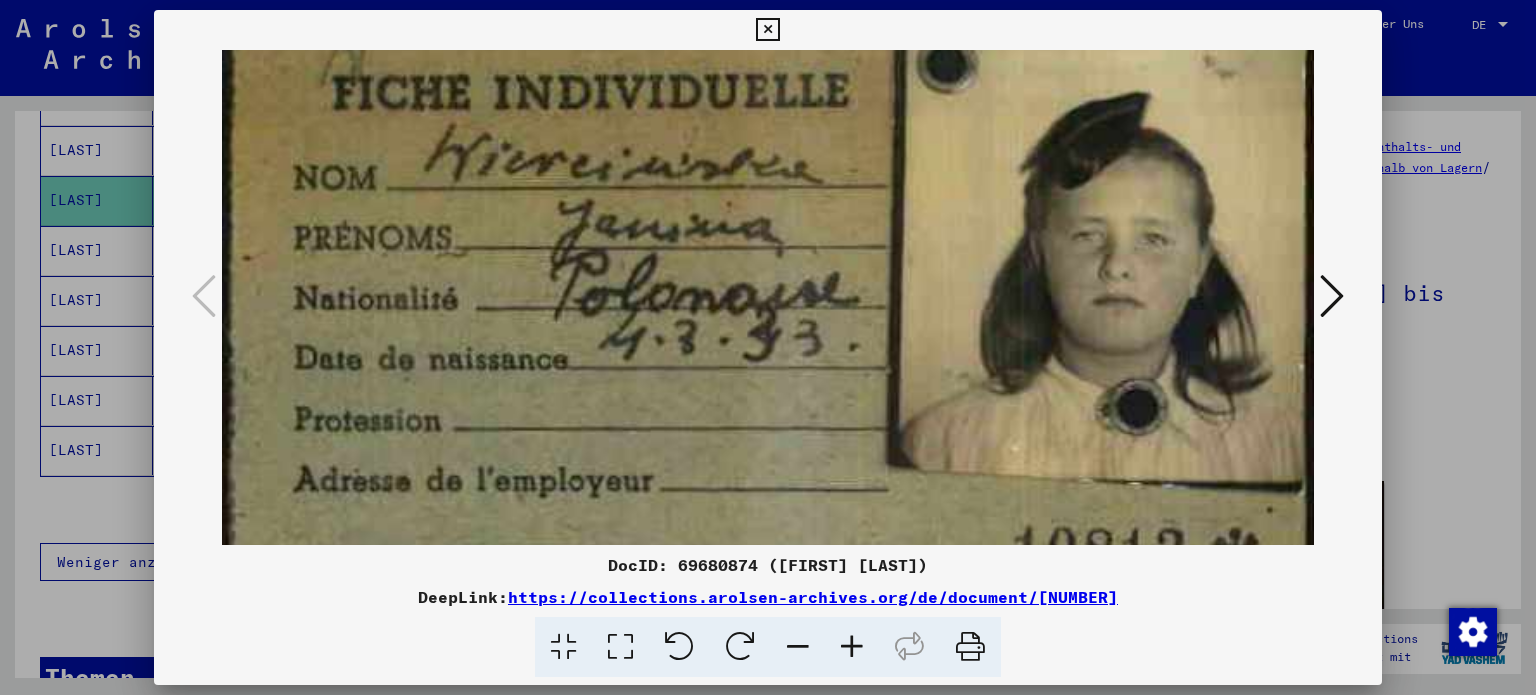 click at bounding box center (1332, 296) 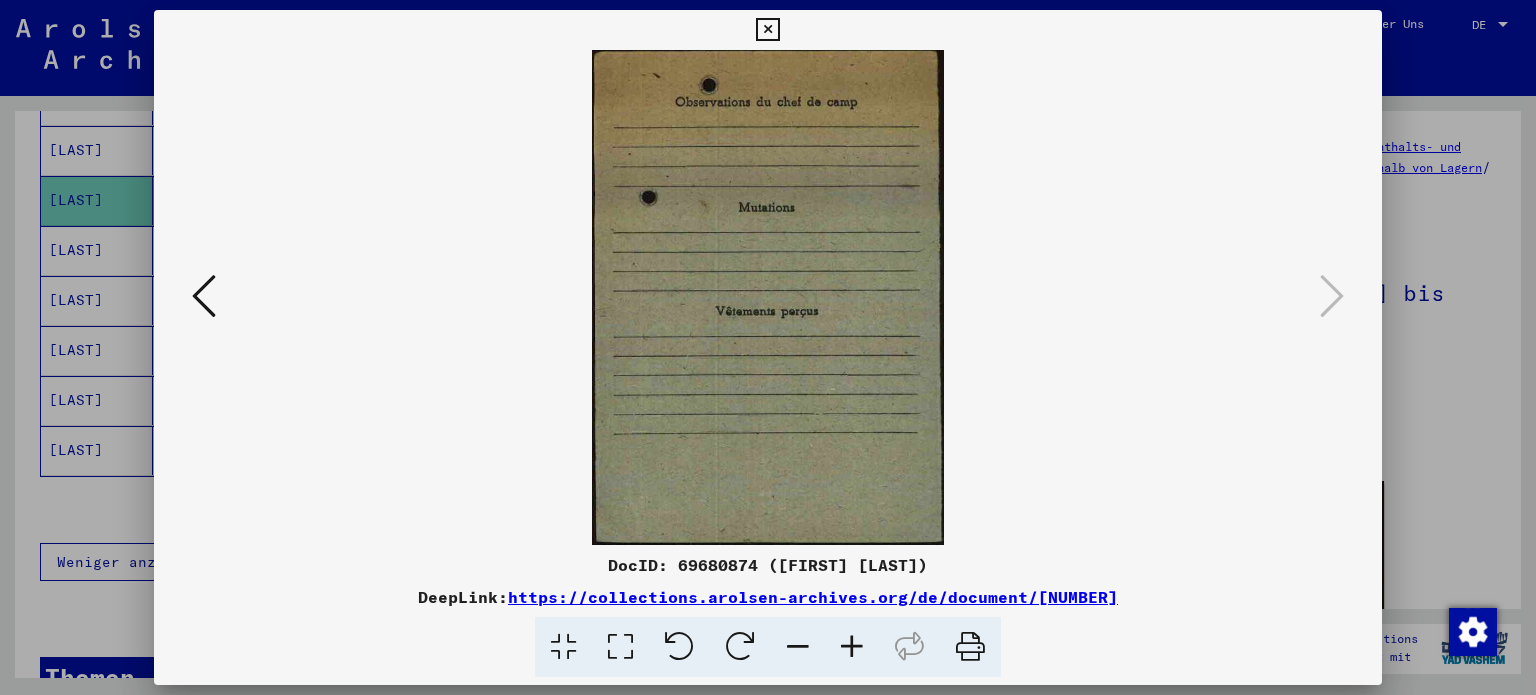 click at bounding box center [768, 297] 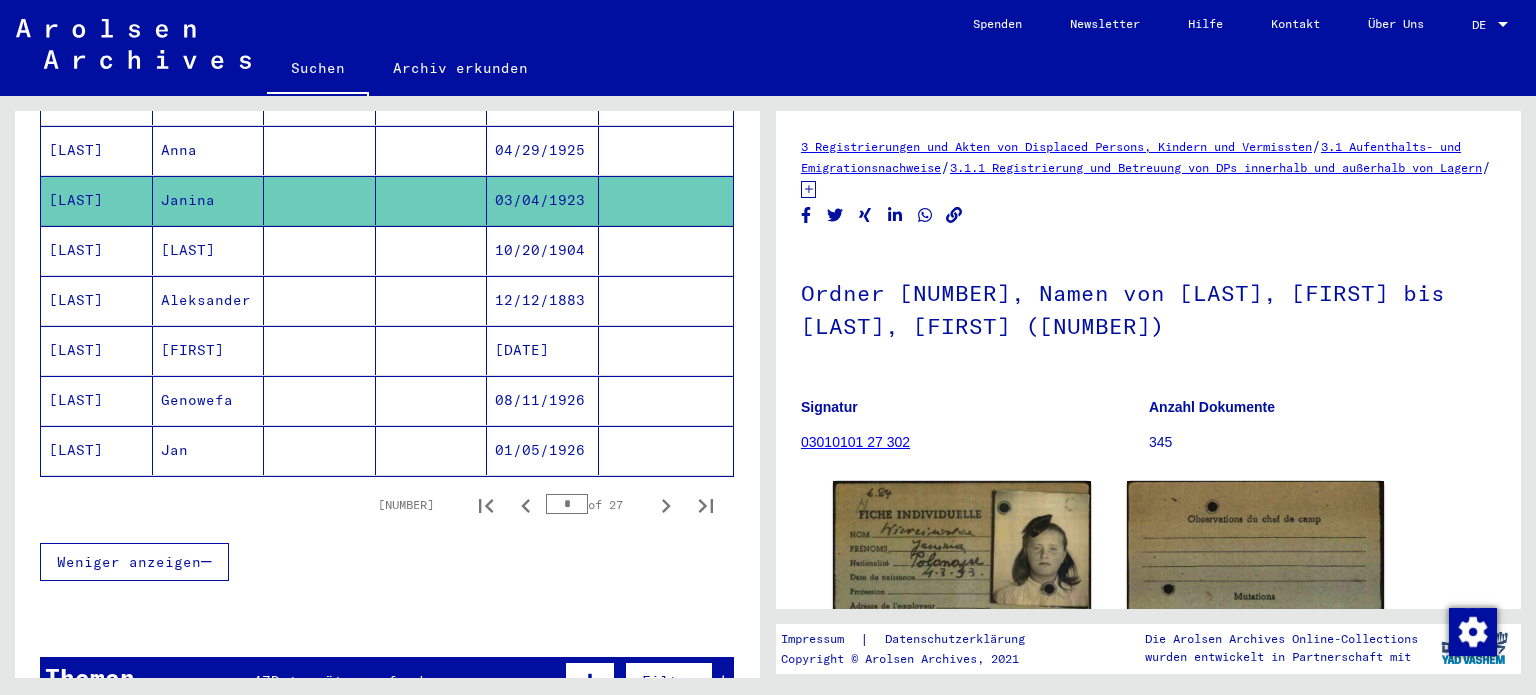 drag, startPoint x: 568, startPoint y: 219, endPoint x: 535, endPoint y: 283, distance: 72.00694 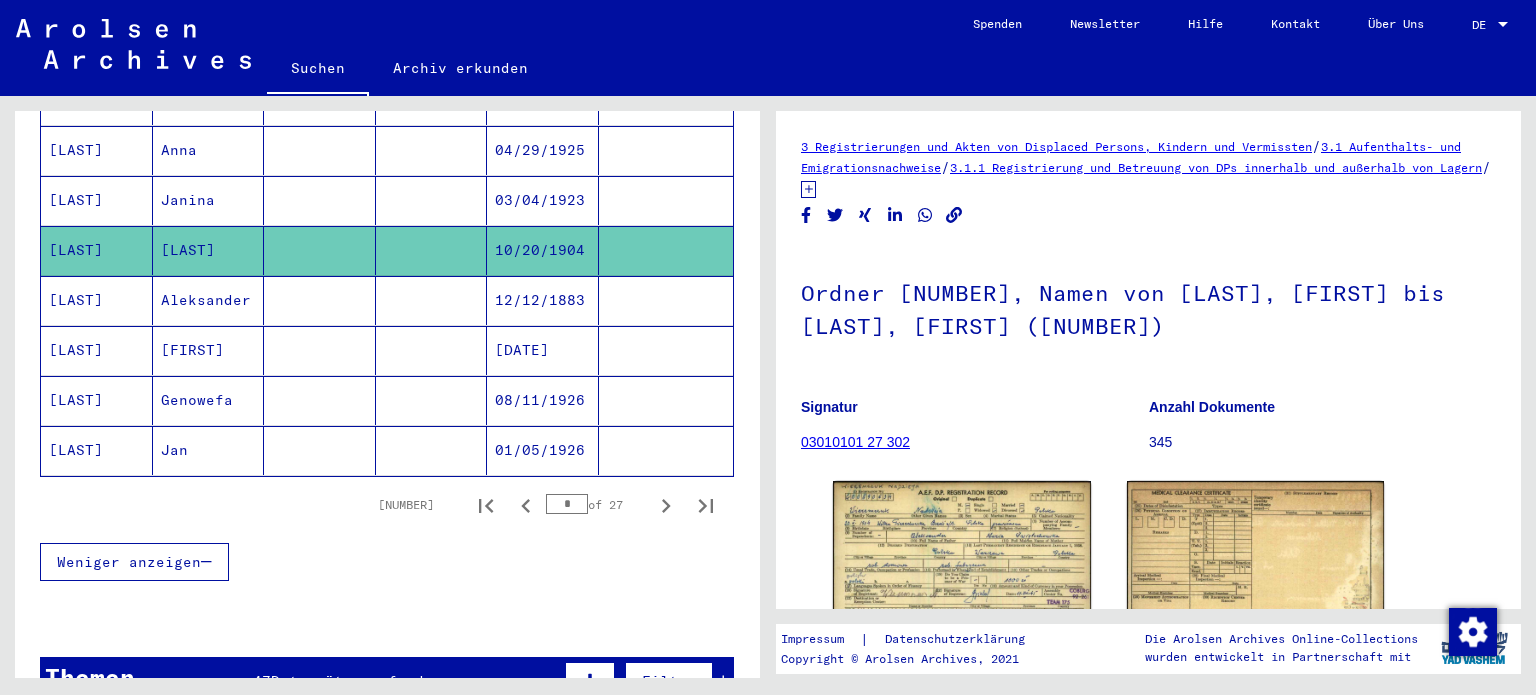 click on "[LAST]" at bounding box center (97, 200) 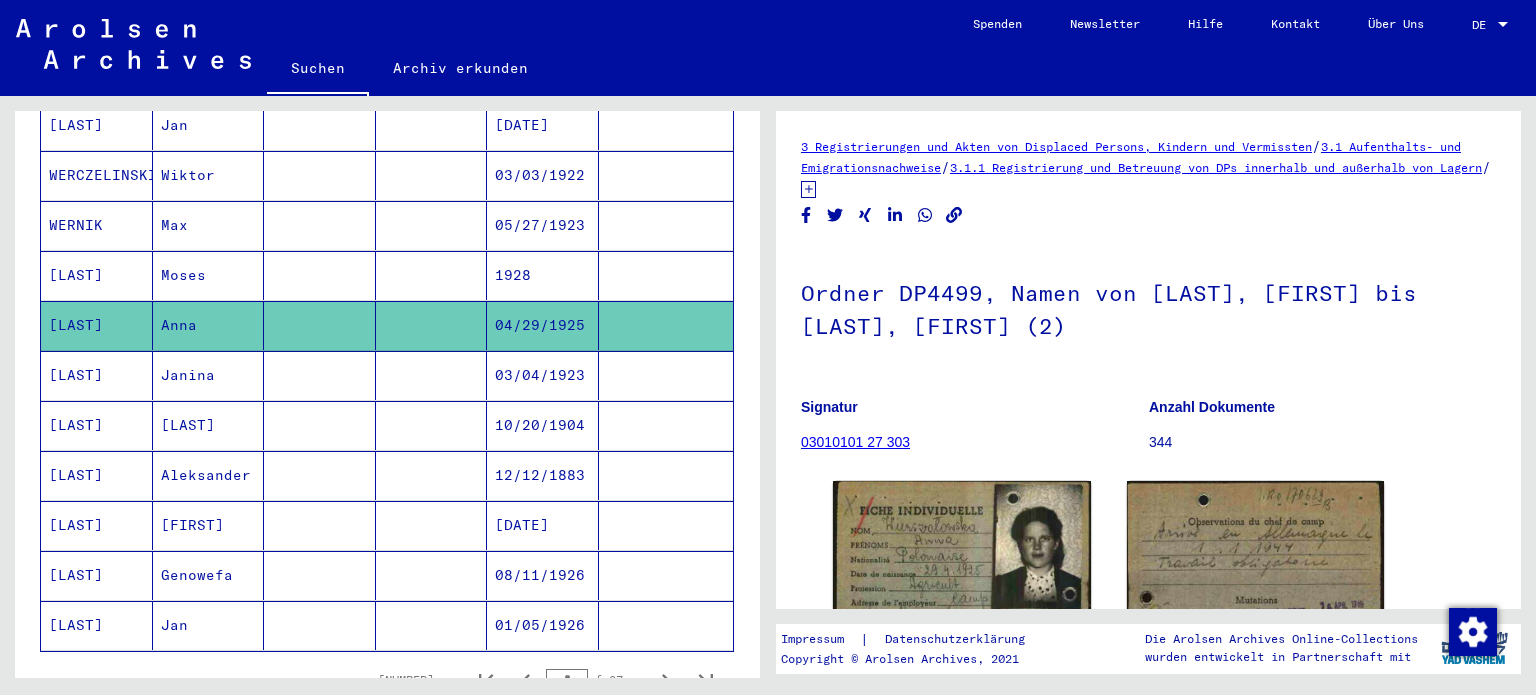 scroll, scrollTop: 1000, scrollLeft: 0, axis: vertical 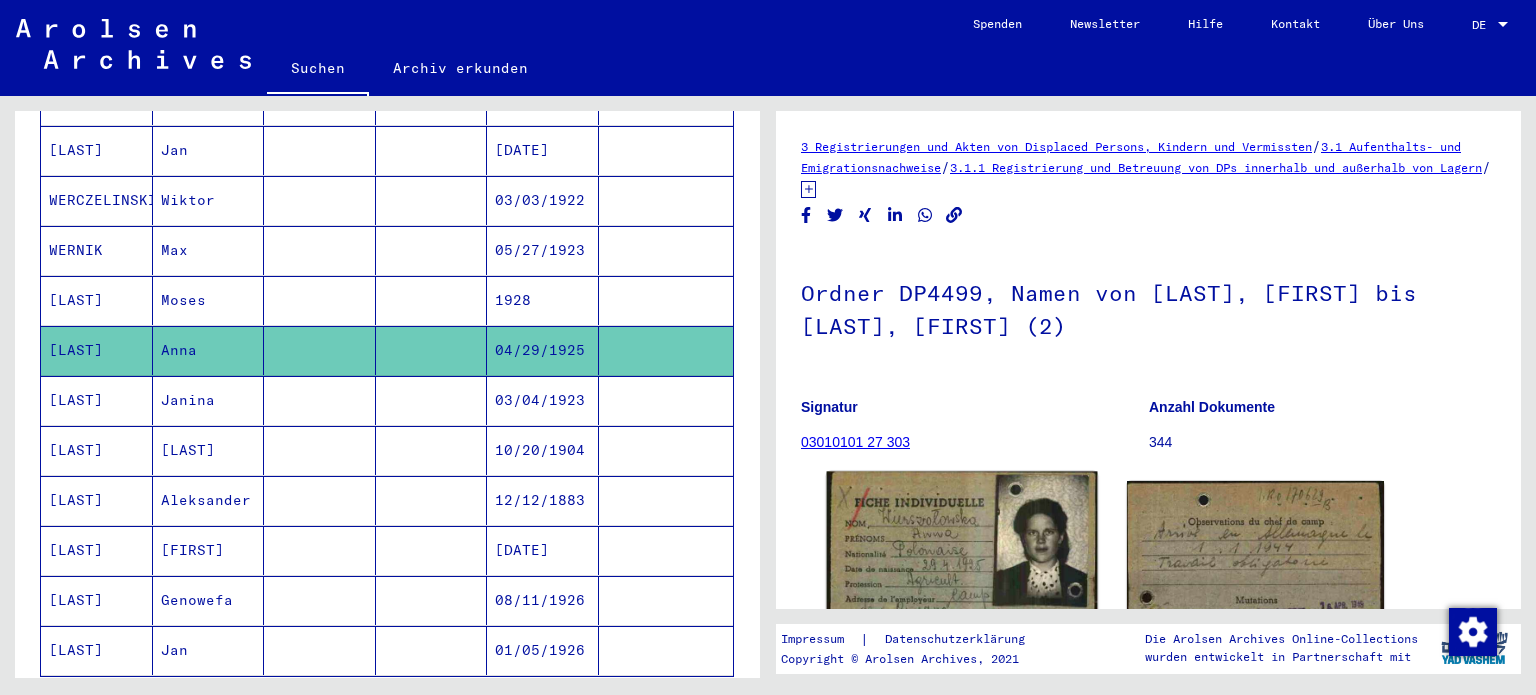 click 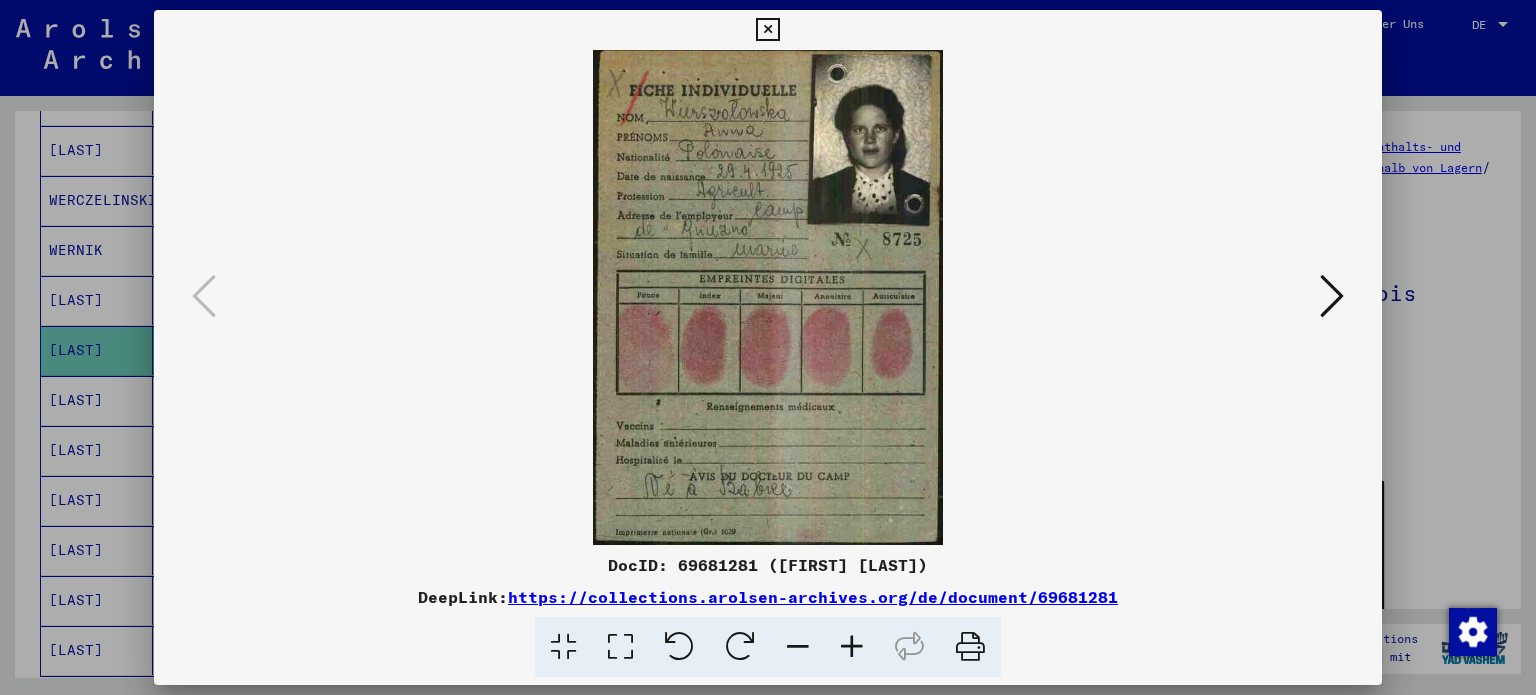 click at bounding box center [767, 30] 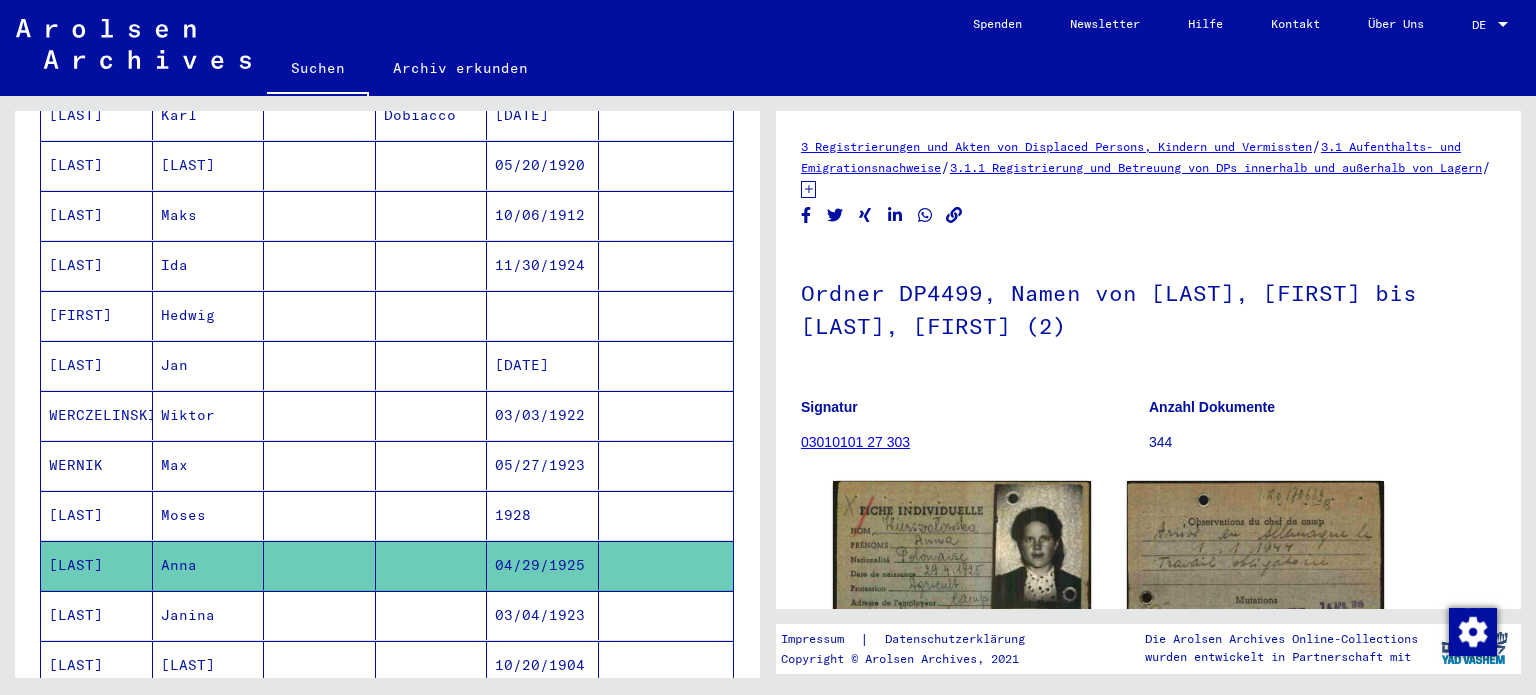 scroll, scrollTop: 700, scrollLeft: 0, axis: vertical 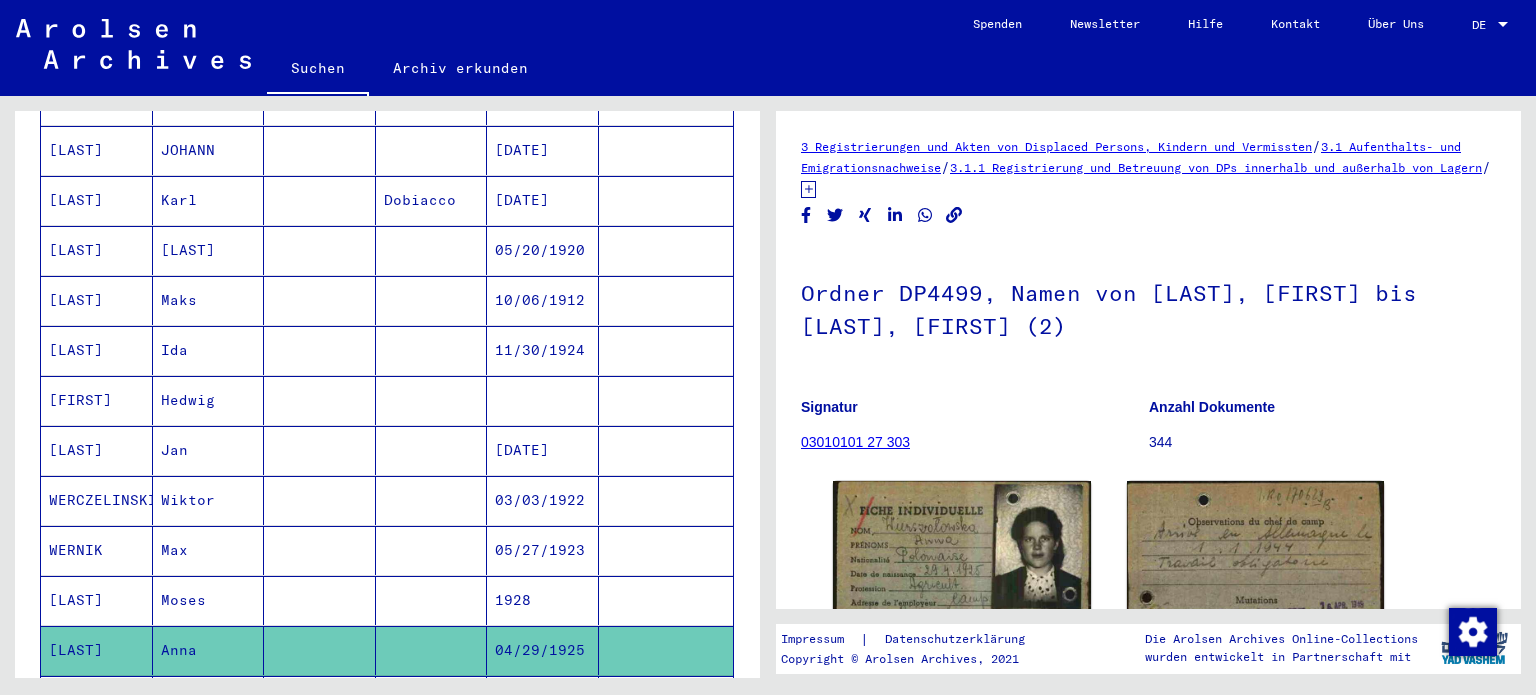 click on "WERCZELINSKI" at bounding box center [97, 550] 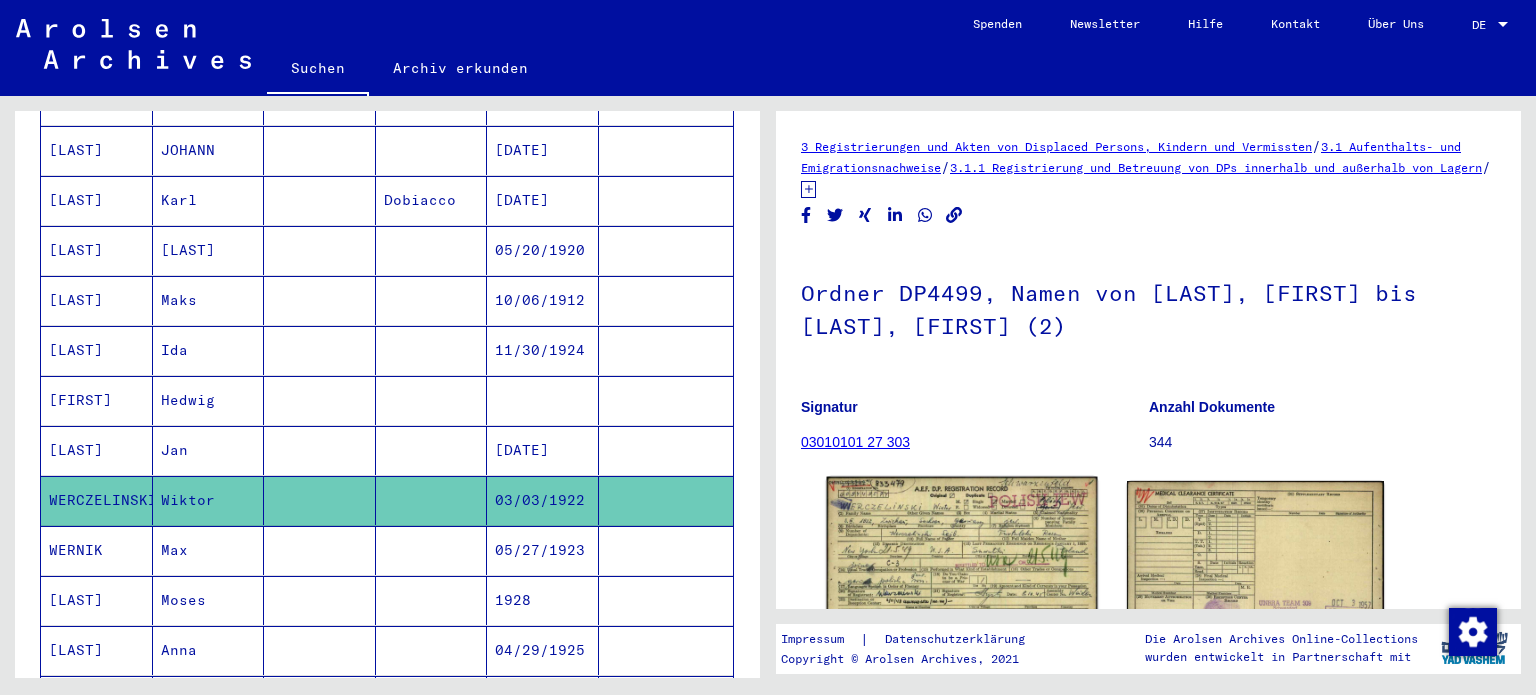 click 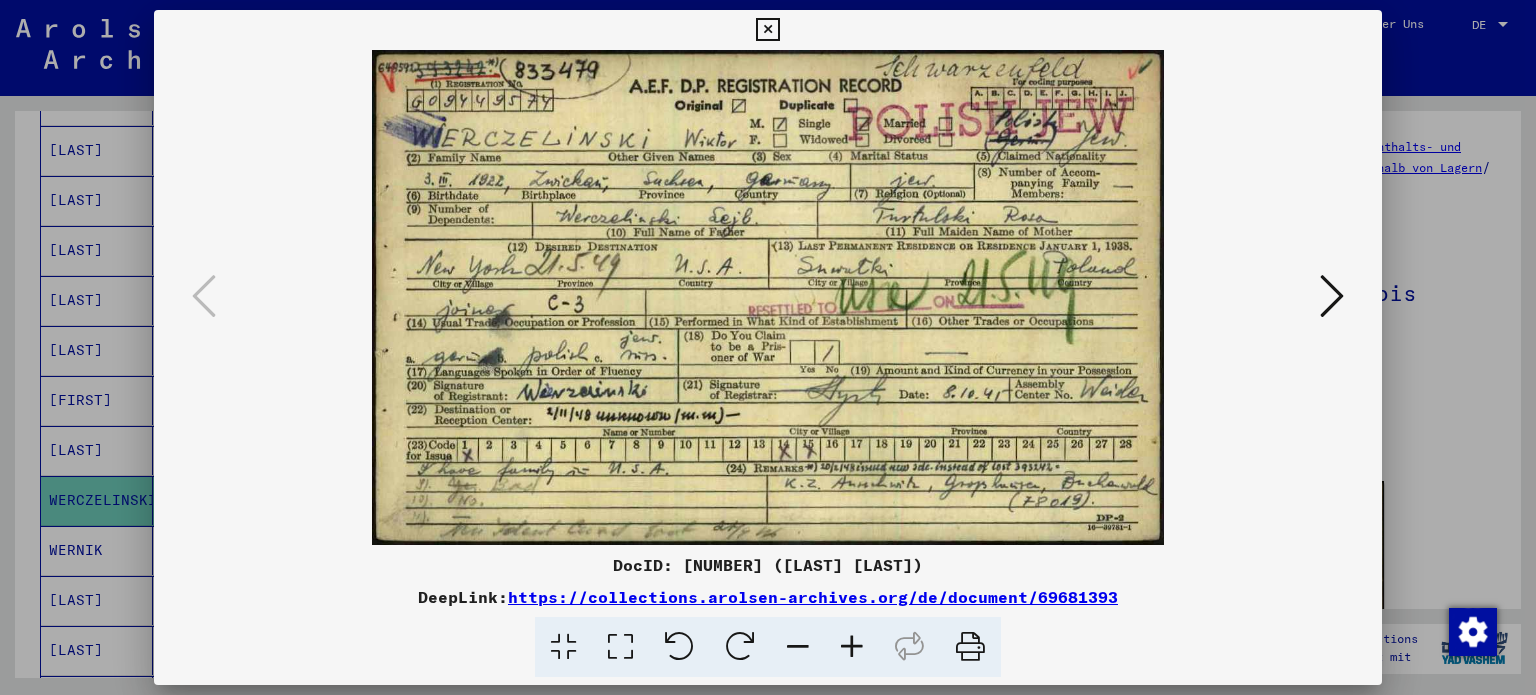 click at bounding box center [767, 30] 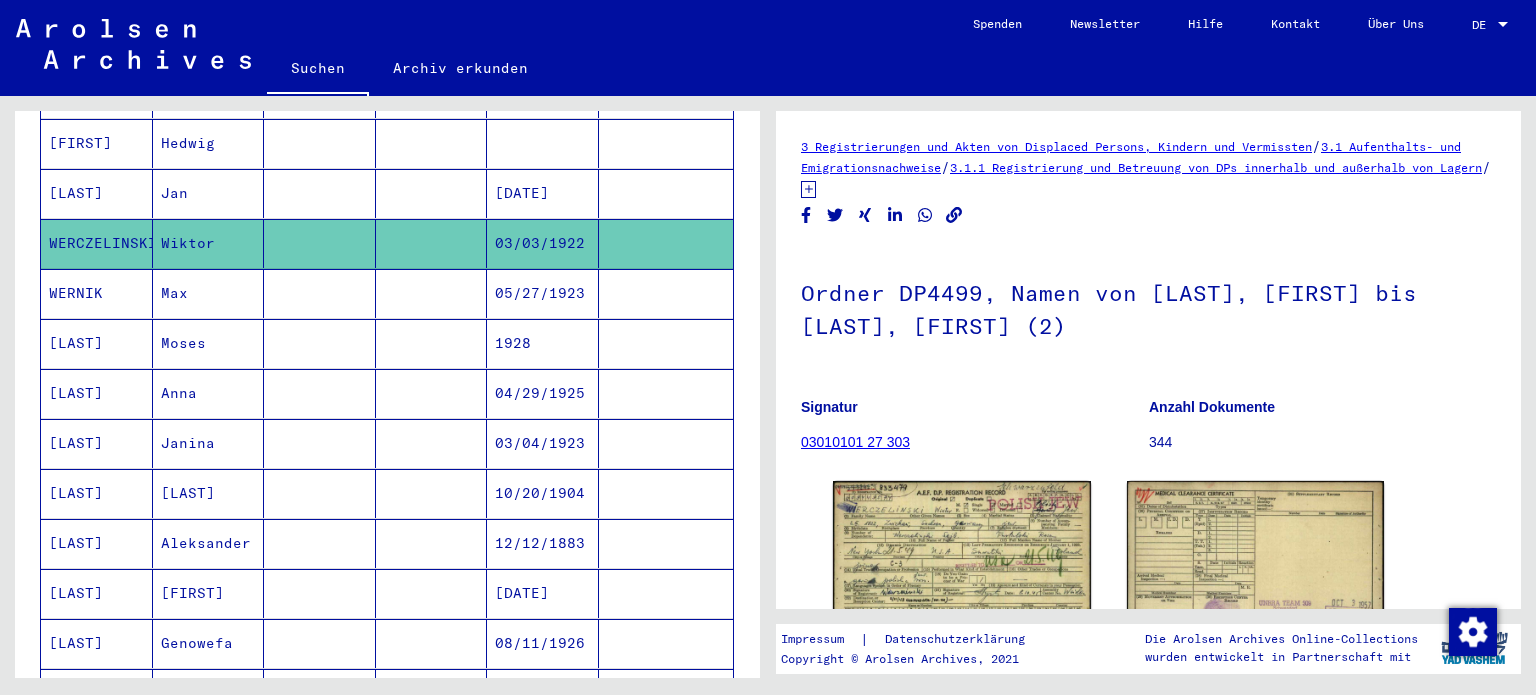 scroll, scrollTop: 1100, scrollLeft: 0, axis: vertical 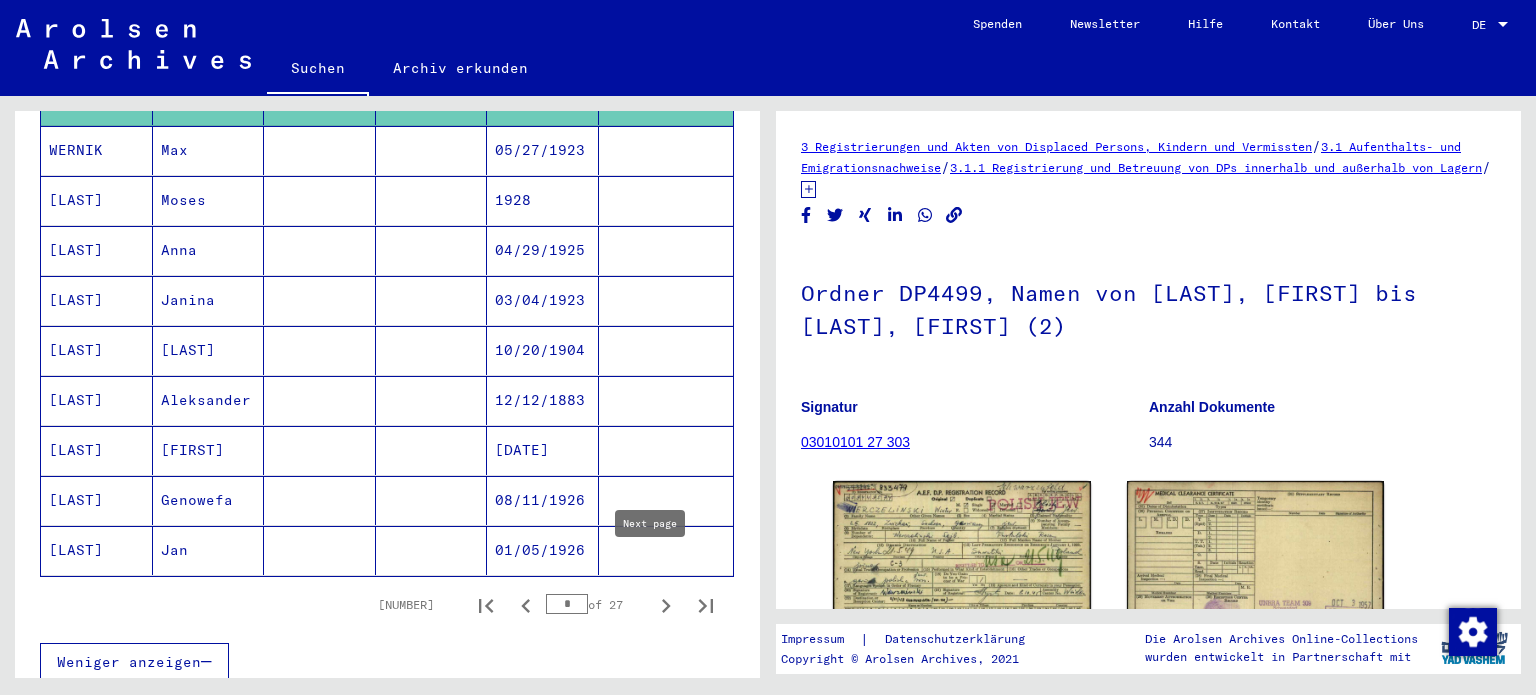 click 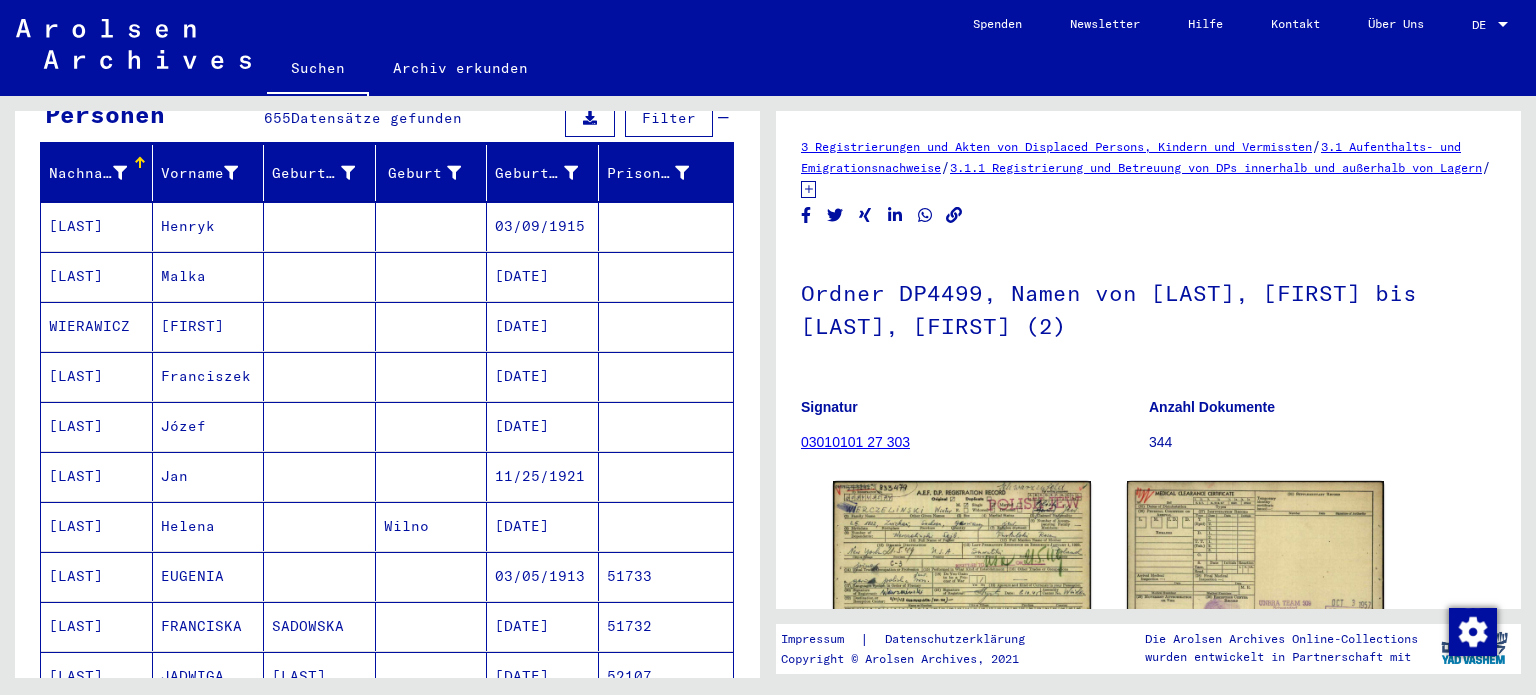 scroll, scrollTop: 100, scrollLeft: 0, axis: vertical 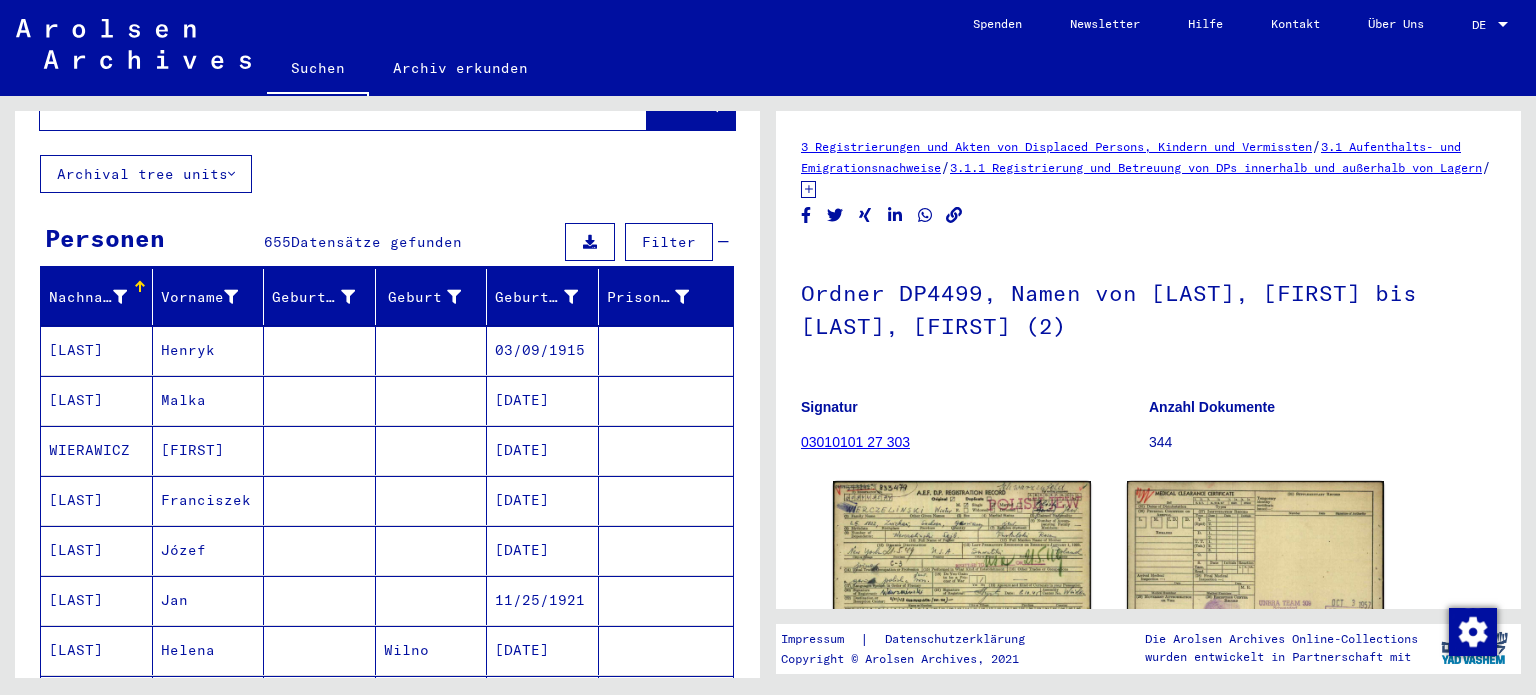 click on "[LAST]" at bounding box center (97, 400) 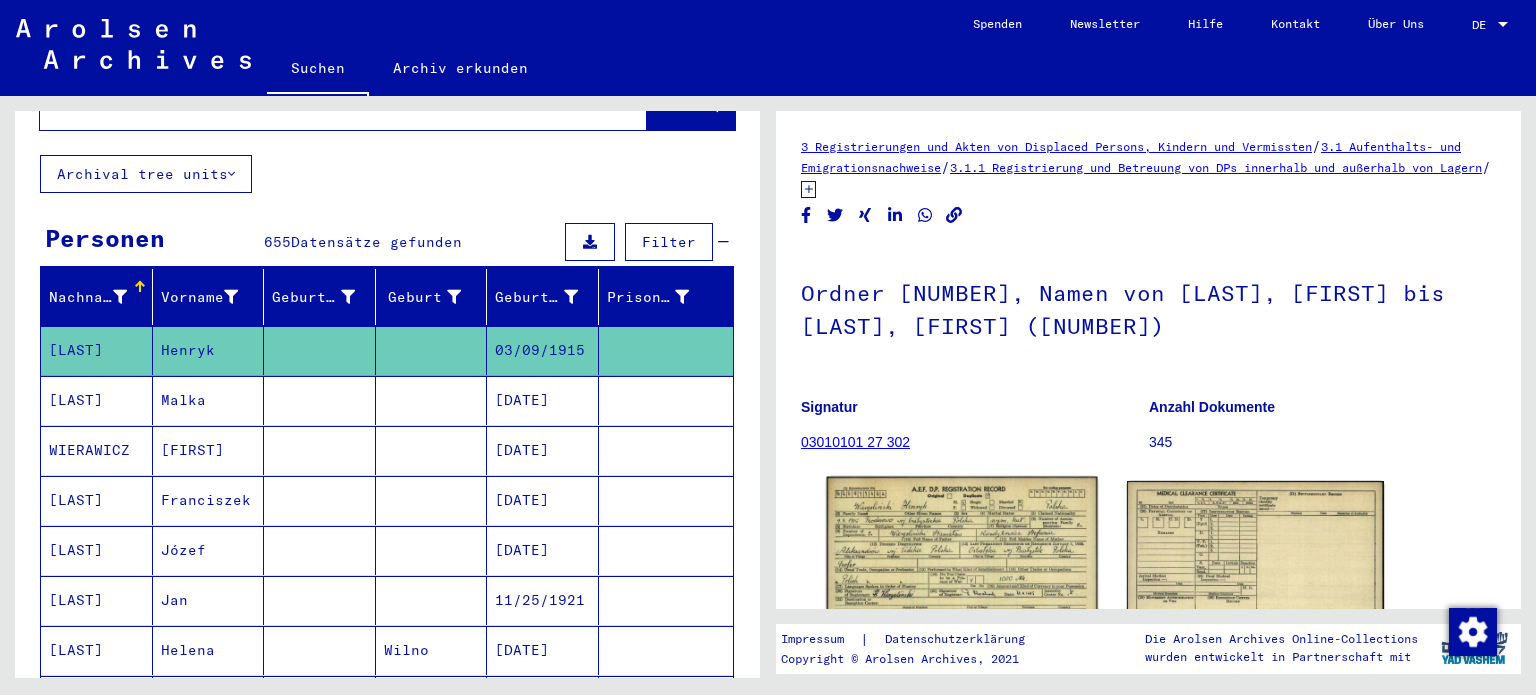 click 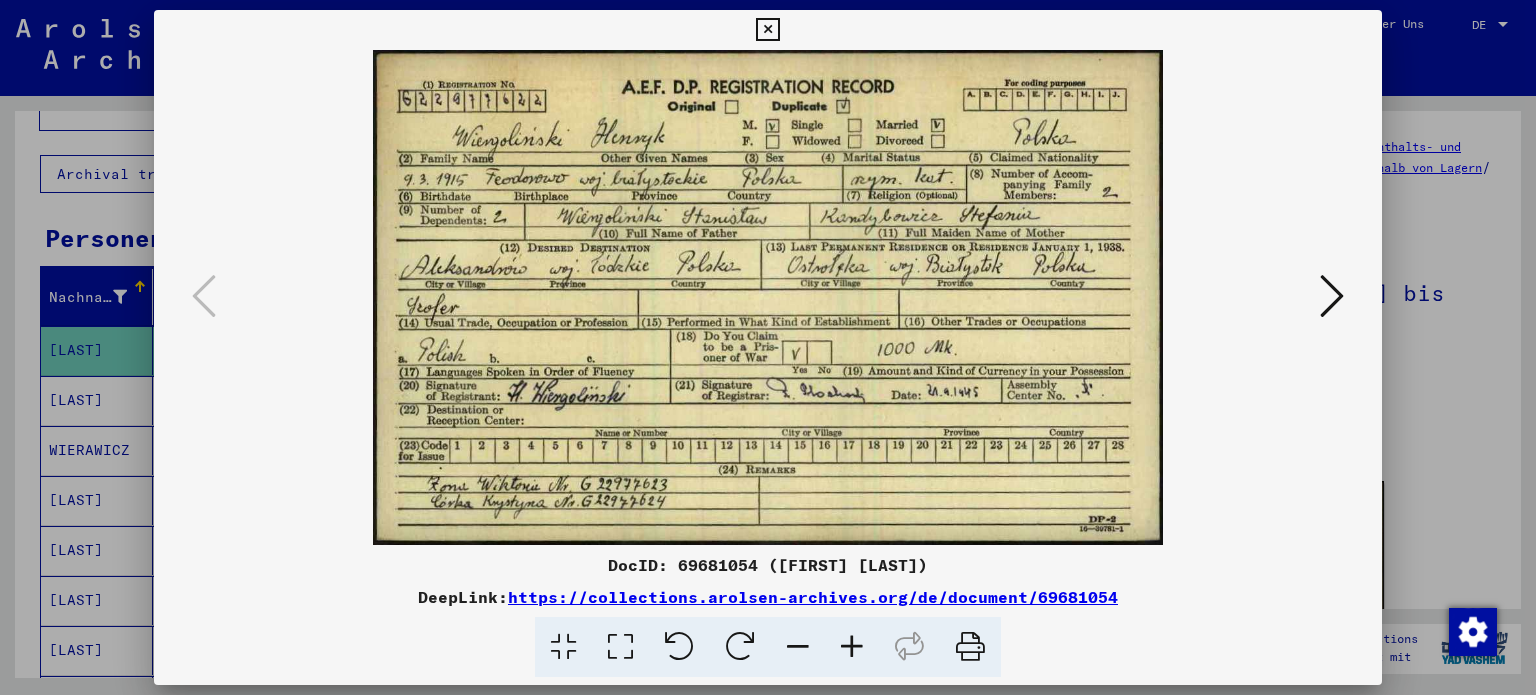 click at bounding box center (767, 30) 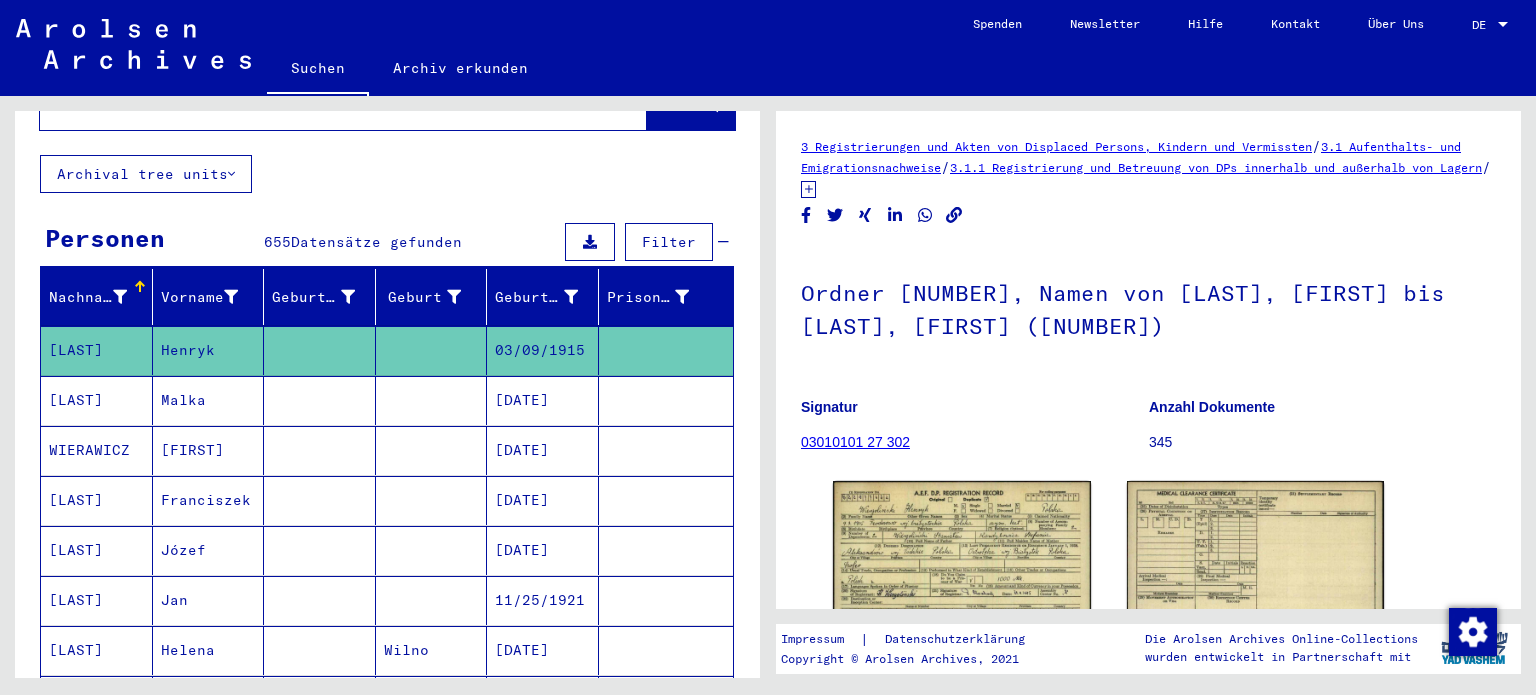 click on "[LAST]" at bounding box center (97, 600) 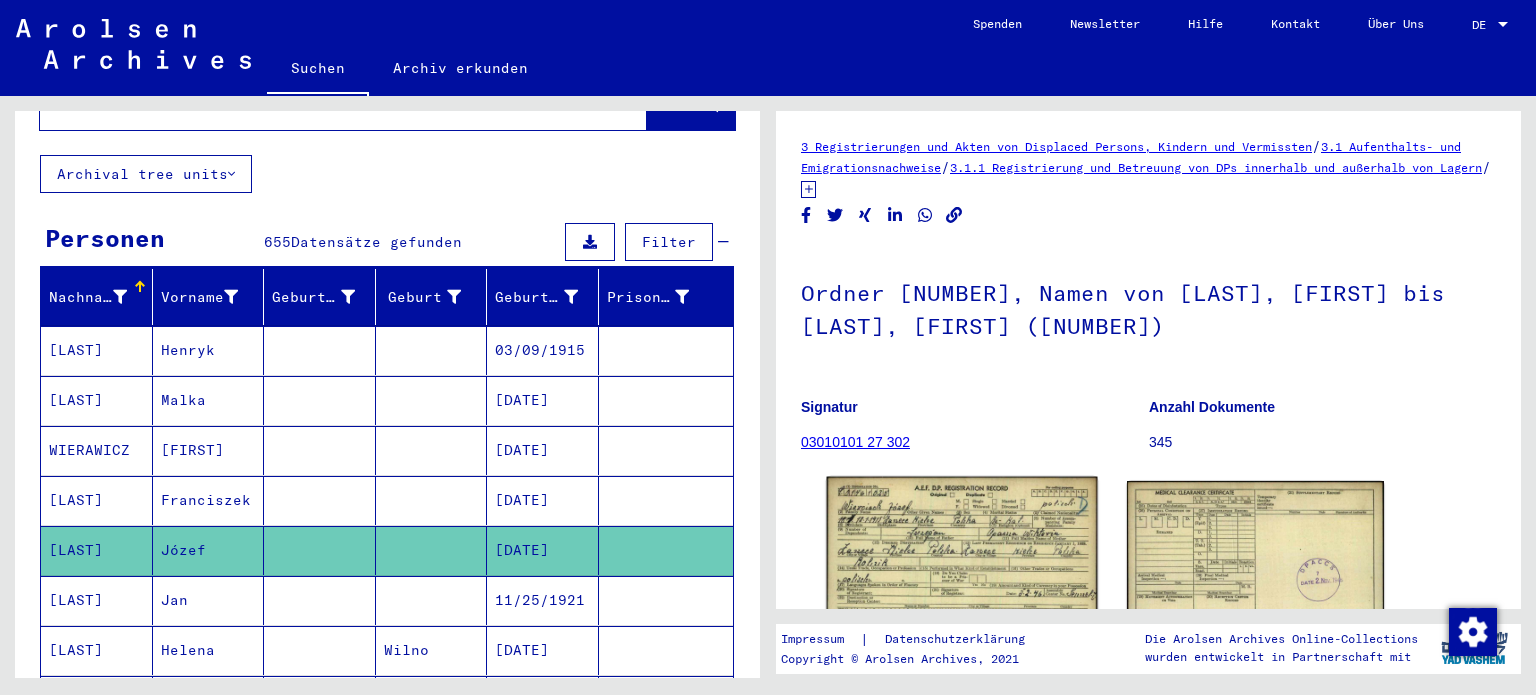 click 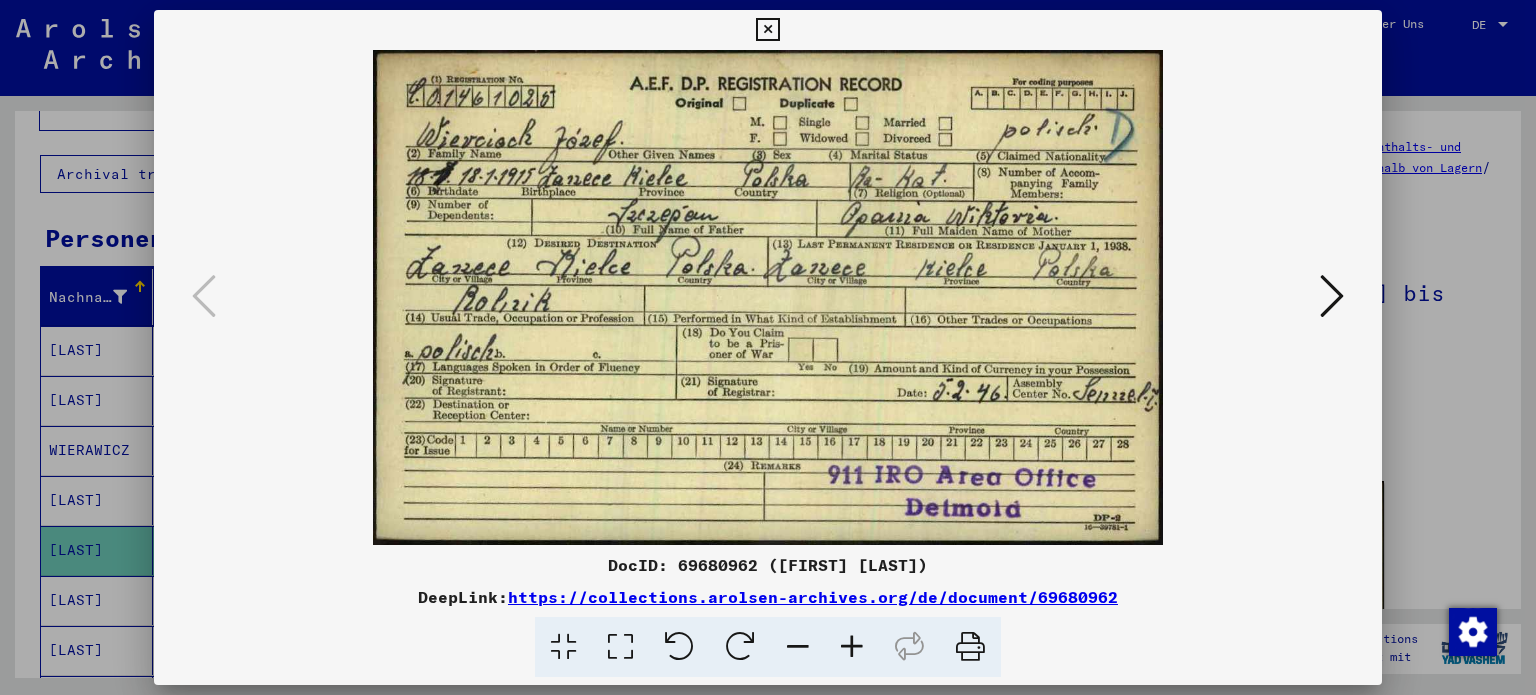 click at bounding box center (767, 30) 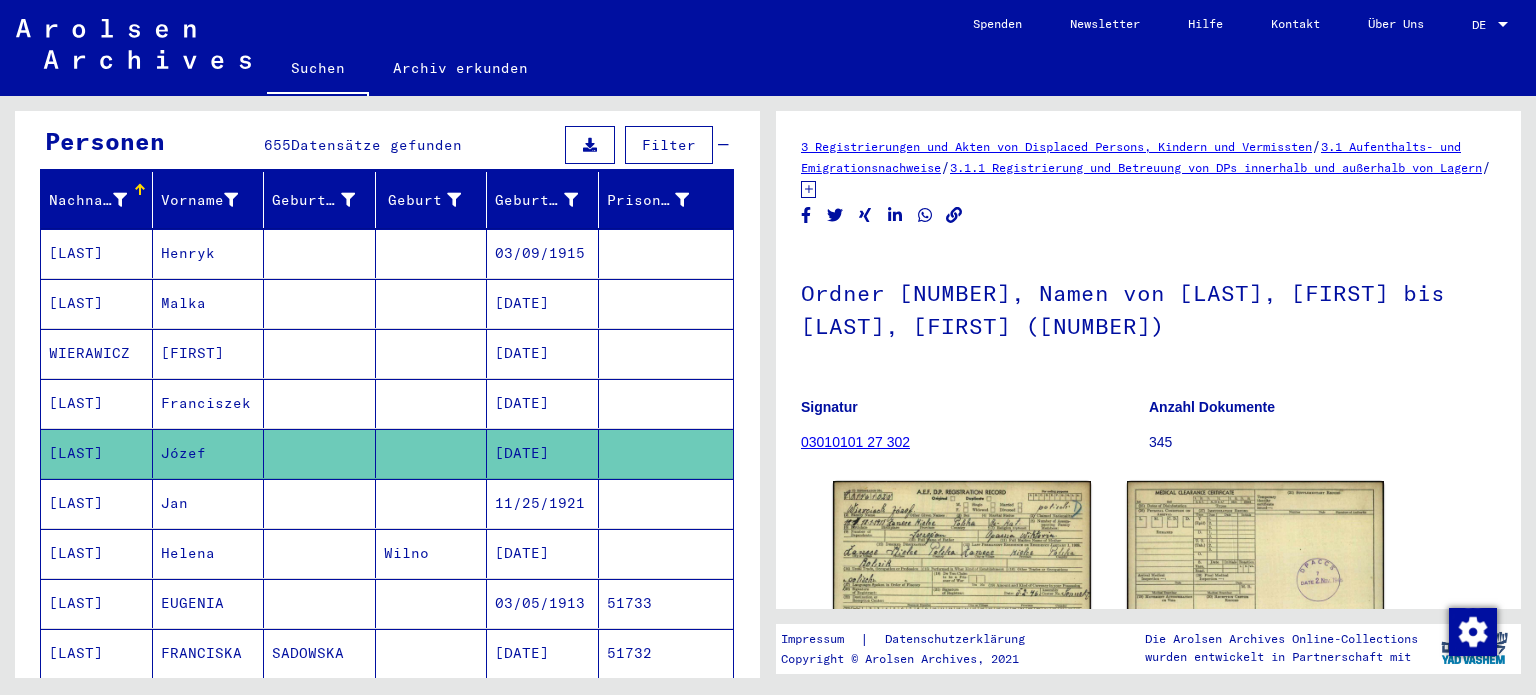 scroll, scrollTop: 200, scrollLeft: 0, axis: vertical 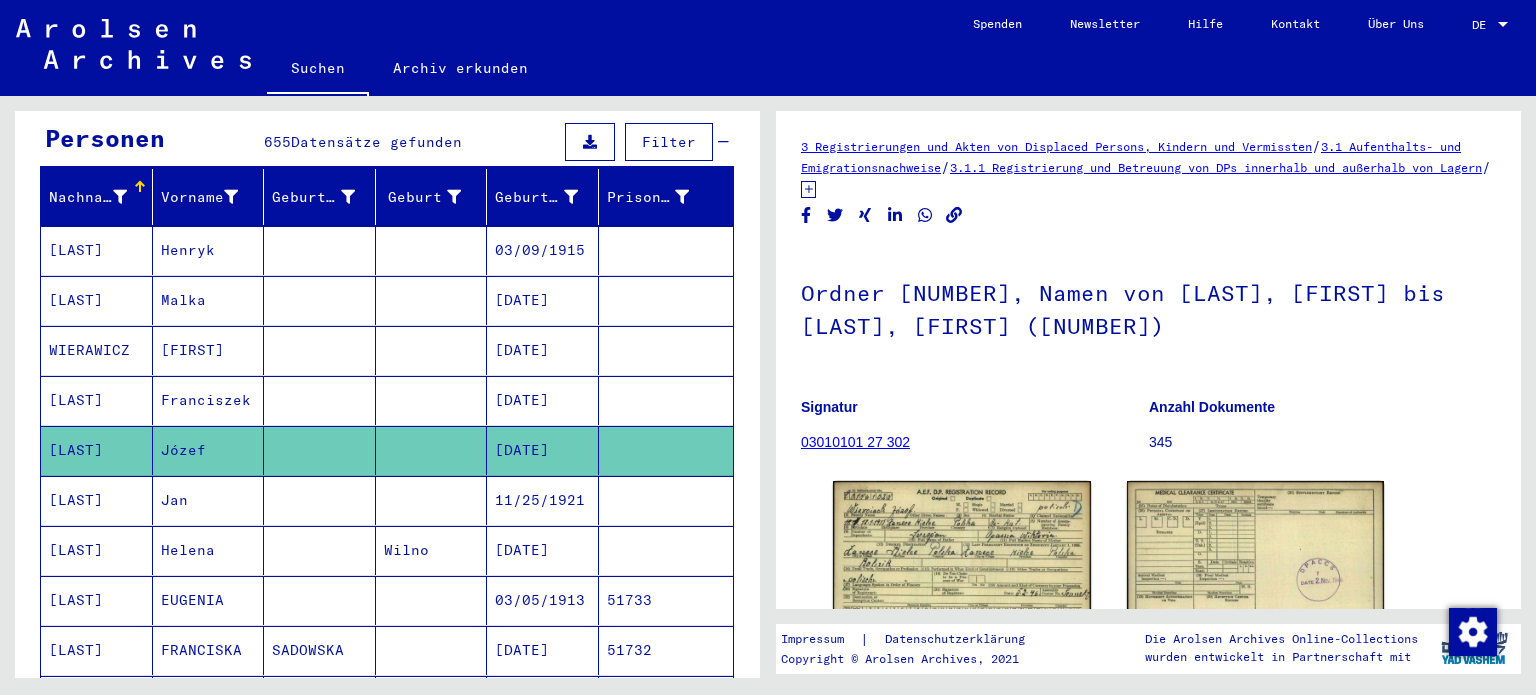 click on "[LAST]" at bounding box center (97, 600) 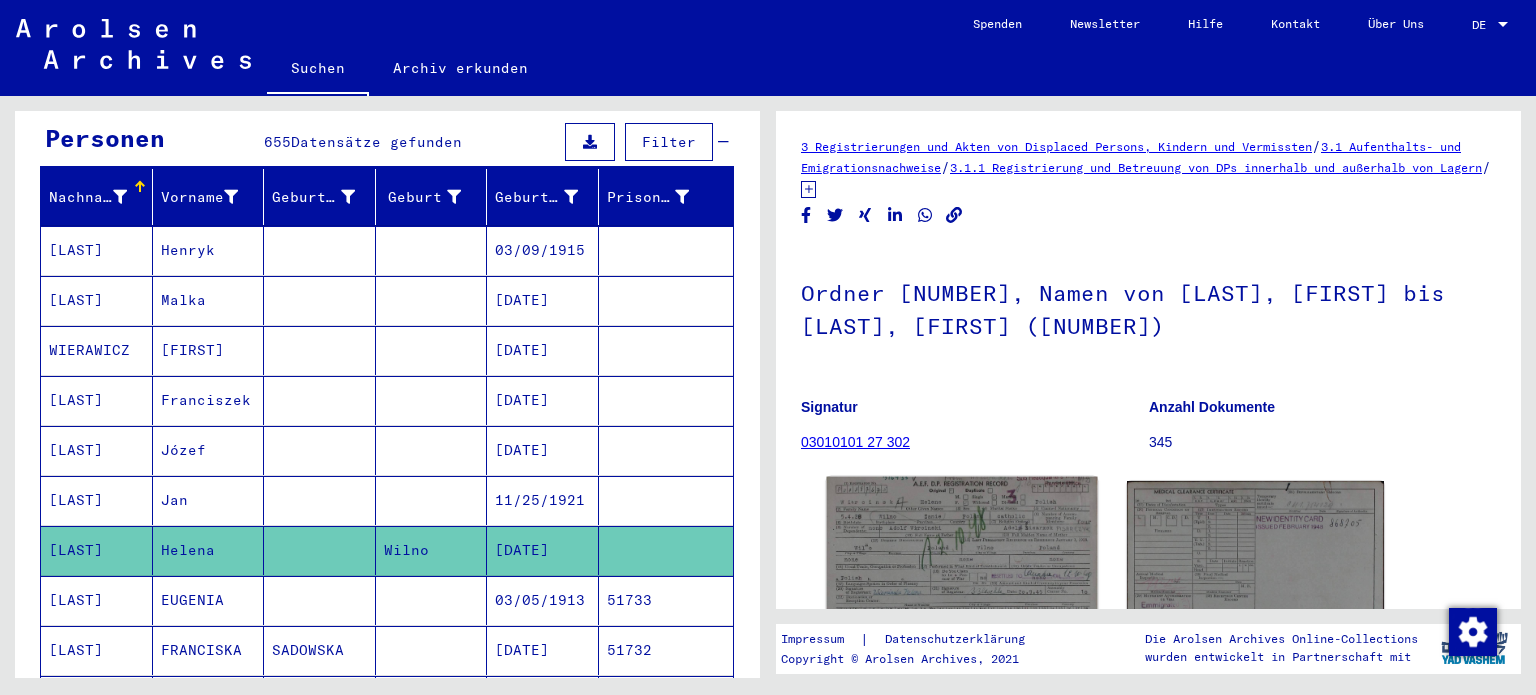click 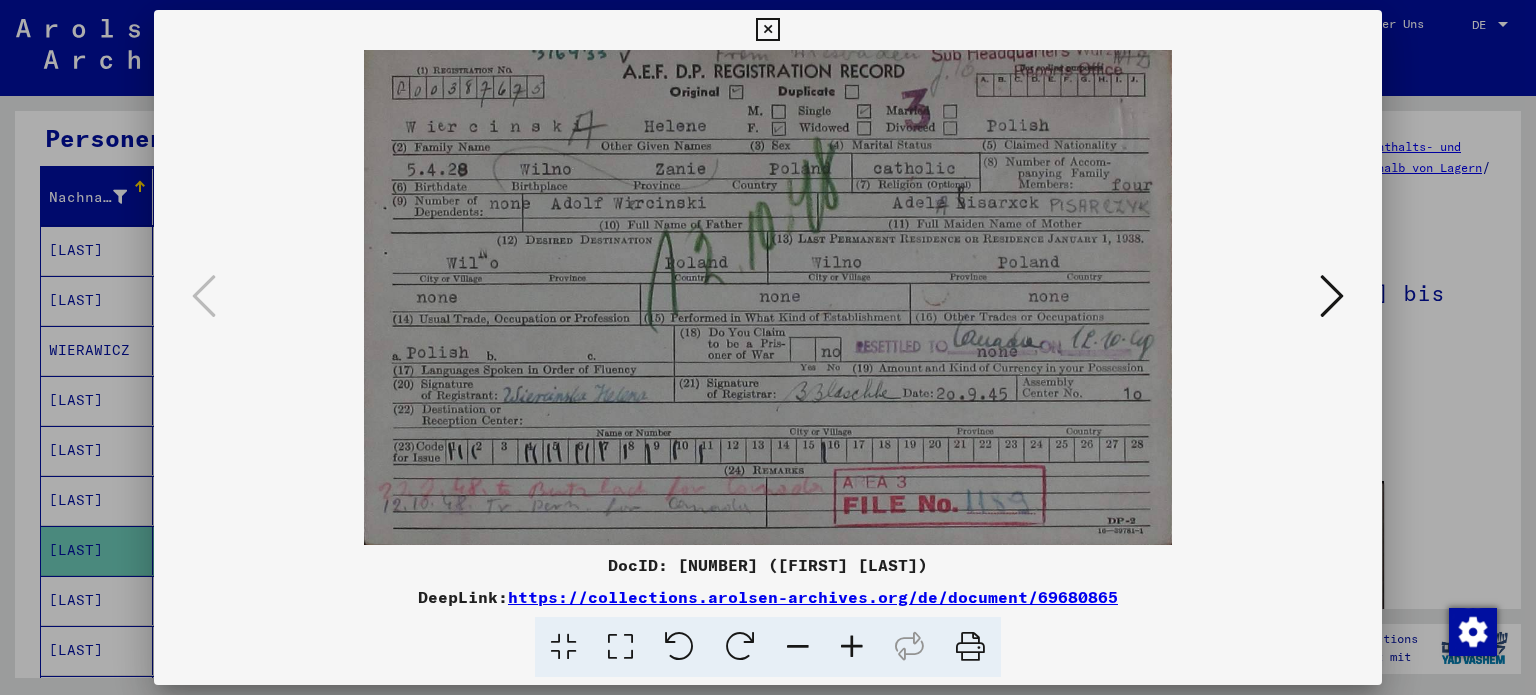 click at bounding box center [767, 30] 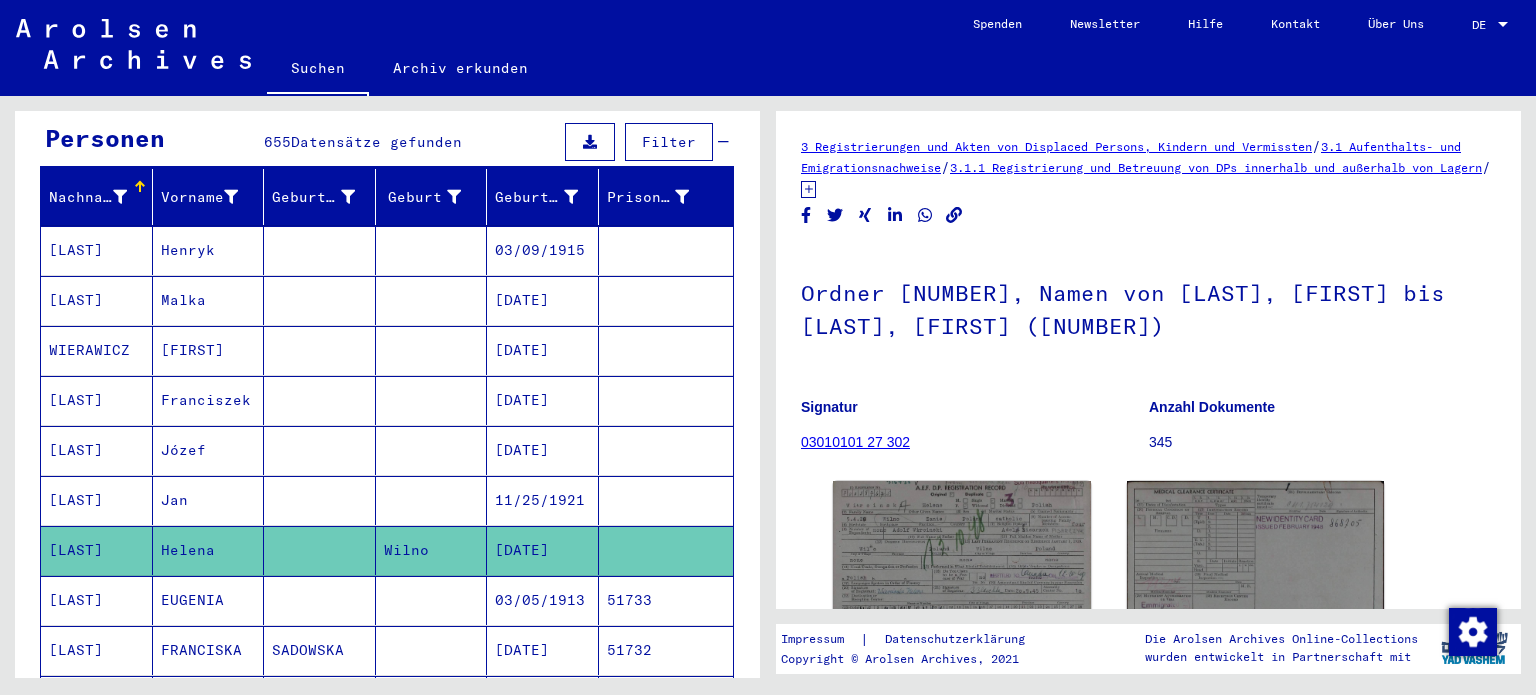 click on "[LAST]" 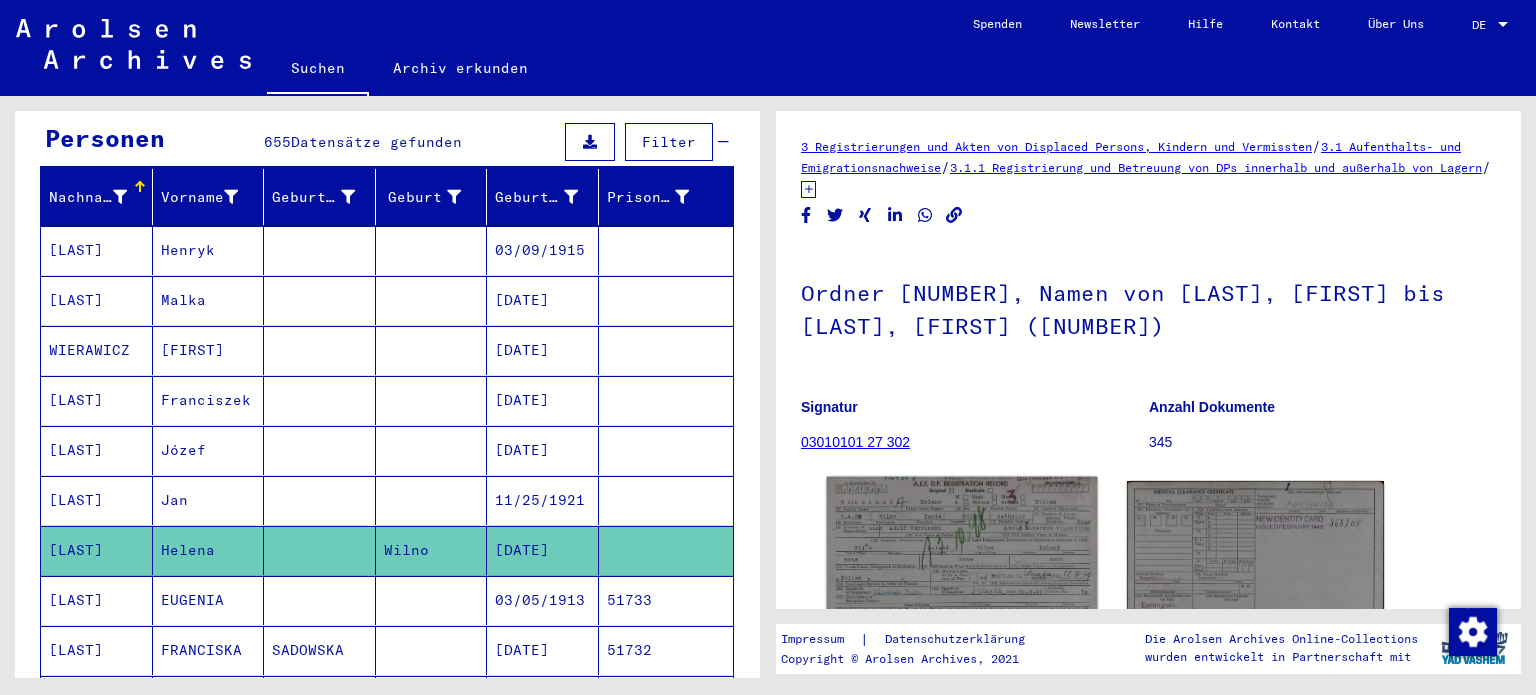 click 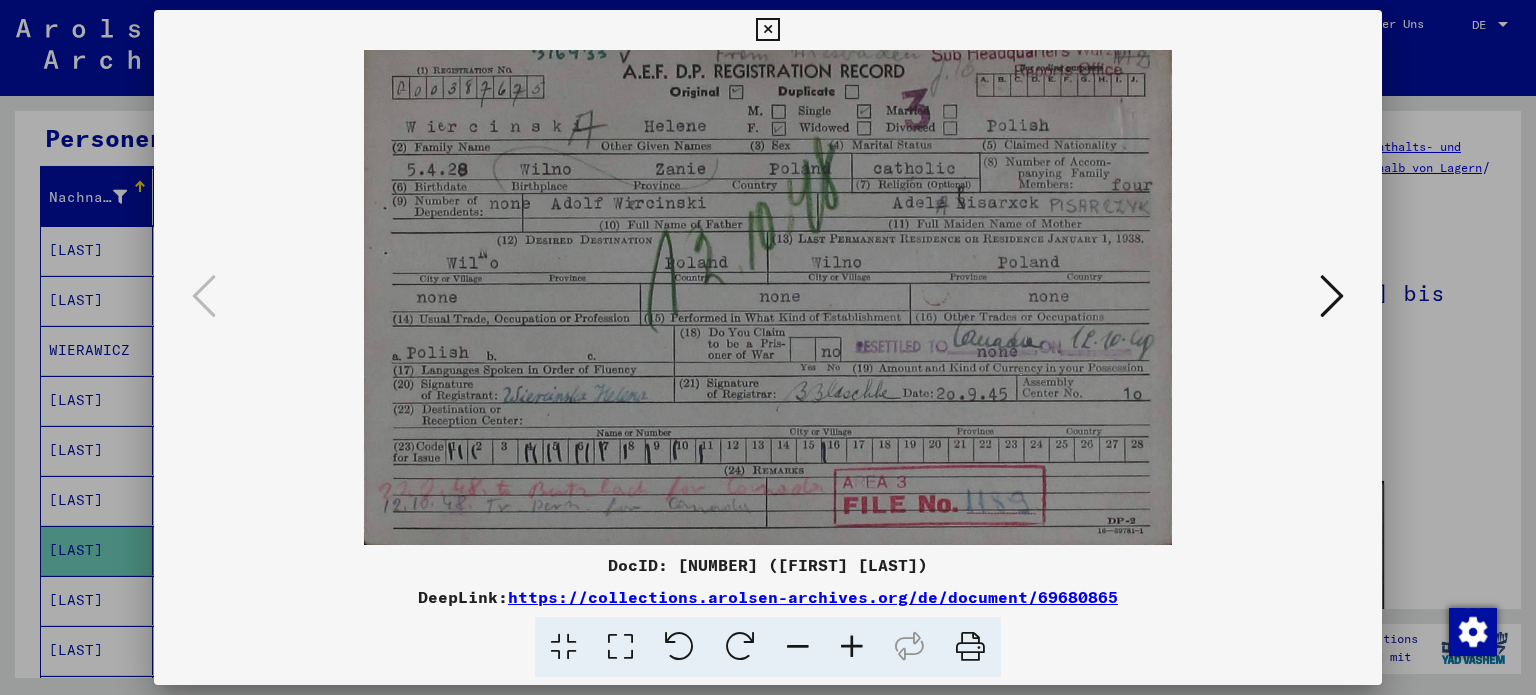 click at bounding box center [767, 30] 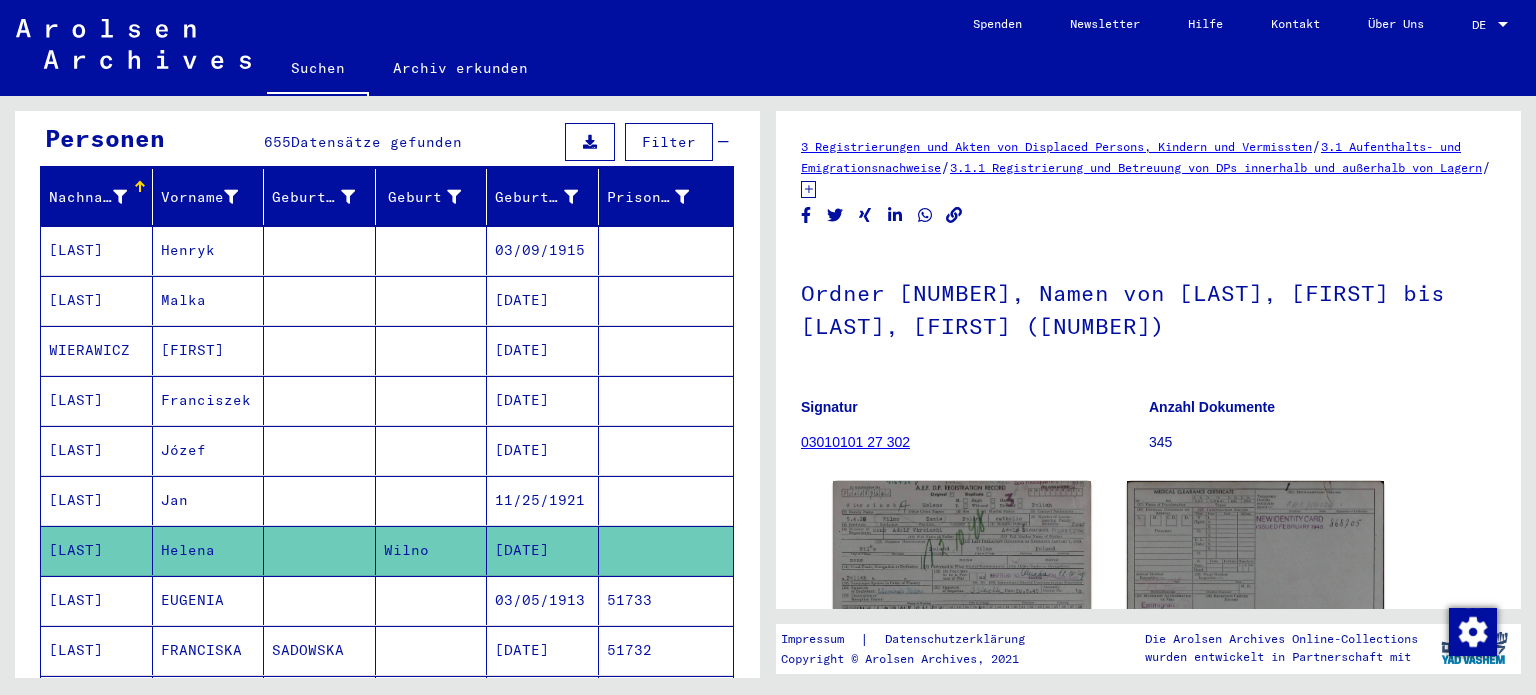 click on "[LAST]" at bounding box center (97, 650) 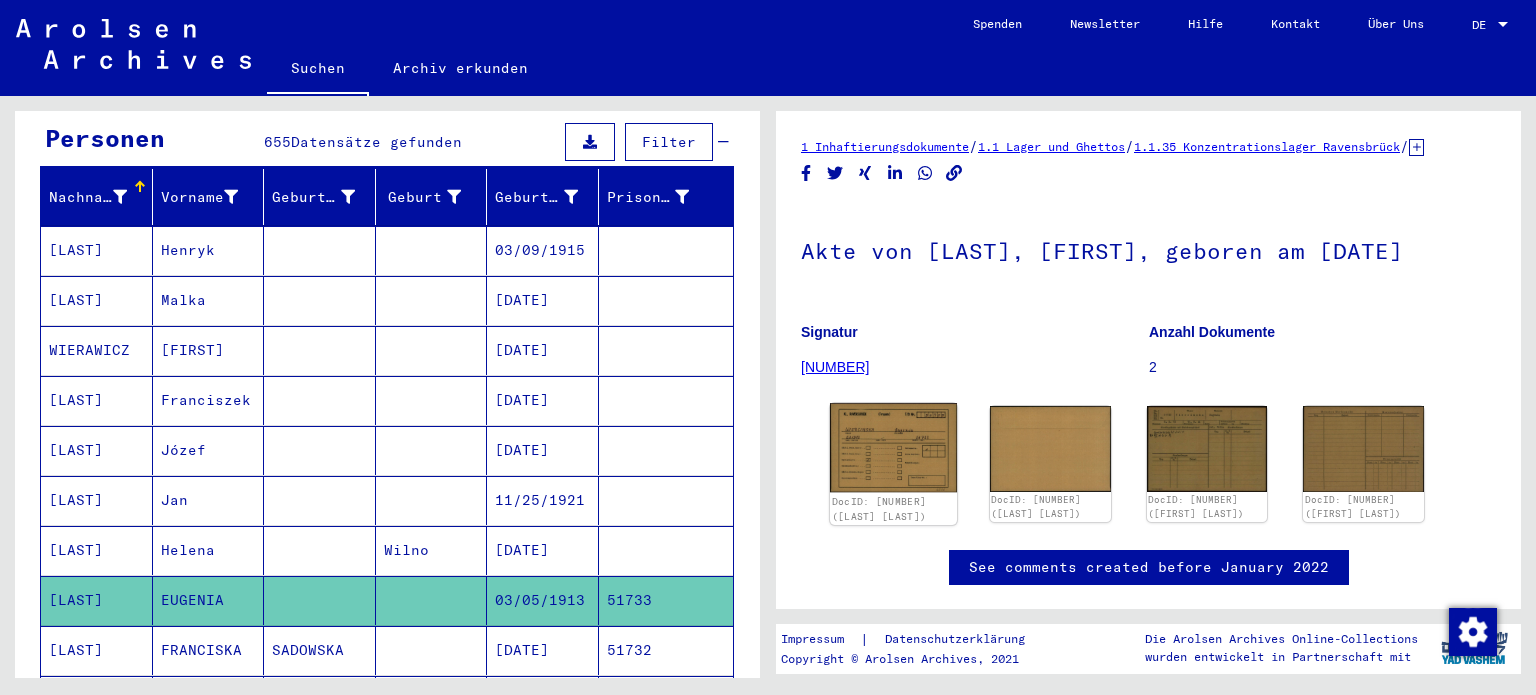 click 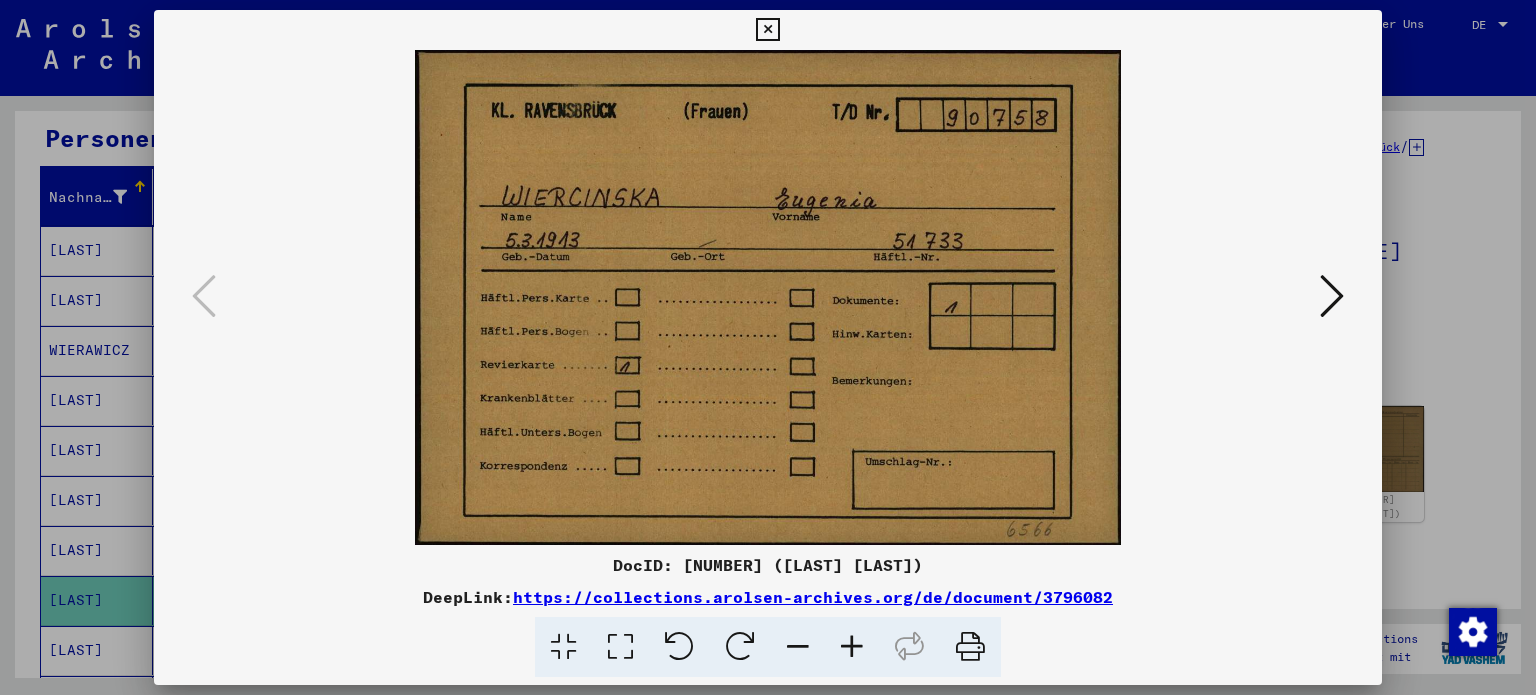 click at bounding box center [1332, 296] 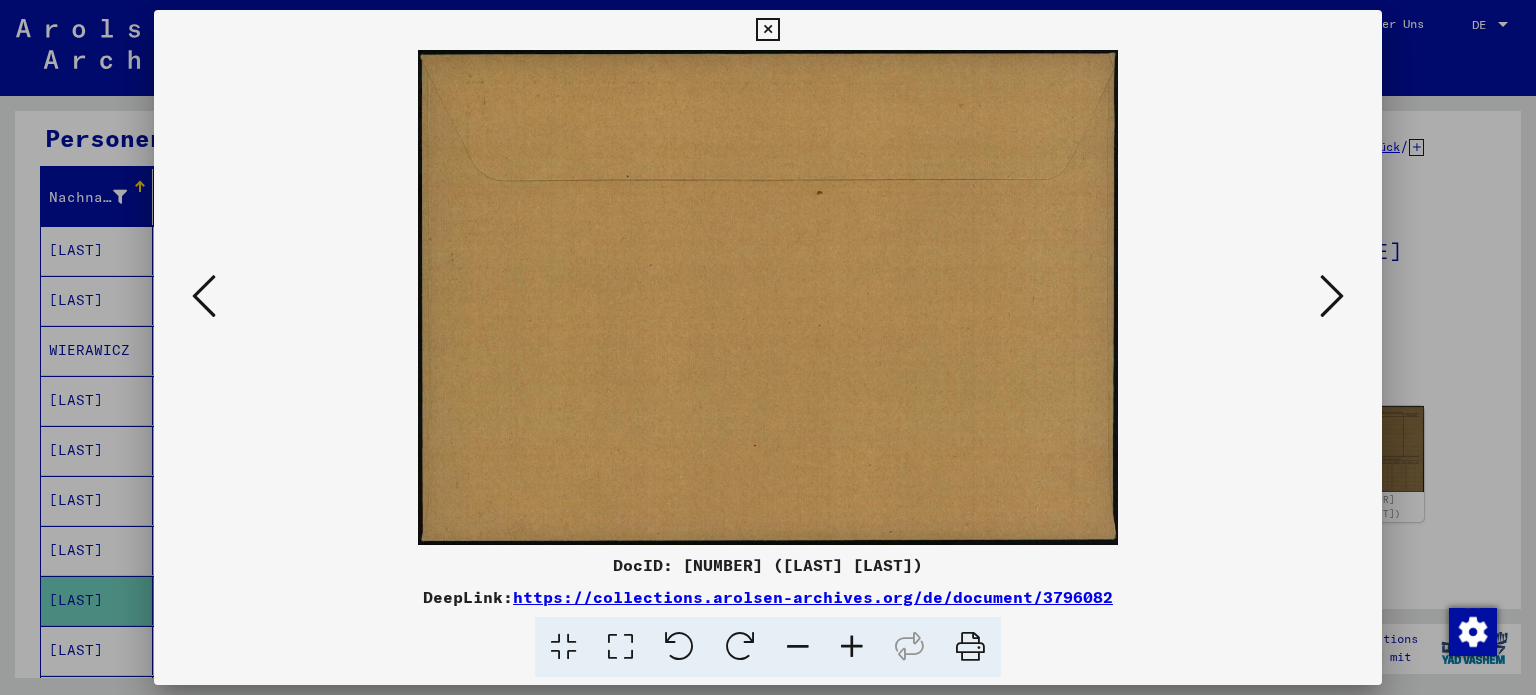 click at bounding box center [1332, 296] 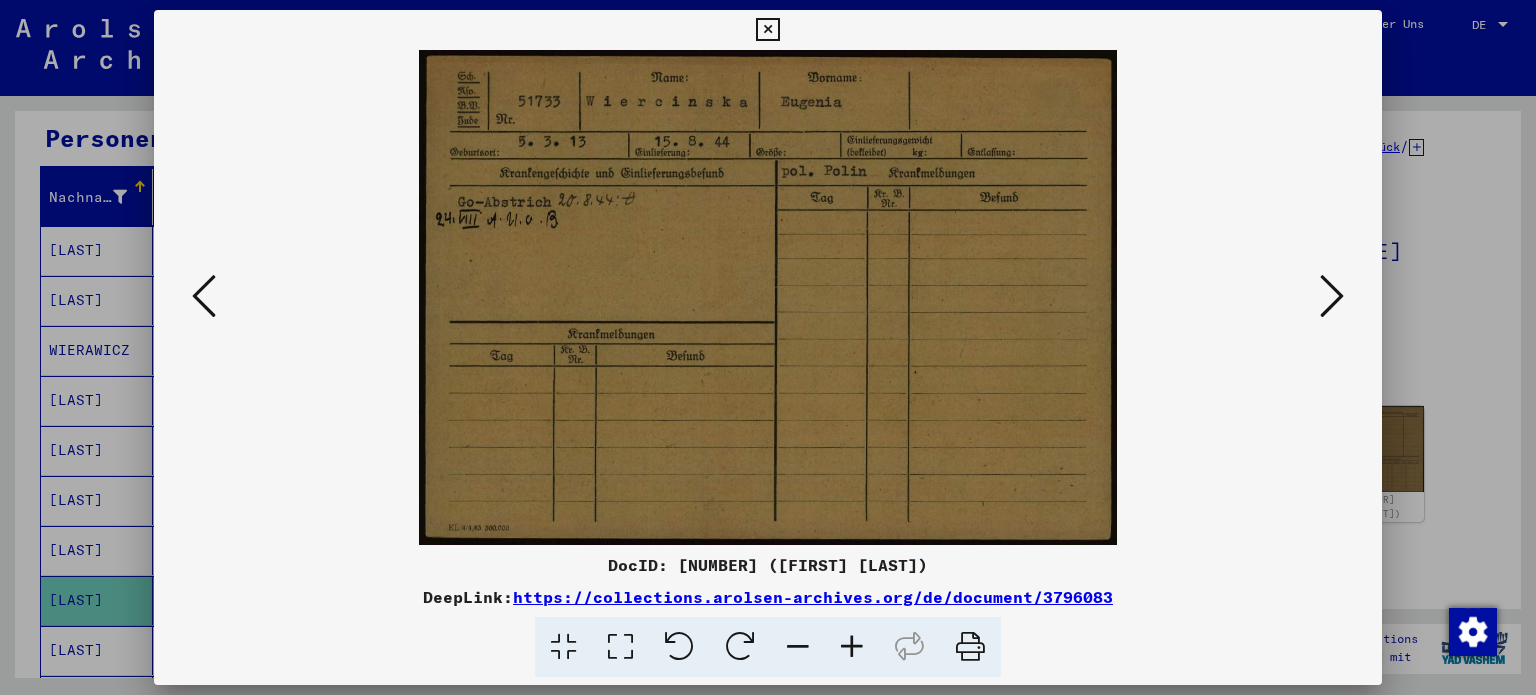 click at bounding box center [1332, 296] 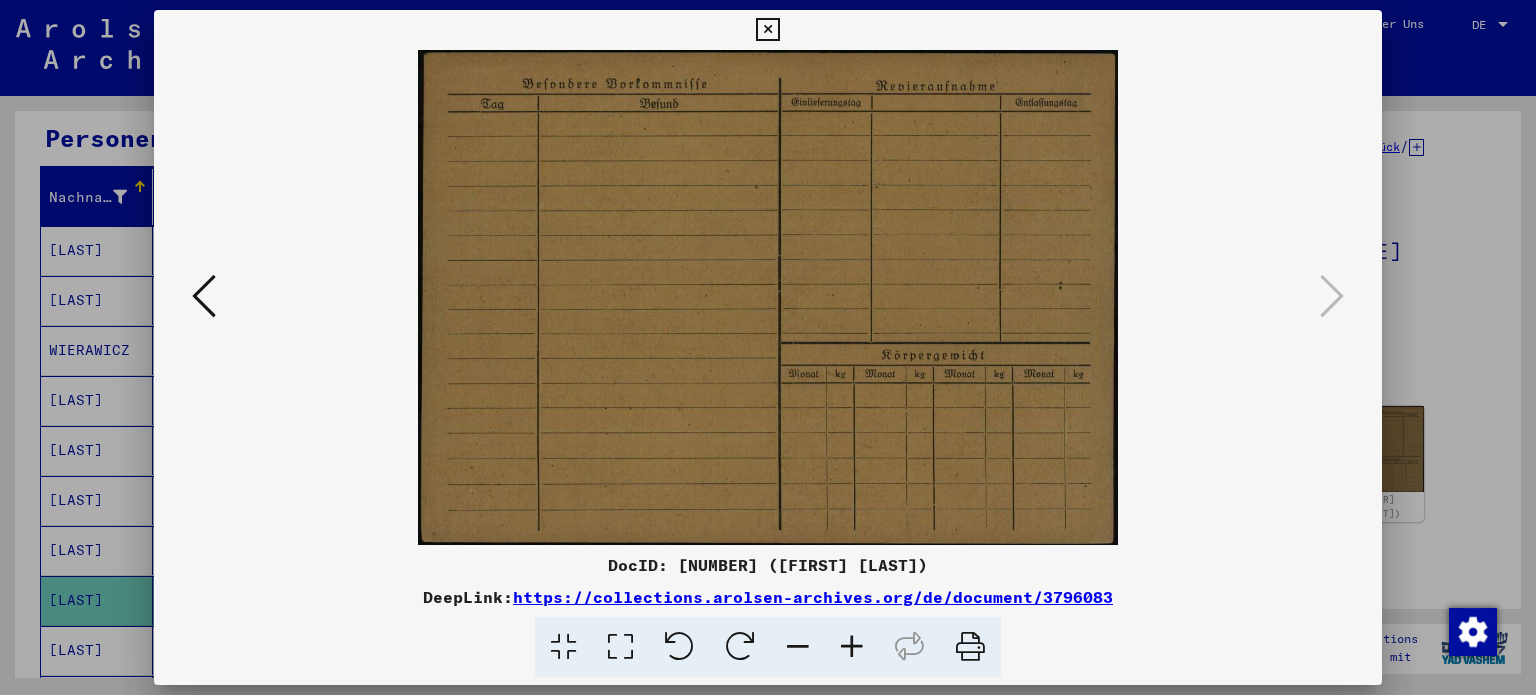 click at bounding box center (204, 296) 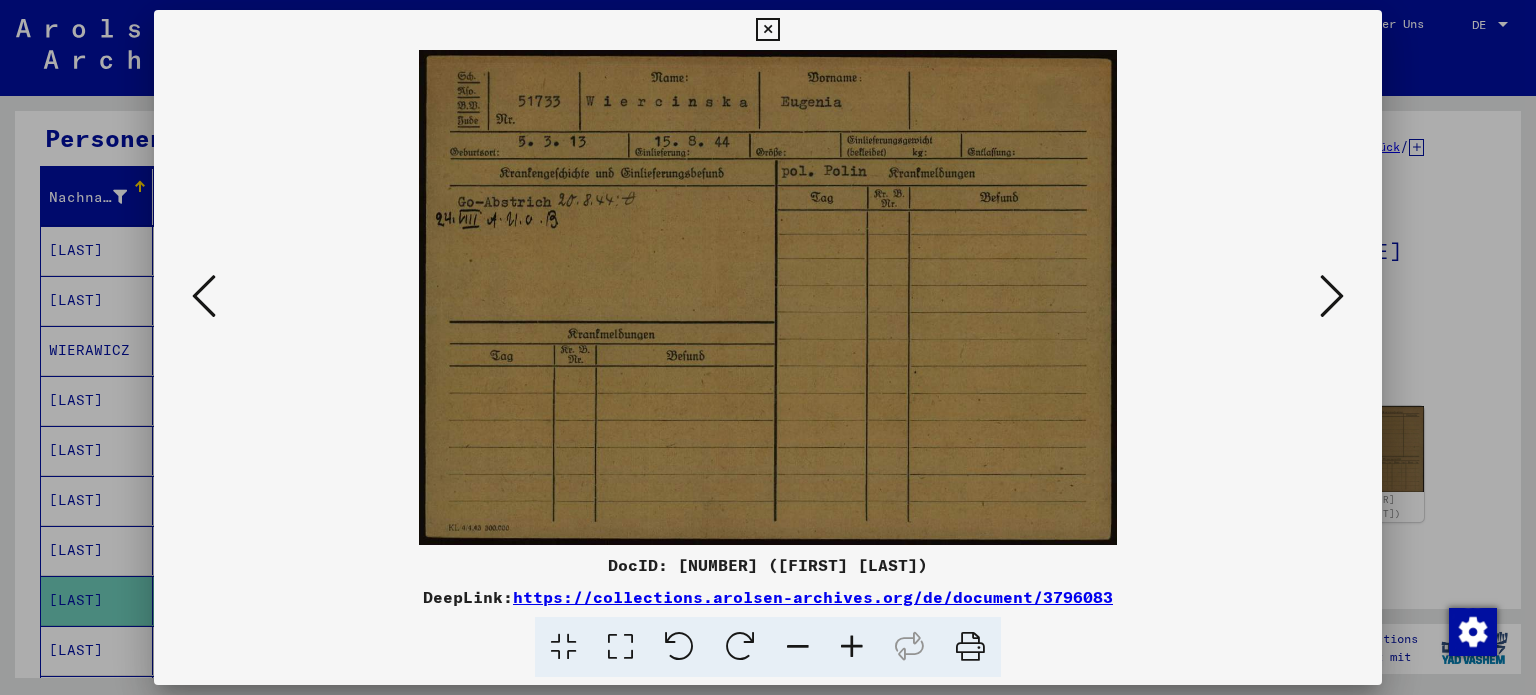click at bounding box center [767, 30] 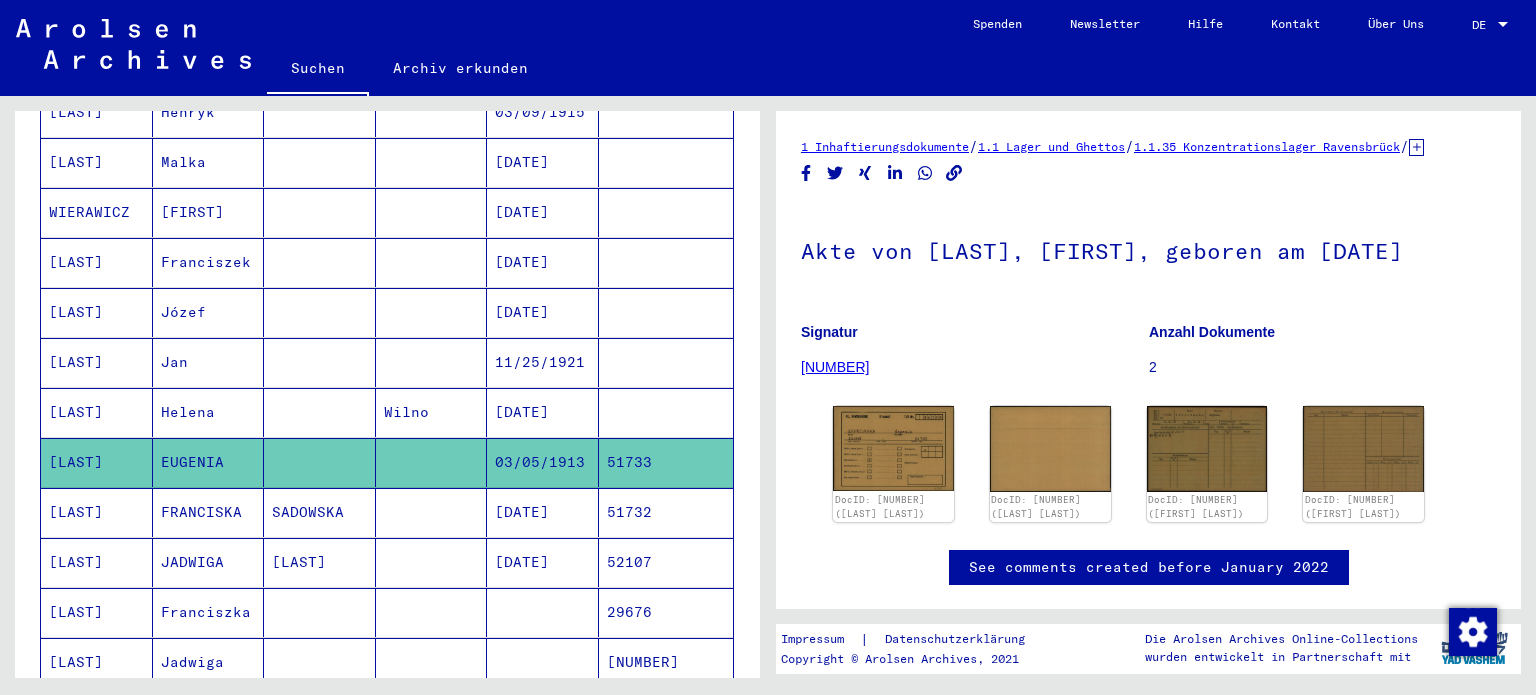 scroll, scrollTop: 400, scrollLeft: 0, axis: vertical 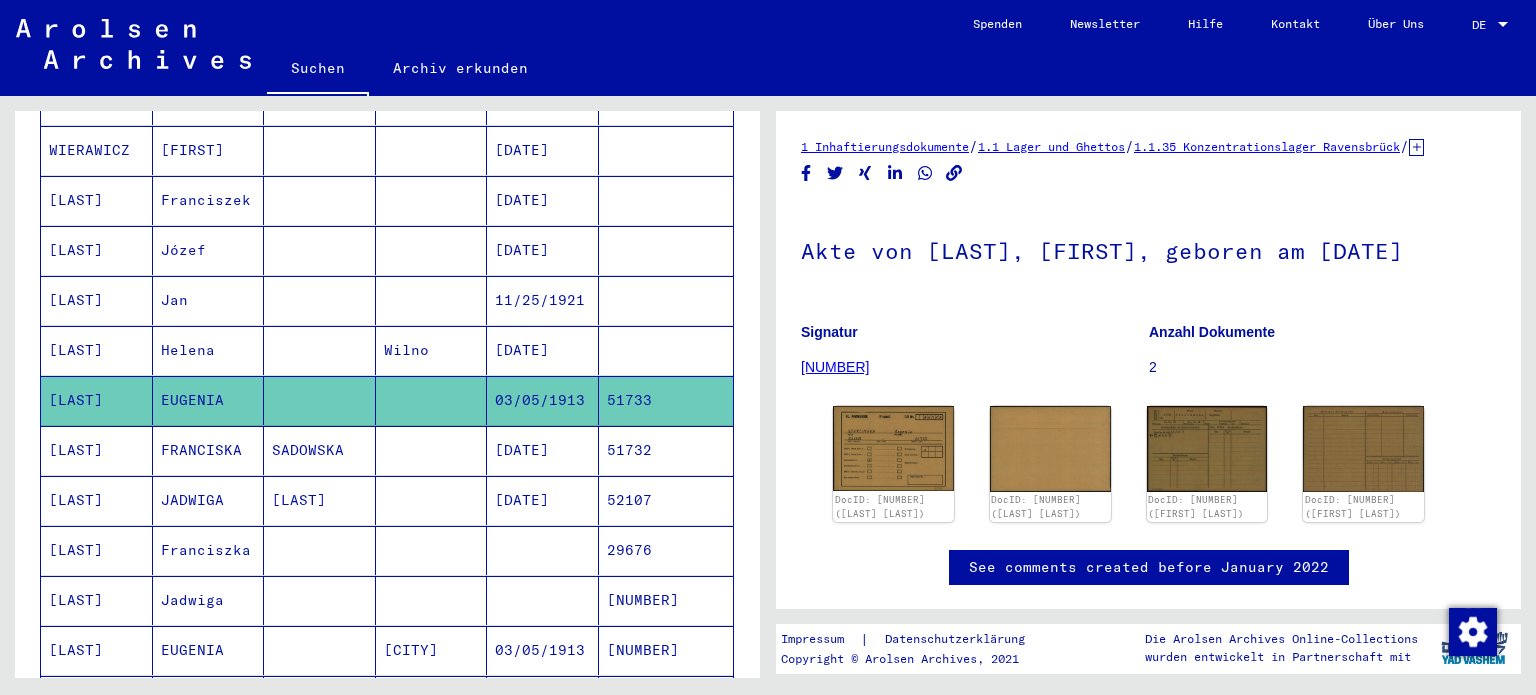 click on "[LAST]" at bounding box center [97, 500] 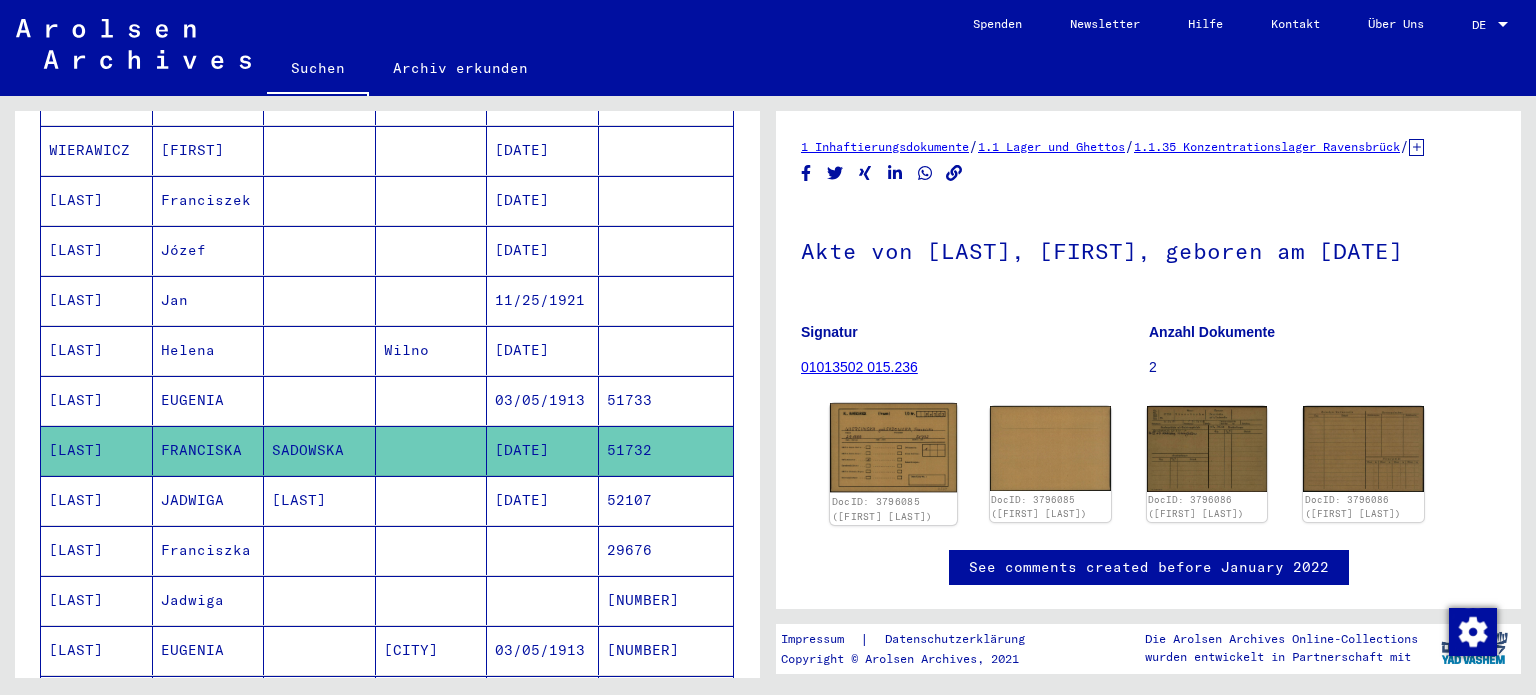 click 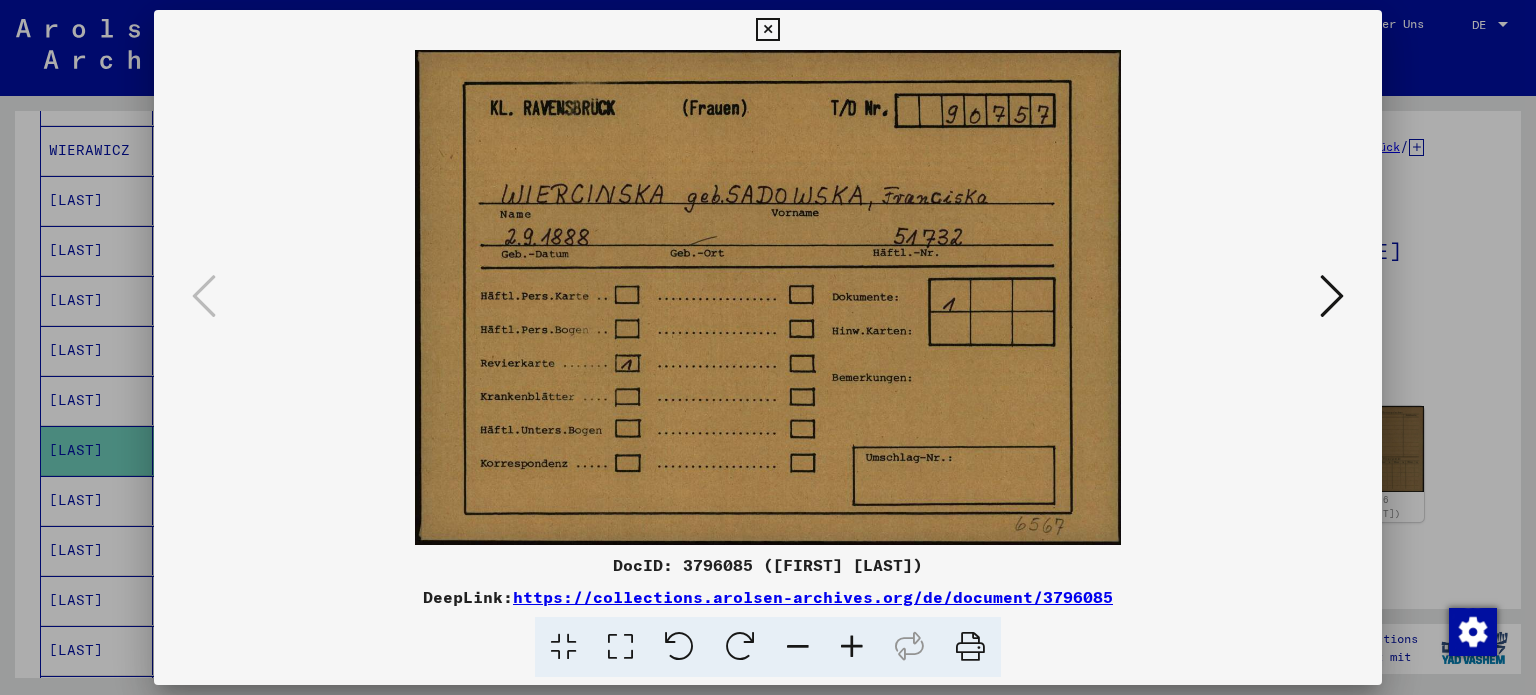 click at bounding box center [768, 297] 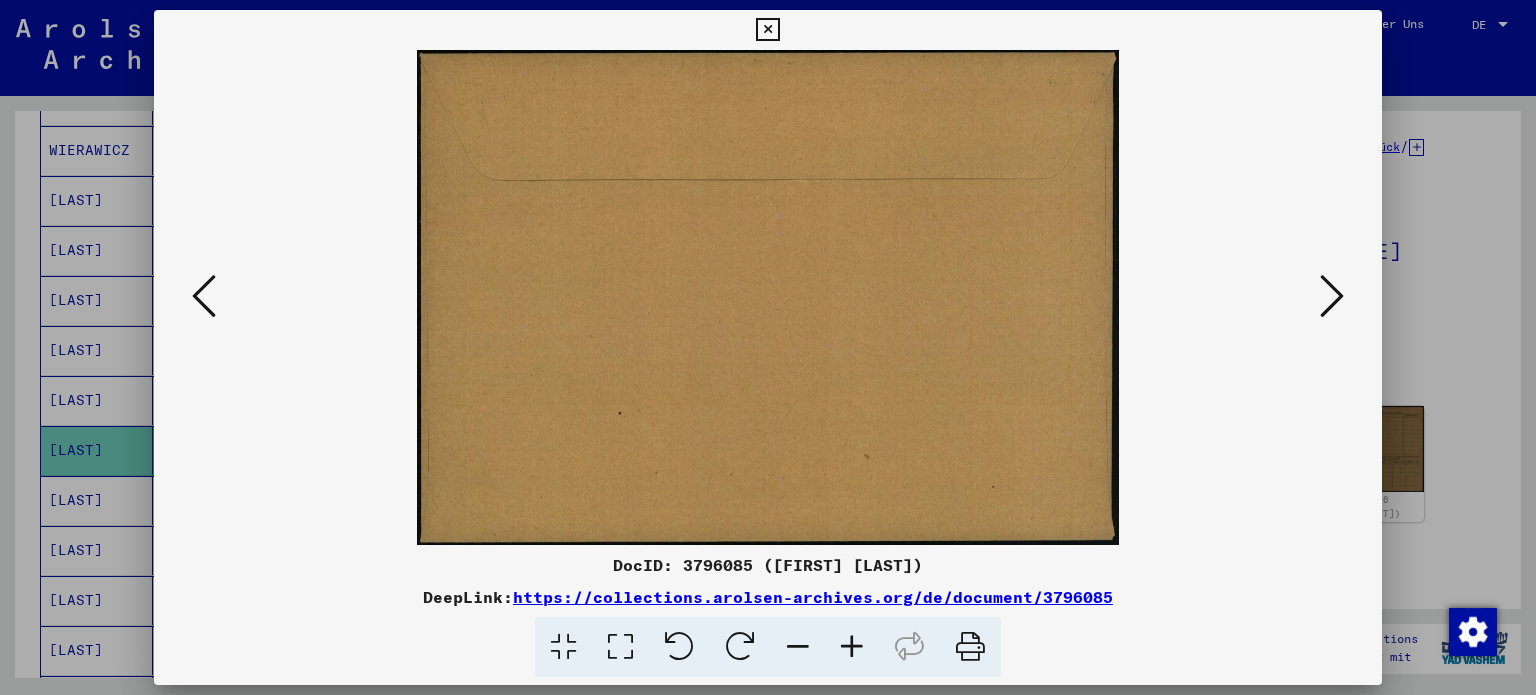 click at bounding box center (1332, 296) 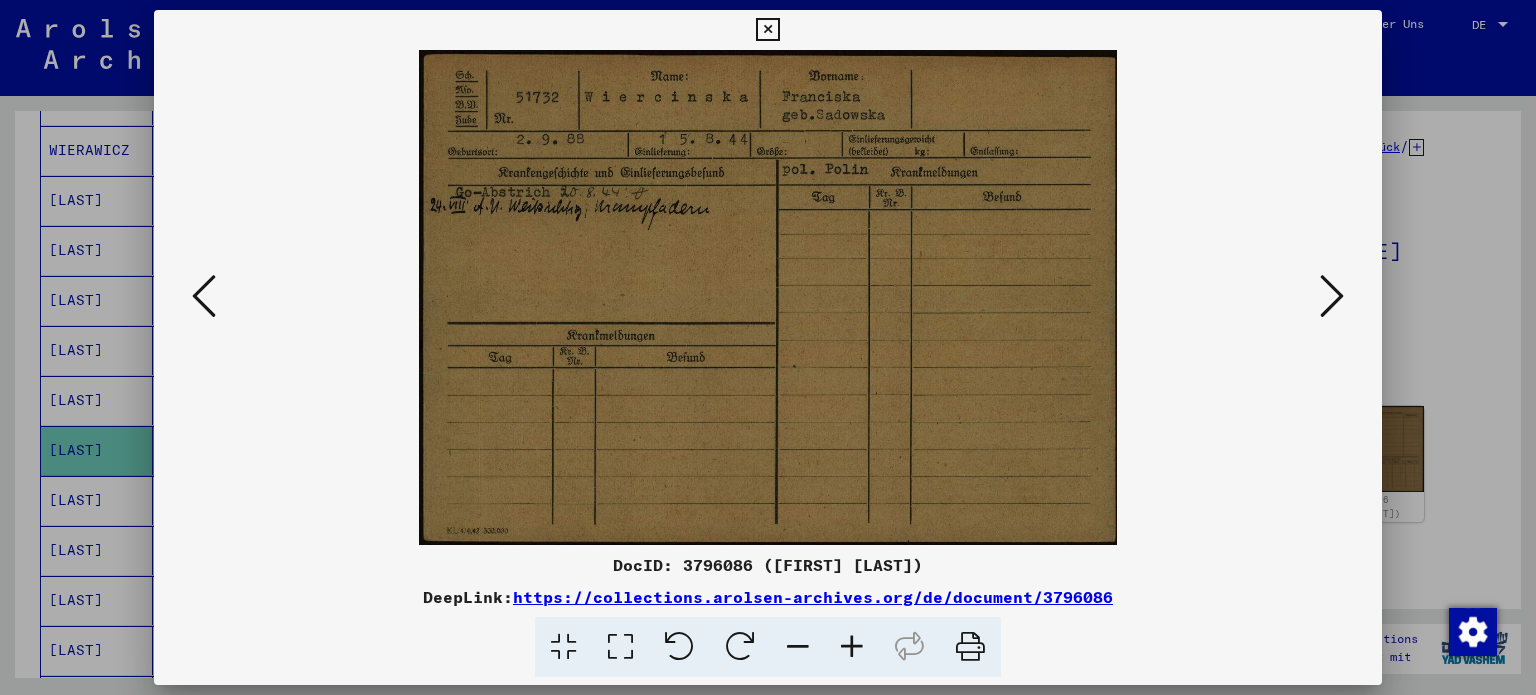 click at bounding box center [1332, 296] 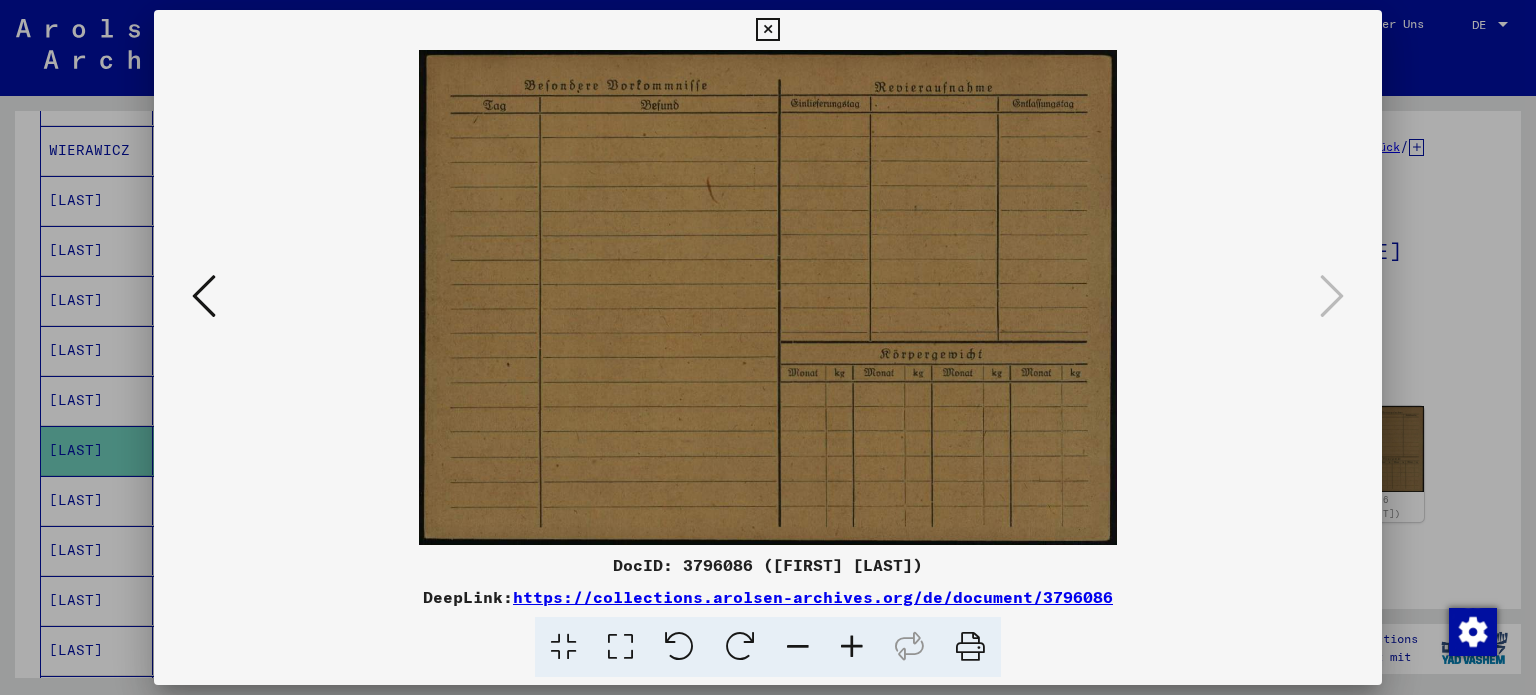 click at bounding box center [767, 30] 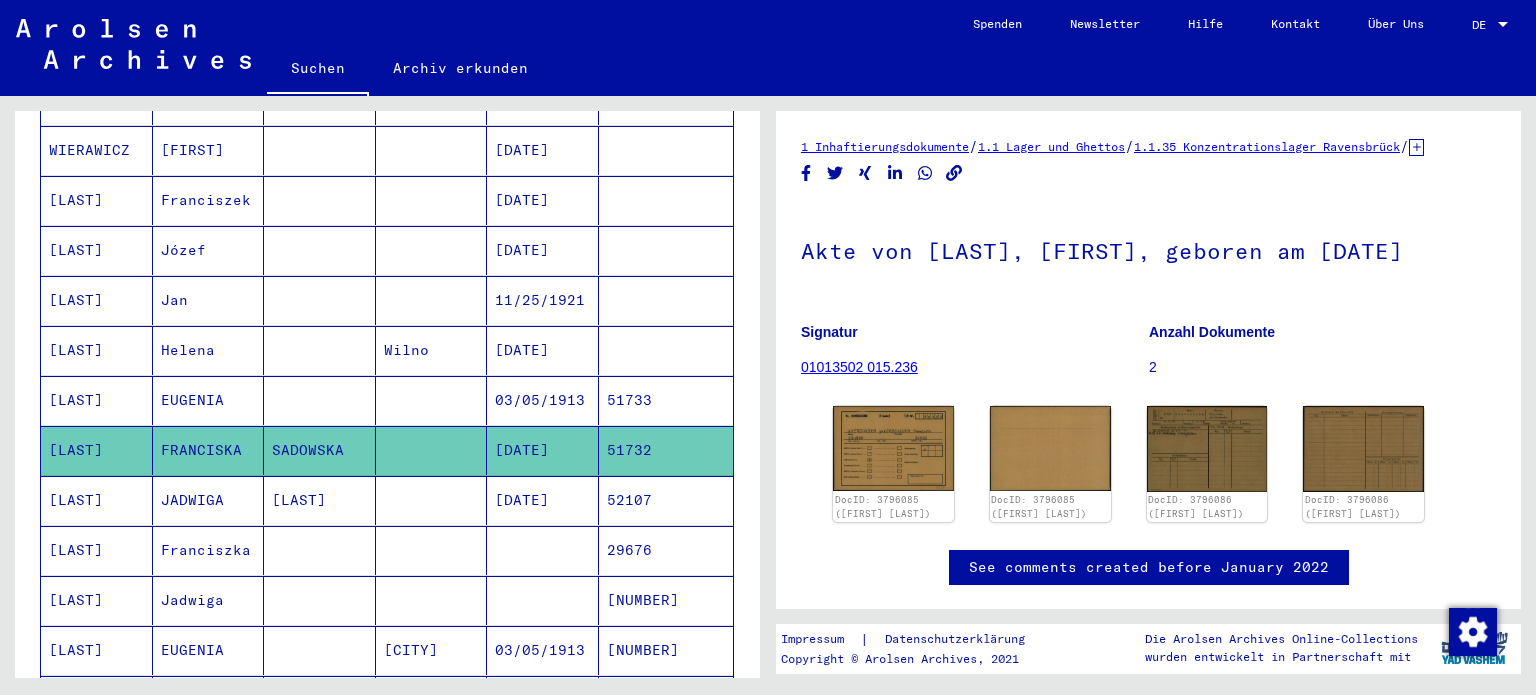 click on "[LAST]" at bounding box center (97, 550) 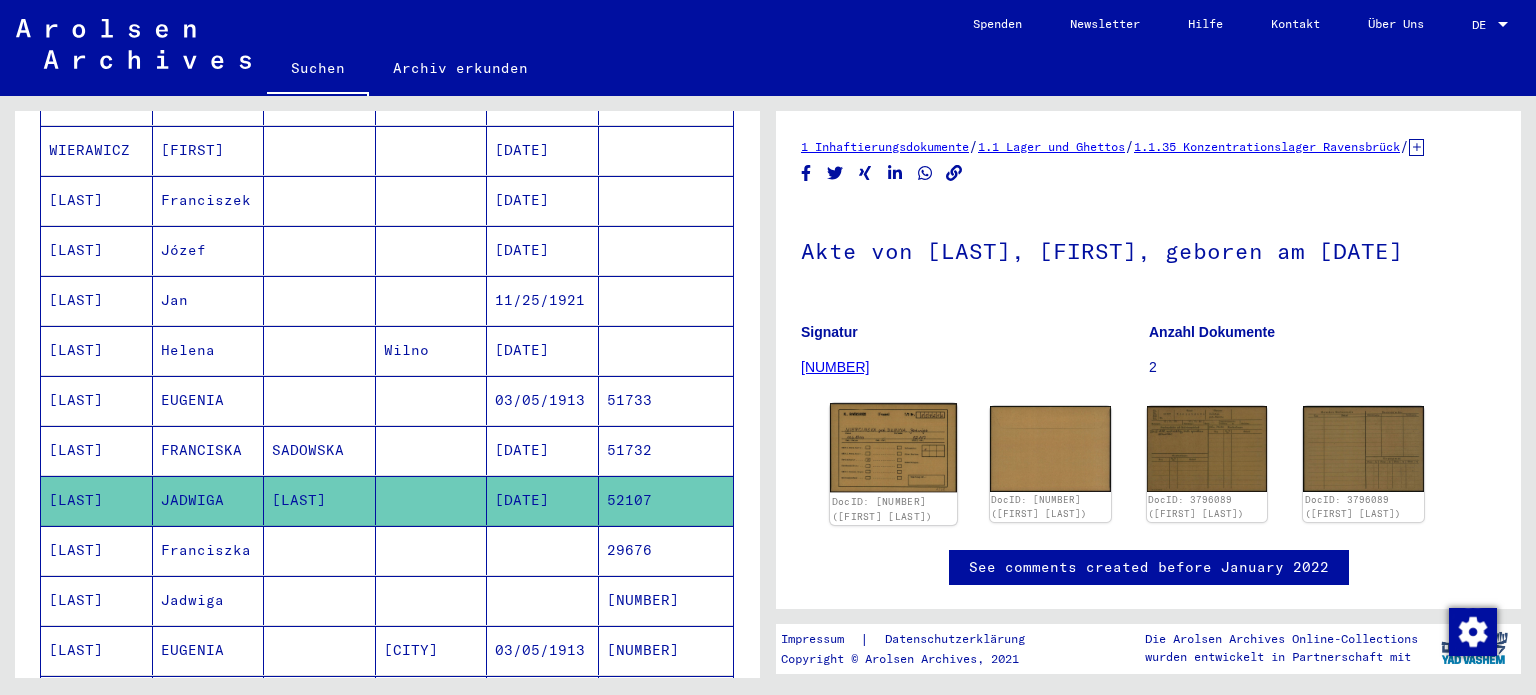 click 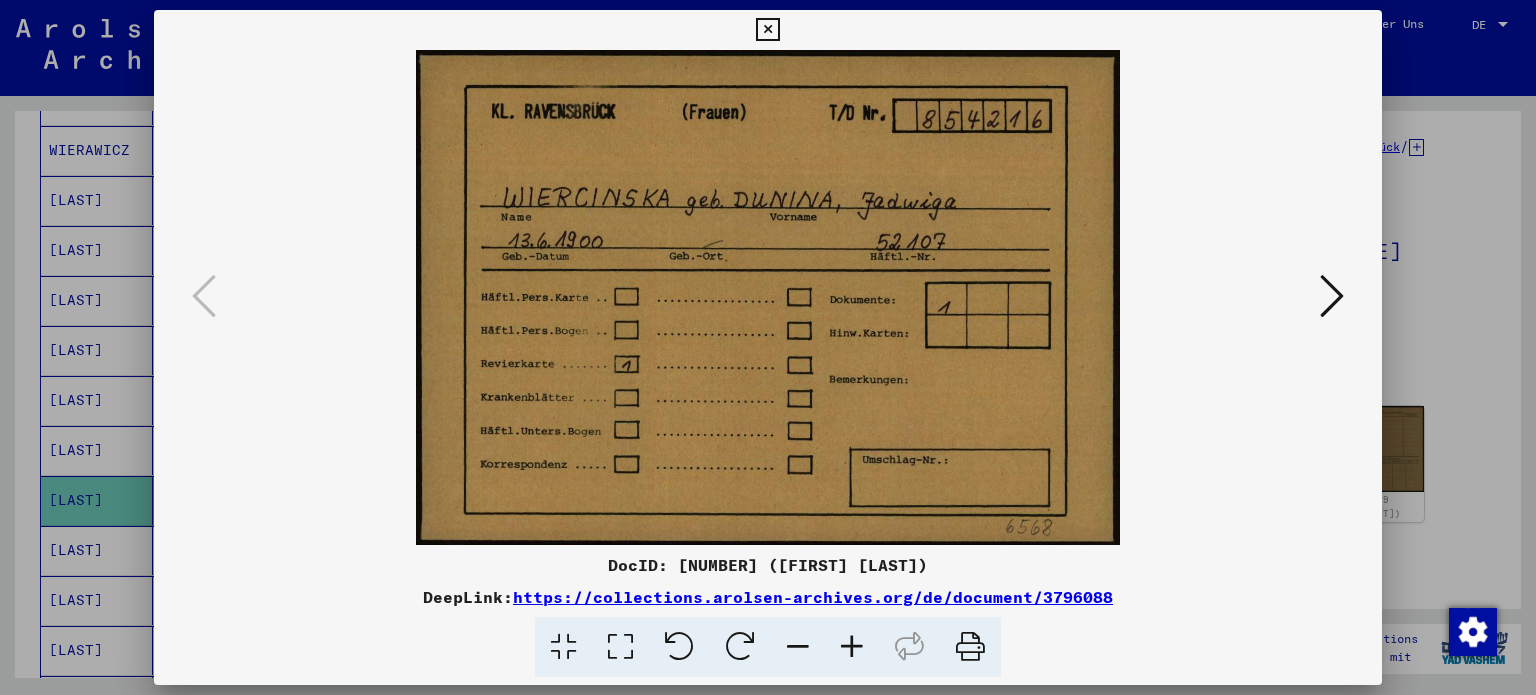 click at bounding box center (1332, 296) 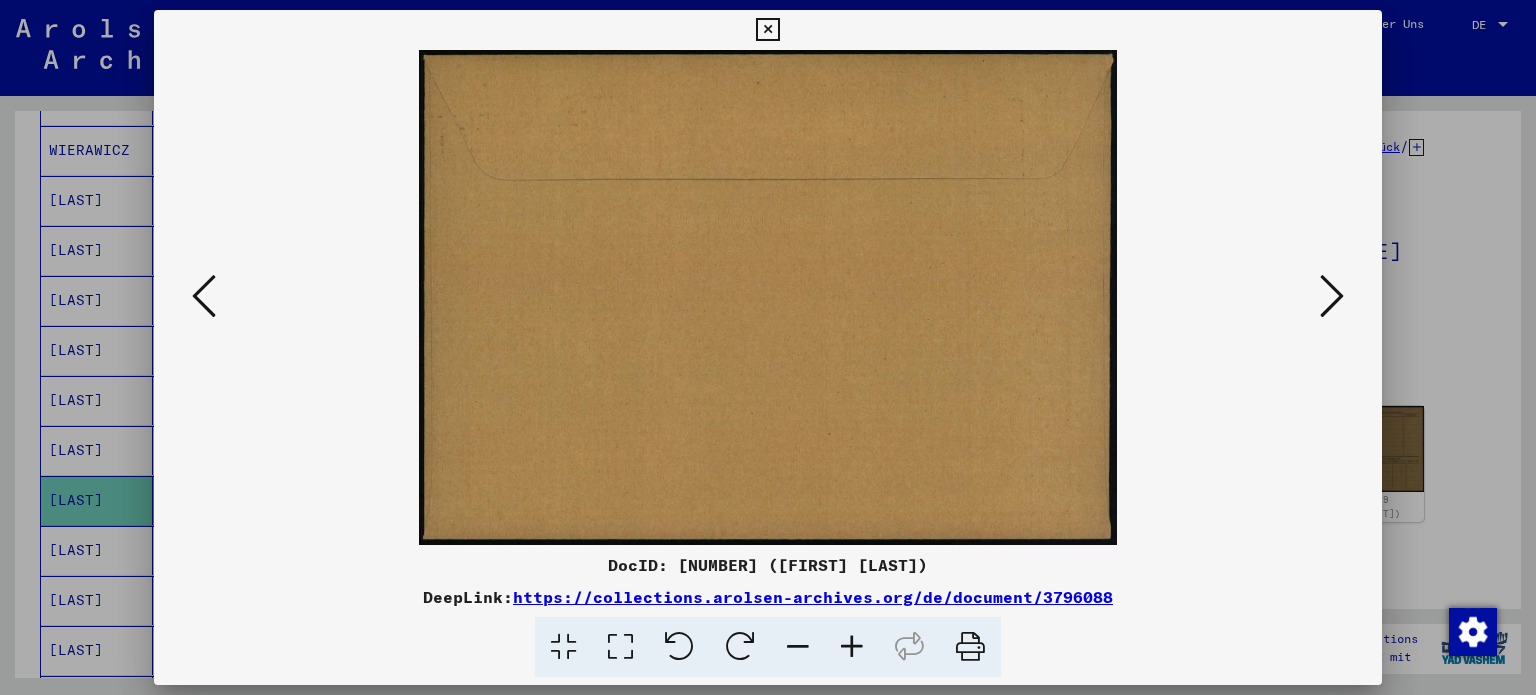 click at bounding box center [1332, 296] 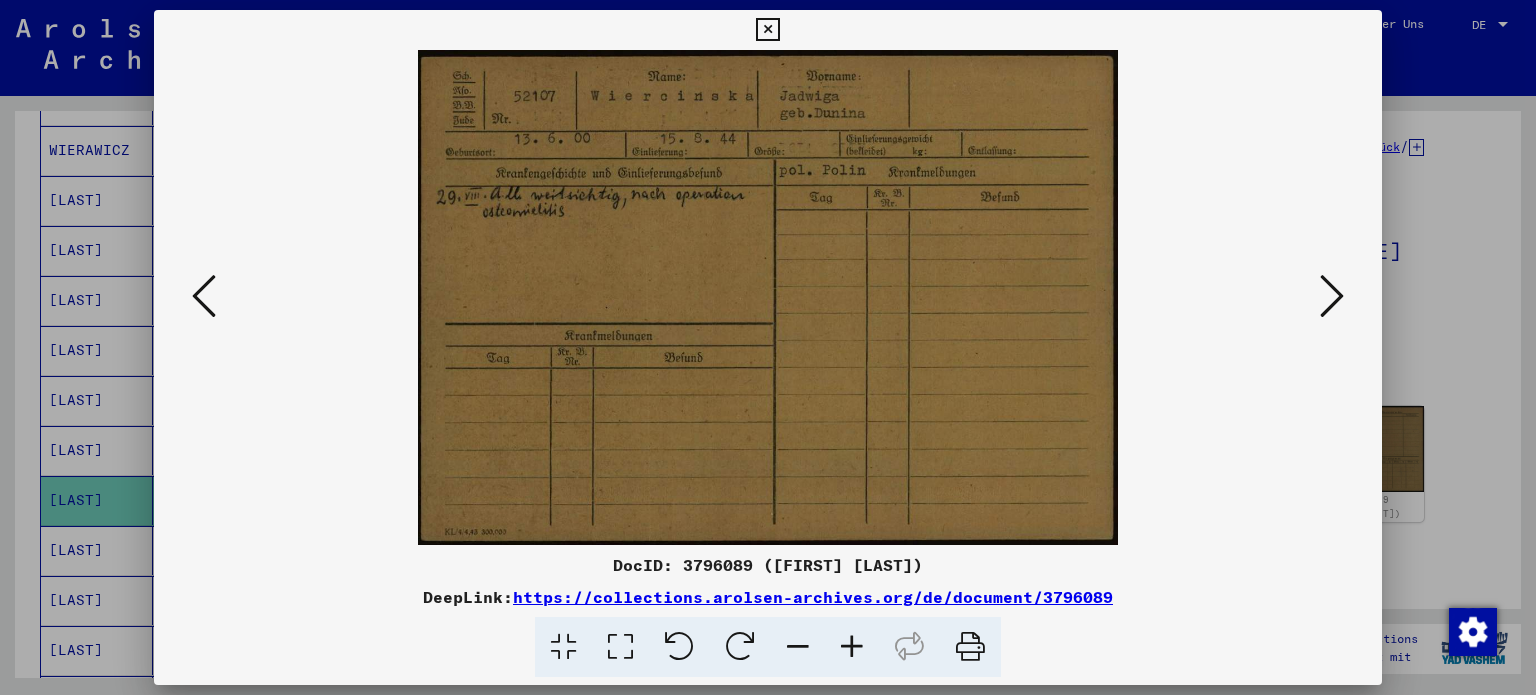 click at bounding box center [1332, 296] 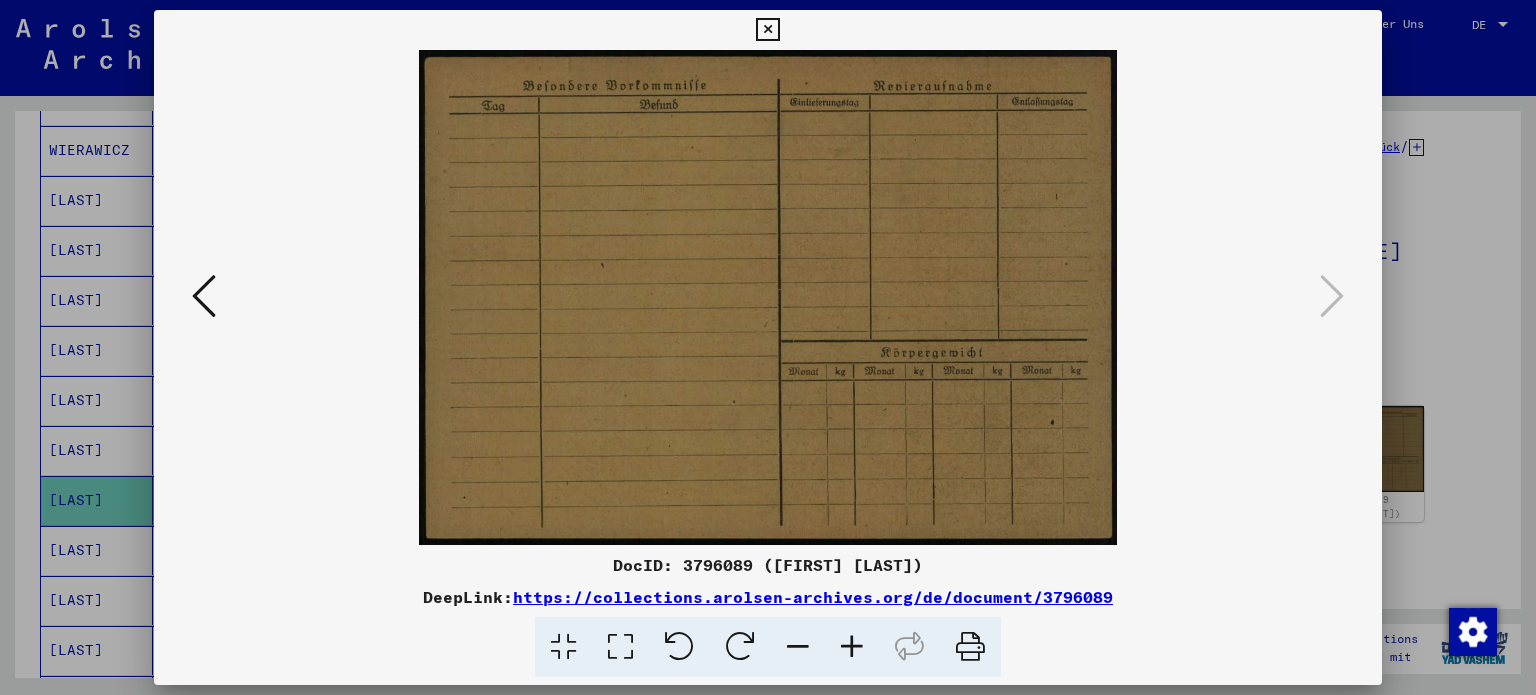 click at bounding box center [767, 30] 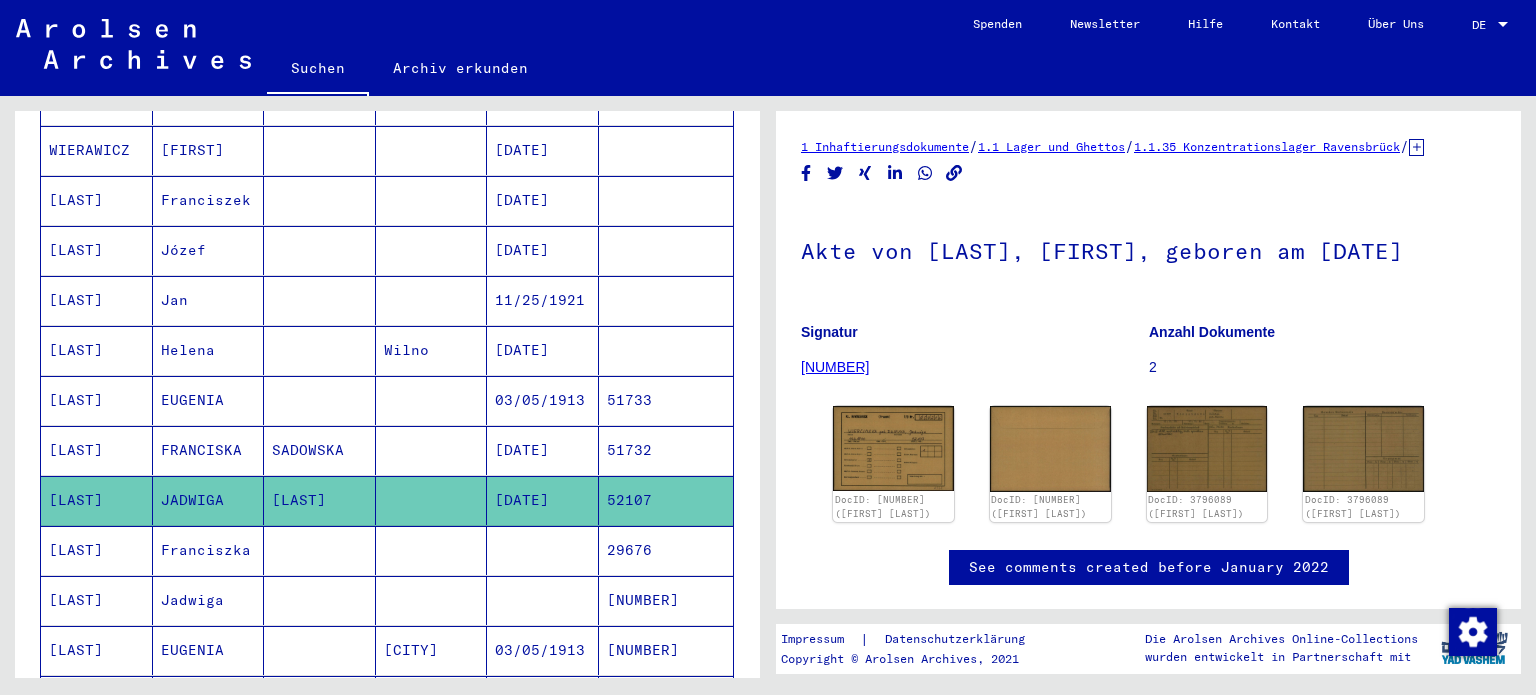 click on "[LAST]" at bounding box center [97, 600] 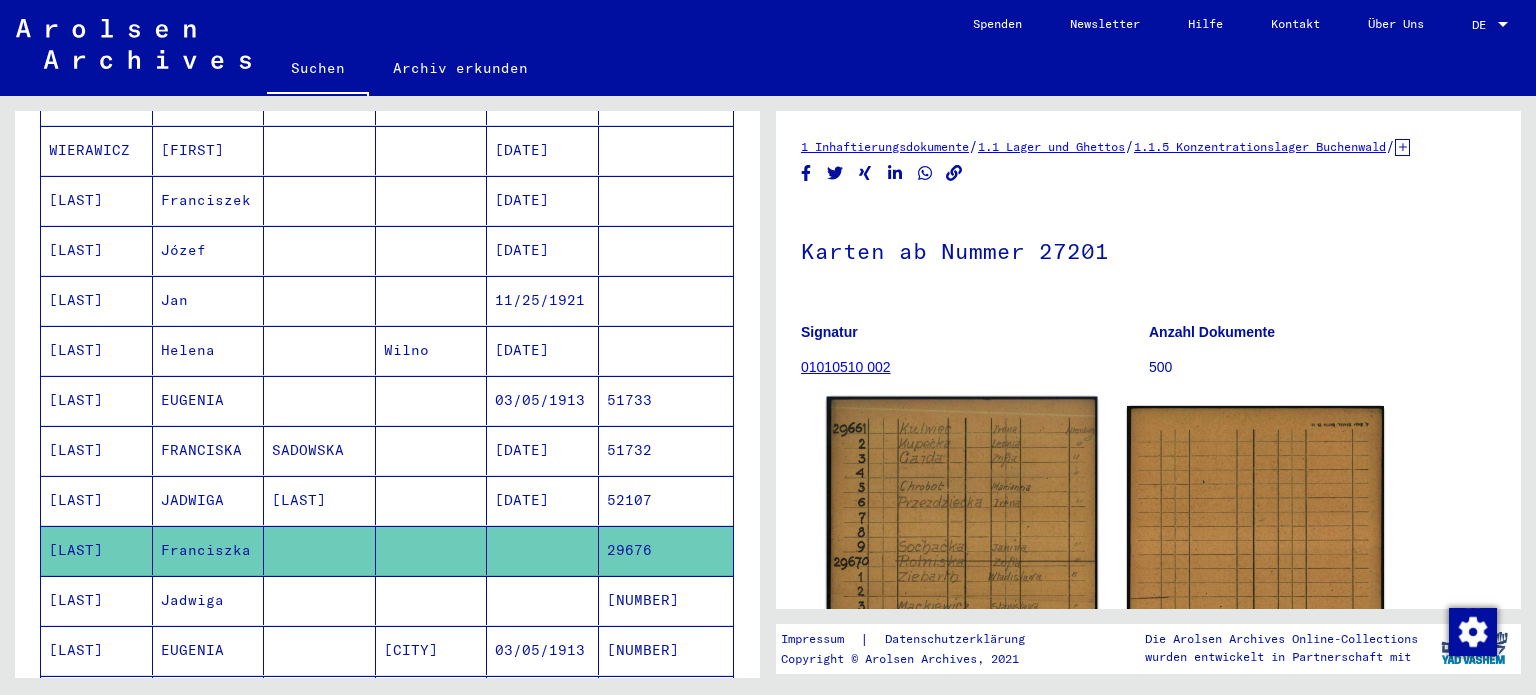 click 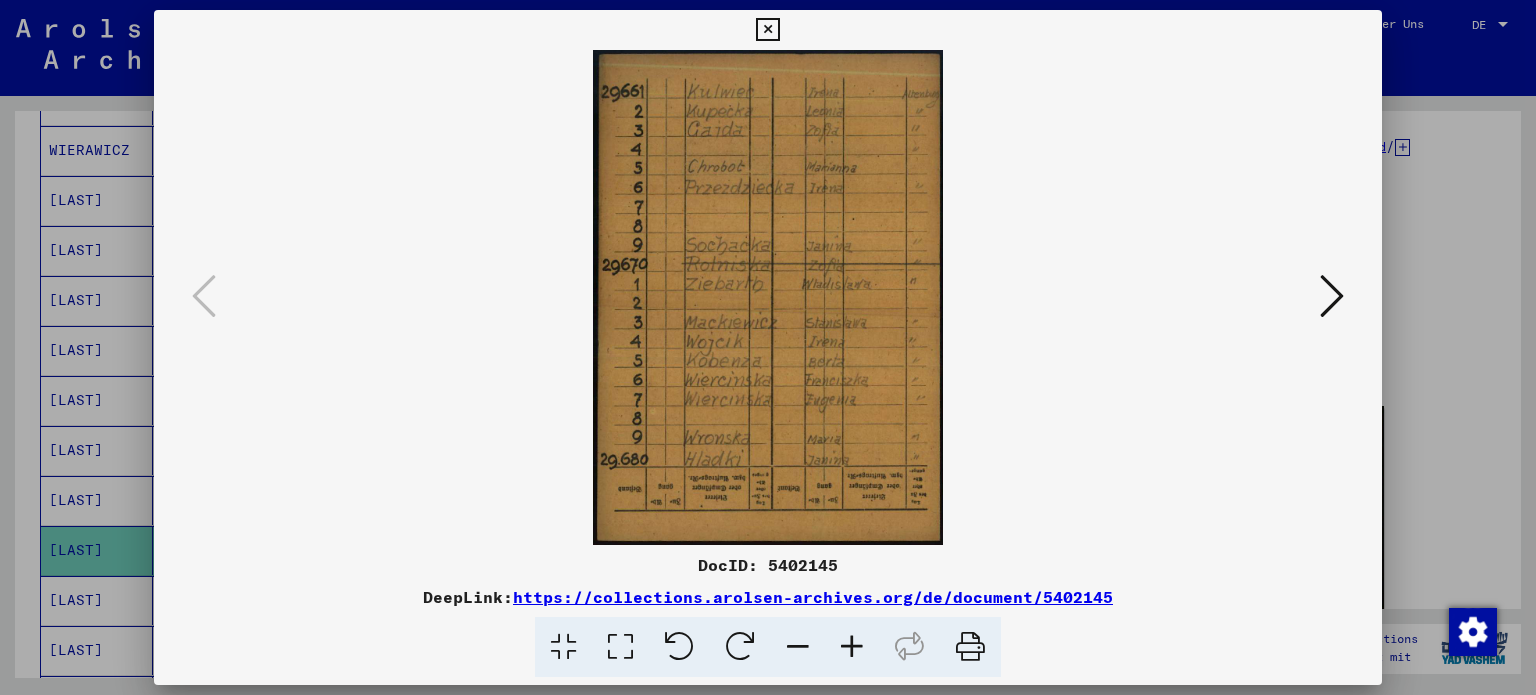 click at bounding box center [768, 297] 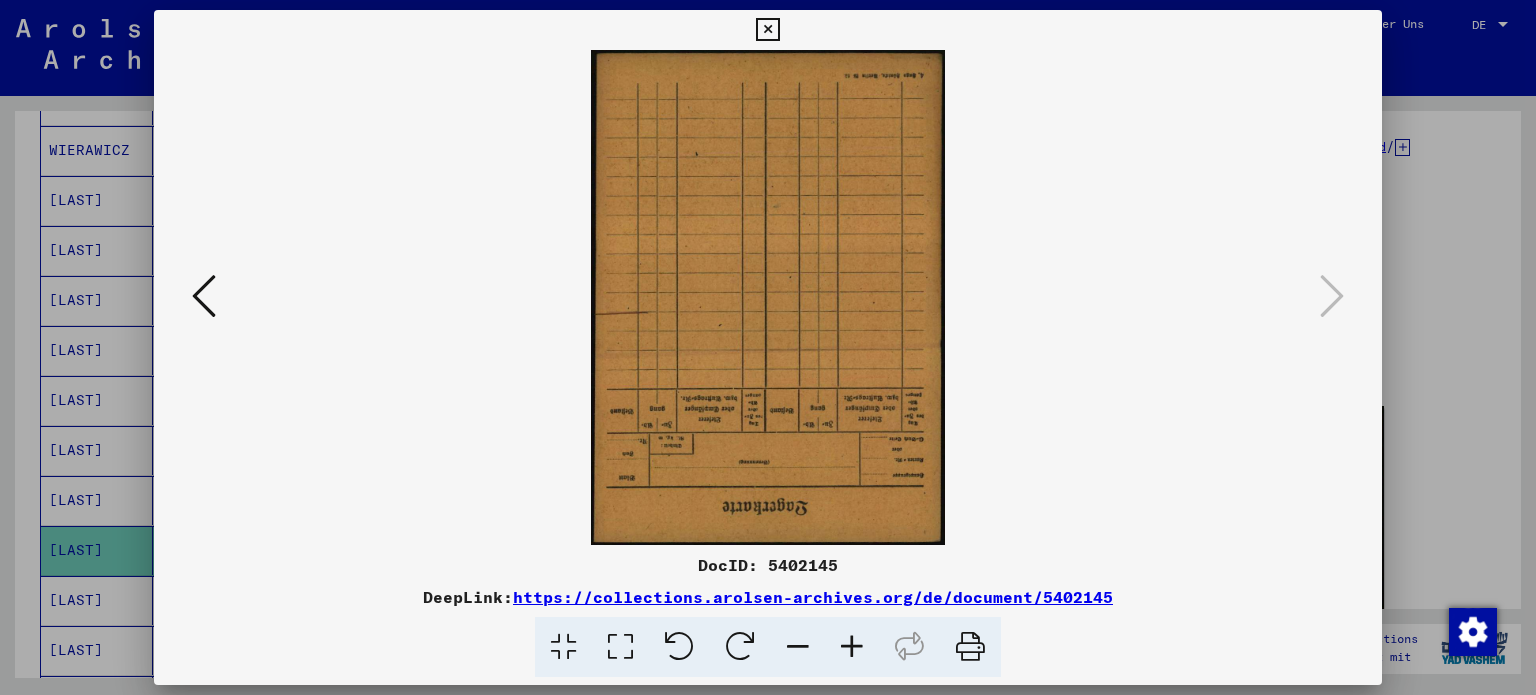 click at bounding box center (767, 30) 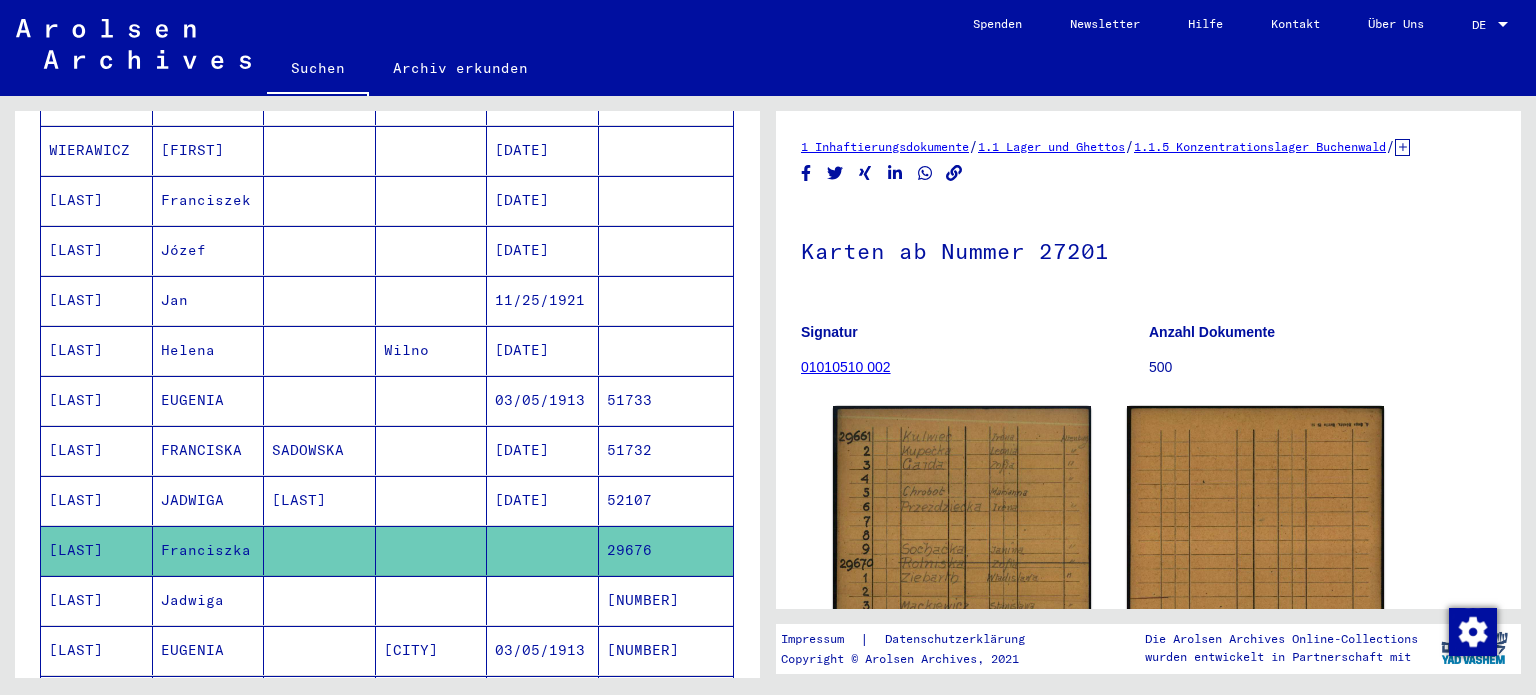 click on "[LAST]" at bounding box center [97, 650] 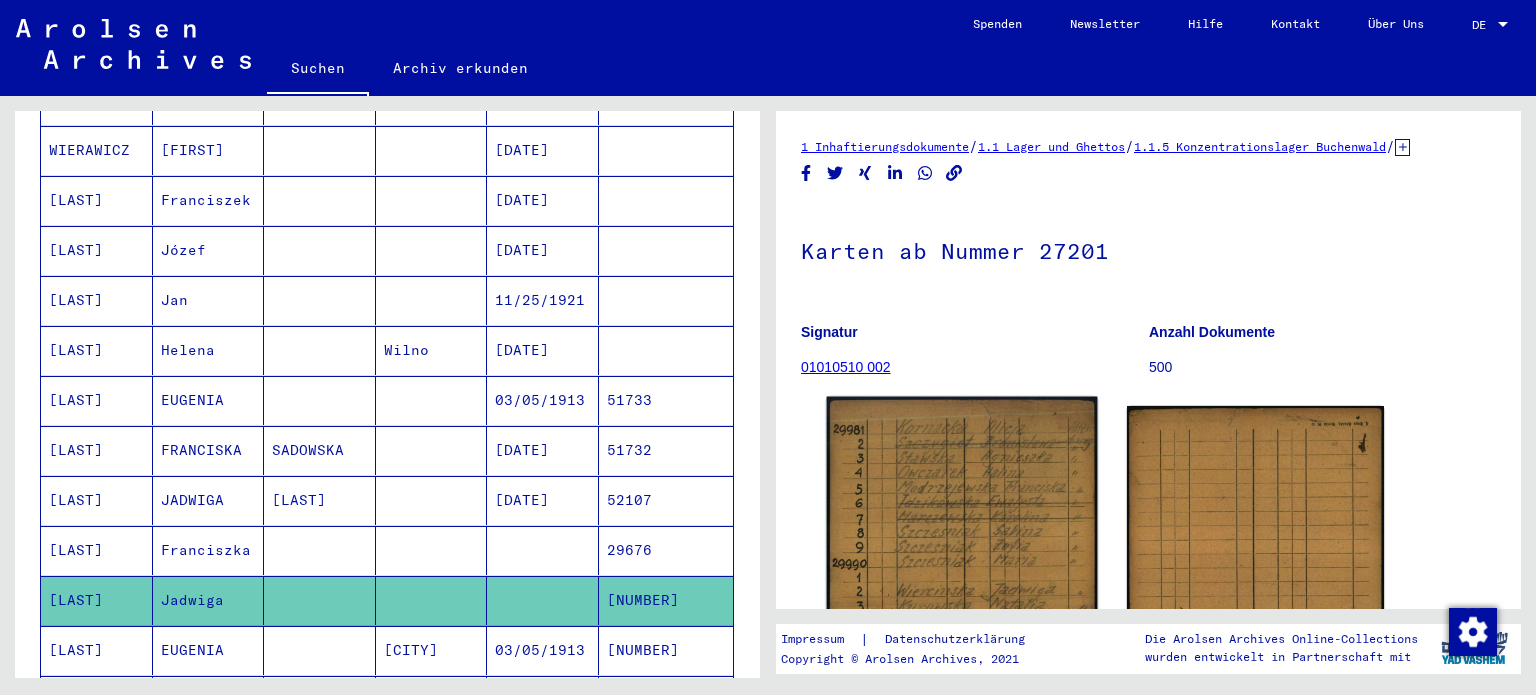 click 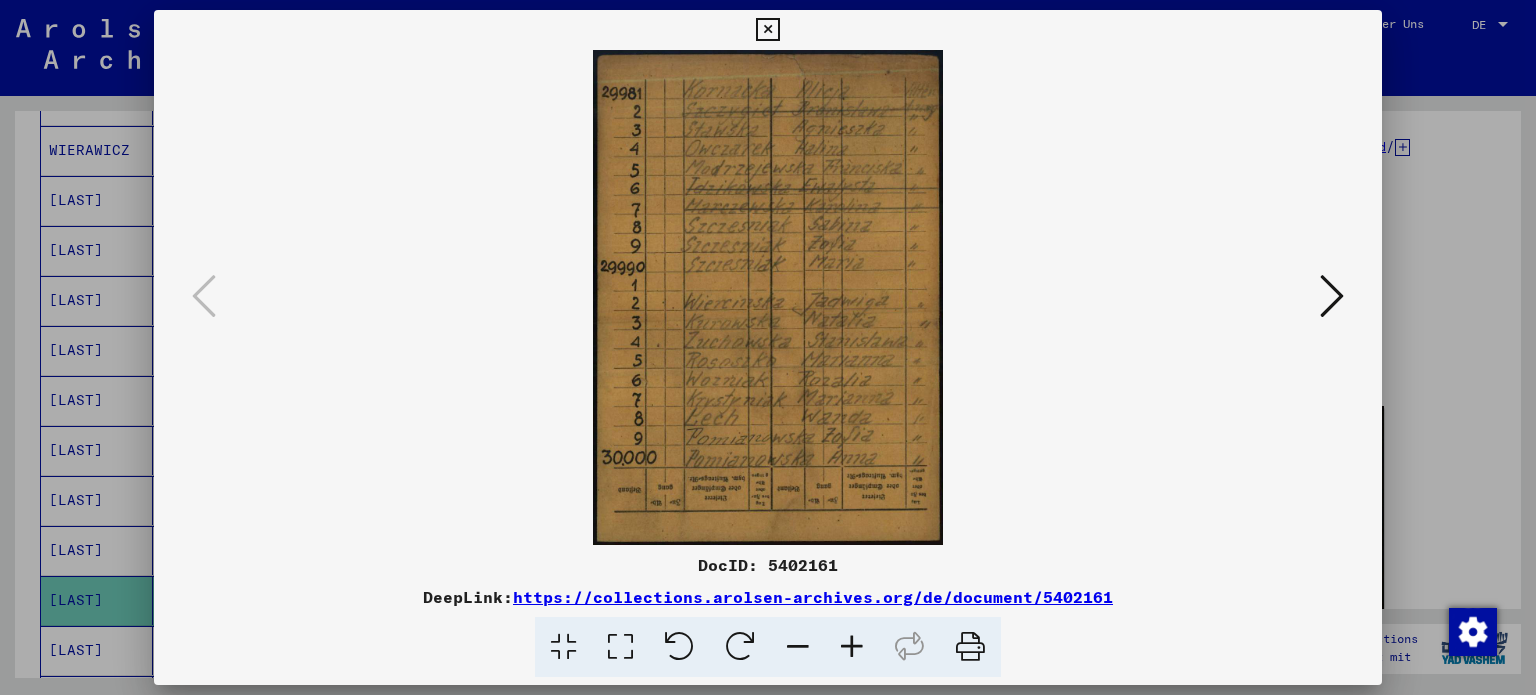 click at bounding box center [767, 30] 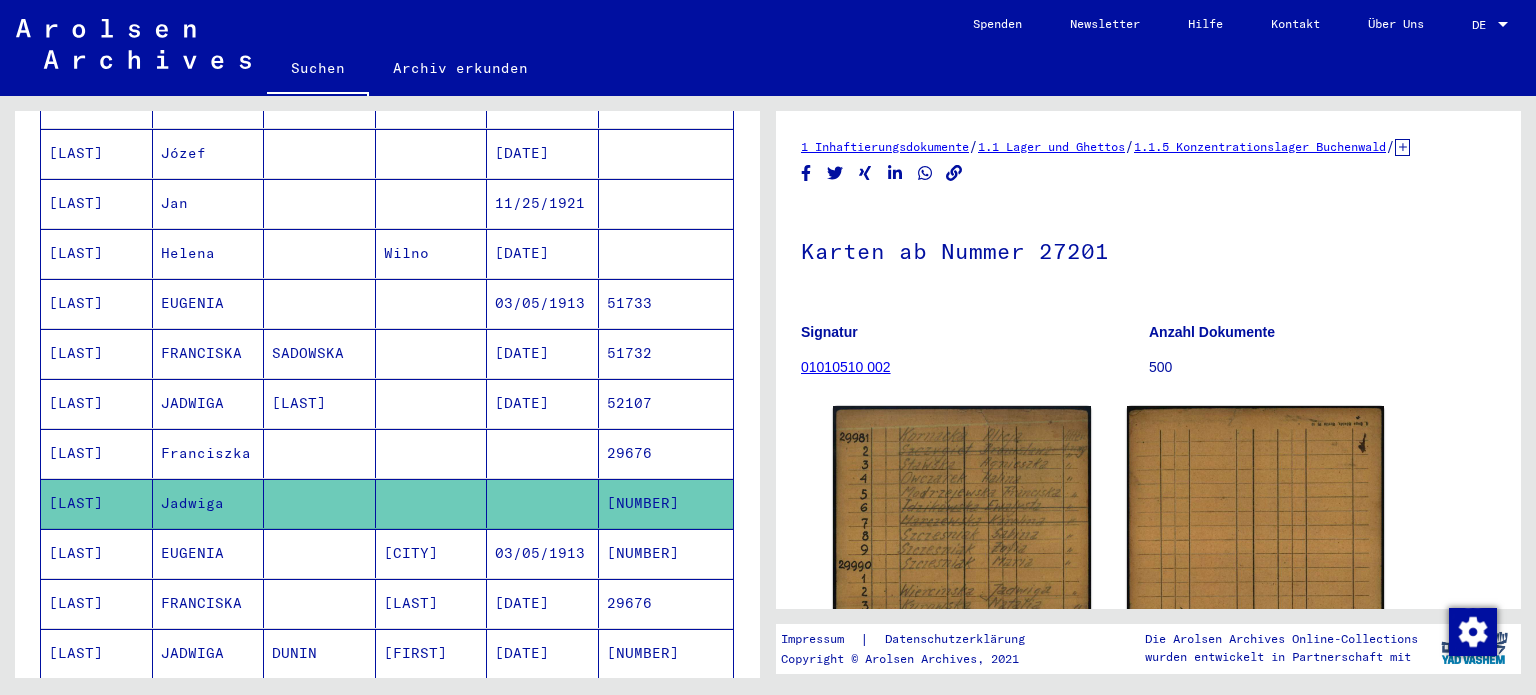 scroll, scrollTop: 500, scrollLeft: 0, axis: vertical 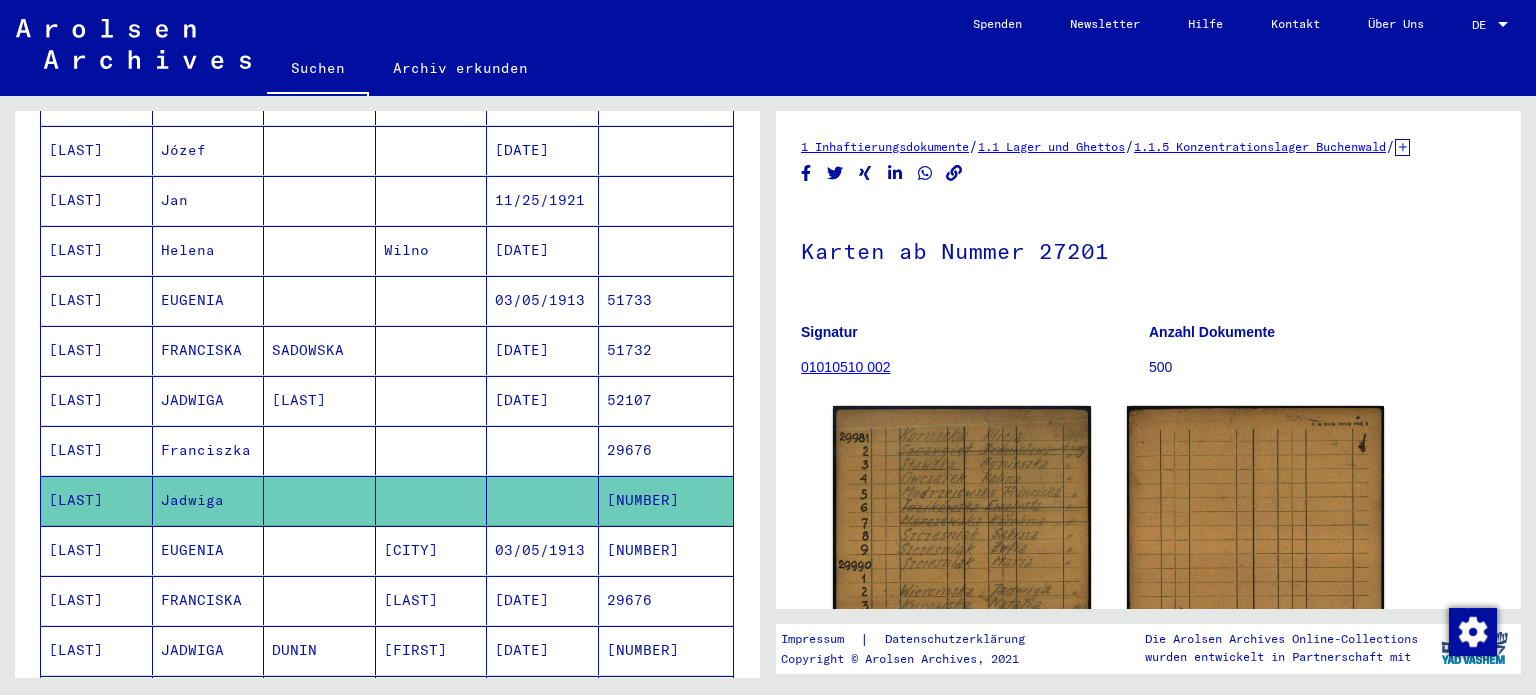 click on "[LAST]" at bounding box center (97, 600) 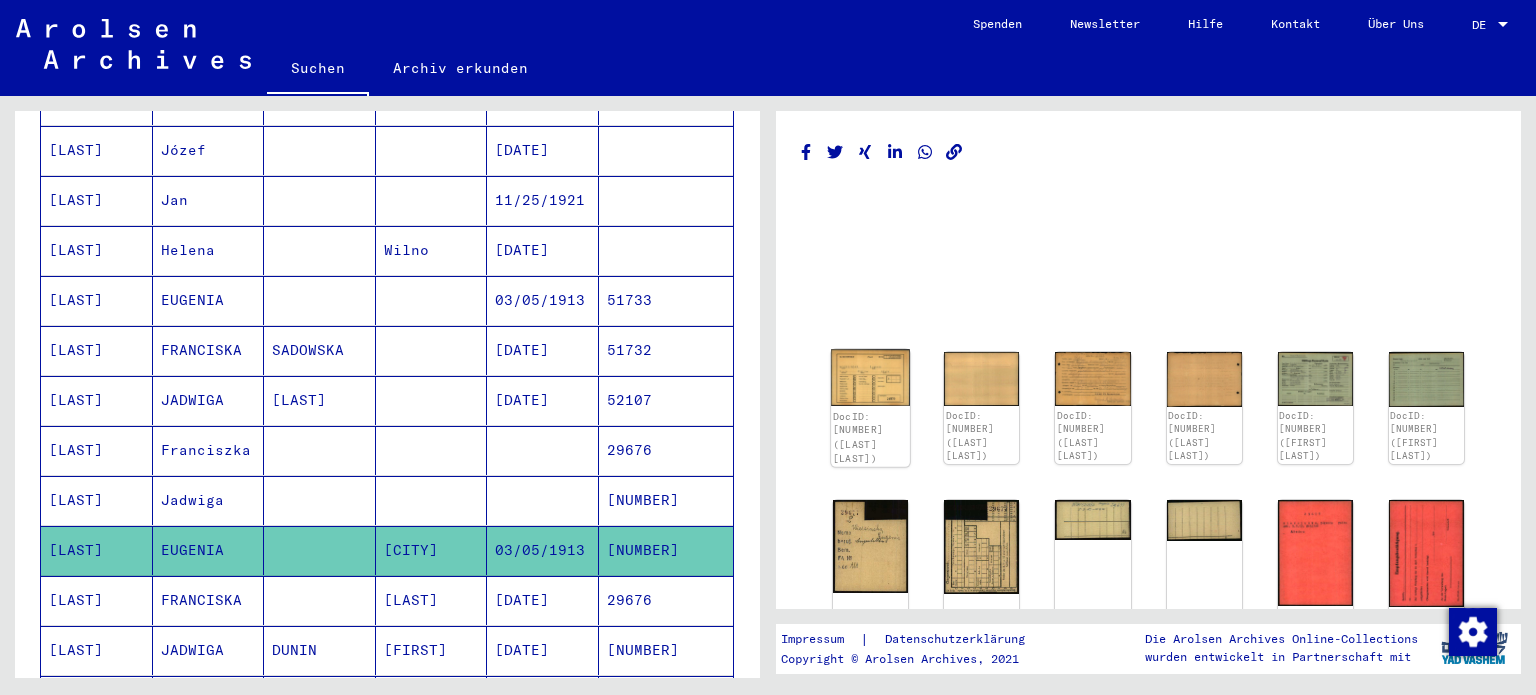 click 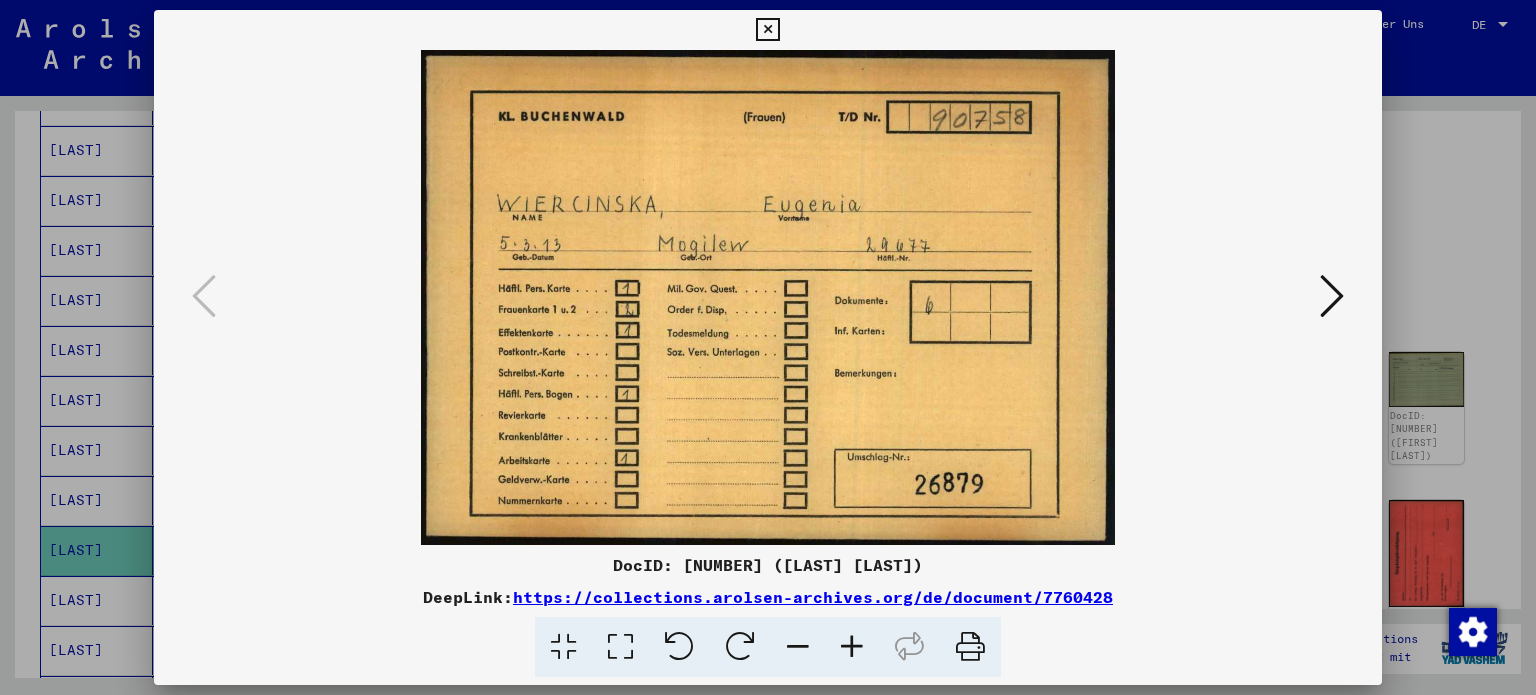 click at bounding box center (768, 297) 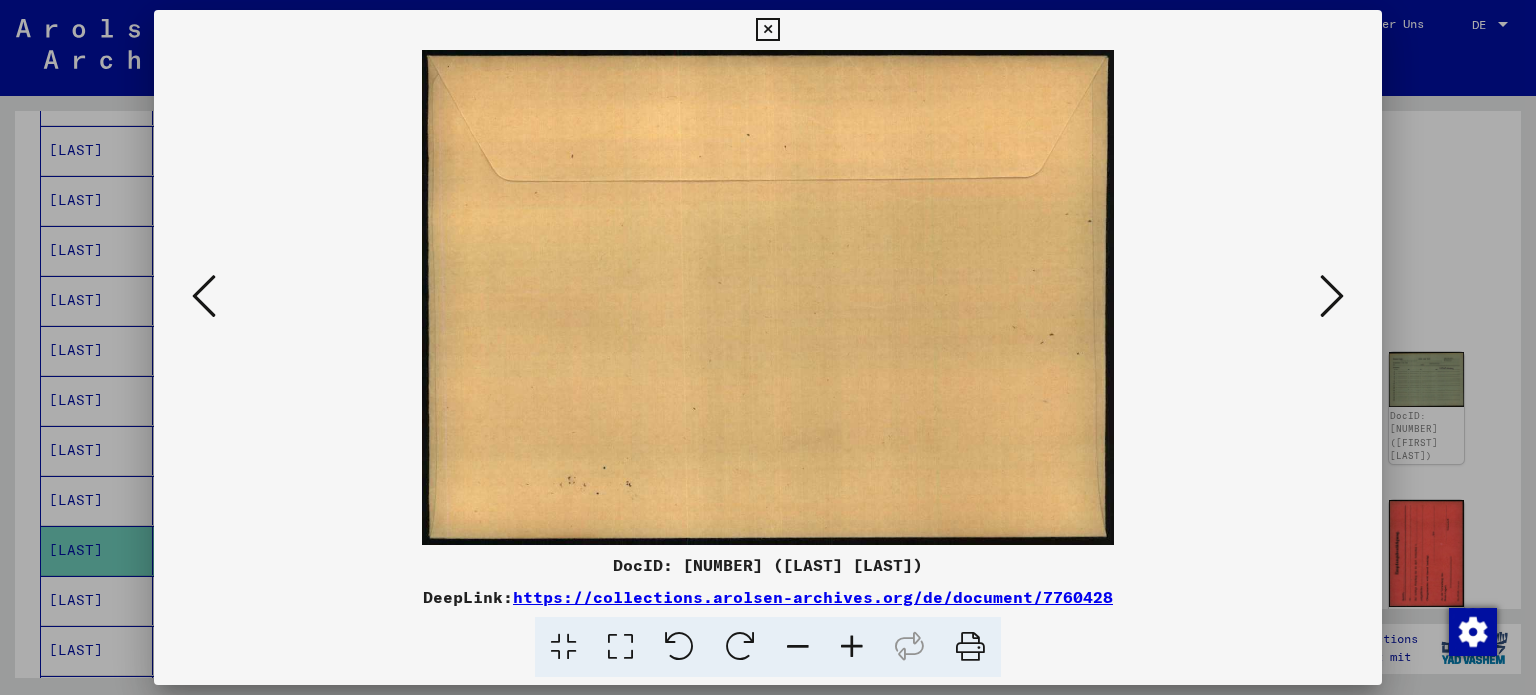 click at bounding box center (1332, 296) 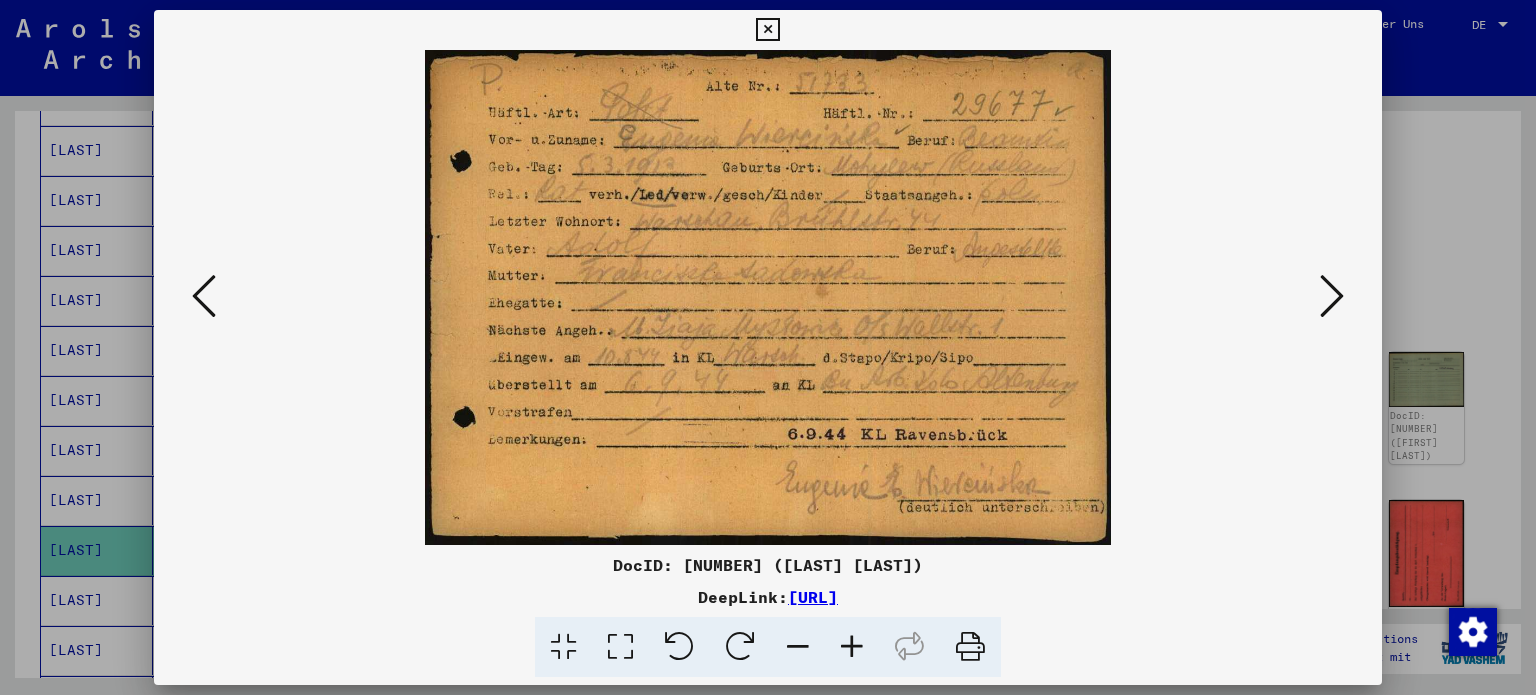 click at bounding box center (1332, 296) 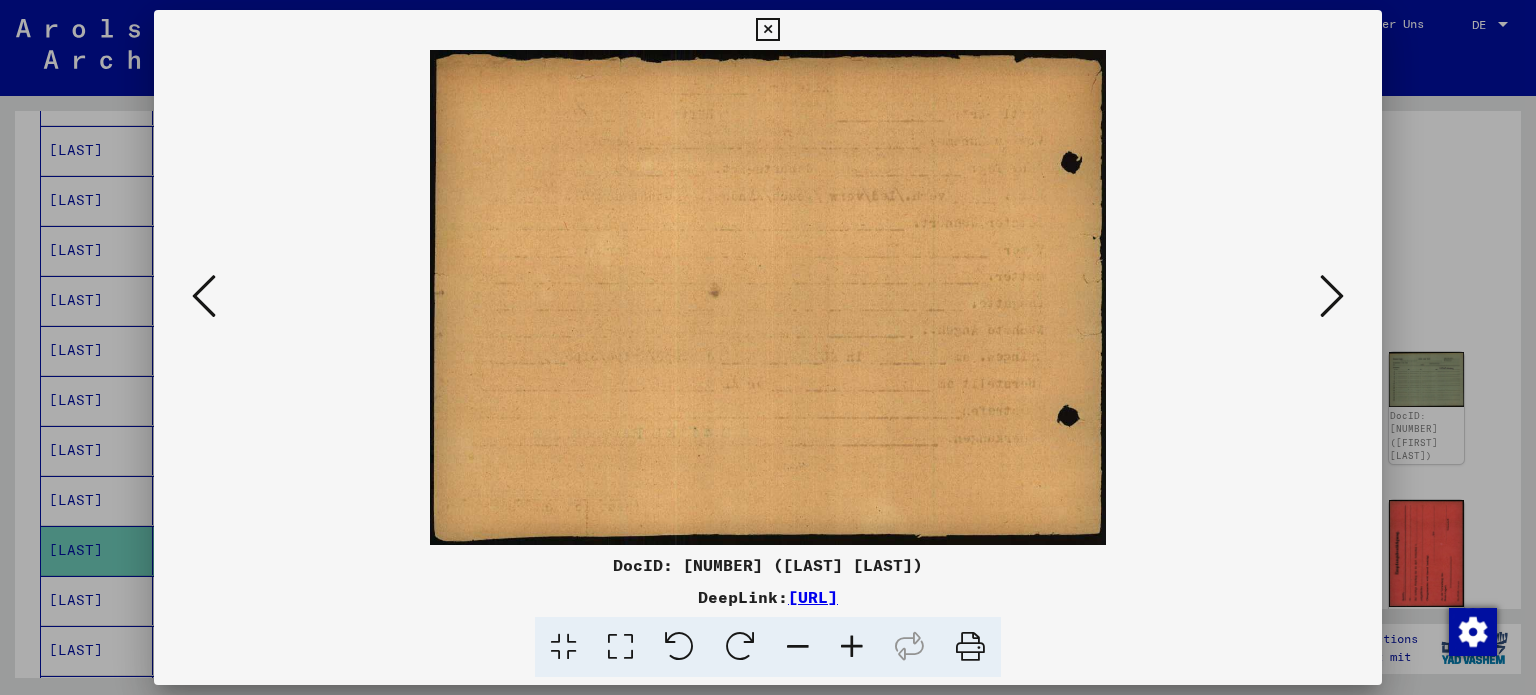 click at bounding box center [1332, 296] 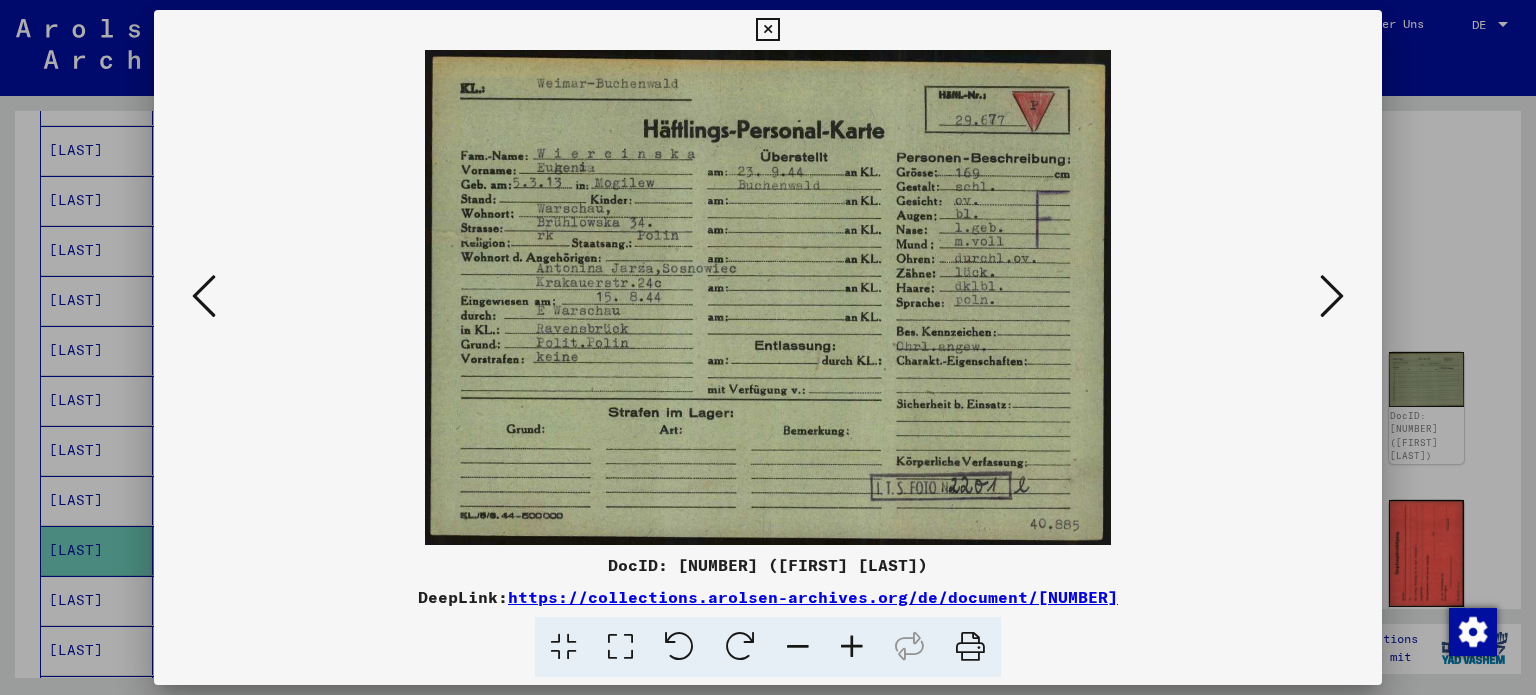 click at bounding box center (767, 30) 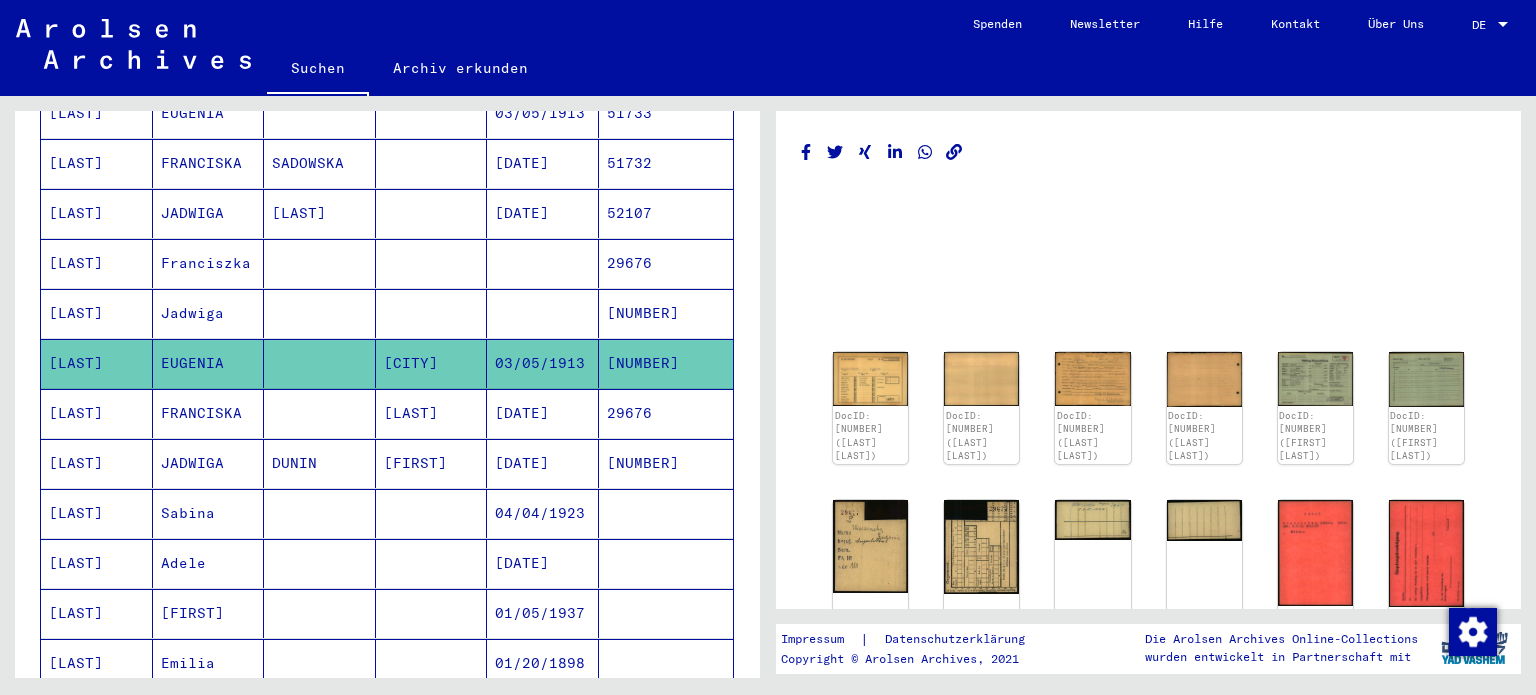 scroll, scrollTop: 700, scrollLeft: 0, axis: vertical 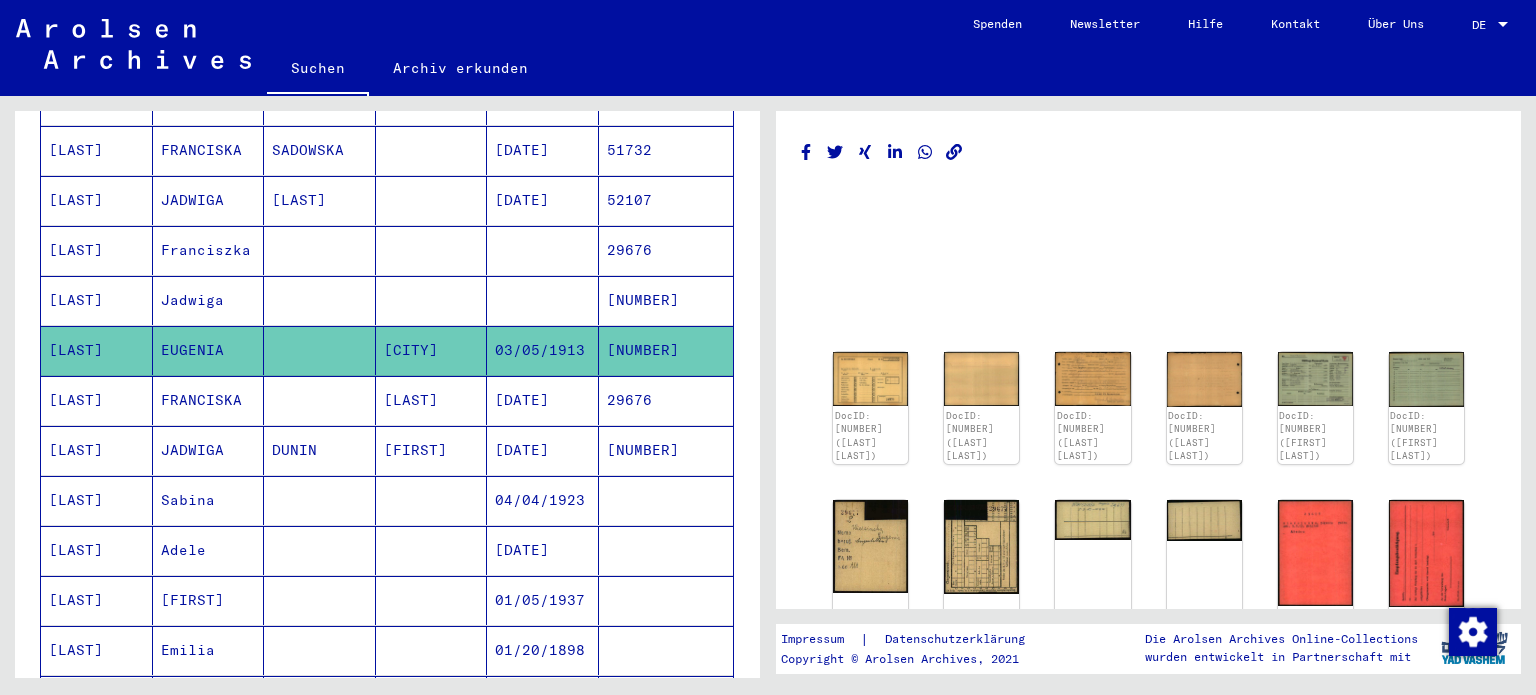 click on "[LAST]" at bounding box center [97, 450] 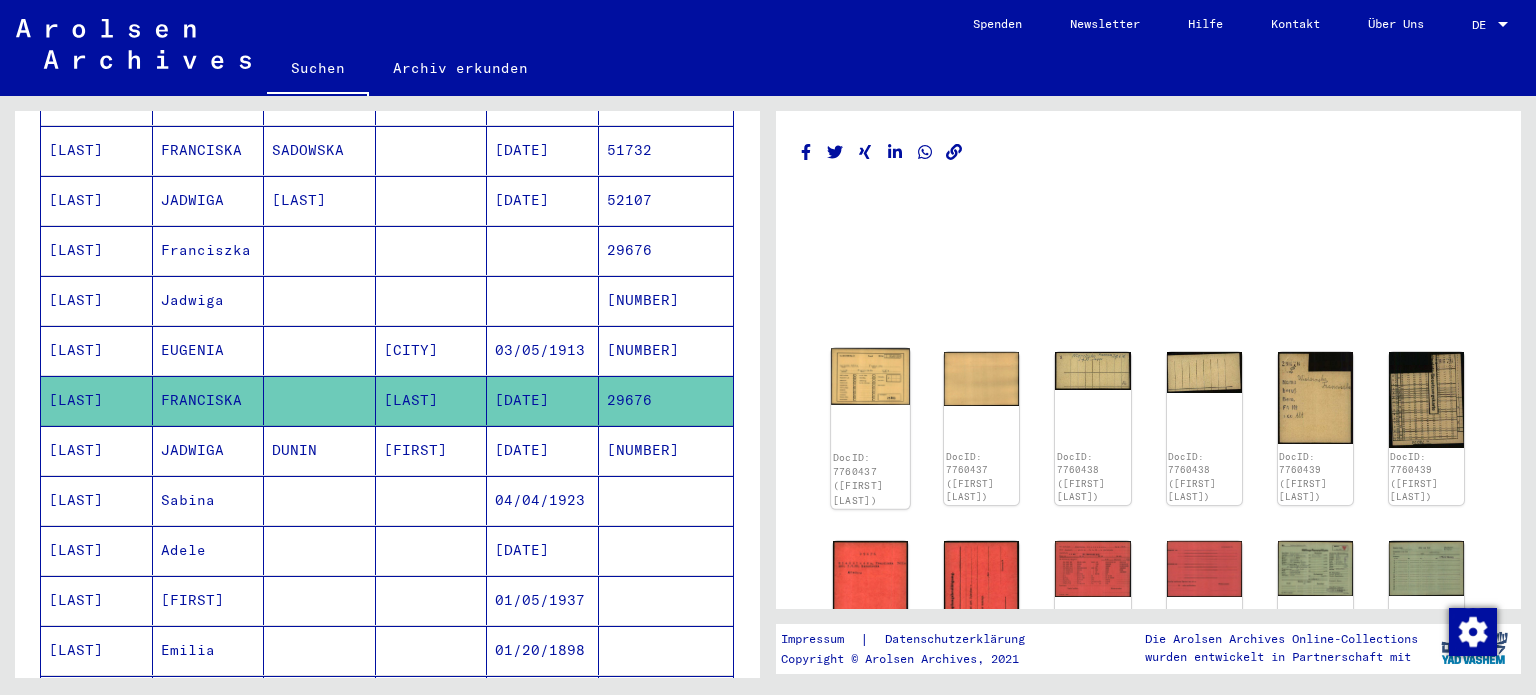 click on "DocID: 7760437 ([FIRST] [LAST])" 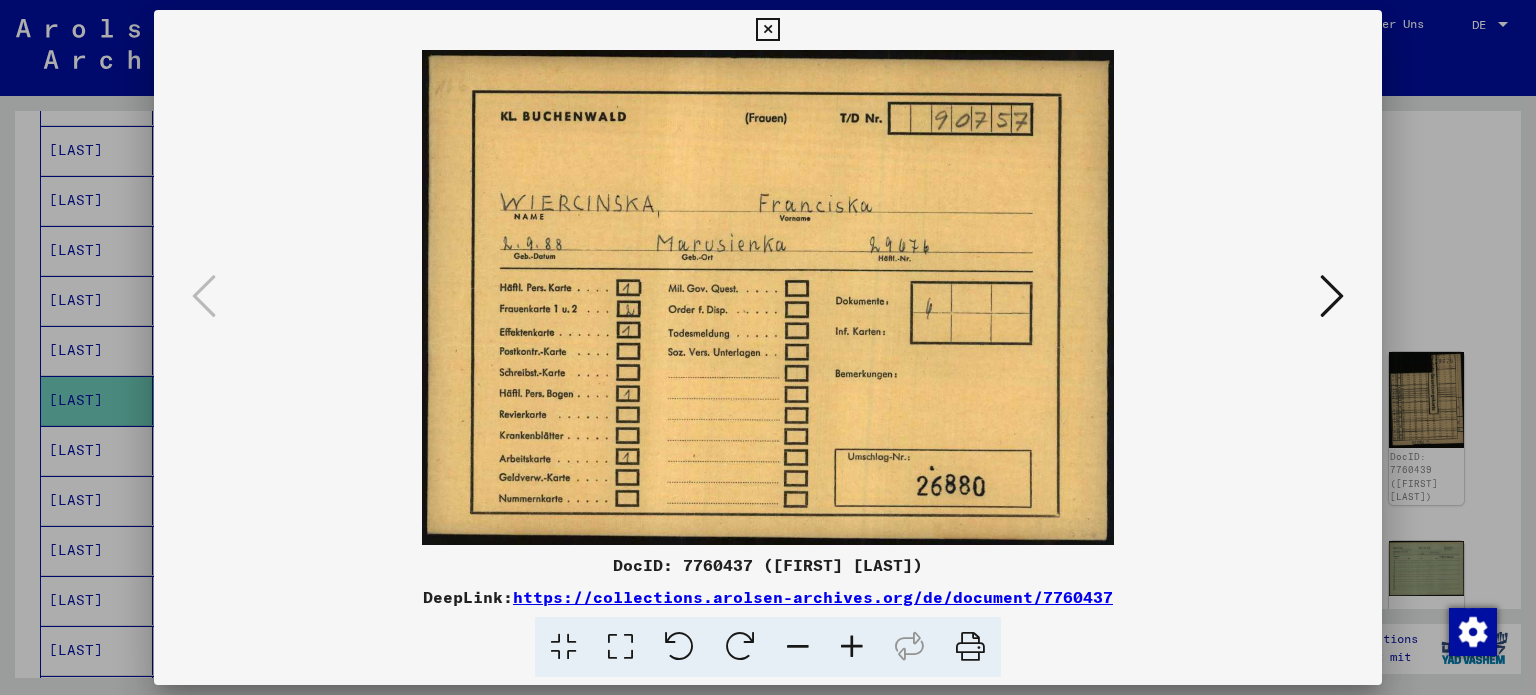 click at bounding box center (1332, 296) 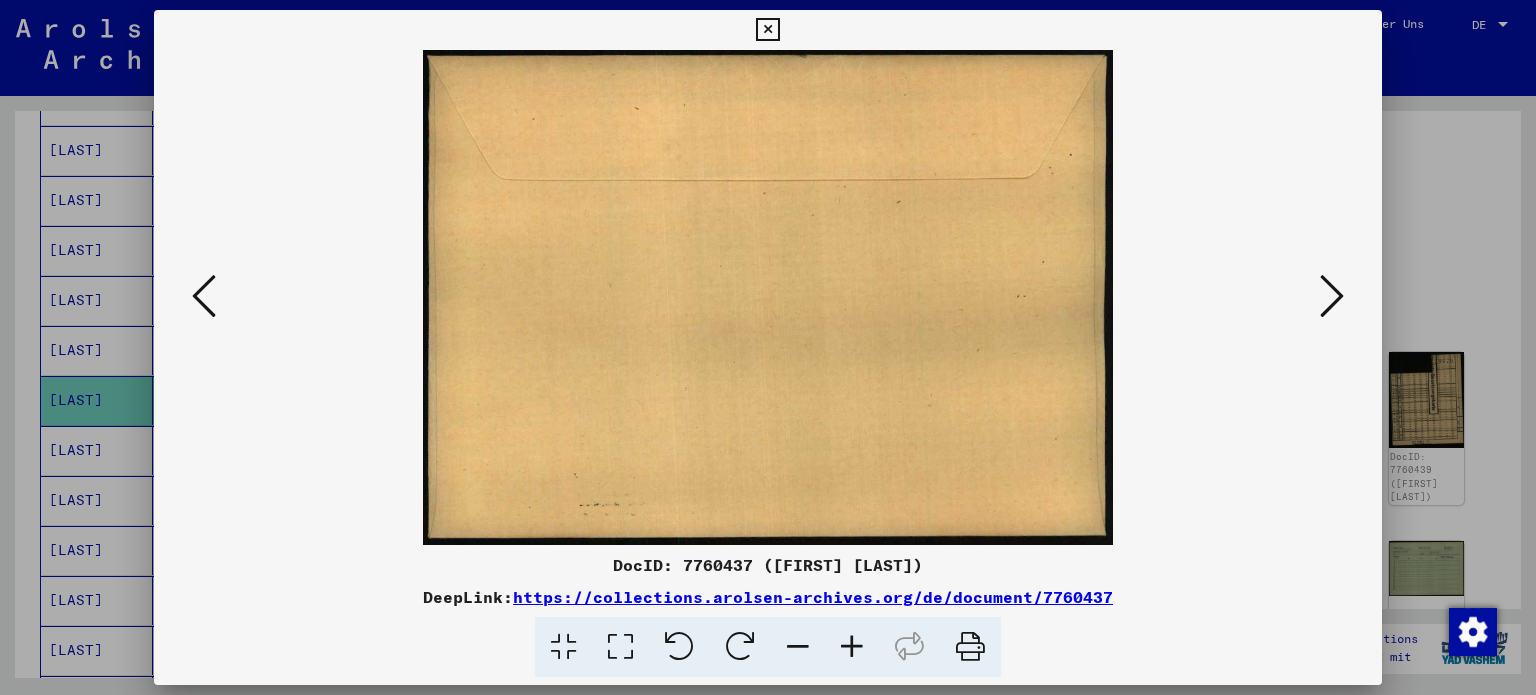 click at bounding box center (768, 297) 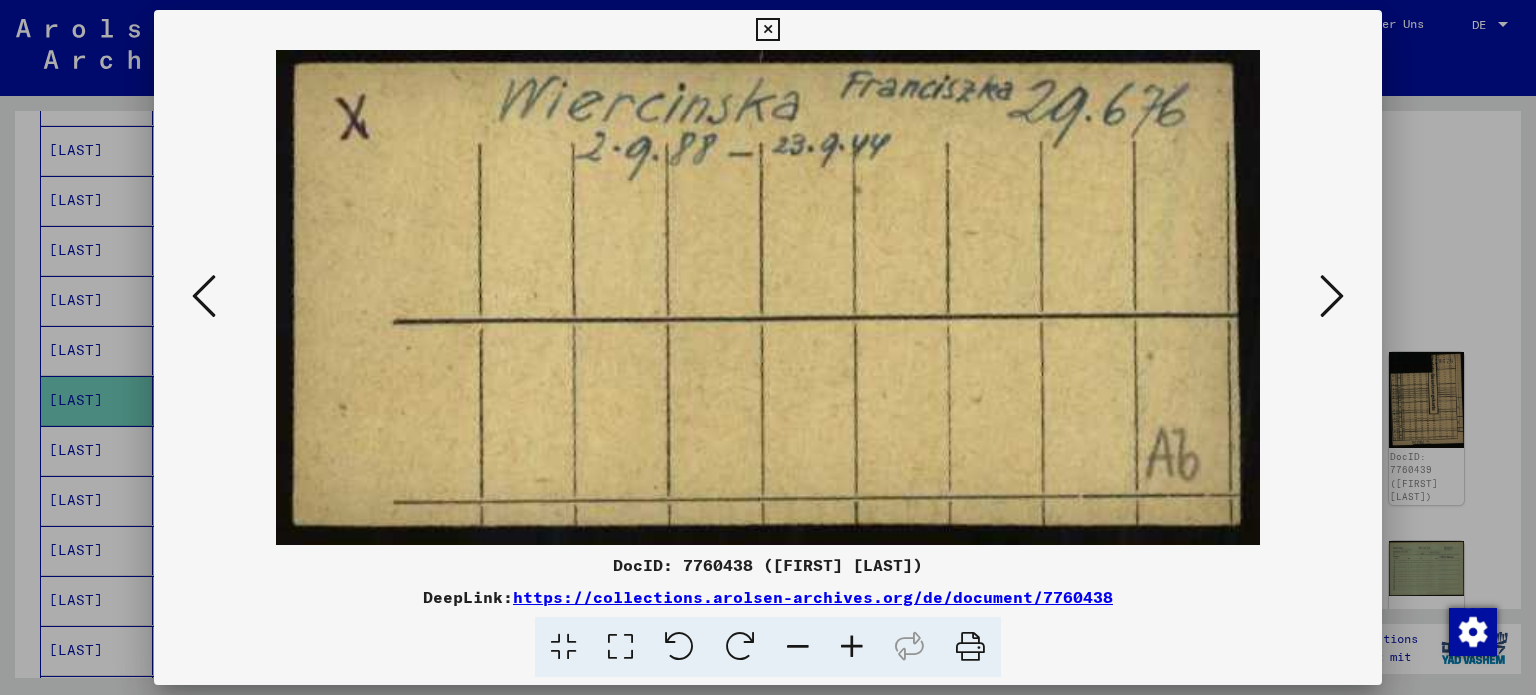 click at bounding box center [1332, 297] 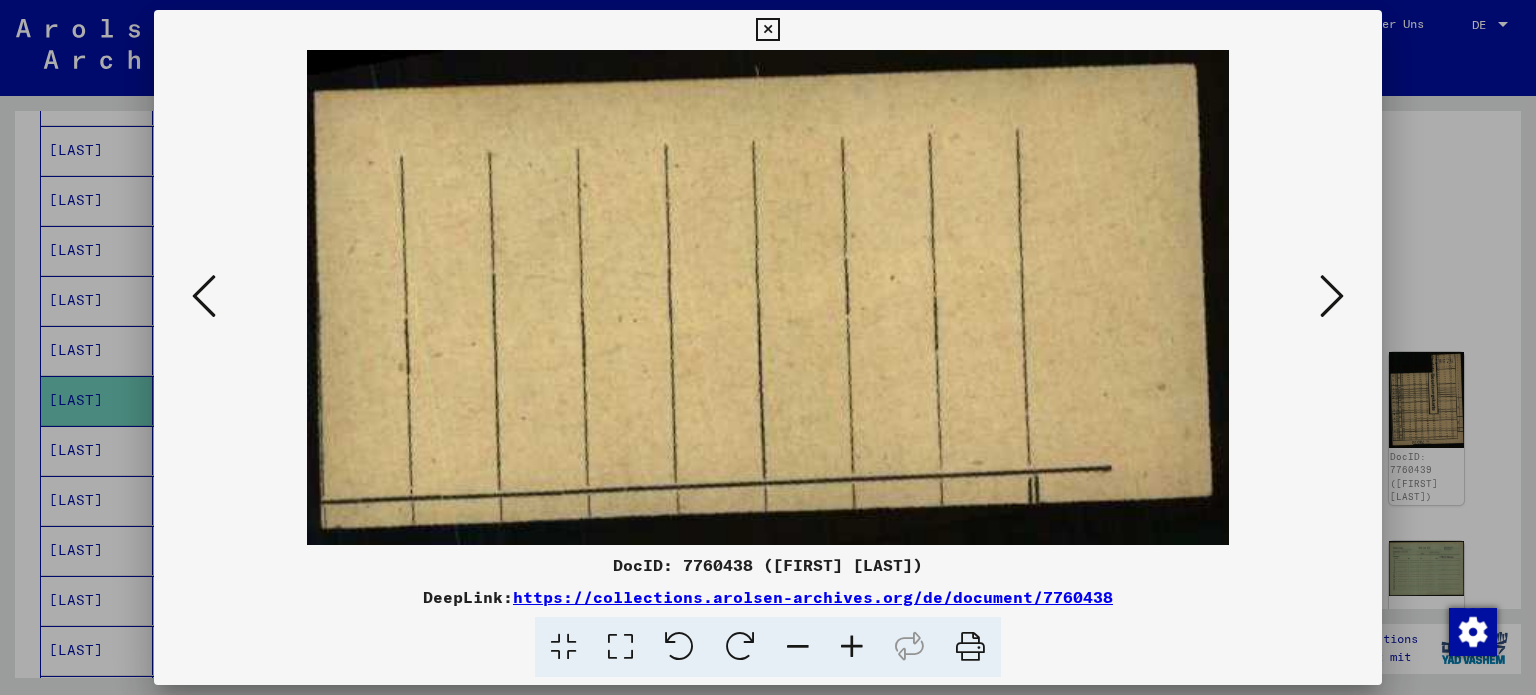 click at bounding box center (1332, 297) 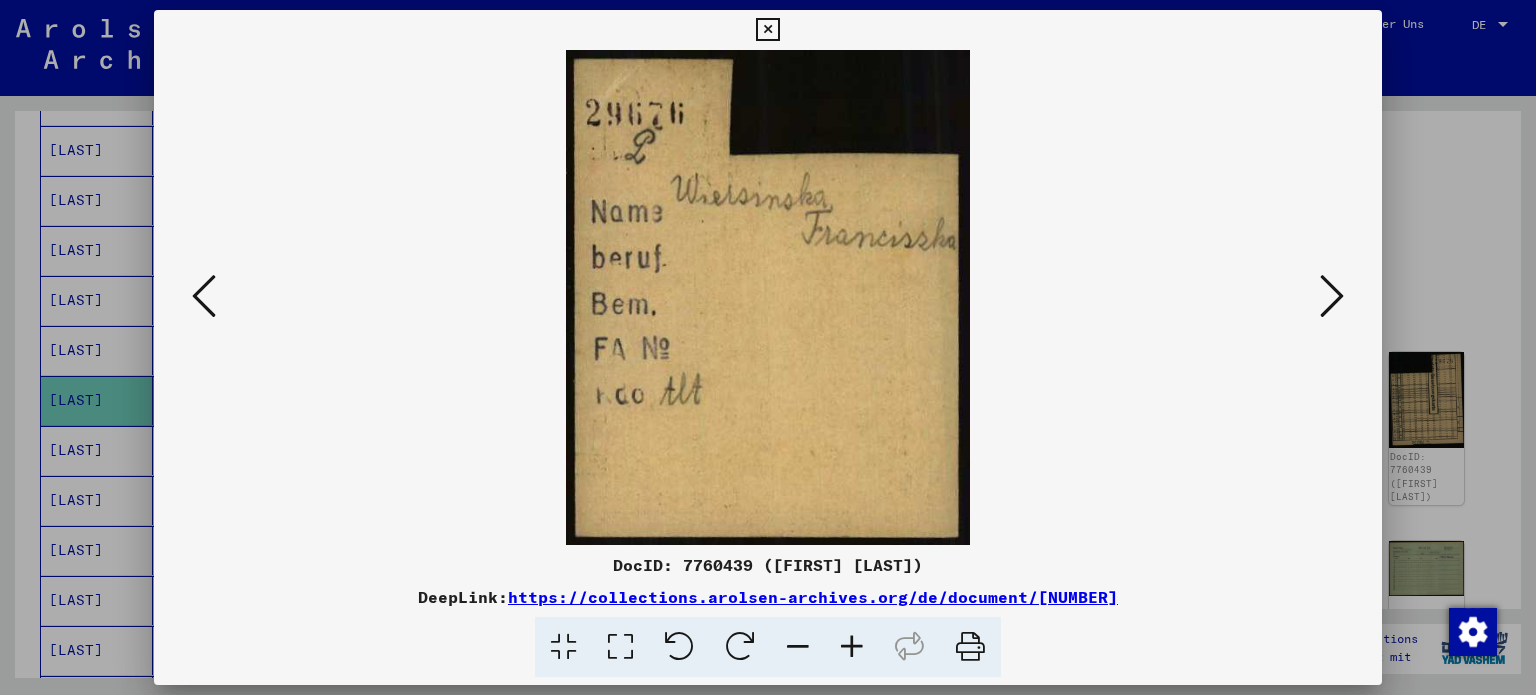 click at bounding box center [1332, 297] 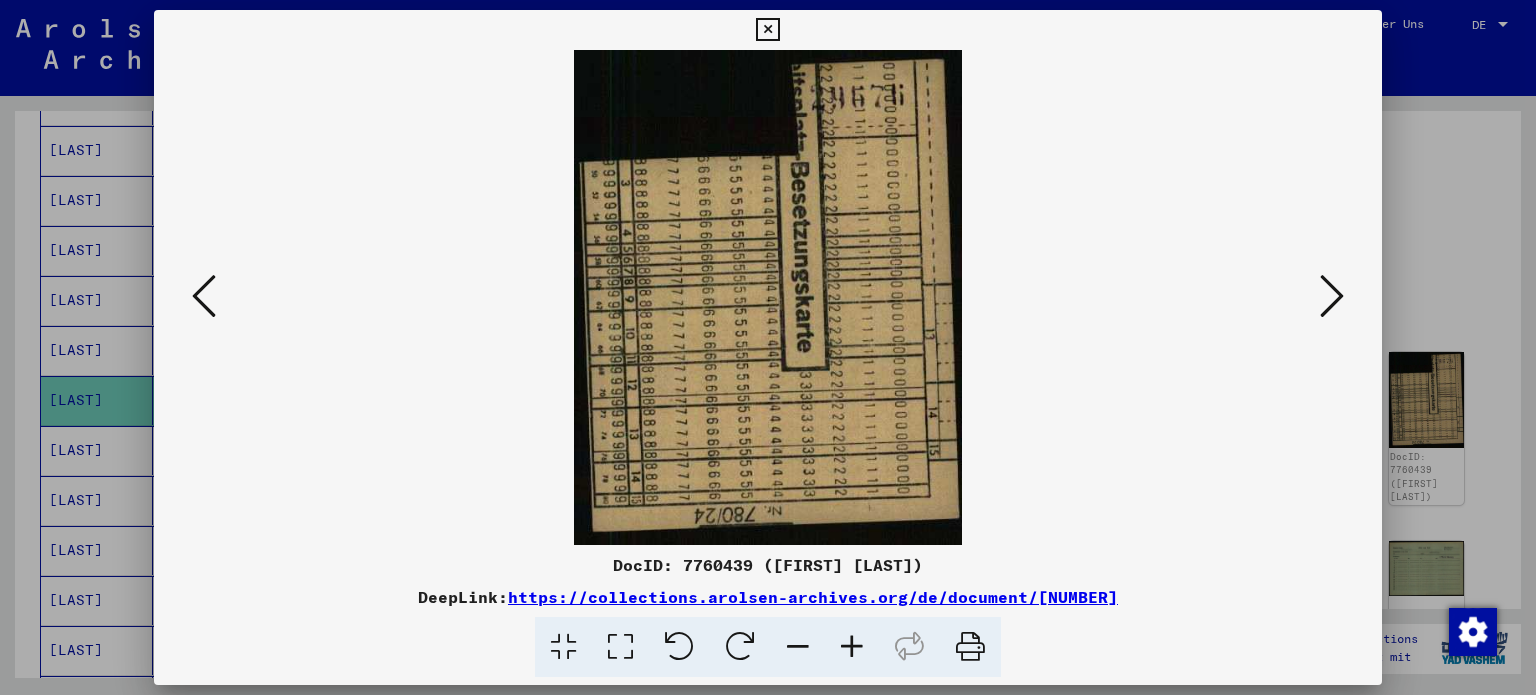 click at bounding box center (1332, 297) 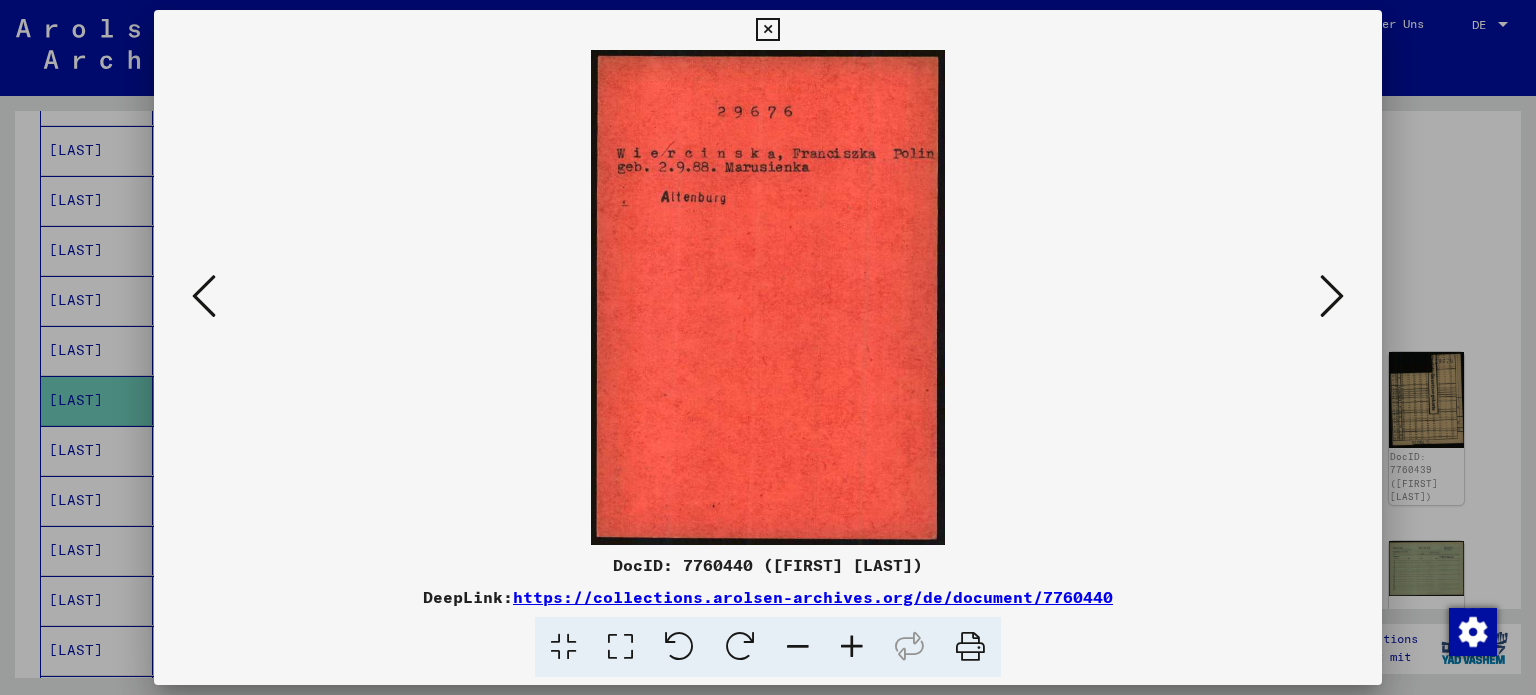 click at bounding box center (1332, 297) 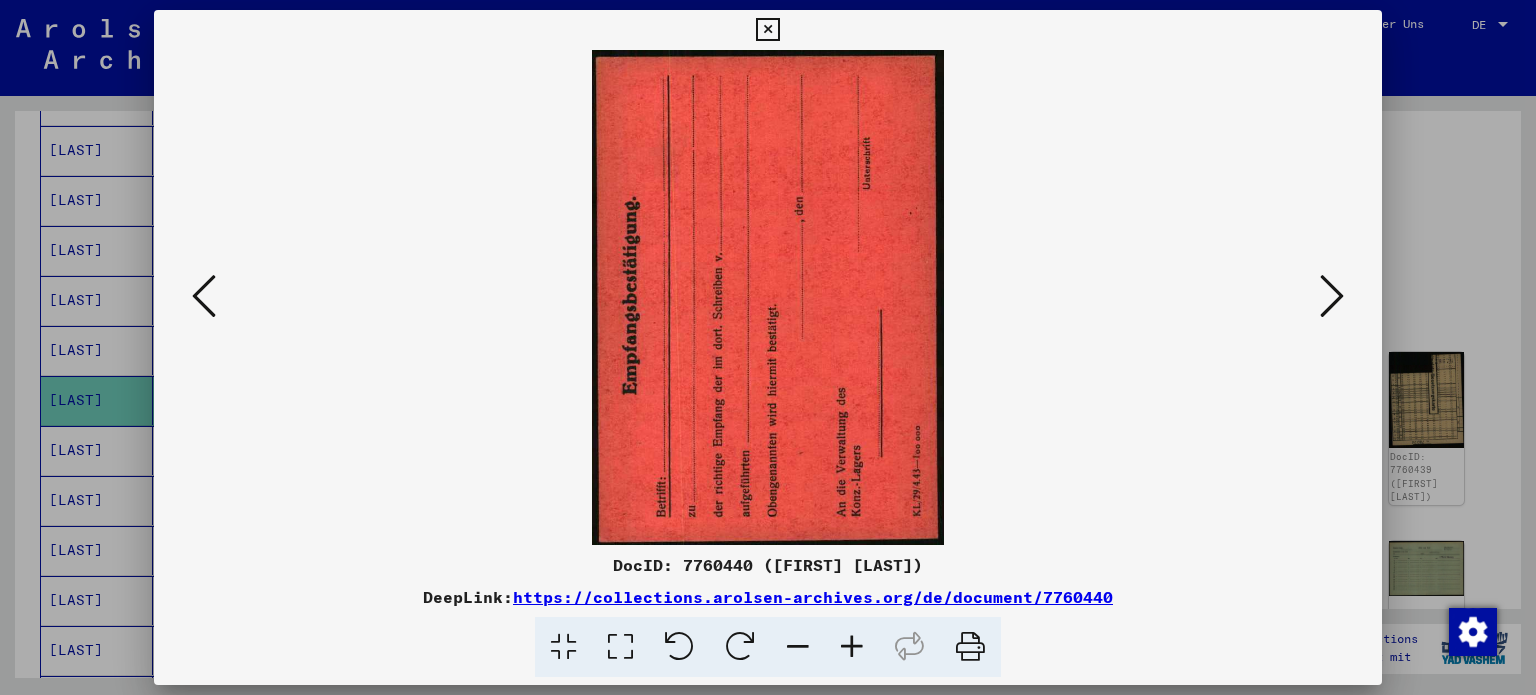 click at bounding box center (1332, 297) 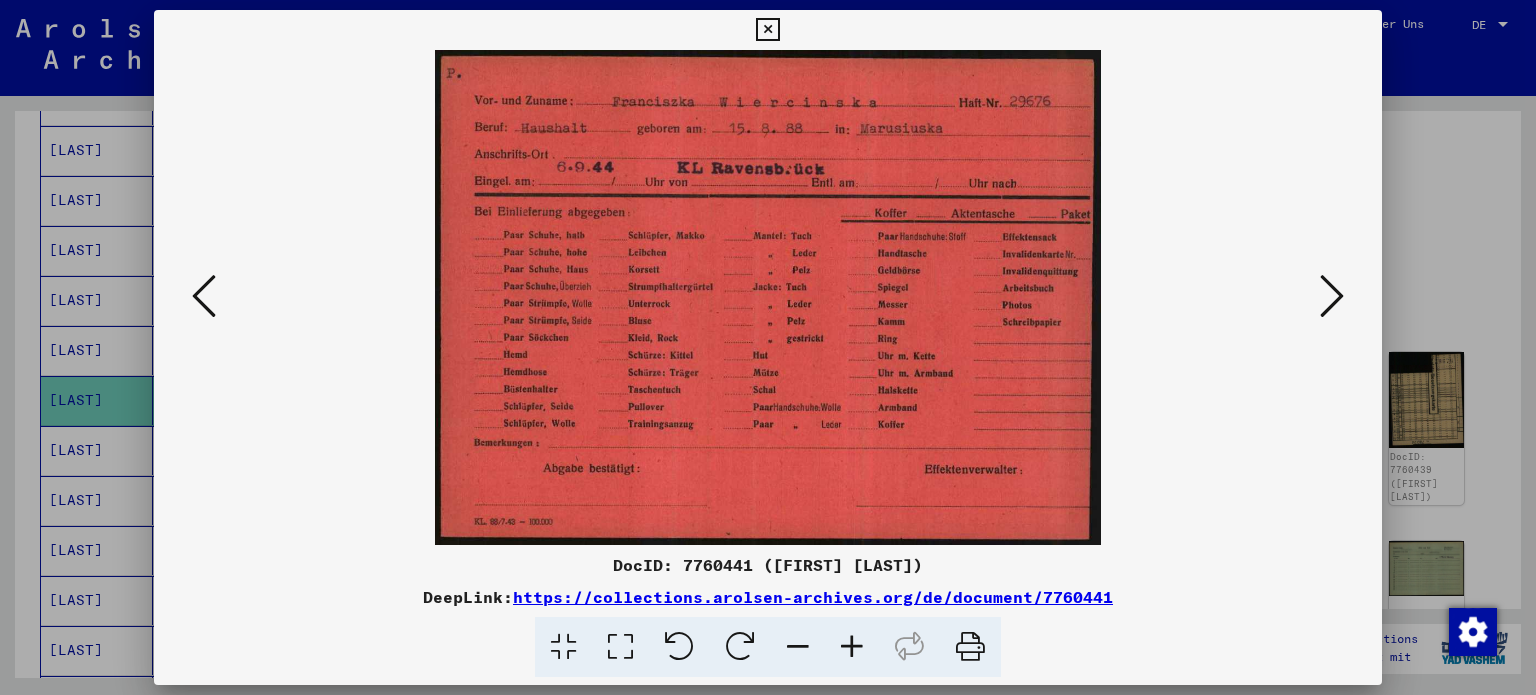 click at bounding box center (1332, 297) 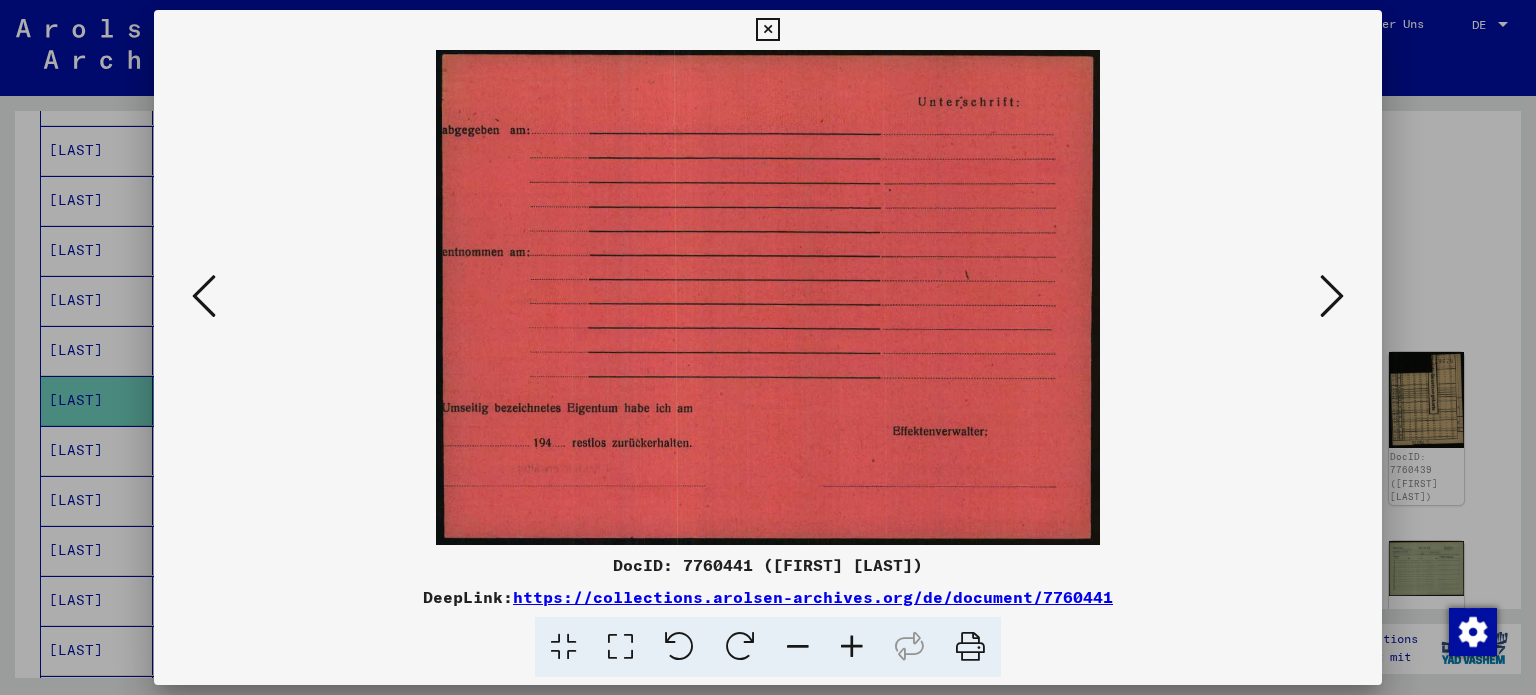 click at bounding box center (1332, 297) 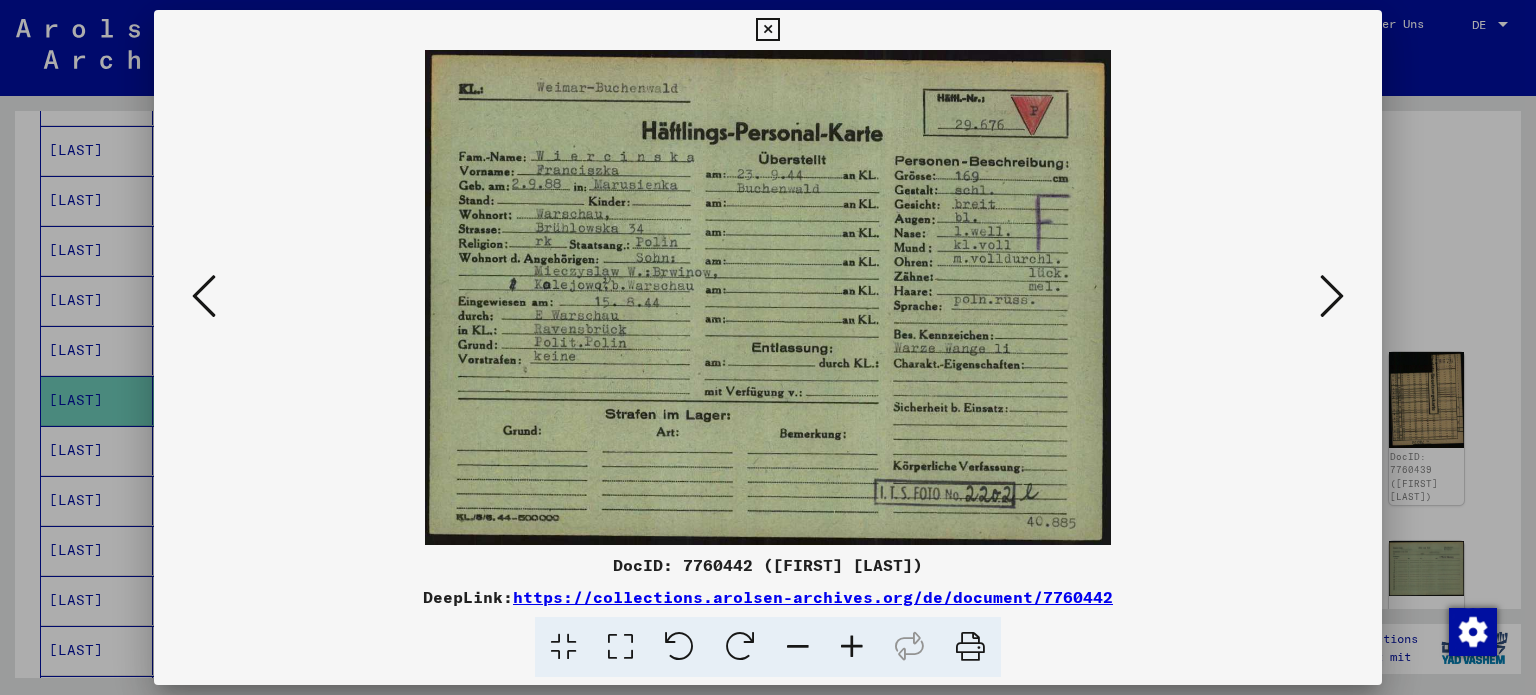 click at bounding box center (1332, 297) 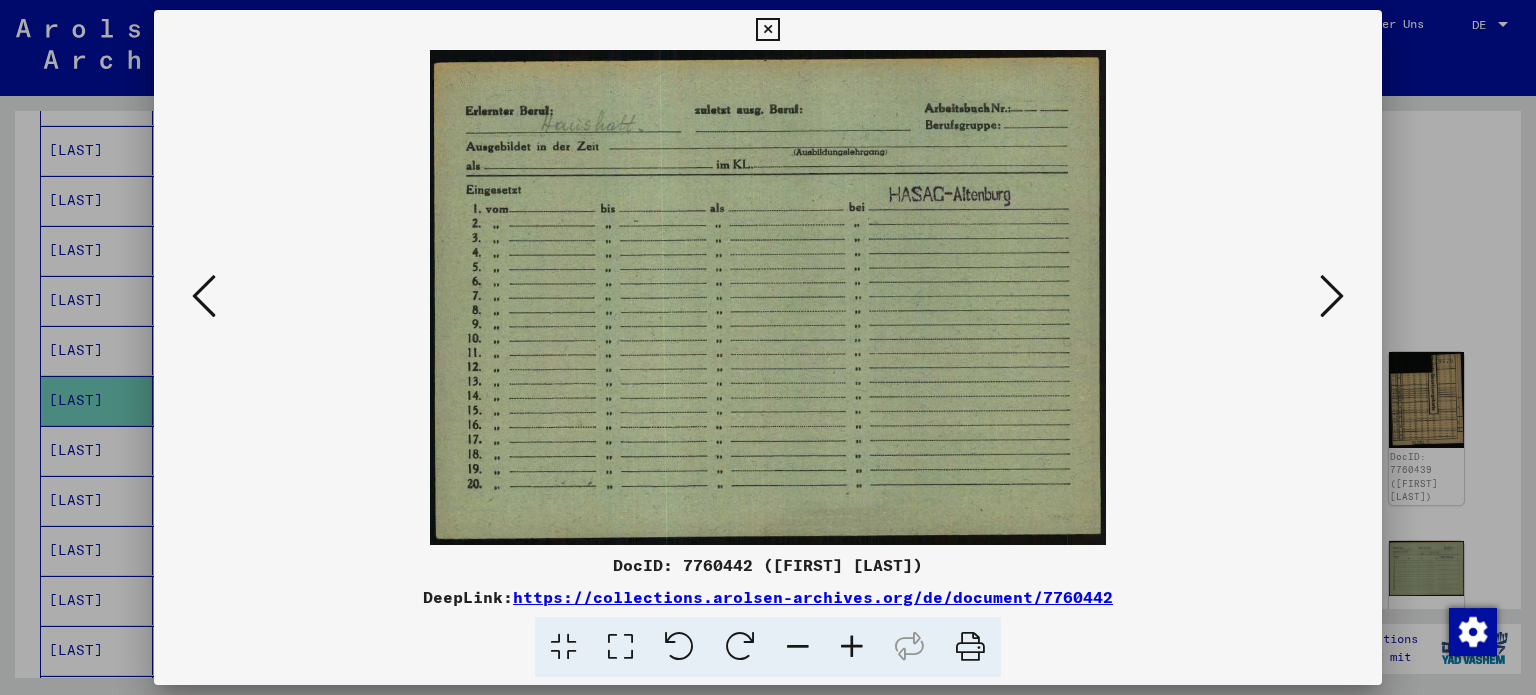 click at bounding box center (768, 297) 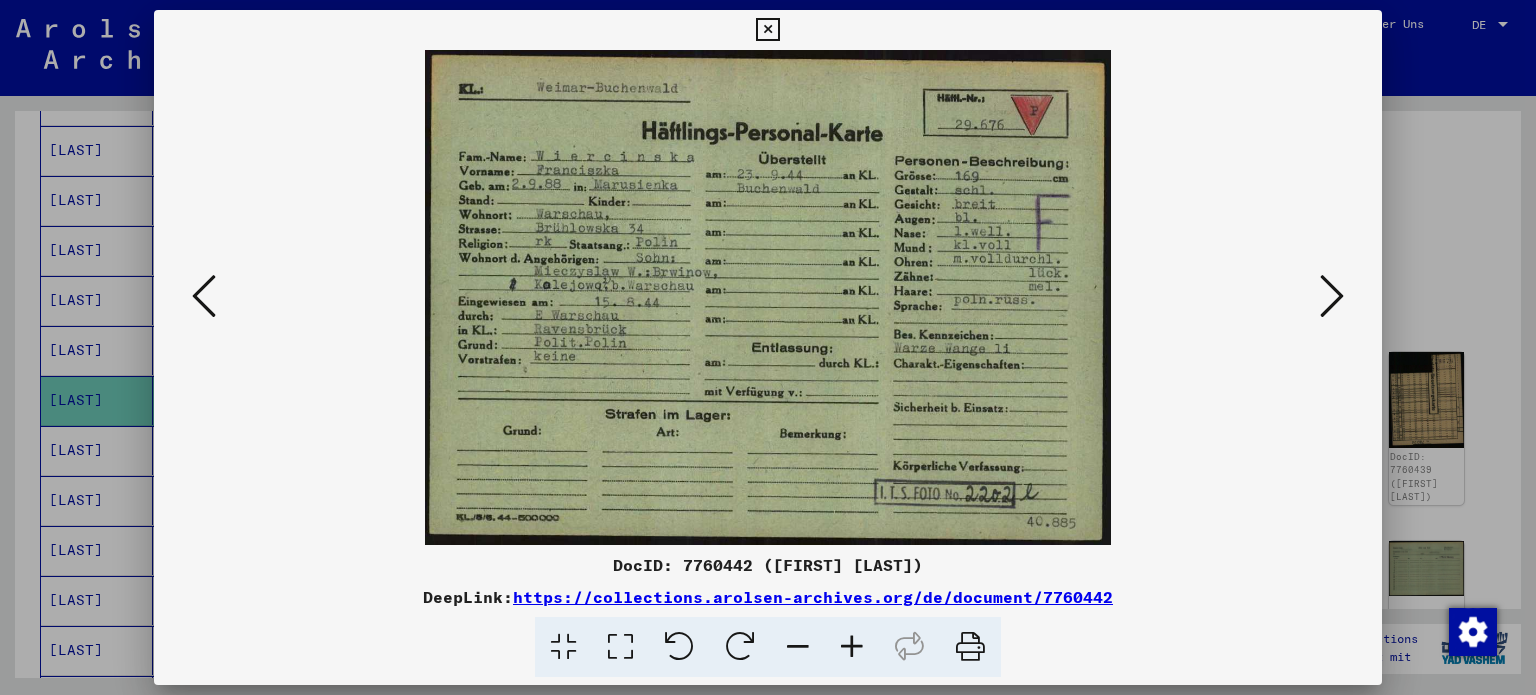 drag, startPoint x: 764, startPoint y: 31, endPoint x: 709, endPoint y: 64, distance: 64.14047 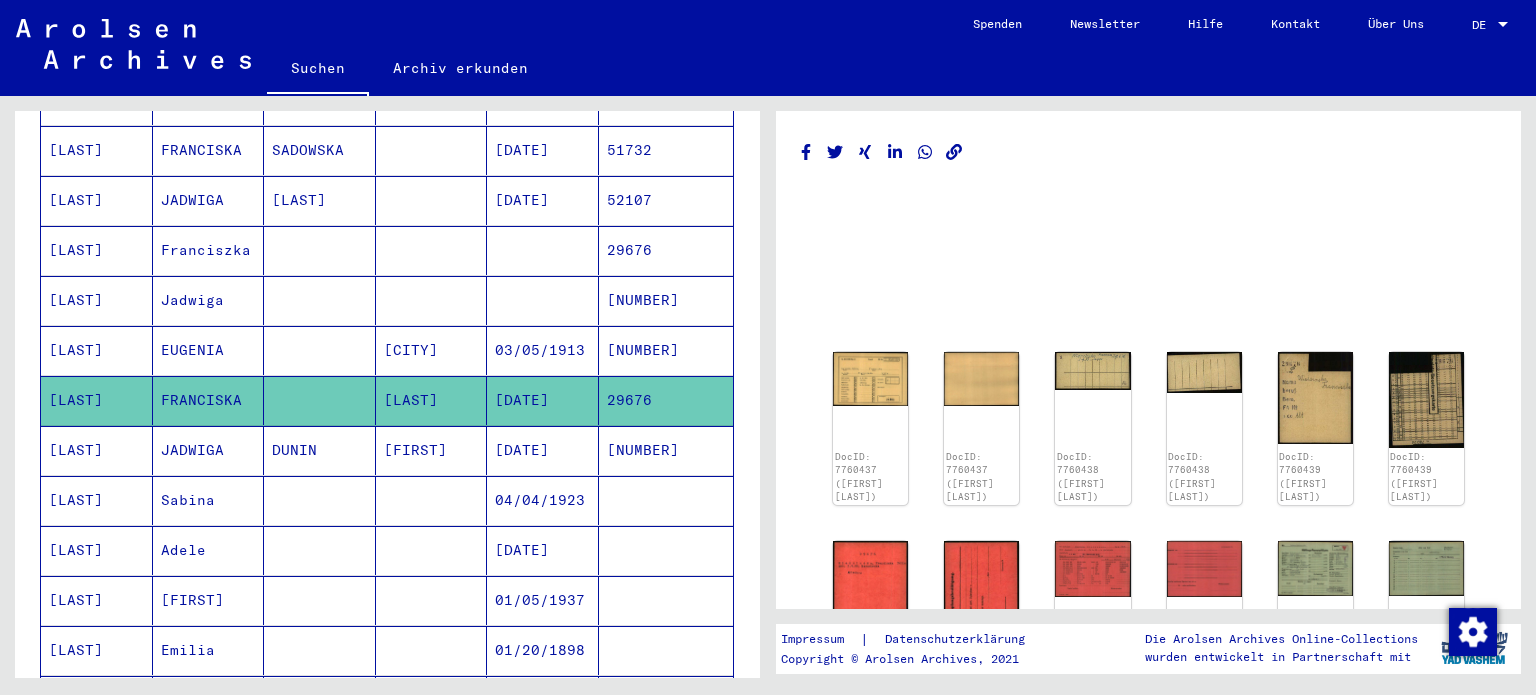 click on "[LAST]" at bounding box center (97, 500) 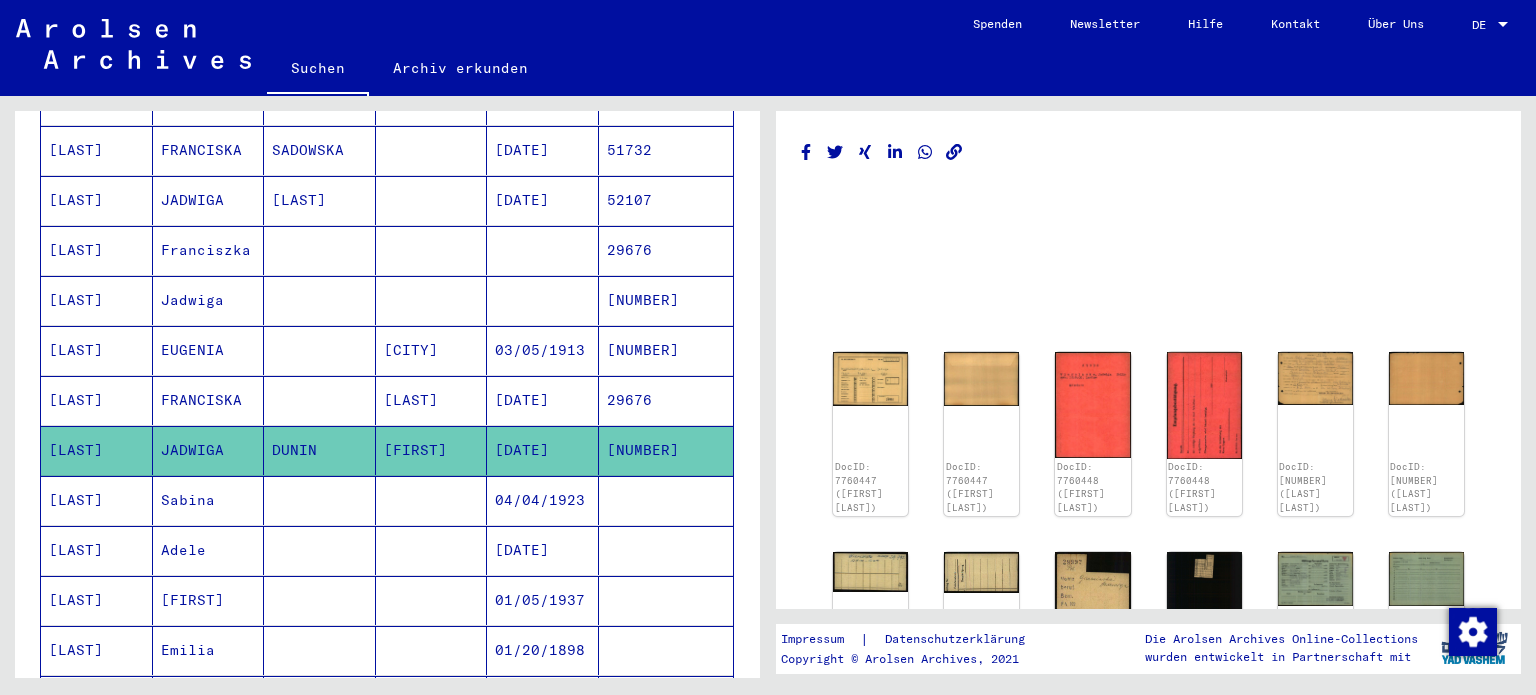 click on "[LAST]" at bounding box center [97, 550] 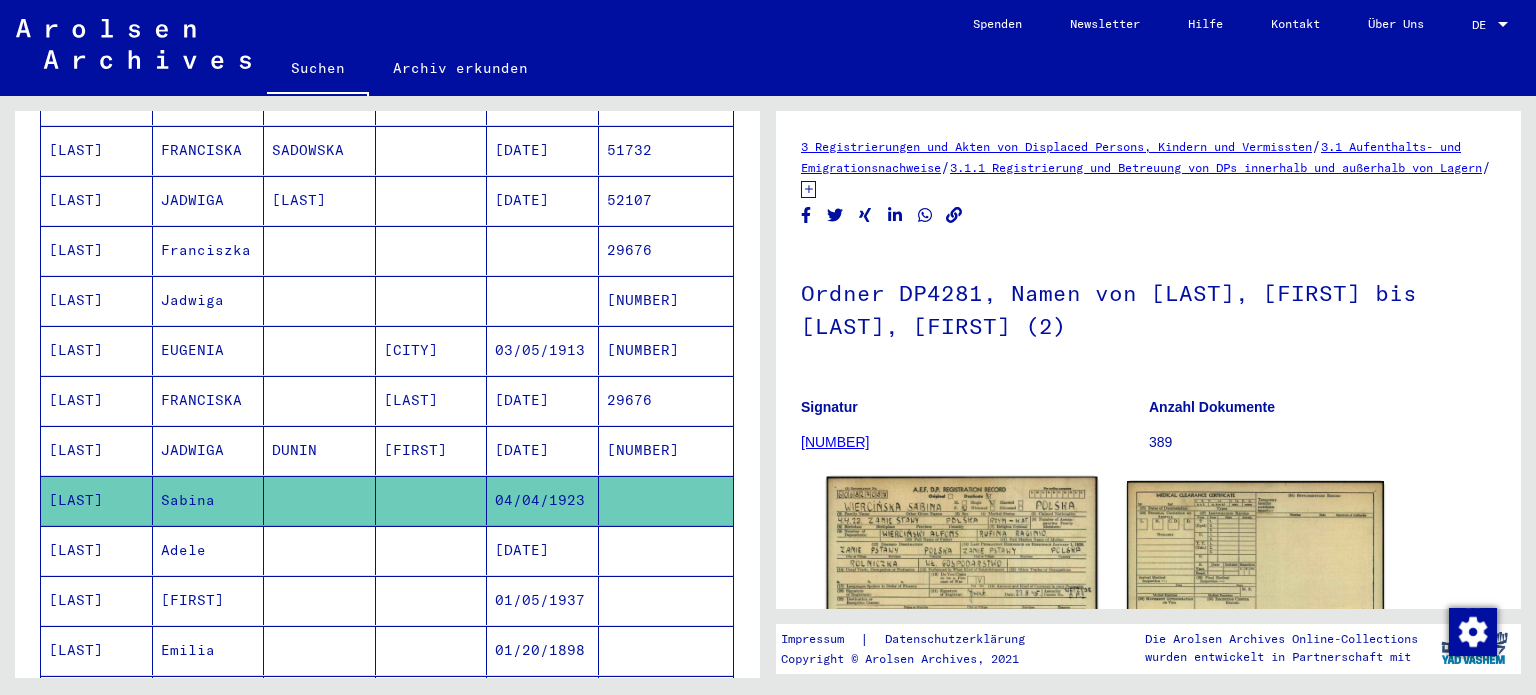 click 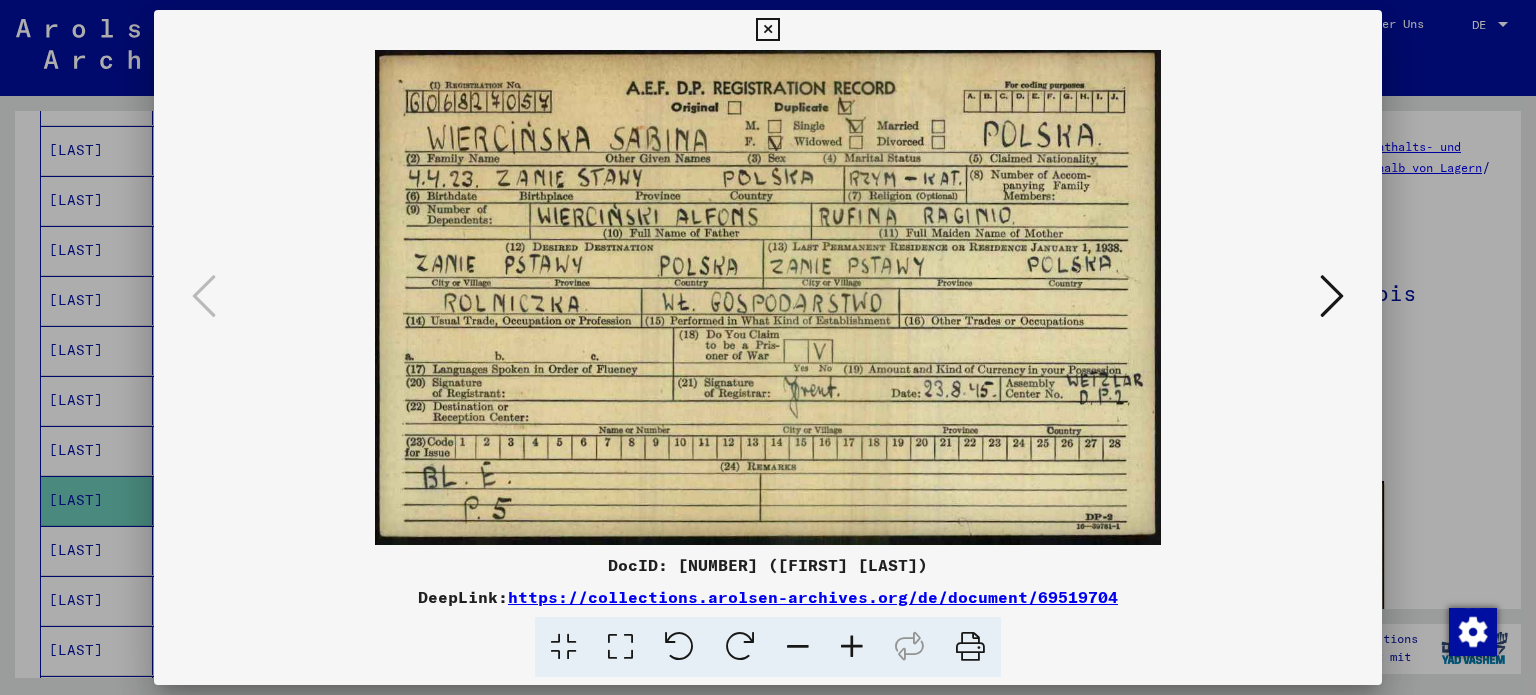 click at bounding box center [767, 30] 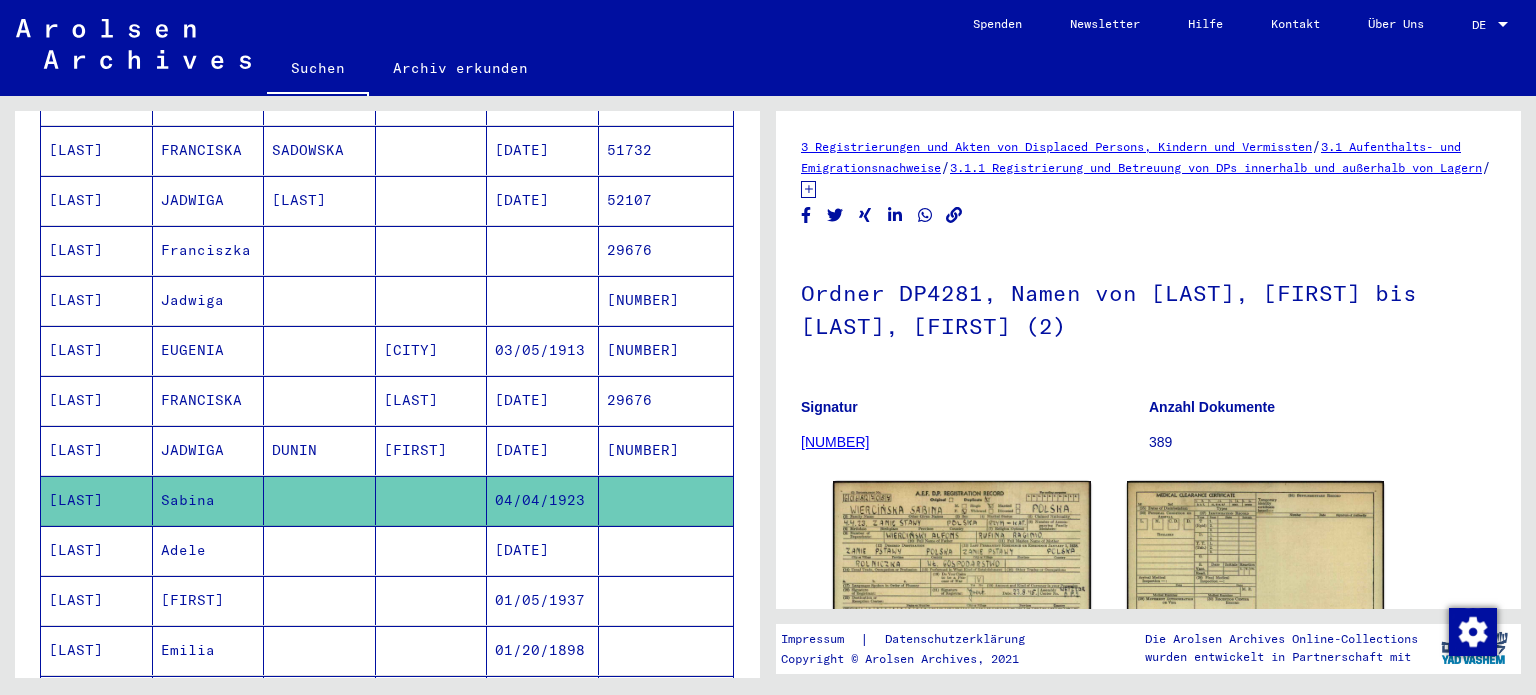 click on "[LAST]" at bounding box center [97, 600] 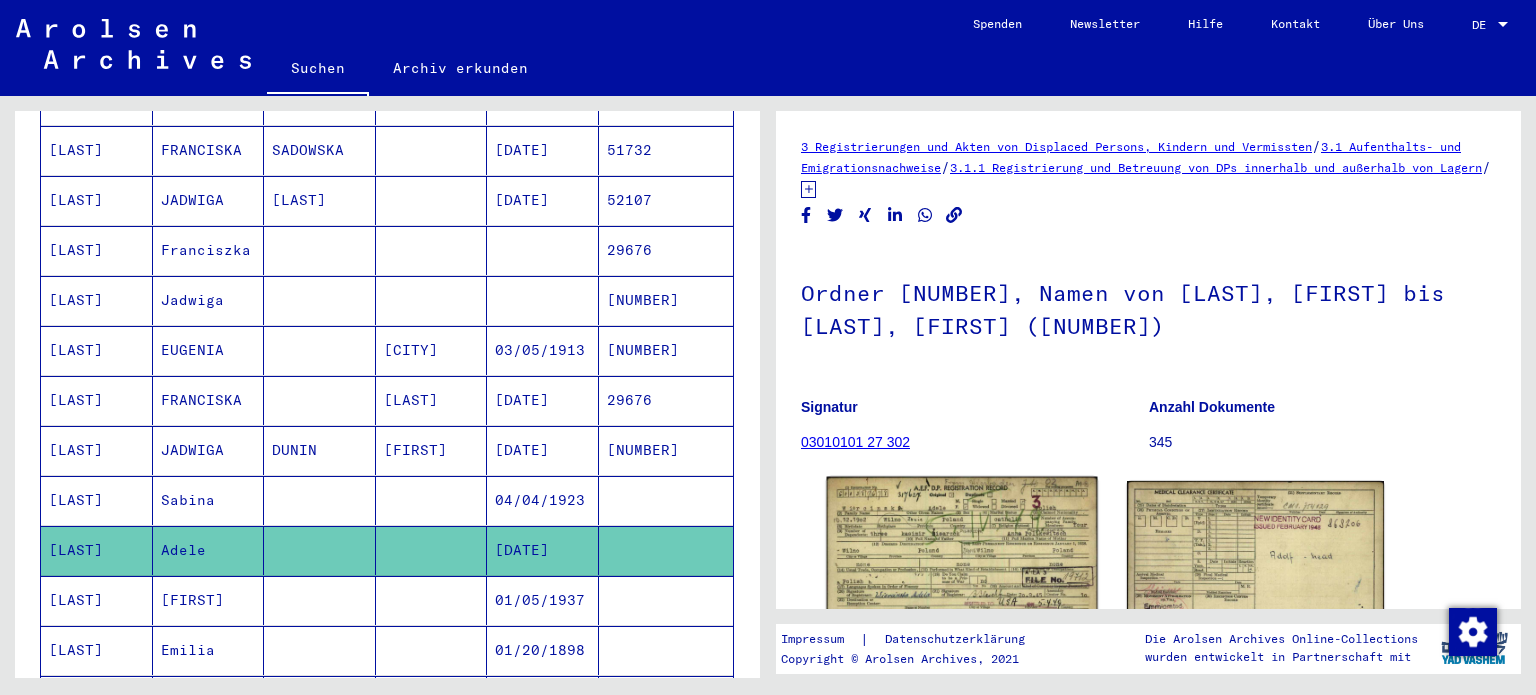 click 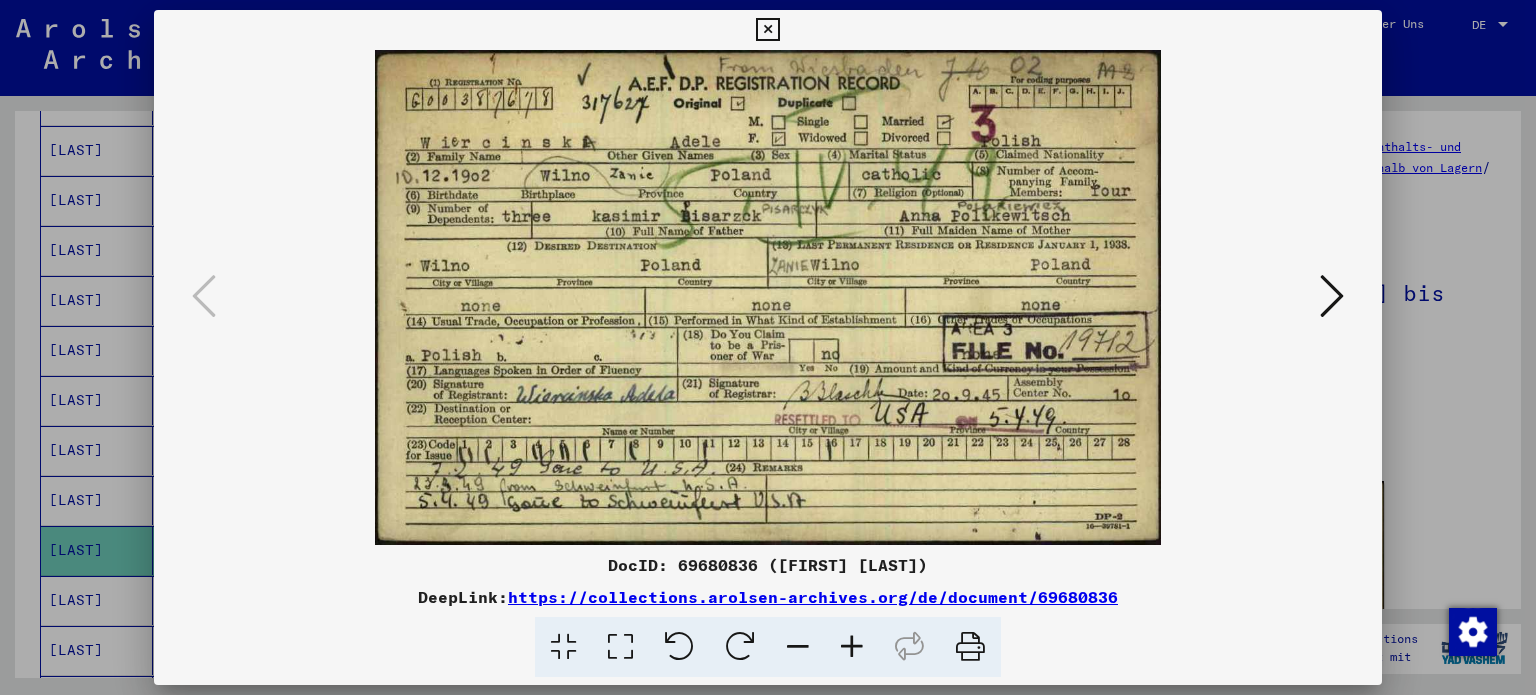 click at bounding box center (767, 30) 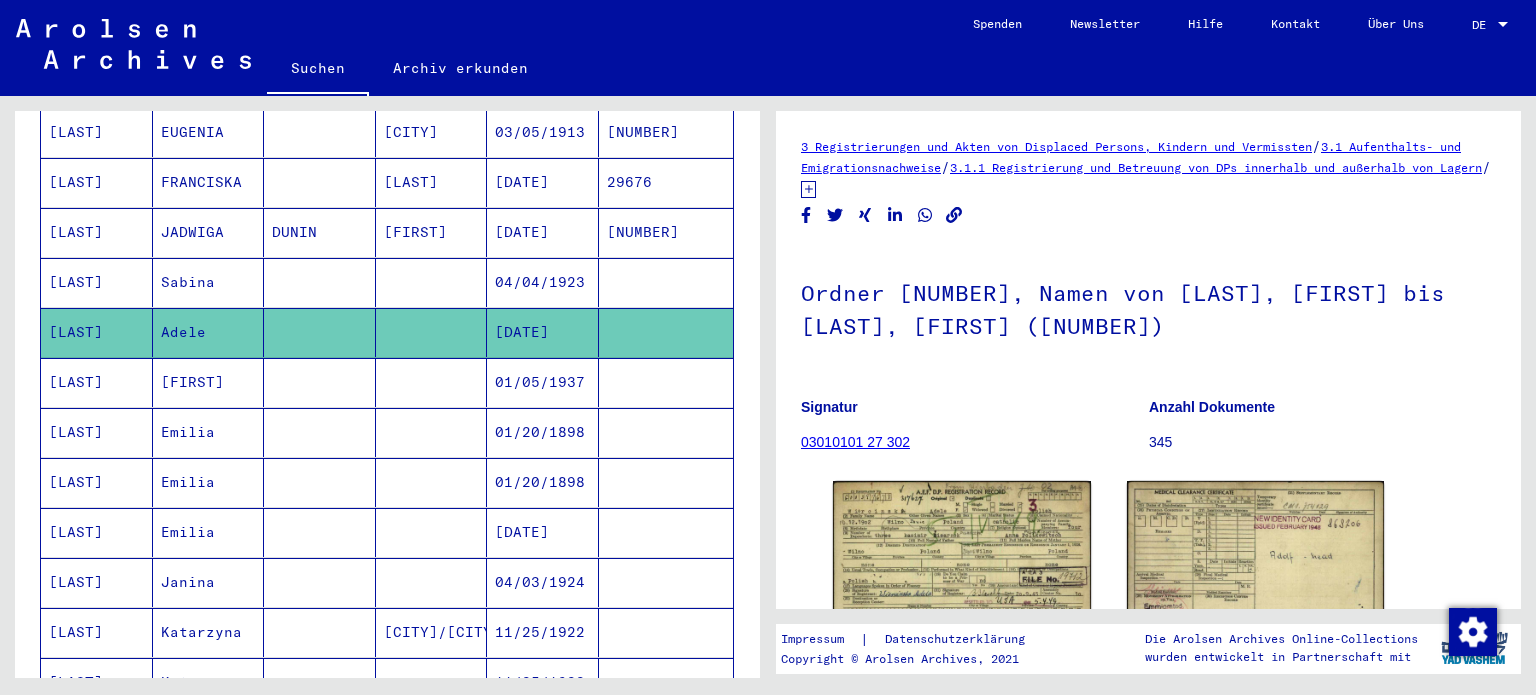 scroll, scrollTop: 1000, scrollLeft: 0, axis: vertical 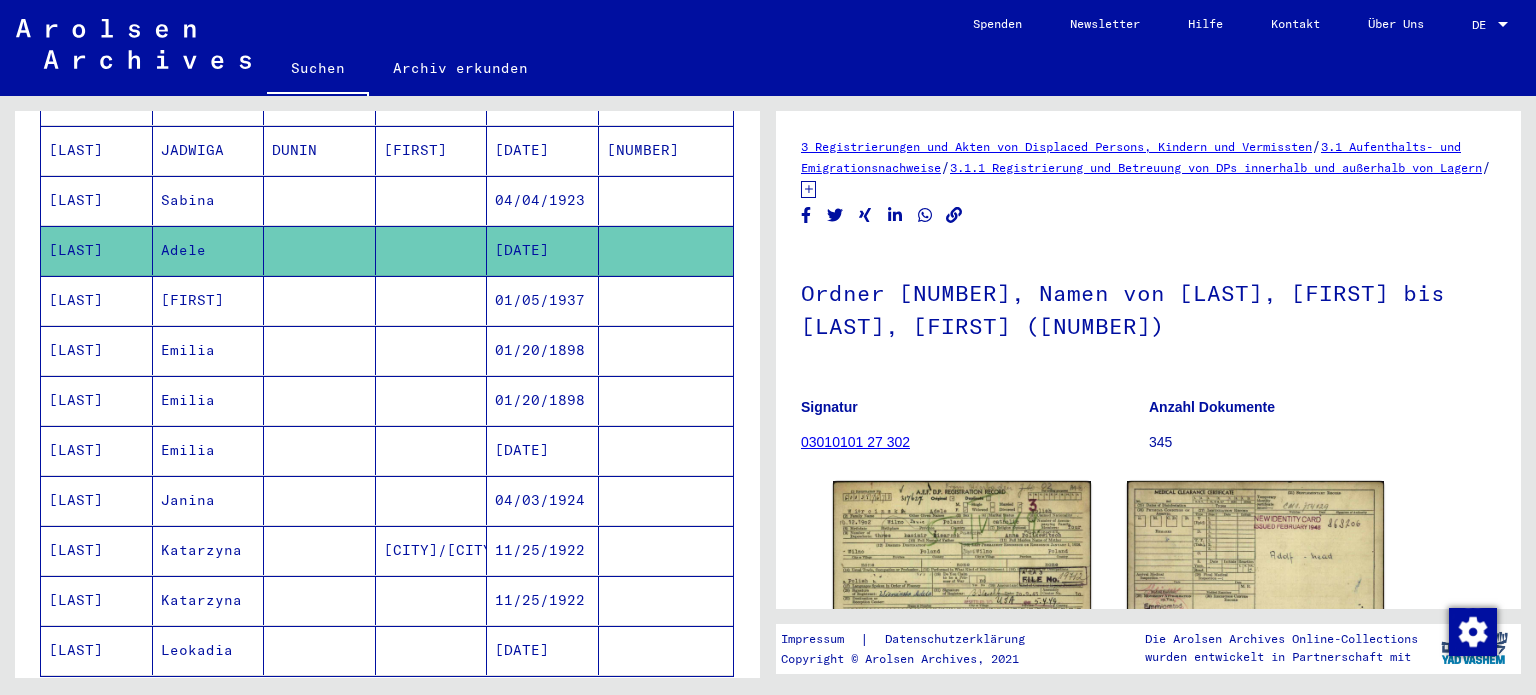 click on "[LAST]" at bounding box center [97, 350] 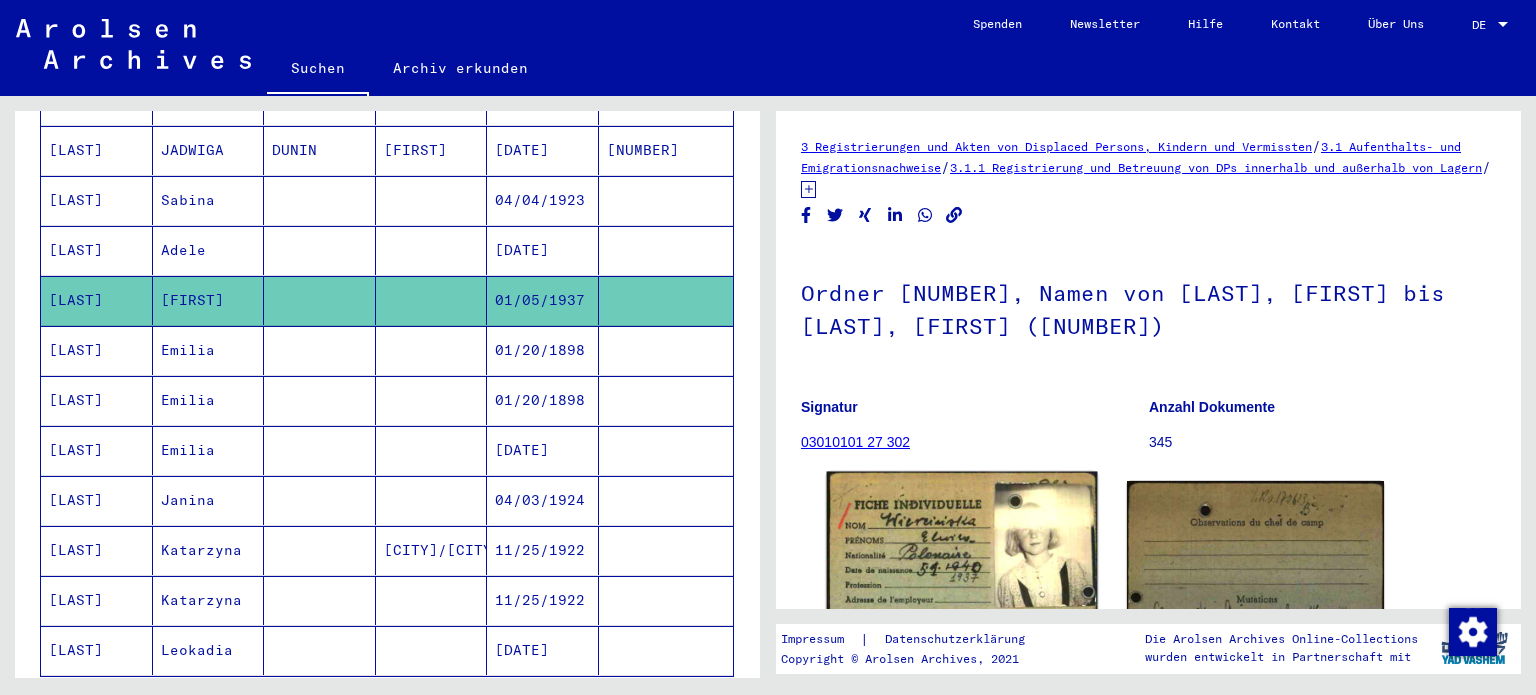 click 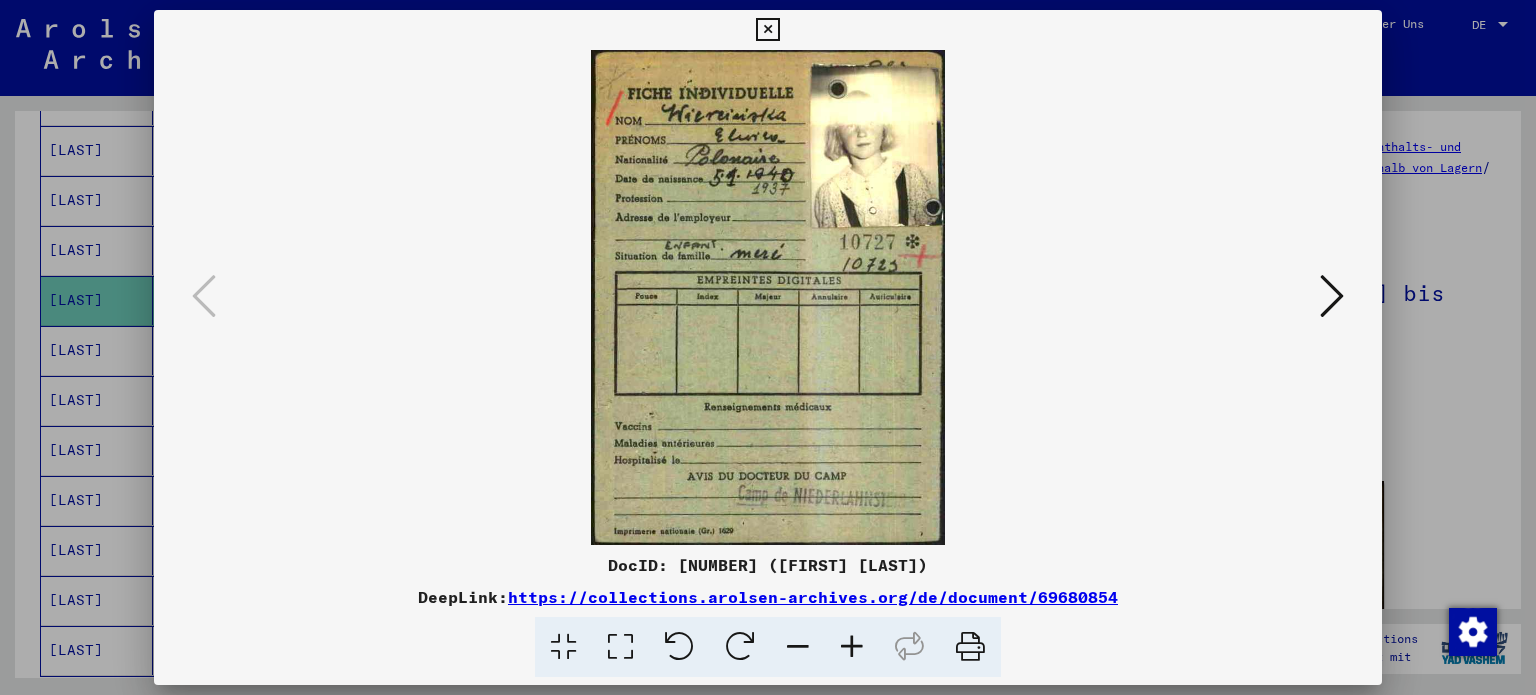 click at bounding box center [1332, 296] 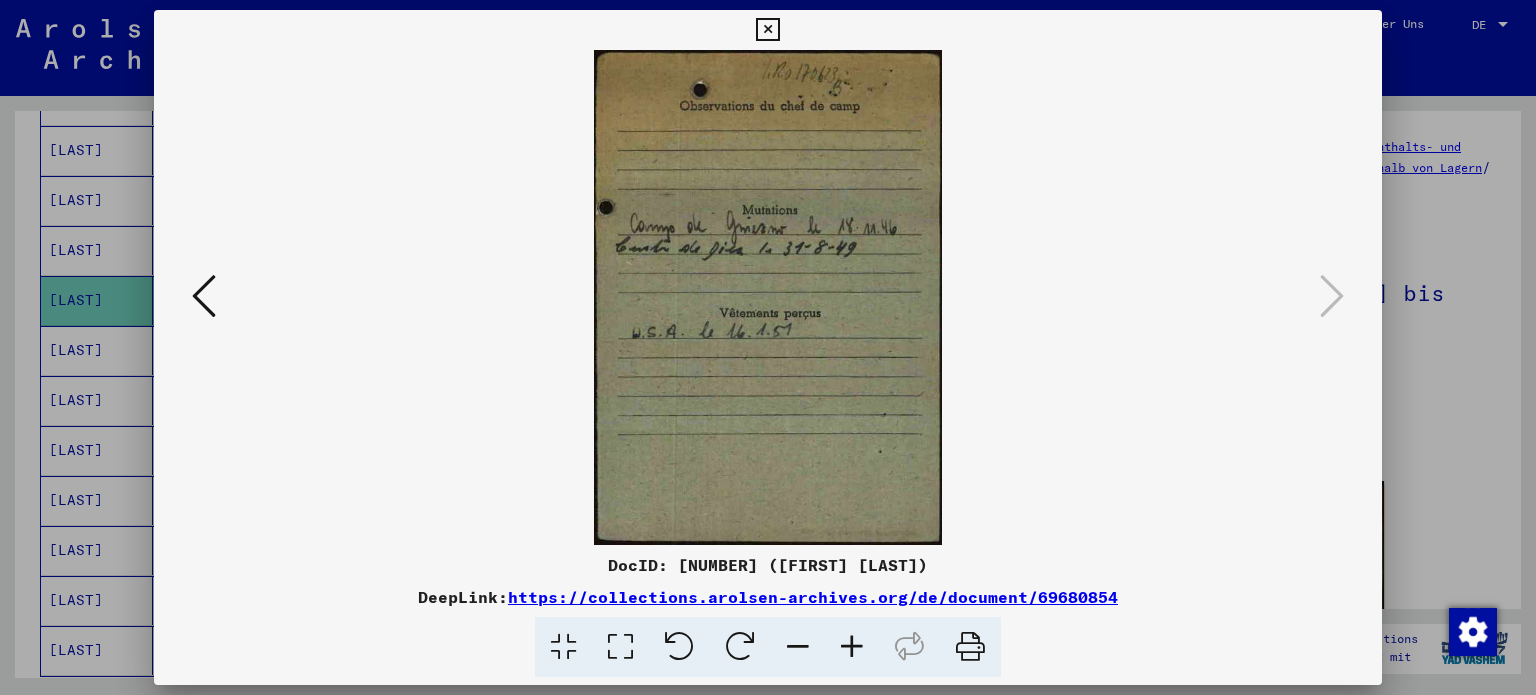 drag, startPoint x: 780, startPoint y: 19, endPoint x: 637, endPoint y: 126, distance: 178.60011 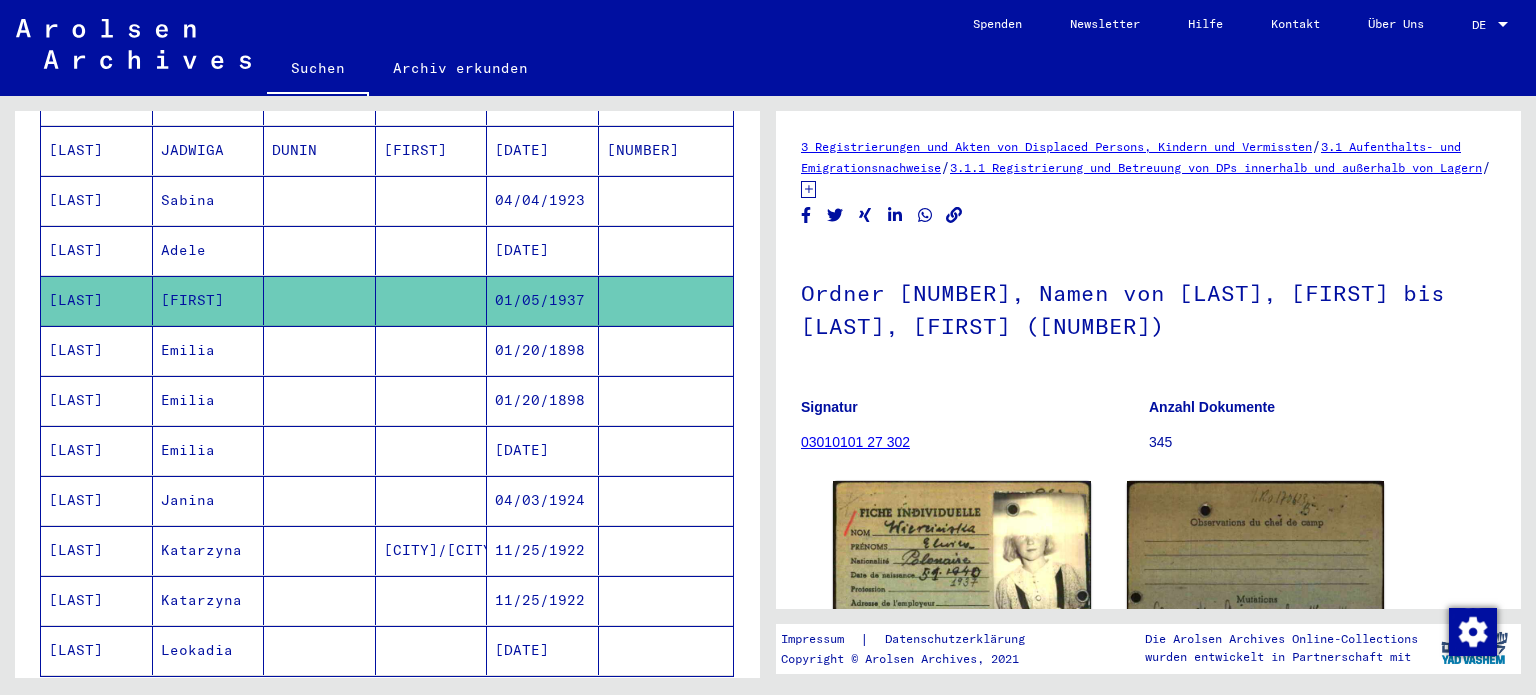 click on "[LAST]" at bounding box center (97, 400) 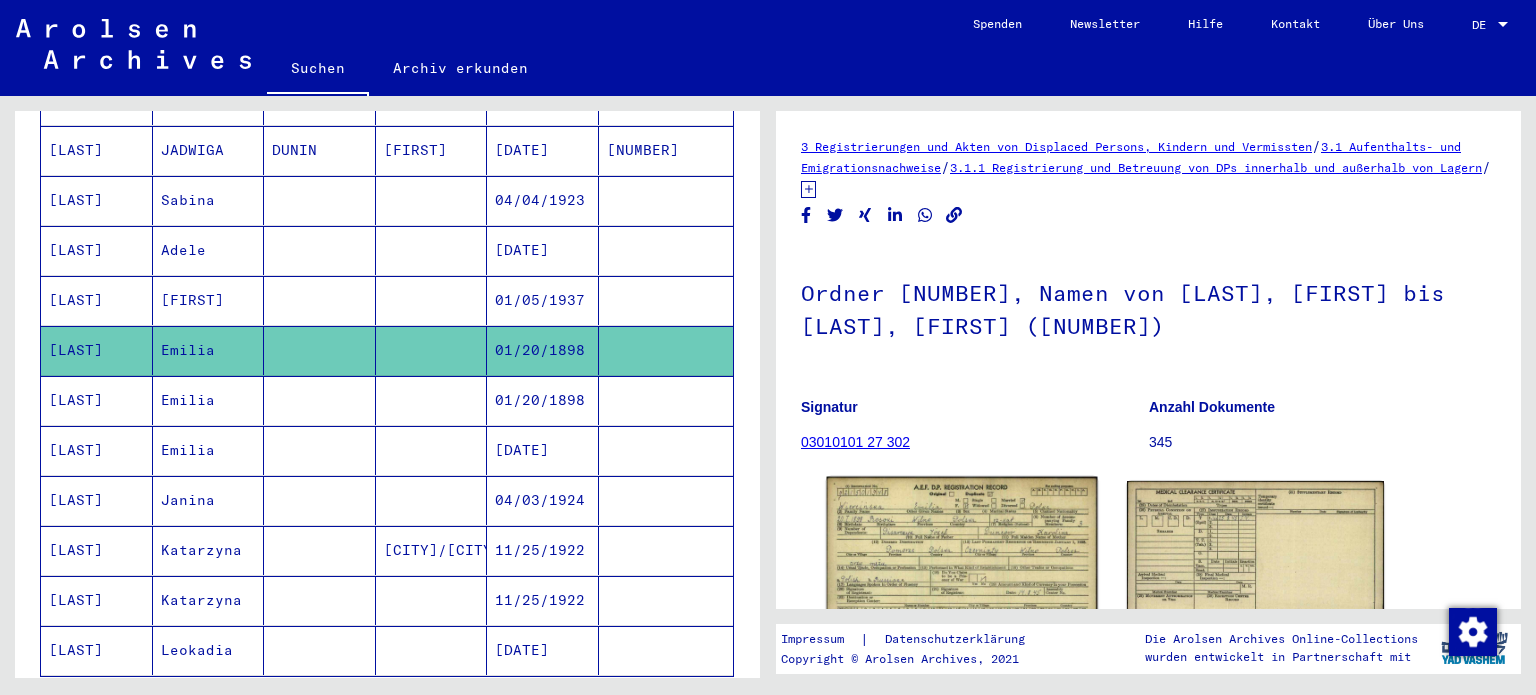 click 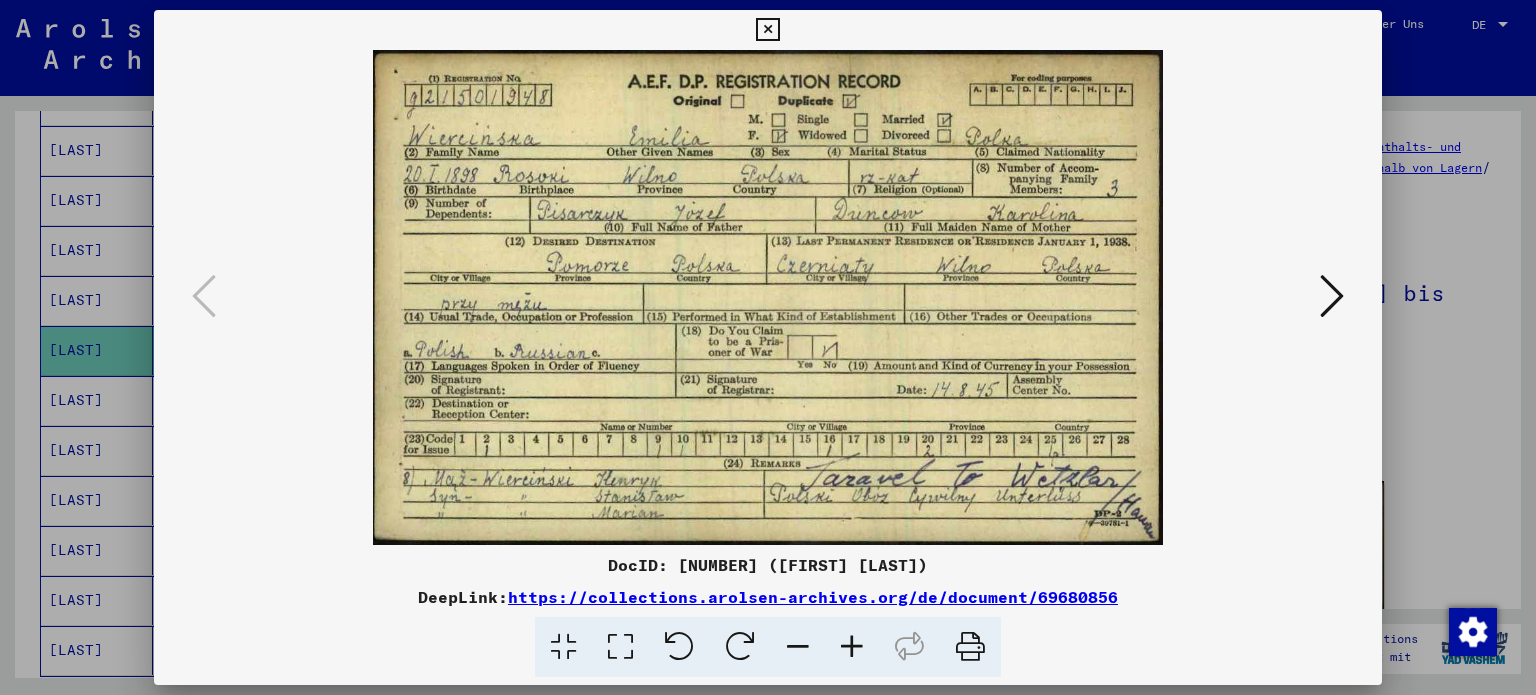 click at bounding box center (767, 30) 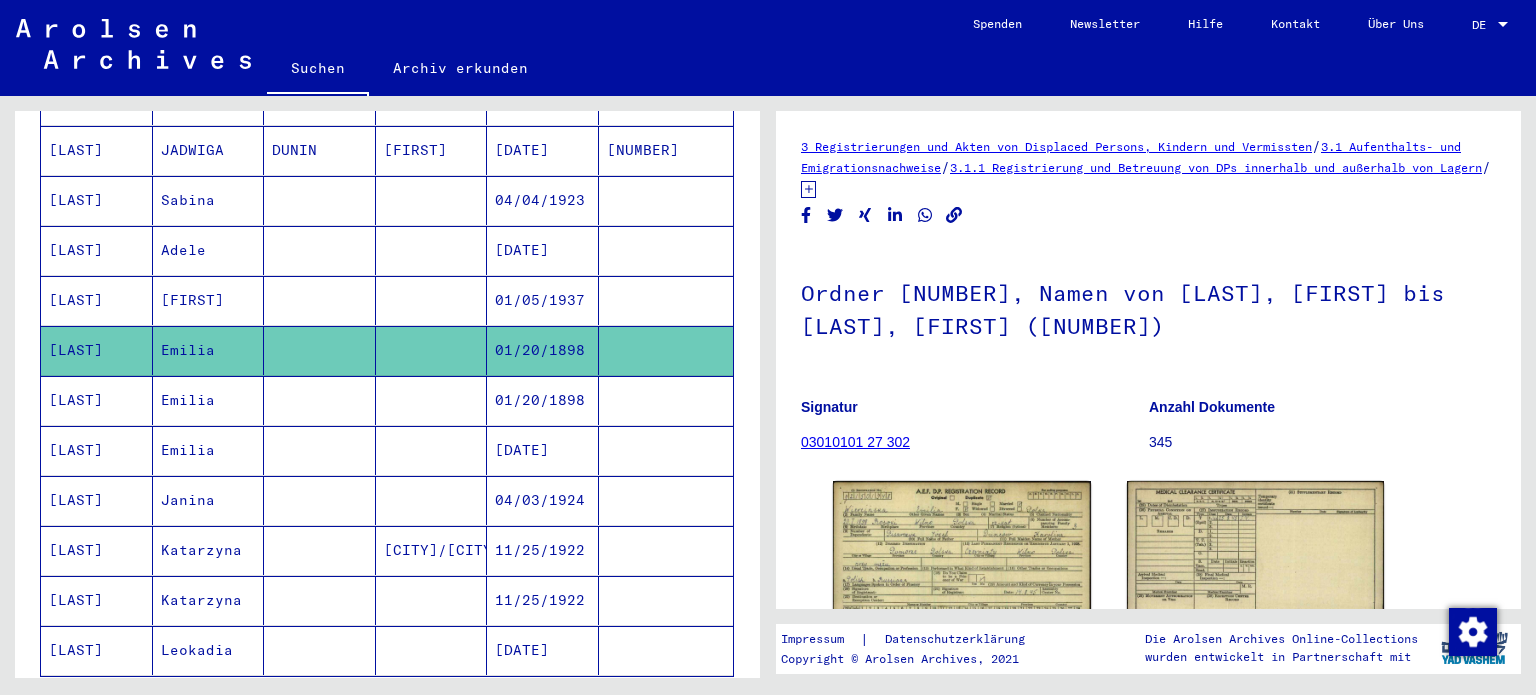 click on "[LAST]" at bounding box center [97, 450] 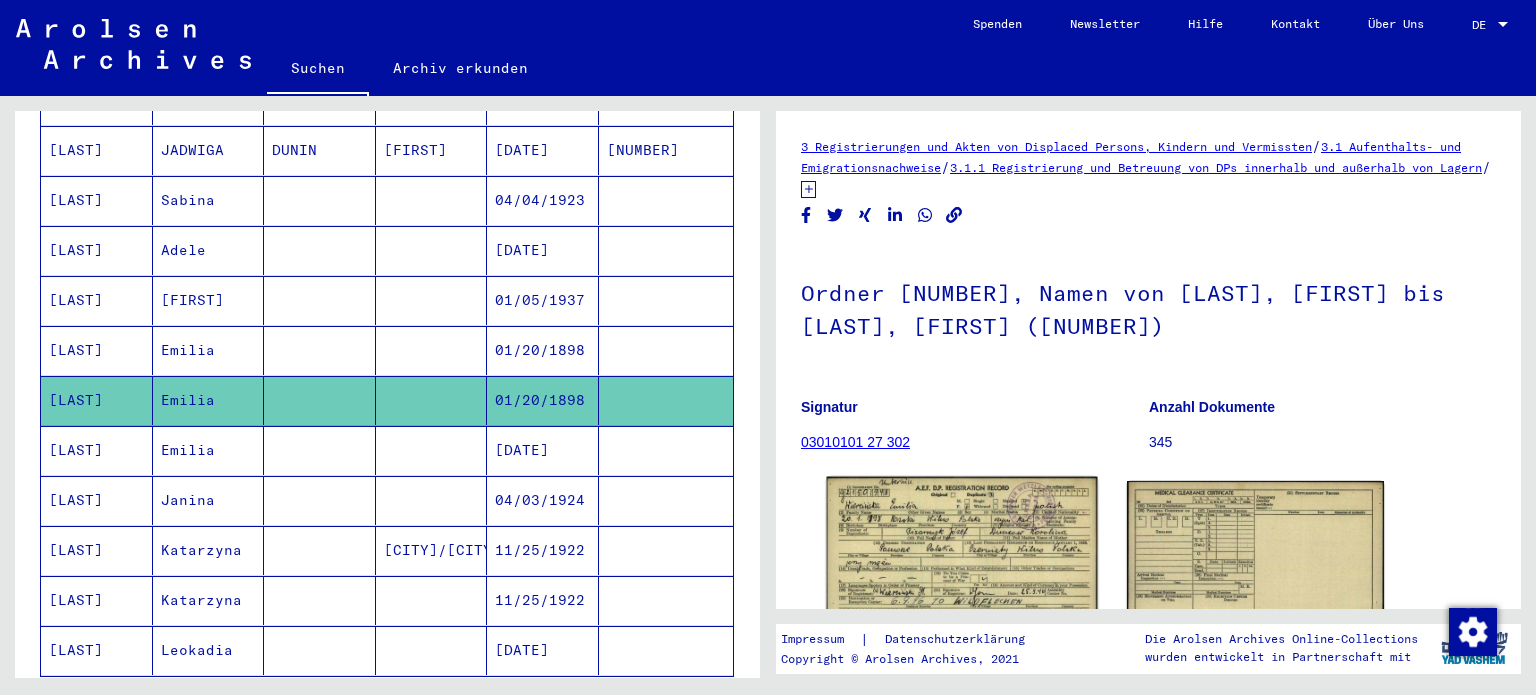 click 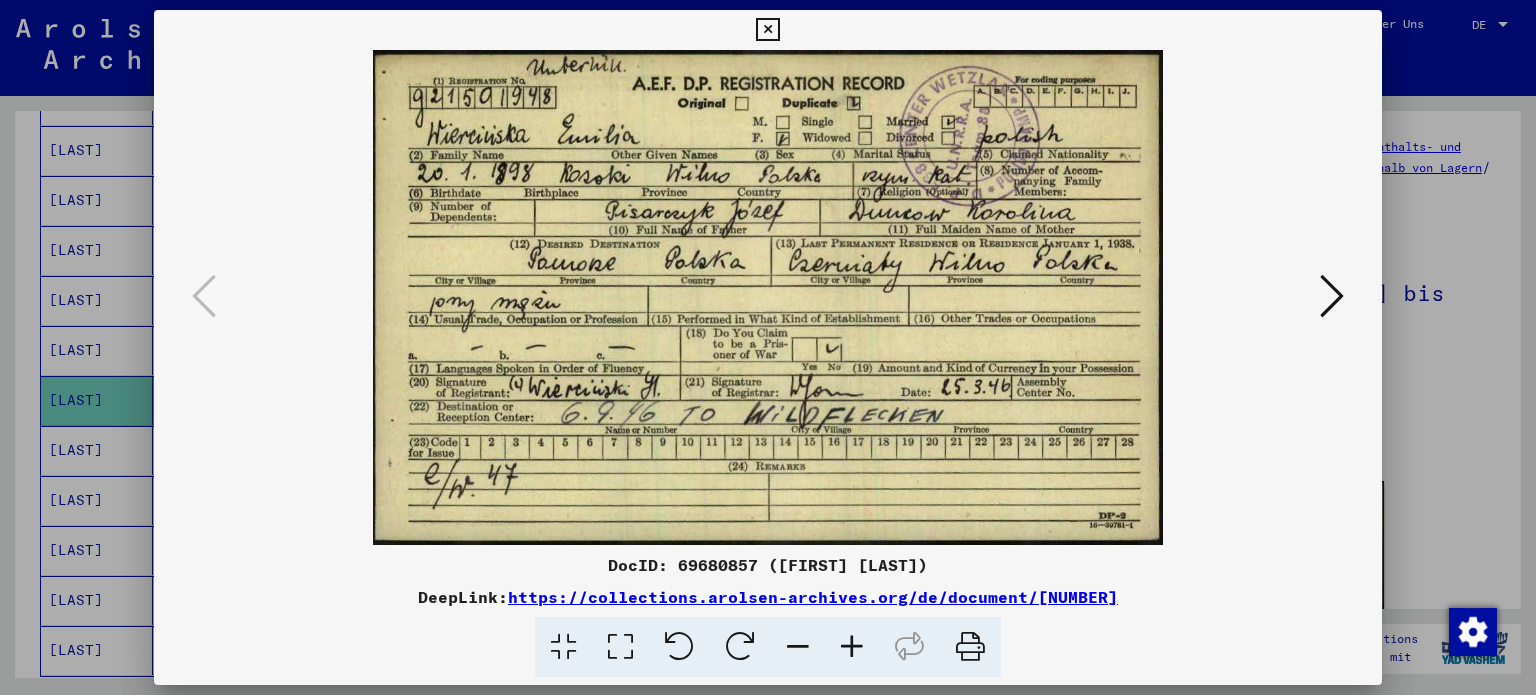 click at bounding box center (767, 30) 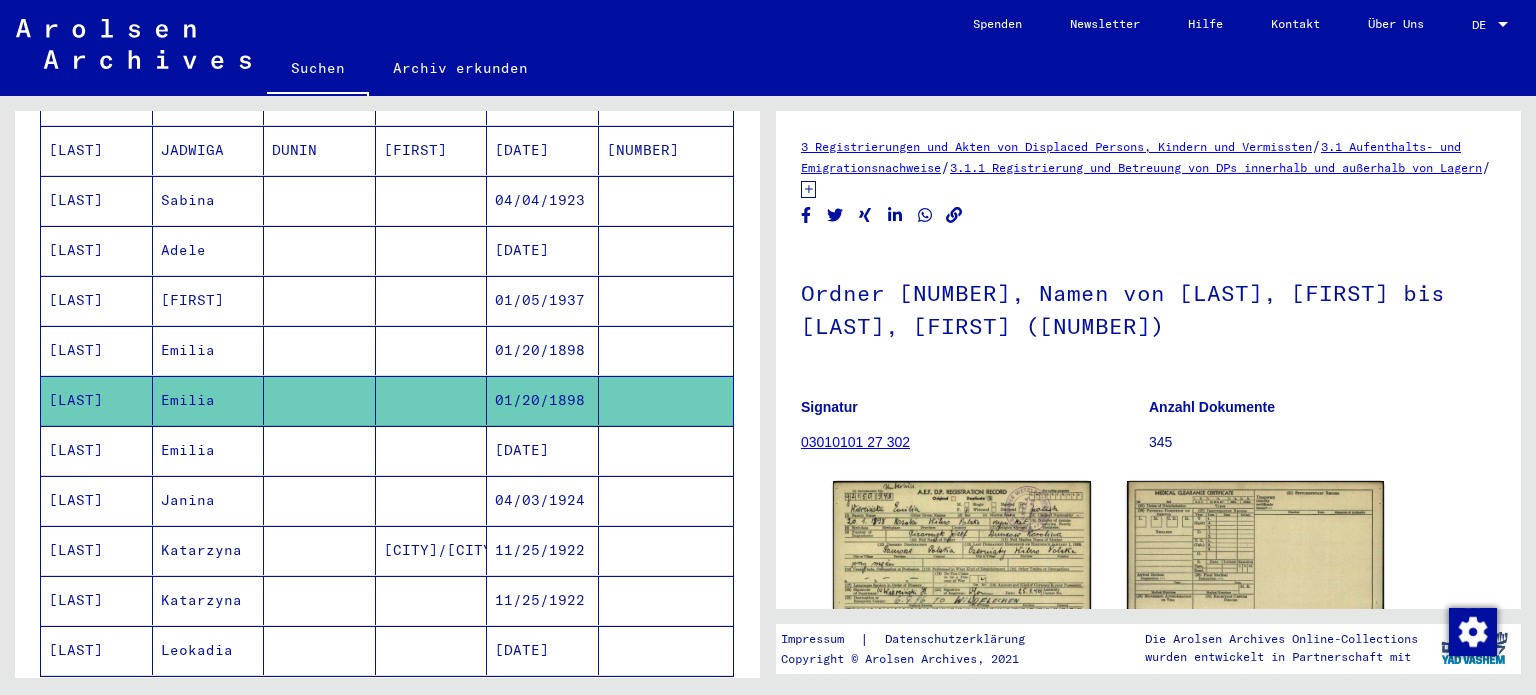 click on "Emilia" at bounding box center (209, 500) 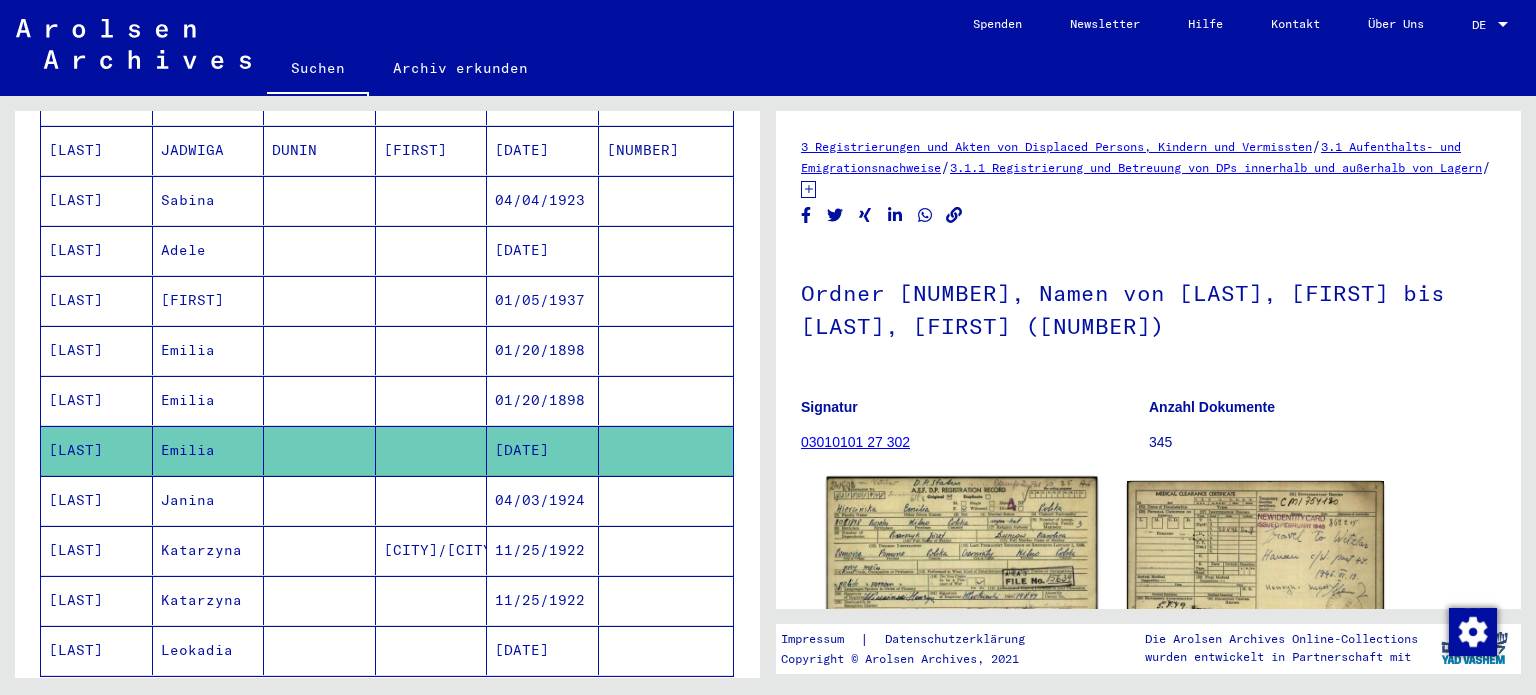 click 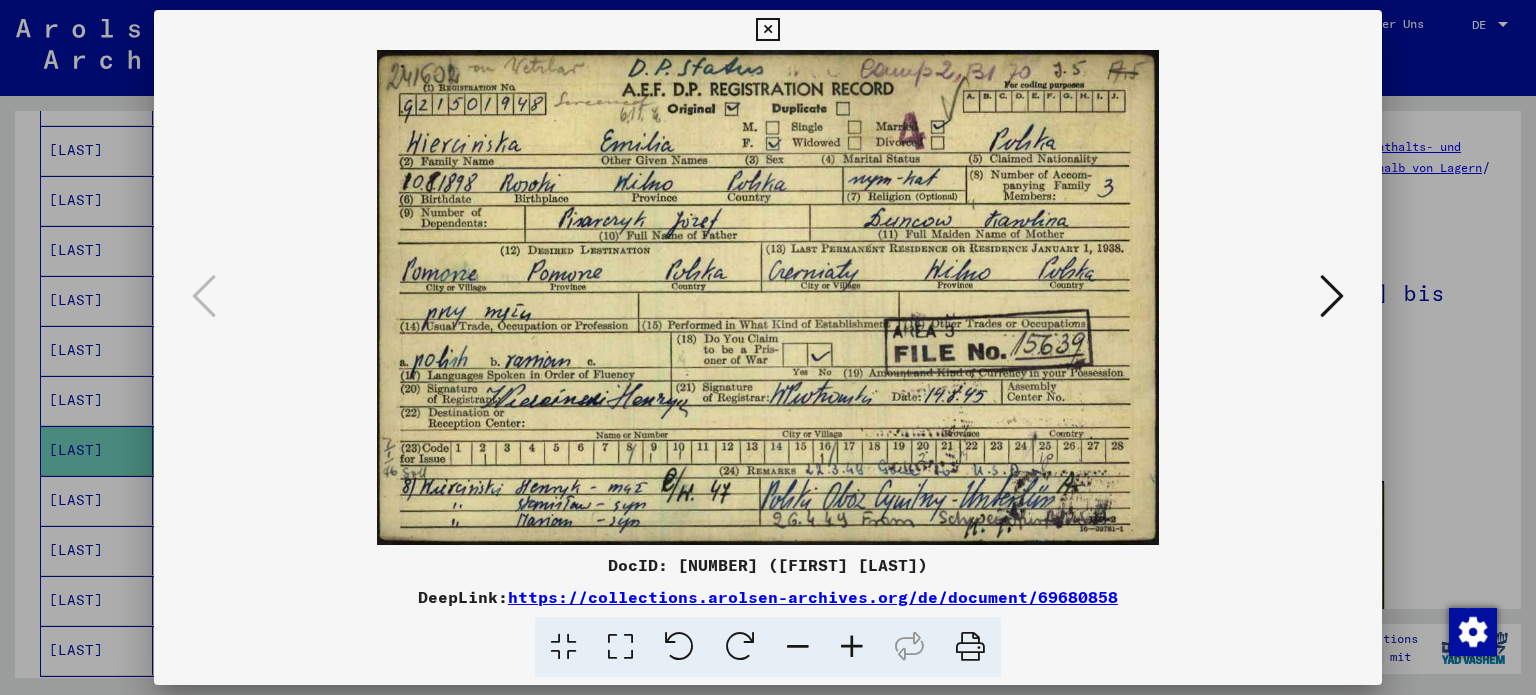 click at bounding box center [767, 30] 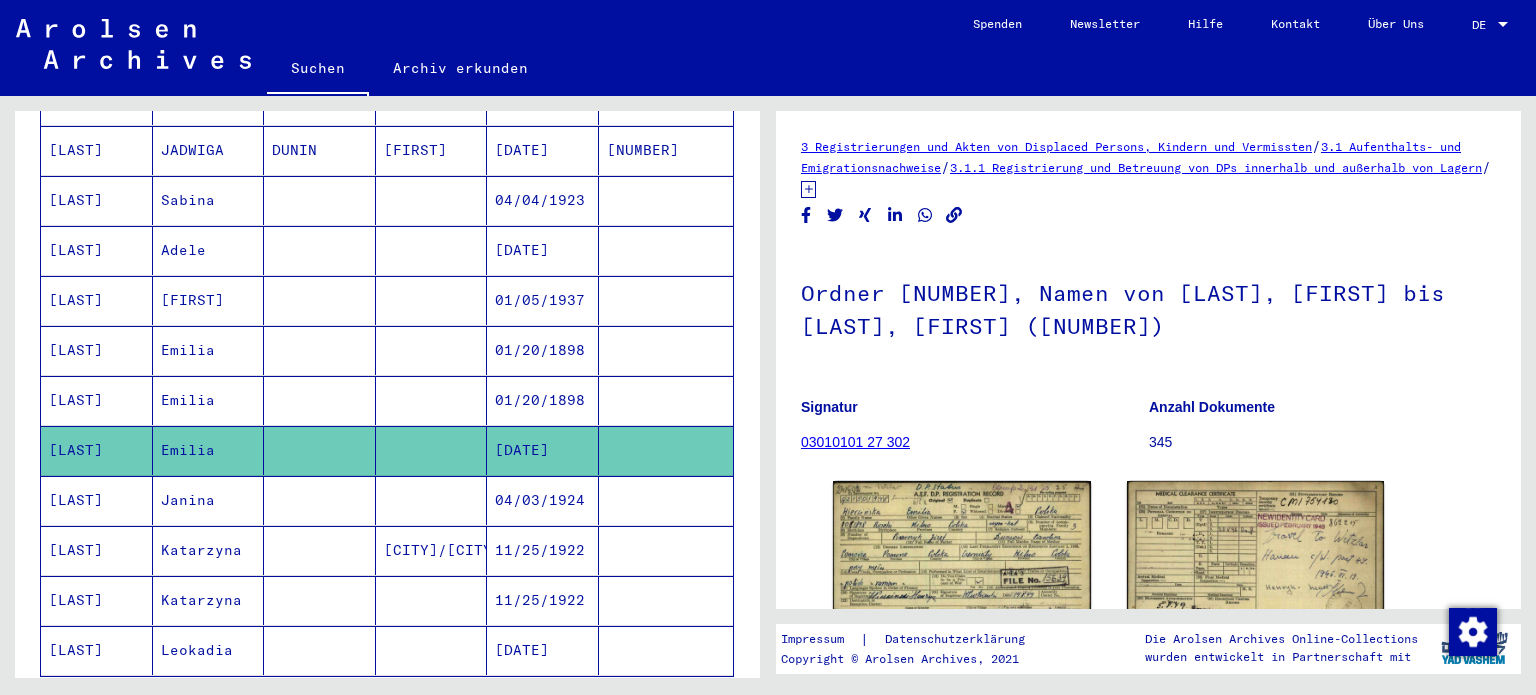 click on "[LAST]" at bounding box center (97, 550) 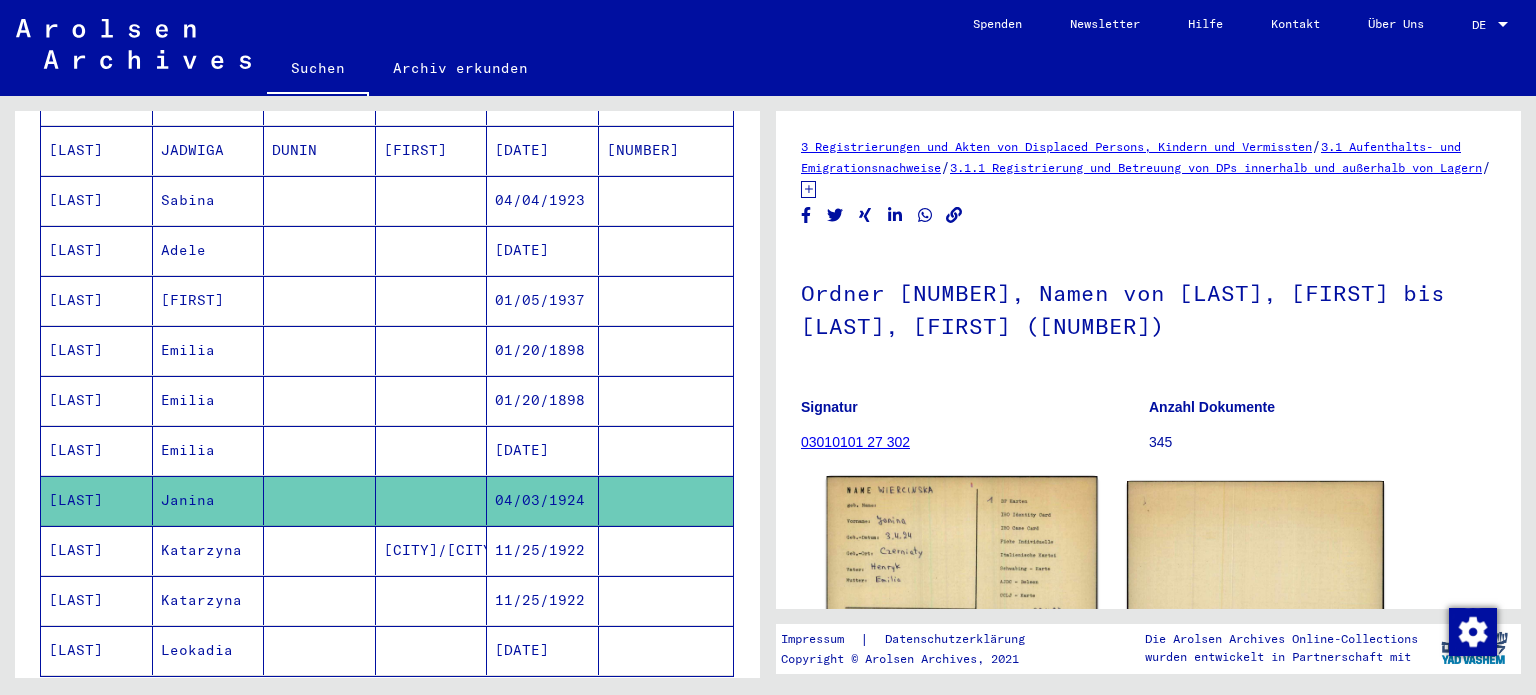 click 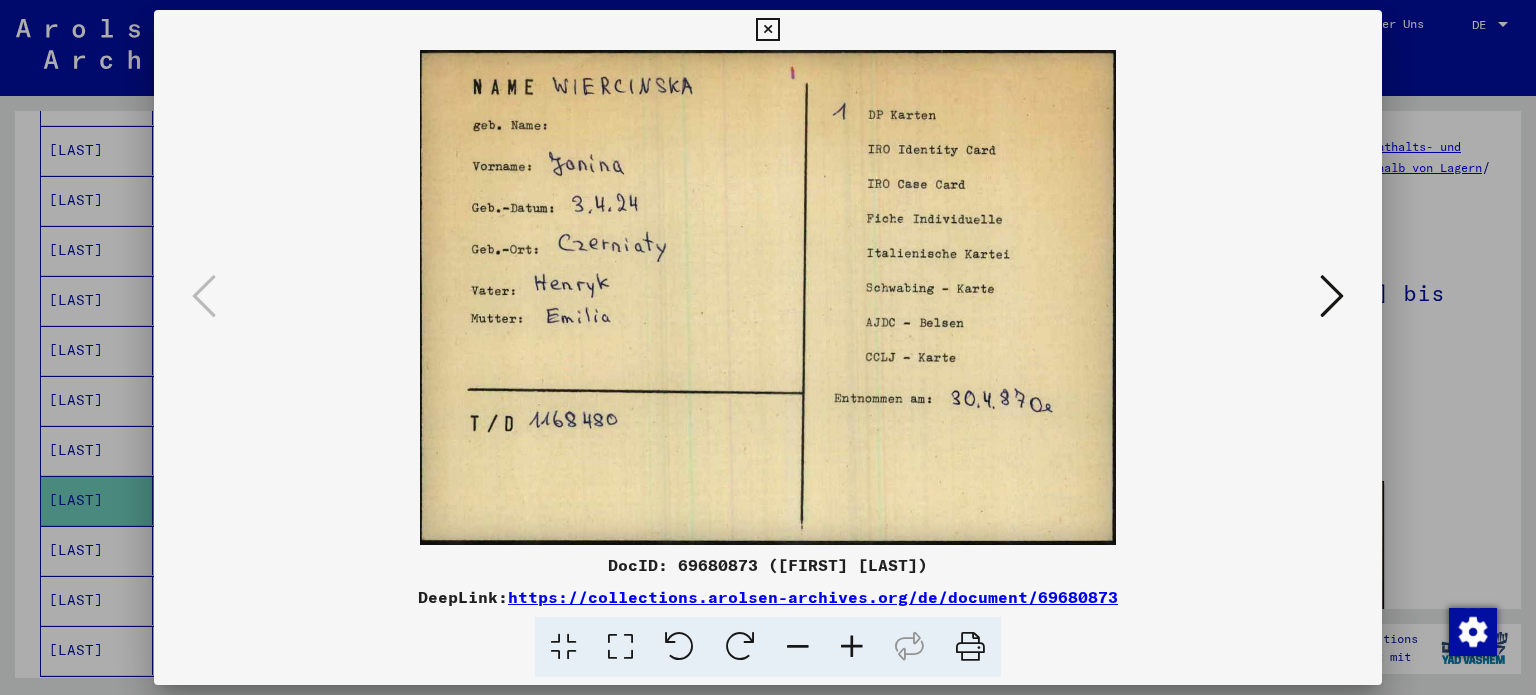 click at bounding box center (767, 30) 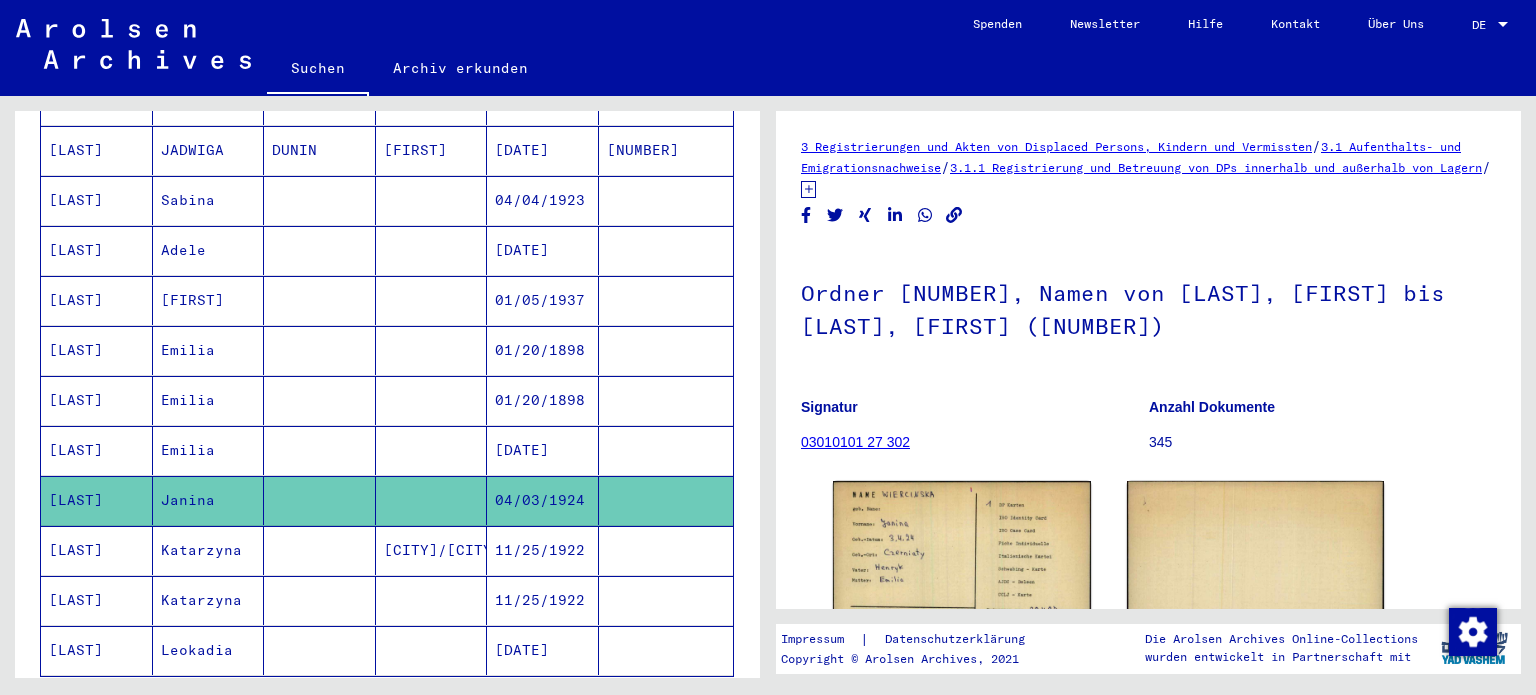click on "Katarzyna" at bounding box center (209, 600) 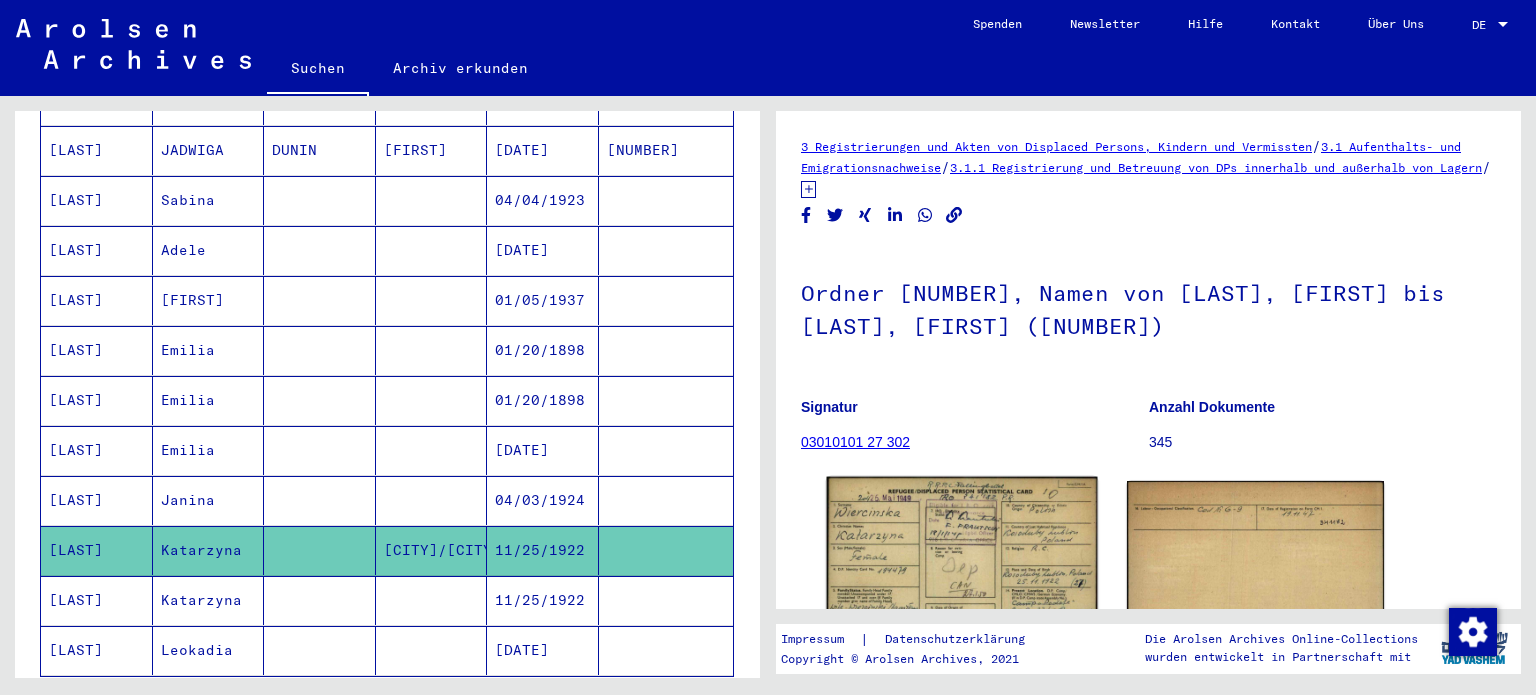 click 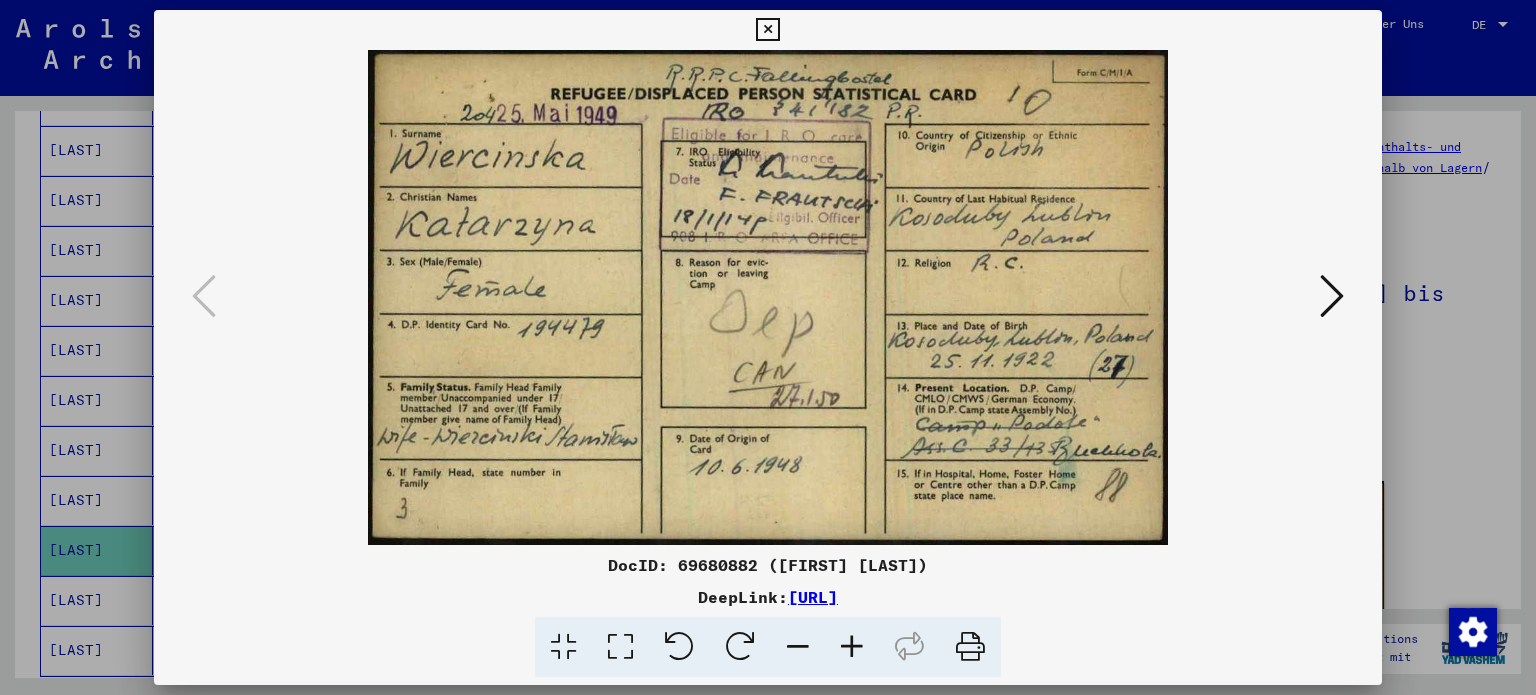 click at bounding box center (767, 30) 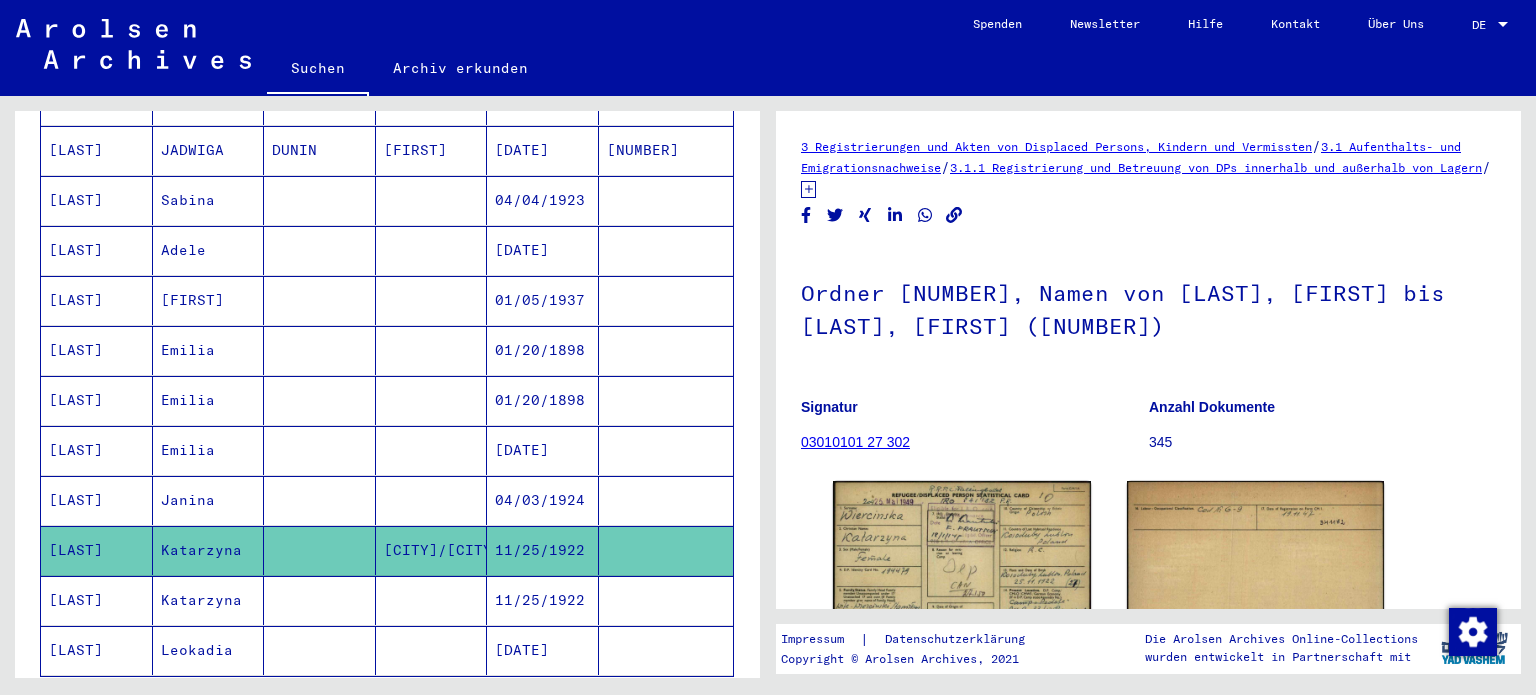 click on "Katarzyna" at bounding box center (209, 650) 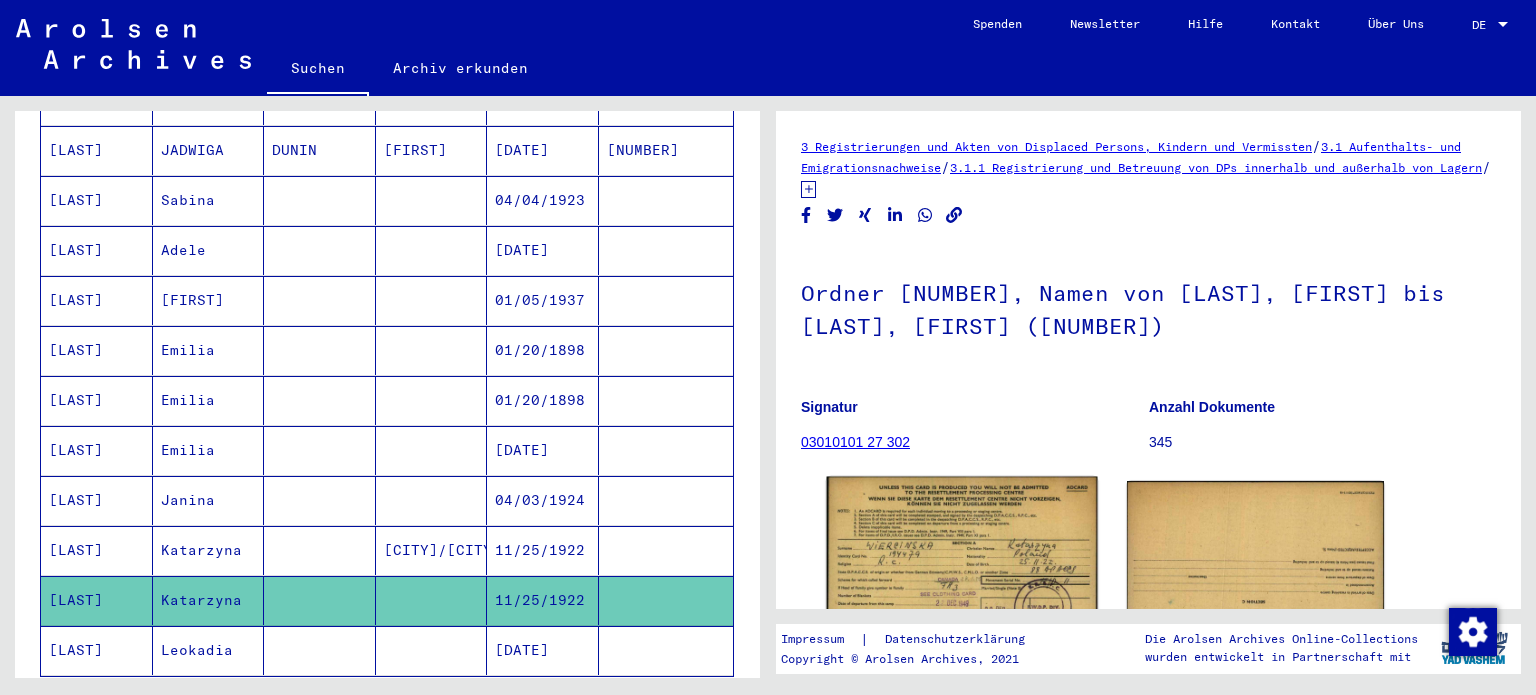 click 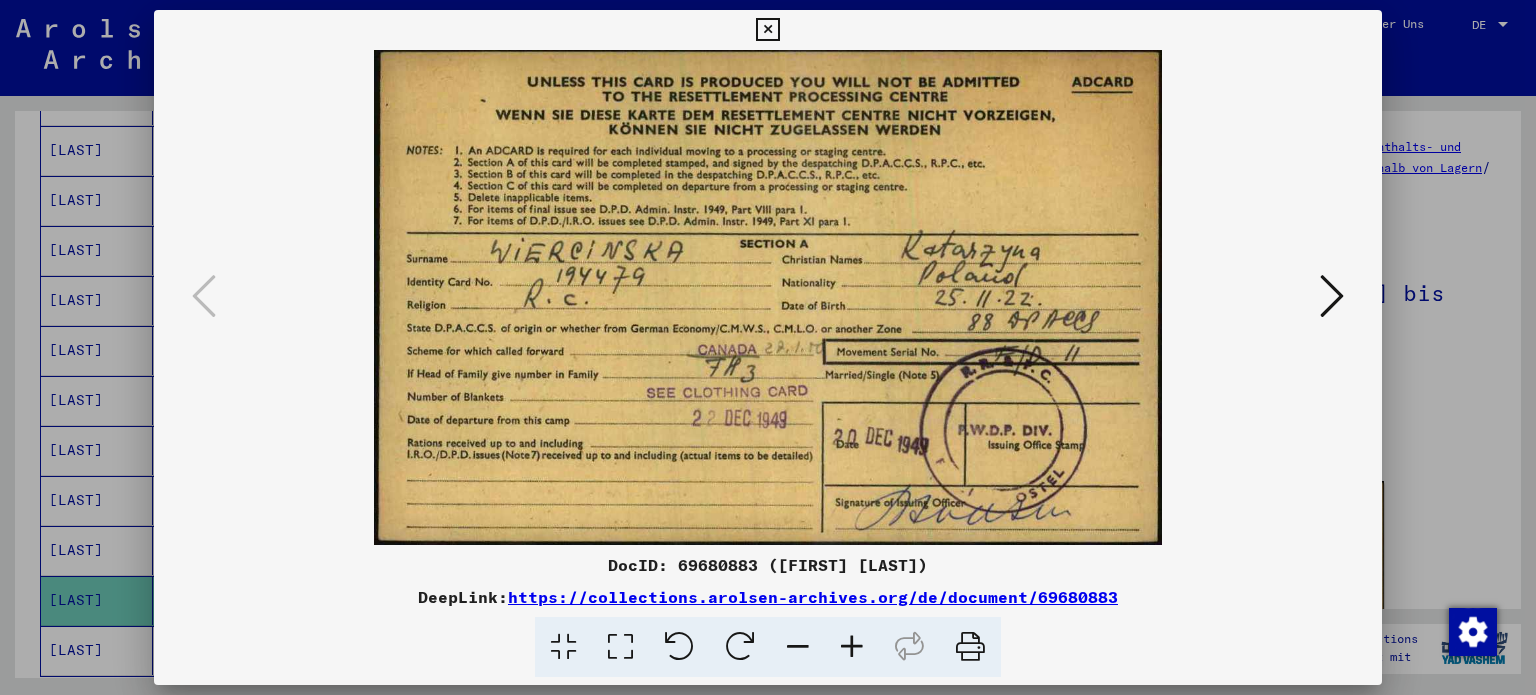 click at bounding box center (1332, 296) 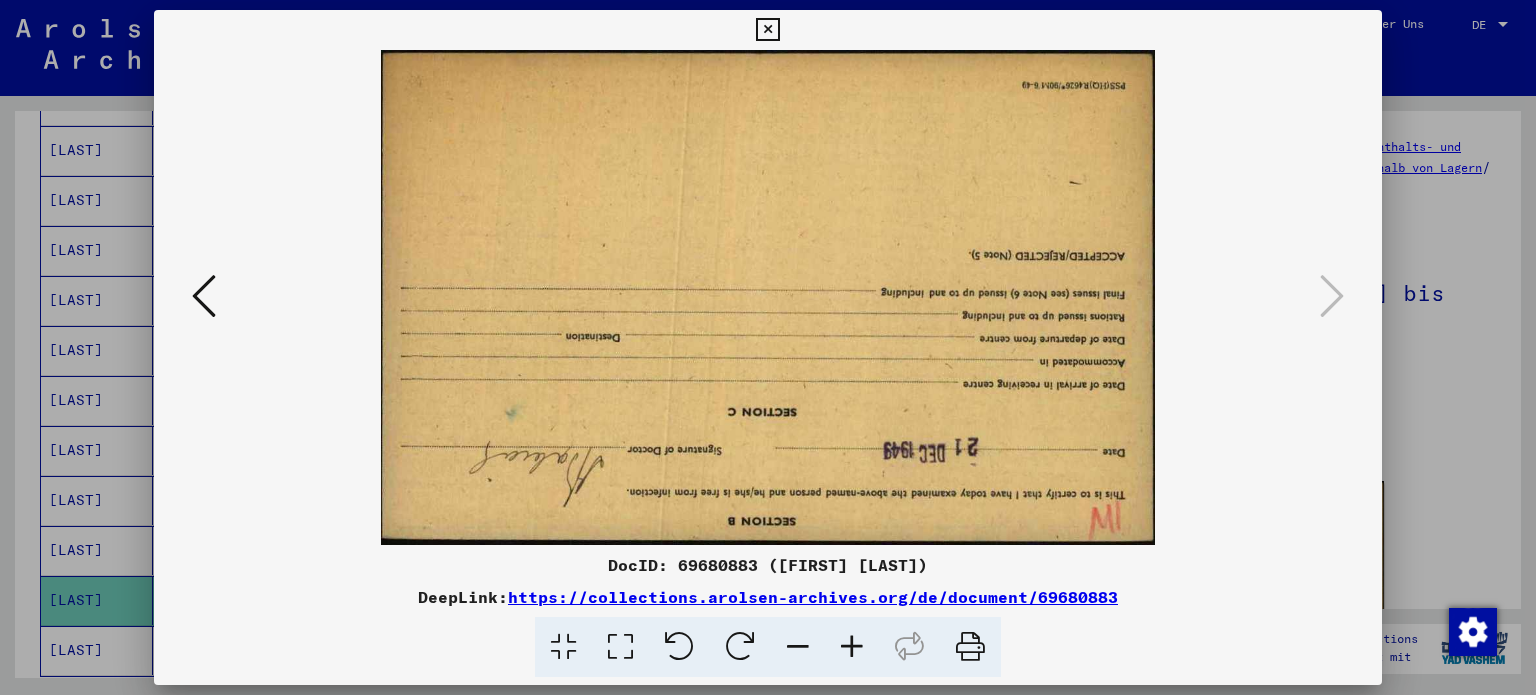 click at bounding box center (767, 30) 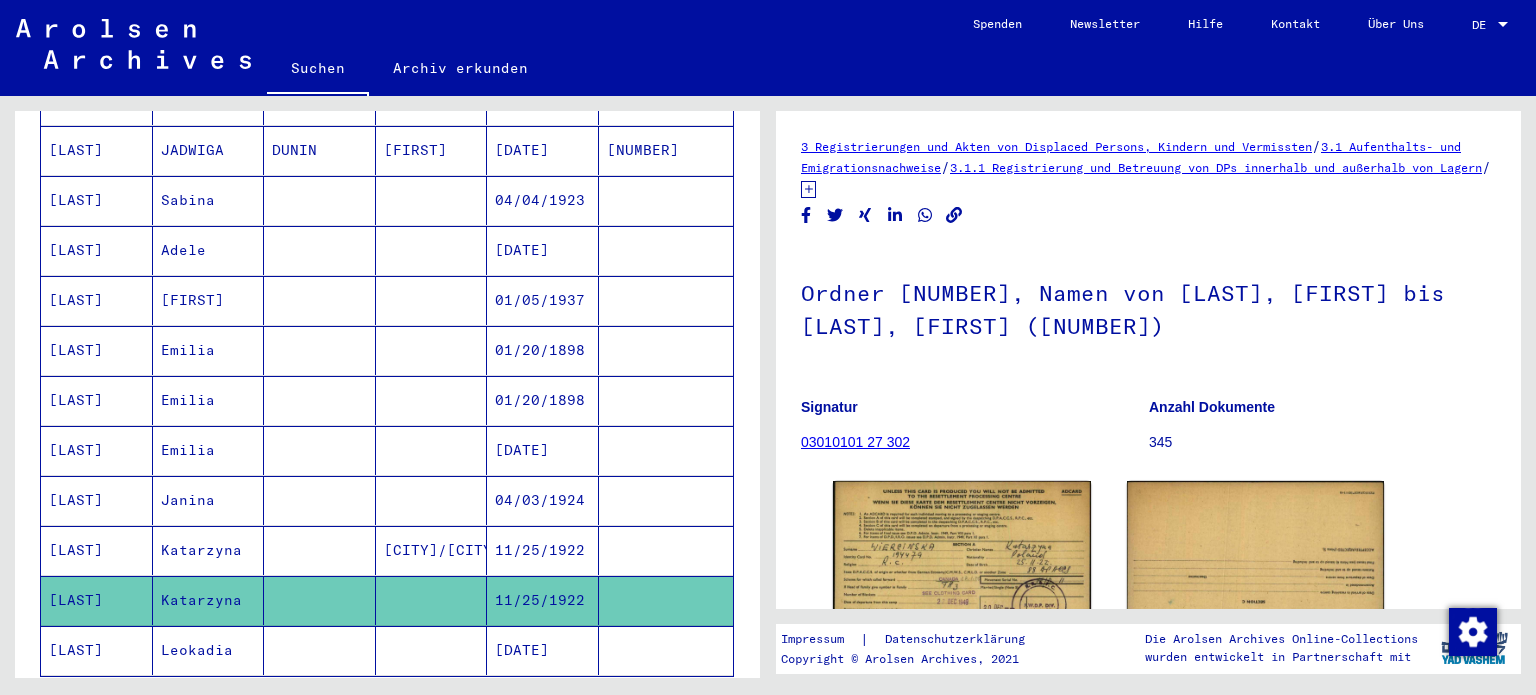 click on "Leokadia" 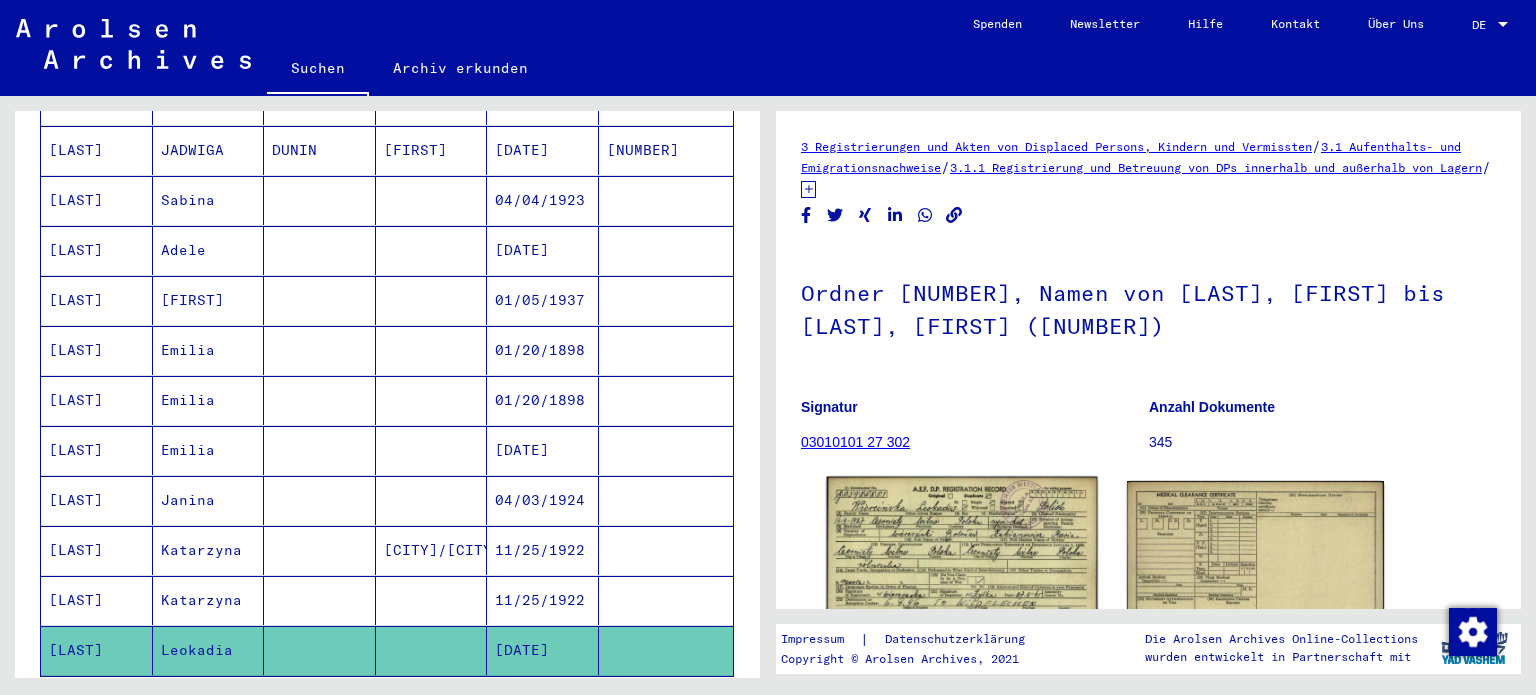 click 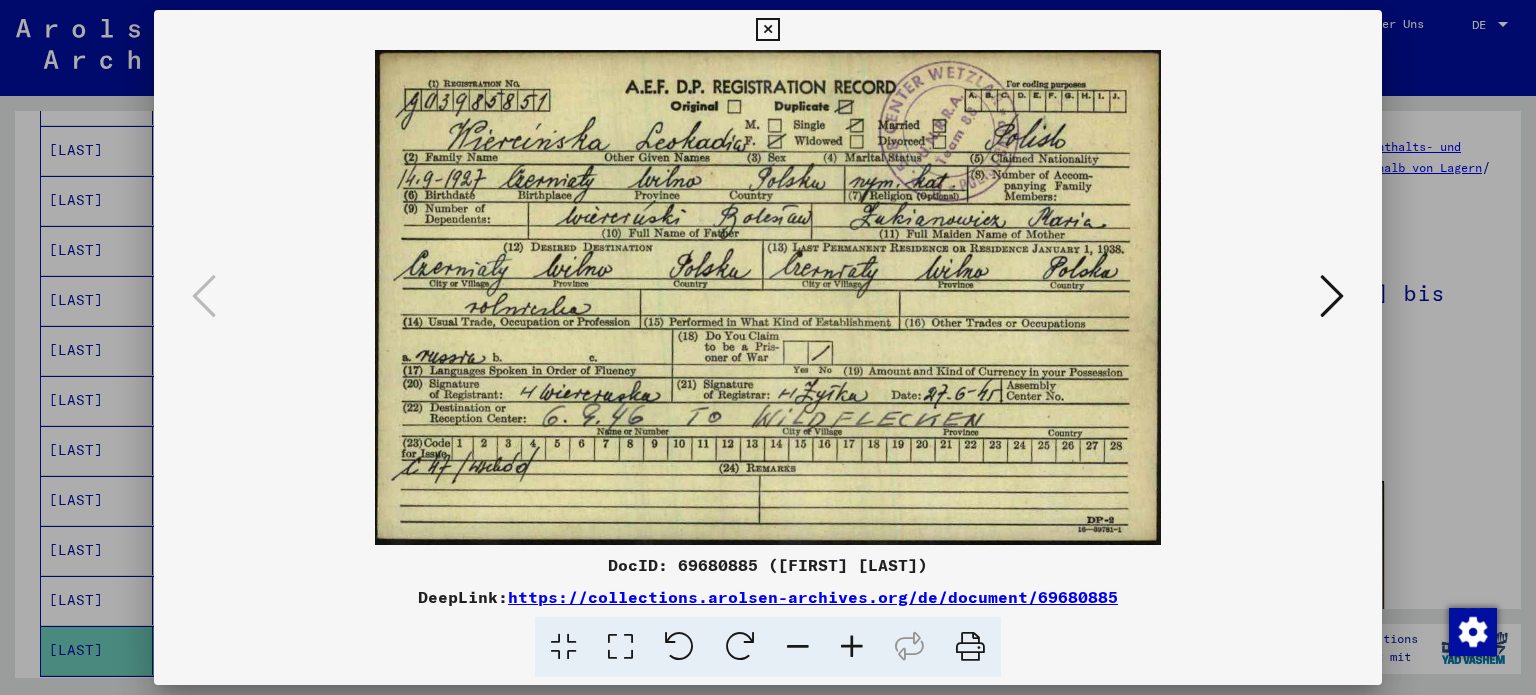click at bounding box center [767, 30] 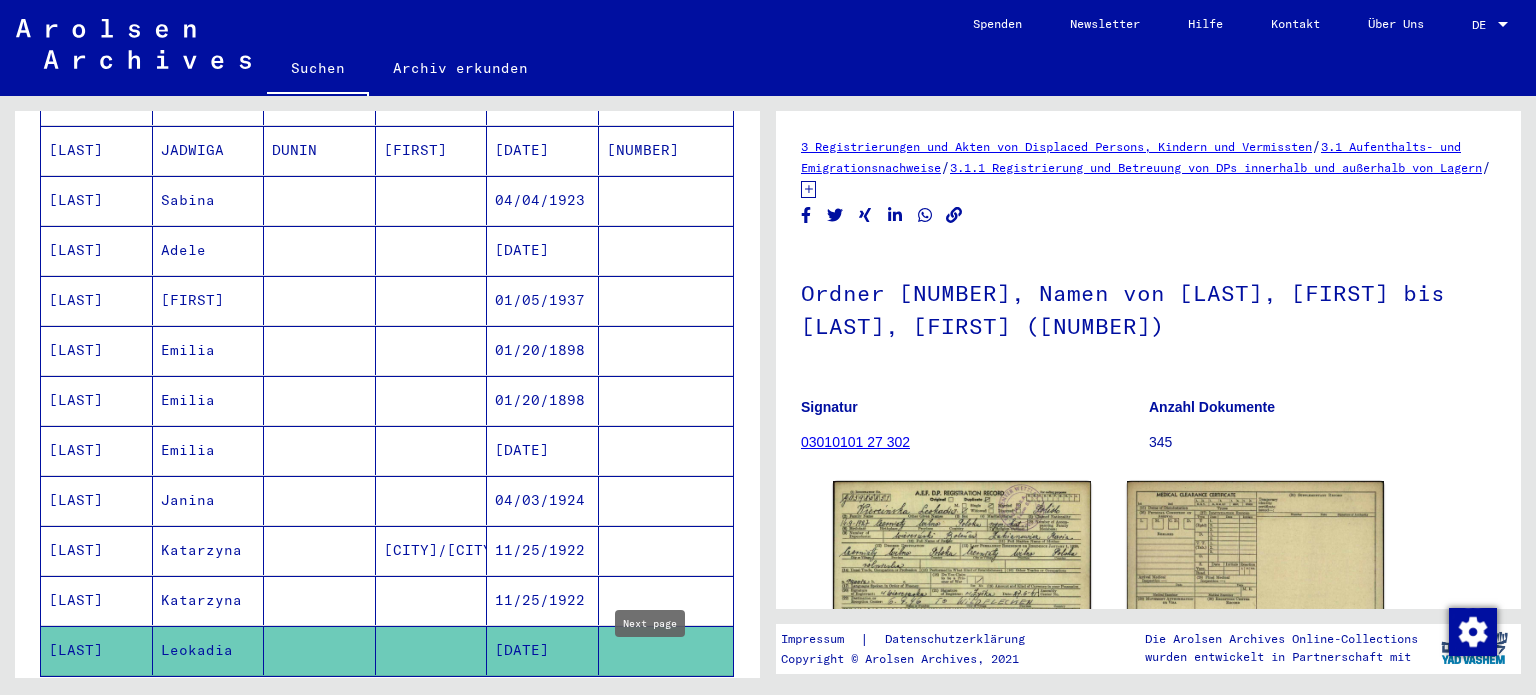 click 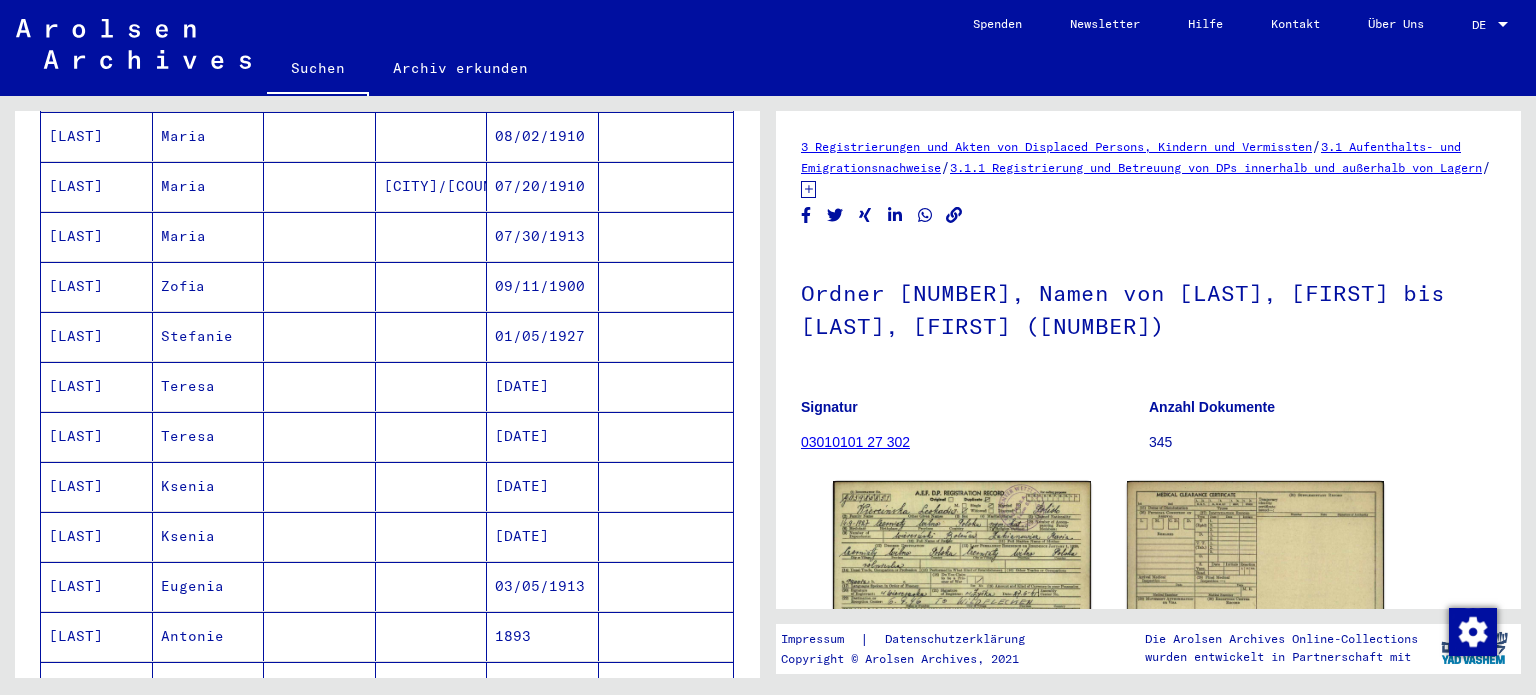 scroll, scrollTop: 100, scrollLeft: 0, axis: vertical 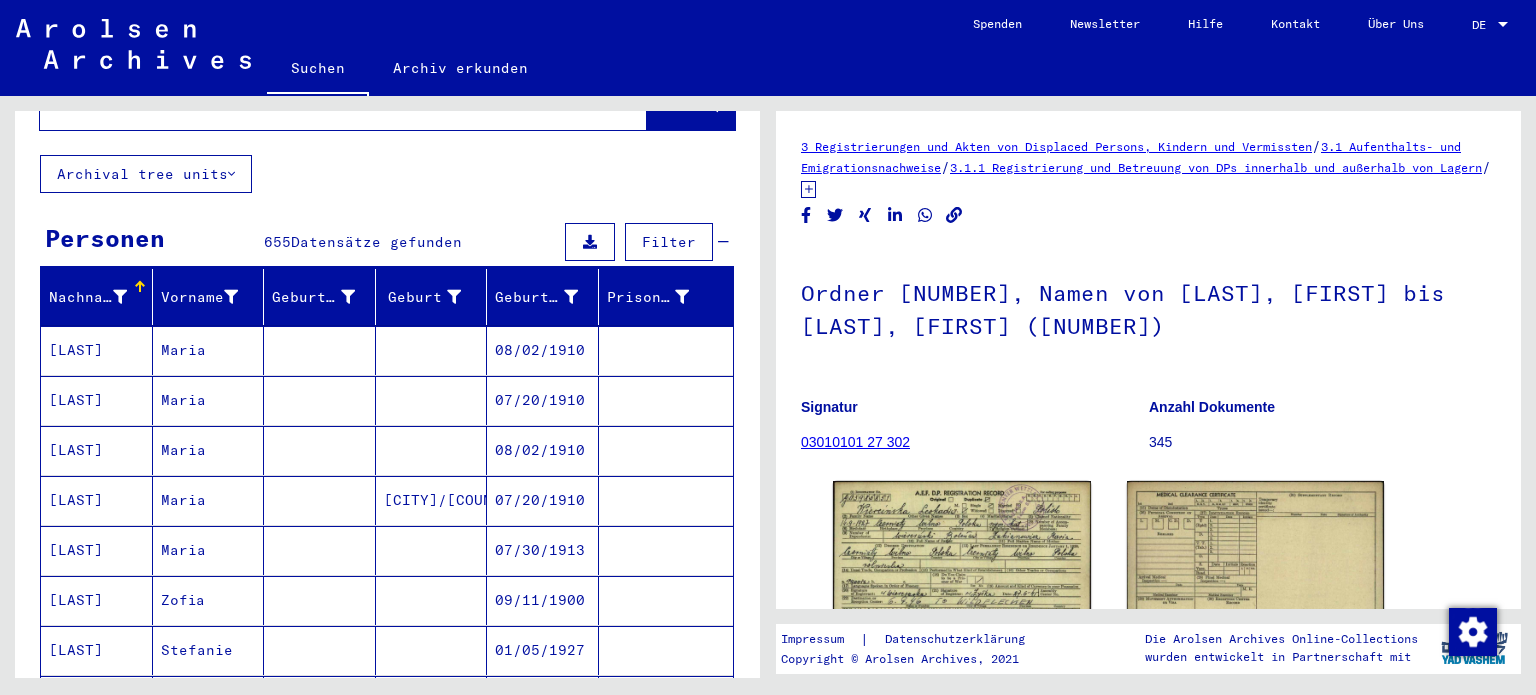 click on "[LAST]" at bounding box center (97, 400) 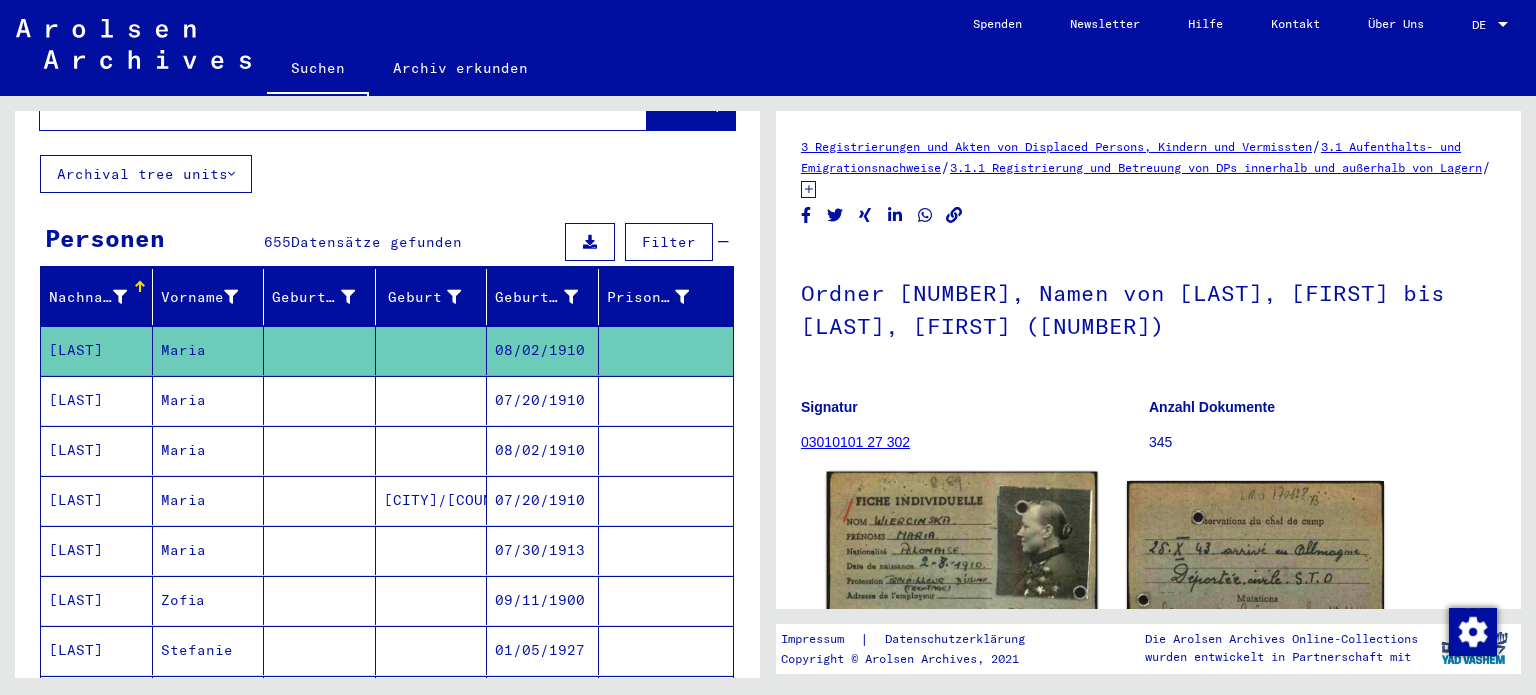 click 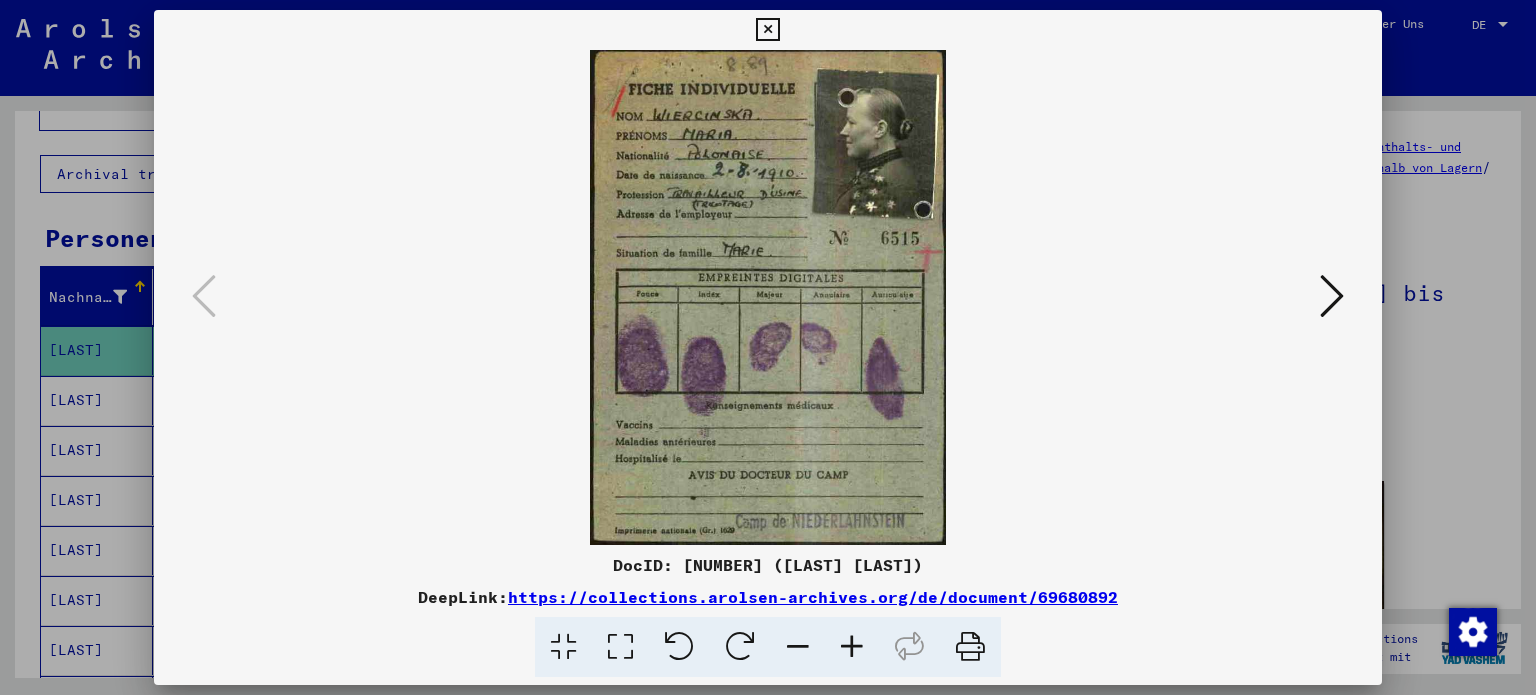 click at bounding box center (620, 647) 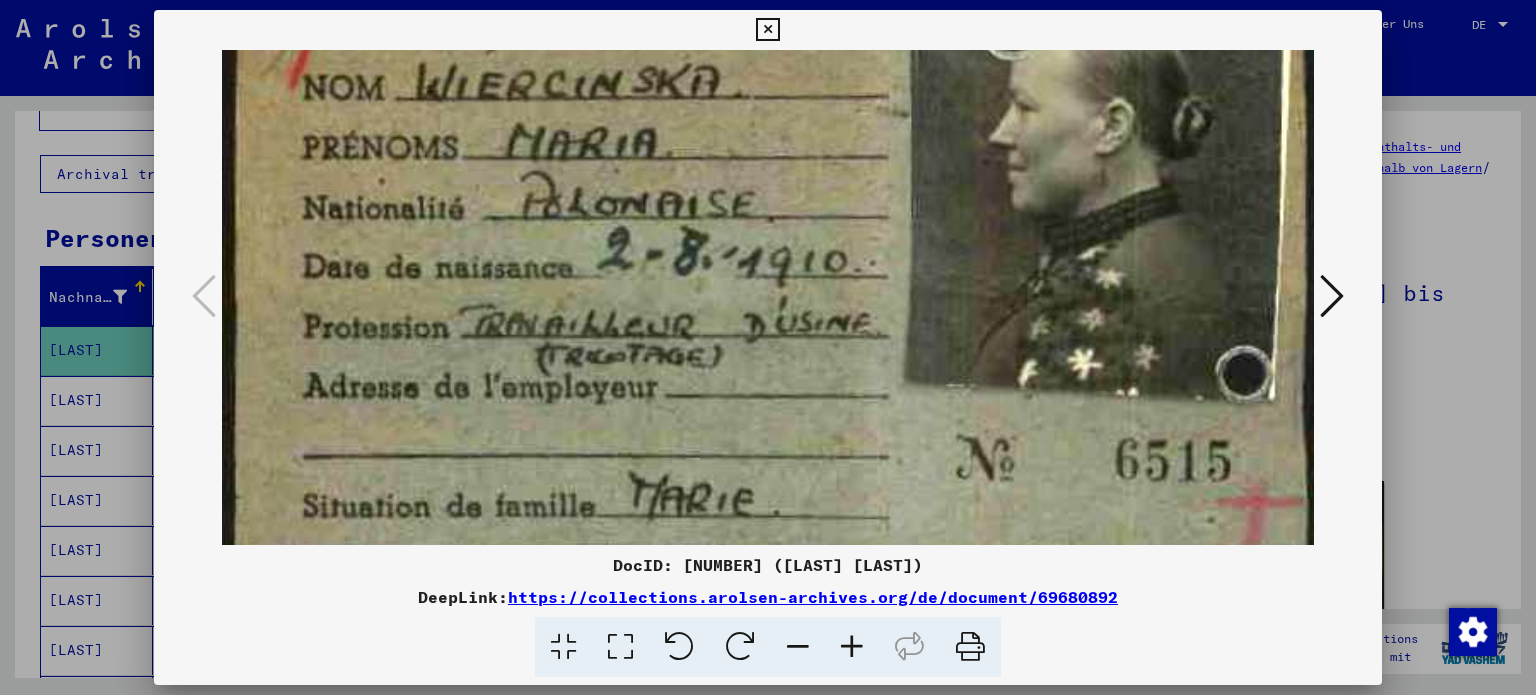 drag, startPoint x: 779, startPoint y: 437, endPoint x: 797, endPoint y: 278, distance: 160.01562 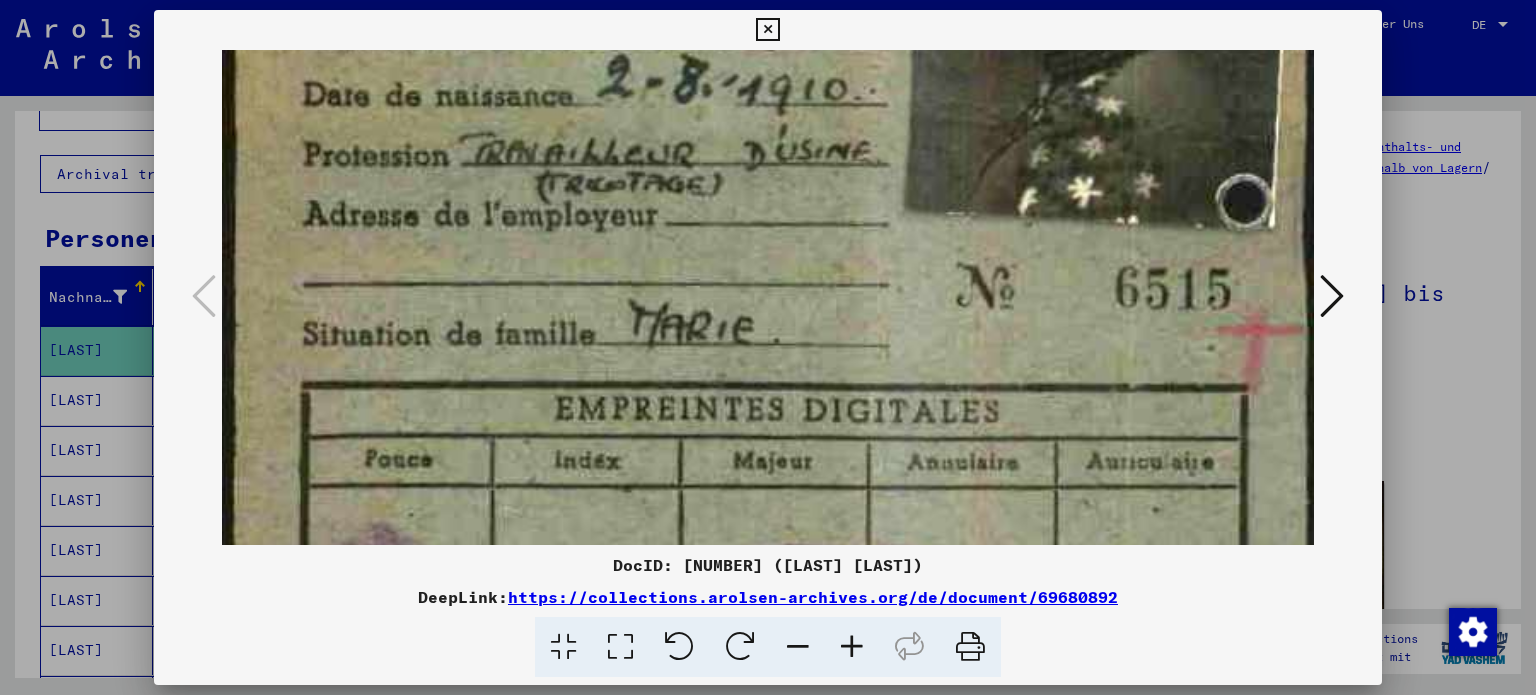 drag, startPoint x: 793, startPoint y: 337, endPoint x: 779, endPoint y: 166, distance: 171.57214 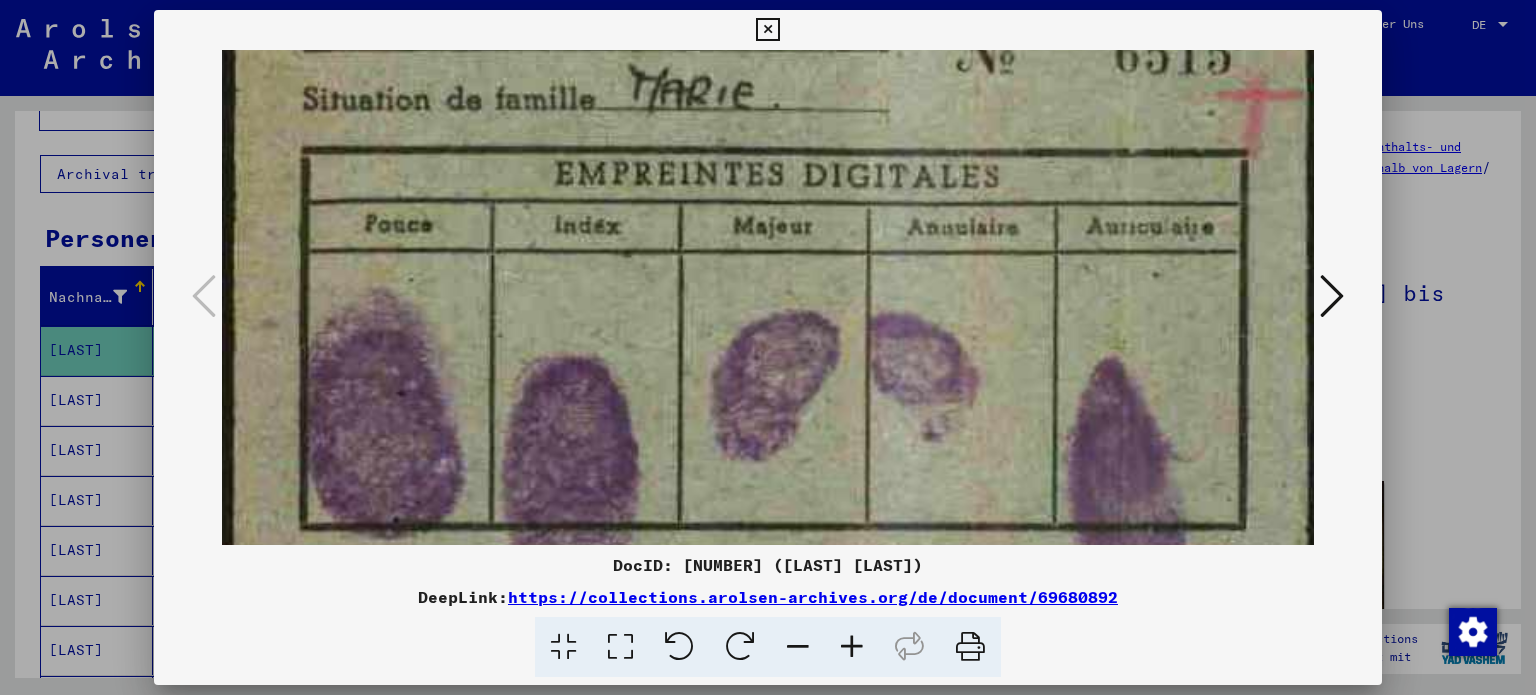 drag, startPoint x: 825, startPoint y: 212, endPoint x: 844, endPoint y: 105, distance: 108.67382 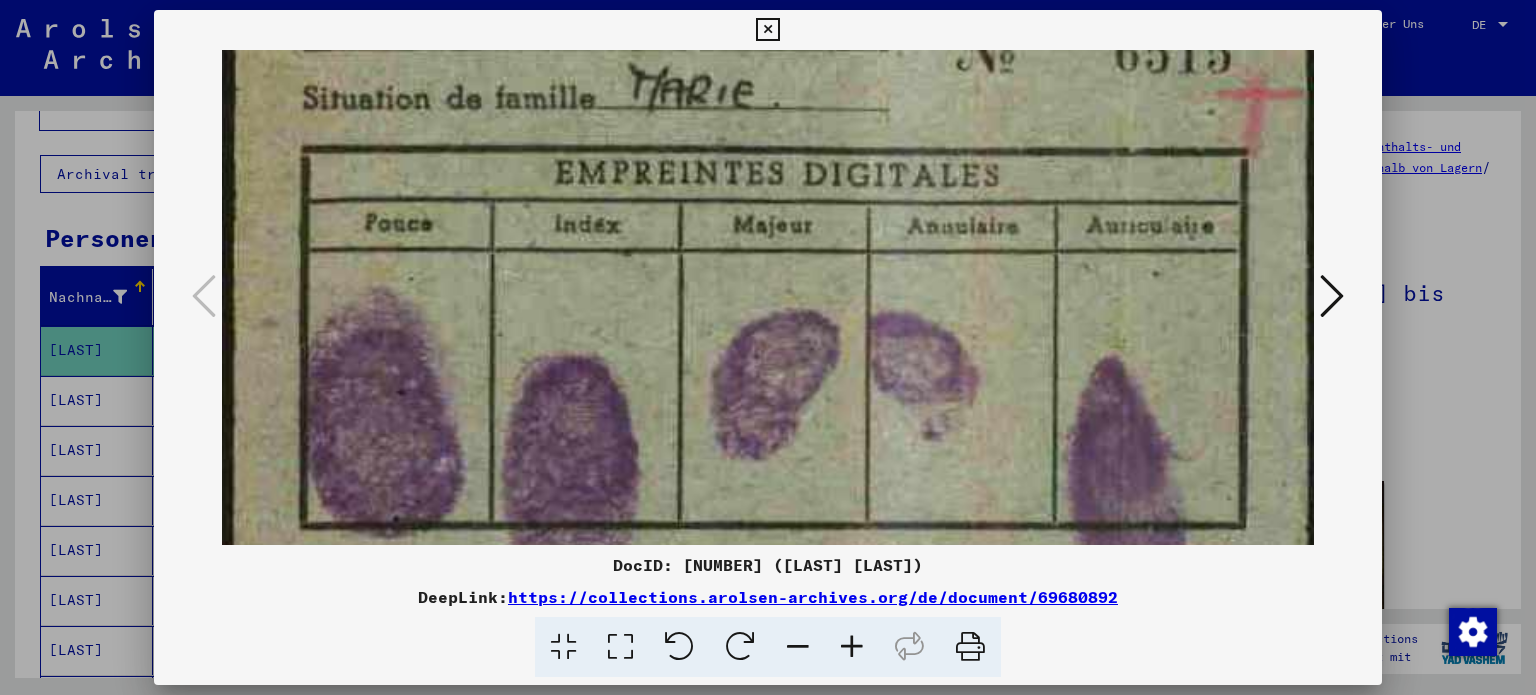 click at bounding box center [1332, 296] 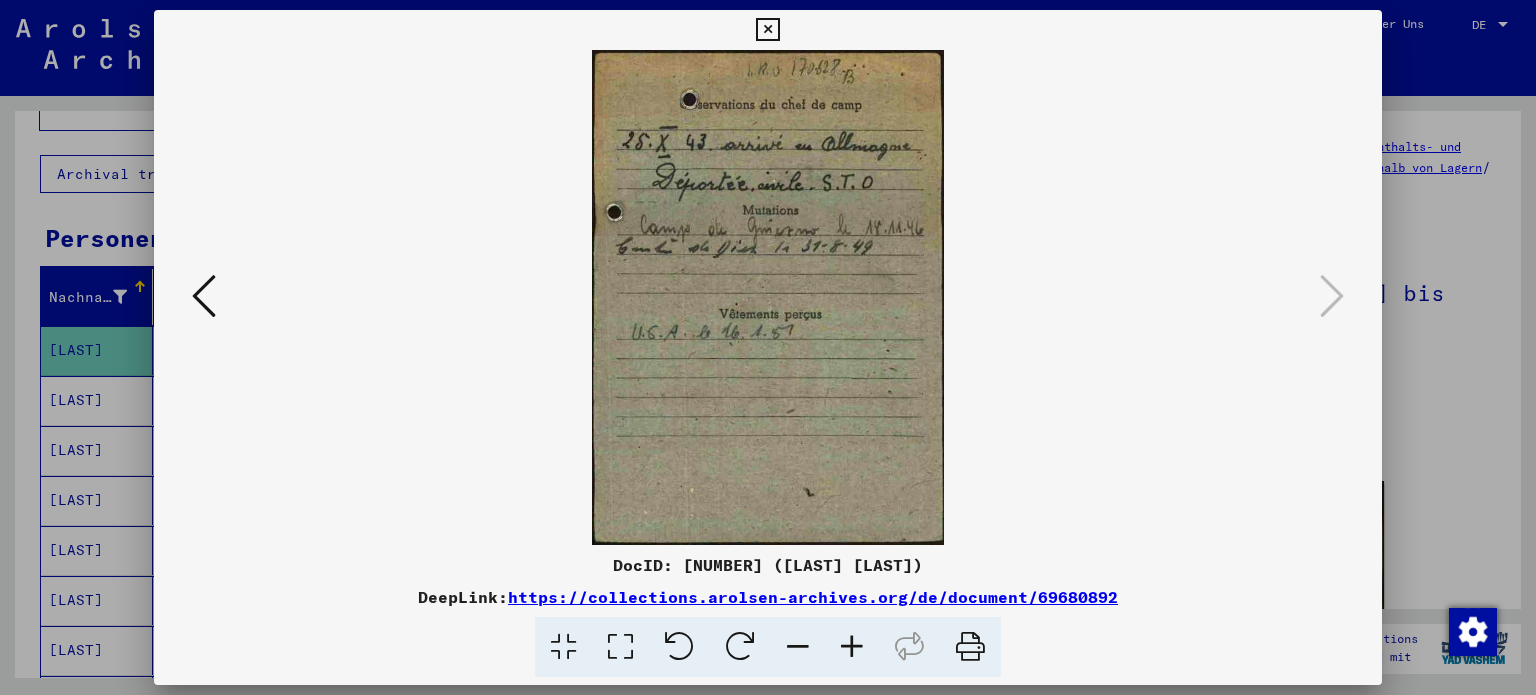 click at bounding box center [767, 30] 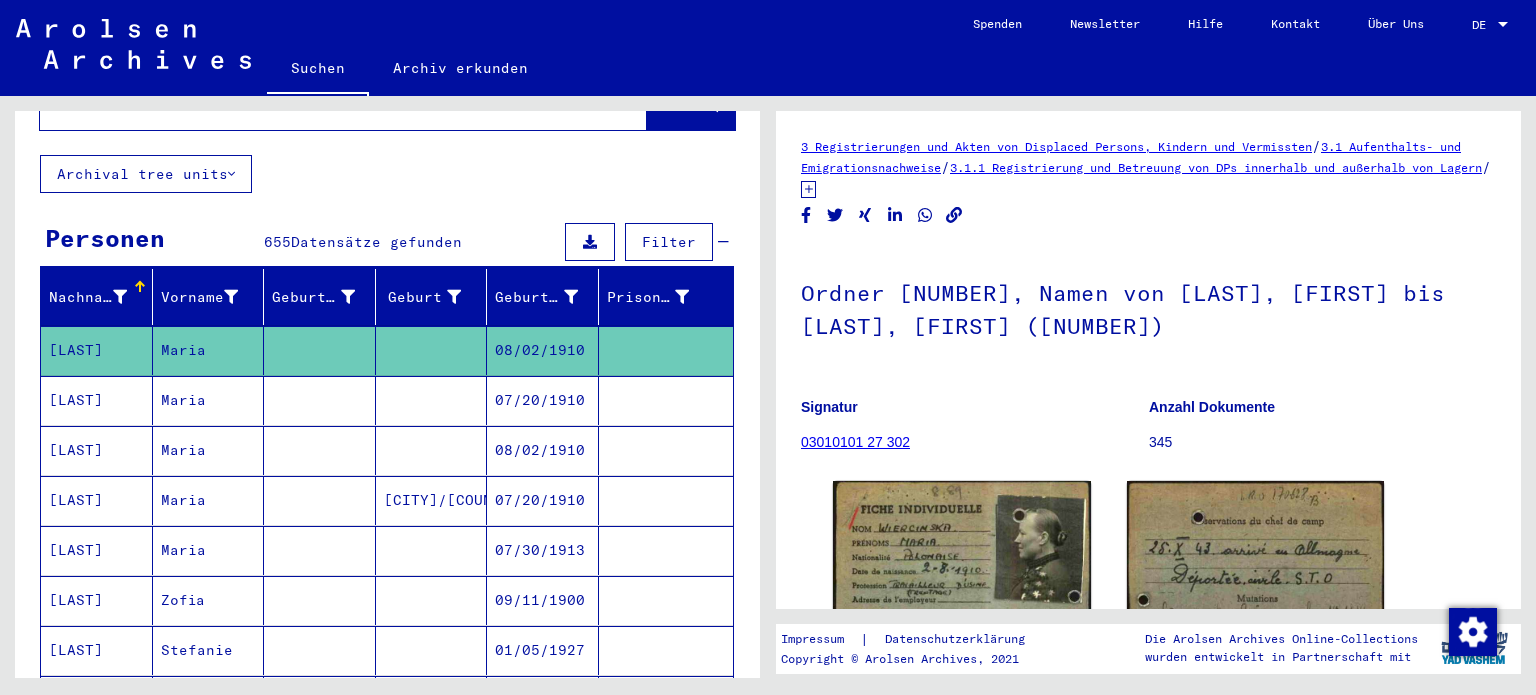 click on "[LAST]" at bounding box center (97, 450) 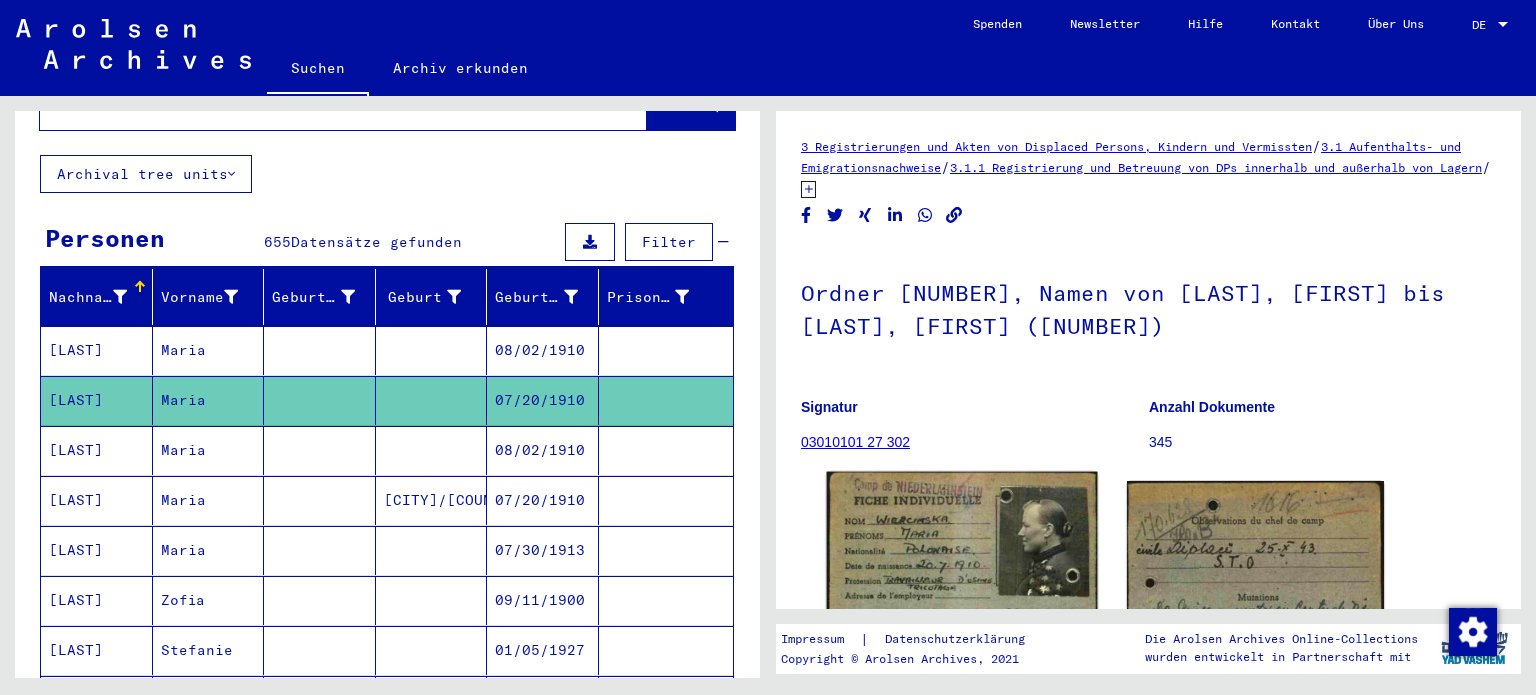click 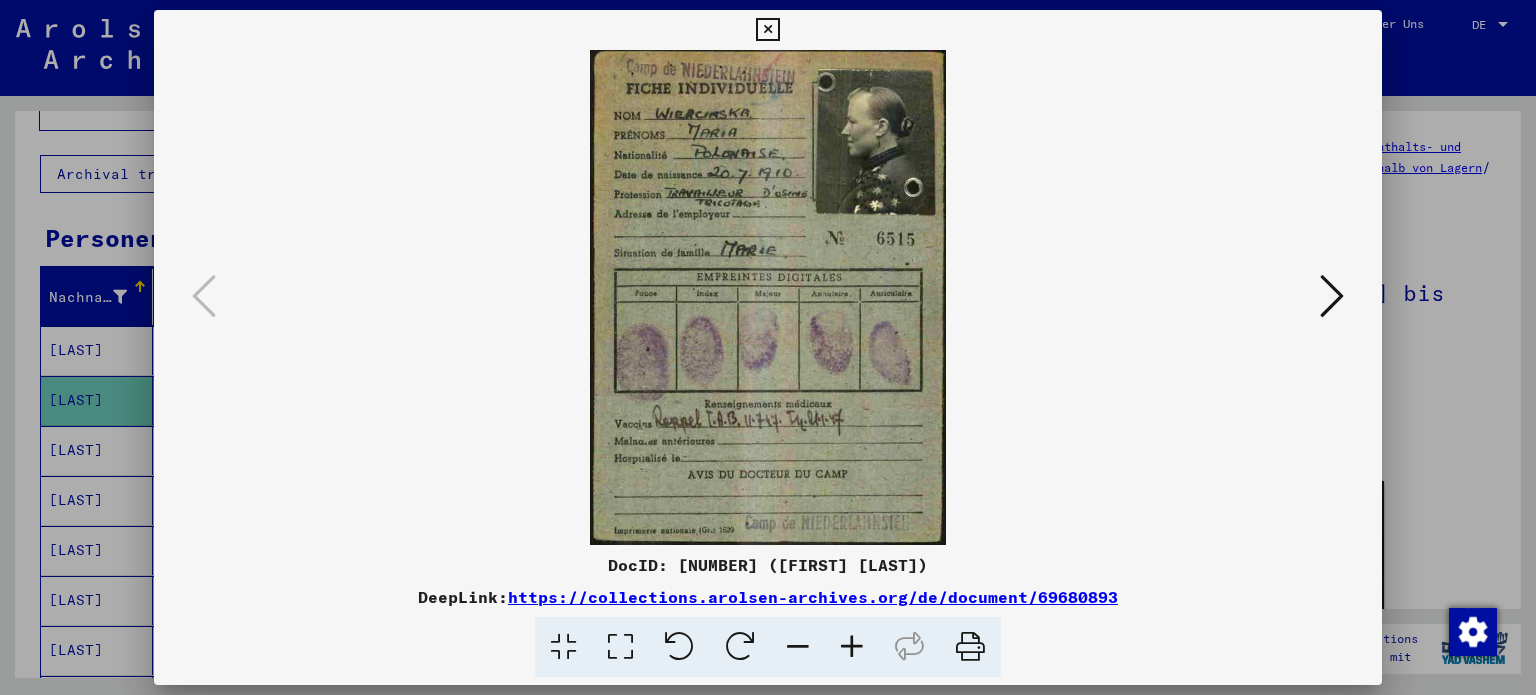 click at bounding box center (767, 30) 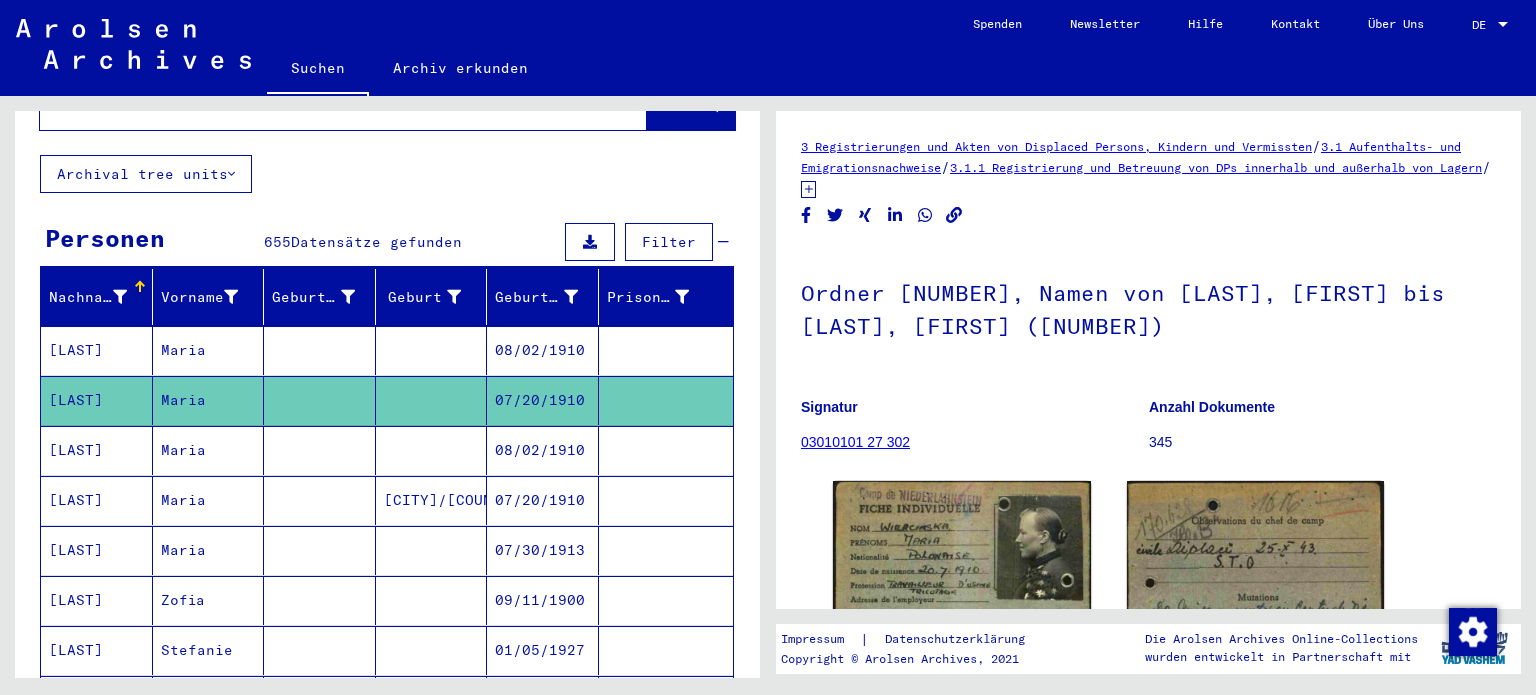 click on "[LAST]" at bounding box center [97, 500] 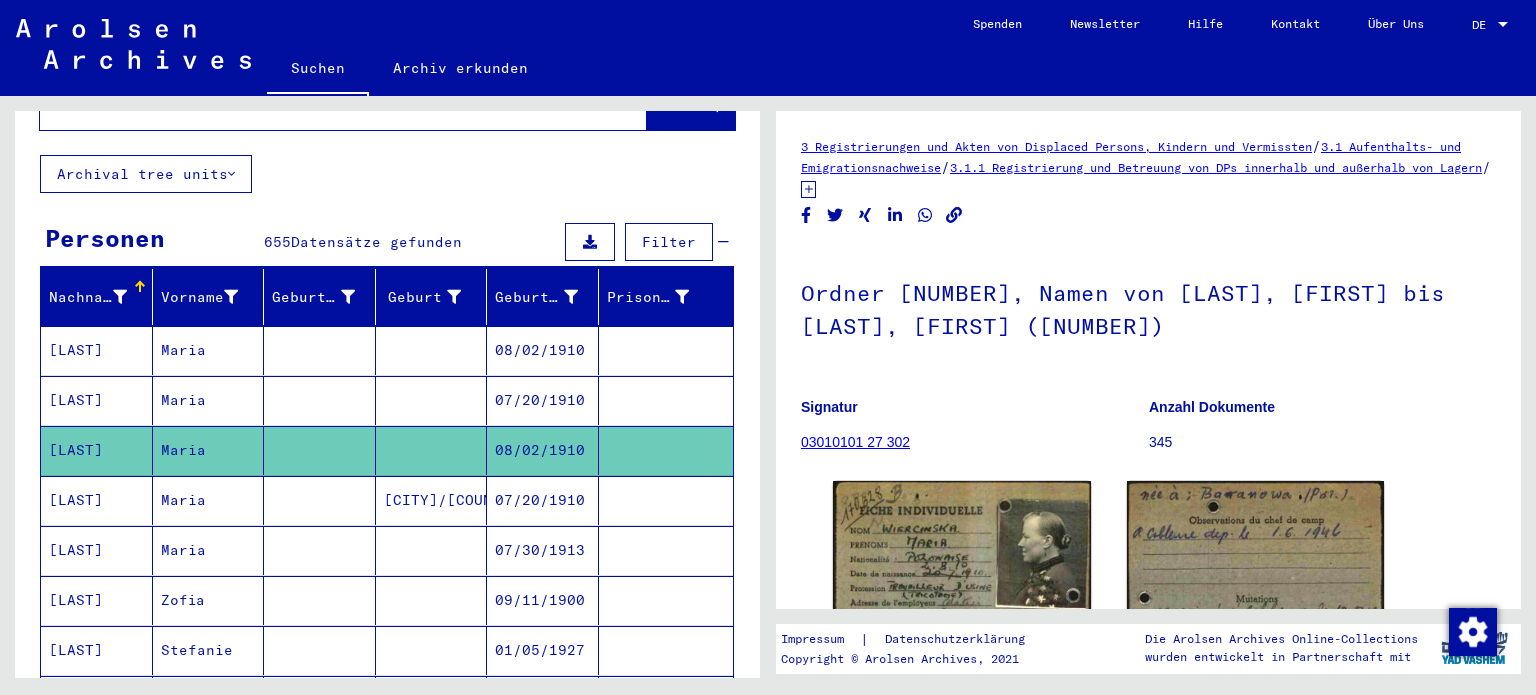 click on "[LAST]" at bounding box center [97, 550] 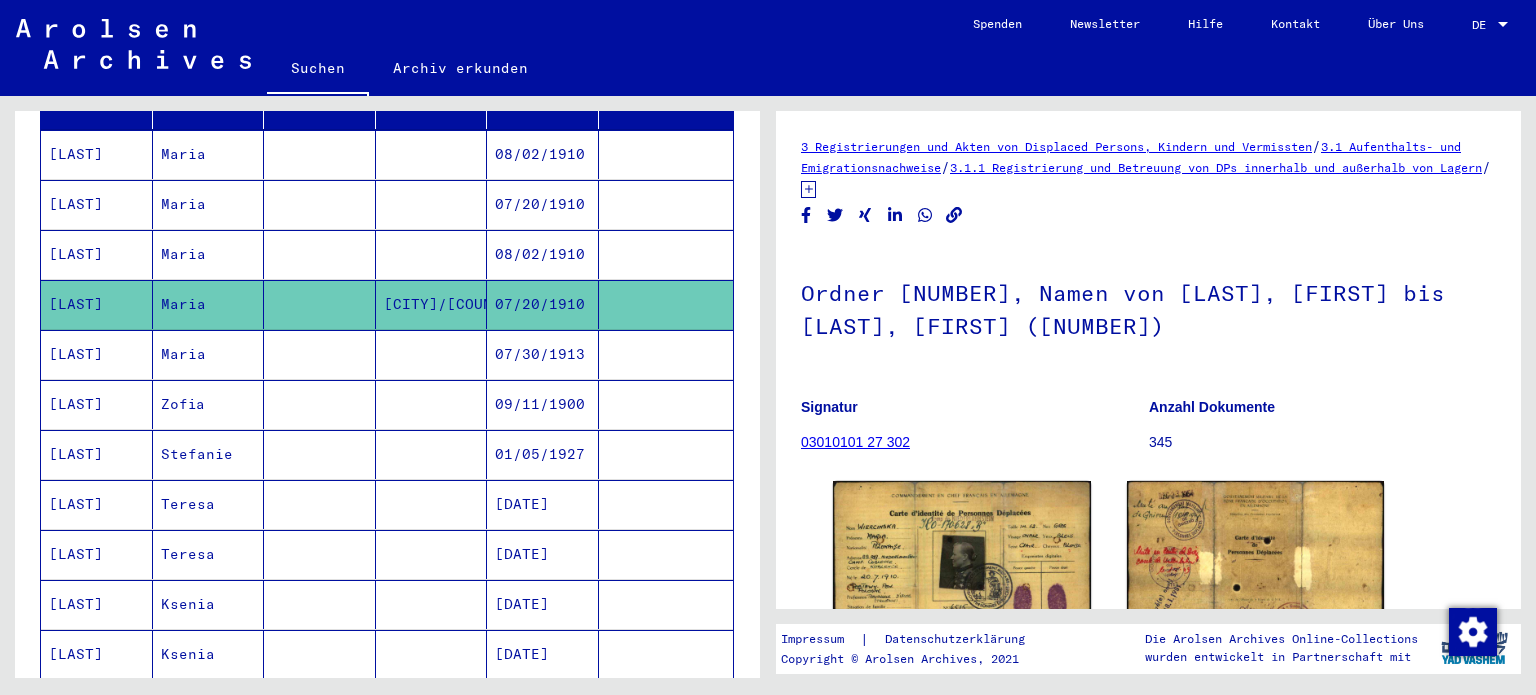 scroll, scrollTop: 300, scrollLeft: 0, axis: vertical 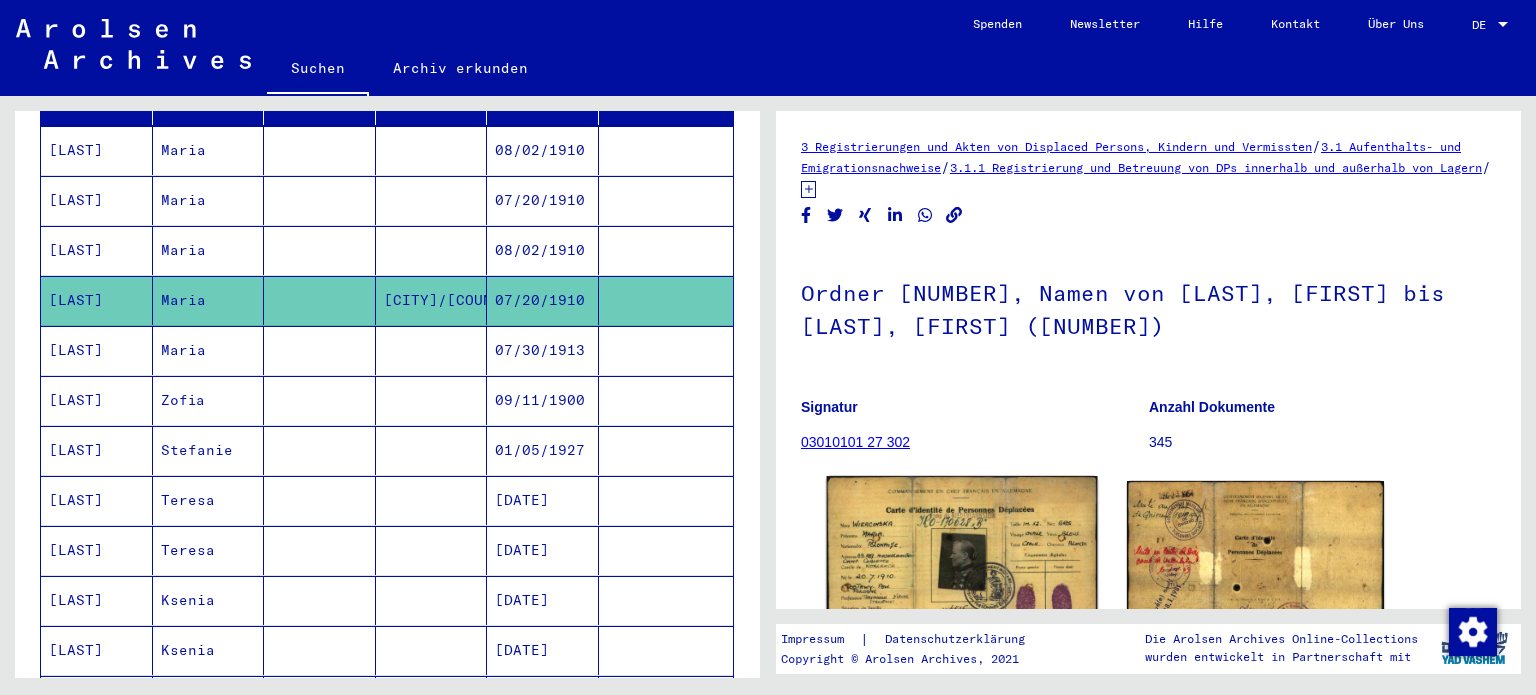 click 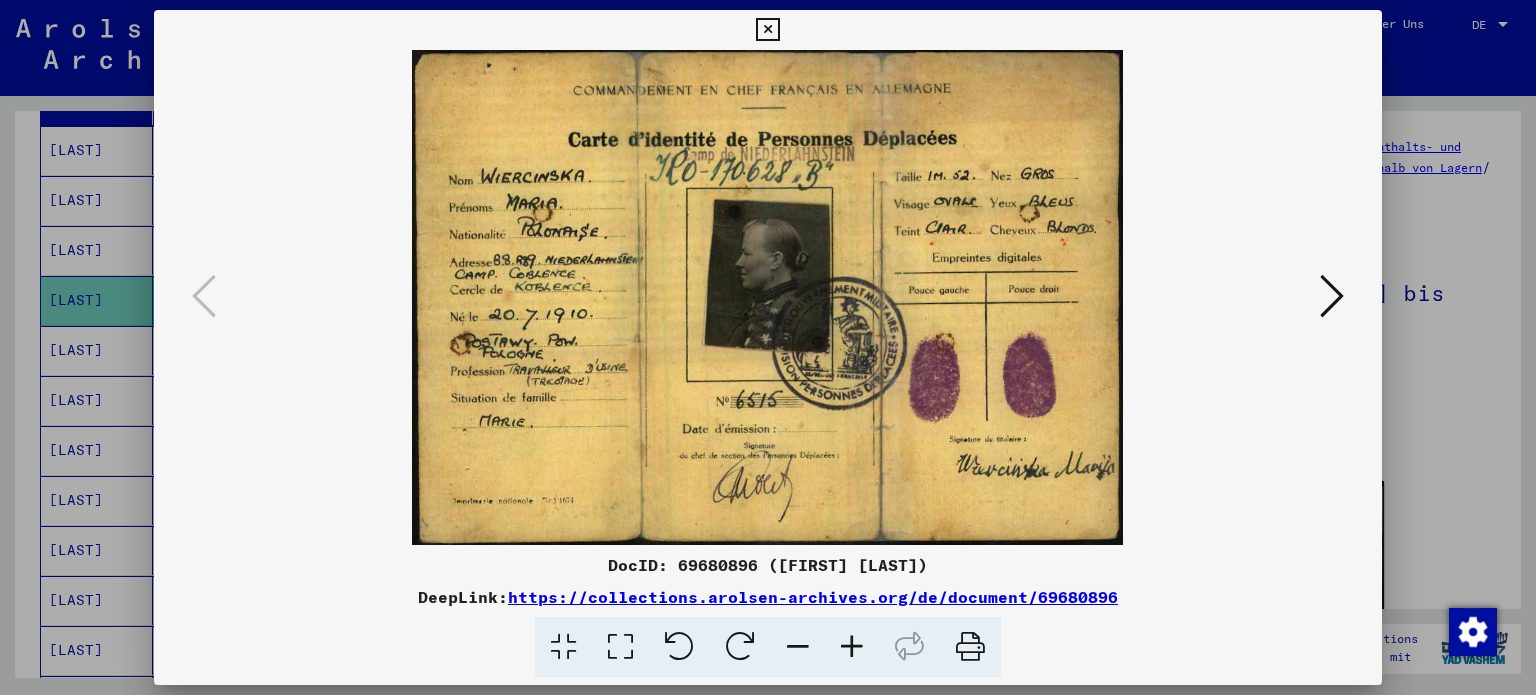 click at bounding box center [768, 297] 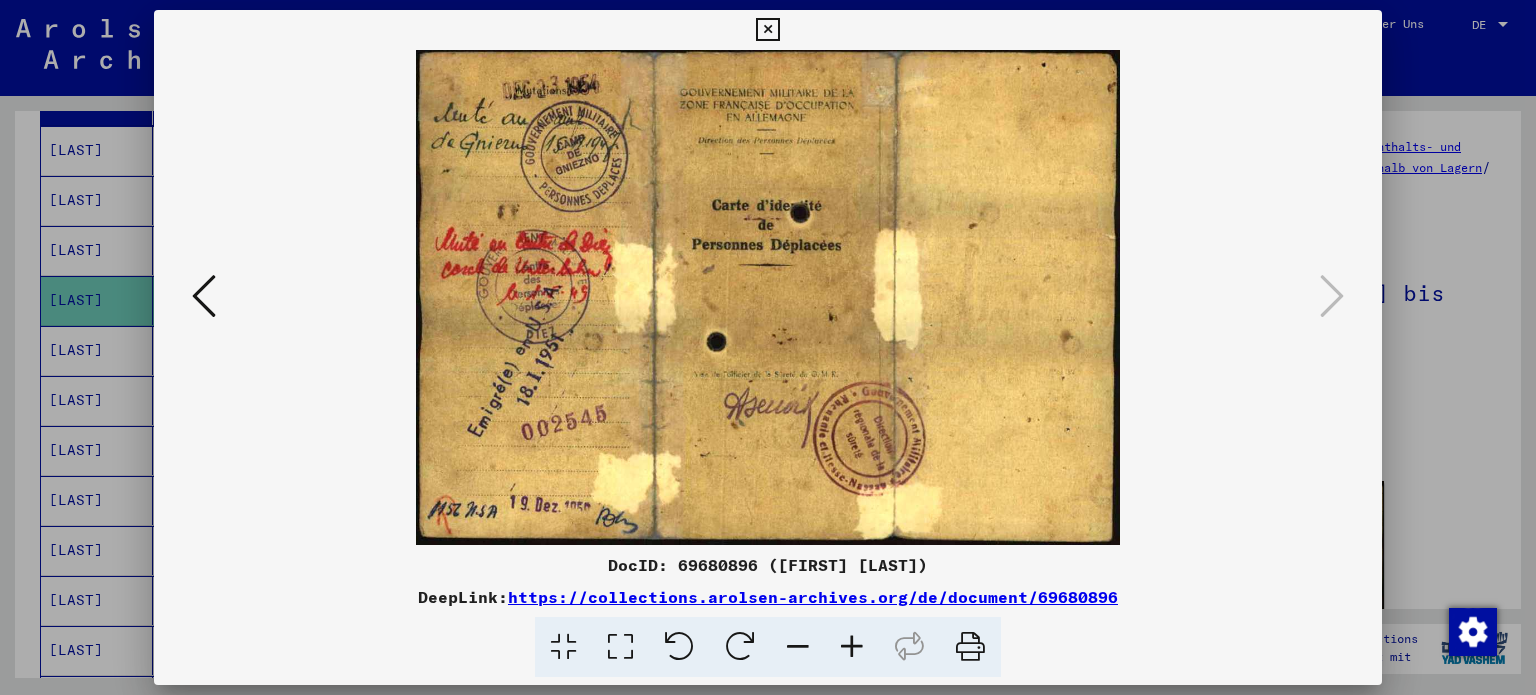 click at bounding box center (768, 297) 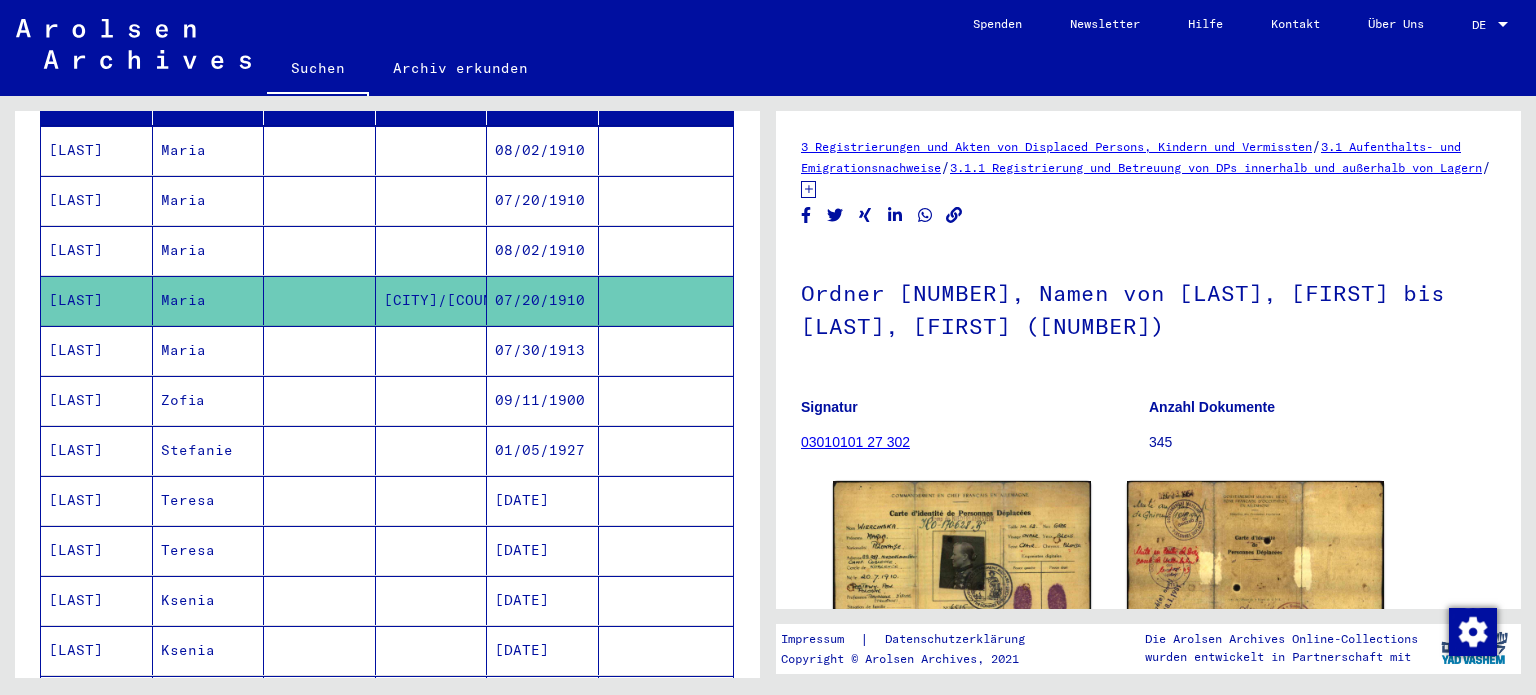 click on "[LAST]" at bounding box center (97, 400) 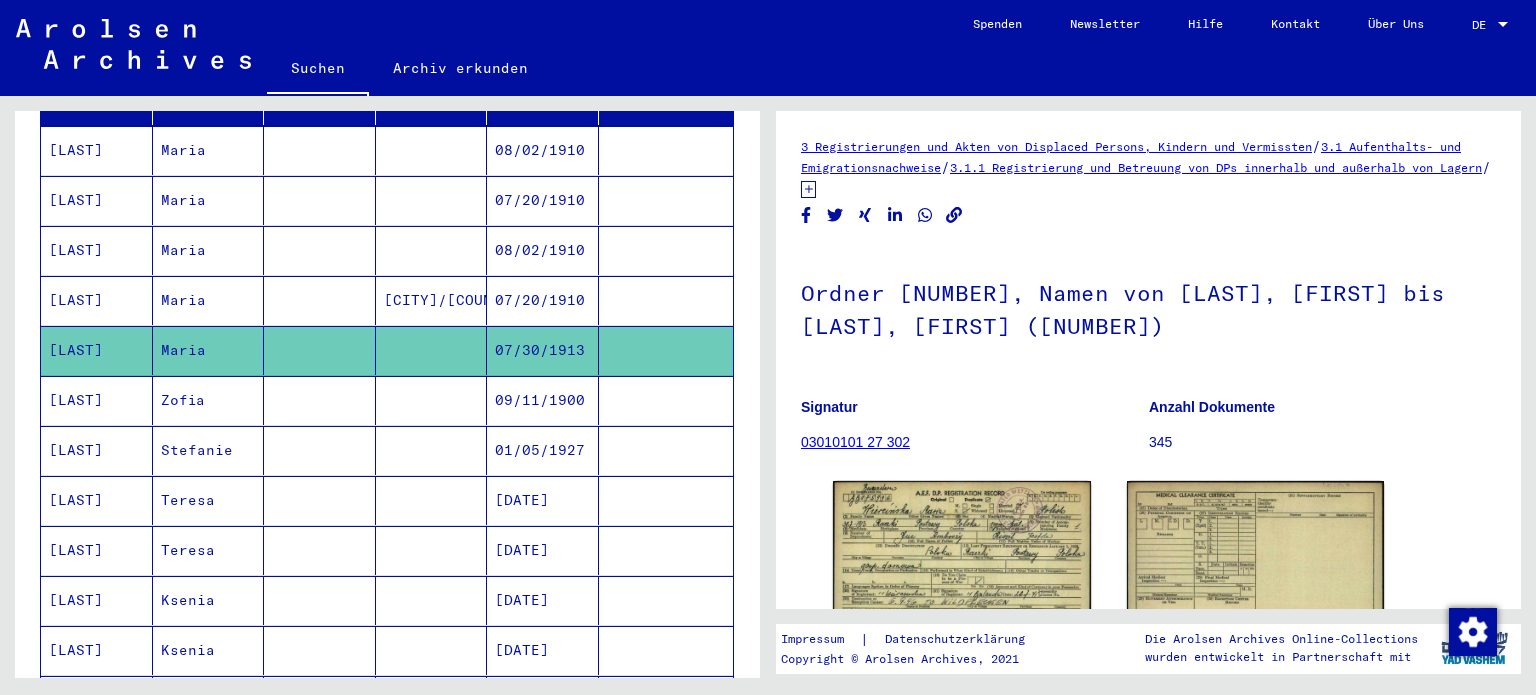 scroll, scrollTop: 200, scrollLeft: 0, axis: vertical 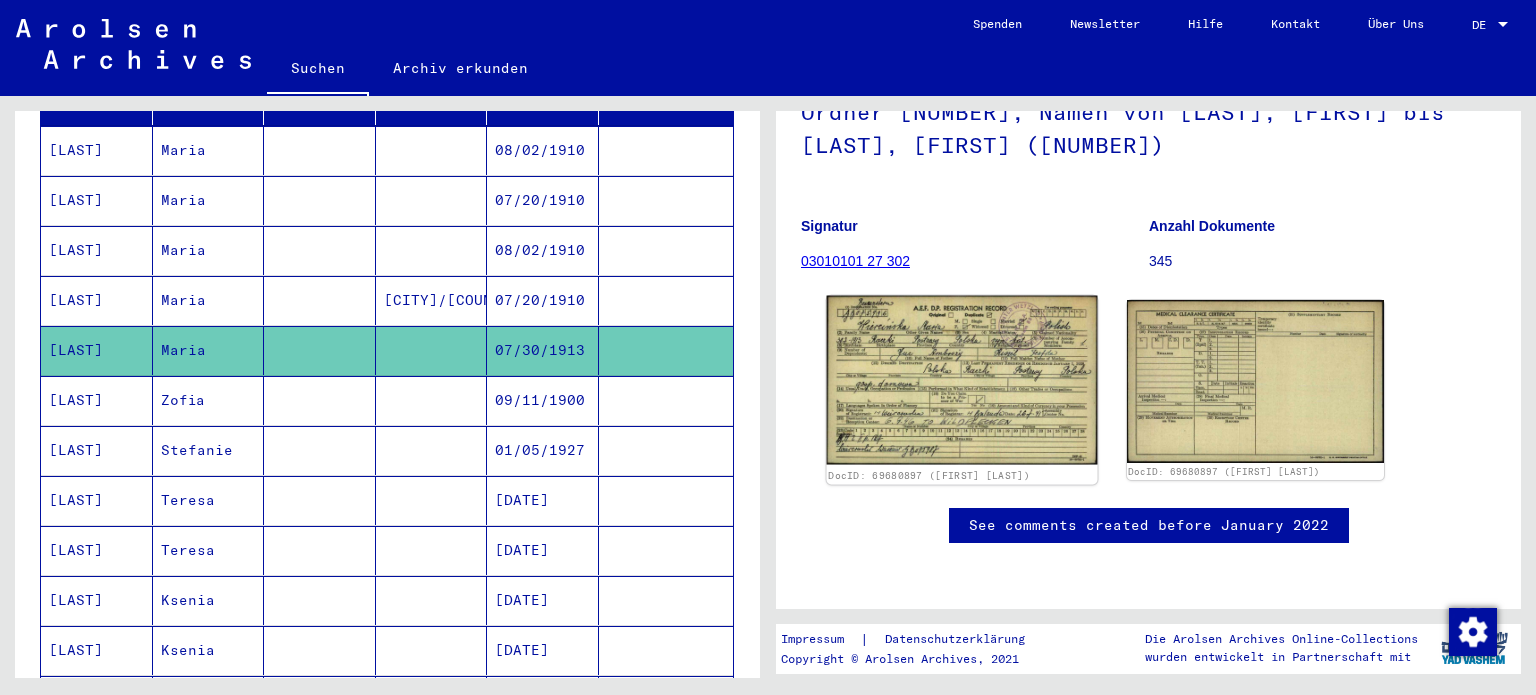 click 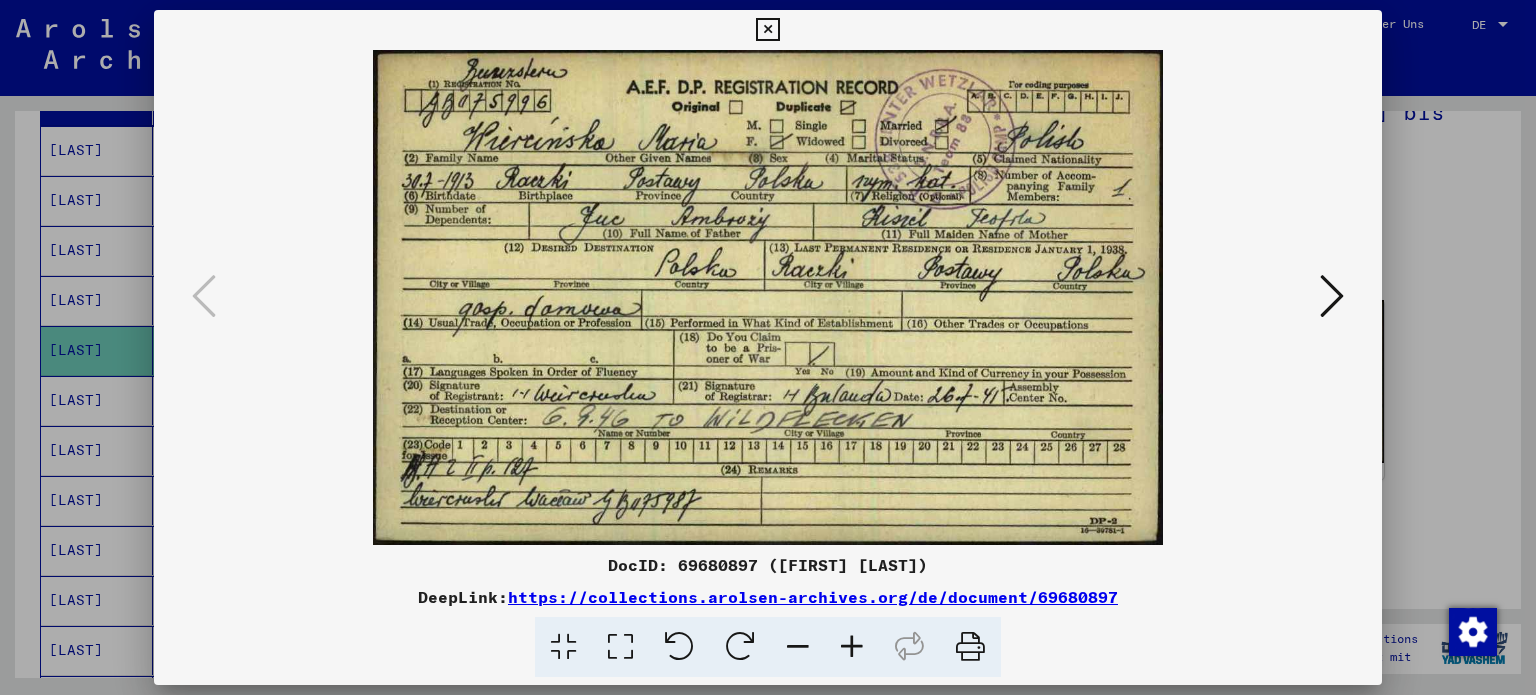 drag, startPoint x: 768, startPoint y: 35, endPoint x: 758, endPoint y: 33, distance: 10.198039 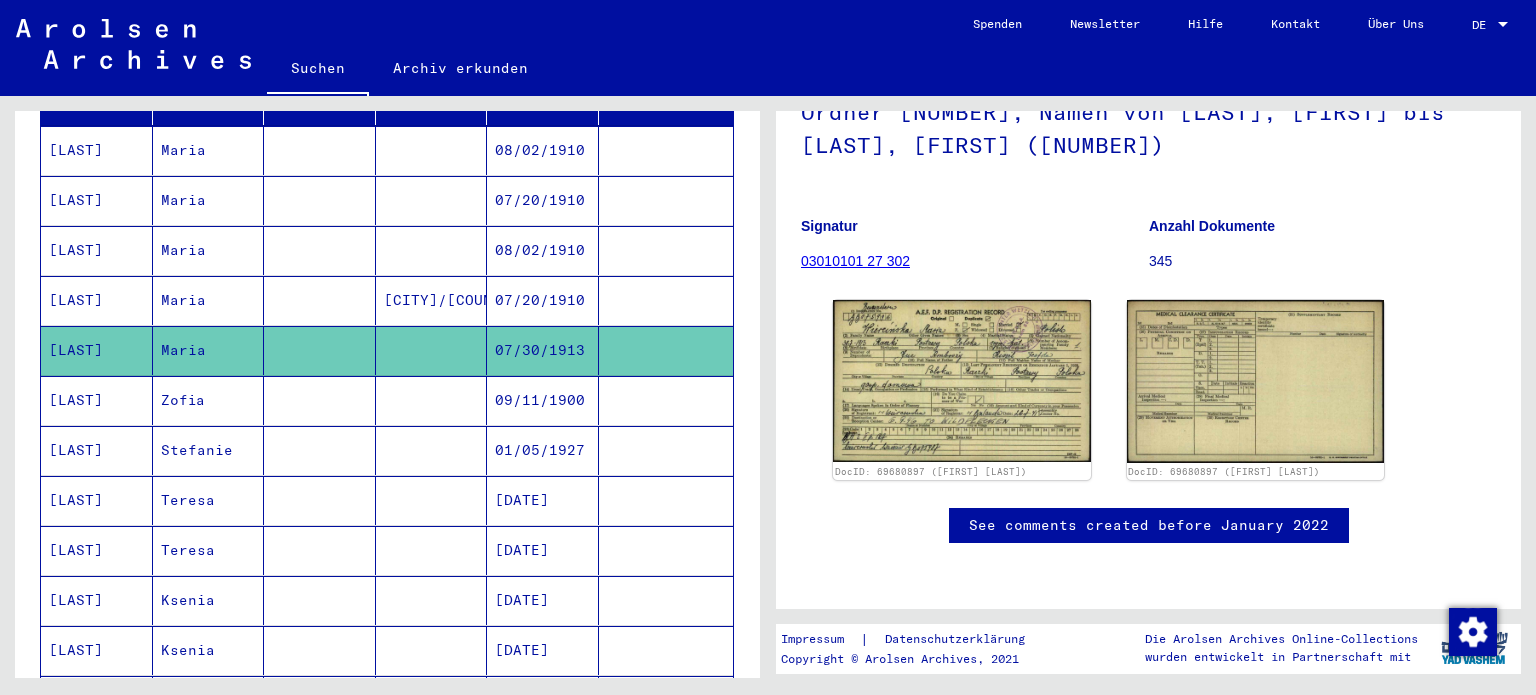 click on "Zofia" at bounding box center [209, 450] 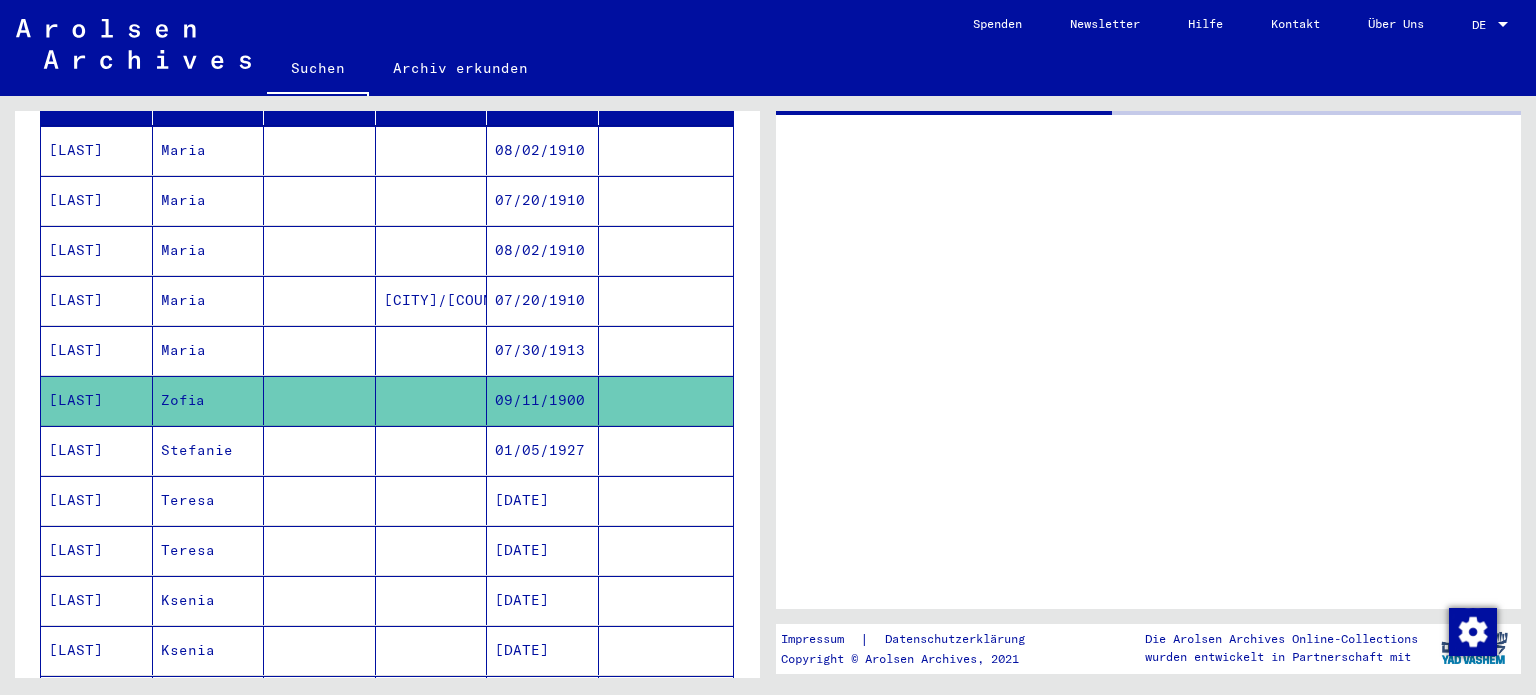 scroll, scrollTop: 0, scrollLeft: 0, axis: both 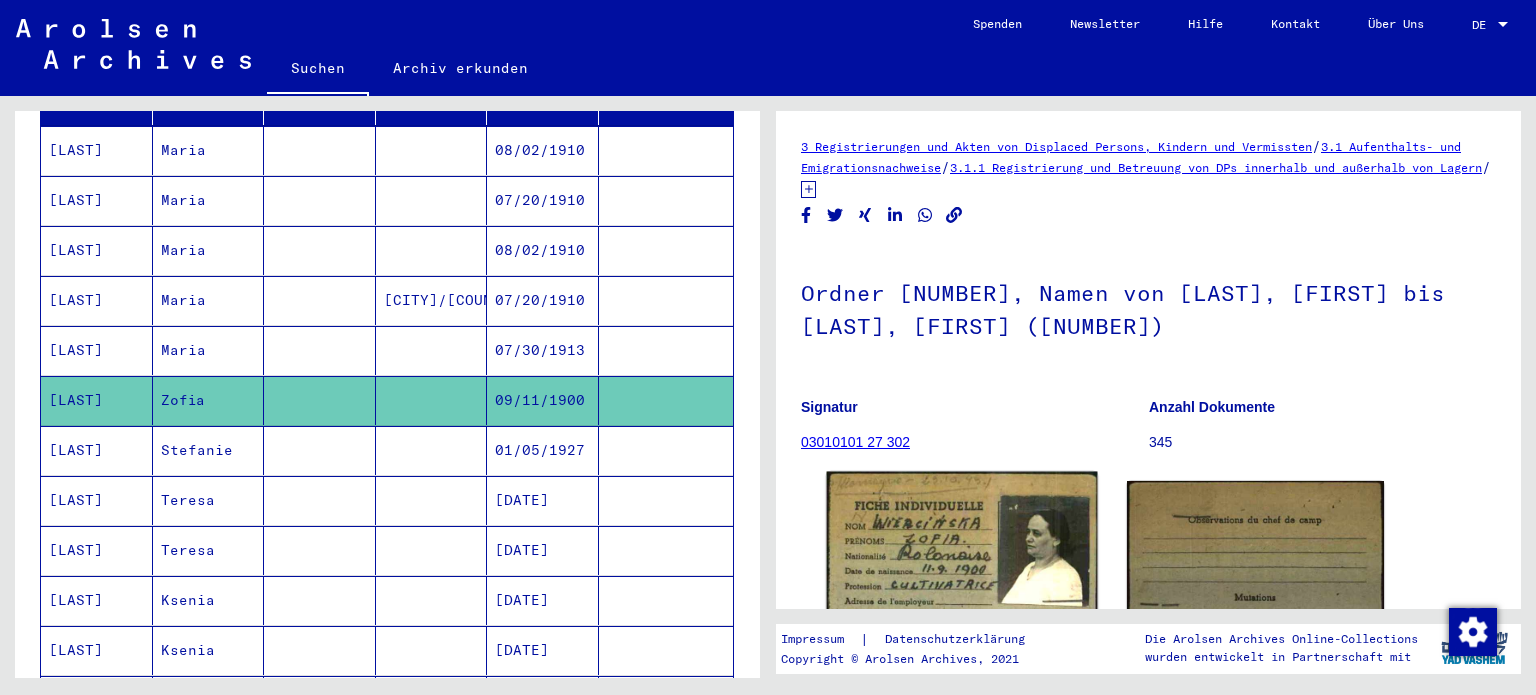 click 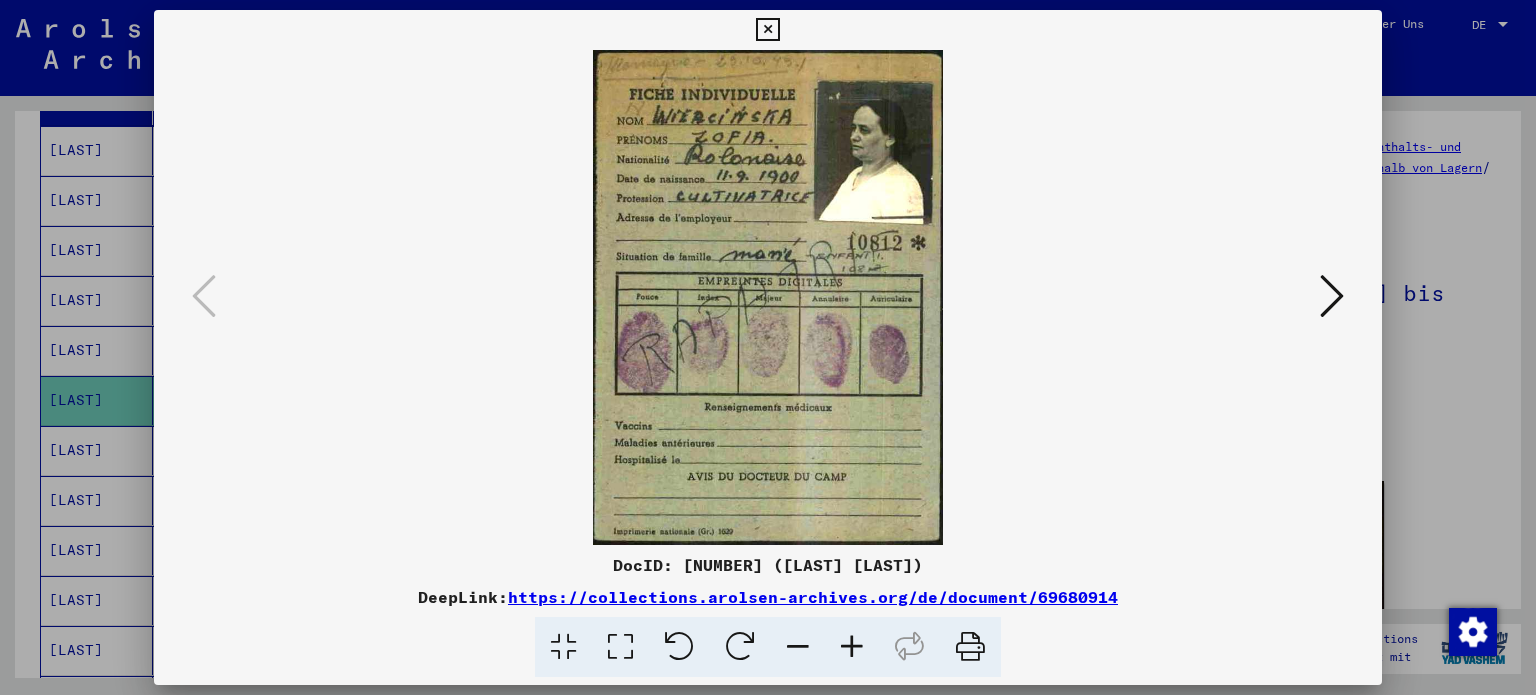 click at bounding box center (1332, 296) 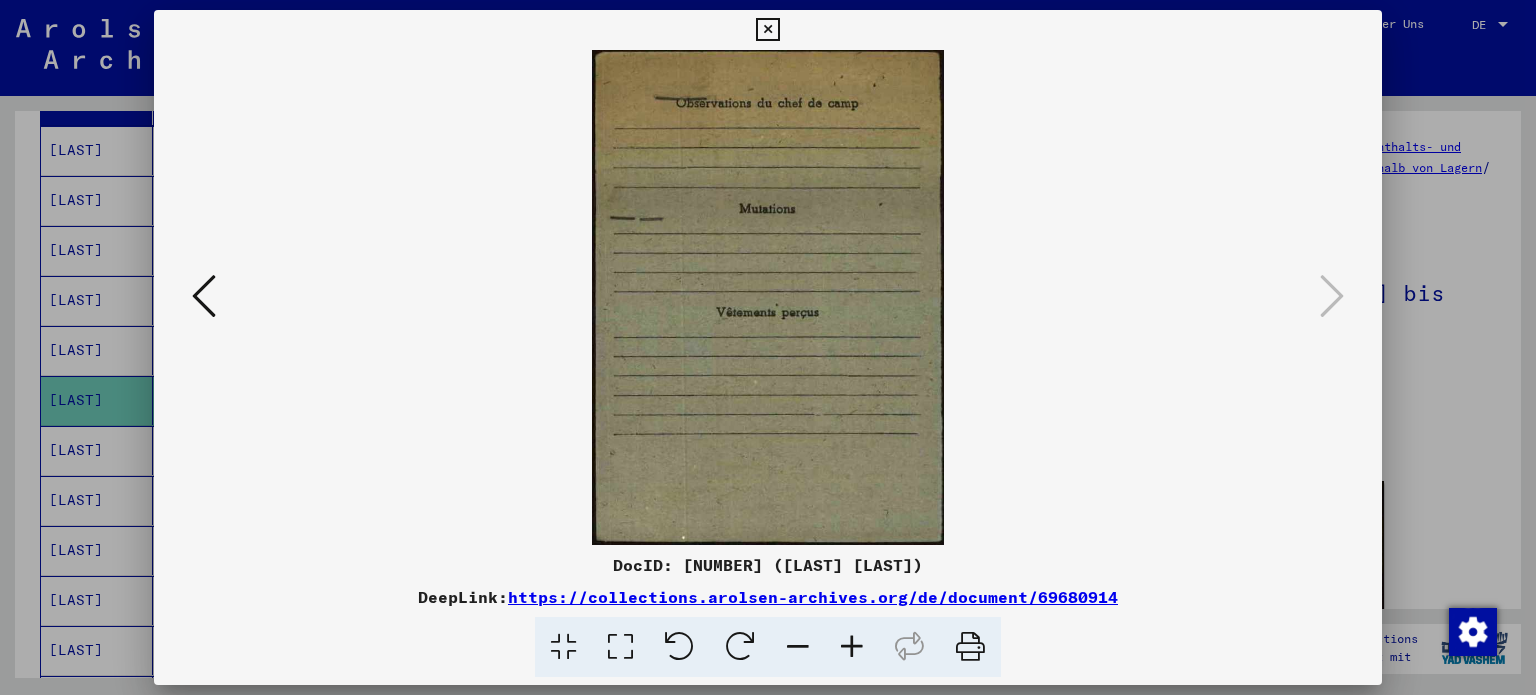 click at bounding box center [767, 30] 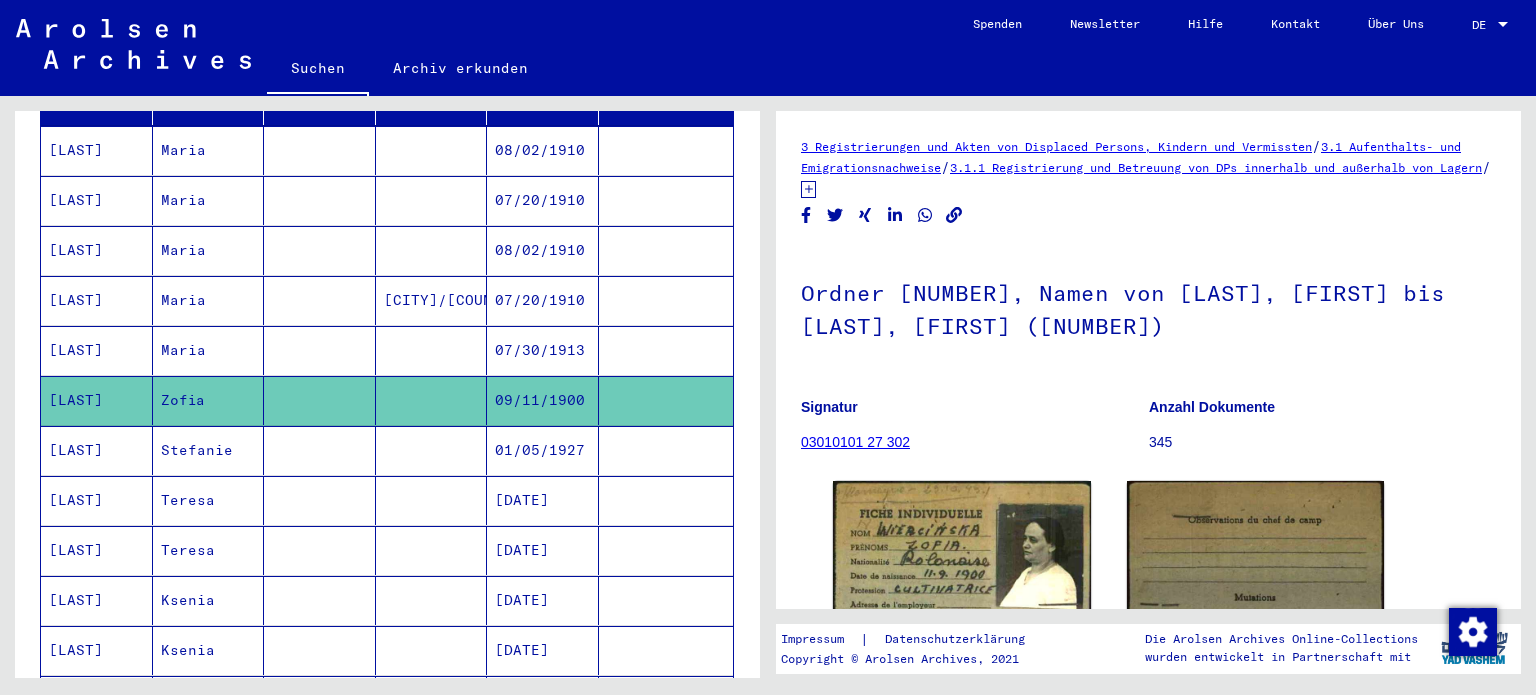 click on "Stefanie" at bounding box center [209, 500] 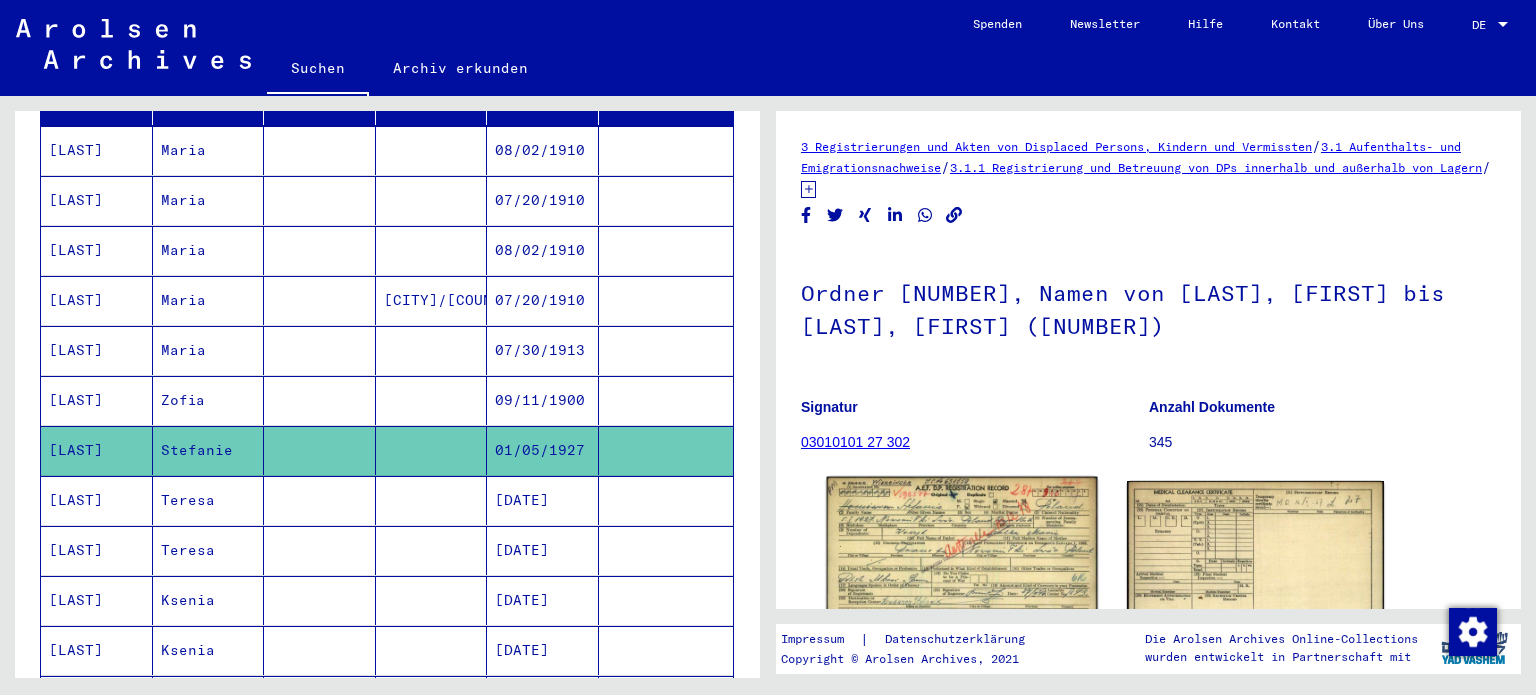 click 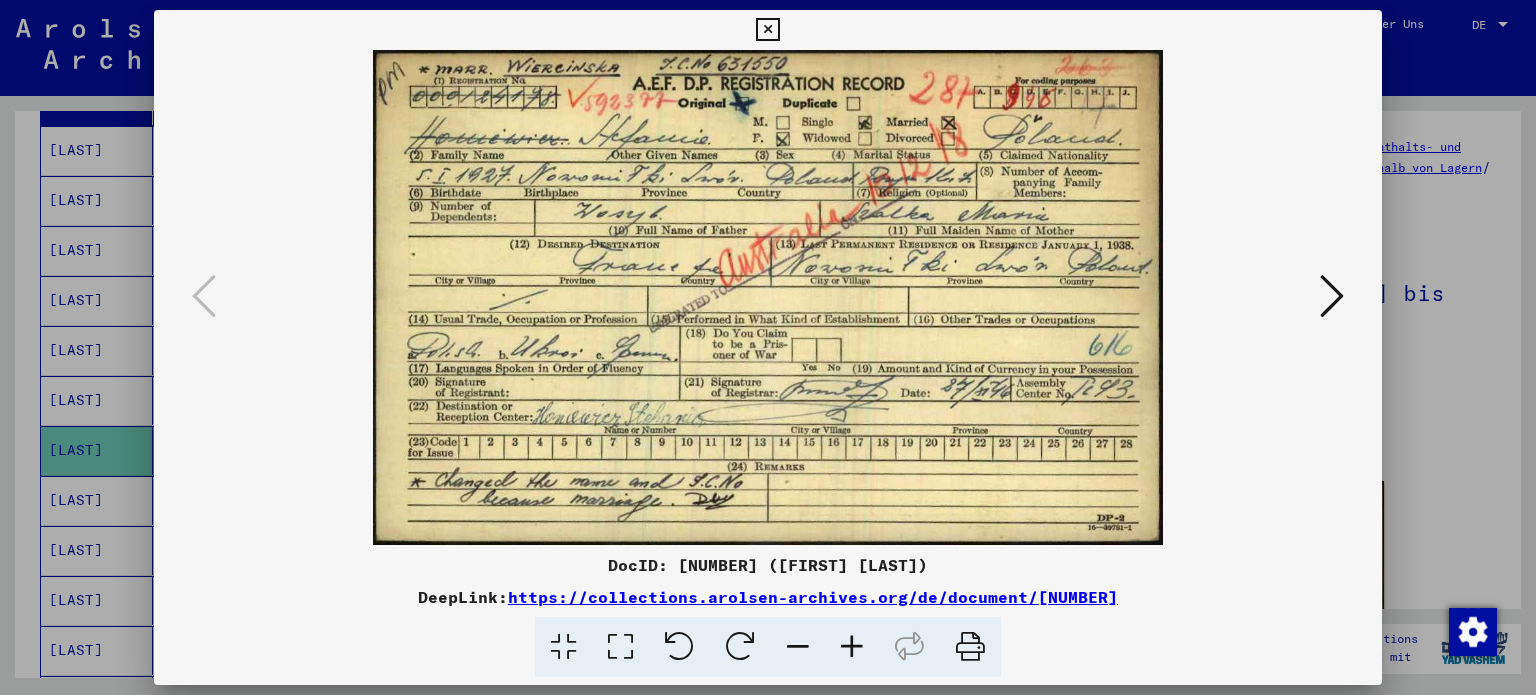 click at bounding box center (767, 30) 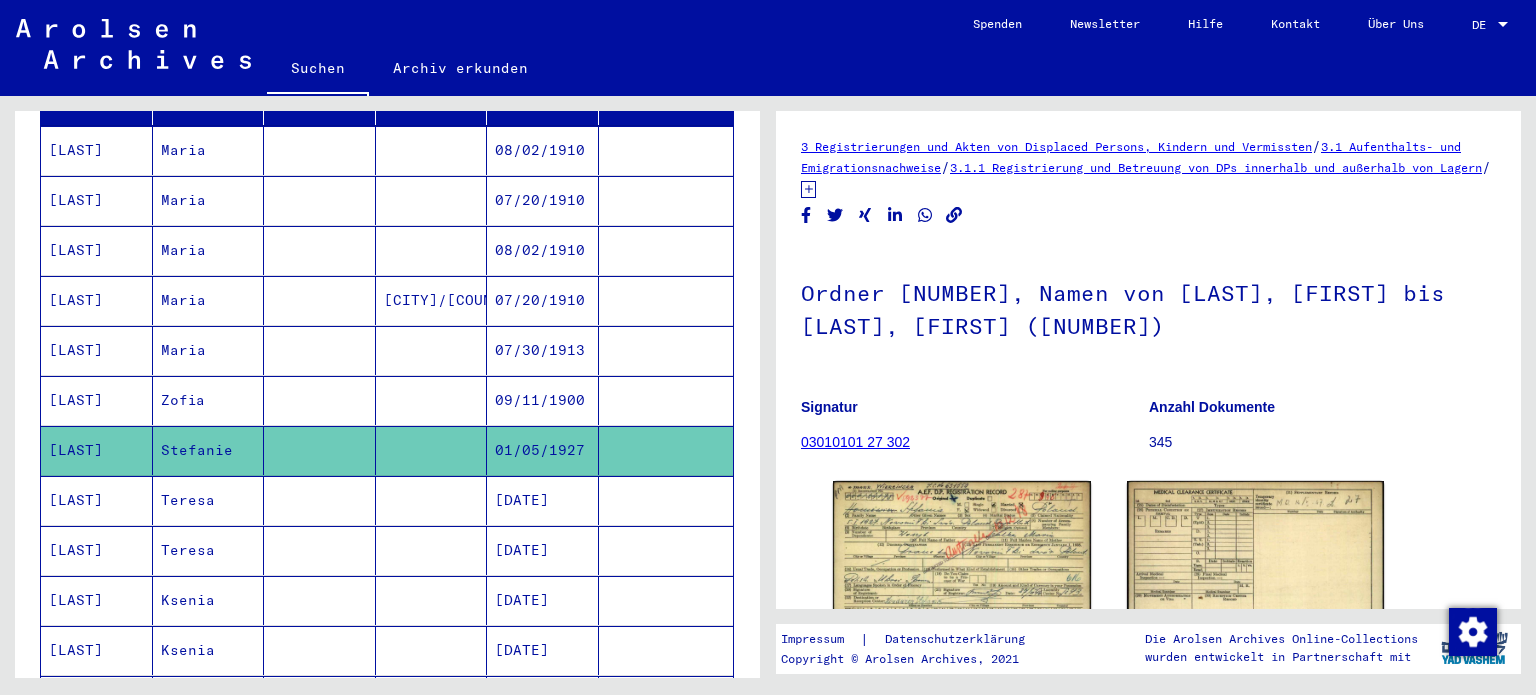 click on "Teresa" at bounding box center (209, 550) 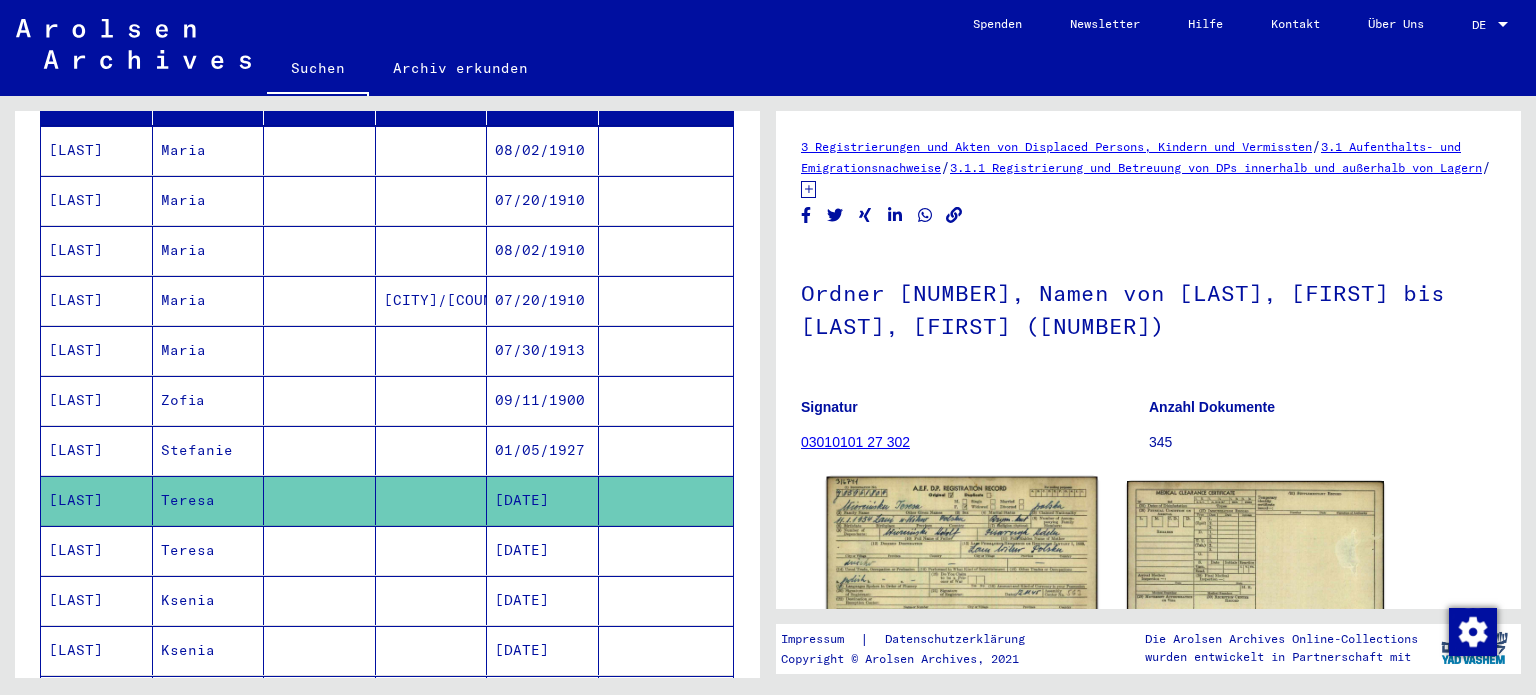 click 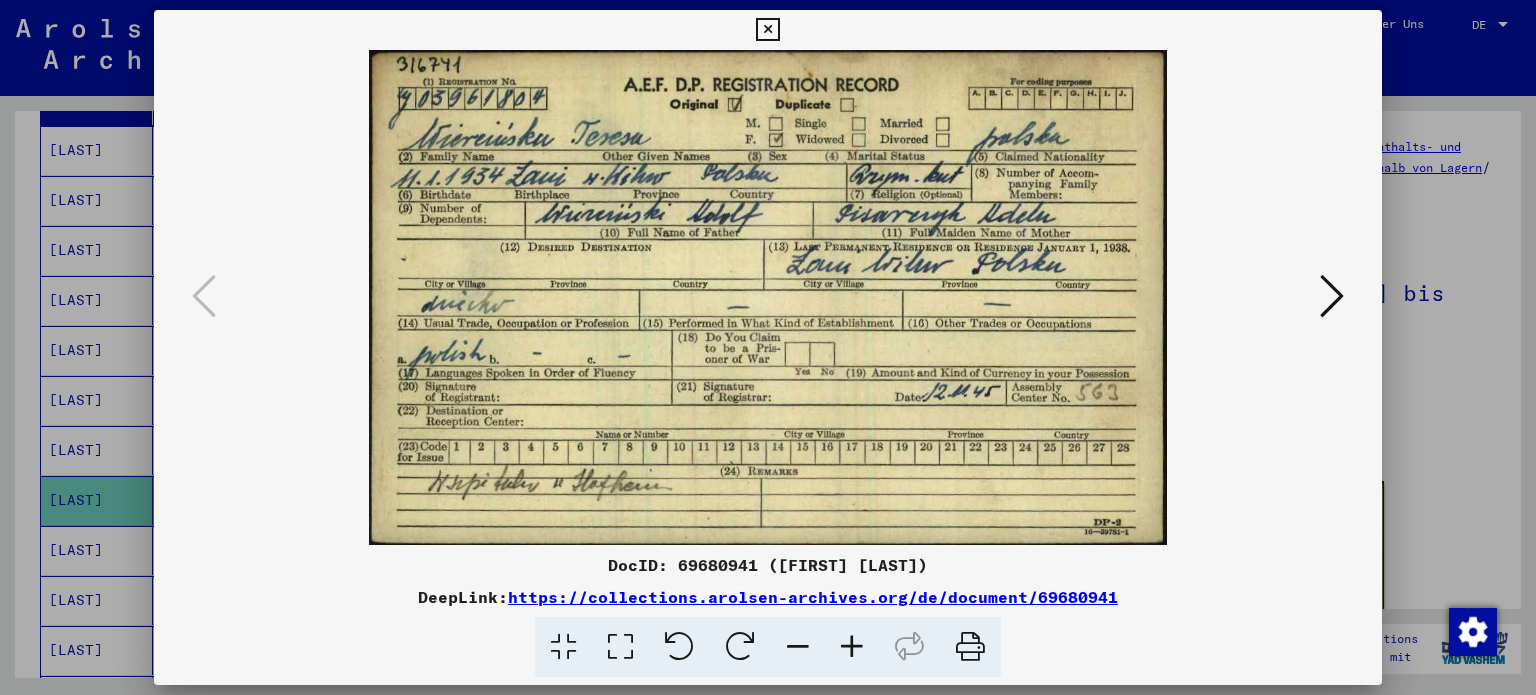 click at bounding box center (767, 30) 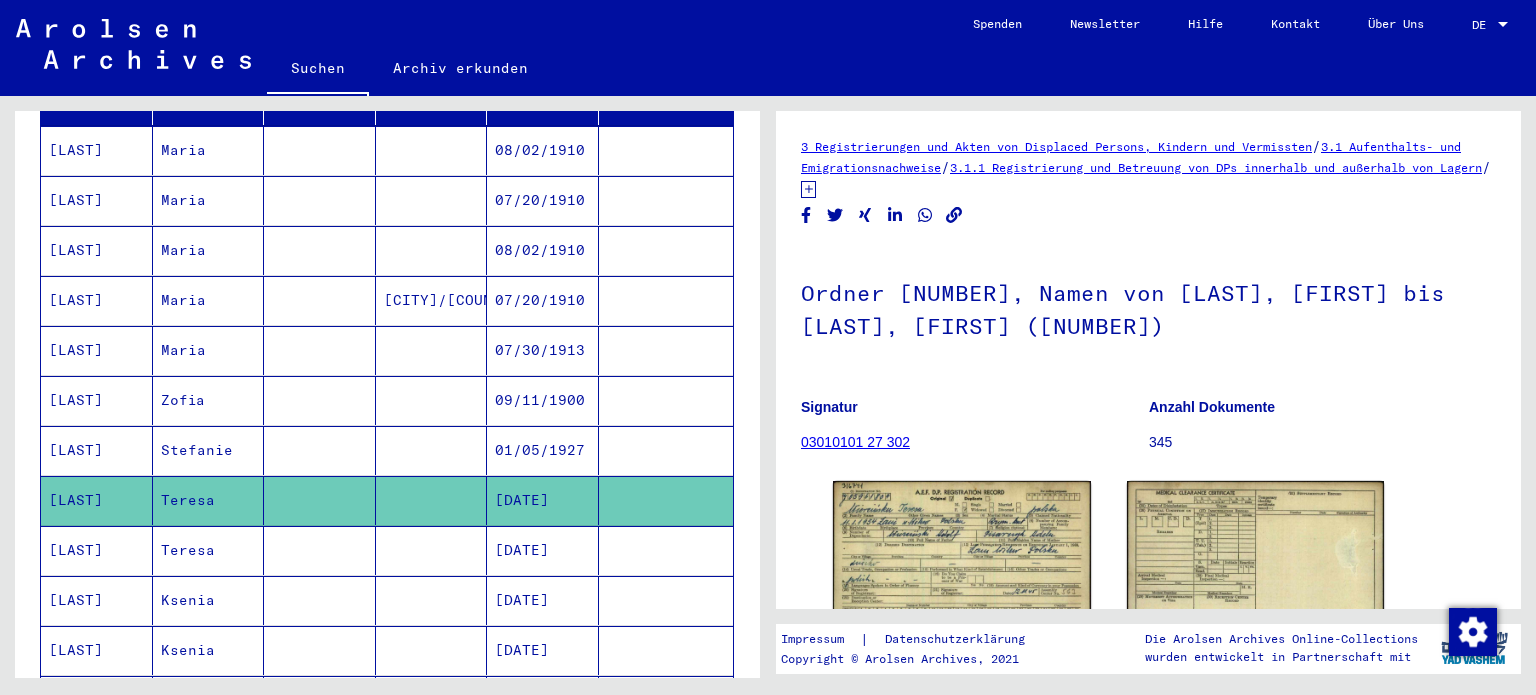 click on "Teresa" at bounding box center (209, 600) 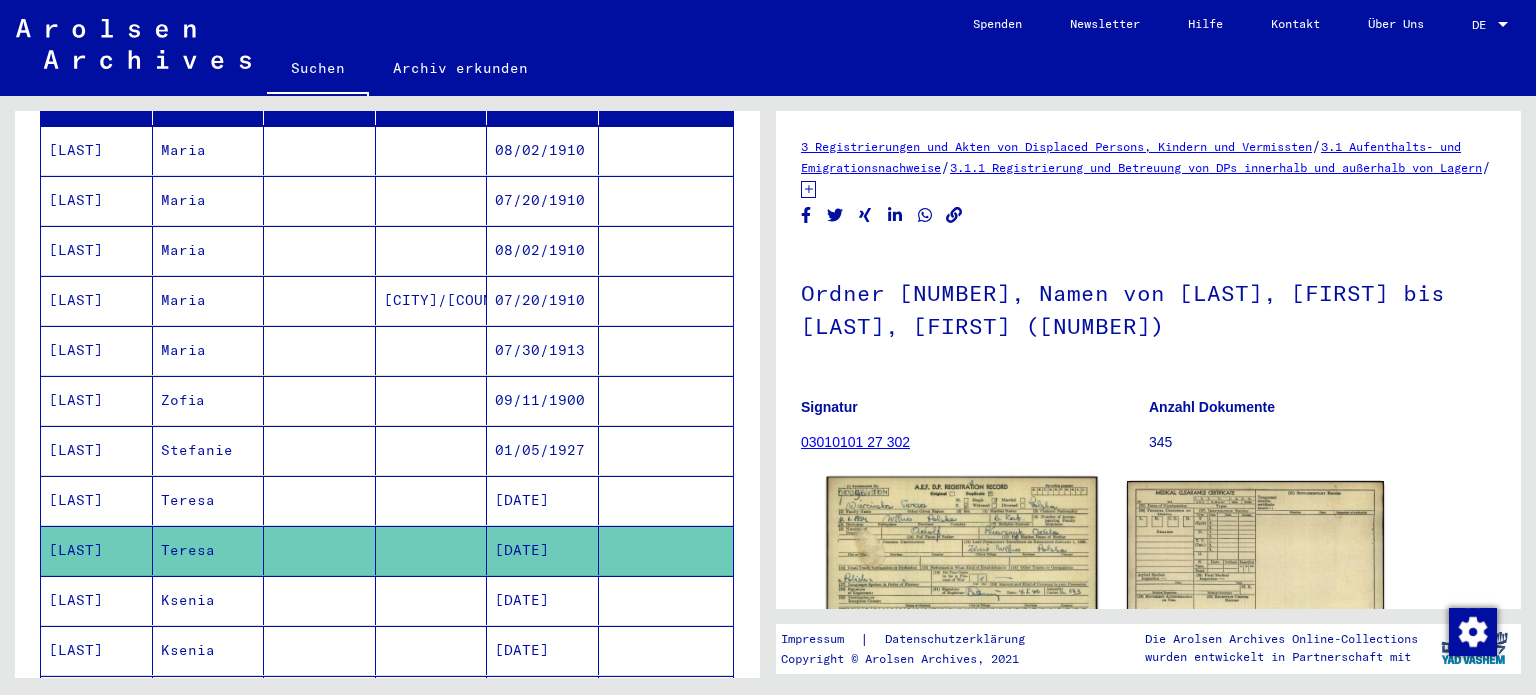 click 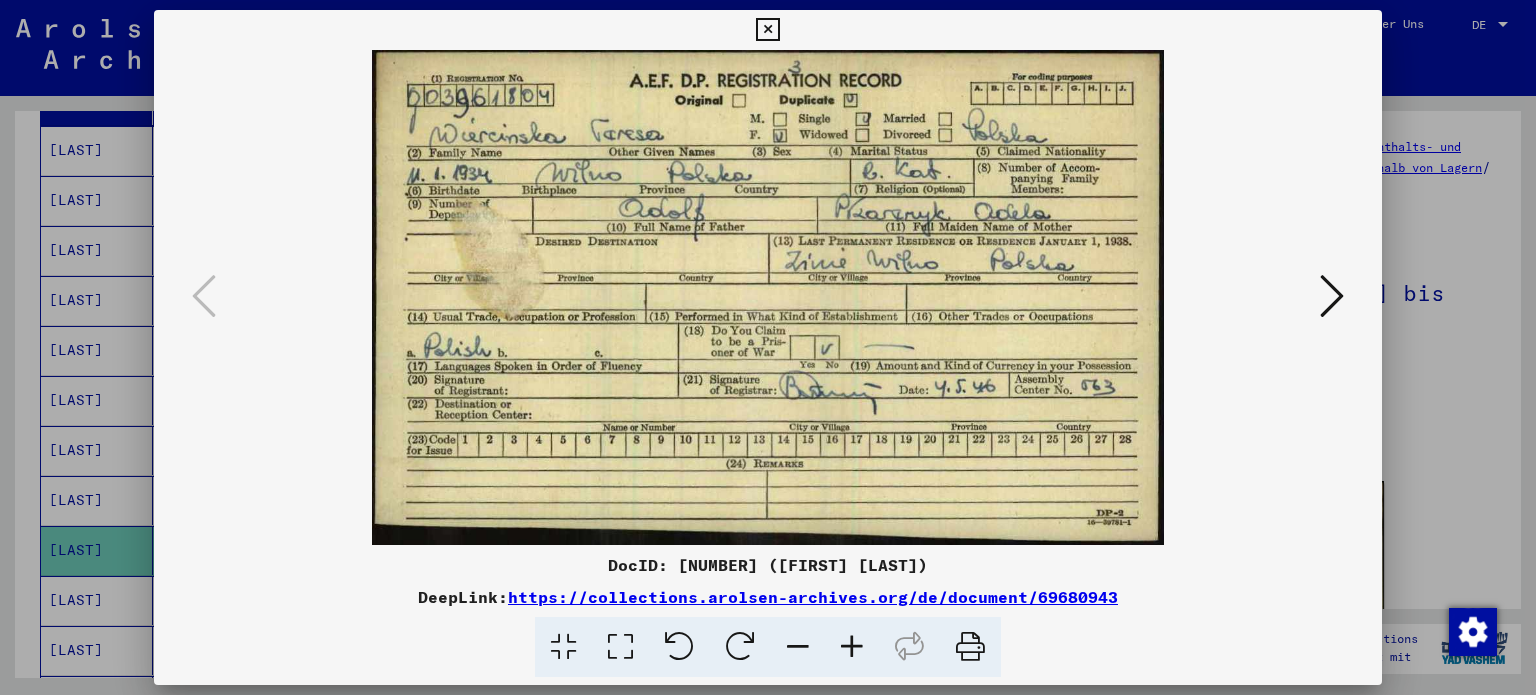 click at bounding box center [767, 30] 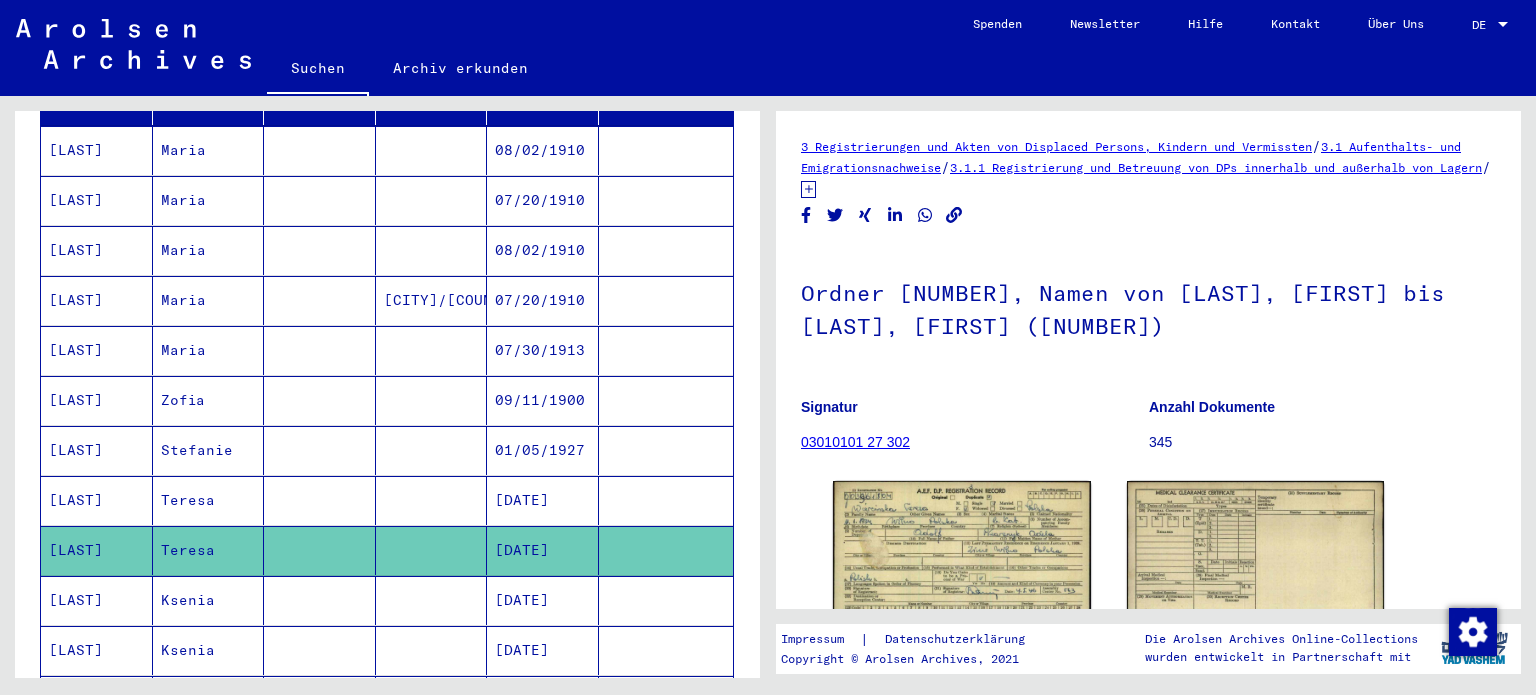 click at bounding box center [320, 650] 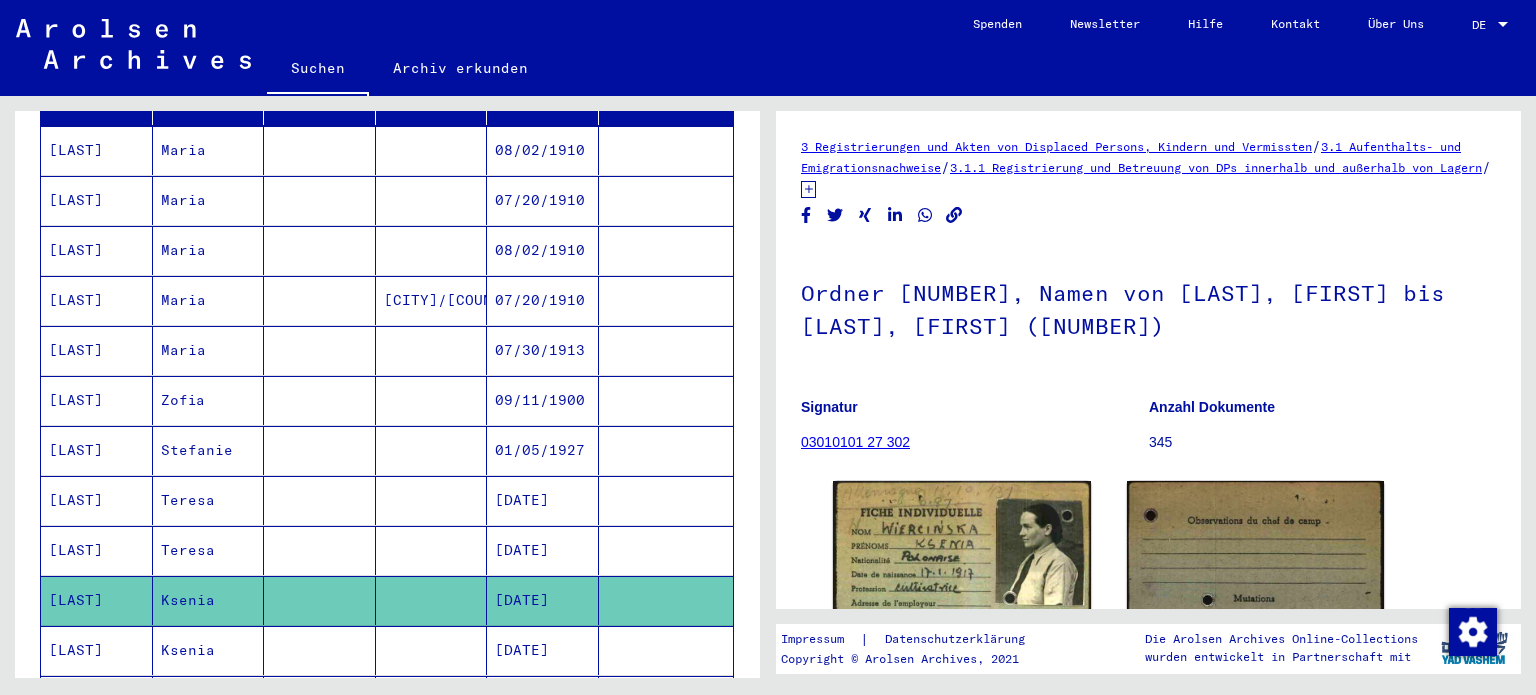 scroll, scrollTop: 200, scrollLeft: 0, axis: vertical 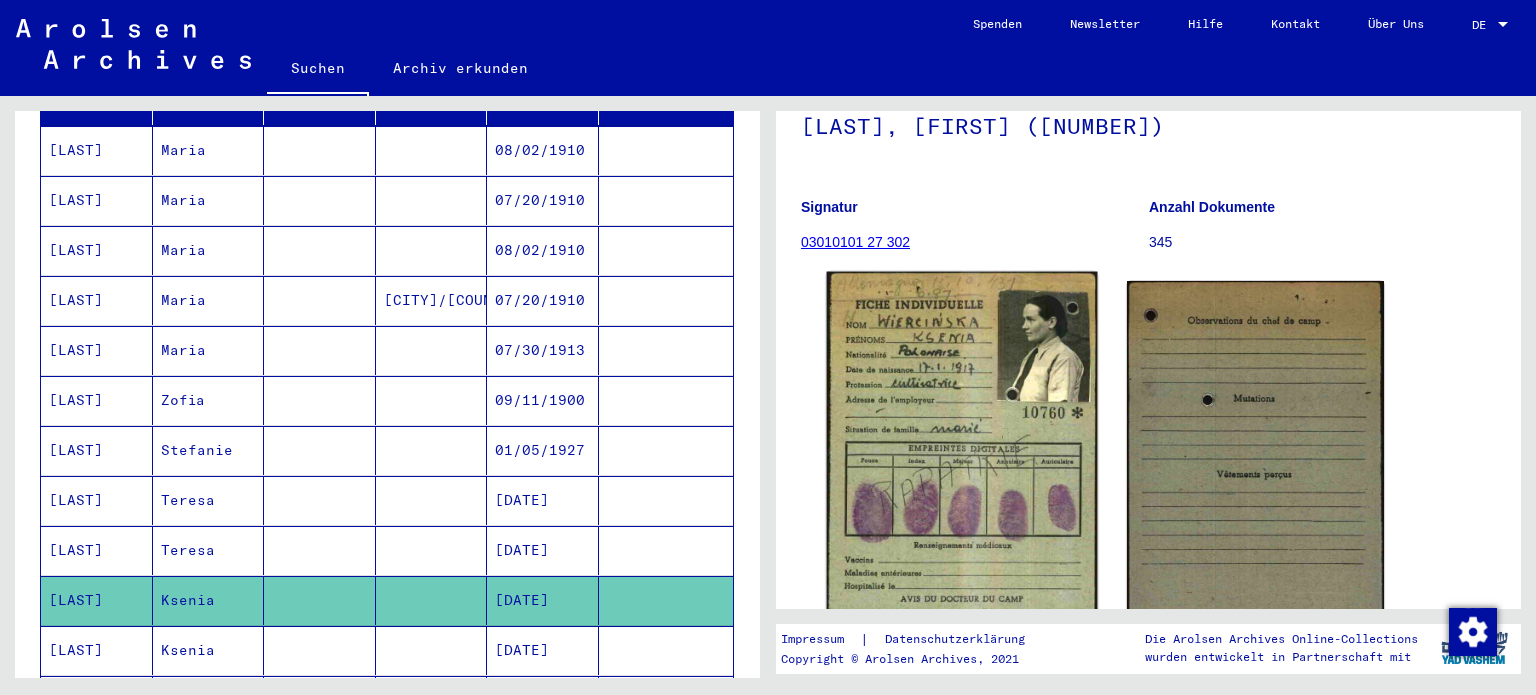 click 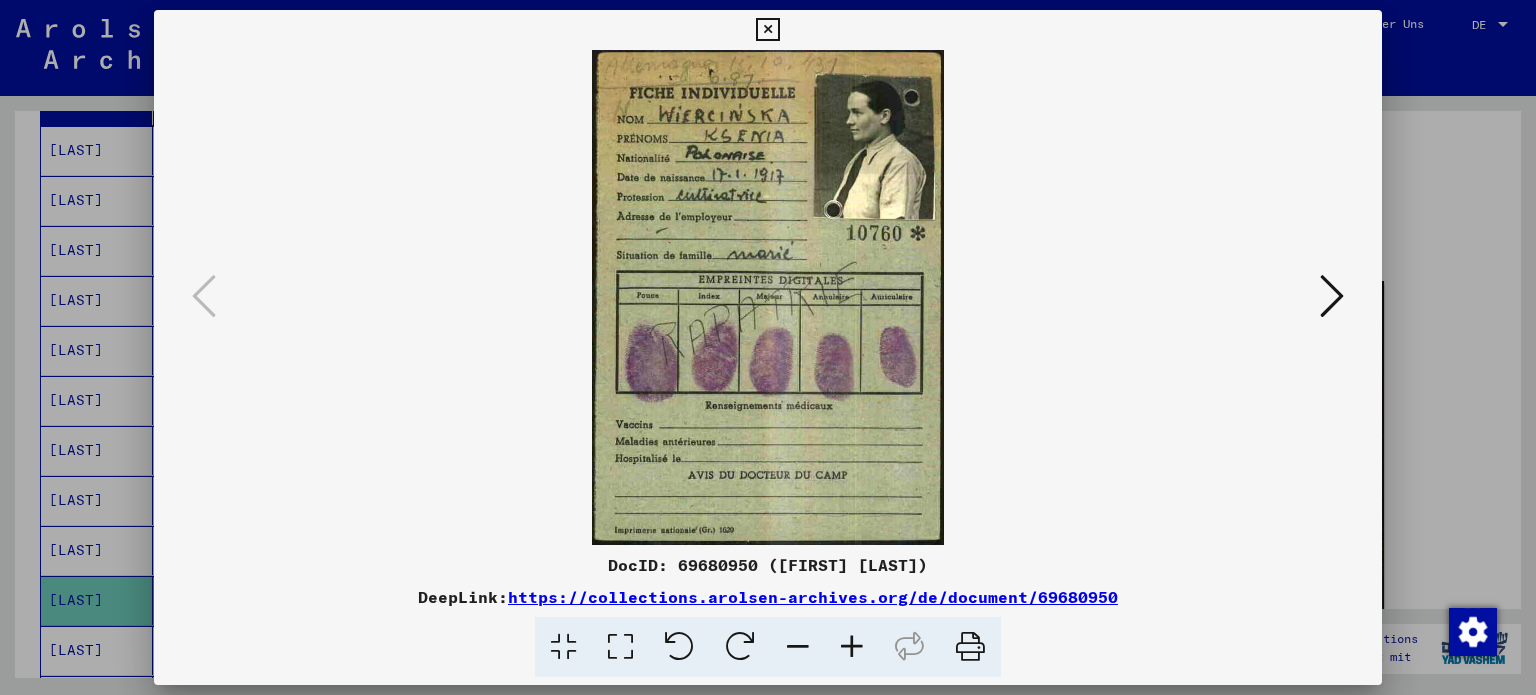 click at bounding box center (1332, 296) 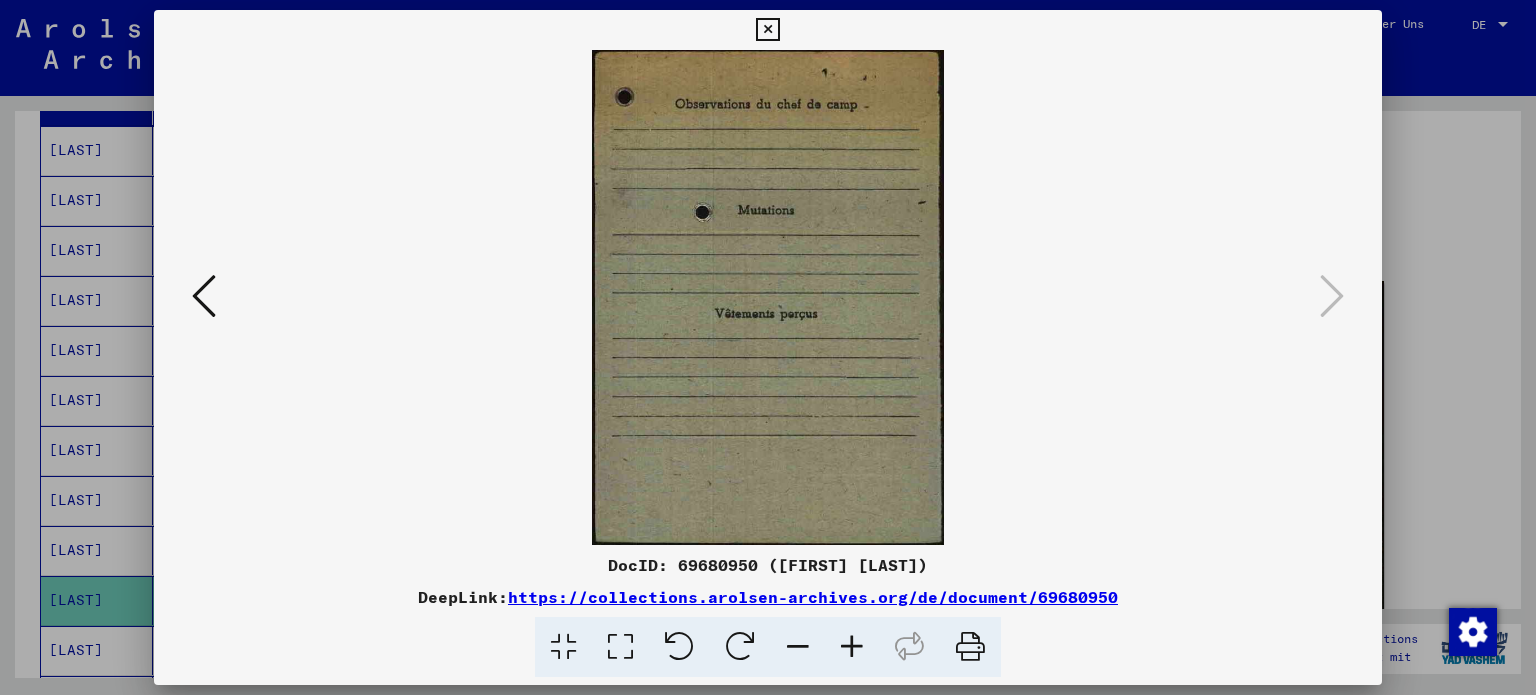 drag, startPoint x: 774, startPoint y: 33, endPoint x: 738, endPoint y: 63, distance: 46.8615 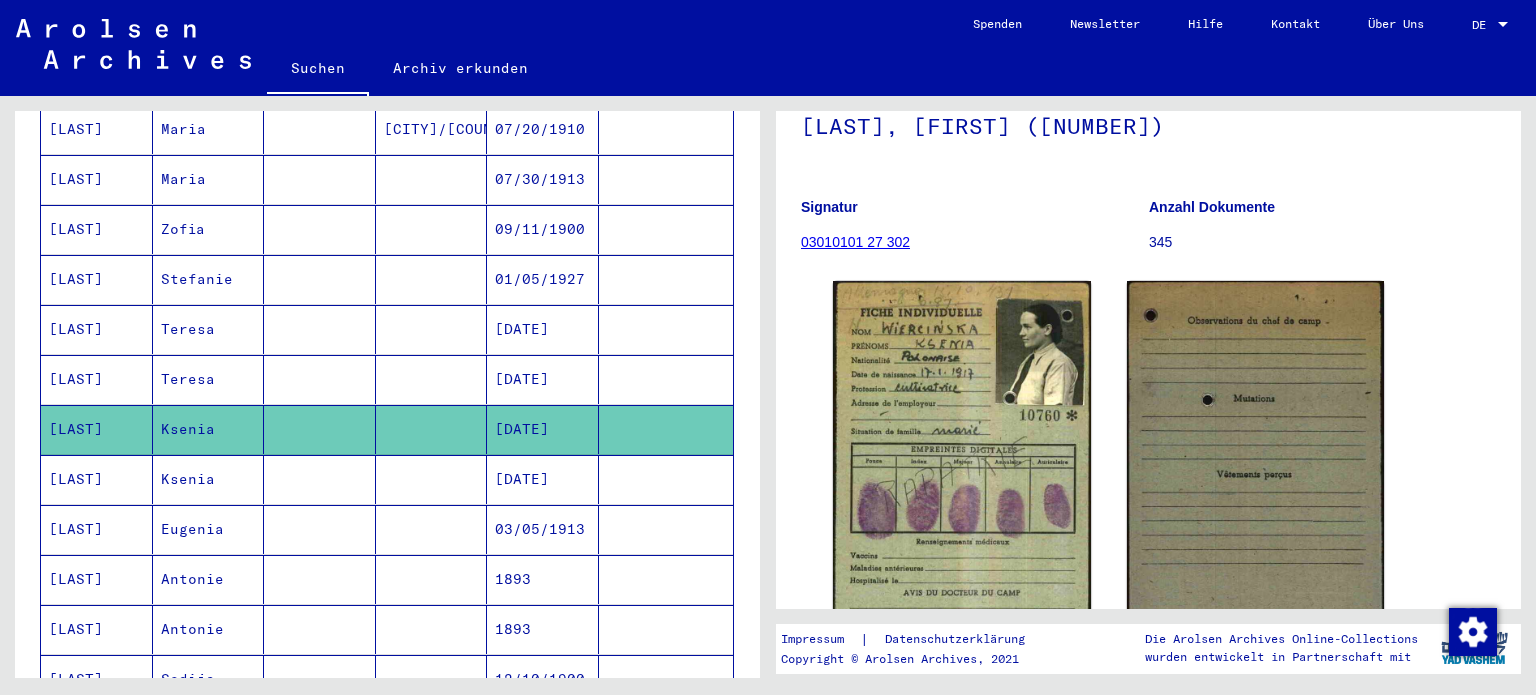 scroll, scrollTop: 500, scrollLeft: 0, axis: vertical 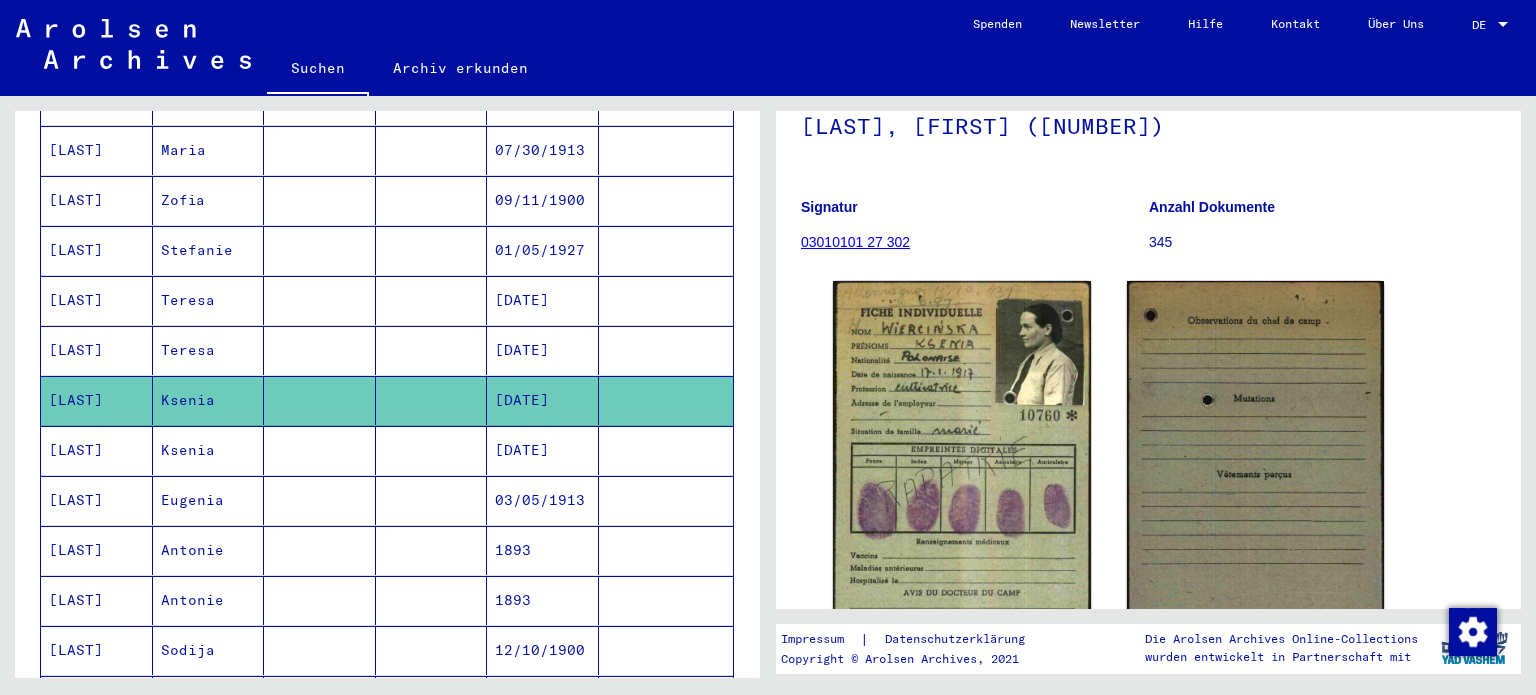 click on "Ksenia" at bounding box center [209, 500] 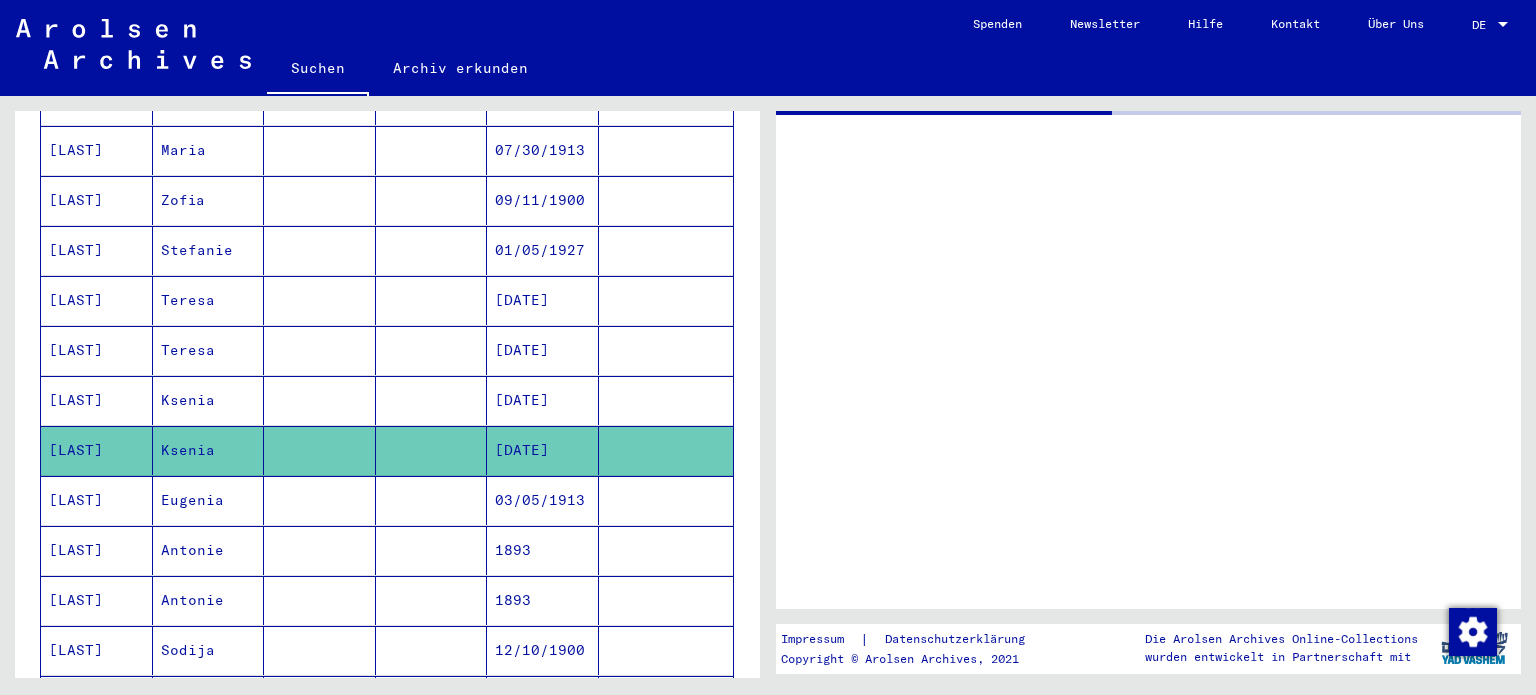 scroll, scrollTop: 0, scrollLeft: 0, axis: both 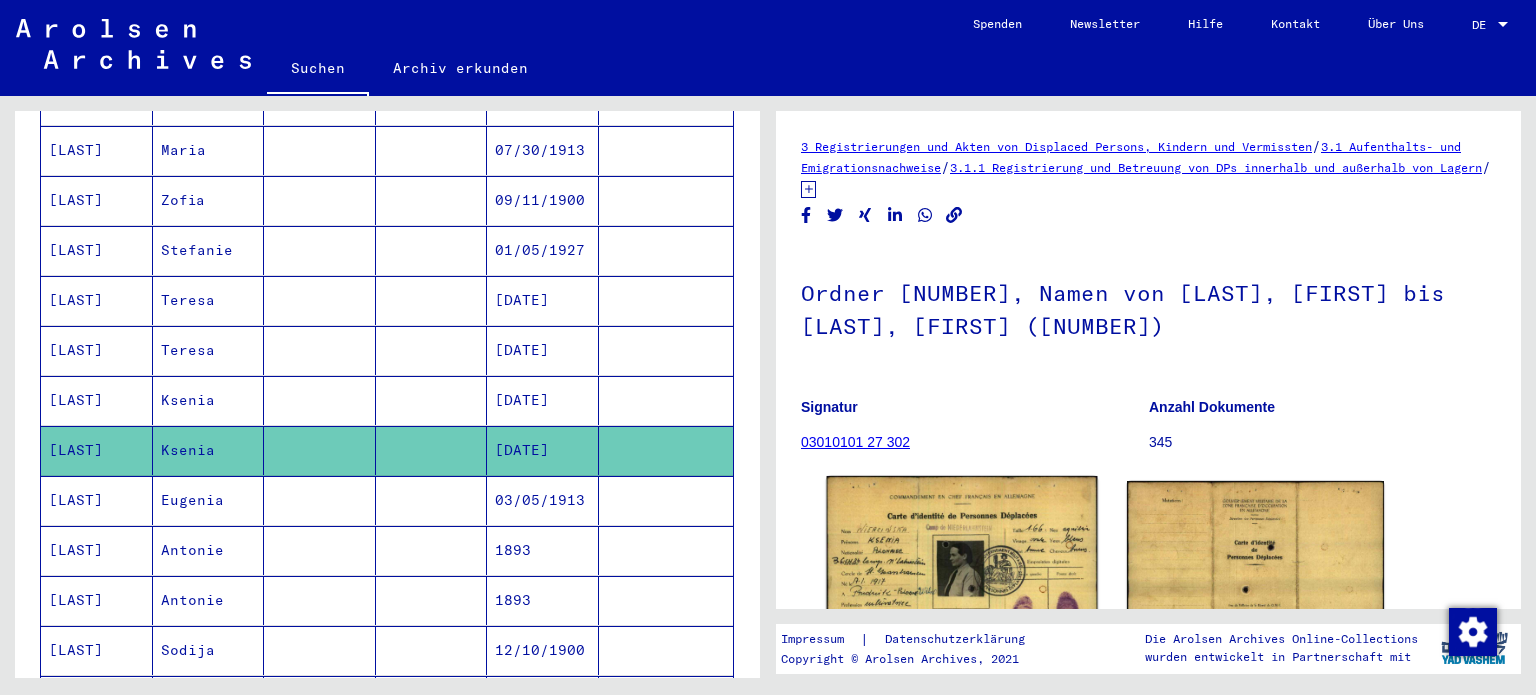 click 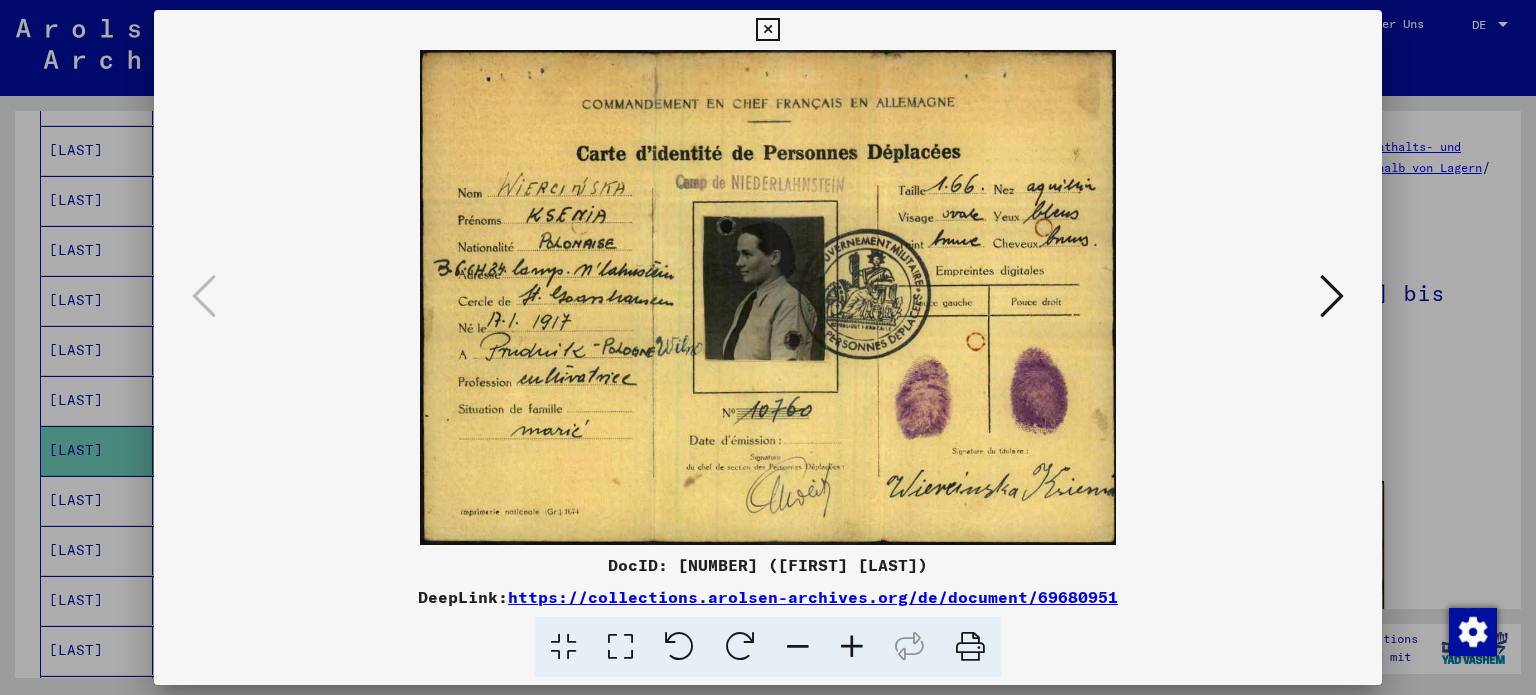 click at bounding box center (767, 30) 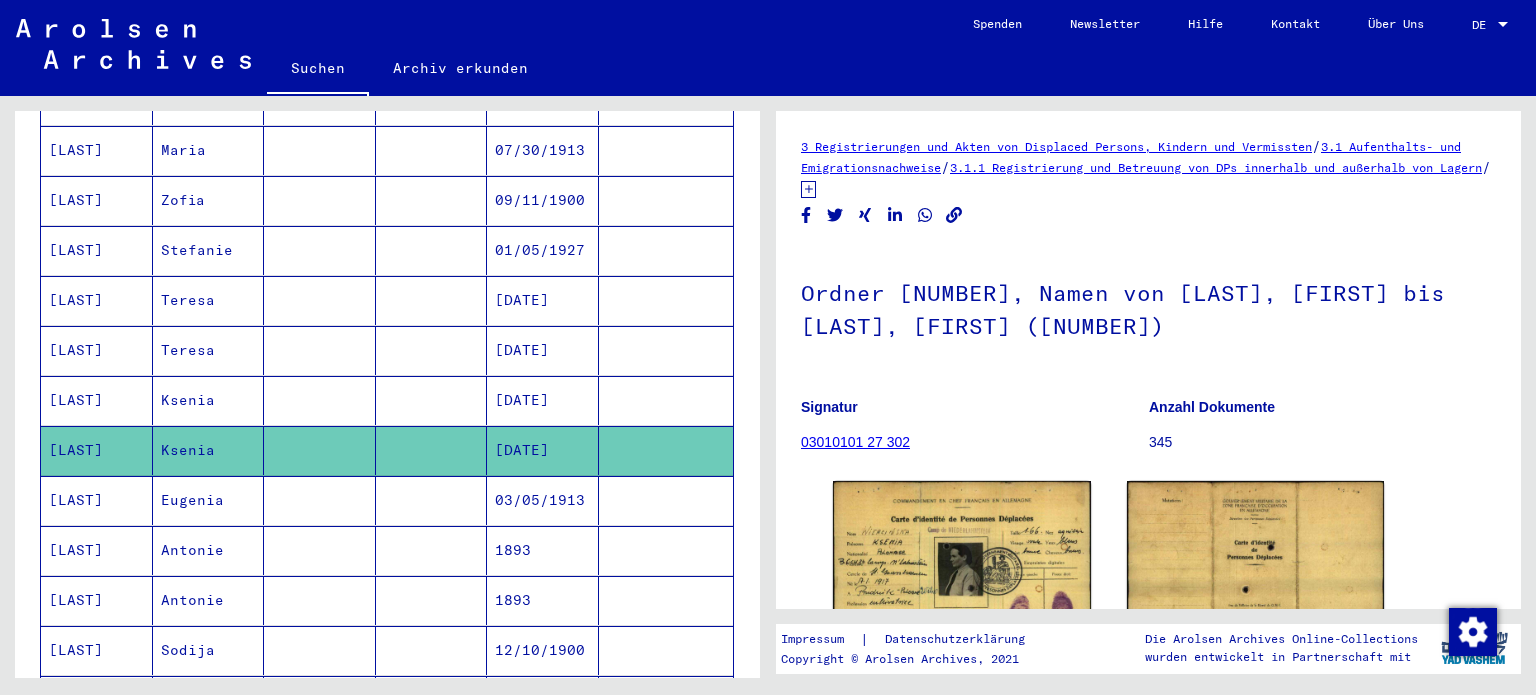 click on "[LAST]" at bounding box center (97, 550) 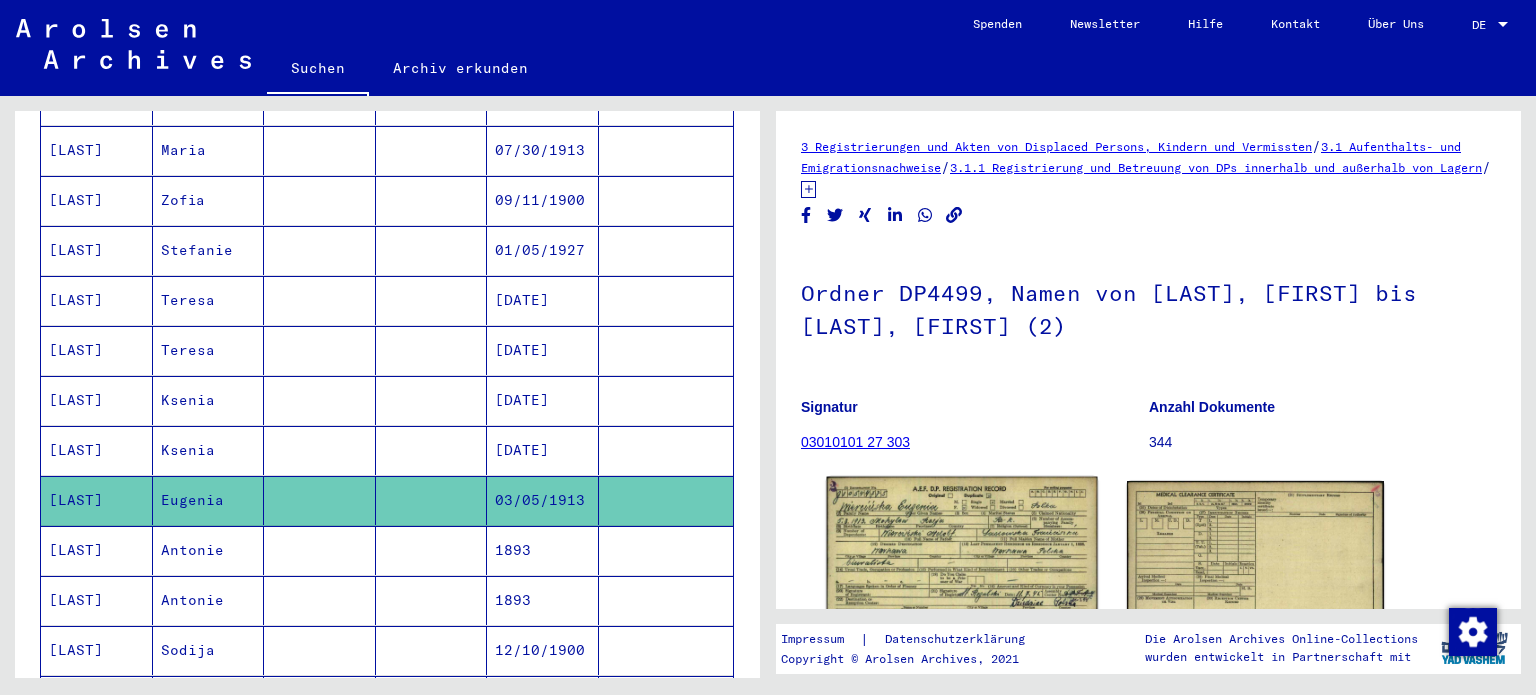 click 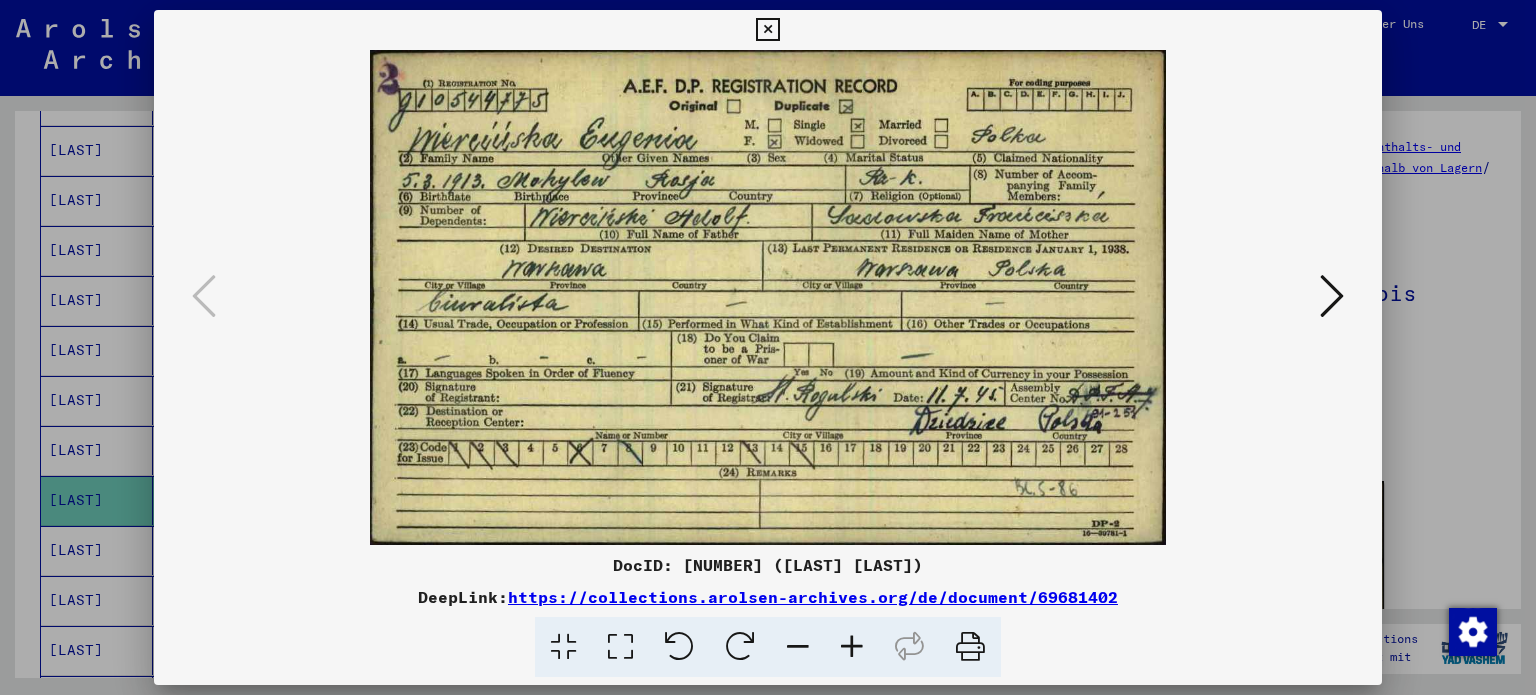click at bounding box center [767, 30] 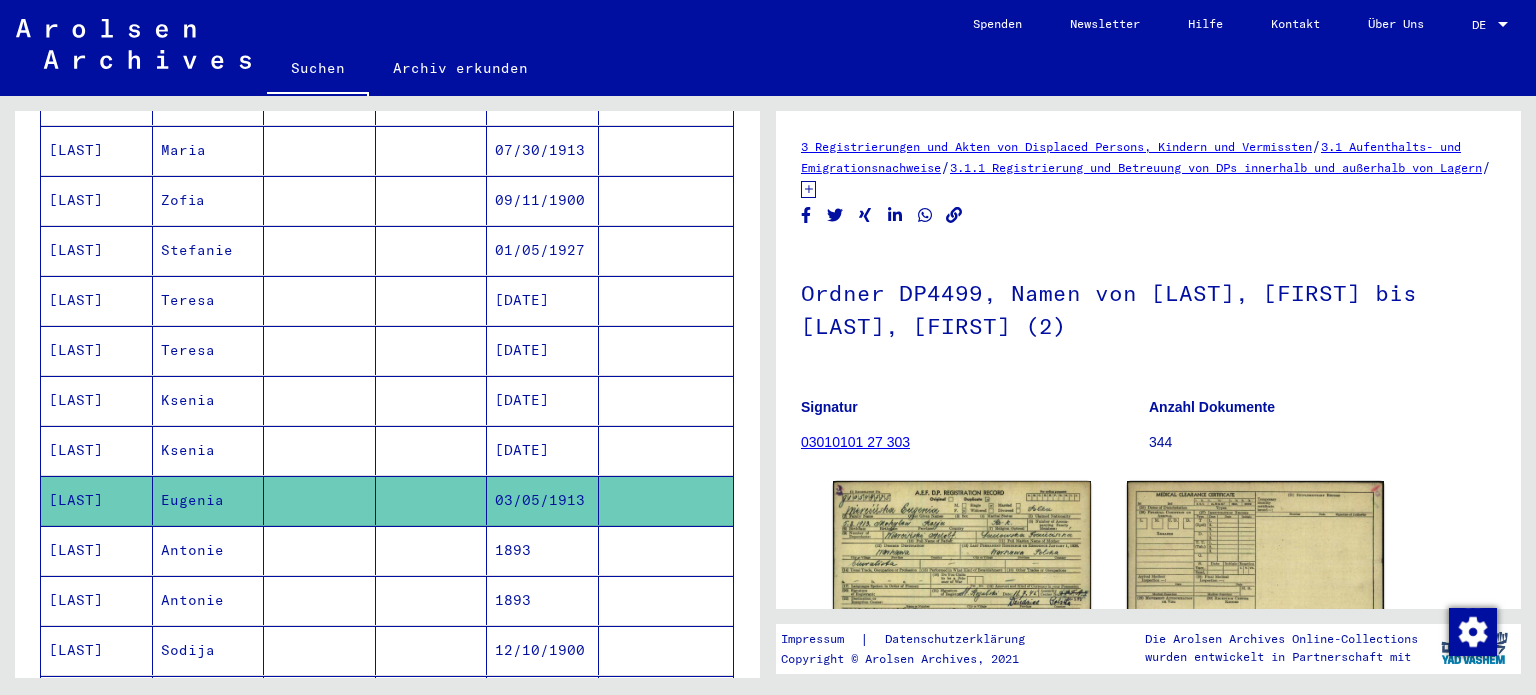 click on "Antonie" at bounding box center (209, 600) 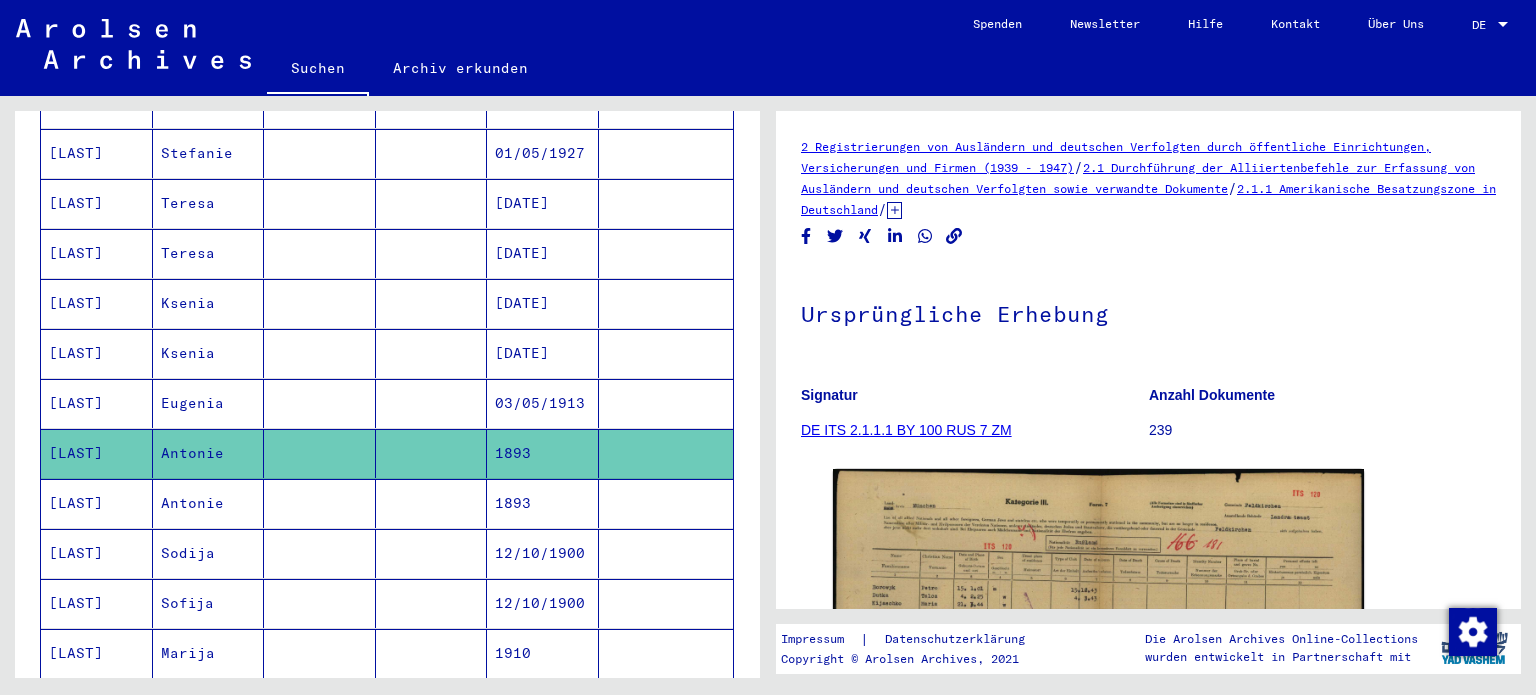 scroll, scrollTop: 600, scrollLeft: 0, axis: vertical 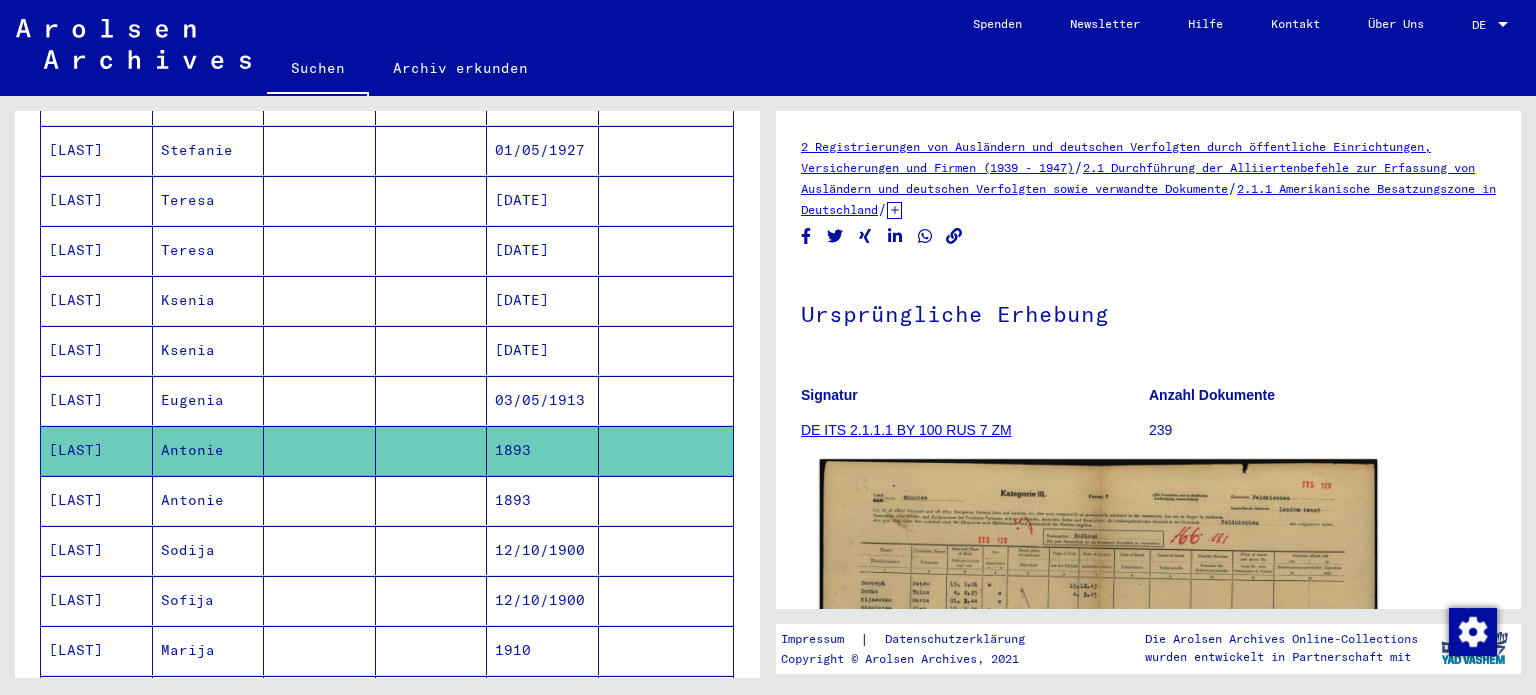 click 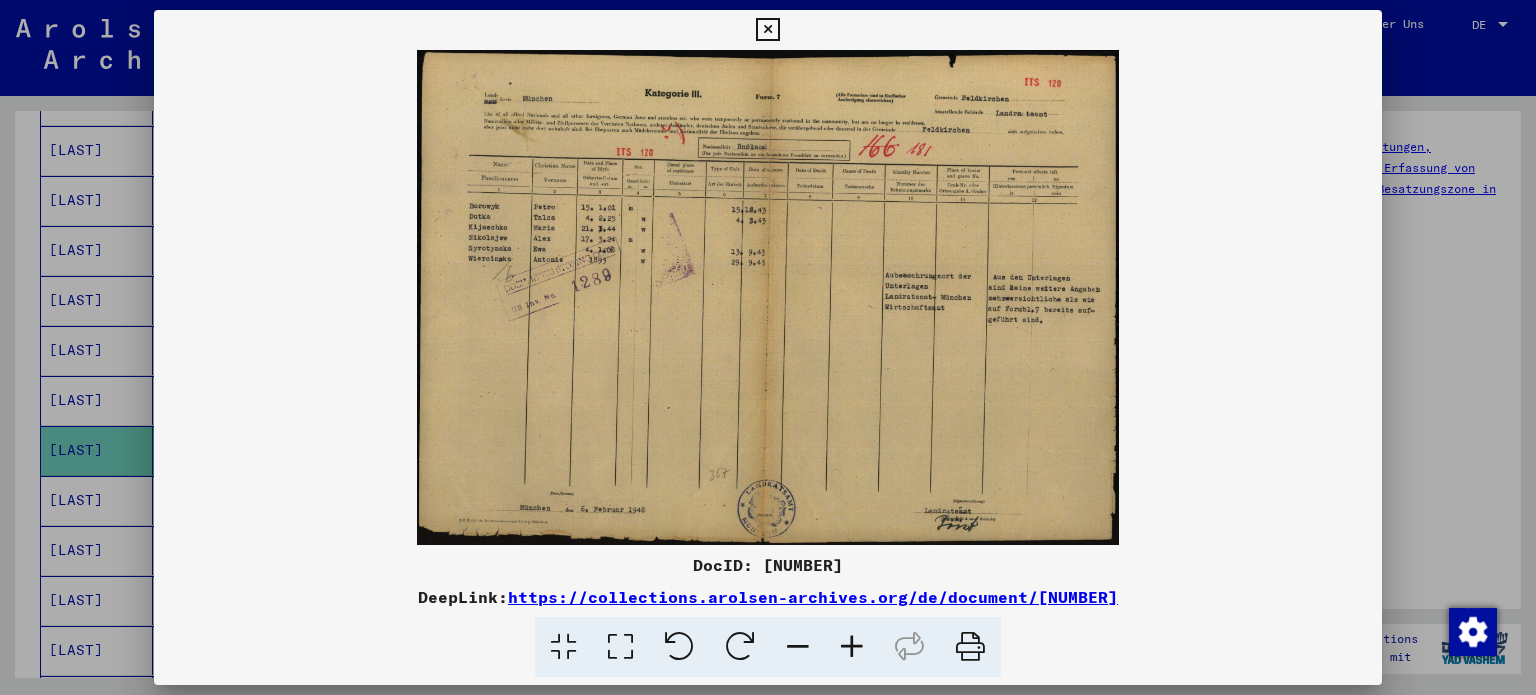 drag, startPoint x: 762, startPoint y: 35, endPoint x: 605, endPoint y: 143, distance: 190.55971 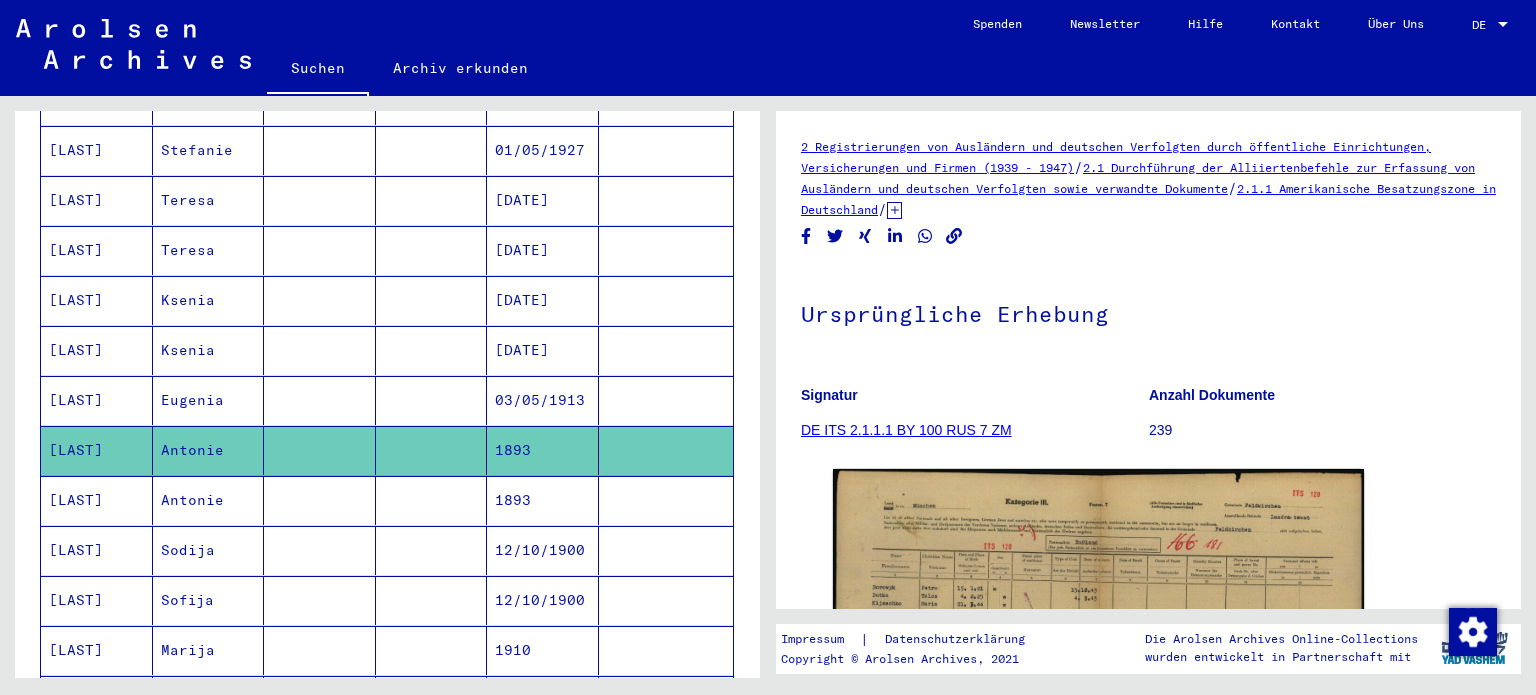 click on "Antonie" at bounding box center (209, 550) 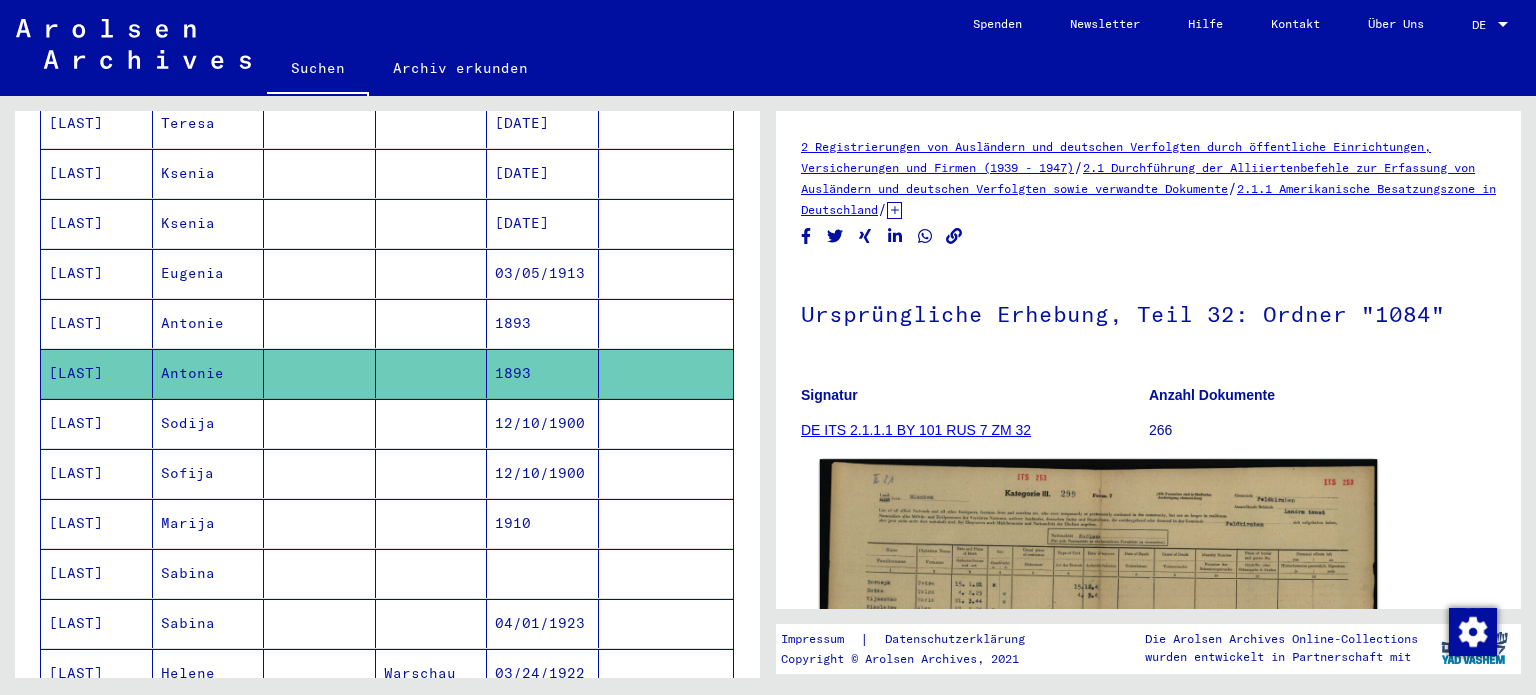 scroll, scrollTop: 800, scrollLeft: 0, axis: vertical 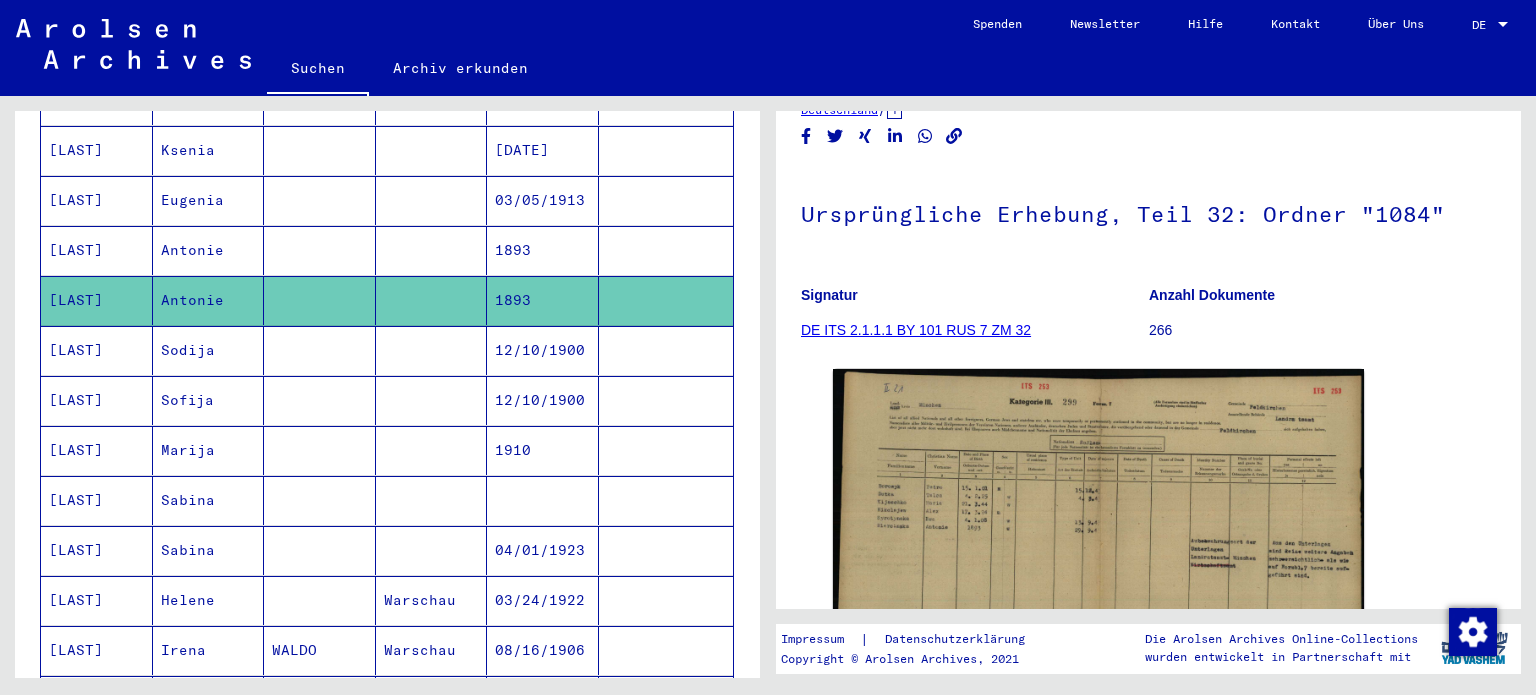click on "Sodija" at bounding box center (209, 400) 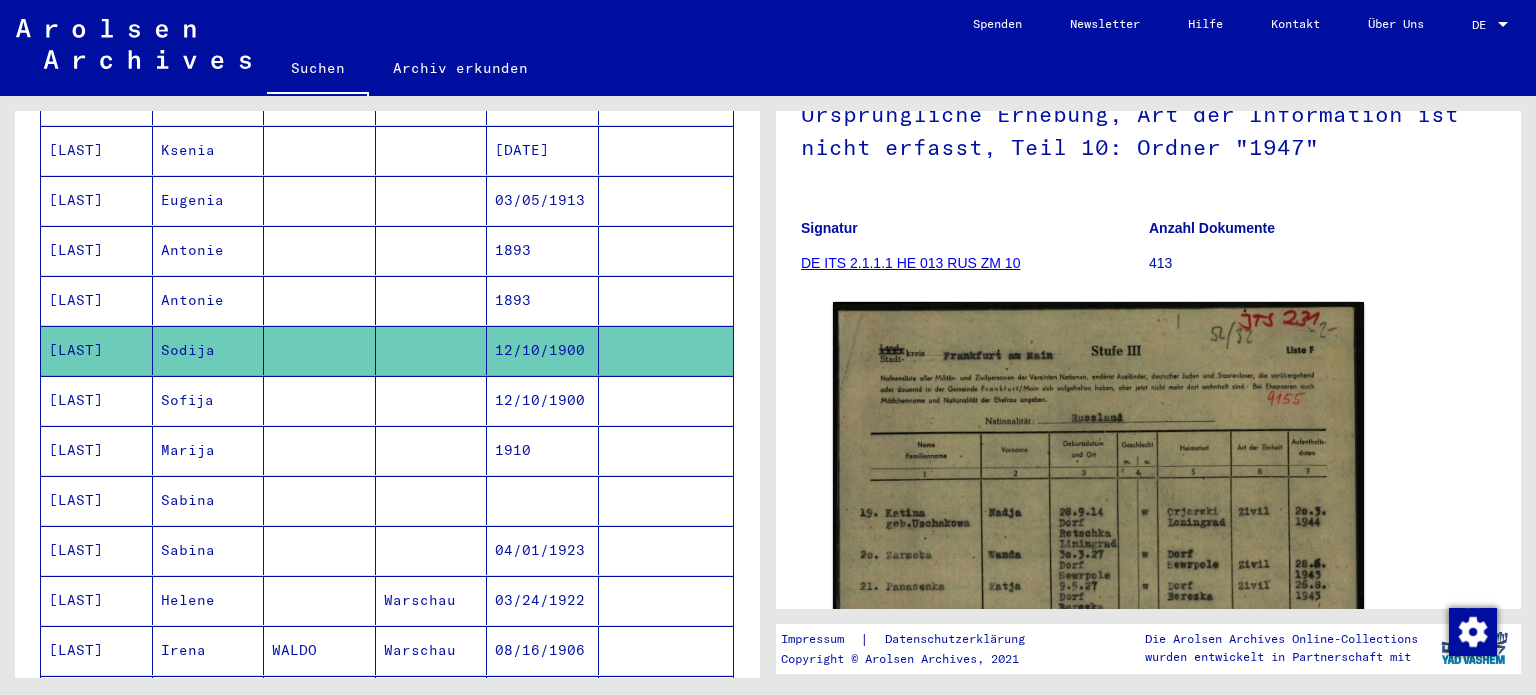 scroll, scrollTop: 400, scrollLeft: 0, axis: vertical 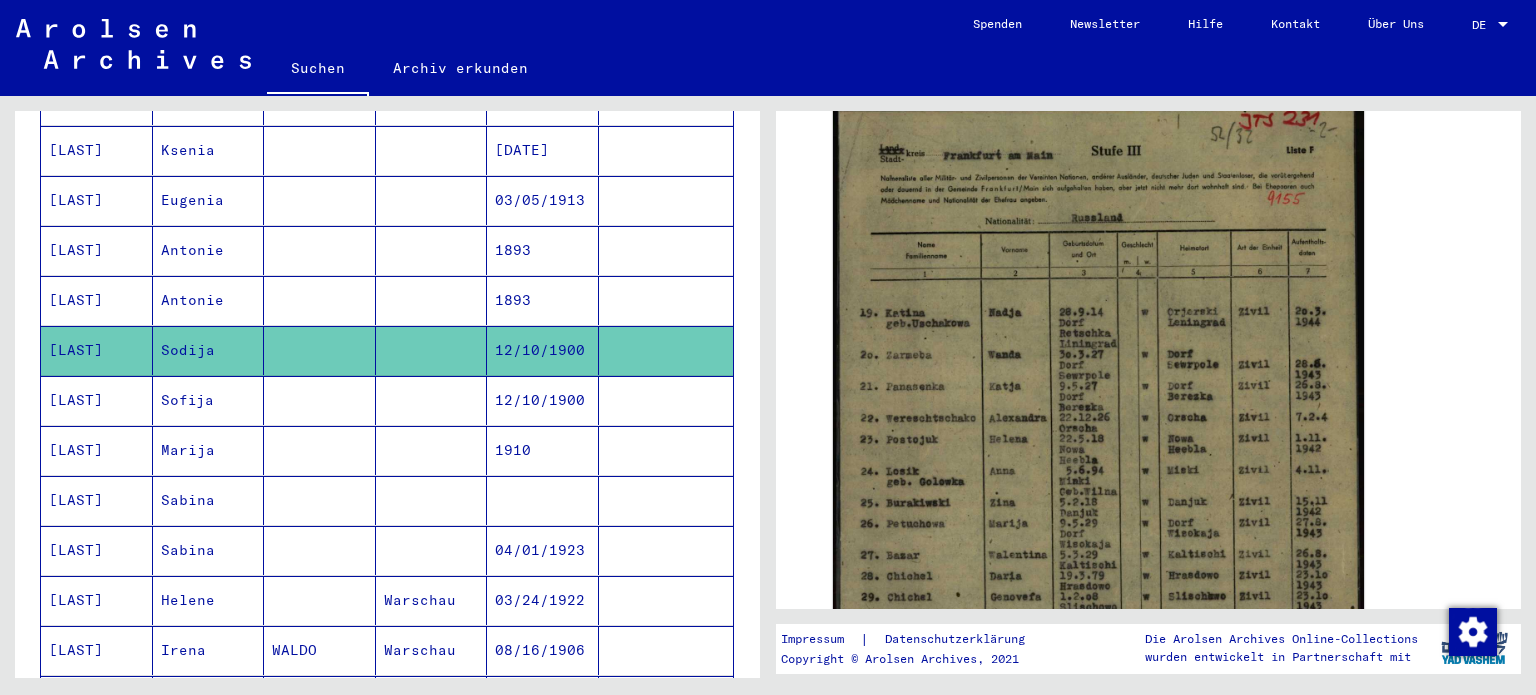 click on "Sofija" at bounding box center (209, 450) 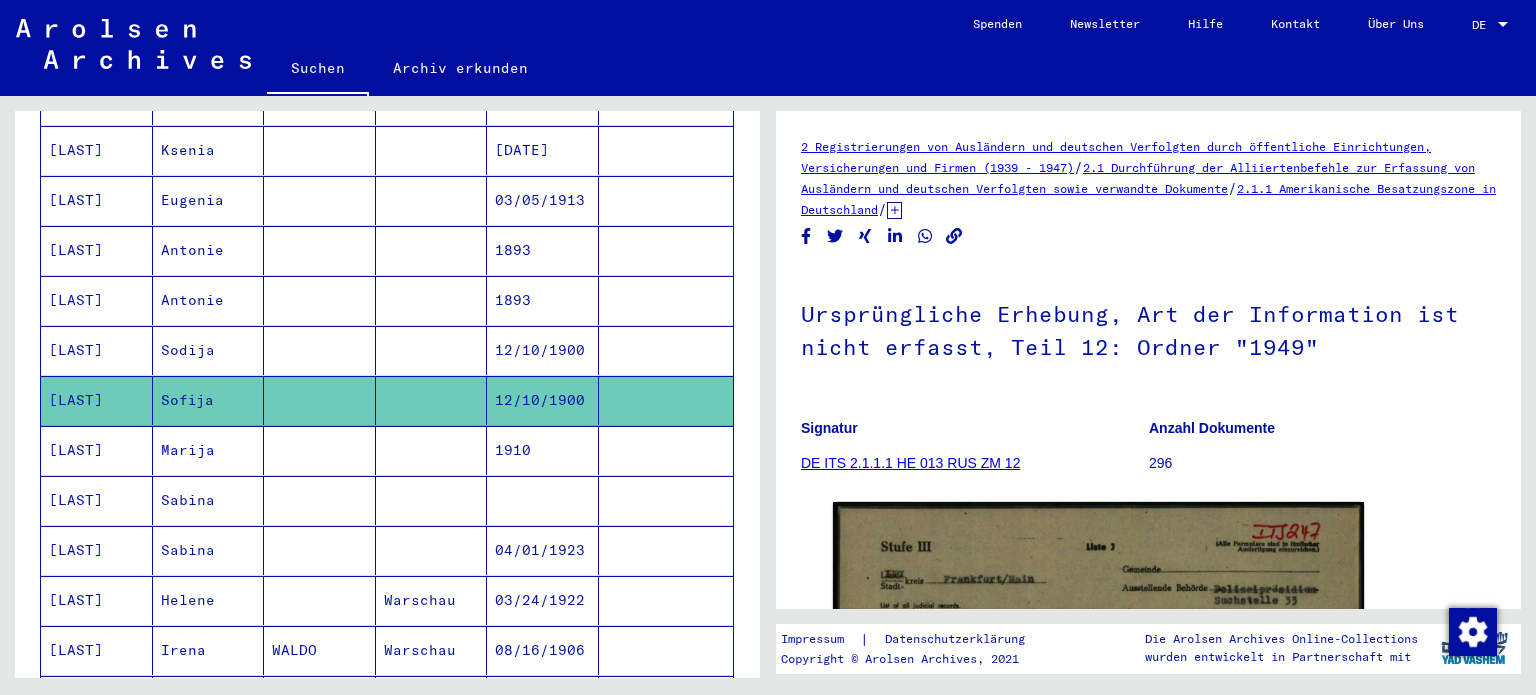scroll, scrollTop: 200, scrollLeft: 0, axis: vertical 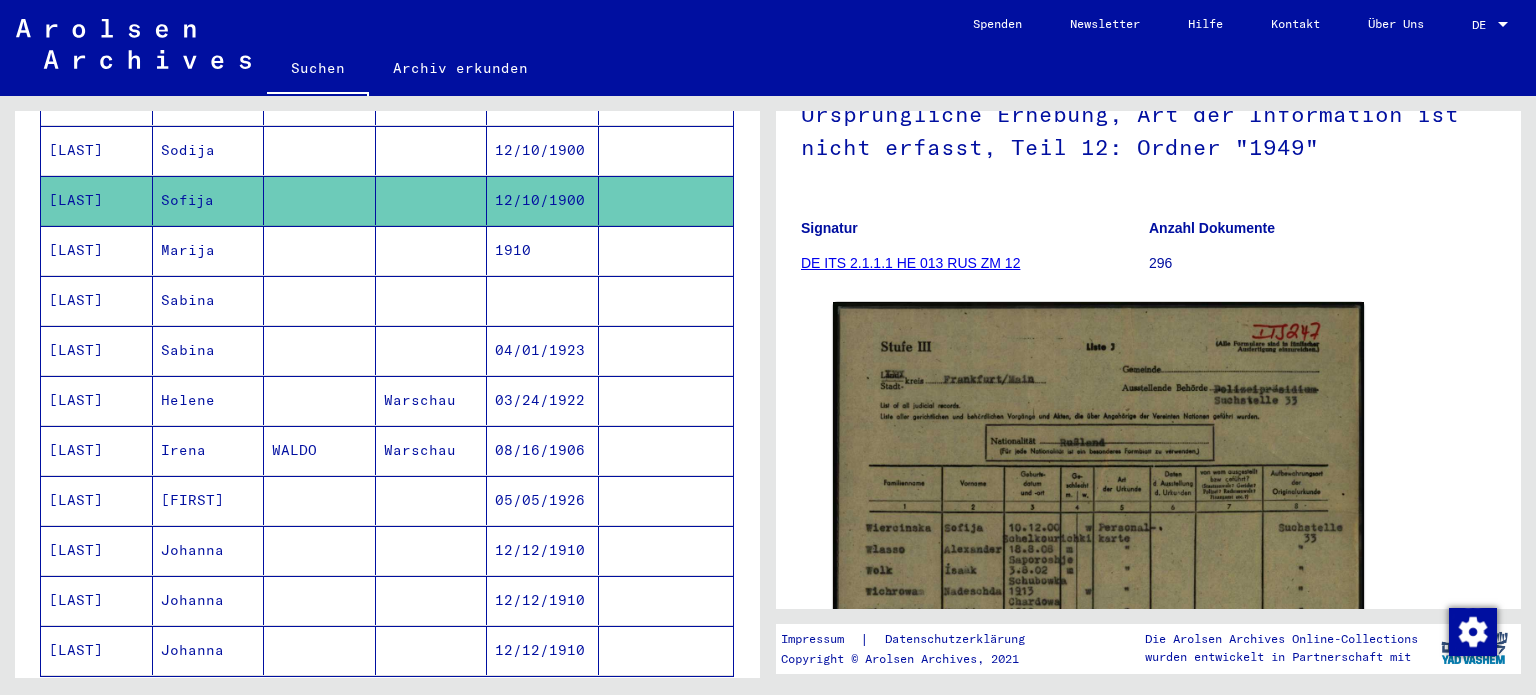 click on "Marija" at bounding box center [209, 300] 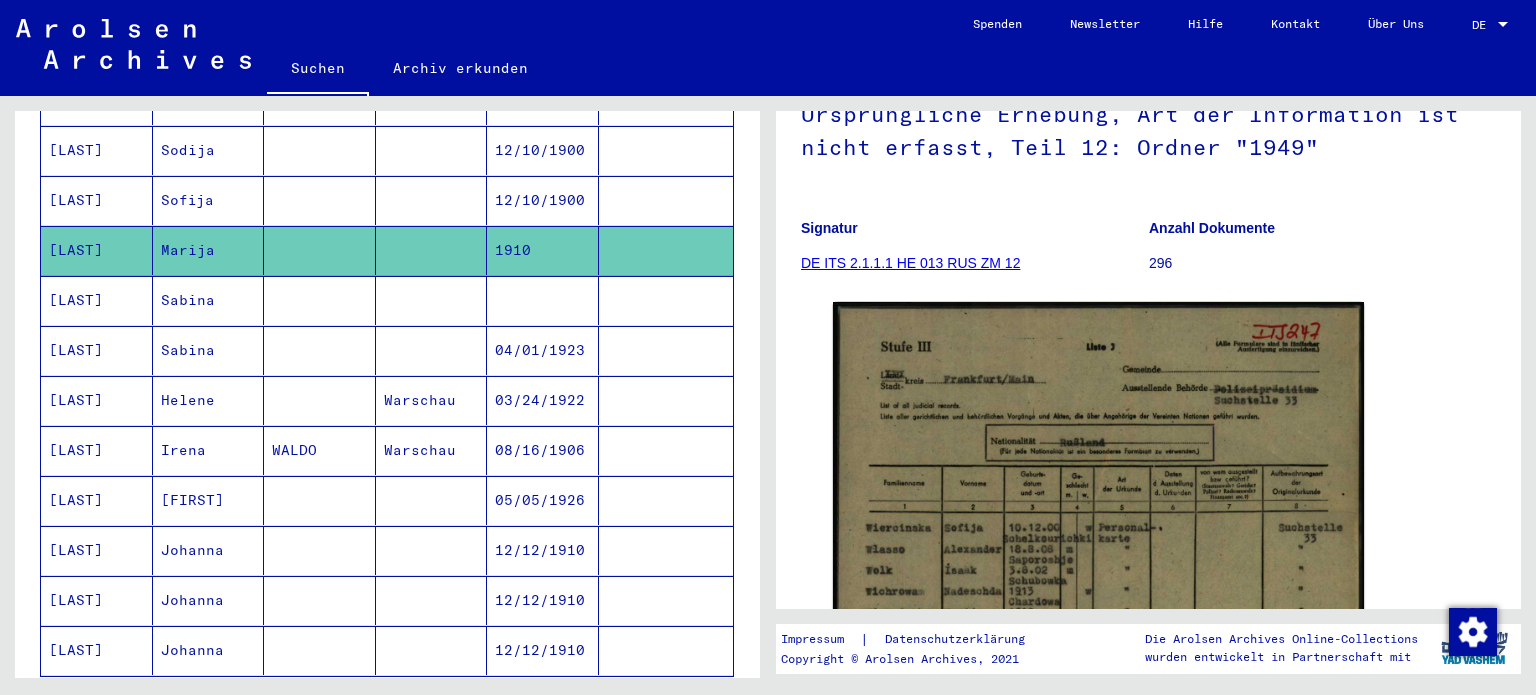 click on "[LAST]" 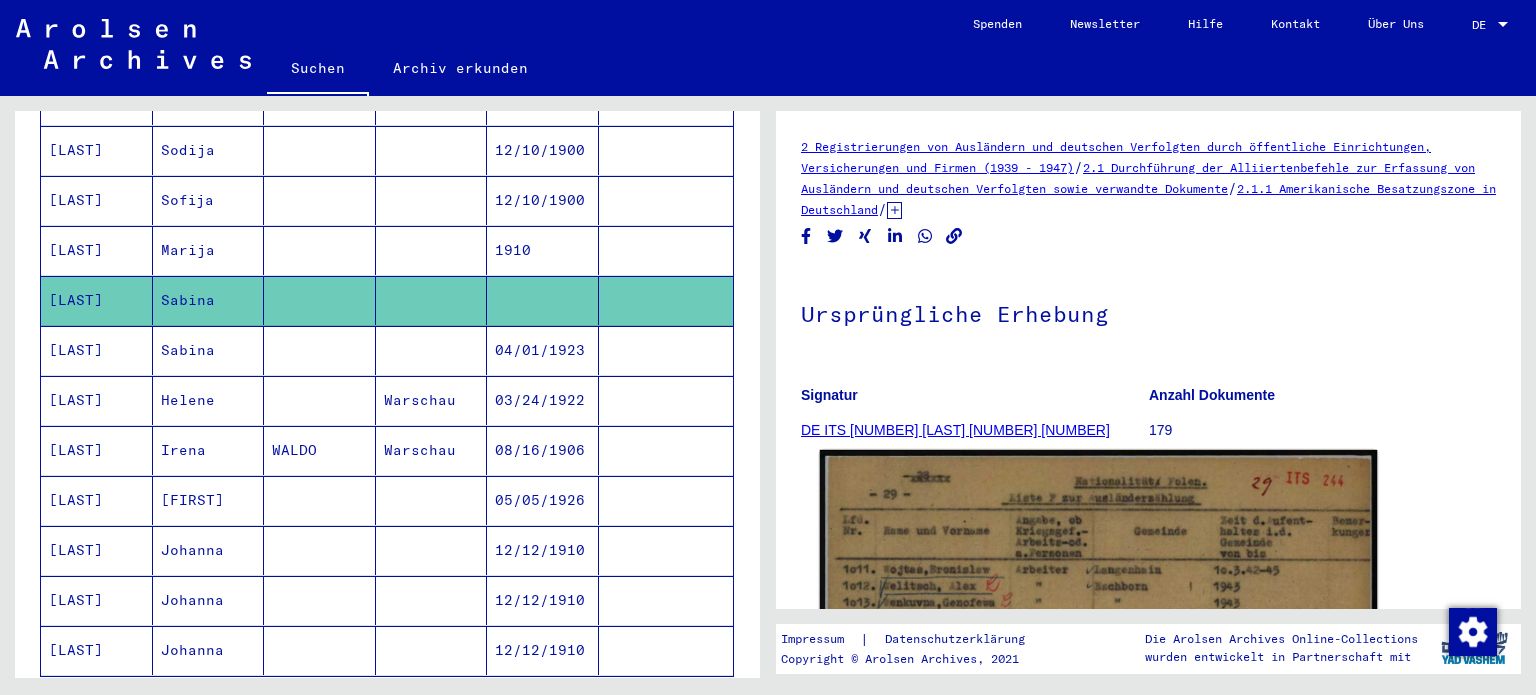 click 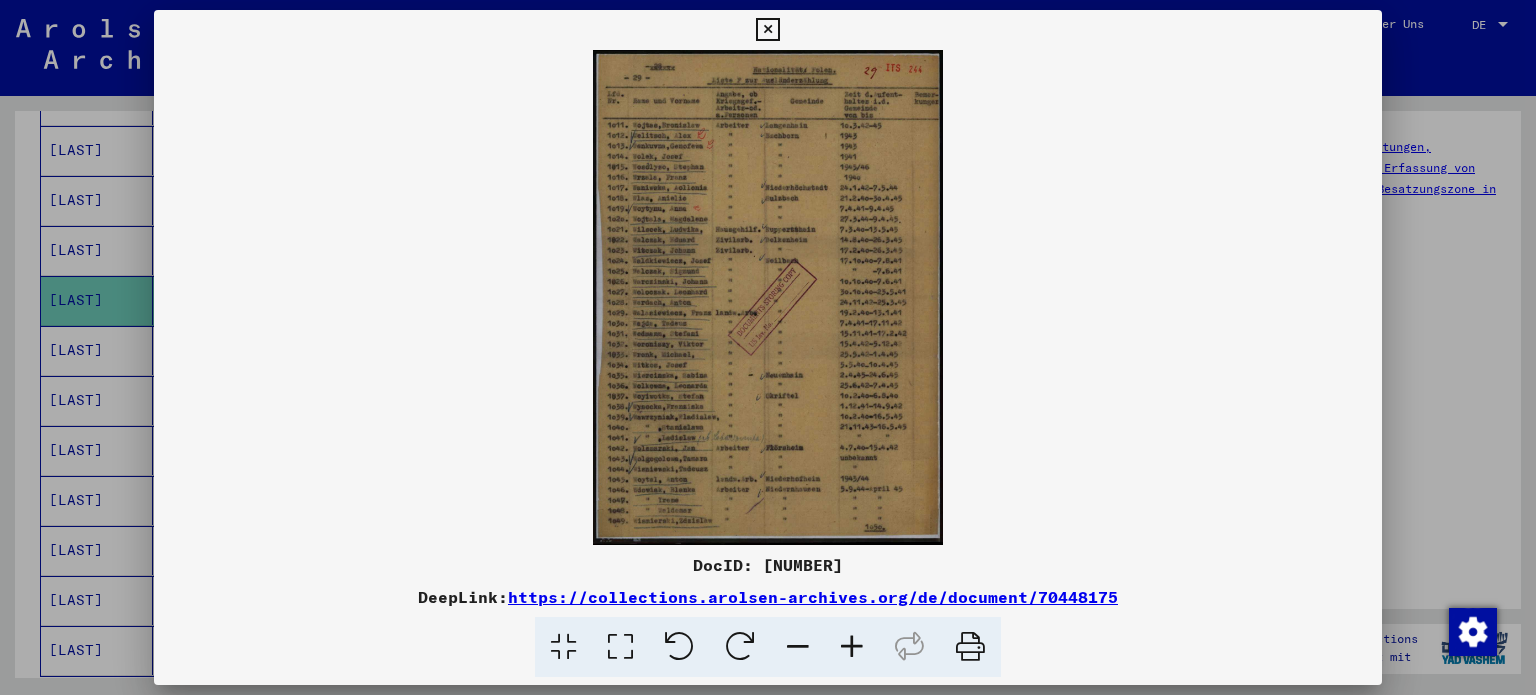 click at bounding box center (620, 647) 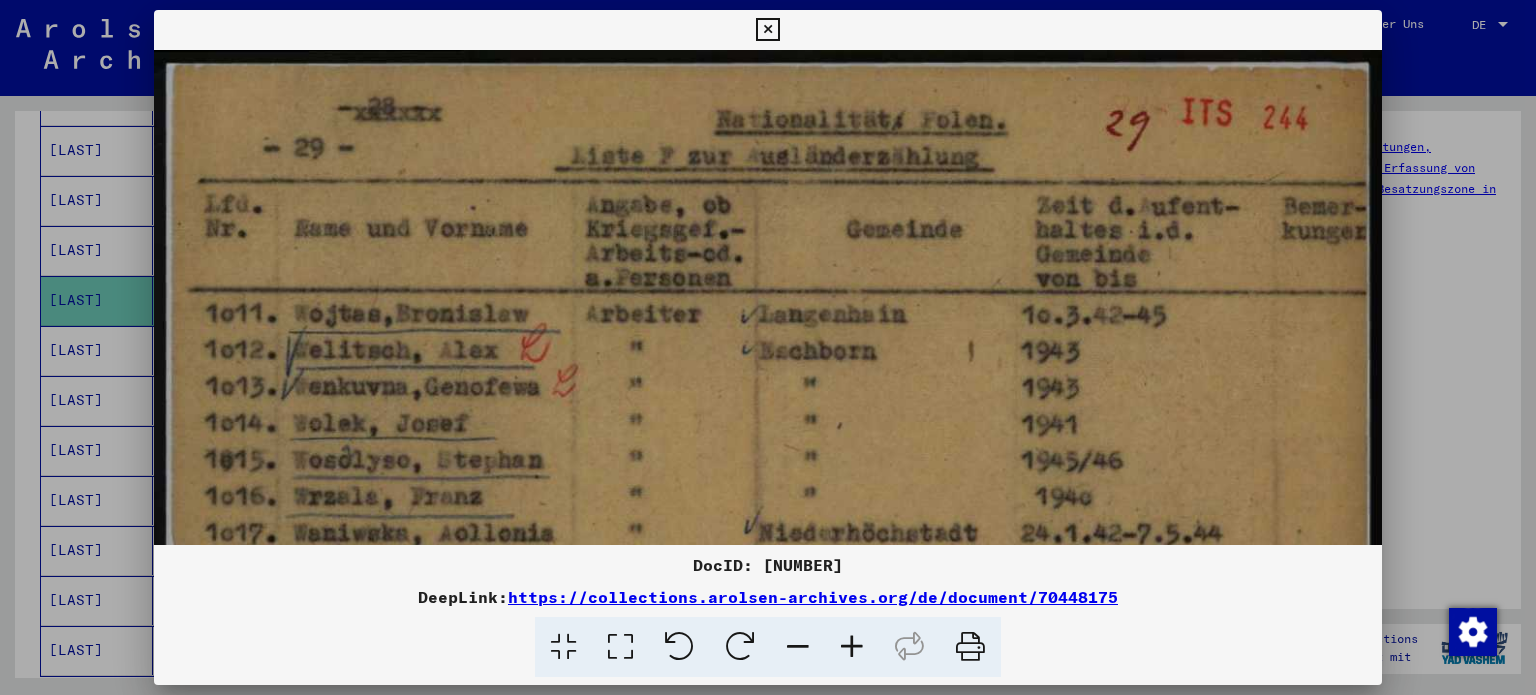 click at bounding box center [767, 30] 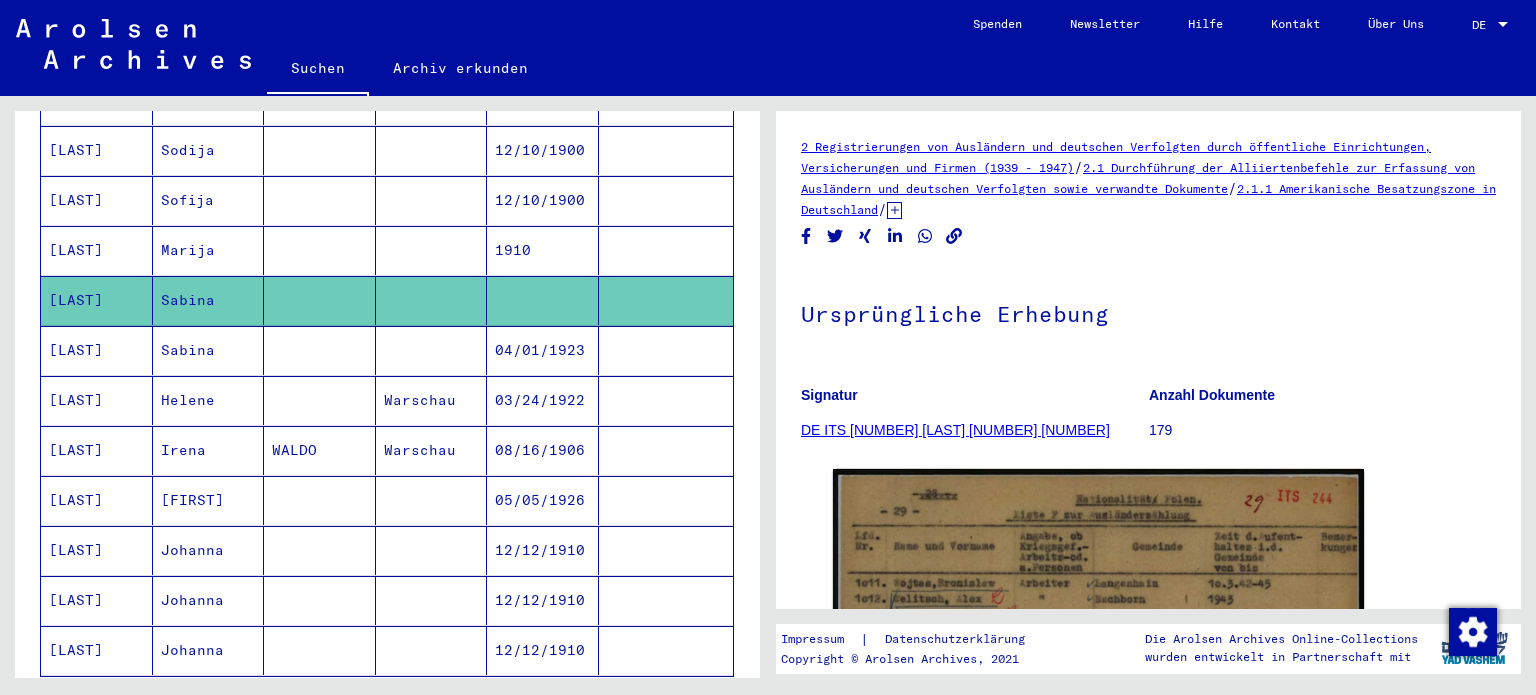 click on "[LAST]" at bounding box center (97, 400) 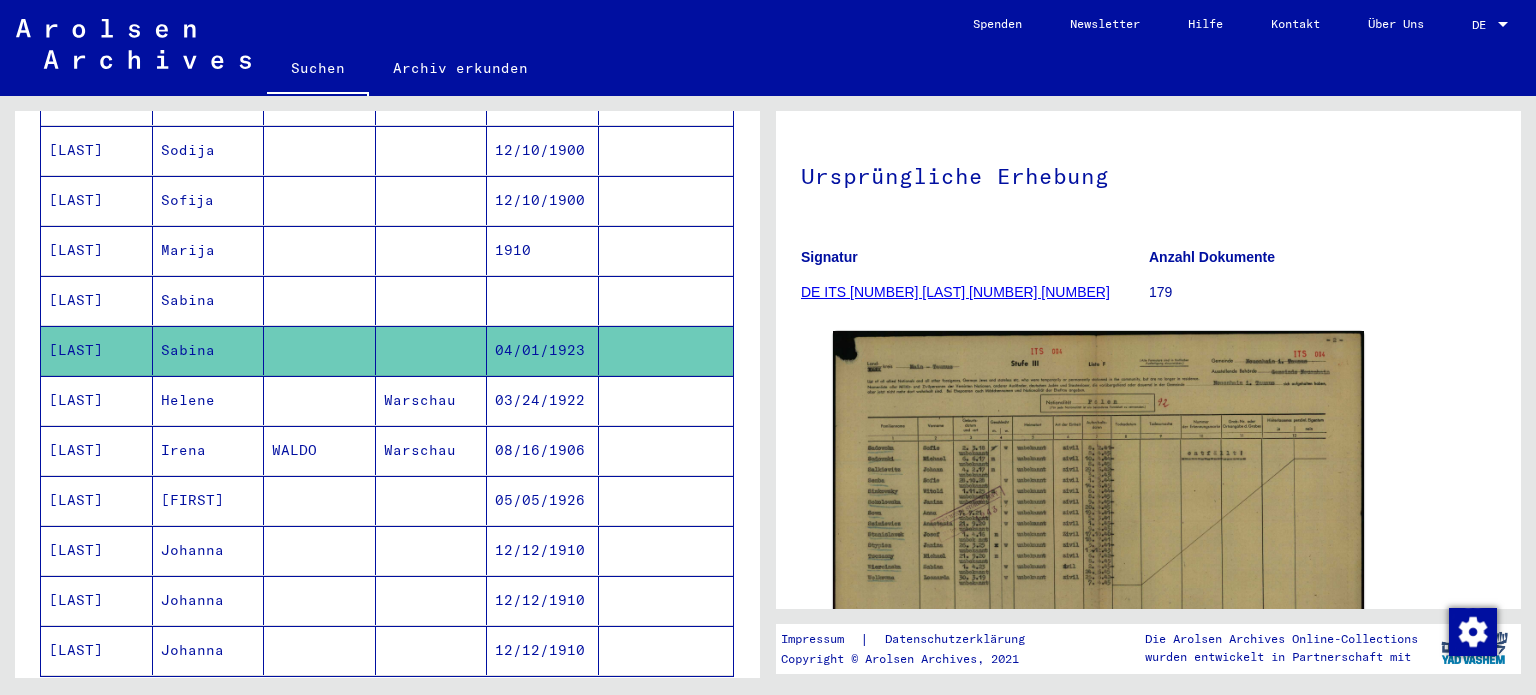 scroll, scrollTop: 338, scrollLeft: 0, axis: vertical 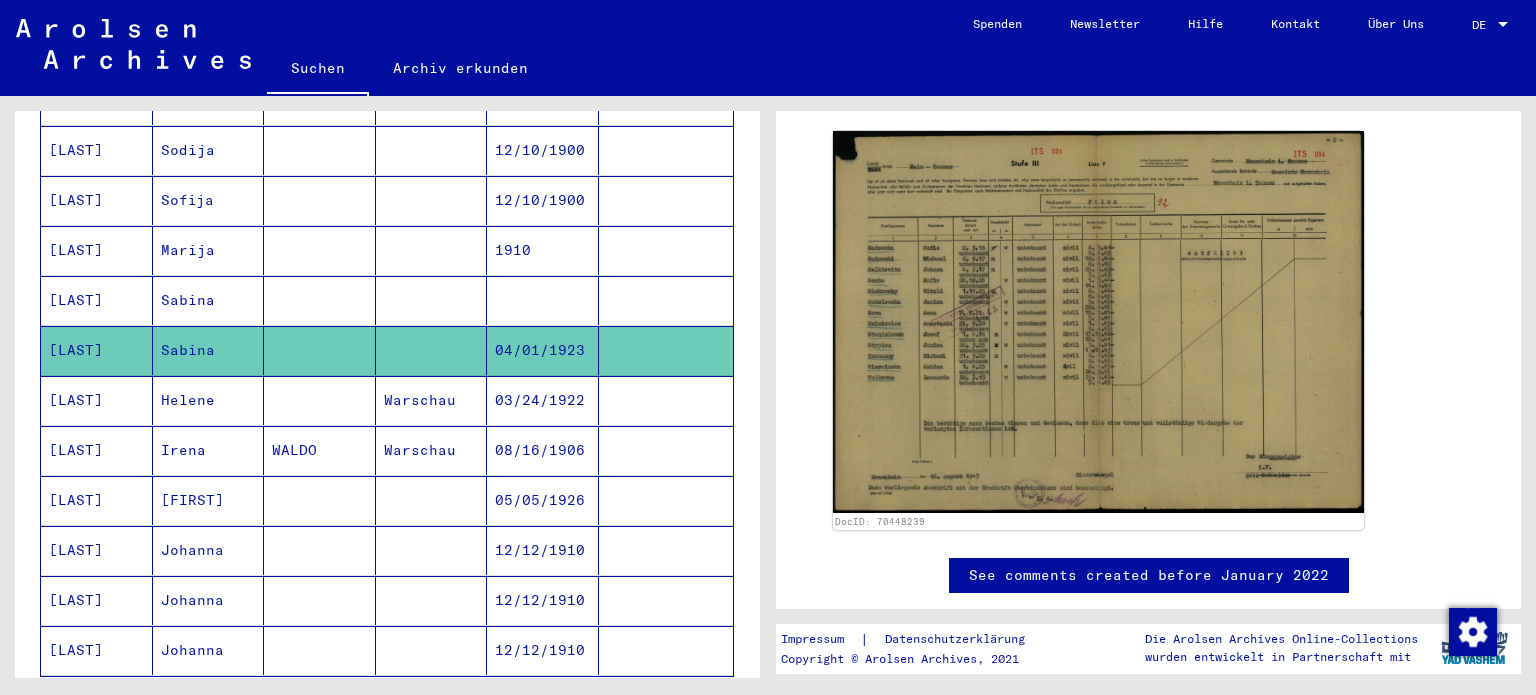 click on "[LAST]" at bounding box center [97, 450] 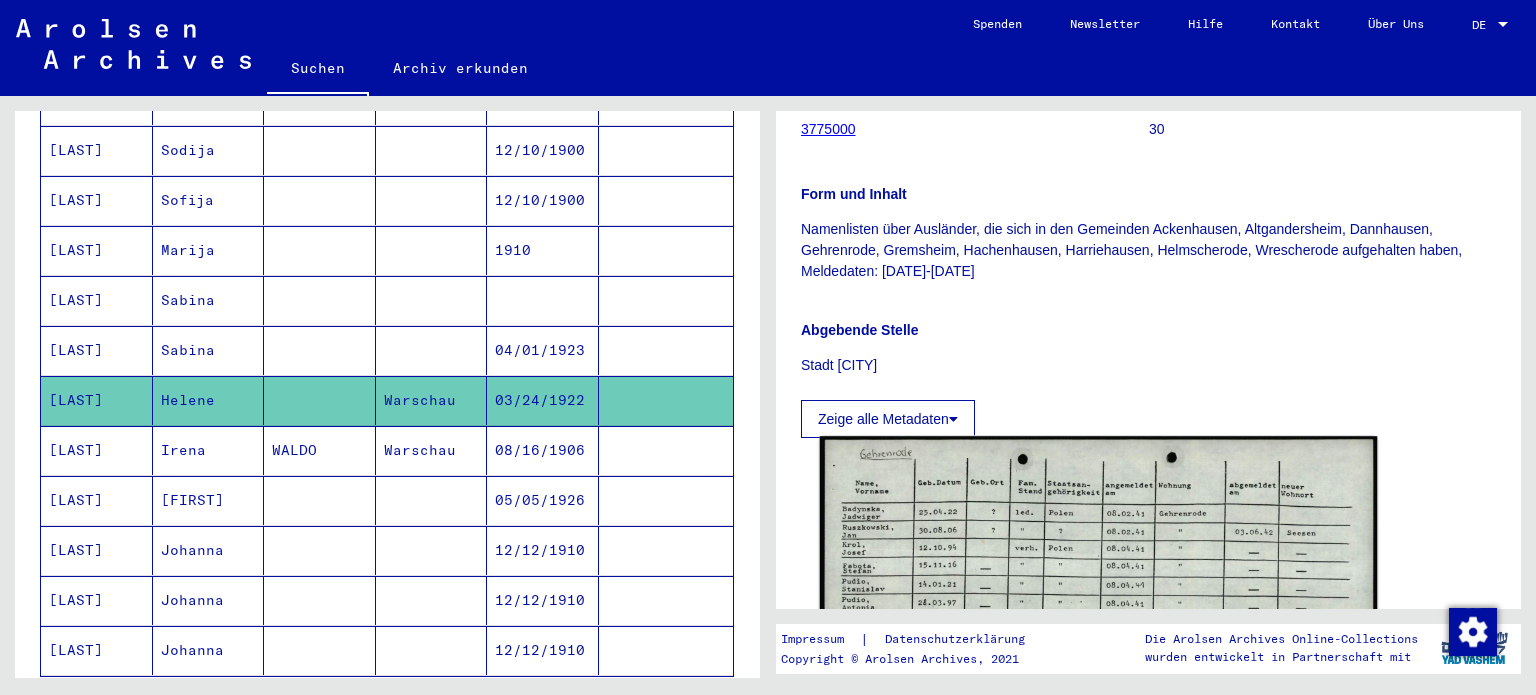 scroll, scrollTop: 700, scrollLeft: 0, axis: vertical 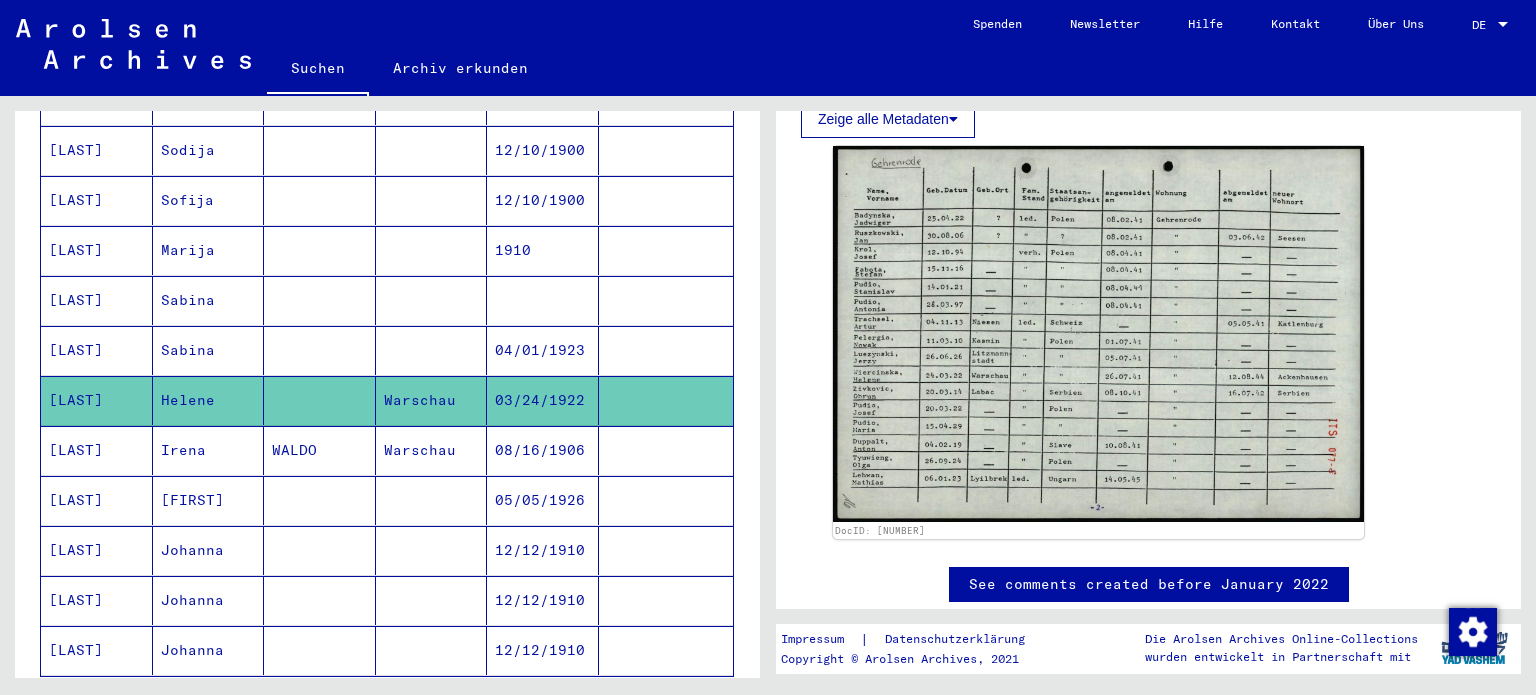 click on "Irena" at bounding box center [209, 500] 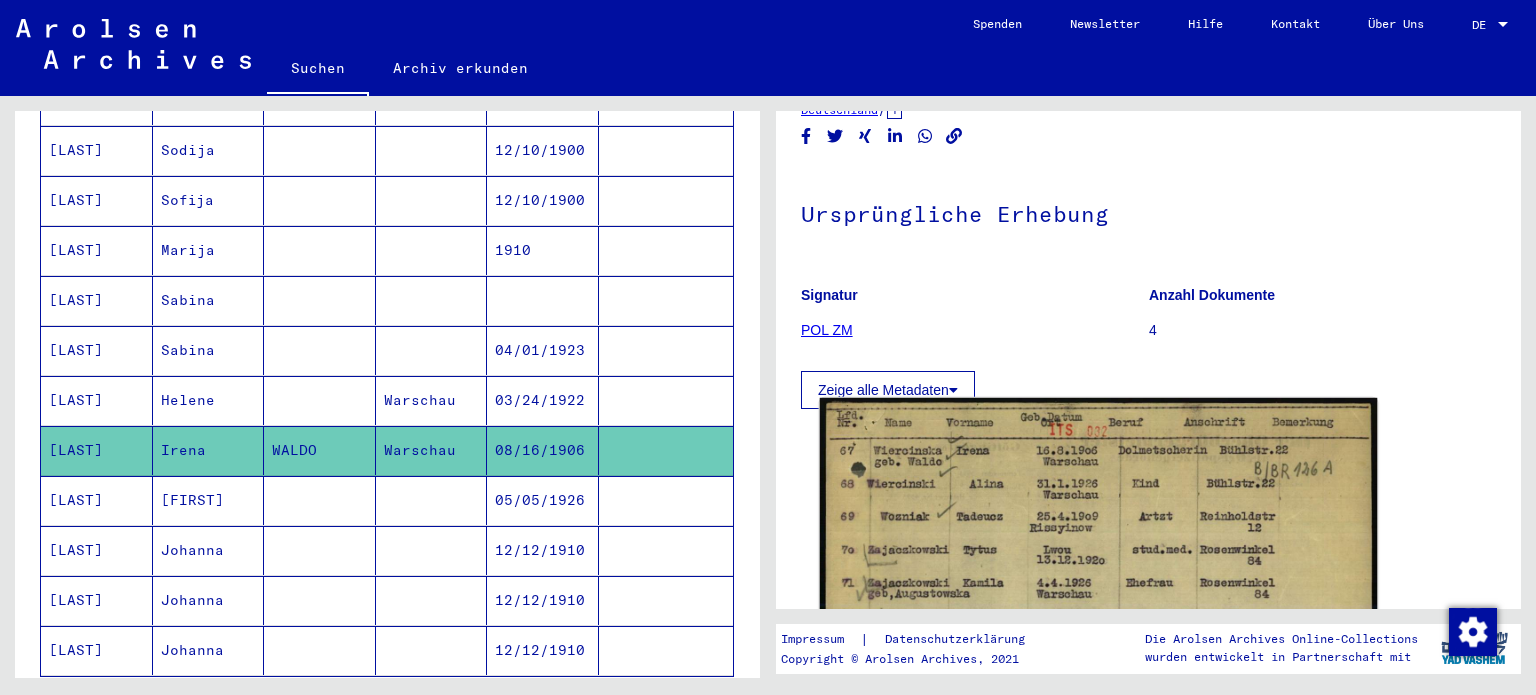 scroll, scrollTop: 200, scrollLeft: 0, axis: vertical 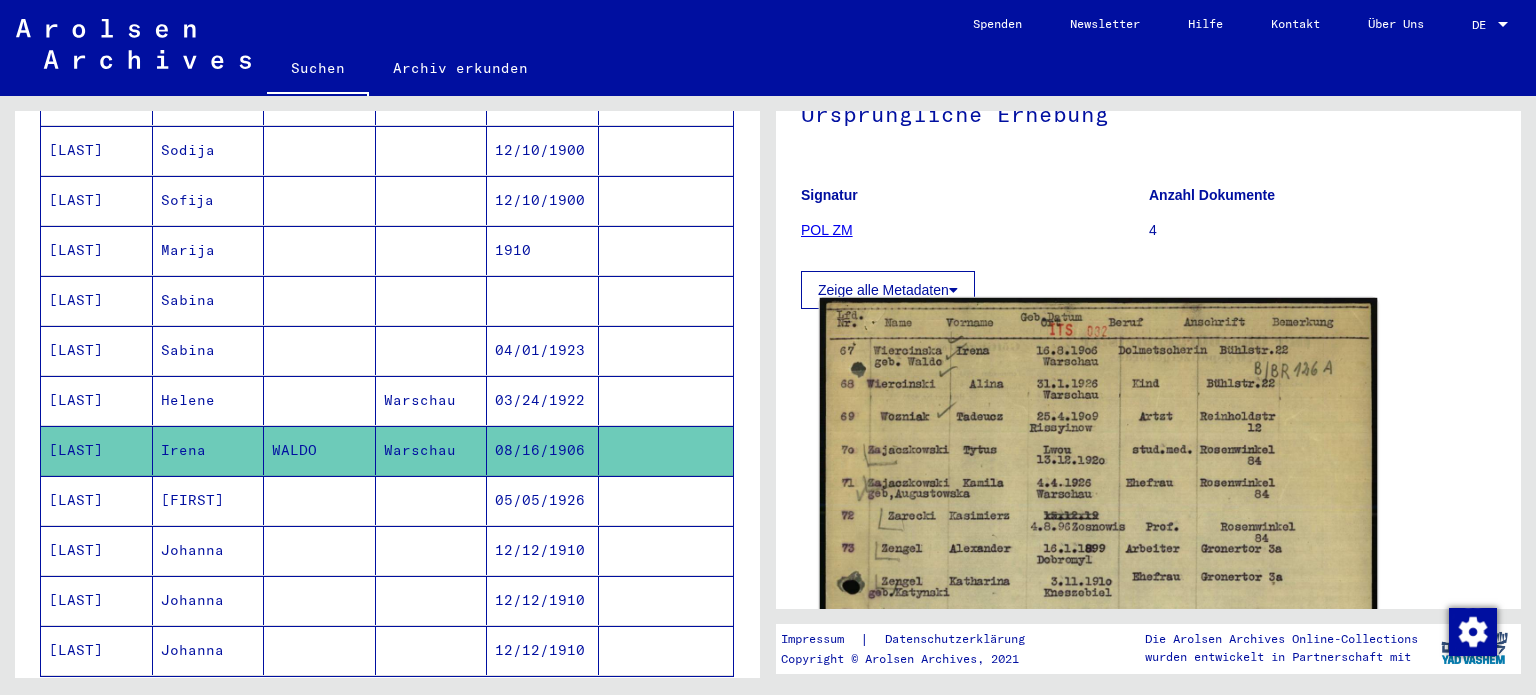 click 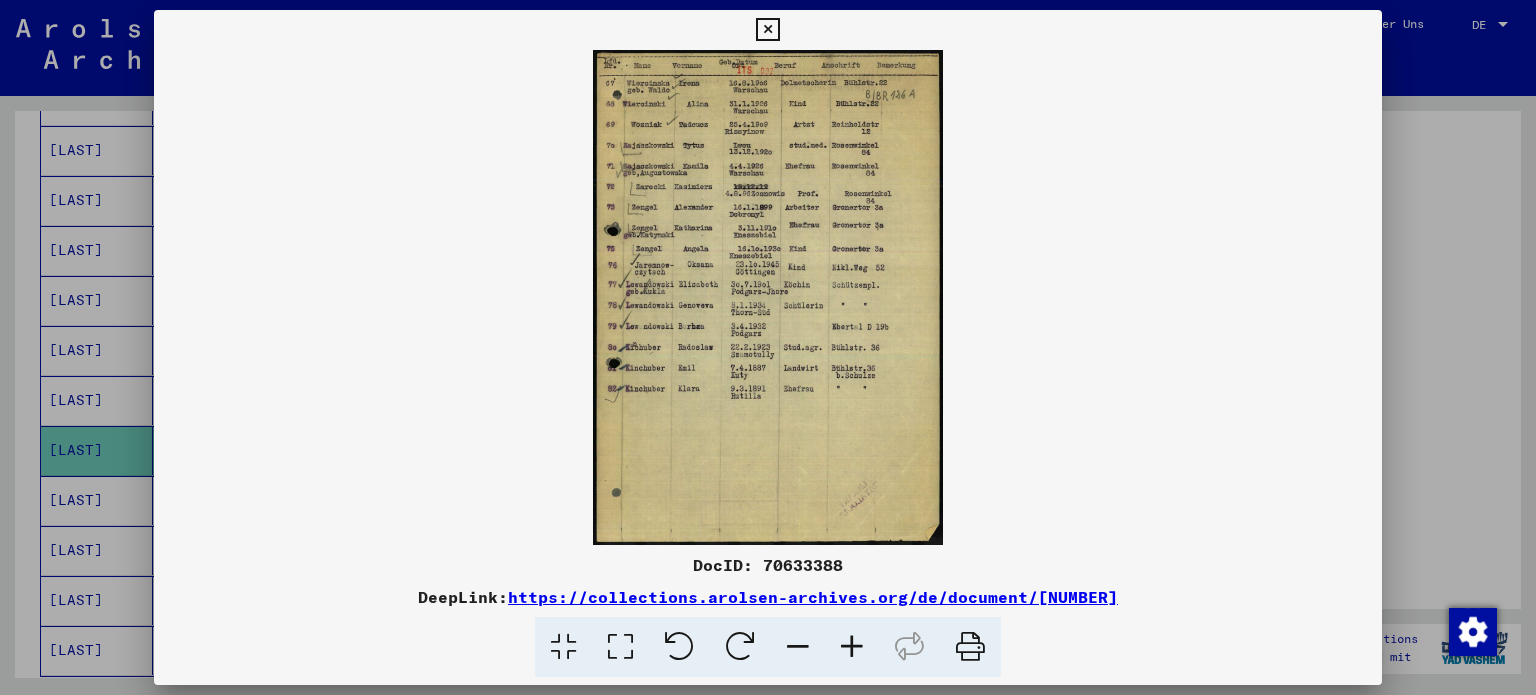 click at bounding box center [620, 647] 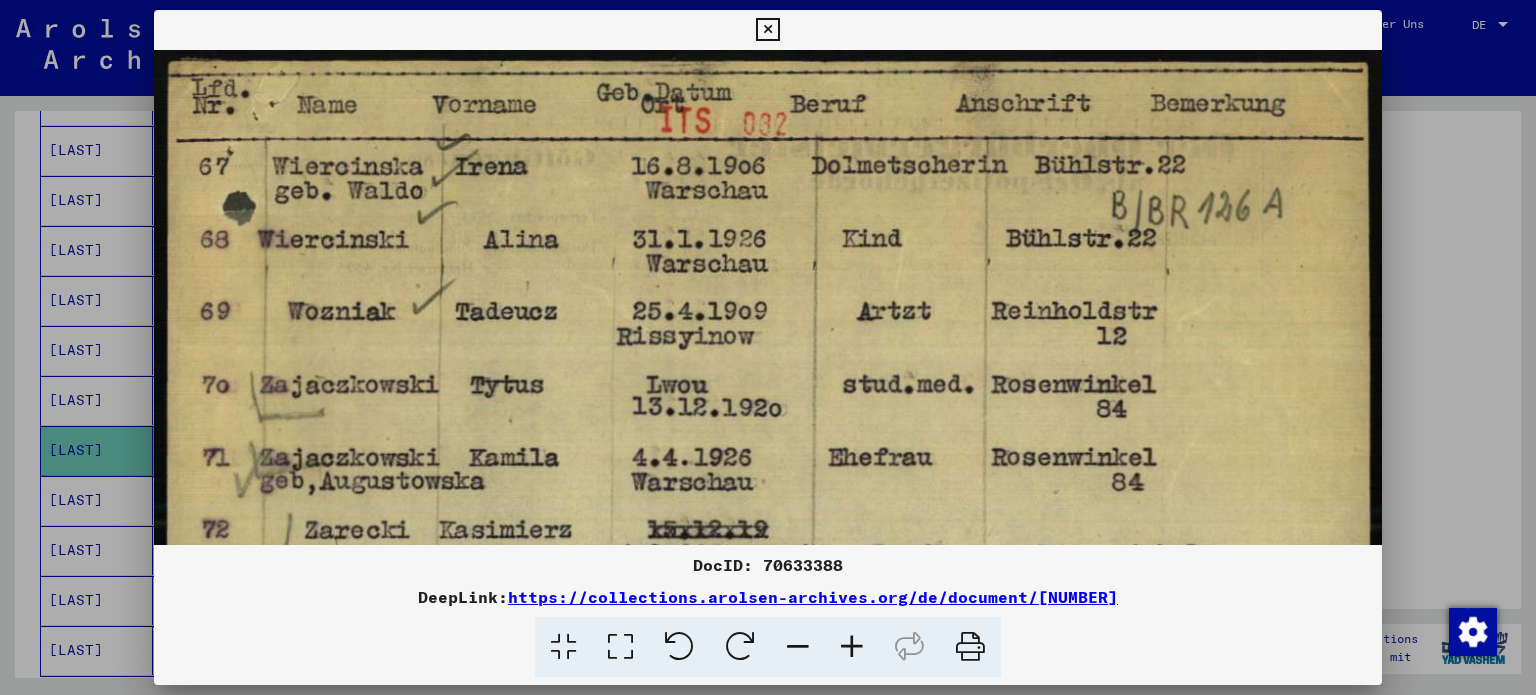 click at bounding box center (767, 30) 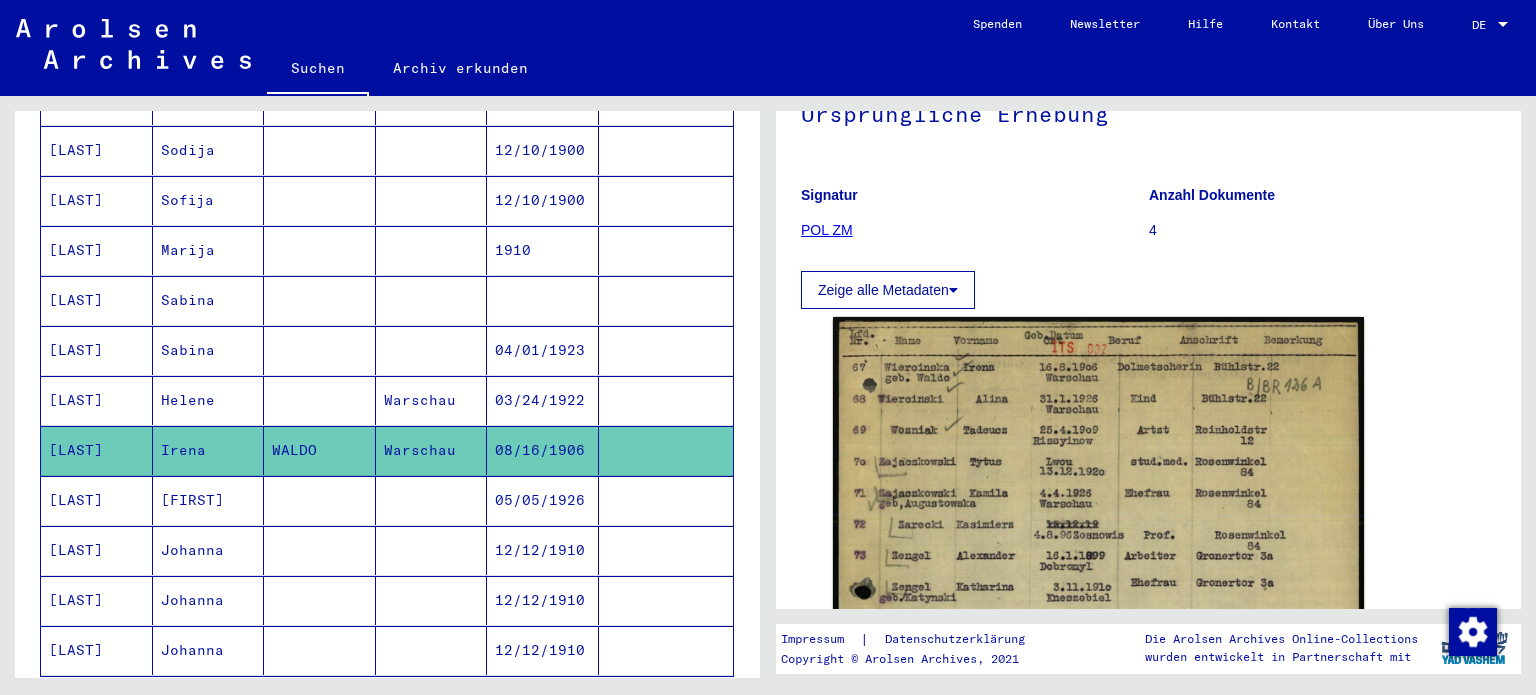 click on "[FIRST]" at bounding box center [209, 550] 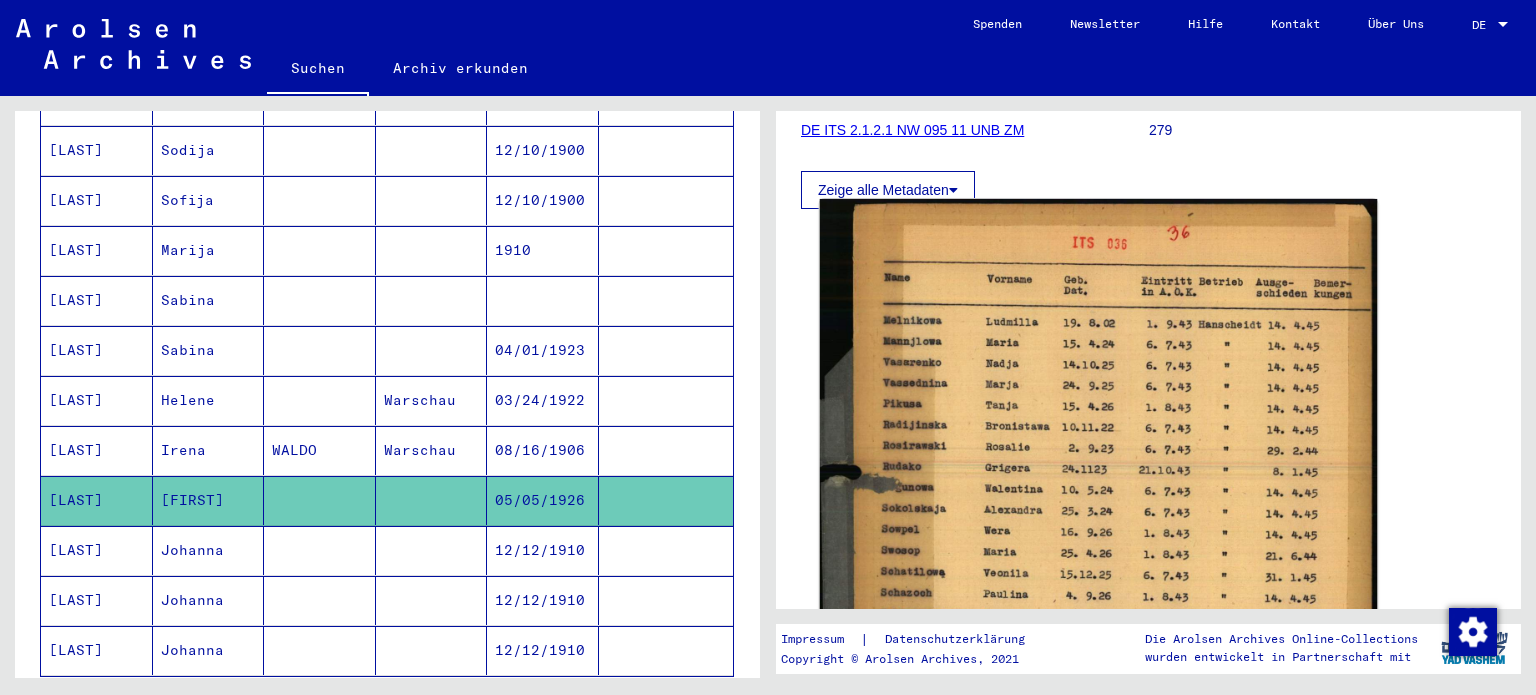 scroll, scrollTop: 500, scrollLeft: 0, axis: vertical 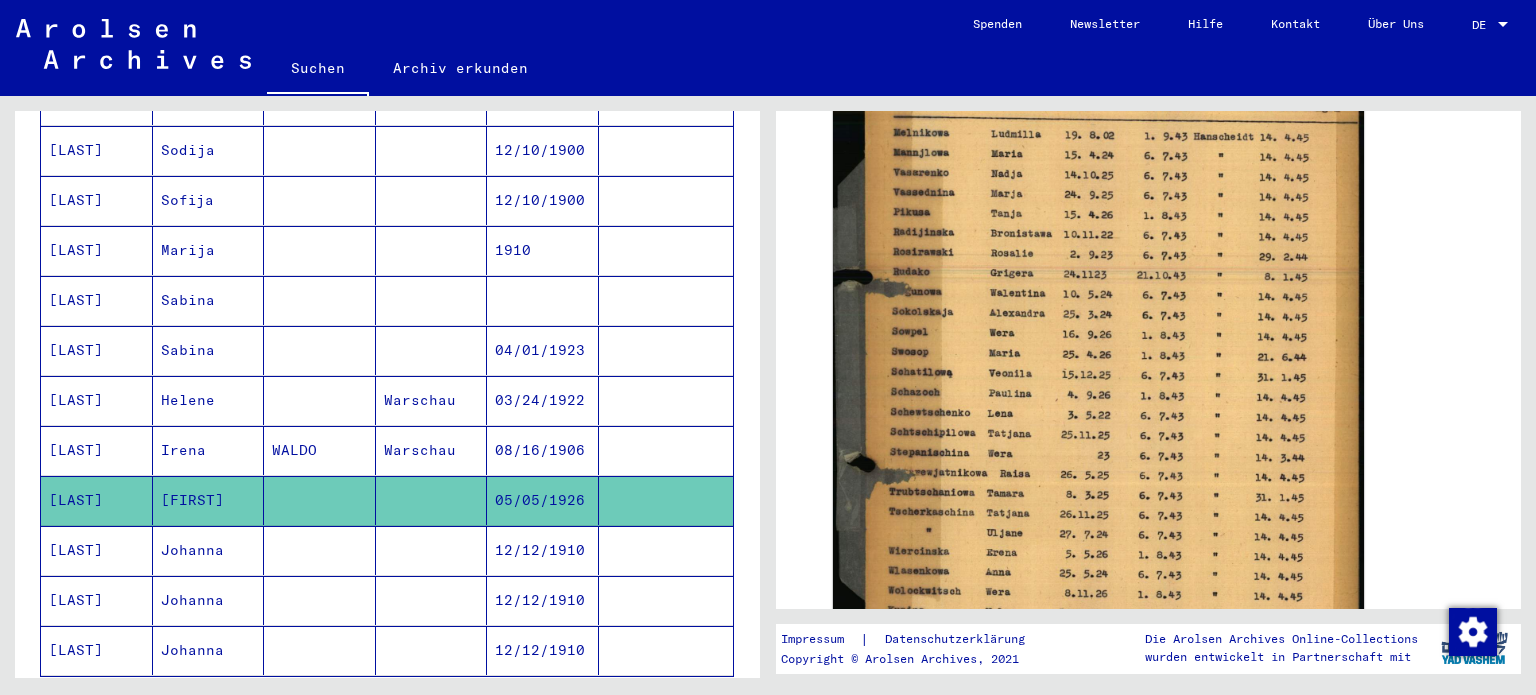 click on "Johanna" at bounding box center [209, 600] 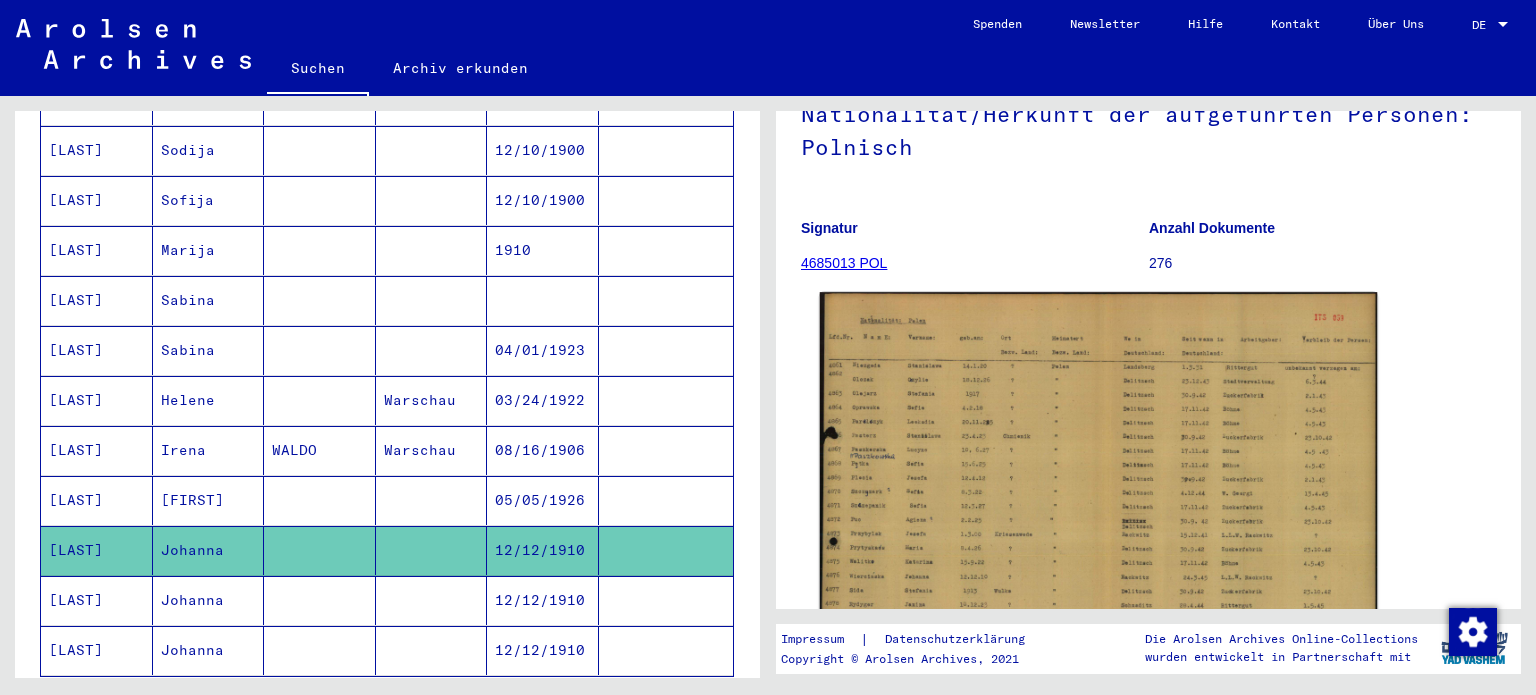 scroll, scrollTop: 400, scrollLeft: 0, axis: vertical 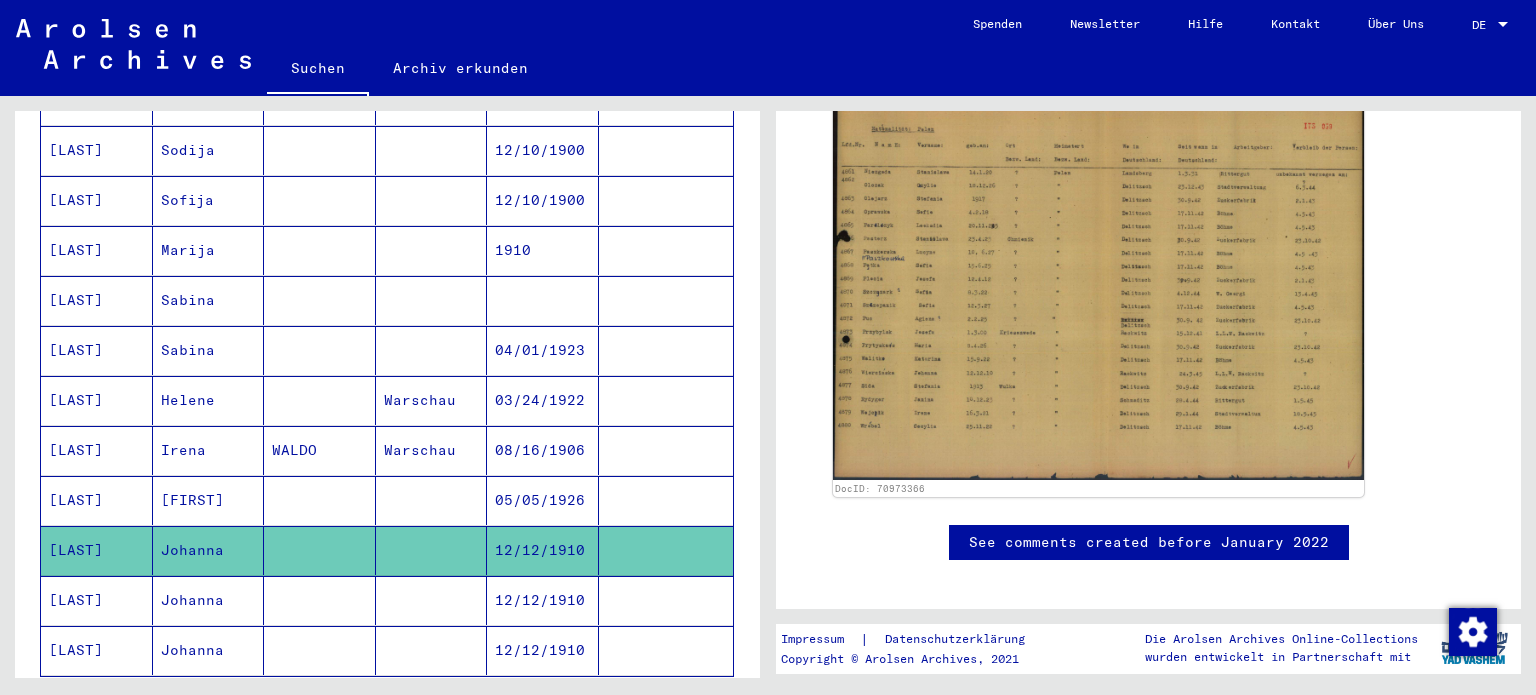 click on "Johanna" at bounding box center [209, 650] 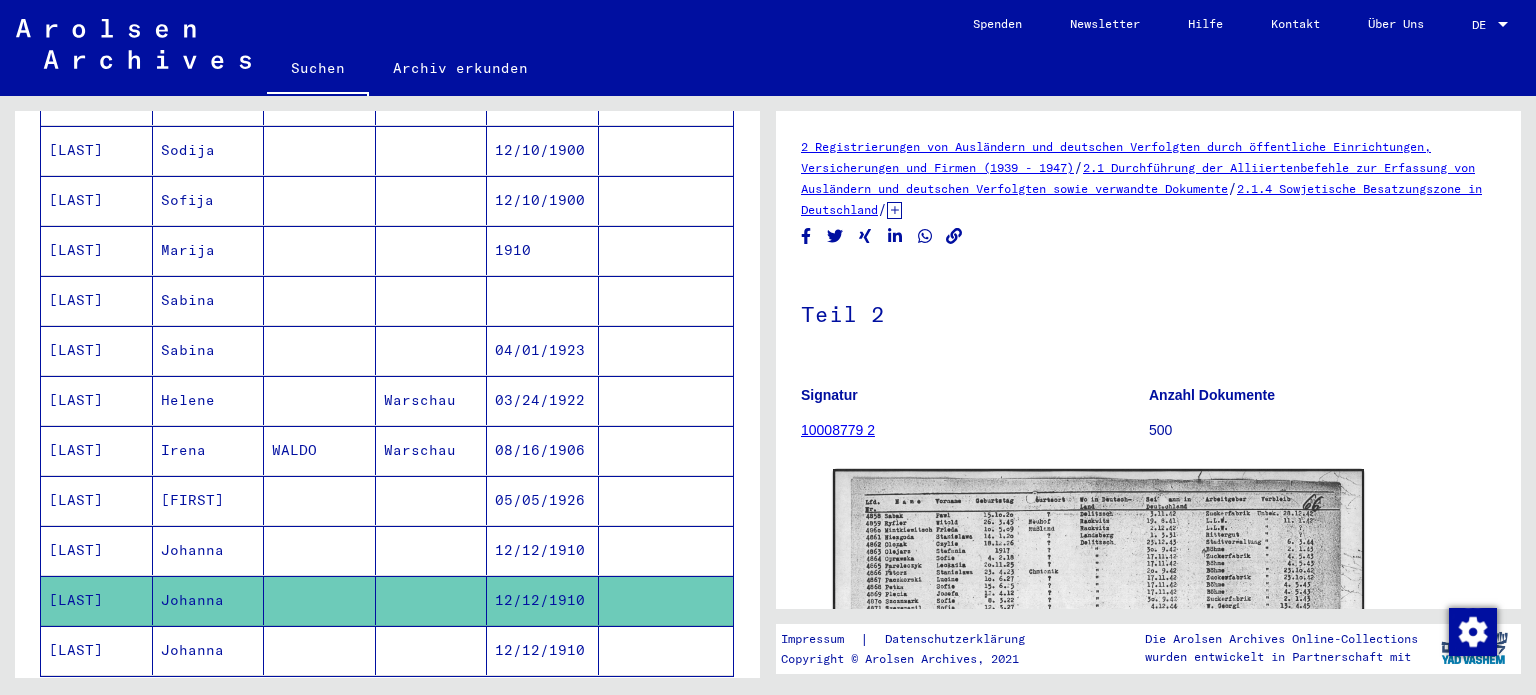 scroll, scrollTop: 200, scrollLeft: 0, axis: vertical 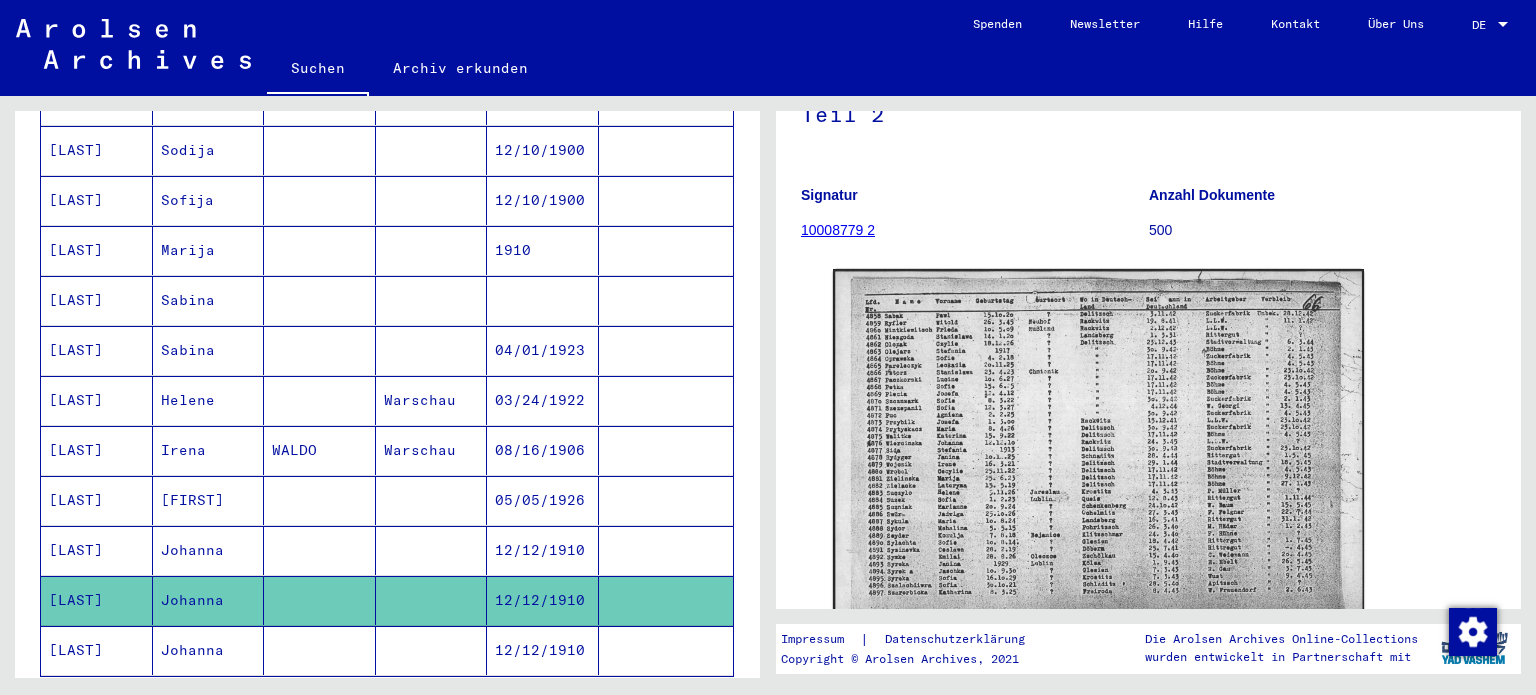 click on "Johanna" 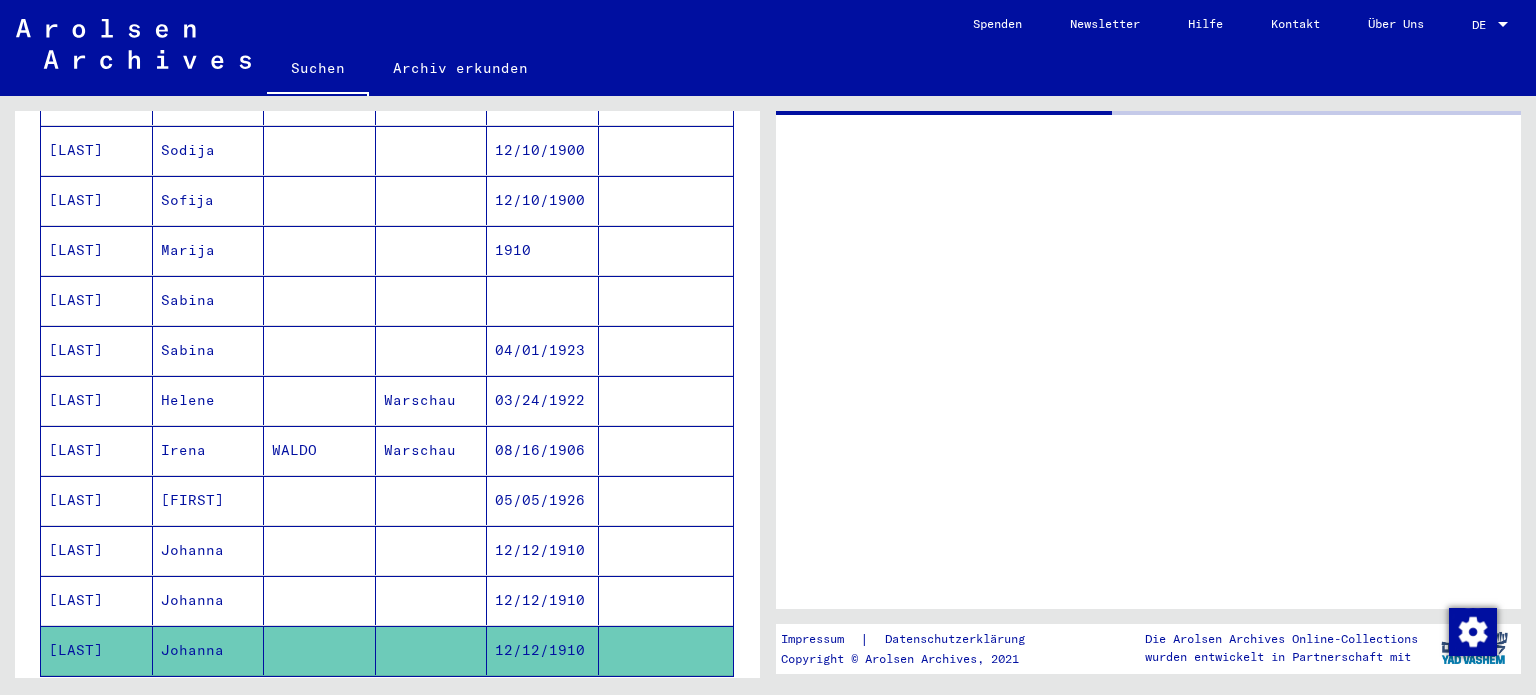 scroll, scrollTop: 0, scrollLeft: 0, axis: both 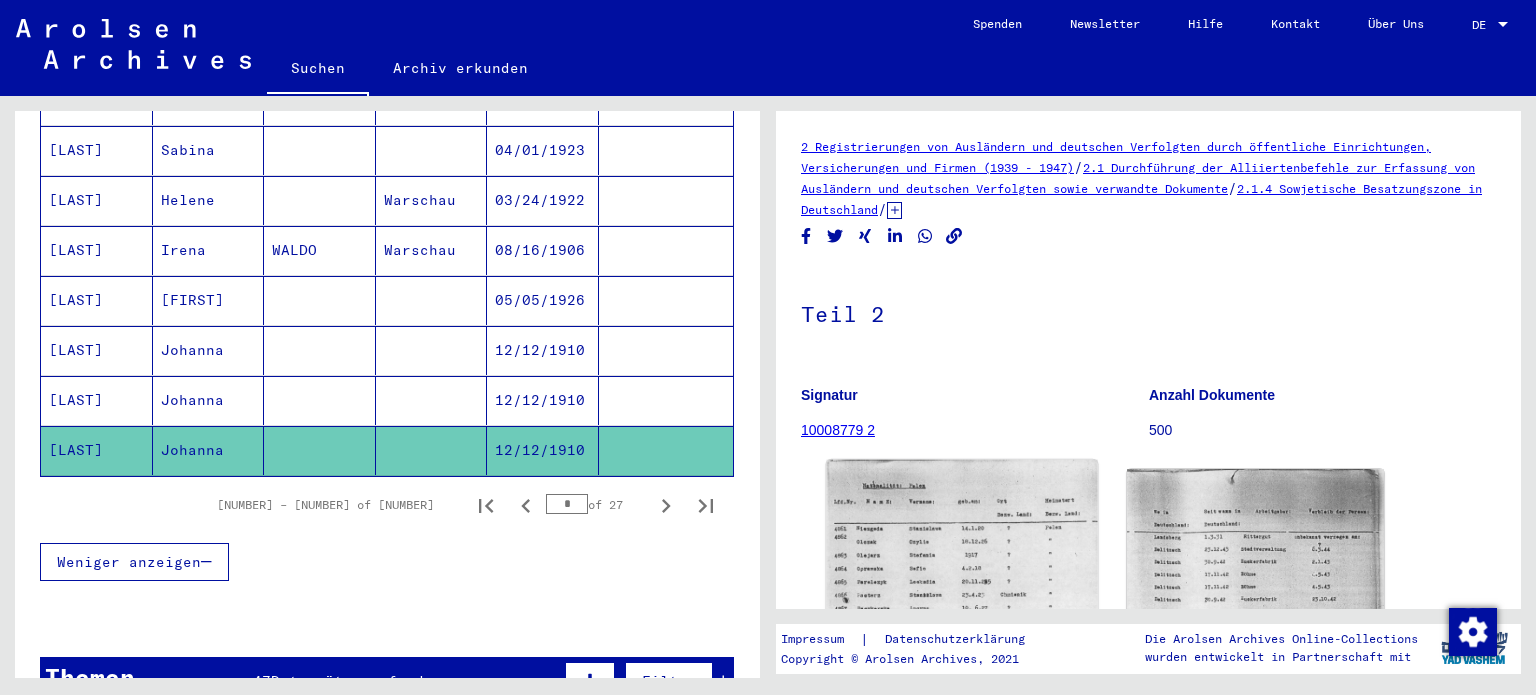 click 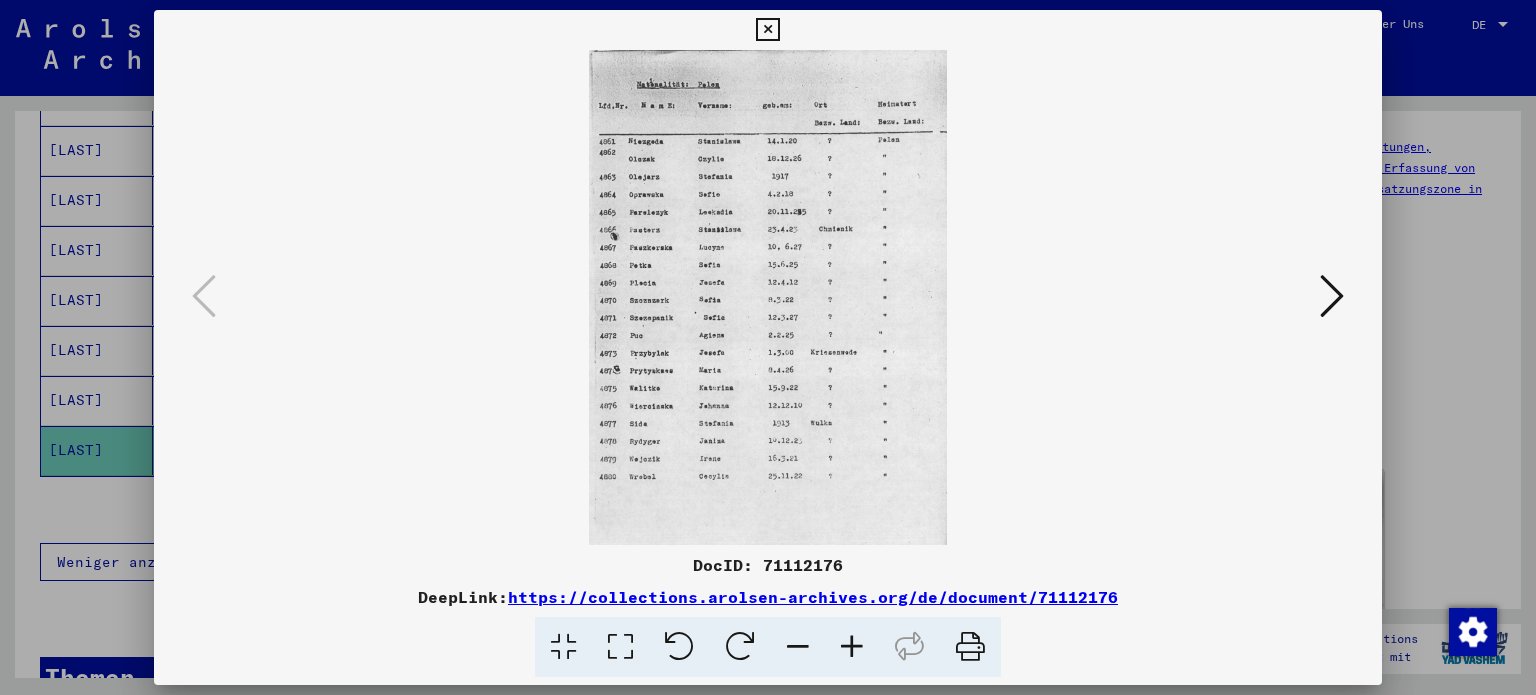 click at bounding box center [767, 30] 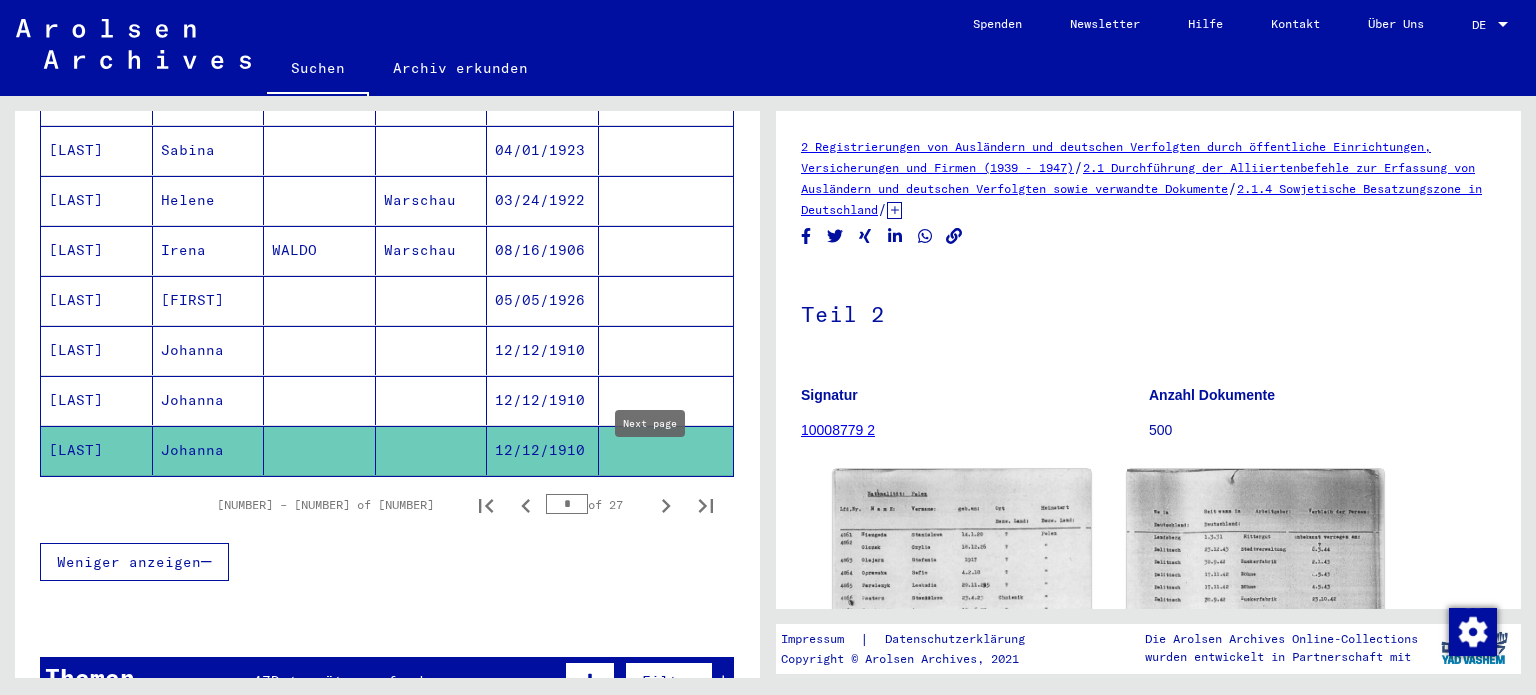 click 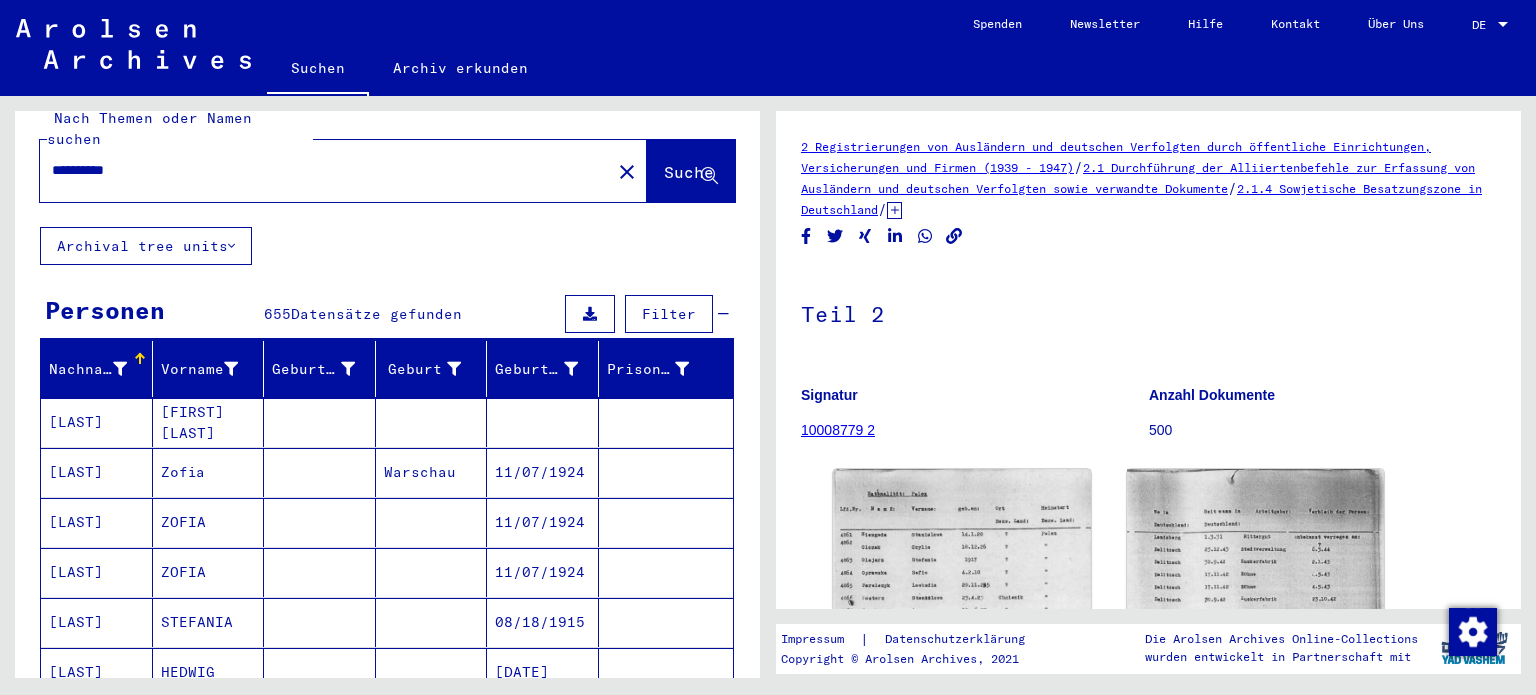 scroll, scrollTop: 0, scrollLeft: 0, axis: both 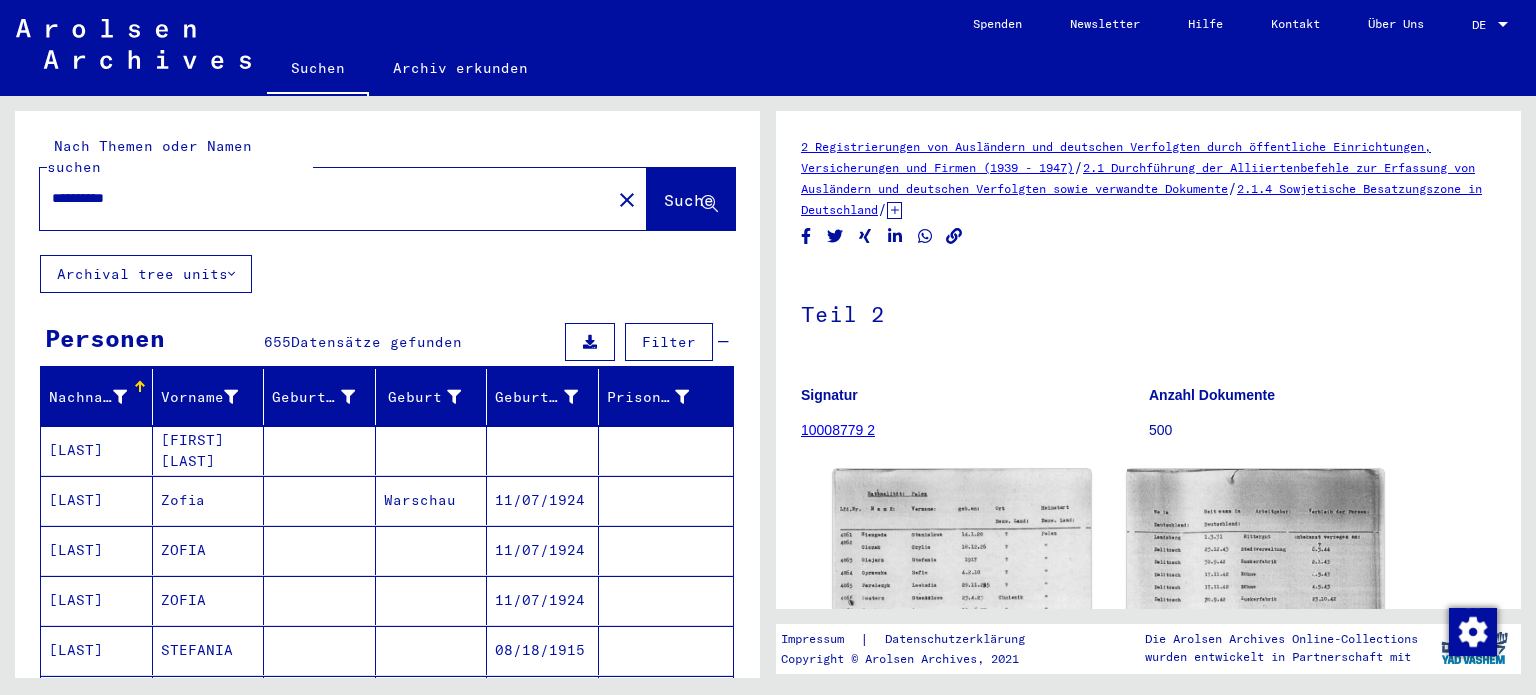 click on "[LAST]" at bounding box center [97, 500] 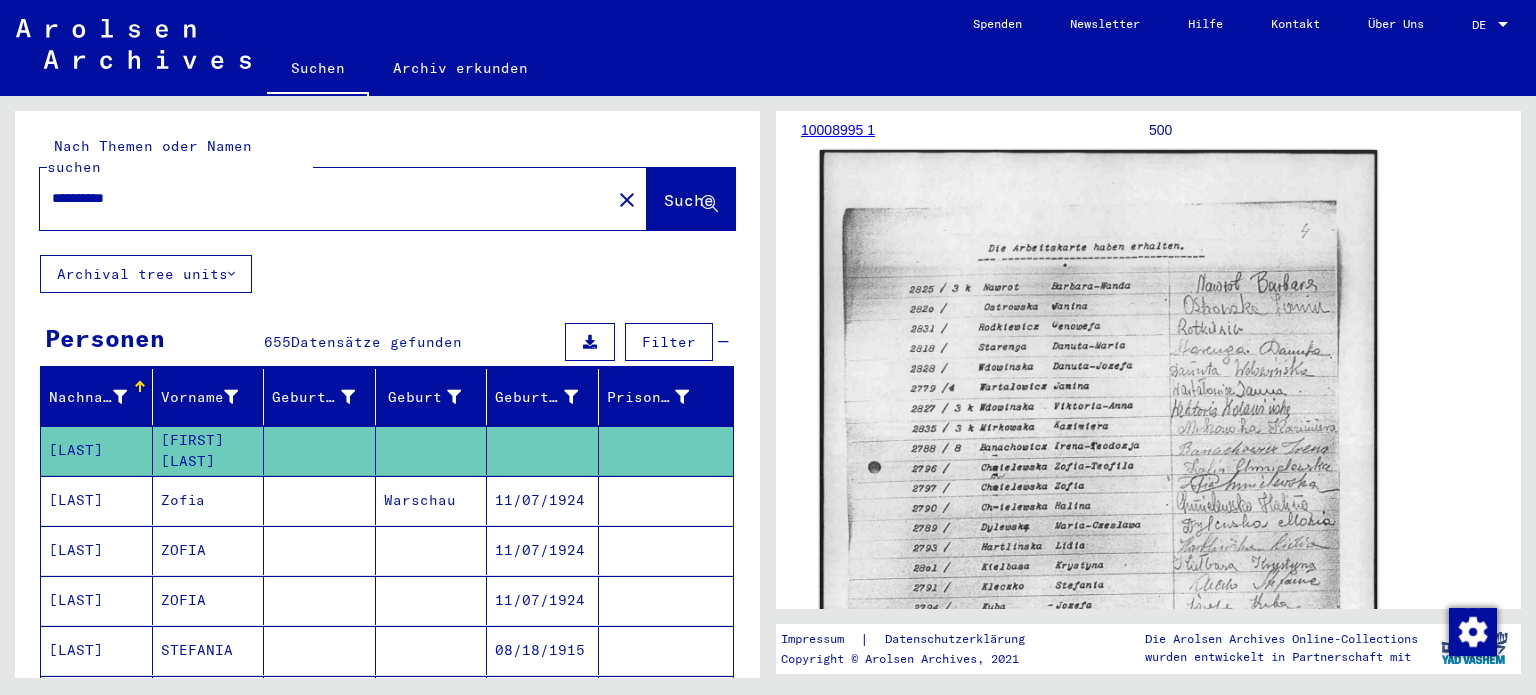scroll, scrollTop: 500, scrollLeft: 0, axis: vertical 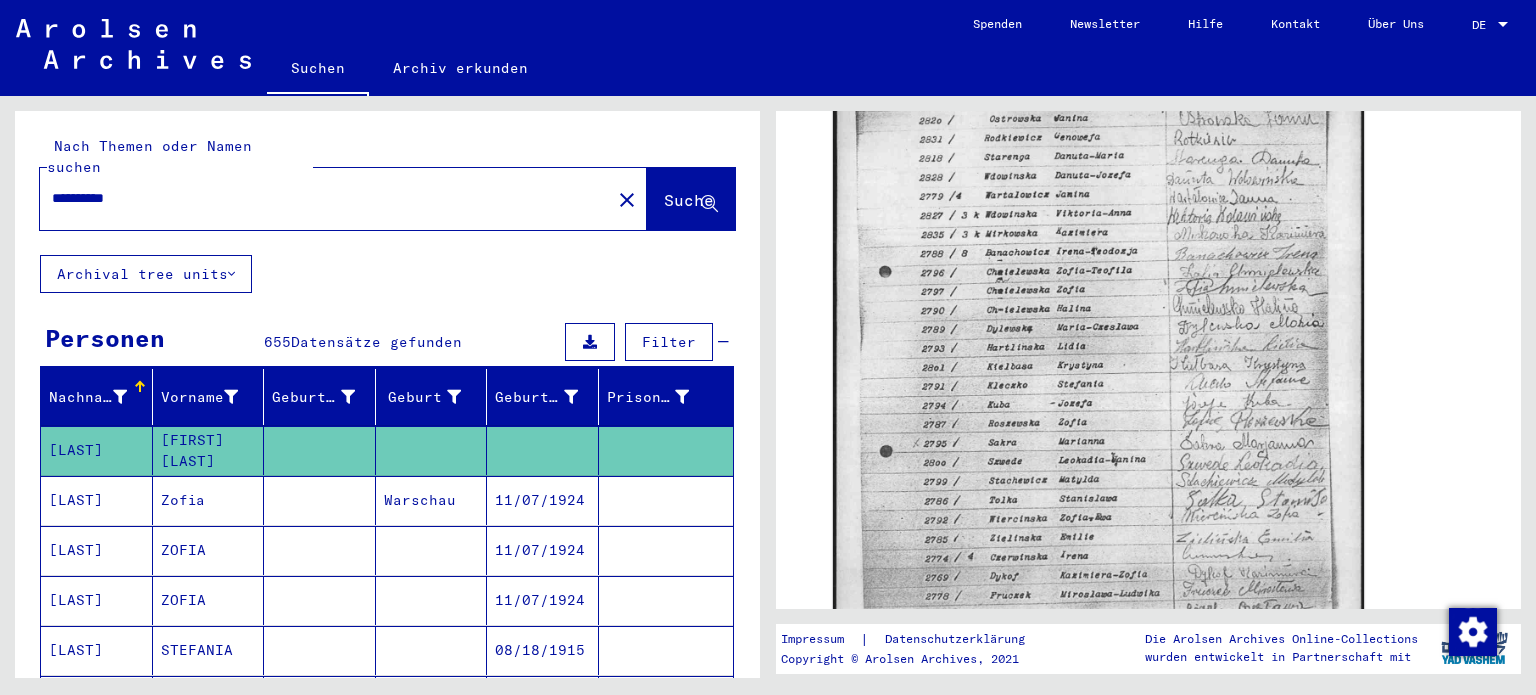 click on "[LAST]" at bounding box center (97, 550) 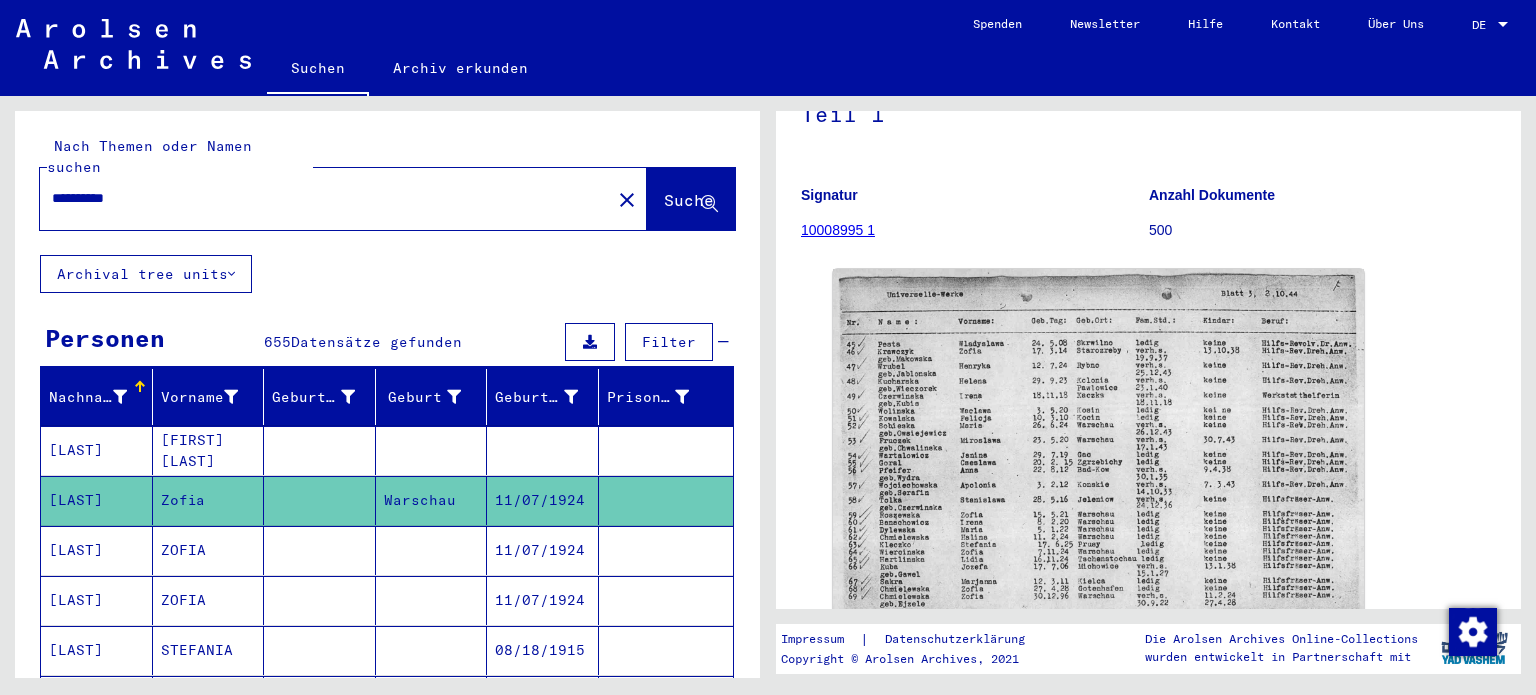 scroll, scrollTop: 400, scrollLeft: 0, axis: vertical 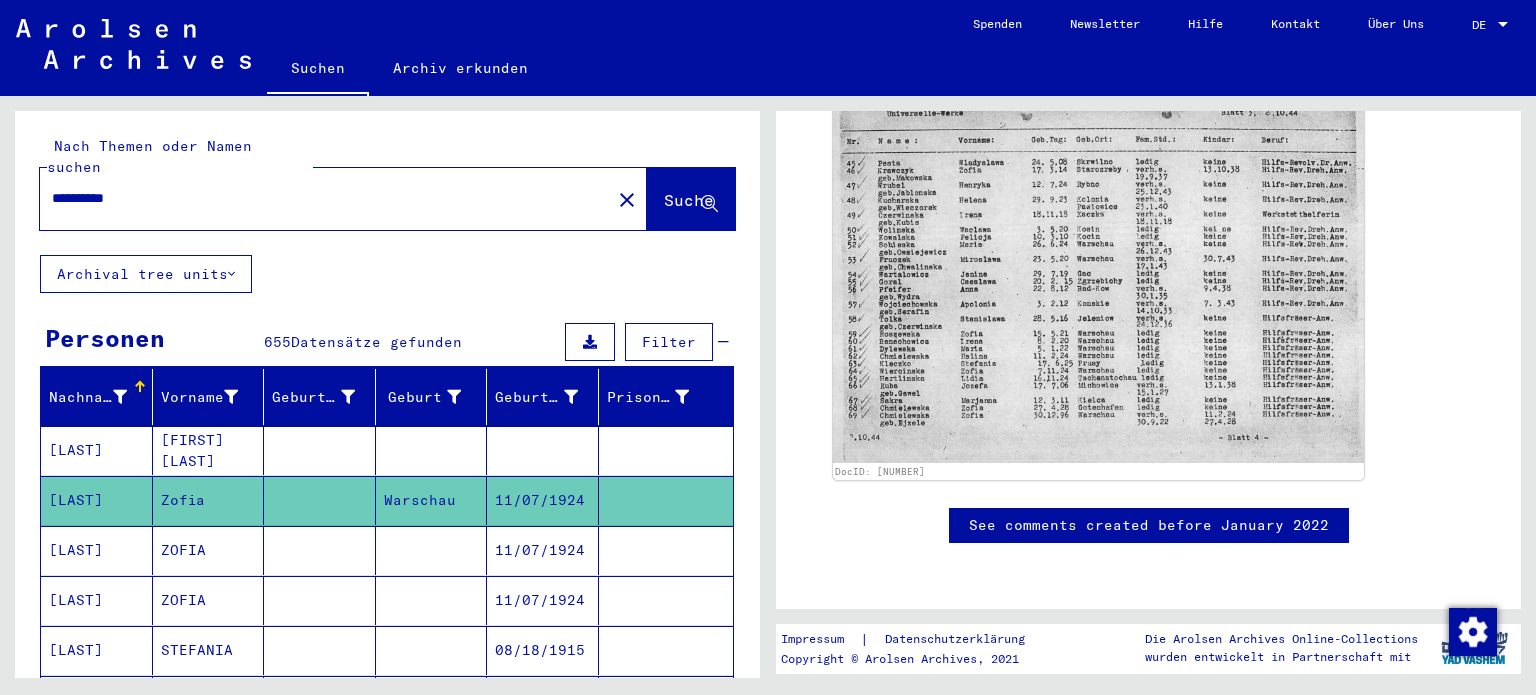click on "[LAST]" at bounding box center [97, 600] 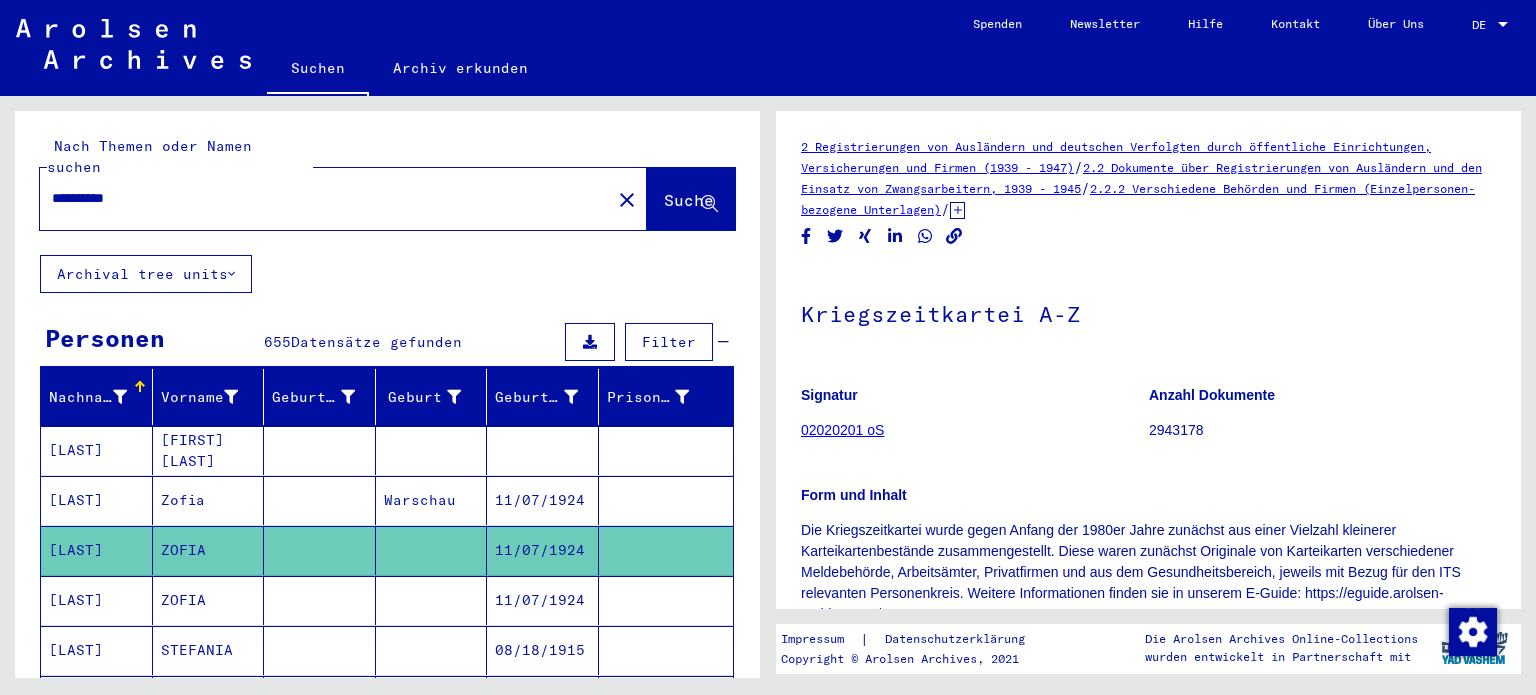 scroll, scrollTop: 256, scrollLeft: 0, axis: vertical 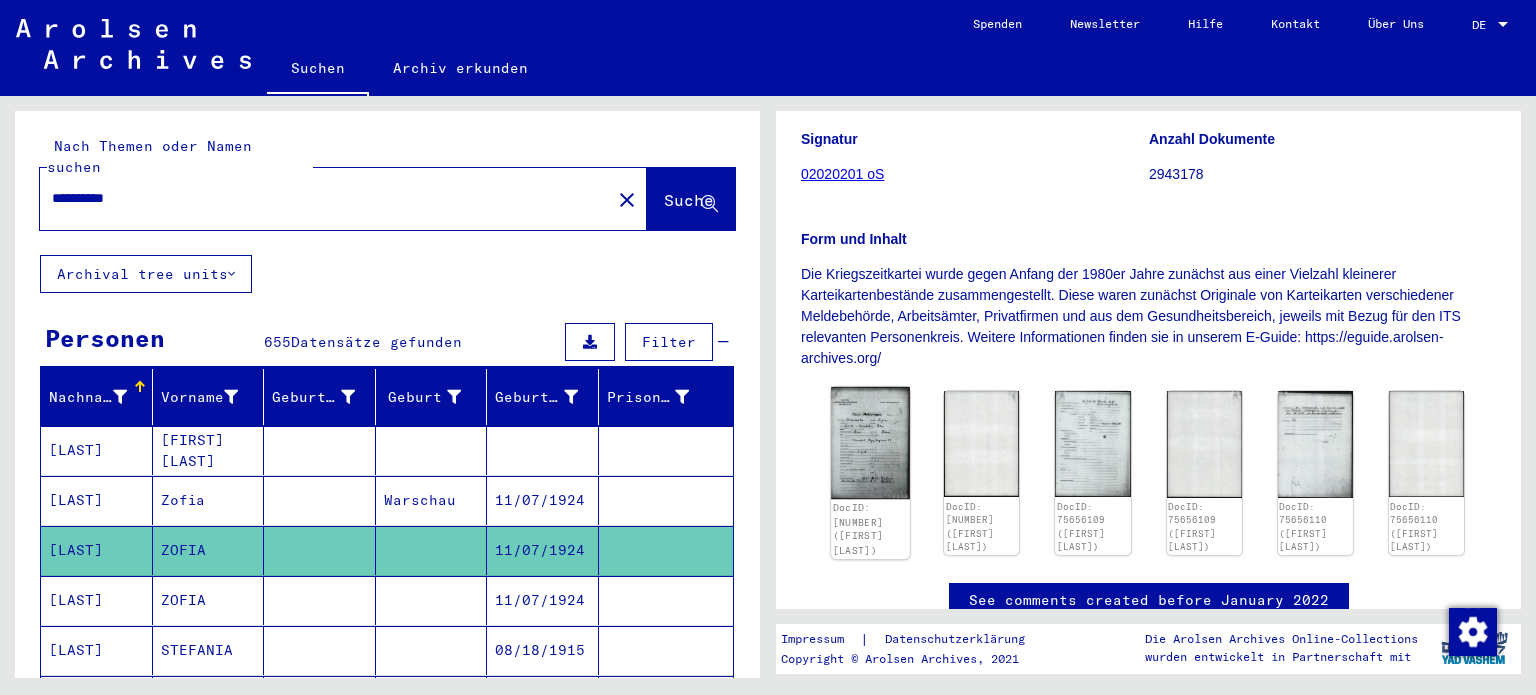 click on "DocID: [NUMBER] ([FIRST] [LAST])" 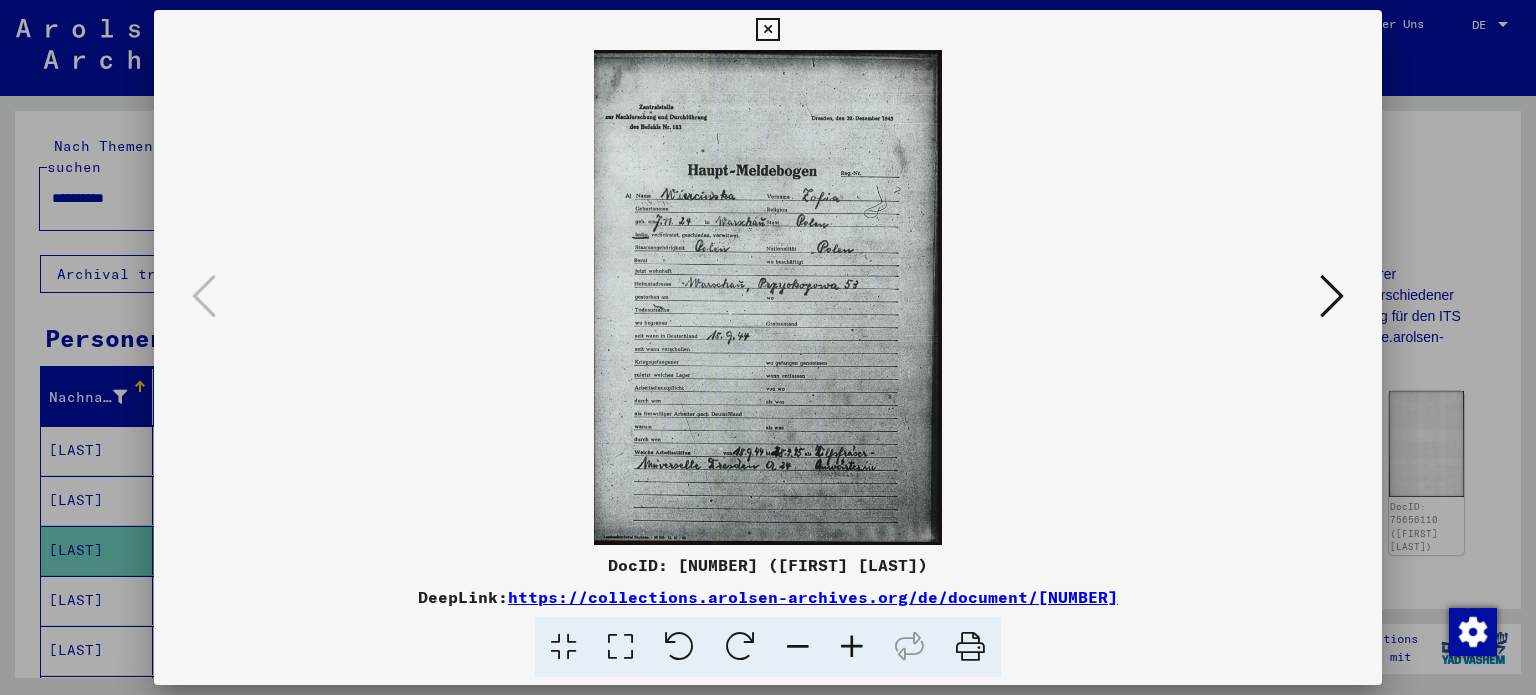click at bounding box center (620, 647) 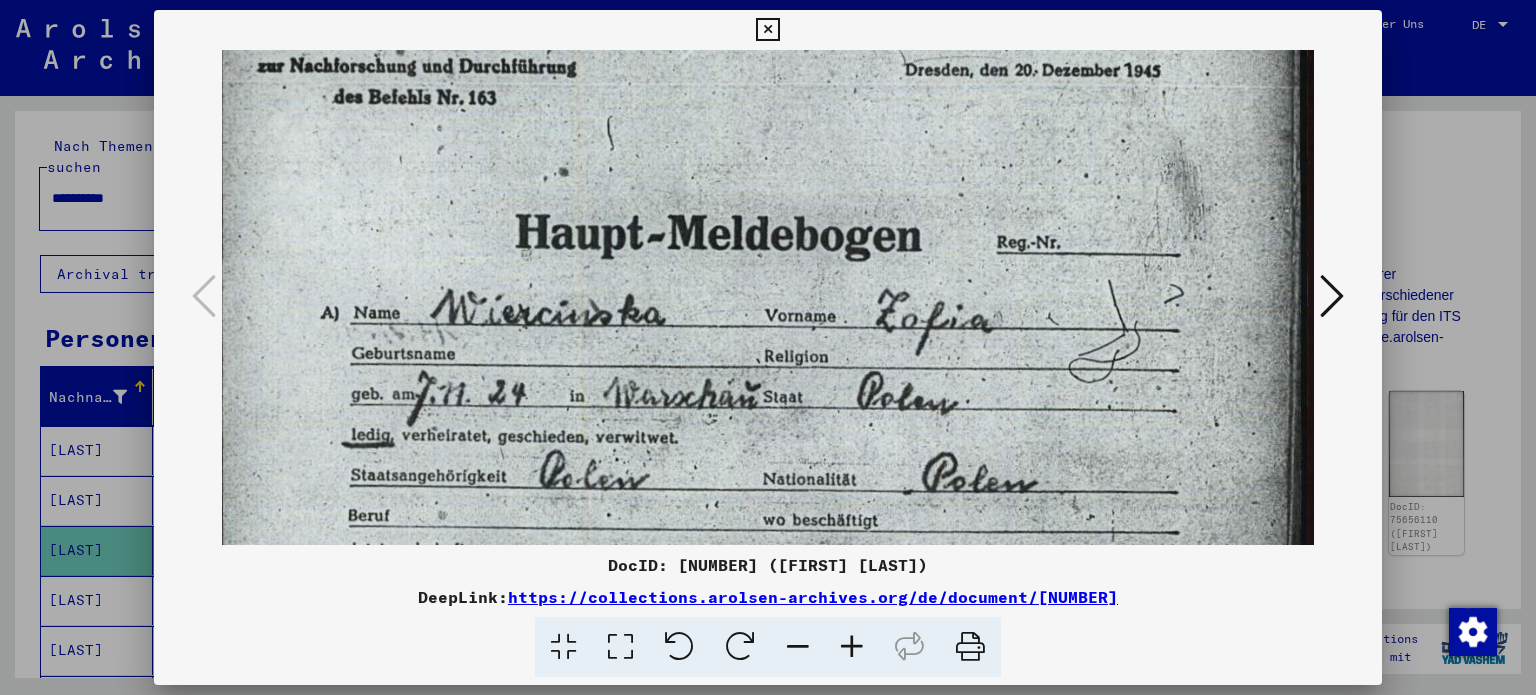 drag, startPoint x: 783, startPoint y: 272, endPoint x: 782, endPoint y: 195, distance: 77.00649 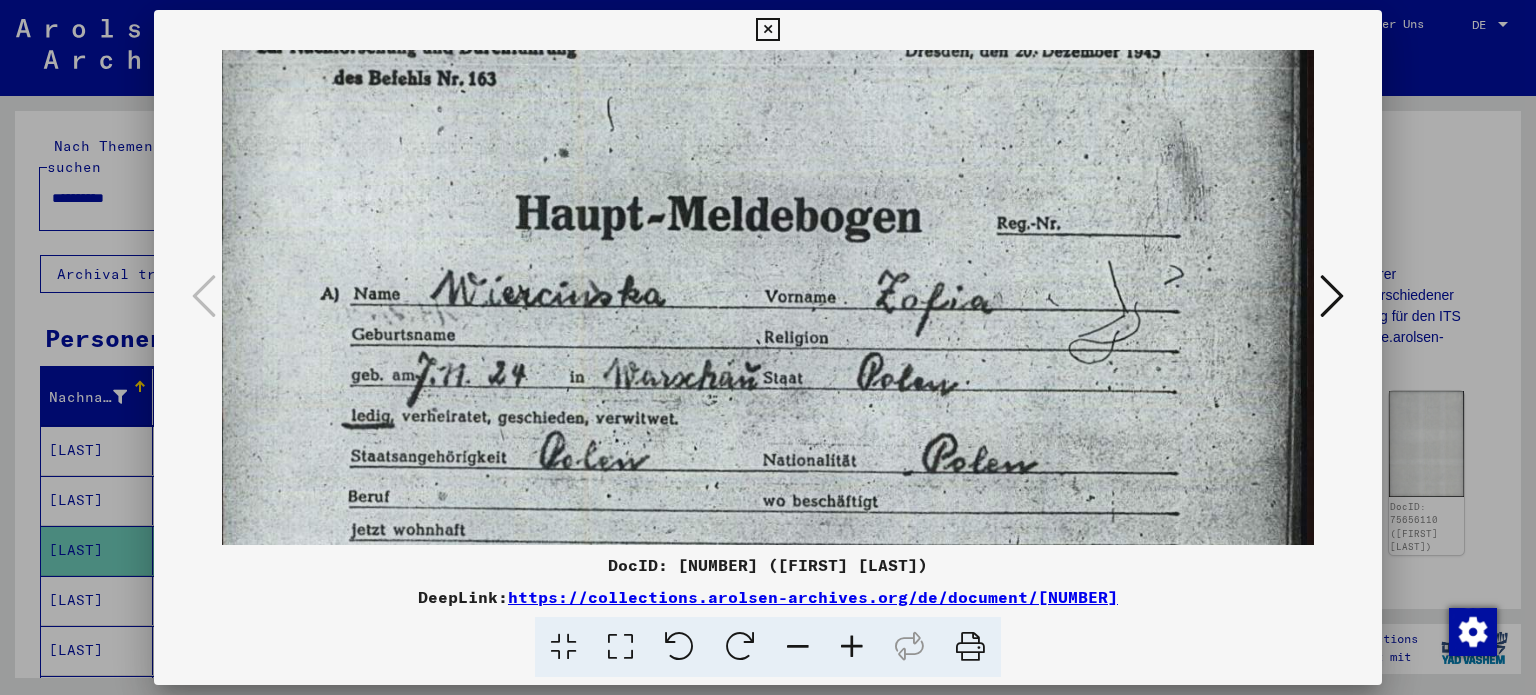 click at bounding box center (767, 30) 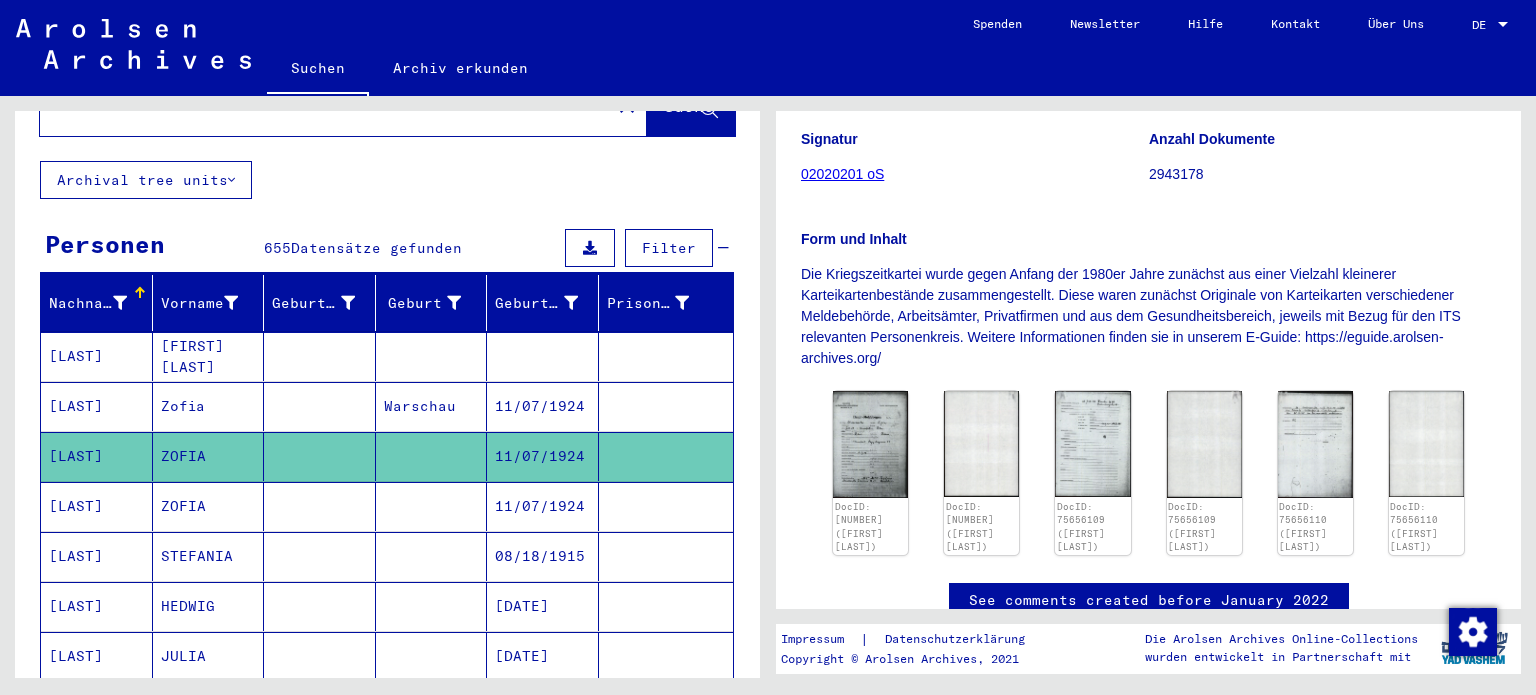 scroll, scrollTop: 100, scrollLeft: 0, axis: vertical 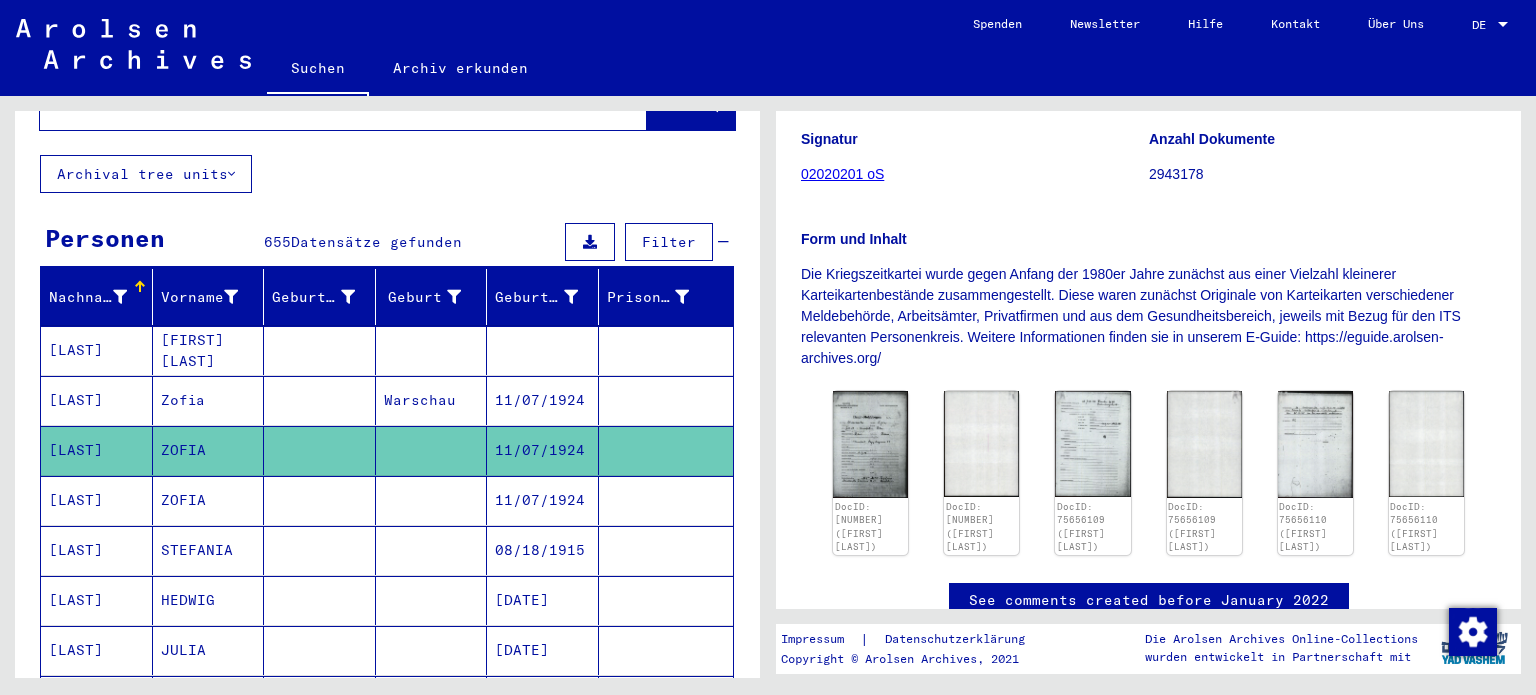 click on "[LAST]" at bounding box center [97, 550] 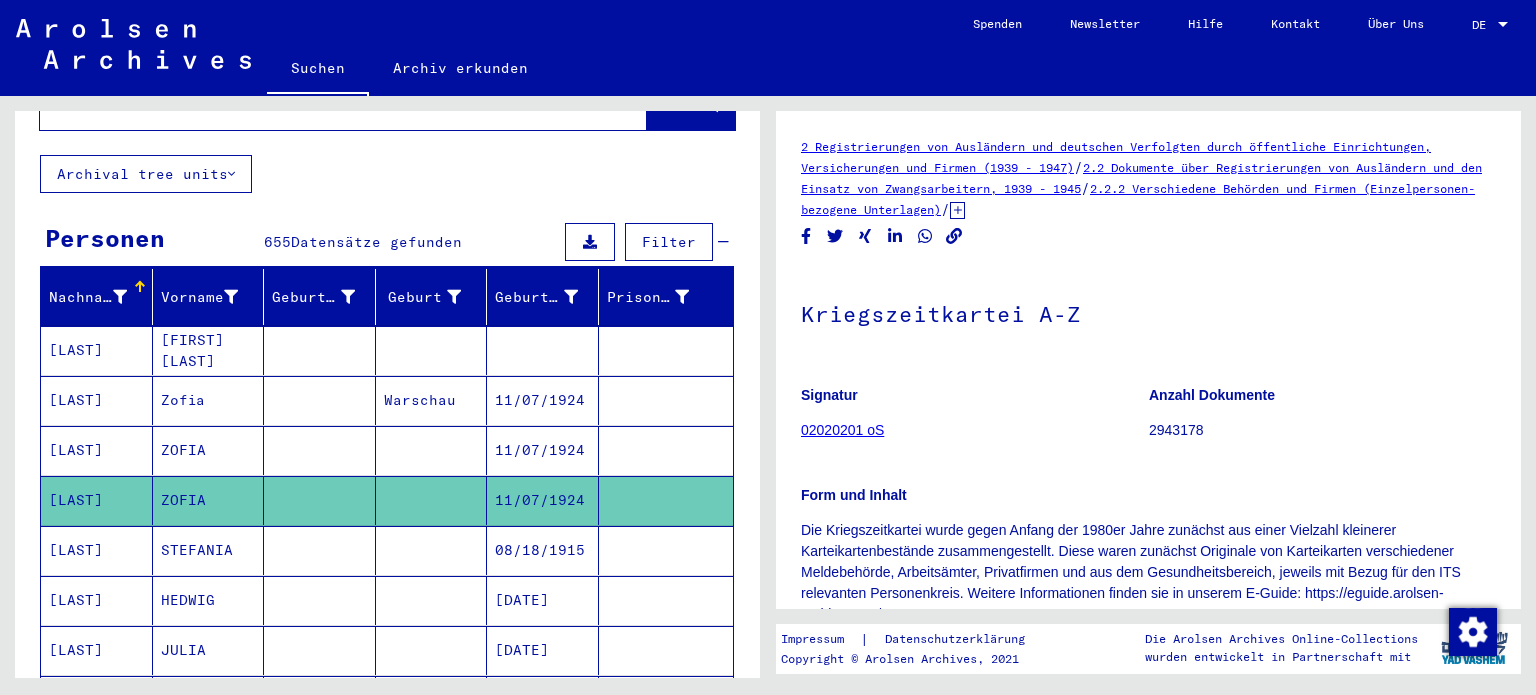 click on "[LAST]" at bounding box center [97, 600] 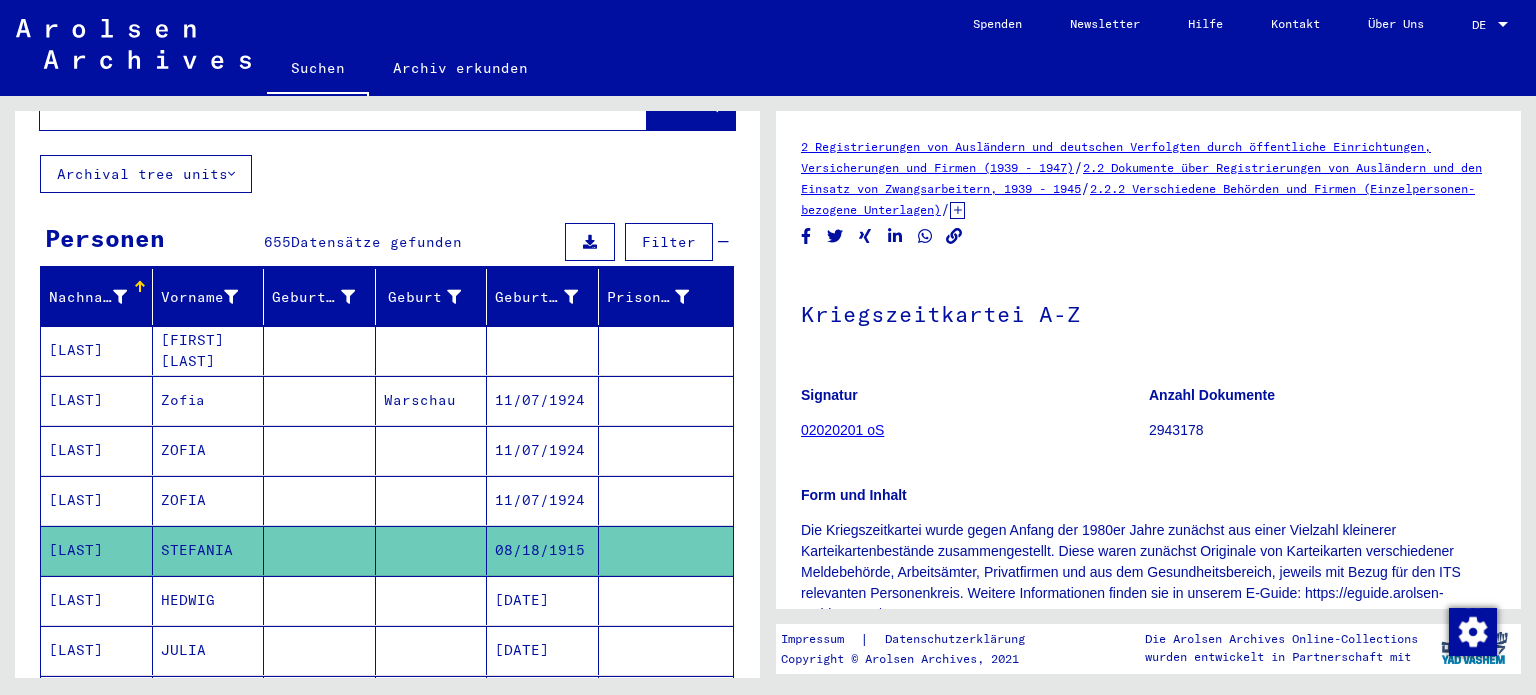 scroll, scrollTop: 300, scrollLeft: 0, axis: vertical 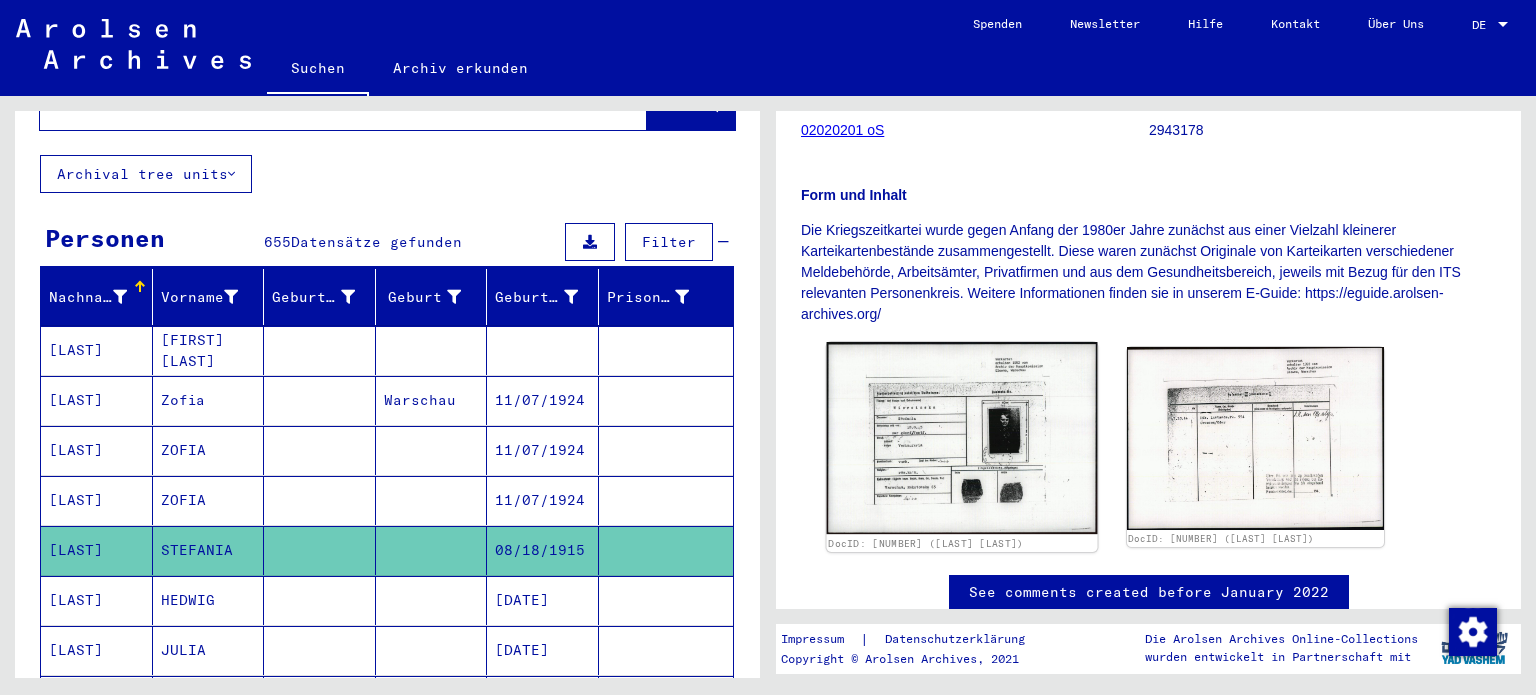 click 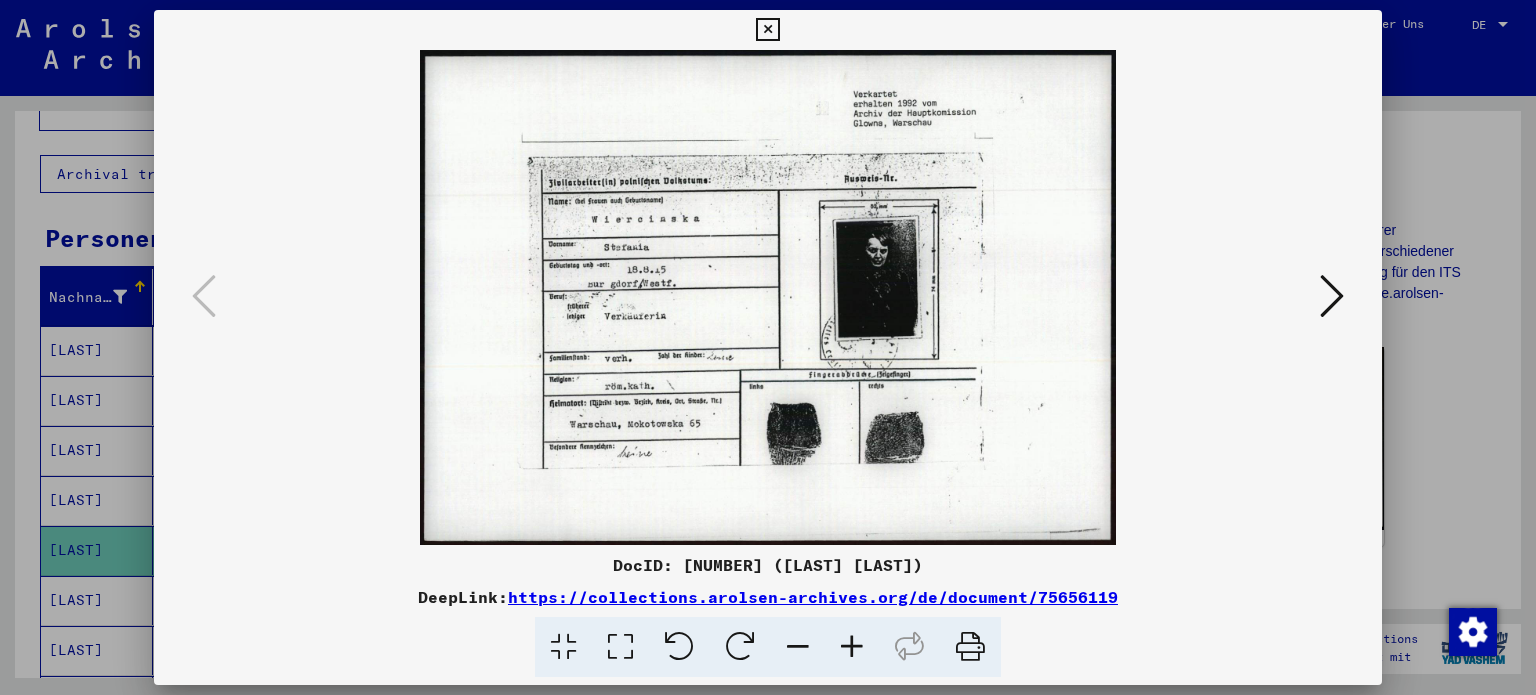 click at bounding box center (620, 647) 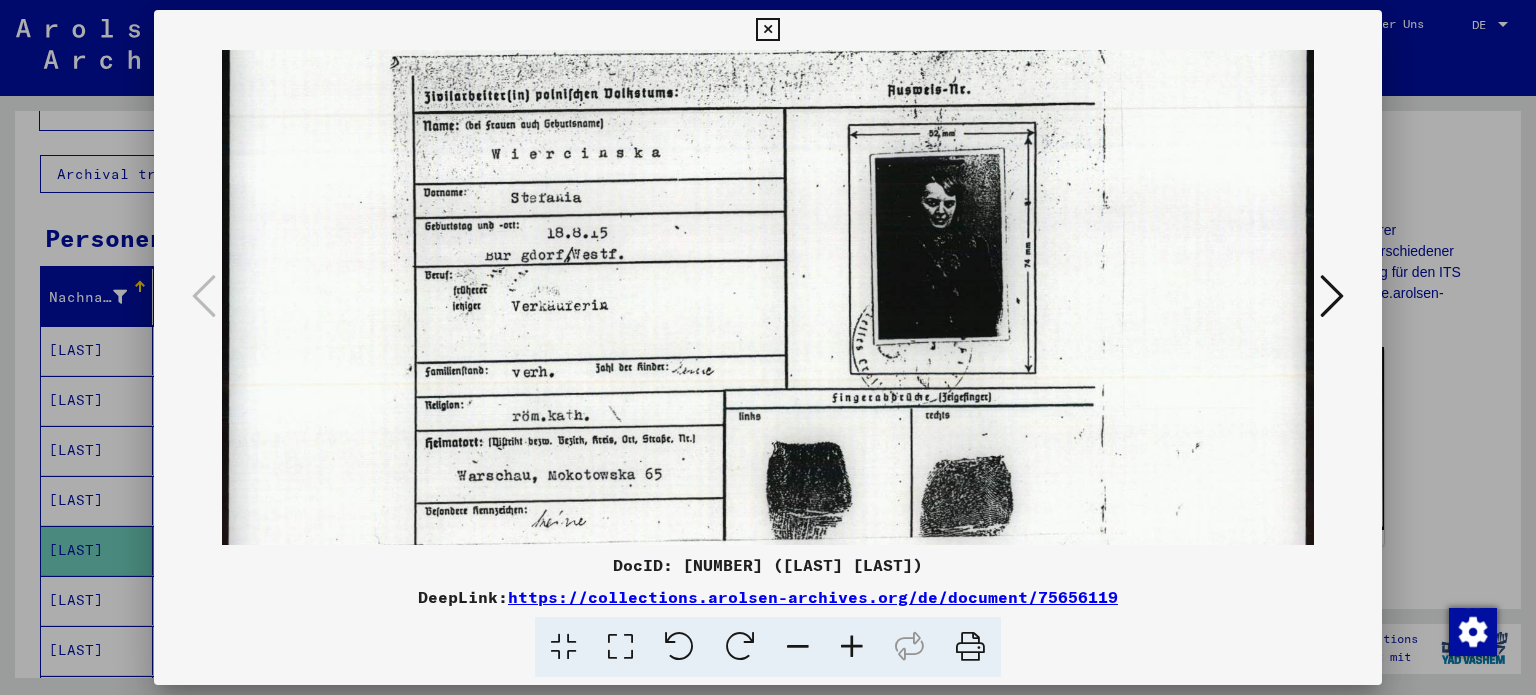 scroll, scrollTop: 165, scrollLeft: 0, axis: vertical 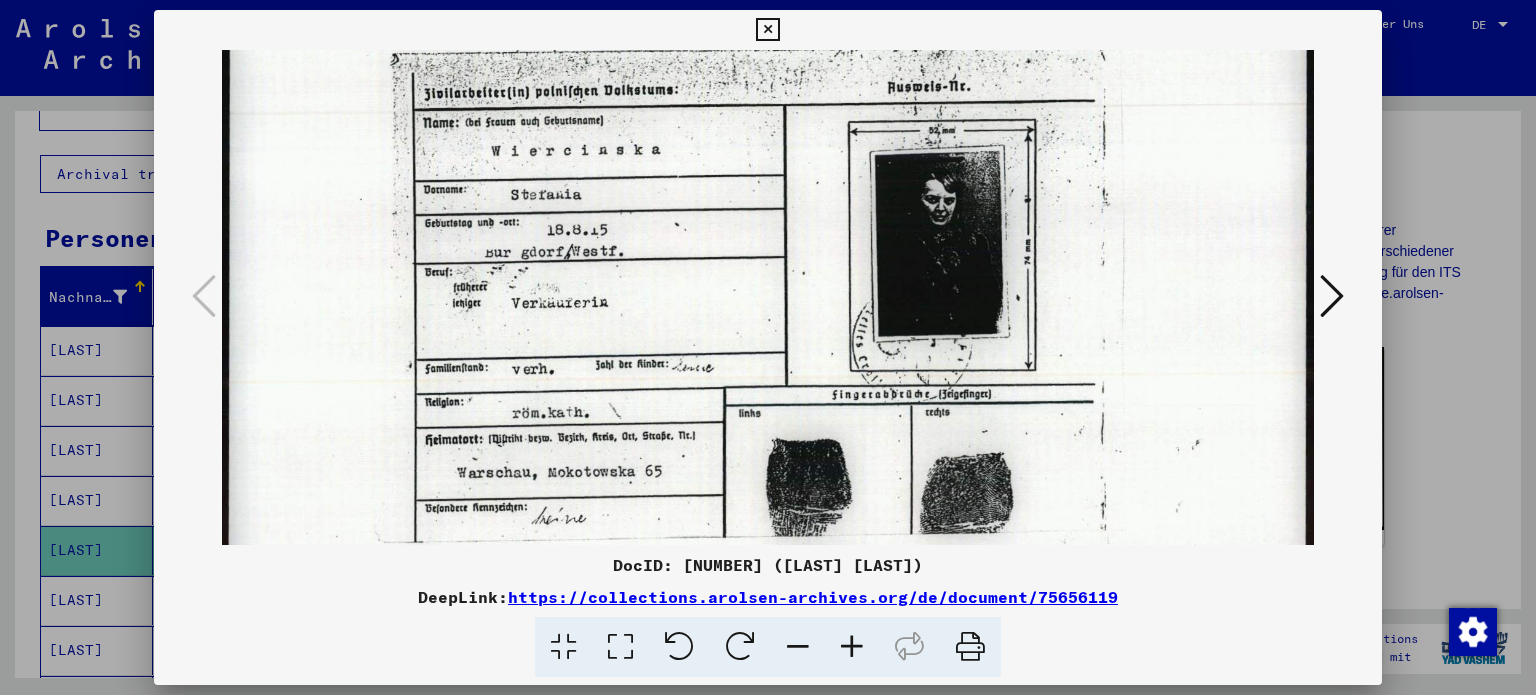 drag, startPoint x: 692, startPoint y: 342, endPoint x: 695, endPoint y: 253, distance: 89.050545 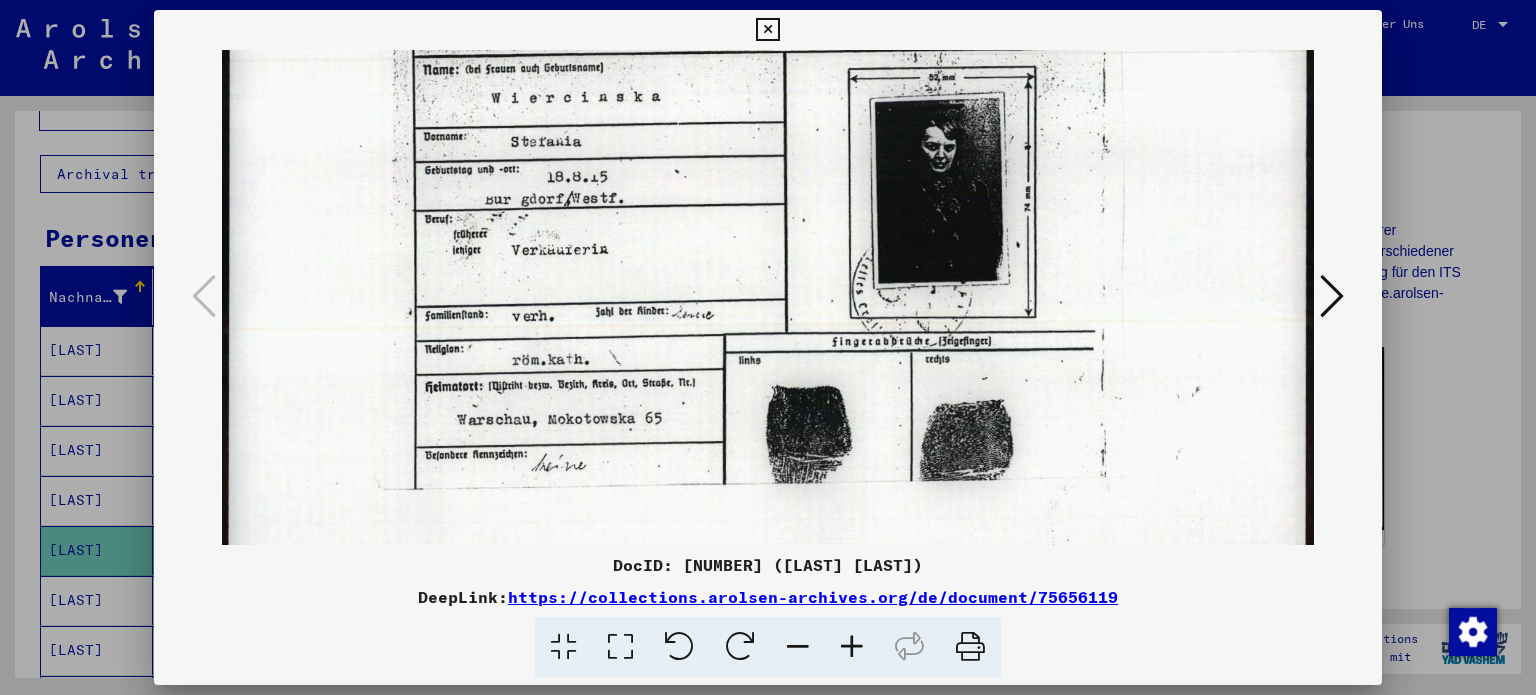 scroll, scrollTop: 228, scrollLeft: 0, axis: vertical 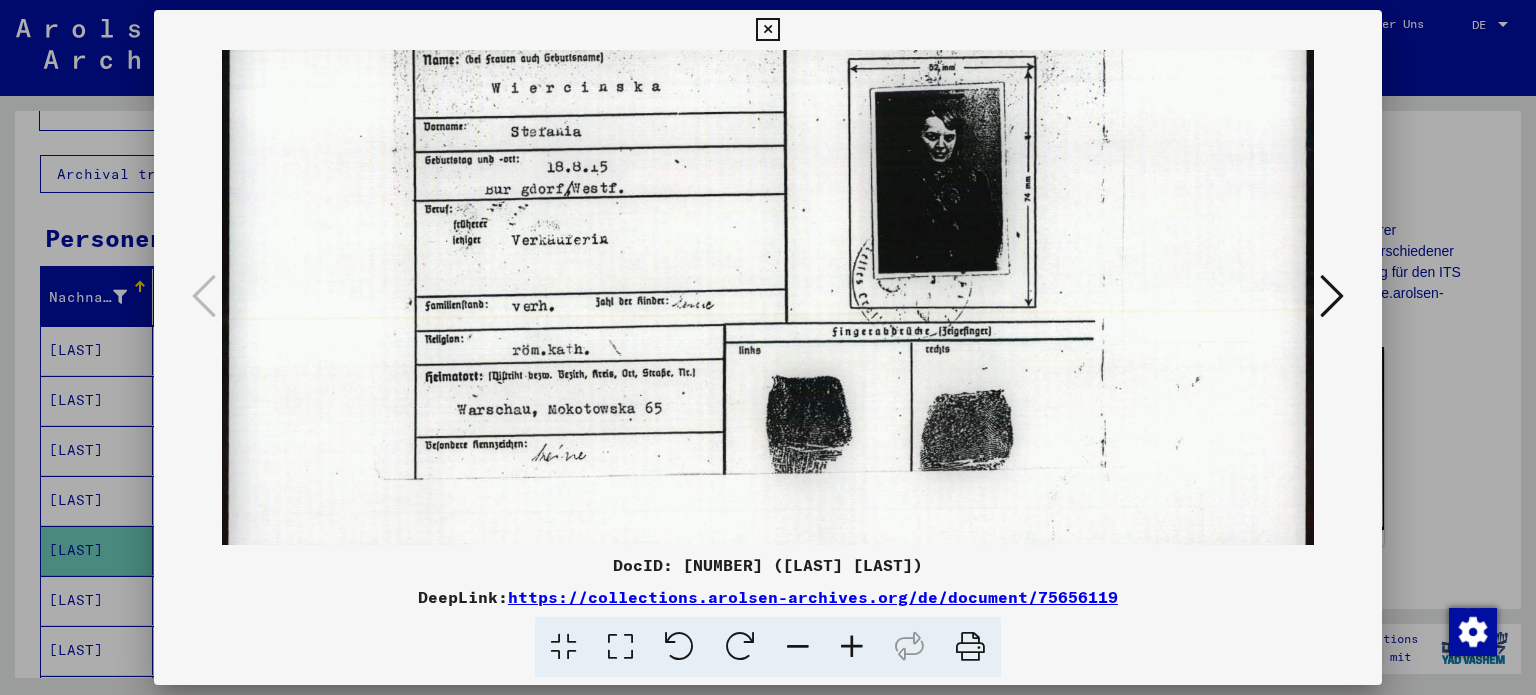 drag, startPoint x: 672, startPoint y: 327, endPoint x: 668, endPoint y: 265, distance: 62.1289 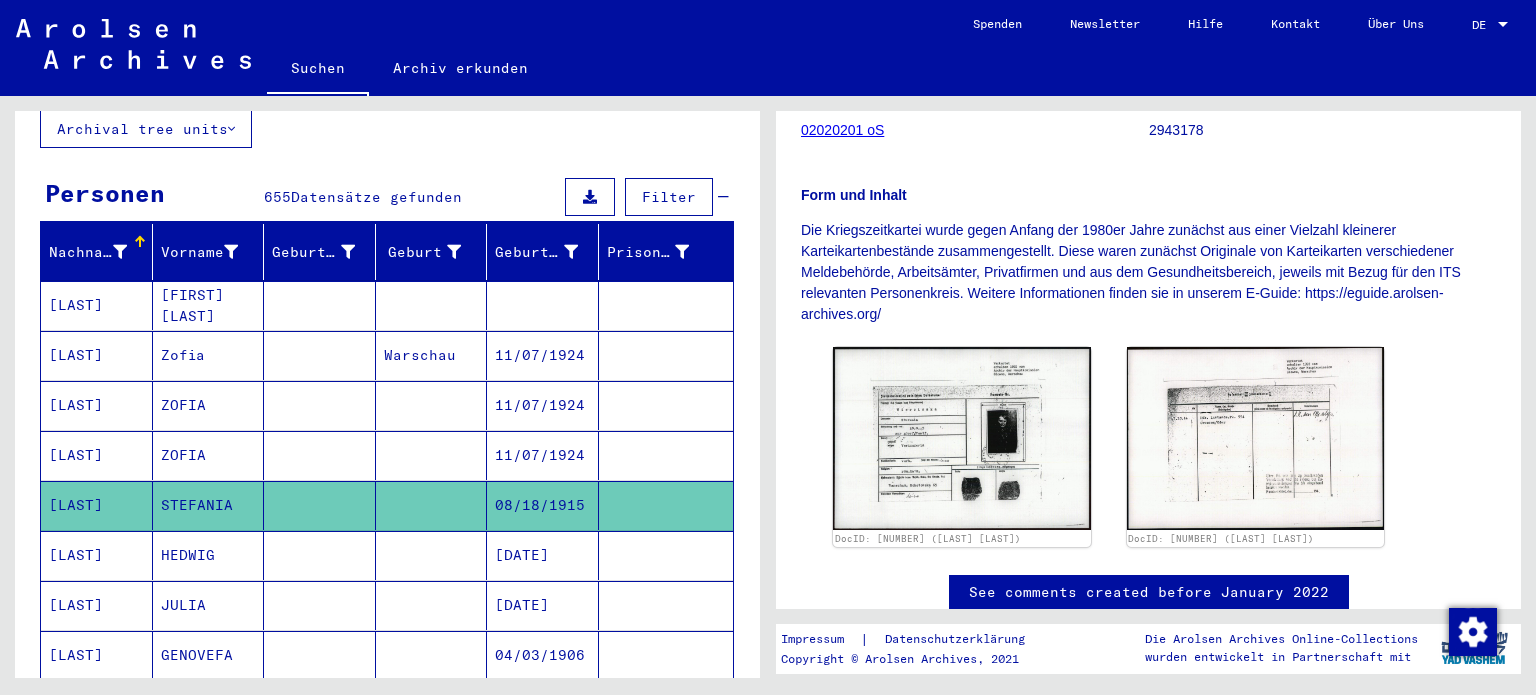 scroll, scrollTop: 300, scrollLeft: 0, axis: vertical 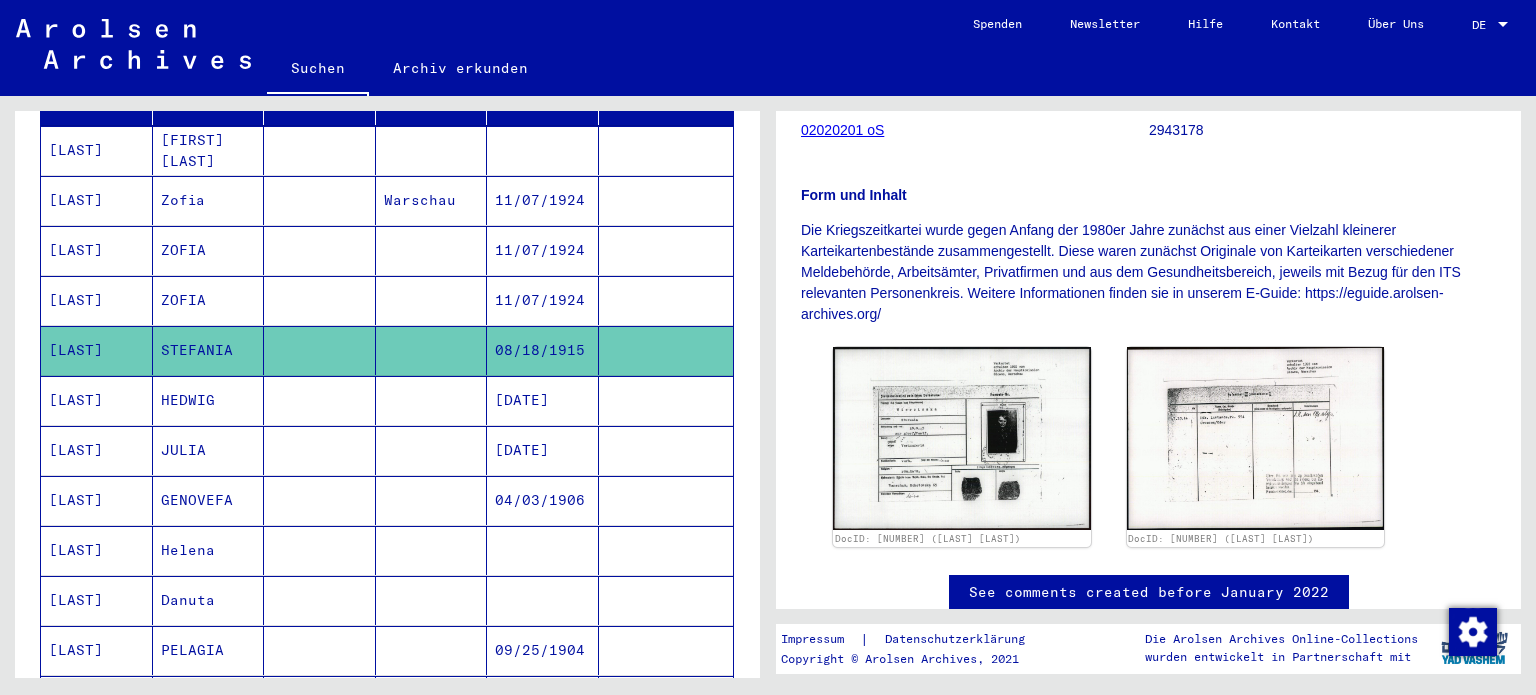 click on "[LAST]" at bounding box center (97, 450) 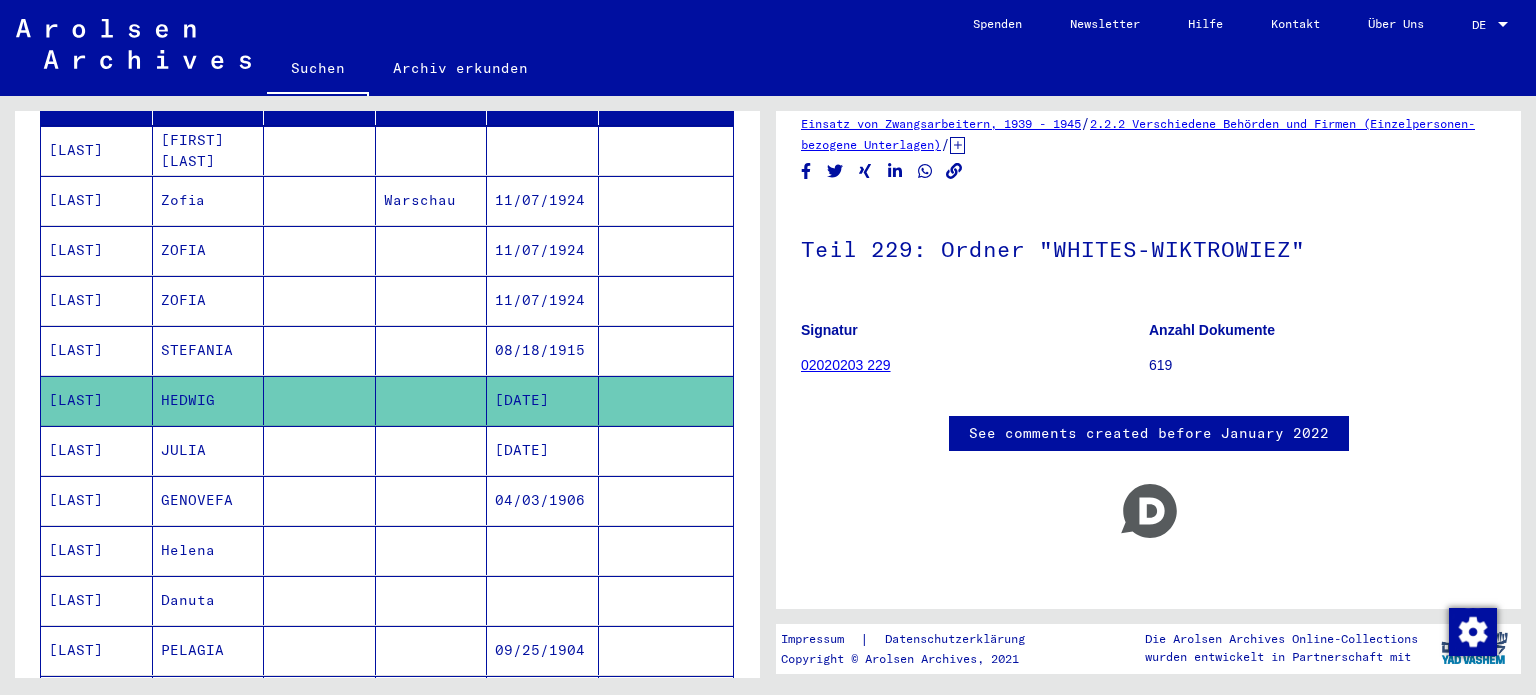 scroll, scrollTop: 0, scrollLeft: 0, axis: both 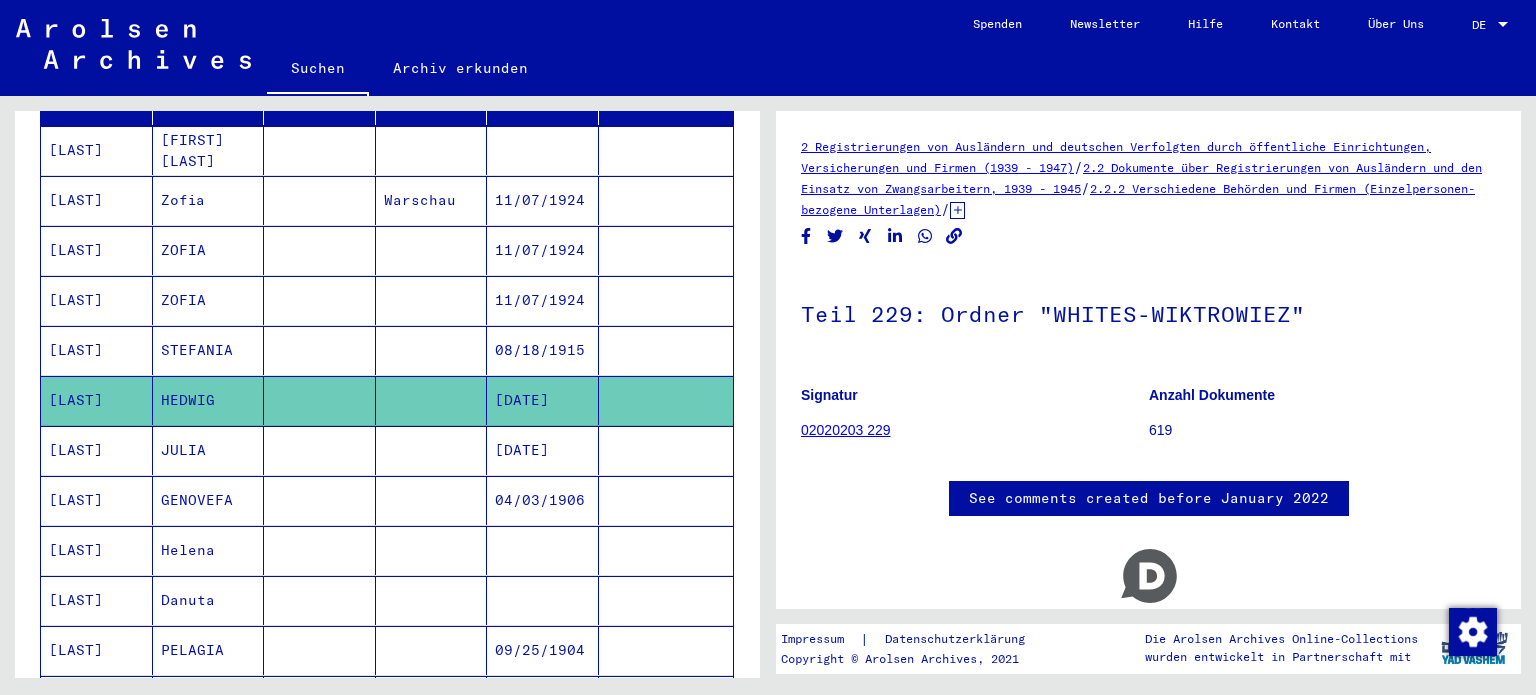 click on "[LAST]" at bounding box center [97, 500] 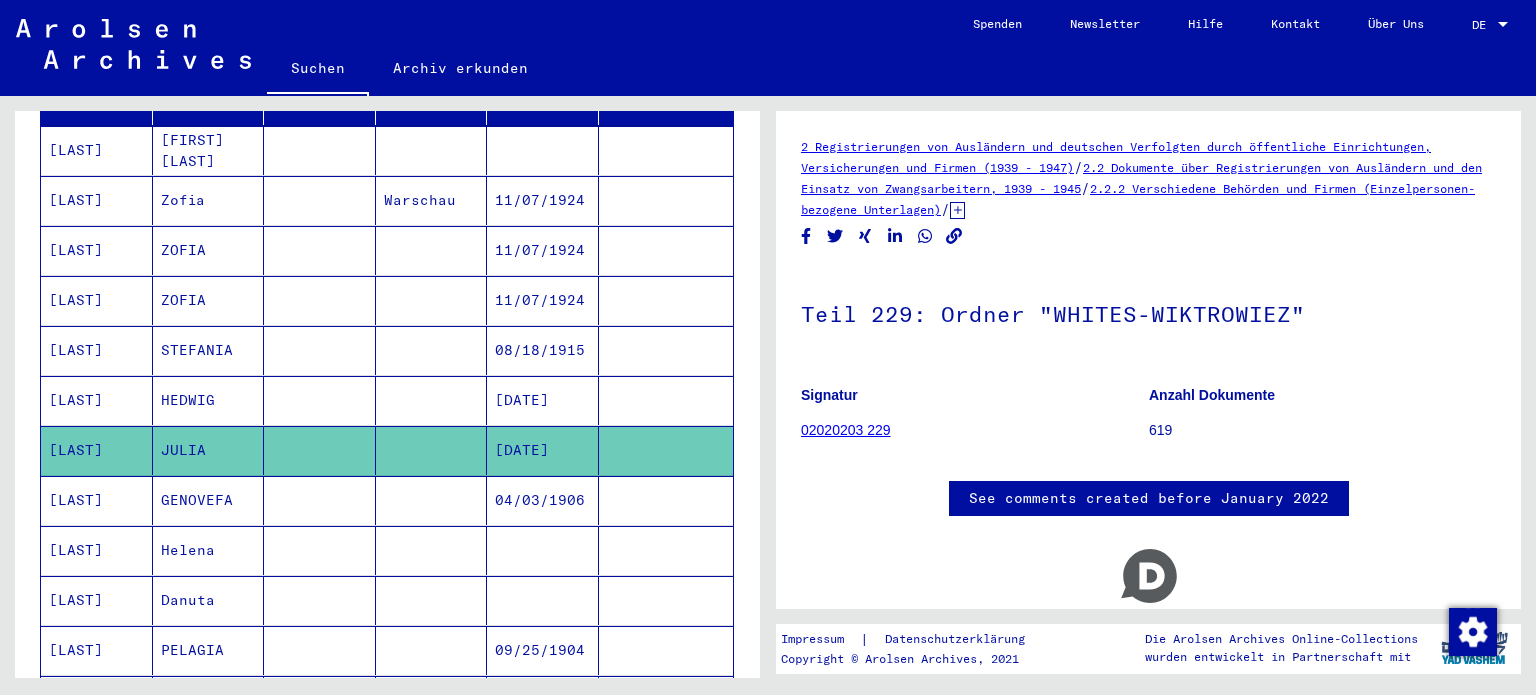 scroll, scrollTop: 85, scrollLeft: 0, axis: vertical 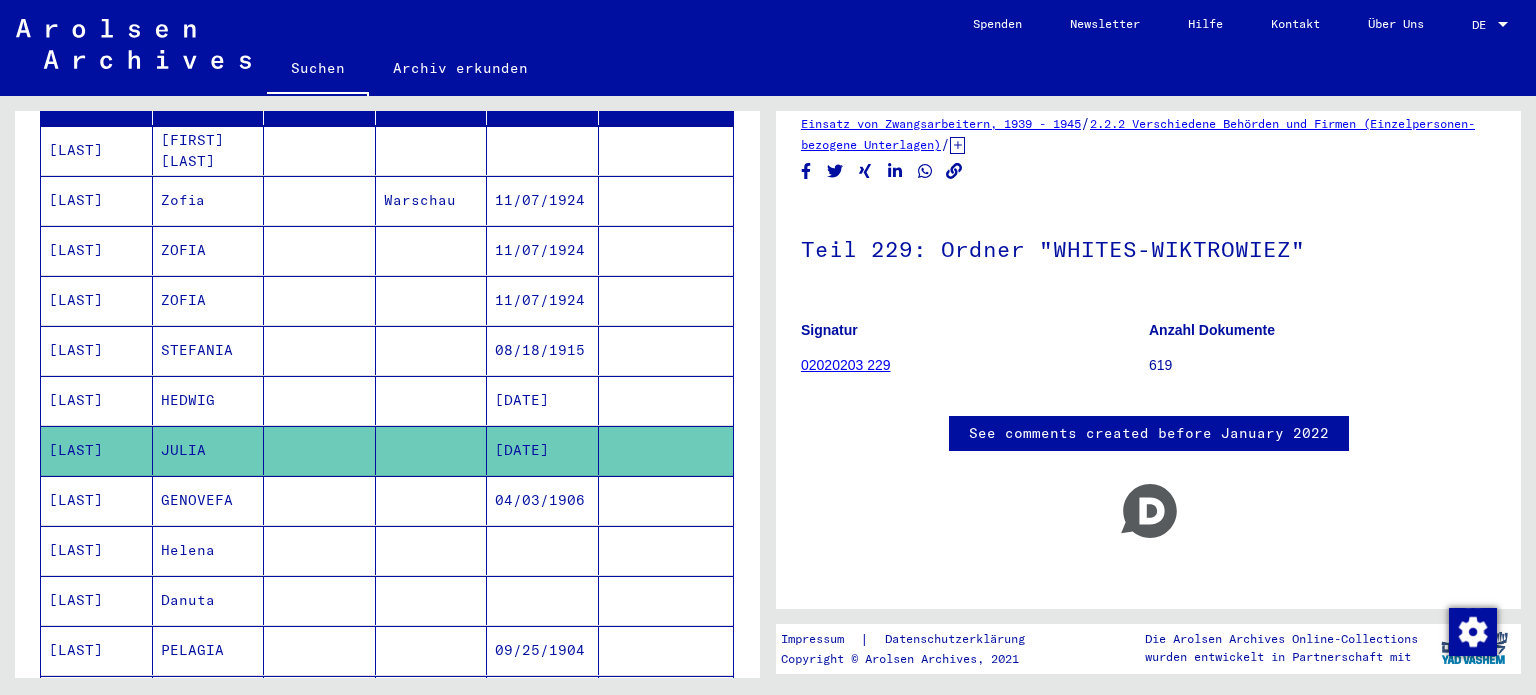 click on "[LAST]" at bounding box center (97, 550) 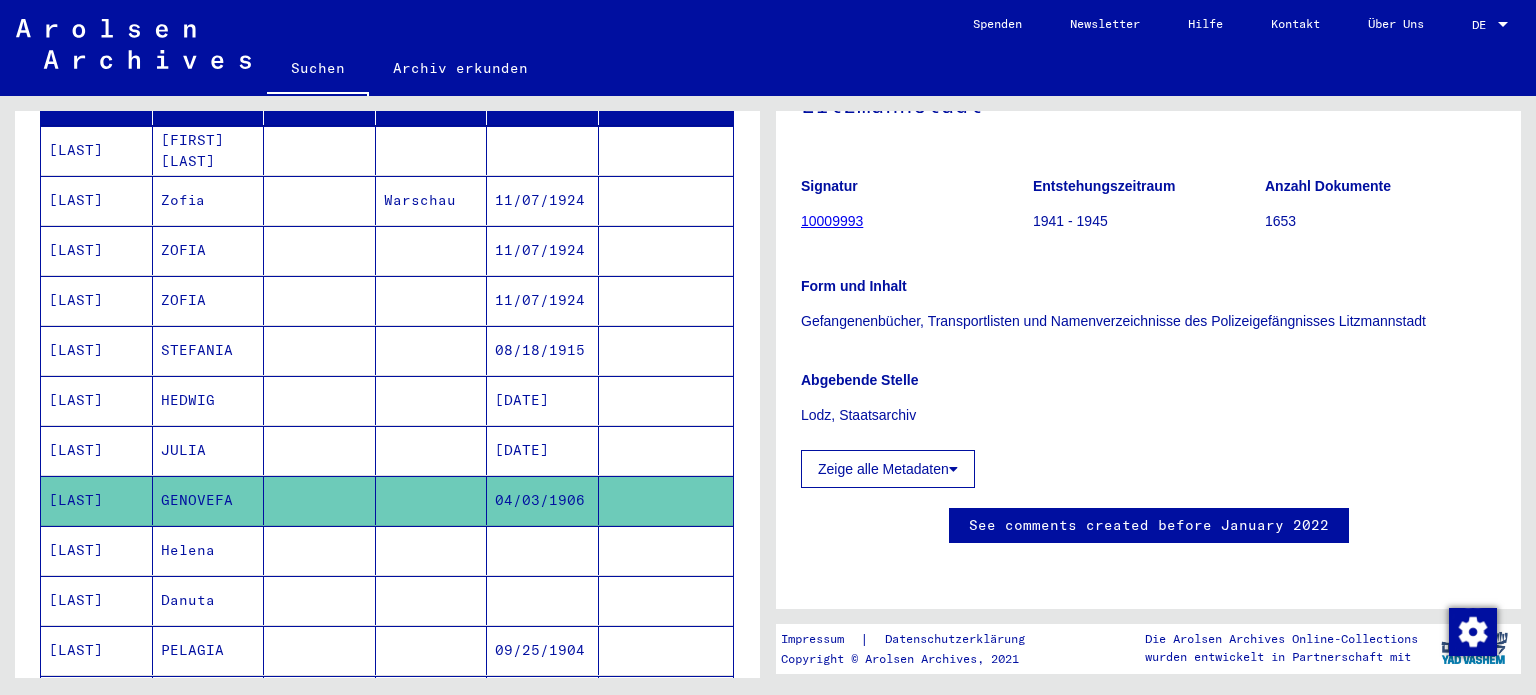 scroll, scrollTop: 144, scrollLeft: 0, axis: vertical 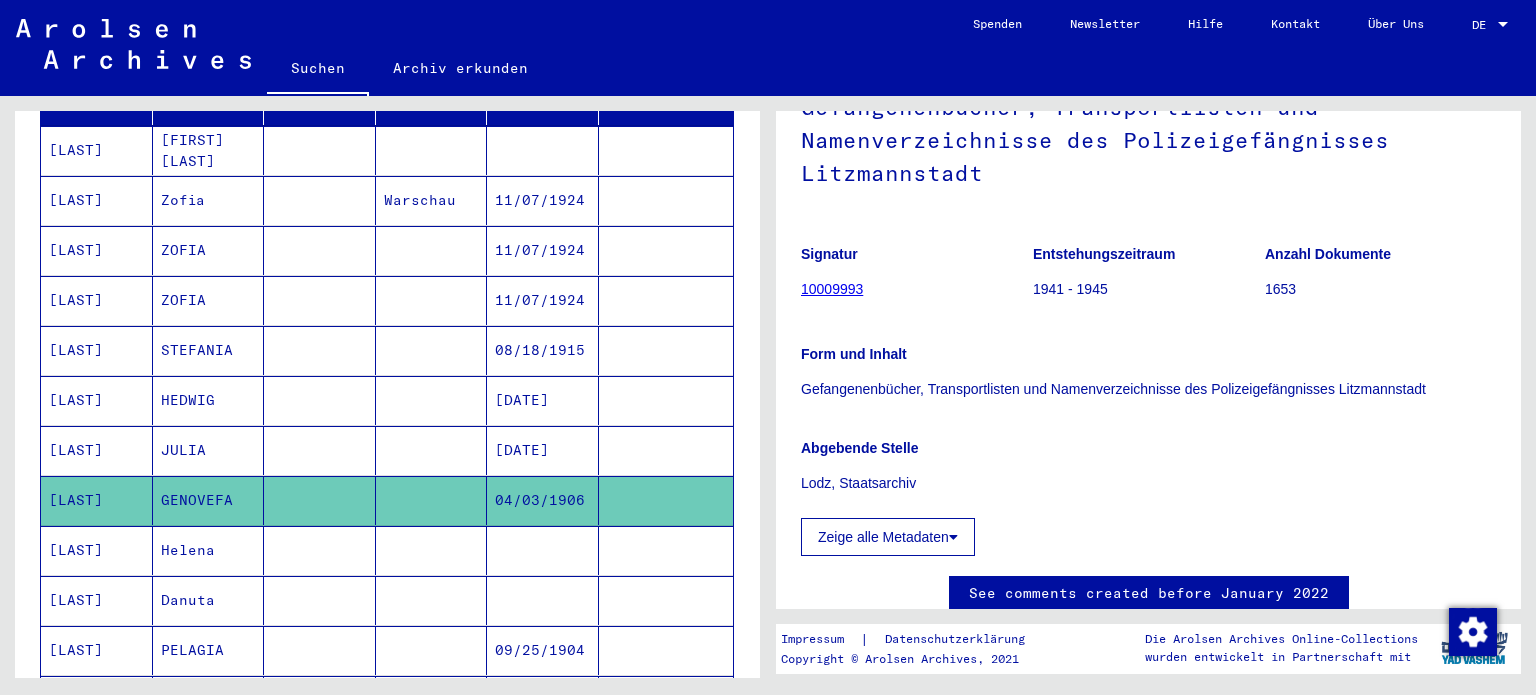 click on "[LAST]" at bounding box center [97, 600] 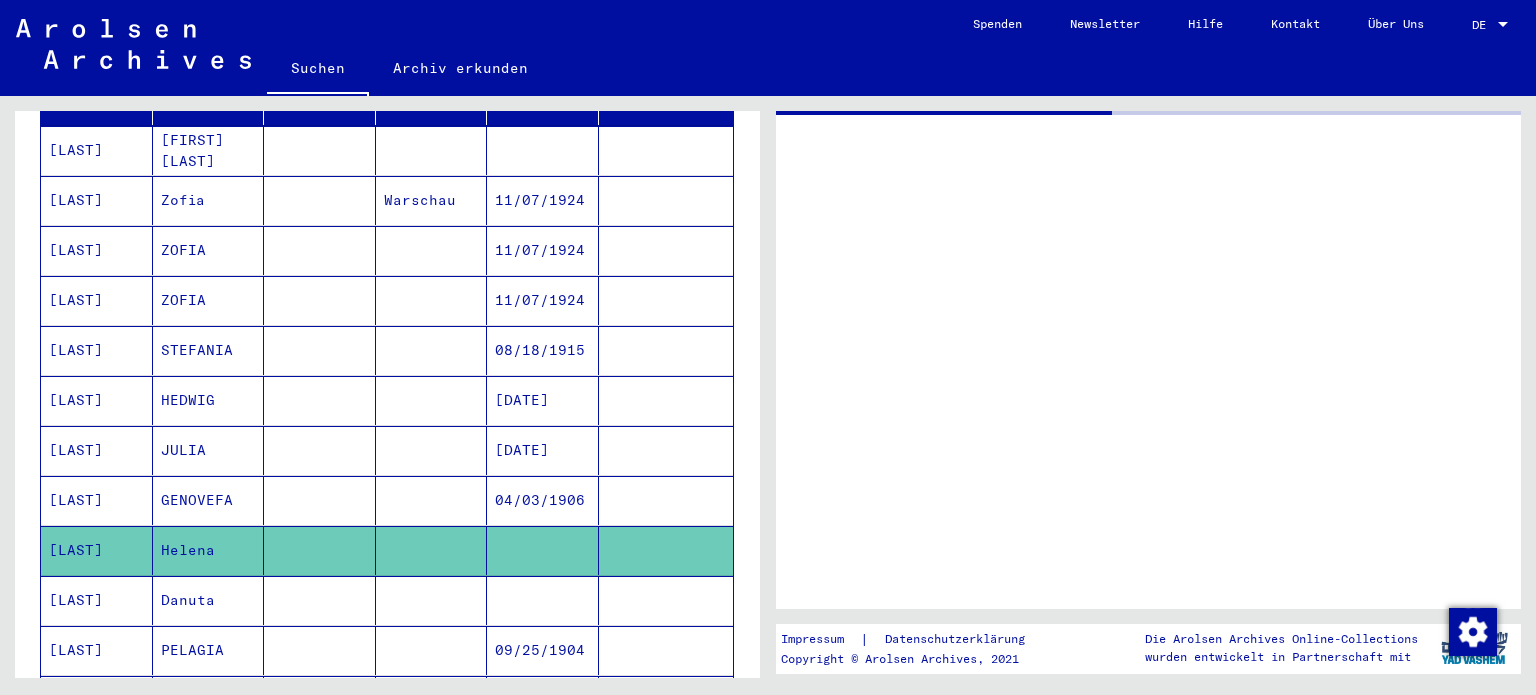 scroll 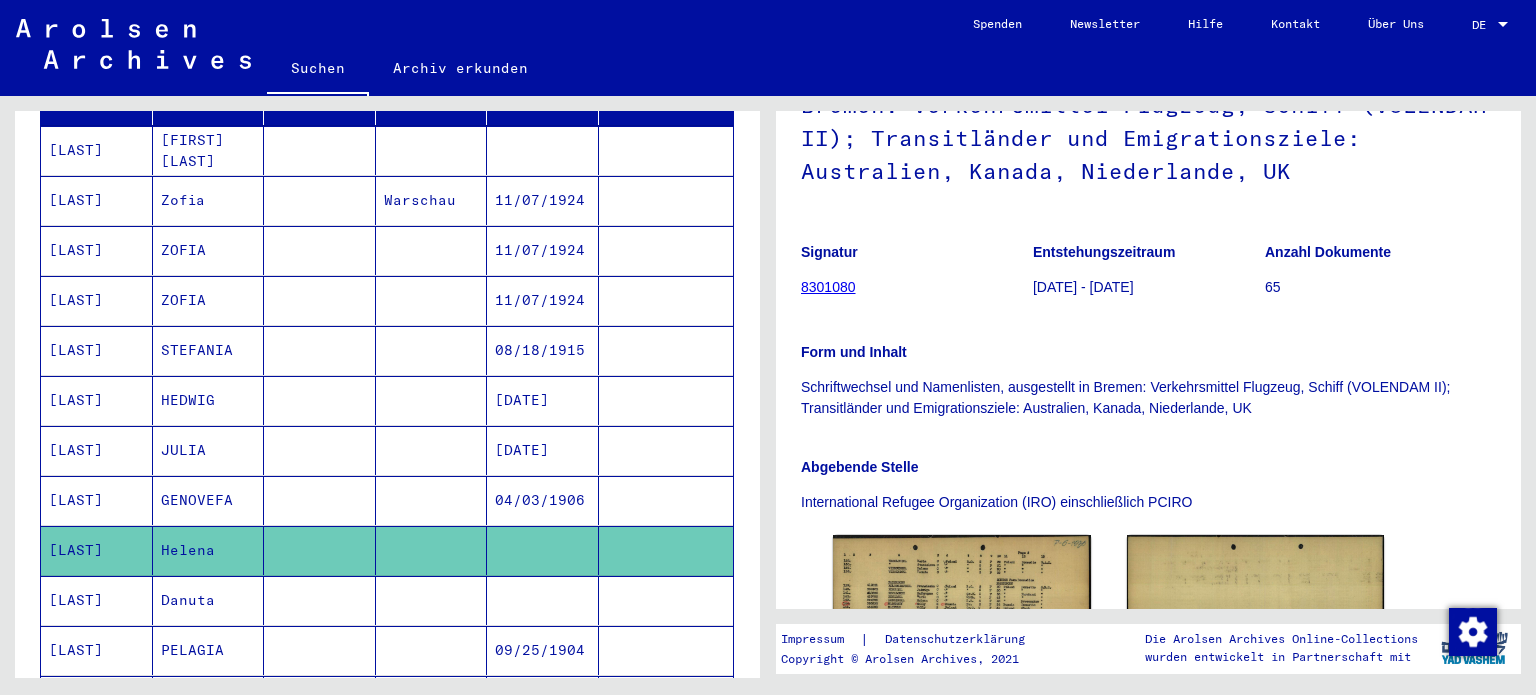click on "[LAST]" at bounding box center (97, 650) 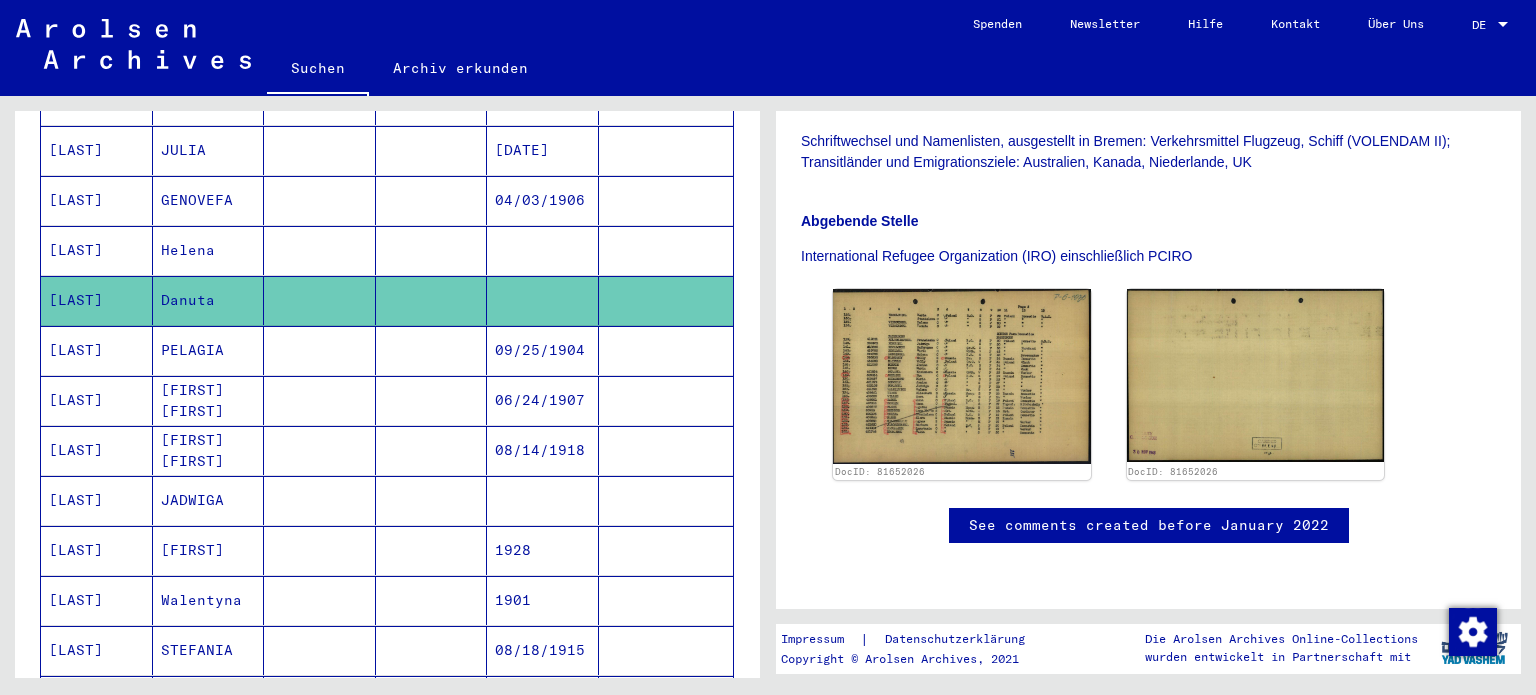 click on "[LAST]" at bounding box center [97, 400] 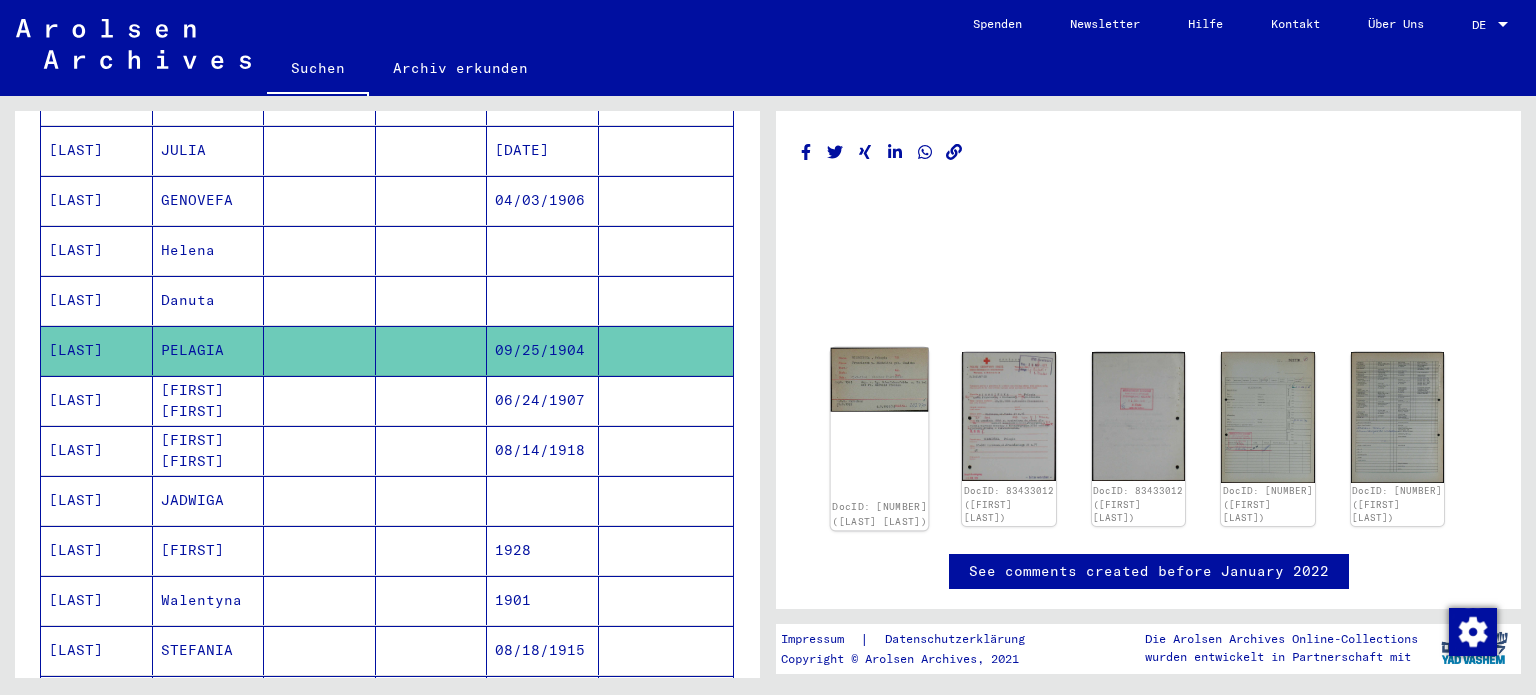 click 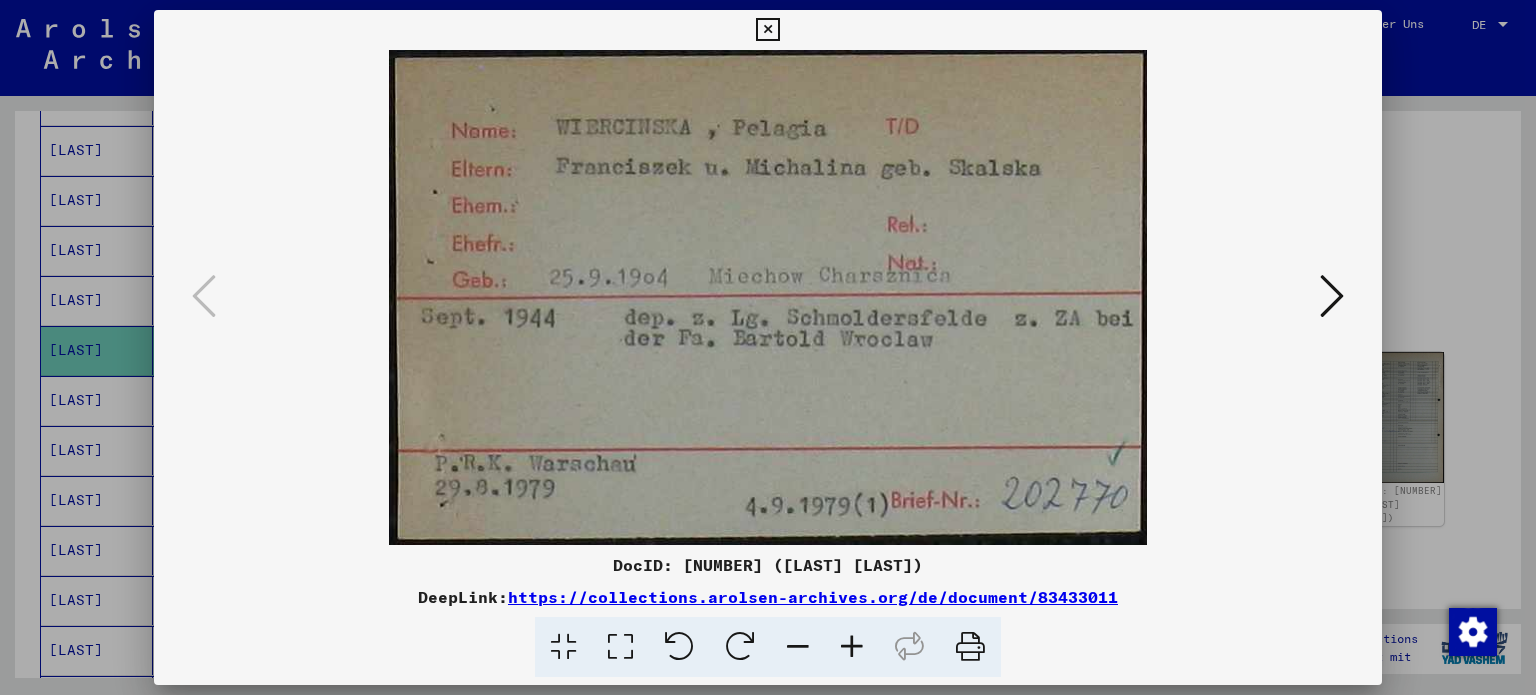 click at bounding box center (1332, 296) 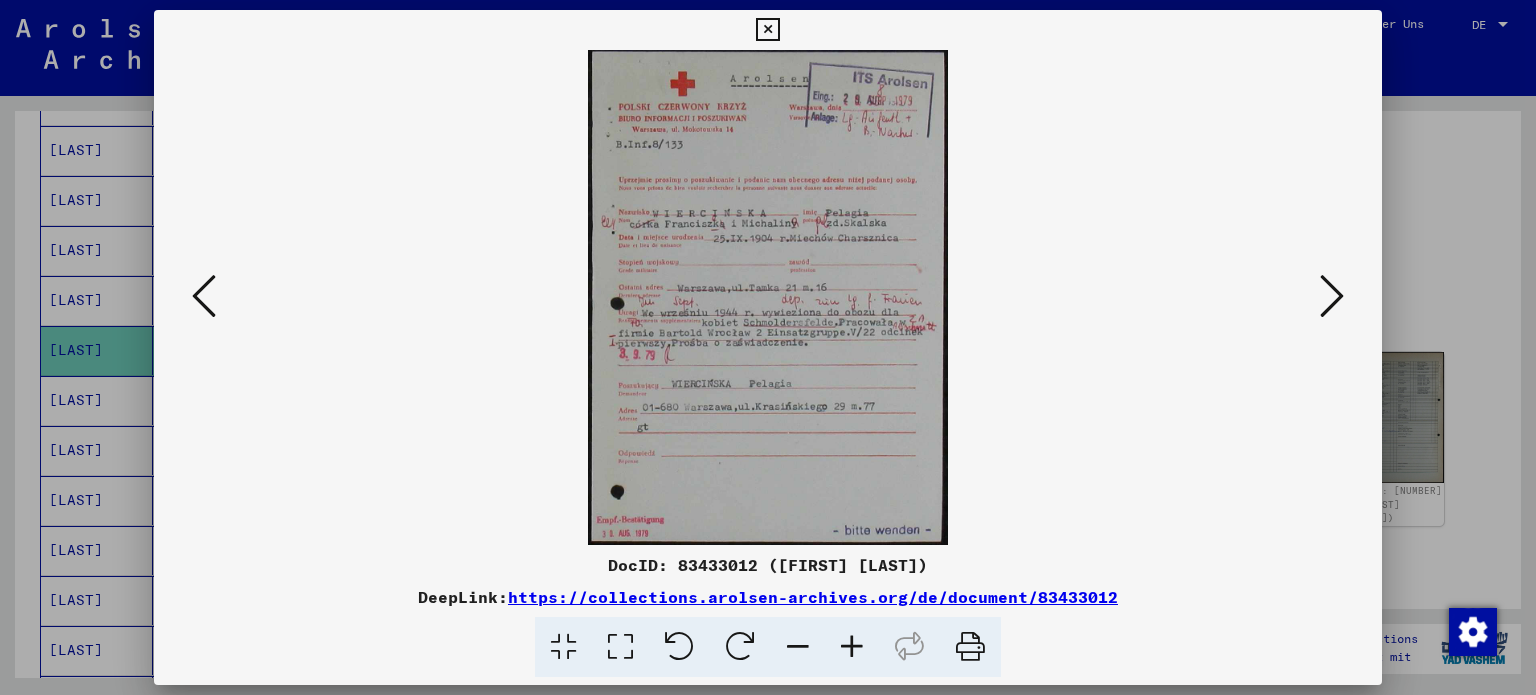 click at bounding box center (620, 647) 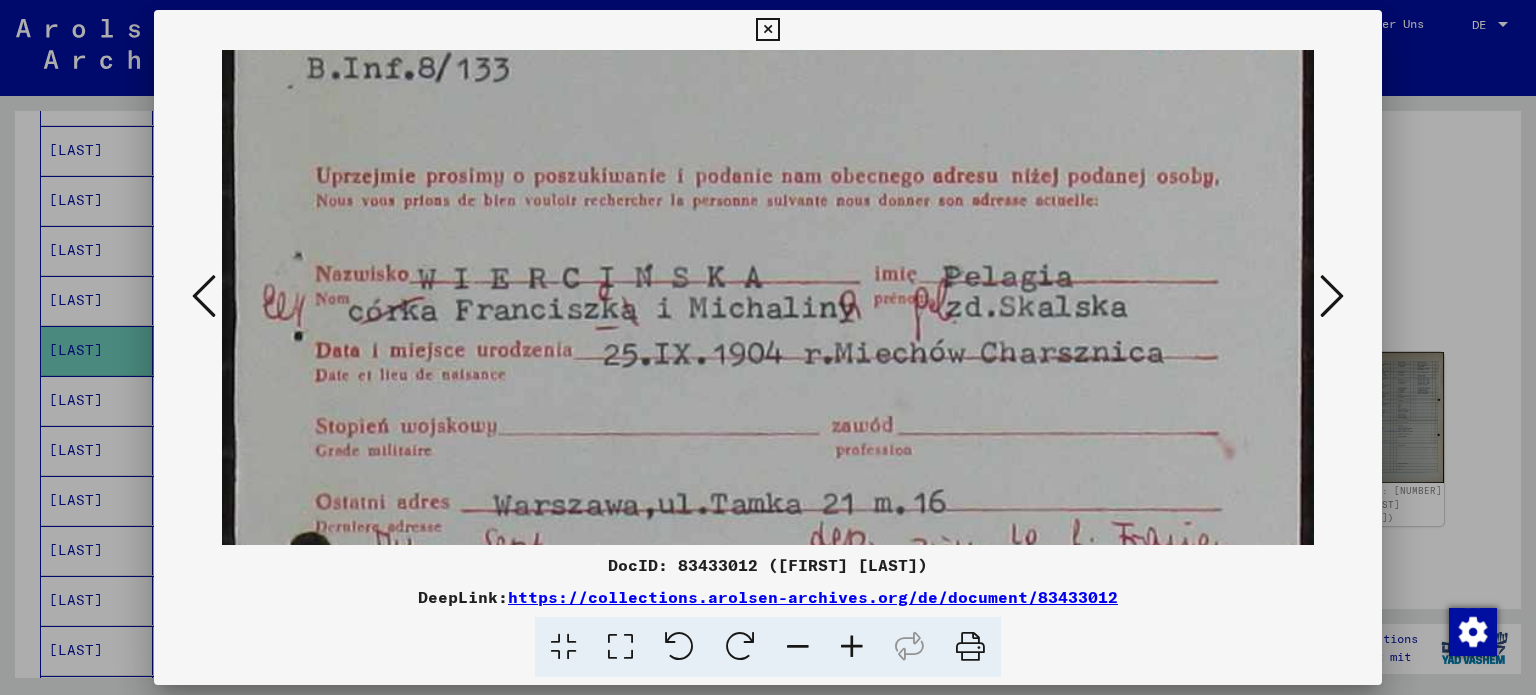 drag, startPoint x: 756, startPoint y: 349, endPoint x: 789, endPoint y: 169, distance: 183 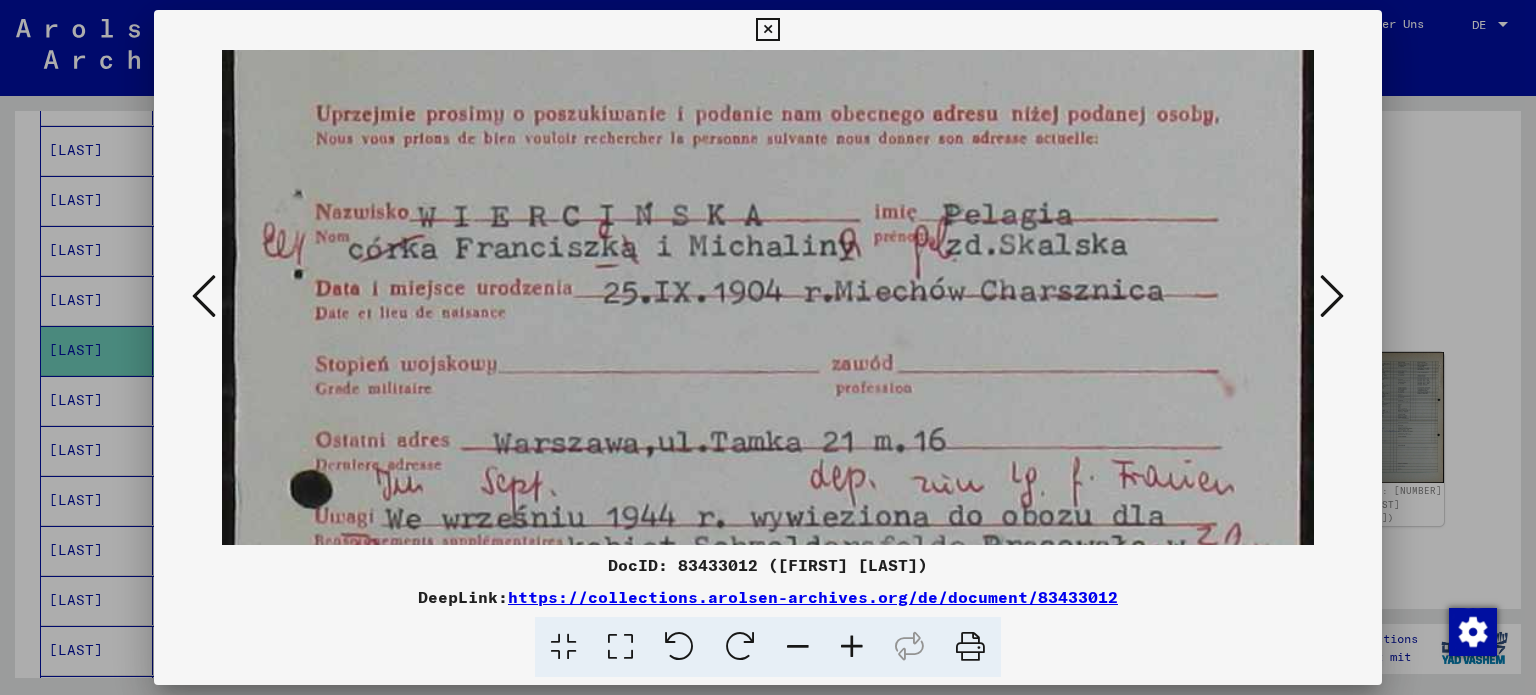 scroll, scrollTop: 352, scrollLeft: 0, axis: vertical 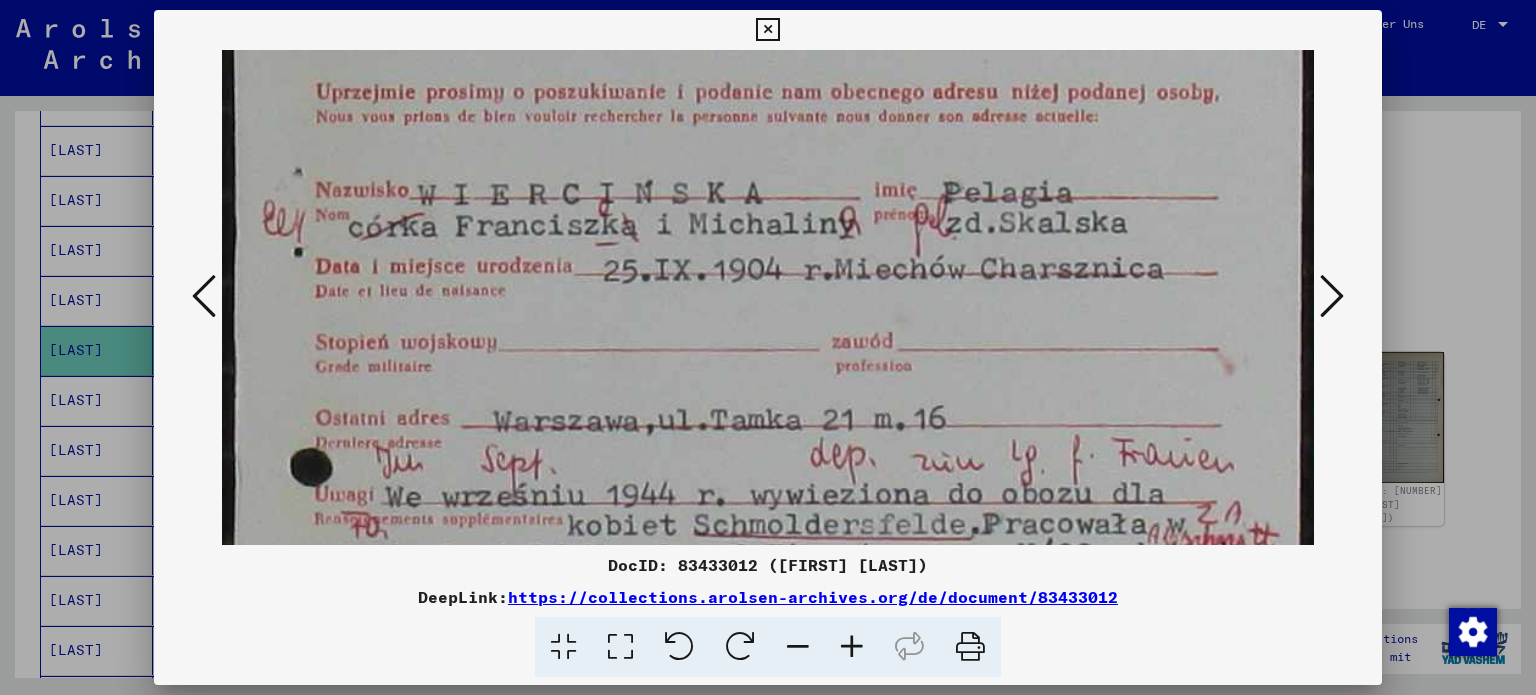 drag, startPoint x: 770, startPoint y: 291, endPoint x: 764, endPoint y: 230, distance: 61.294373 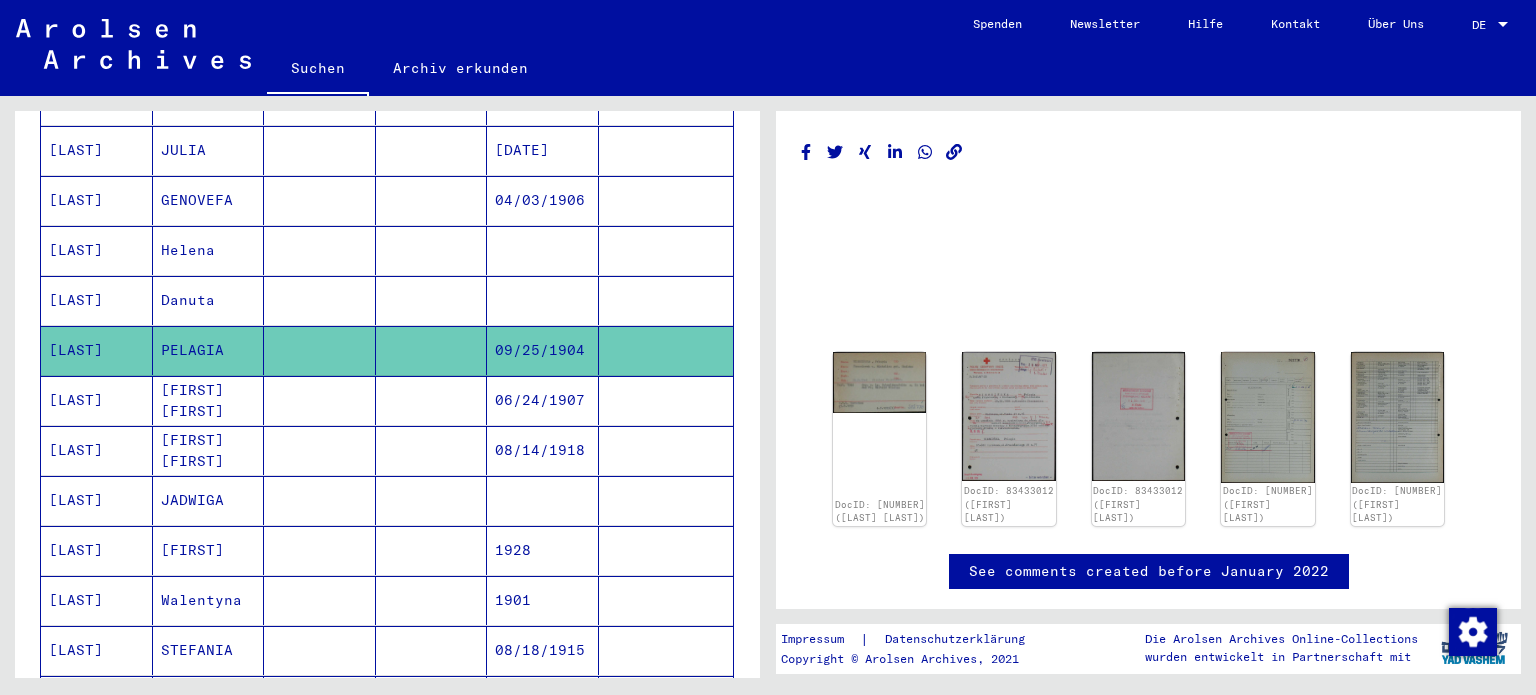 click on "[LAST]" at bounding box center [97, 450] 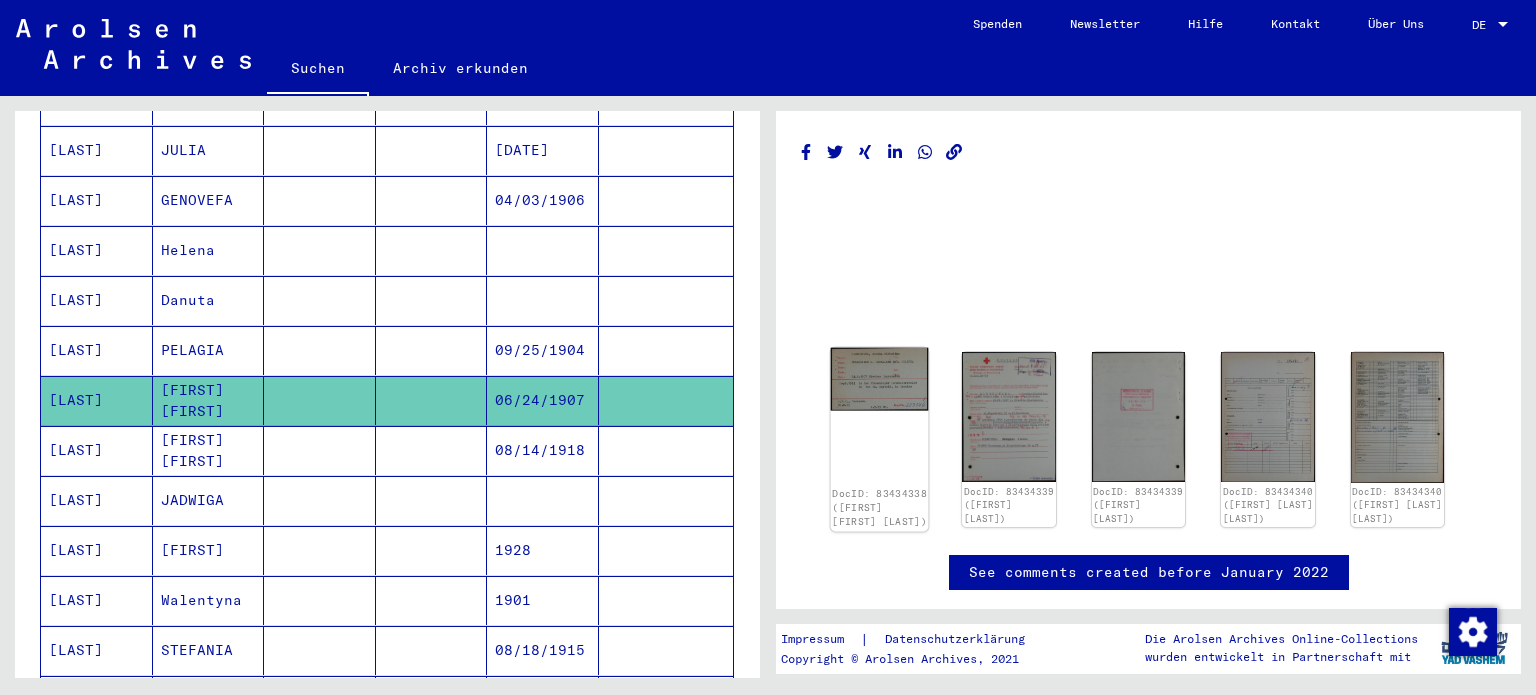 click 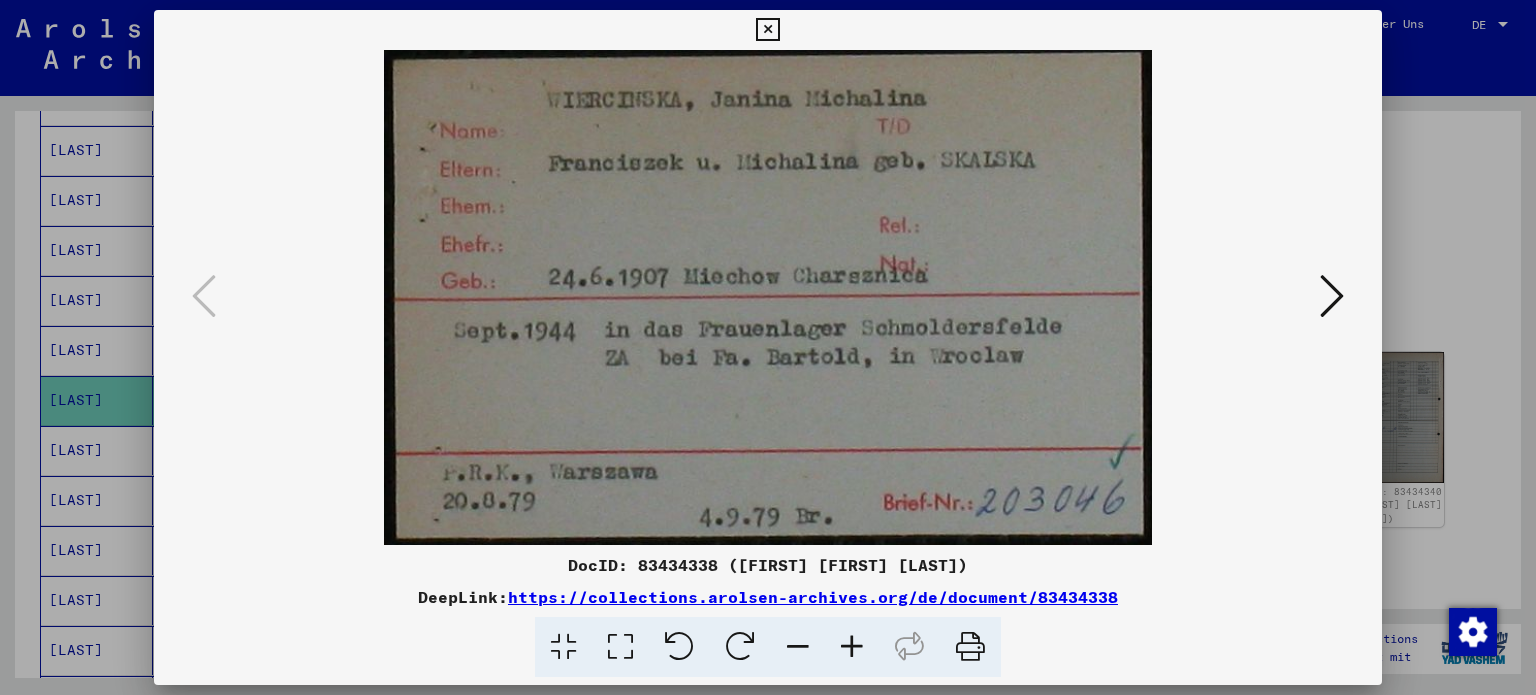 click at bounding box center [1332, 297] 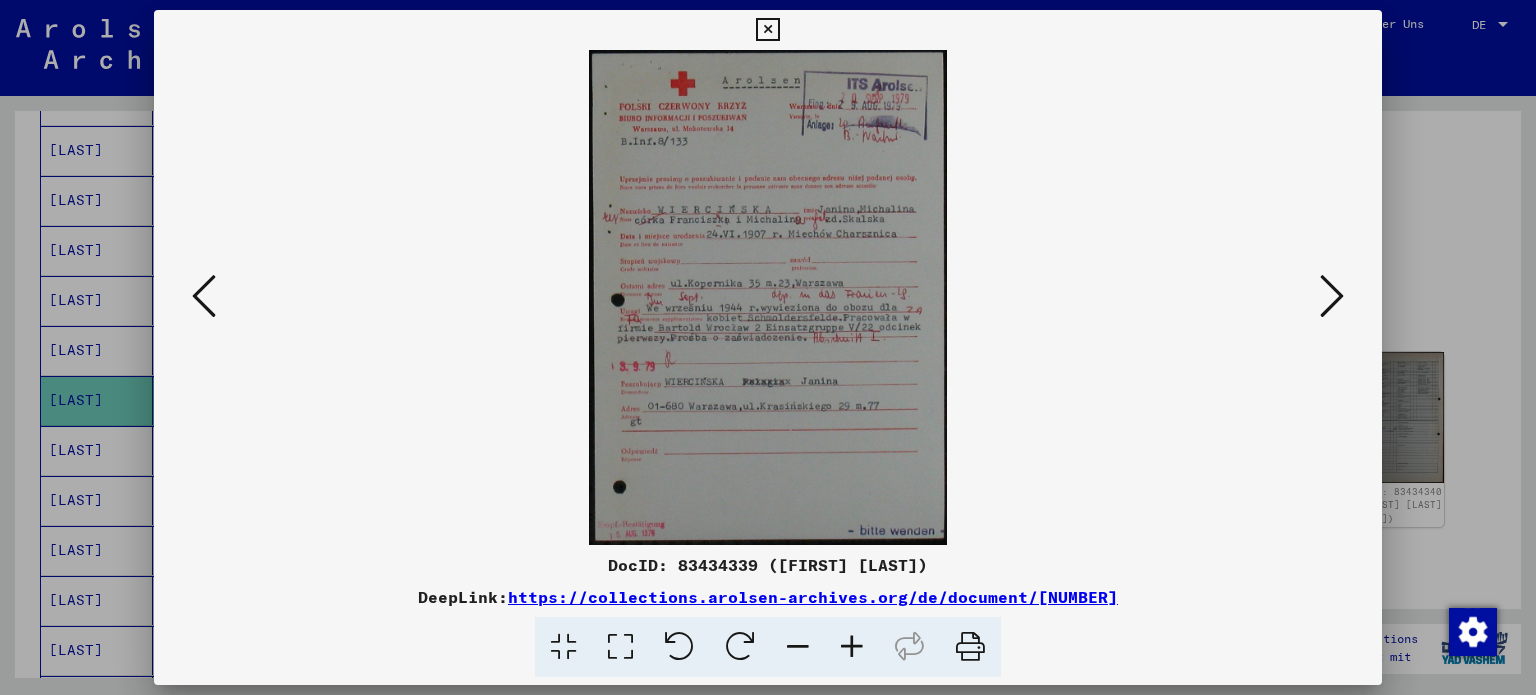 click at bounding box center [767, 30] 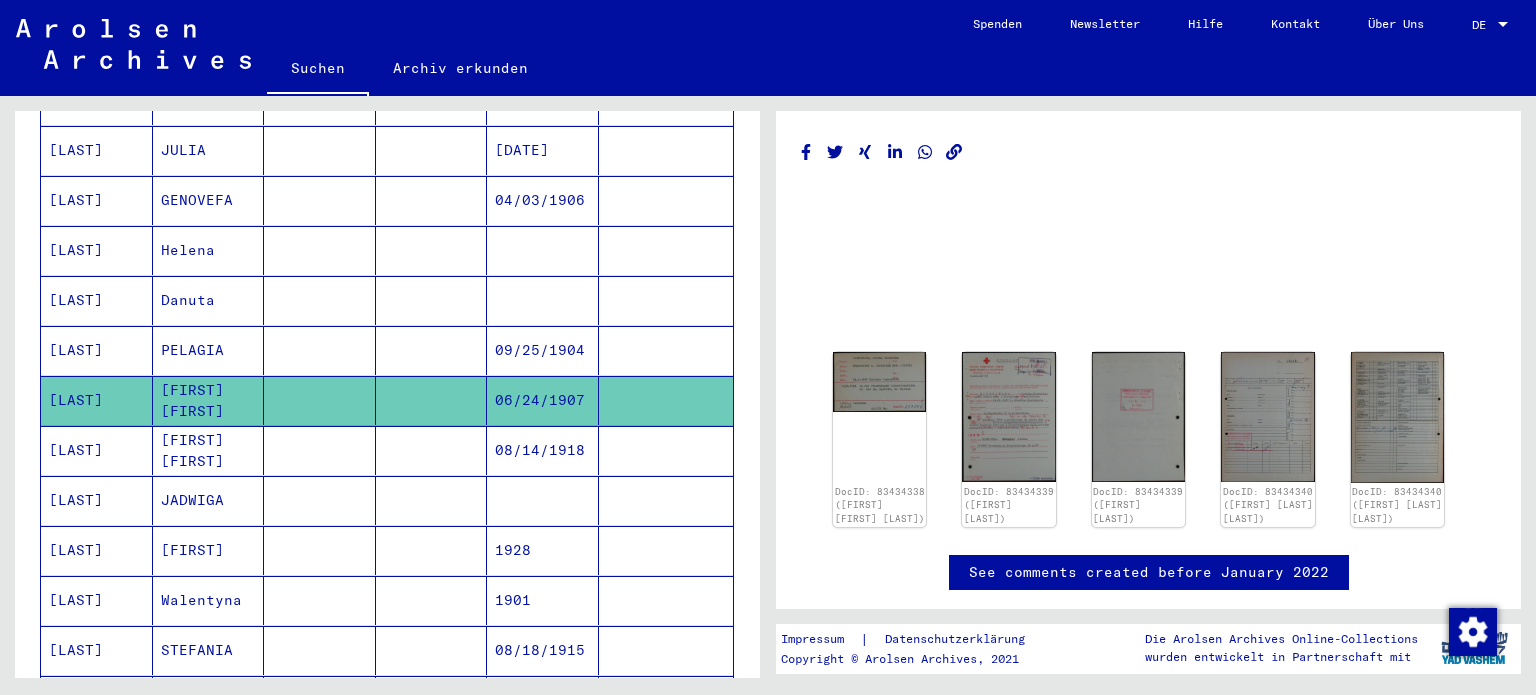 click on "[LAST]" at bounding box center (97, 500) 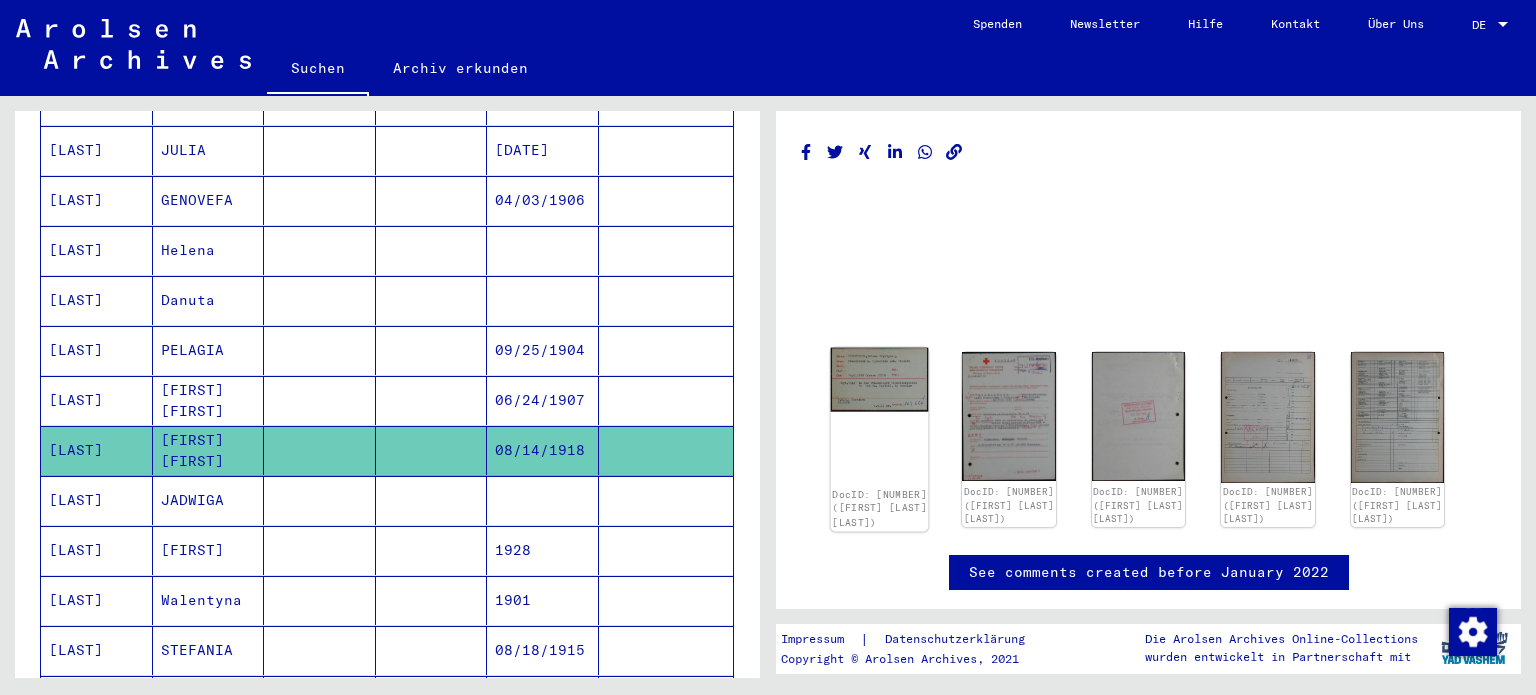 click 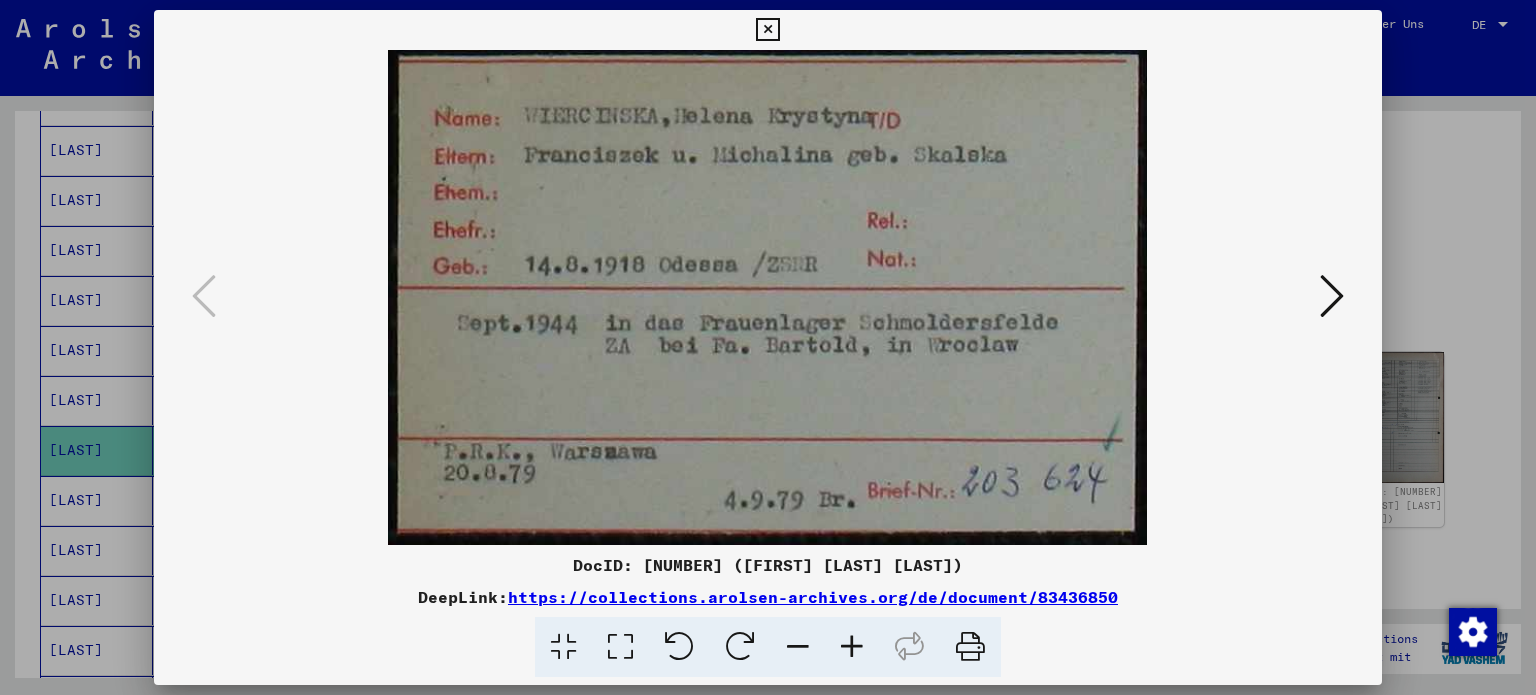 click at bounding box center [1332, 296] 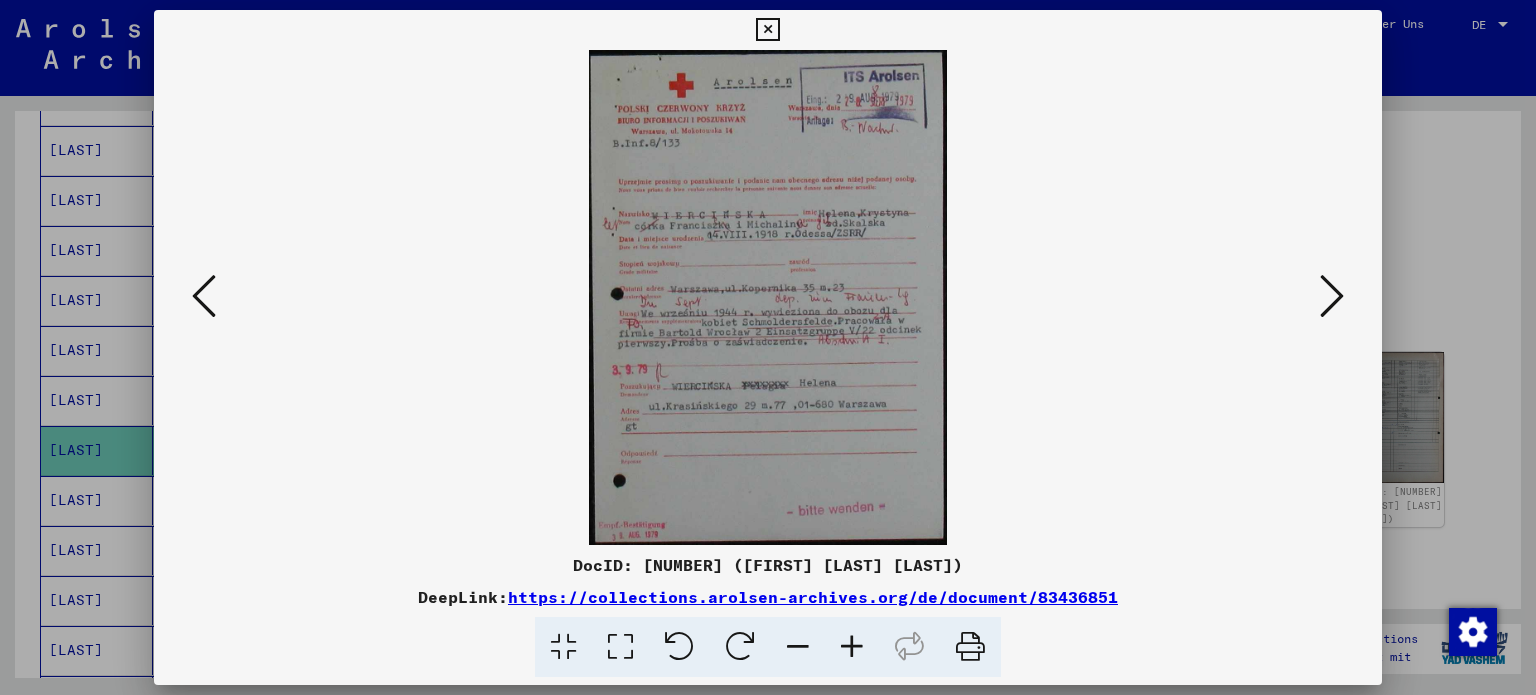 click at bounding box center [767, 30] 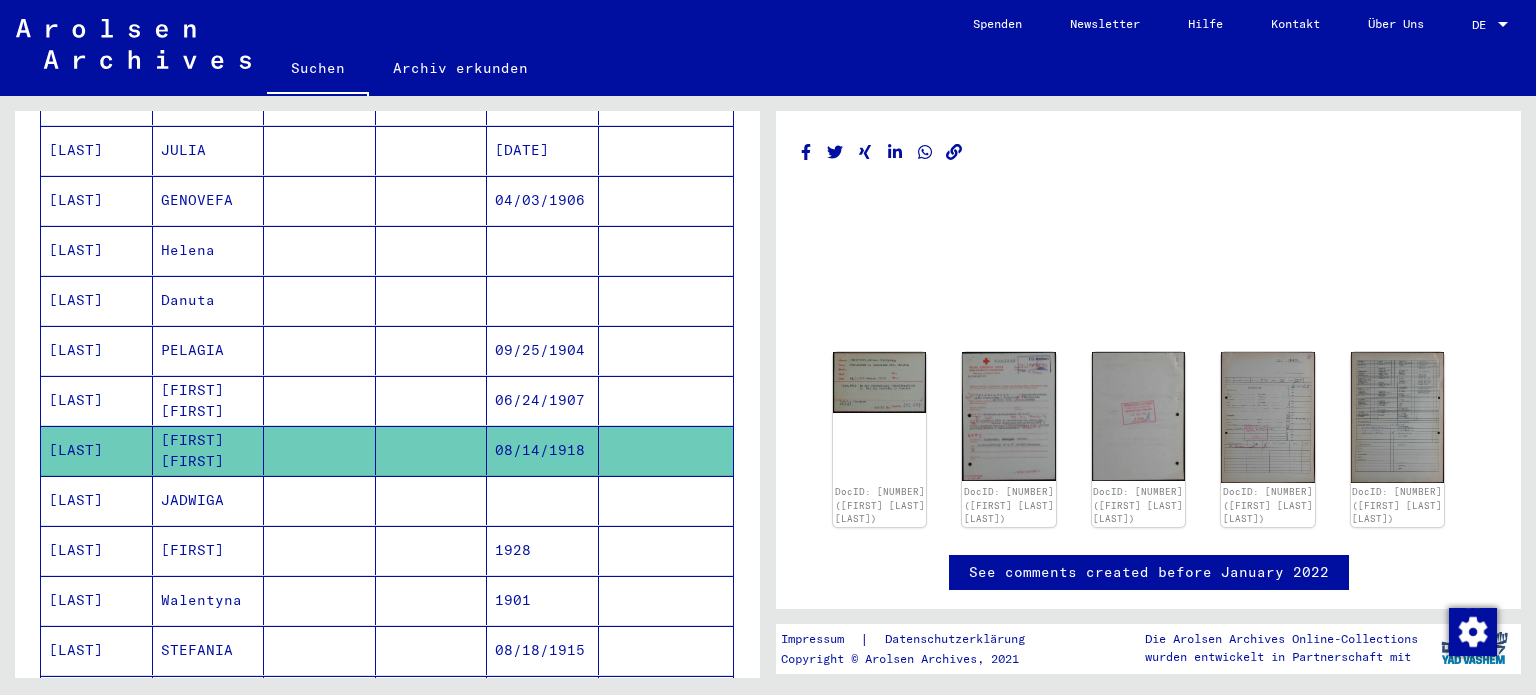 click on "[LAST]" at bounding box center [97, 550] 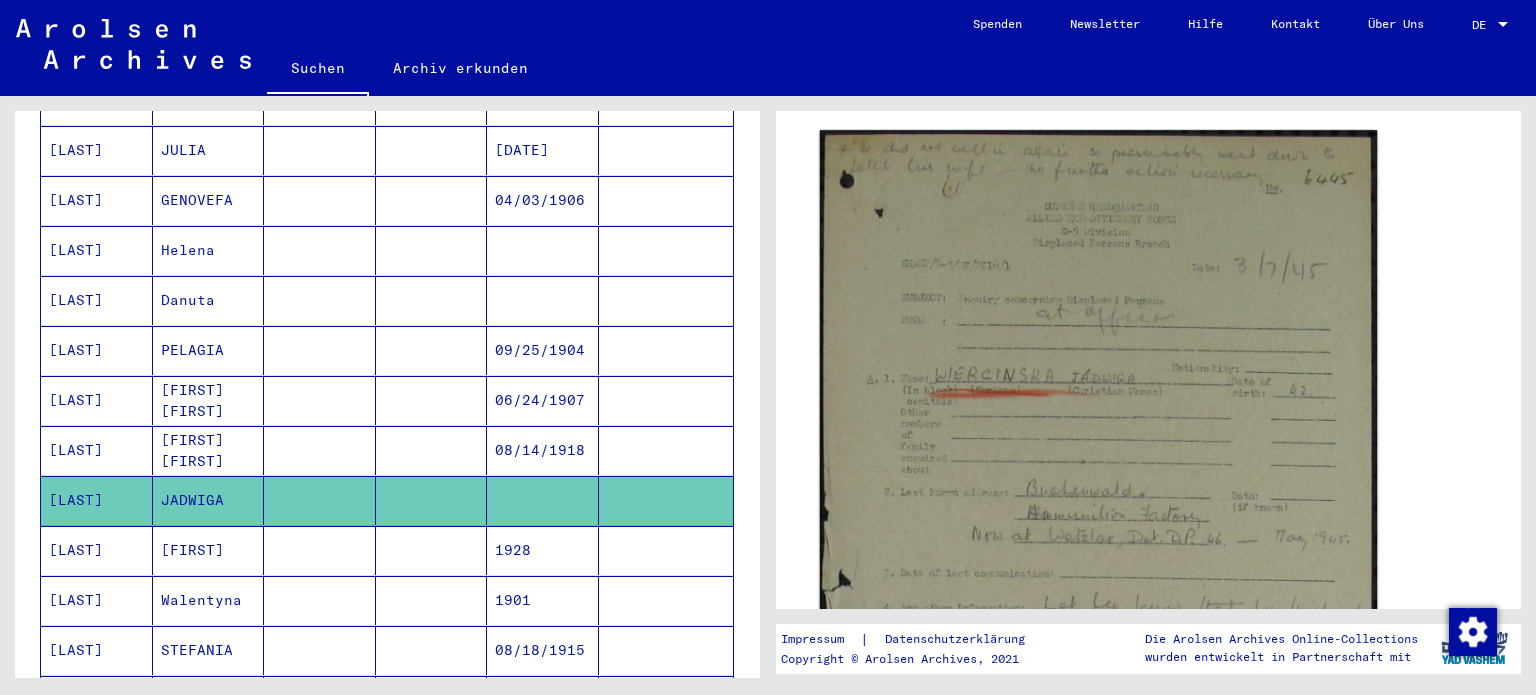 scroll, scrollTop: 500, scrollLeft: 0, axis: vertical 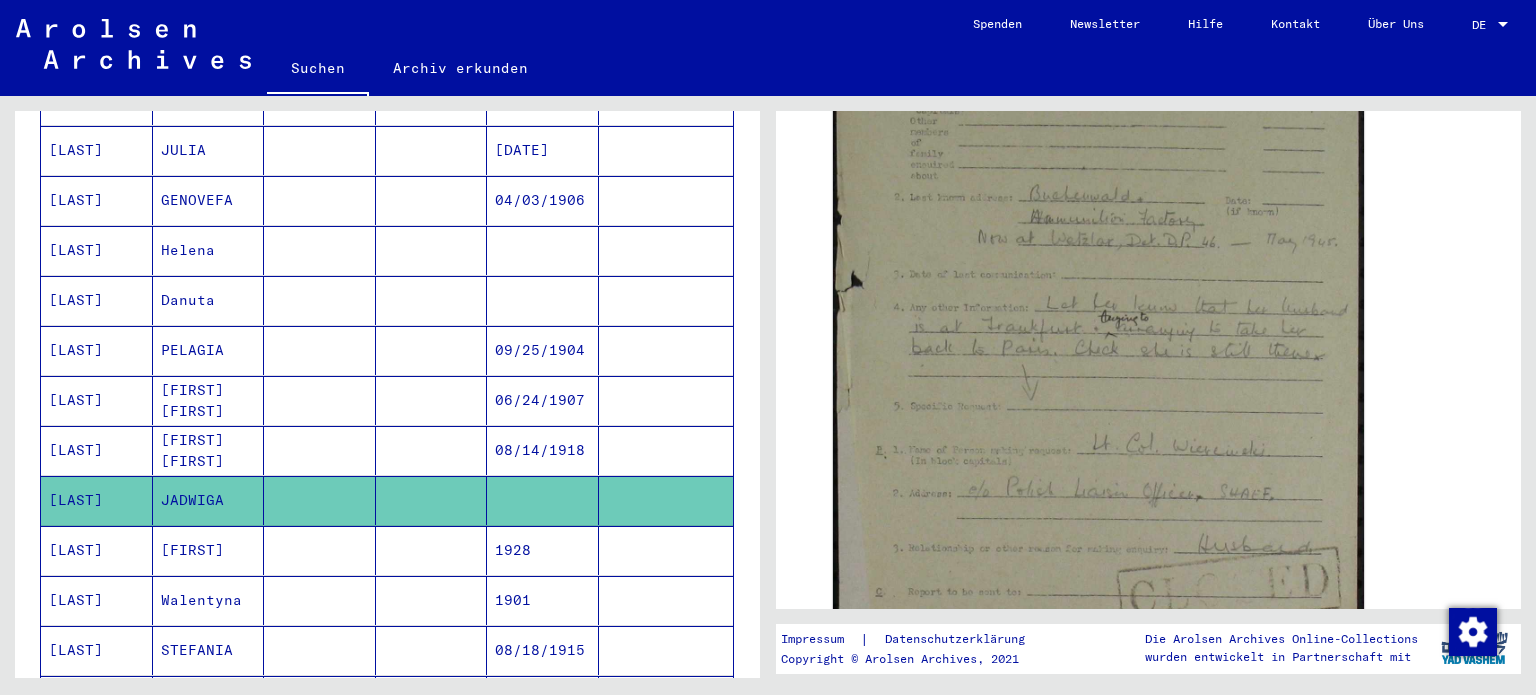 click on "[LAST]" at bounding box center [97, 600] 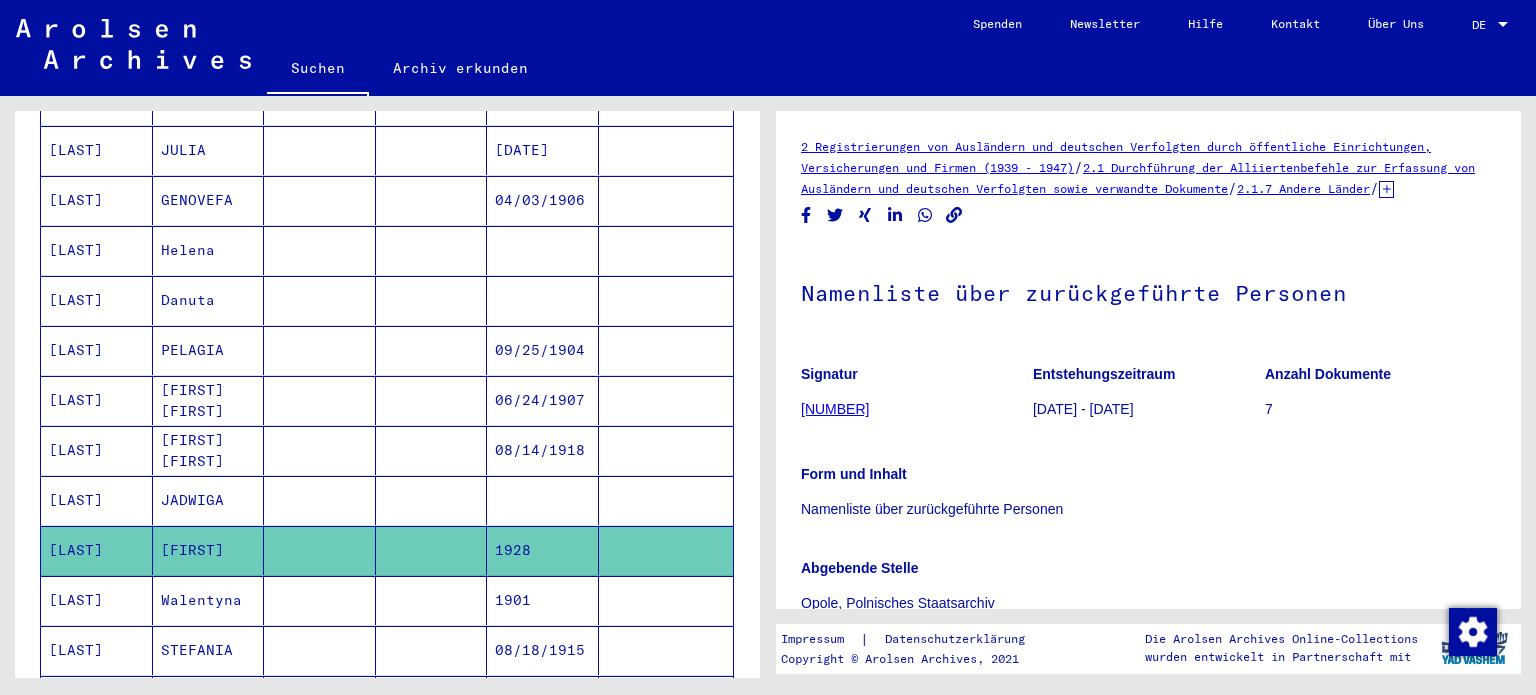 scroll, scrollTop: 200, scrollLeft: 0, axis: vertical 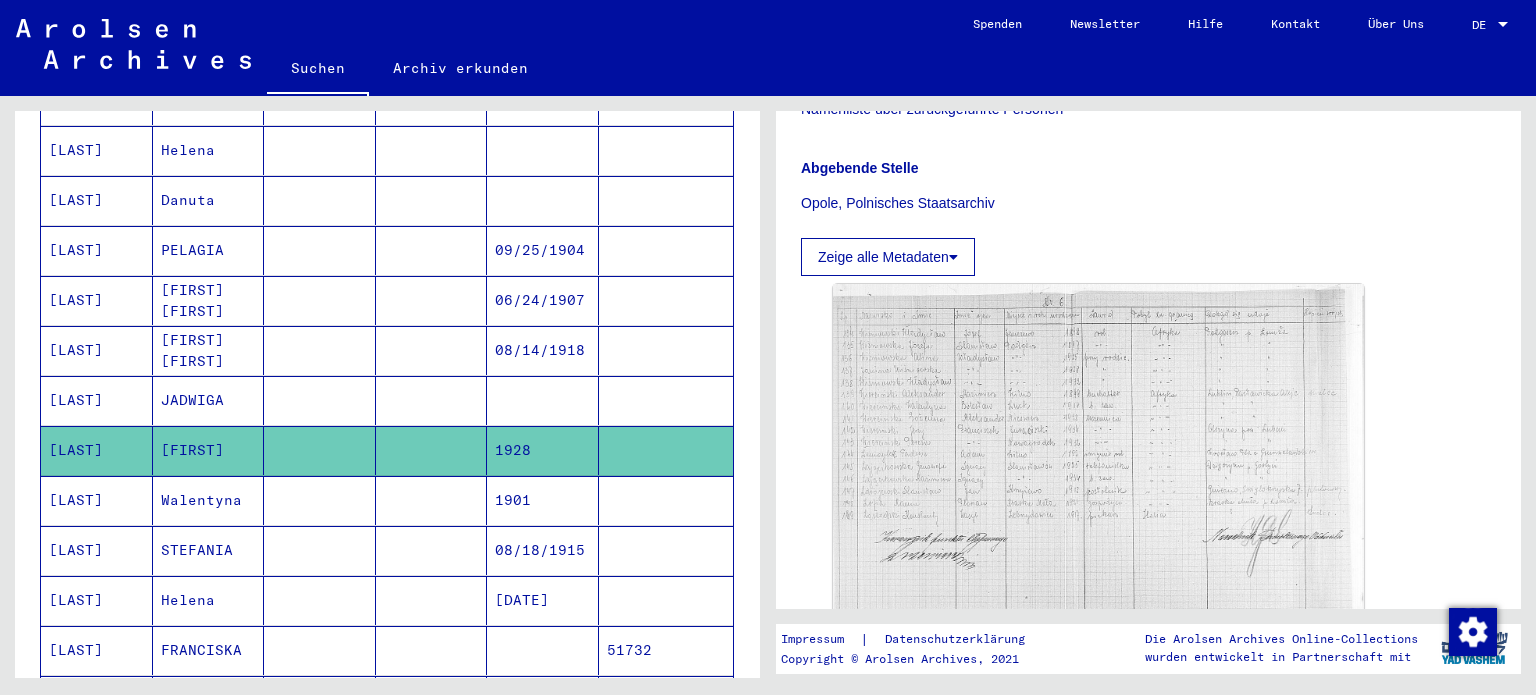 click on "[LAST]" at bounding box center (97, 550) 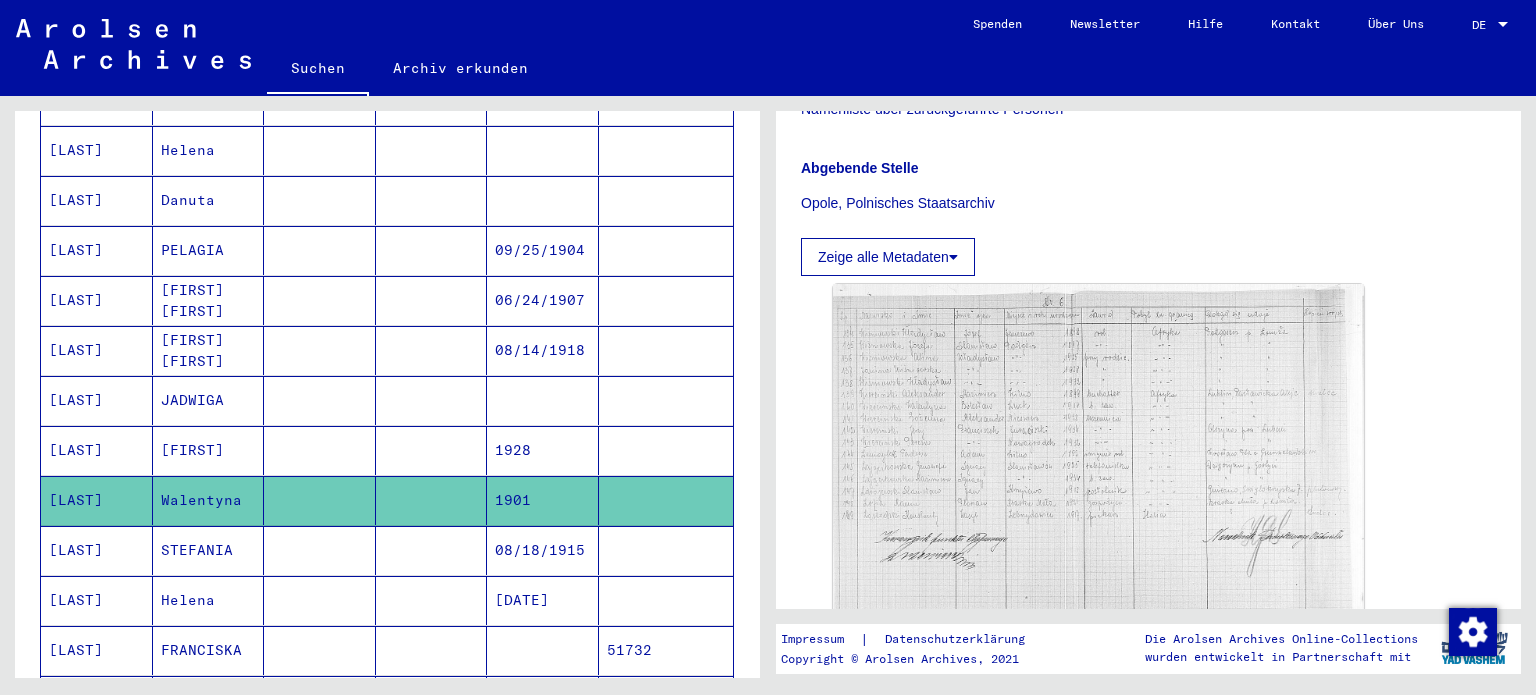 click on "[LAST]" at bounding box center [97, 600] 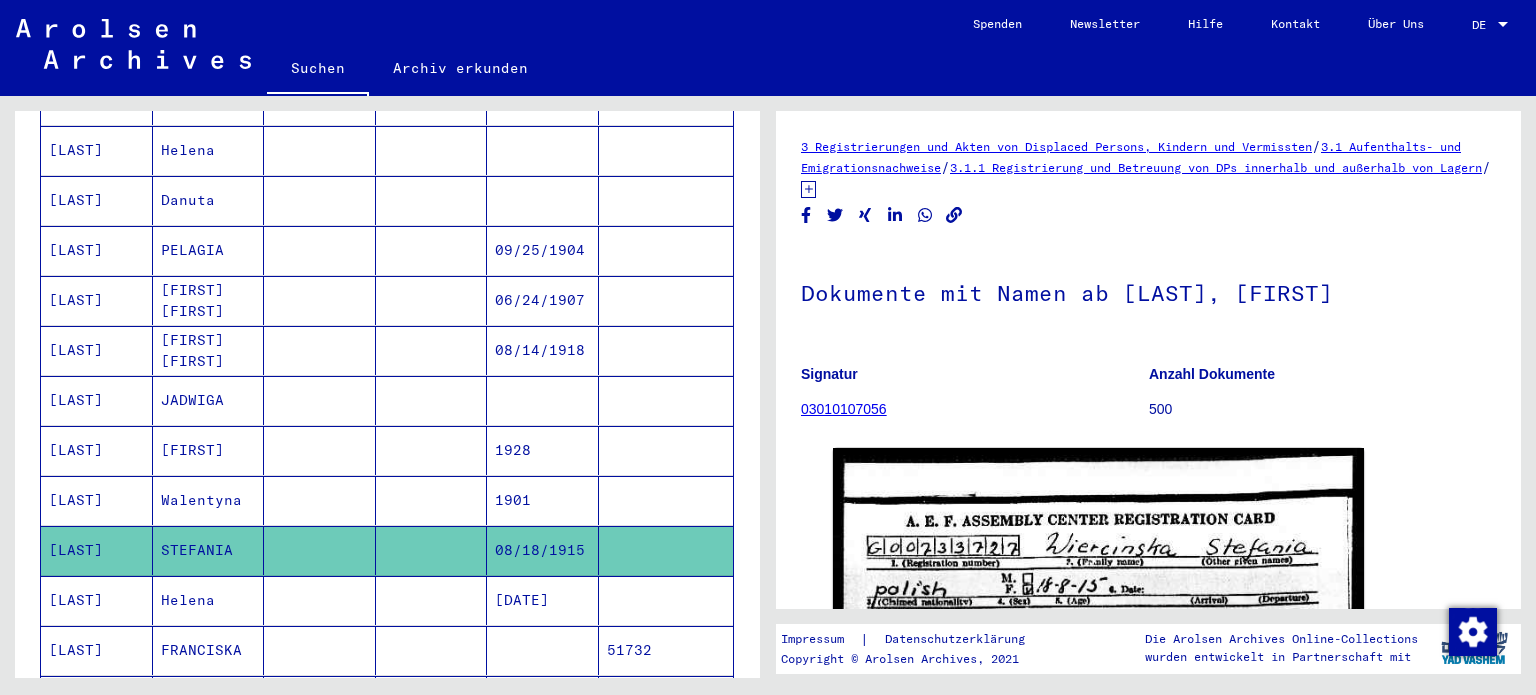 scroll, scrollTop: 400, scrollLeft: 0, axis: vertical 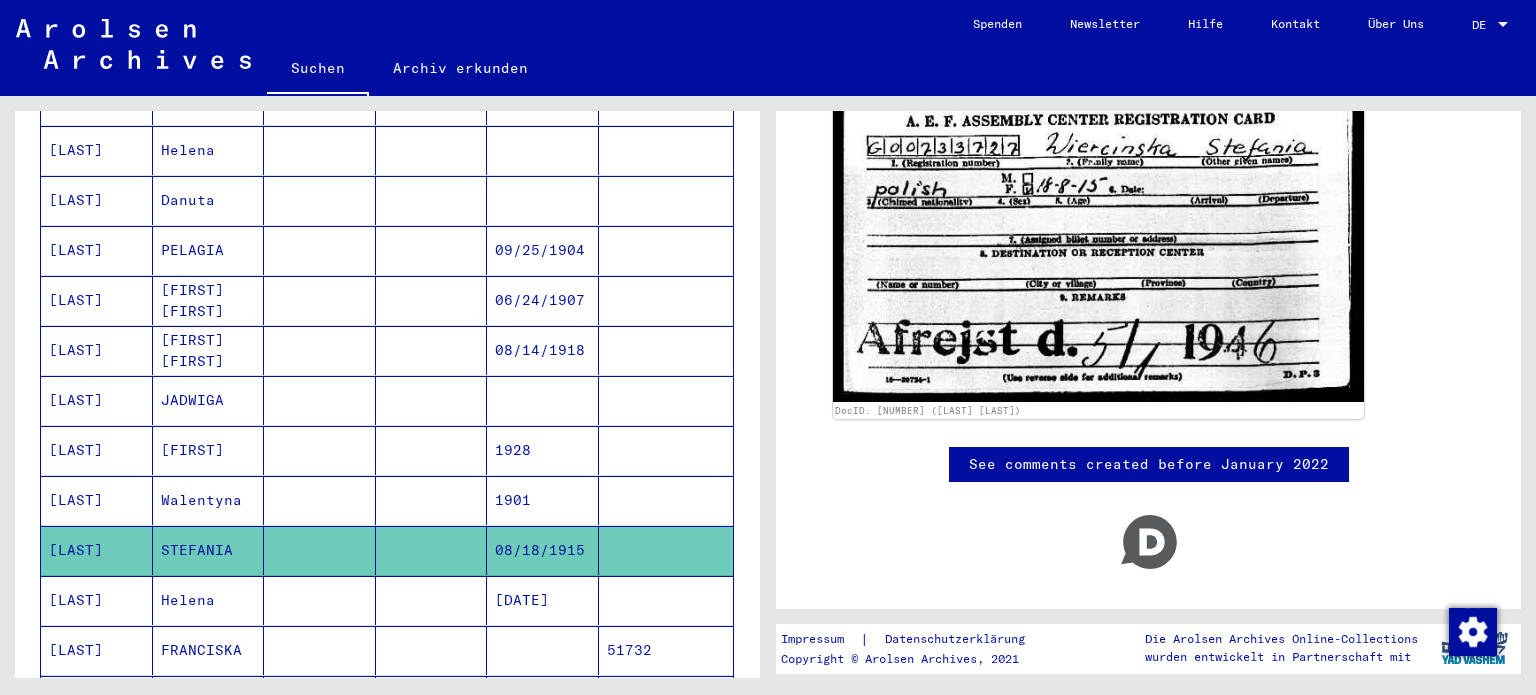 click on "[LAST]" at bounding box center [97, 650] 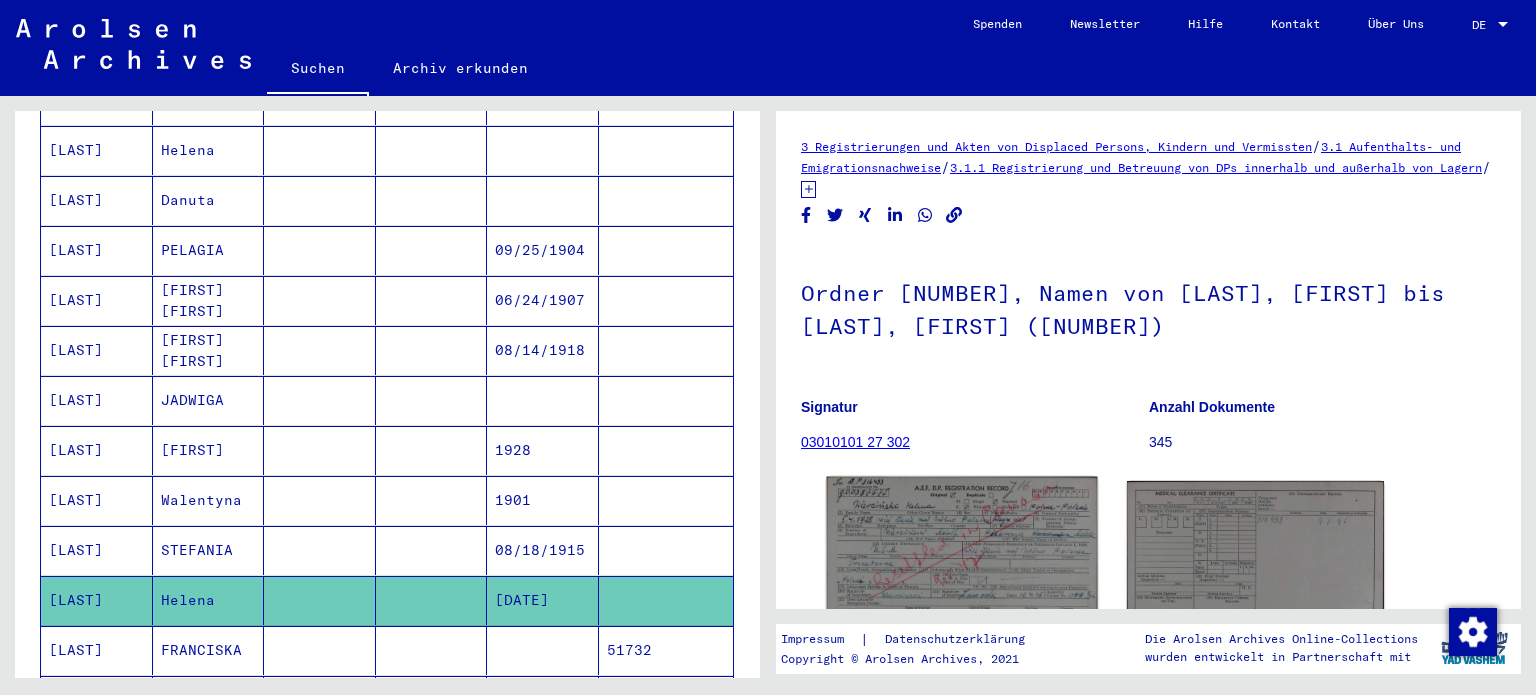 click 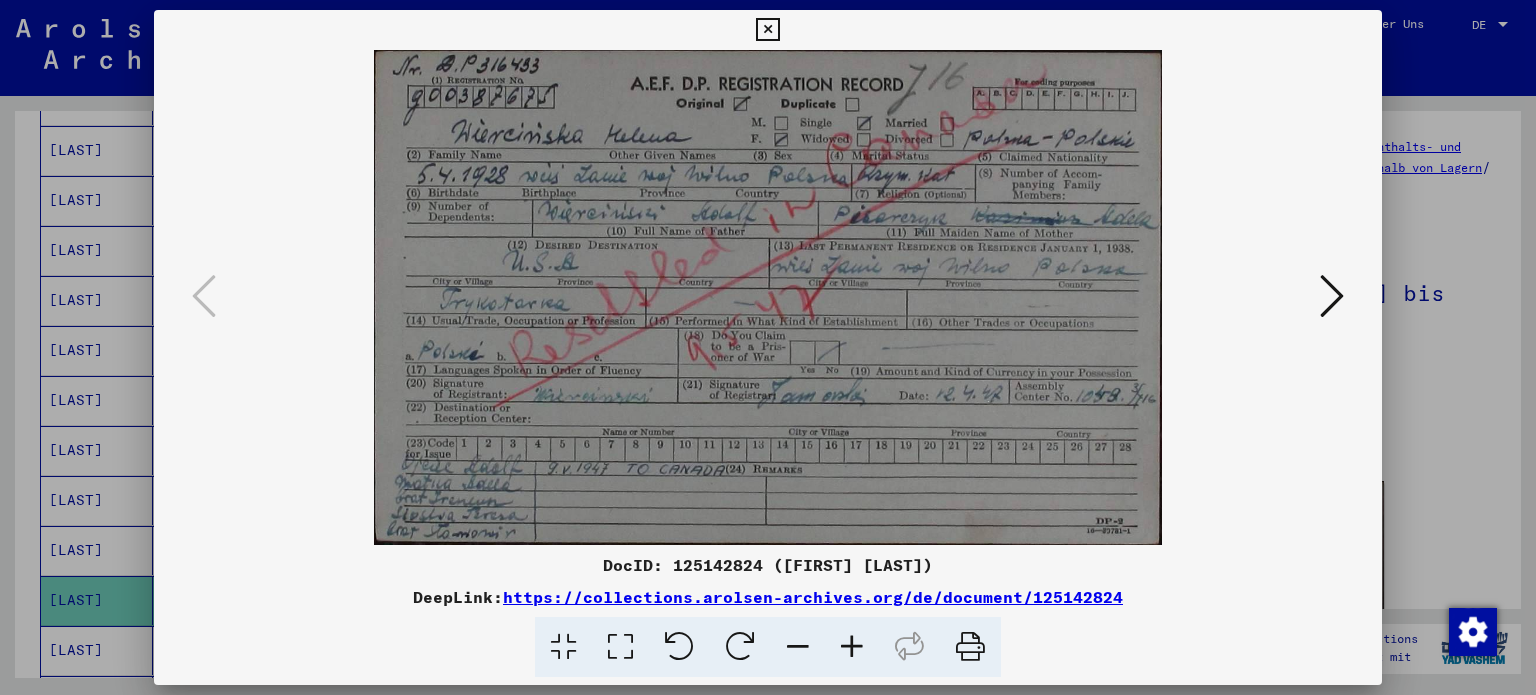 click at bounding box center [767, 30] 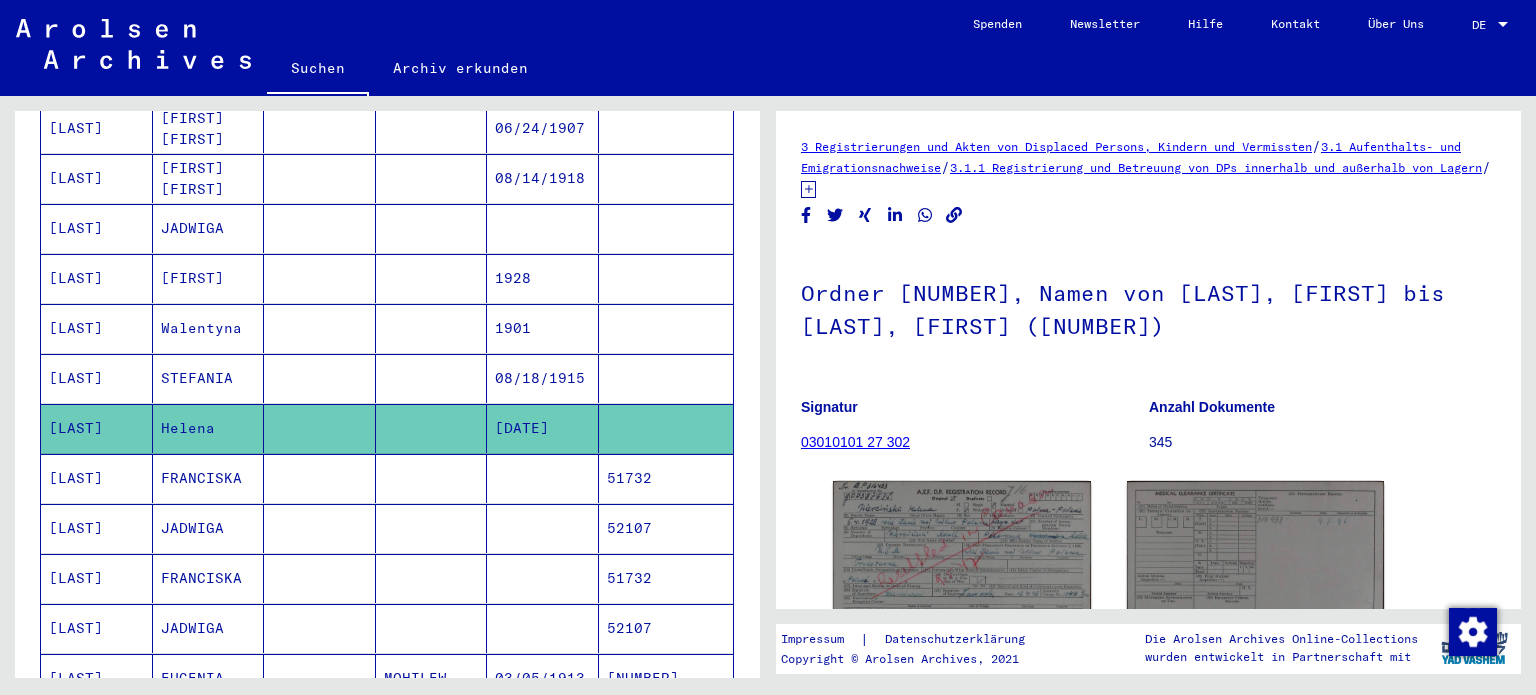 scroll, scrollTop: 900, scrollLeft: 0, axis: vertical 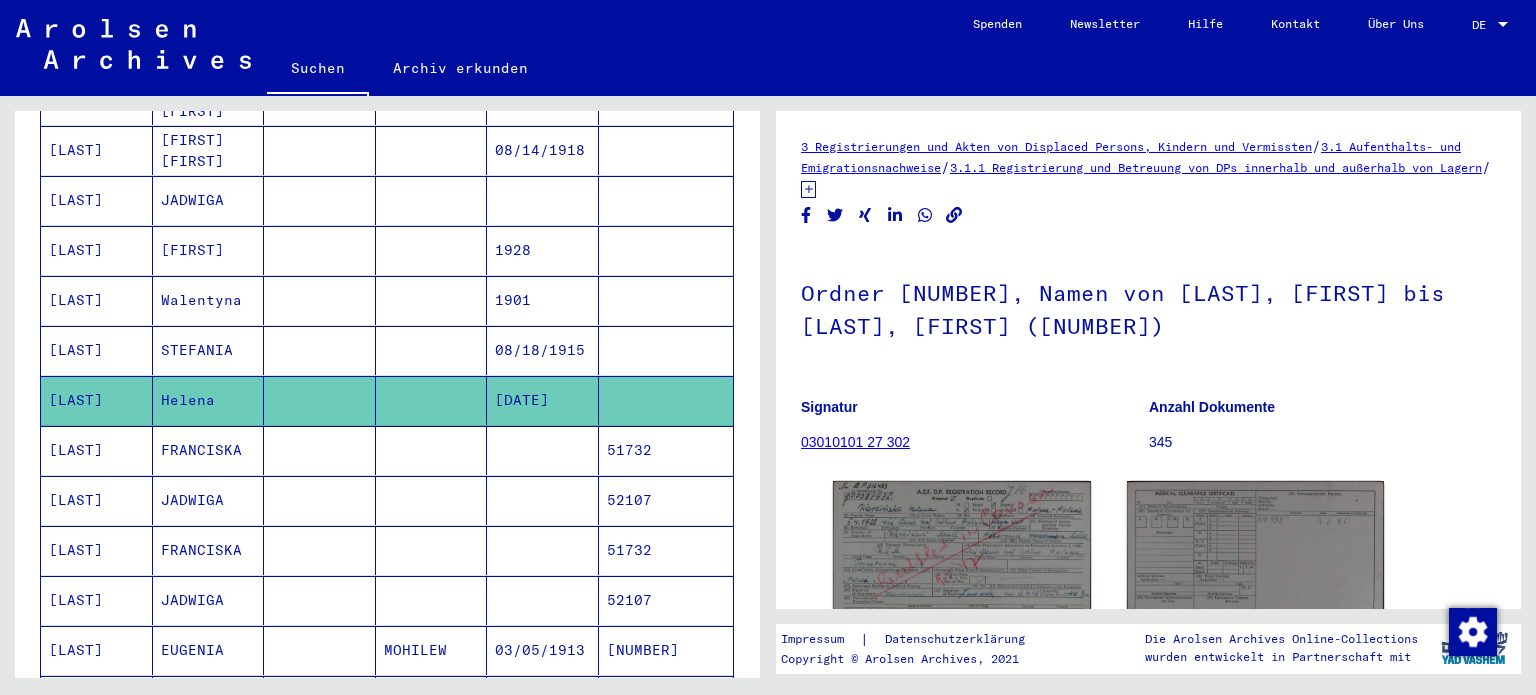 click on "[LAST]" at bounding box center (97, 500) 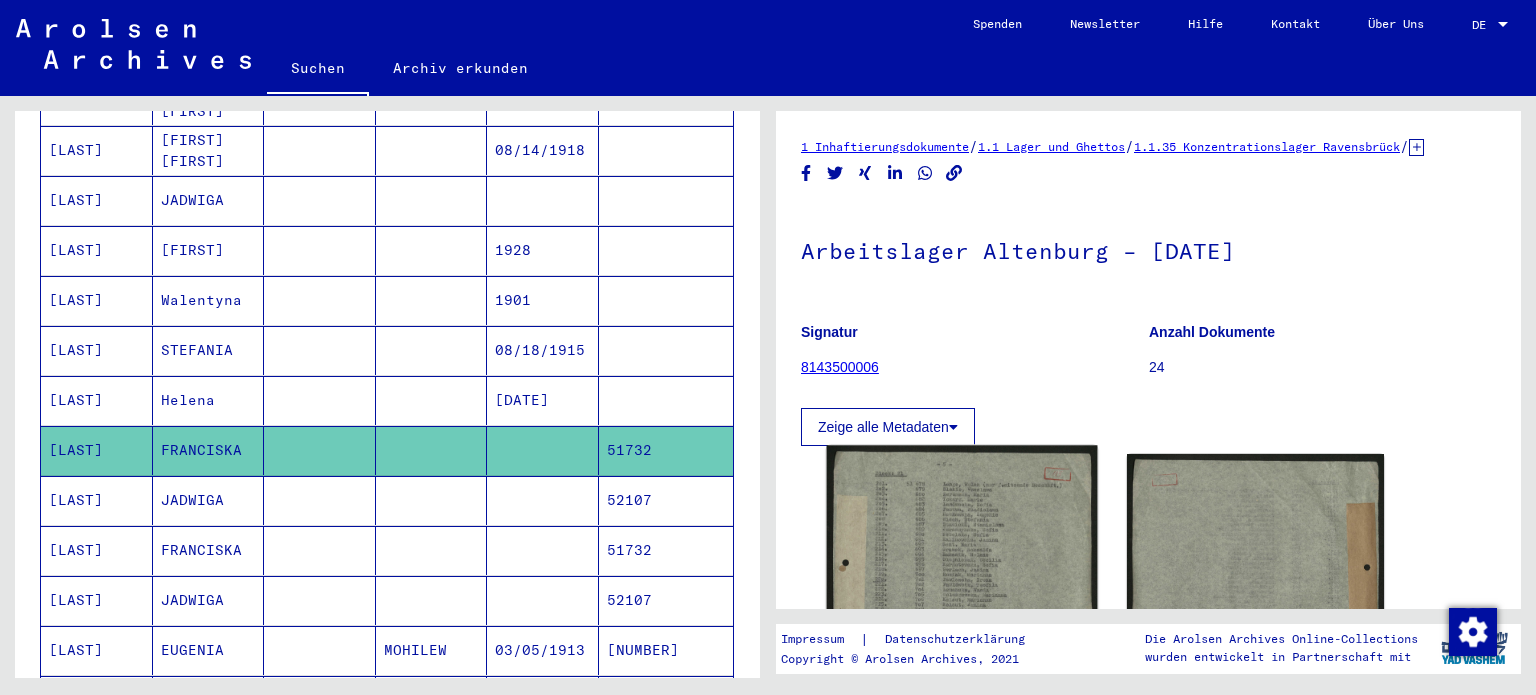 click 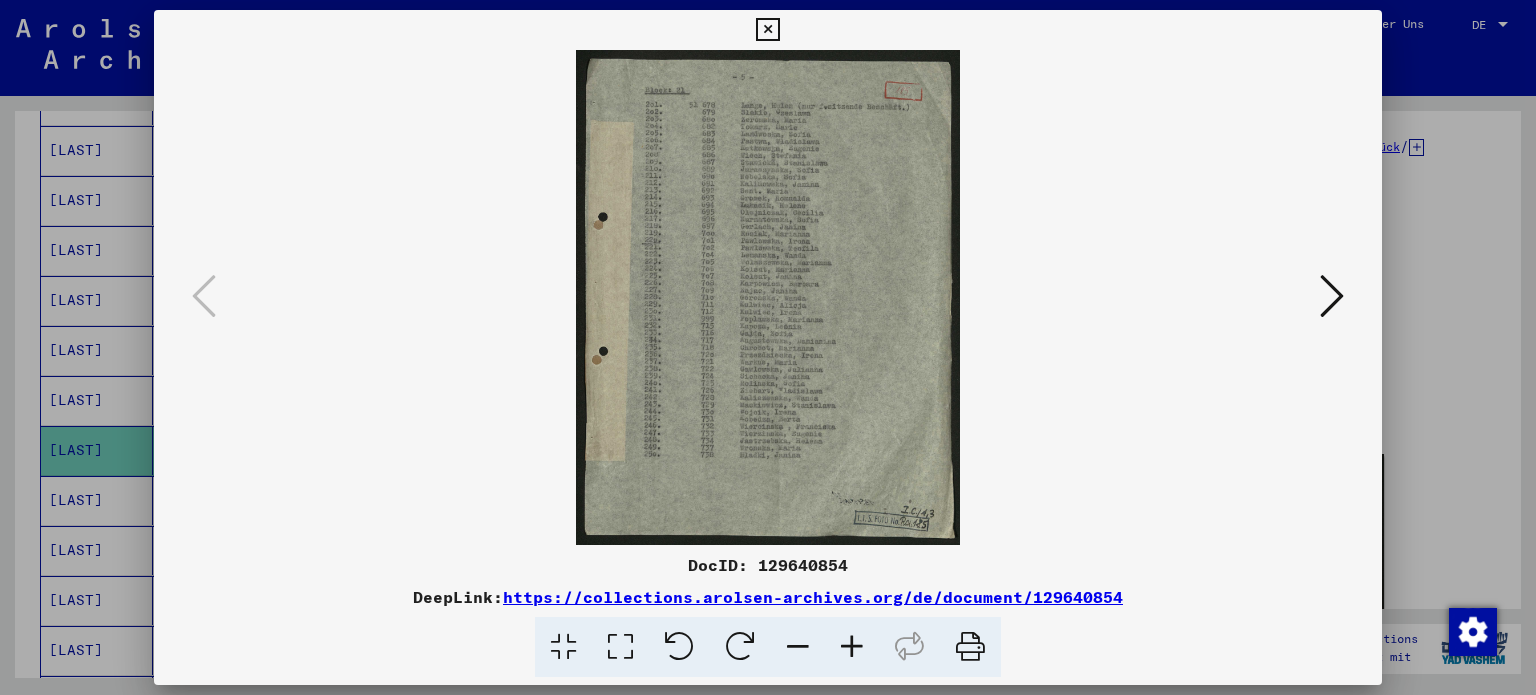 click at bounding box center [620, 647] 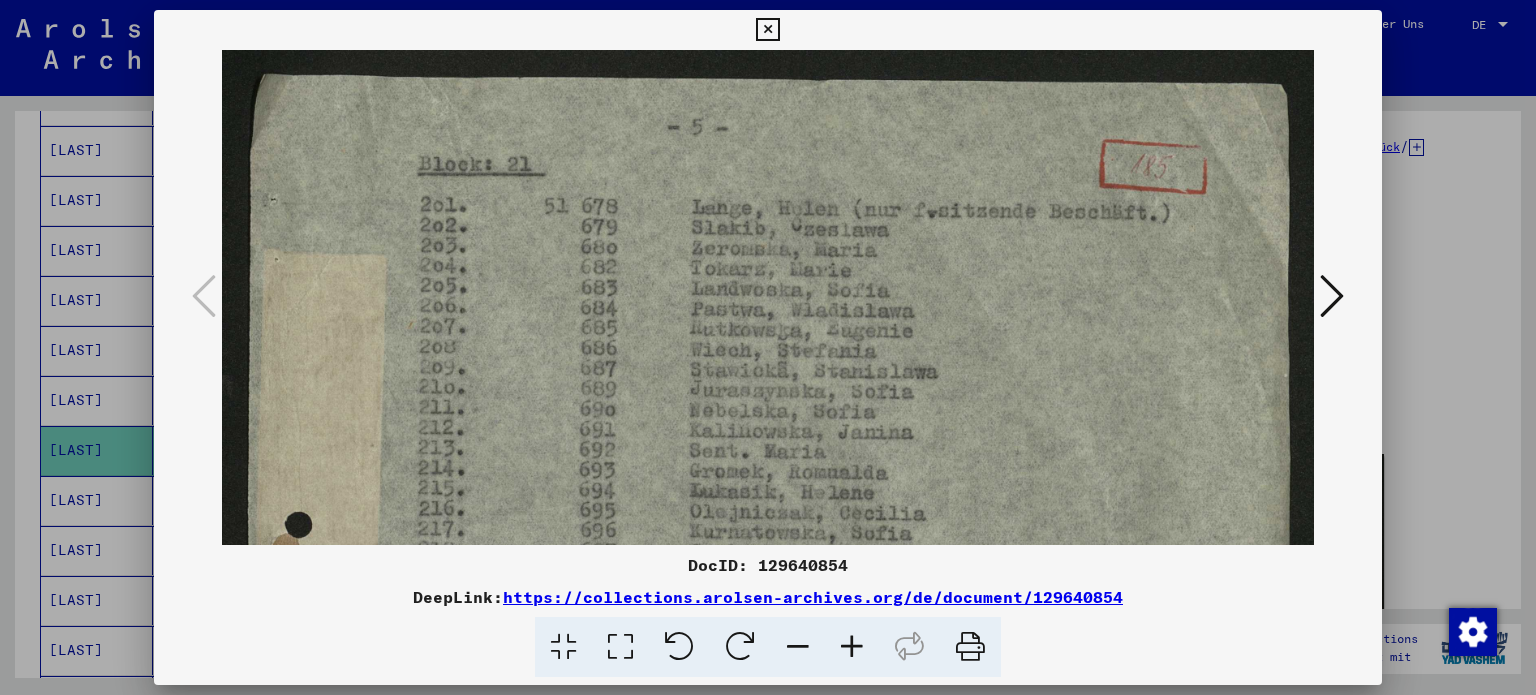 click at bounding box center [767, 30] 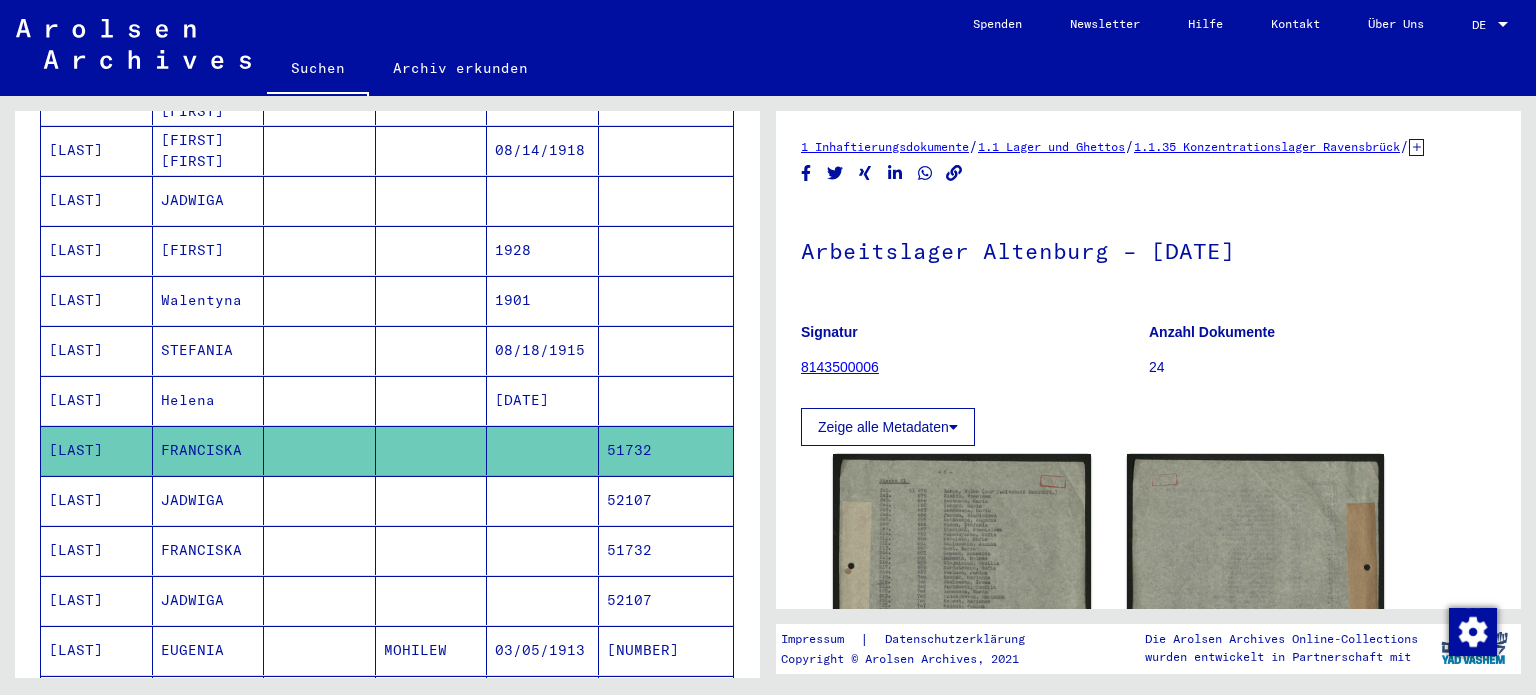 click on "[LAST]" at bounding box center [97, 550] 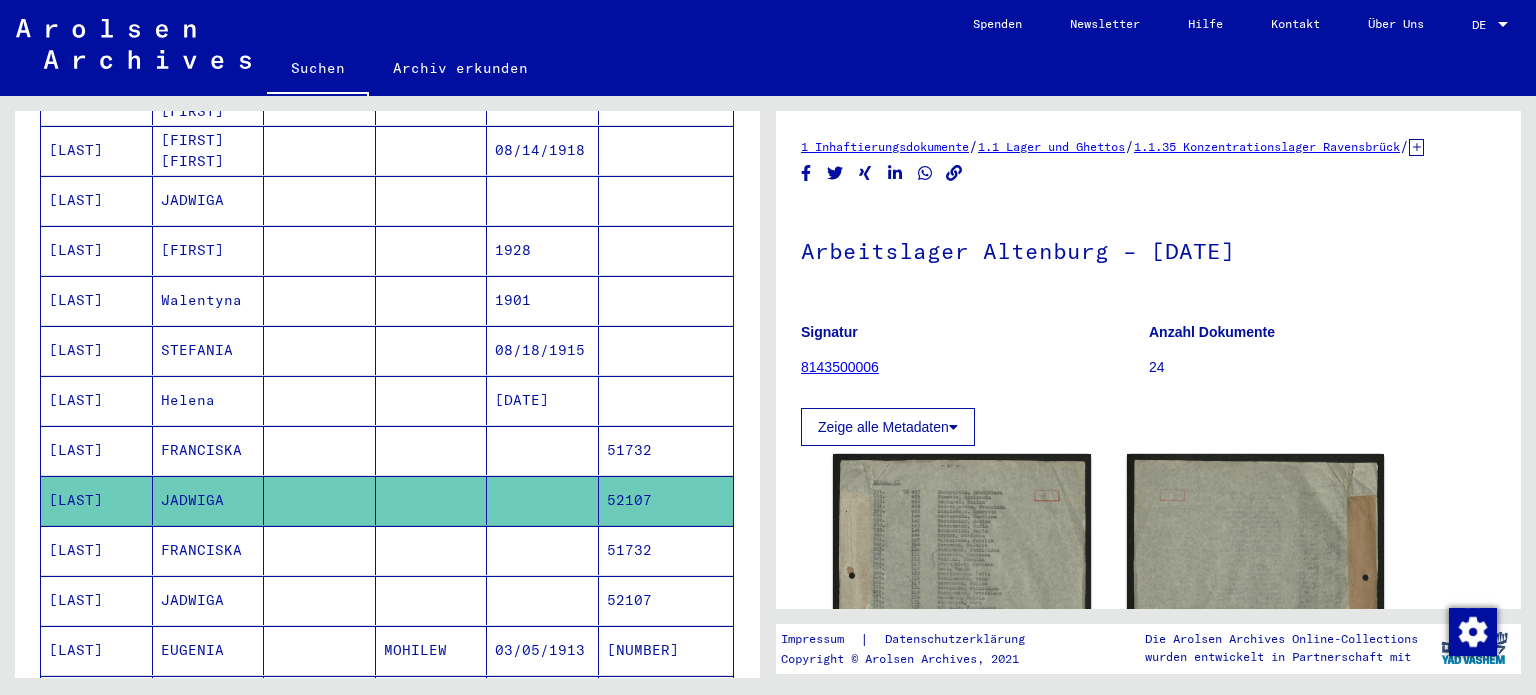 scroll, scrollTop: 100, scrollLeft: 0, axis: vertical 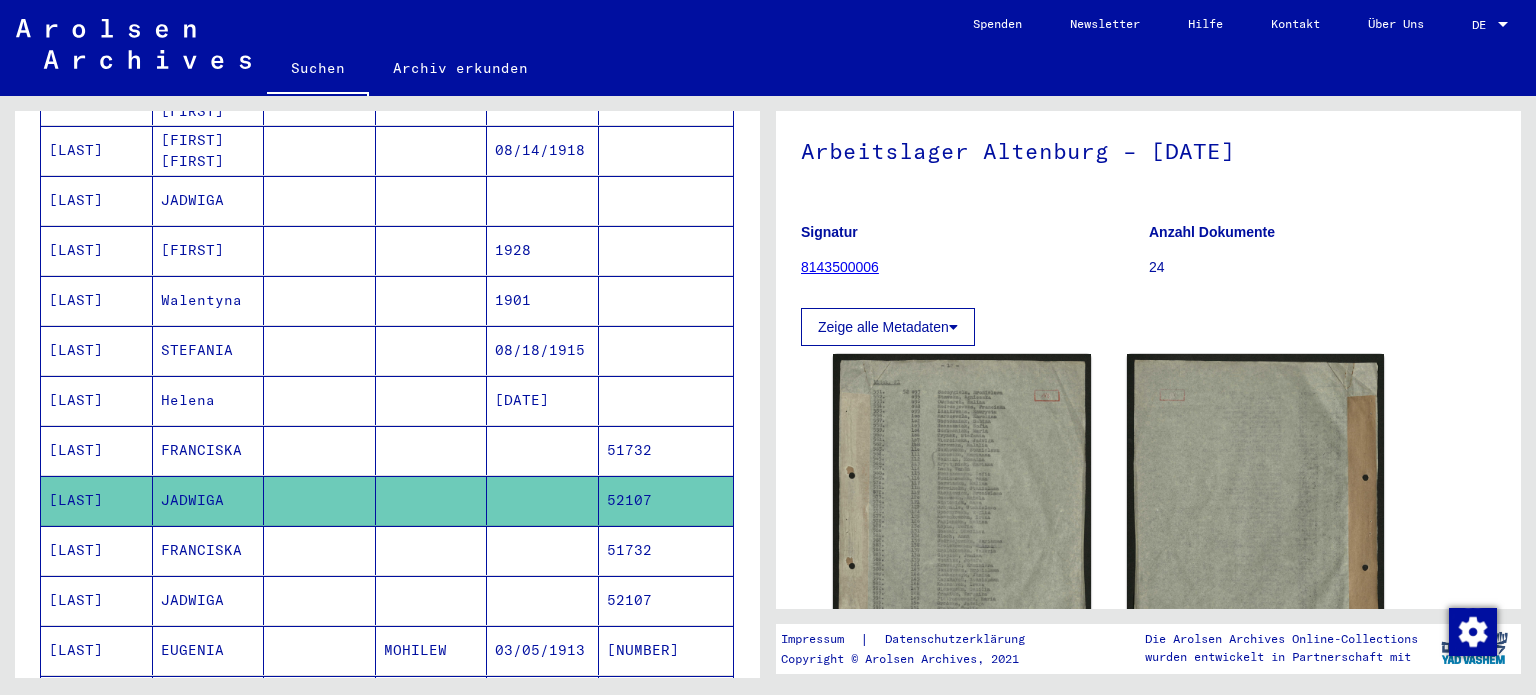 click on "[LAST]" at bounding box center (97, 600) 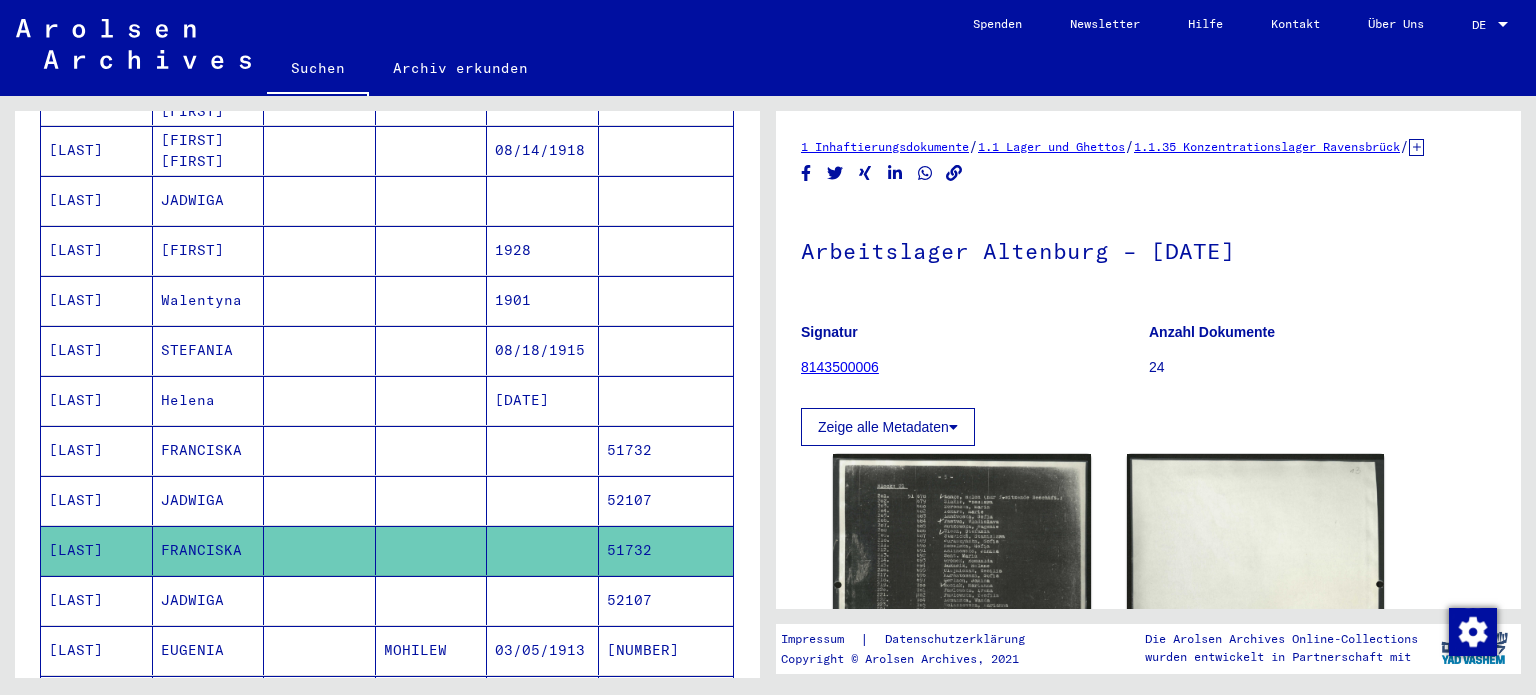 scroll, scrollTop: 200, scrollLeft: 0, axis: vertical 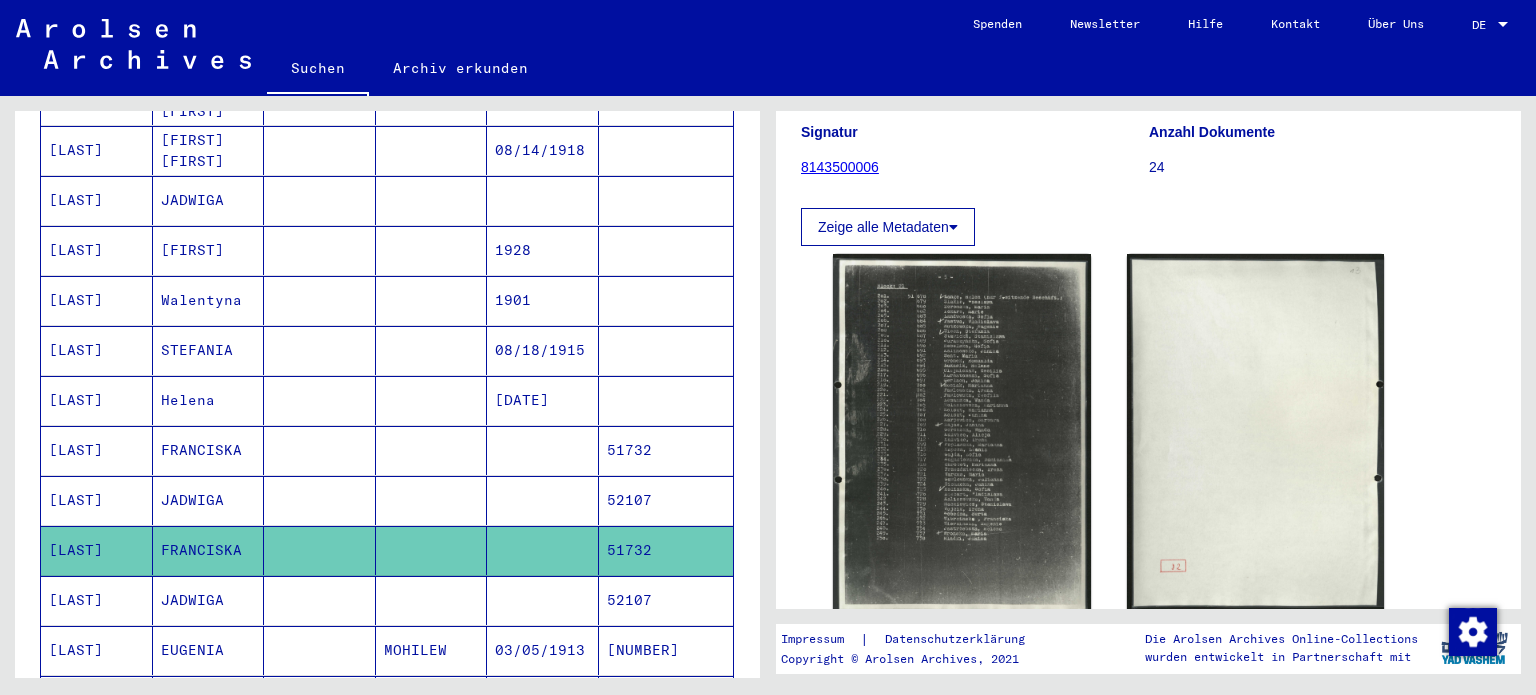 click on "[LAST]" at bounding box center (97, 650) 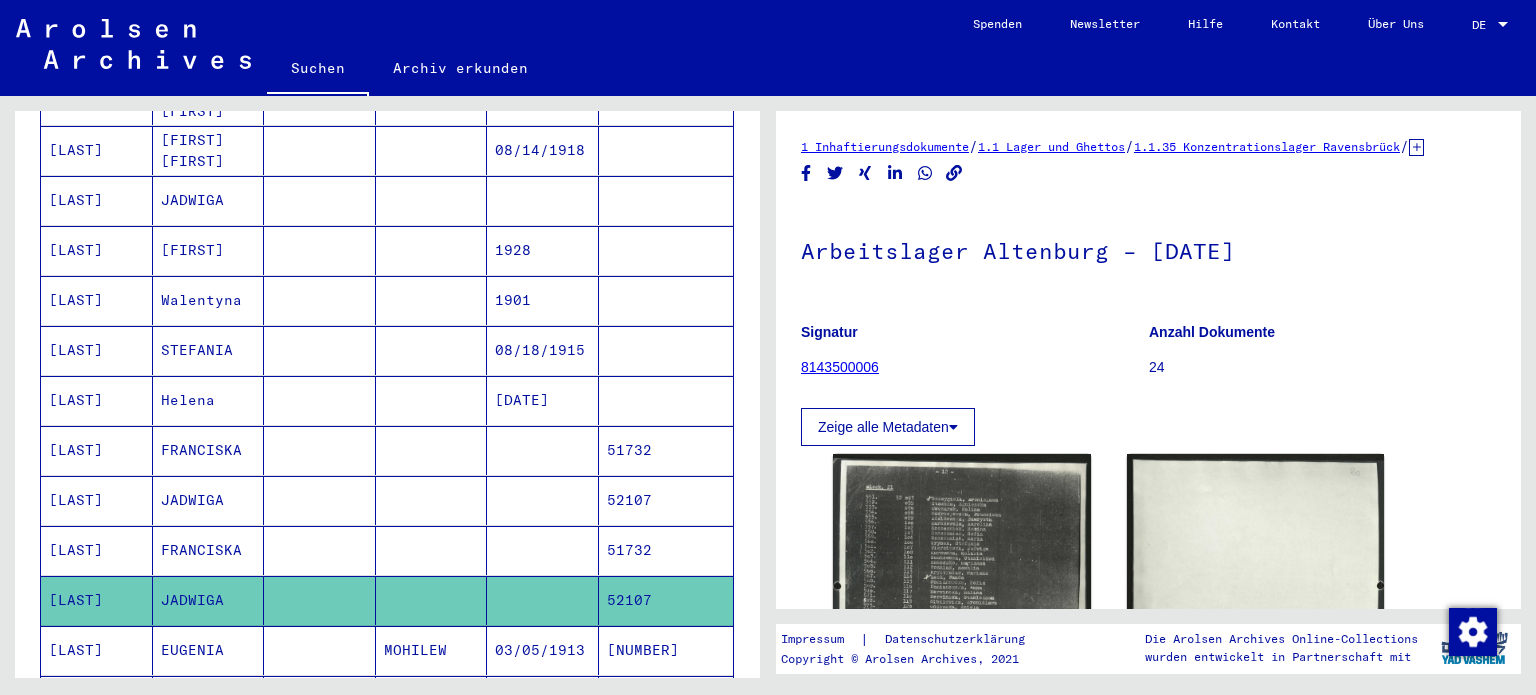 scroll, scrollTop: 396, scrollLeft: 0, axis: vertical 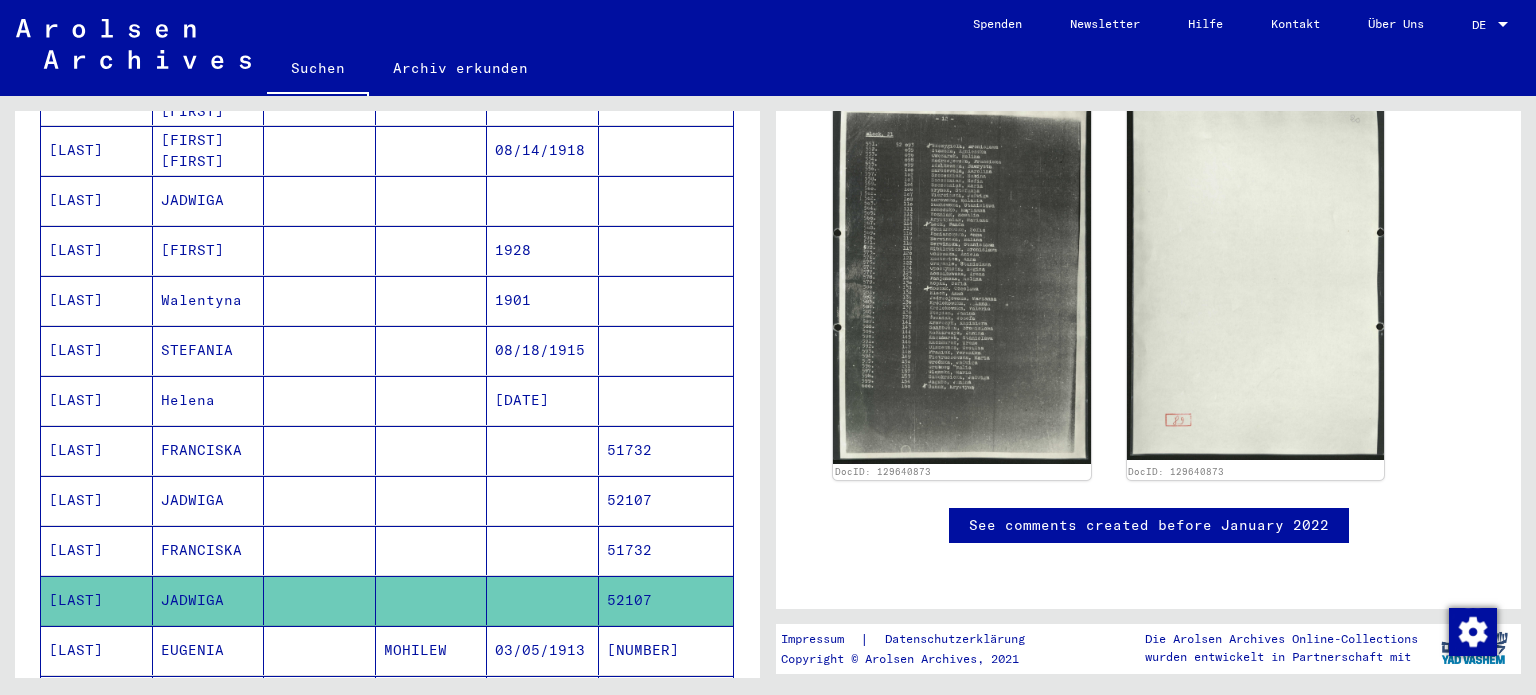 click on "EUGENIA" at bounding box center [209, 700] 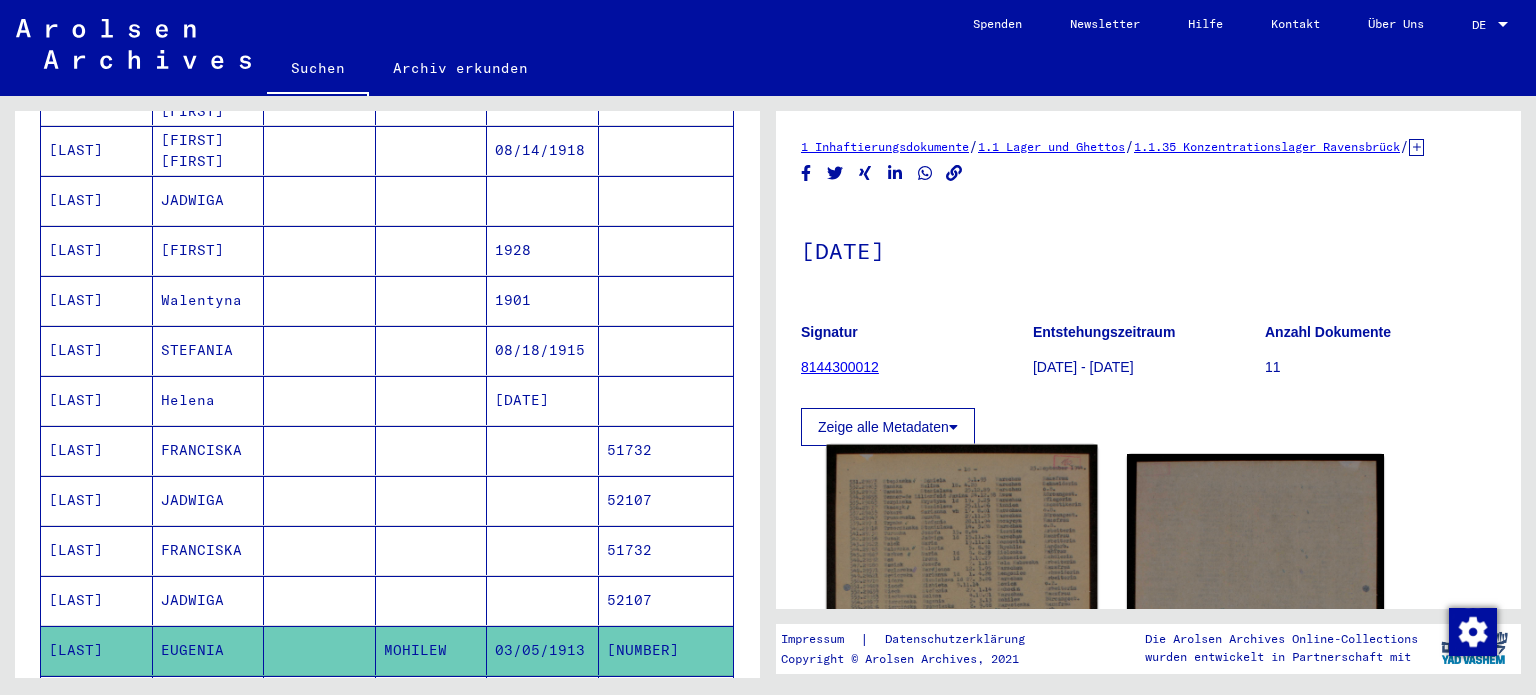 scroll, scrollTop: 200, scrollLeft: 0, axis: vertical 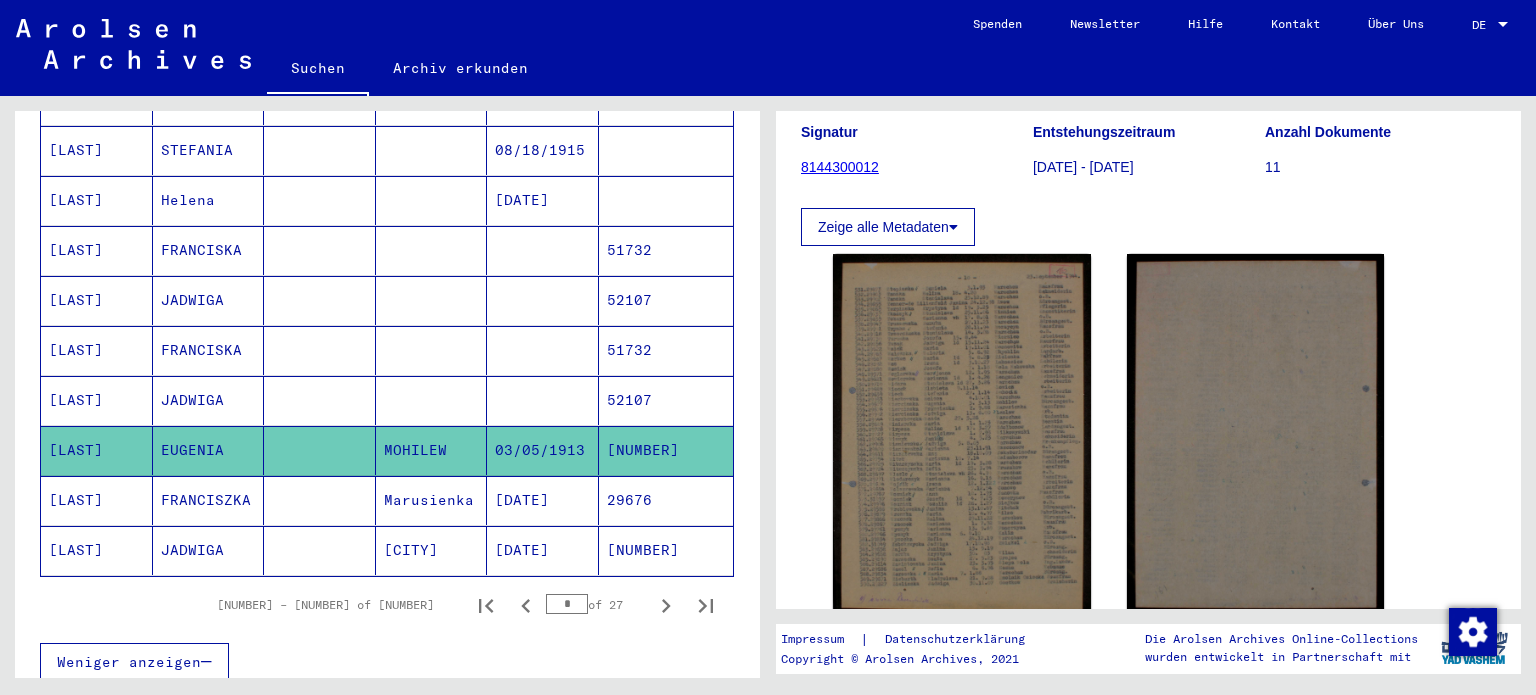 click on "Marusienka" at bounding box center (432, 550) 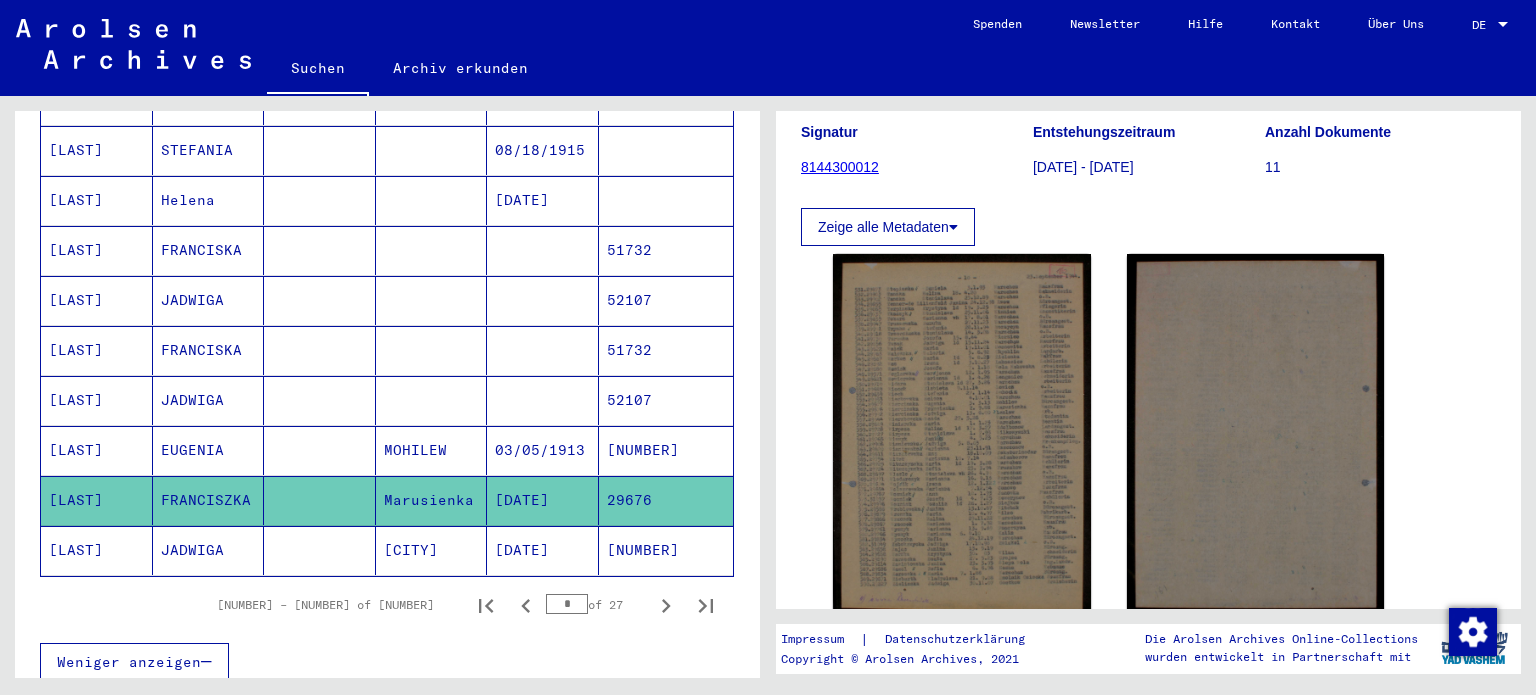 click on "[CITY]" 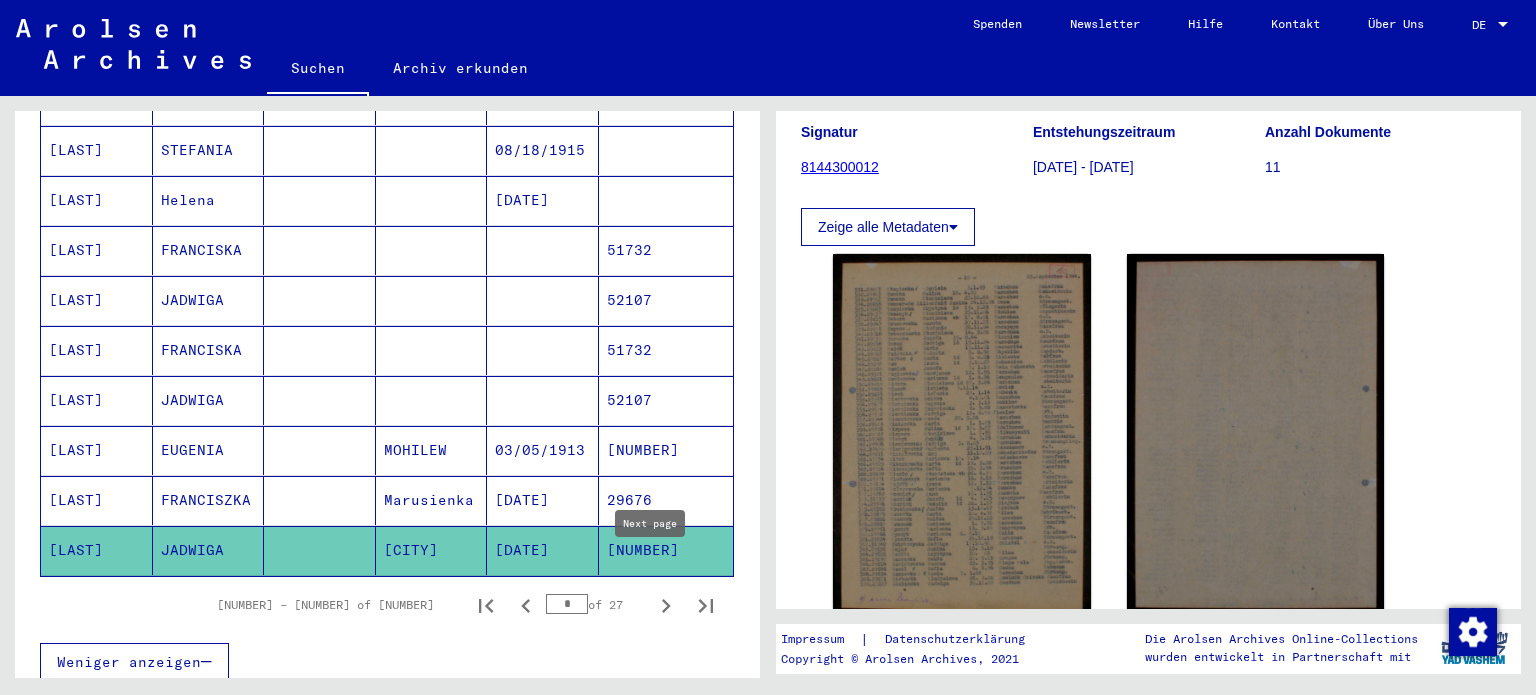 click 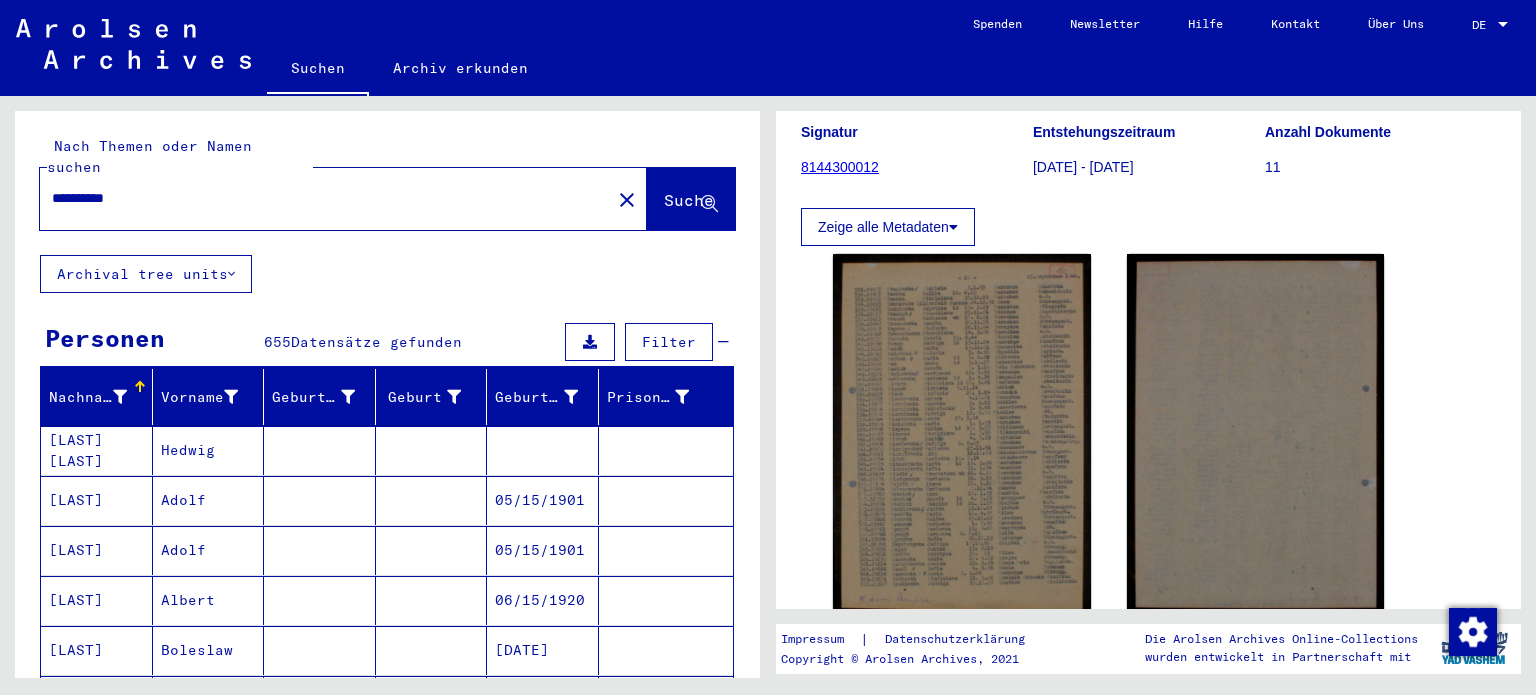scroll, scrollTop: 0, scrollLeft: 0, axis: both 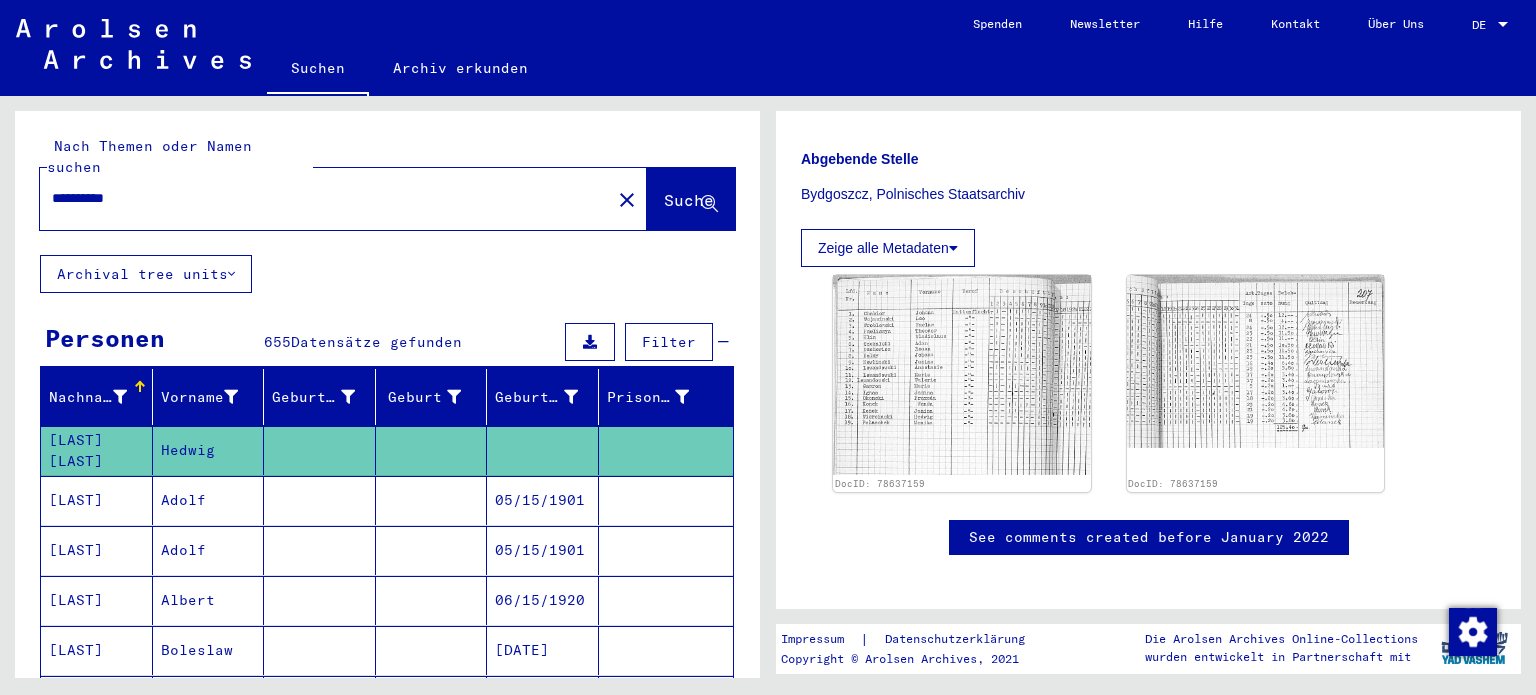 click on "[LAST]" at bounding box center [97, 550] 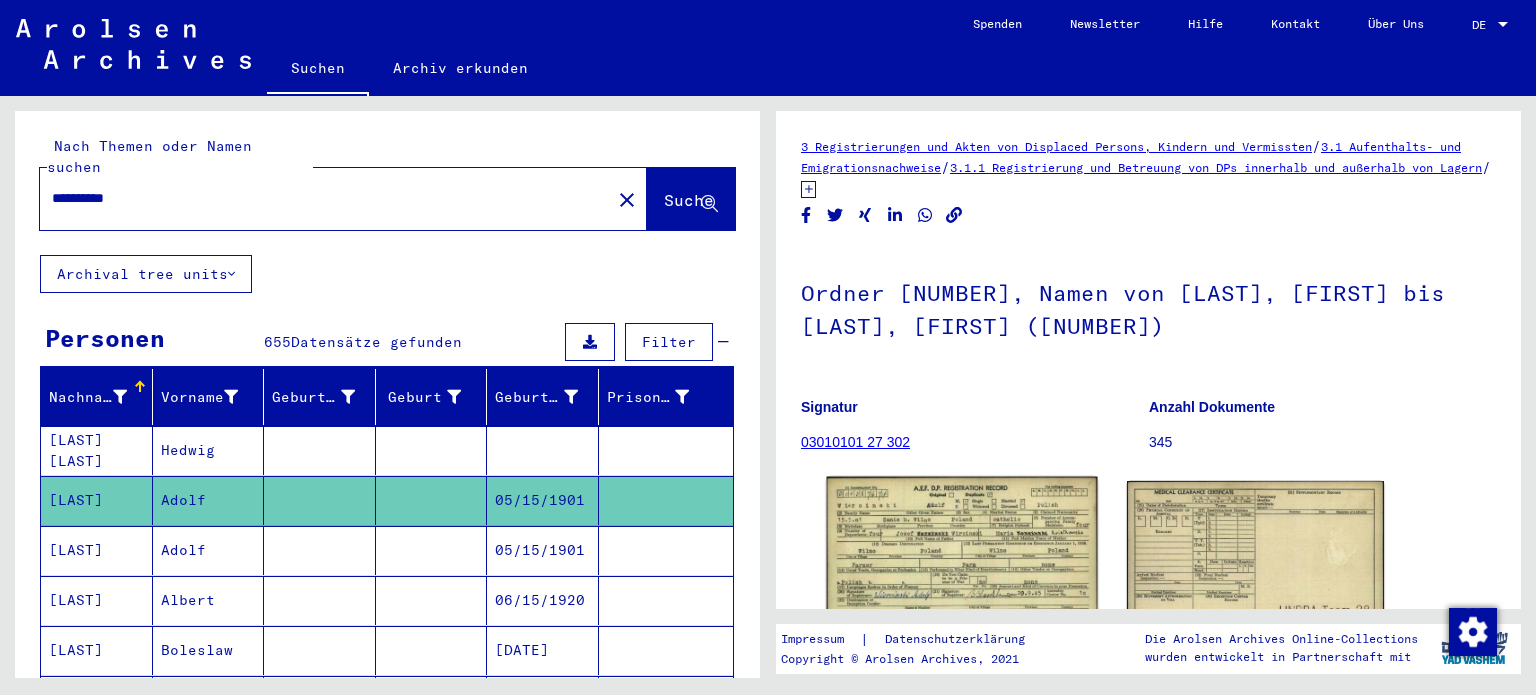 click 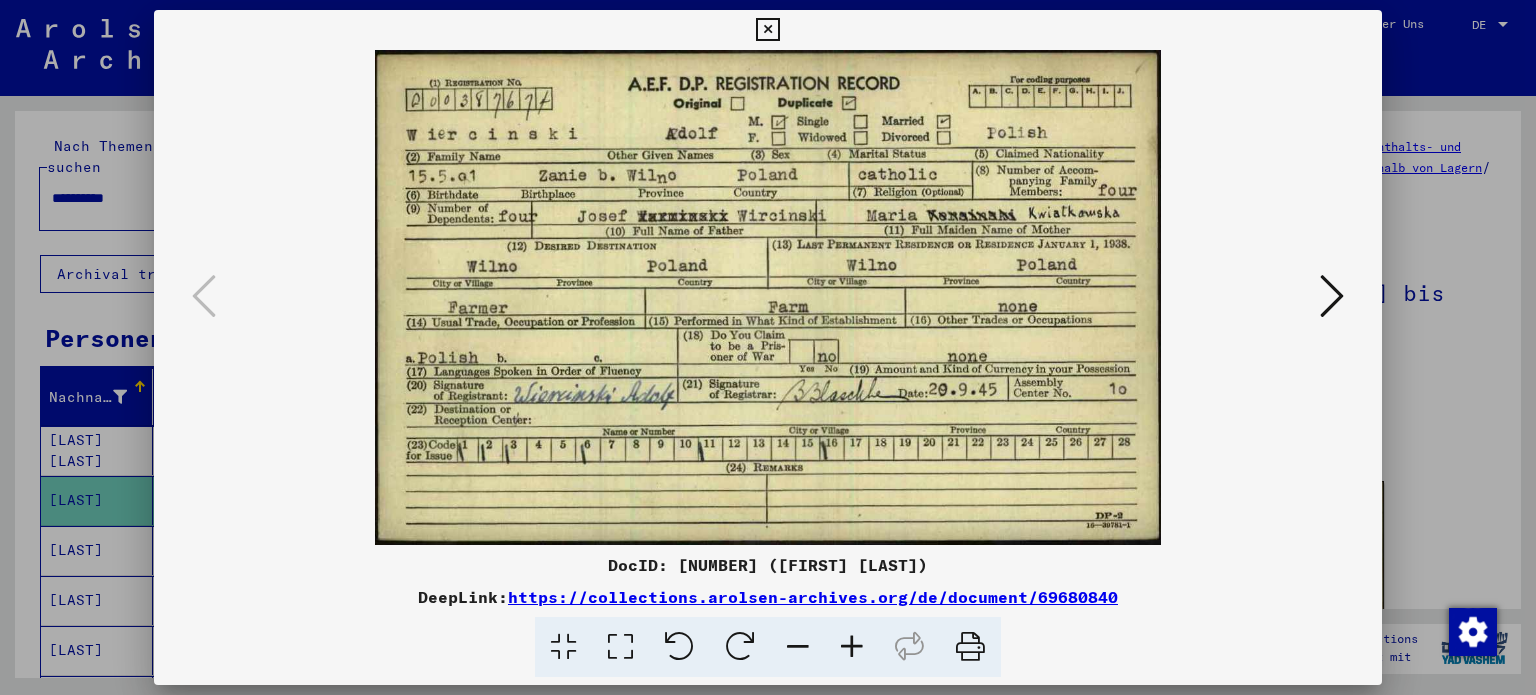 click at bounding box center (767, 30) 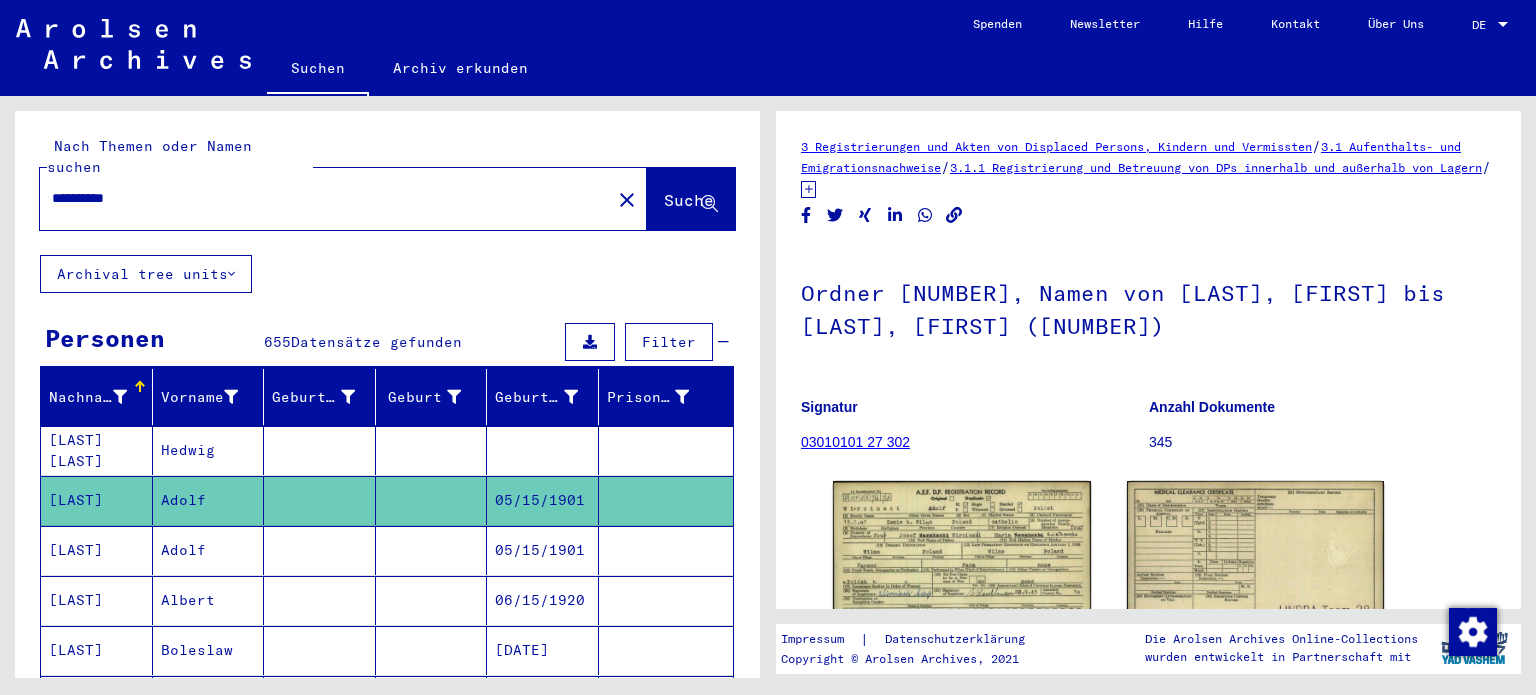 click on "Adolf" at bounding box center [209, 600] 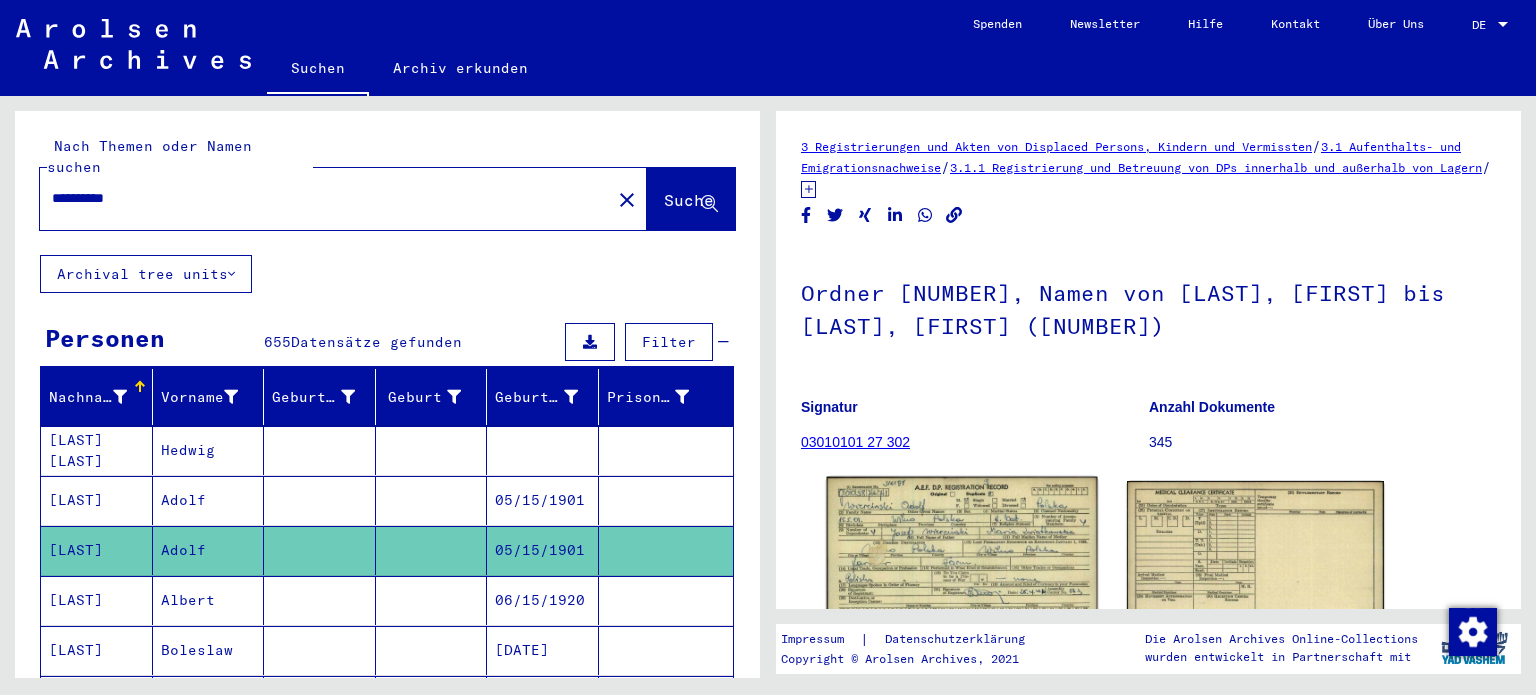 click 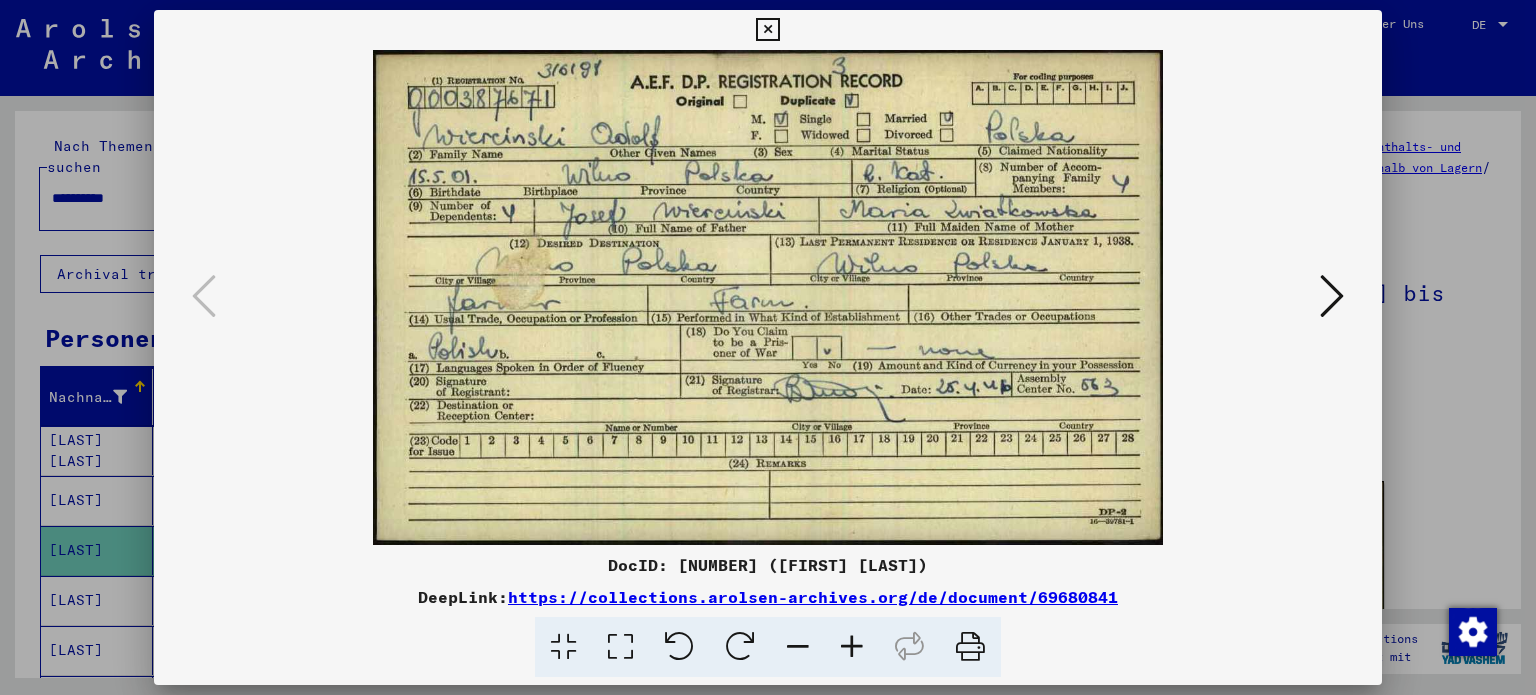 click at bounding box center (767, 30) 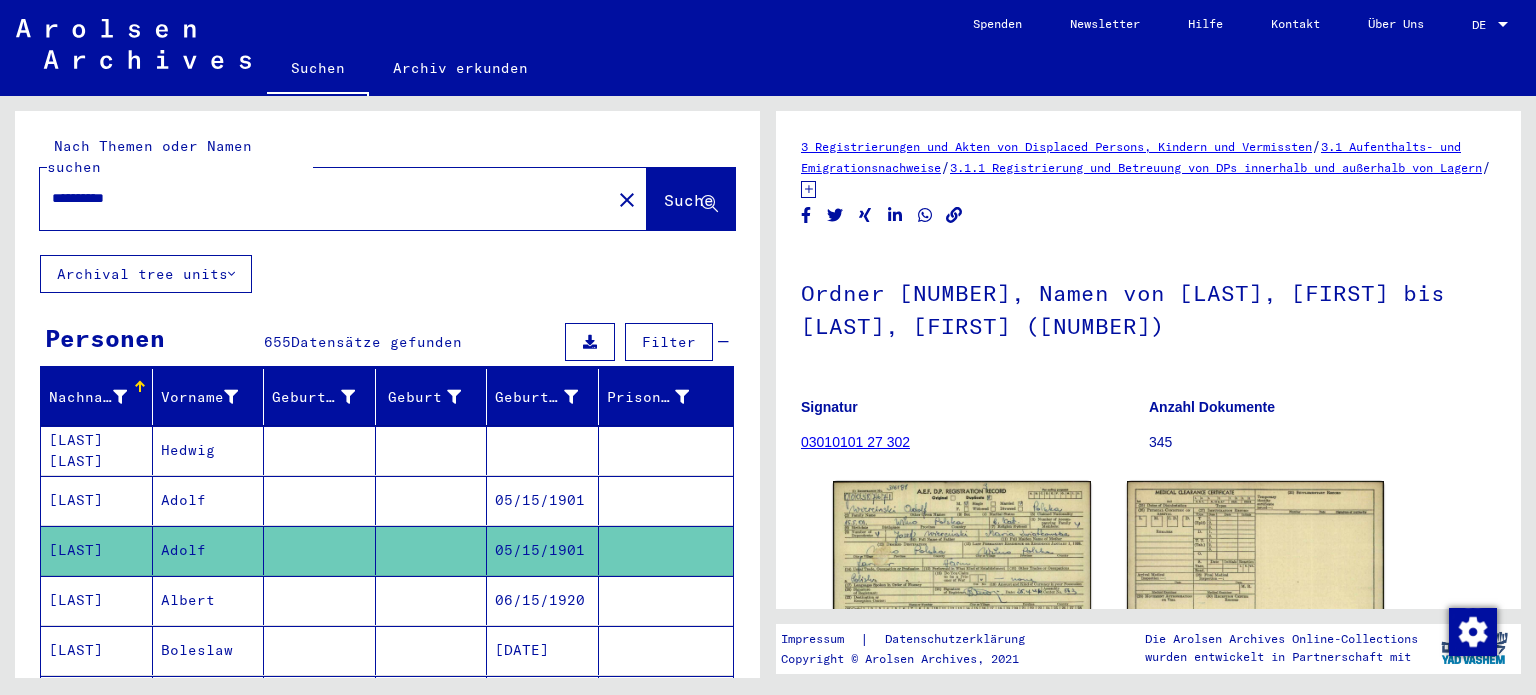 click at bounding box center [320, 650] 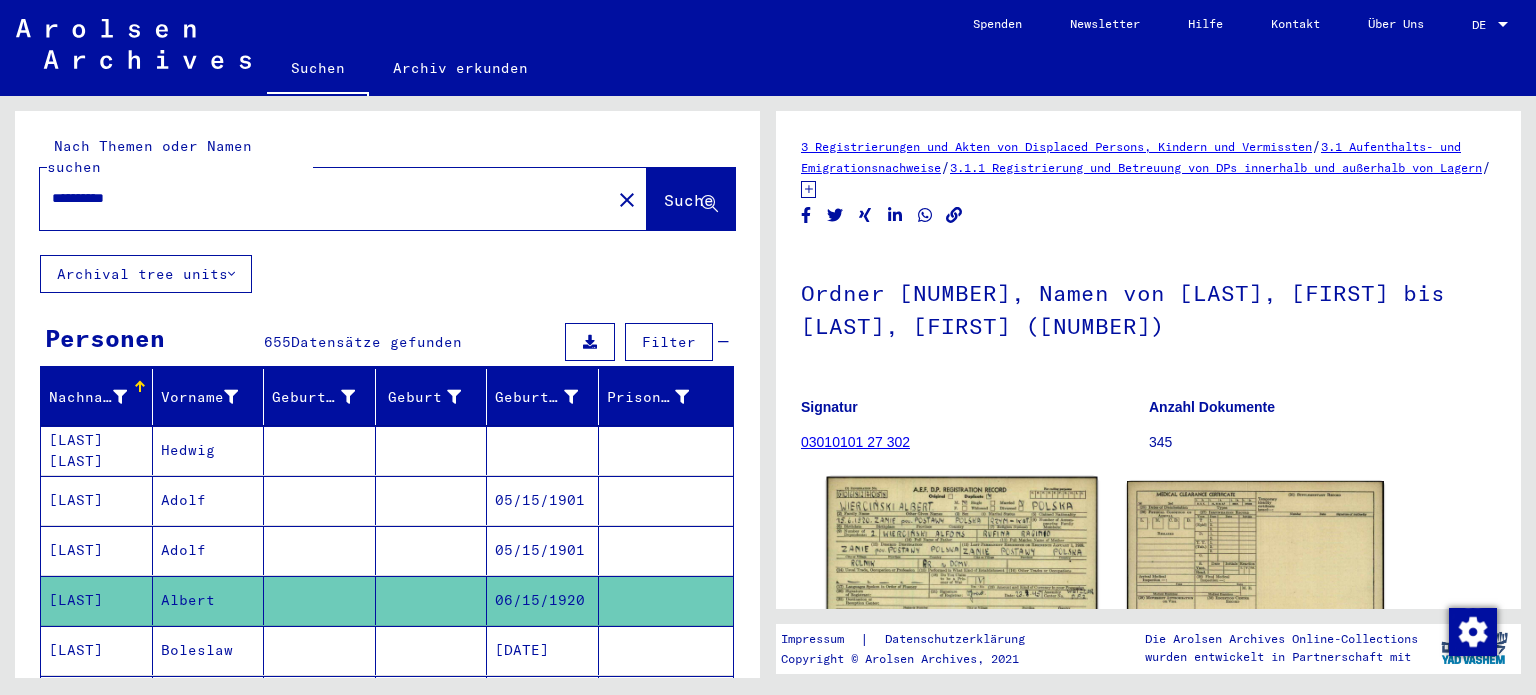 click 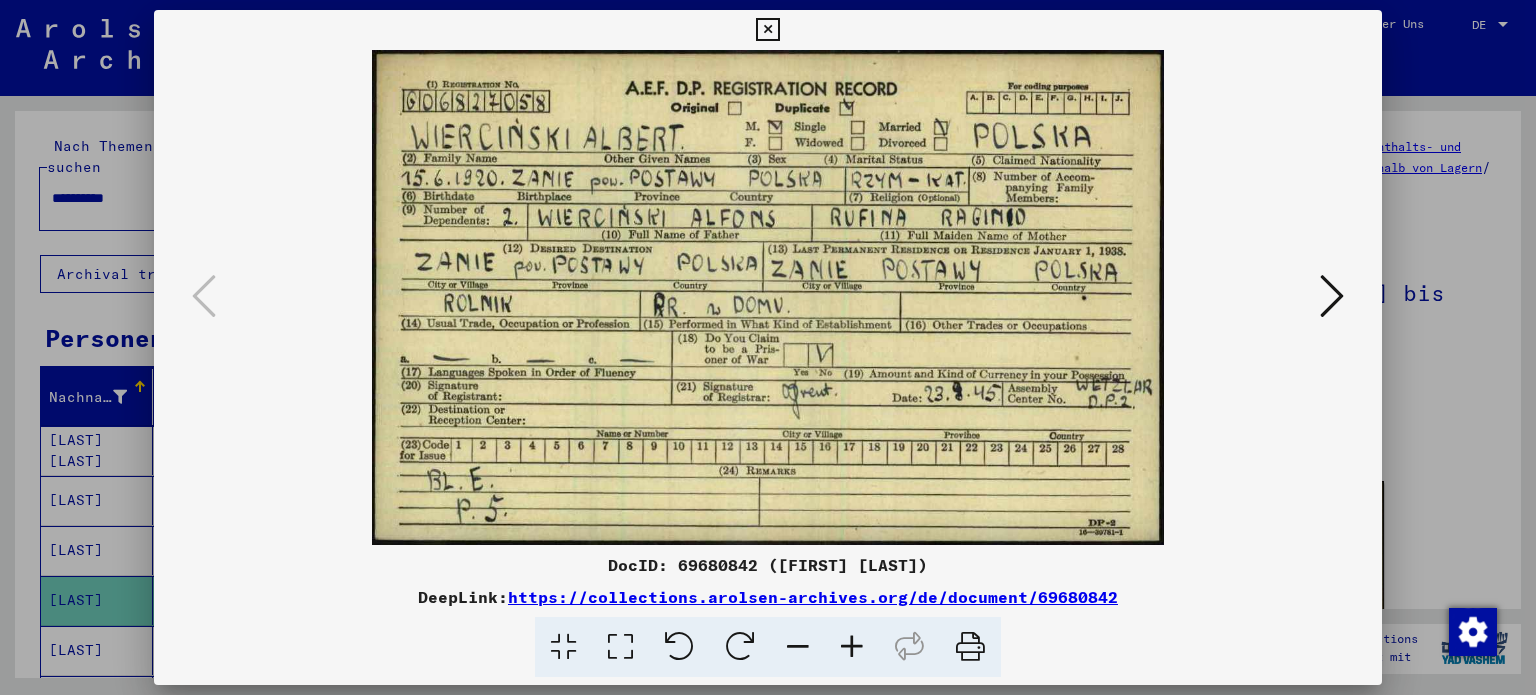 click at bounding box center [767, 30] 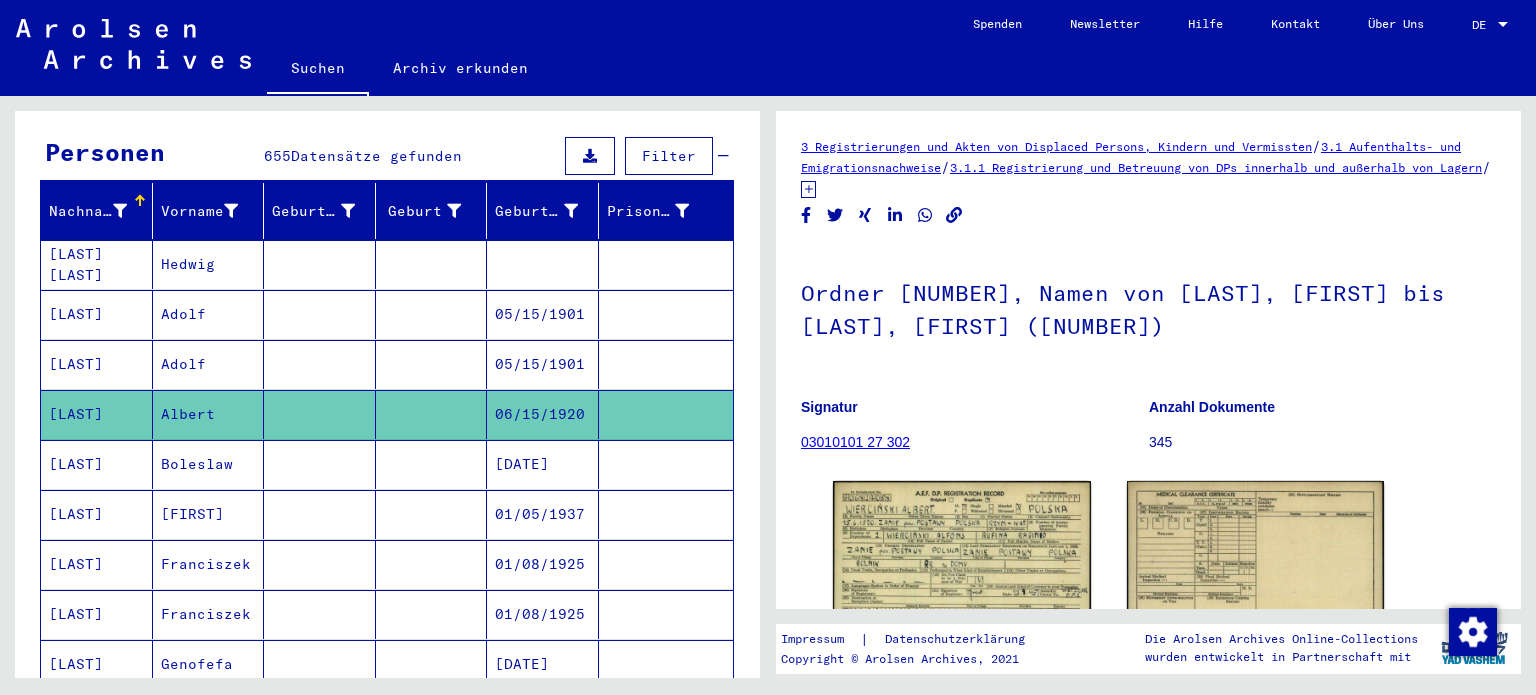 scroll, scrollTop: 200, scrollLeft: 0, axis: vertical 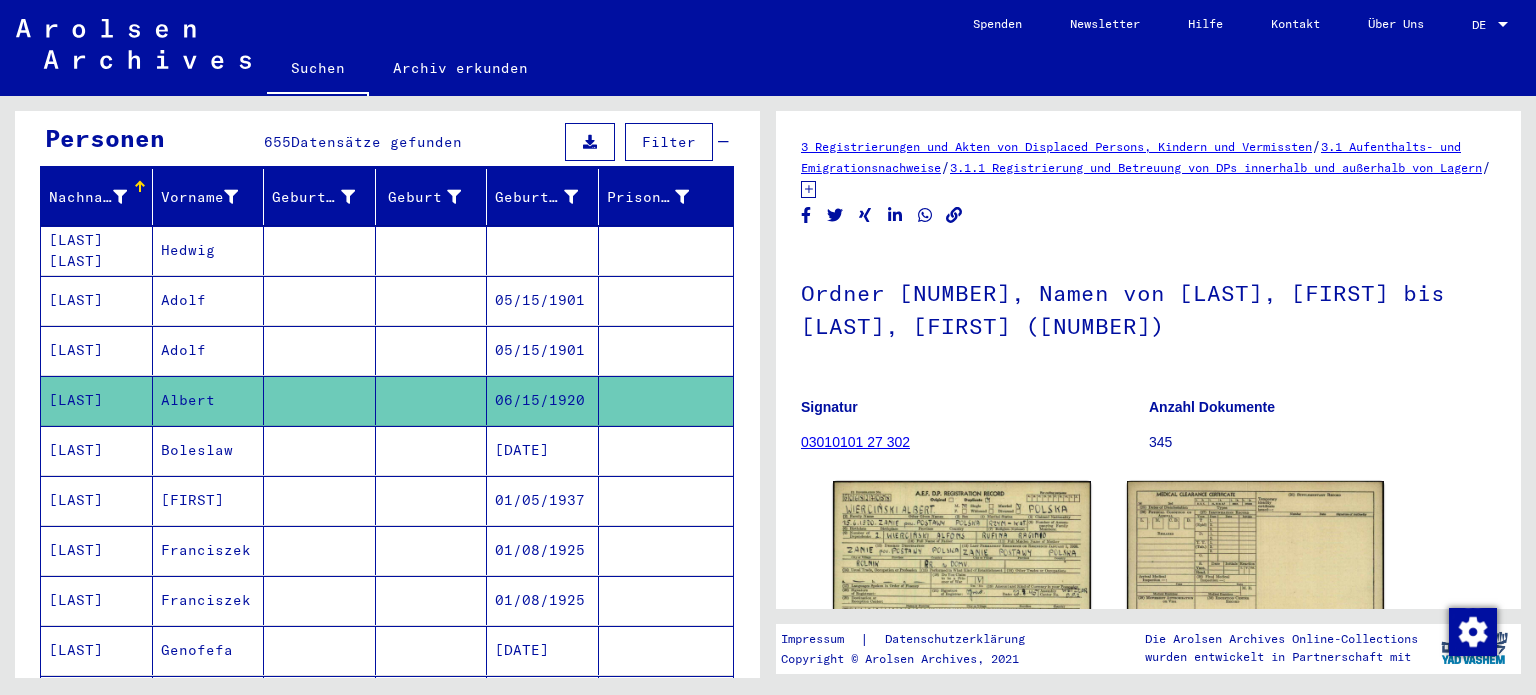 click at bounding box center [320, 500] 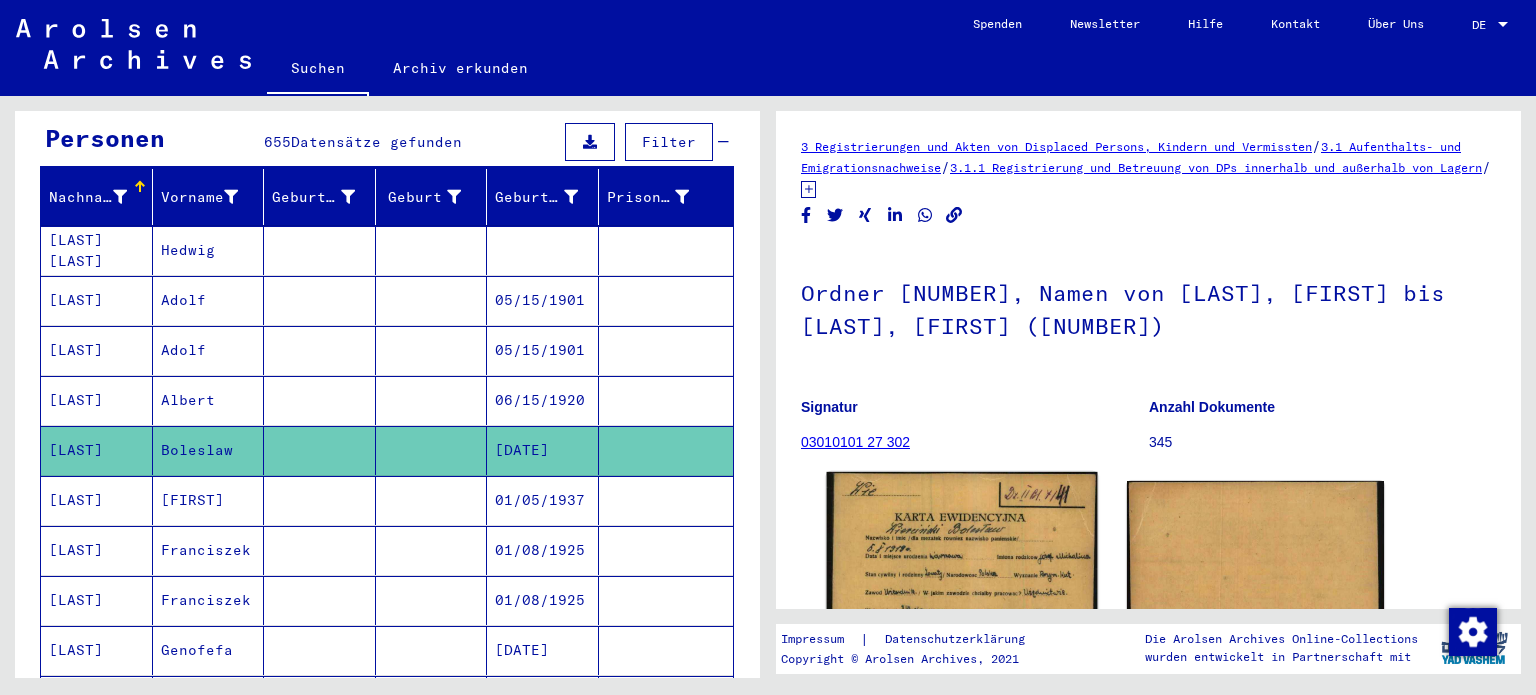 click 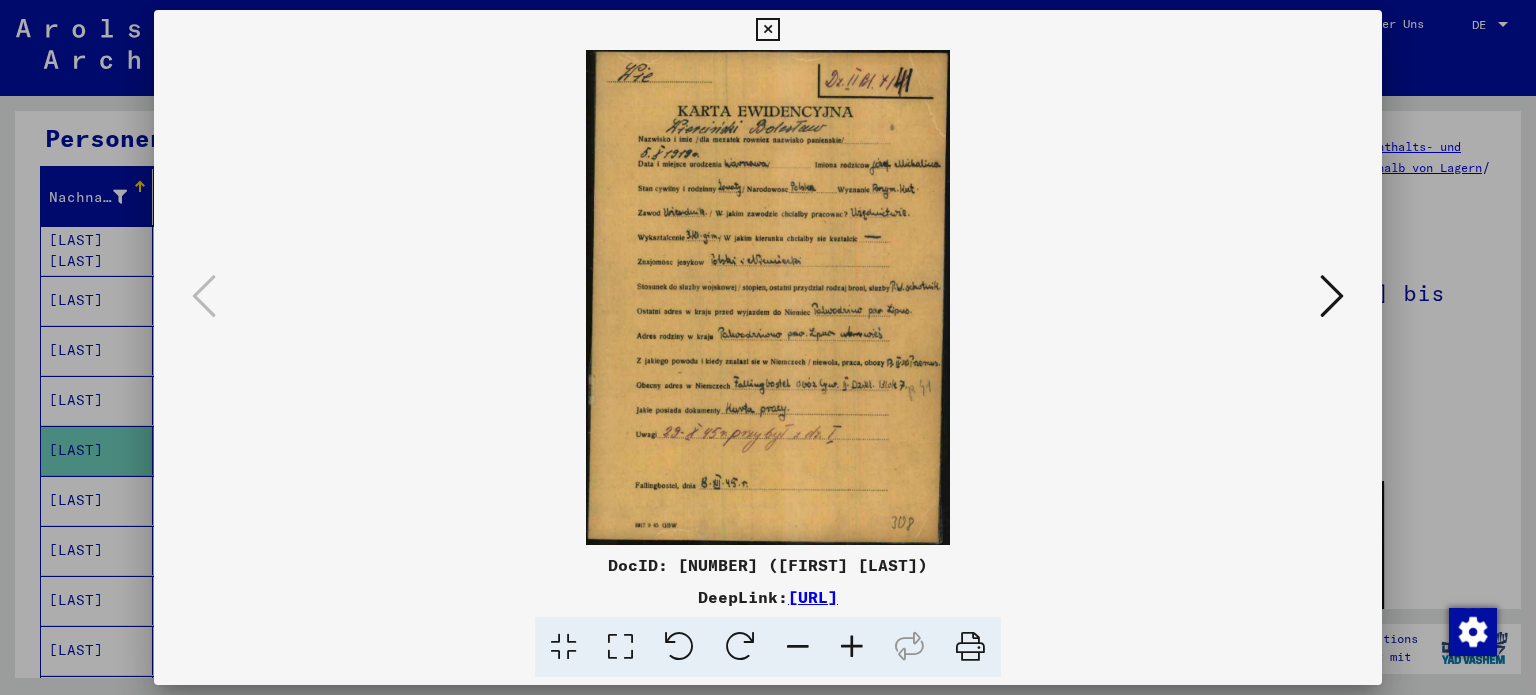click at bounding box center [620, 647] 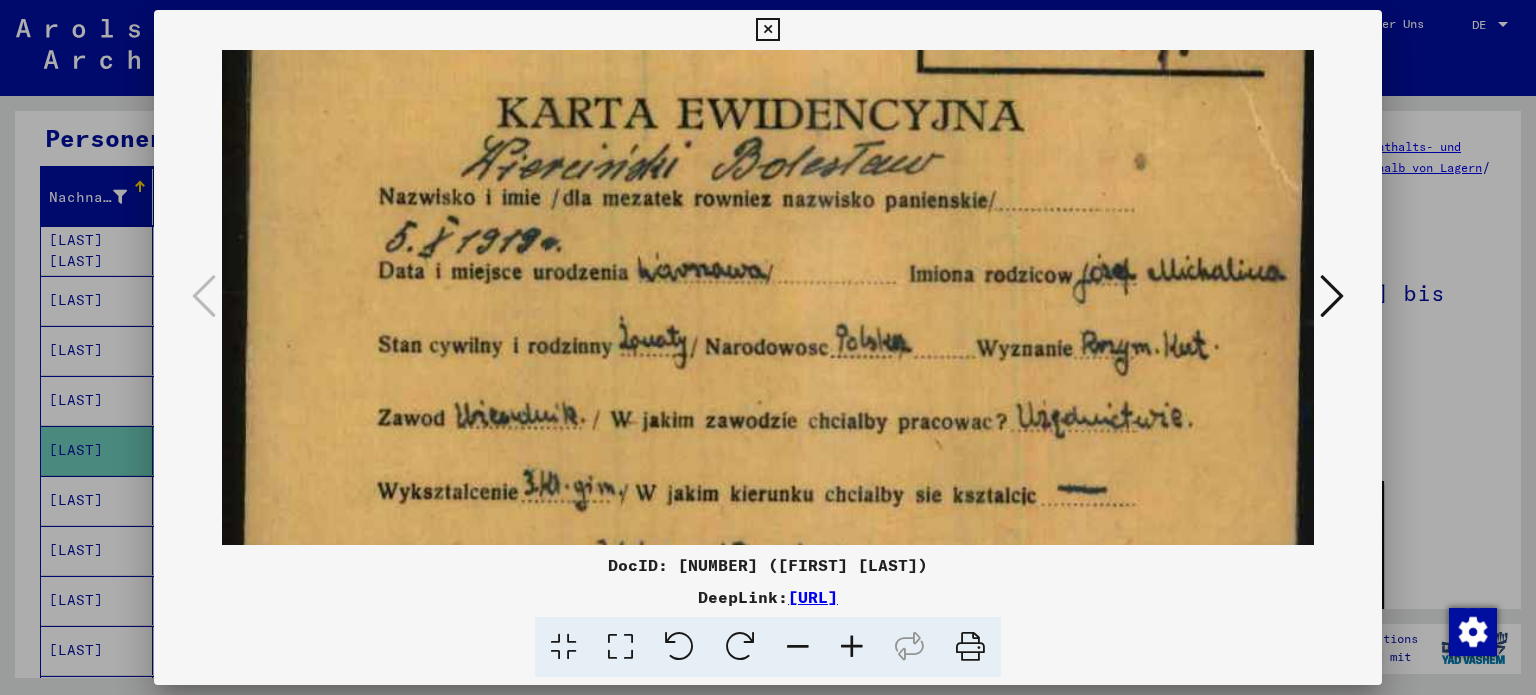 scroll, scrollTop: 126, scrollLeft: 0, axis: vertical 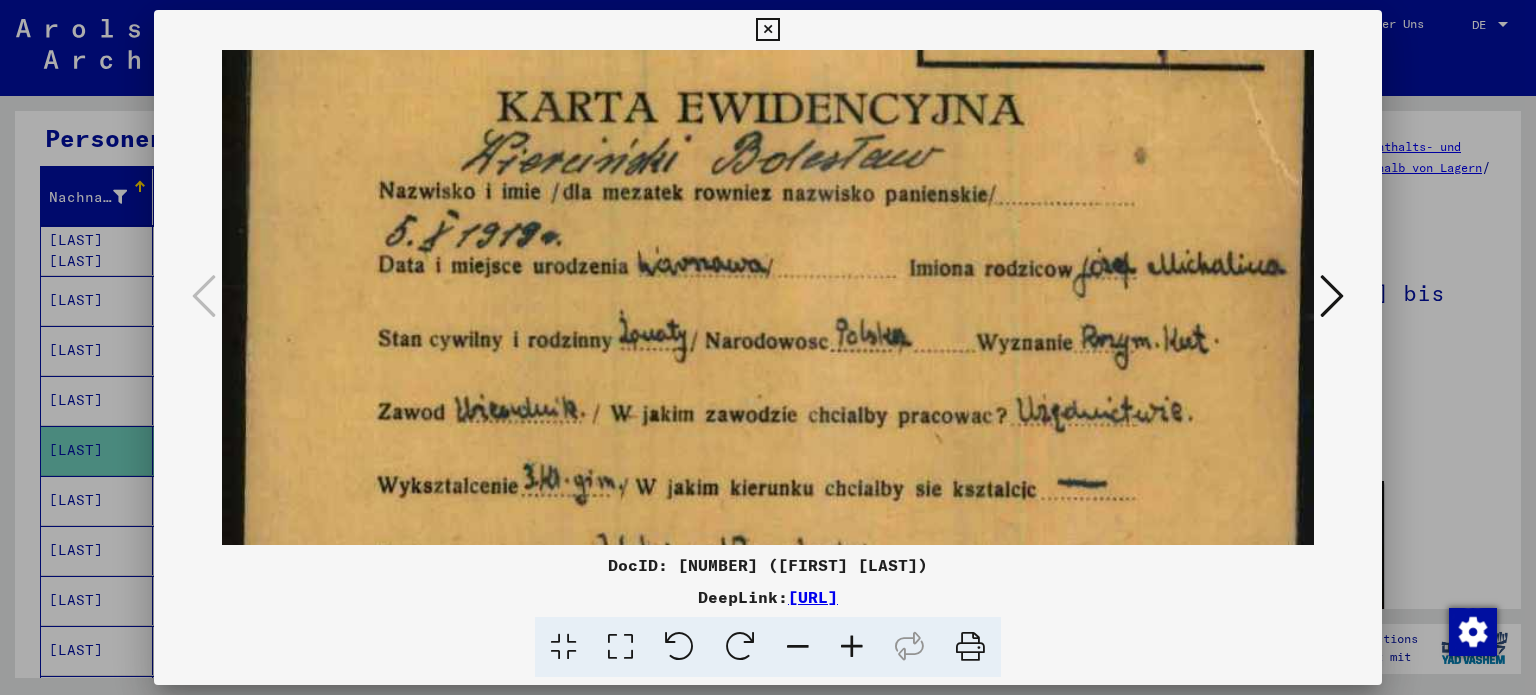 drag, startPoint x: 889, startPoint y: 463, endPoint x: 884, endPoint y: 345, distance: 118.10589 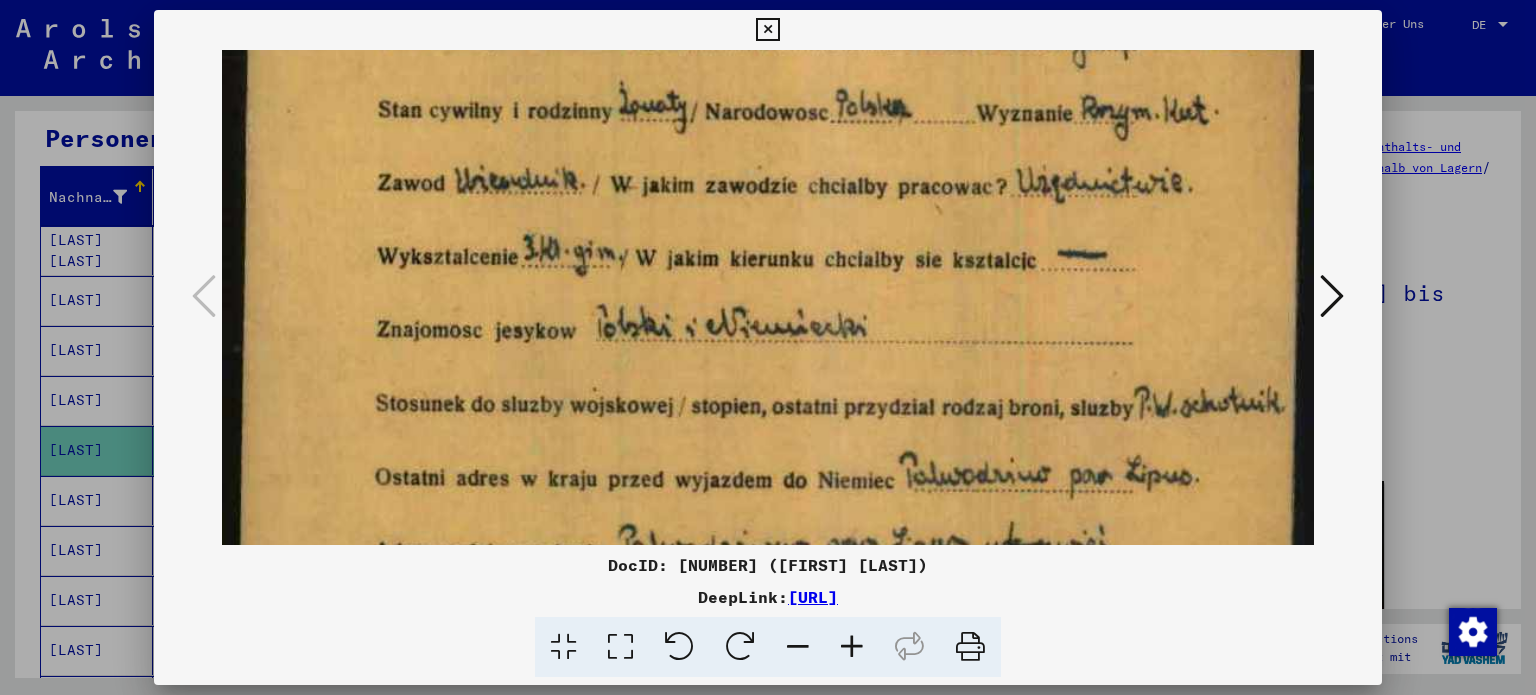 drag, startPoint x: 874, startPoint y: 431, endPoint x: 884, endPoint y: 195, distance: 236.21178 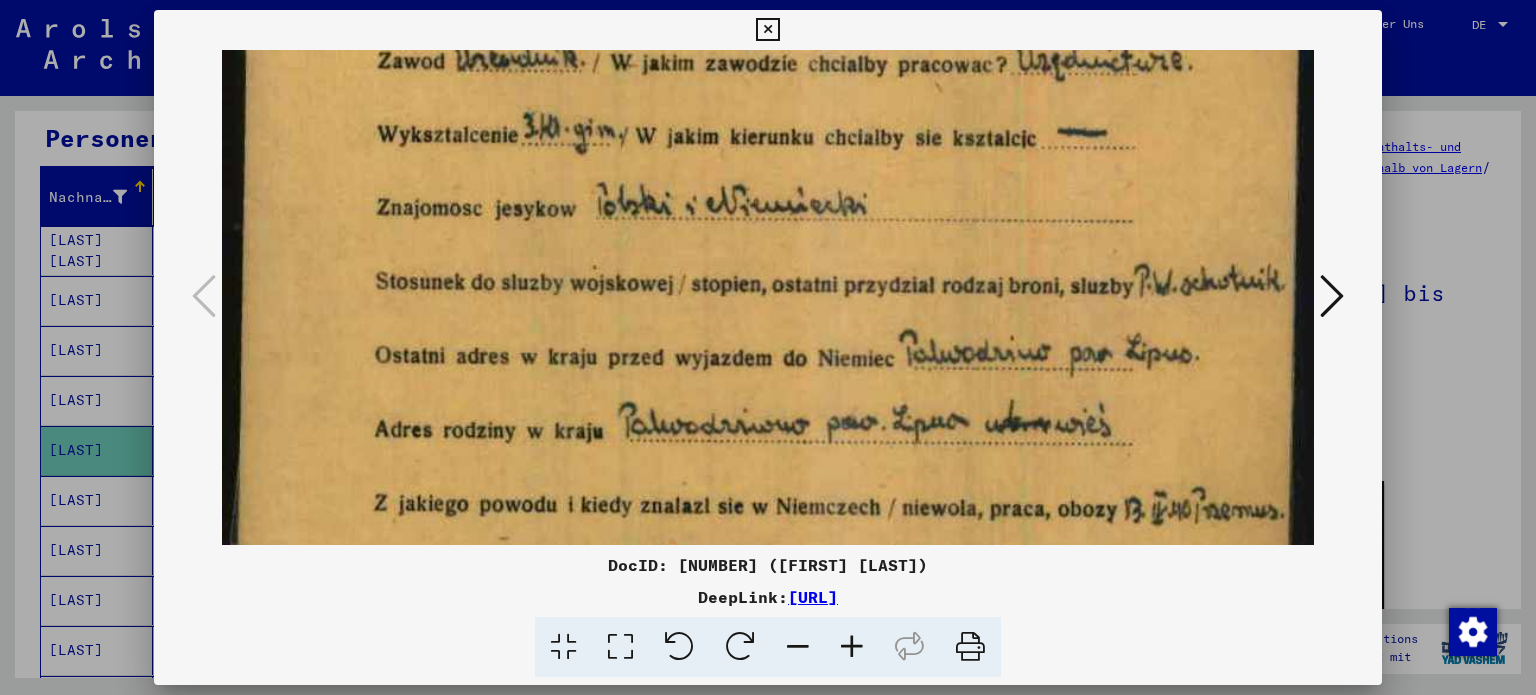 scroll, scrollTop: 531, scrollLeft: 0, axis: vertical 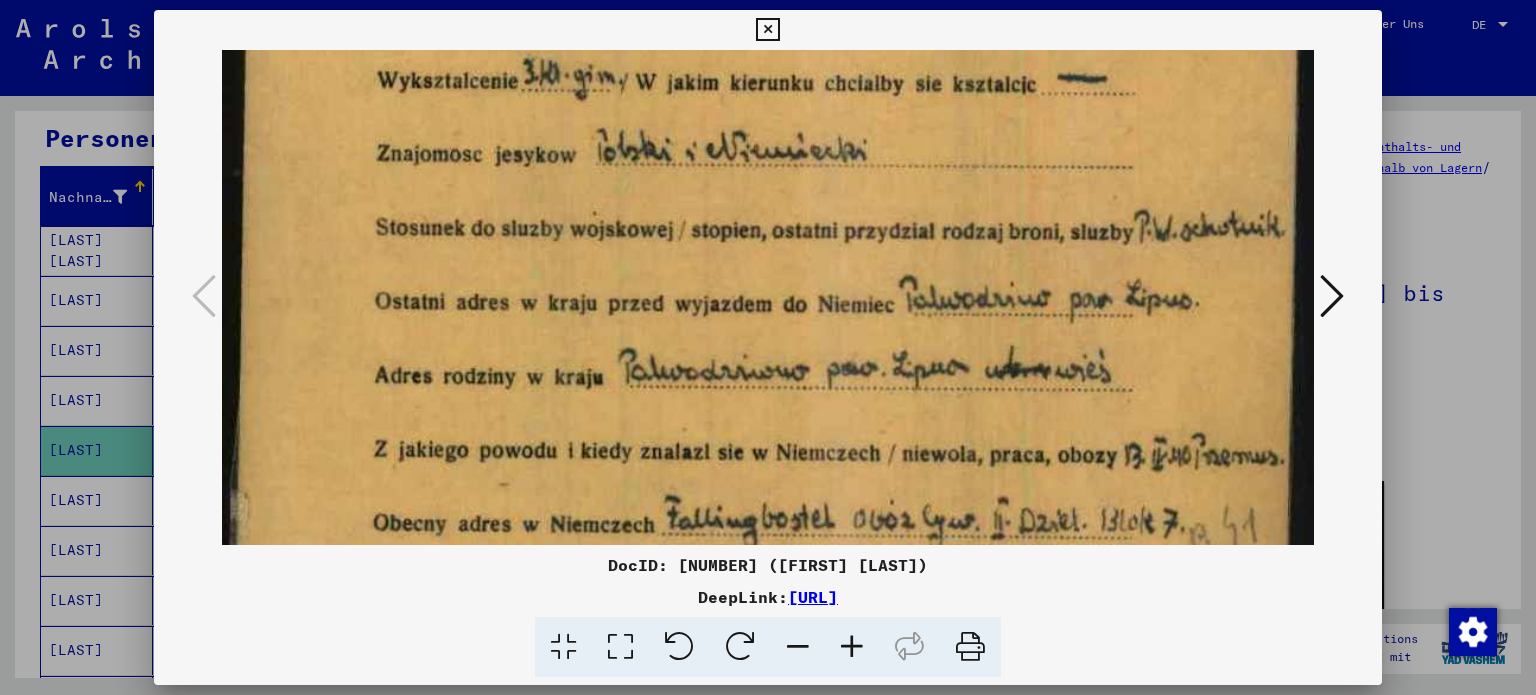 drag, startPoint x: 848, startPoint y: 315, endPoint x: 852, endPoint y: 131, distance: 184.04347 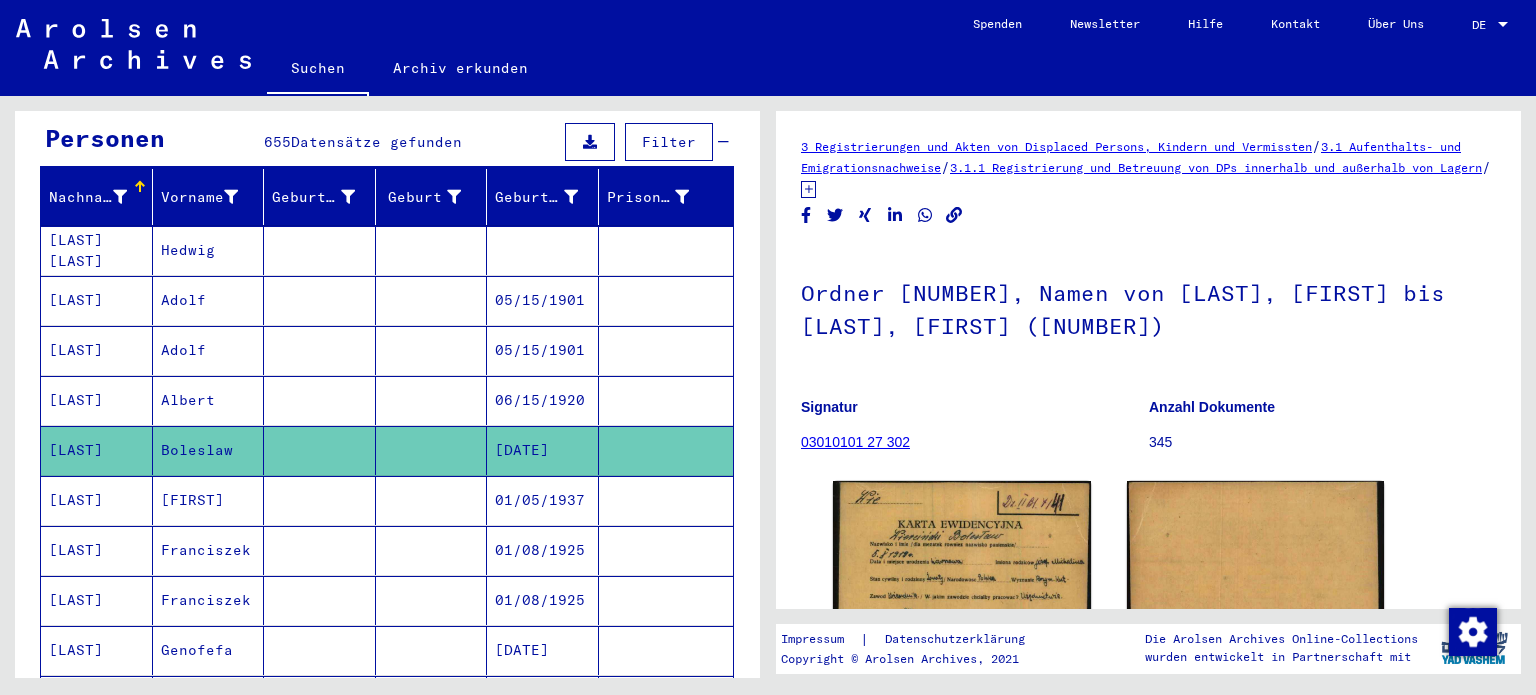 click on "[FIRST]" at bounding box center [209, 550] 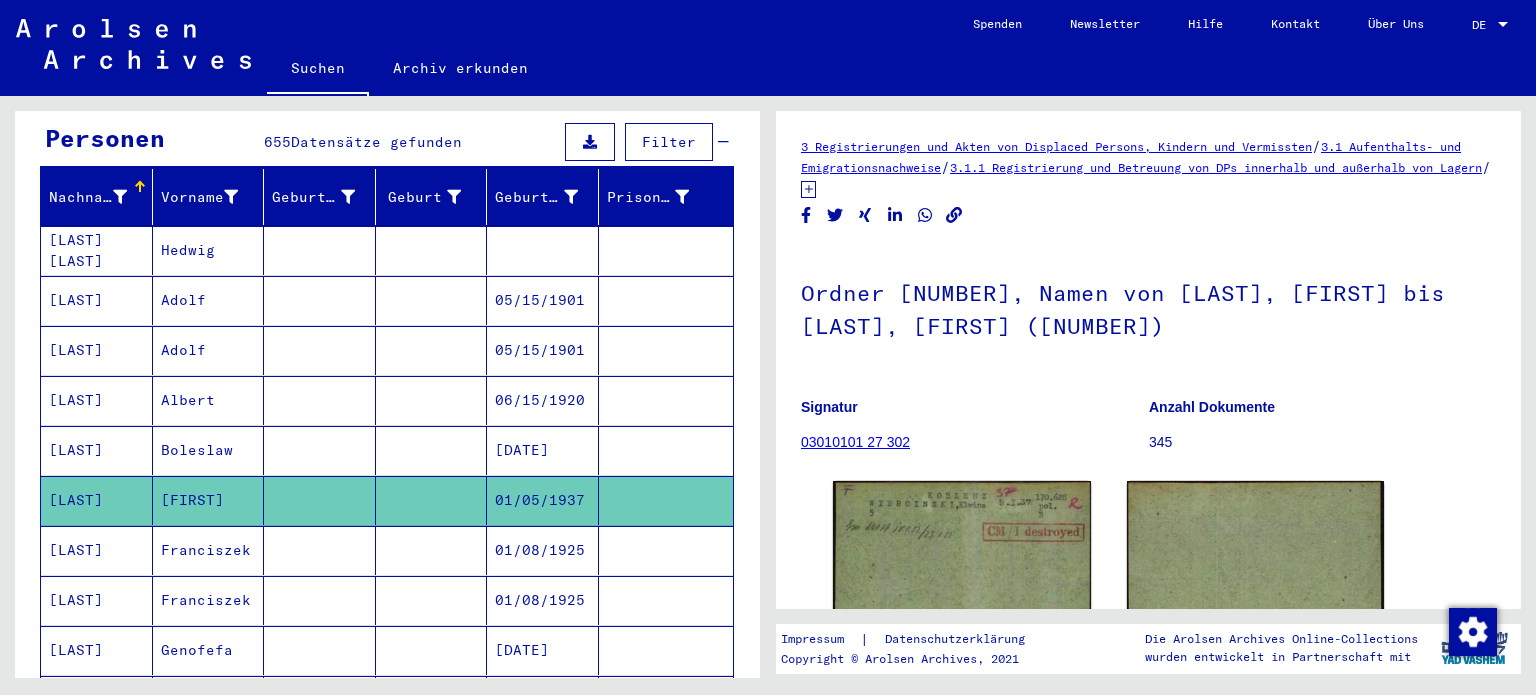 scroll, scrollTop: 227, scrollLeft: 0, axis: vertical 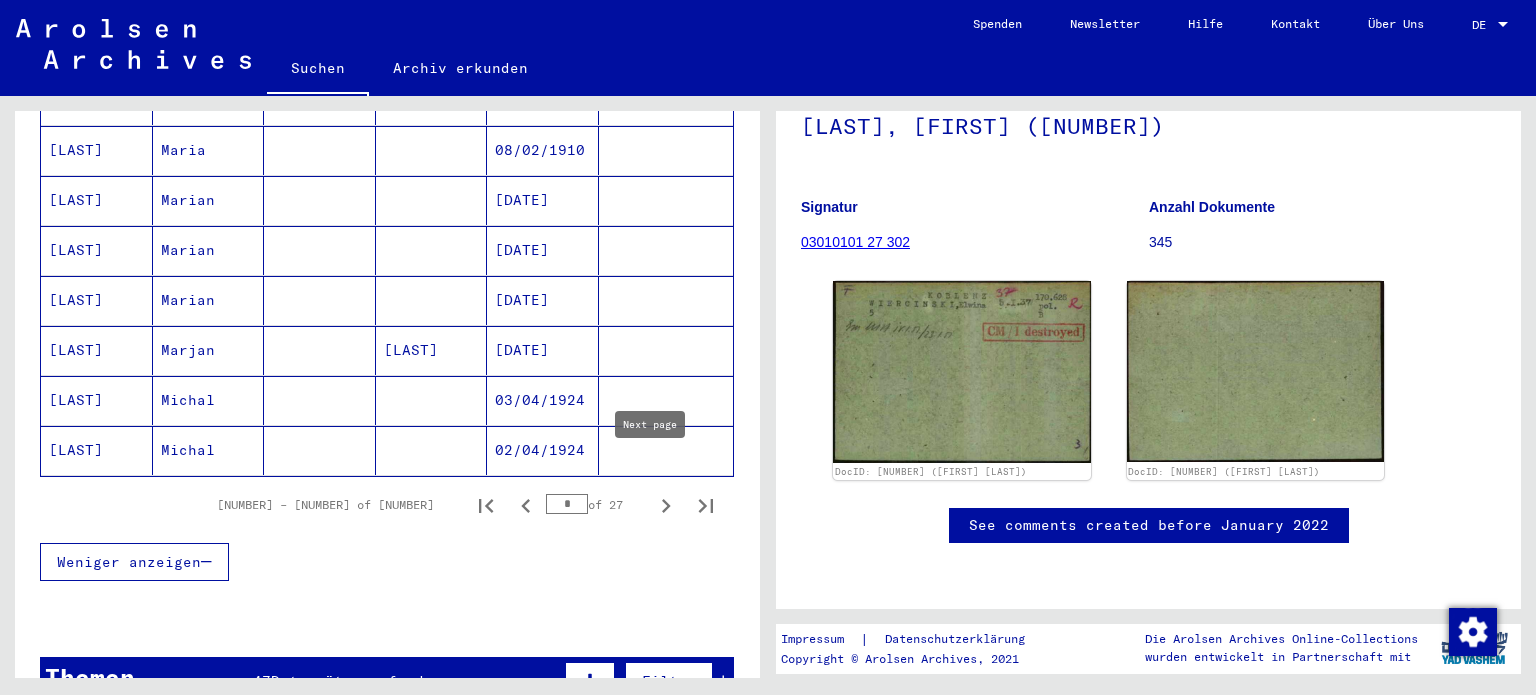 click 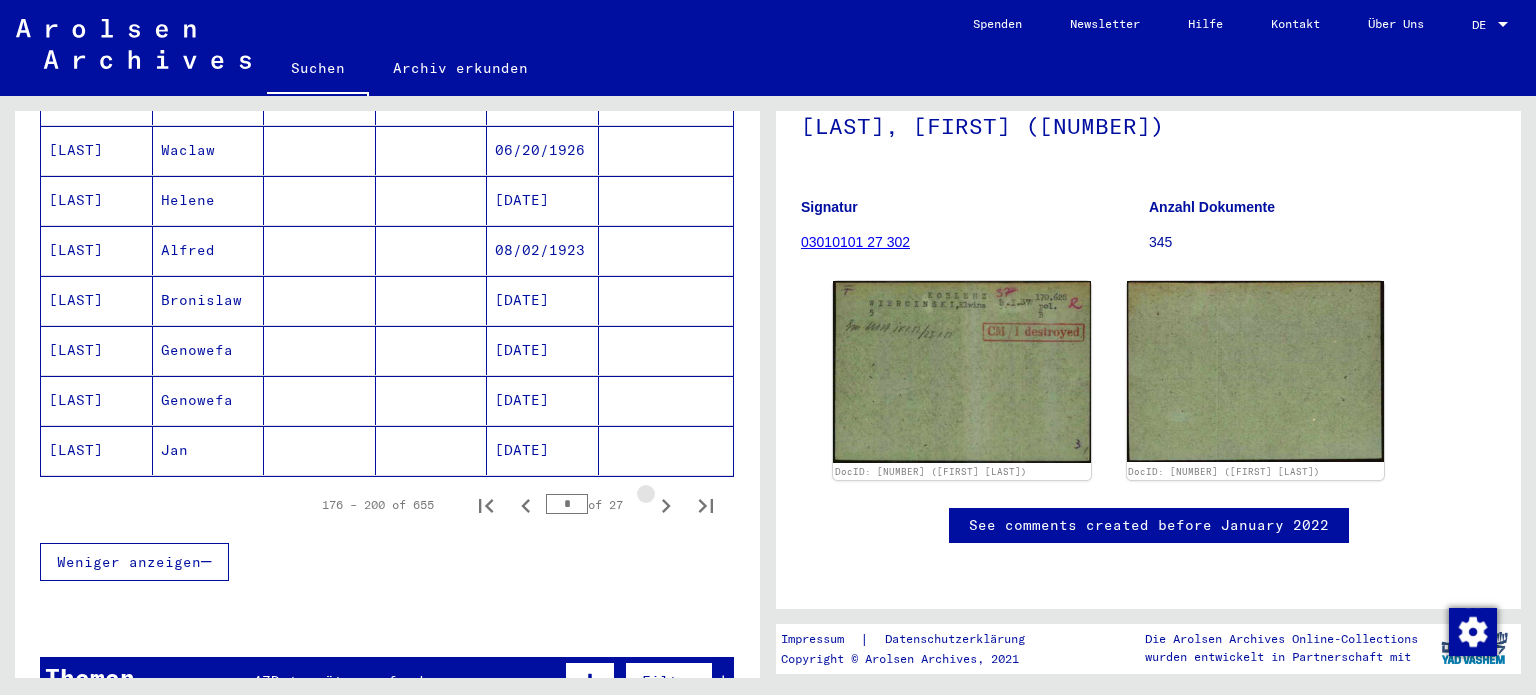 click 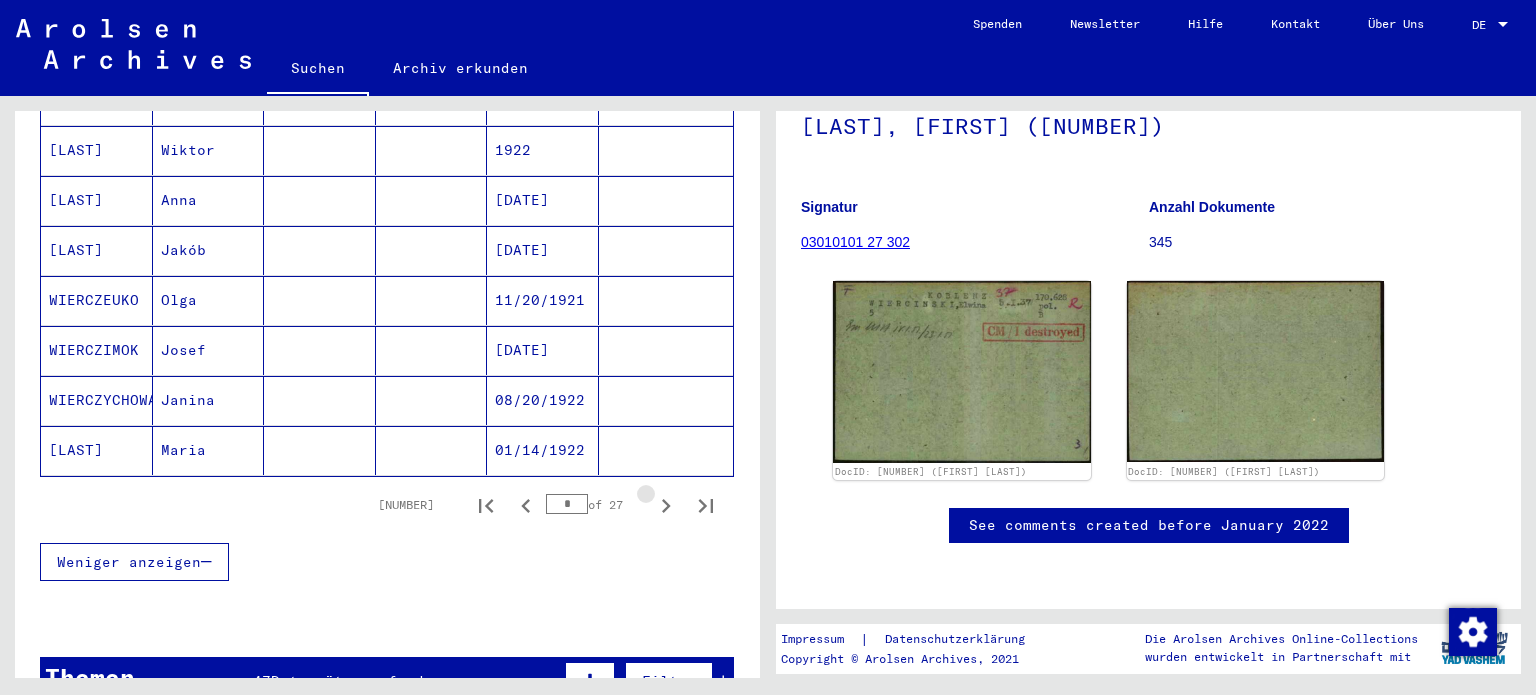 click 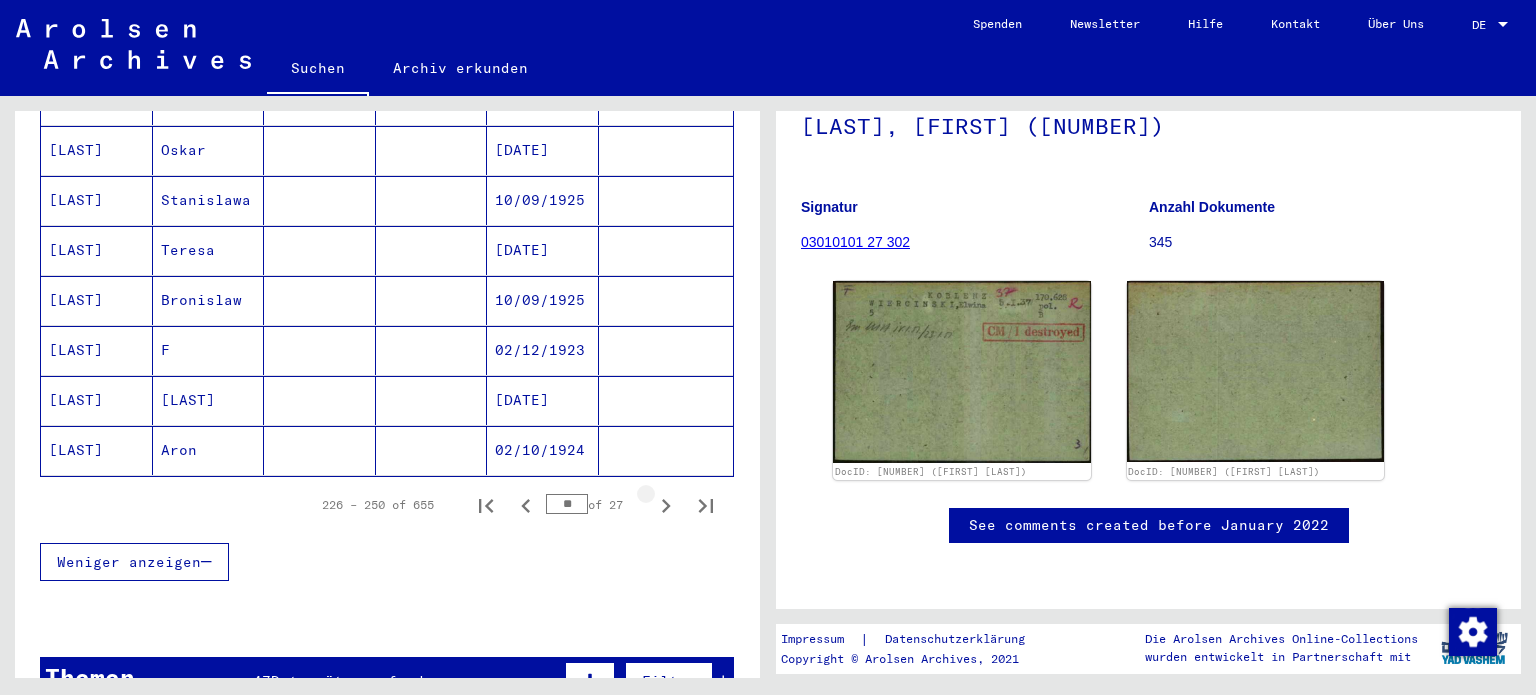 click 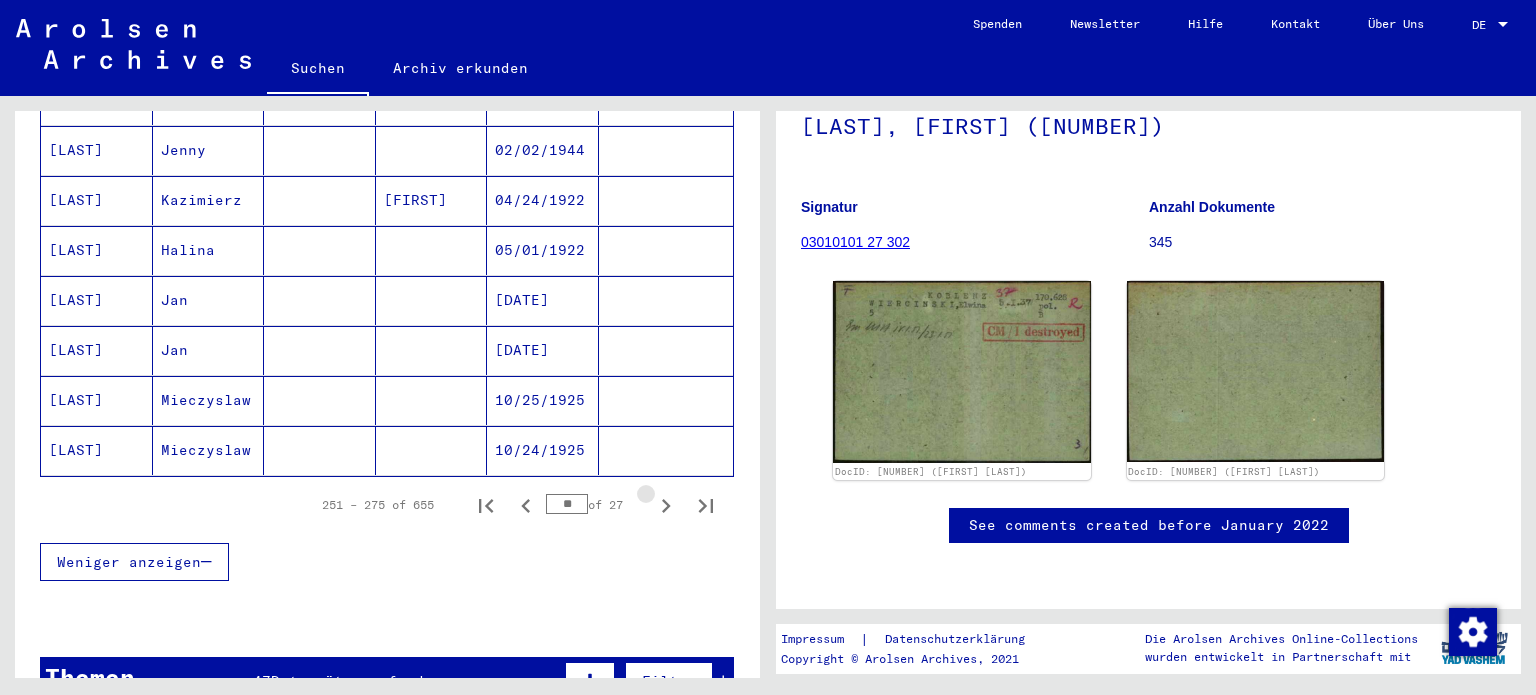 click 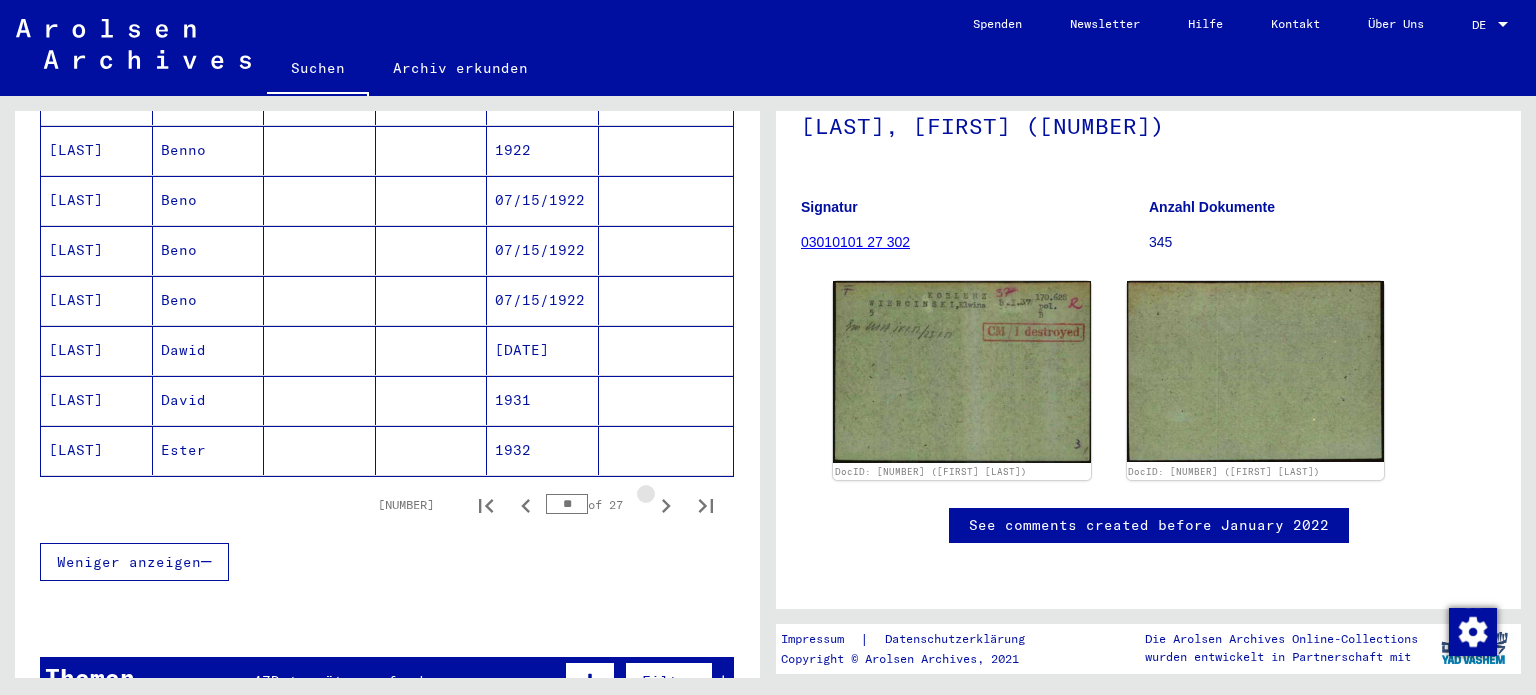click 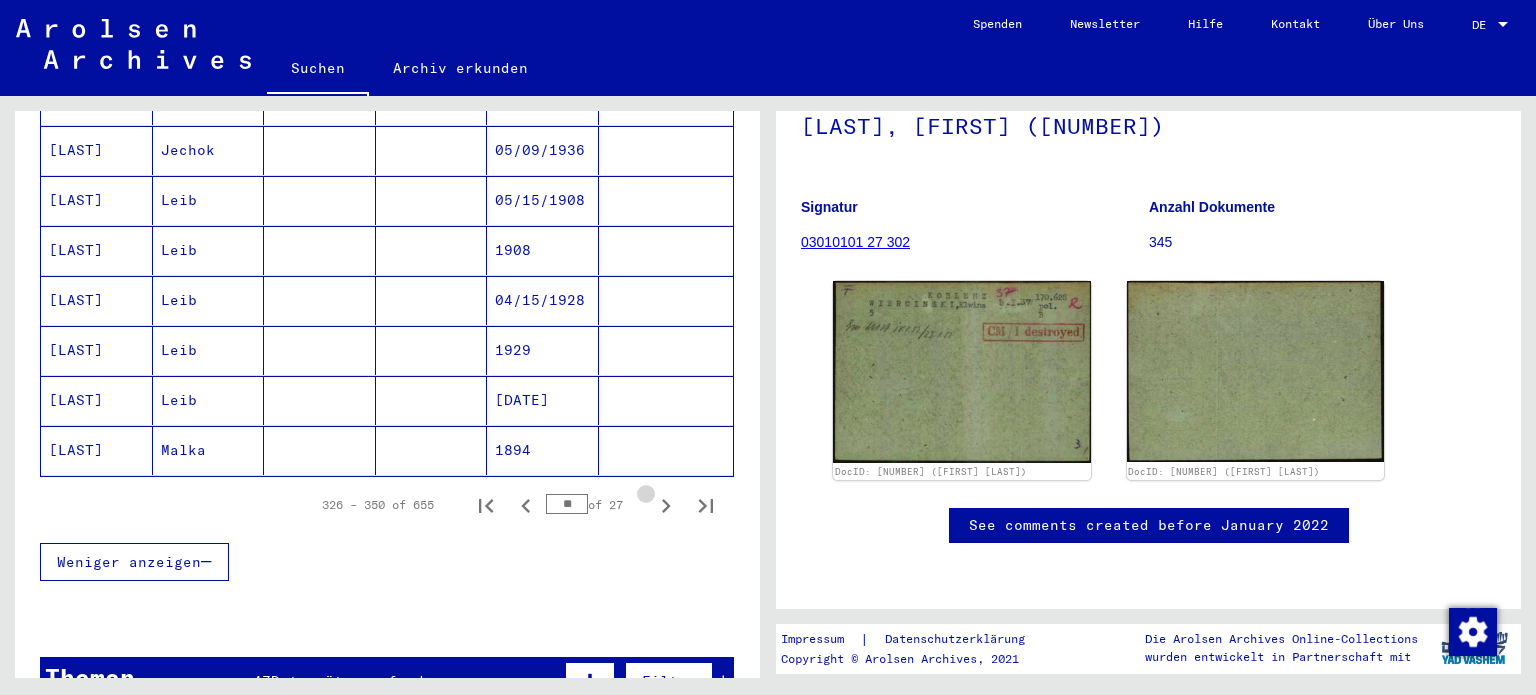 click 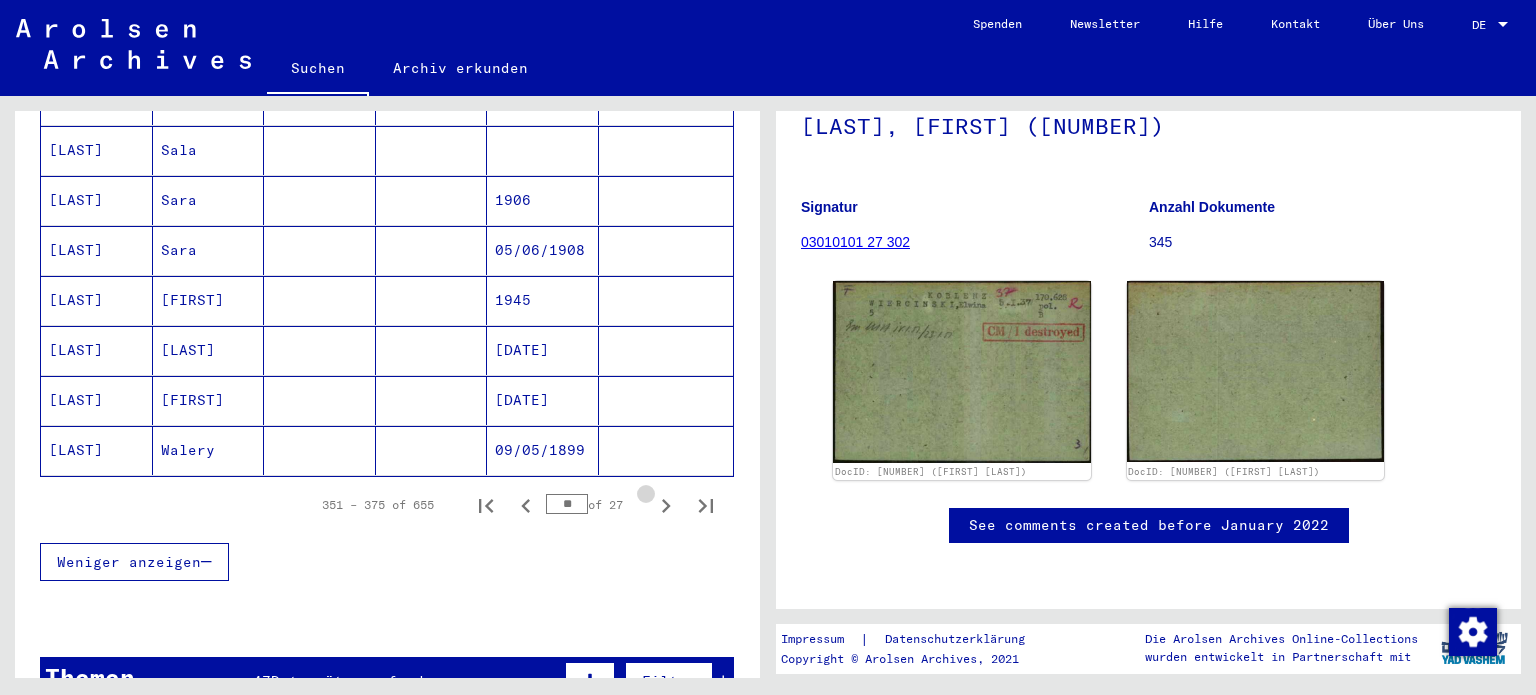 click 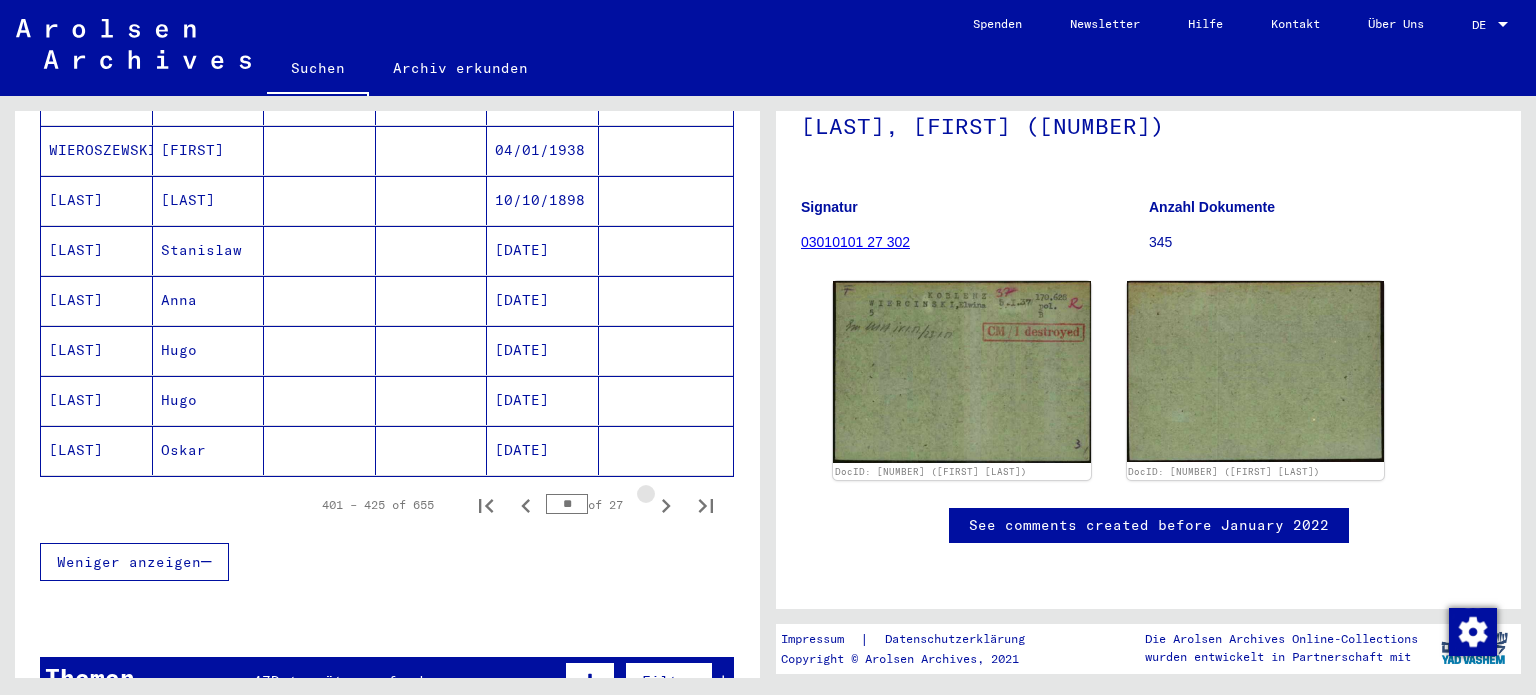 click 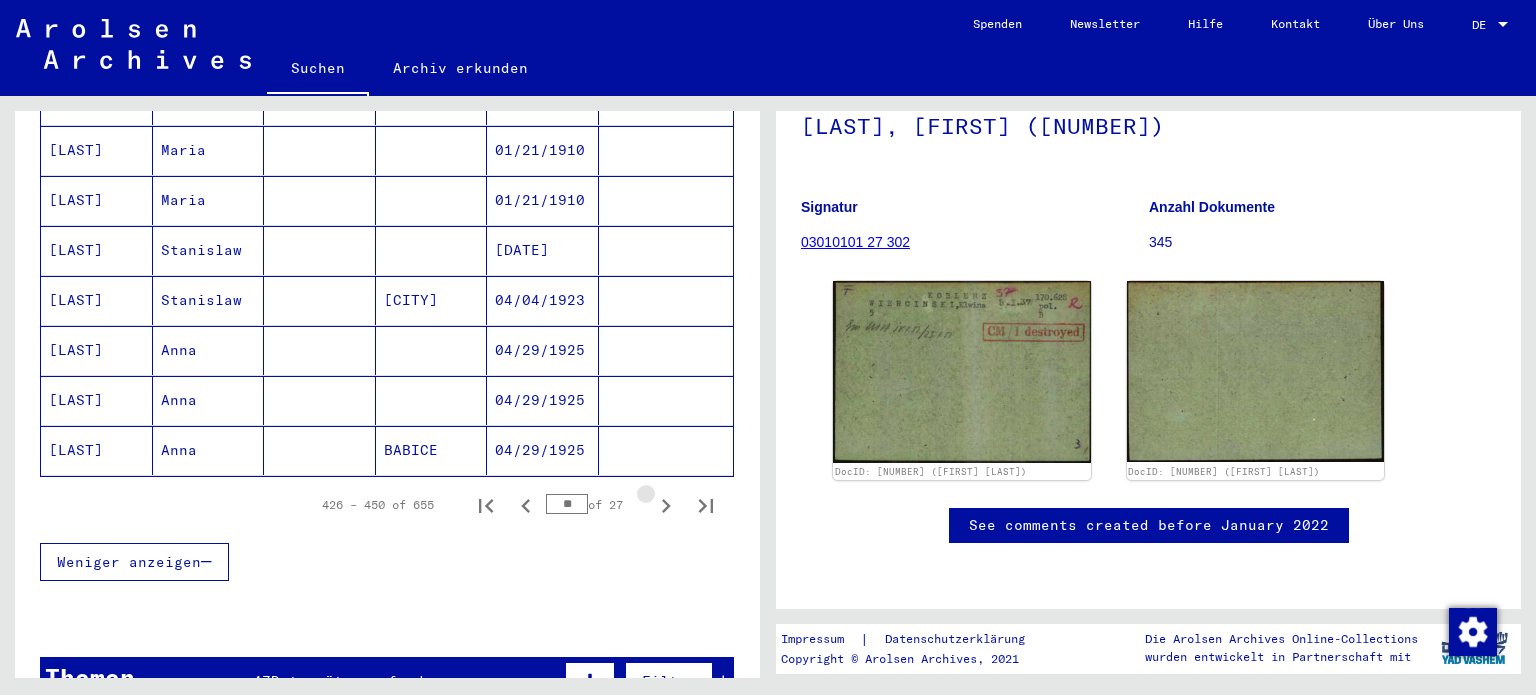 click 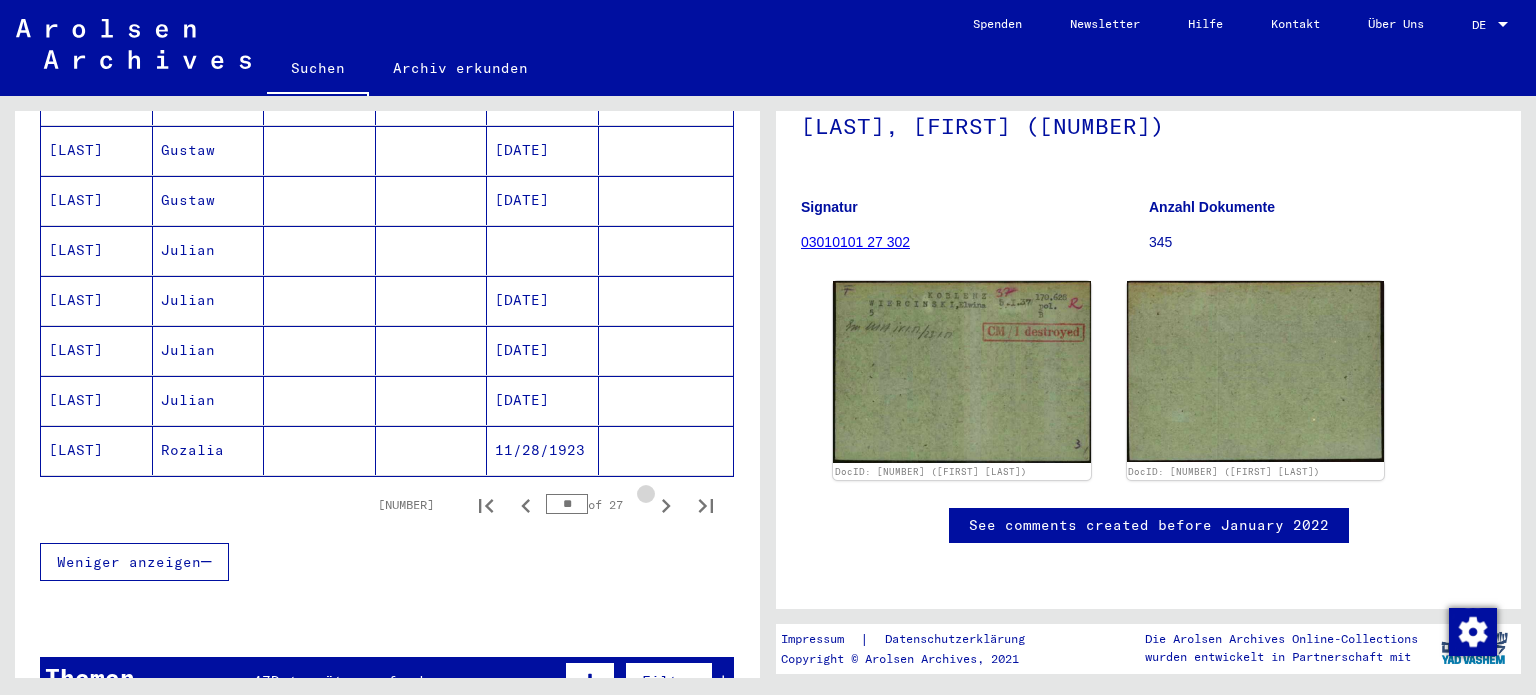 click 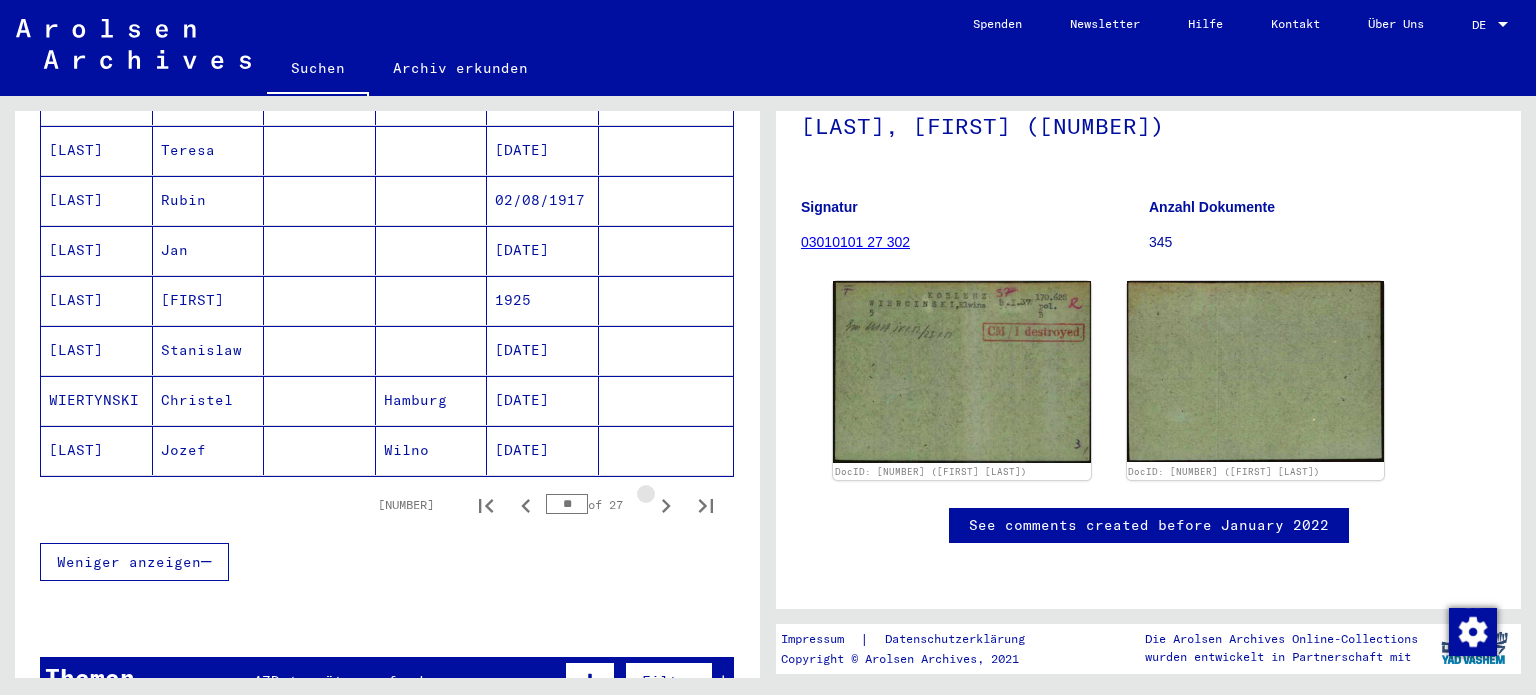 click 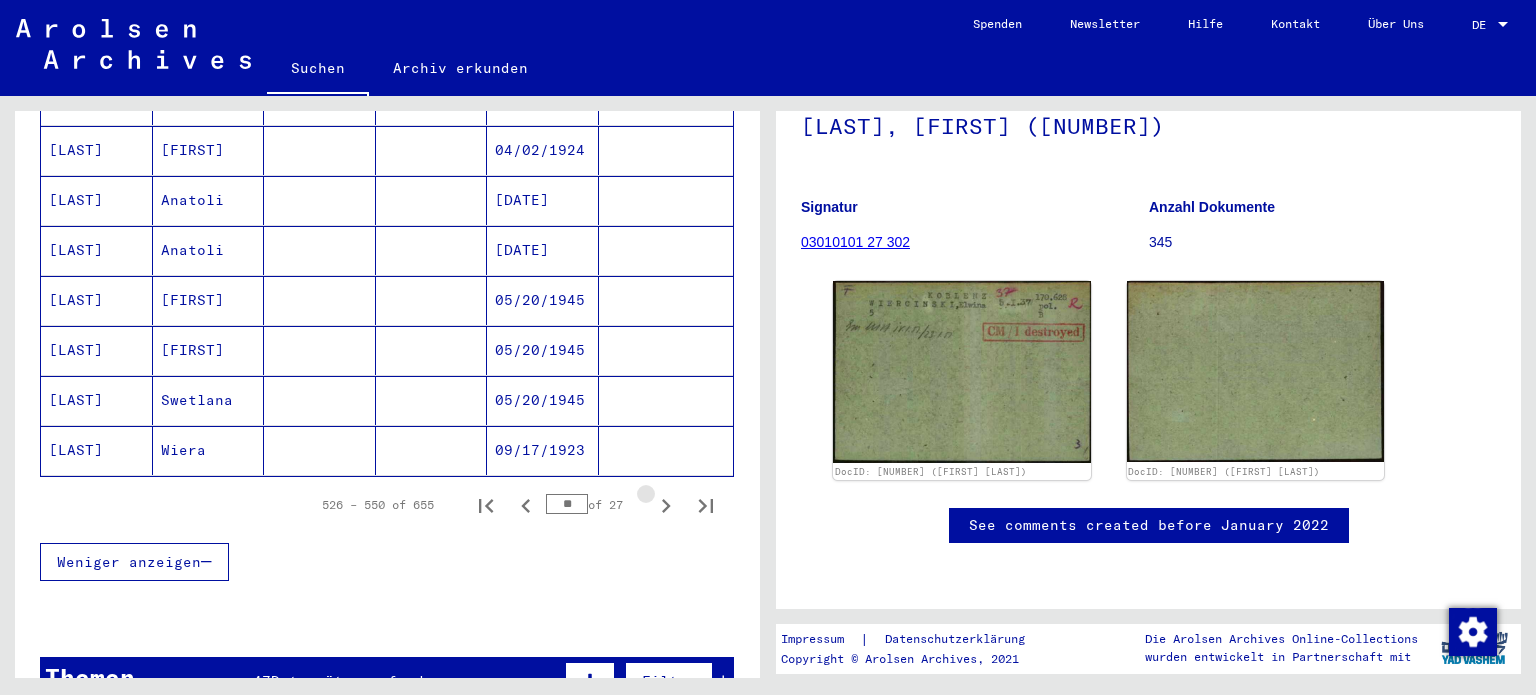 click 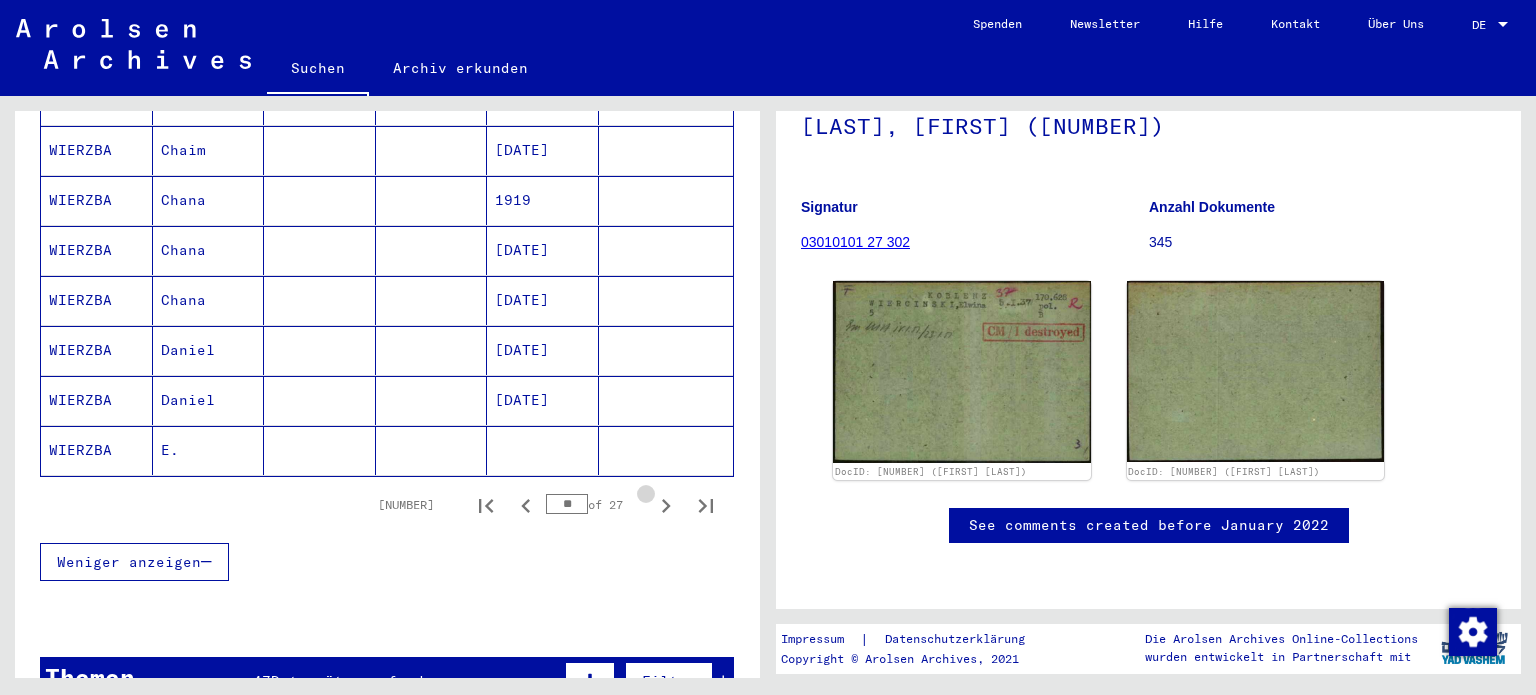 click 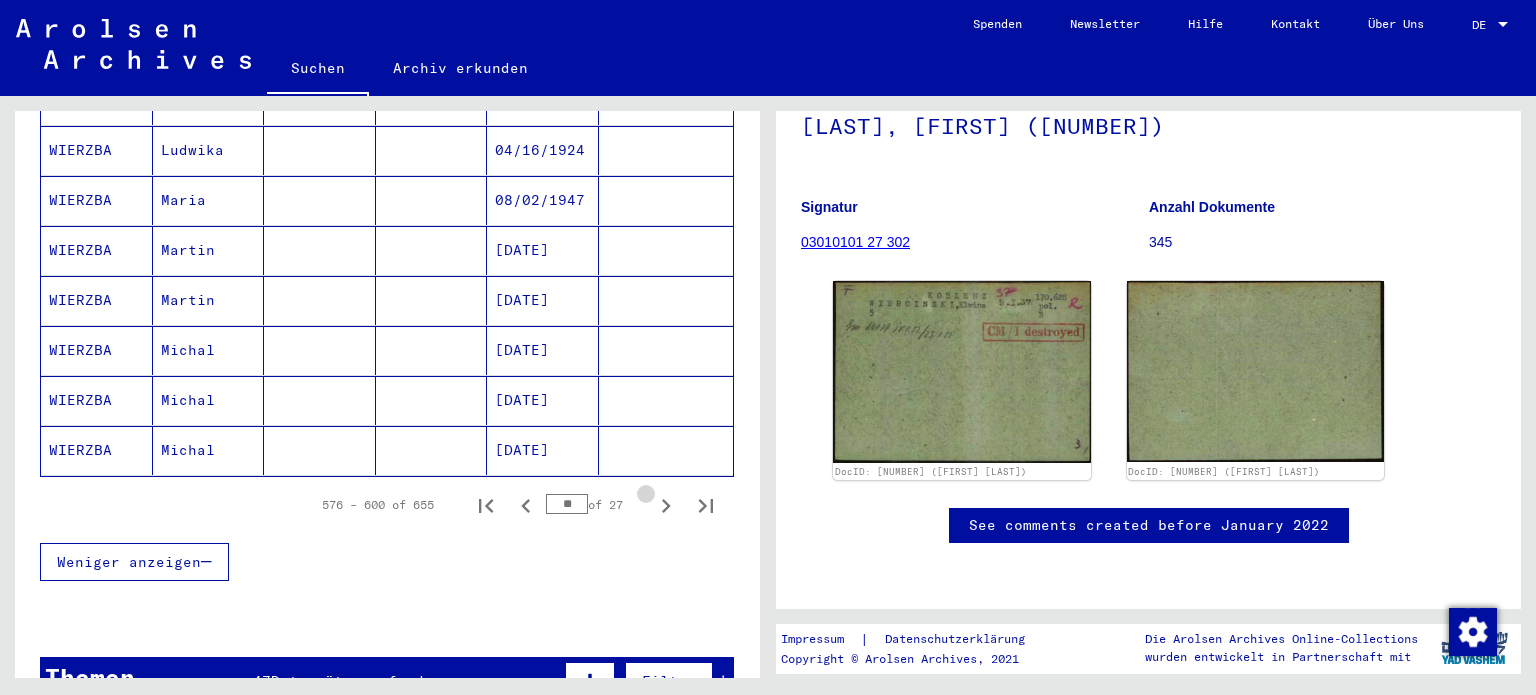 click 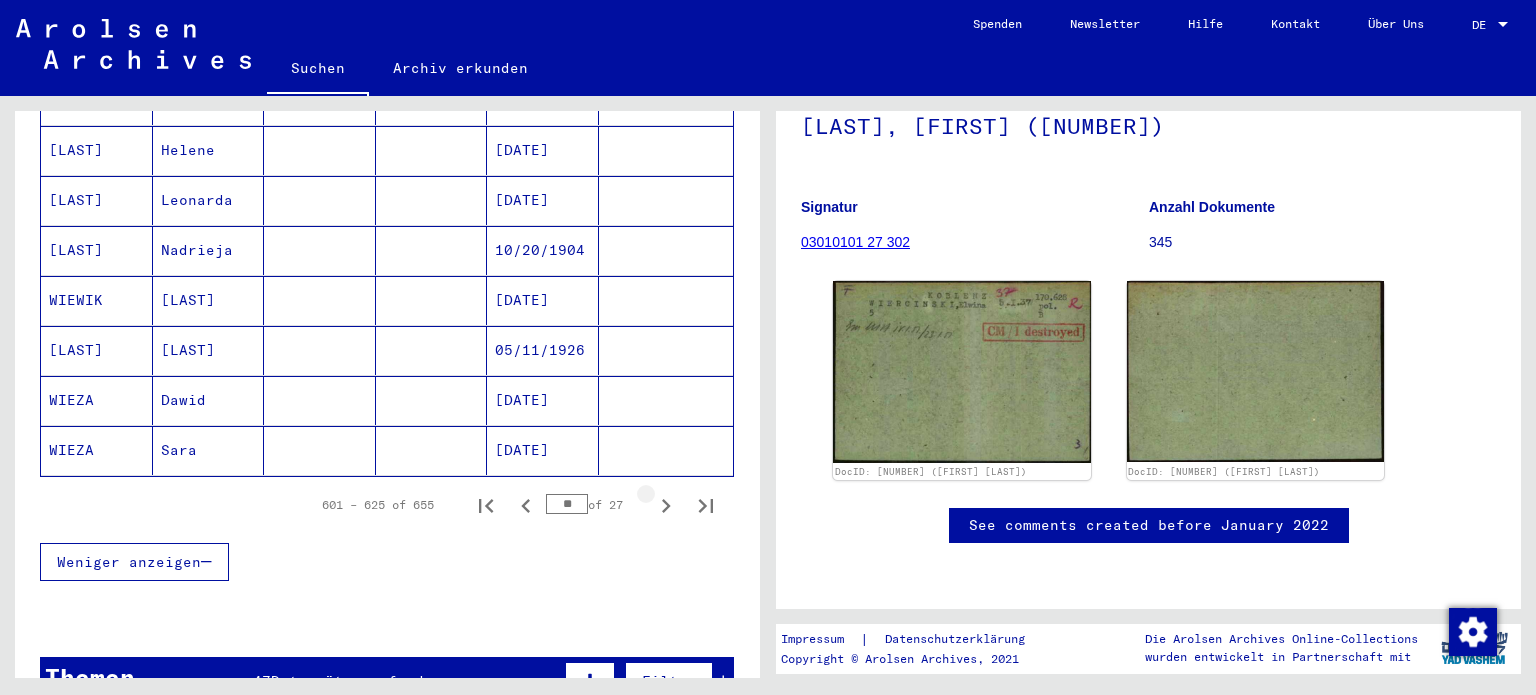 click 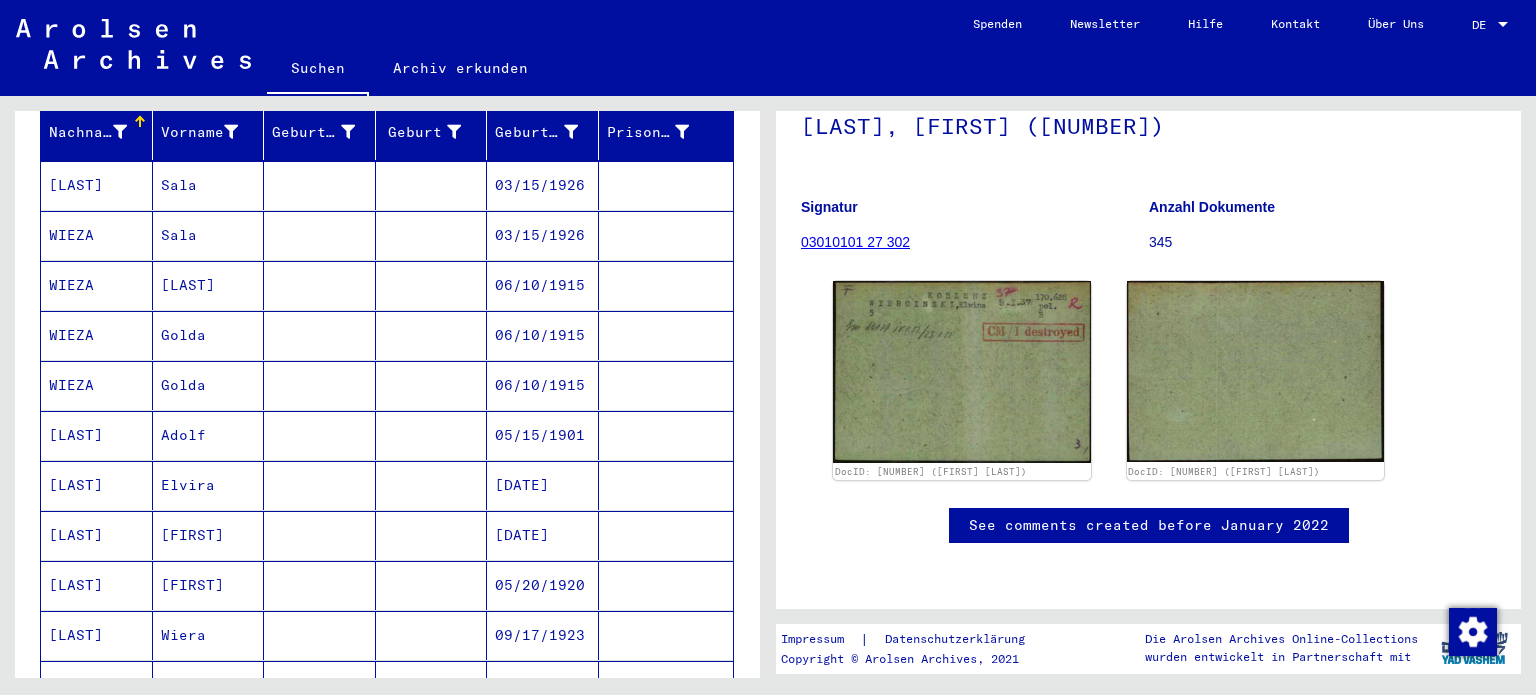 scroll, scrollTop: 0, scrollLeft: 0, axis: both 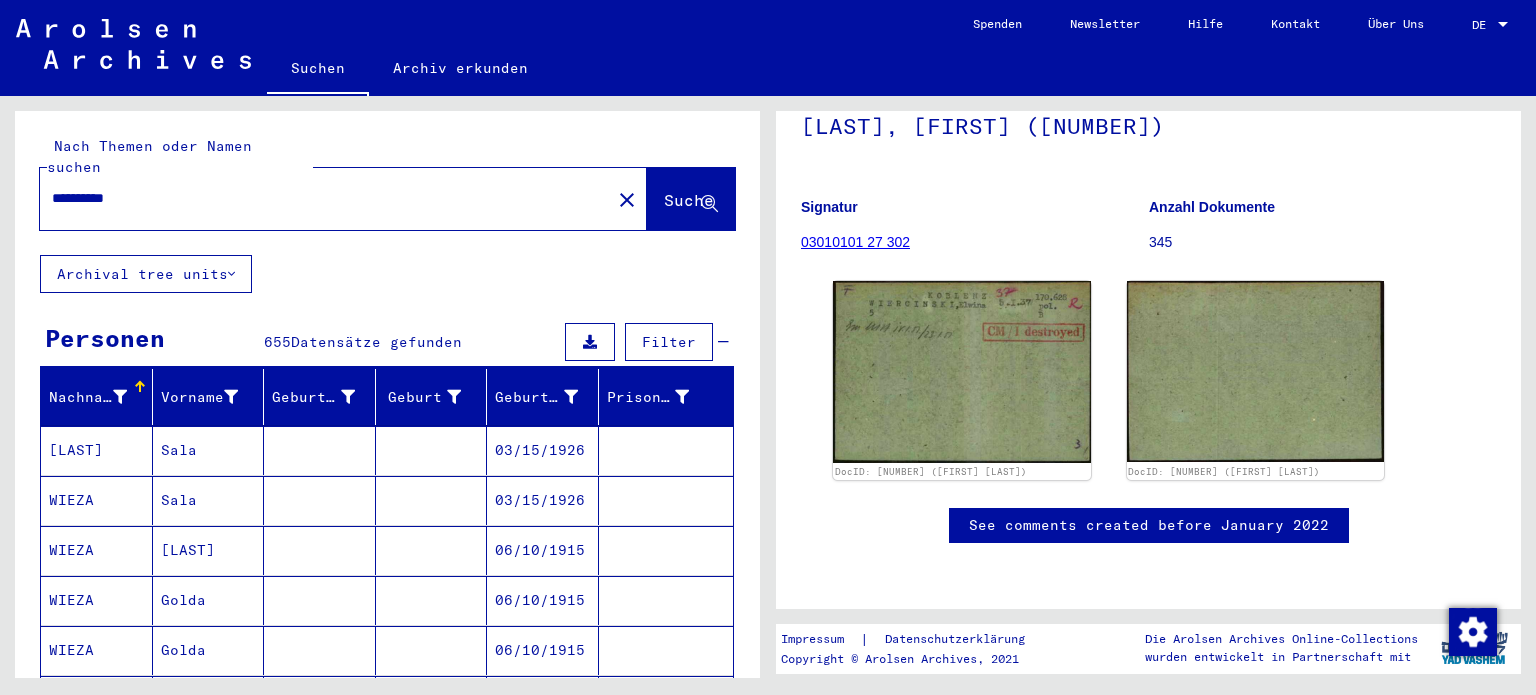 click on "**********" at bounding box center [325, 198] 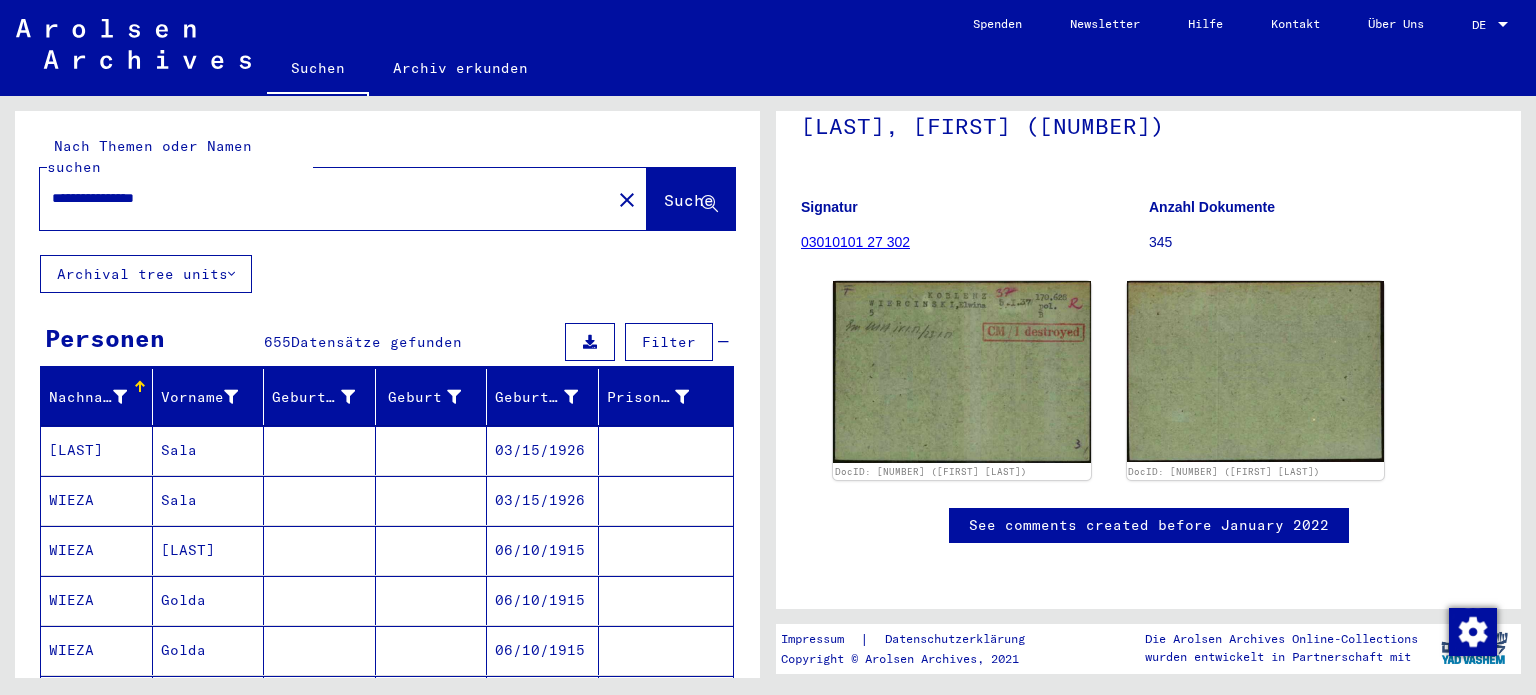 click on "Suche" 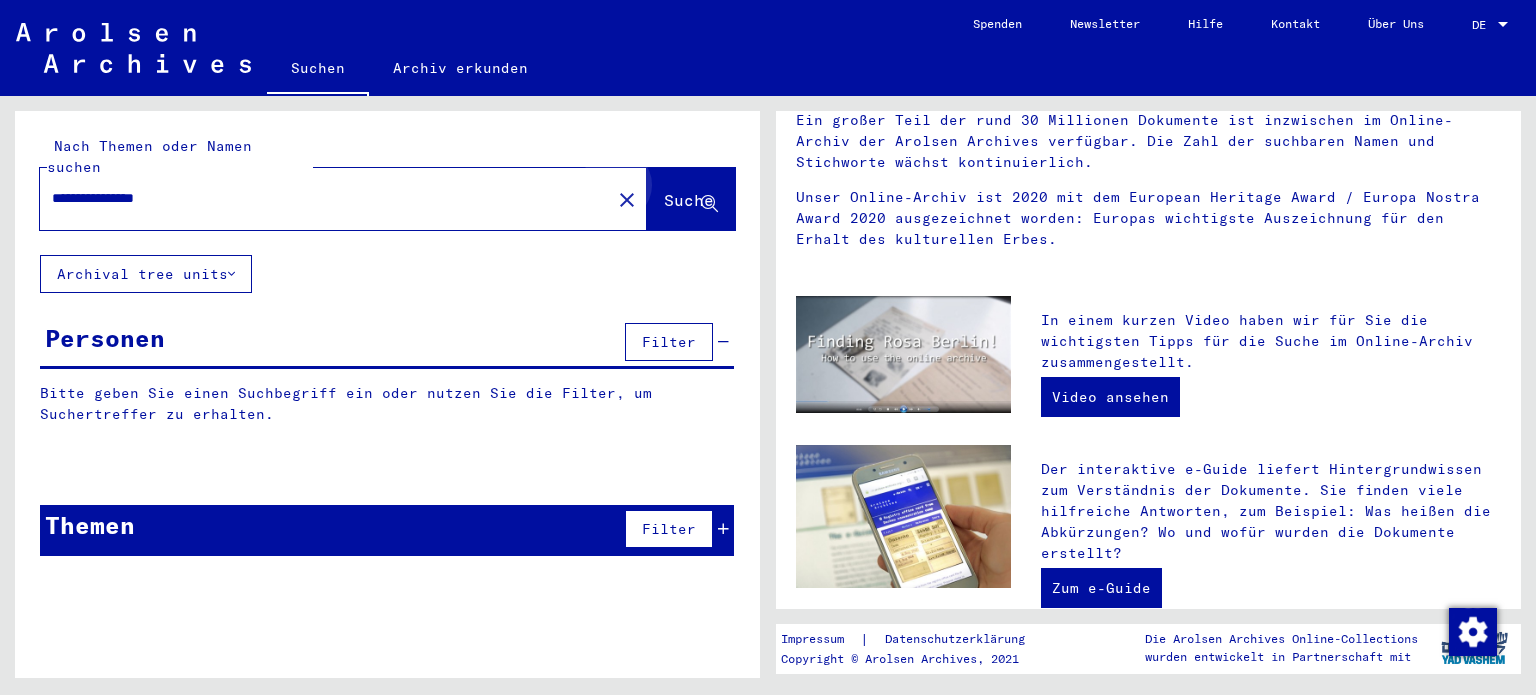 scroll, scrollTop: 0, scrollLeft: 0, axis: both 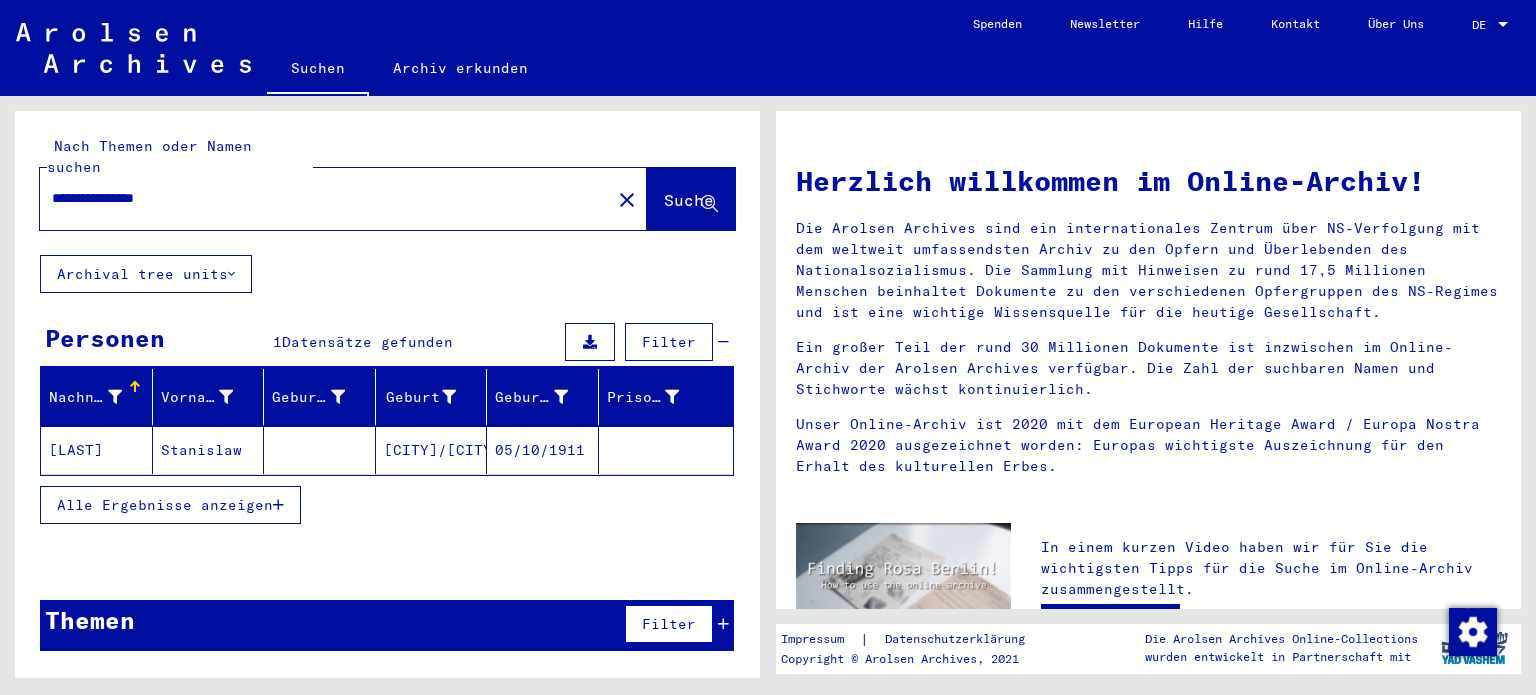 click on "[LAST]" 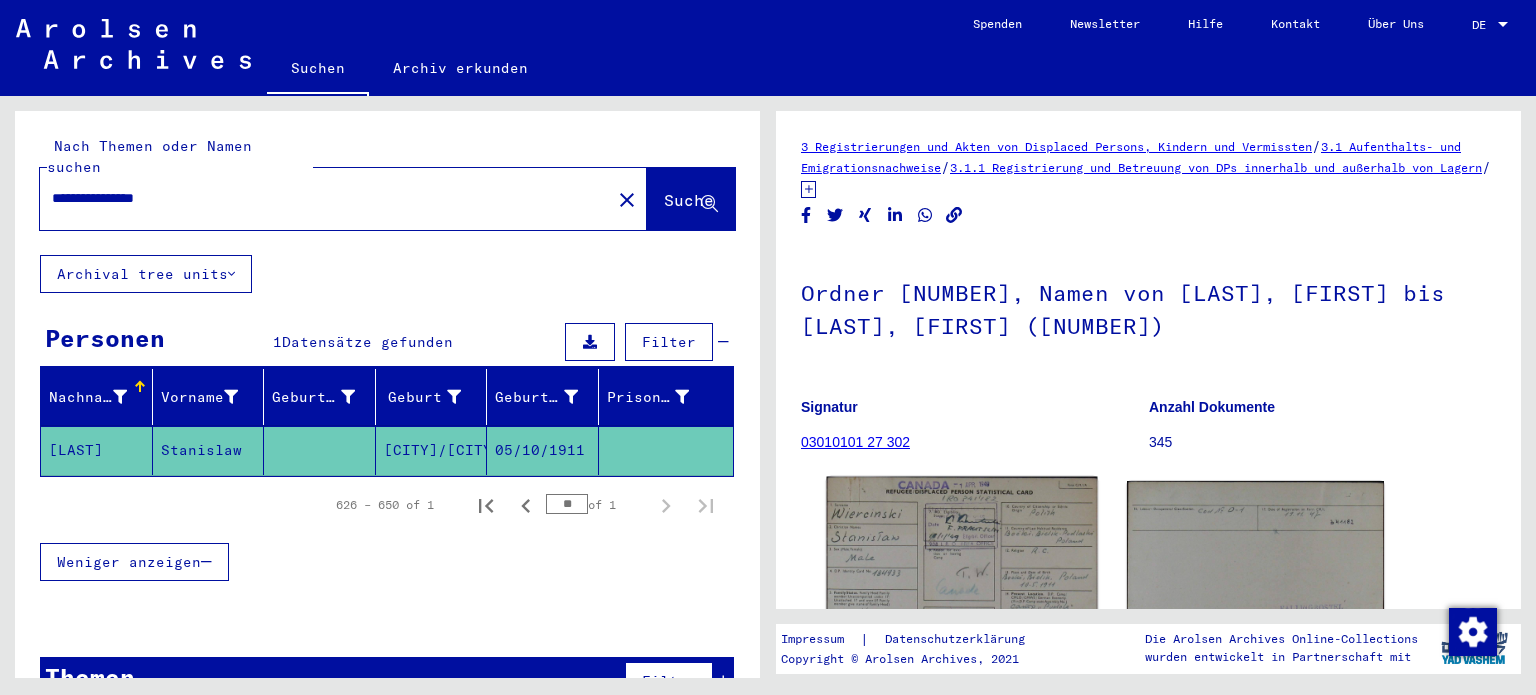 click 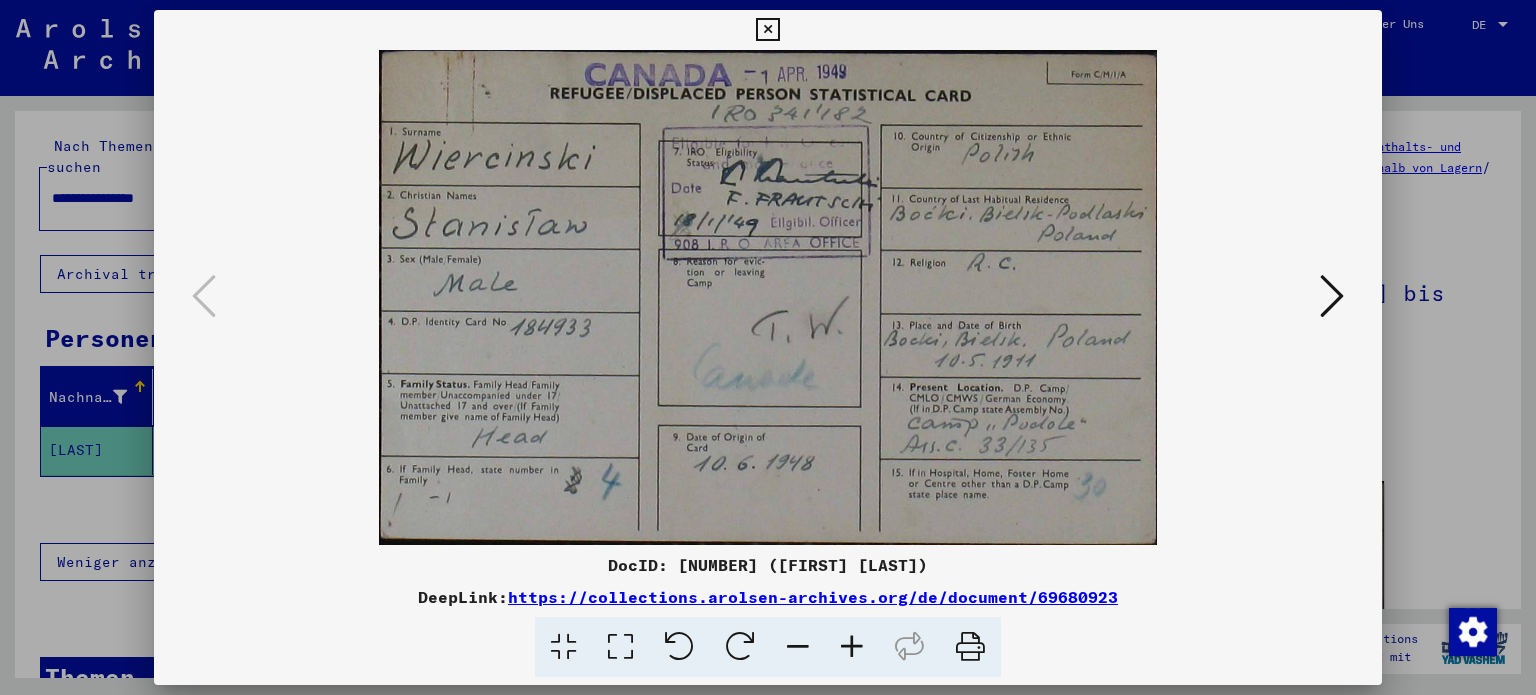 click at bounding box center (1332, 297) 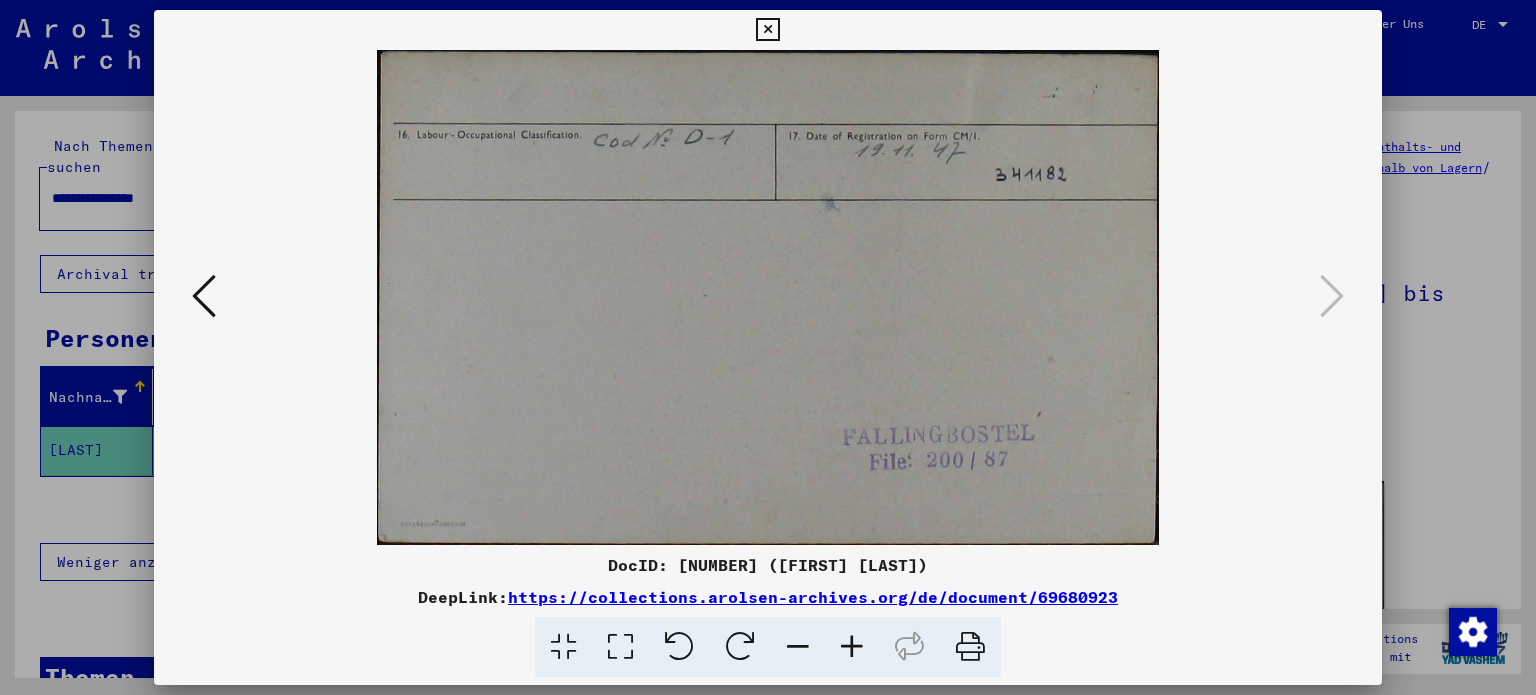 click at bounding box center (204, 296) 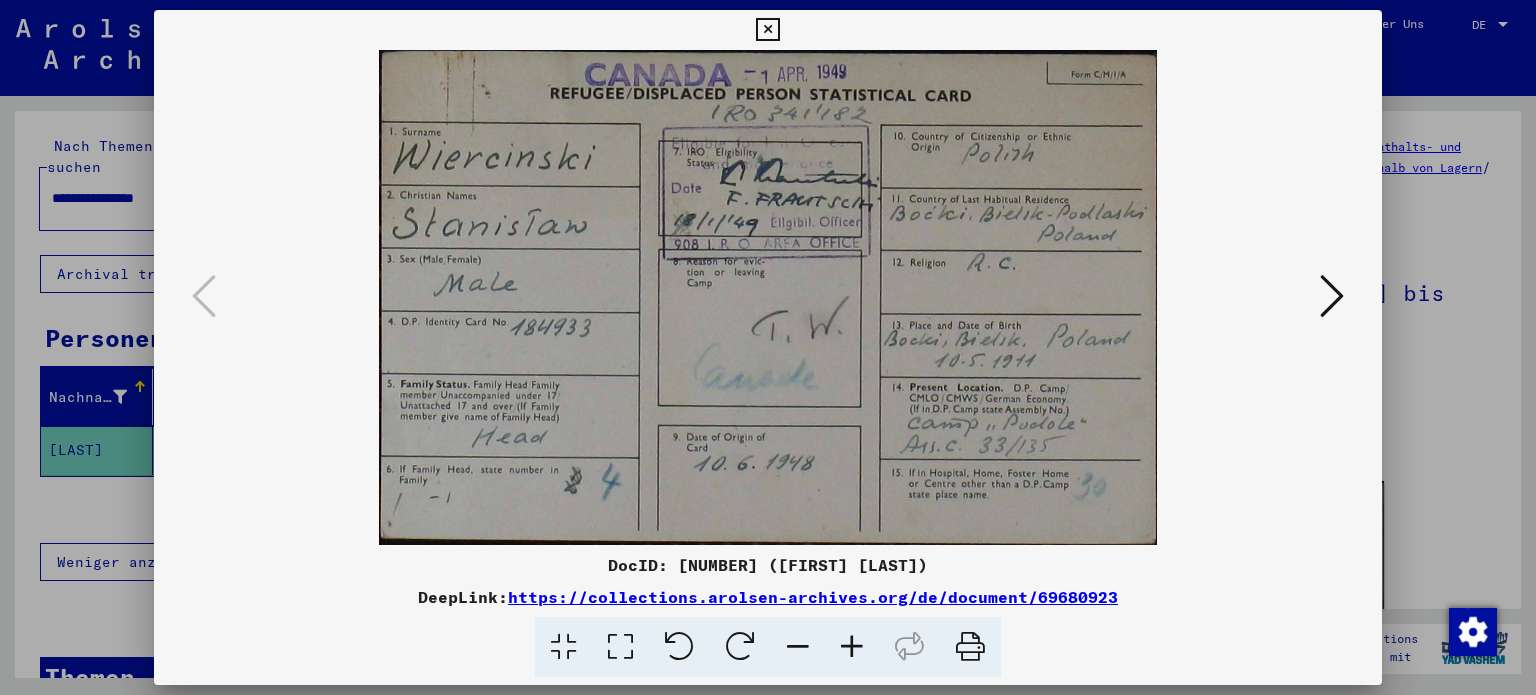 click at bounding box center [767, 30] 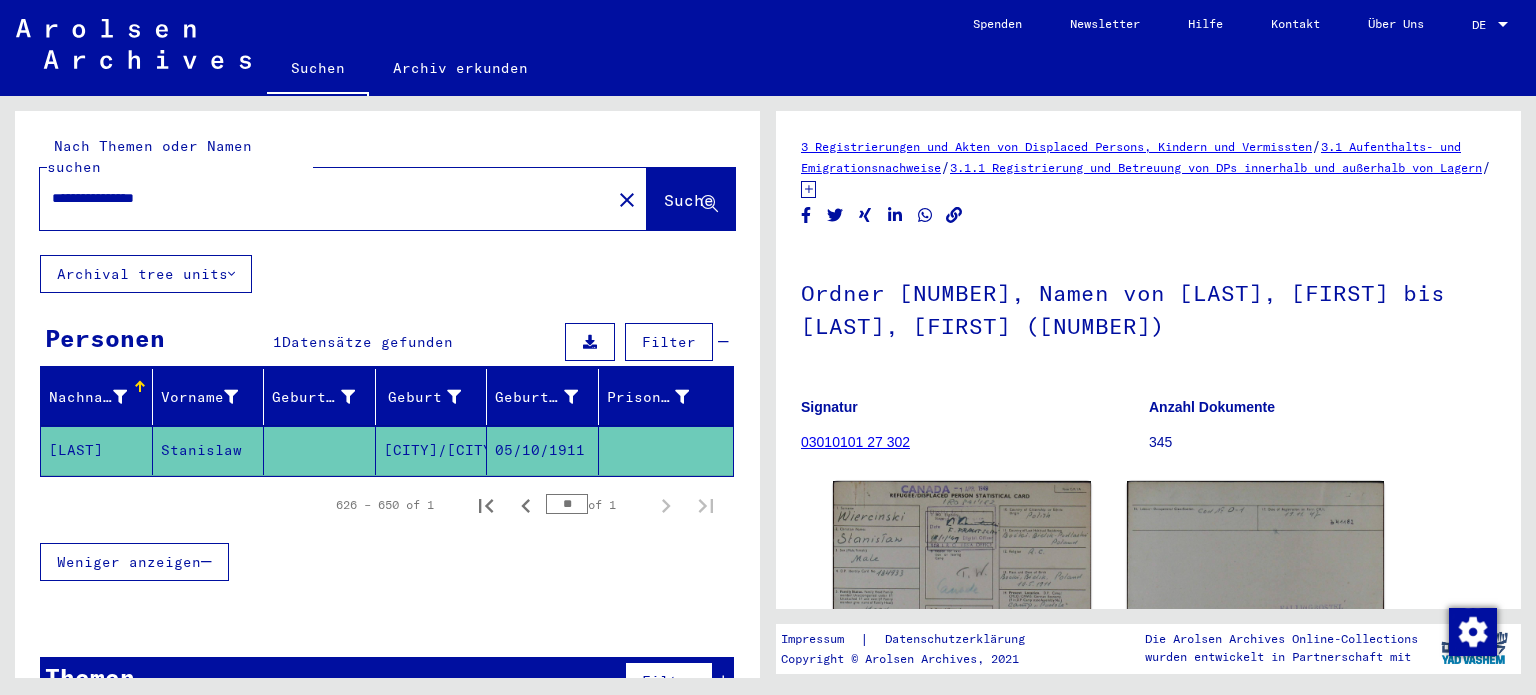 click on "**********" at bounding box center (325, 198) 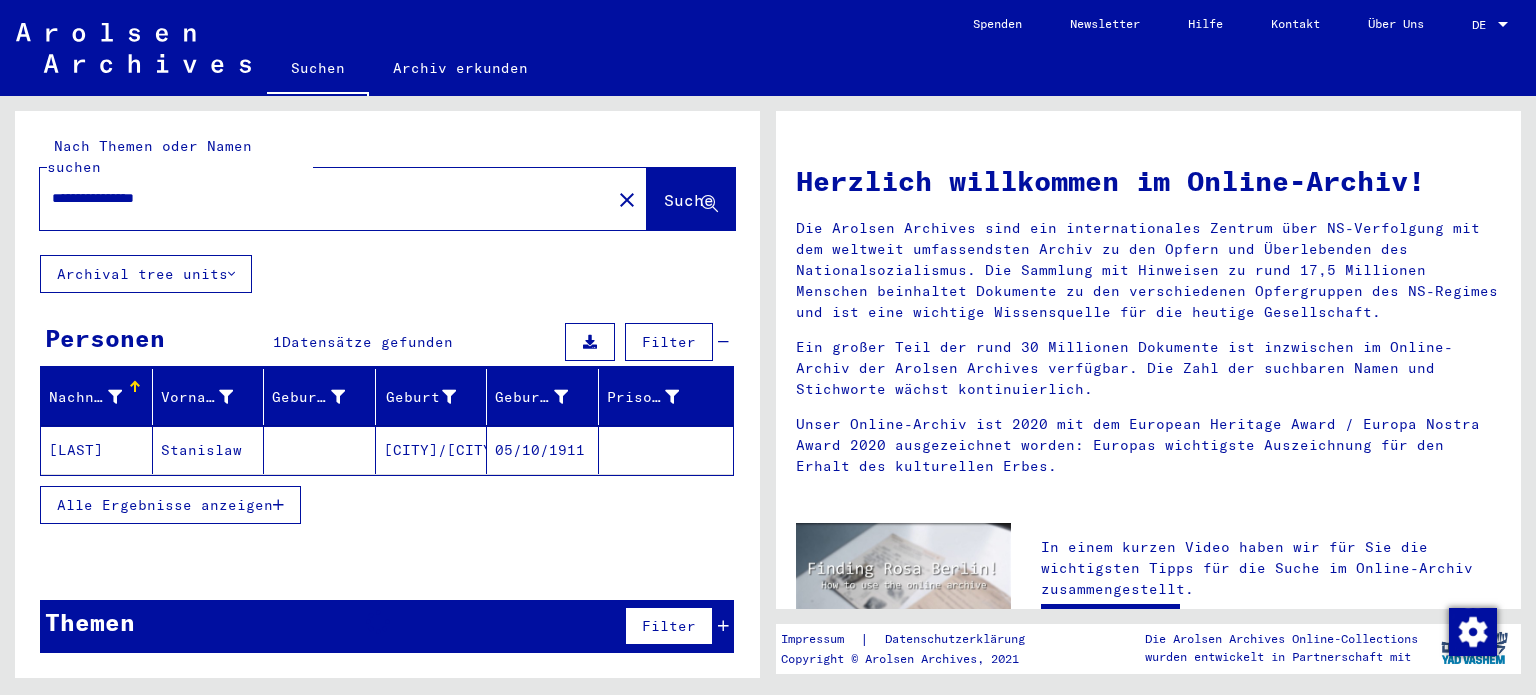 click on "**********" 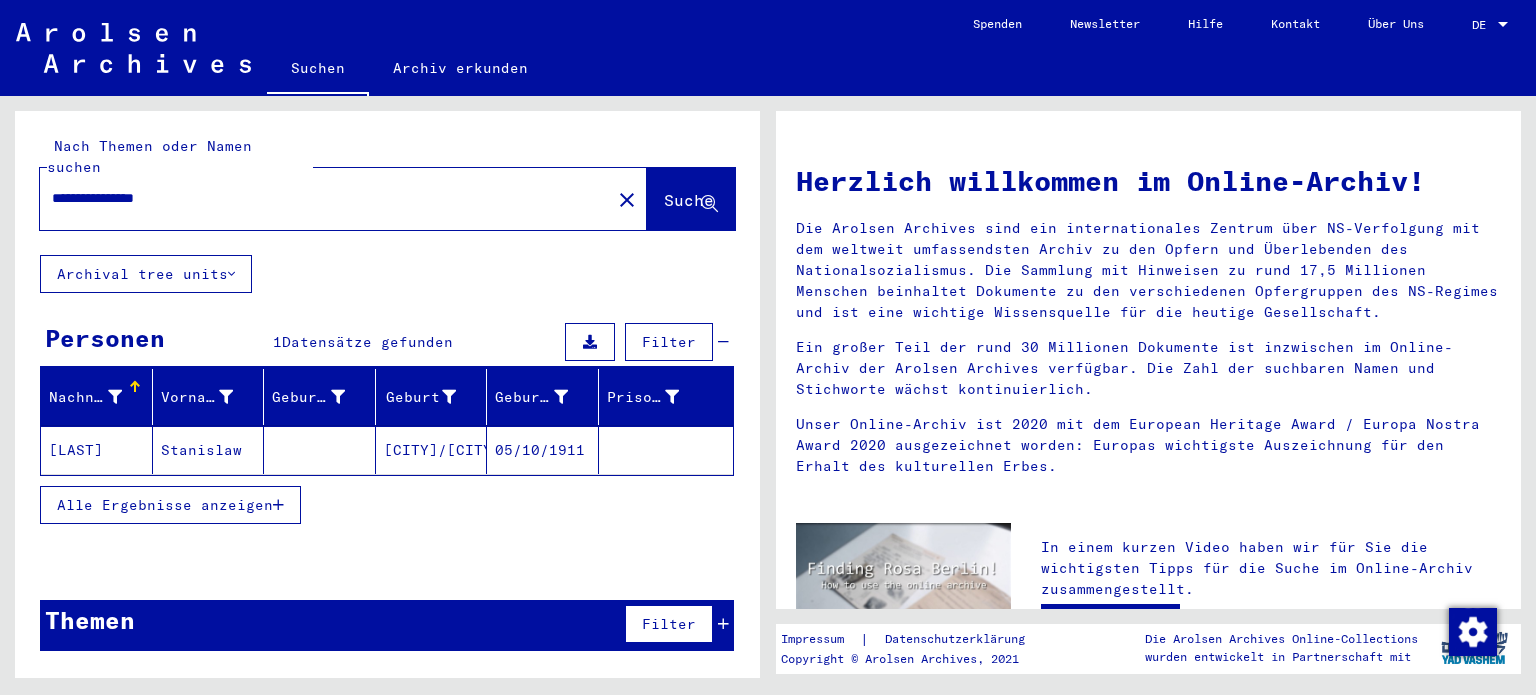 click on "**********" at bounding box center [319, 198] 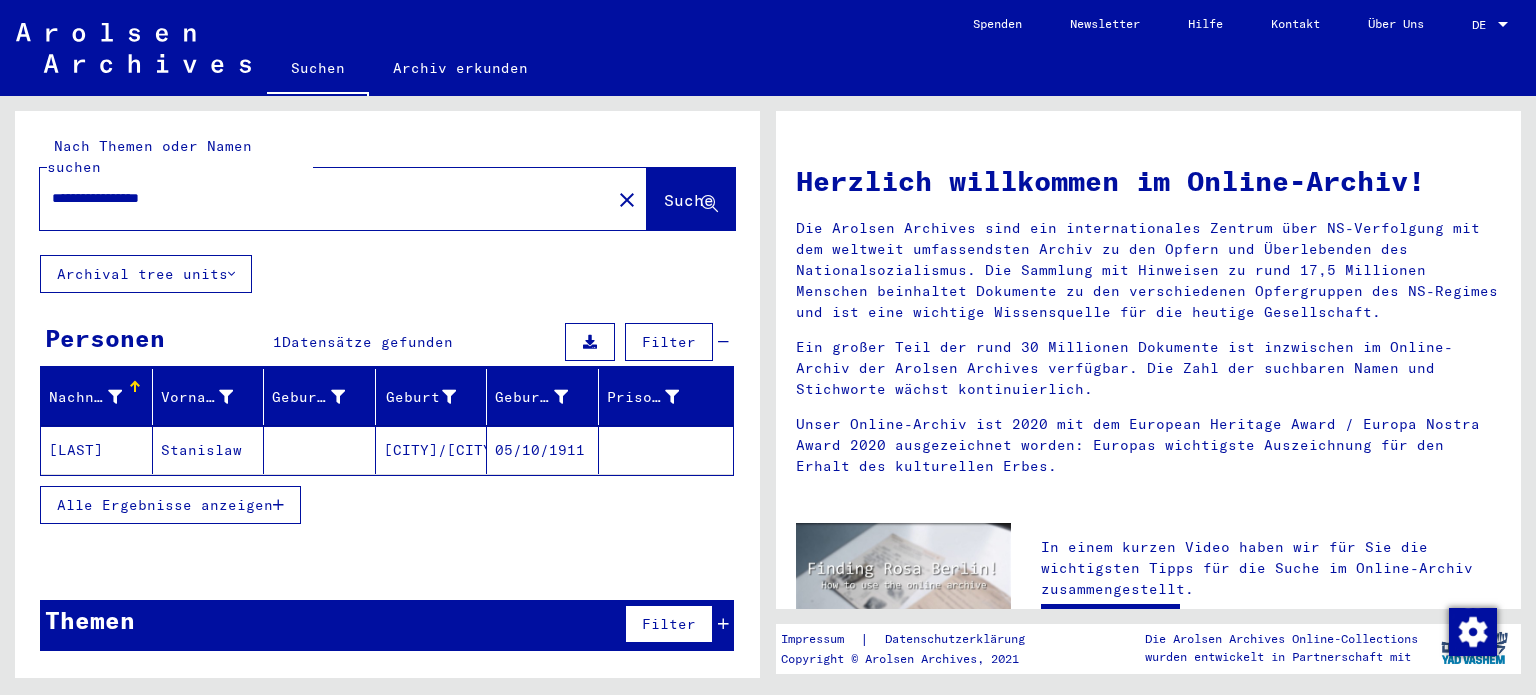click on "Suche" 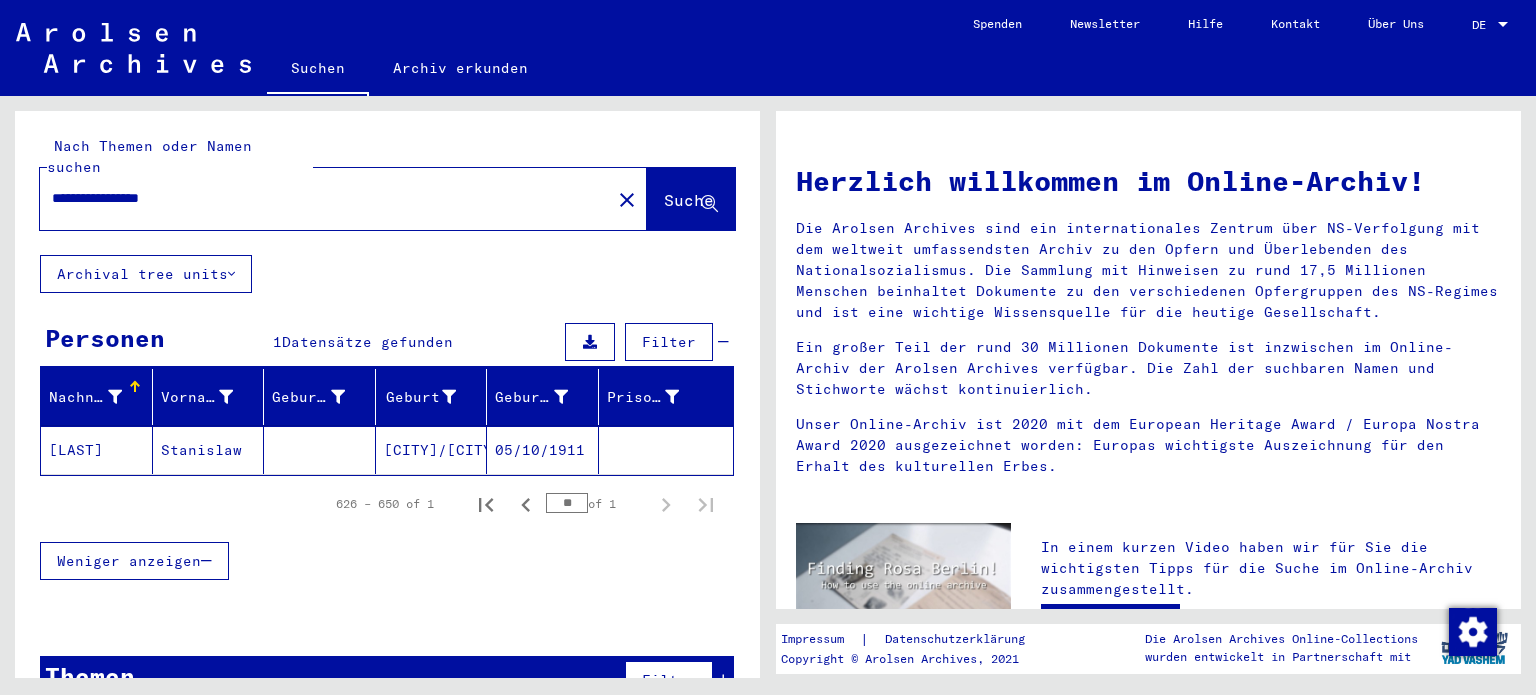 click on "**********" at bounding box center [319, 198] 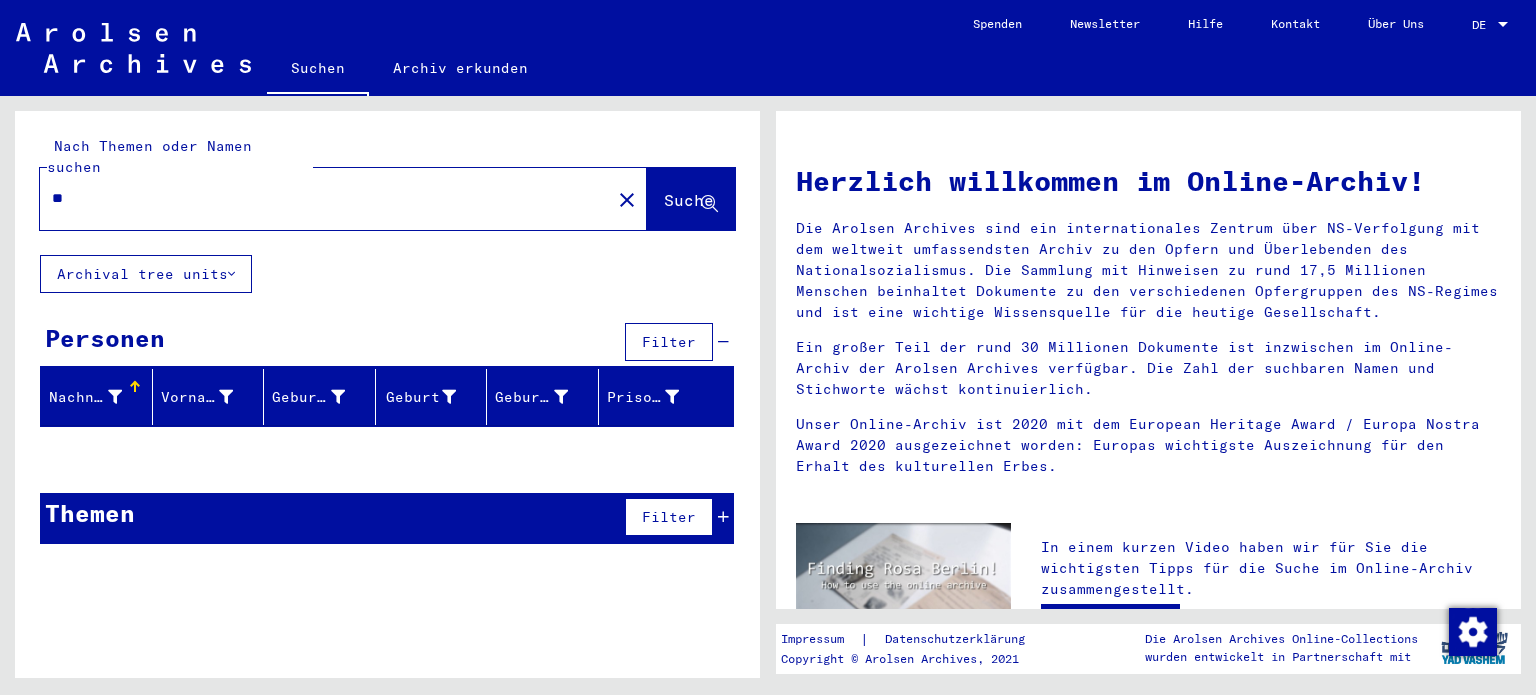 type on "*" 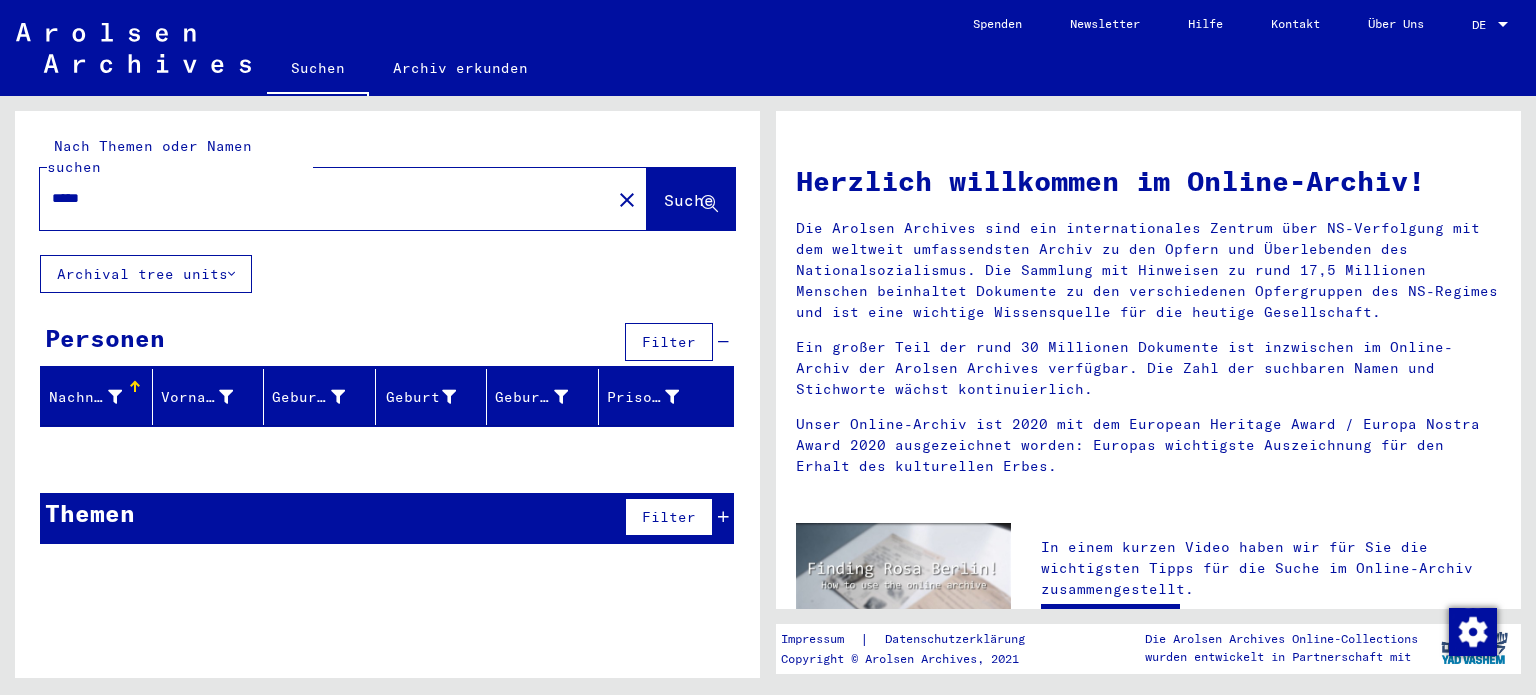 type on "*****" 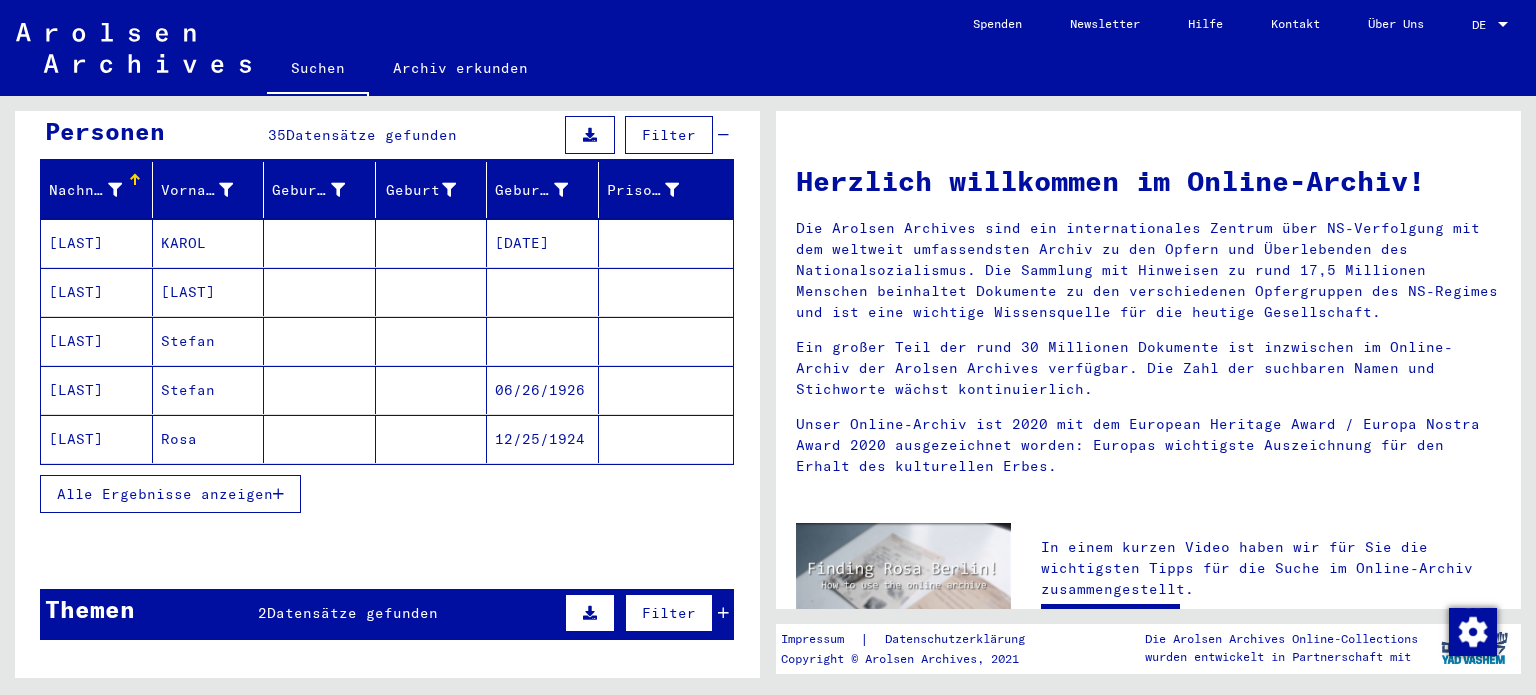 scroll, scrollTop: 300, scrollLeft: 0, axis: vertical 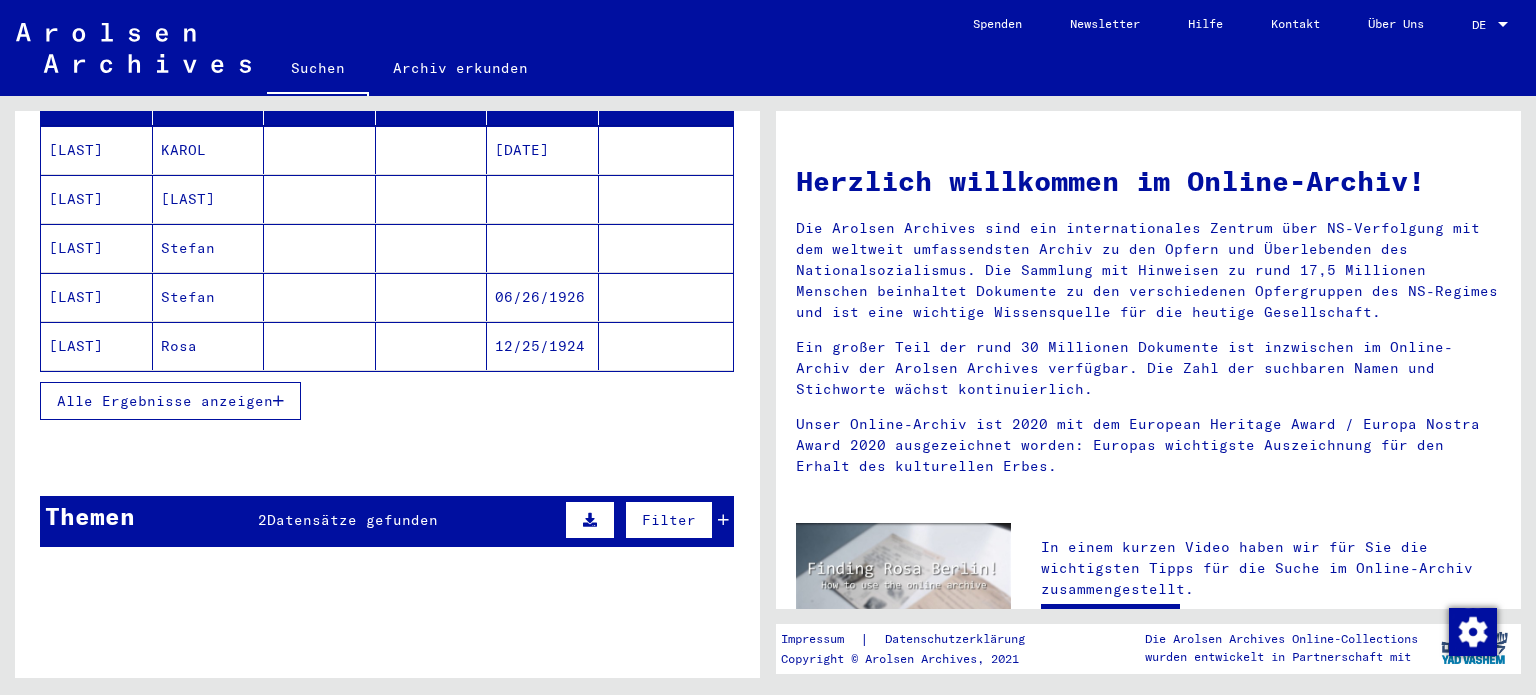 click on "Alle Ergebnisse anzeigen" at bounding box center [165, 401] 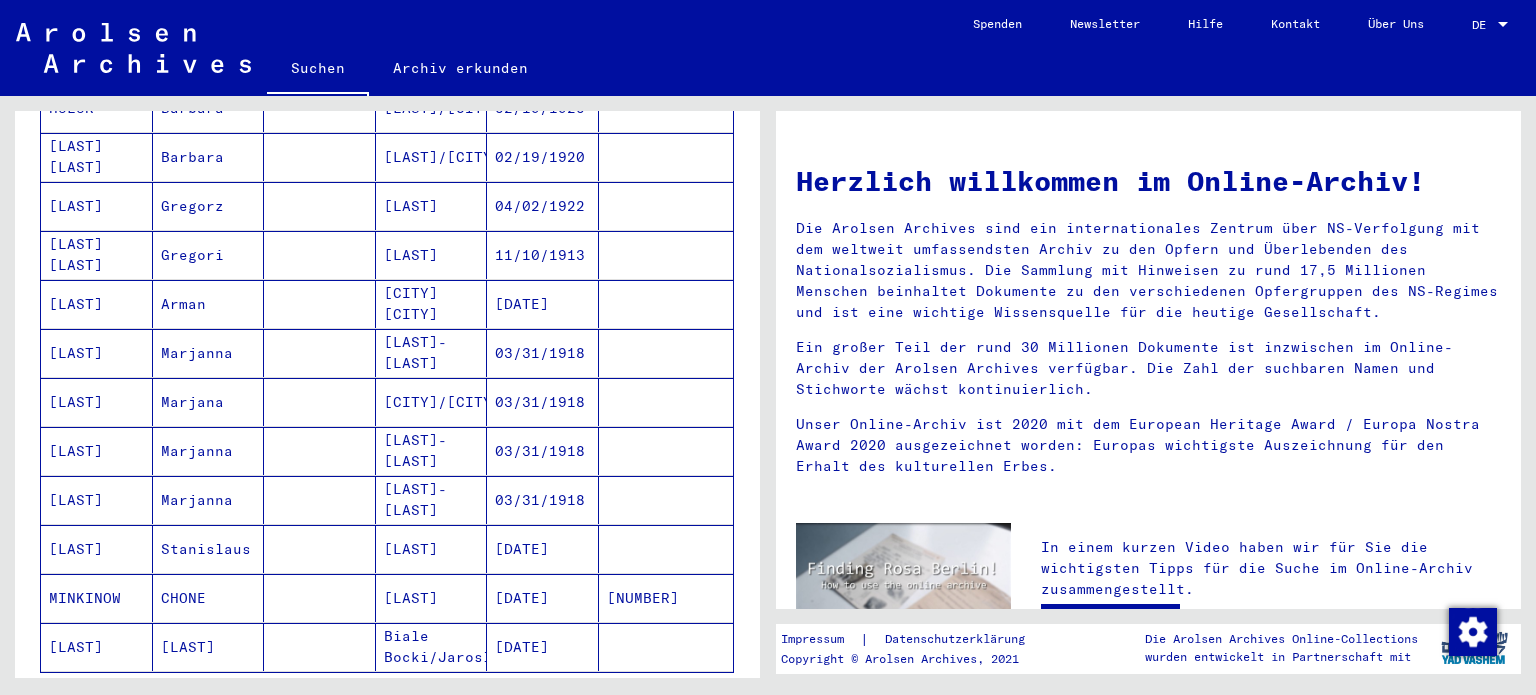 scroll, scrollTop: 1200, scrollLeft: 0, axis: vertical 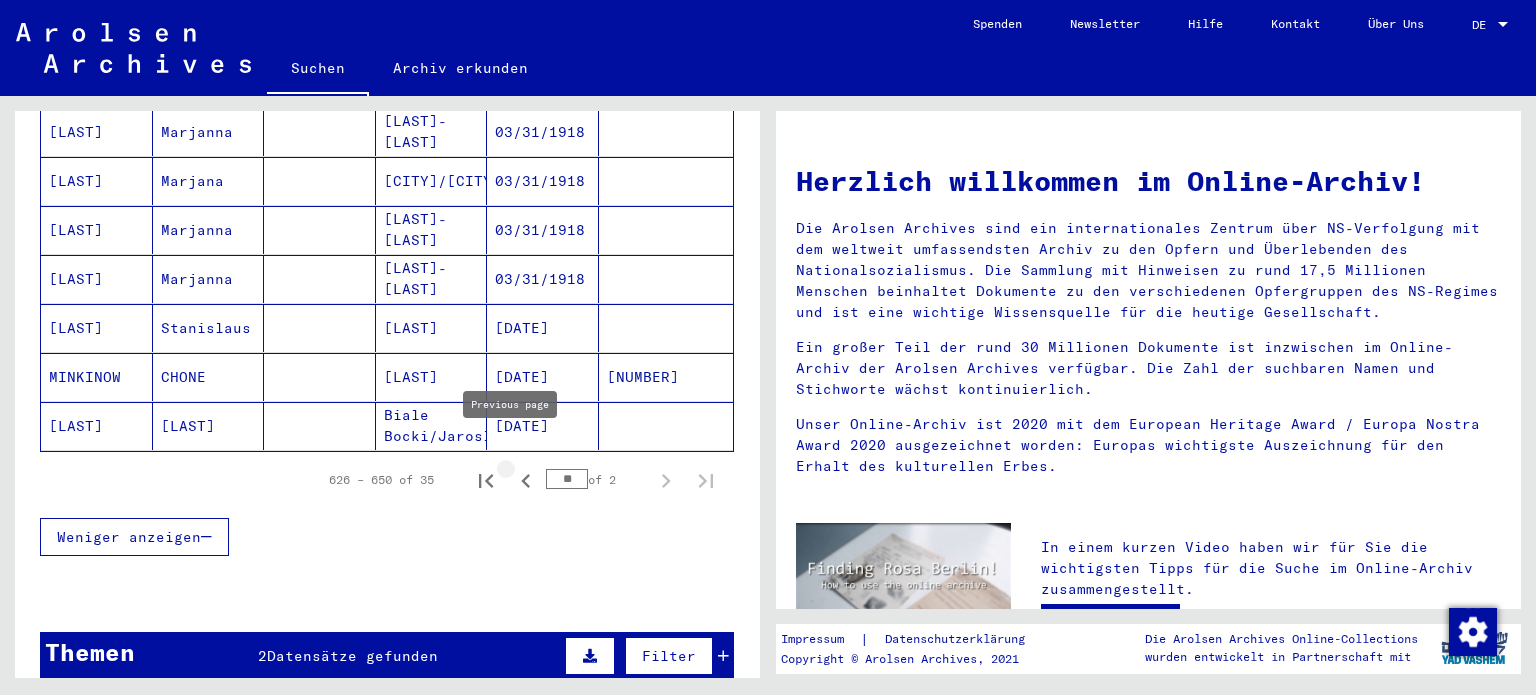 click 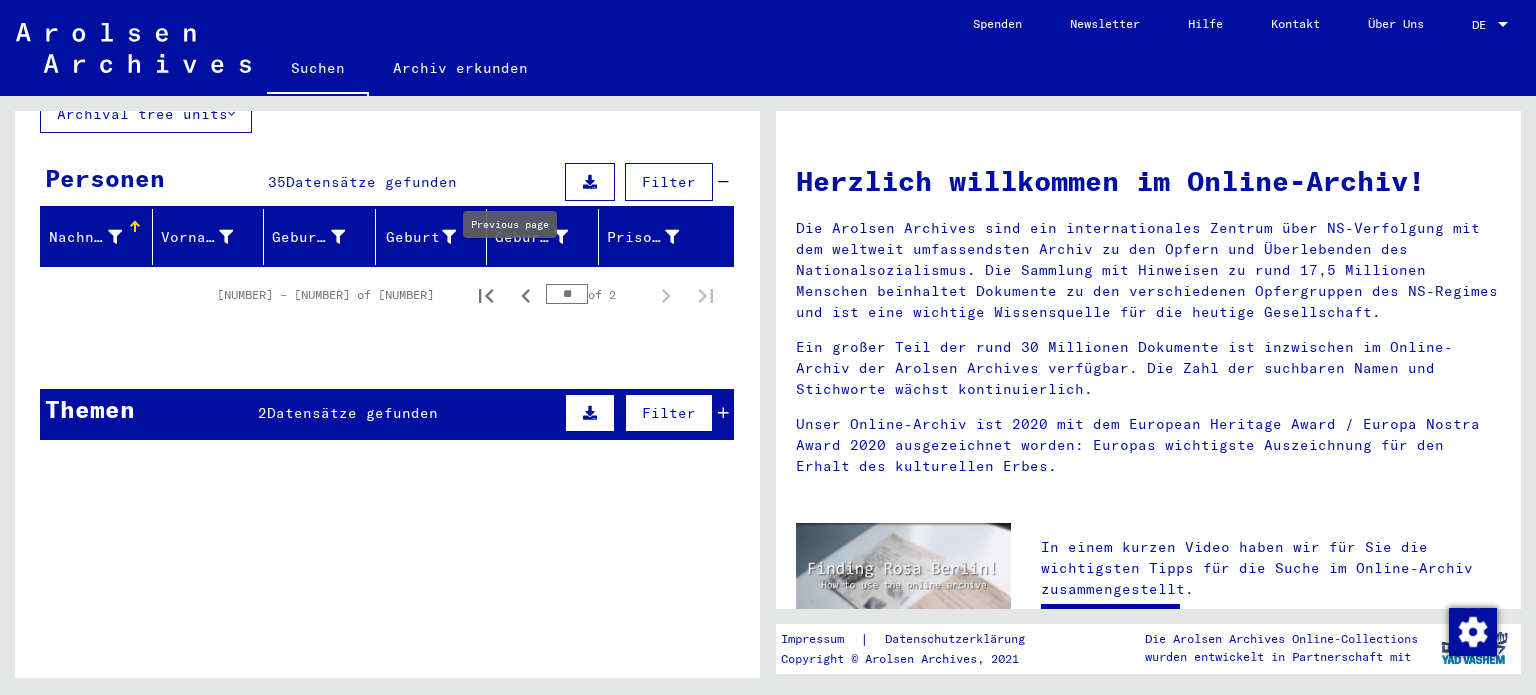 click 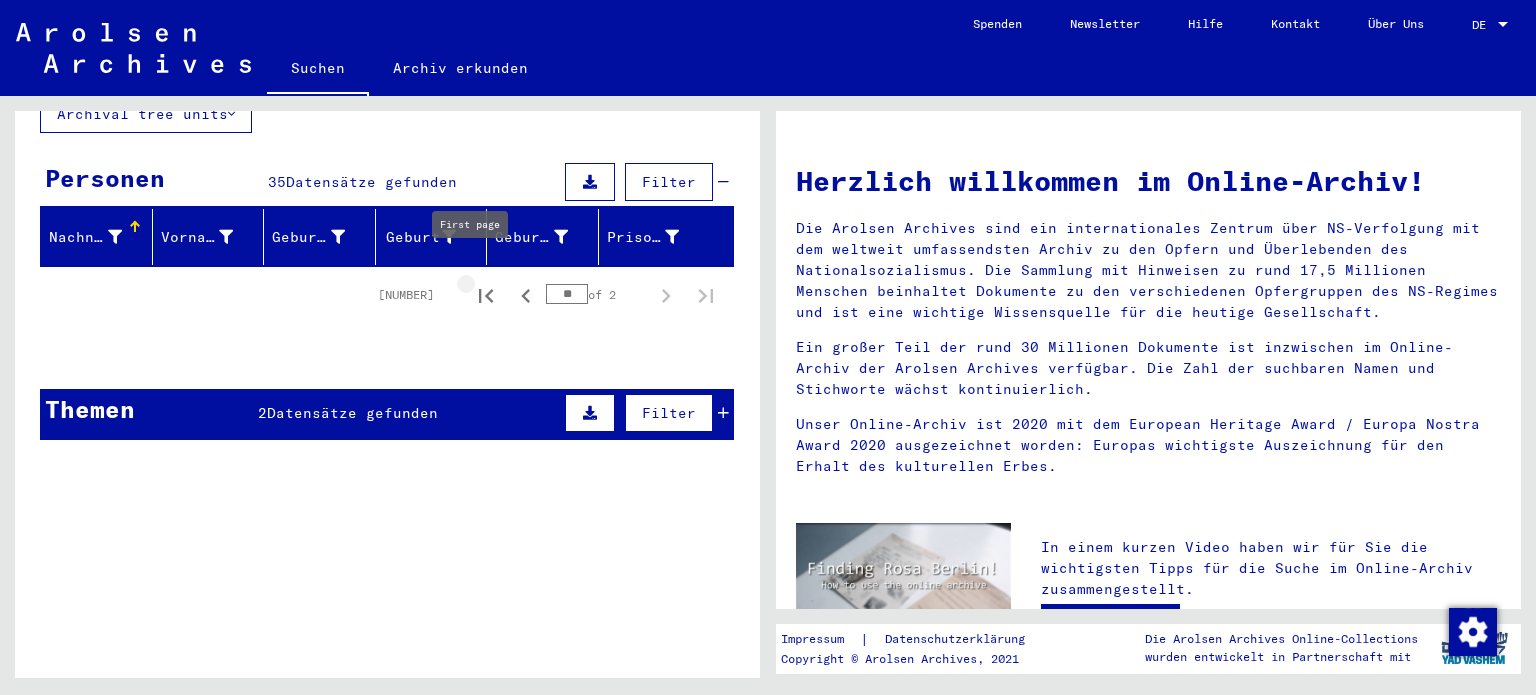 click 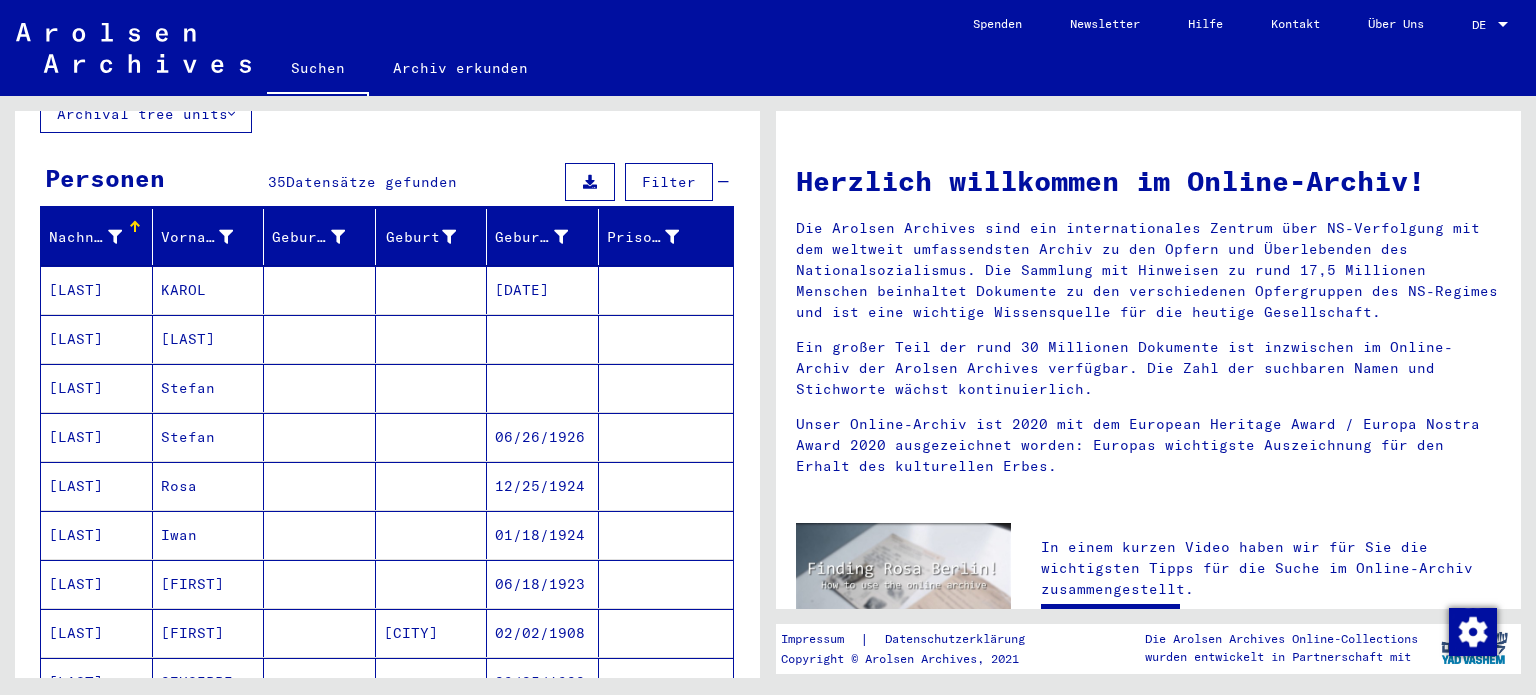 click on "[LAST]" at bounding box center (97, 339) 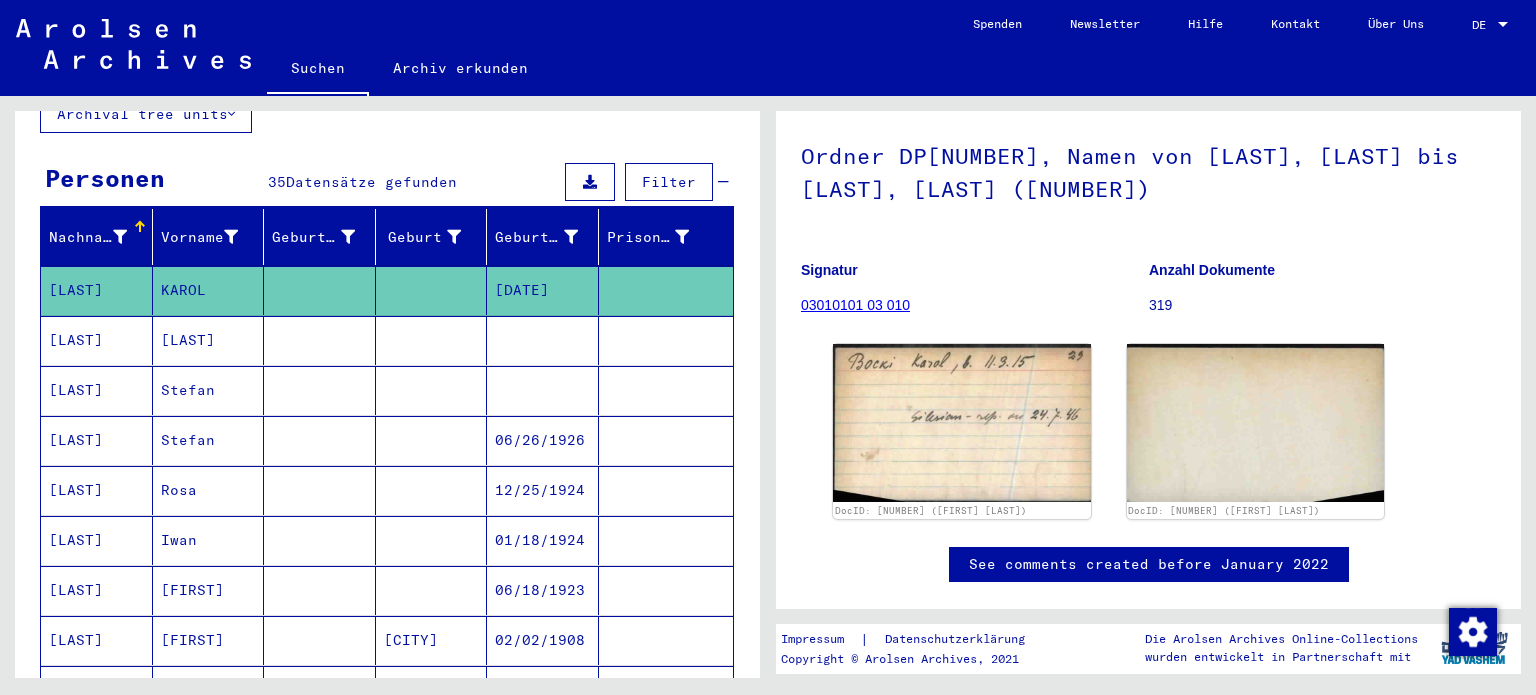 scroll, scrollTop: 200, scrollLeft: 0, axis: vertical 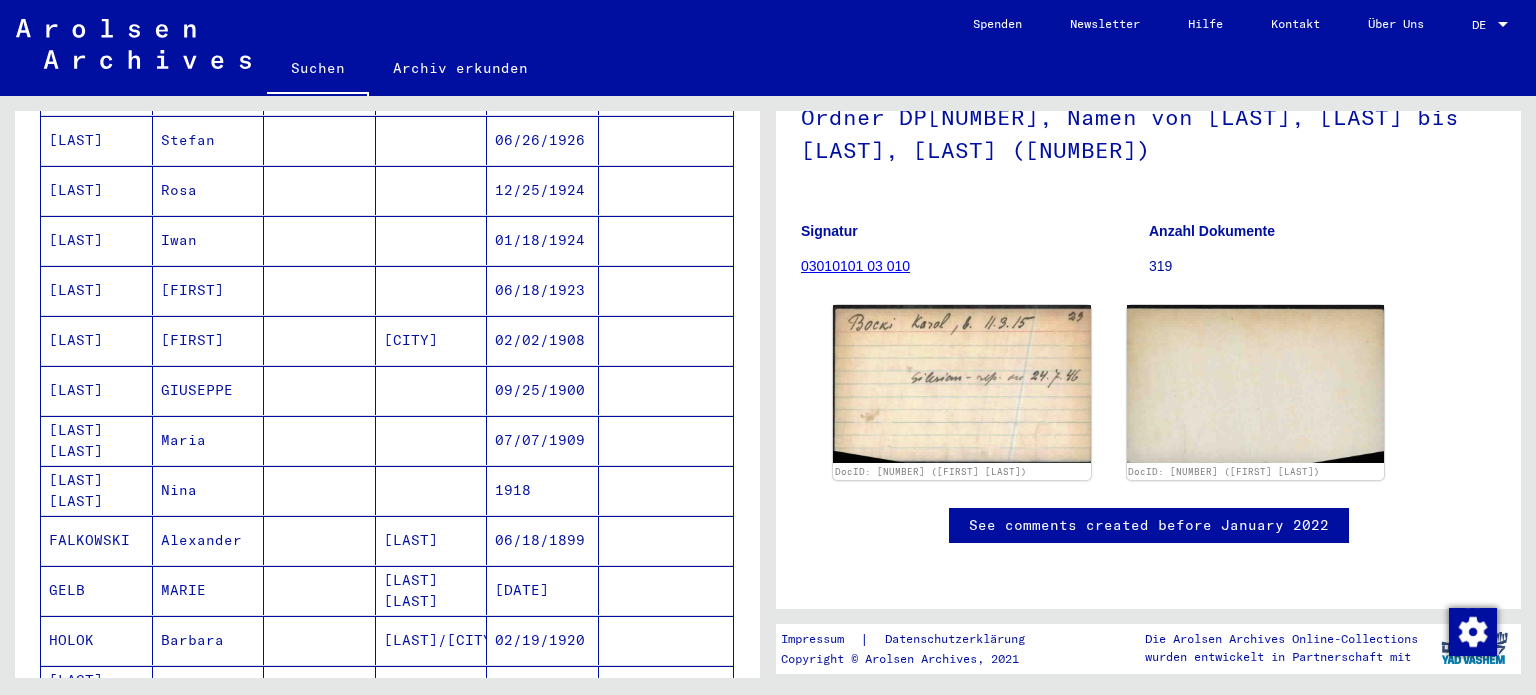 click on "[LAST]" at bounding box center (432, 590) 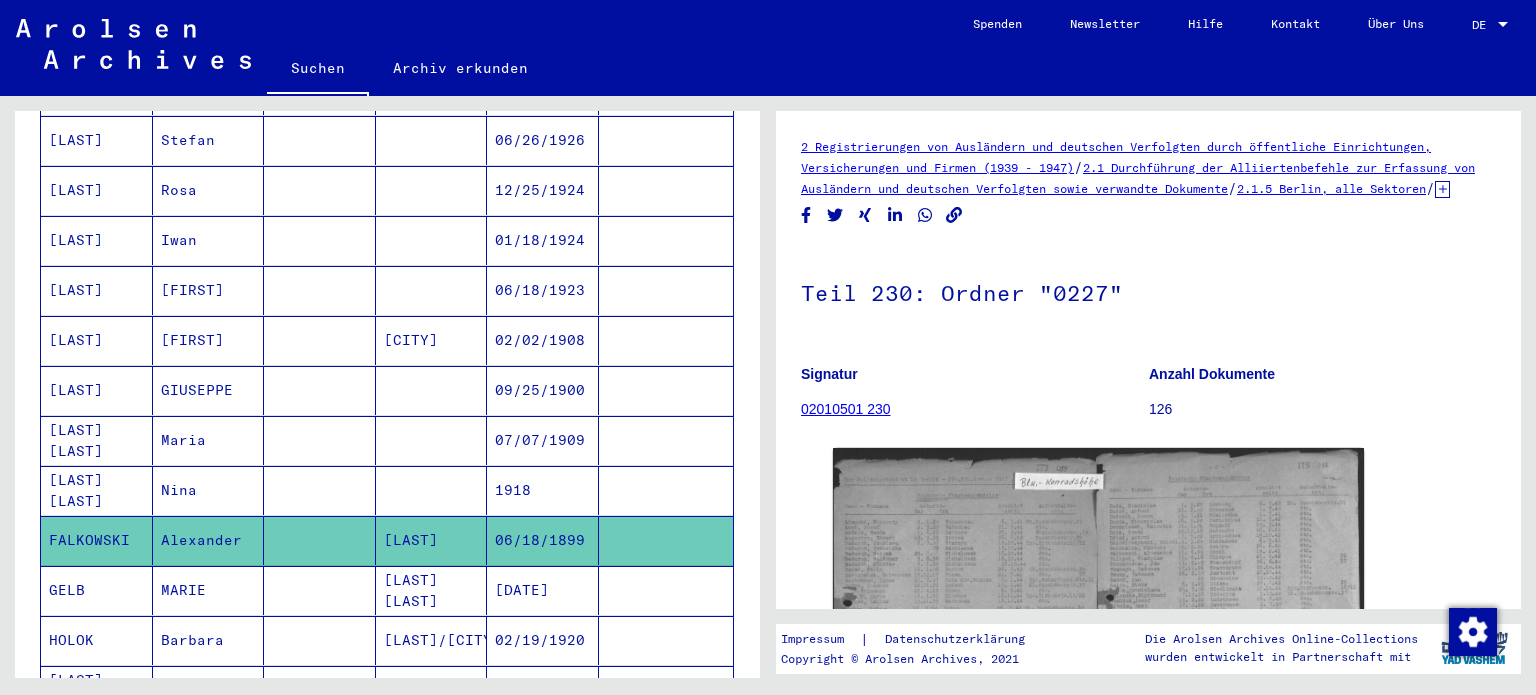 scroll, scrollTop: 200, scrollLeft: 0, axis: vertical 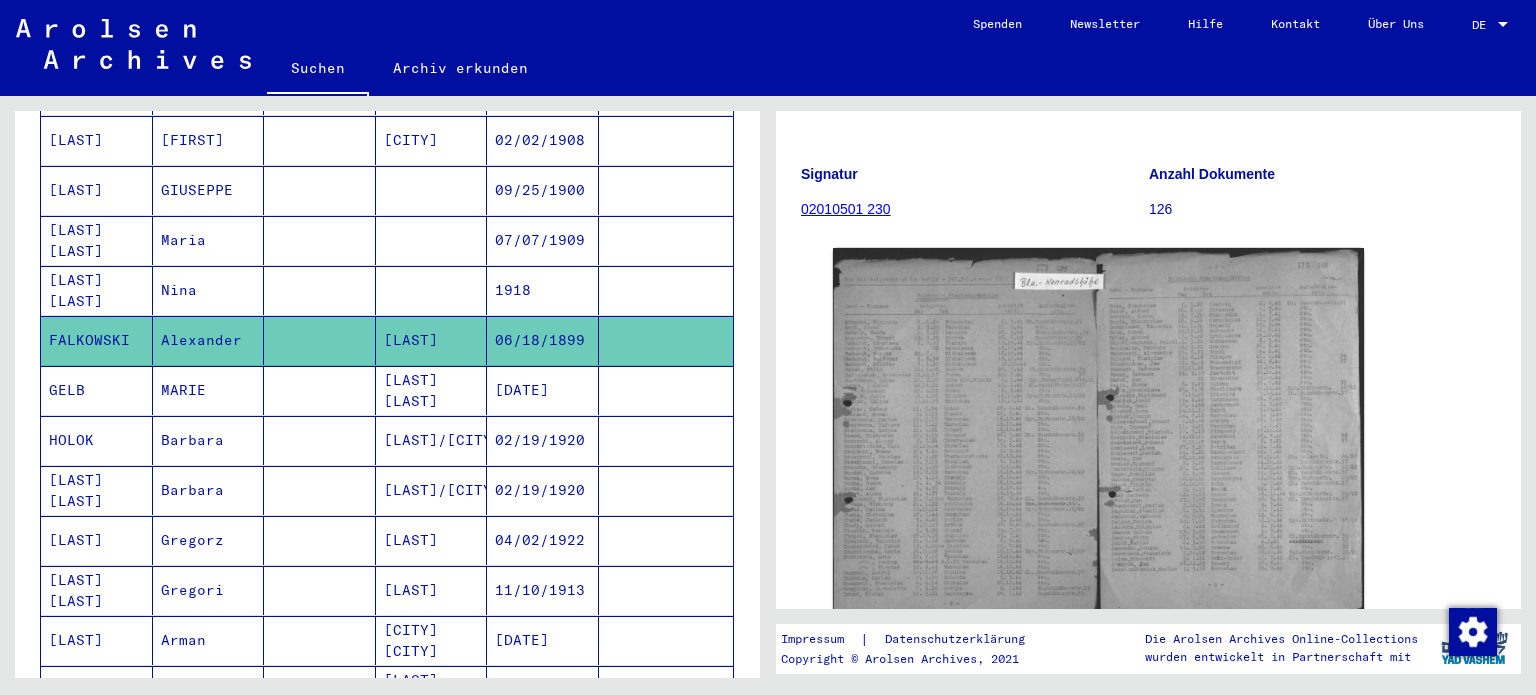 click on "[LAST] [LAST]" at bounding box center (432, 440) 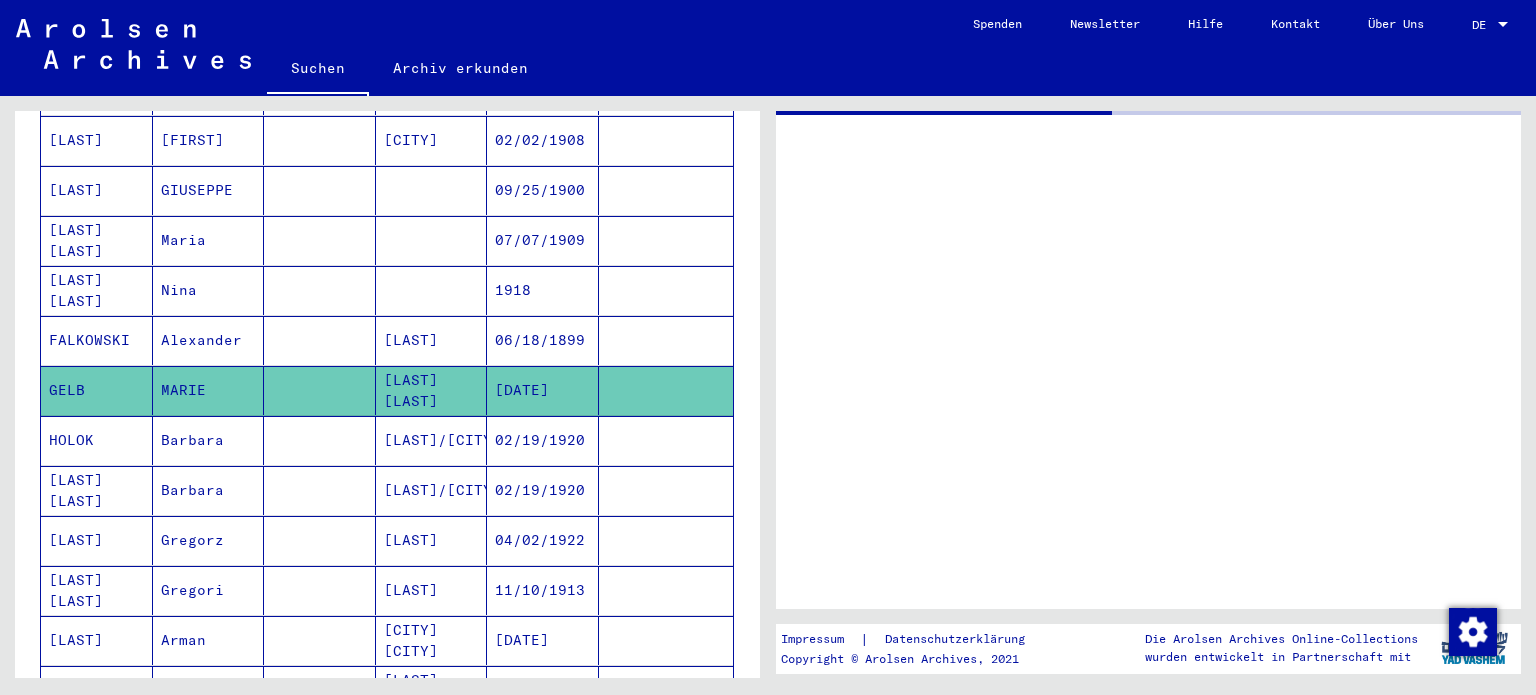scroll, scrollTop: 0, scrollLeft: 0, axis: both 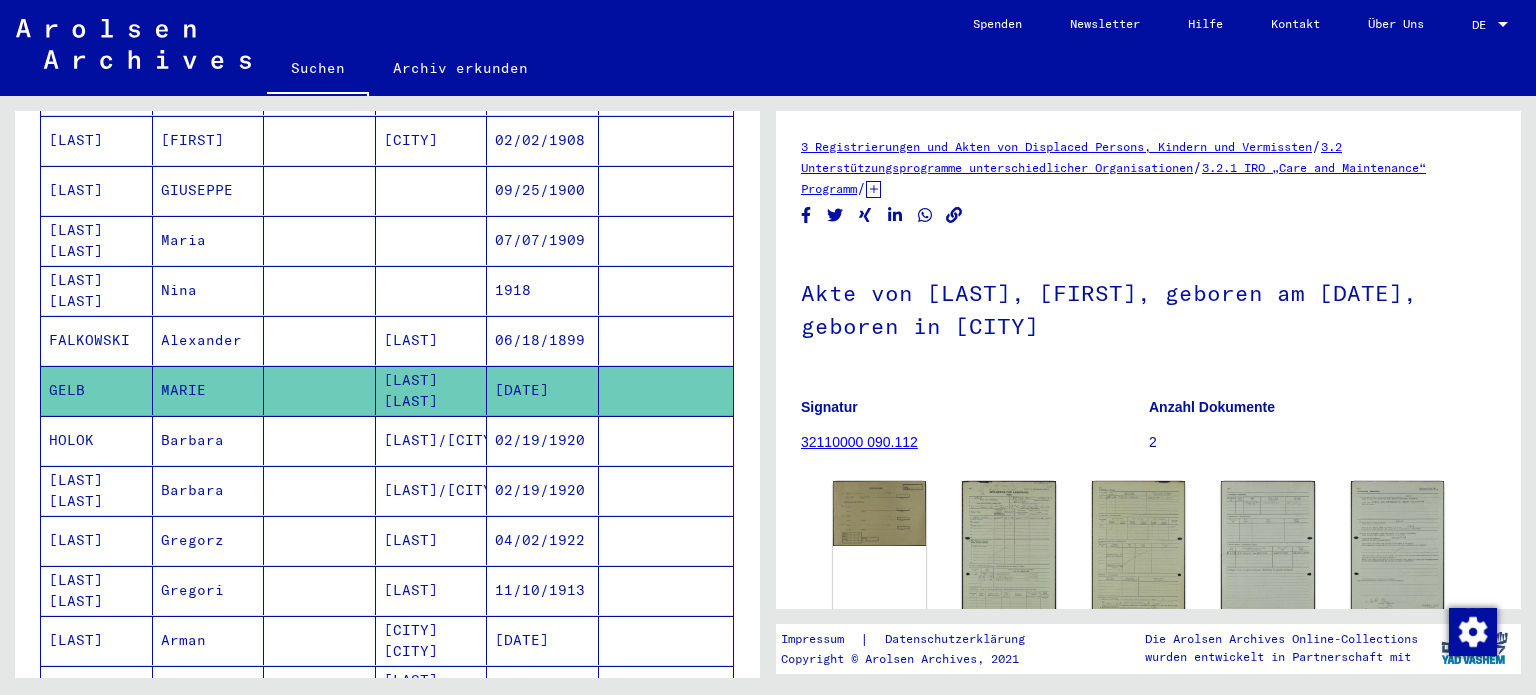 click on "[LAST]/[CITY]" at bounding box center (432, 540) 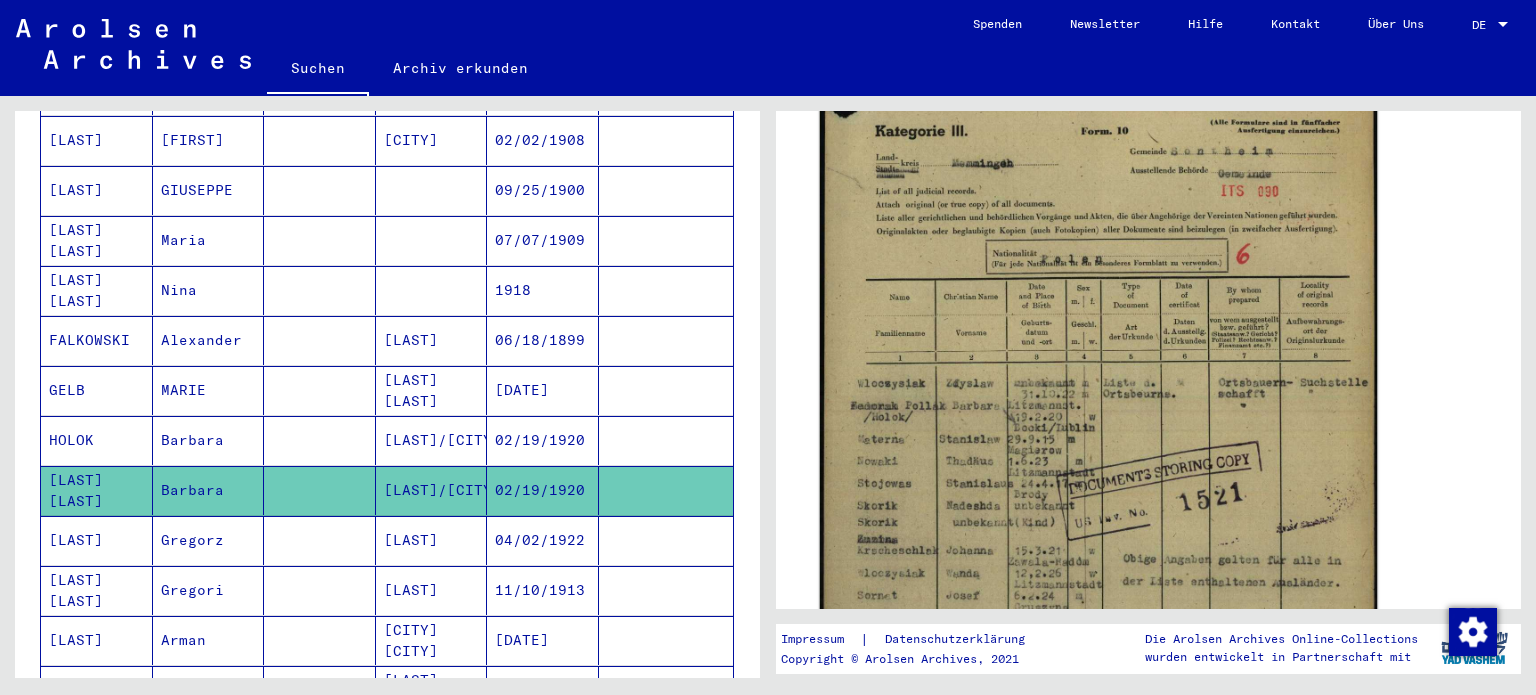 scroll, scrollTop: 500, scrollLeft: 0, axis: vertical 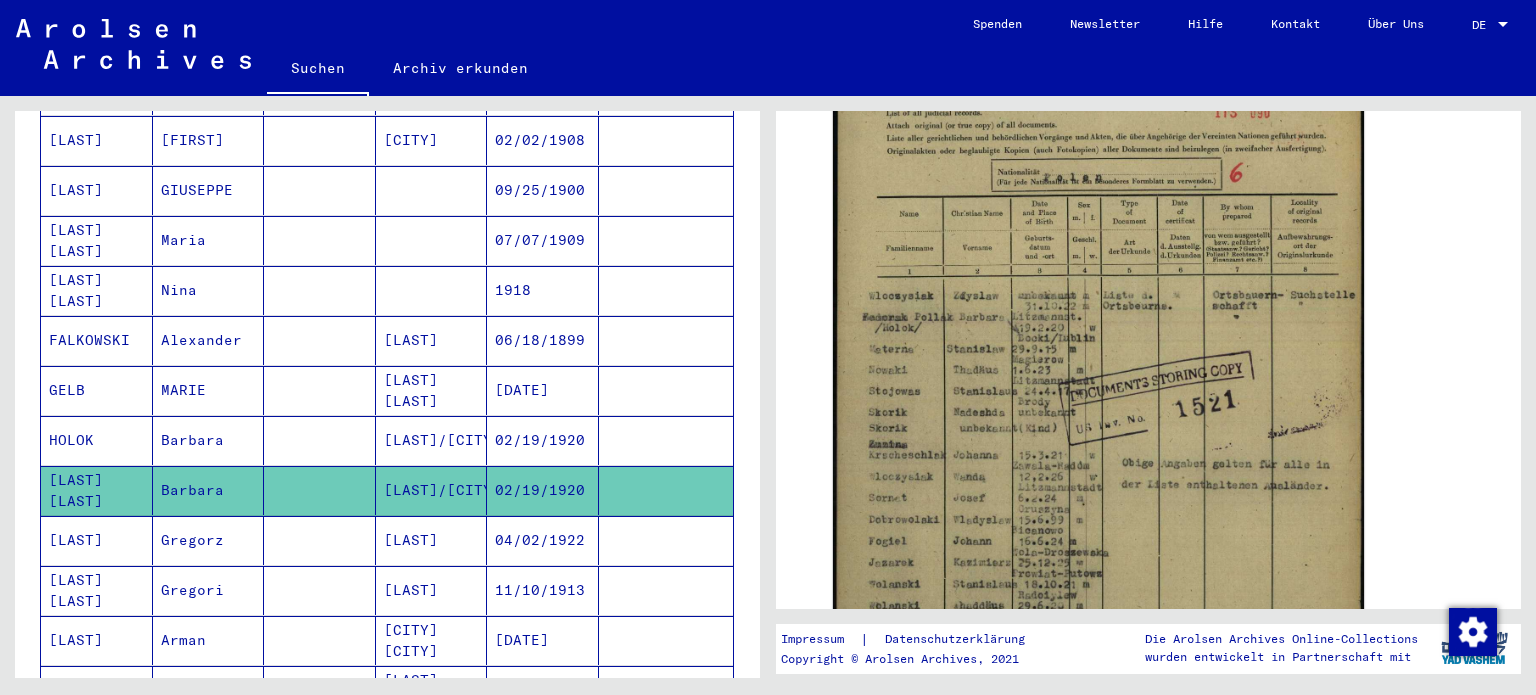 click on "[LAST]" at bounding box center (432, 590) 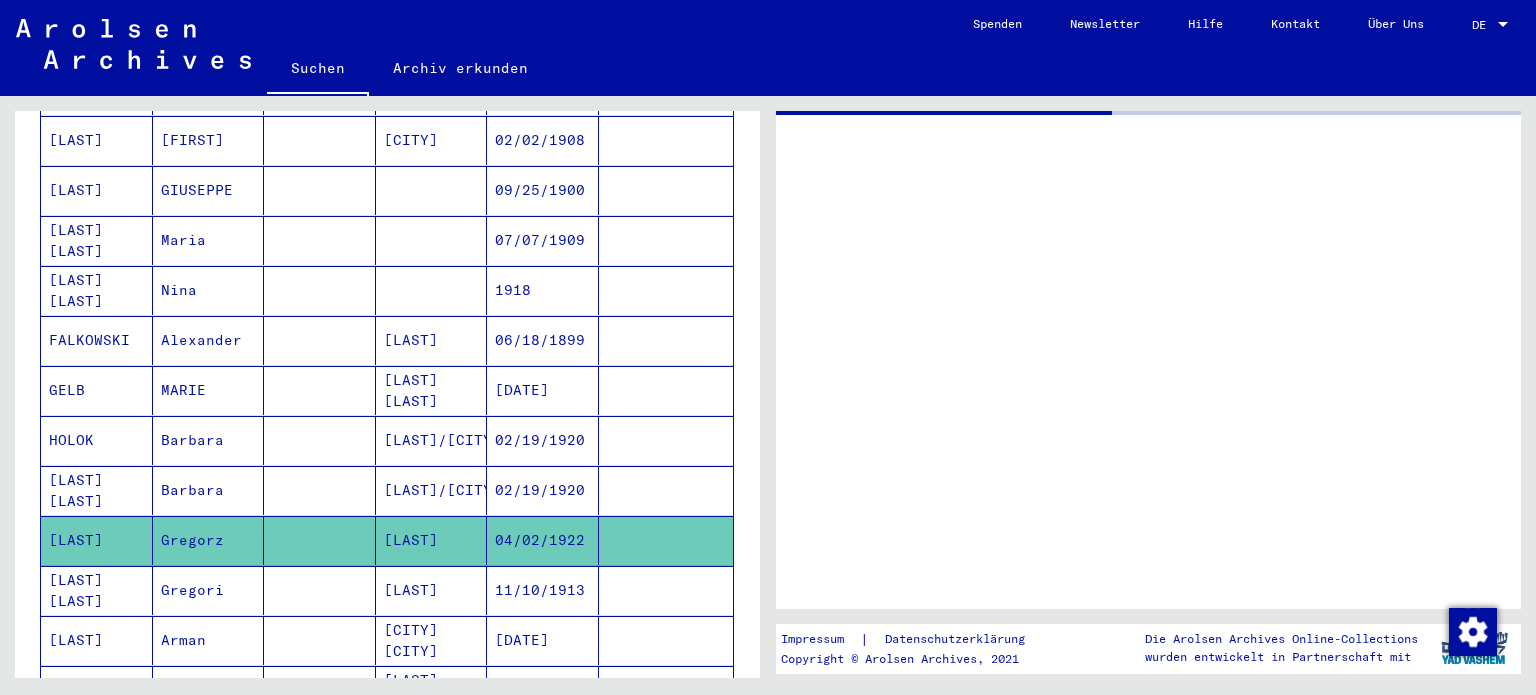 scroll, scrollTop: 0, scrollLeft: 0, axis: both 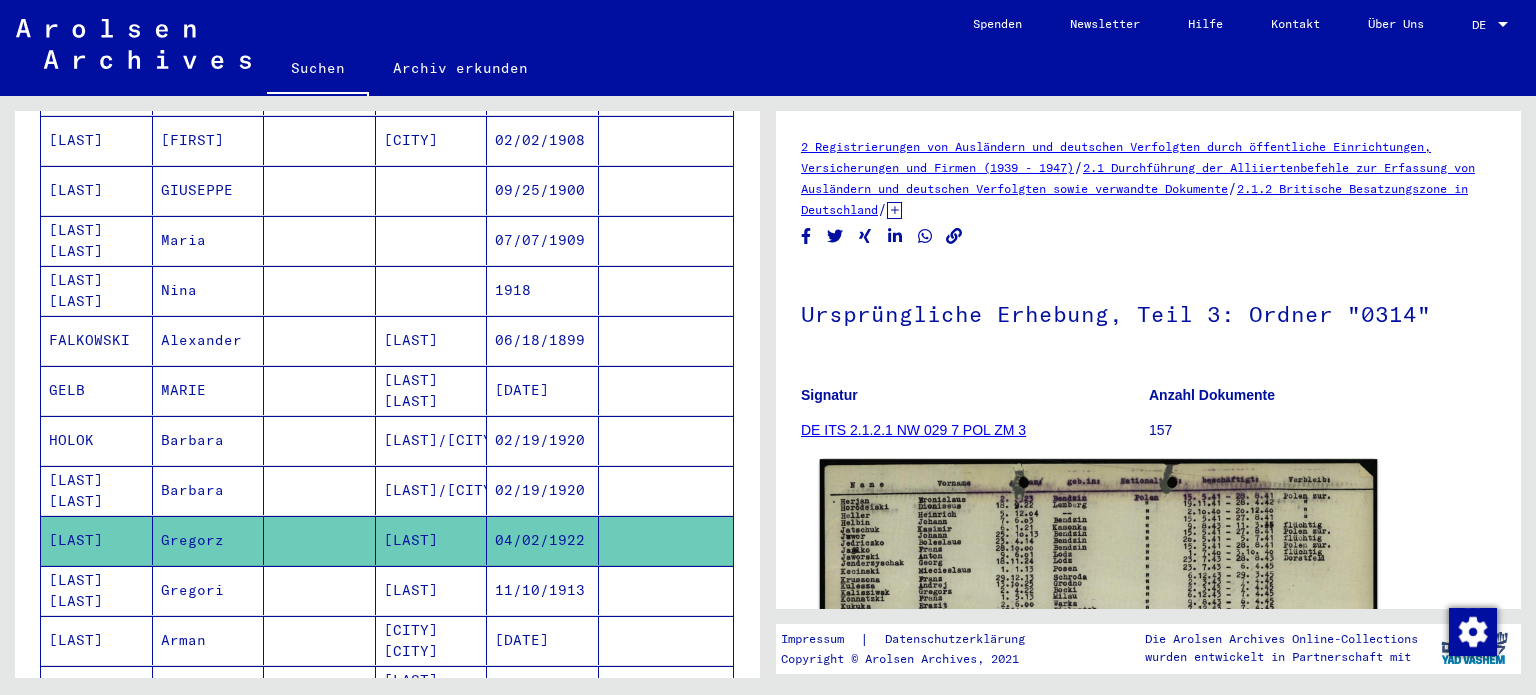 click 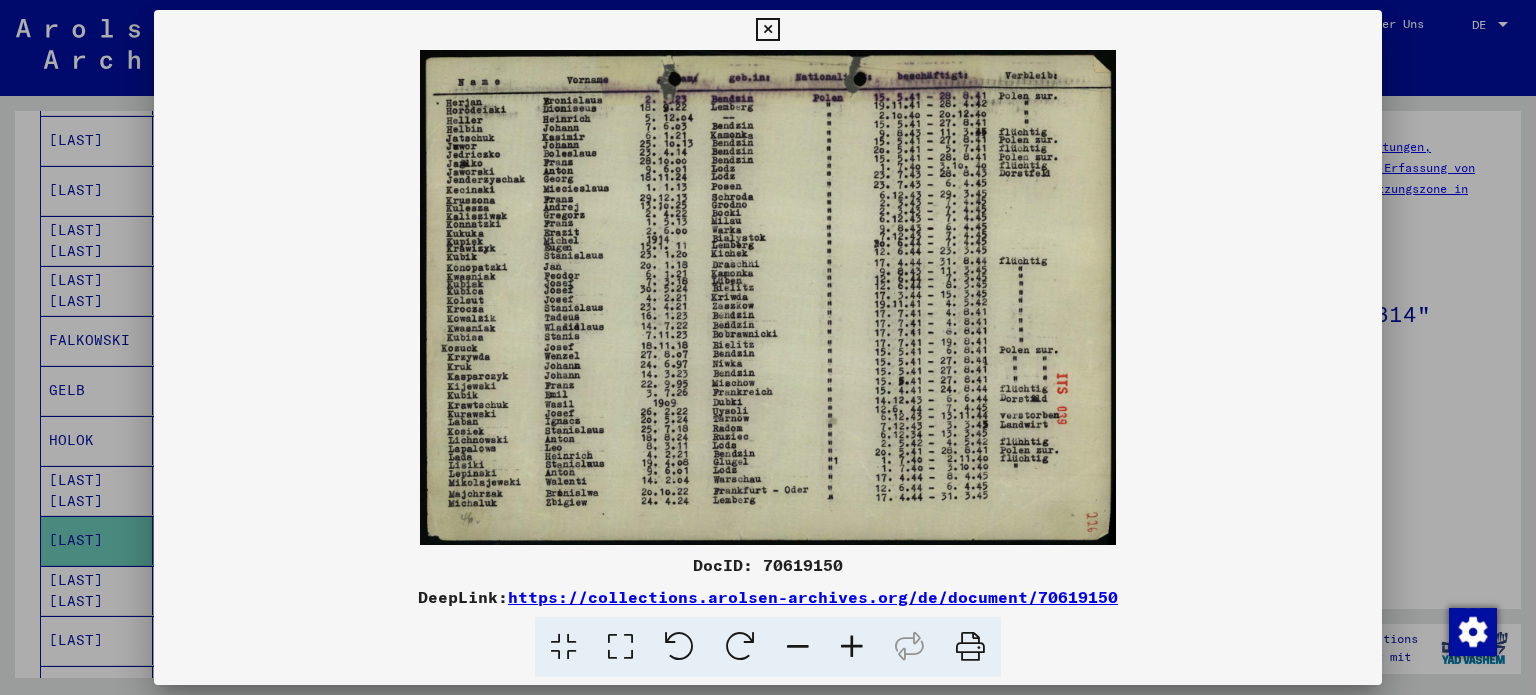 click at bounding box center (767, 30) 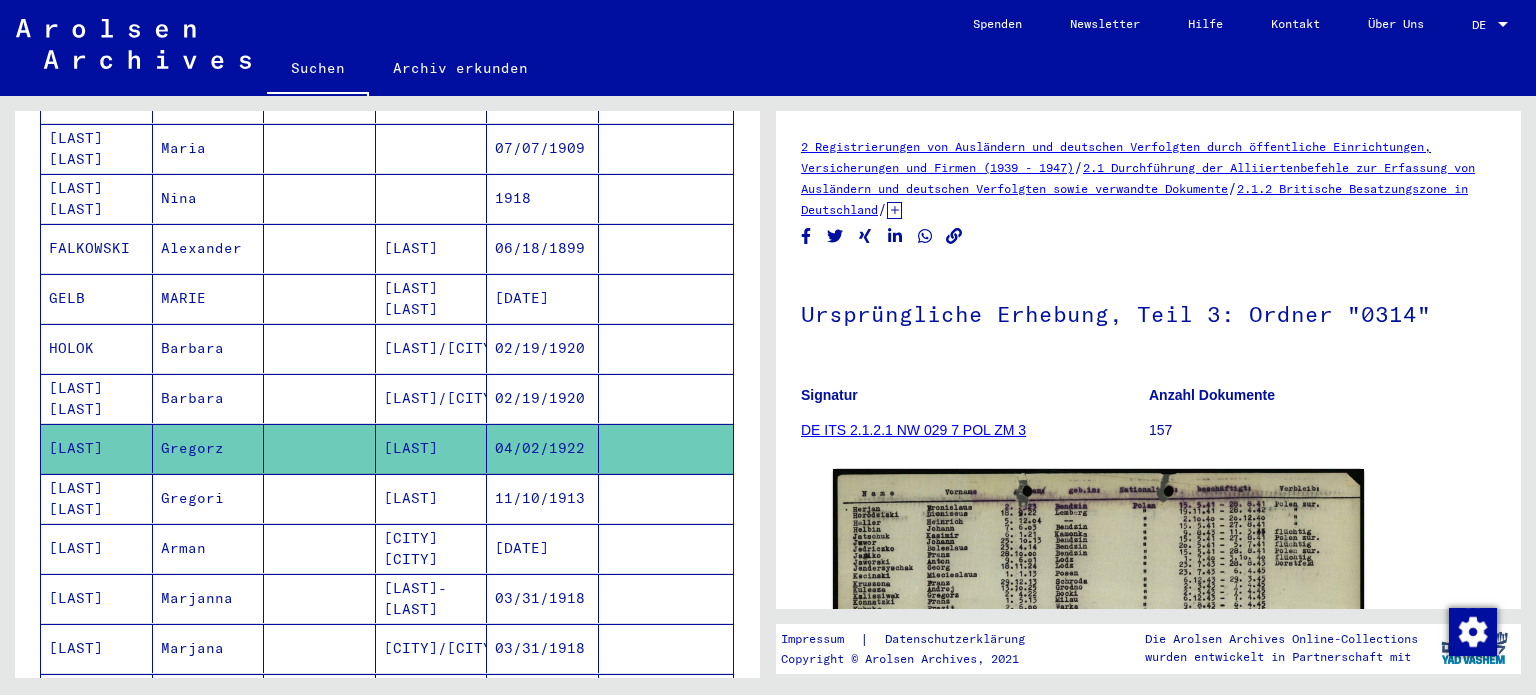 scroll, scrollTop: 760, scrollLeft: 0, axis: vertical 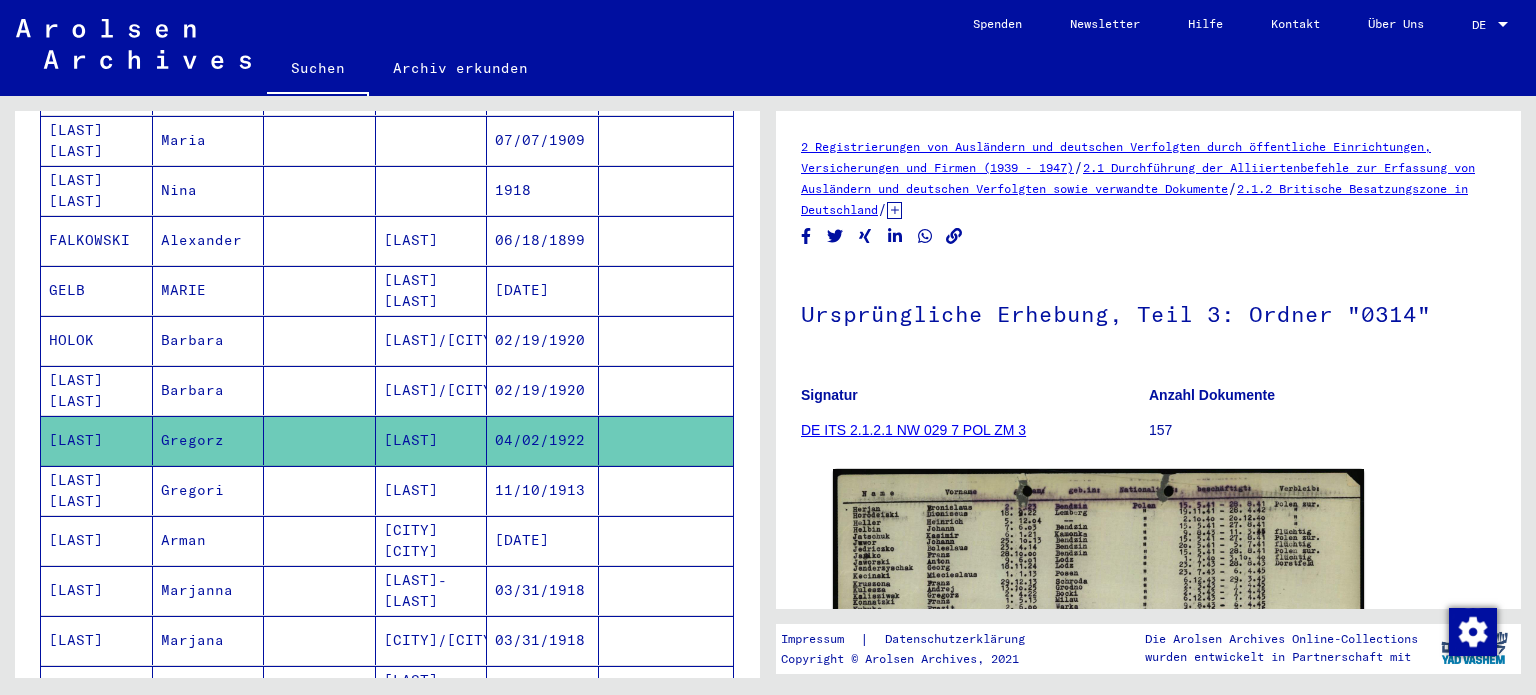 click on "[CITY] [CITY]" at bounding box center [432, 590] 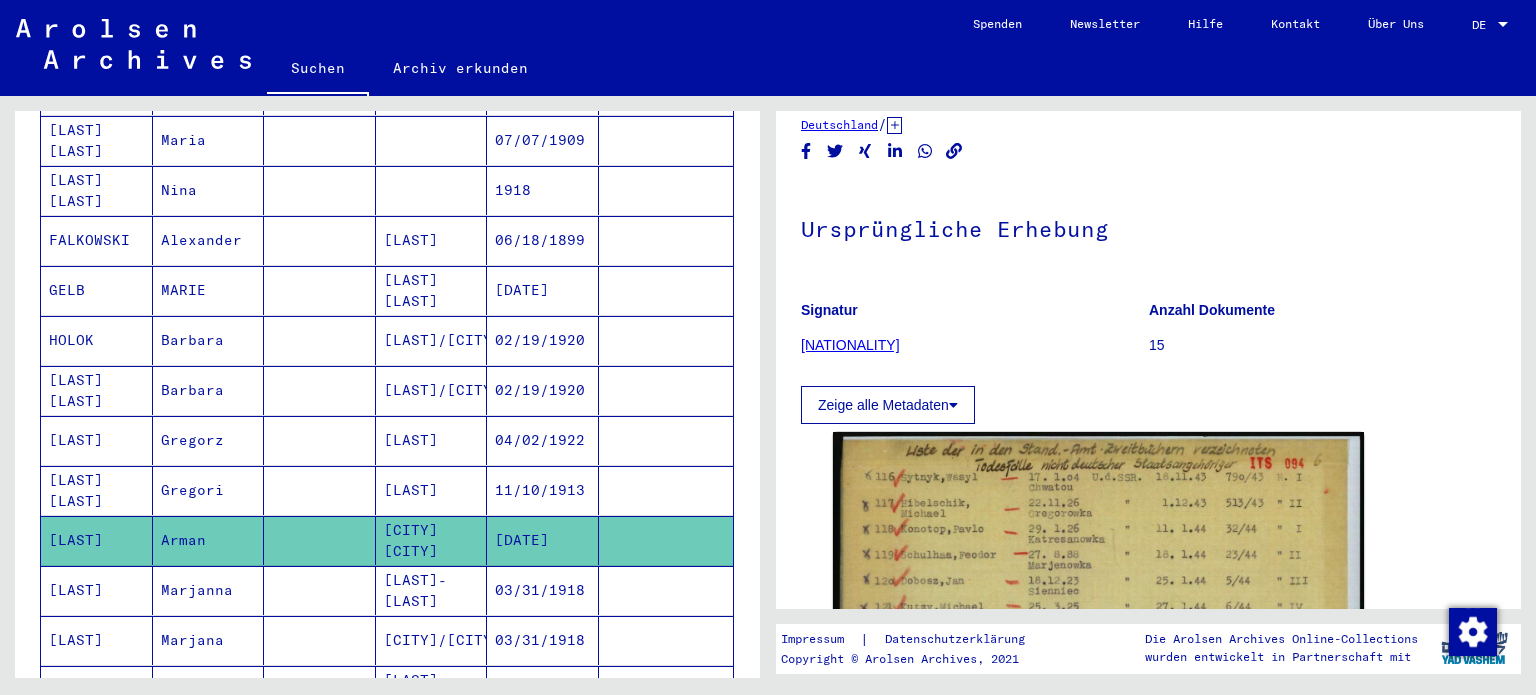 scroll, scrollTop: 100, scrollLeft: 0, axis: vertical 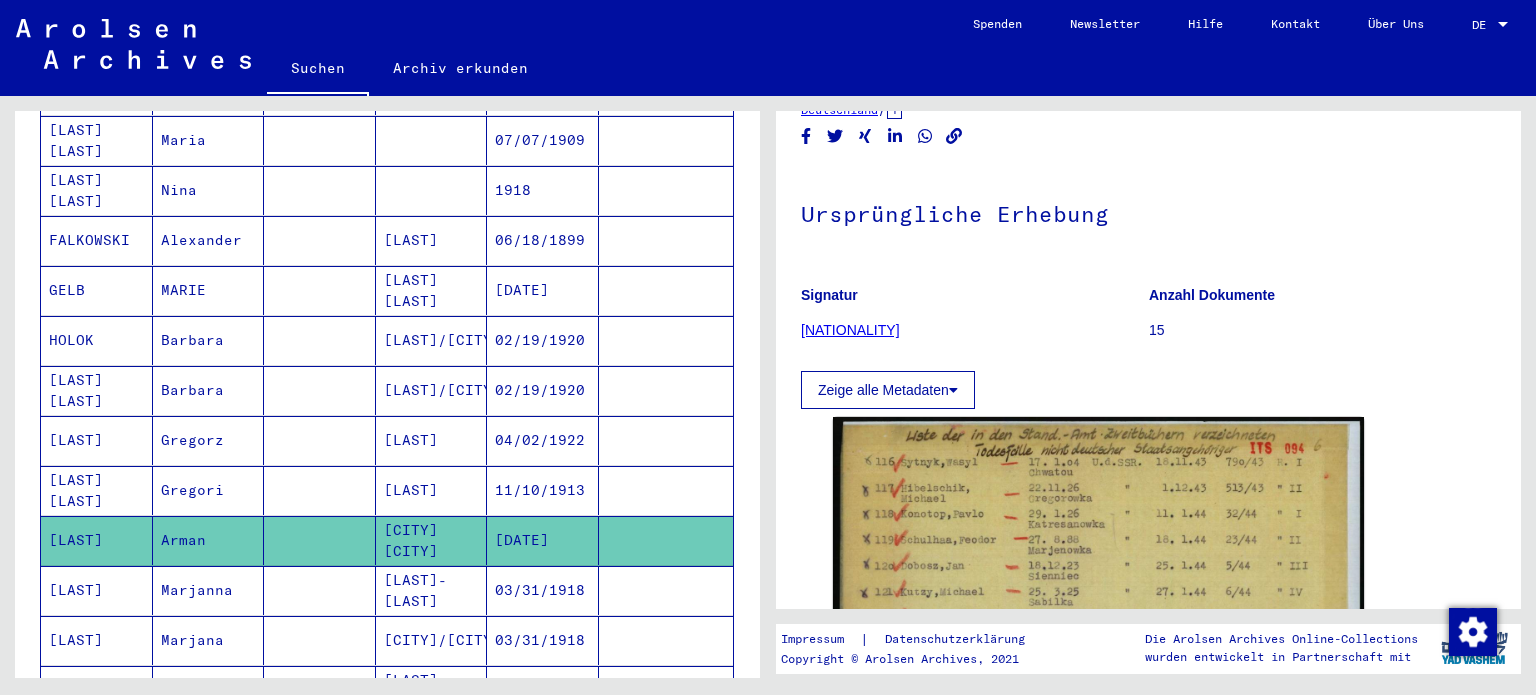 click on "[LAST]-[LAST]" at bounding box center [432, 640] 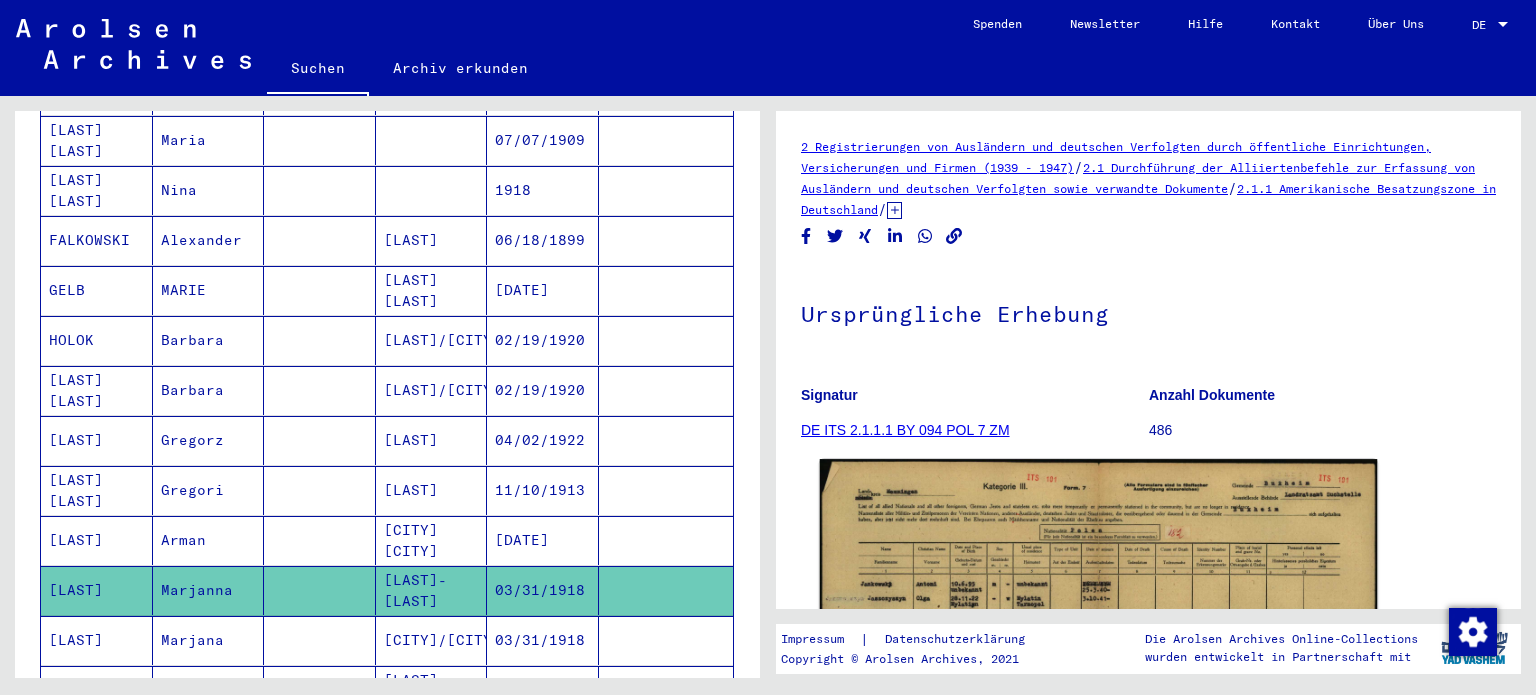 scroll, scrollTop: 200, scrollLeft: 0, axis: vertical 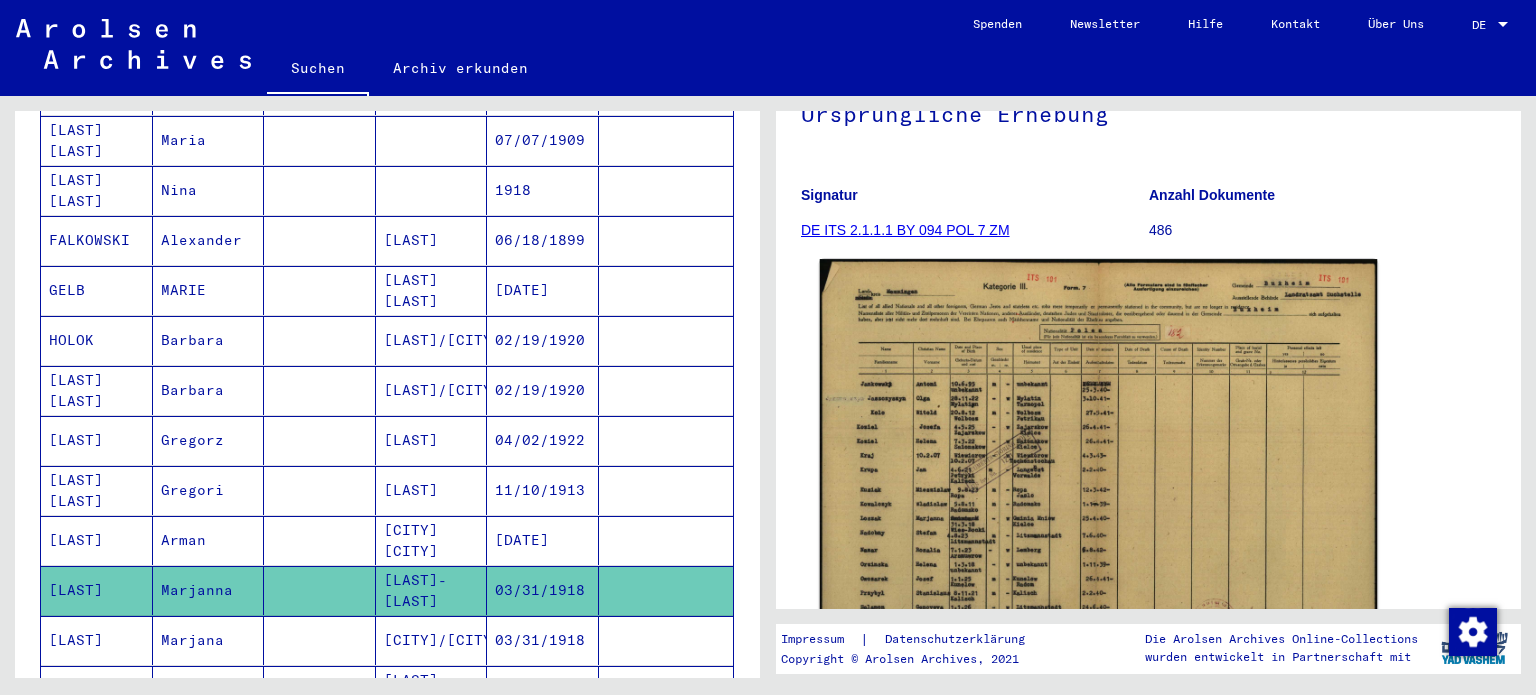 click 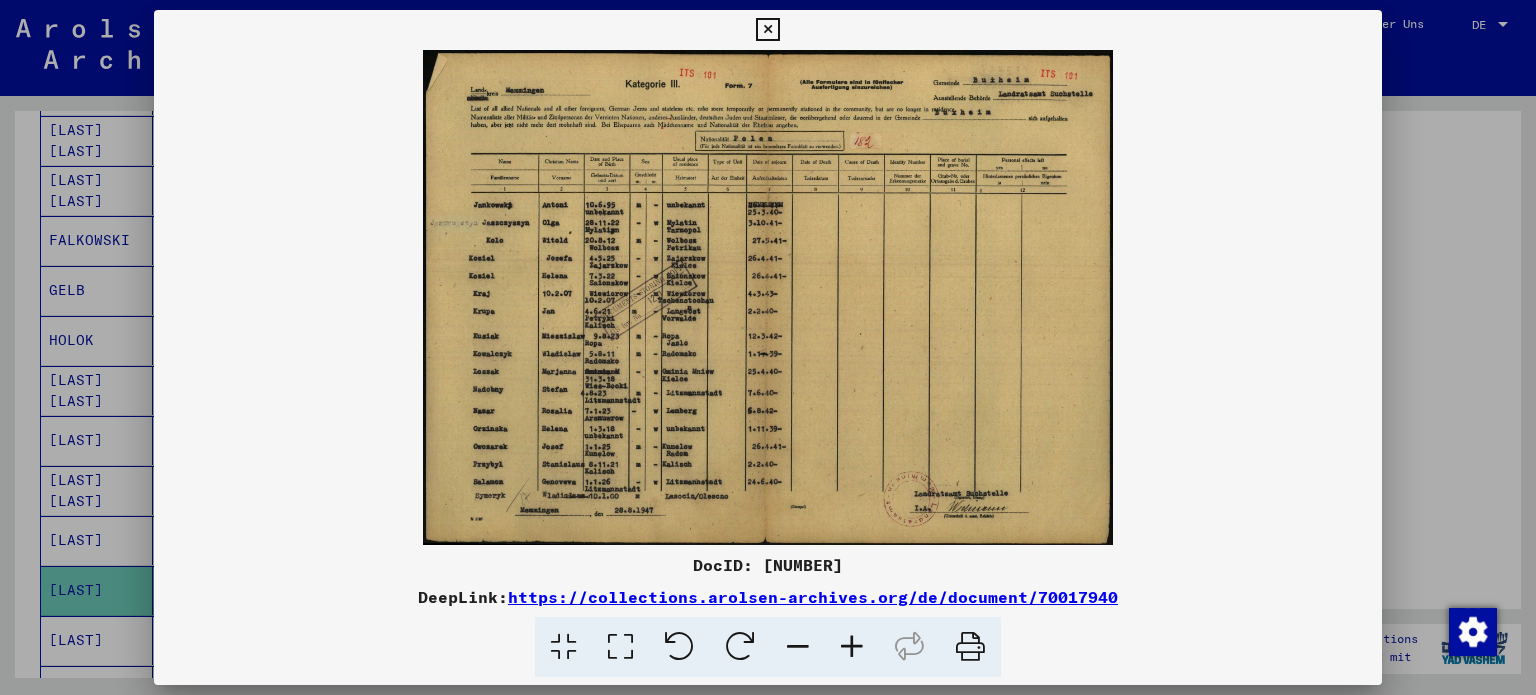 click at bounding box center (767, 30) 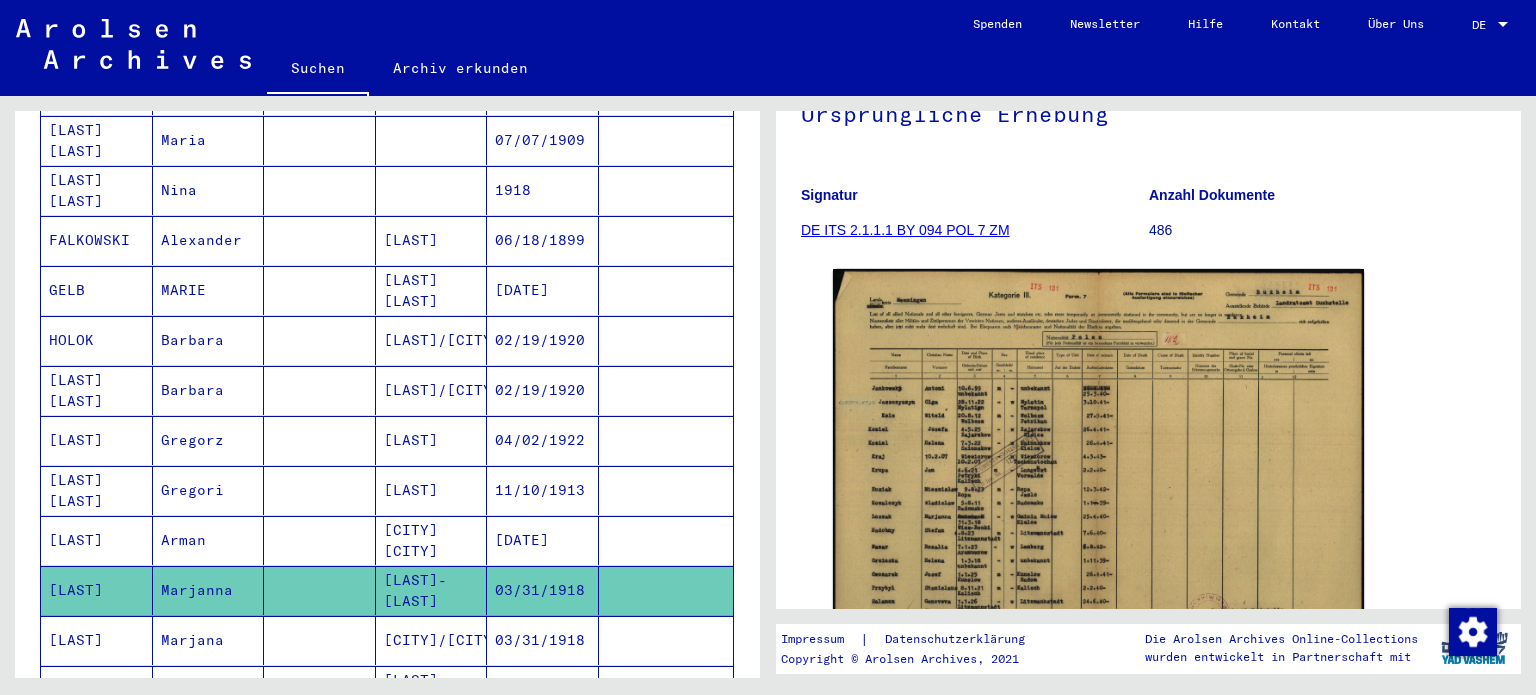 click on "[LAST]" at bounding box center [432, 540] 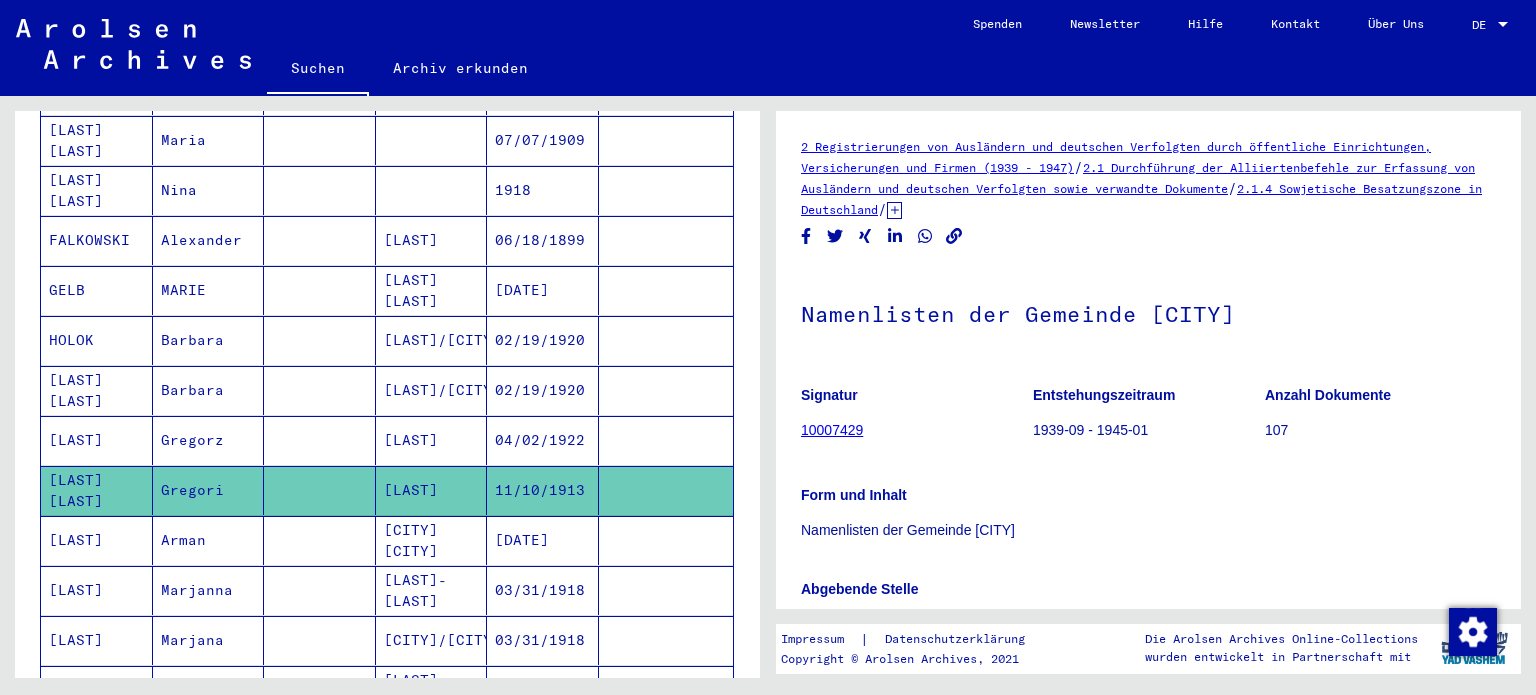 scroll, scrollTop: 390, scrollLeft: 0, axis: vertical 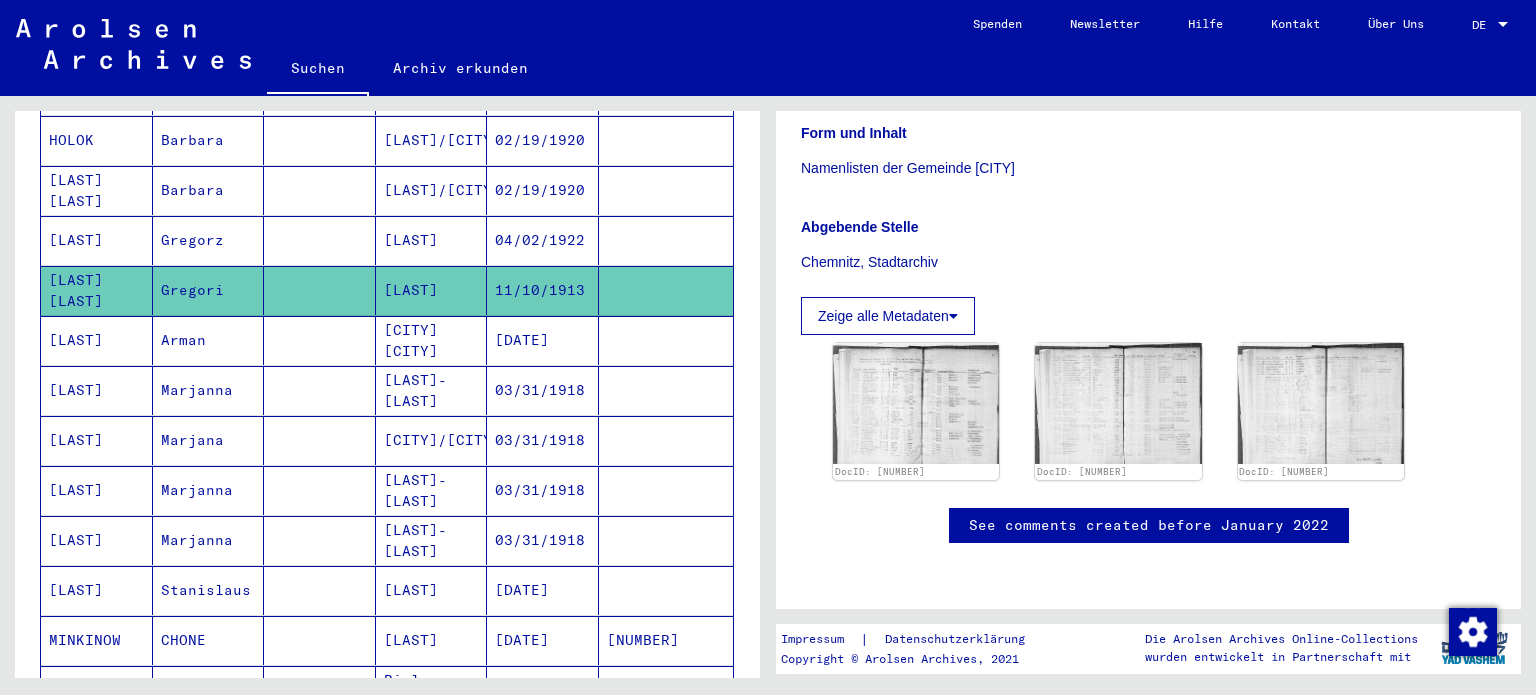 click on "[LAST]-[LAST]" at bounding box center (432, 540) 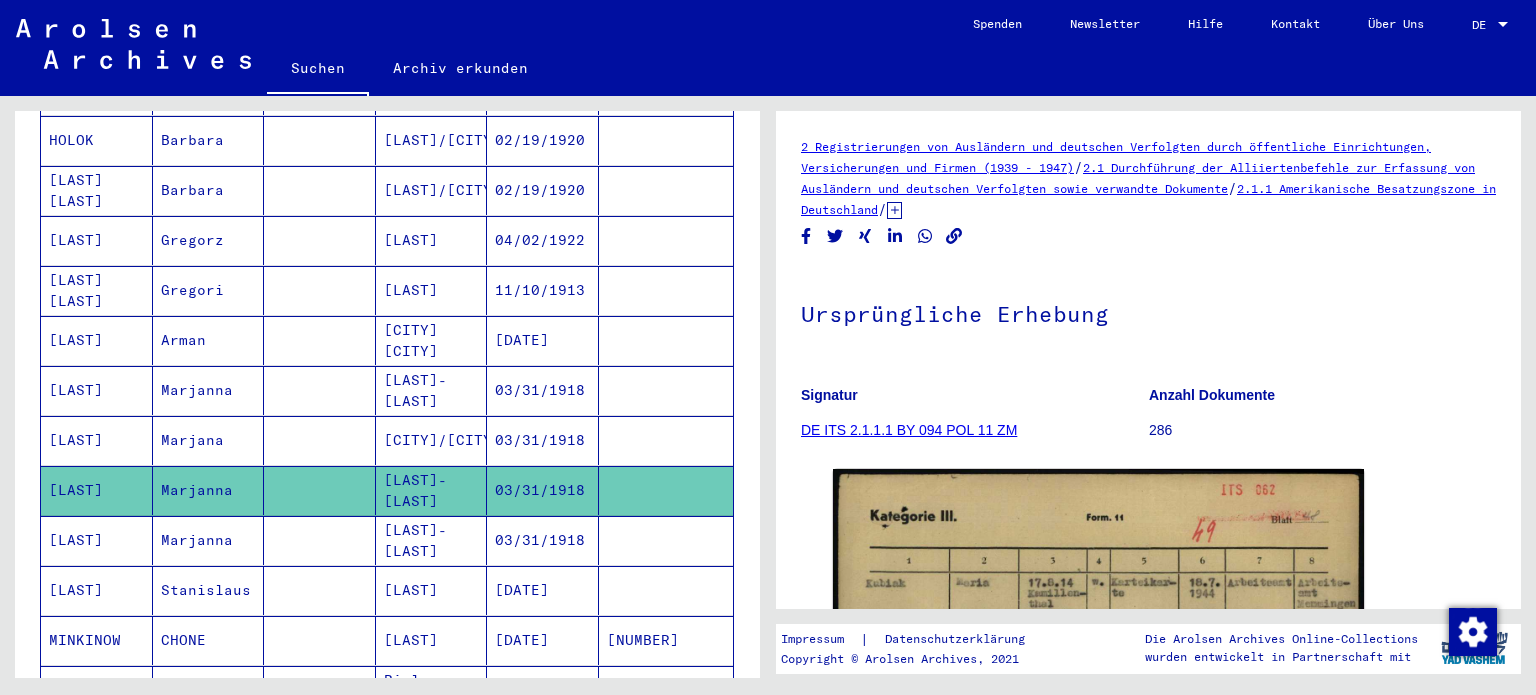 scroll, scrollTop: 200, scrollLeft: 0, axis: vertical 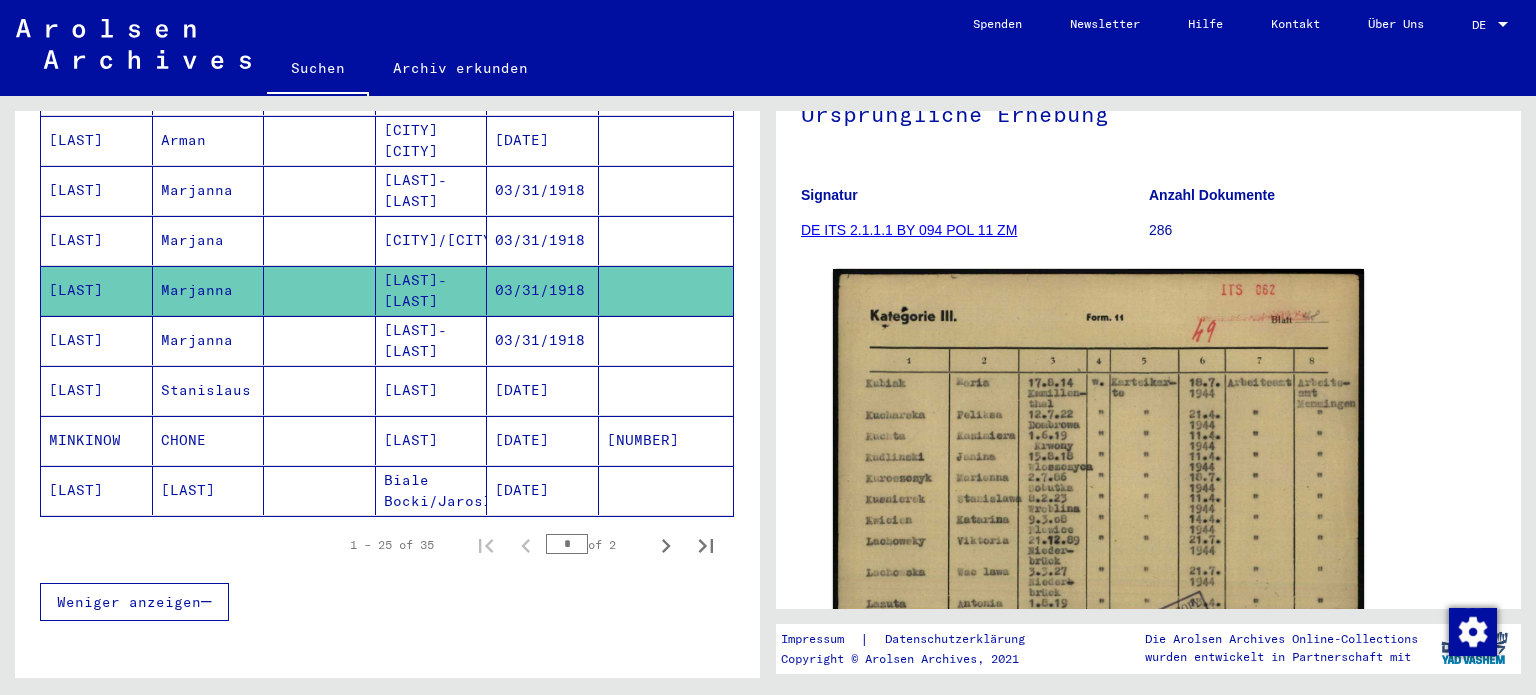 click on "[LAST]" at bounding box center (432, 440) 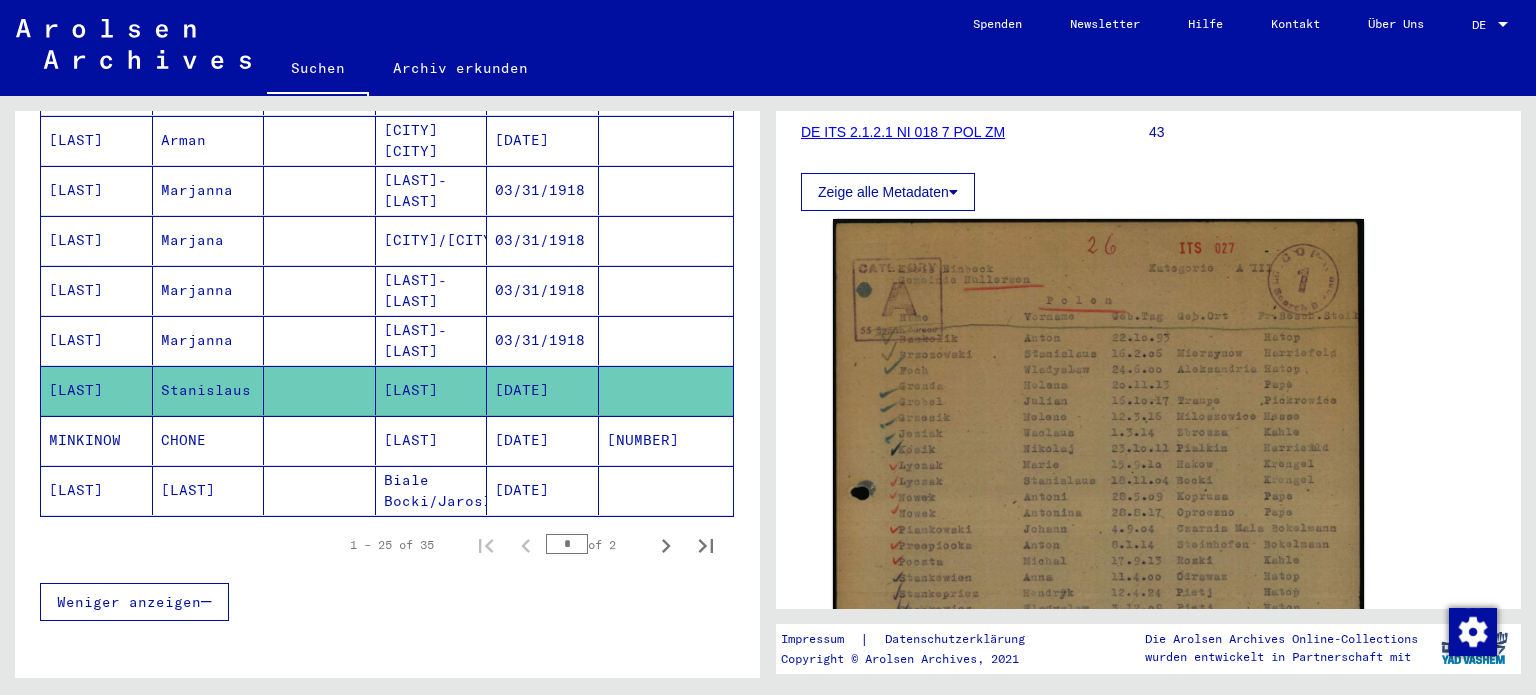 scroll, scrollTop: 300, scrollLeft: 0, axis: vertical 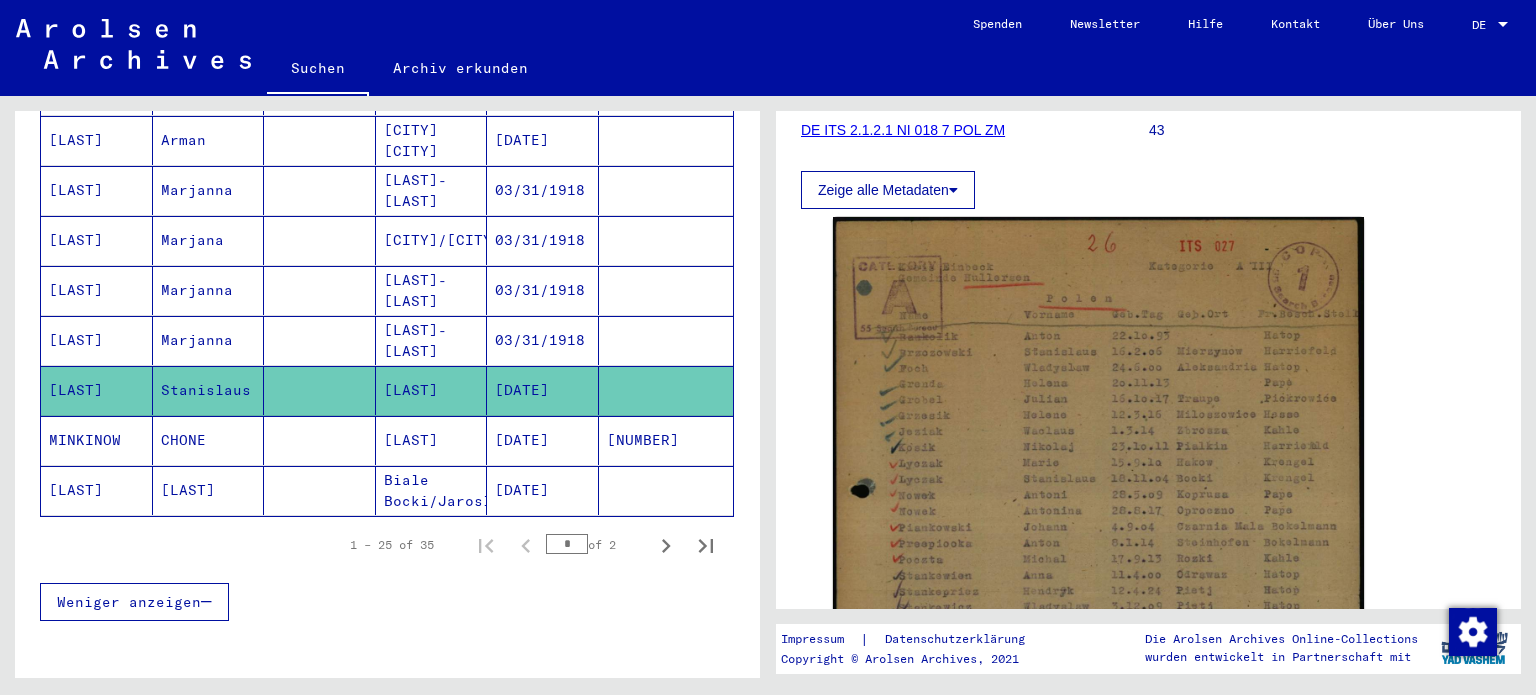 click on "[LAST]" at bounding box center (432, 490) 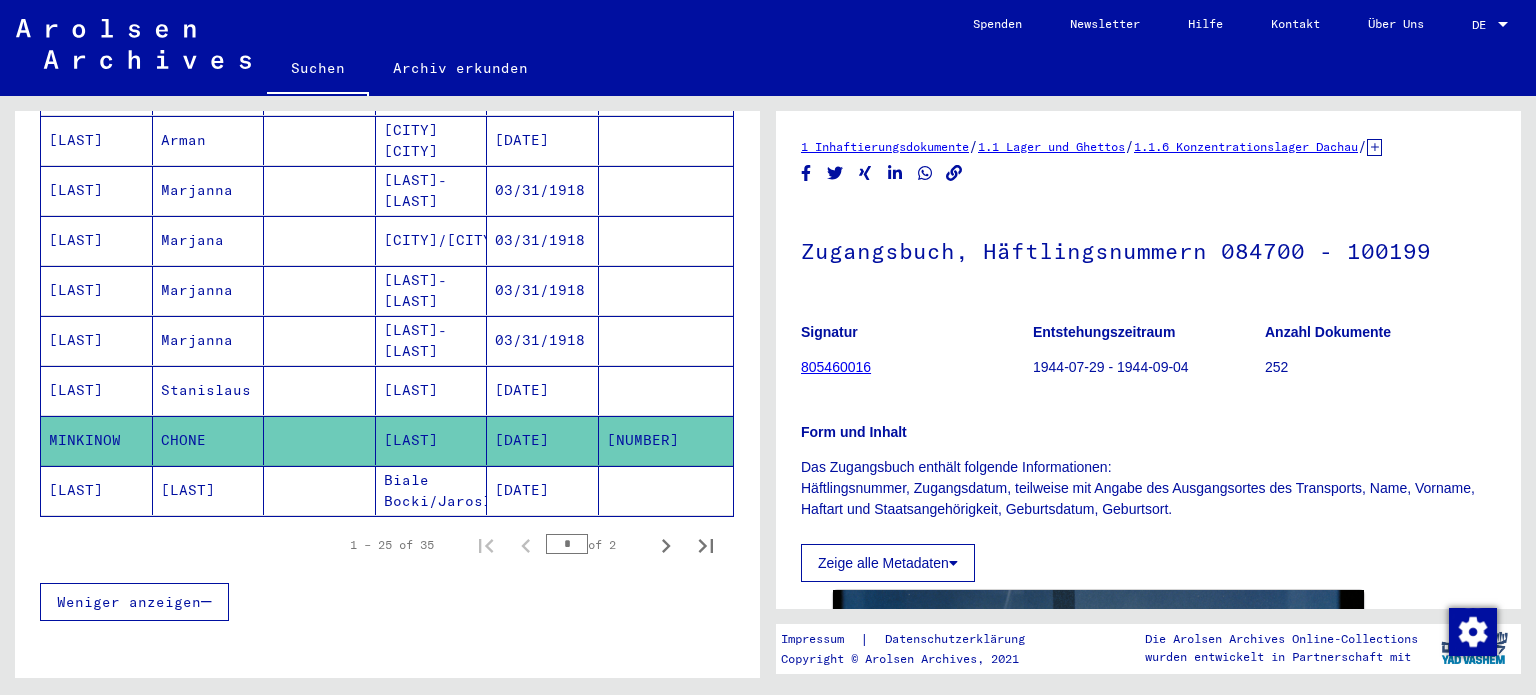 click on "Biale Bocki/Jaroslaw" 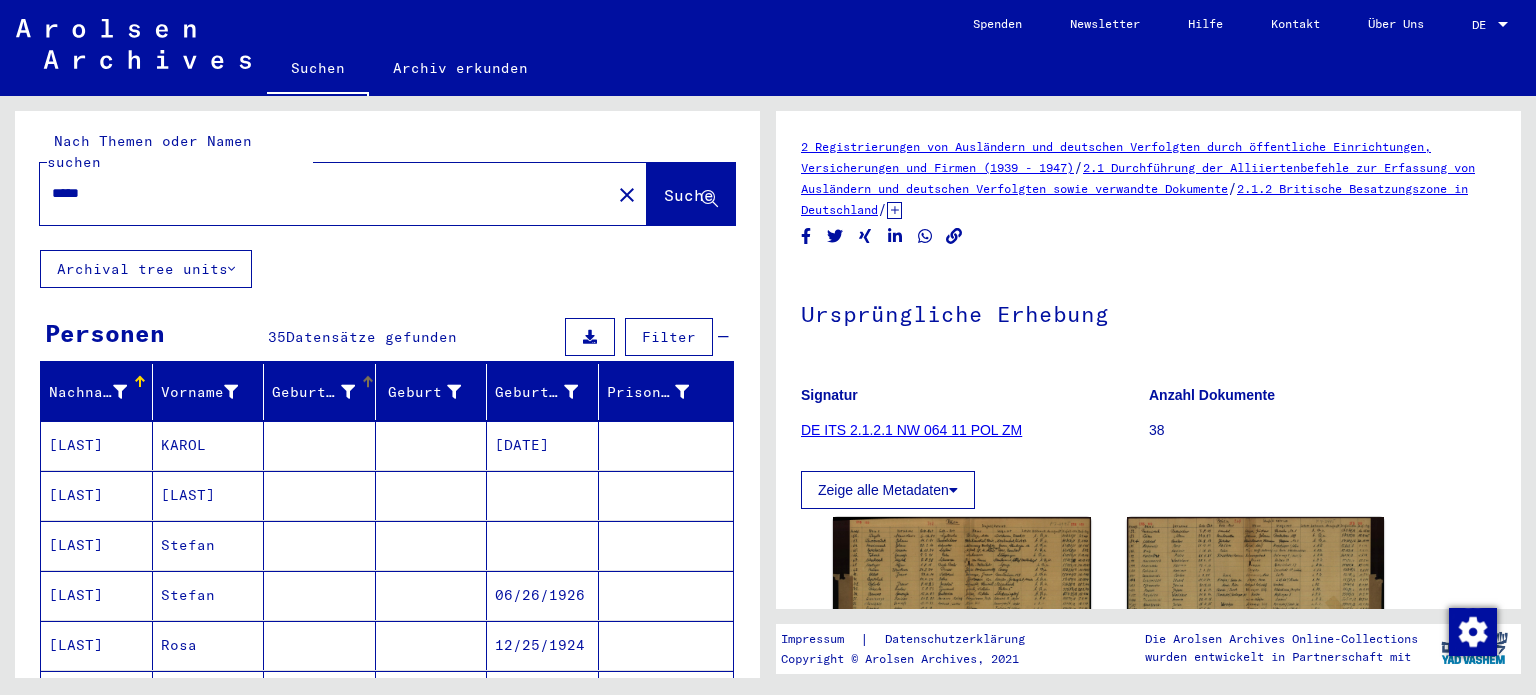 scroll, scrollTop: 0, scrollLeft: 0, axis: both 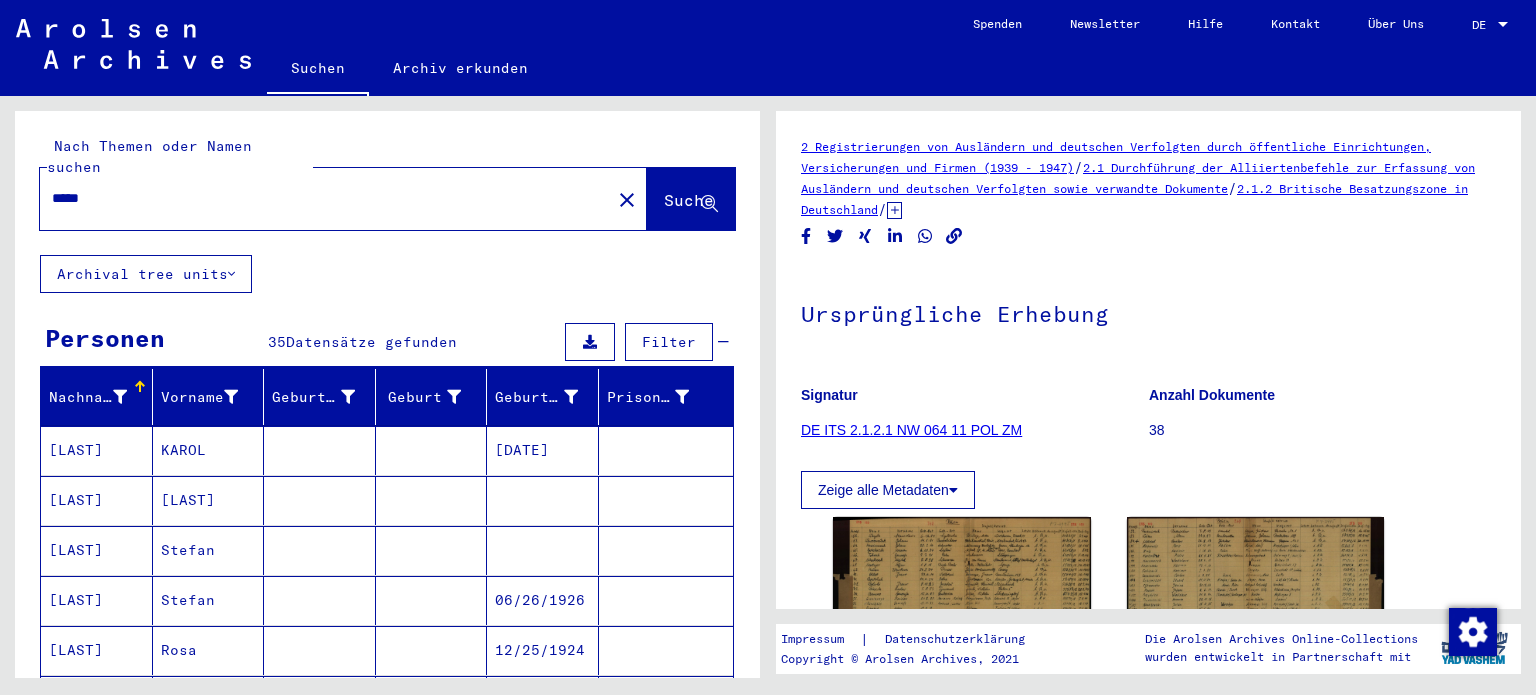 drag, startPoint x: 162, startPoint y: 175, endPoint x: 0, endPoint y: 163, distance: 162.44383 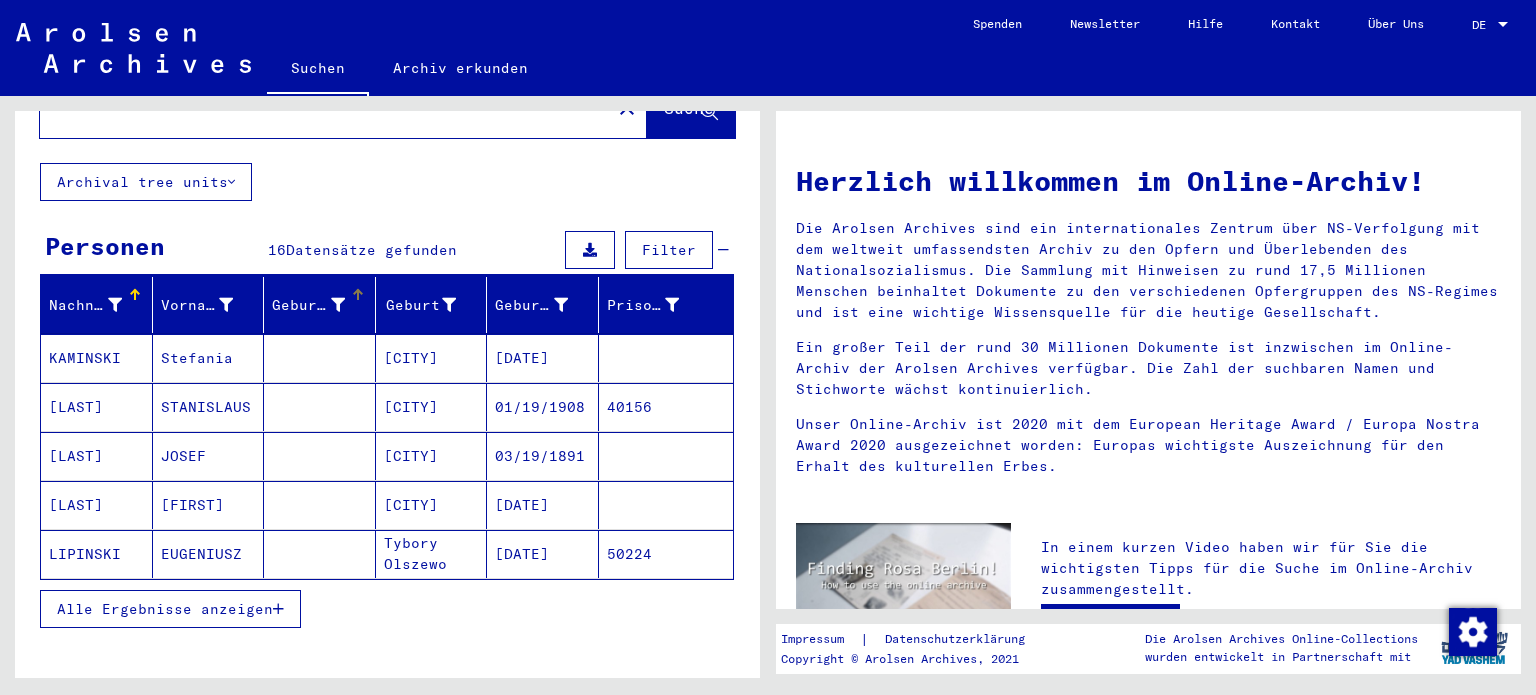 scroll, scrollTop: 100, scrollLeft: 0, axis: vertical 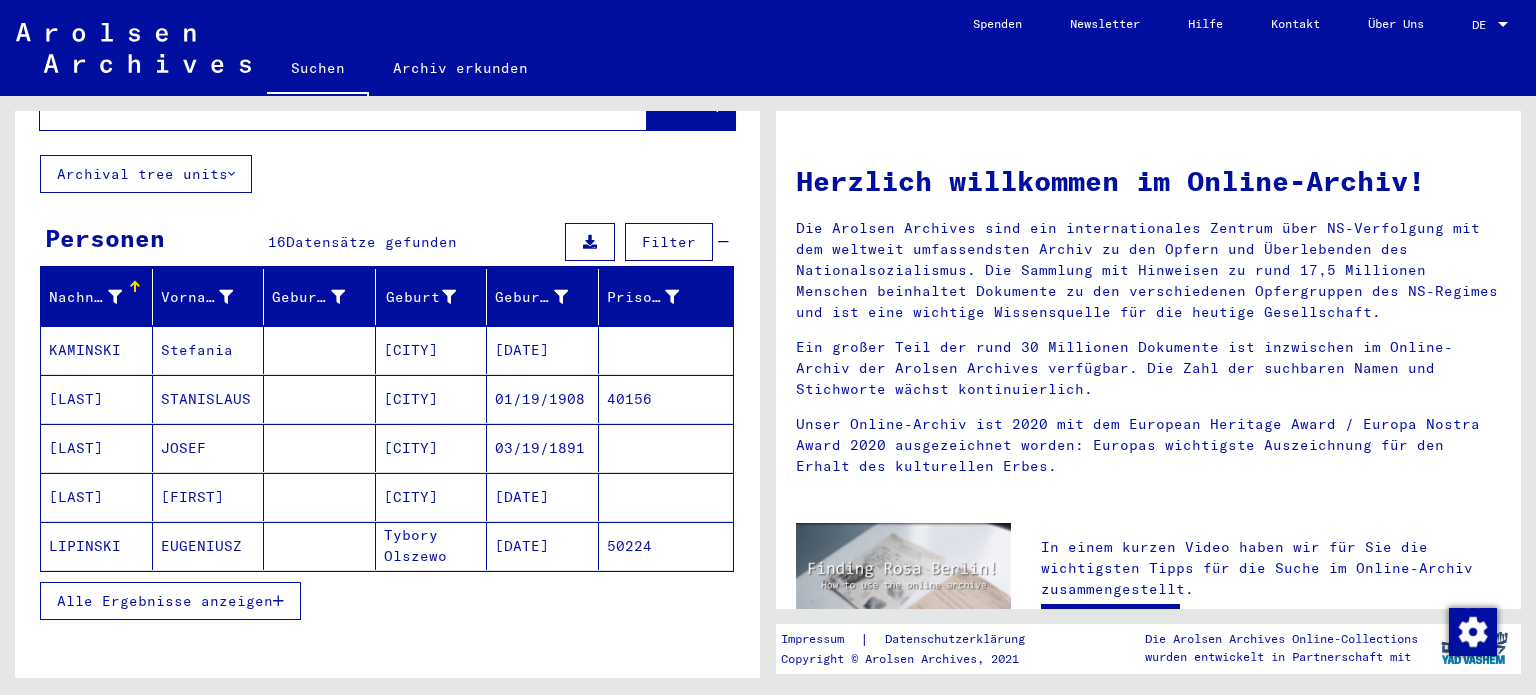 click on "Alle Ergebnisse anzeigen" at bounding box center (165, 601) 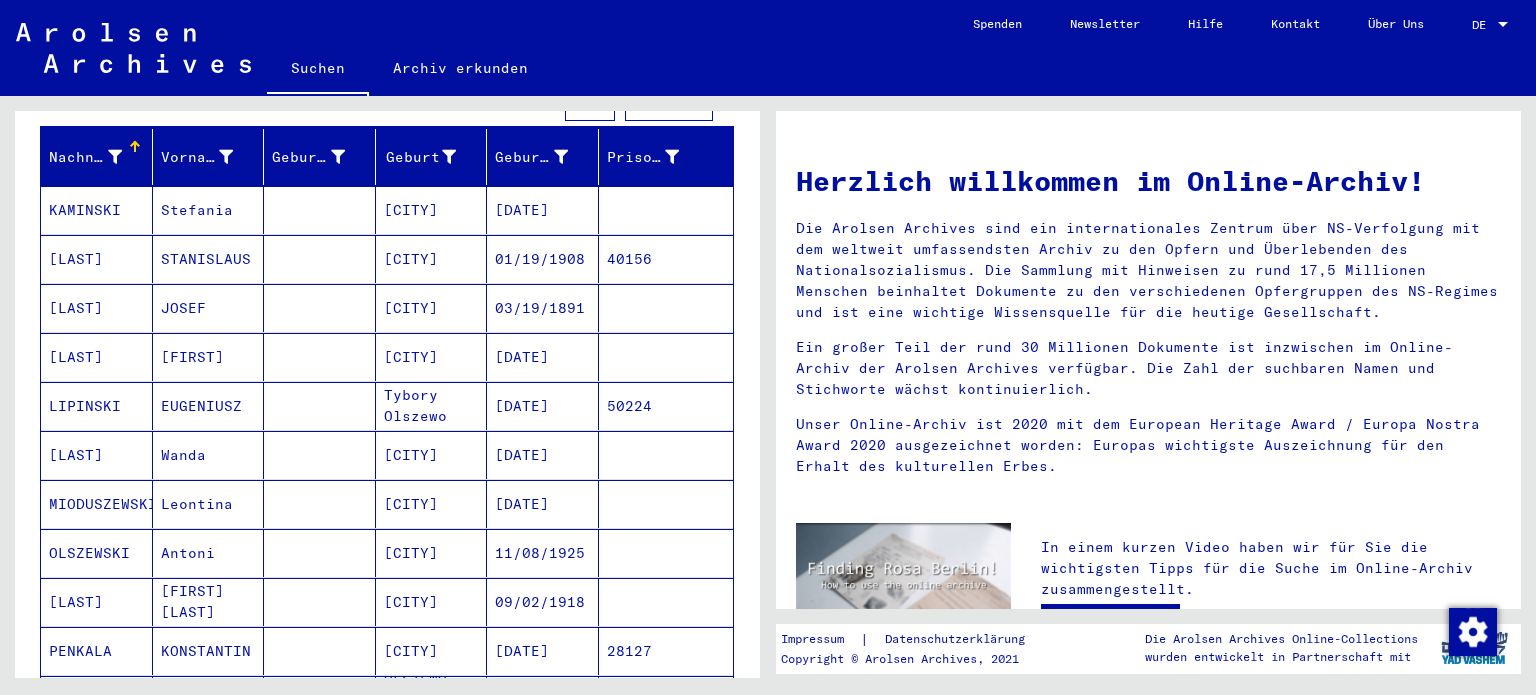 scroll, scrollTop: 700, scrollLeft: 0, axis: vertical 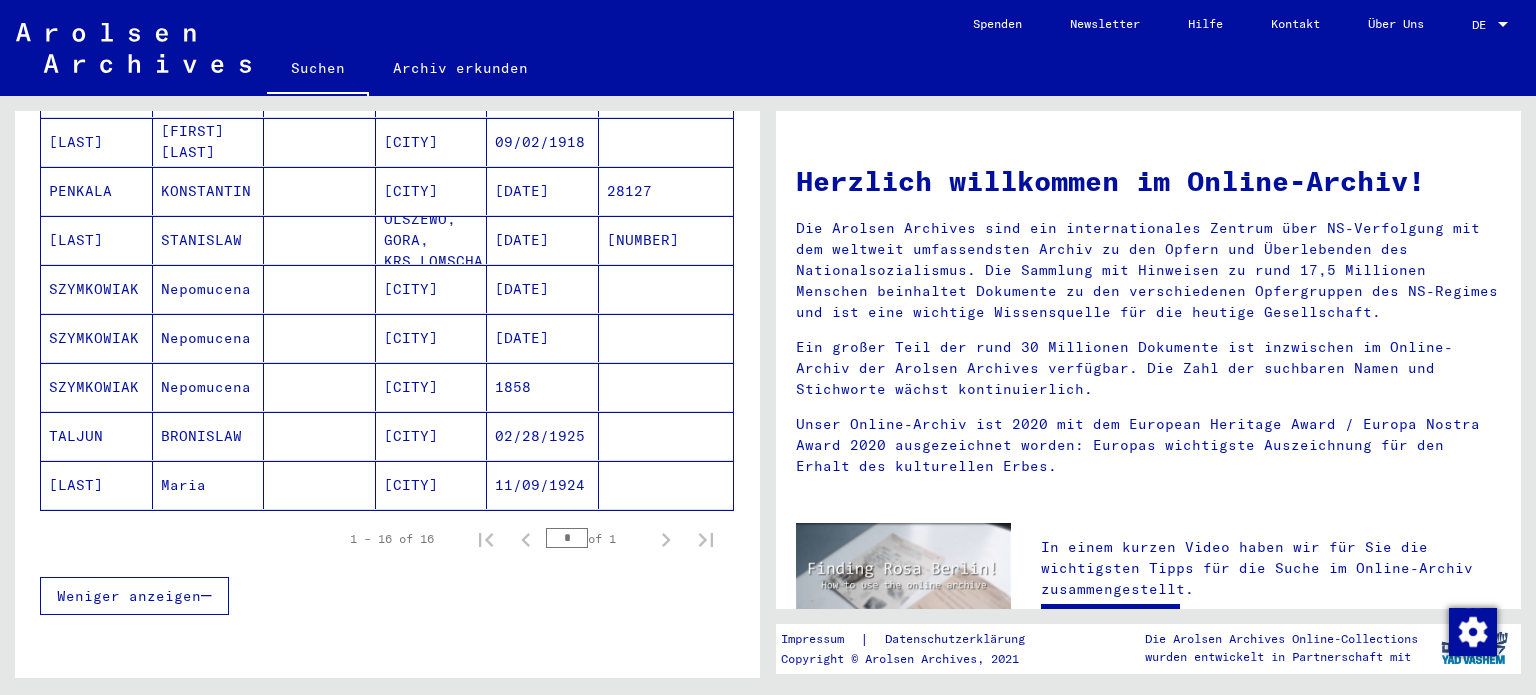 click on "[CITY]" 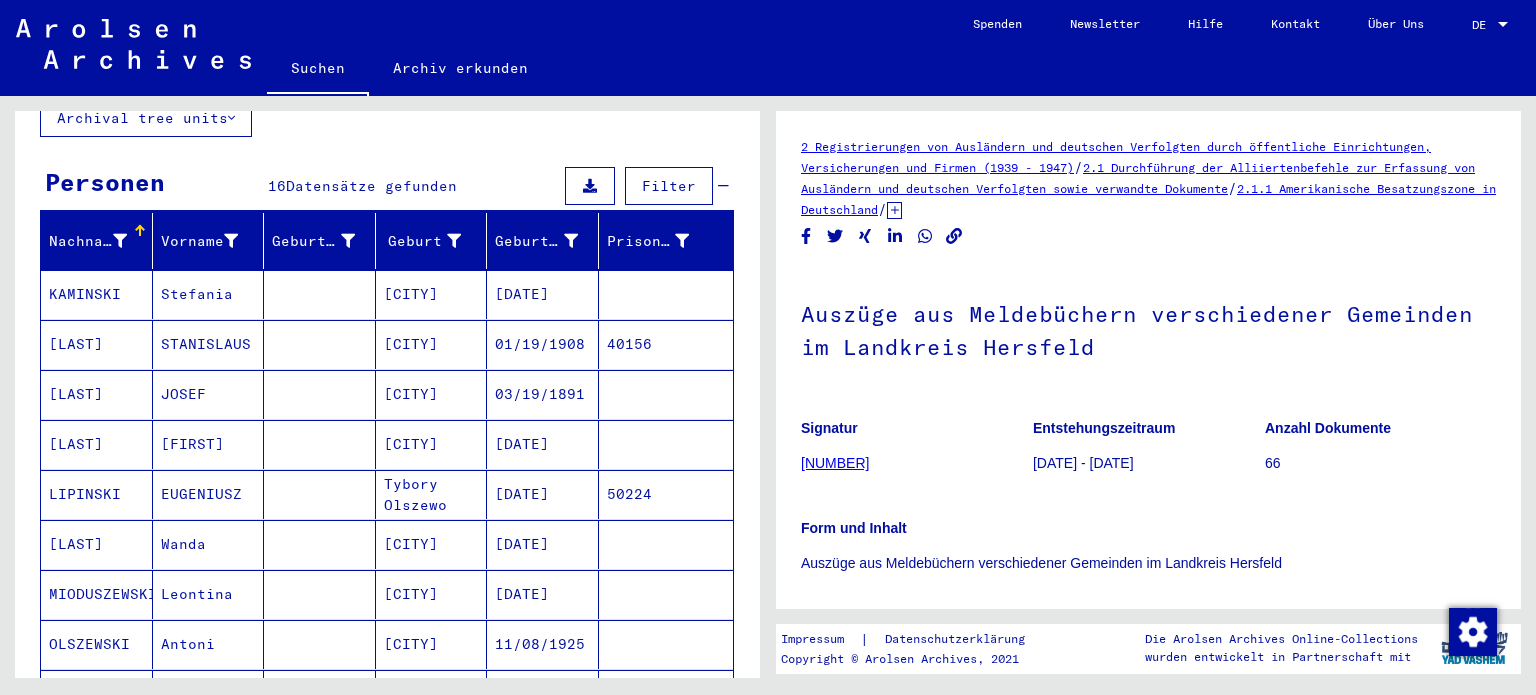 scroll, scrollTop: 107, scrollLeft: 0, axis: vertical 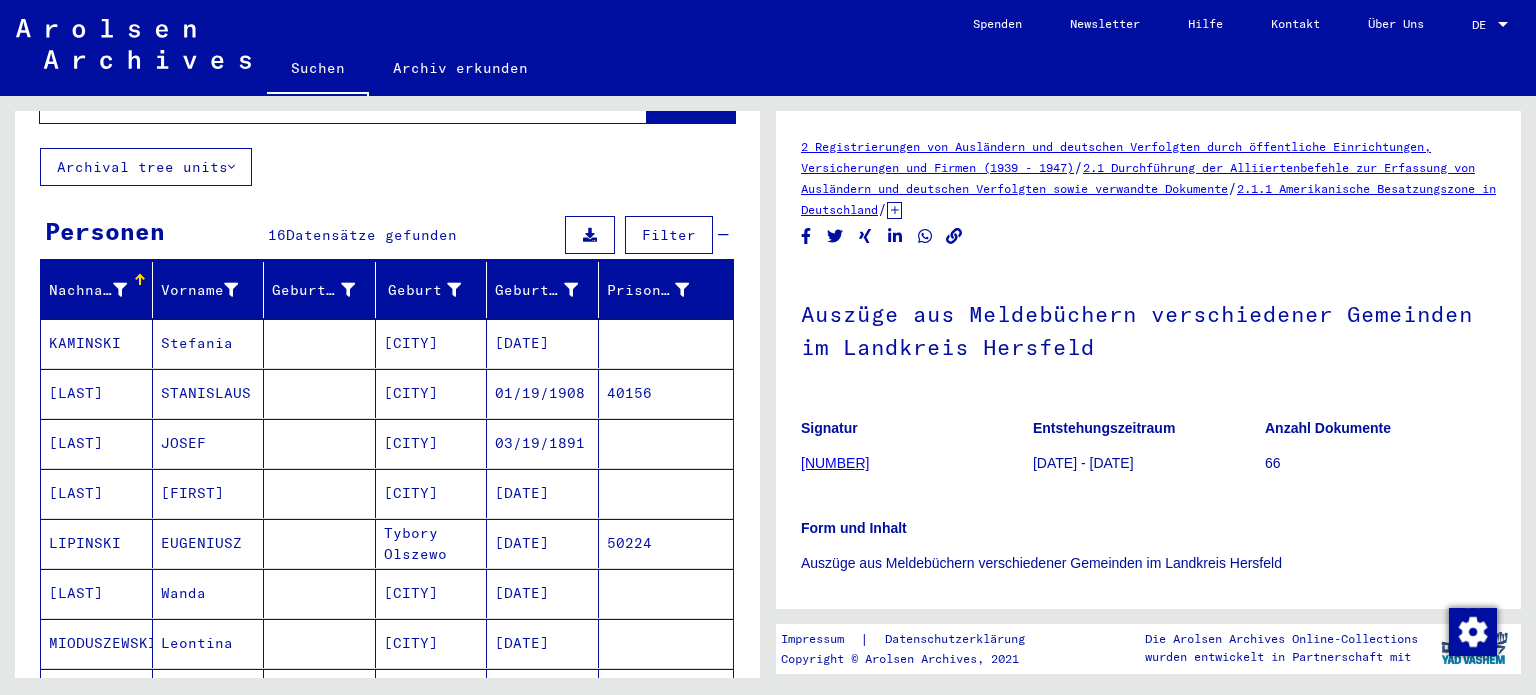 click on "[CITY]" at bounding box center (432, 393) 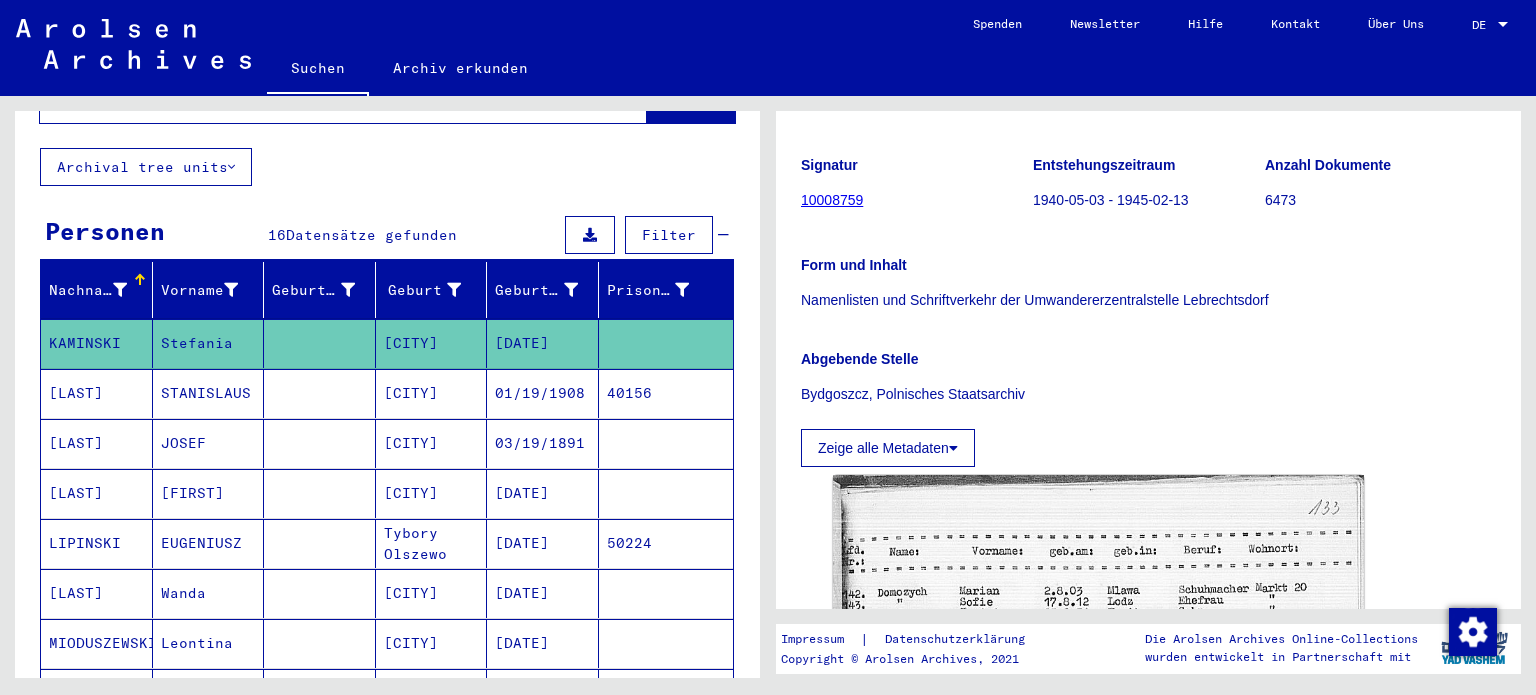 scroll, scrollTop: 400, scrollLeft: 0, axis: vertical 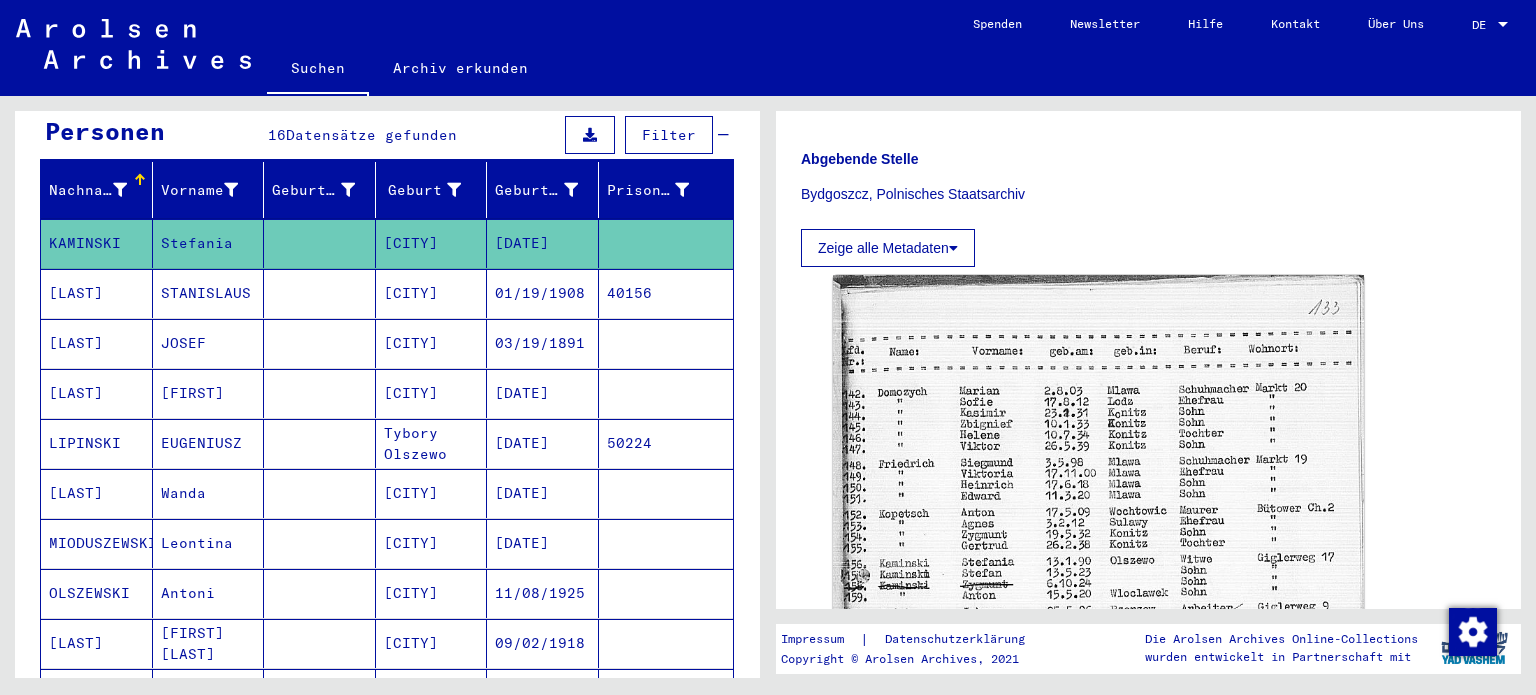 click on "[CITY]" at bounding box center [432, 643] 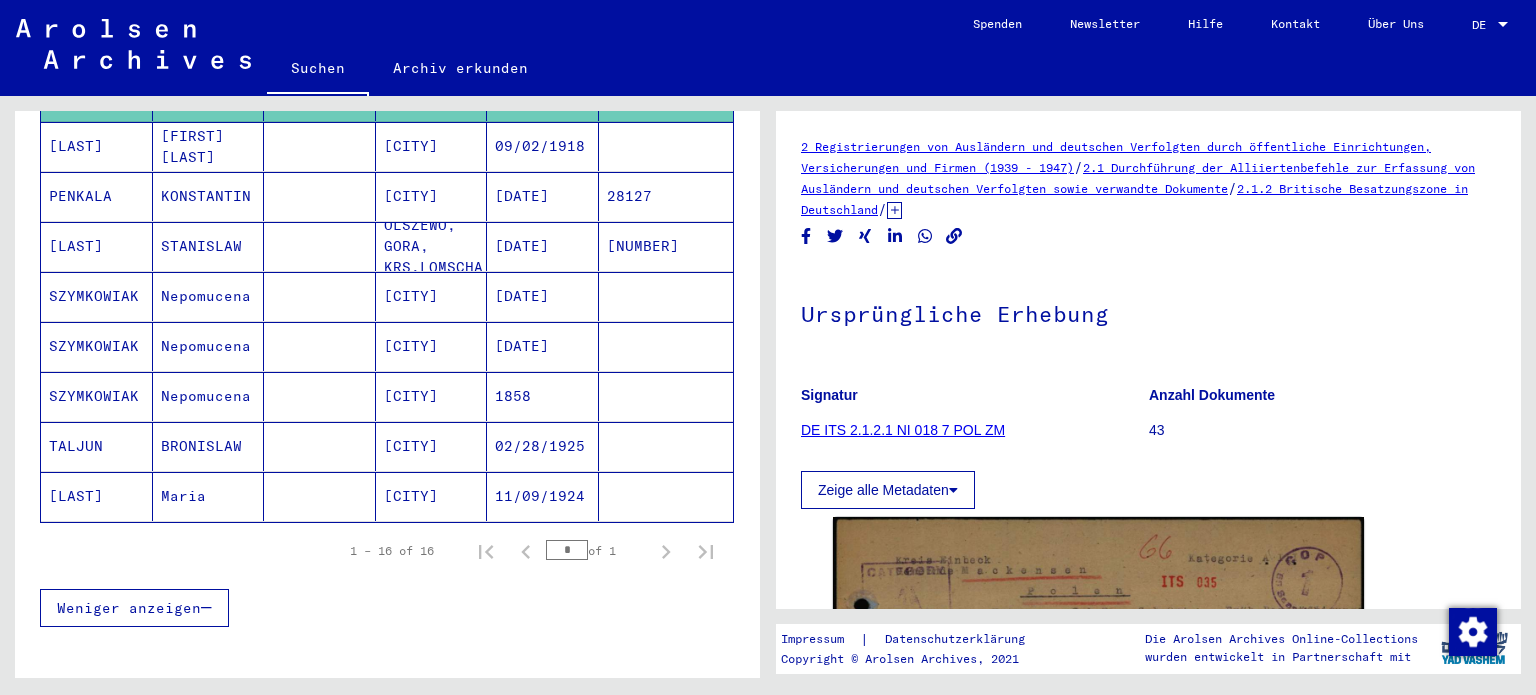 scroll, scrollTop: 707, scrollLeft: 0, axis: vertical 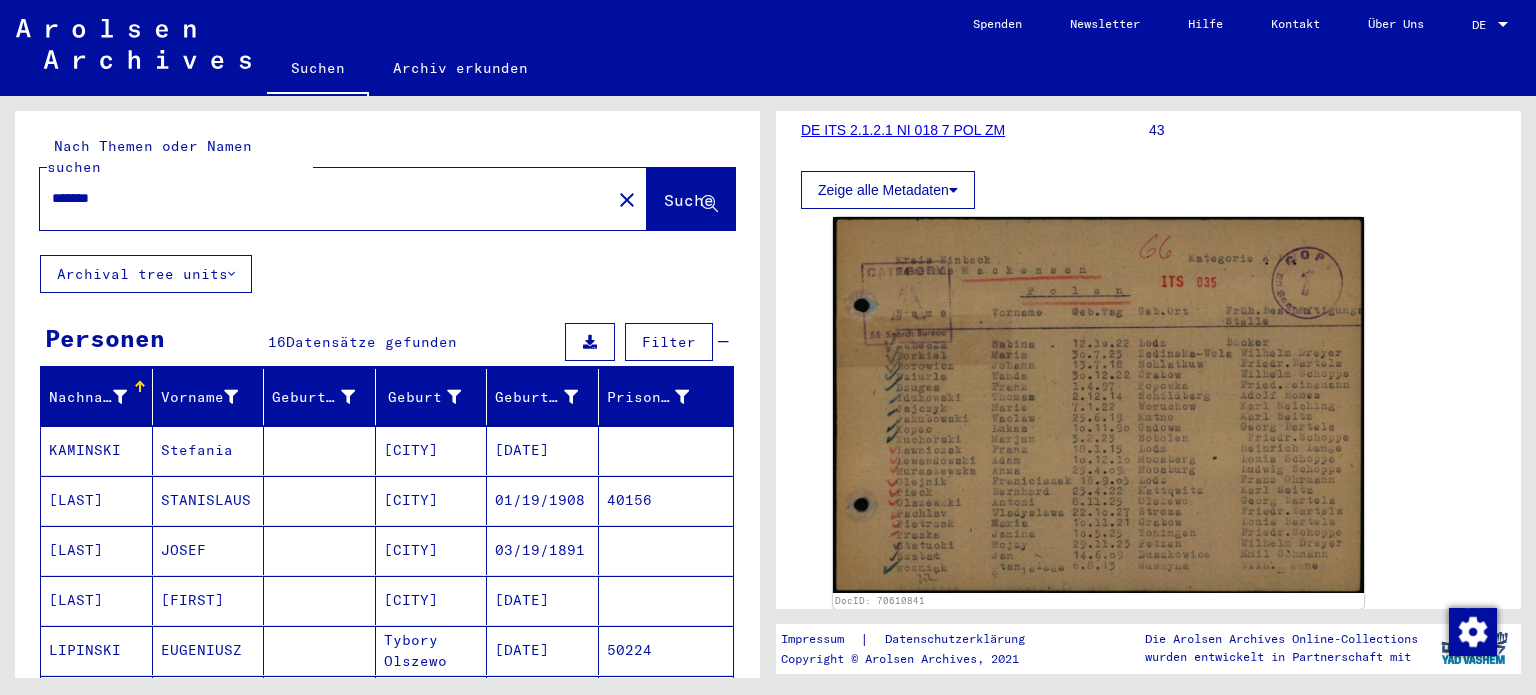 click on "*******" at bounding box center (325, 198) 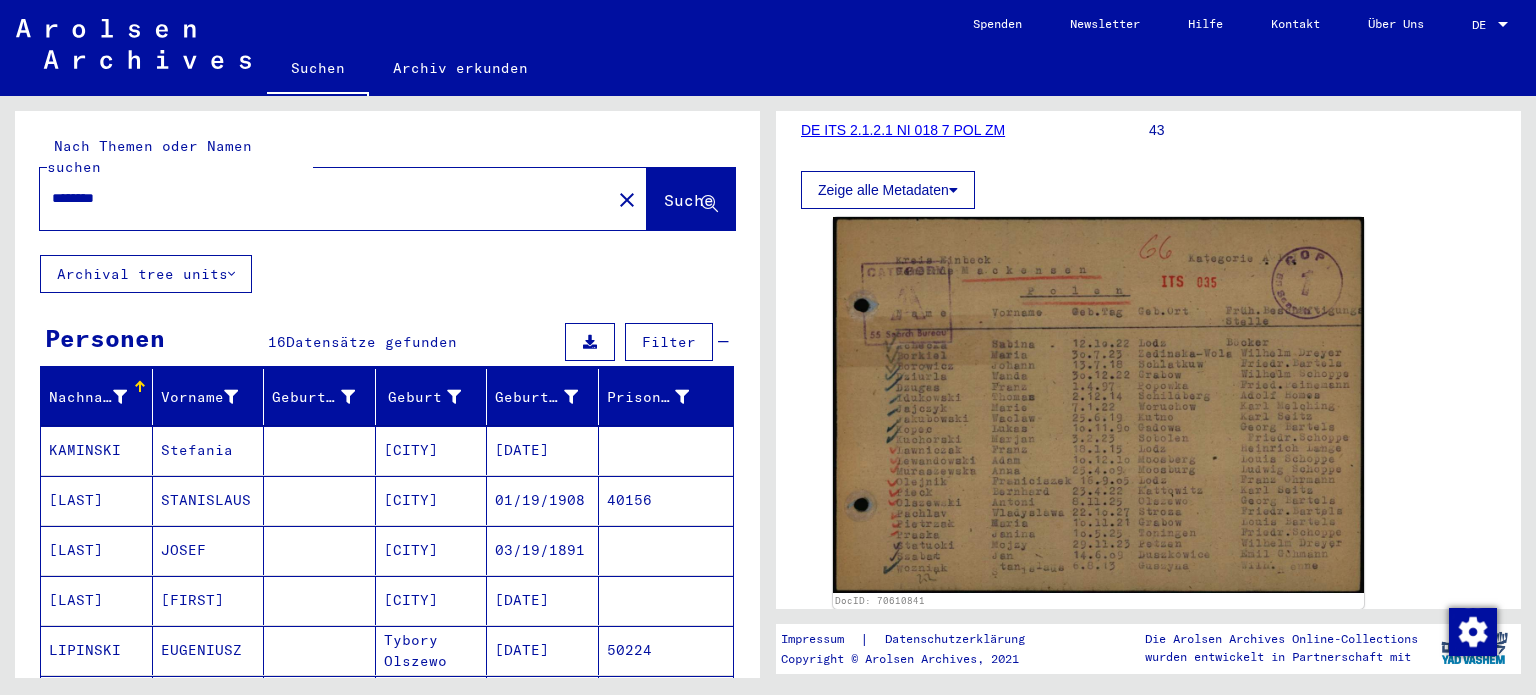 scroll, scrollTop: 0, scrollLeft: 0, axis: both 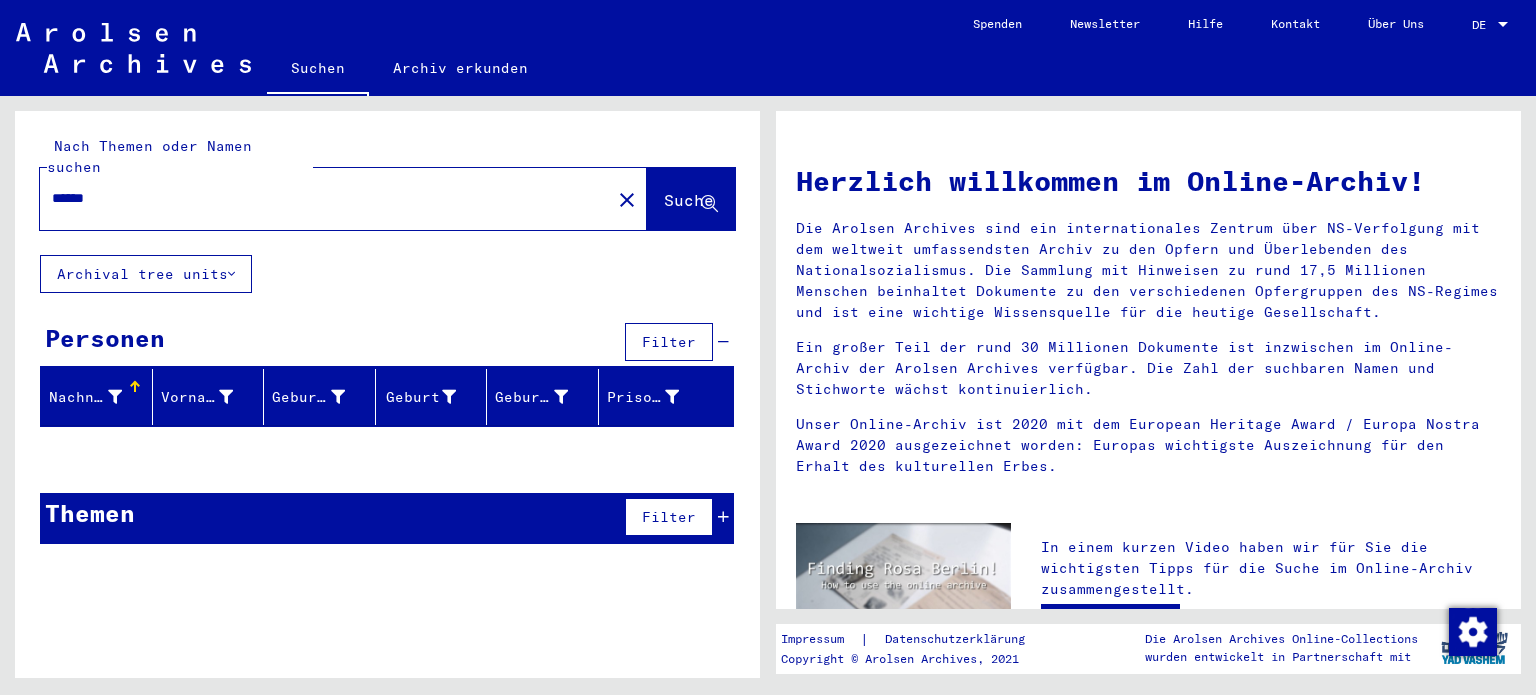 type on "******" 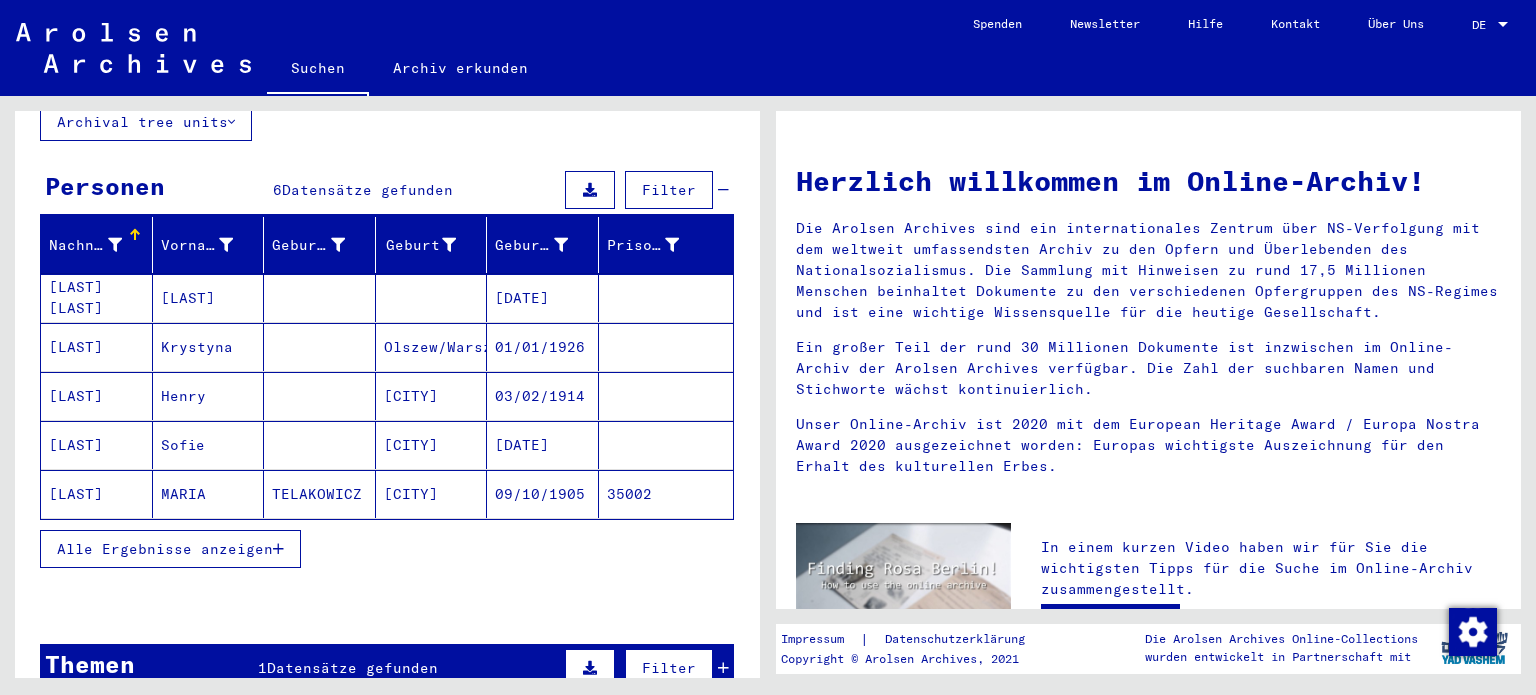 scroll, scrollTop: 200, scrollLeft: 0, axis: vertical 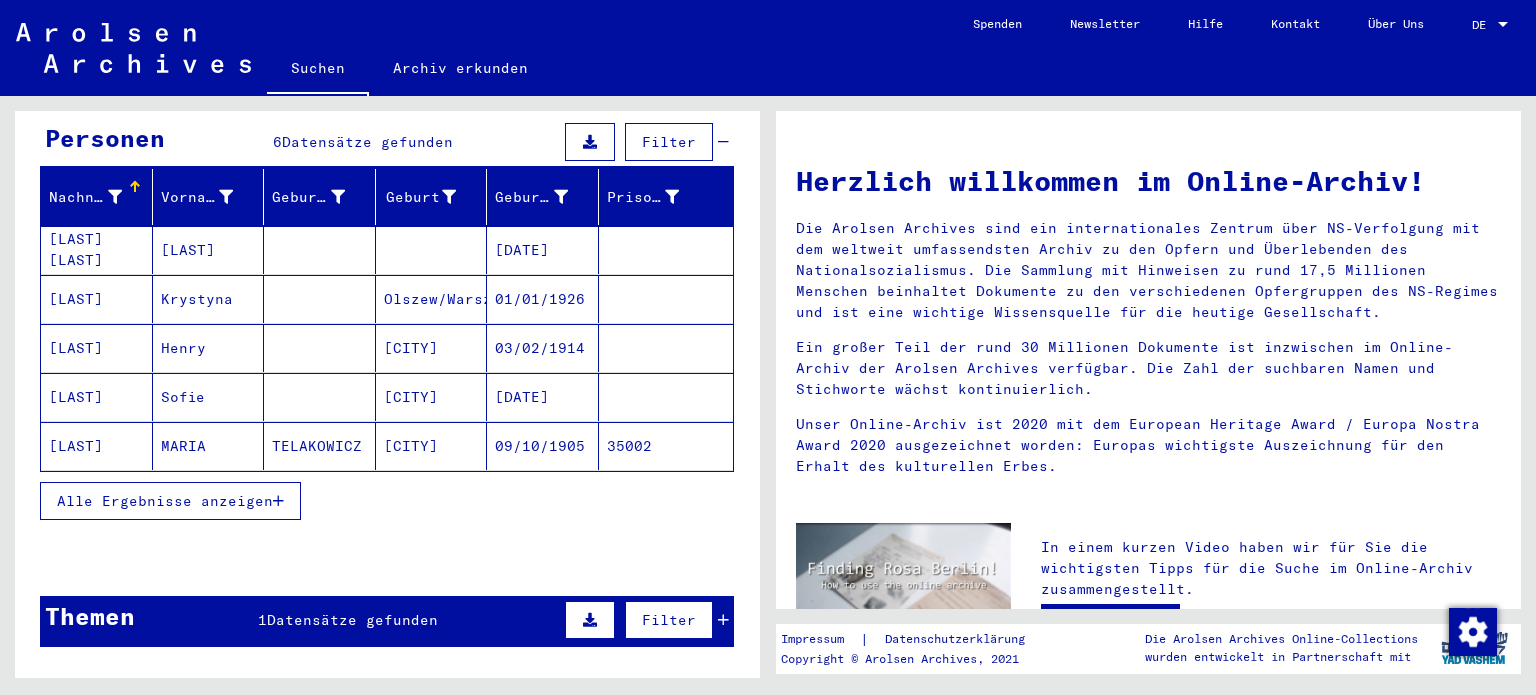 click on "[CITY]" 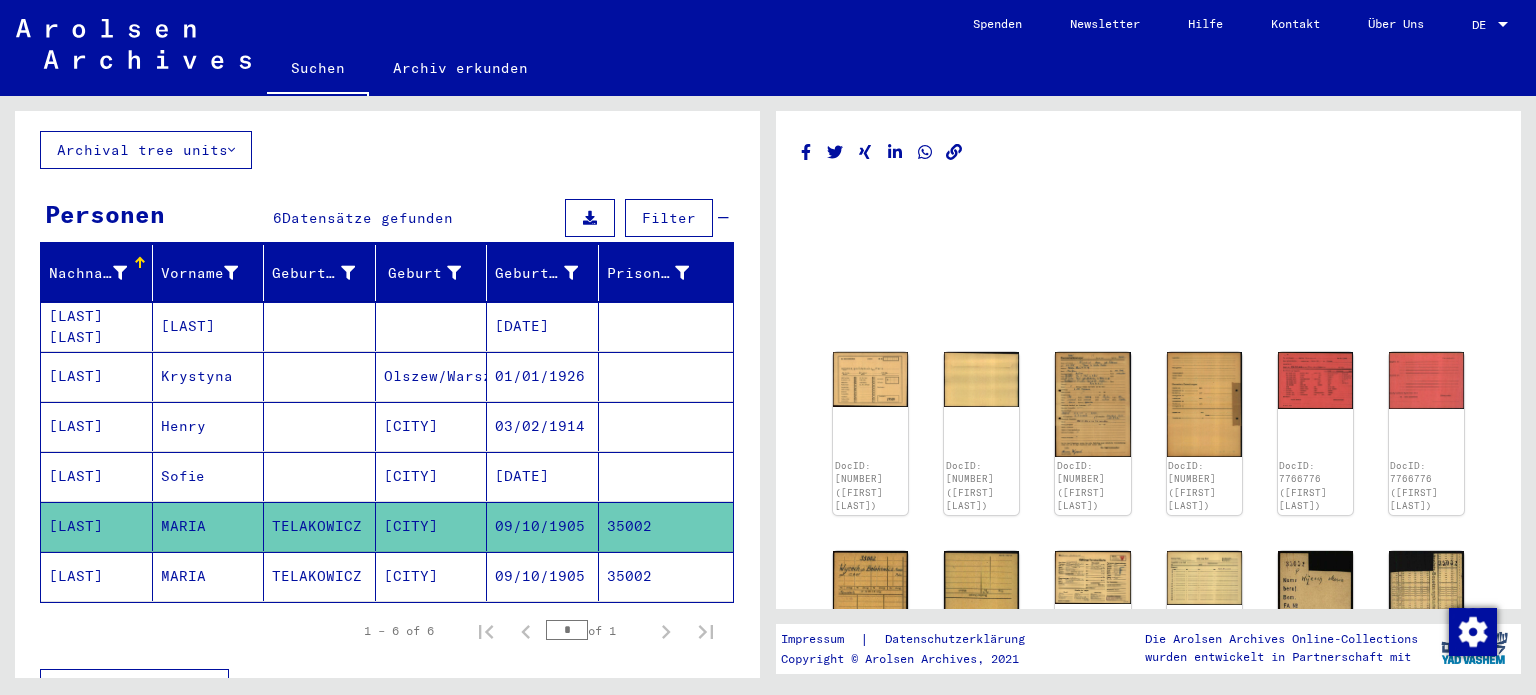 scroll, scrollTop: 0, scrollLeft: 0, axis: both 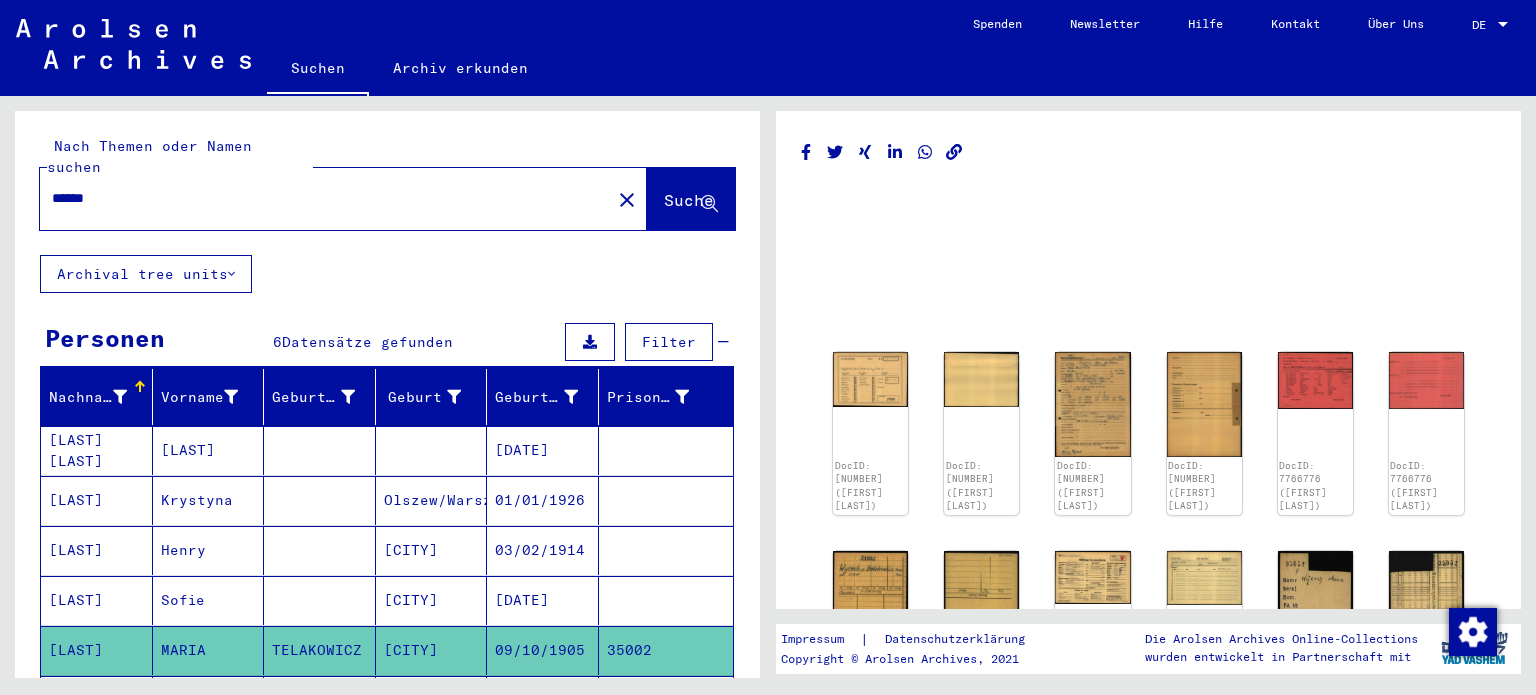 drag, startPoint x: 181, startPoint y: 182, endPoint x: 30, endPoint y: 151, distance: 154.14928 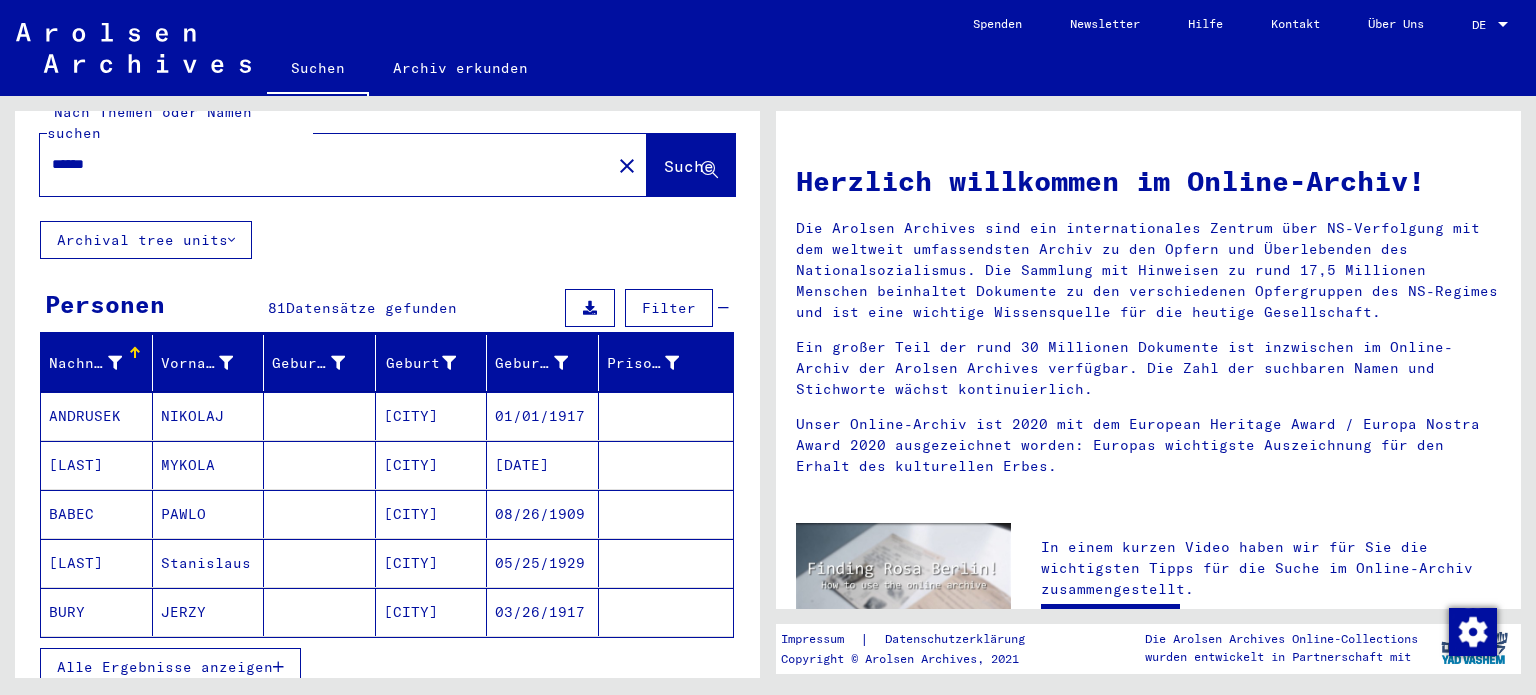 scroll, scrollTop: 100, scrollLeft: 0, axis: vertical 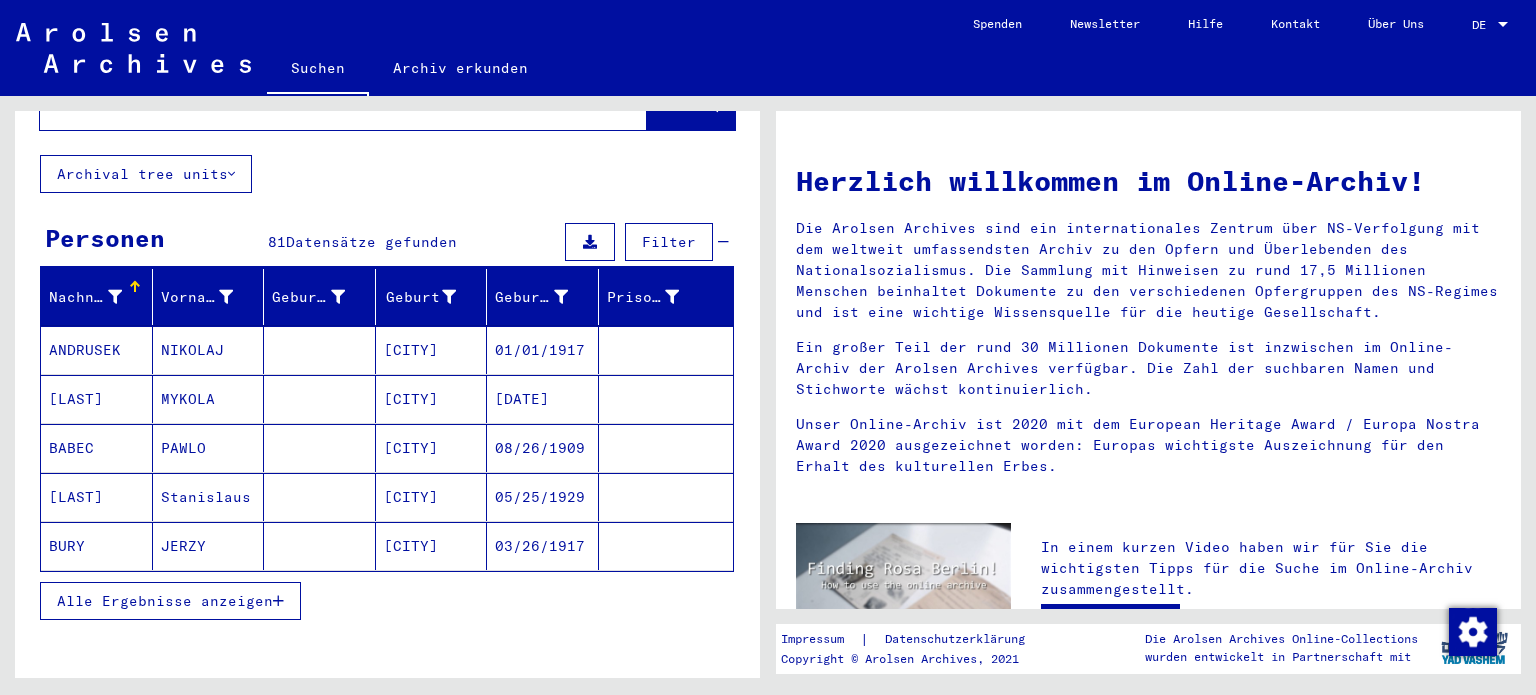 click on "Alle Ergebnisse anzeigen" at bounding box center [165, 601] 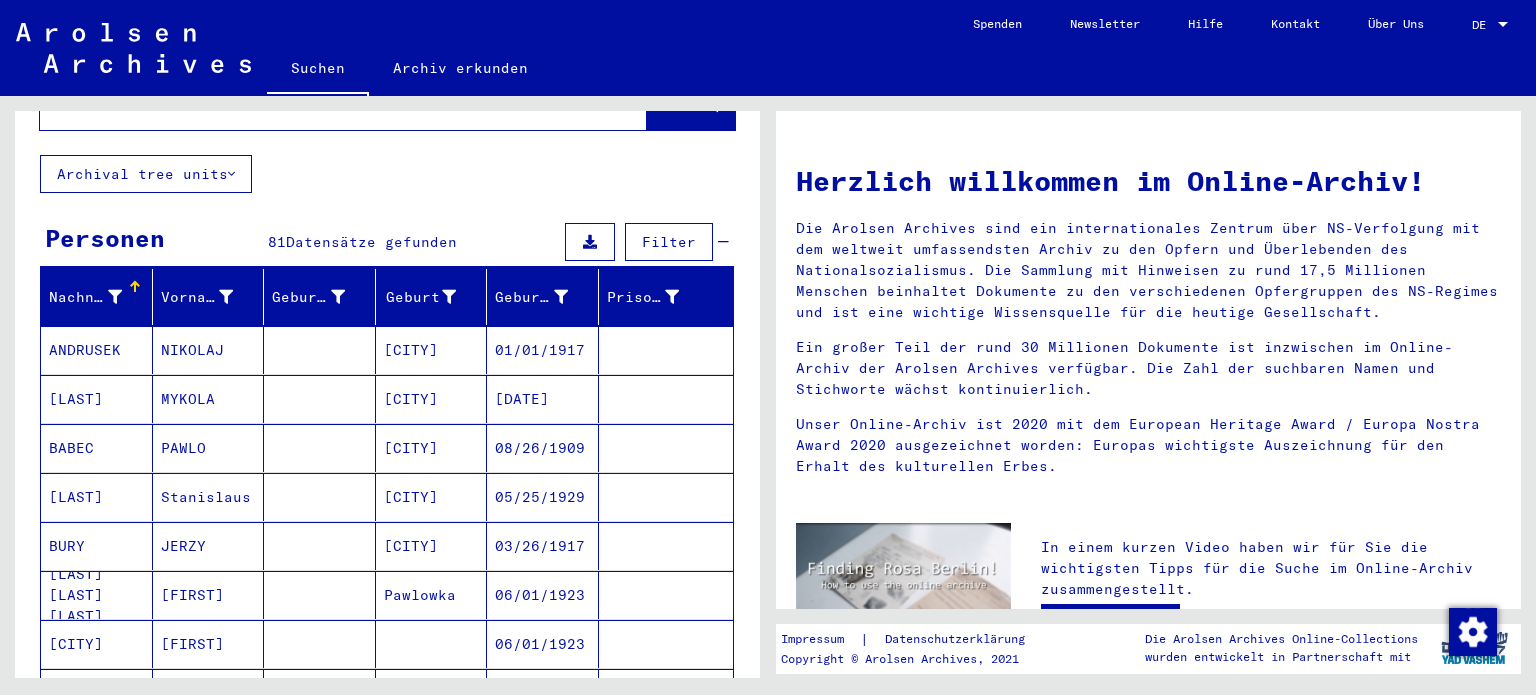 click on "ANDRUSEK" at bounding box center (97, 399) 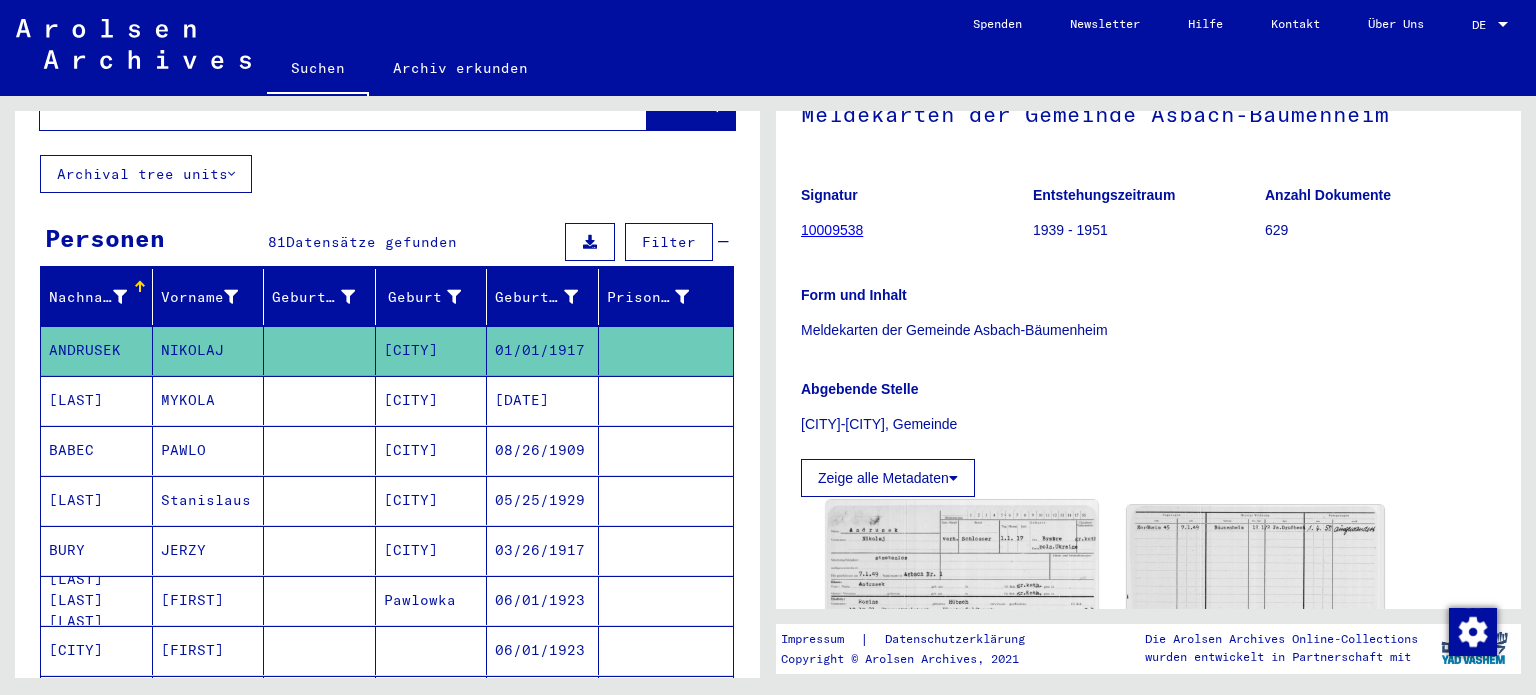 scroll, scrollTop: 400, scrollLeft: 0, axis: vertical 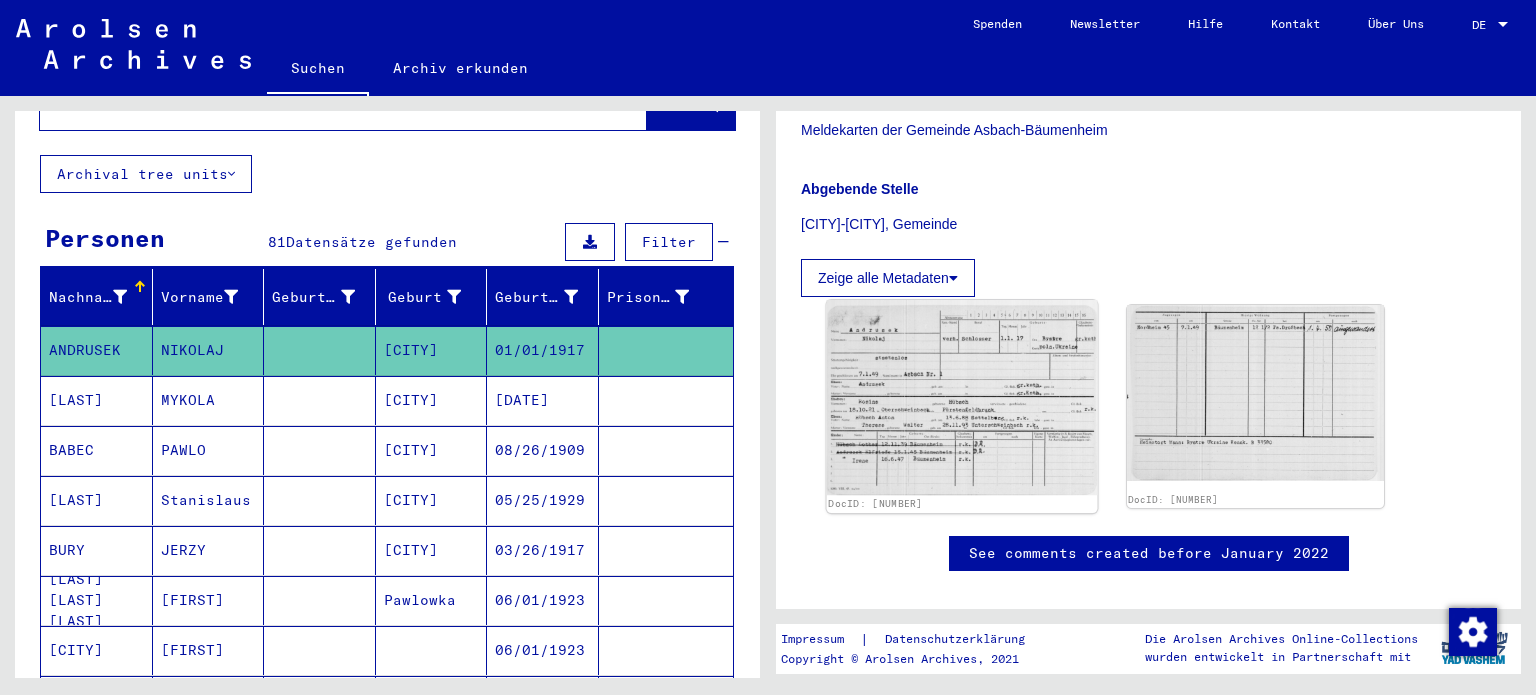 click 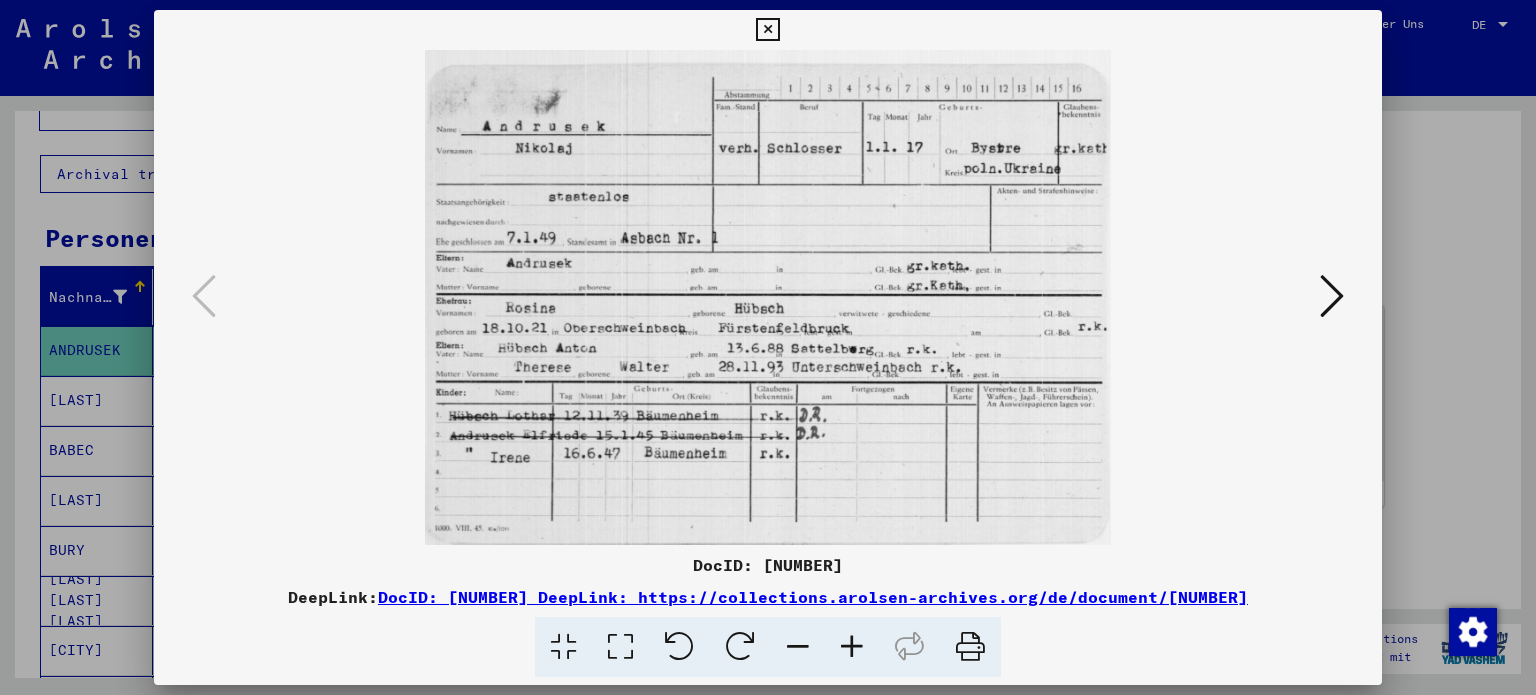 click at bounding box center [767, 30] 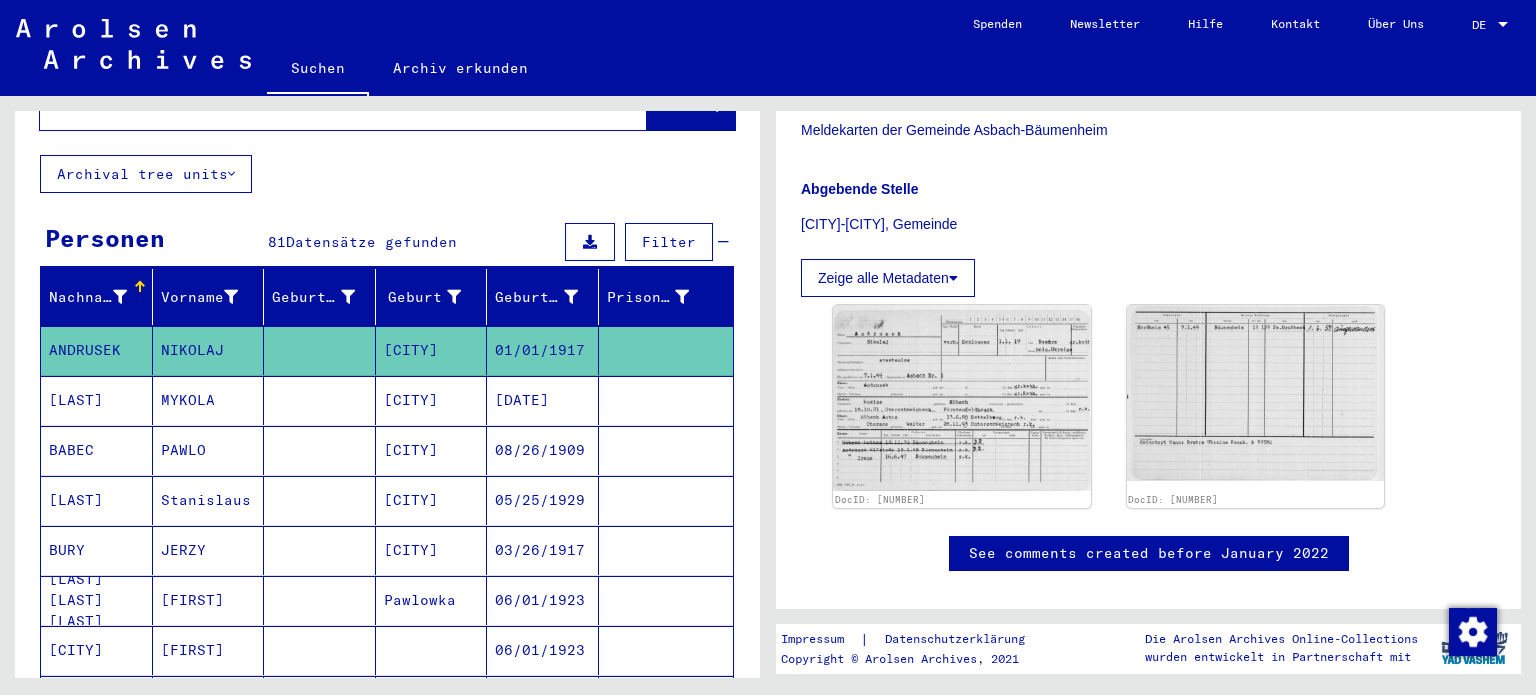 click on "[LAST]" at bounding box center (97, 450) 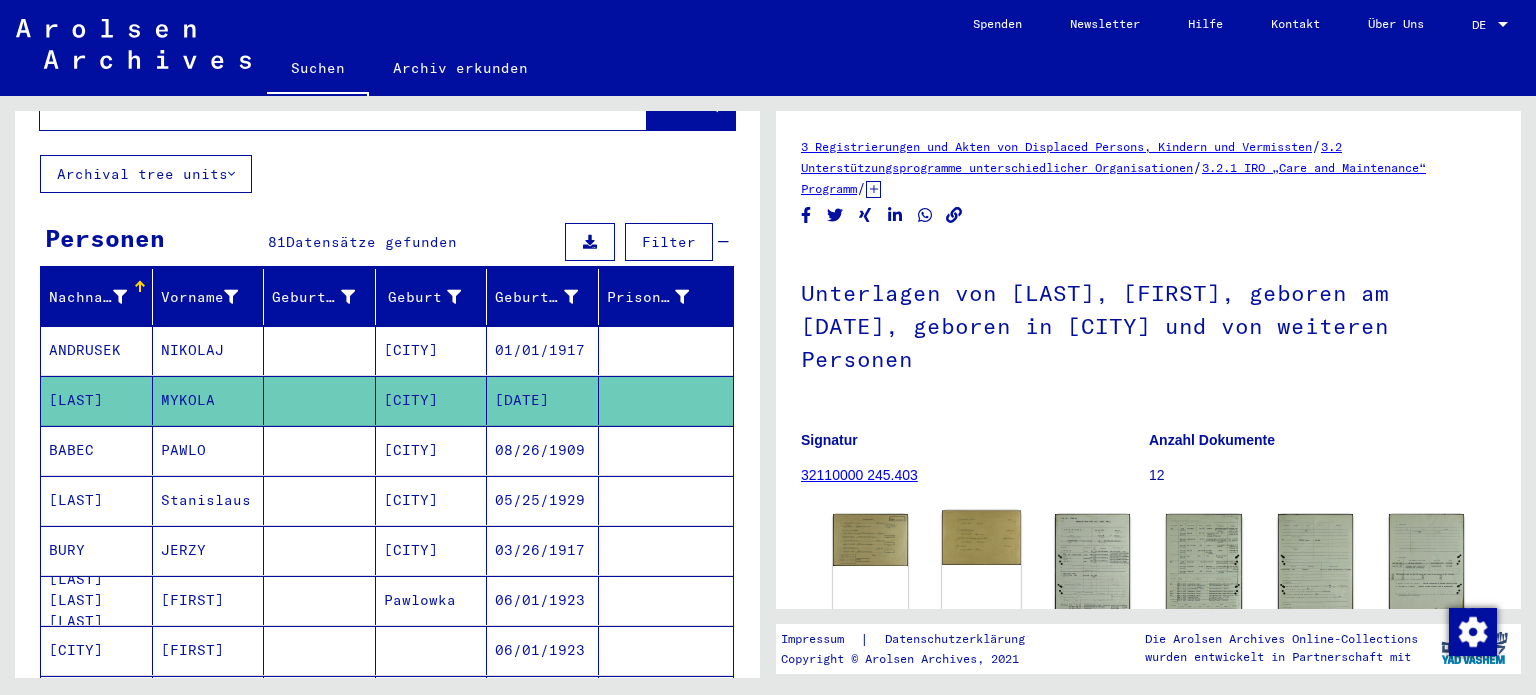 scroll, scrollTop: 100, scrollLeft: 0, axis: vertical 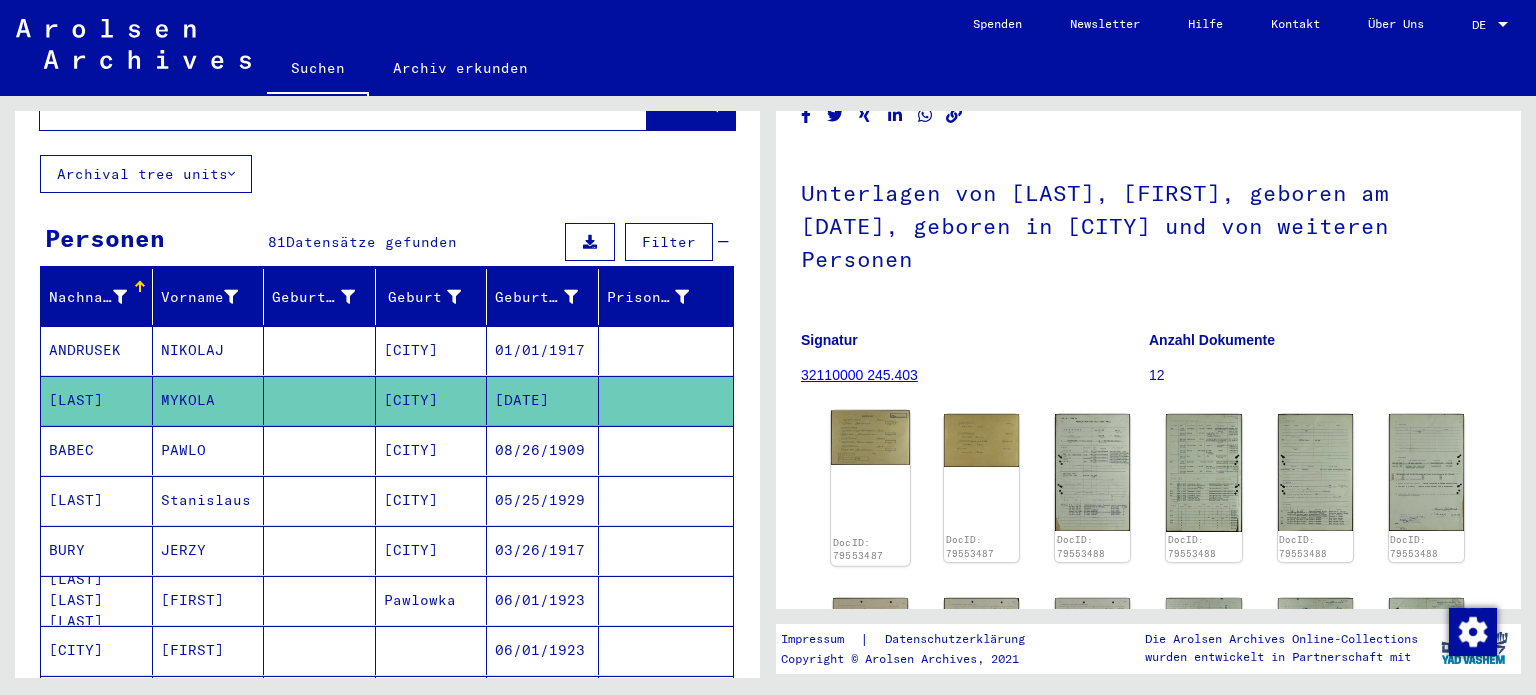 click 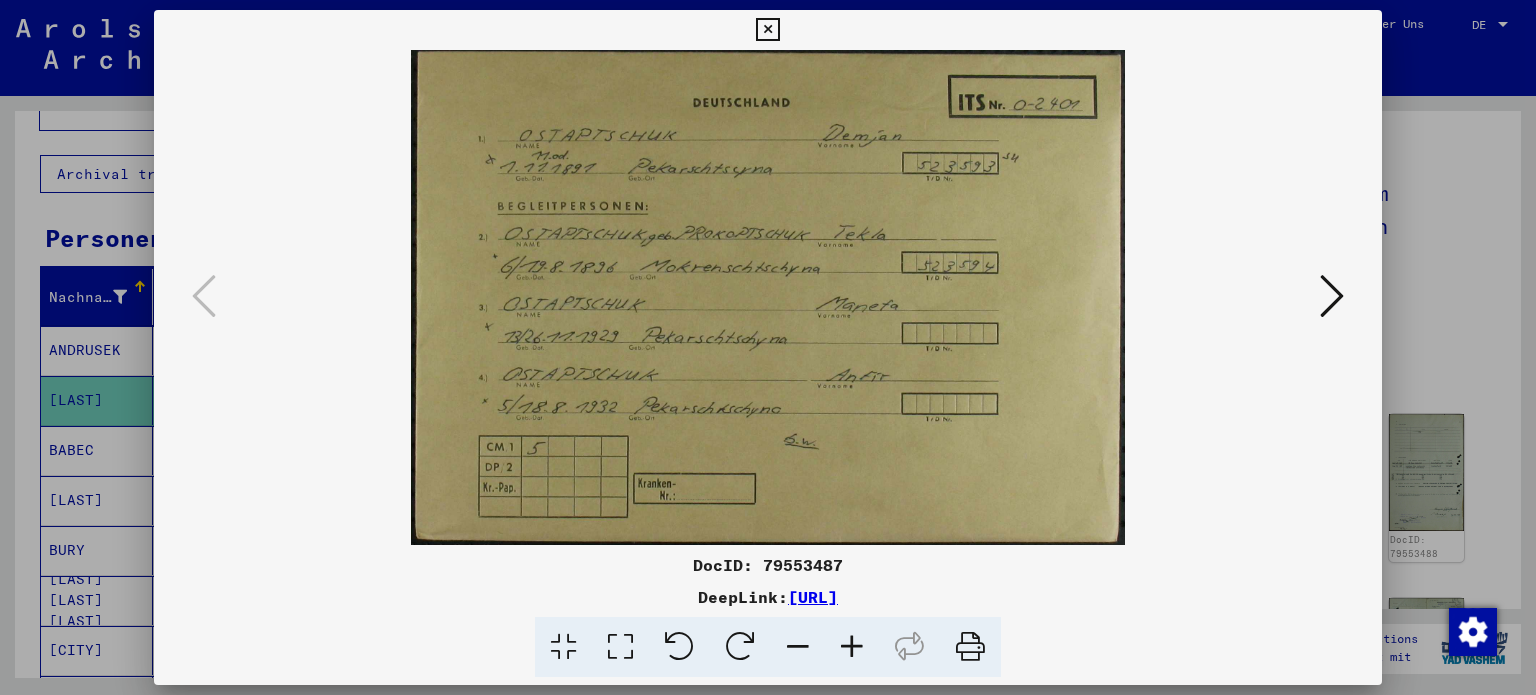 click at bounding box center (1332, 297) 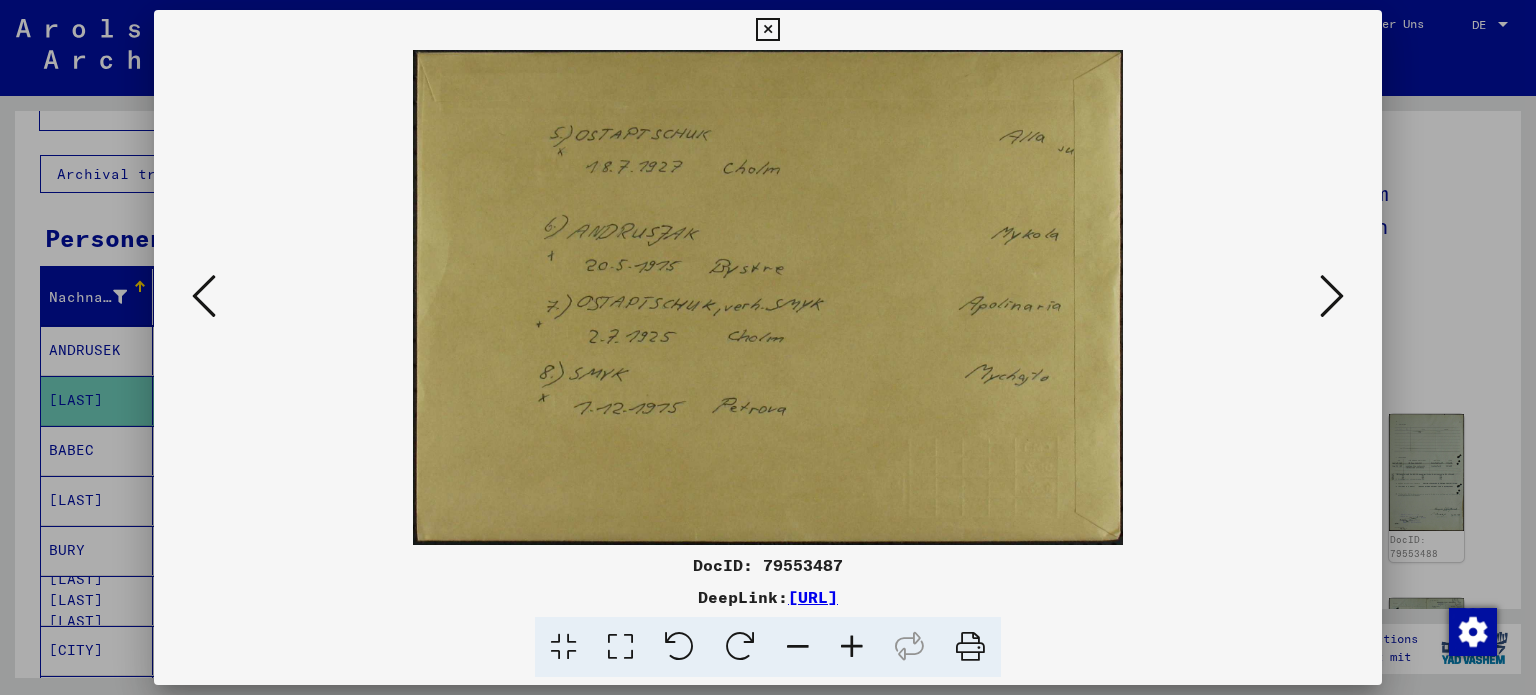 click at bounding box center (1332, 297) 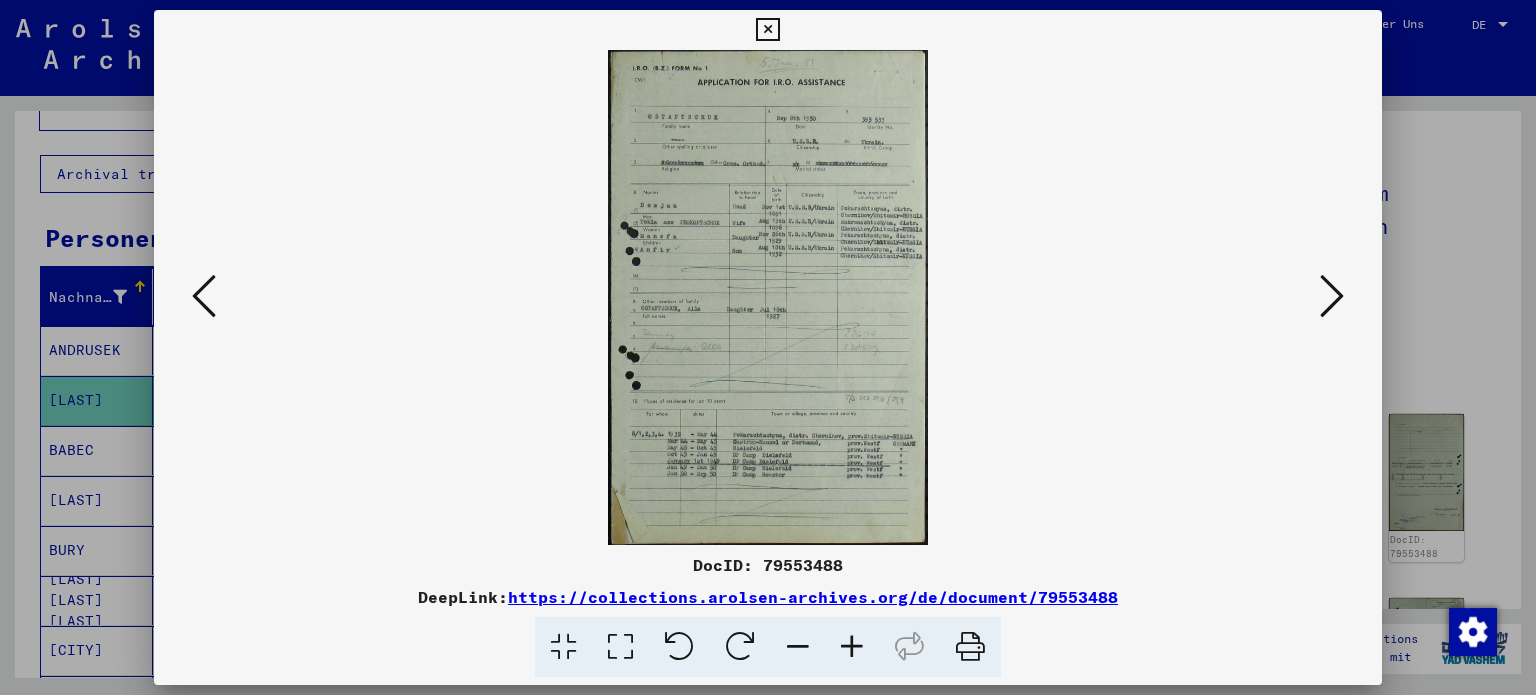 drag, startPoint x: 629, startPoint y: 644, endPoint x: 624, endPoint y: 635, distance: 10.29563 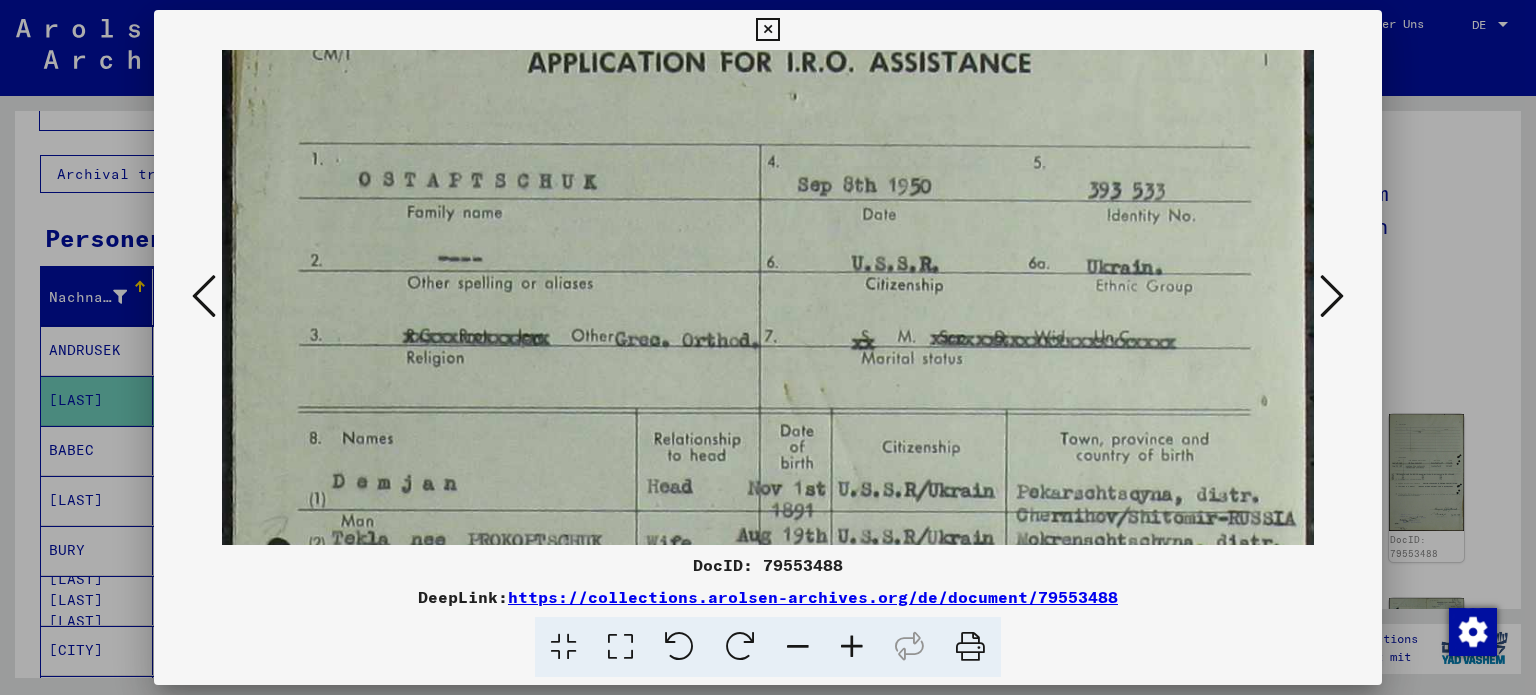 scroll, scrollTop: 102, scrollLeft: 0, axis: vertical 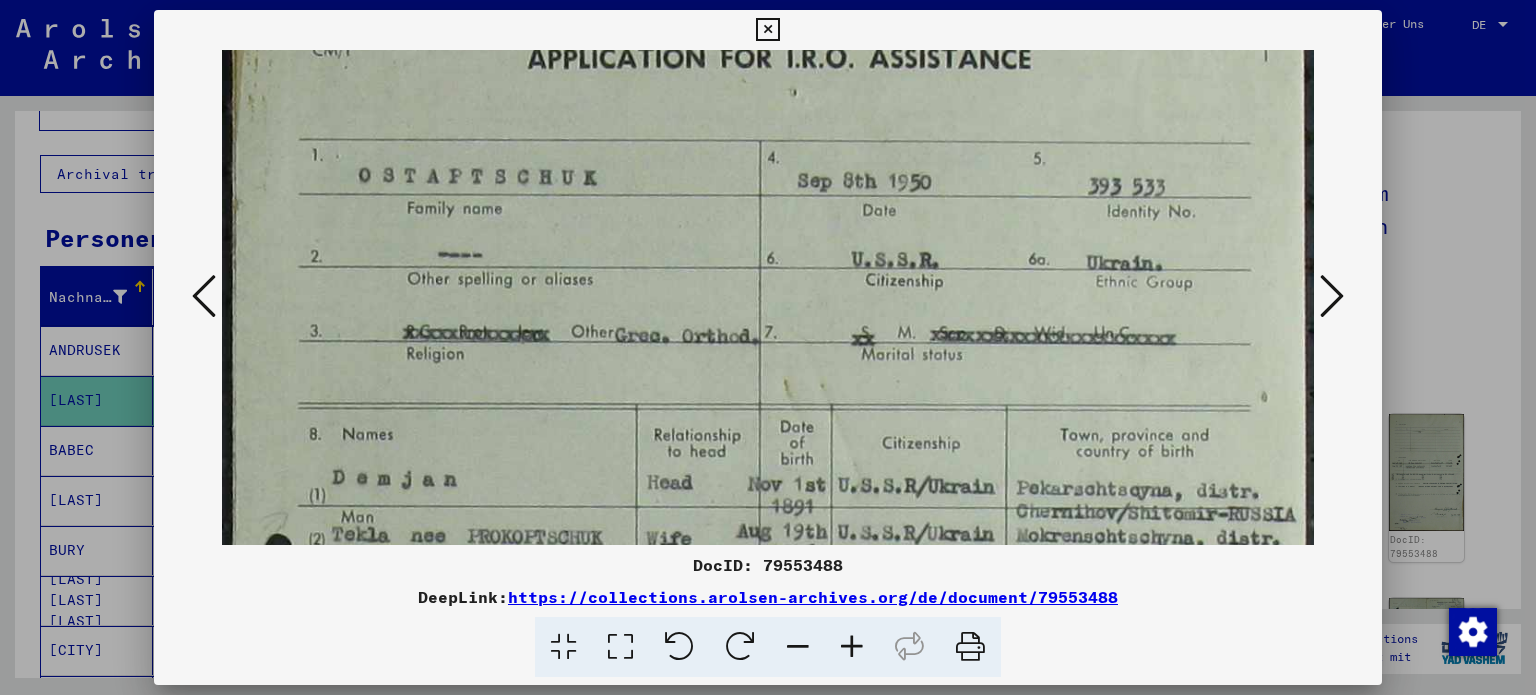 drag, startPoint x: 860, startPoint y: 445, endPoint x: 863, endPoint y: 351, distance: 94.04786 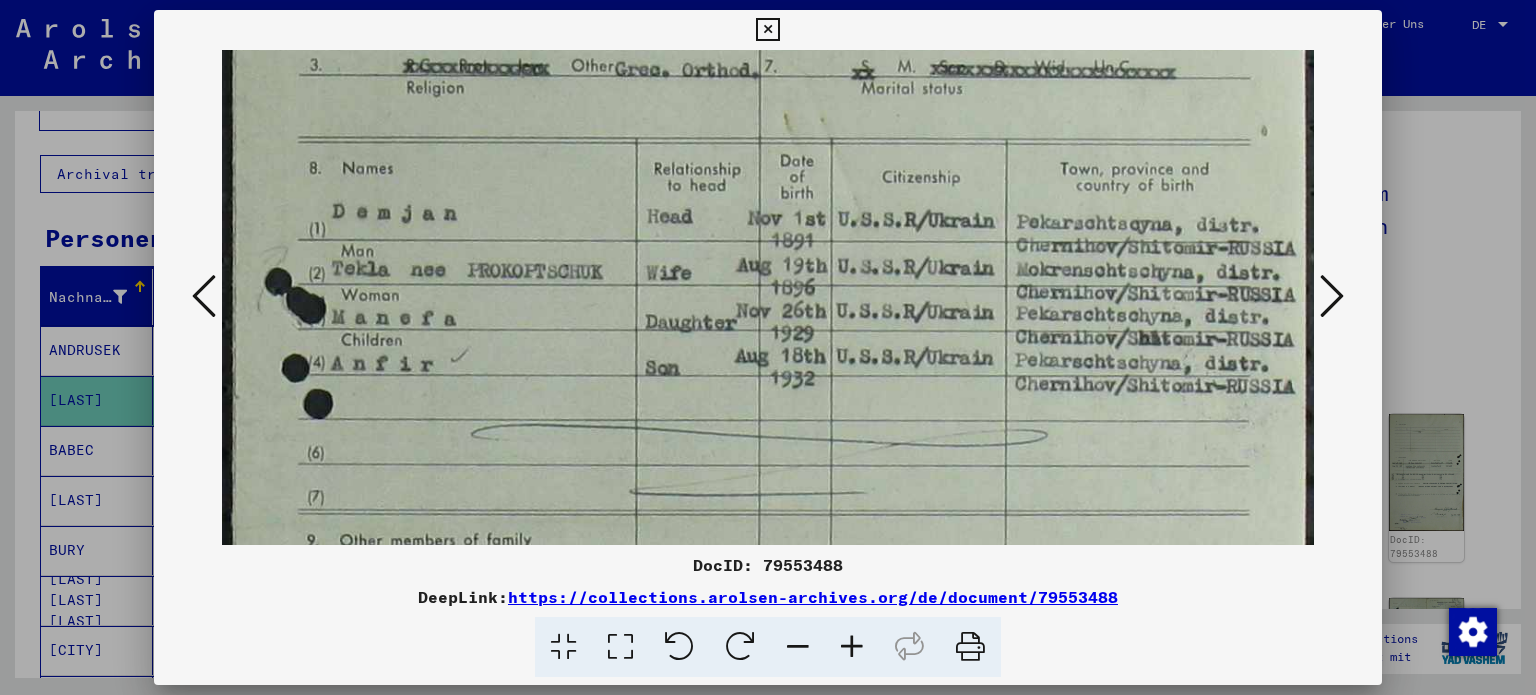 scroll, scrollTop: 400, scrollLeft: 0, axis: vertical 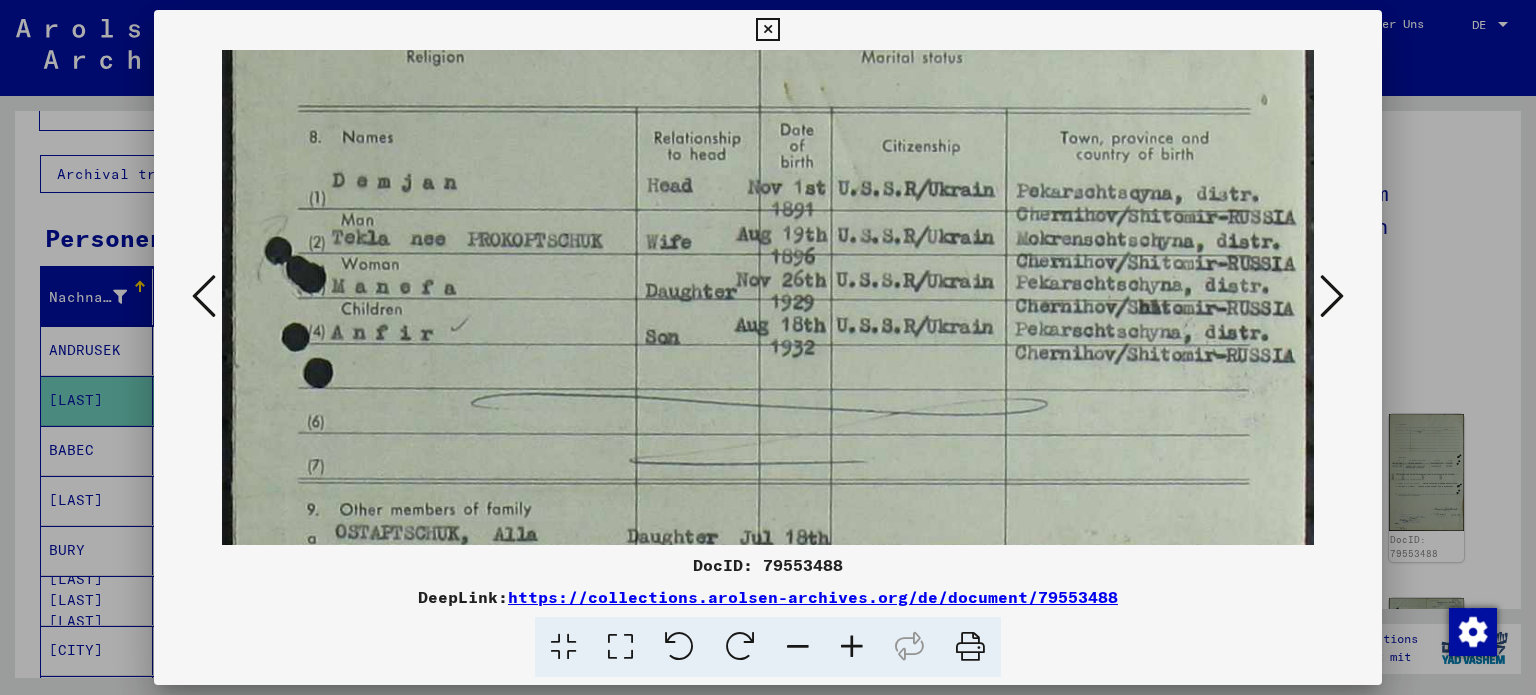 drag, startPoint x: 865, startPoint y: 415, endPoint x: 862, endPoint y: 155, distance: 260.0173 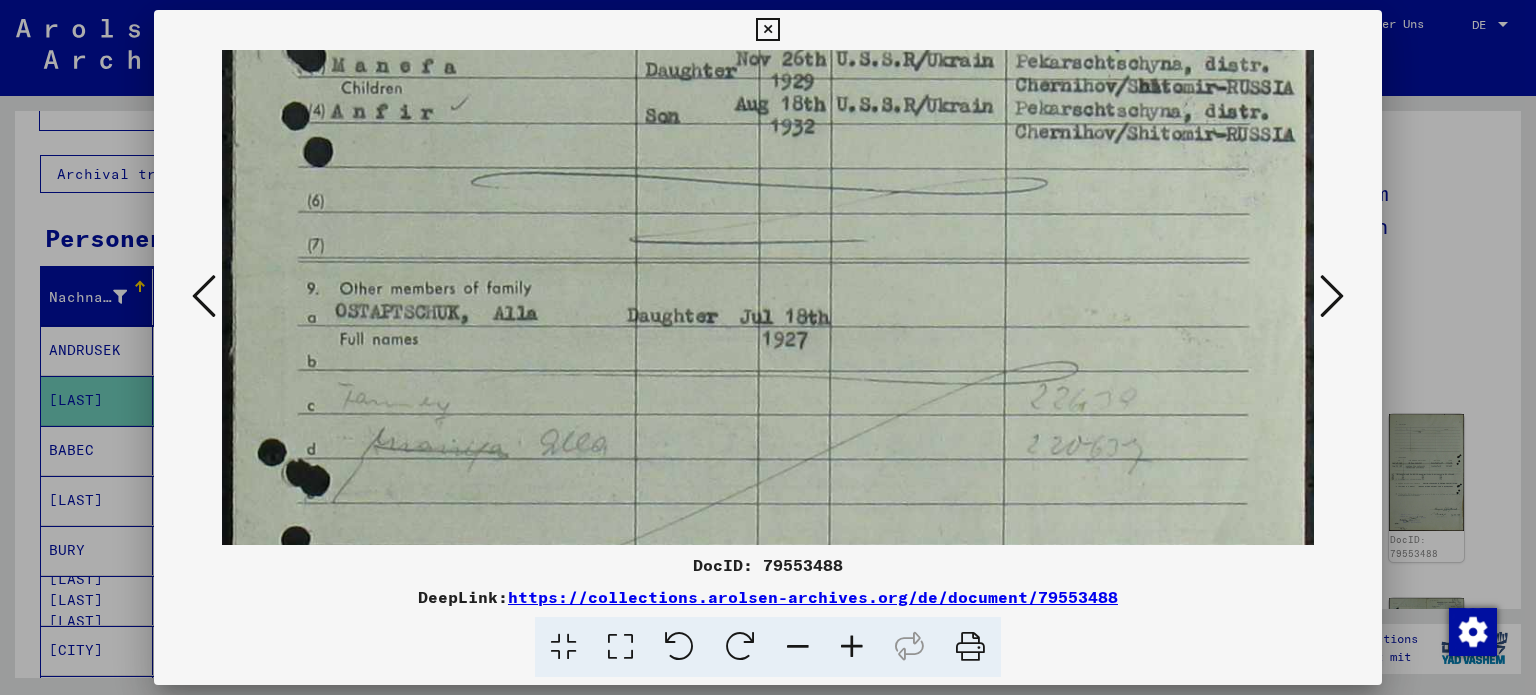 scroll, scrollTop: 652, scrollLeft: 0, axis: vertical 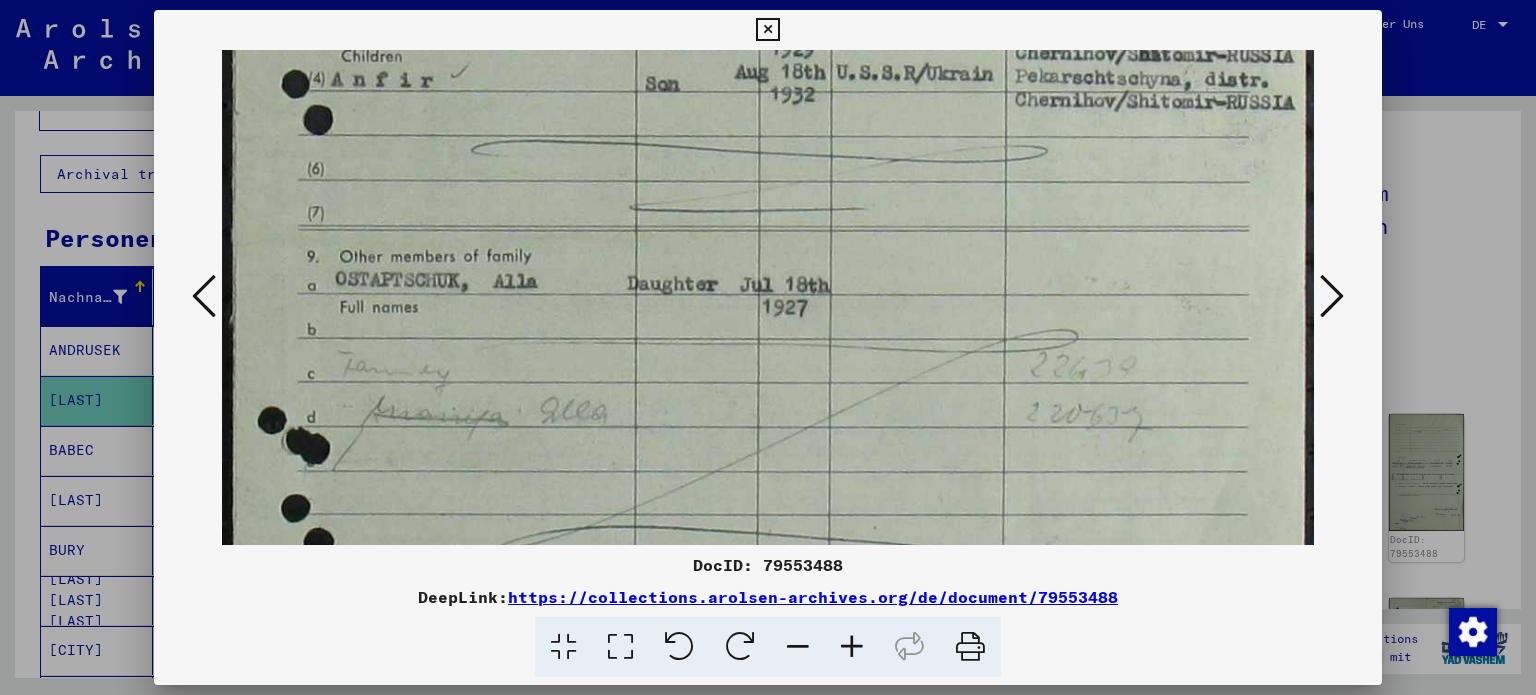 drag, startPoint x: 855, startPoint y: 388, endPoint x: 857, endPoint y: 140, distance: 248.00807 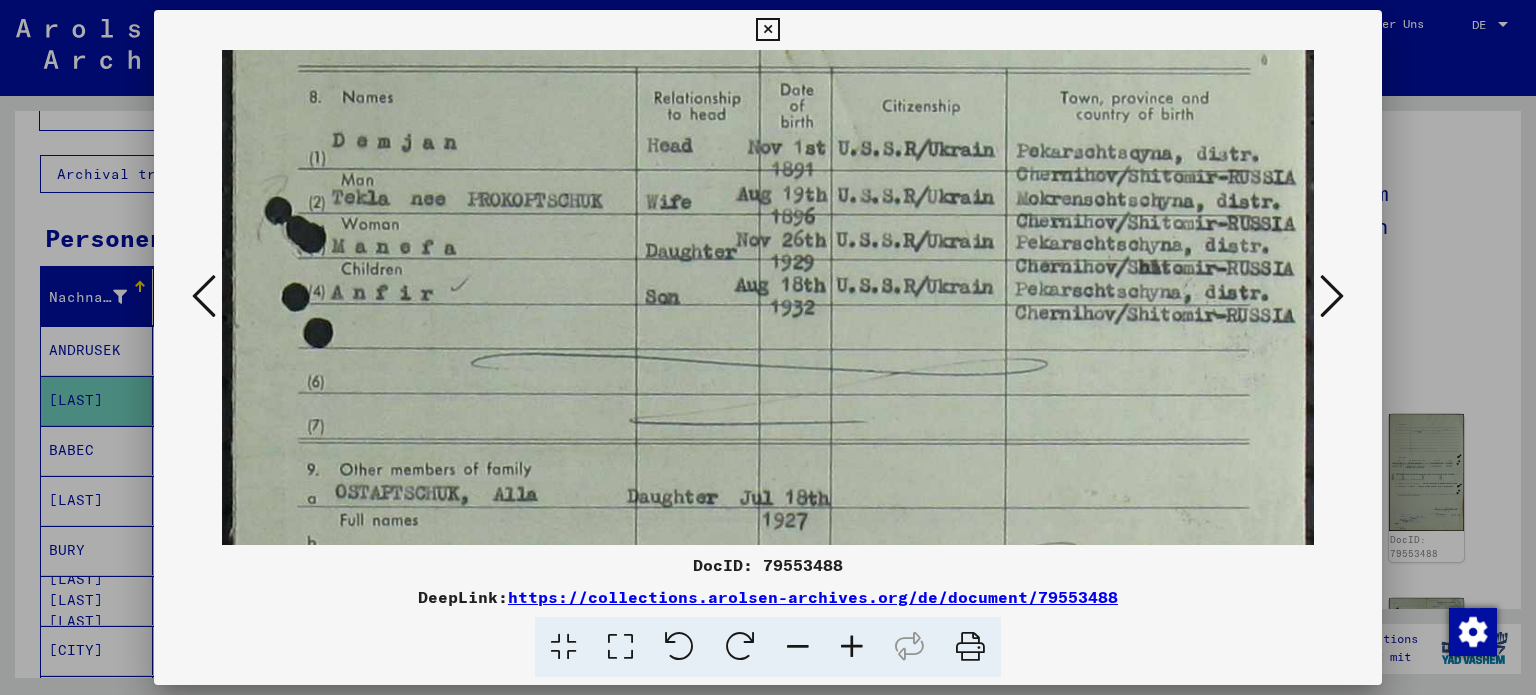 scroll, scrollTop: 437, scrollLeft: 0, axis: vertical 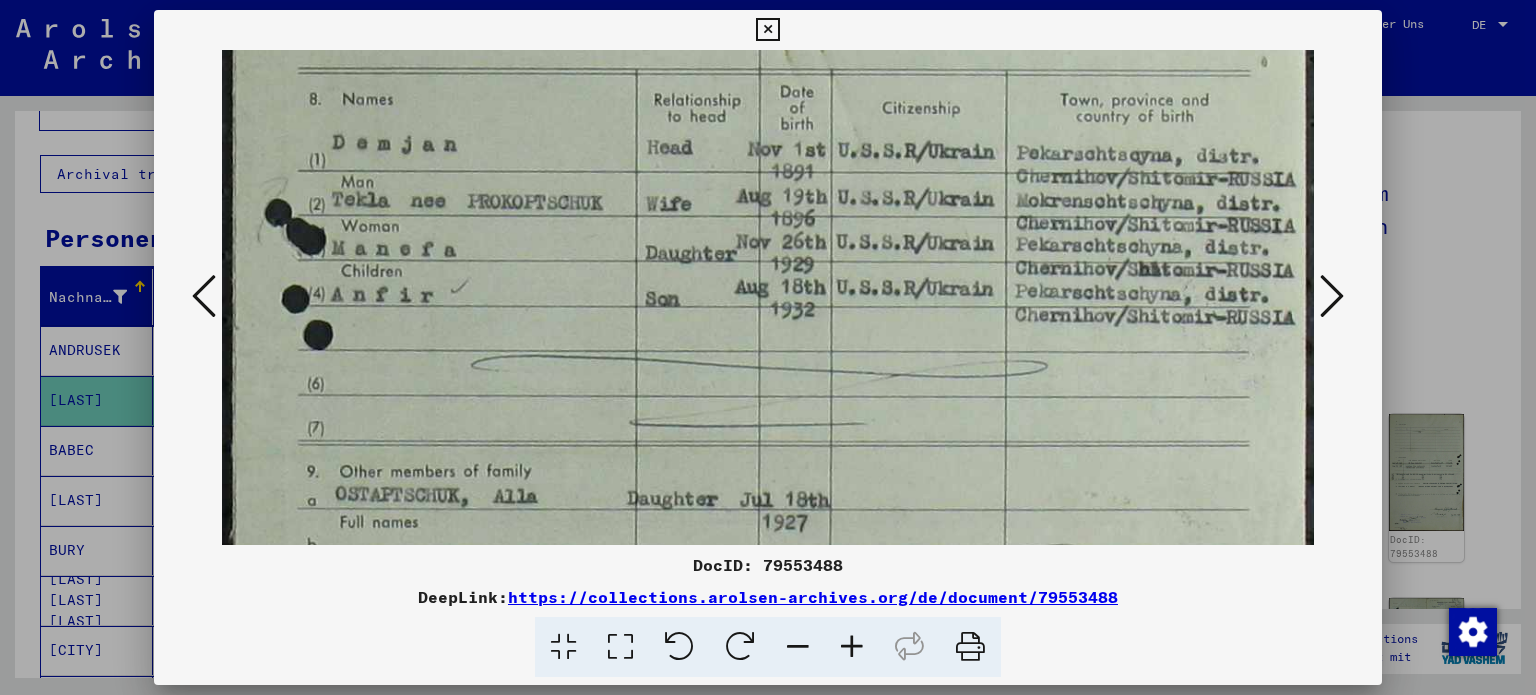 drag, startPoint x: 869, startPoint y: 224, endPoint x: 835, endPoint y: 448, distance: 226.56566 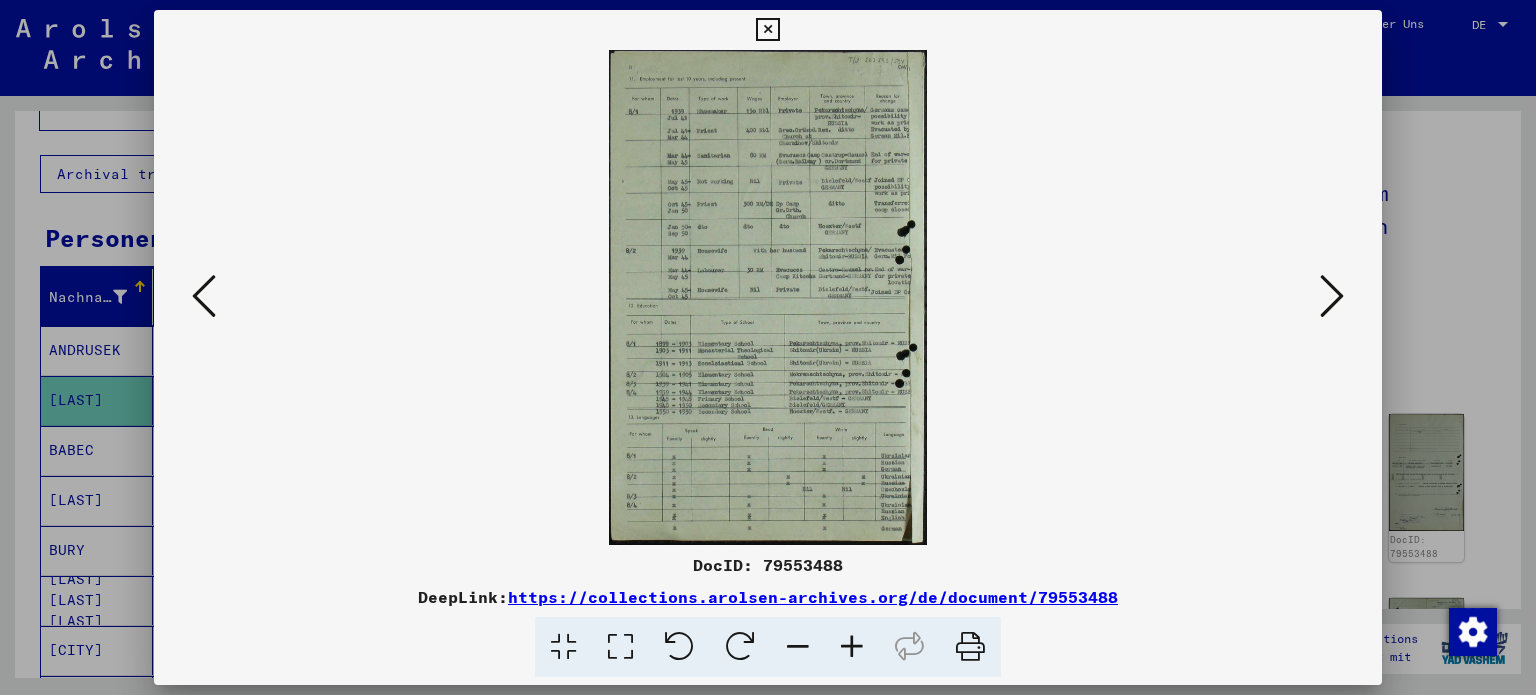 click at bounding box center (1332, 296) 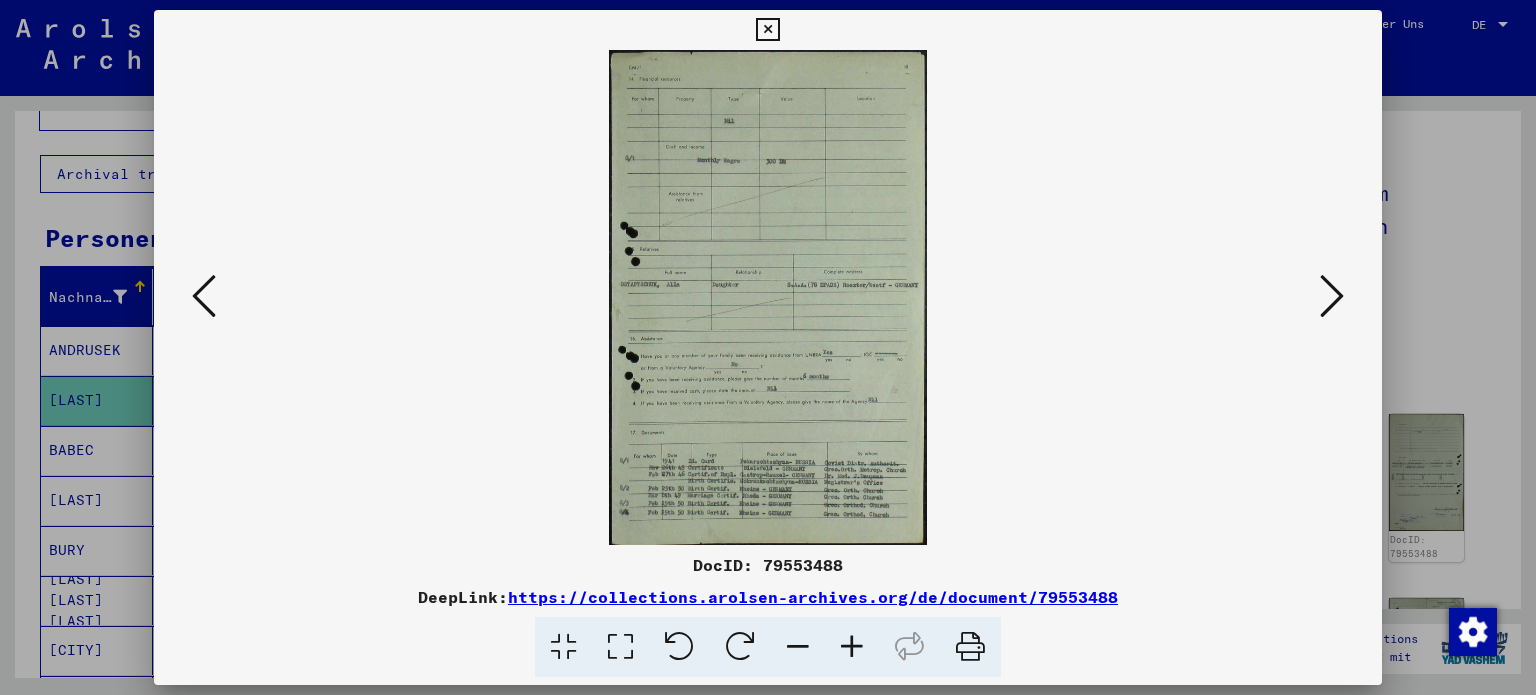 click at bounding box center (1332, 296) 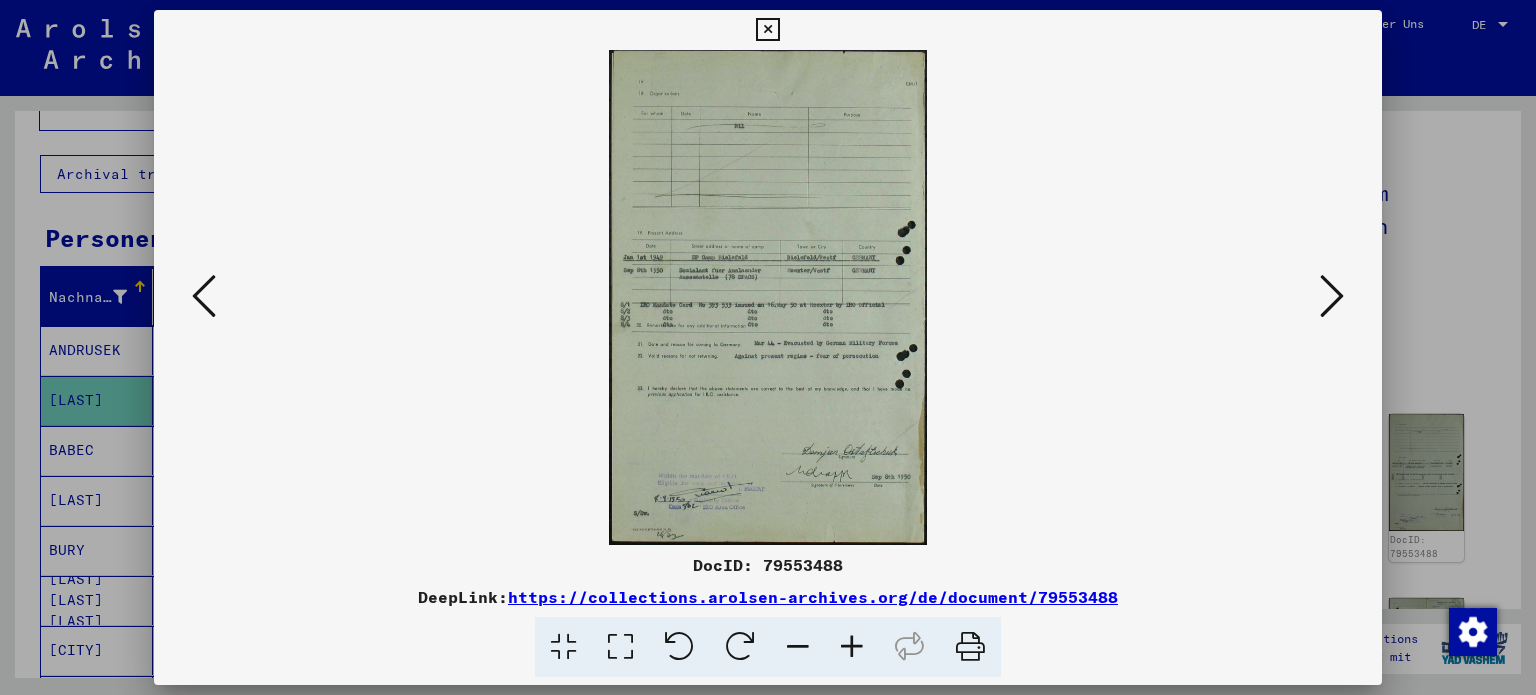 click at bounding box center [1332, 296] 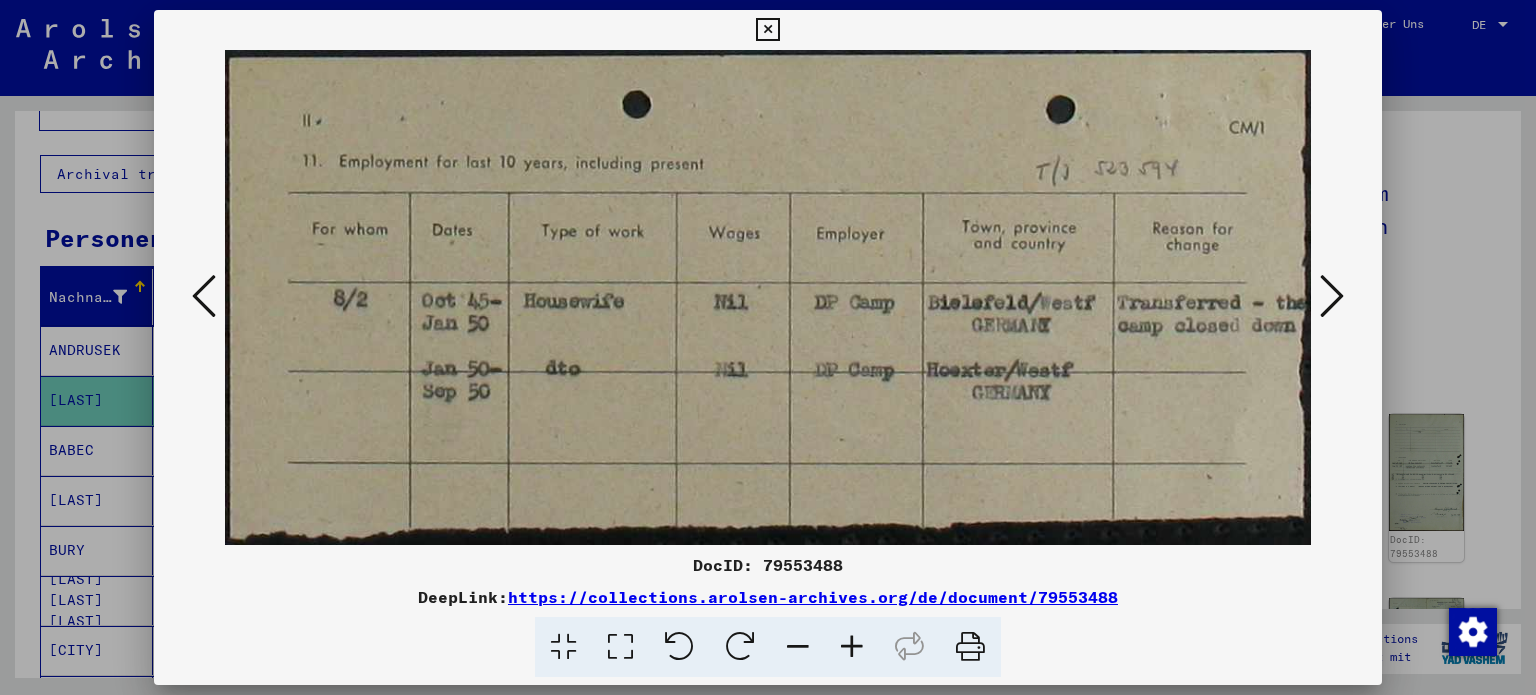 click at bounding box center [767, 30] 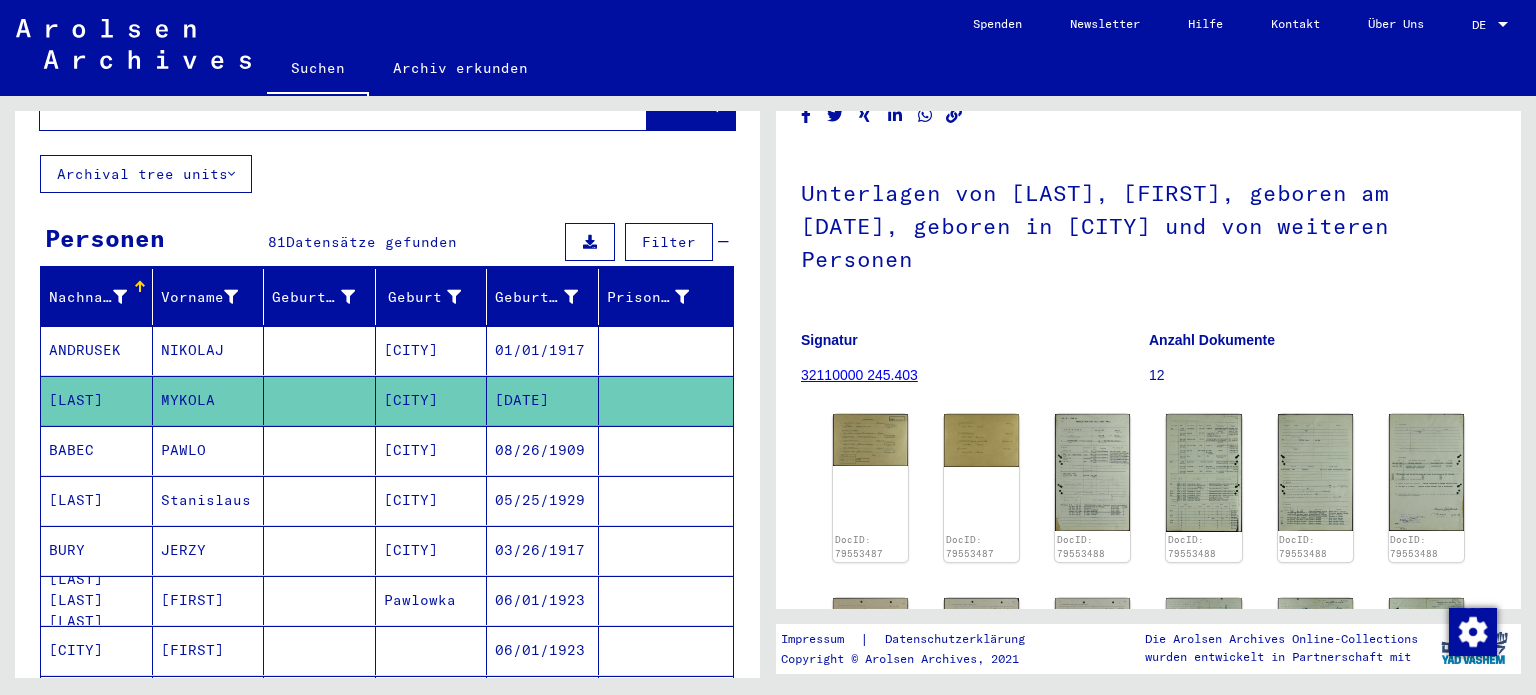 click on "BABEC" at bounding box center (97, 500) 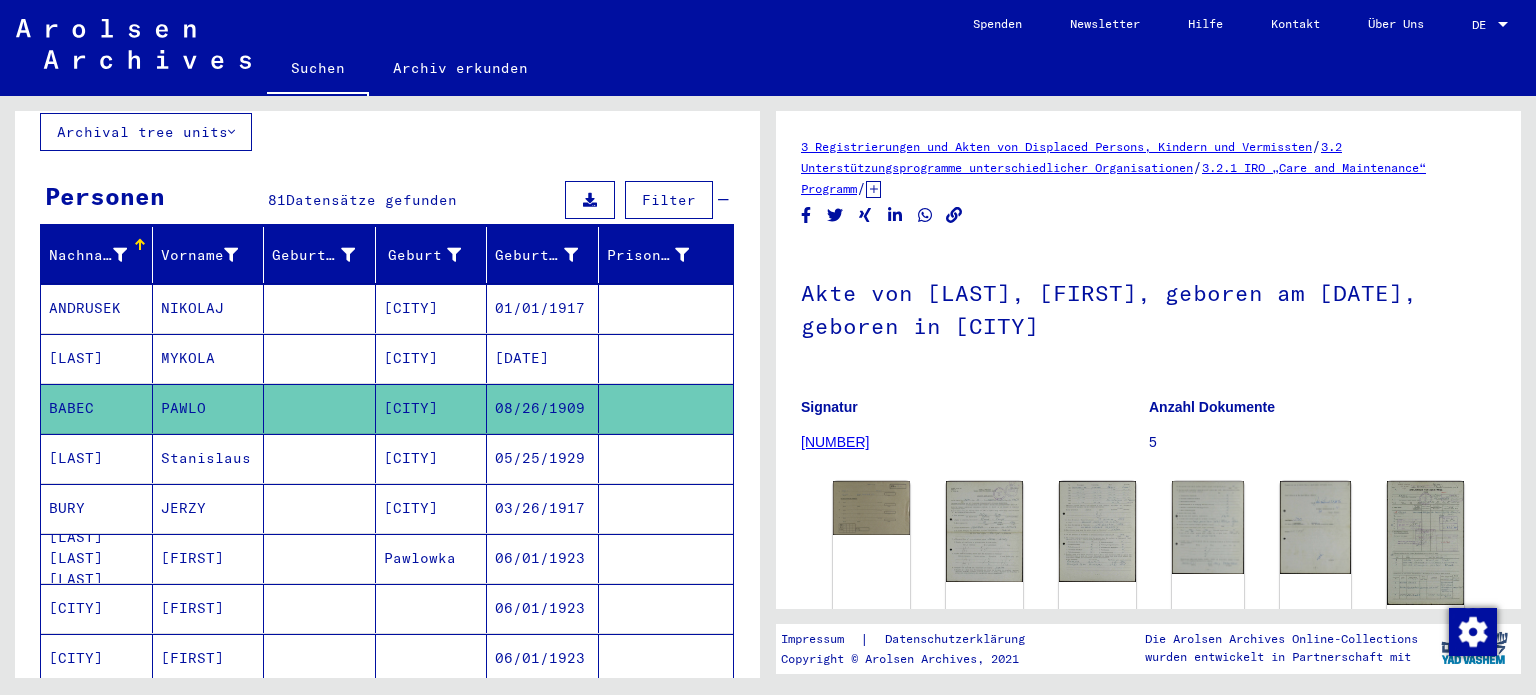 scroll, scrollTop: 200, scrollLeft: 0, axis: vertical 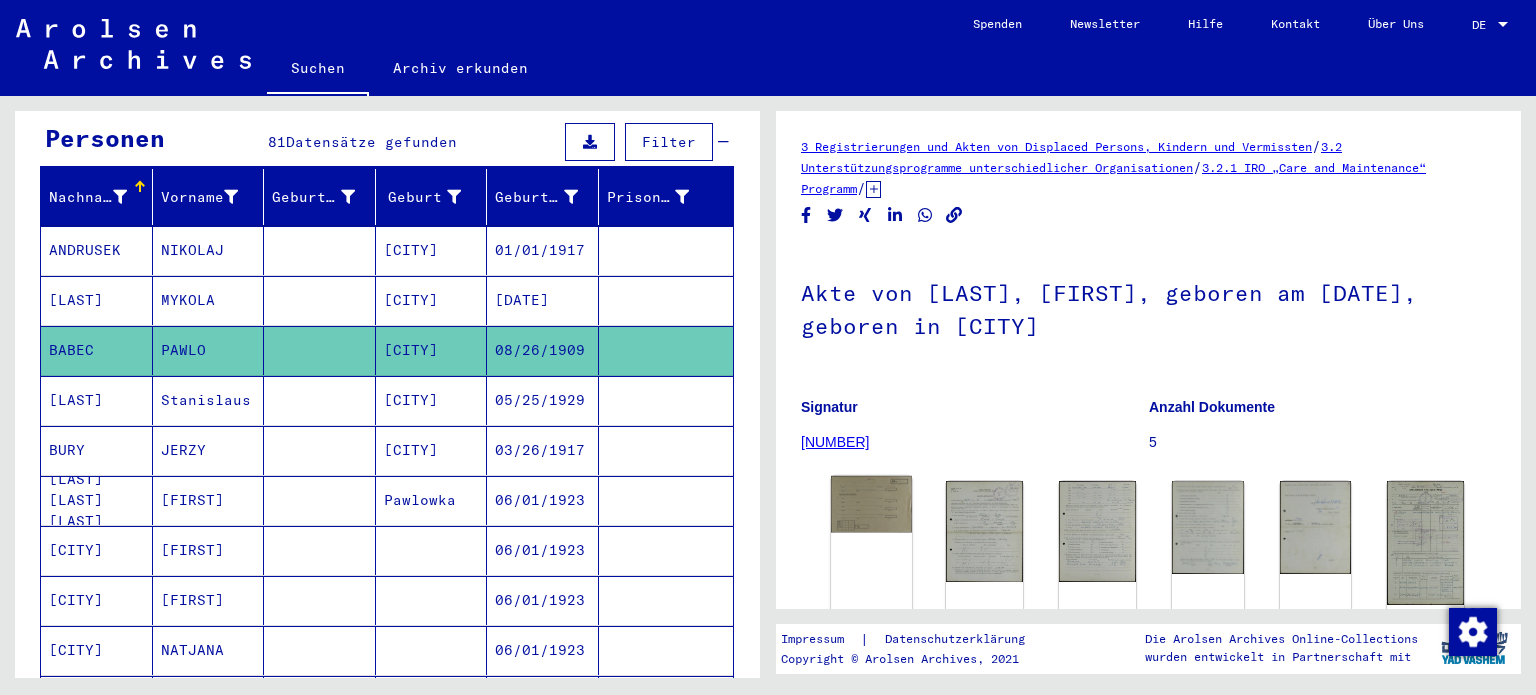 click 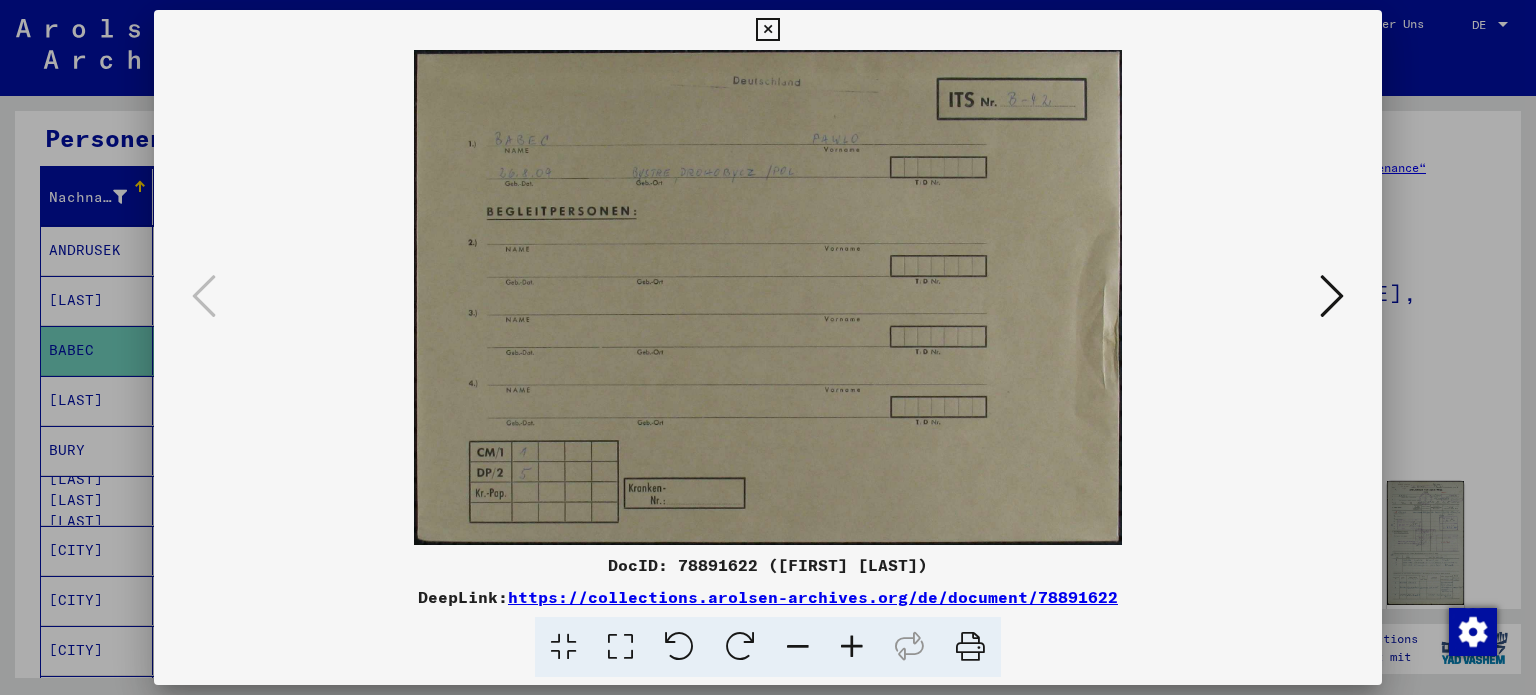 click at bounding box center [1332, 296] 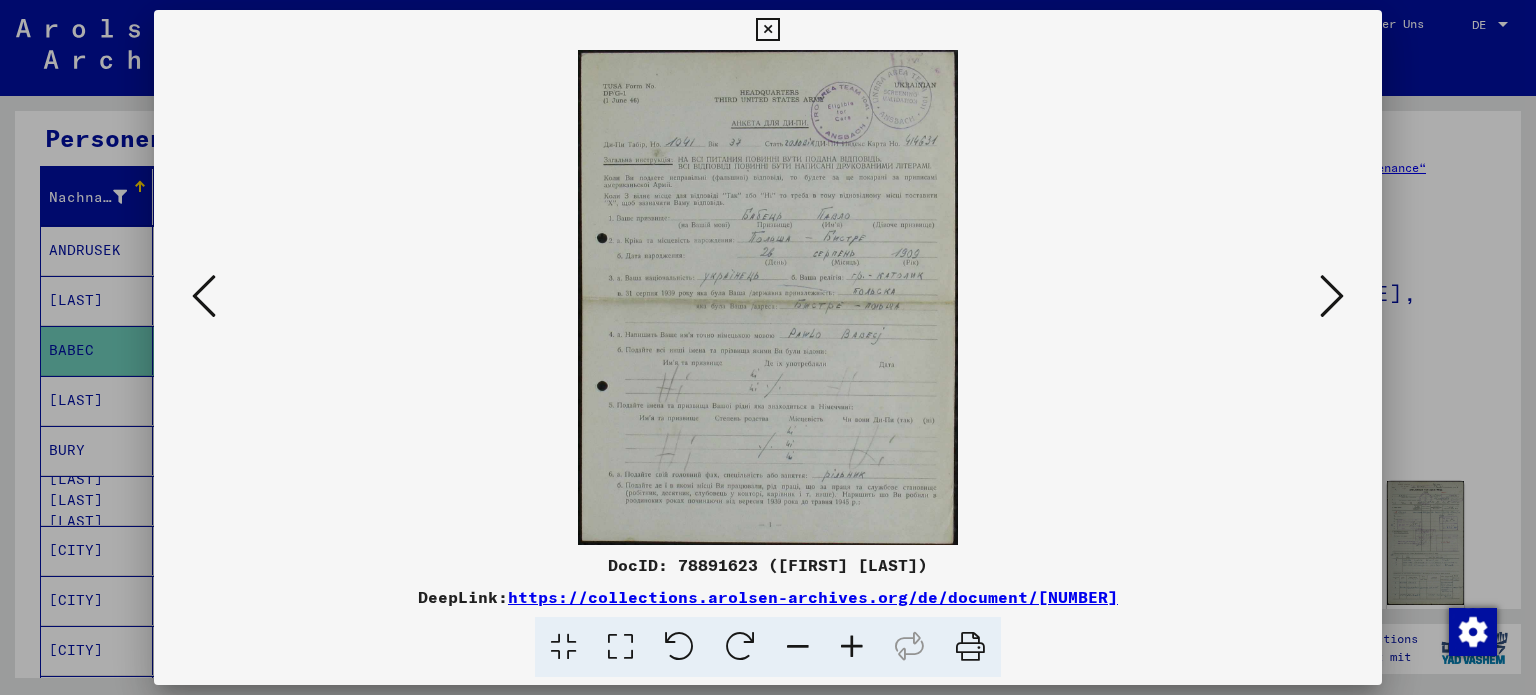 click at bounding box center [620, 647] 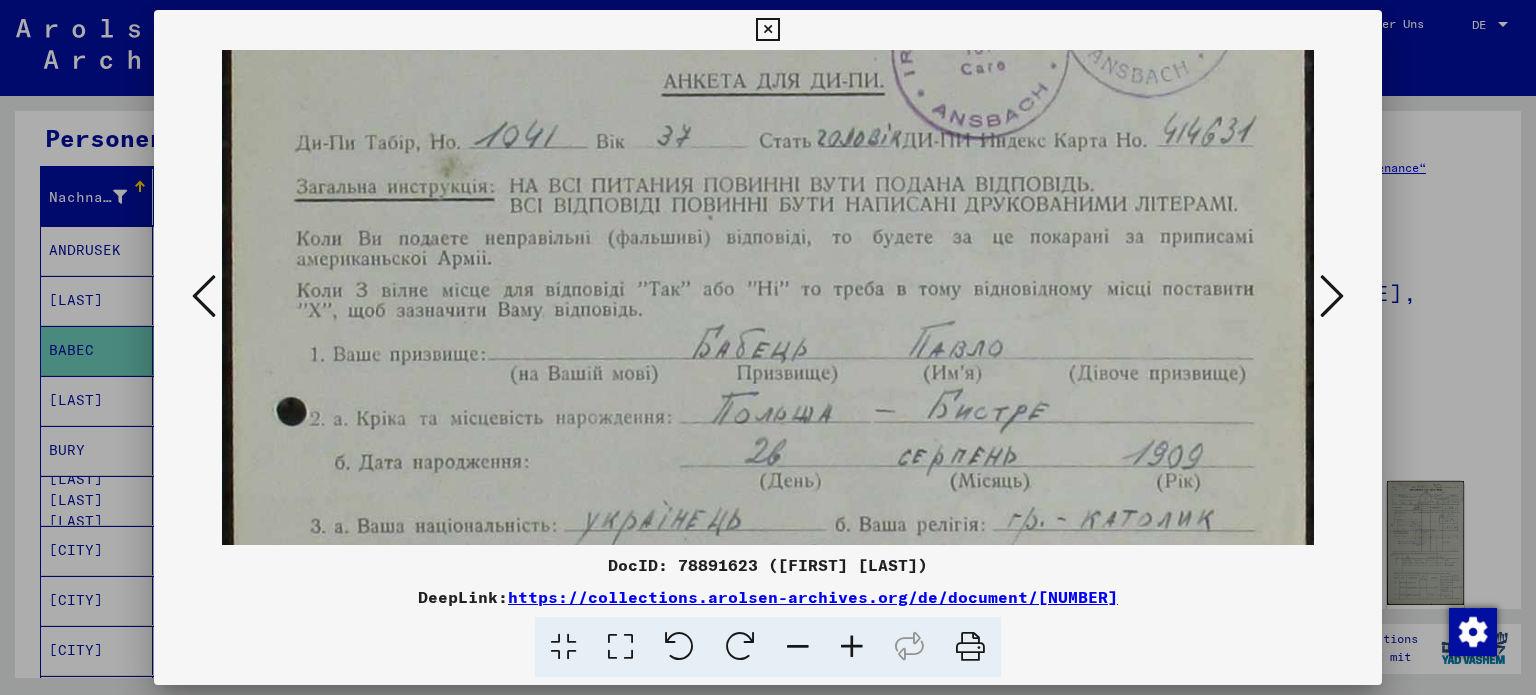 scroll, scrollTop: 224, scrollLeft: 0, axis: vertical 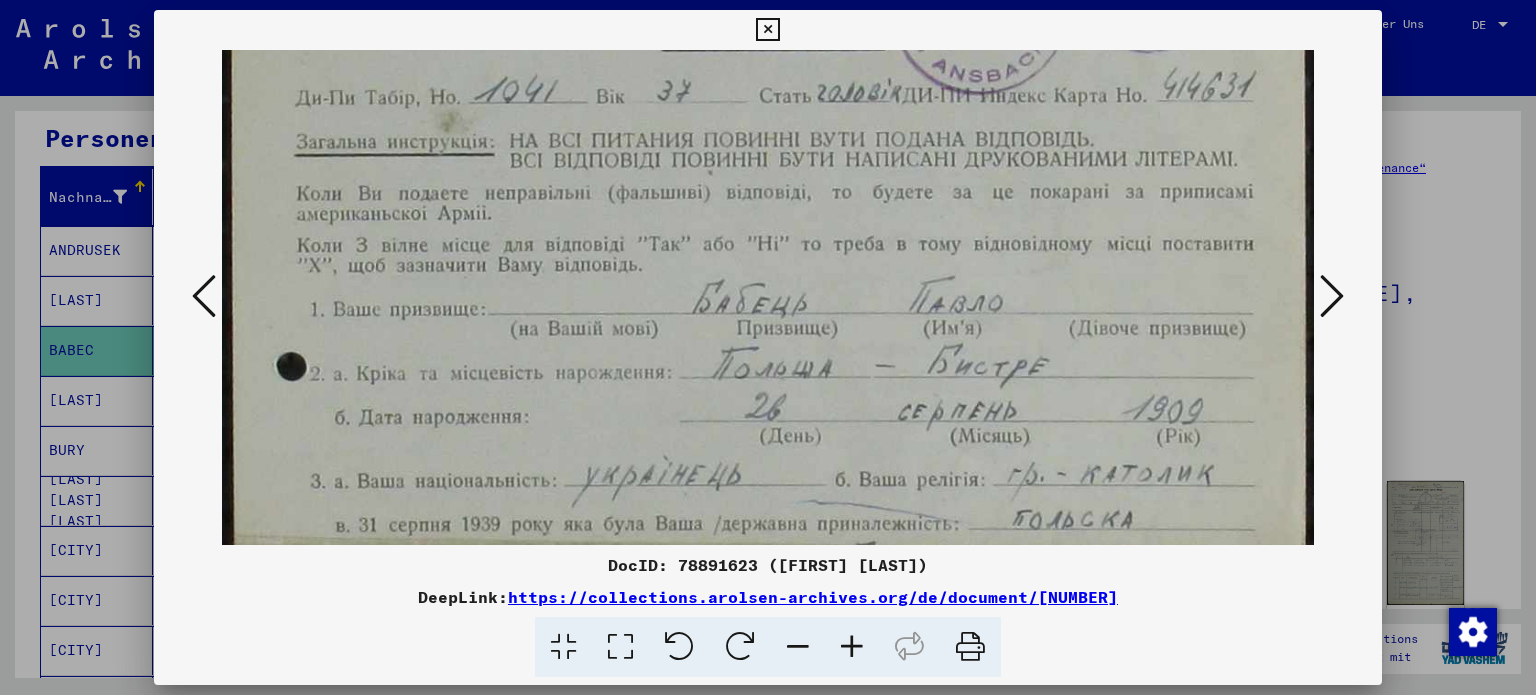 drag, startPoint x: 862, startPoint y: 412, endPoint x: 824, endPoint y: 191, distance: 224.24316 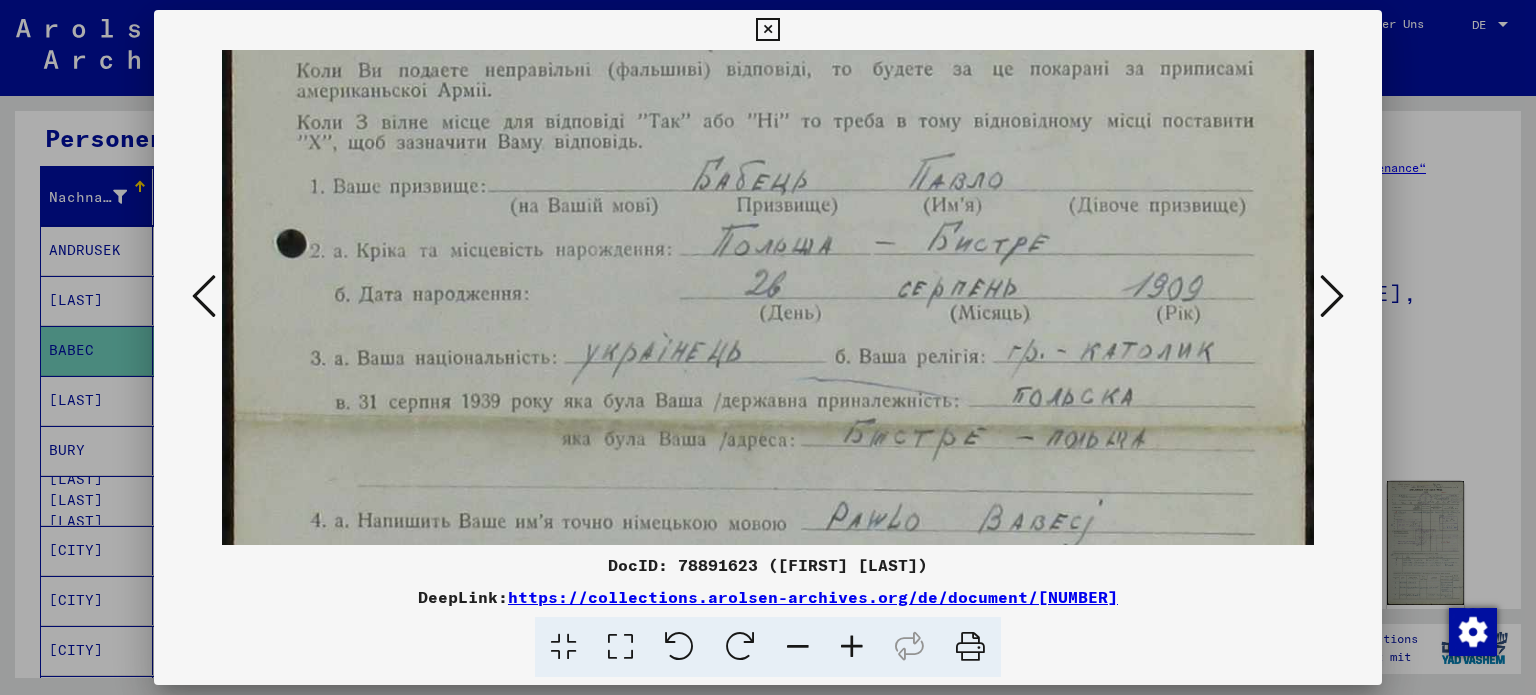 scroll, scrollTop: 380, scrollLeft: 0, axis: vertical 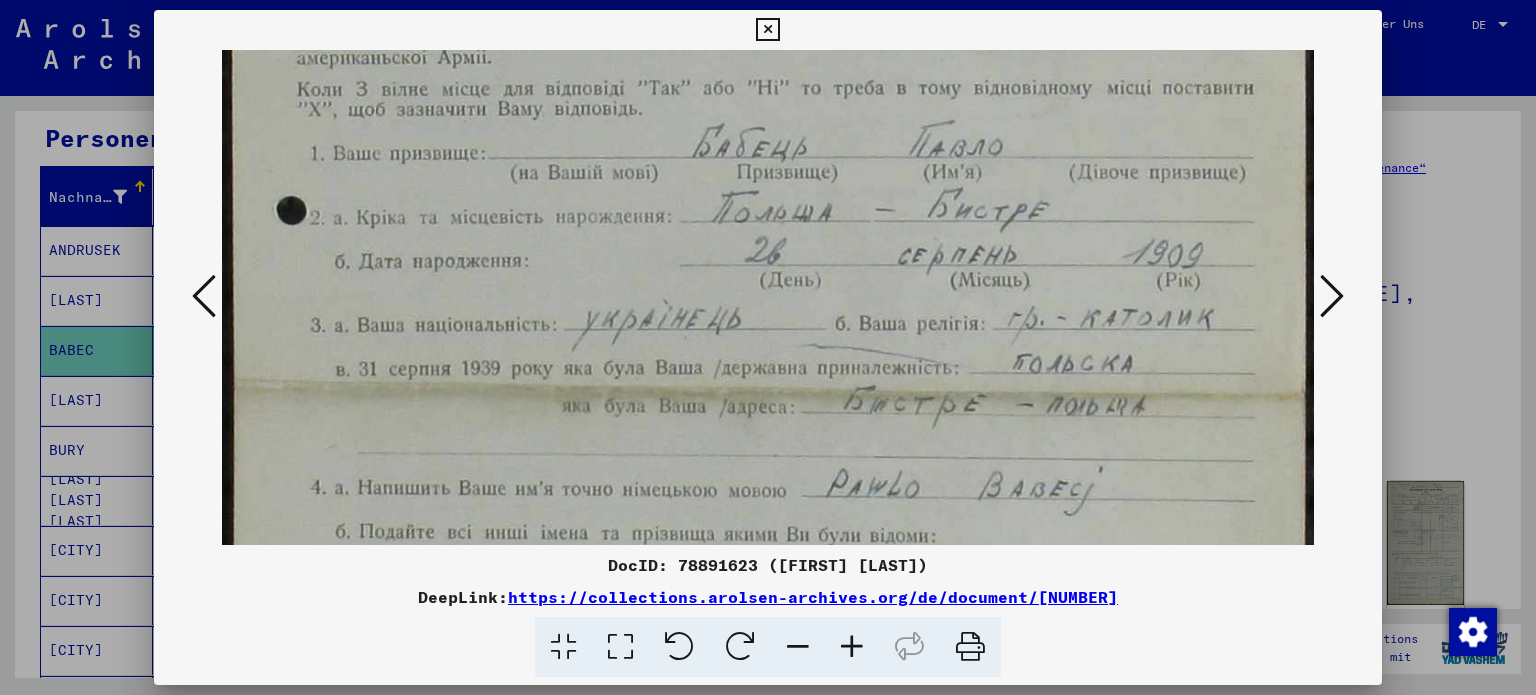 drag, startPoint x: 972, startPoint y: 435, endPoint x: 957, endPoint y: 286, distance: 149.75313 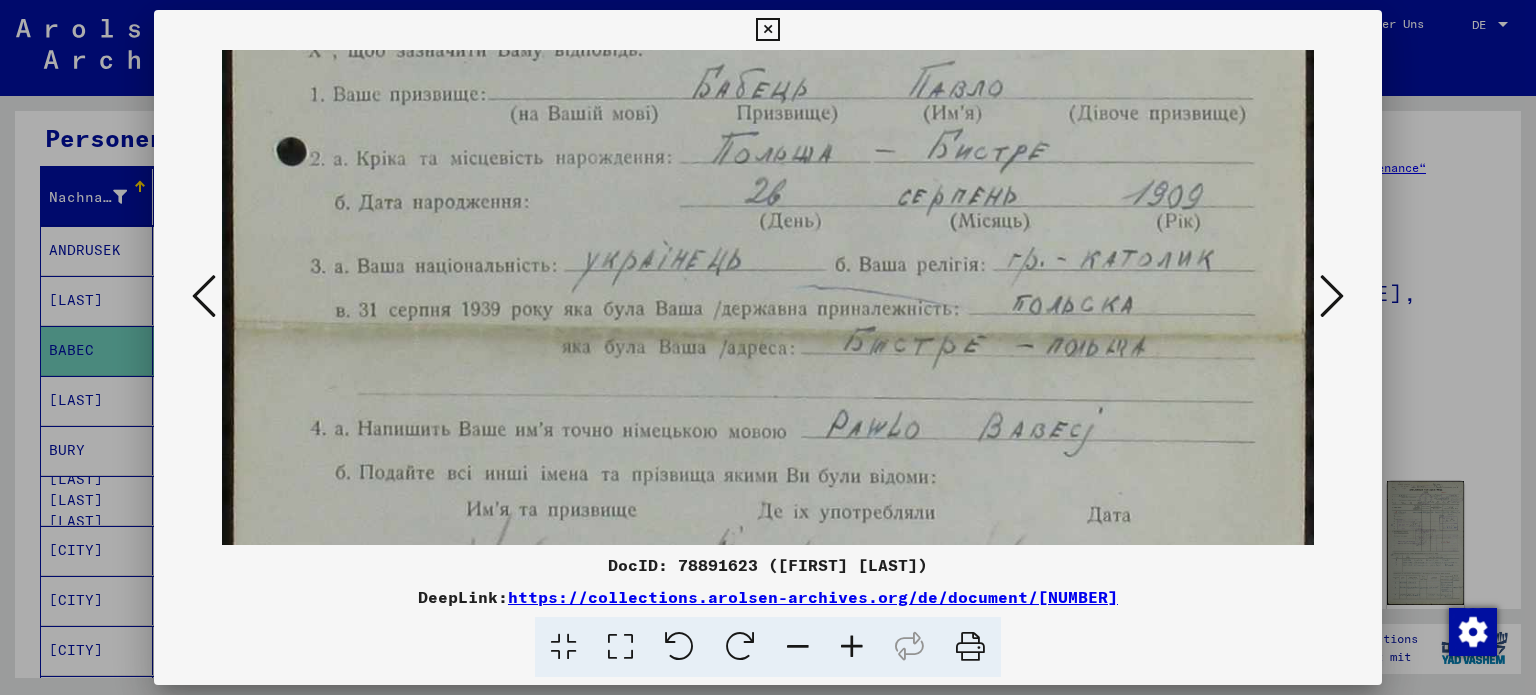 scroll, scrollTop: 454, scrollLeft: 0, axis: vertical 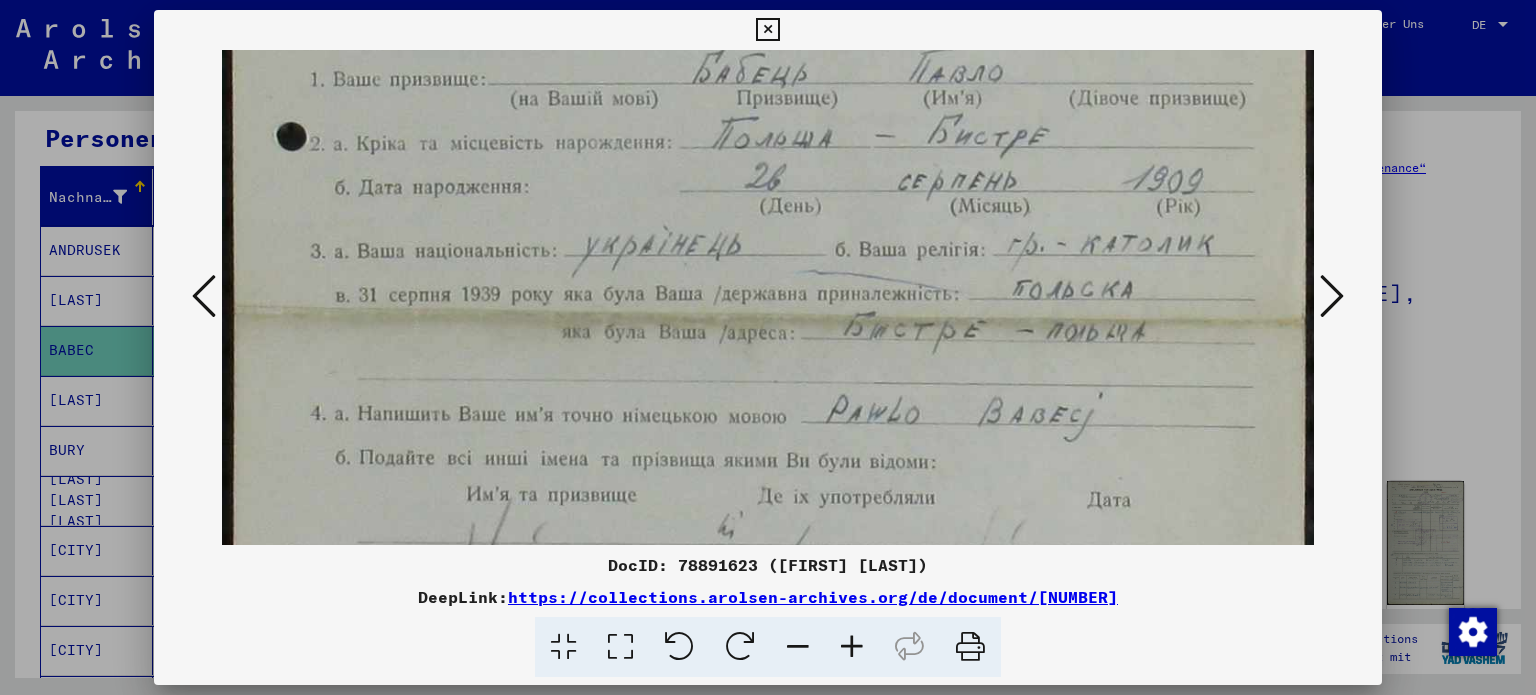 drag, startPoint x: 971, startPoint y: 345, endPoint x: 958, endPoint y: 277, distance: 69.2315 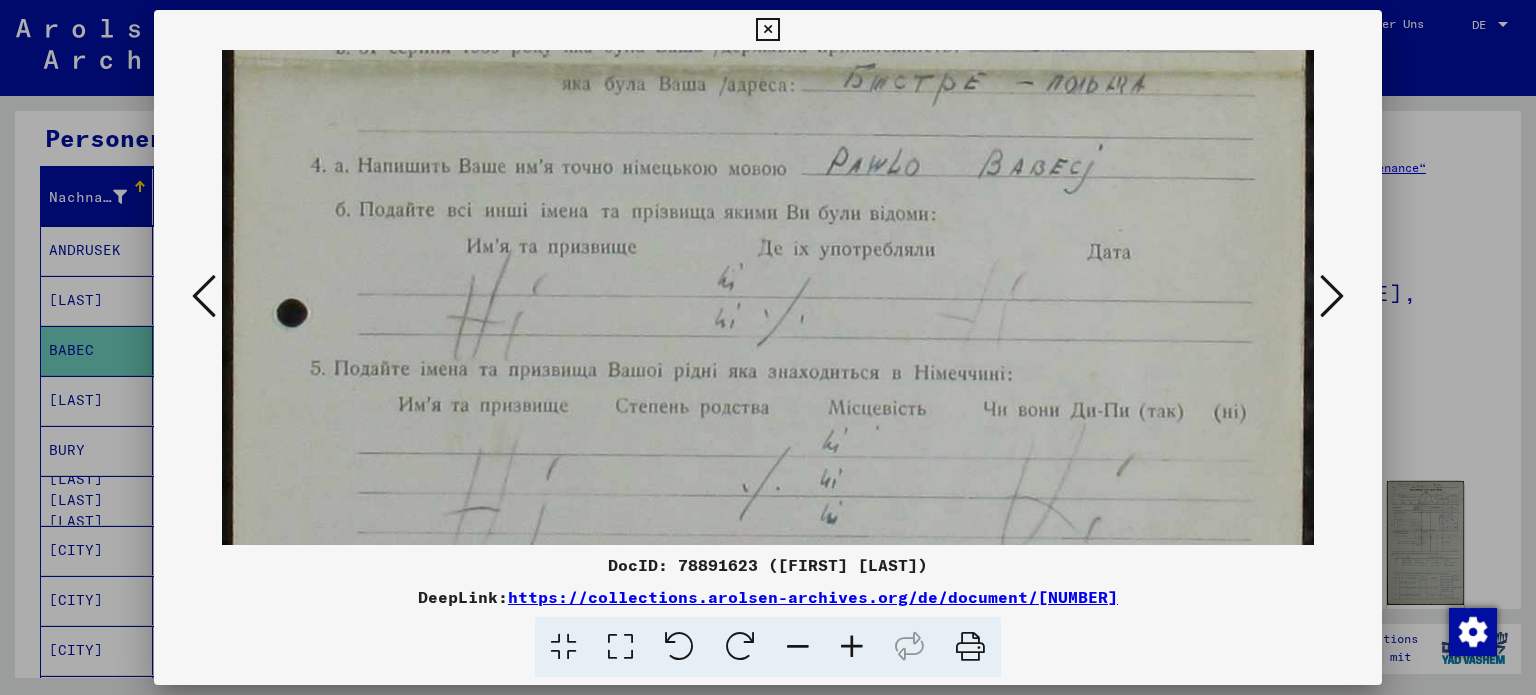 drag, startPoint x: 958, startPoint y: 402, endPoint x: 938, endPoint y: 158, distance: 244.8183 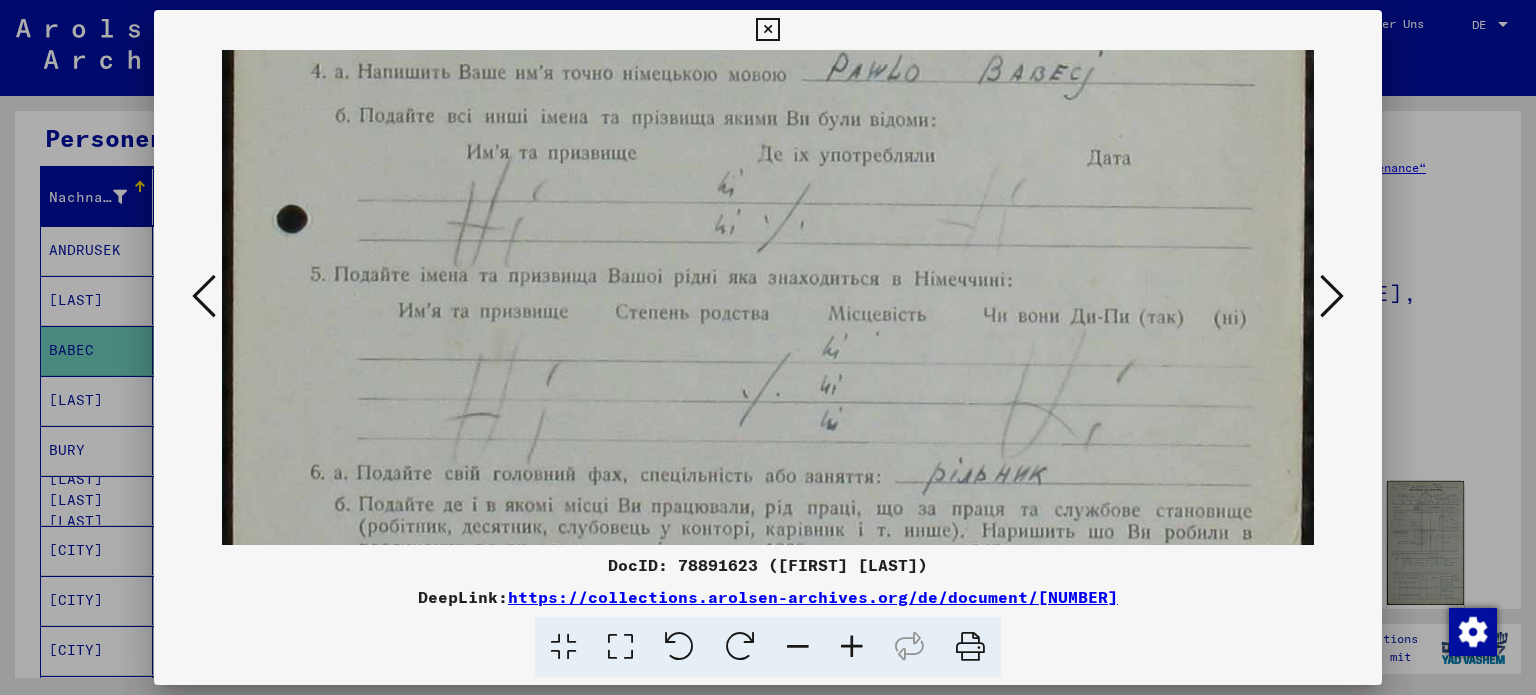 scroll, scrollTop: 896, scrollLeft: 0, axis: vertical 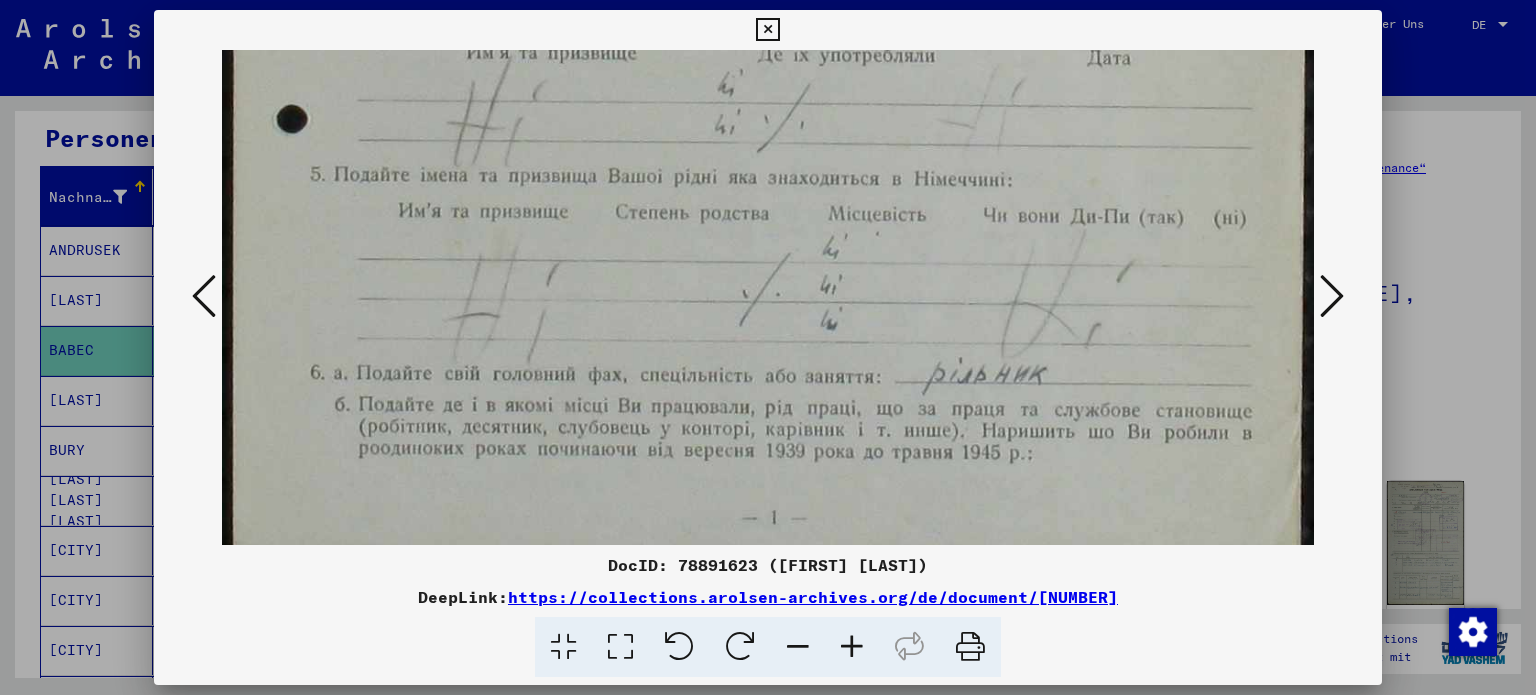 drag, startPoint x: 965, startPoint y: 370, endPoint x: 941, endPoint y: 181, distance: 190.51772 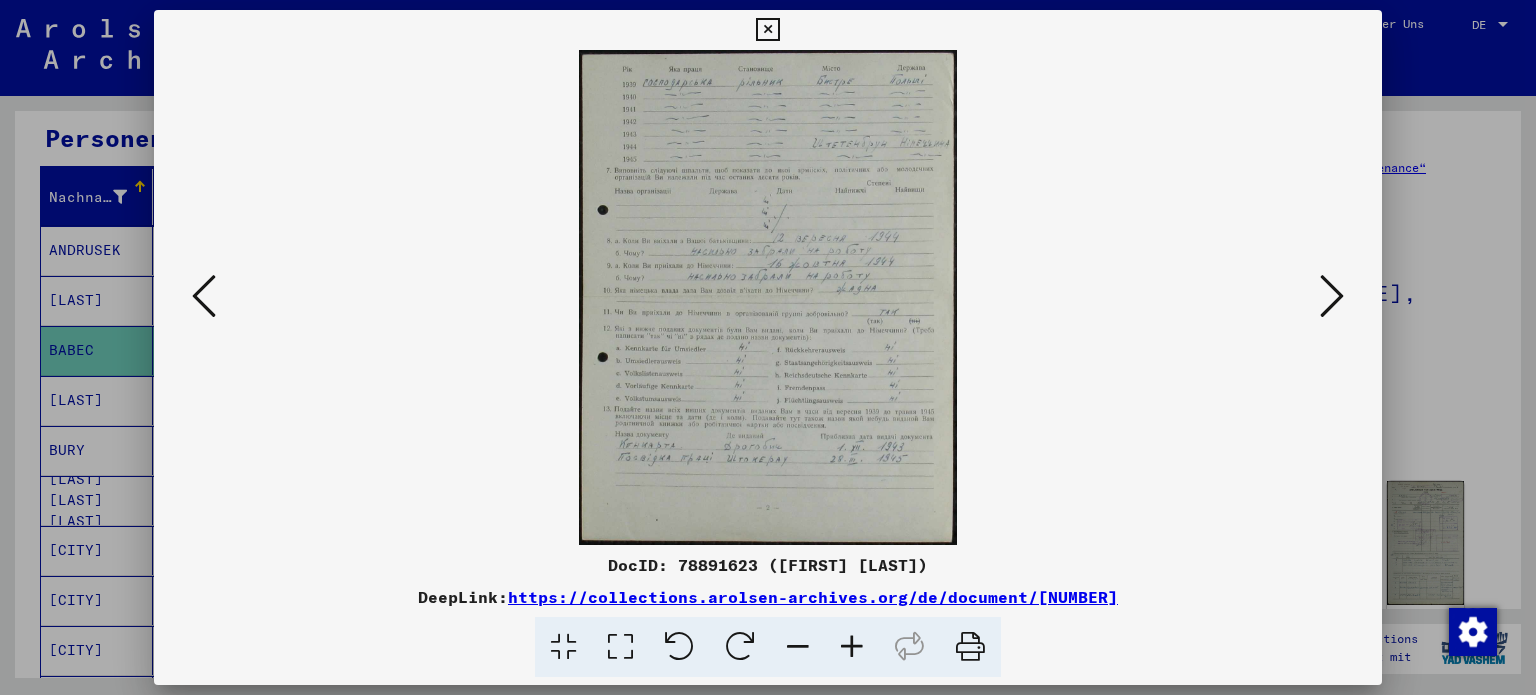 click on "DocID: 78891623 ([FIRST] [LAST])  DeepLink:  https://collections.arolsen-archives.org/de/document/78891623" at bounding box center [768, 344] 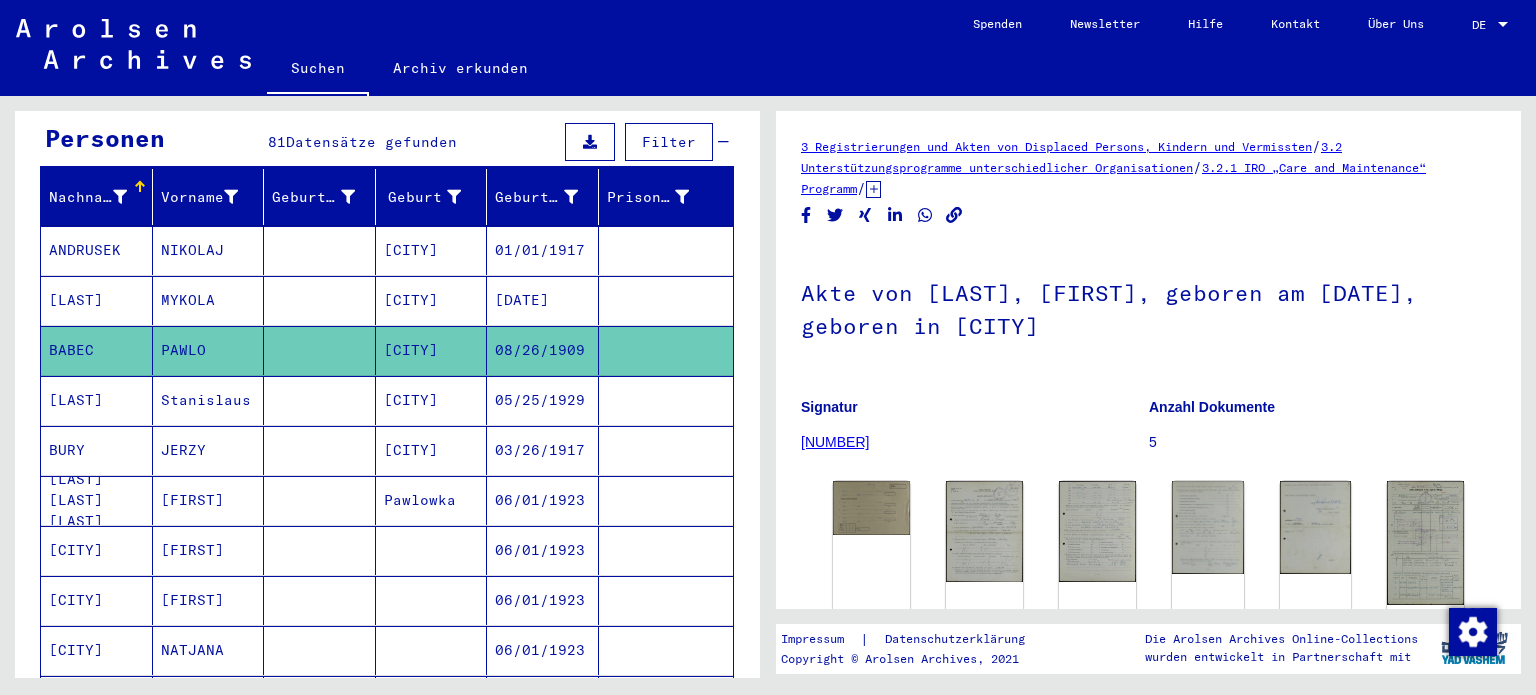 click at bounding box center [320, 450] 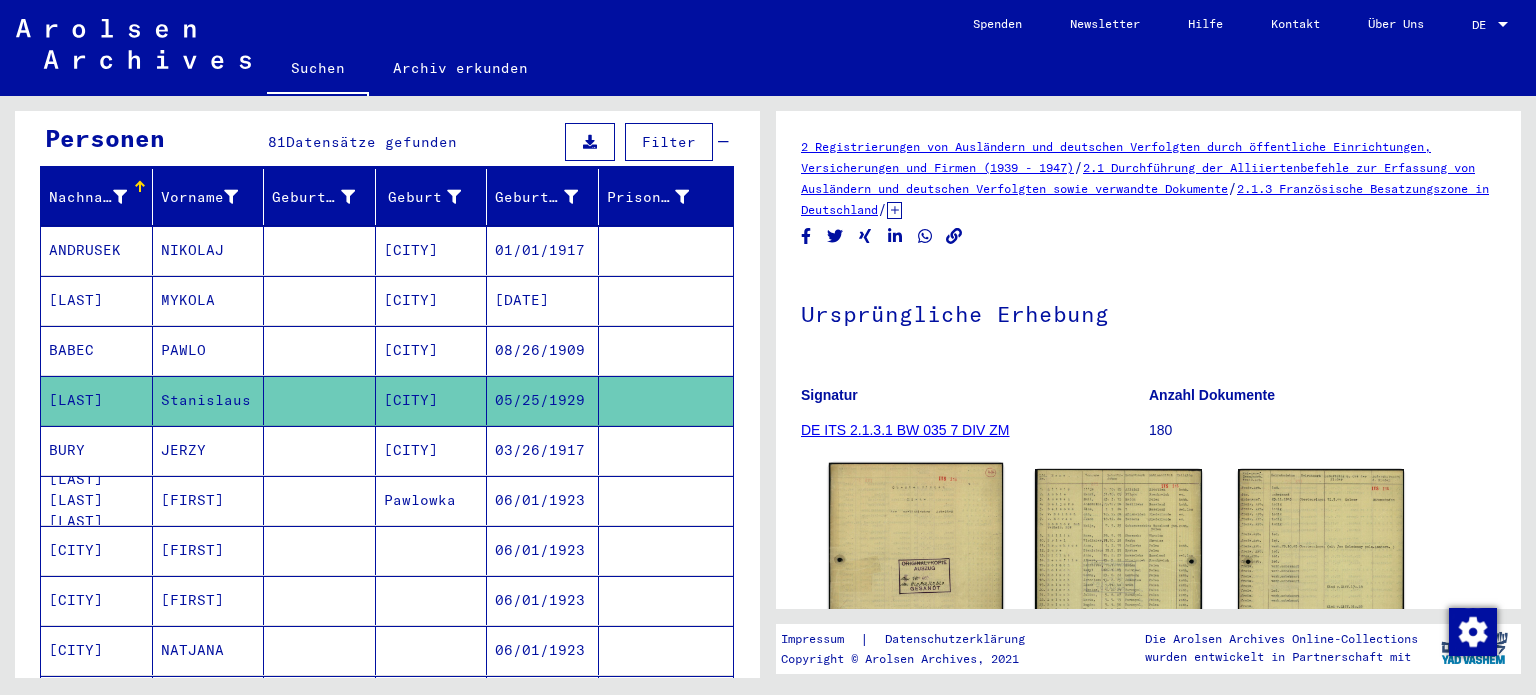 click 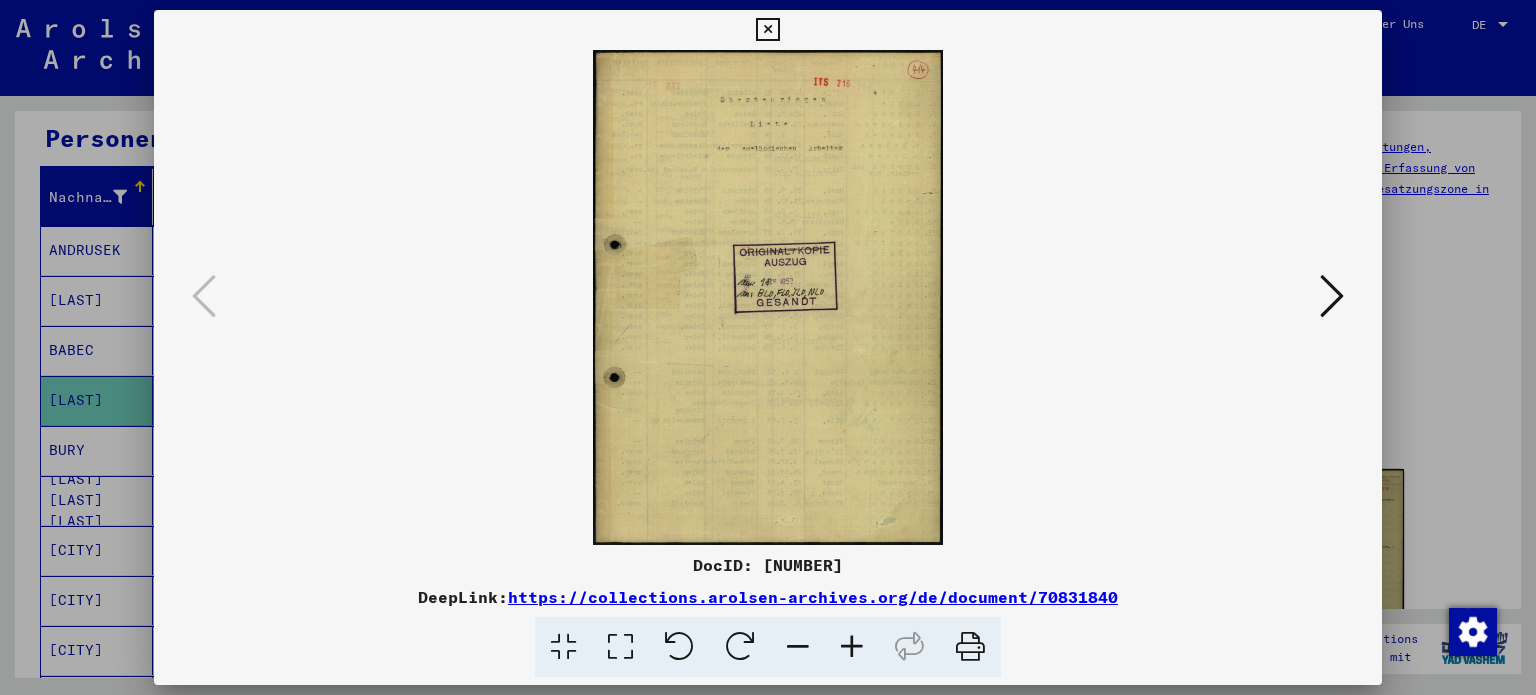click at bounding box center [768, 297] 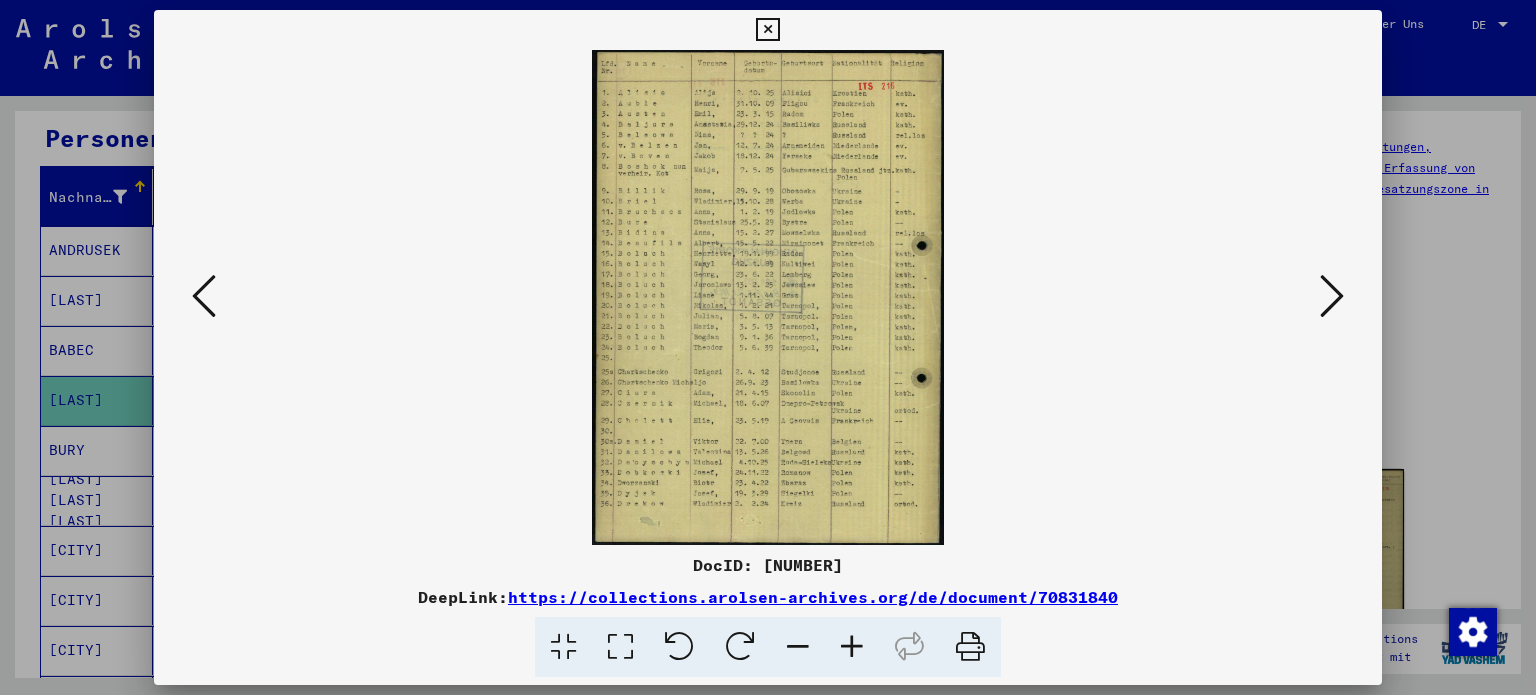 click at bounding box center [1332, 296] 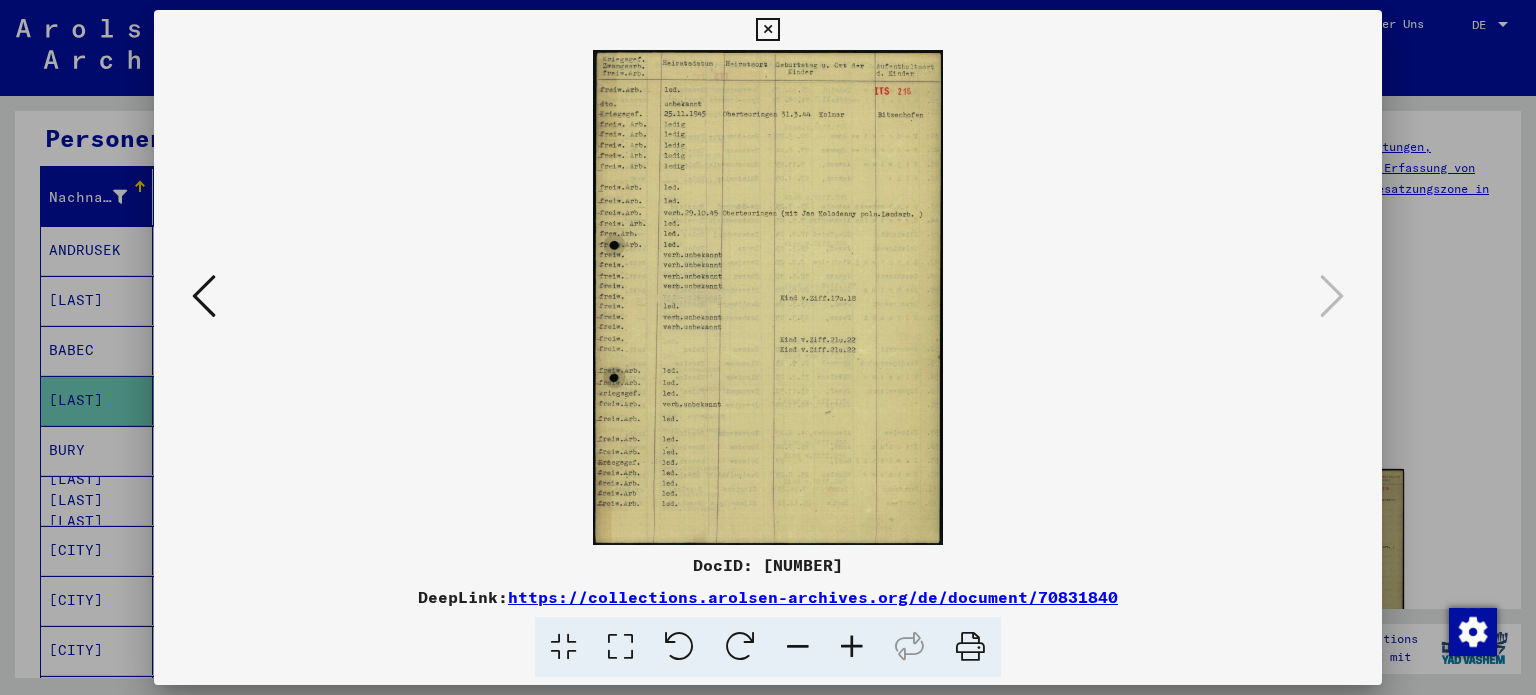 drag, startPoint x: 749, startPoint y: 15, endPoint x: 759, endPoint y: 19, distance: 10.770329 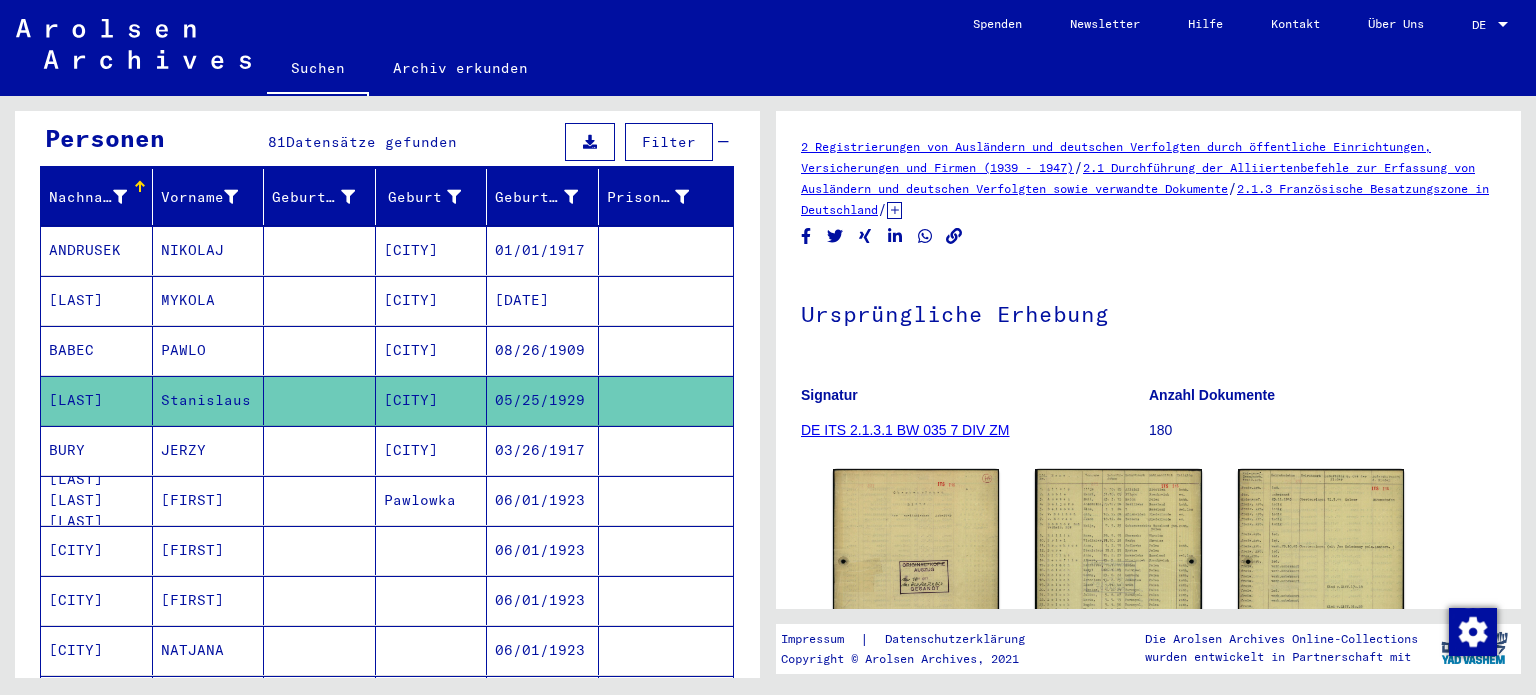 click on "[CITY]" at bounding box center (432, 500) 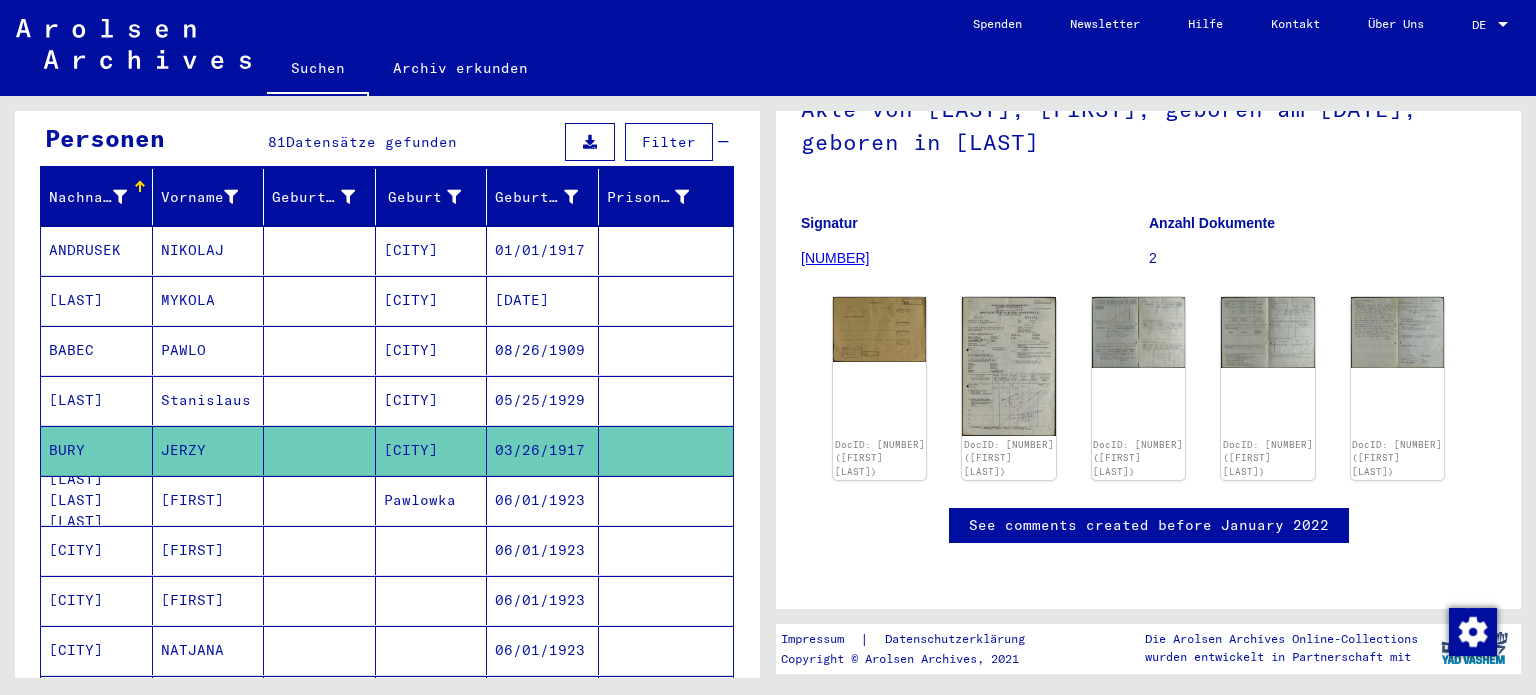 scroll, scrollTop: 198, scrollLeft: 0, axis: vertical 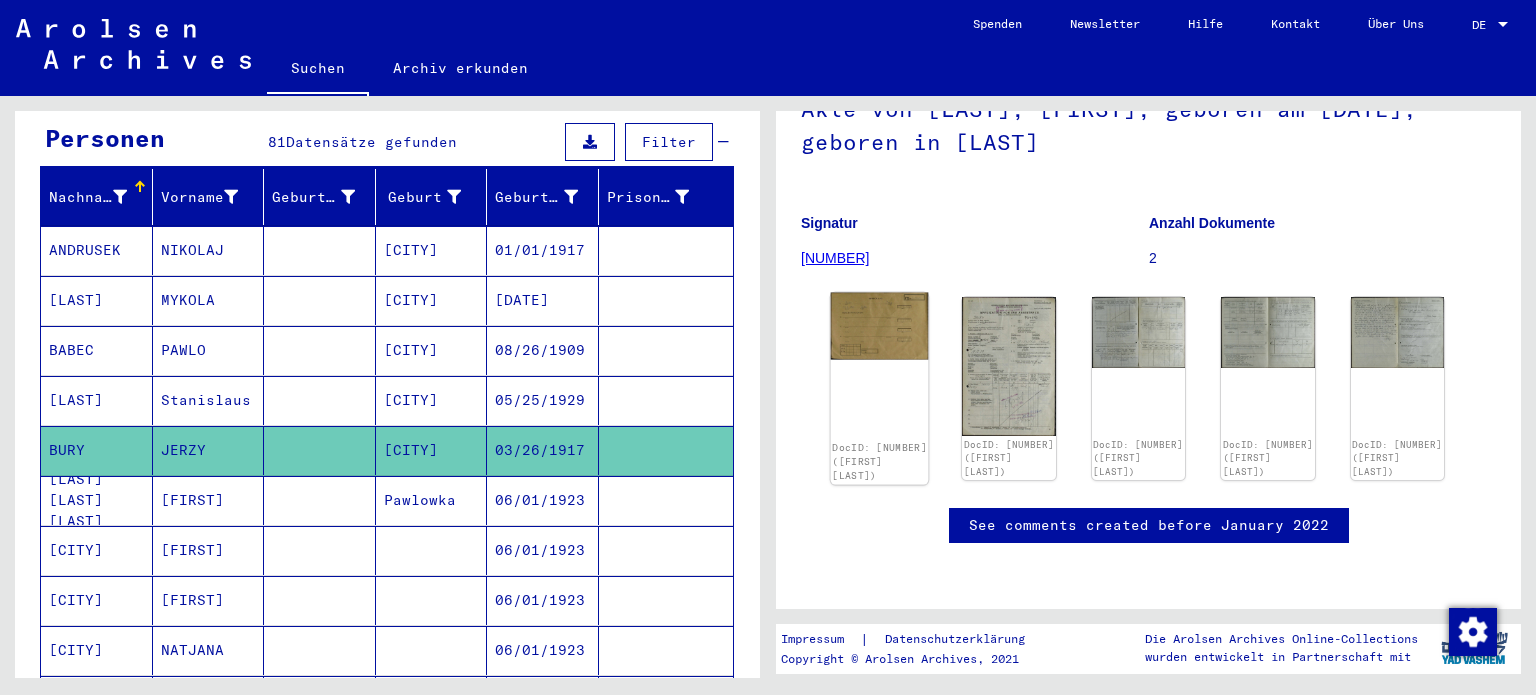 click 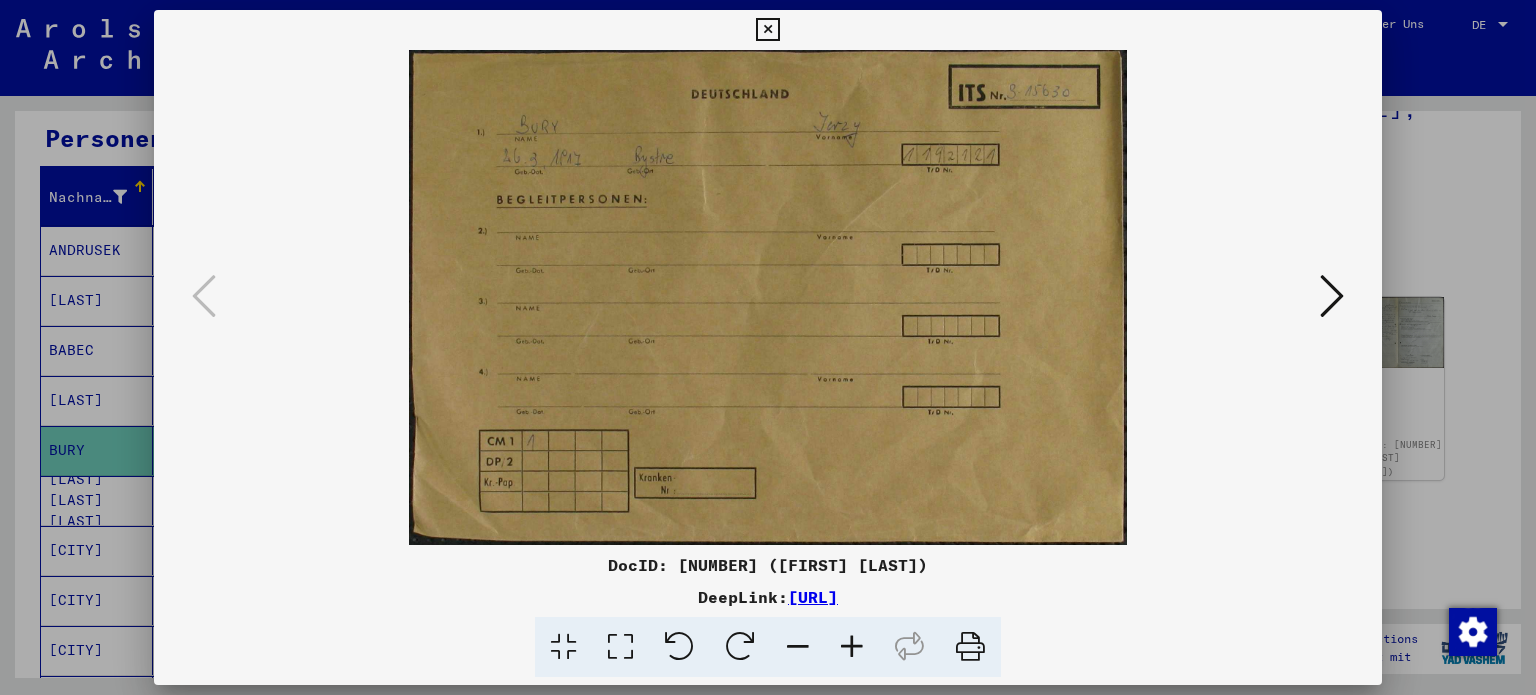 click at bounding box center [1332, 296] 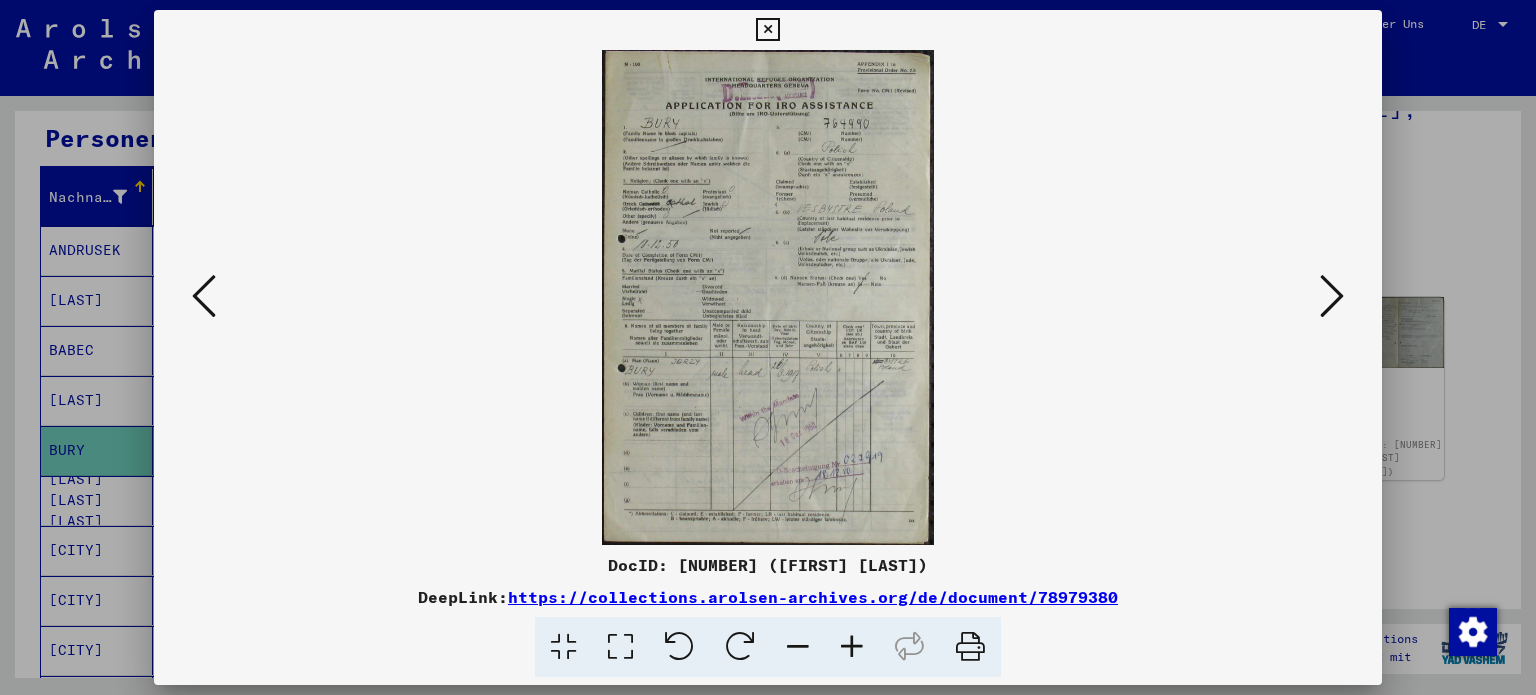 click at bounding box center [620, 647] 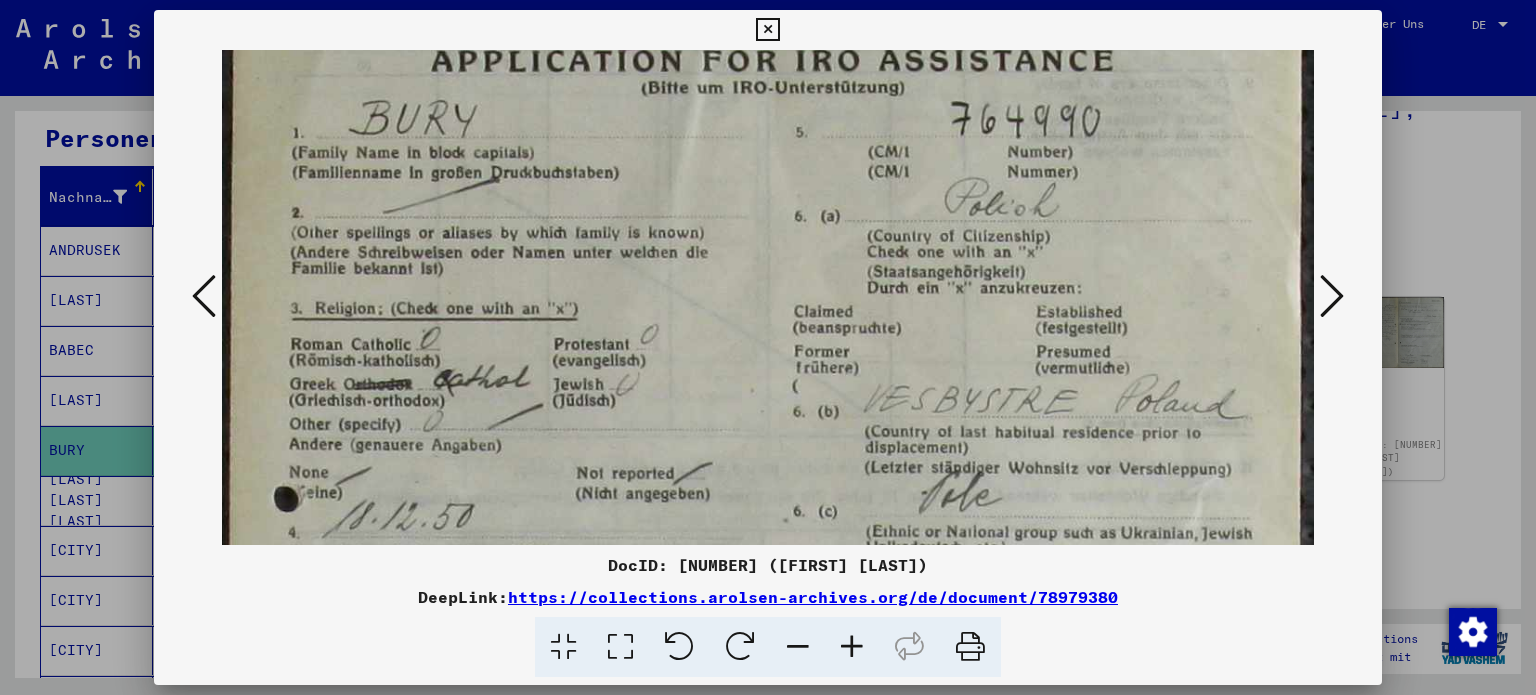 scroll, scrollTop: 175, scrollLeft: 0, axis: vertical 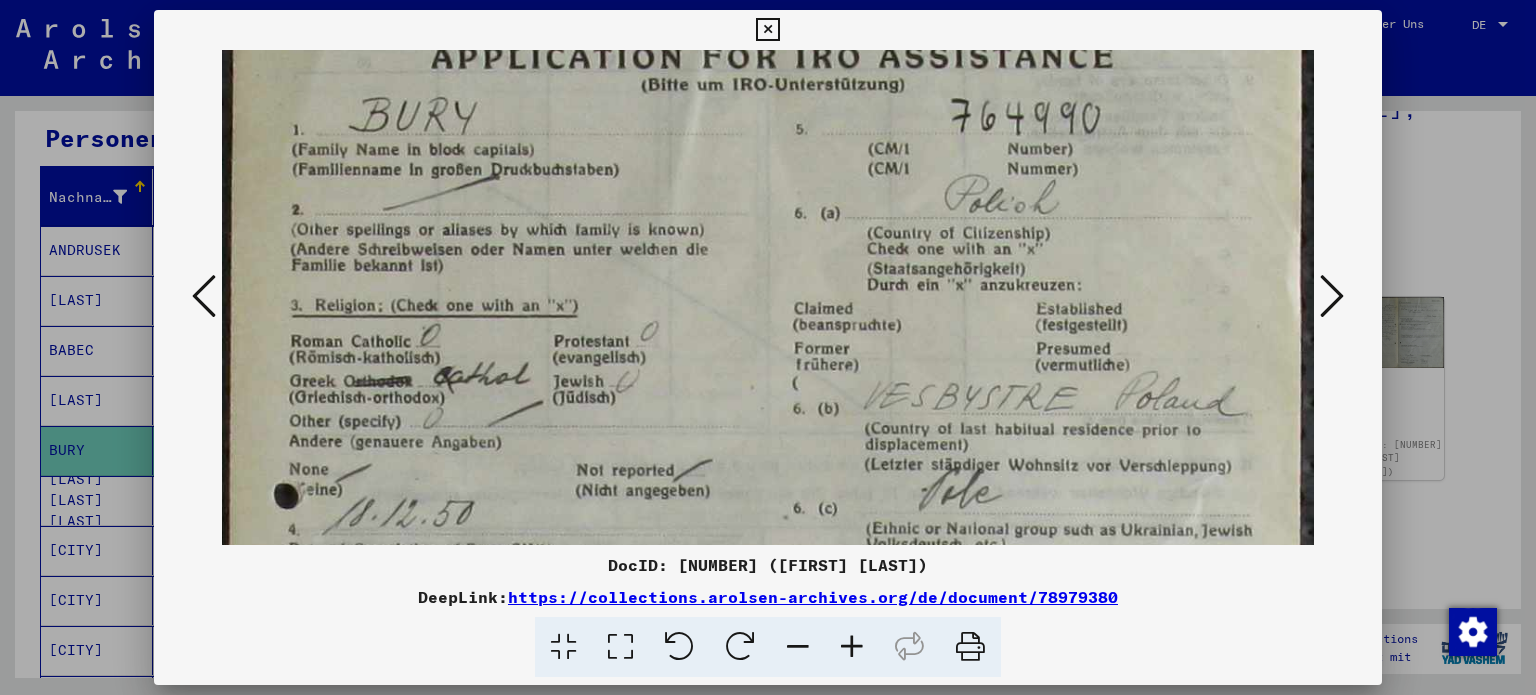 drag, startPoint x: 742, startPoint y: 421, endPoint x: 728, endPoint y: 247, distance: 174.56232 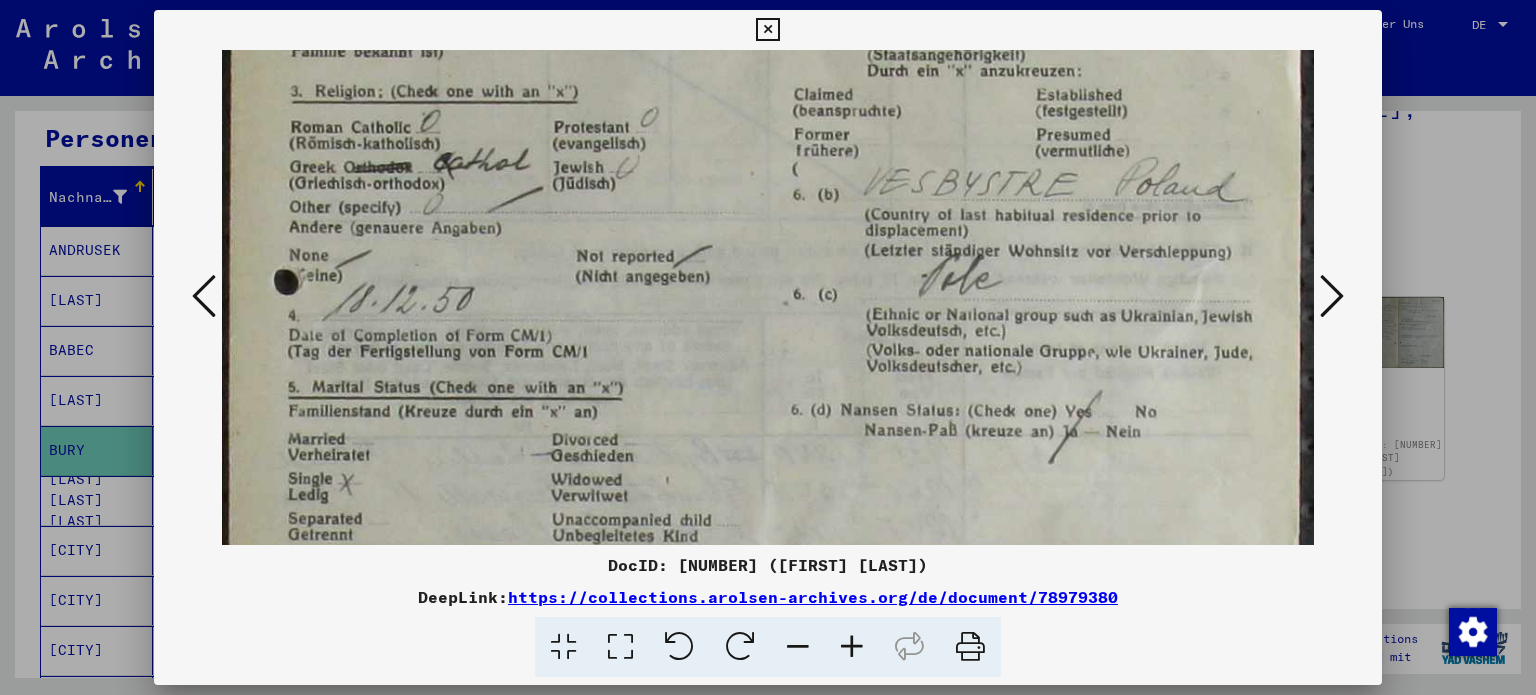 drag, startPoint x: 873, startPoint y: 443, endPoint x: 885, endPoint y: 234, distance: 209.34421 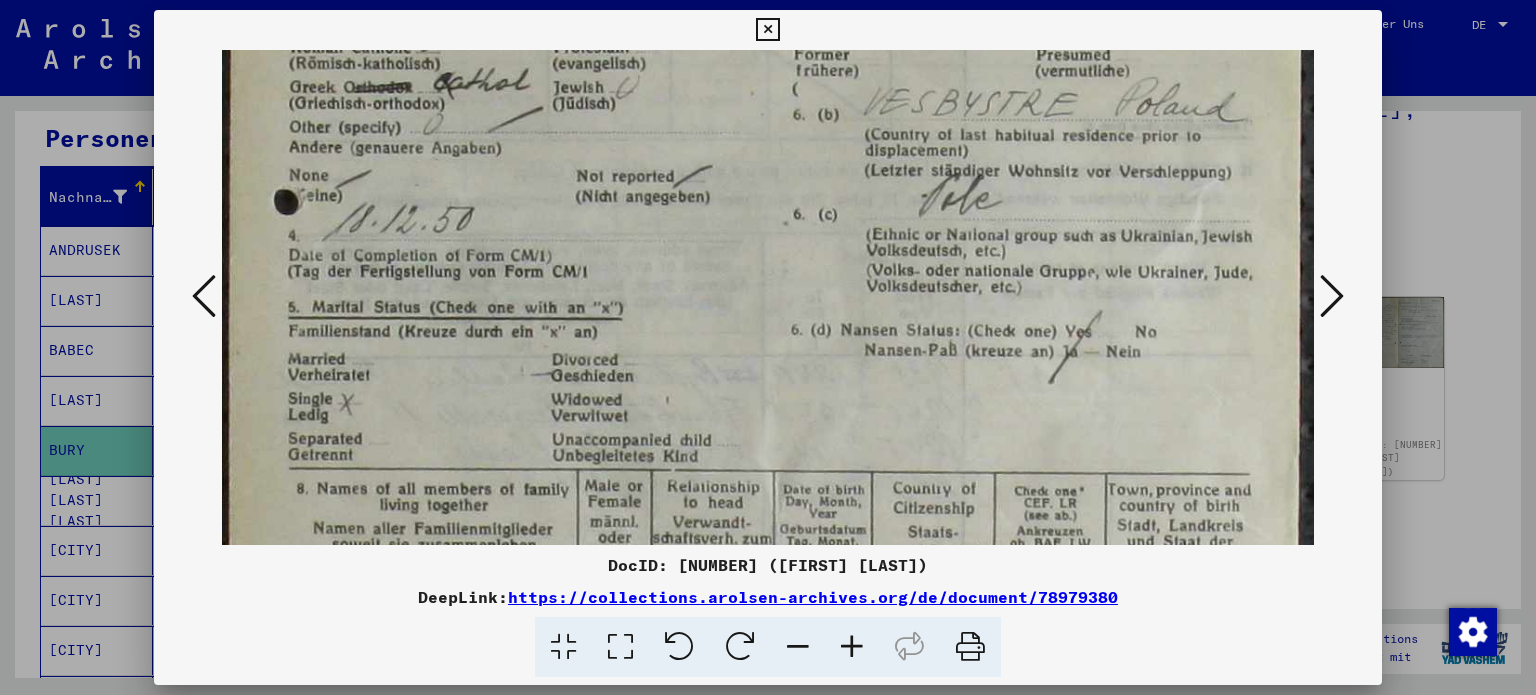 drag, startPoint x: 931, startPoint y: 387, endPoint x: 929, endPoint y: 319, distance: 68.0294 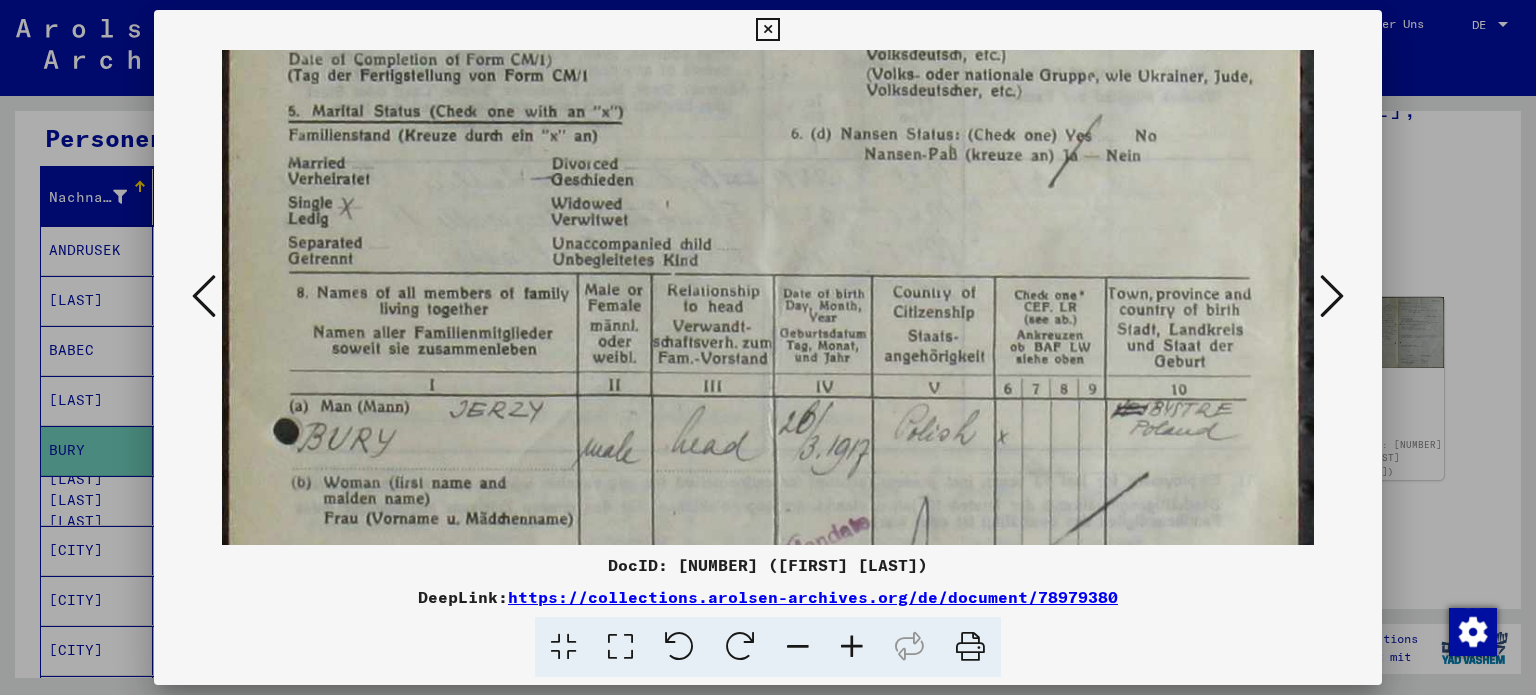 drag, startPoint x: 896, startPoint y: 161, endPoint x: 885, endPoint y: 101, distance: 61 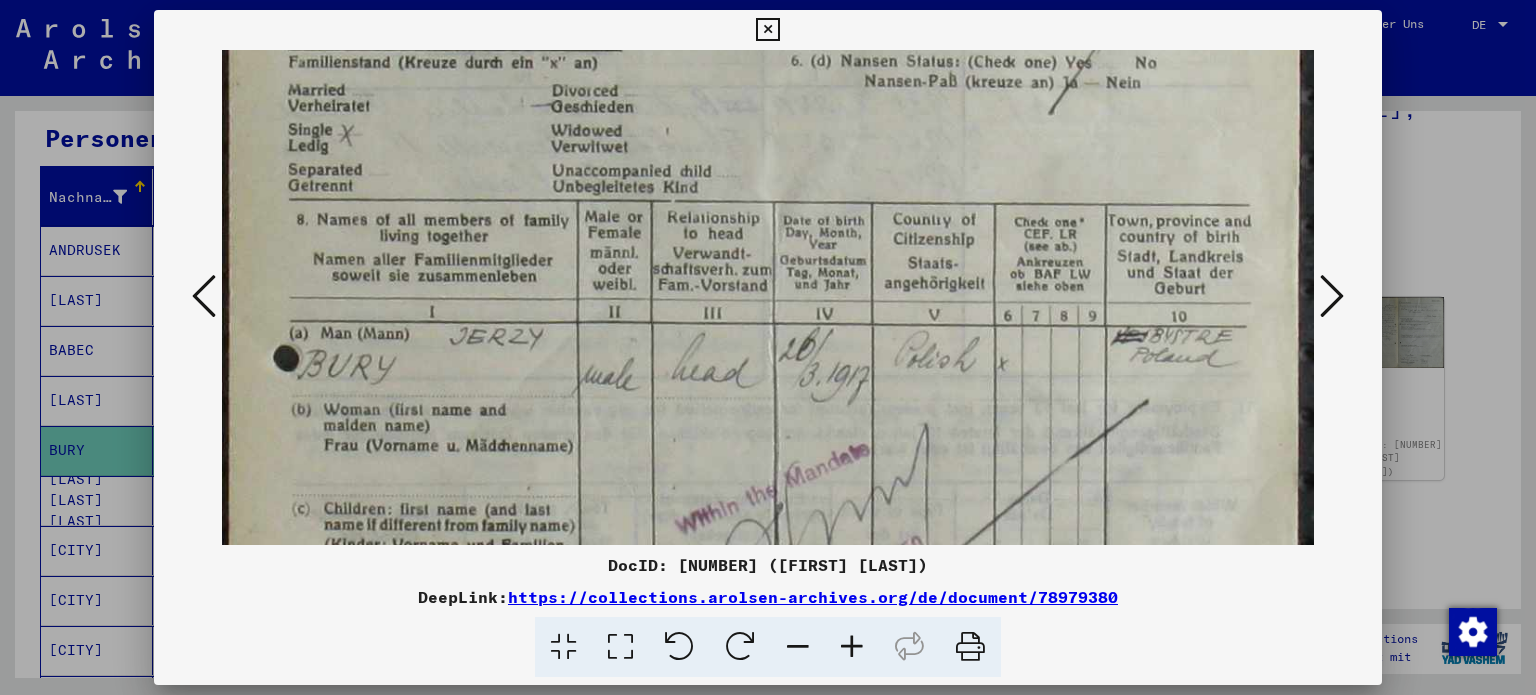 scroll, scrollTop: 813, scrollLeft: 0, axis: vertical 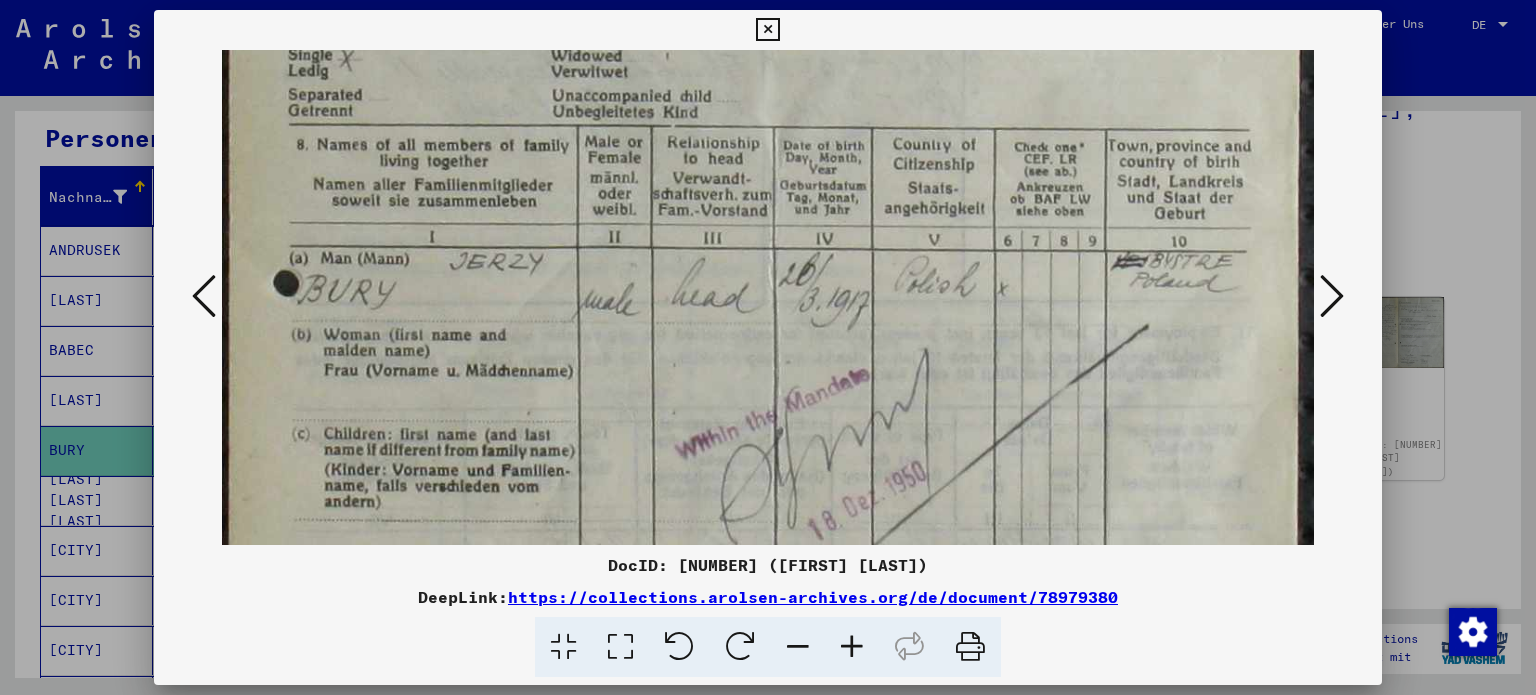 drag, startPoint x: 978, startPoint y: 311, endPoint x: 956, endPoint y: 207, distance: 106.30146 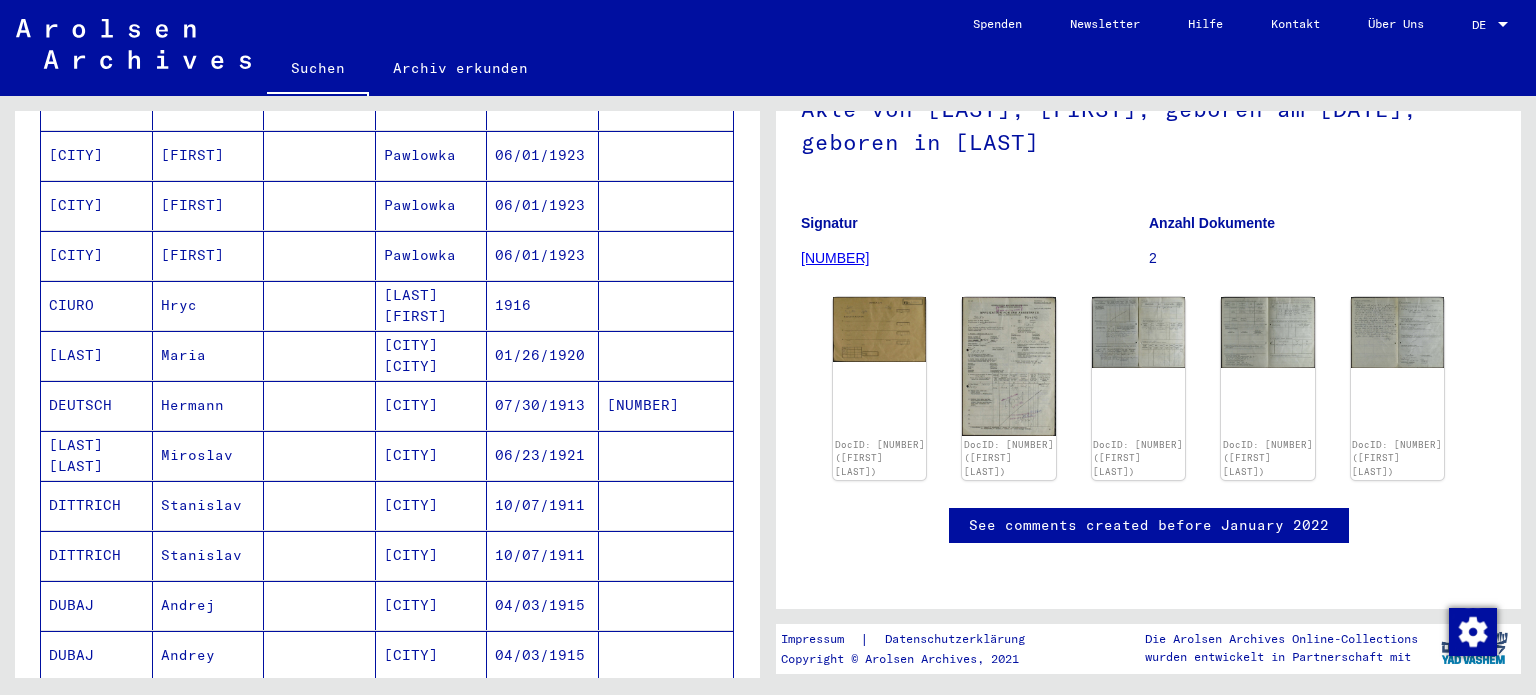 scroll, scrollTop: 800, scrollLeft: 0, axis: vertical 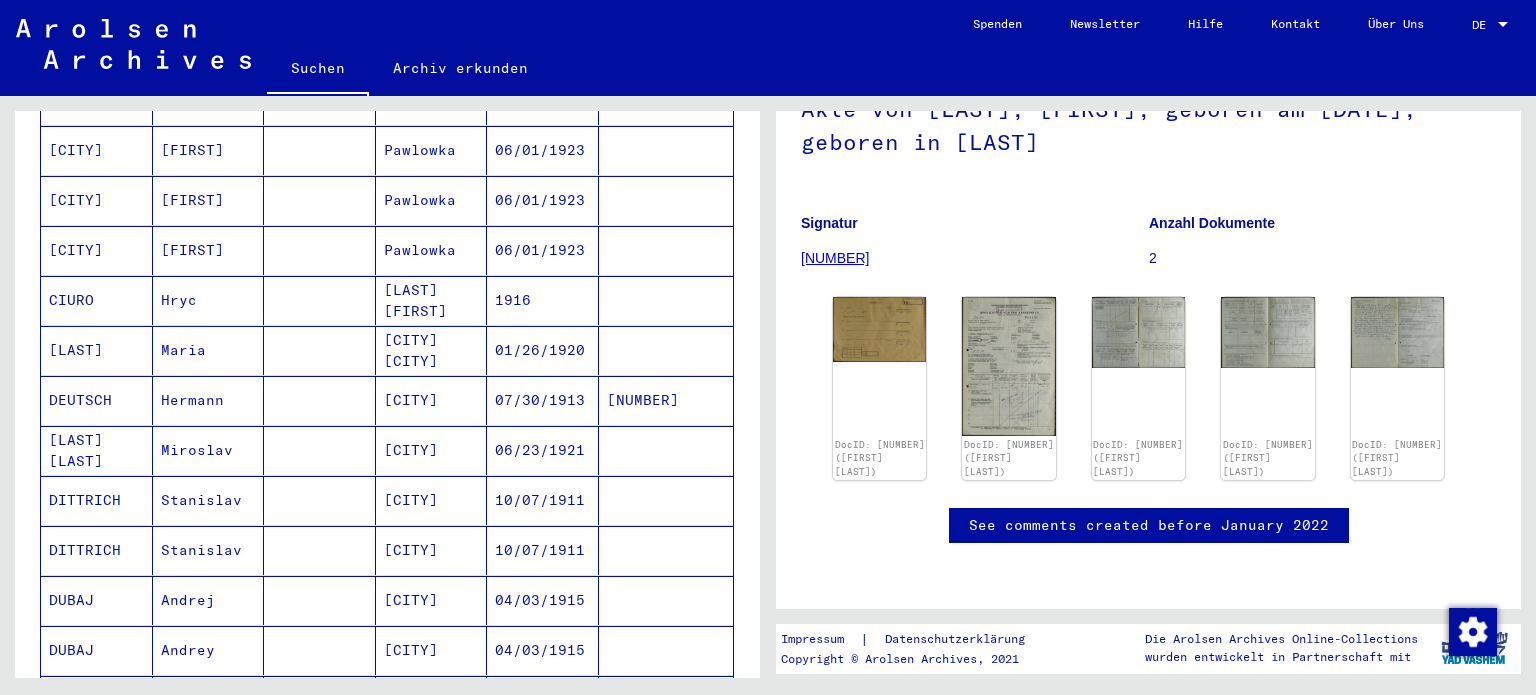 click on "DITTRICH" at bounding box center (97, 600) 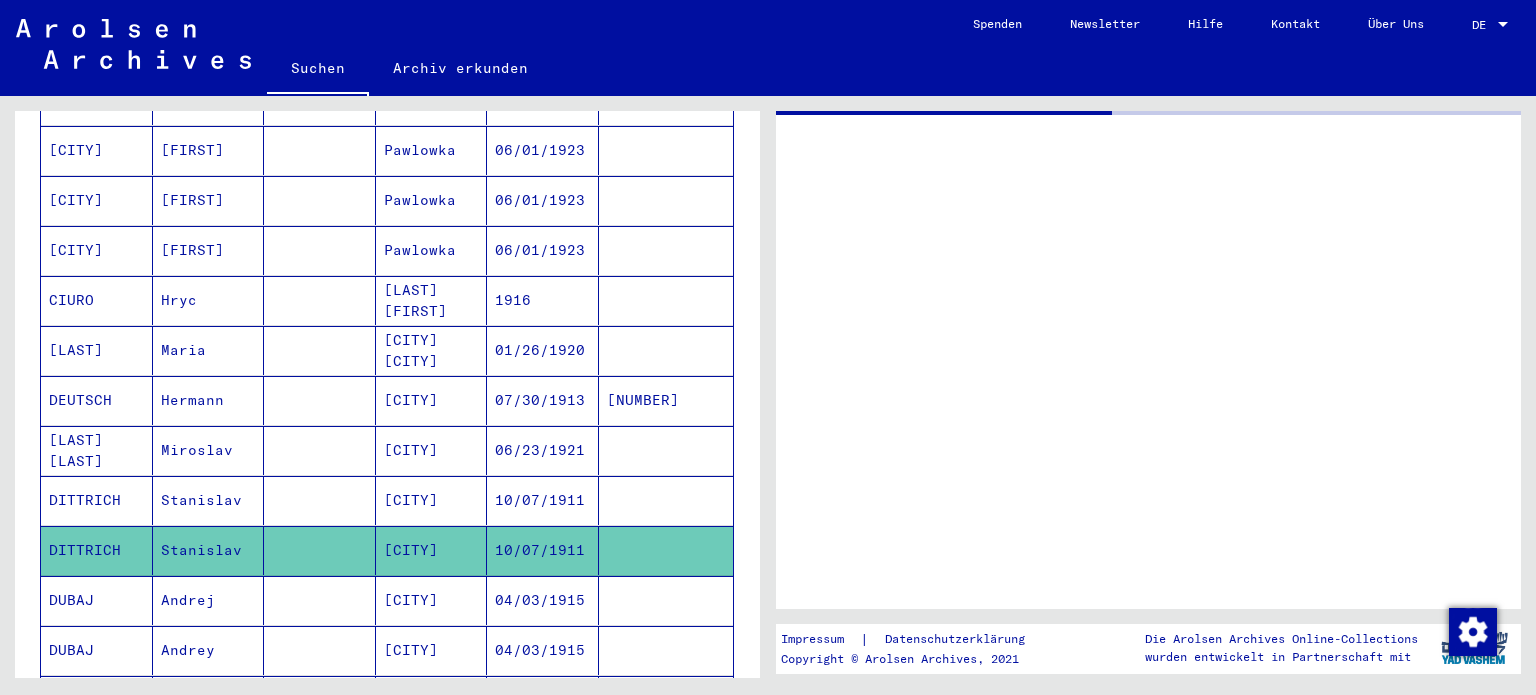 scroll, scrollTop: 0, scrollLeft: 0, axis: both 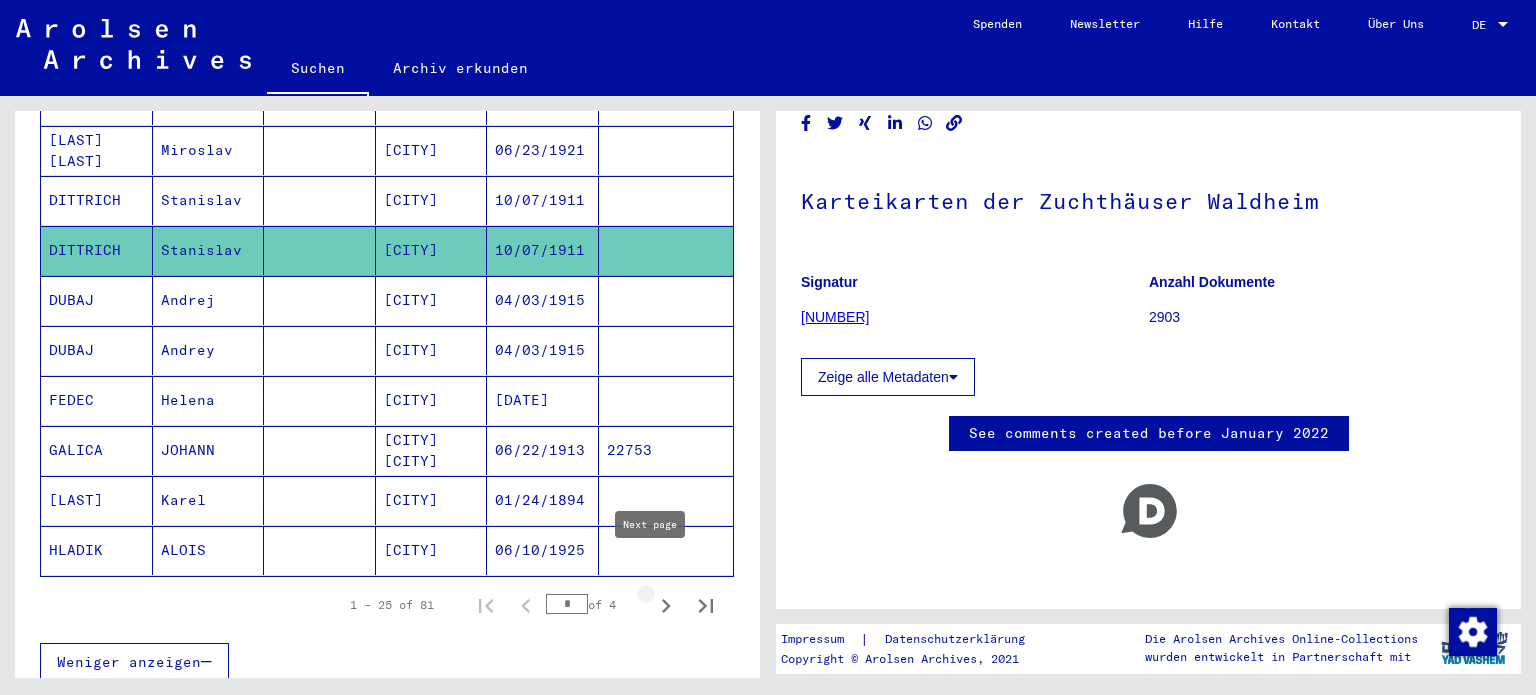 click 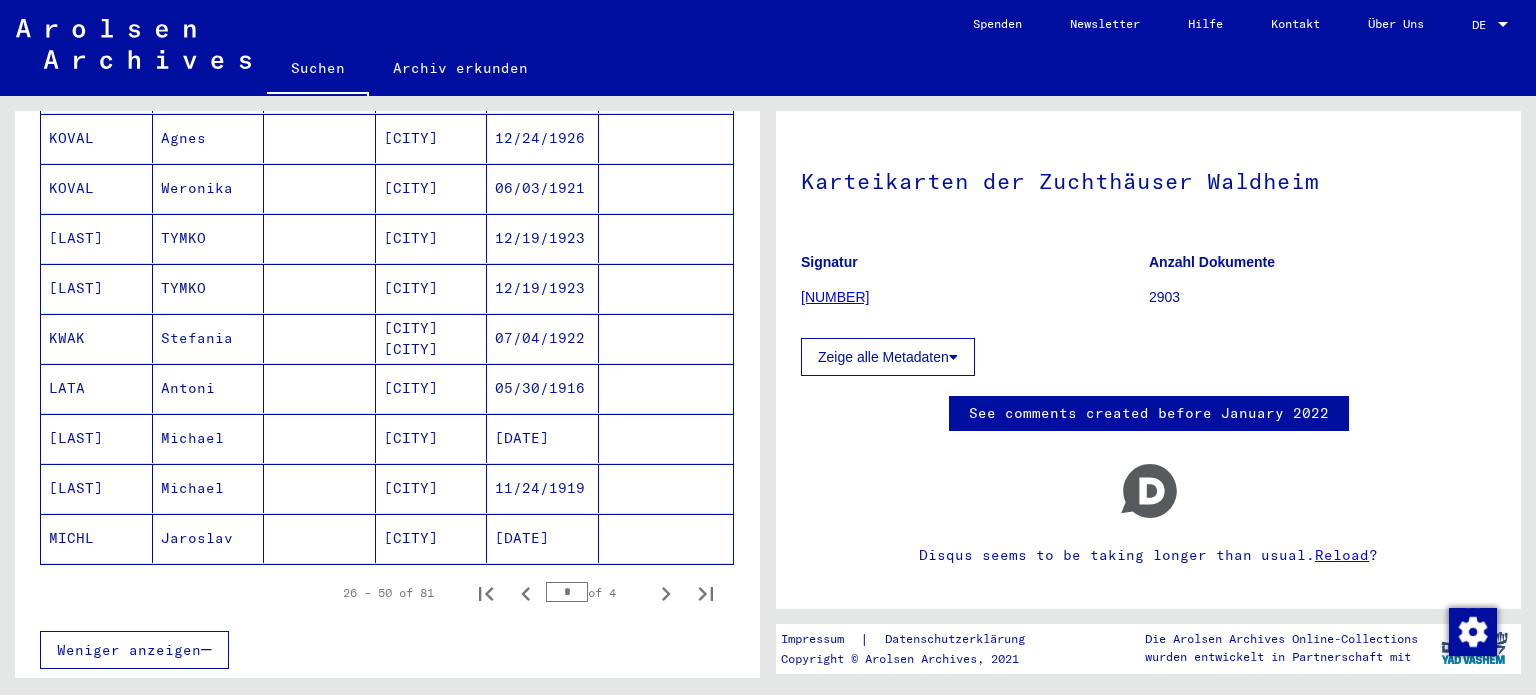 scroll, scrollTop: 1300, scrollLeft: 0, axis: vertical 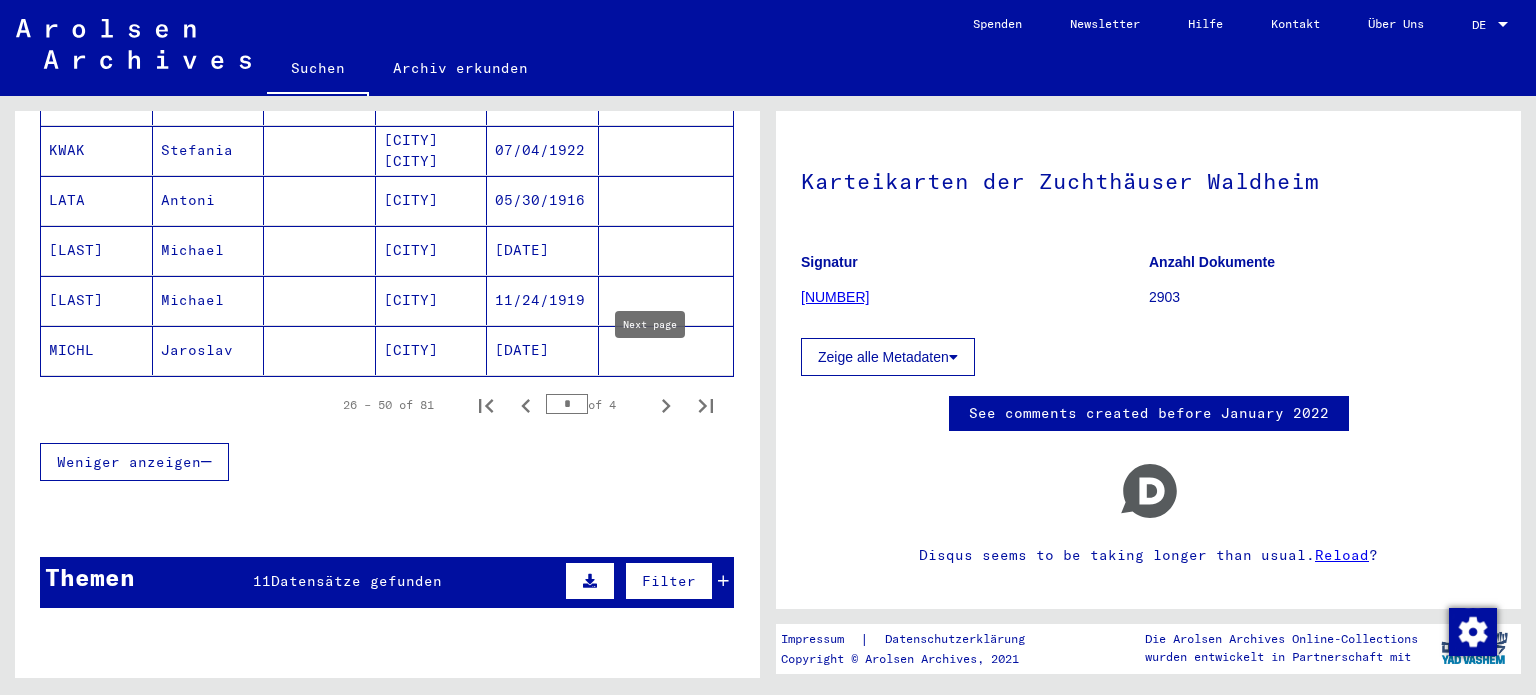 click at bounding box center [666, 405] 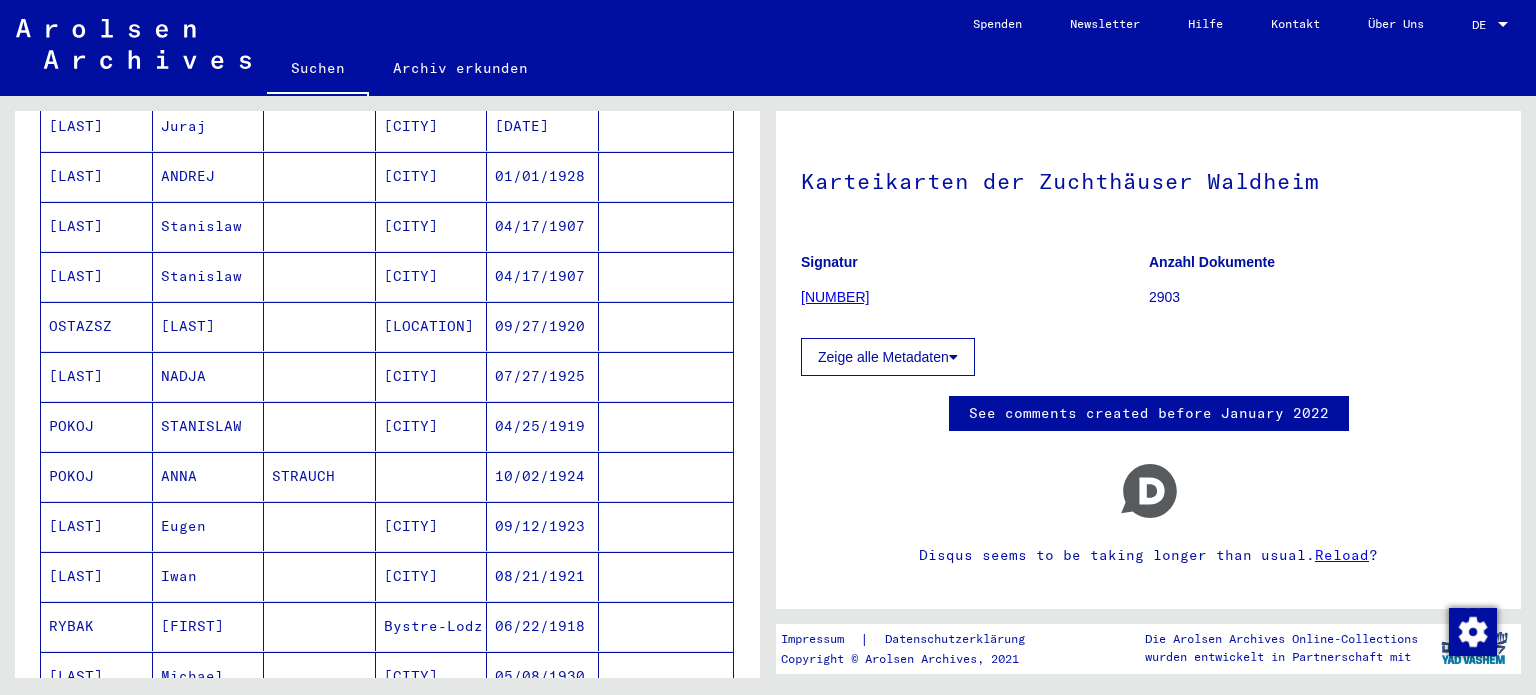 scroll, scrollTop: 400, scrollLeft: 0, axis: vertical 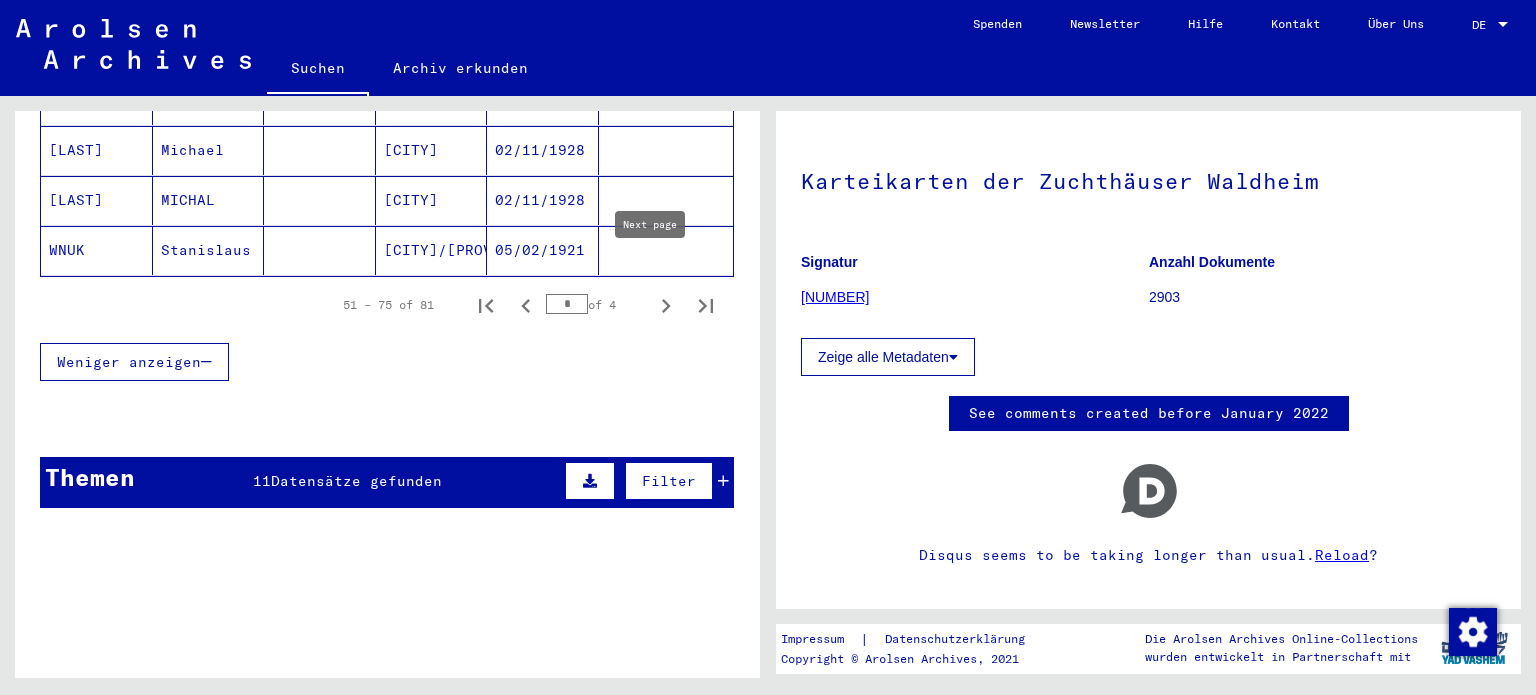 click 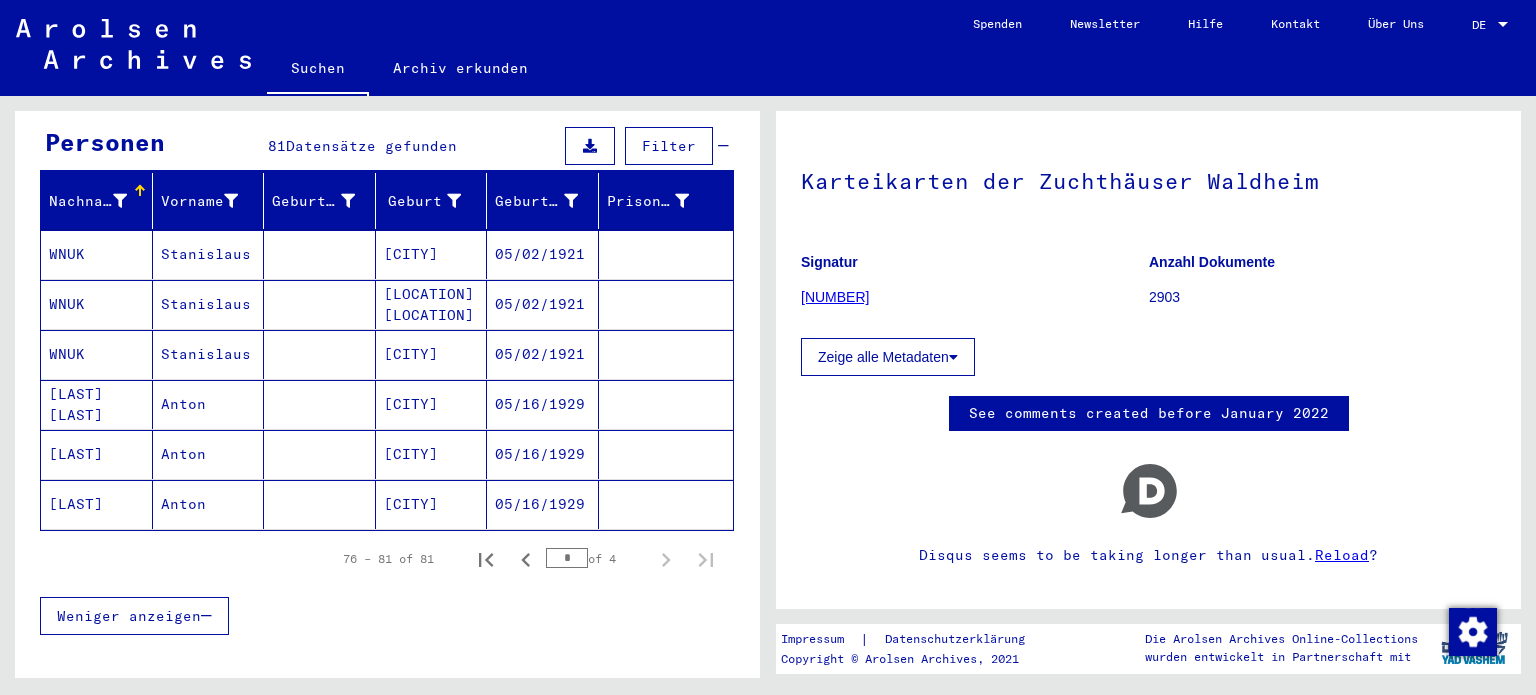 scroll, scrollTop: 190, scrollLeft: 0, axis: vertical 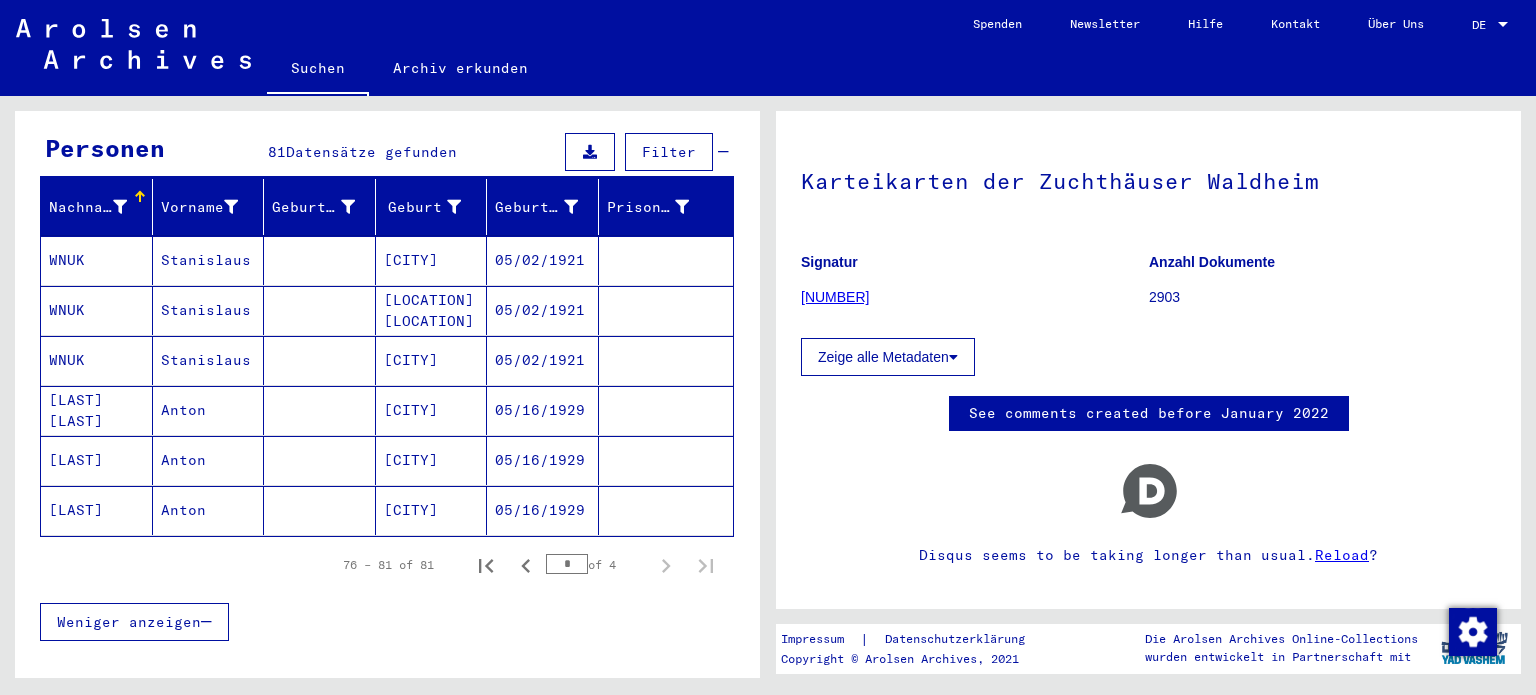 click on "[LAST]" 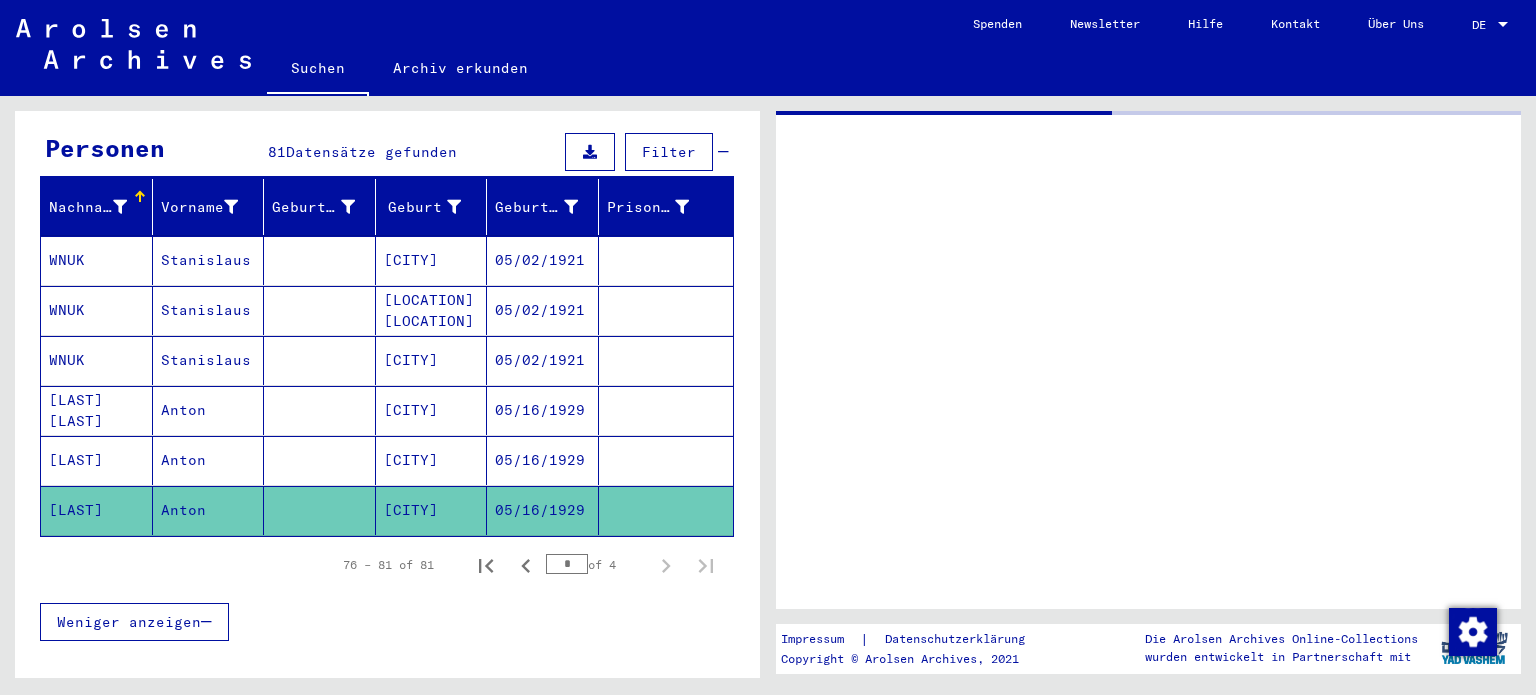 scroll, scrollTop: 0, scrollLeft: 0, axis: both 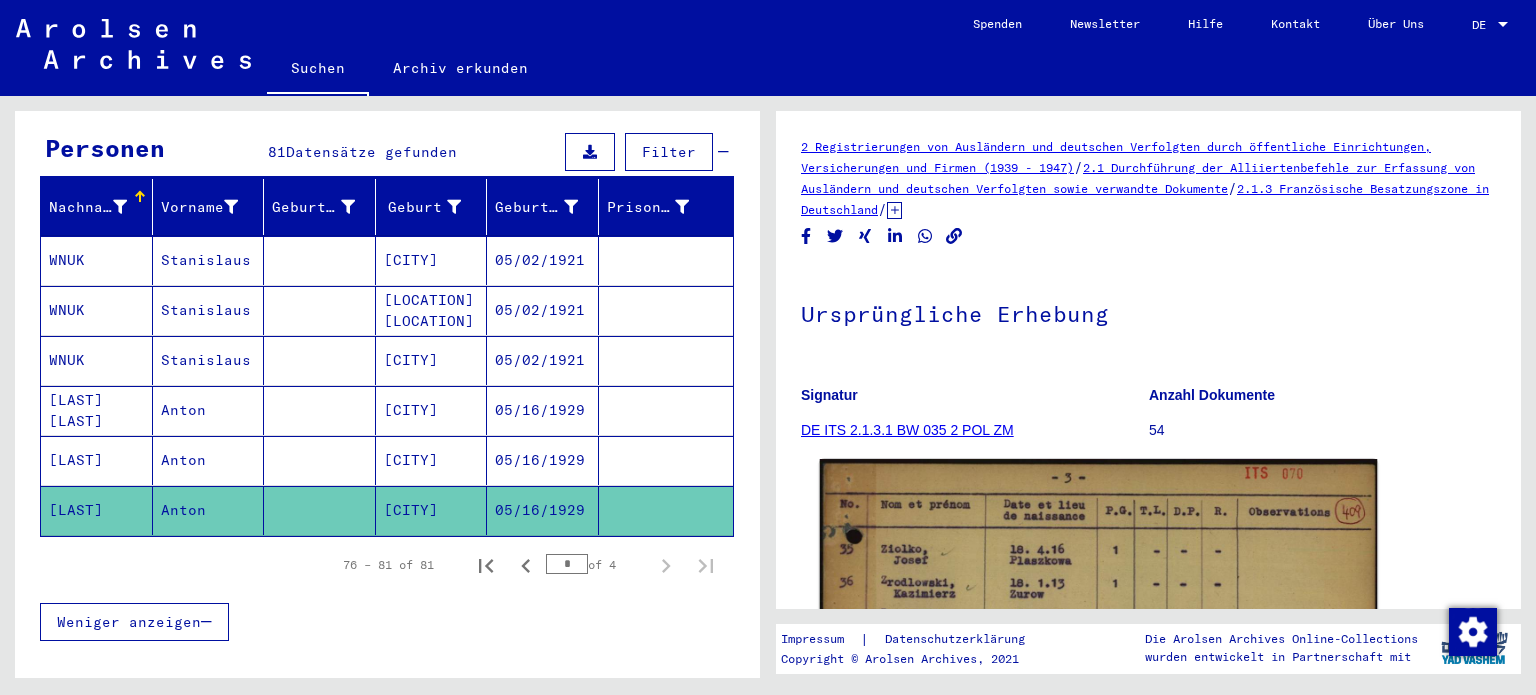click 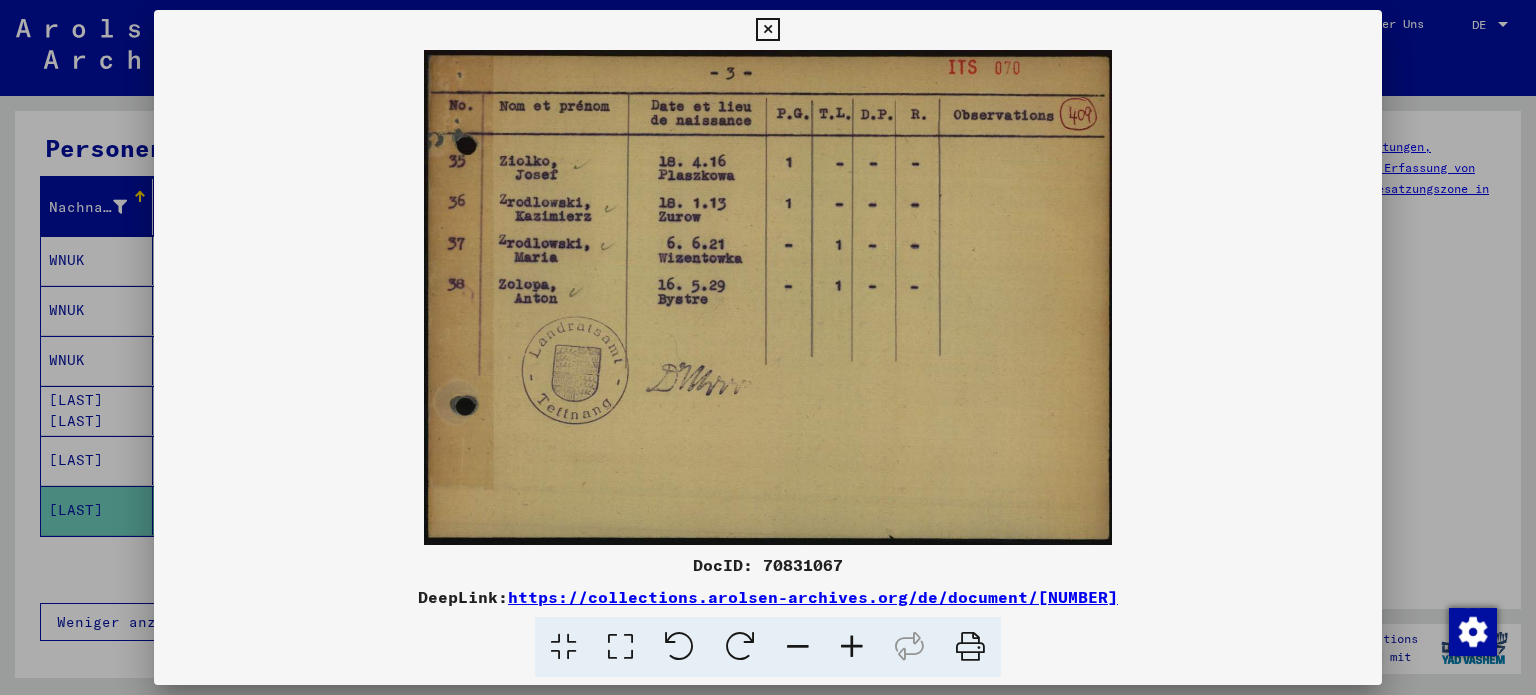 click at bounding box center [767, 30] 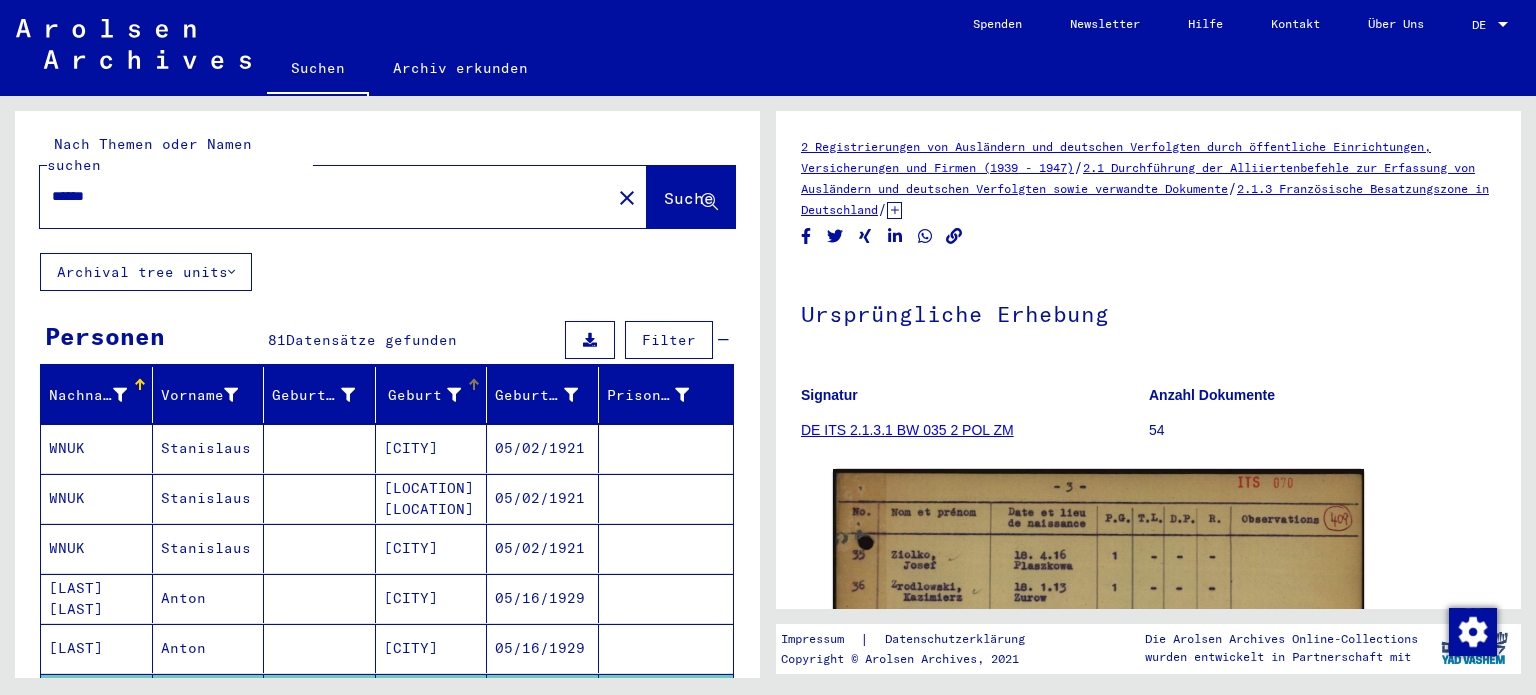 scroll, scrollTop: 0, scrollLeft: 0, axis: both 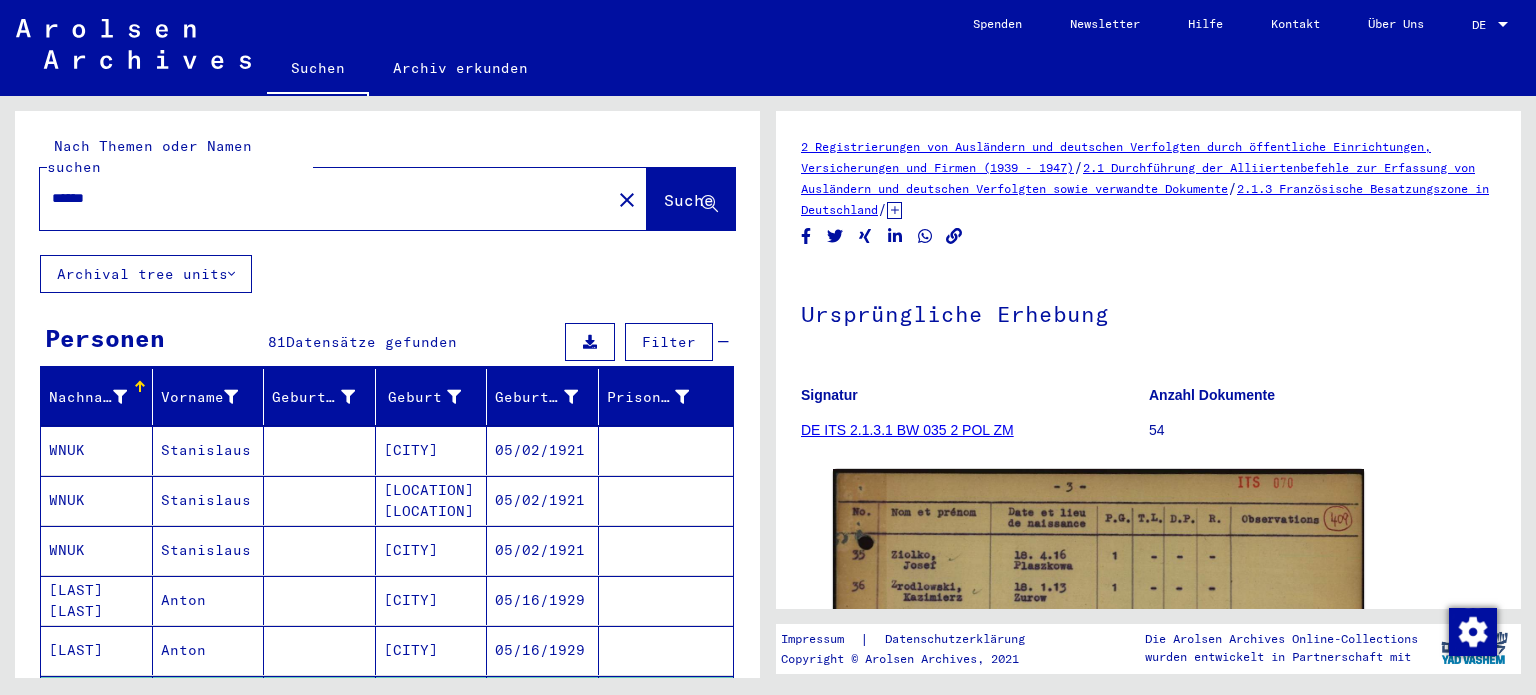 drag, startPoint x: 268, startPoint y: 182, endPoint x: 2, endPoint y: 101, distance: 278.05936 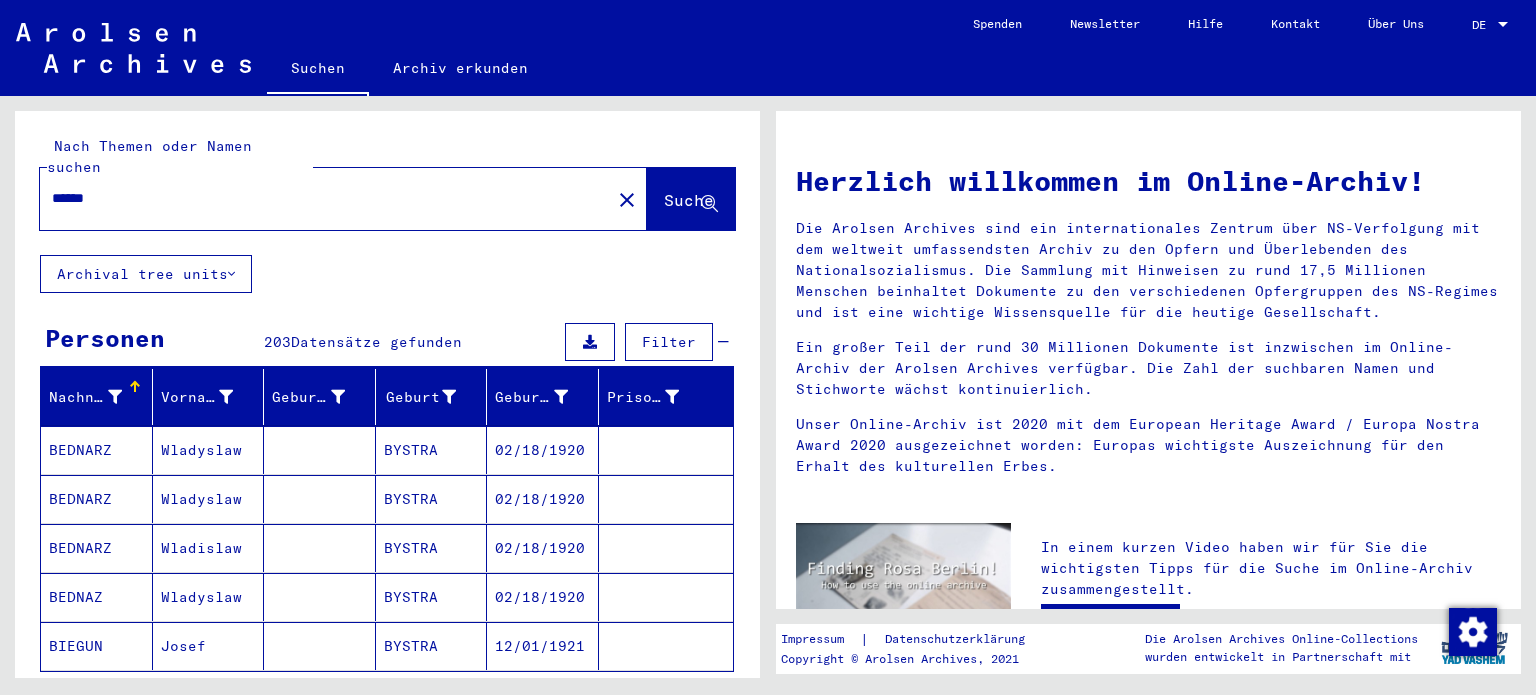type on "******" 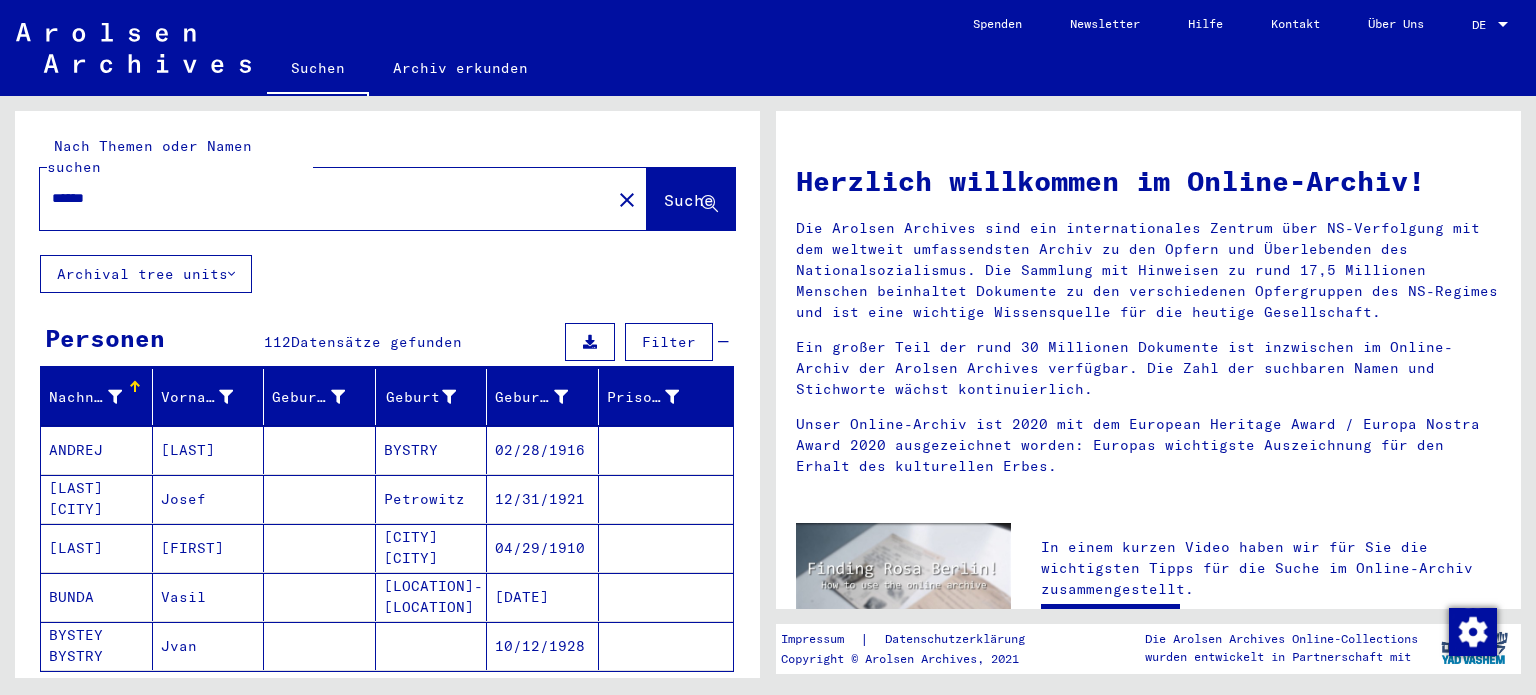 click on "ANDREJ" at bounding box center (97, 499) 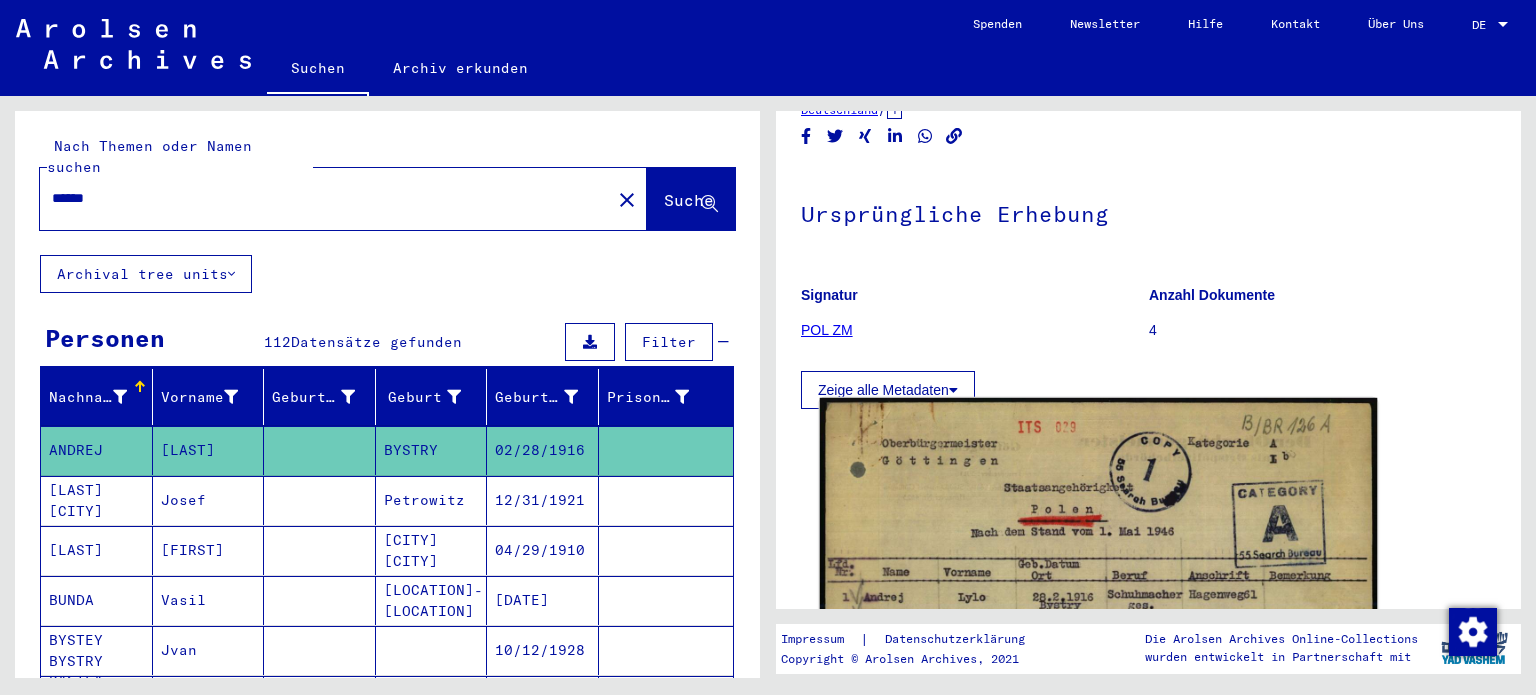 scroll, scrollTop: 300, scrollLeft: 0, axis: vertical 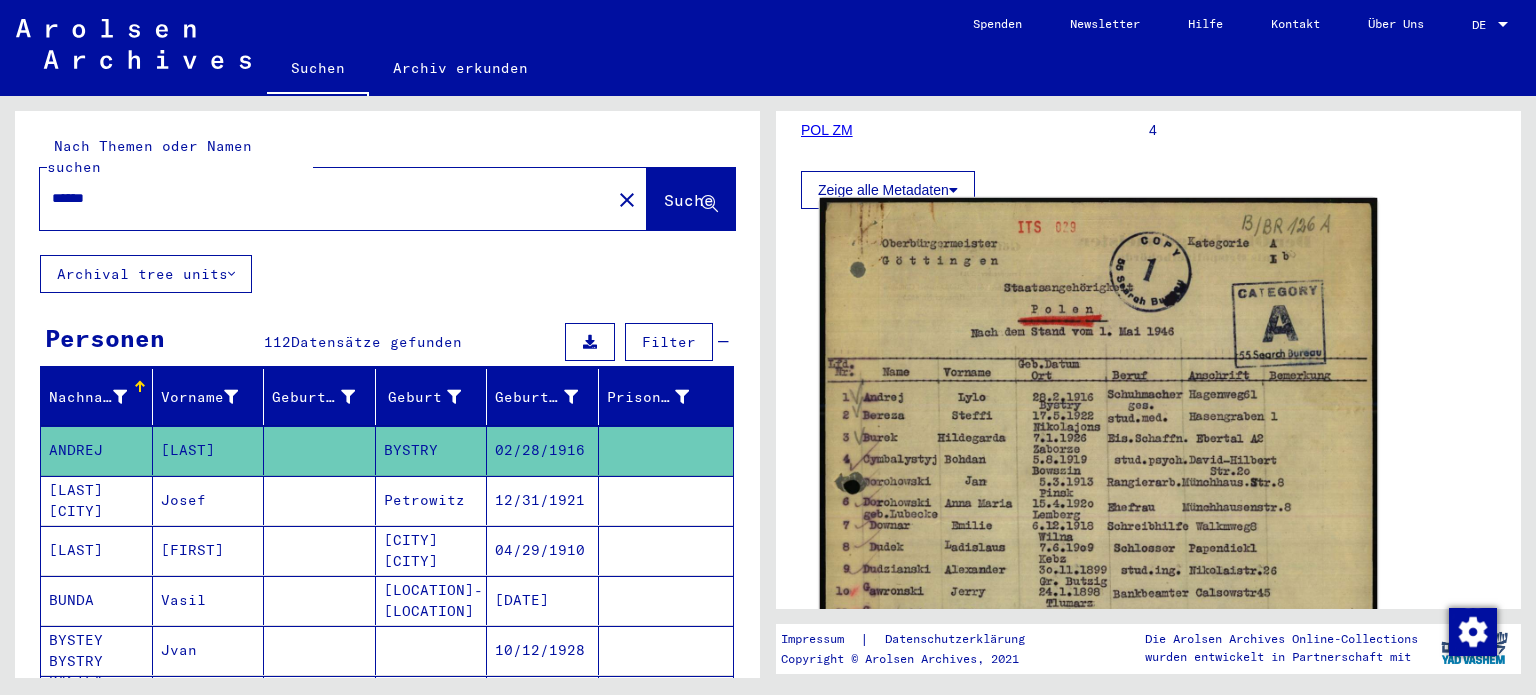 click 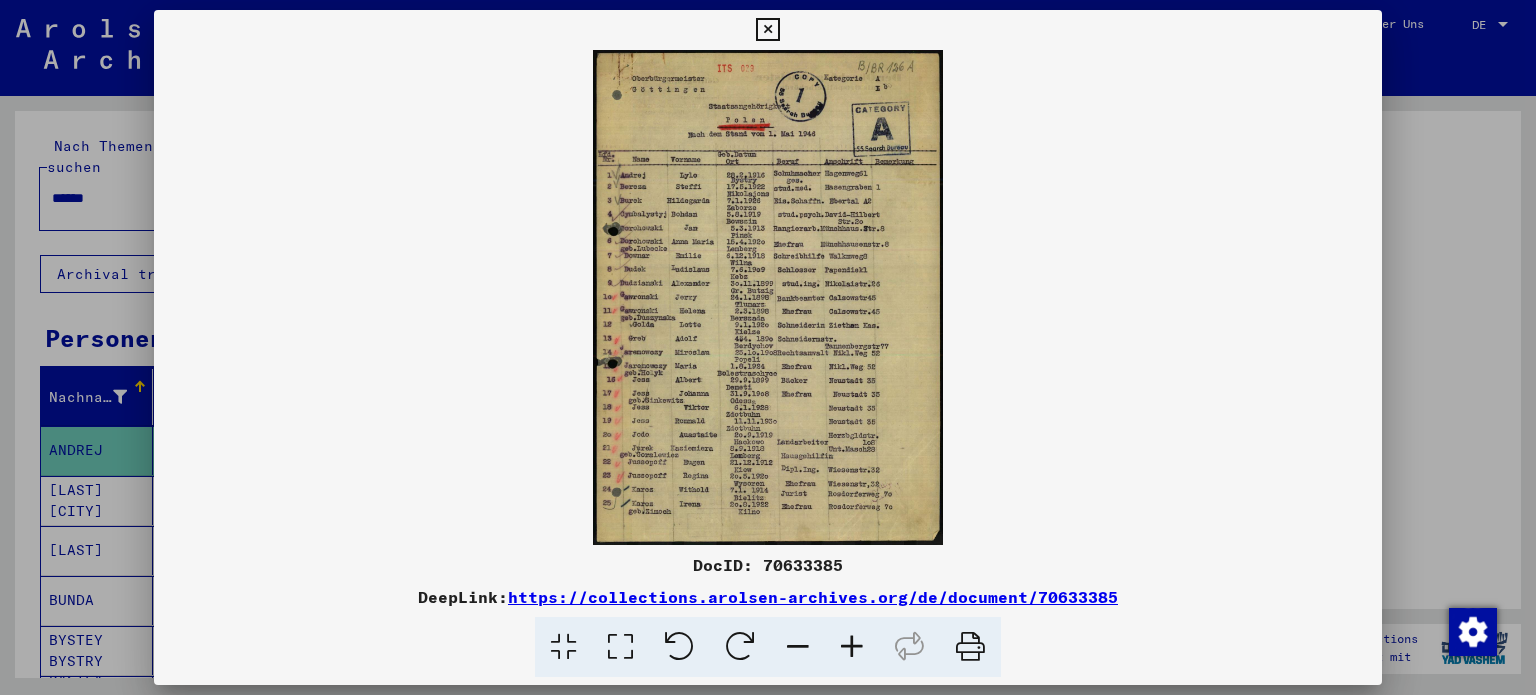 click at bounding box center [767, 30] 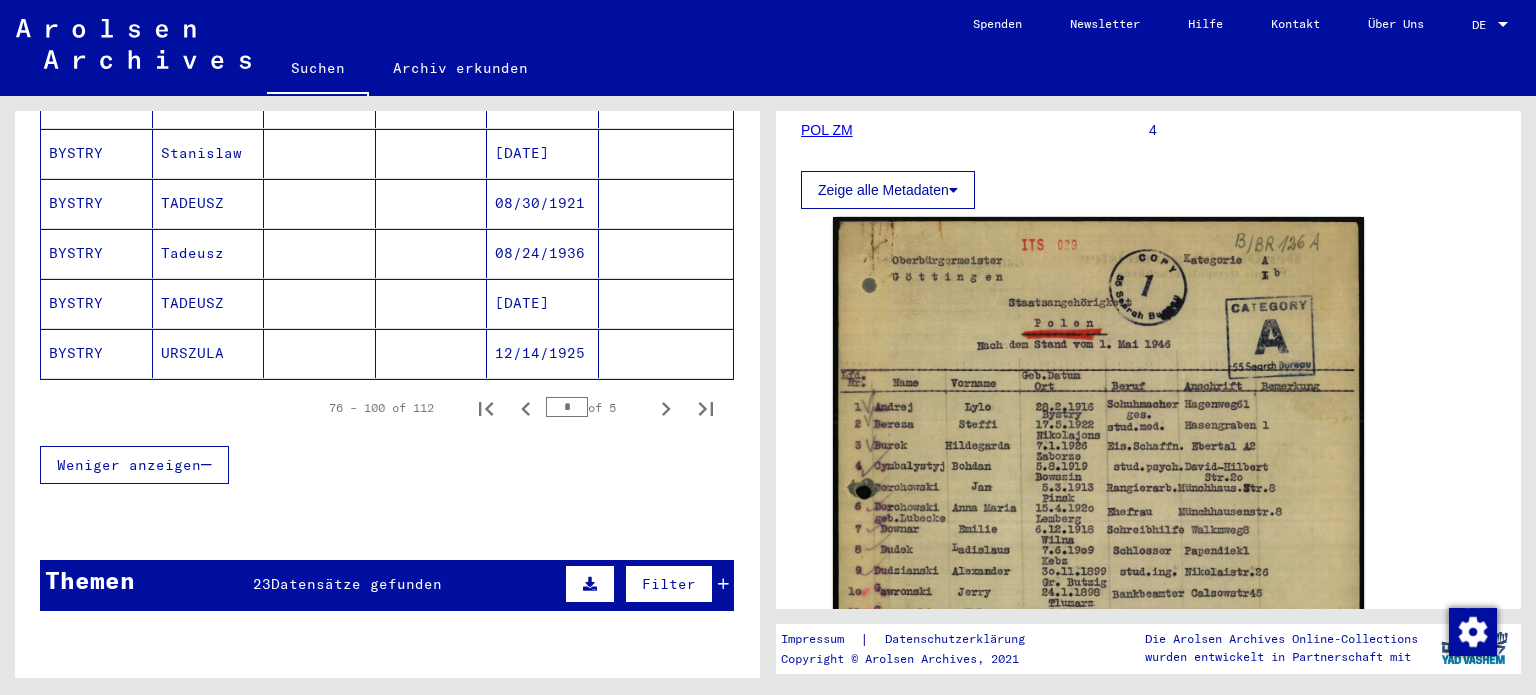 scroll, scrollTop: 1300, scrollLeft: 0, axis: vertical 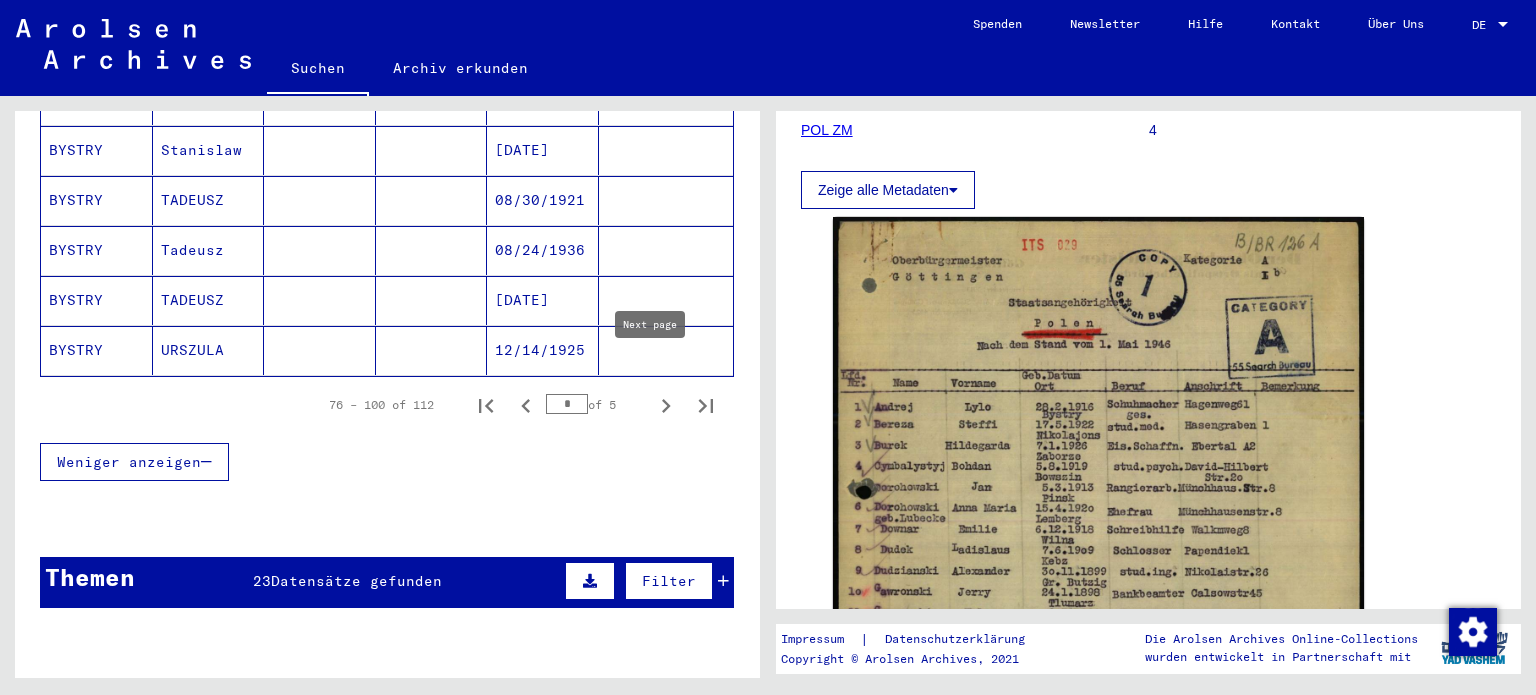 click 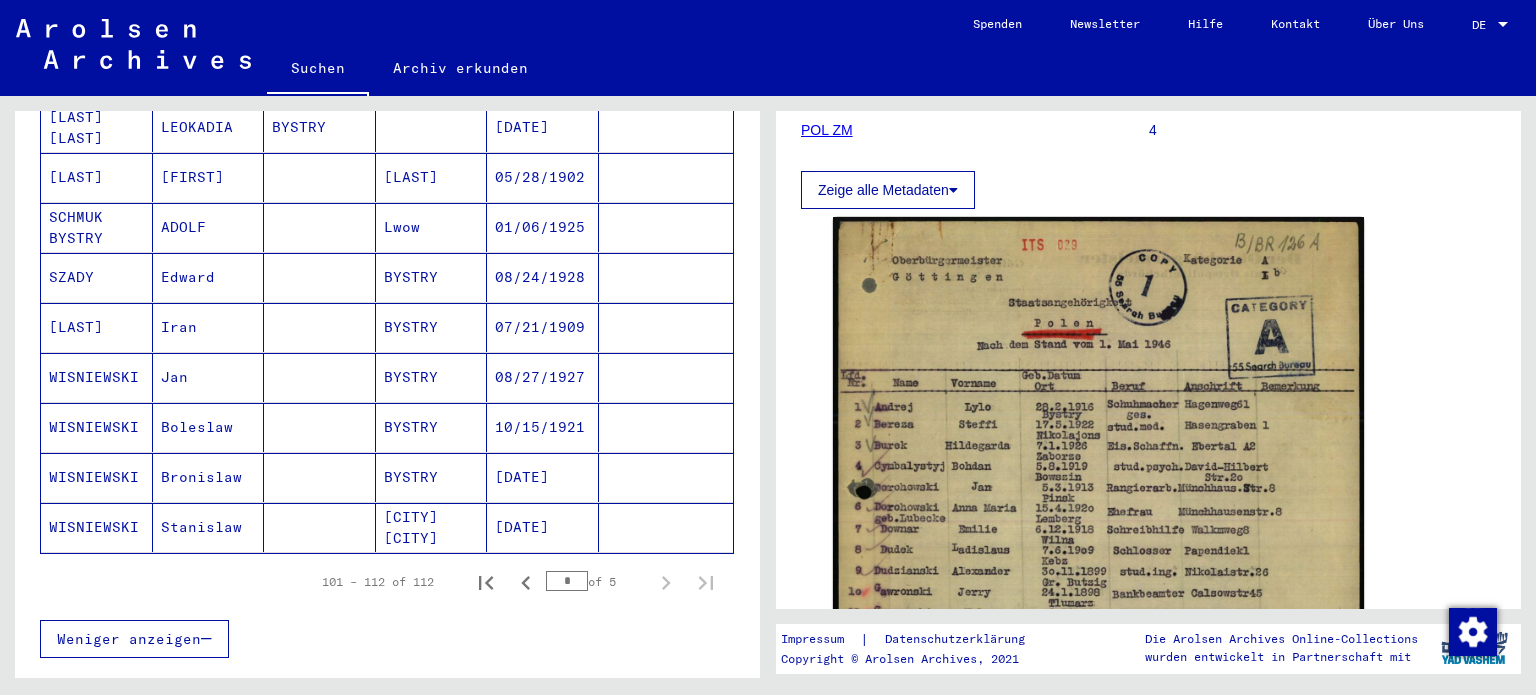 scroll, scrollTop: 488, scrollLeft: 0, axis: vertical 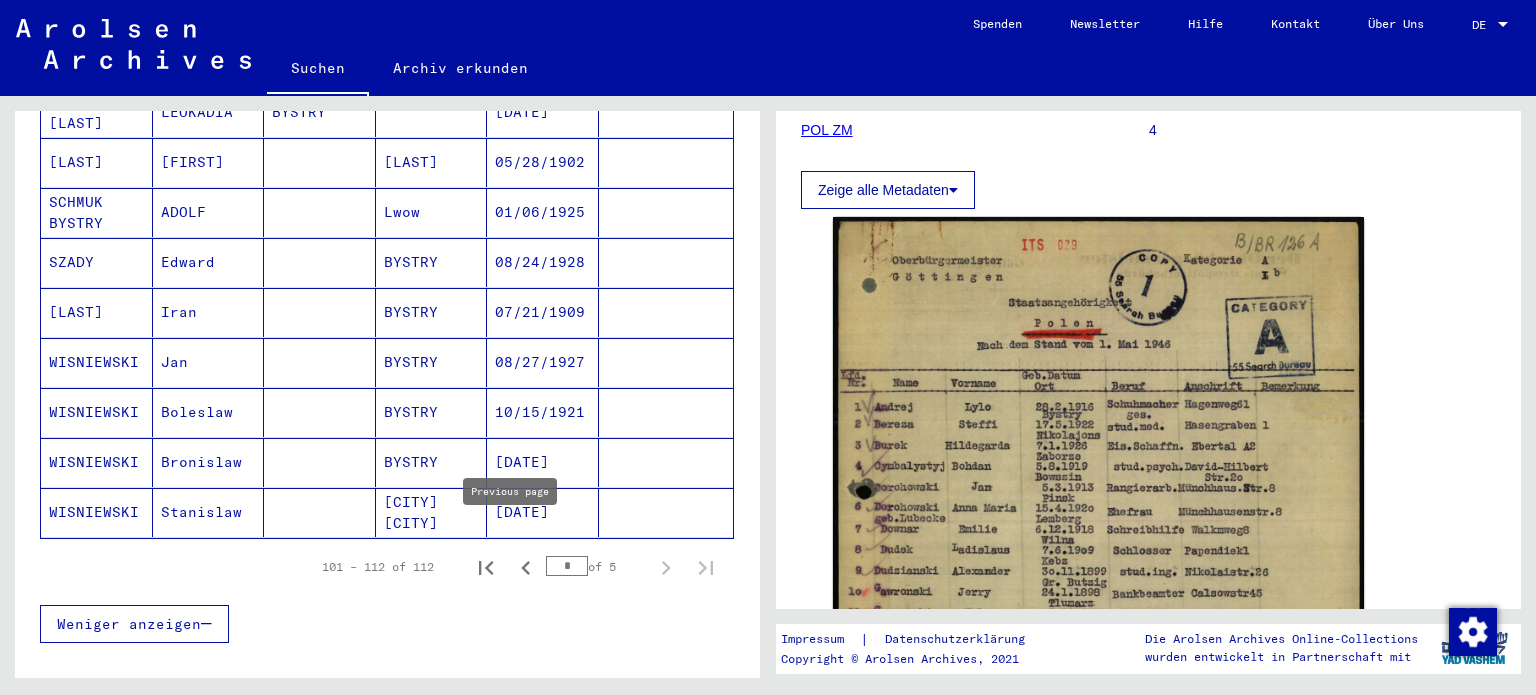 click 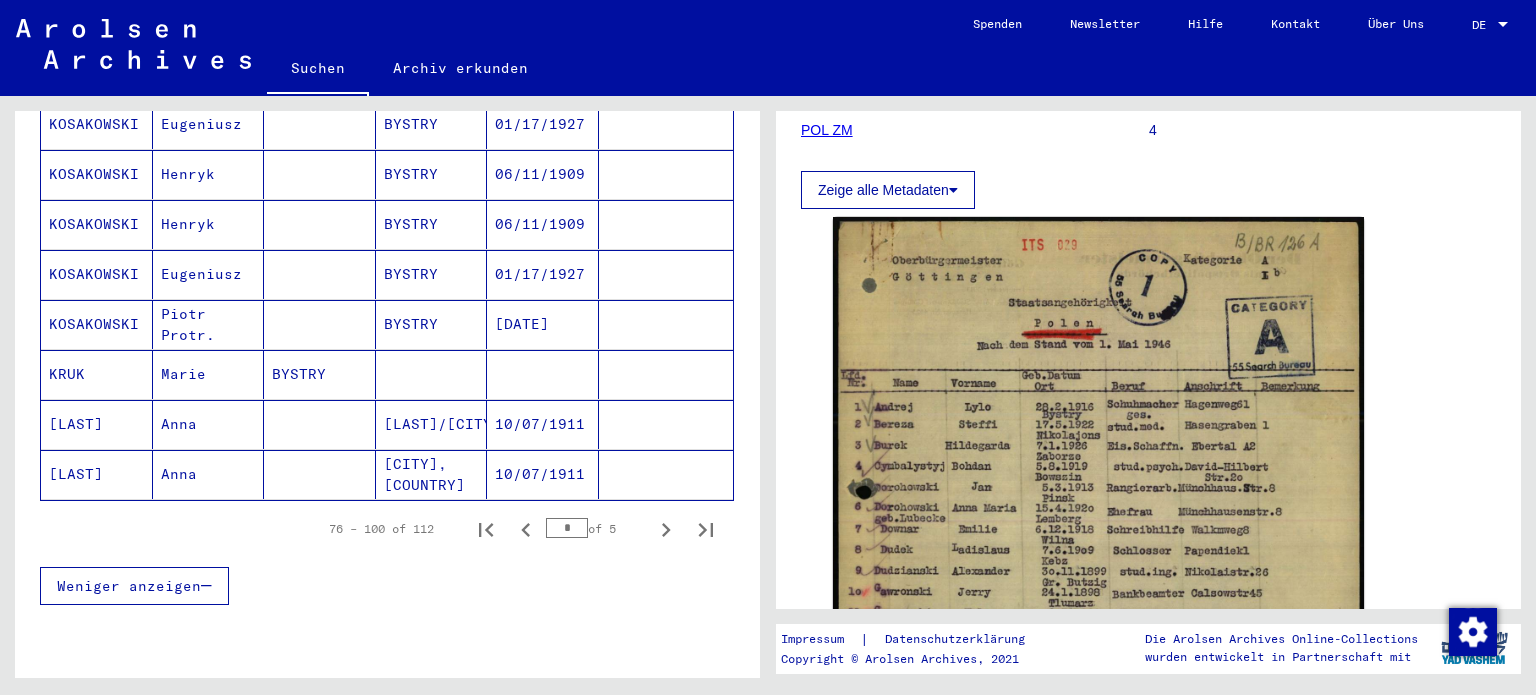 scroll, scrollTop: 1188, scrollLeft: 0, axis: vertical 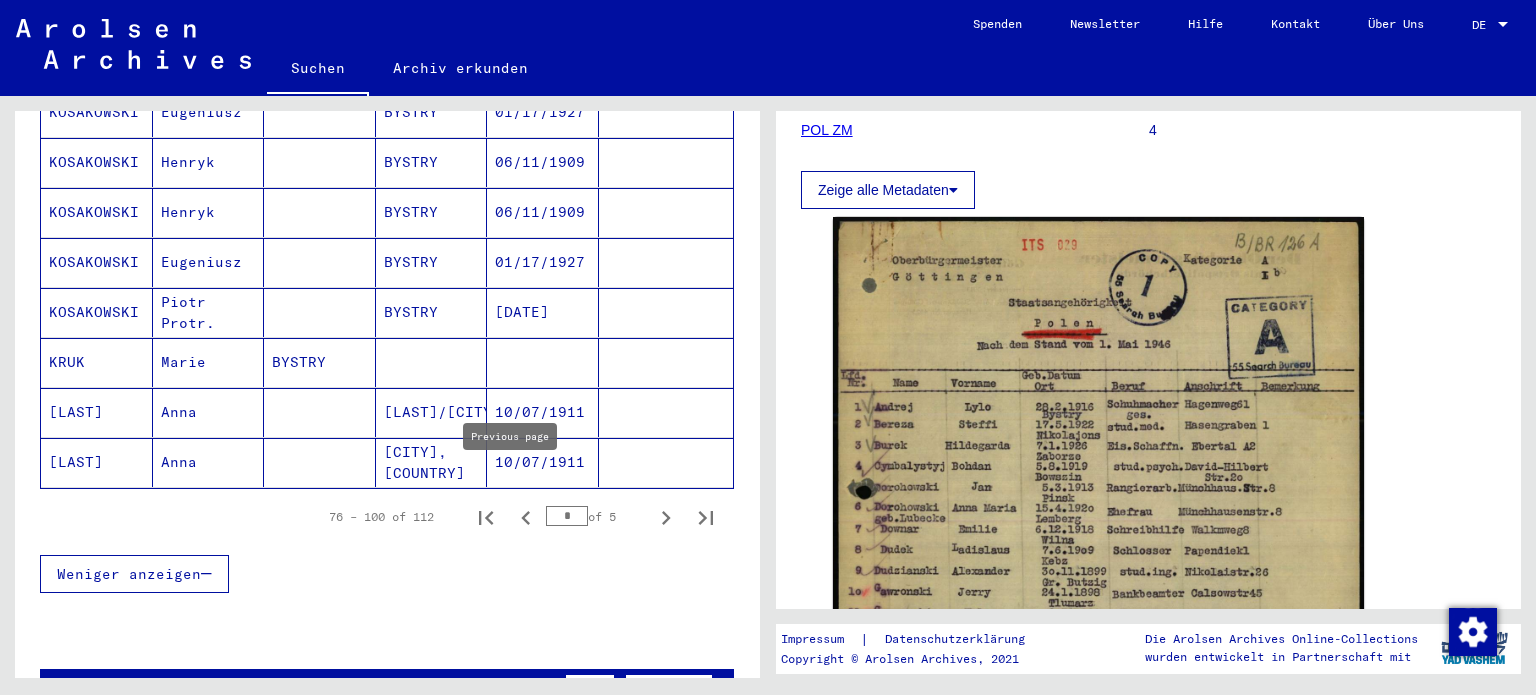 click 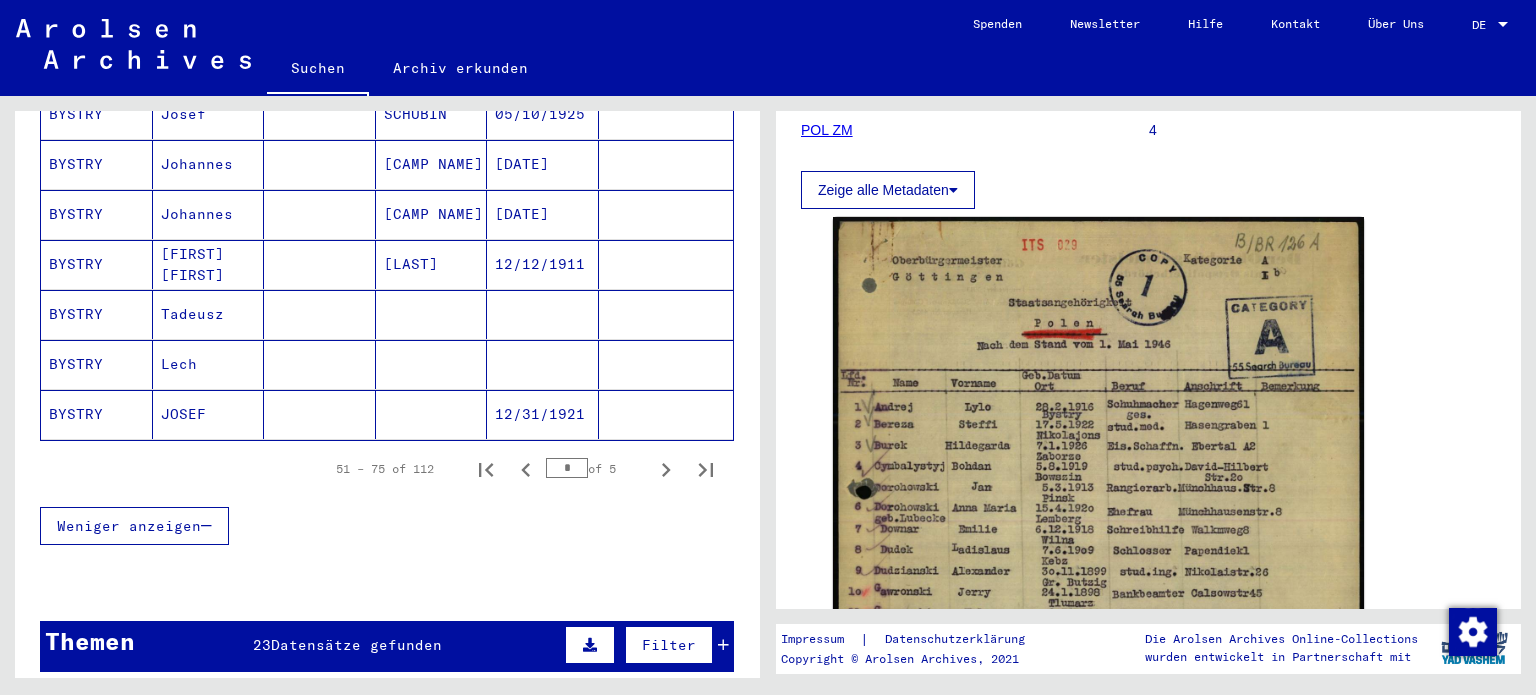 scroll, scrollTop: 1300, scrollLeft: 0, axis: vertical 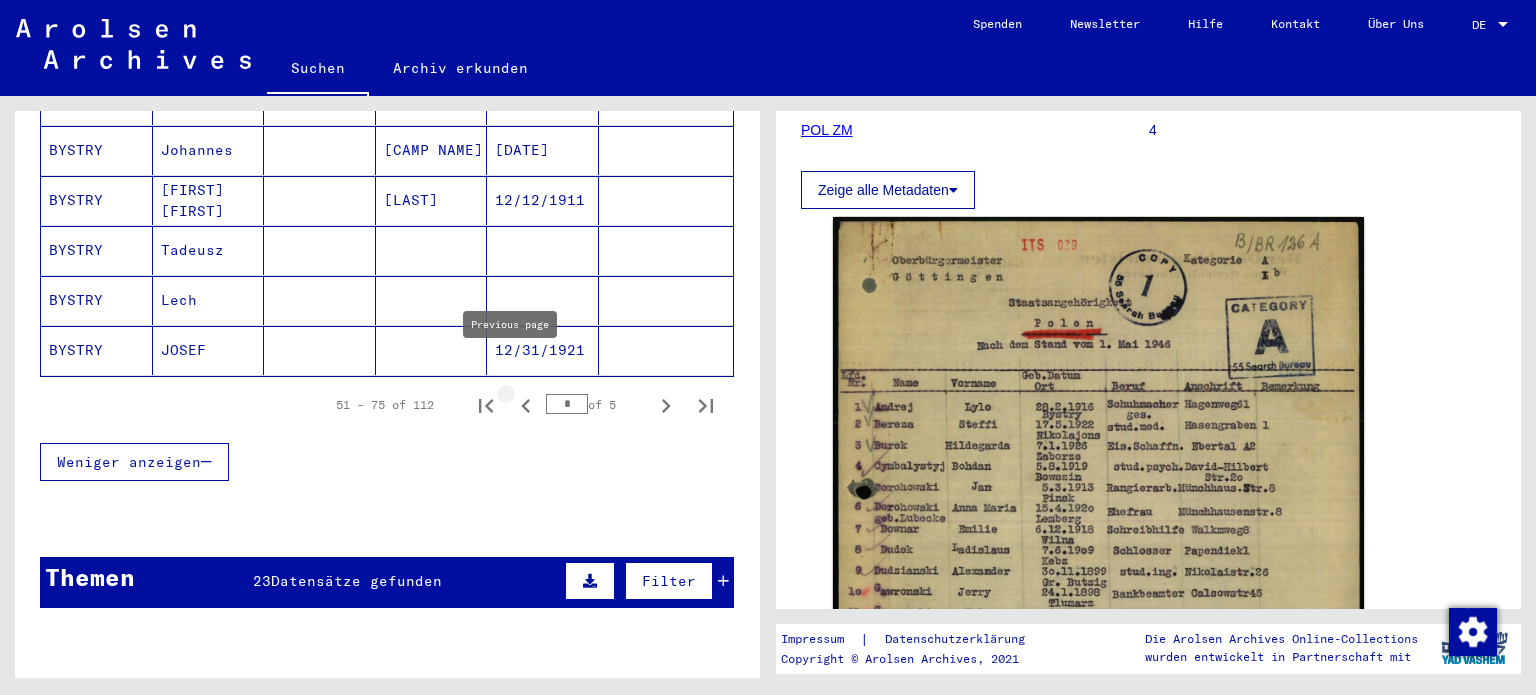 click 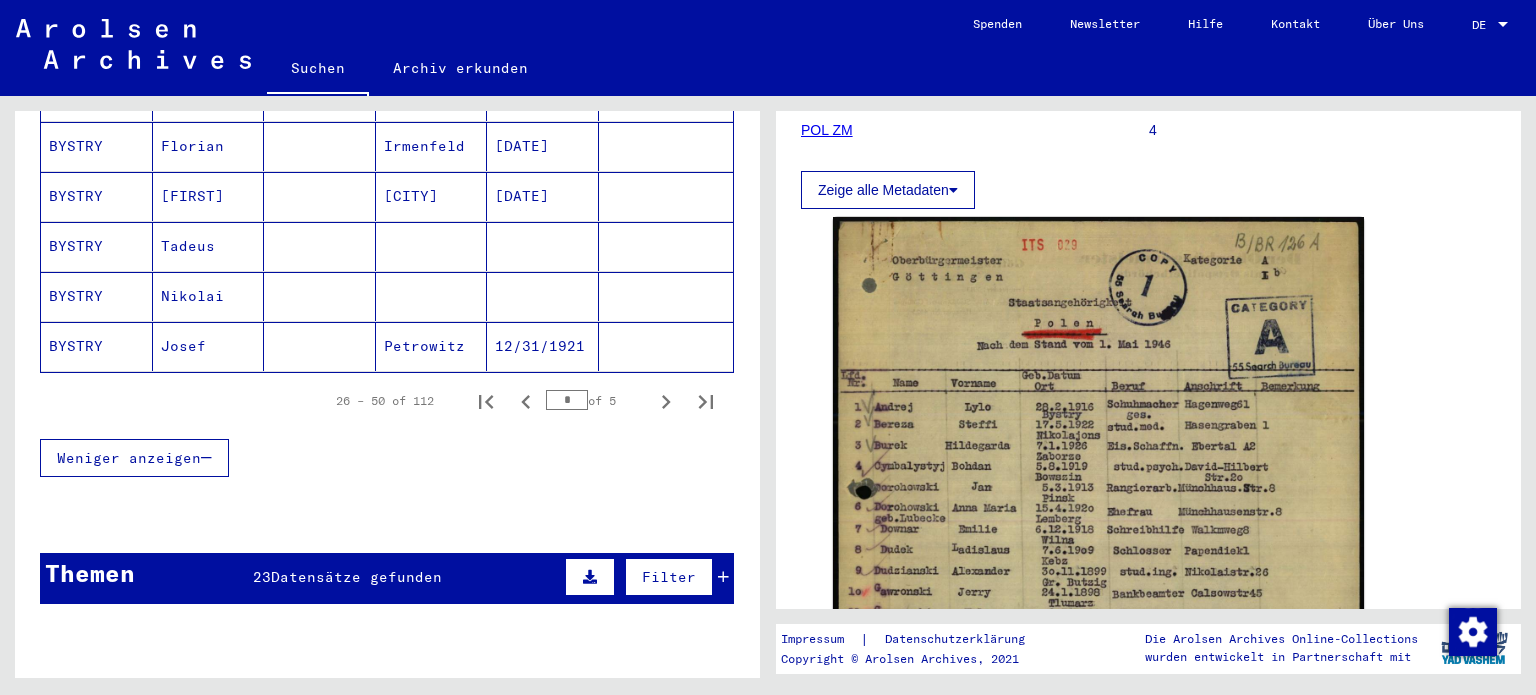 scroll, scrollTop: 1500, scrollLeft: 0, axis: vertical 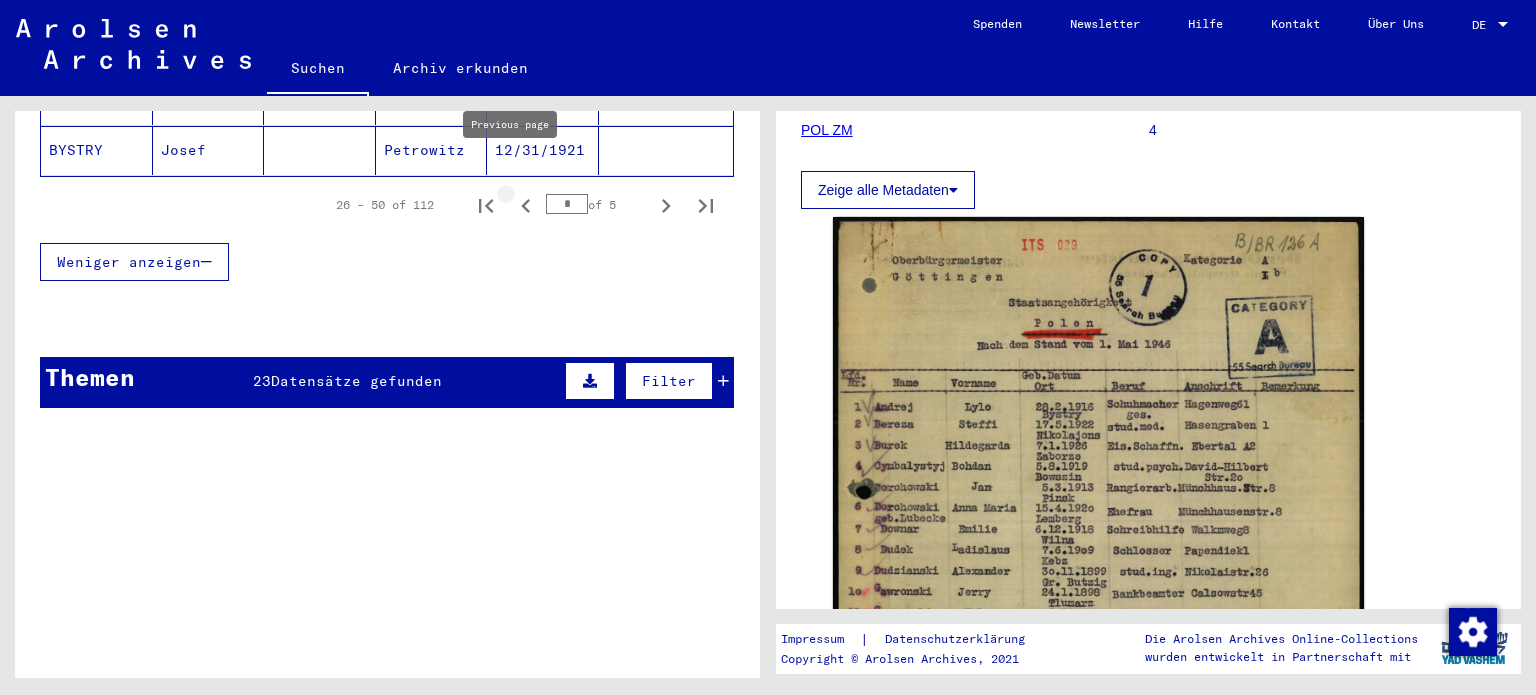 click 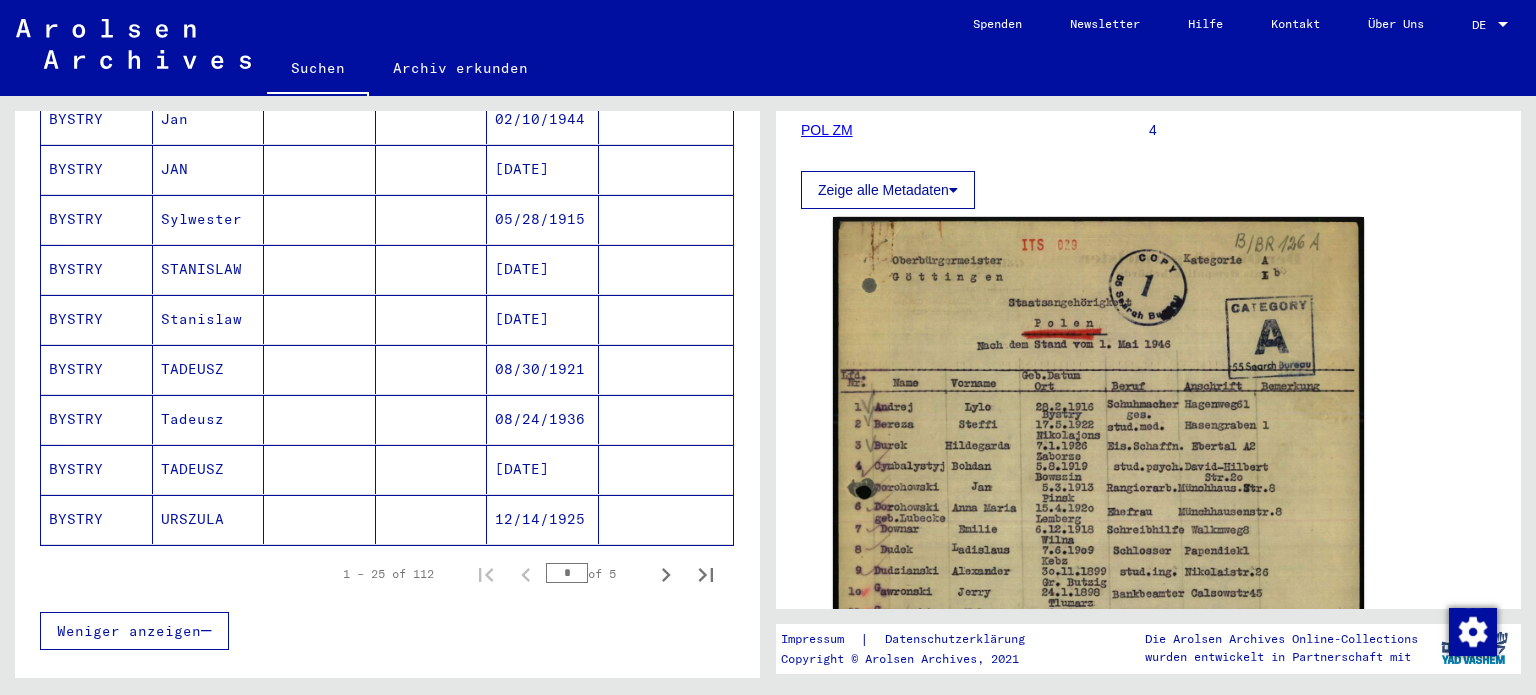scroll, scrollTop: 1200, scrollLeft: 0, axis: vertical 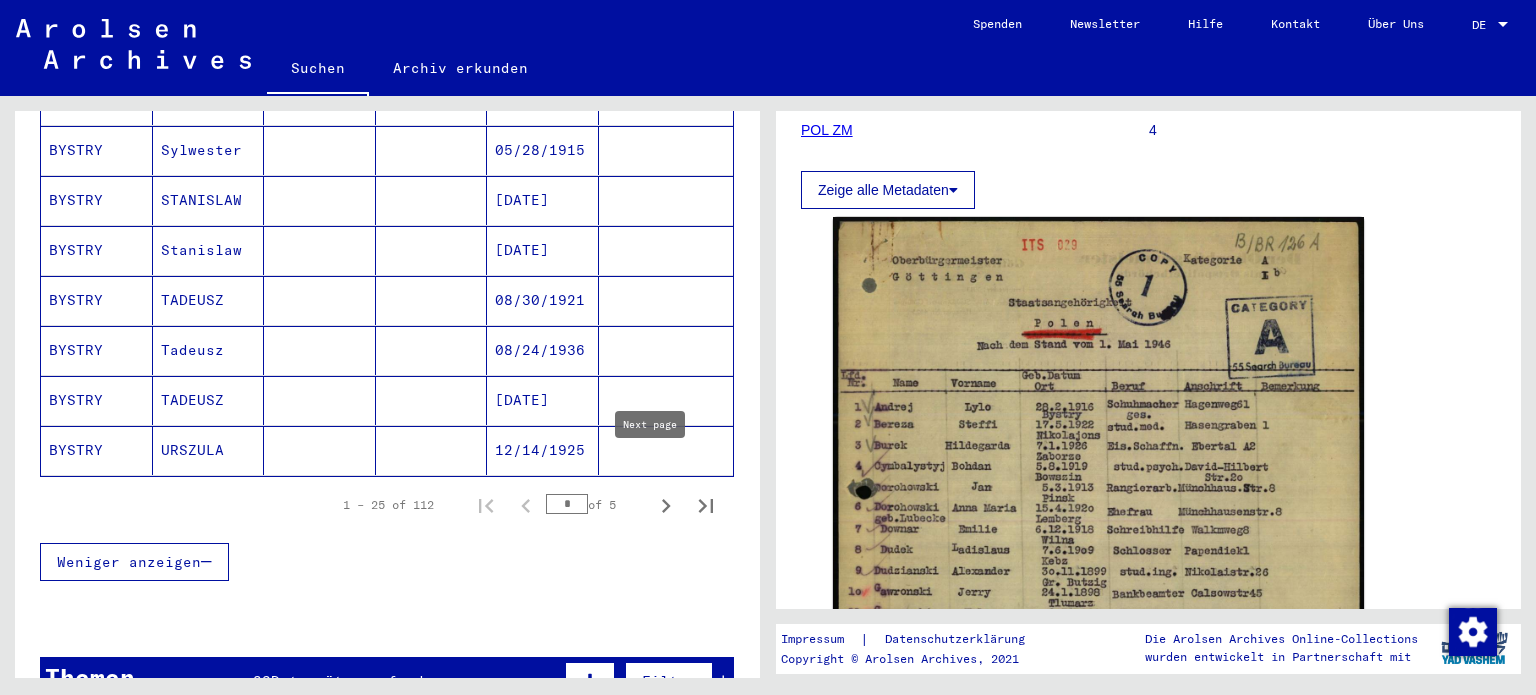 click at bounding box center (666, 505) 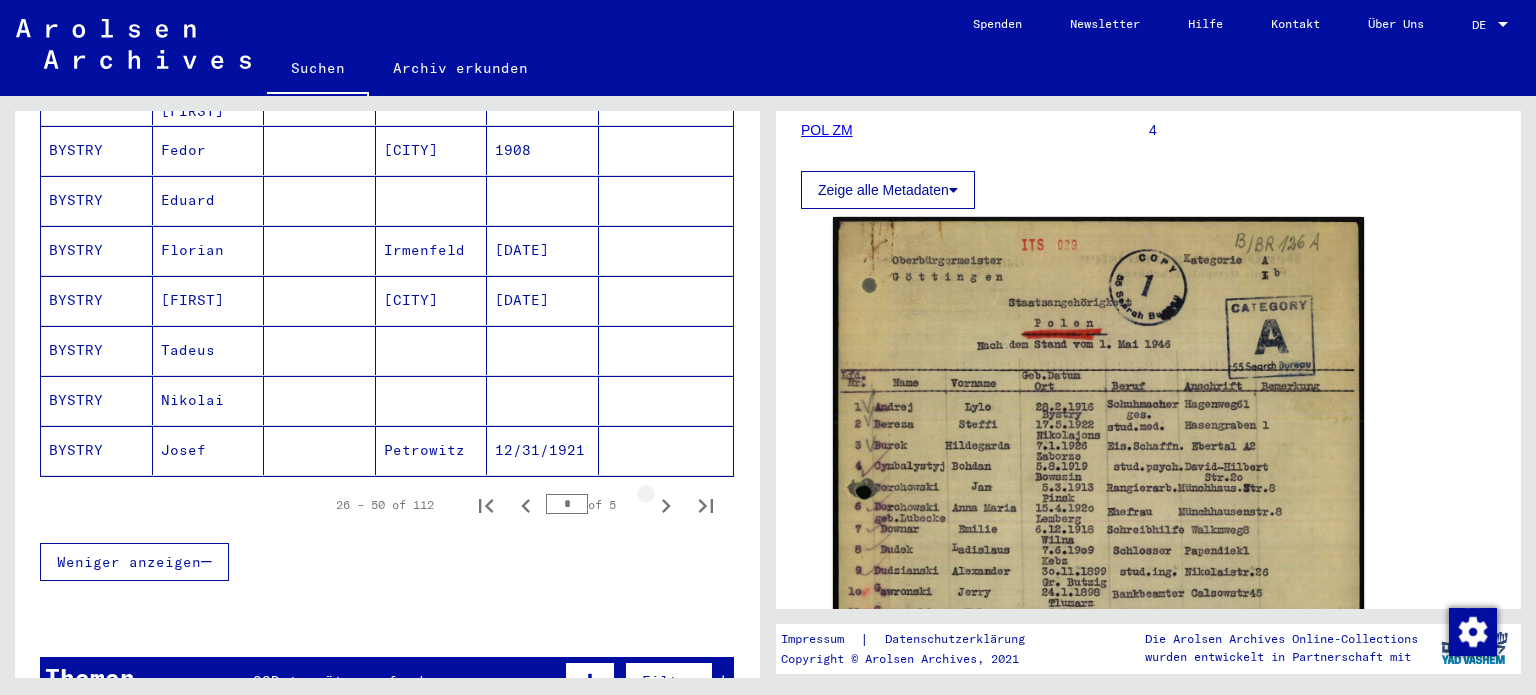 click at bounding box center (666, 505) 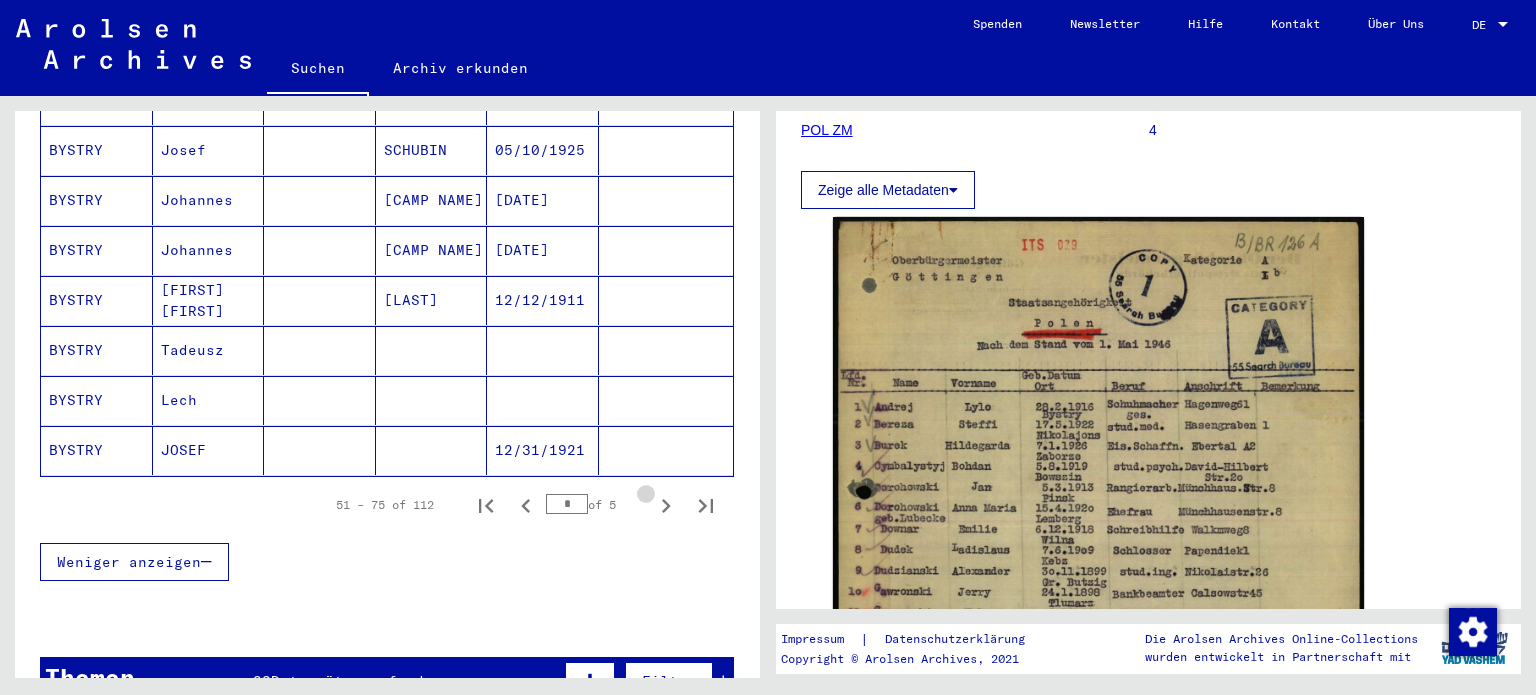 click at bounding box center (666, 505) 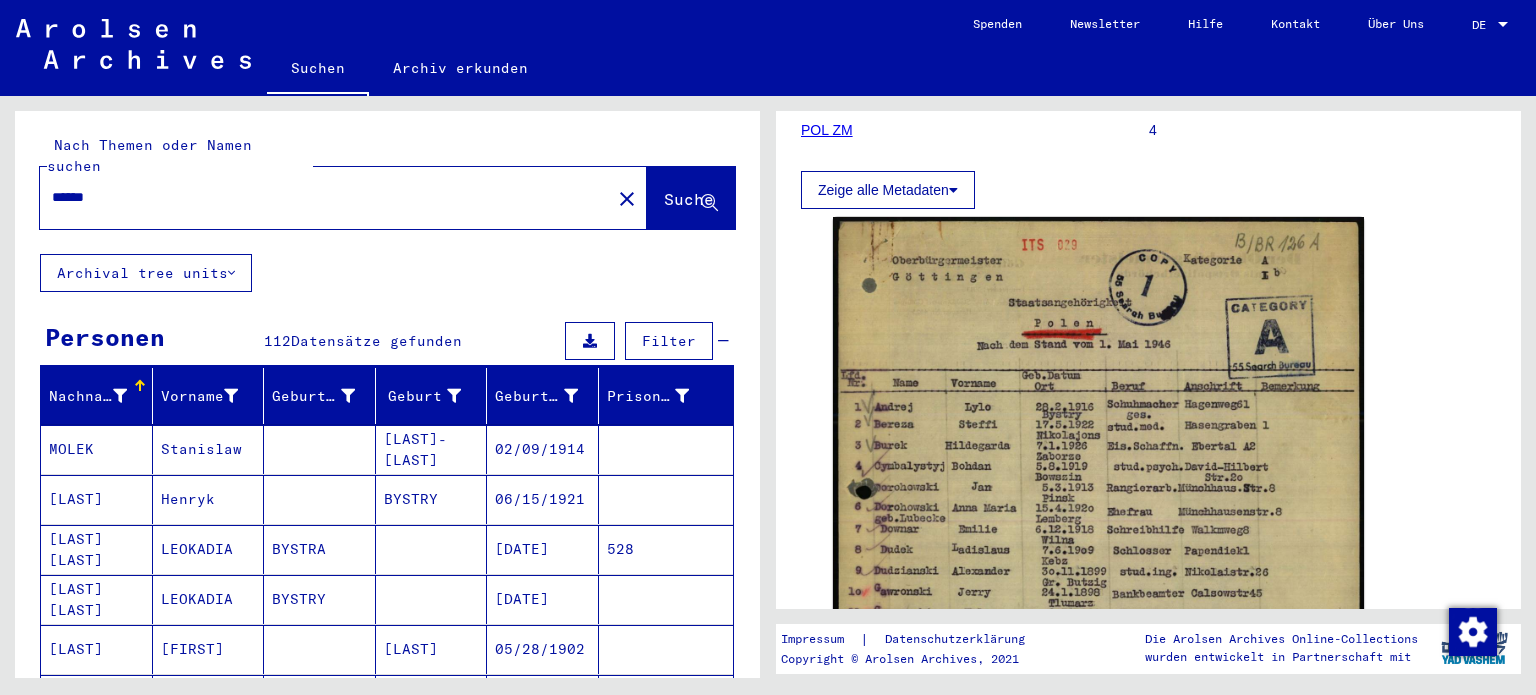 scroll, scrollTop: 0, scrollLeft: 0, axis: both 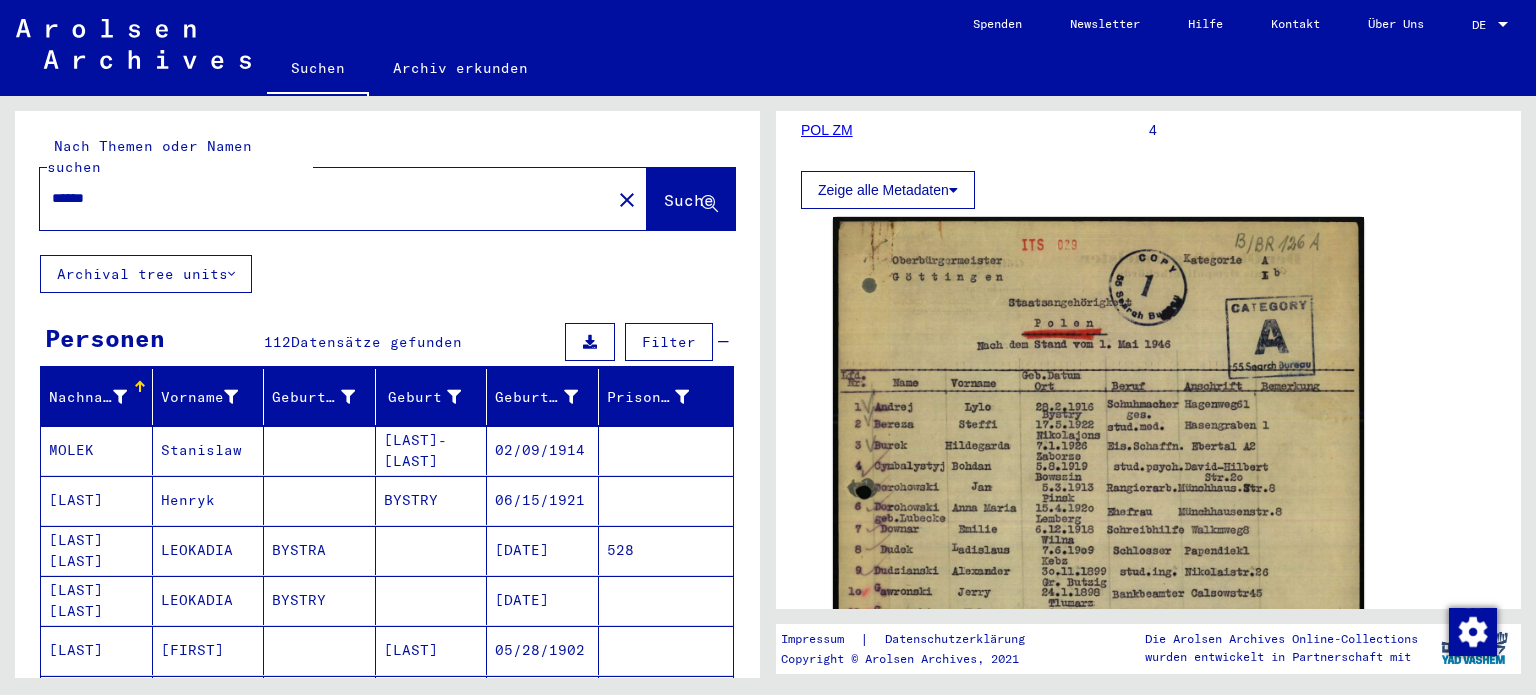 drag, startPoint x: 253, startPoint y: 186, endPoint x: 0, endPoint y: 159, distance: 254.43663 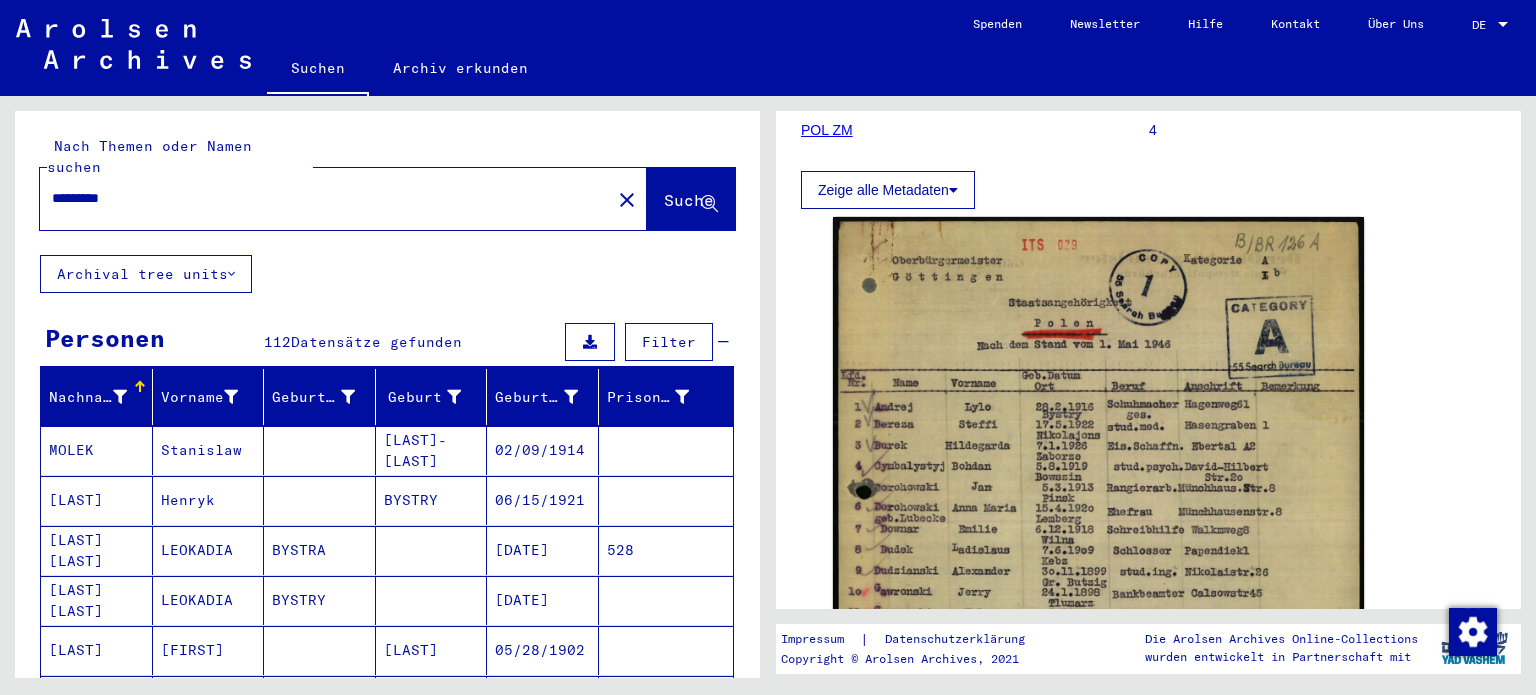 scroll, scrollTop: 0, scrollLeft: 0, axis: both 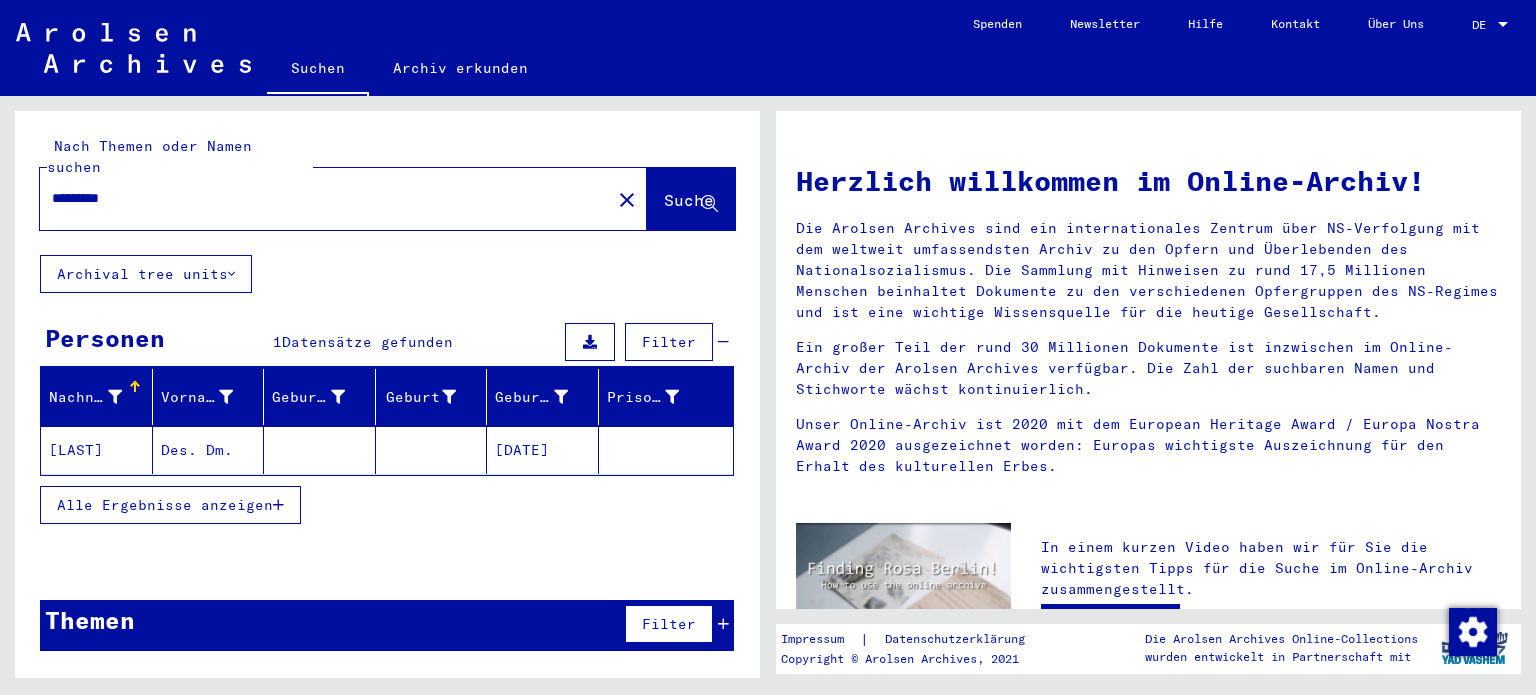 click on "[LAST]" 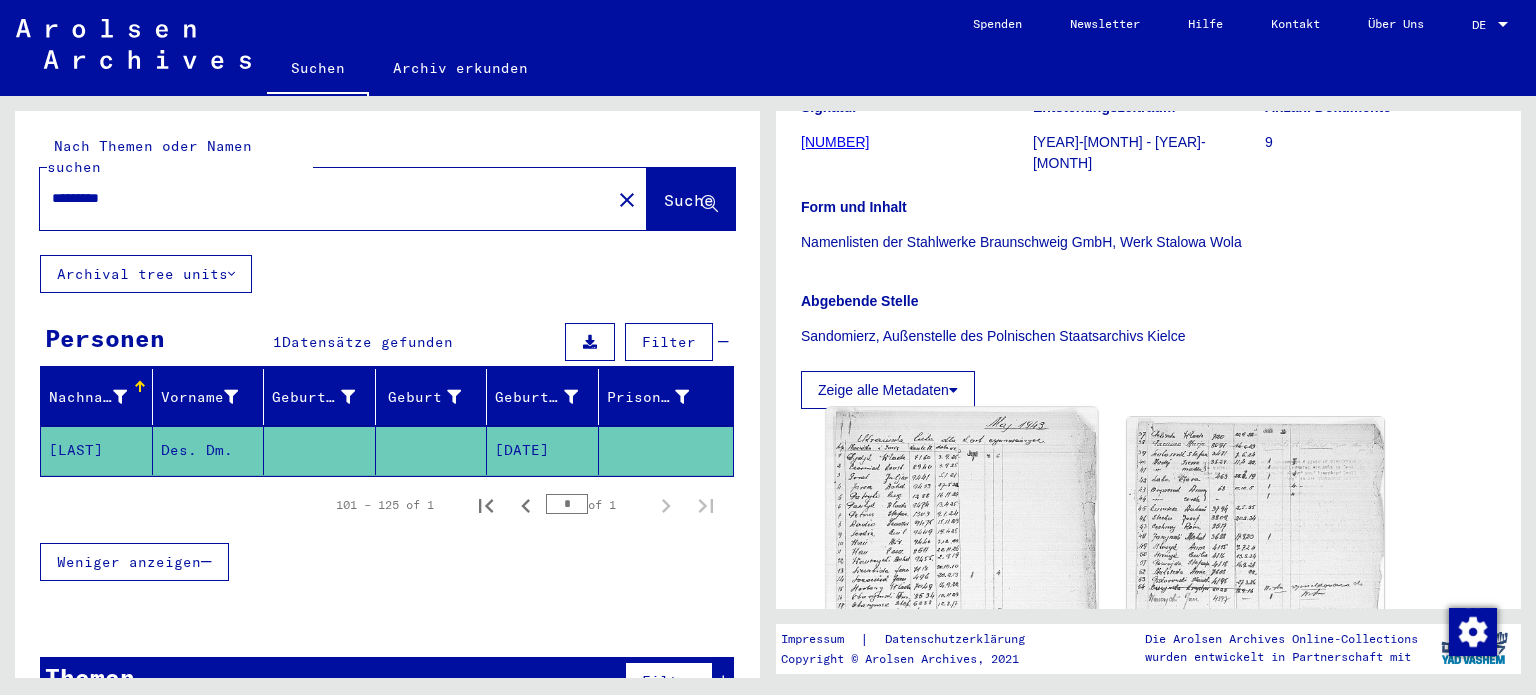 scroll, scrollTop: 500, scrollLeft: 0, axis: vertical 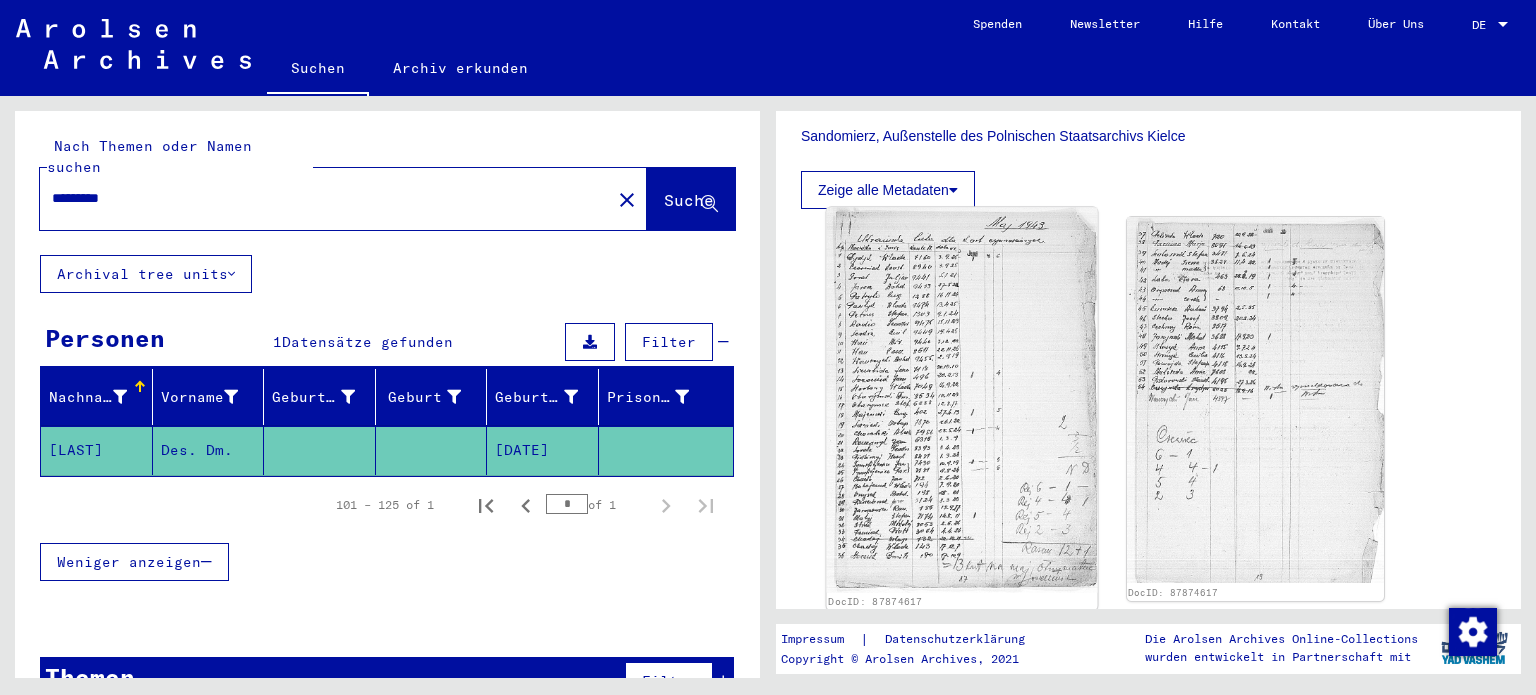 click 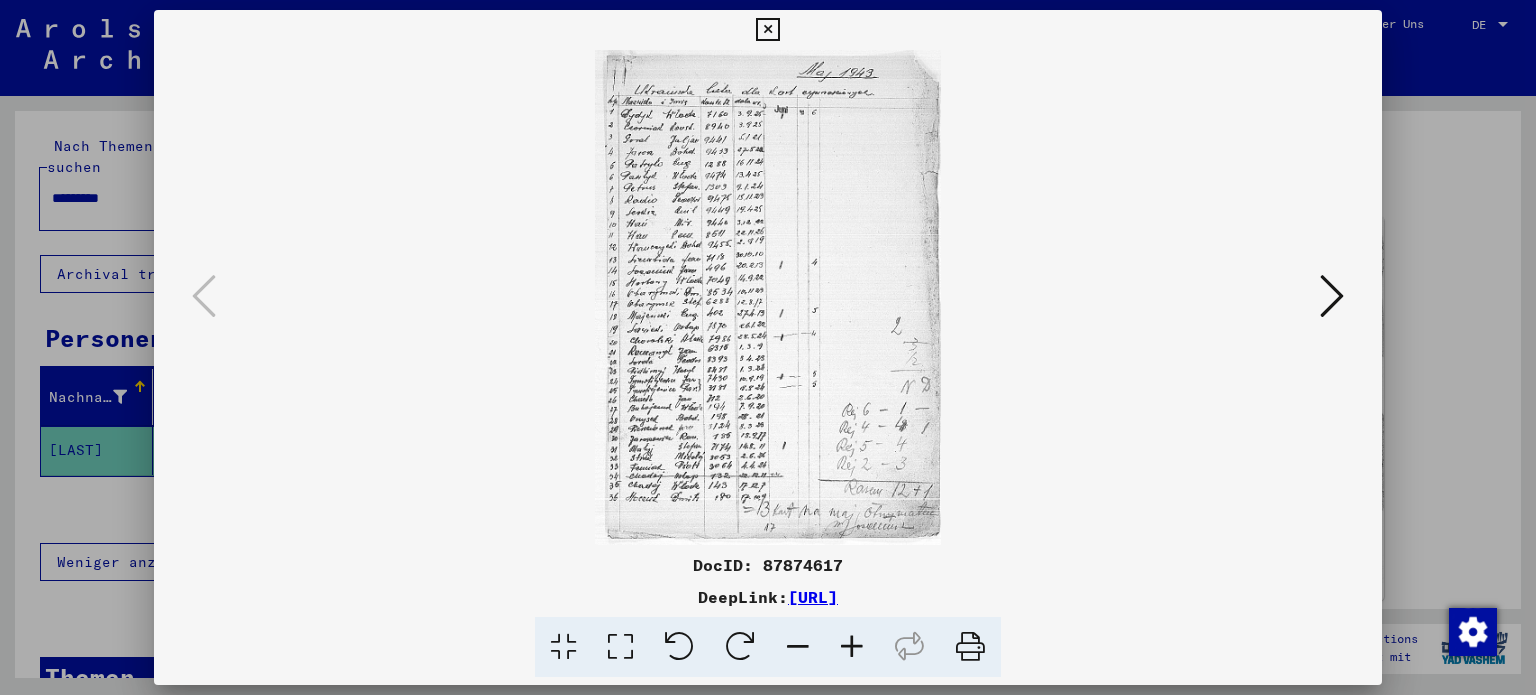 click at bounding box center [620, 647] 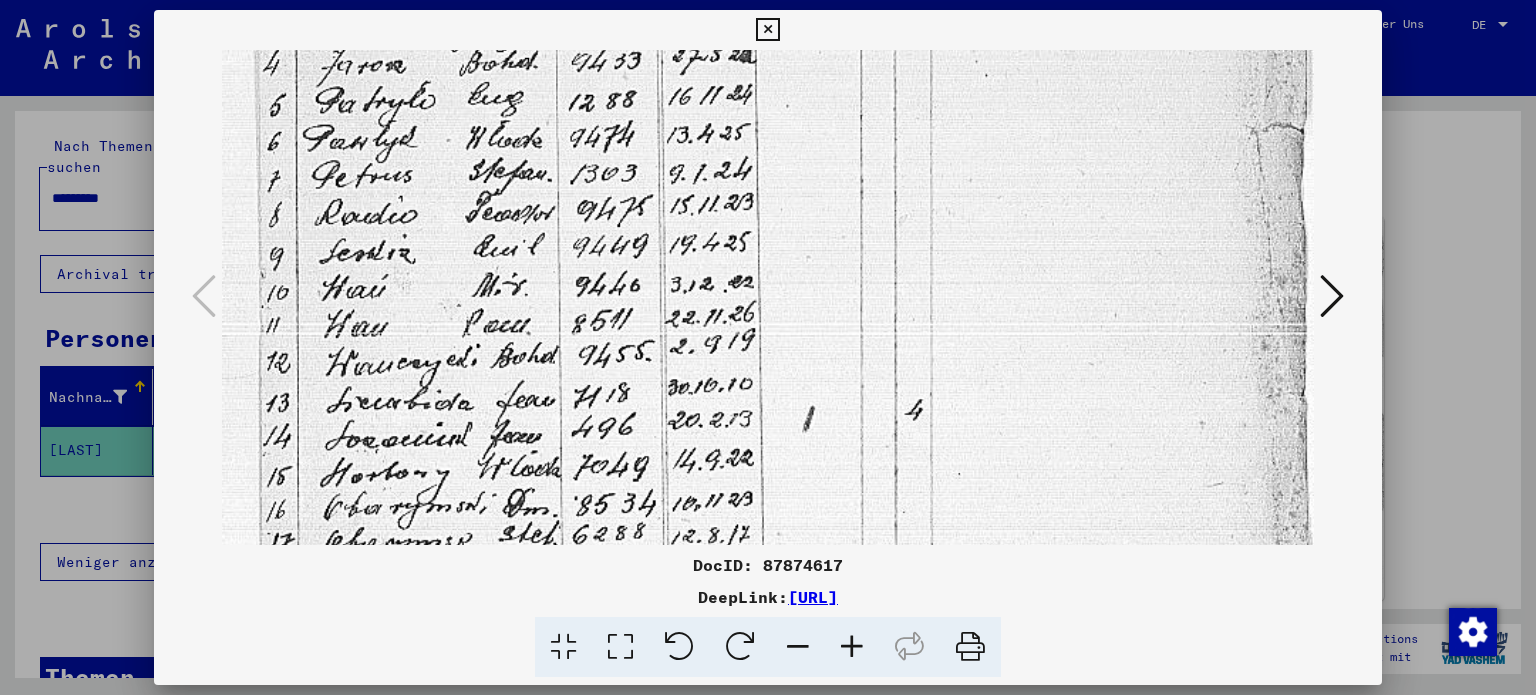 drag, startPoint x: 672, startPoint y: 355, endPoint x: 635, endPoint y: 106, distance: 251.734 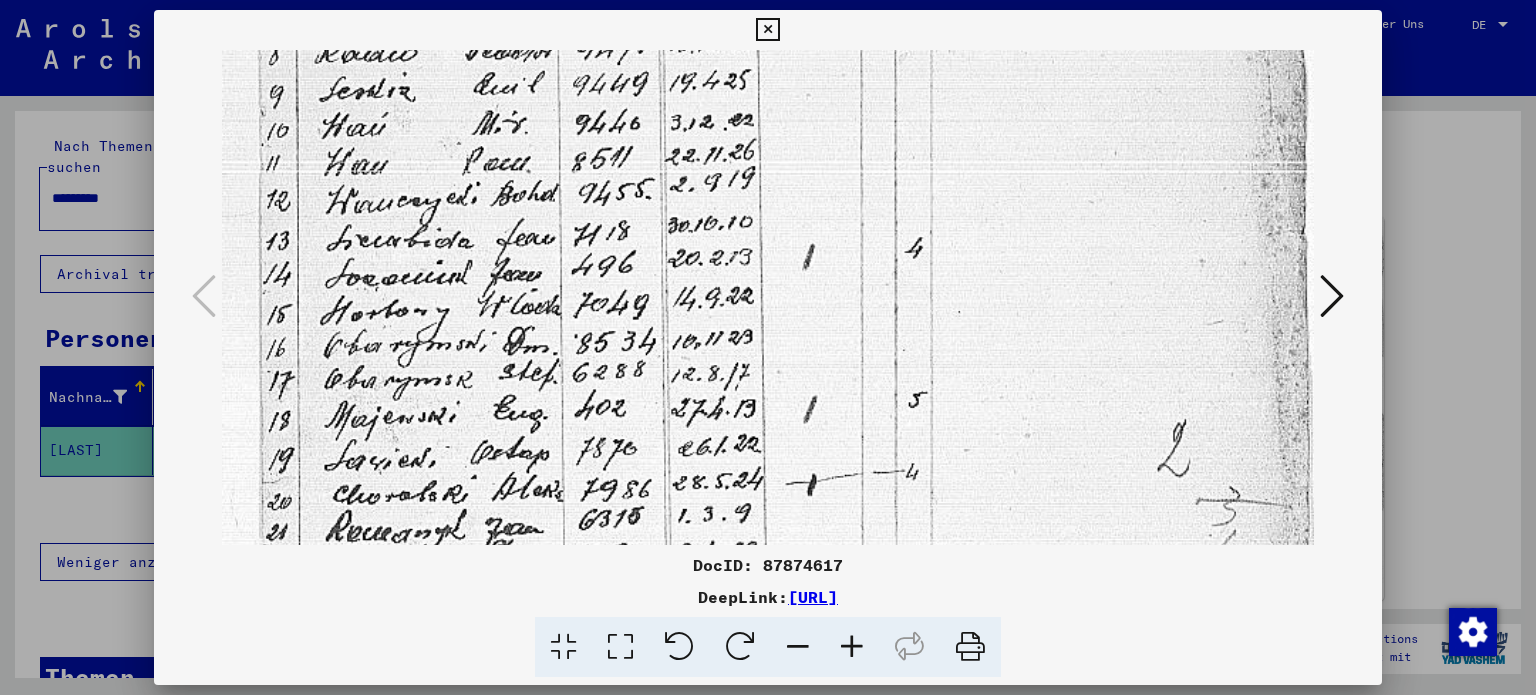 scroll, scrollTop: 507, scrollLeft: 0, axis: vertical 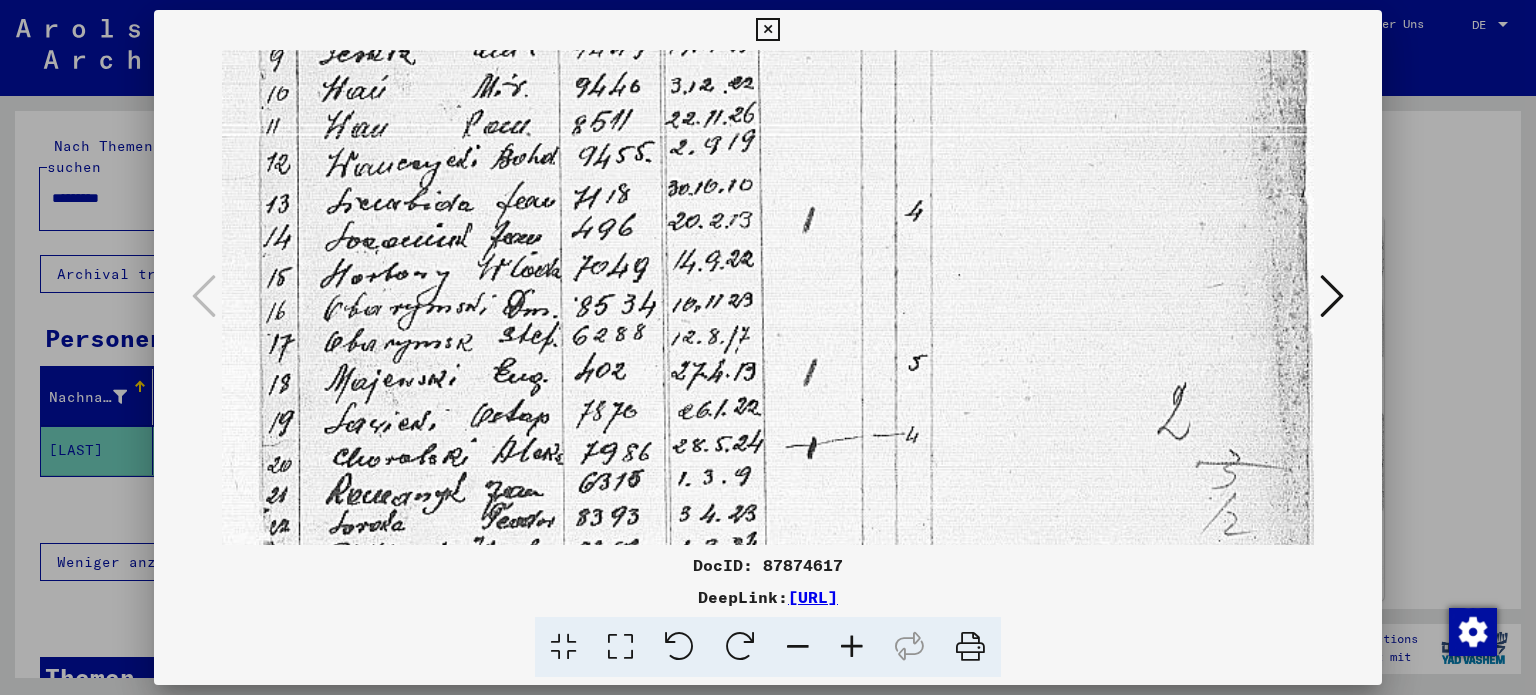 drag, startPoint x: 617, startPoint y: 321, endPoint x: 599, endPoint y: 125, distance: 196.8248 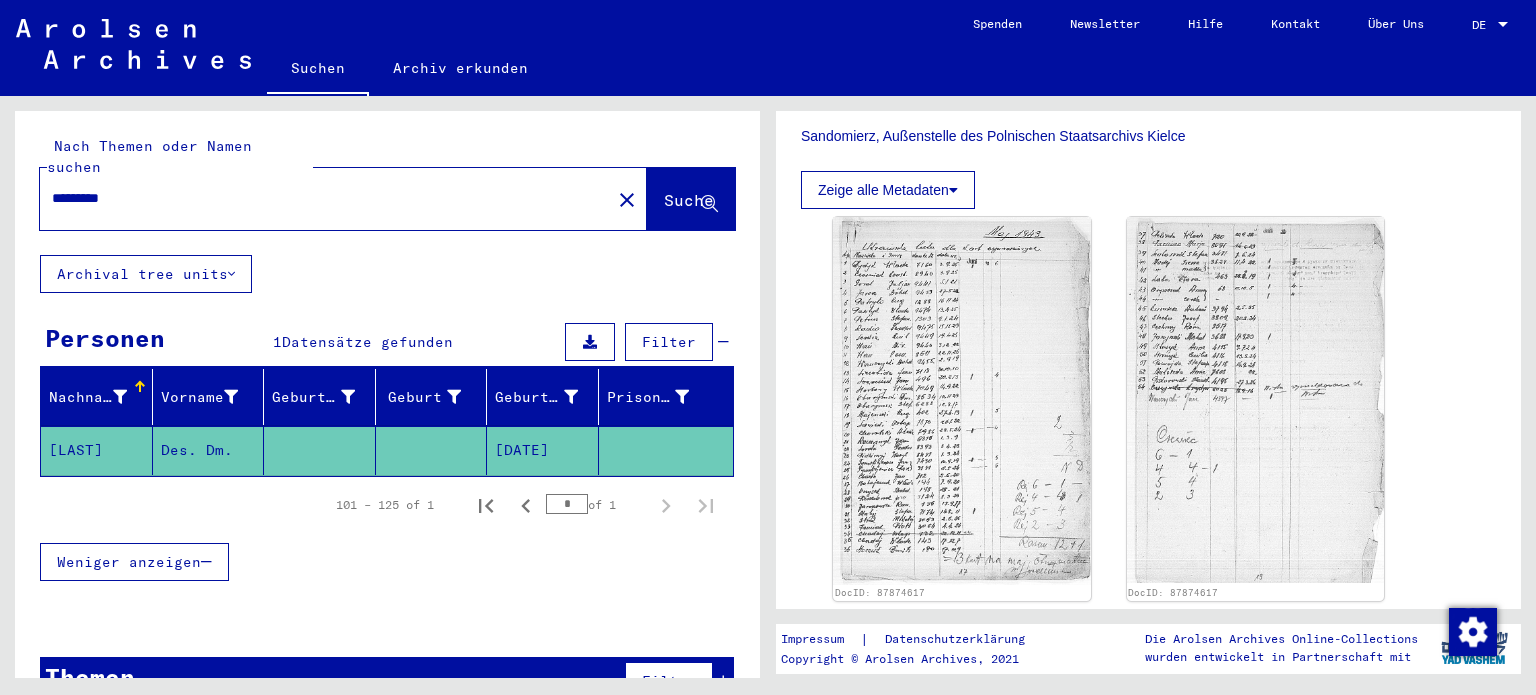 click on "*********" at bounding box center (325, 198) 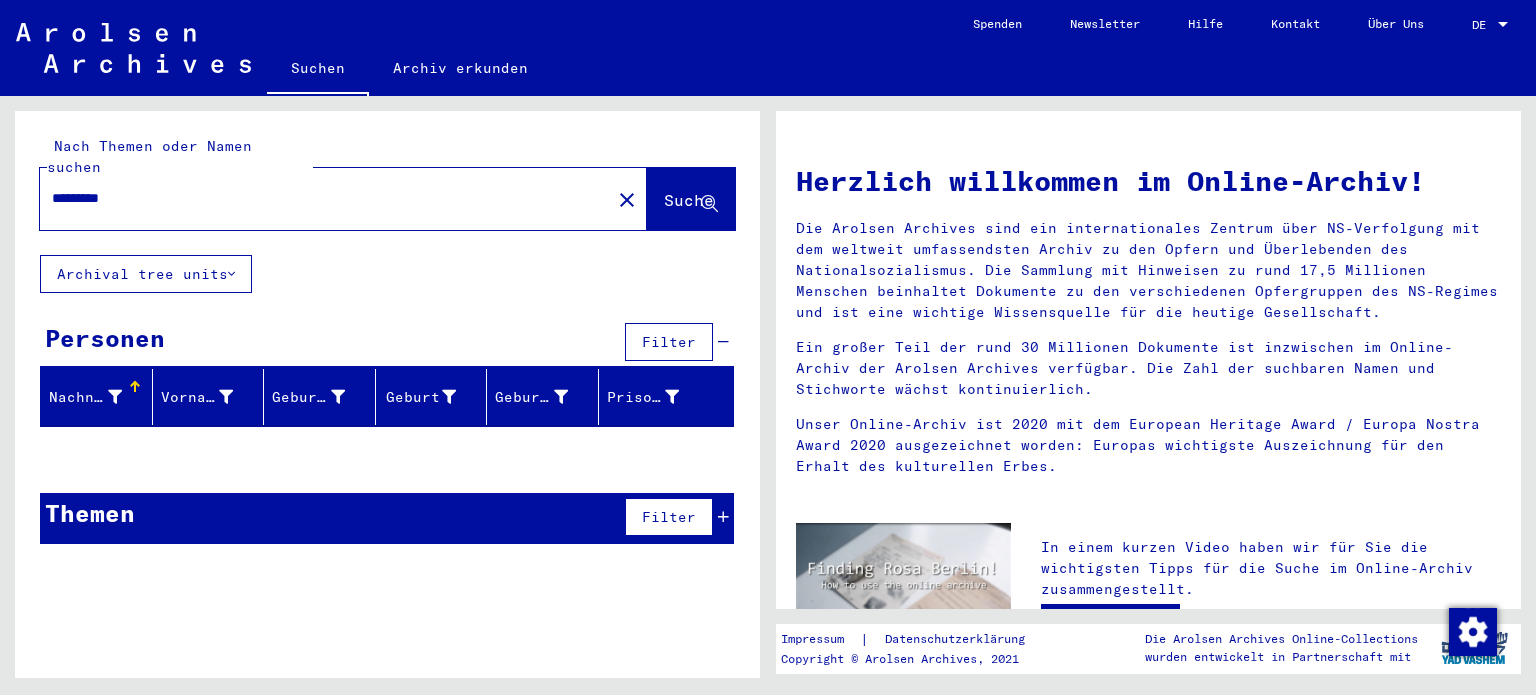 drag, startPoint x: 145, startPoint y: 165, endPoint x: 36, endPoint y: 165, distance: 109 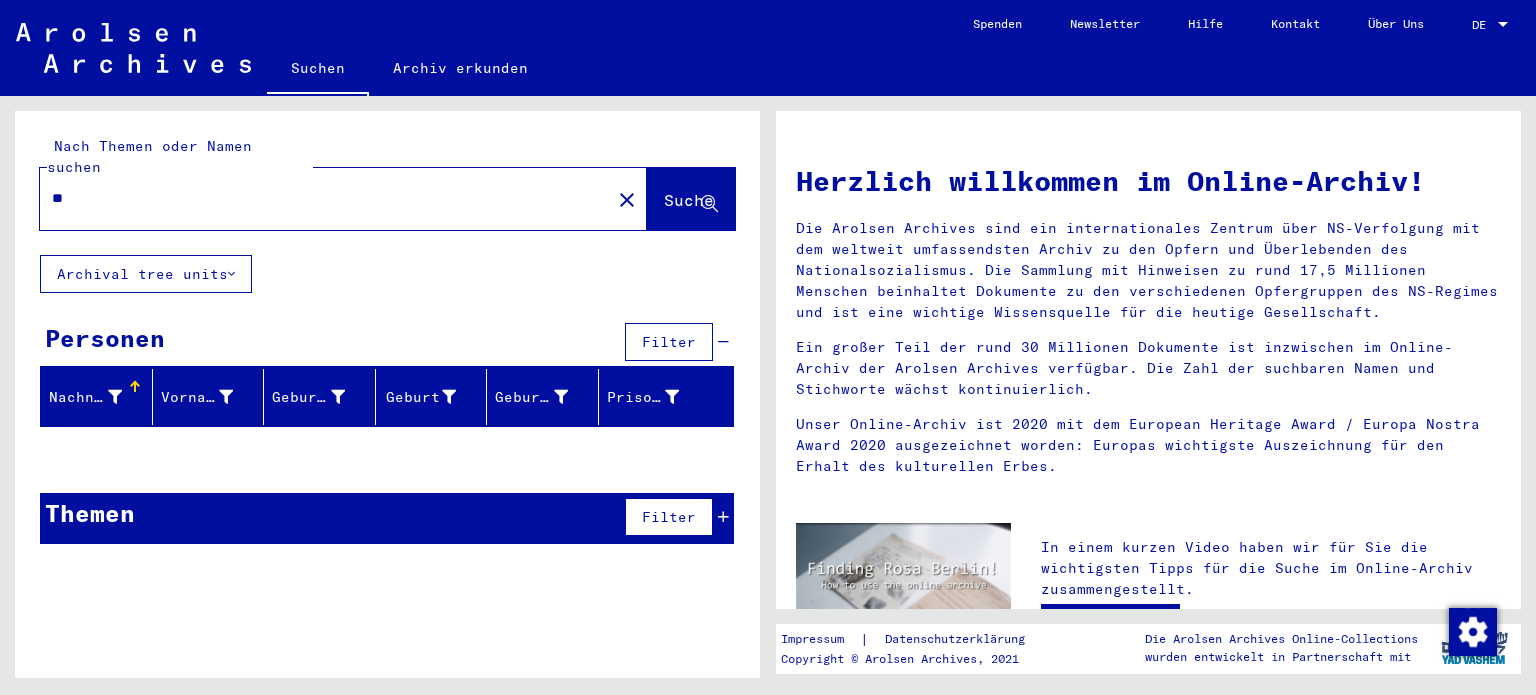 type on "*" 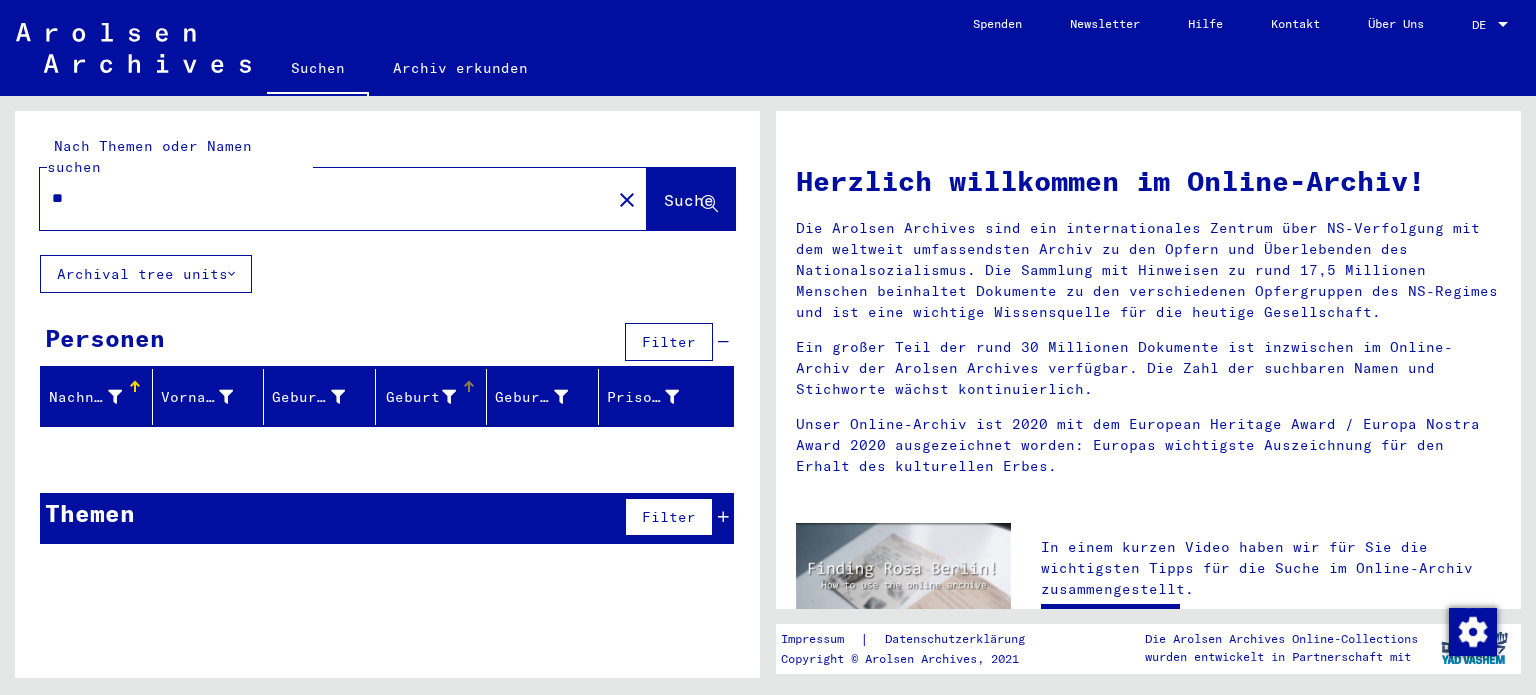 type on "*" 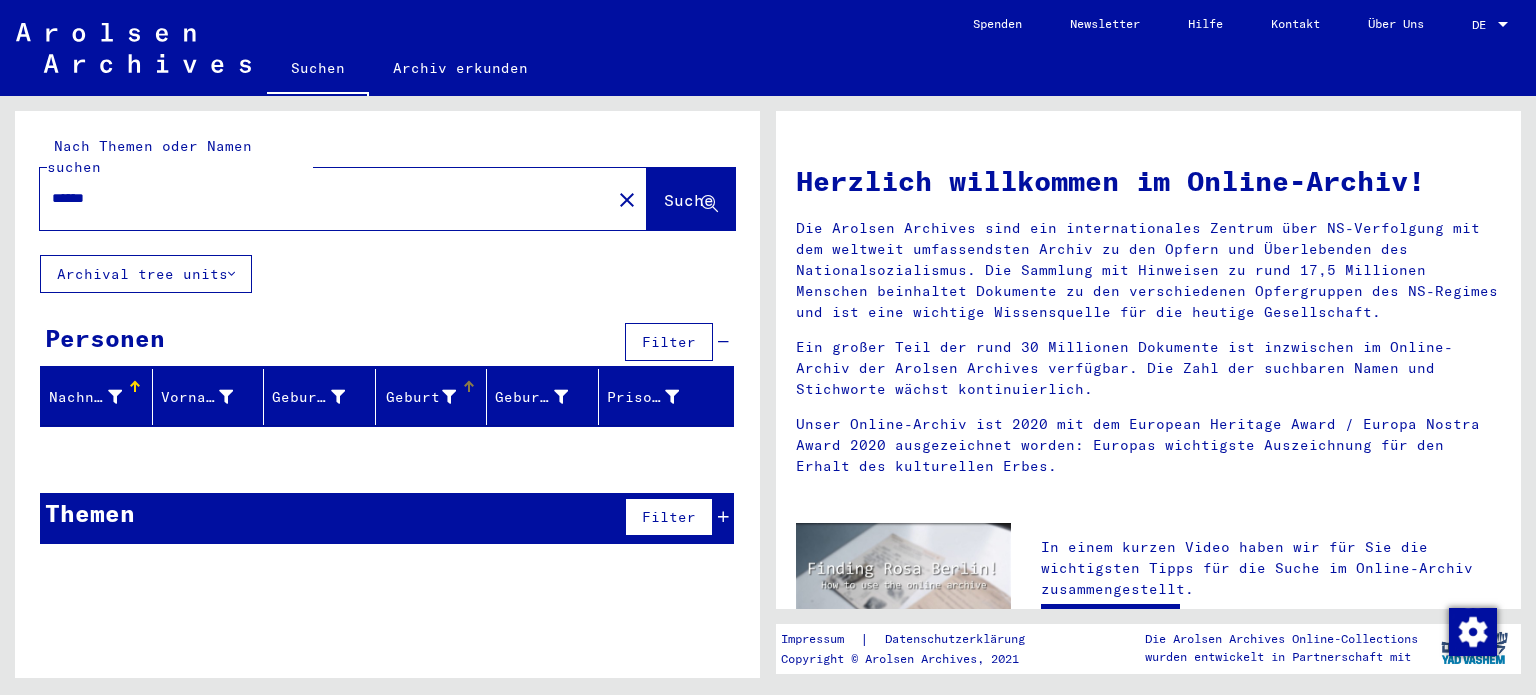 type on "******" 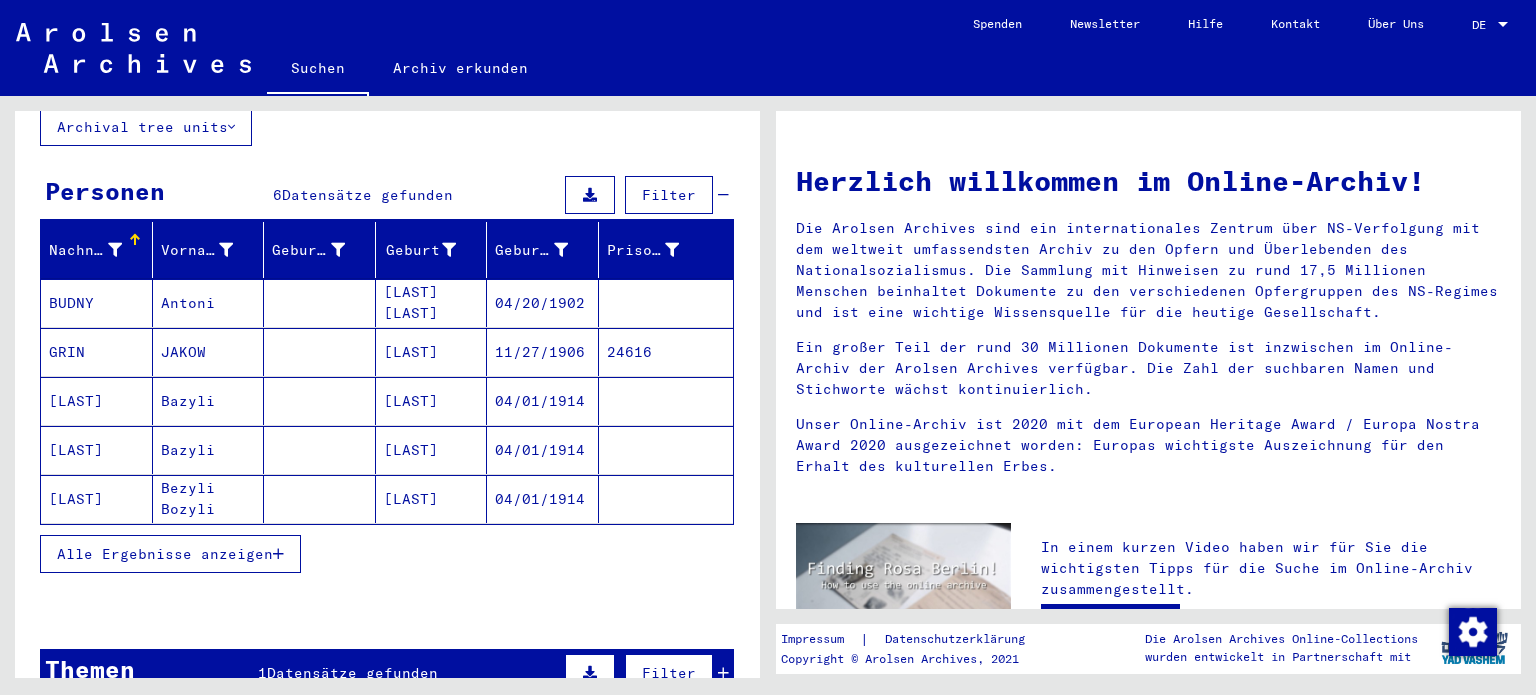 scroll, scrollTop: 200, scrollLeft: 0, axis: vertical 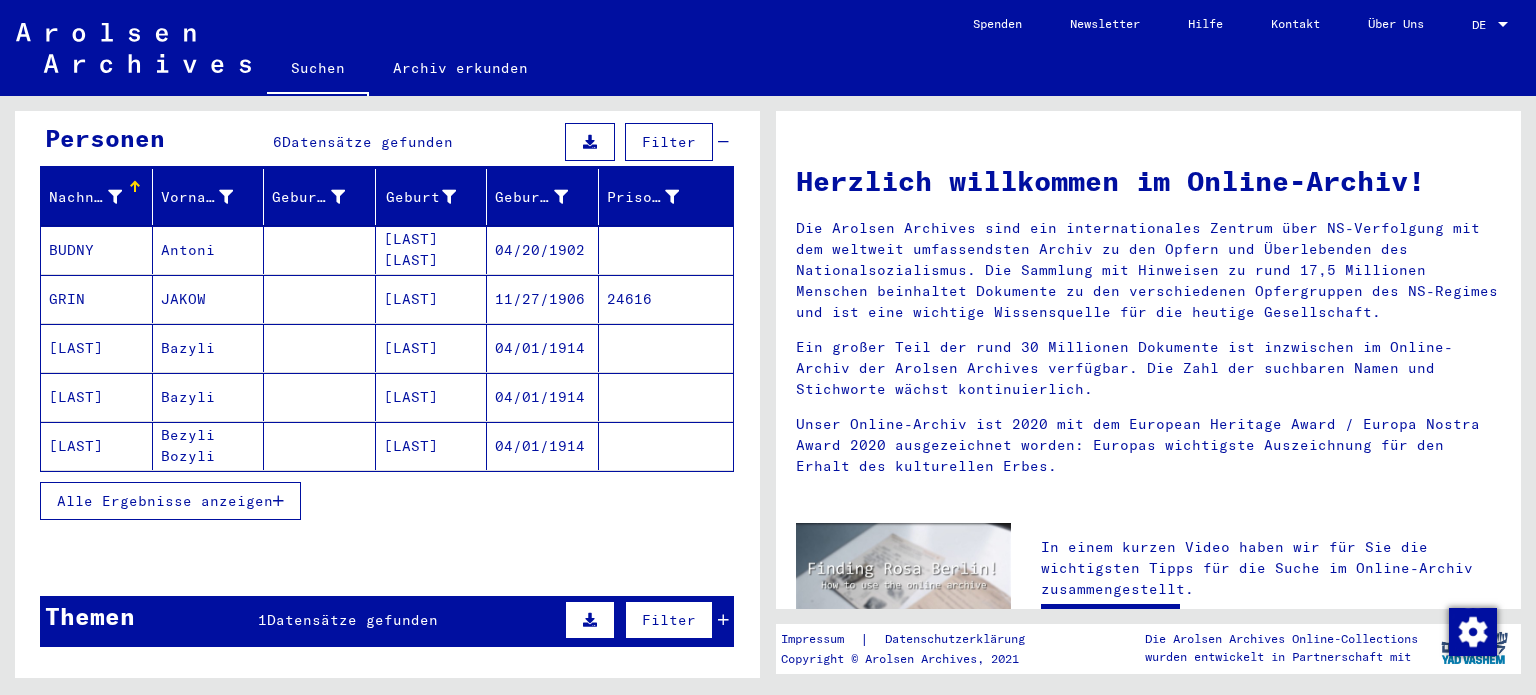 click on "Alle Ergebnisse anzeigen" at bounding box center [165, 501] 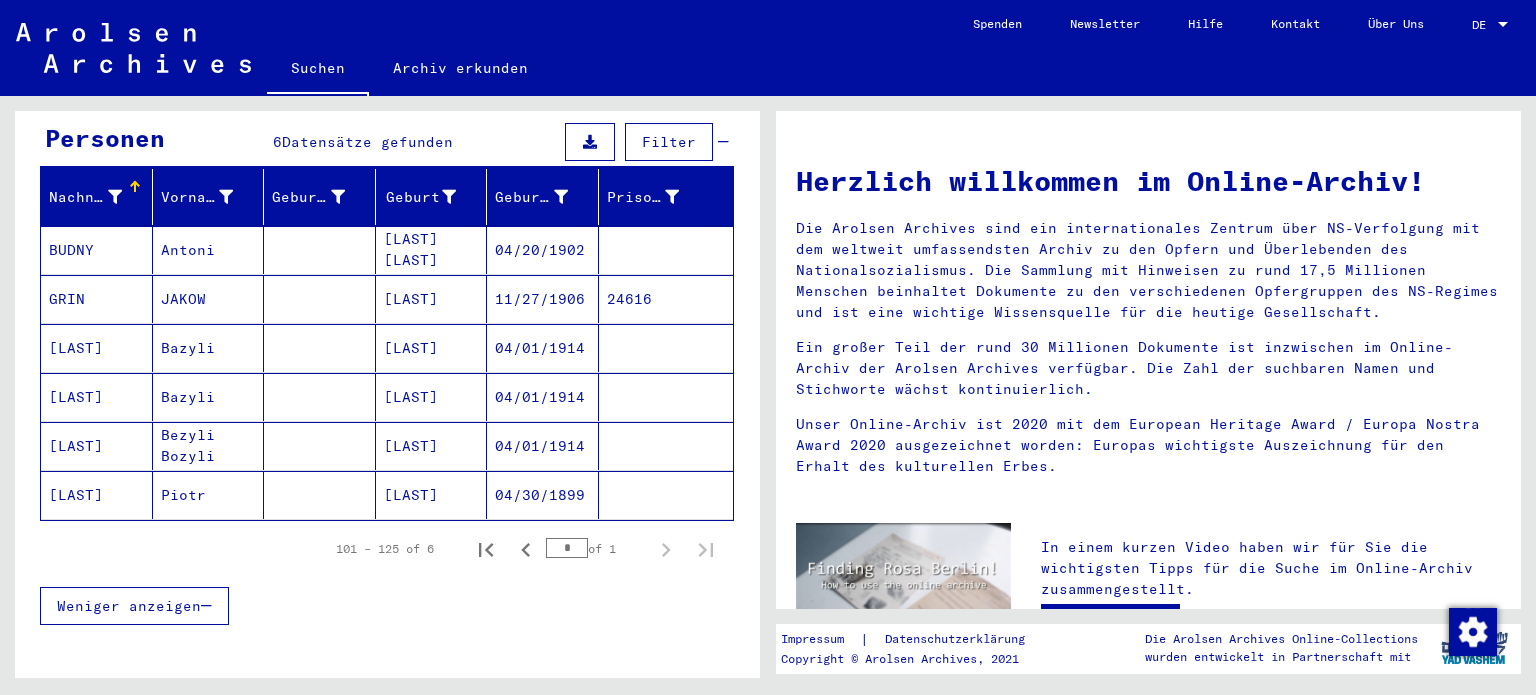 click on "[LAST]" 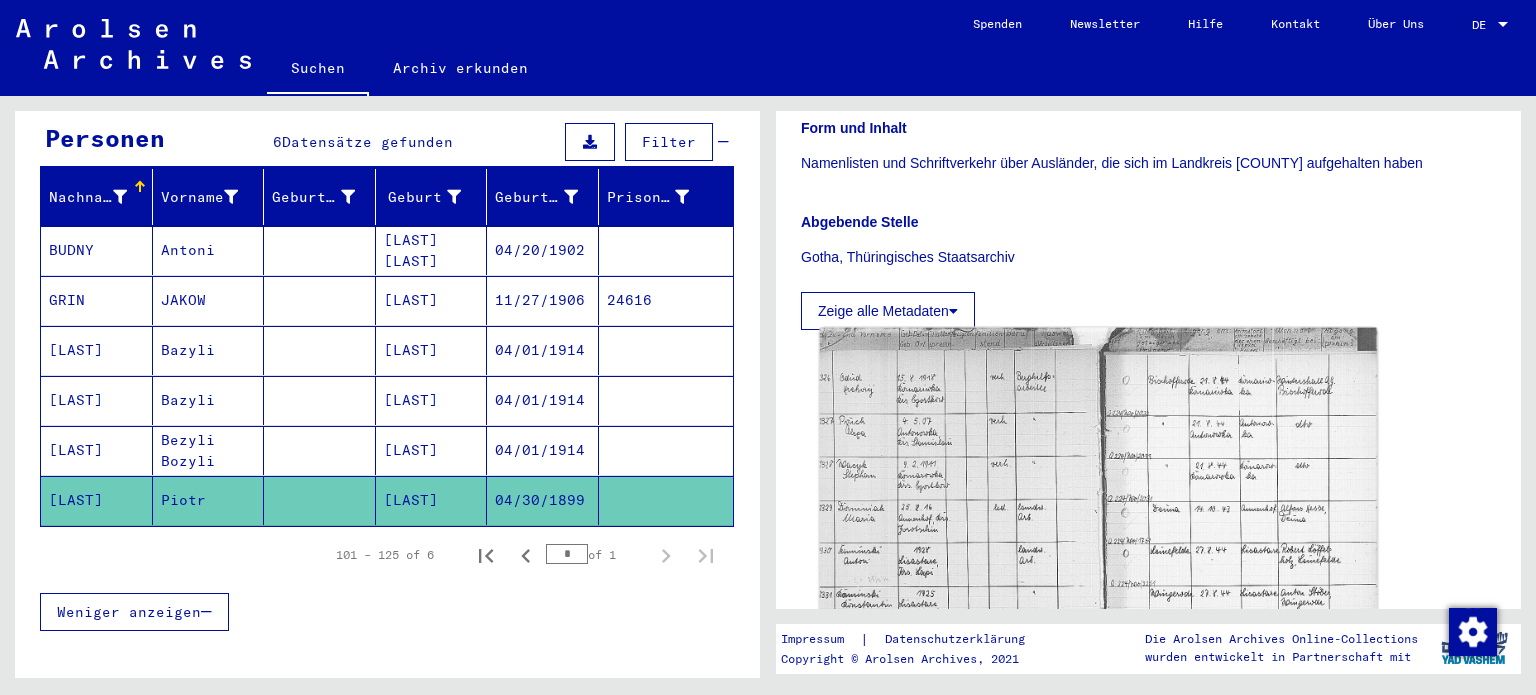scroll, scrollTop: 600, scrollLeft: 0, axis: vertical 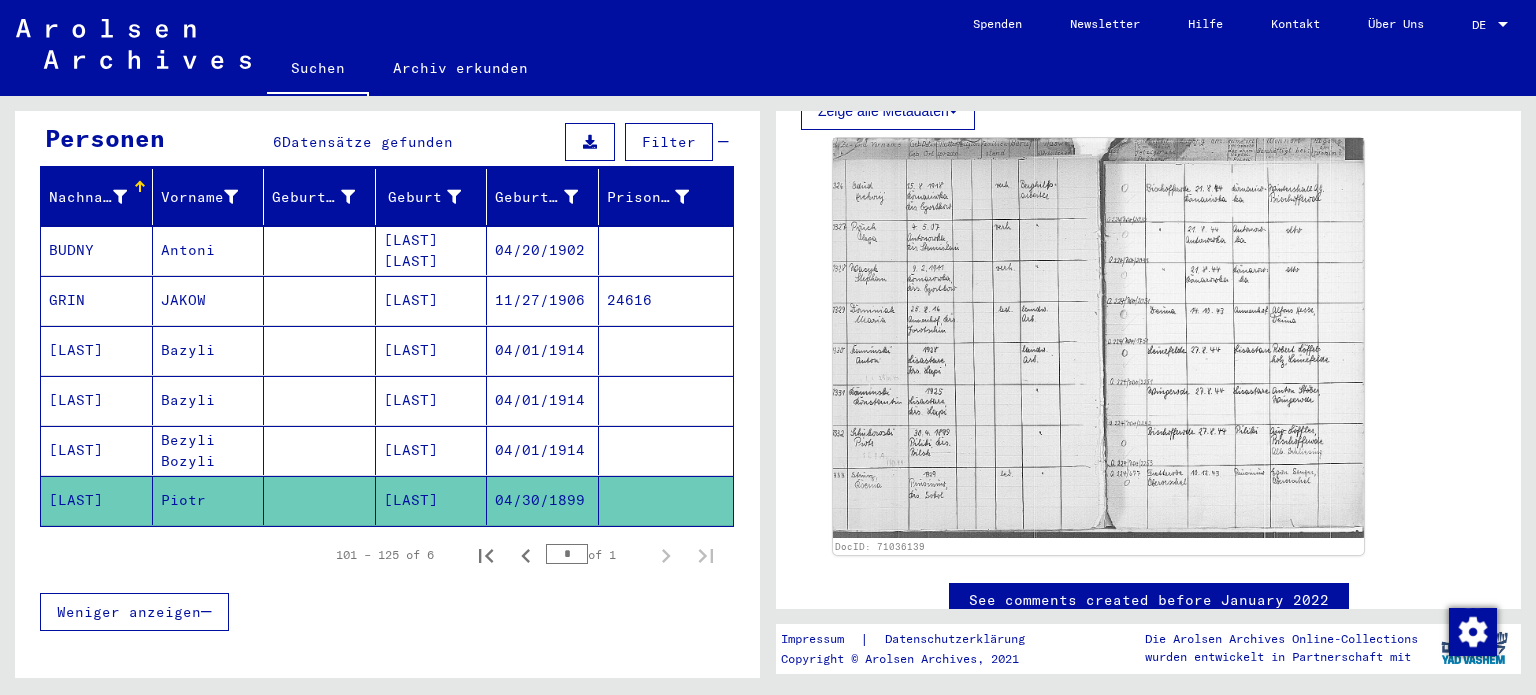 click on "[LAST]" at bounding box center [97, 500] 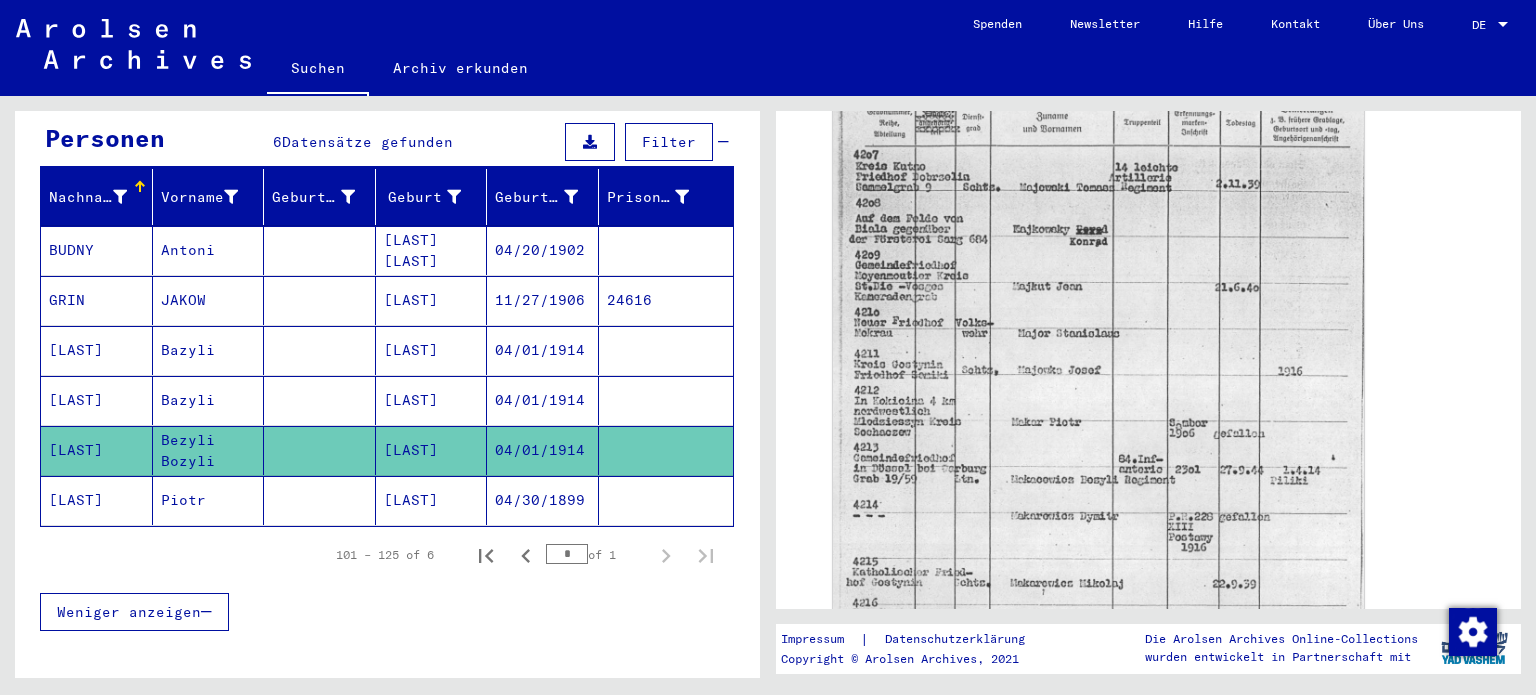 scroll, scrollTop: 400, scrollLeft: 0, axis: vertical 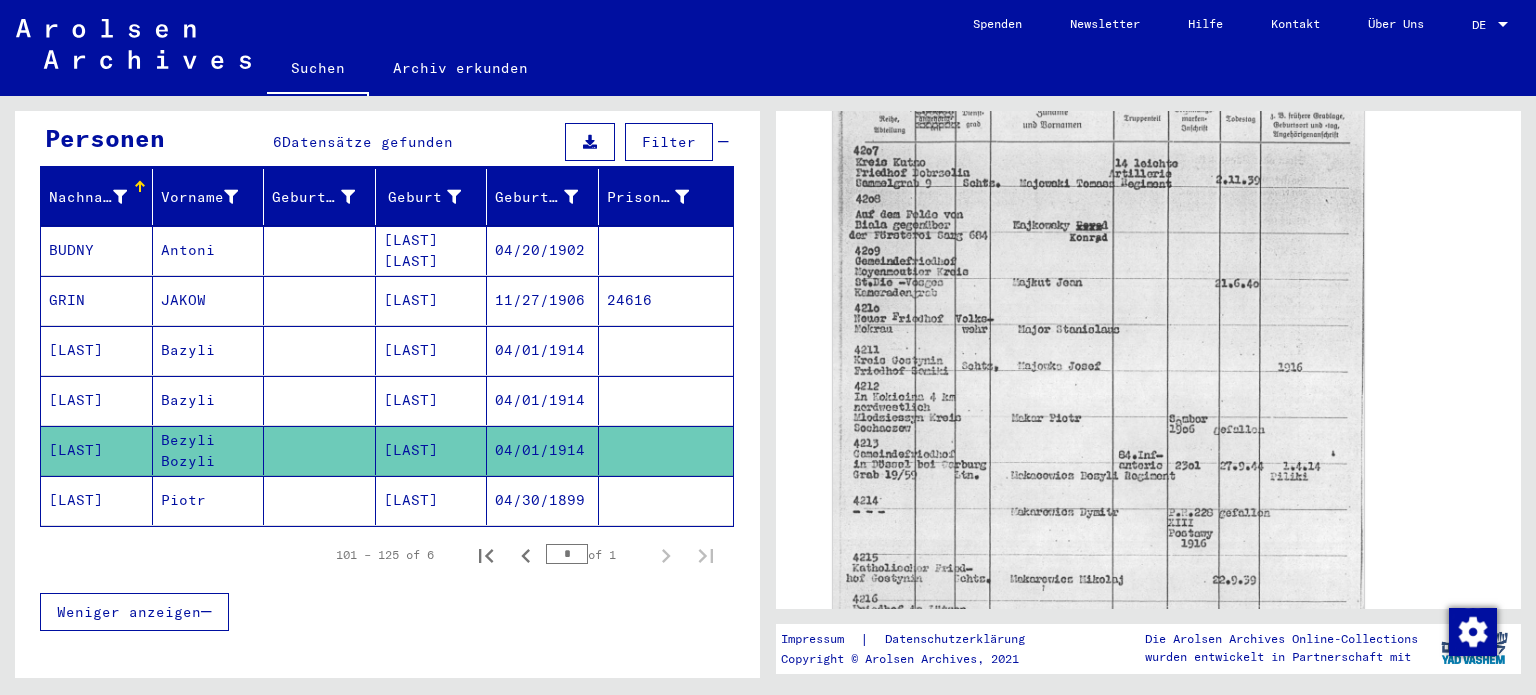 click on "[LAST]" at bounding box center (97, 450) 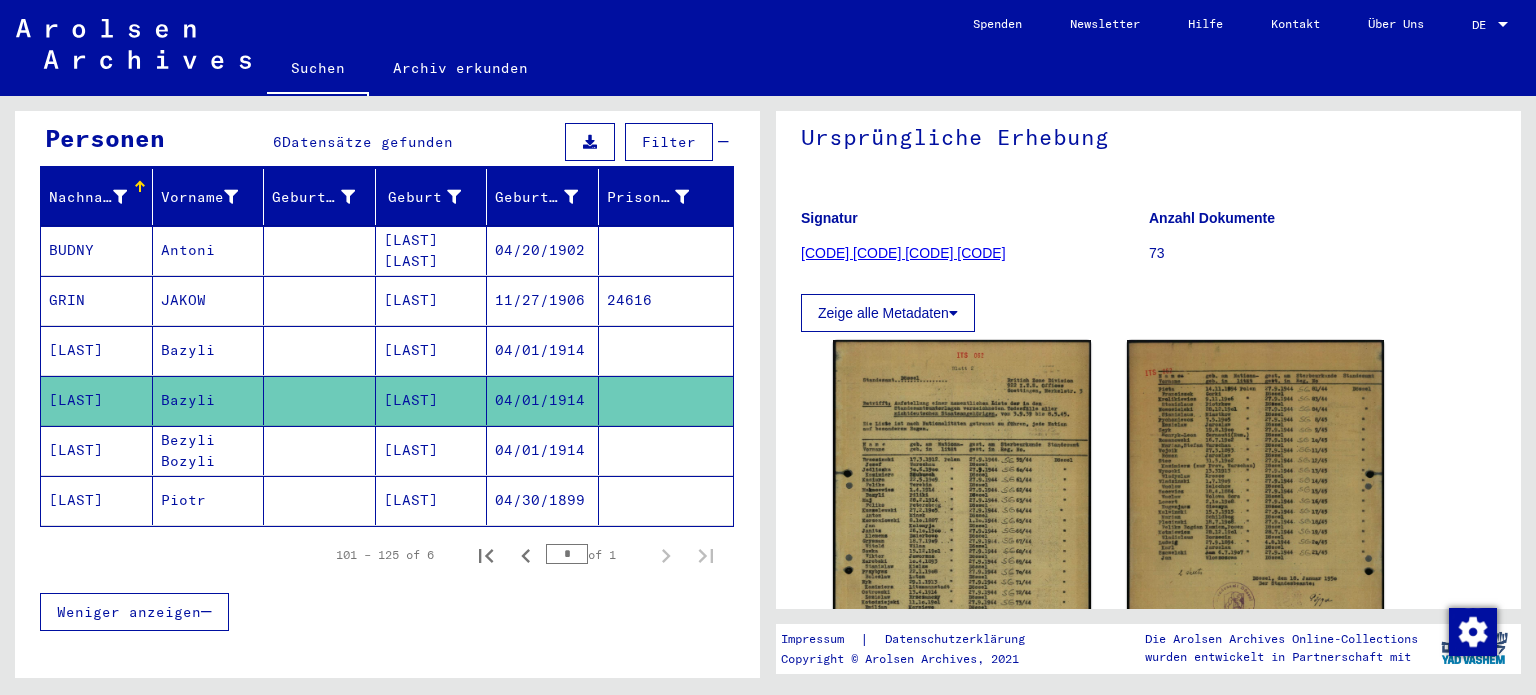 scroll, scrollTop: 300, scrollLeft: 0, axis: vertical 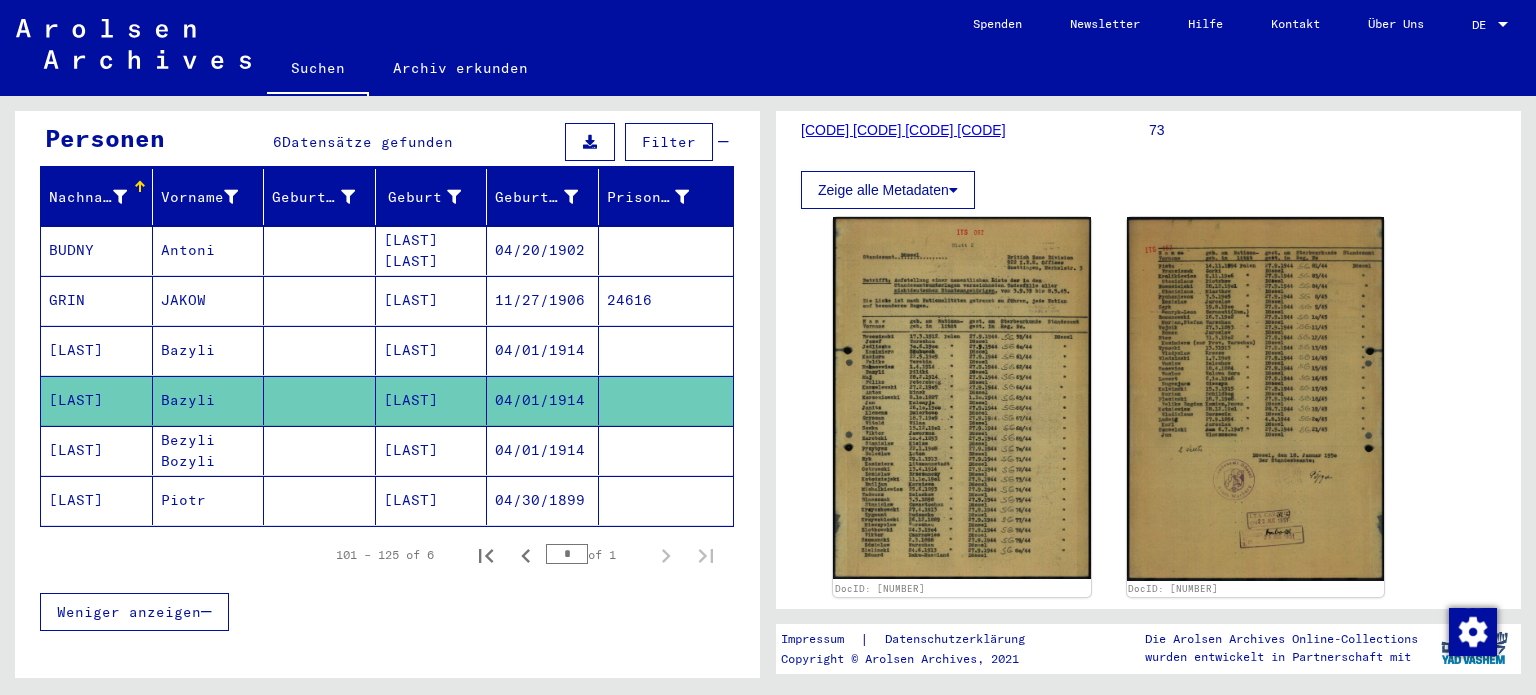 click on "[LAST]" at bounding box center (97, 400) 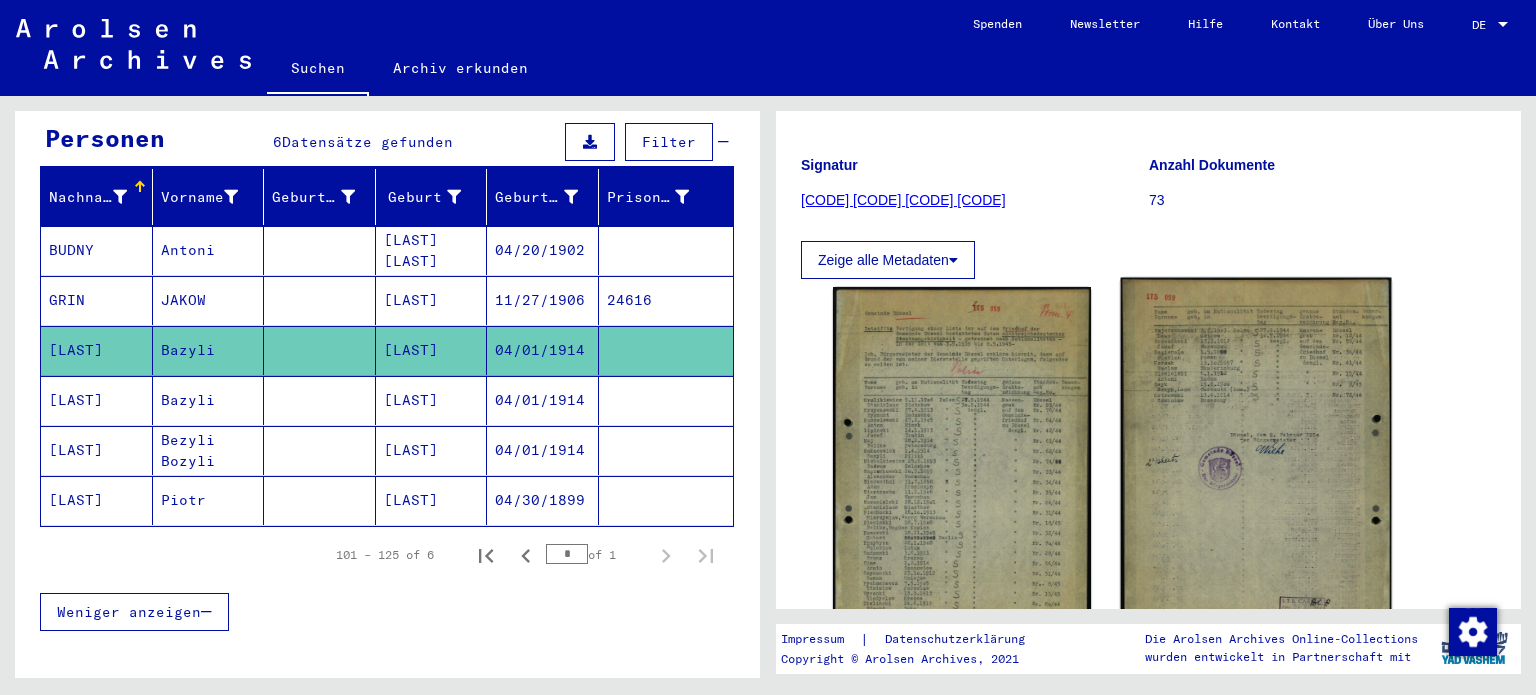 scroll, scrollTop: 400, scrollLeft: 0, axis: vertical 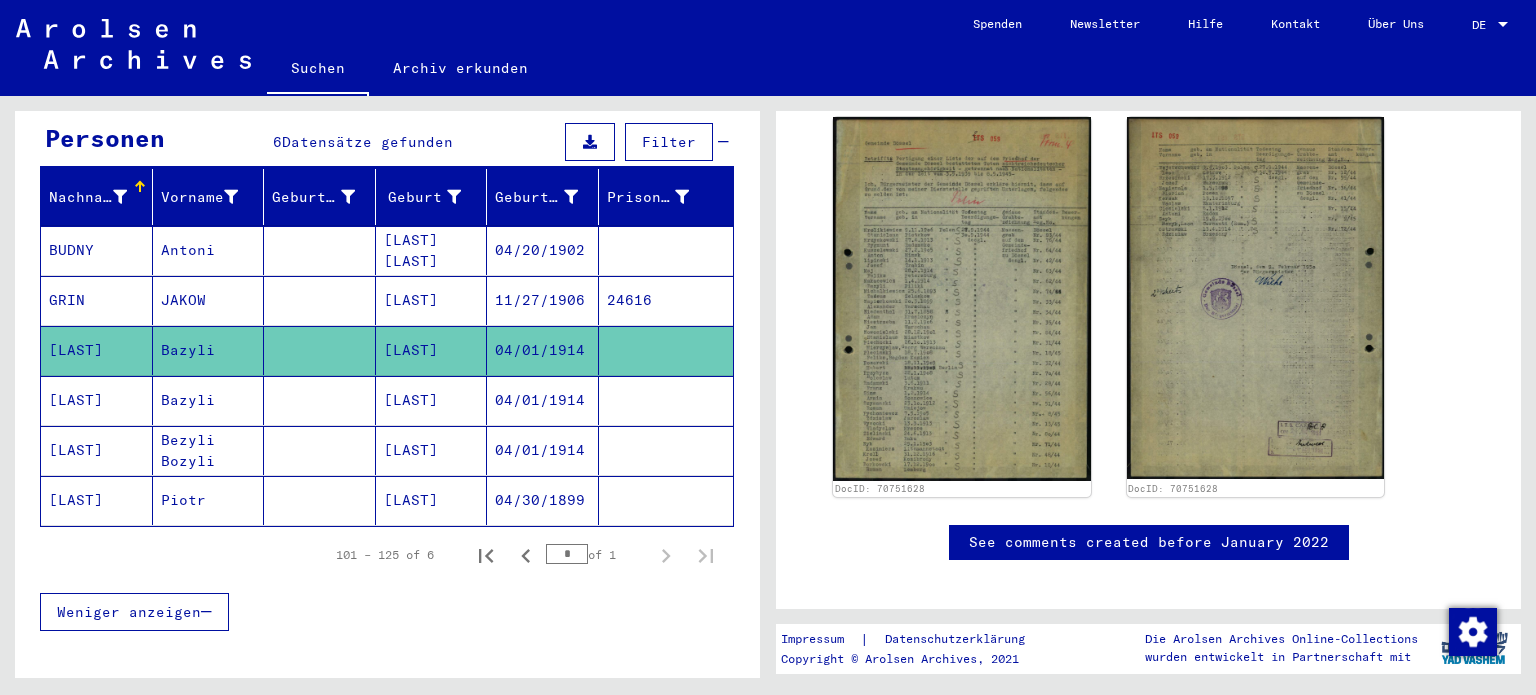 click on "GRIN" at bounding box center (97, 350) 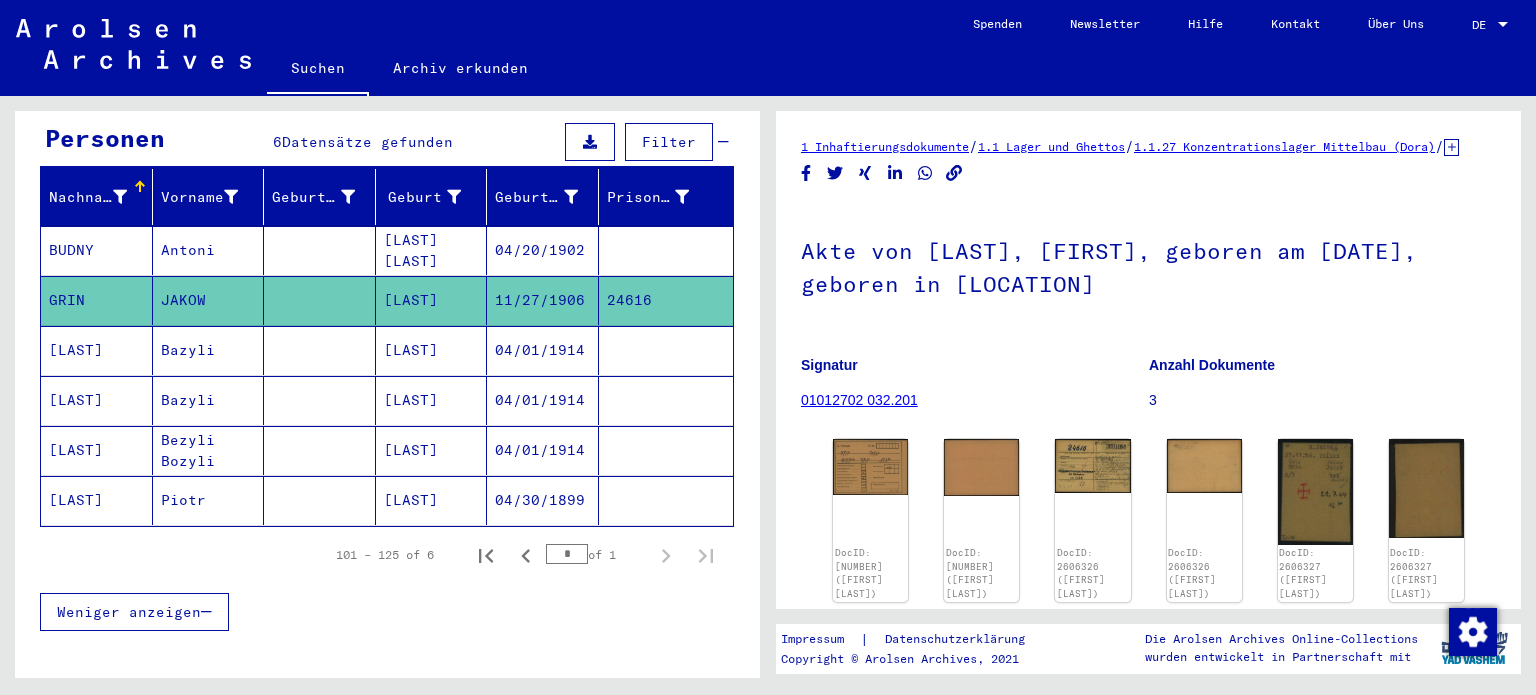 scroll, scrollTop: 111, scrollLeft: 0, axis: vertical 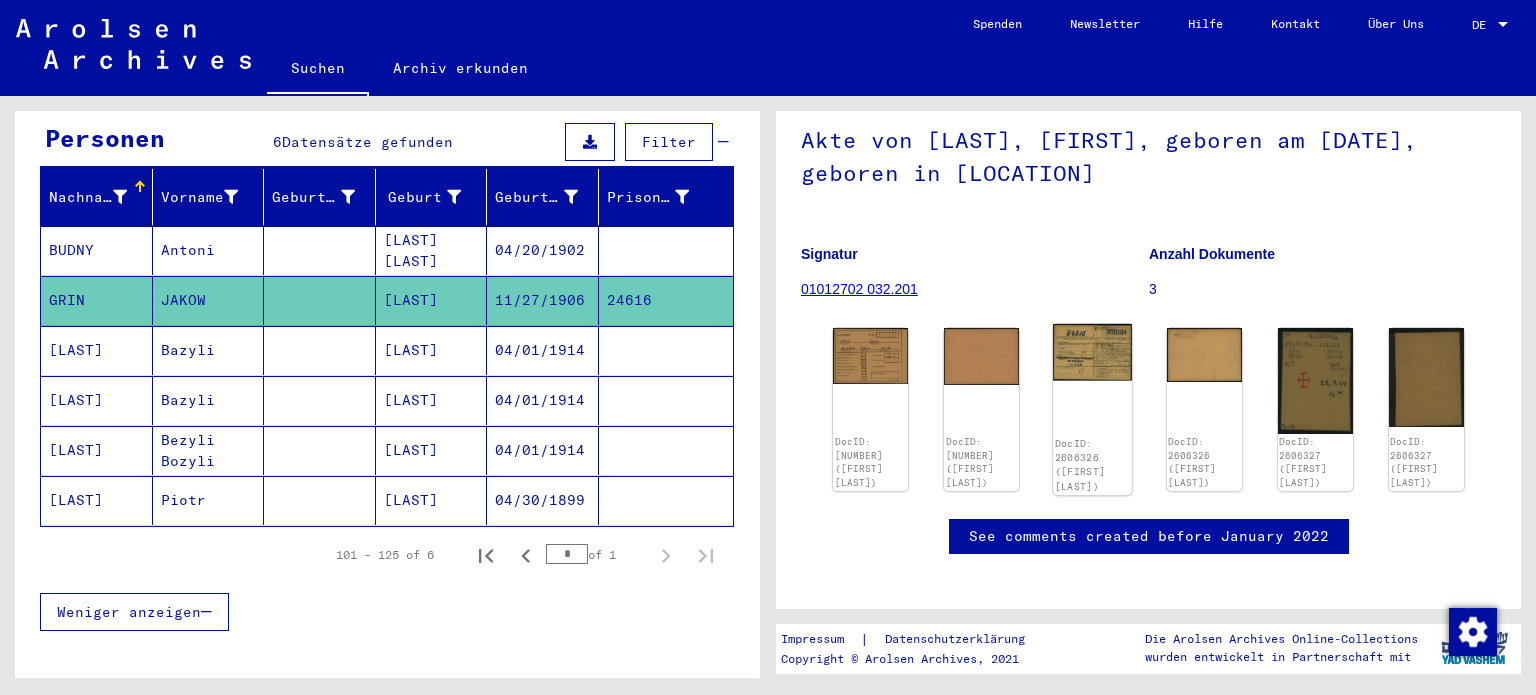 click 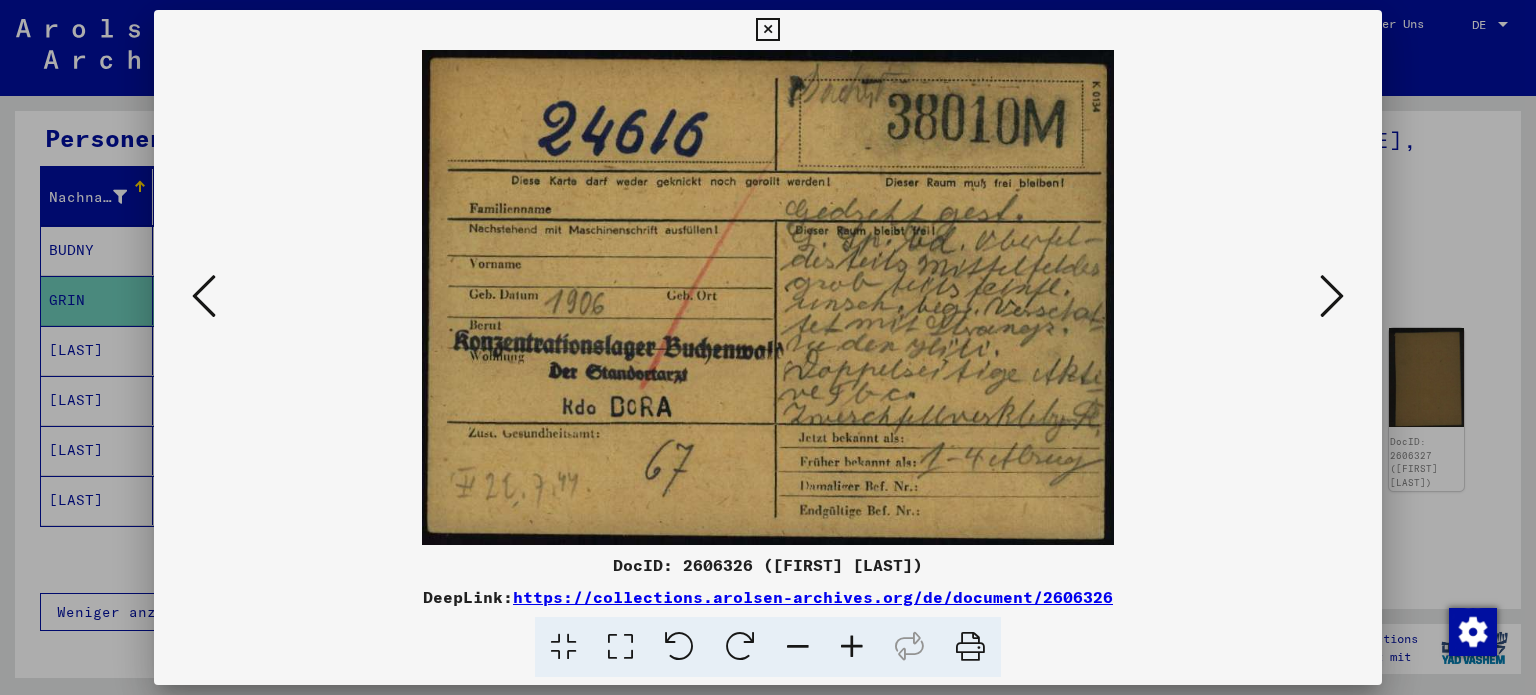 click at bounding box center [768, 297] 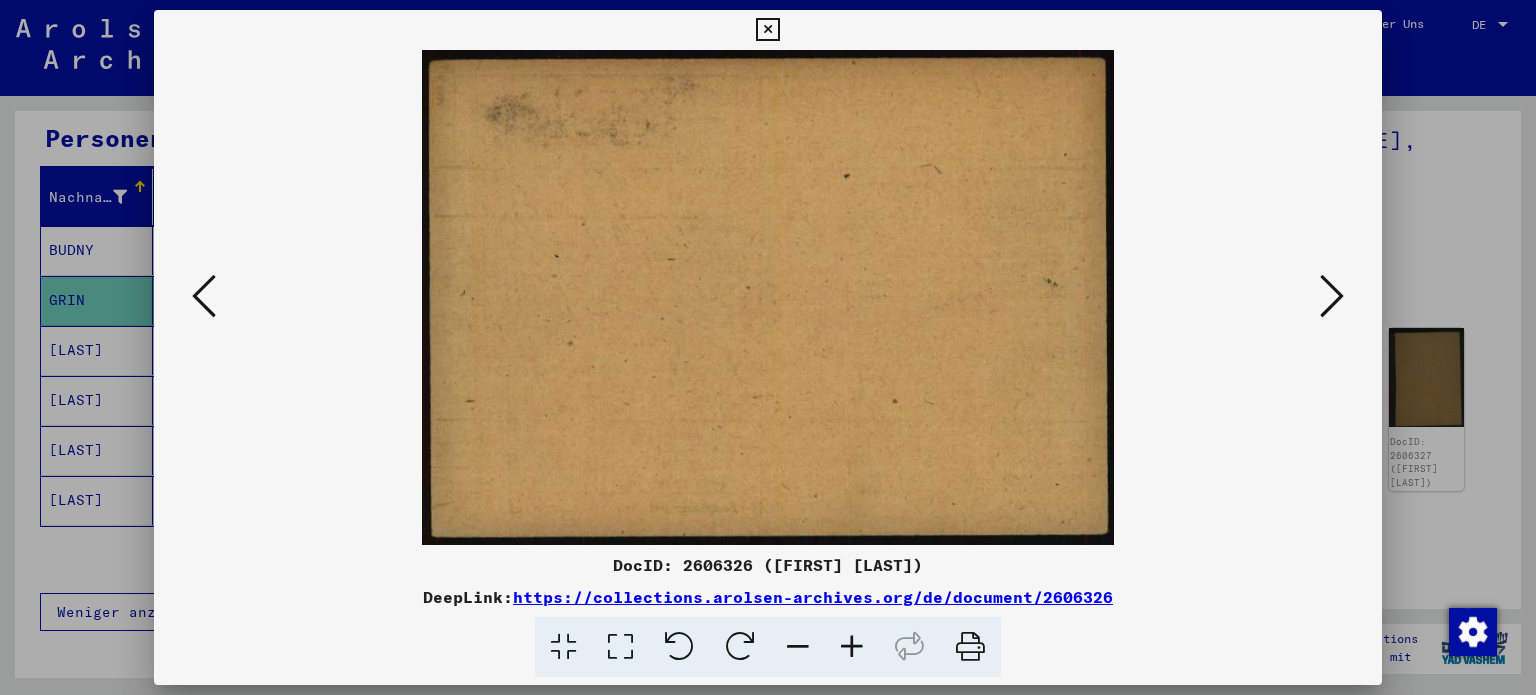click at bounding box center (1332, 296) 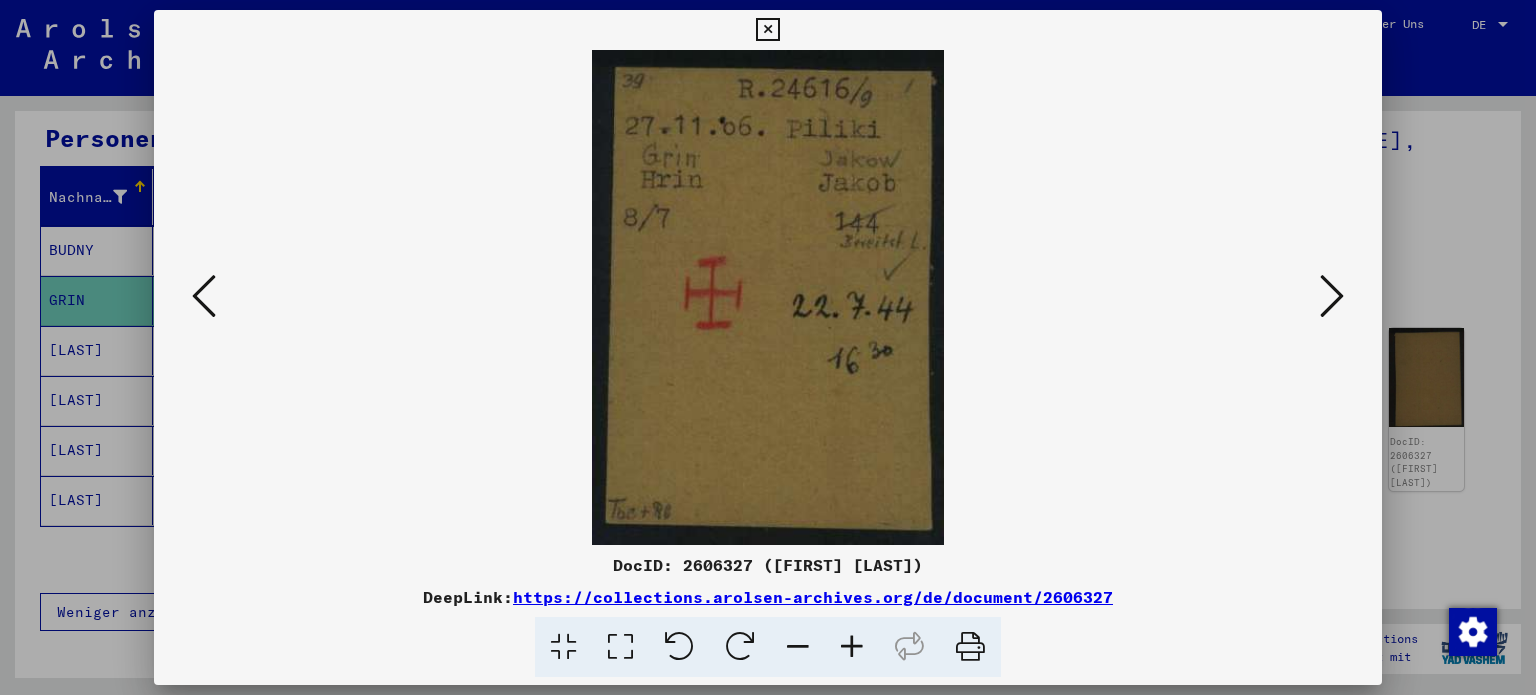 click at bounding box center (1332, 296) 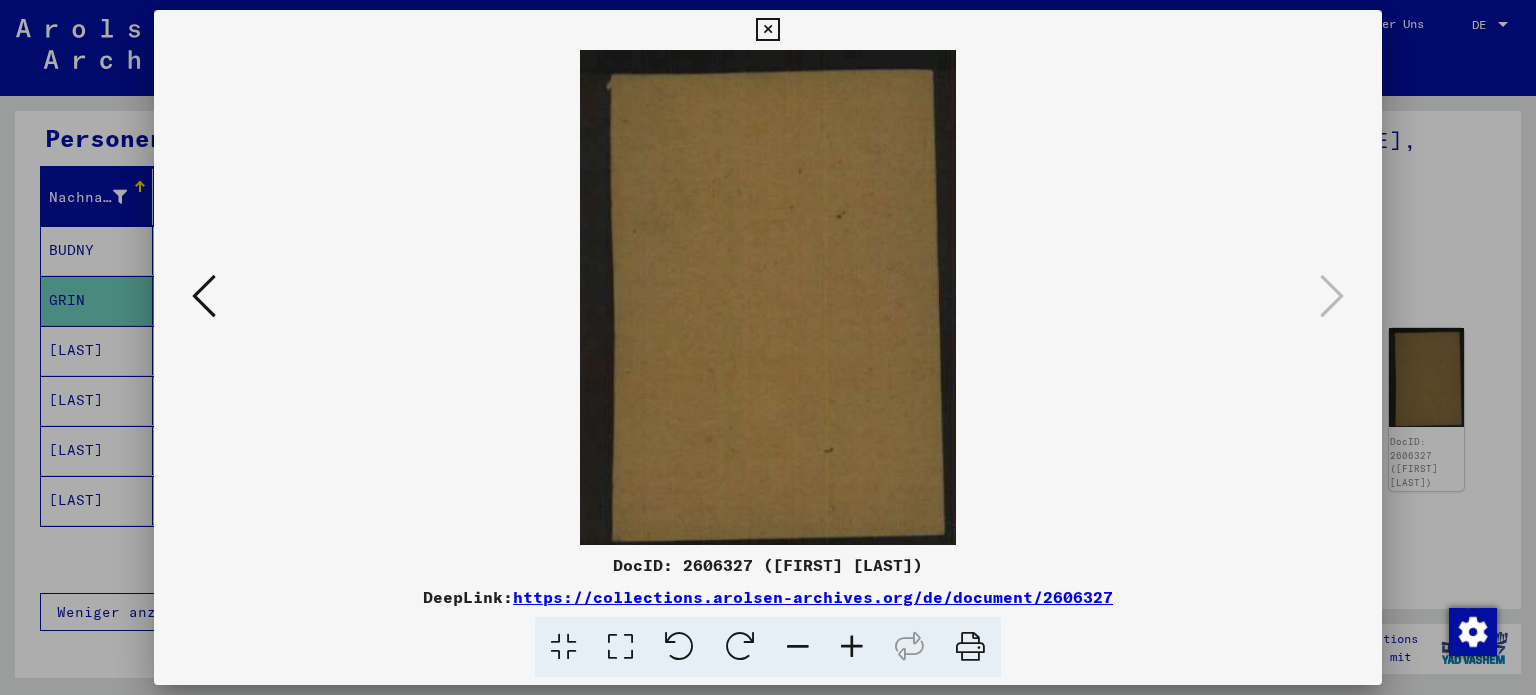 click at bounding box center [768, 297] 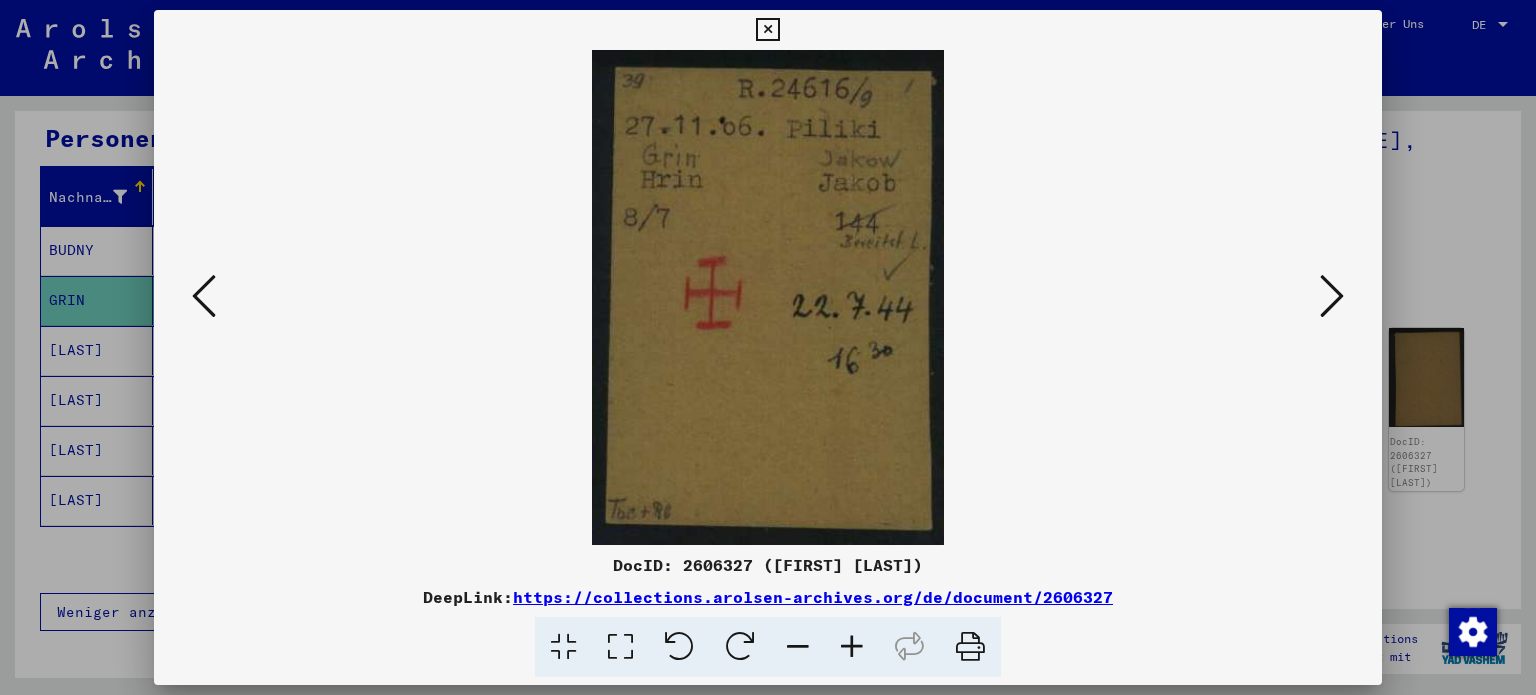 click at bounding box center (767, 30) 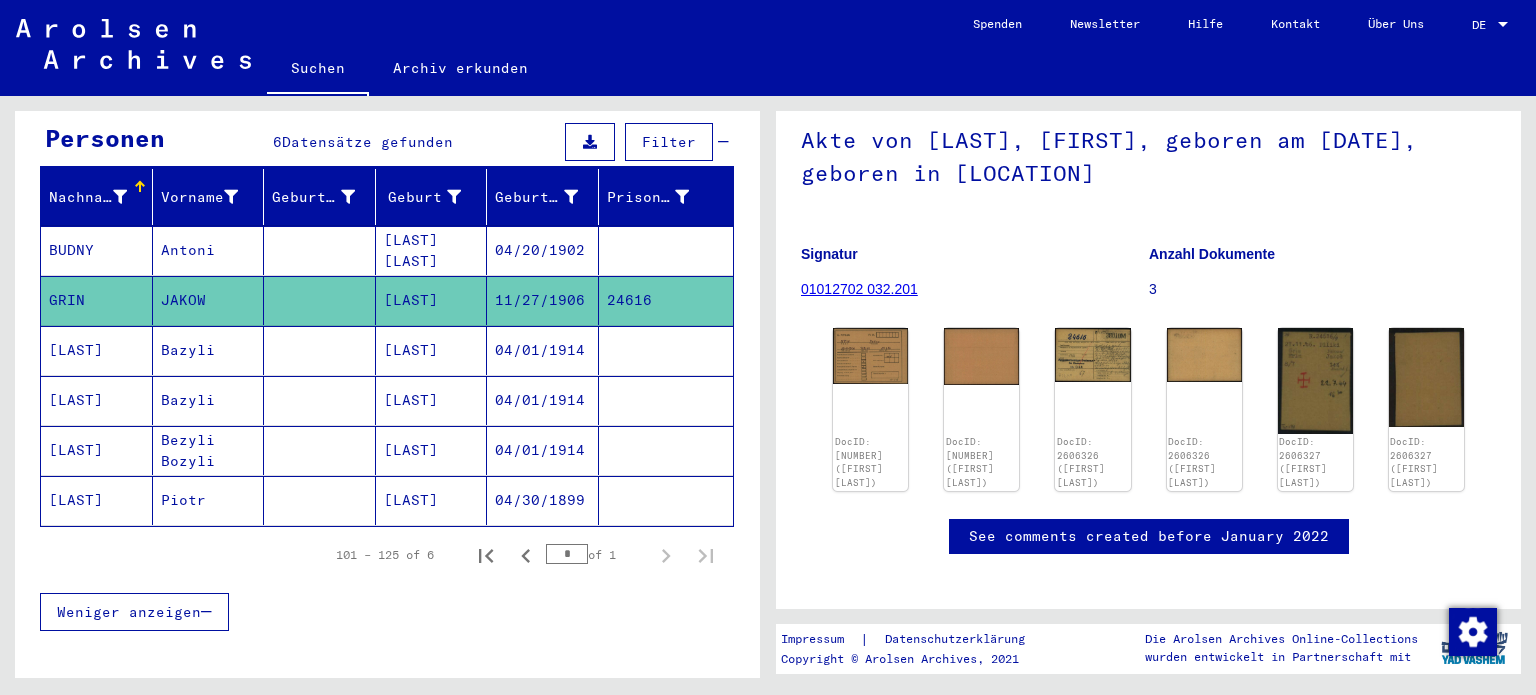 click on "BUDNY" at bounding box center (97, 300) 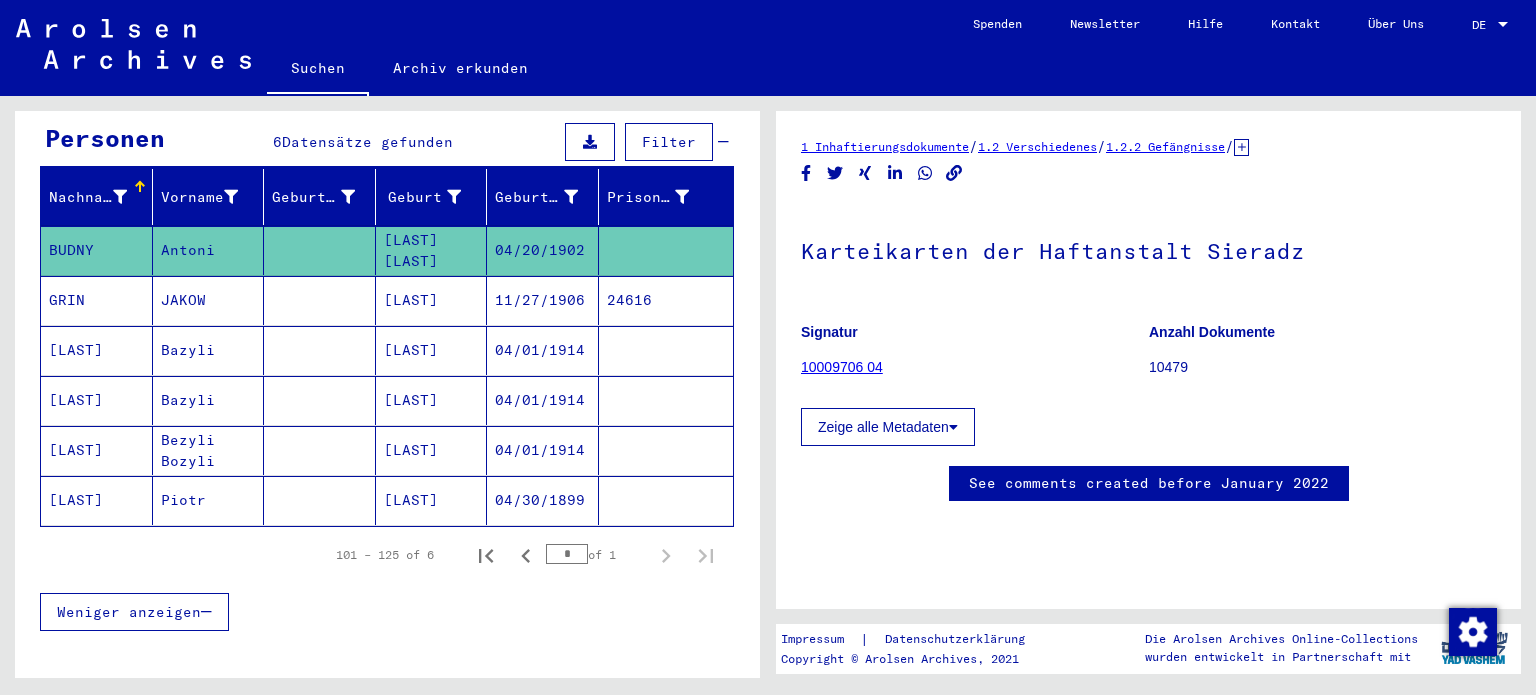 click on "Zeige alle Metadaten" 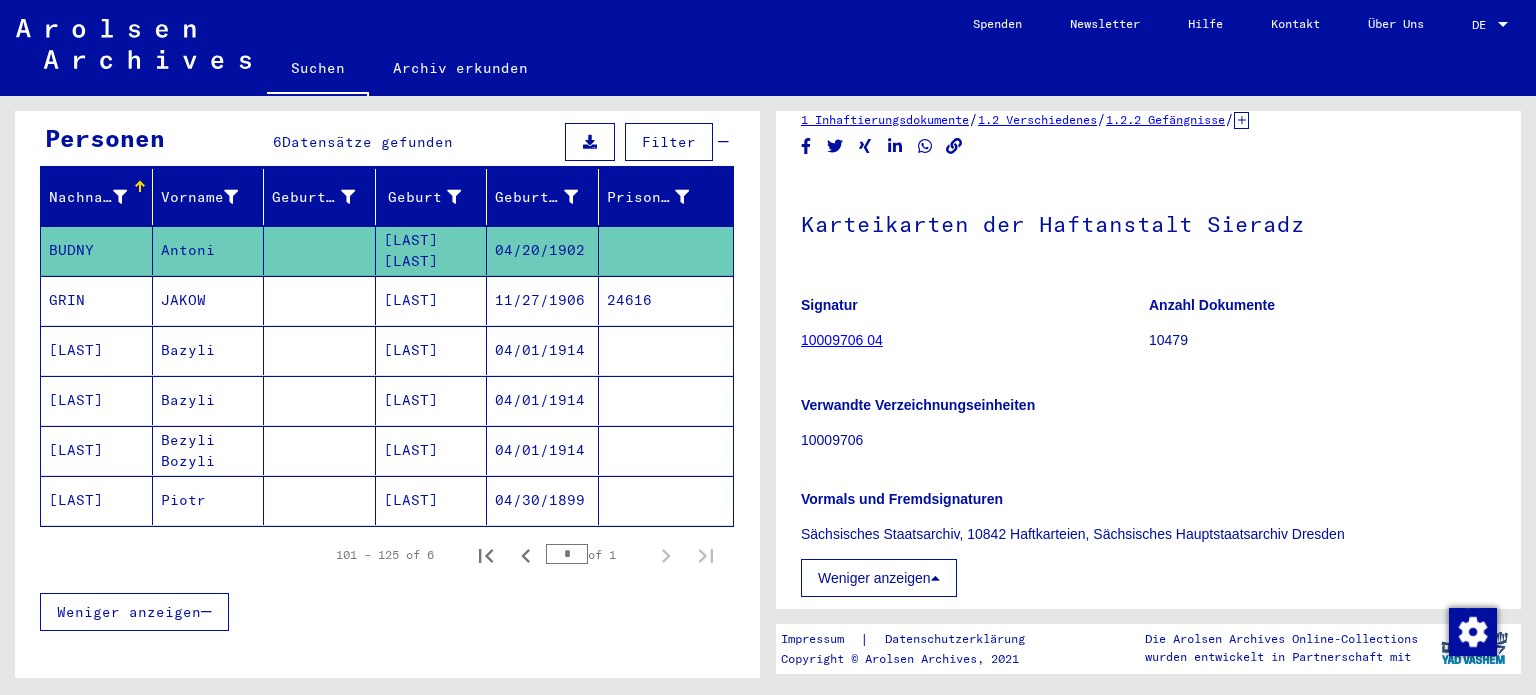 scroll, scrollTop: 0, scrollLeft: 0, axis: both 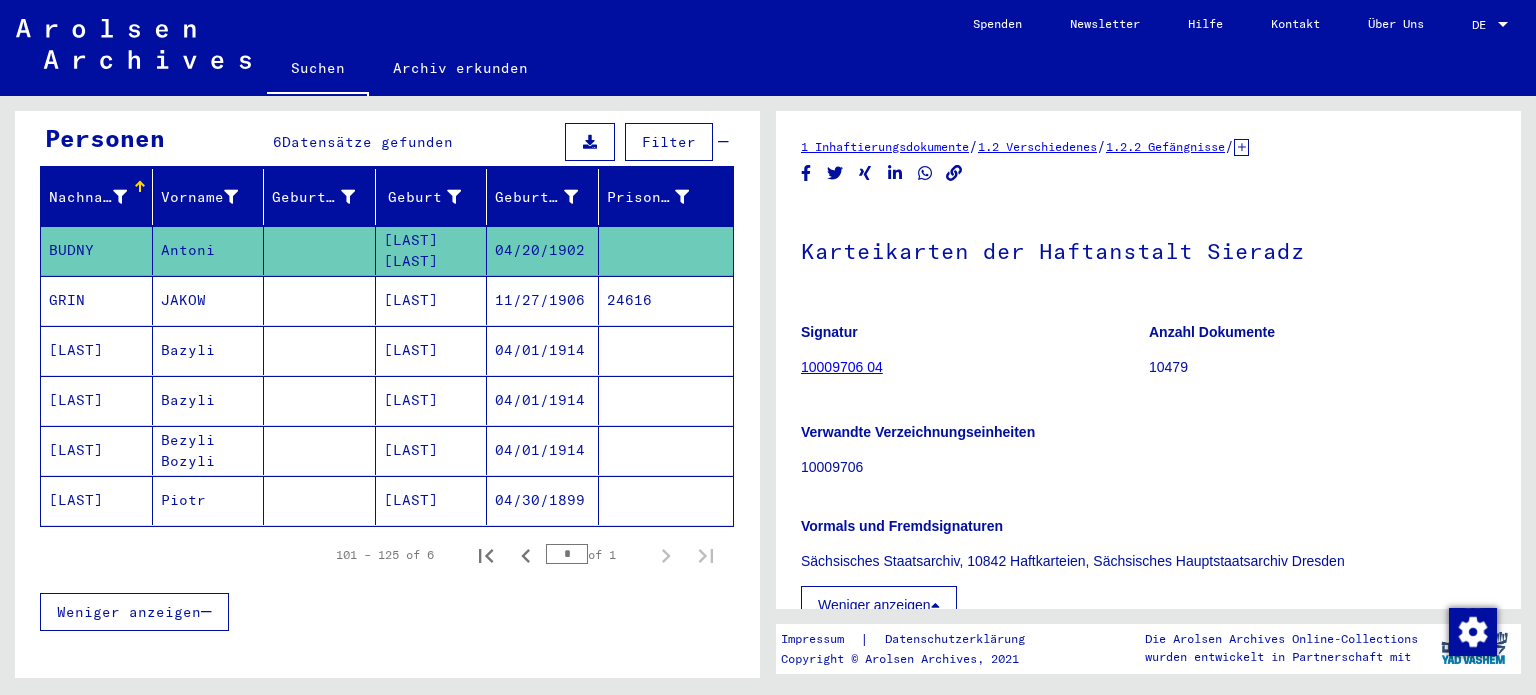 click on "10009706 04" 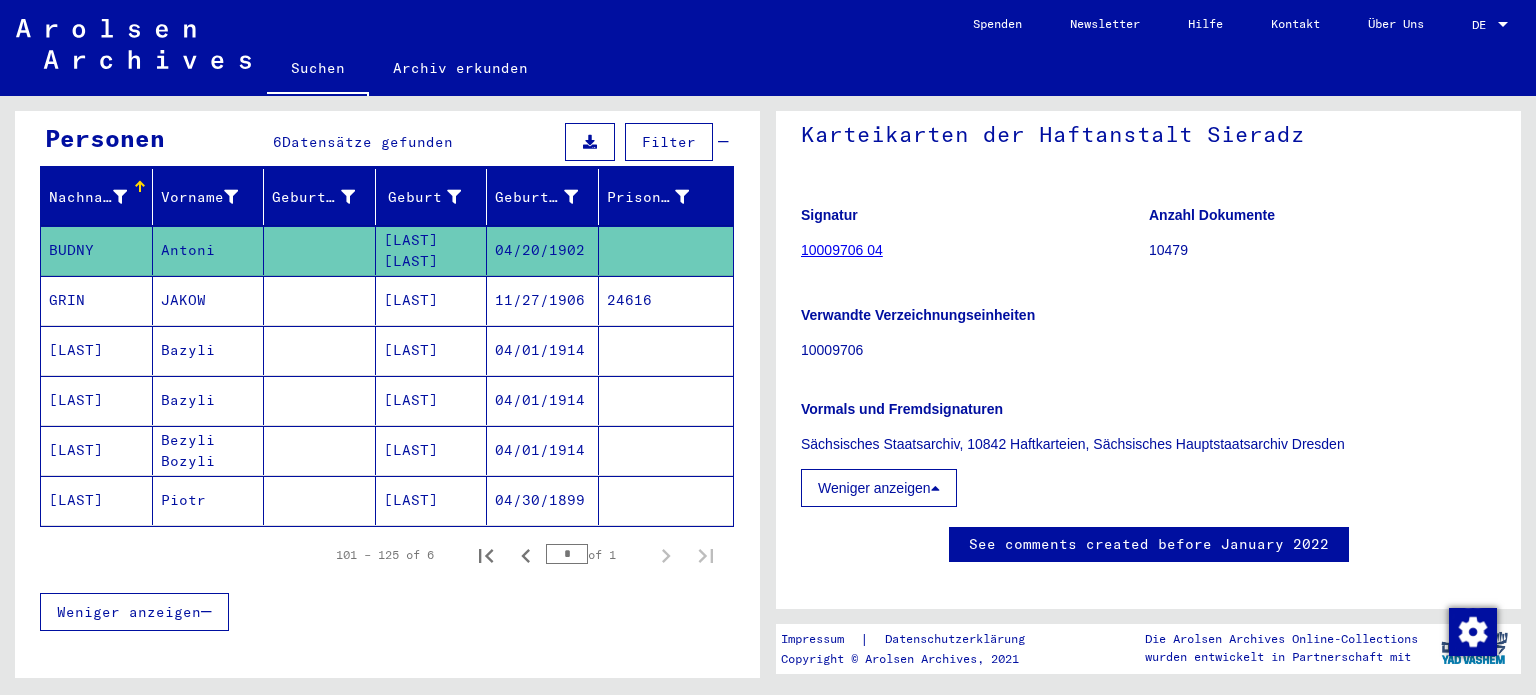 scroll, scrollTop: 168, scrollLeft: 0, axis: vertical 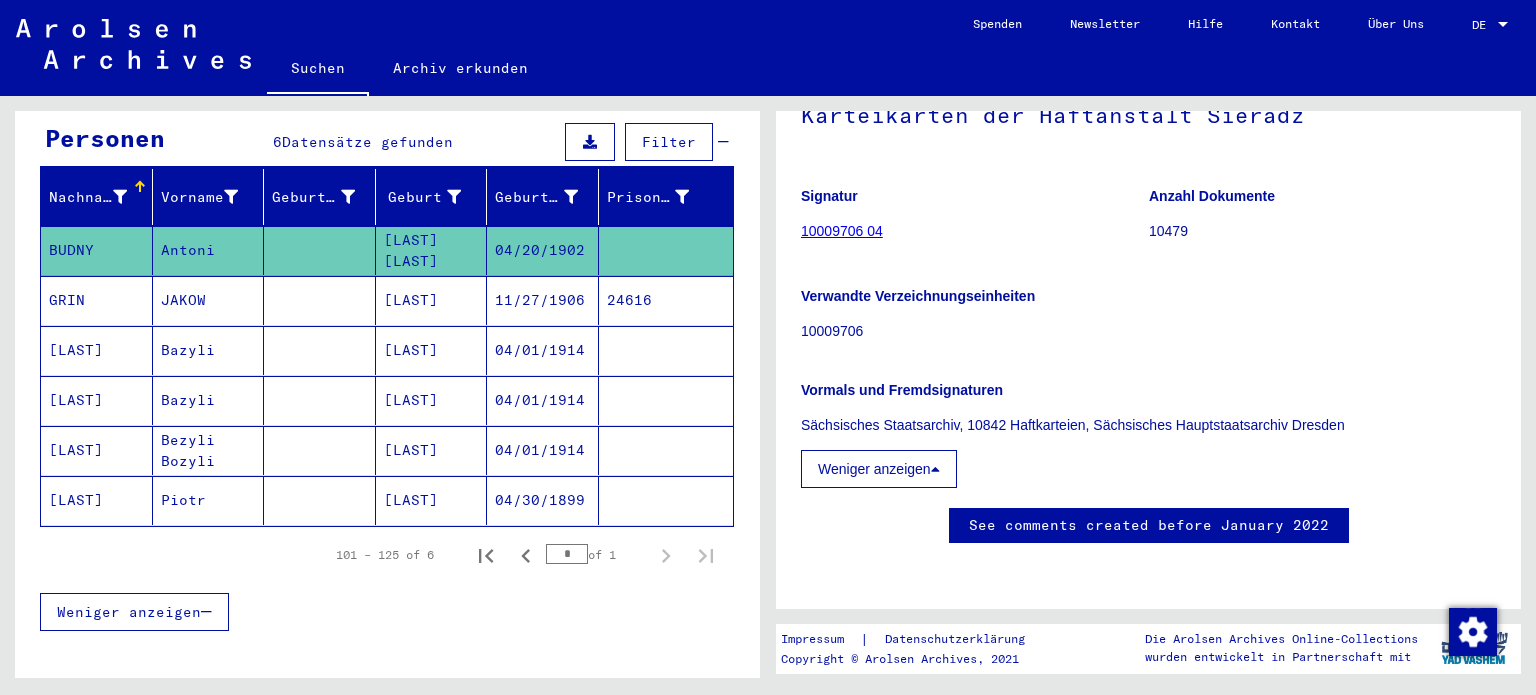 click 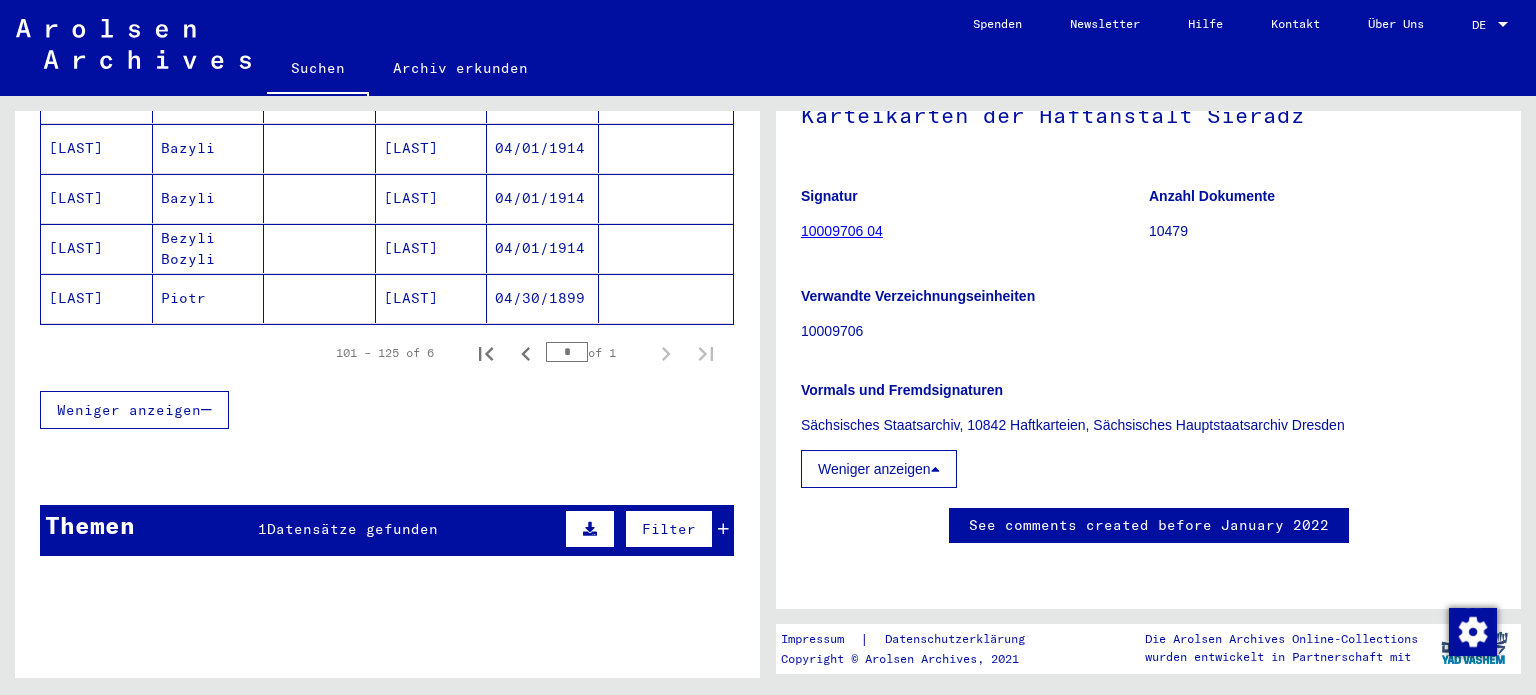 scroll, scrollTop: 423, scrollLeft: 0, axis: vertical 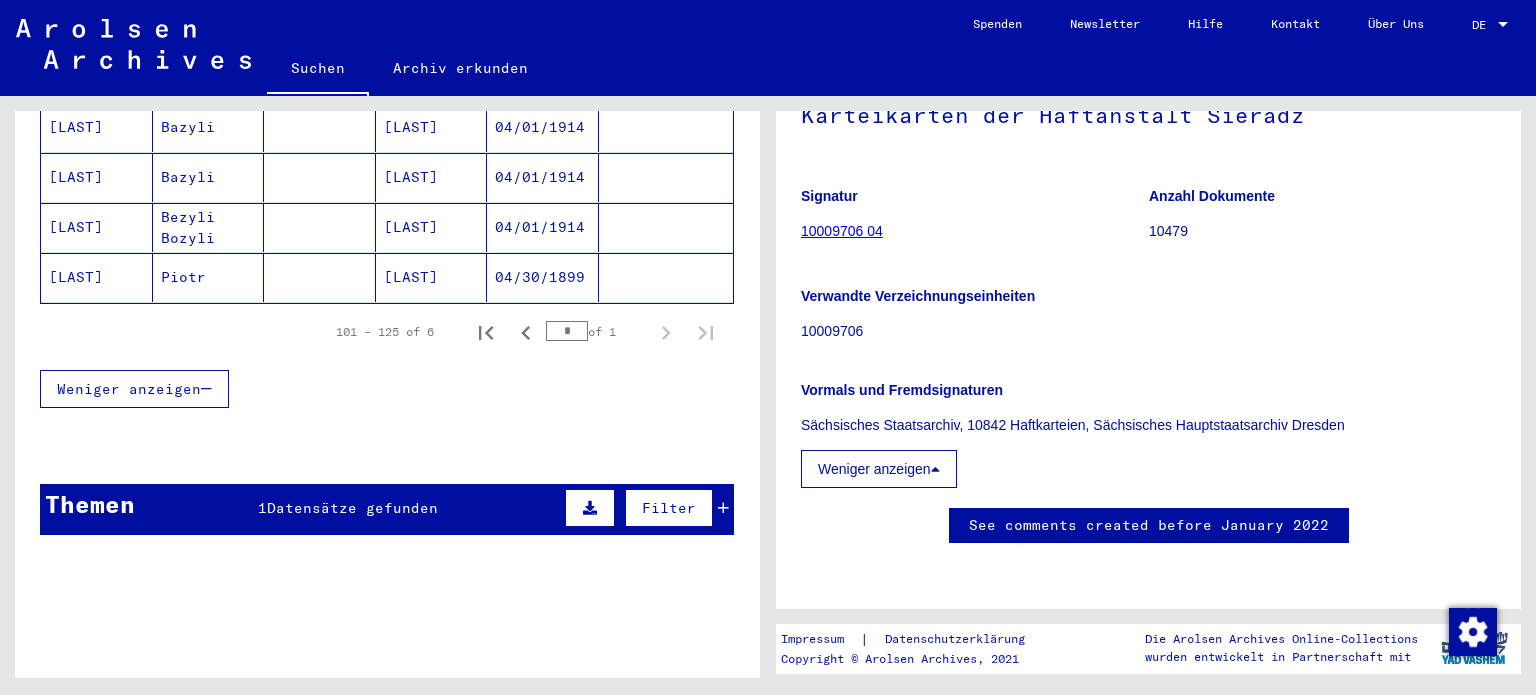 click on "Themen 1  Datensätze gefunden  Filter" at bounding box center (387, 509) 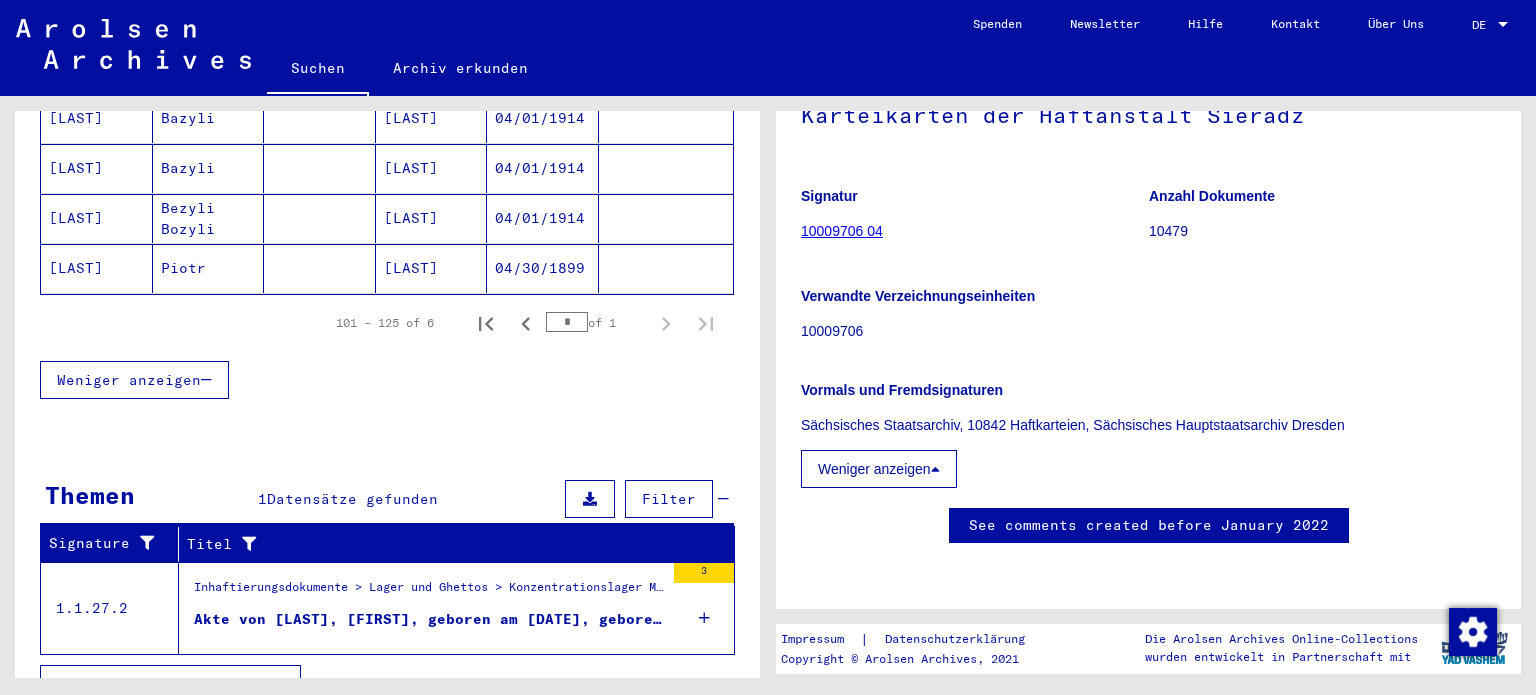 scroll, scrollTop: 439, scrollLeft: 0, axis: vertical 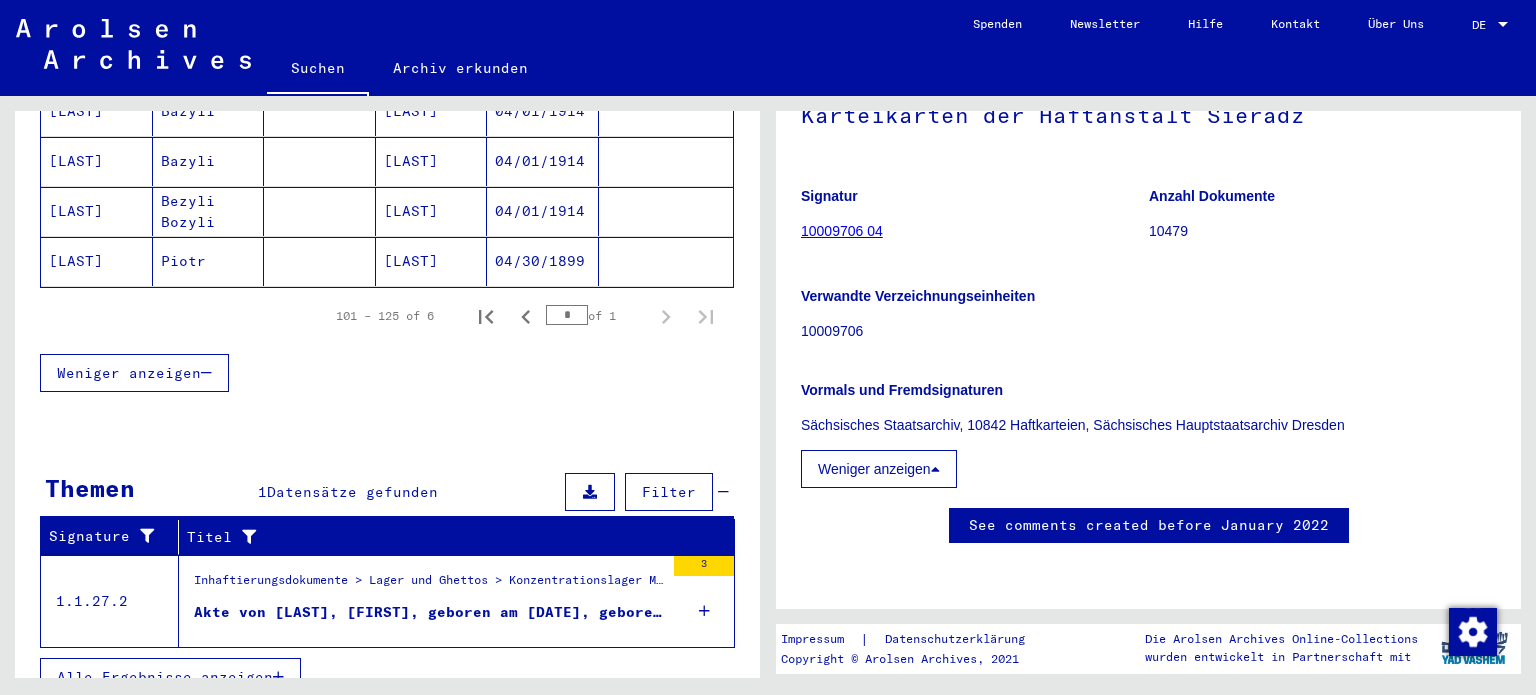 click on "Akte von [LAST], [FIRST], geboren am [DATE], geboren in [LOCATION]" at bounding box center [429, 612] 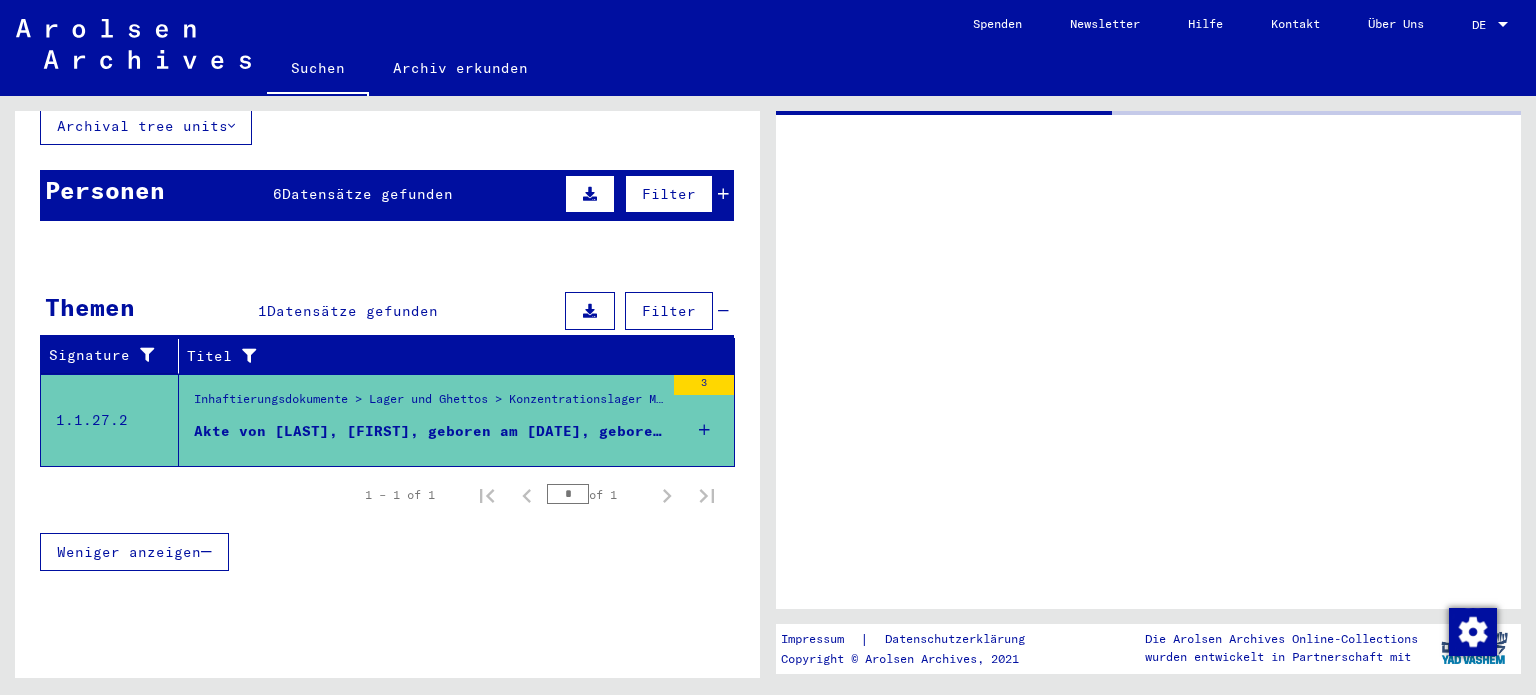 scroll, scrollTop: 121, scrollLeft: 0, axis: vertical 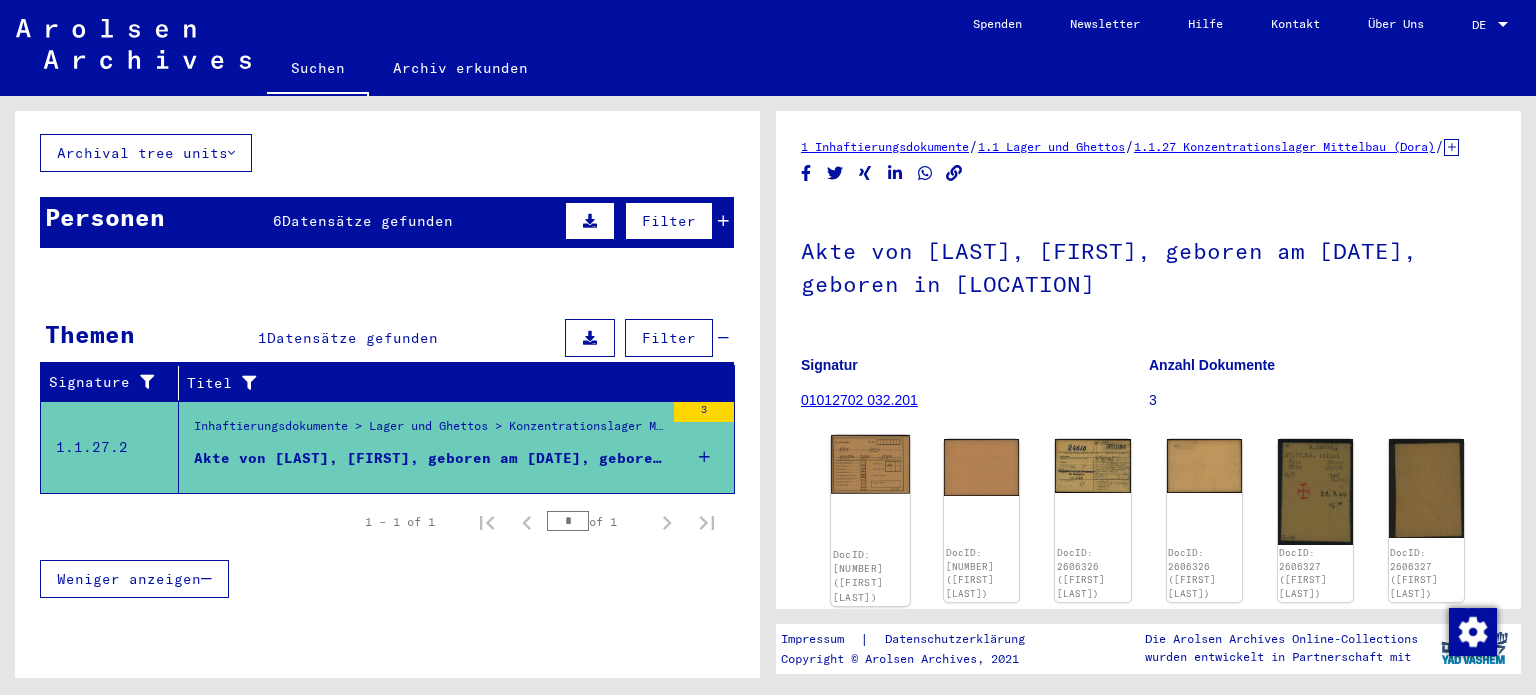 click 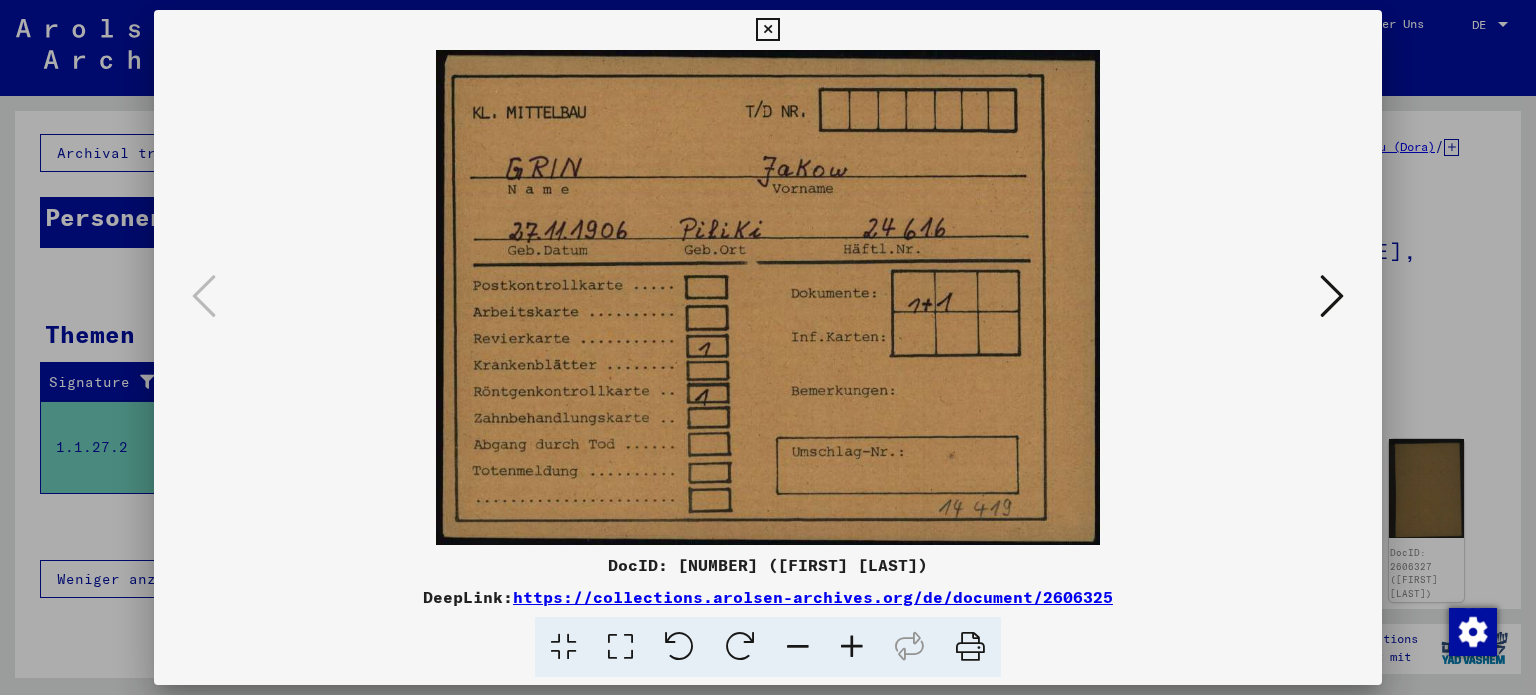 click at bounding box center [1332, 296] 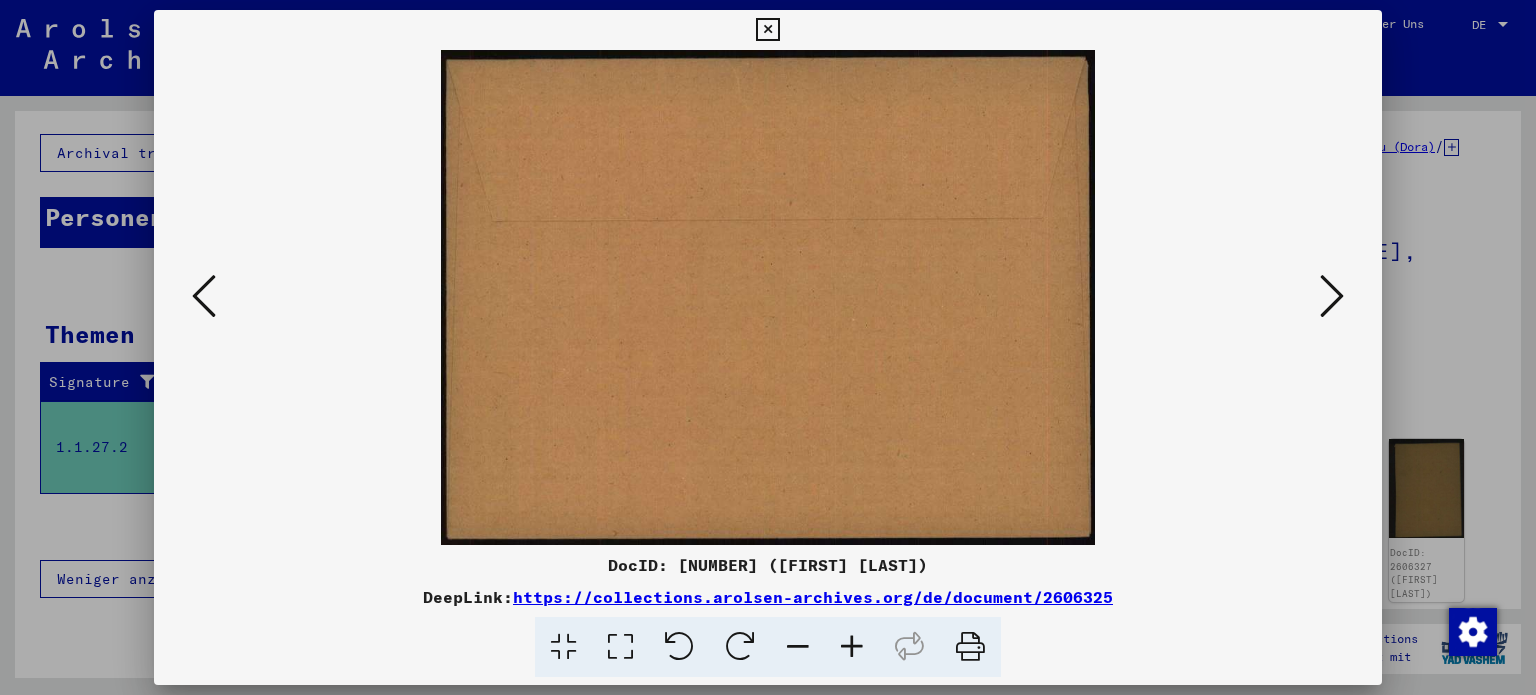 click at bounding box center [1332, 296] 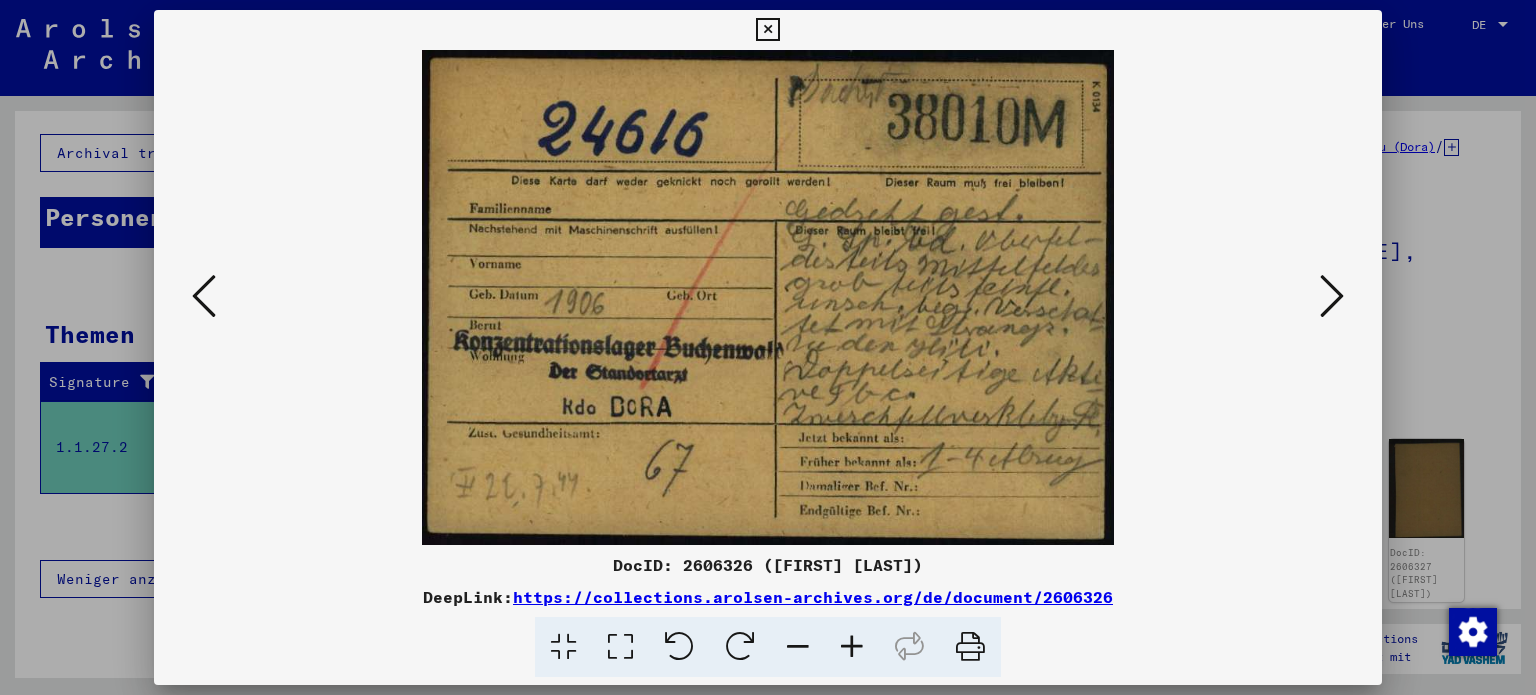 click at bounding box center [1332, 296] 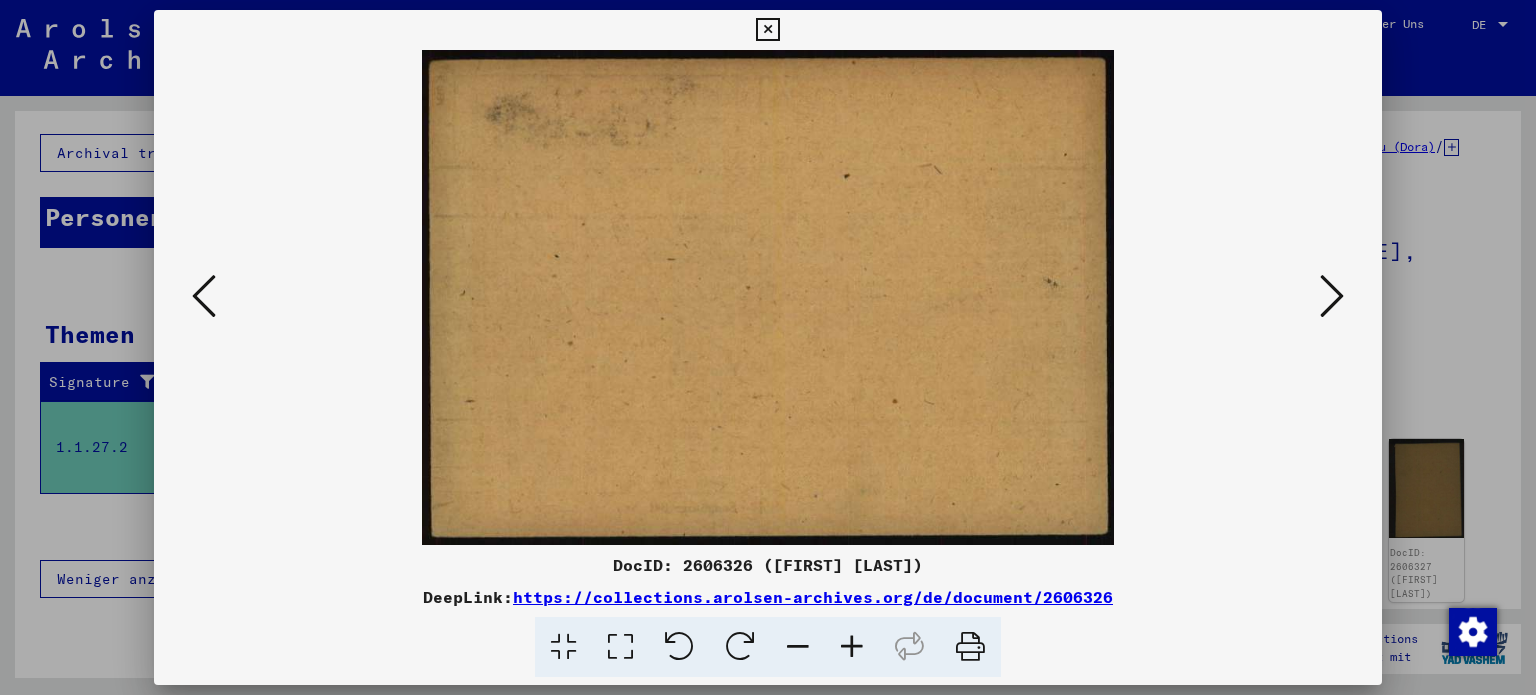 click at bounding box center [1332, 296] 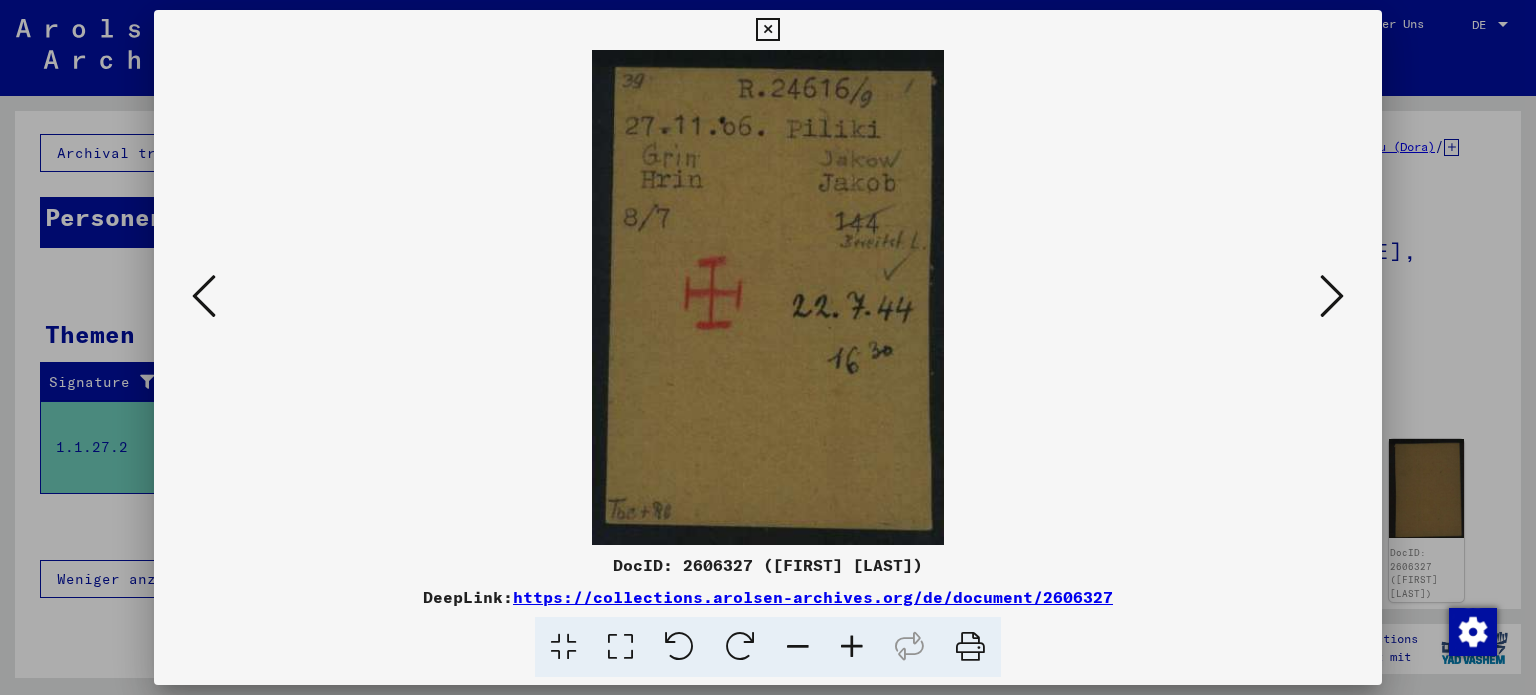 click at bounding box center [1332, 296] 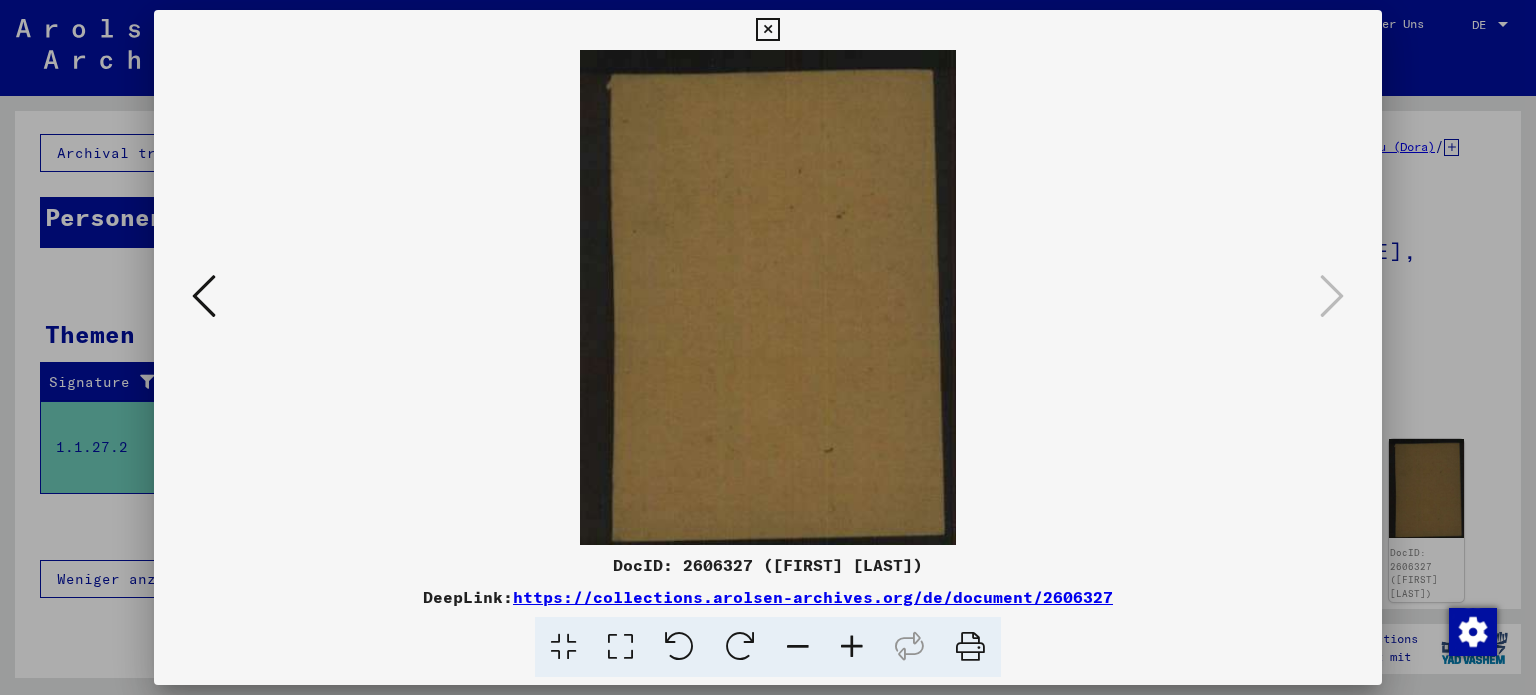 click at bounding box center [767, 30] 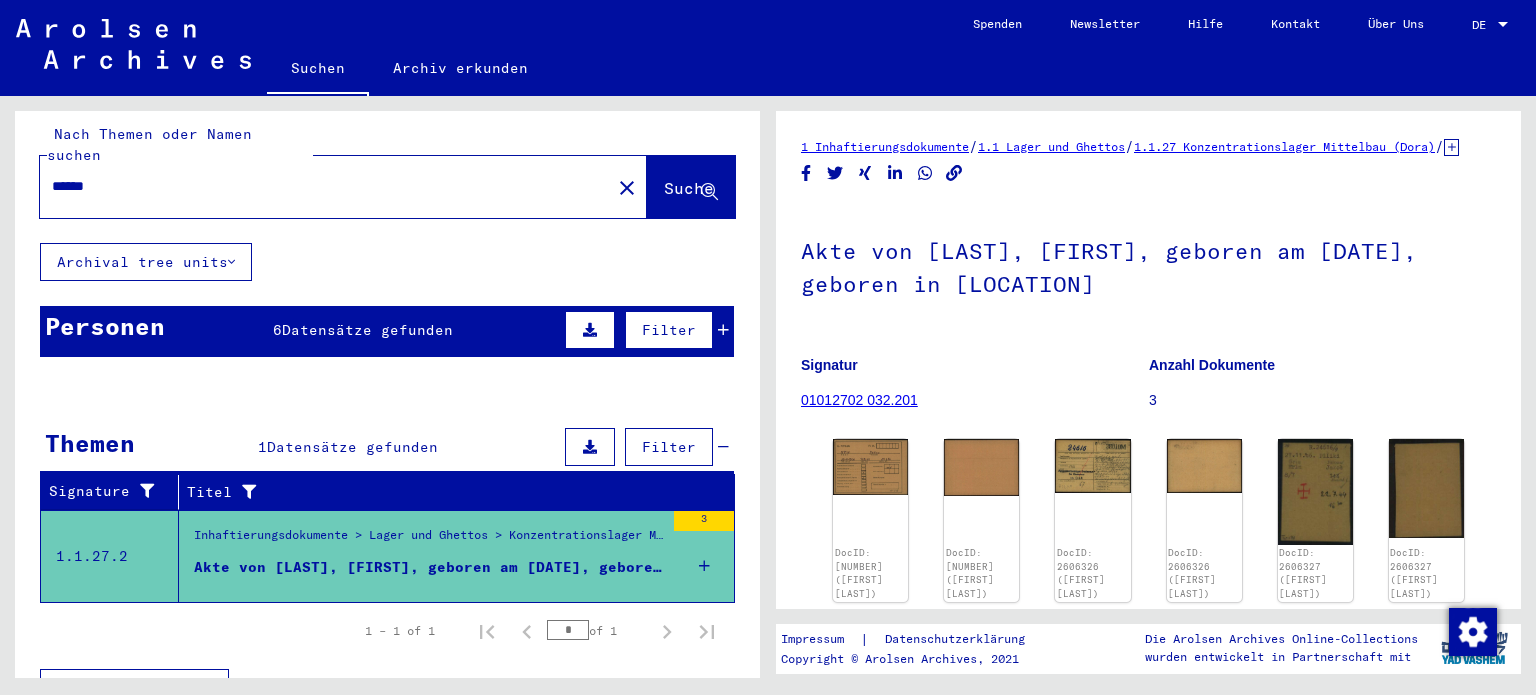 scroll, scrollTop: 0, scrollLeft: 0, axis: both 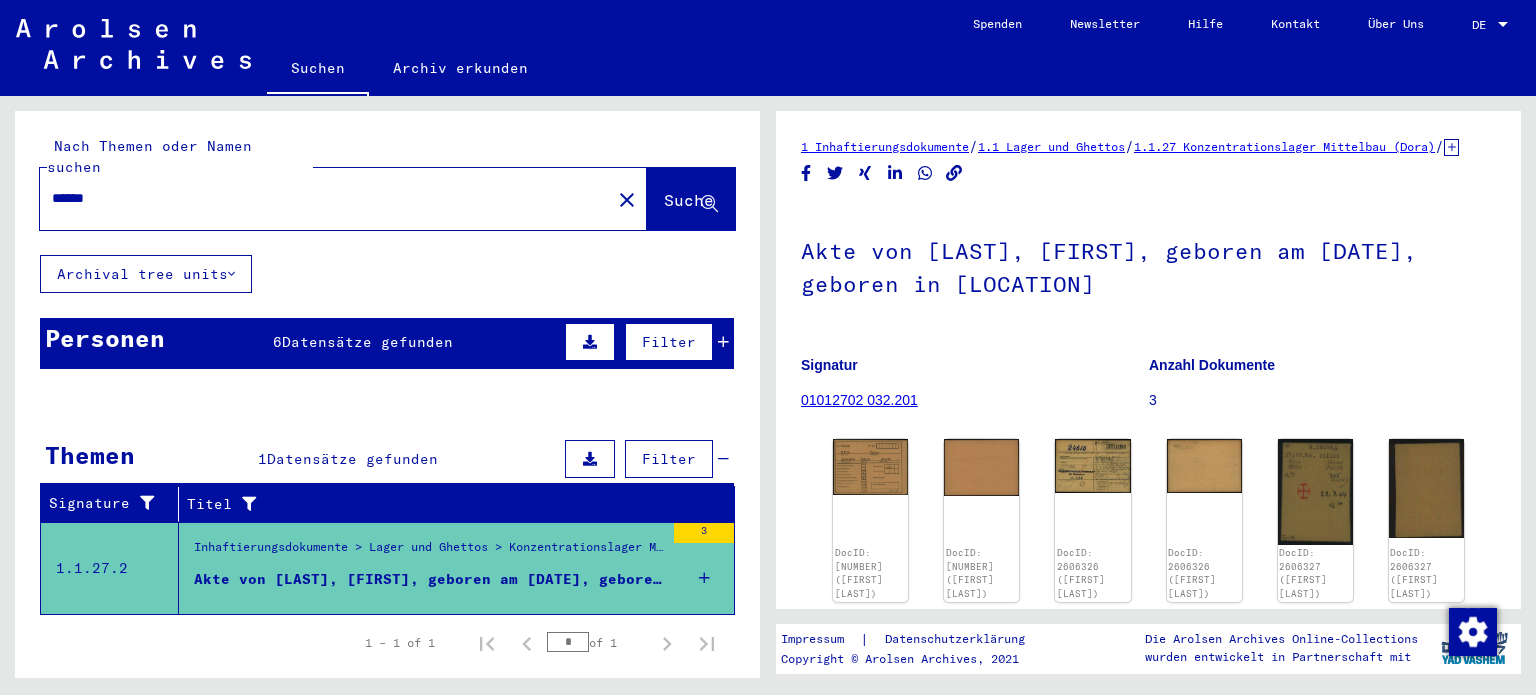 drag, startPoint x: 223, startPoint y: 180, endPoint x: 0, endPoint y: 167, distance: 223.3786 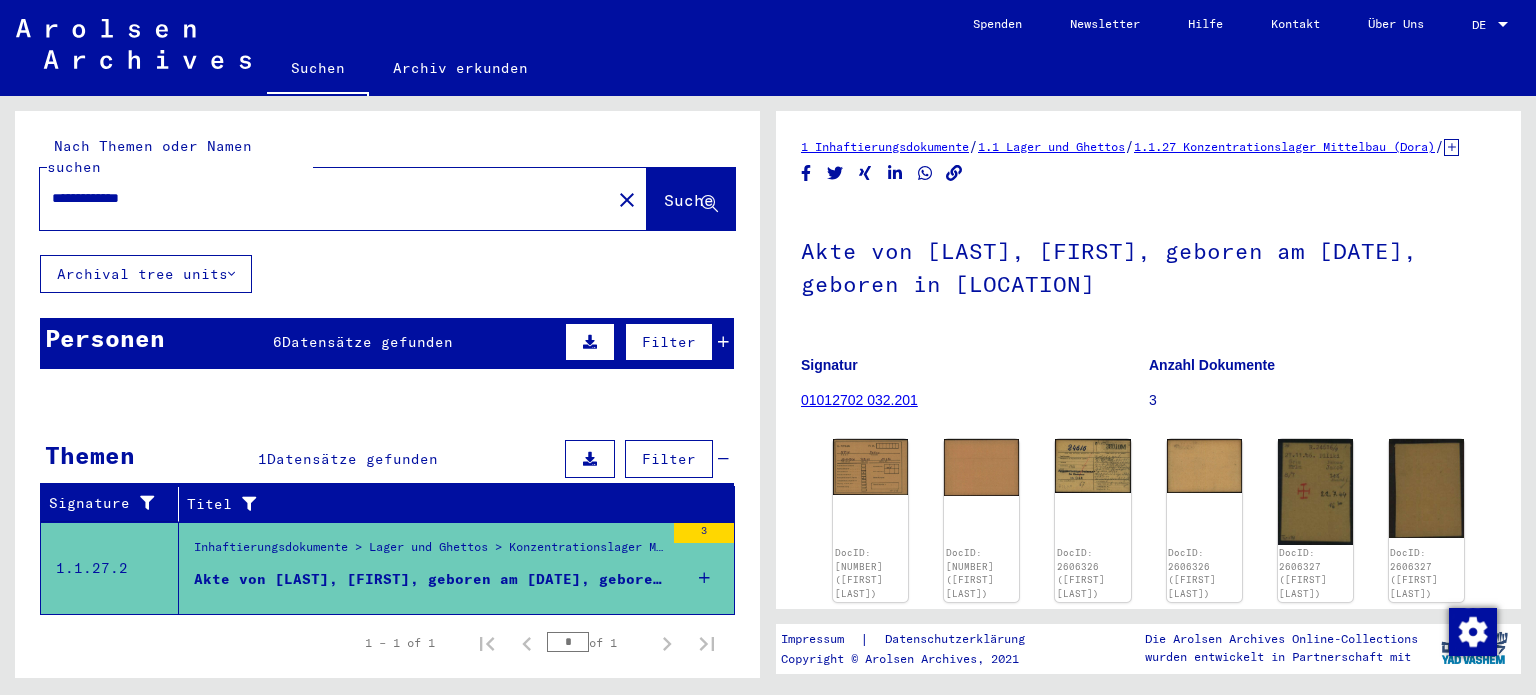 type on "**********" 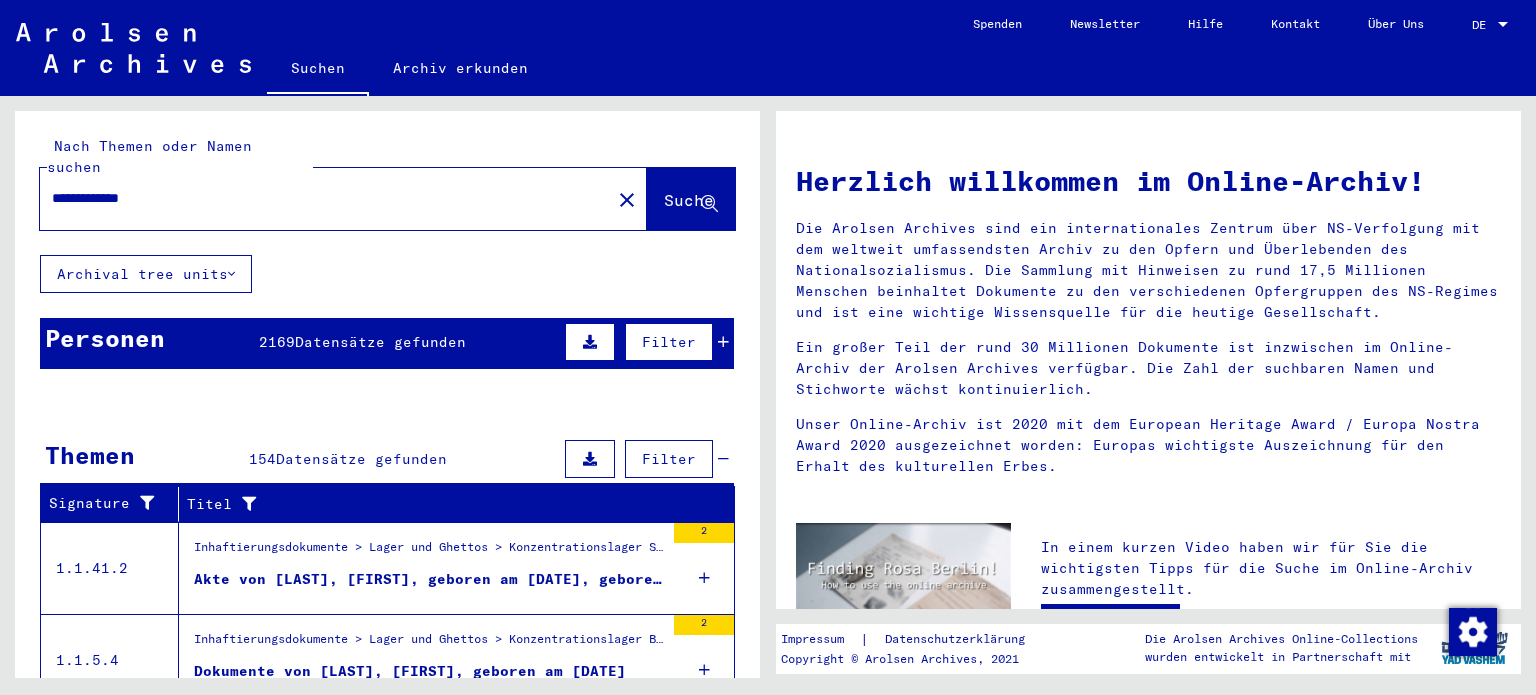 click on "Datensätze gefunden" at bounding box center (380, 342) 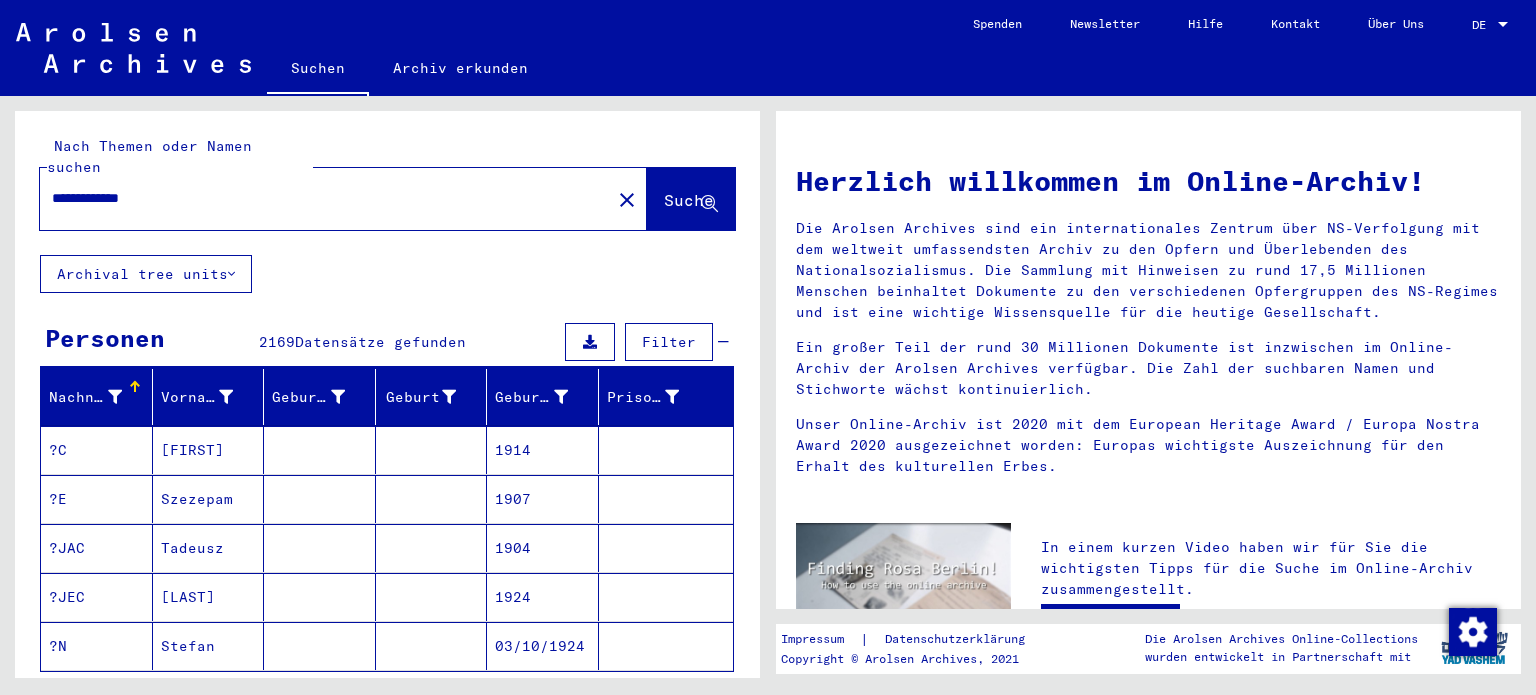 click on "**********" at bounding box center (319, 198) 